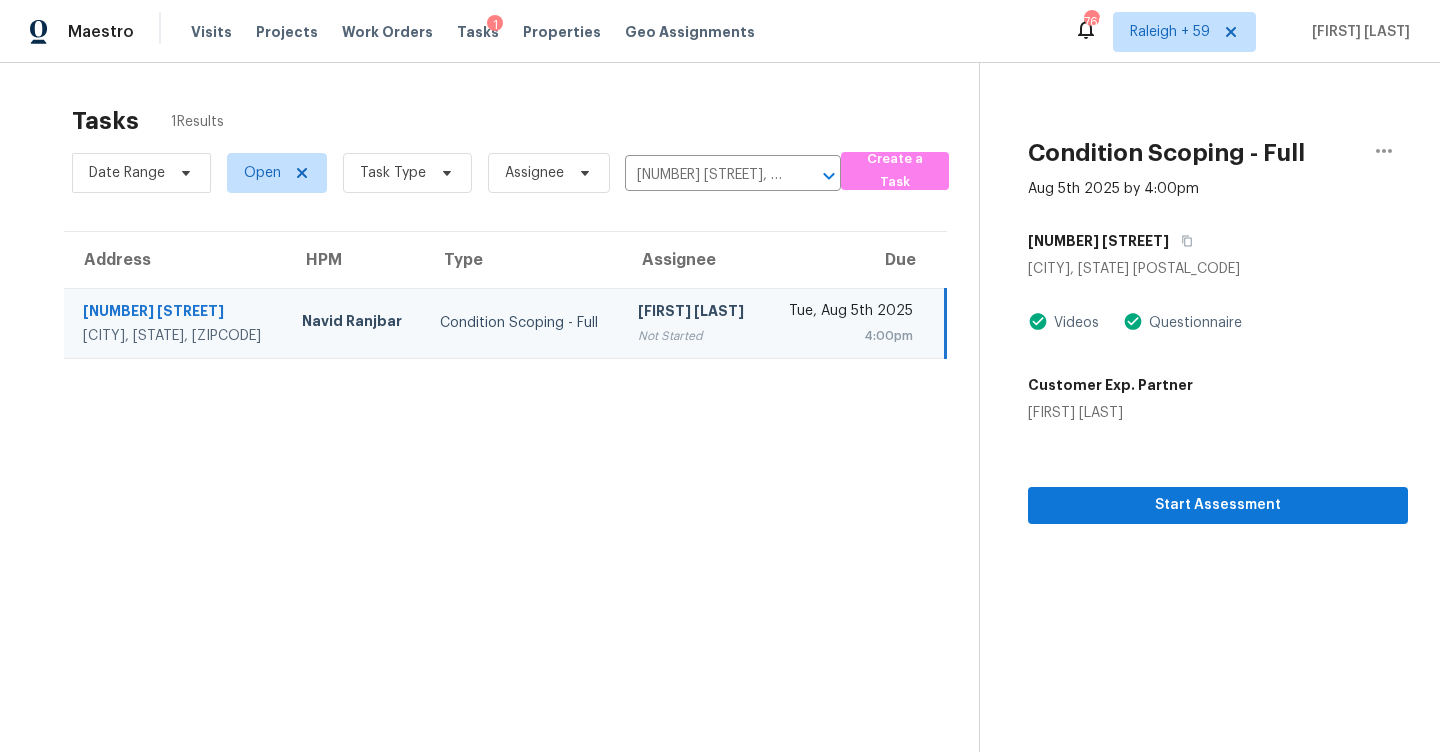 scroll, scrollTop: 0, scrollLeft: 0, axis: both 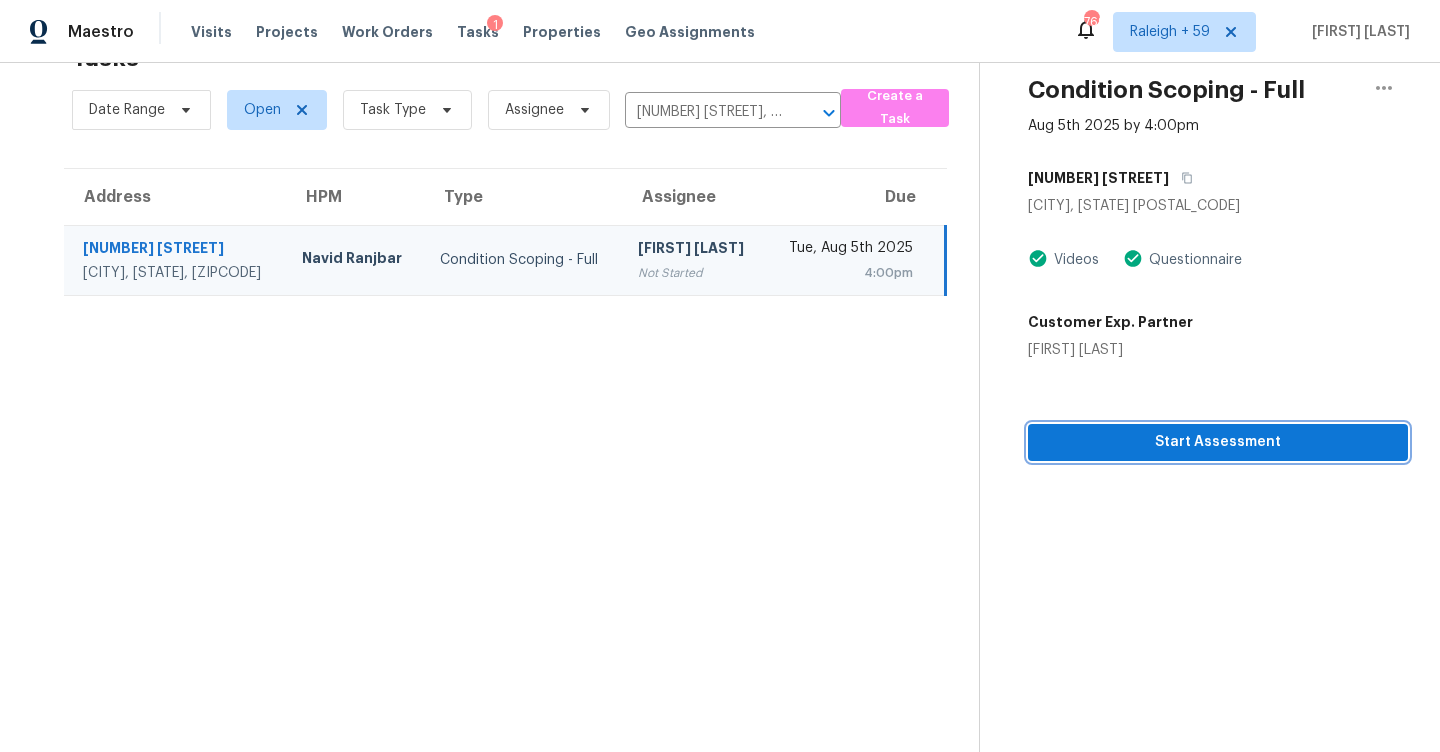 click on "Start Assessment" at bounding box center (1218, 442) 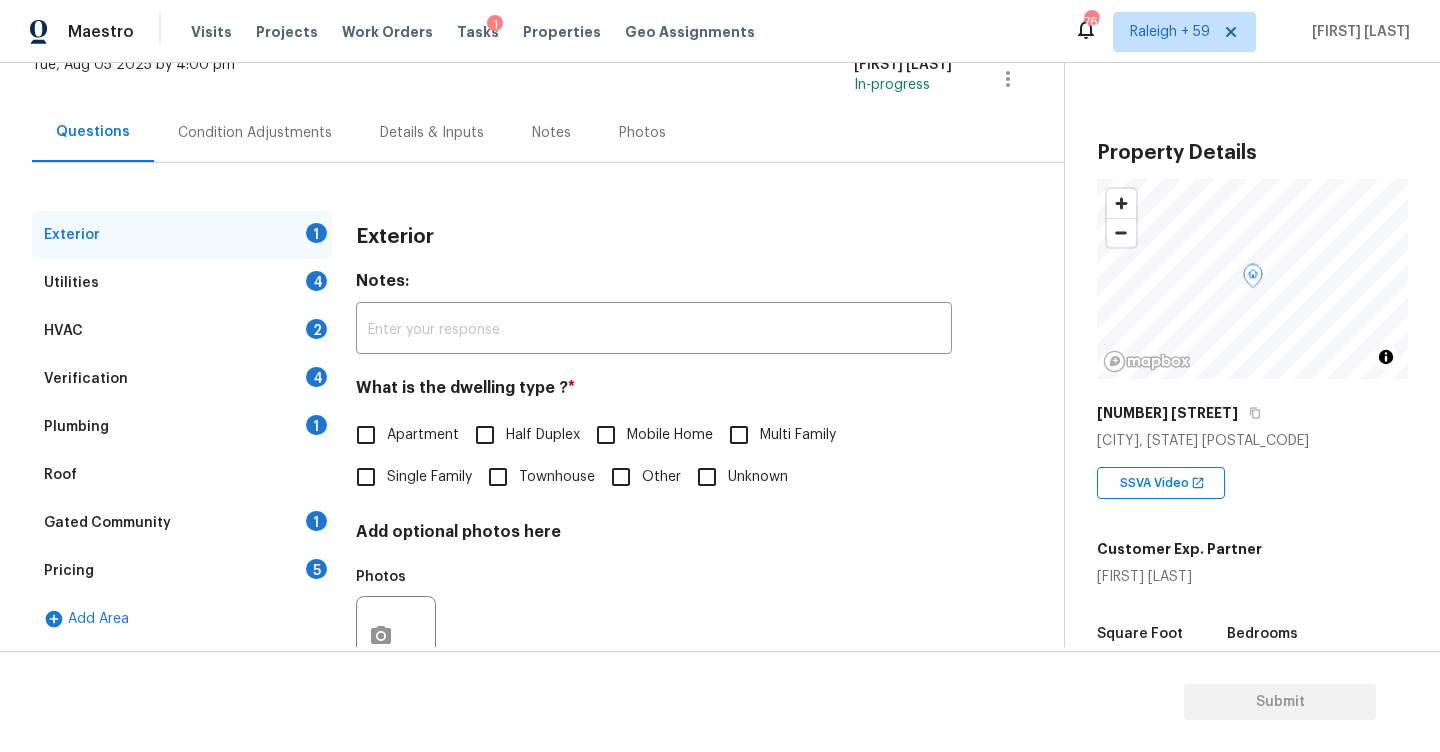 scroll, scrollTop: 211, scrollLeft: 0, axis: vertical 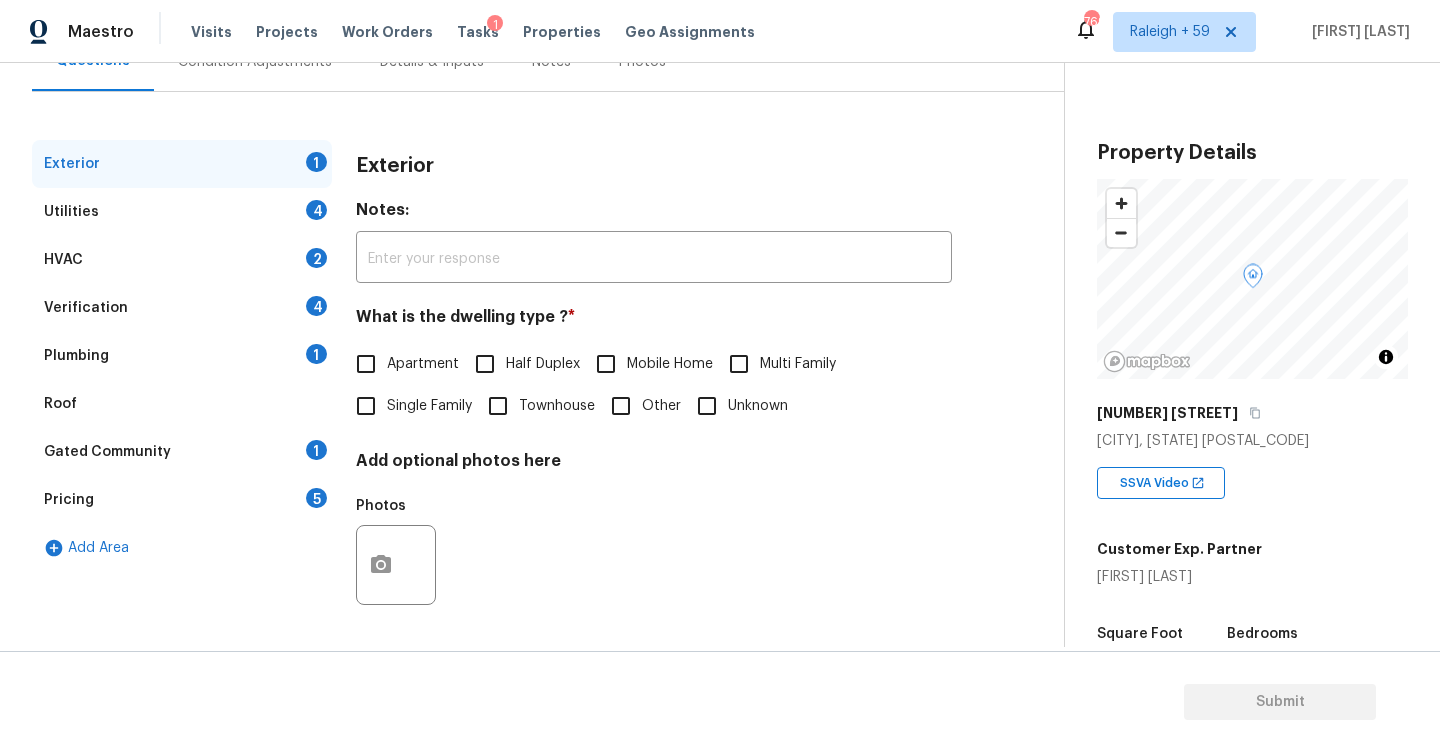 click on "Single Family" at bounding box center [429, 406] 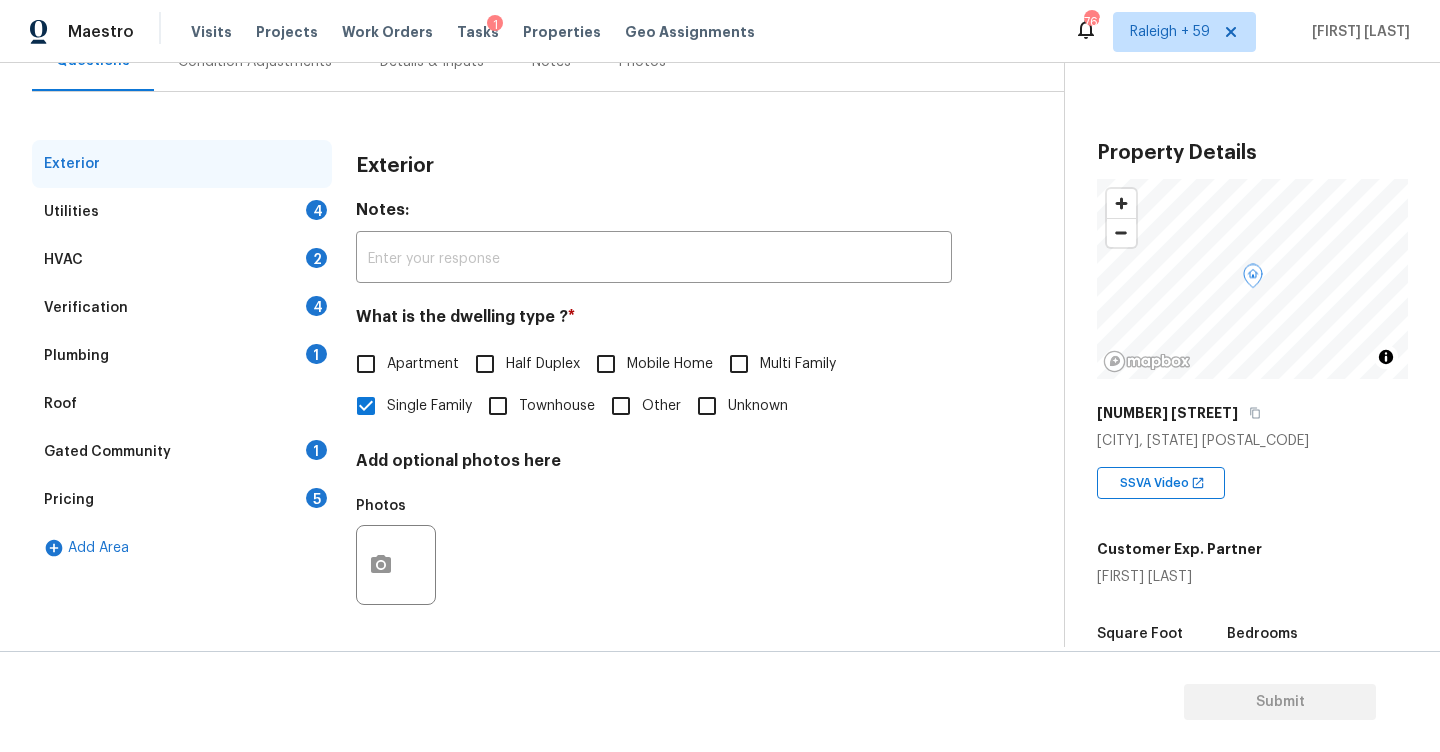 scroll, scrollTop: 161, scrollLeft: 0, axis: vertical 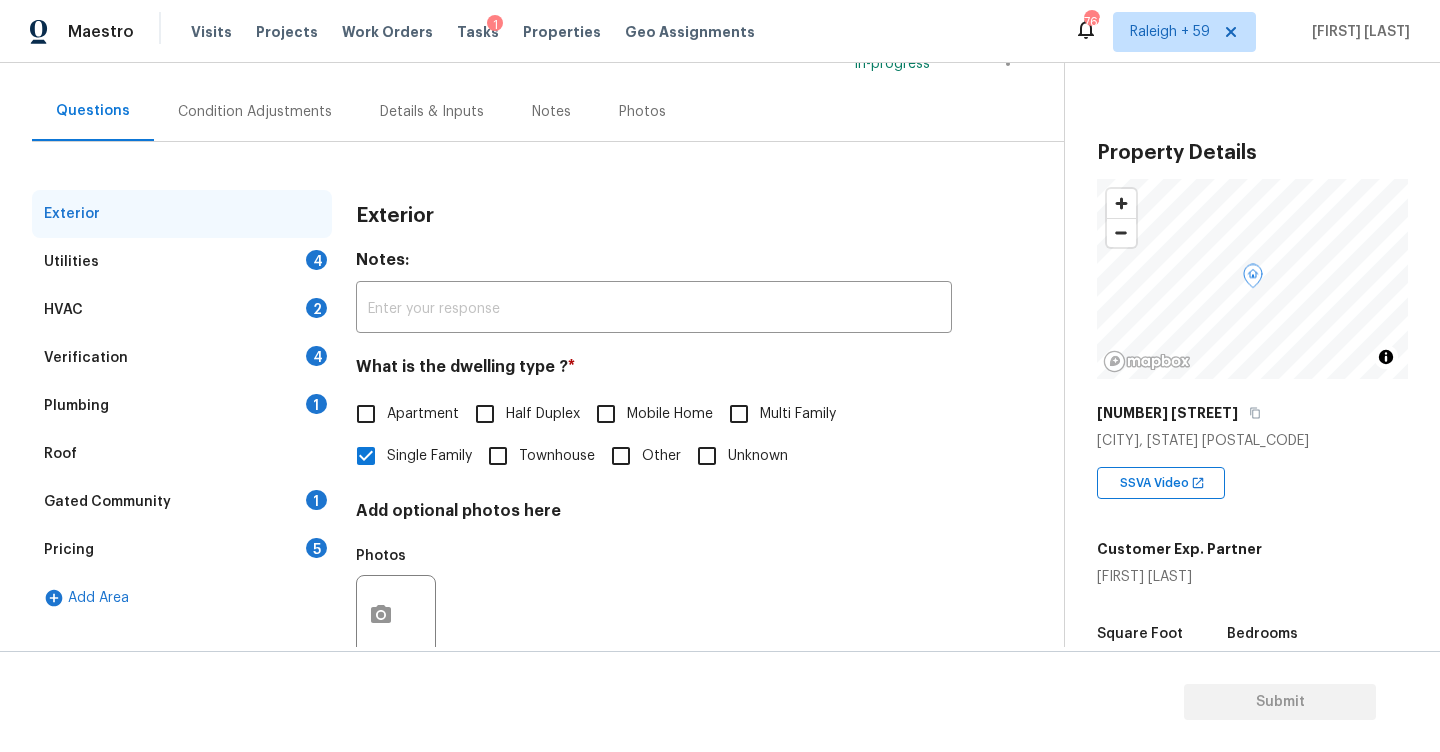 click on "Condition Adjustments" at bounding box center [255, 112] 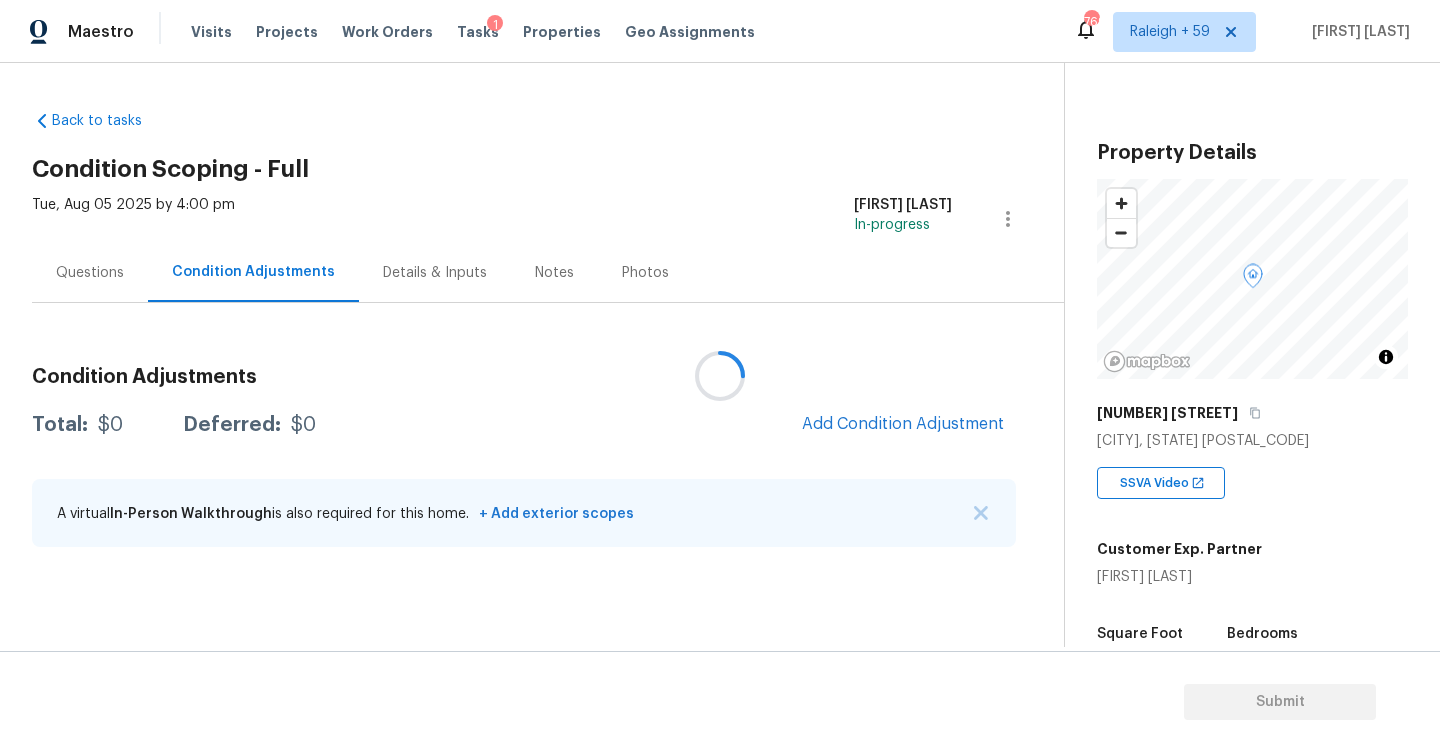 scroll, scrollTop: 0, scrollLeft: 0, axis: both 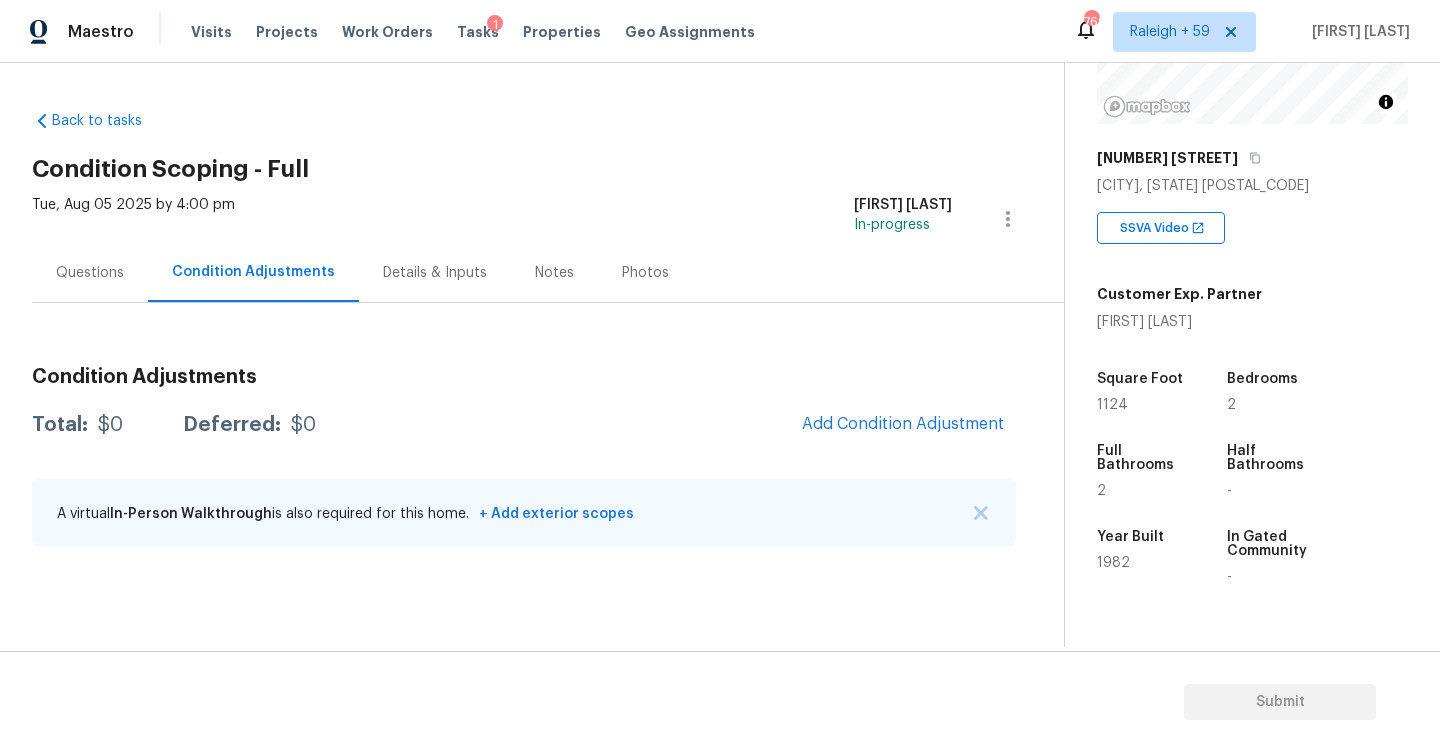click on "Condition Adjustments Total:  $0 Deferred:  $0 Add Condition Adjustment A virtual  In-Person Walkthrough  is also required for this home.   + Add exterior scopes" at bounding box center (524, 458) 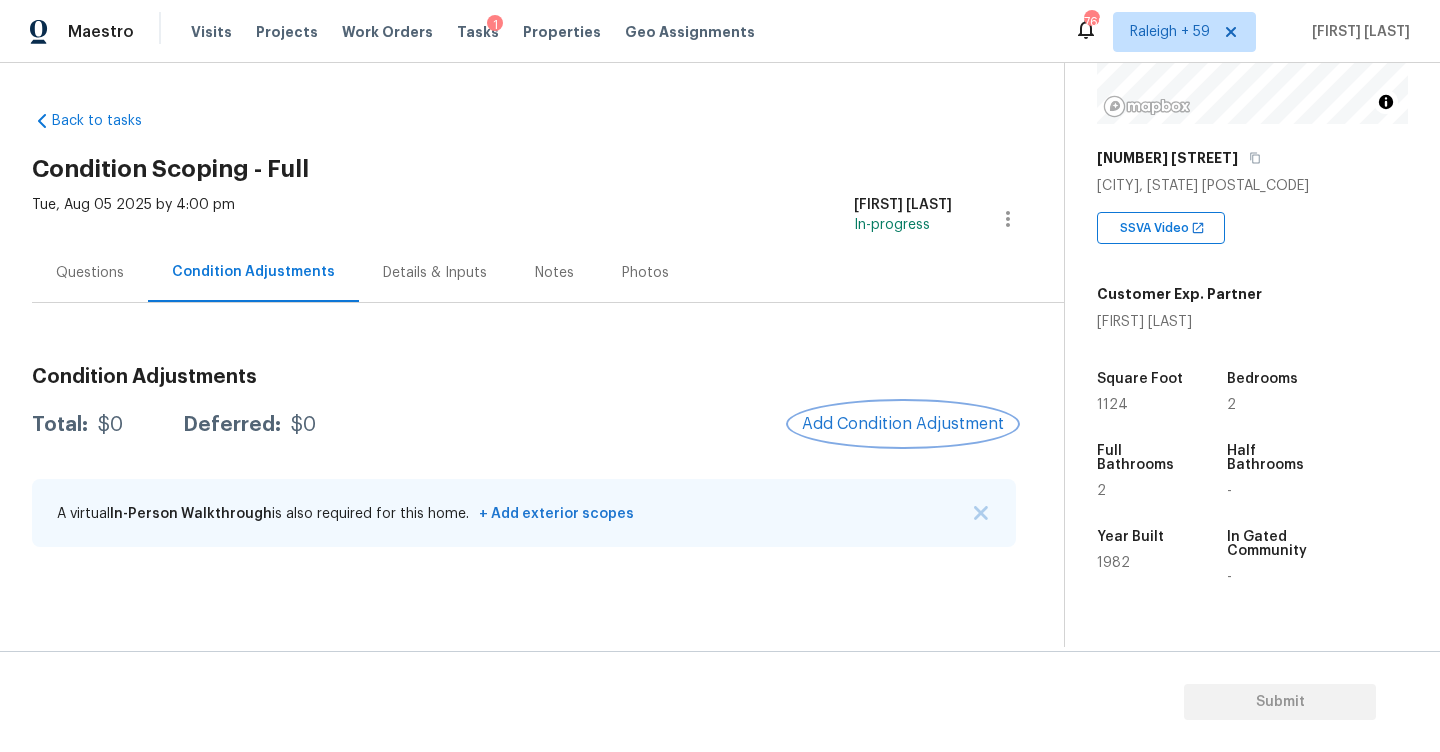 click on "Add Condition Adjustment" at bounding box center [903, 424] 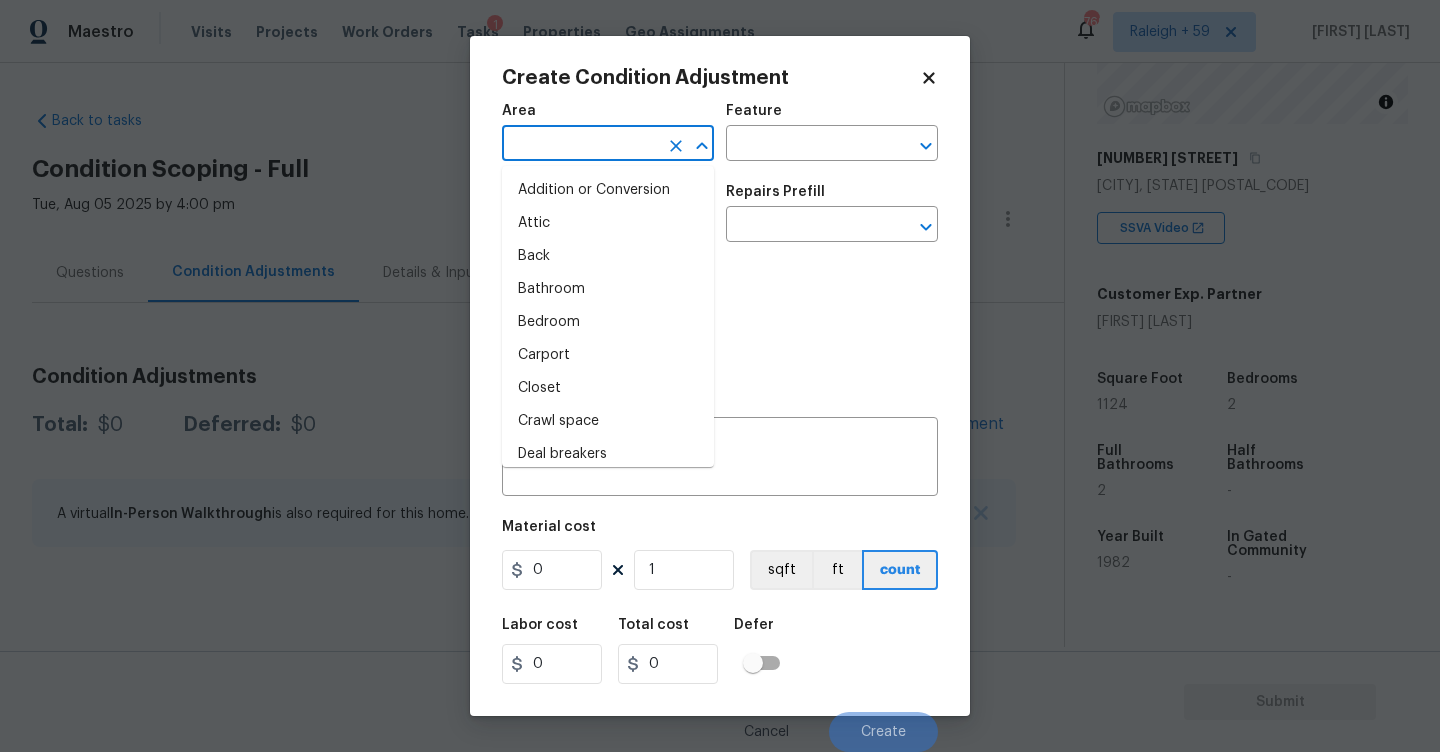 click at bounding box center (580, 145) 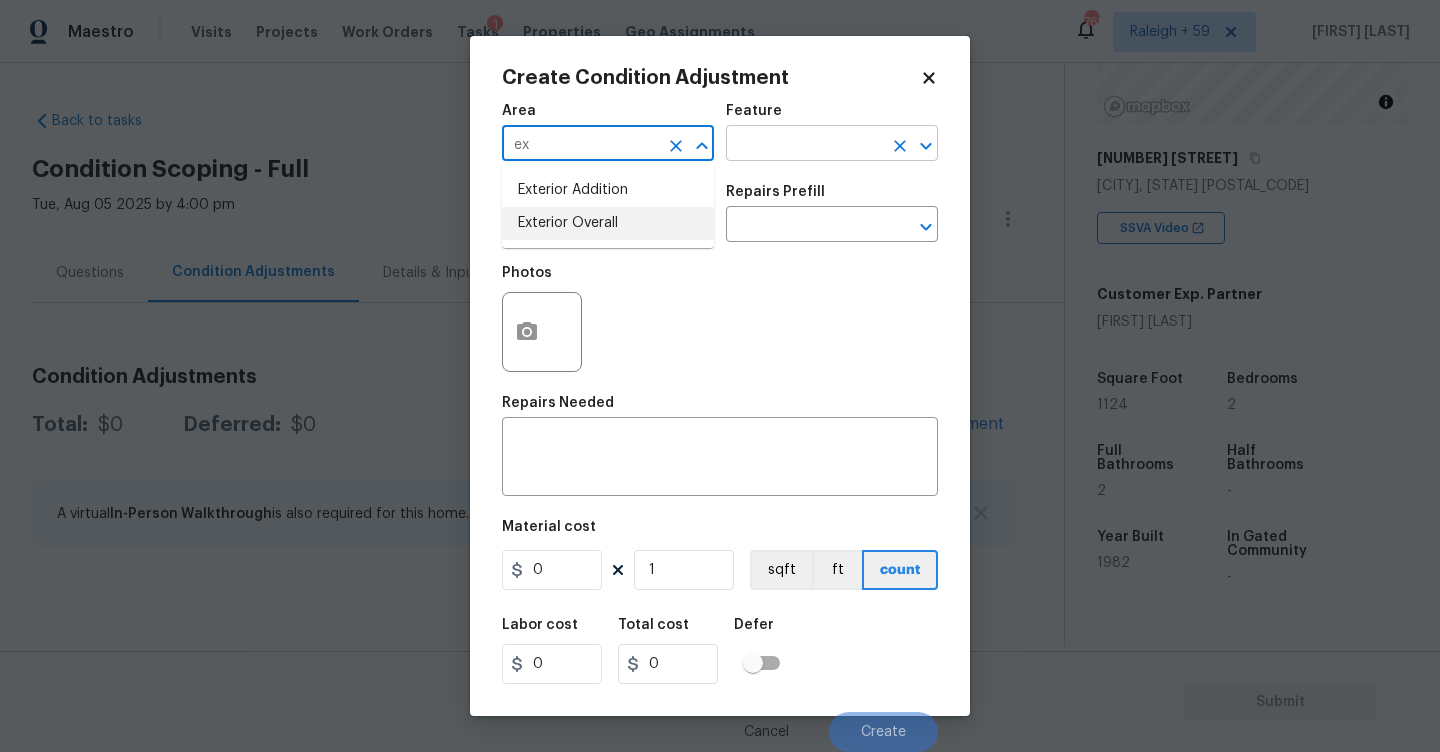 drag, startPoint x: 552, startPoint y: 220, endPoint x: 794, endPoint y: 140, distance: 254.88037 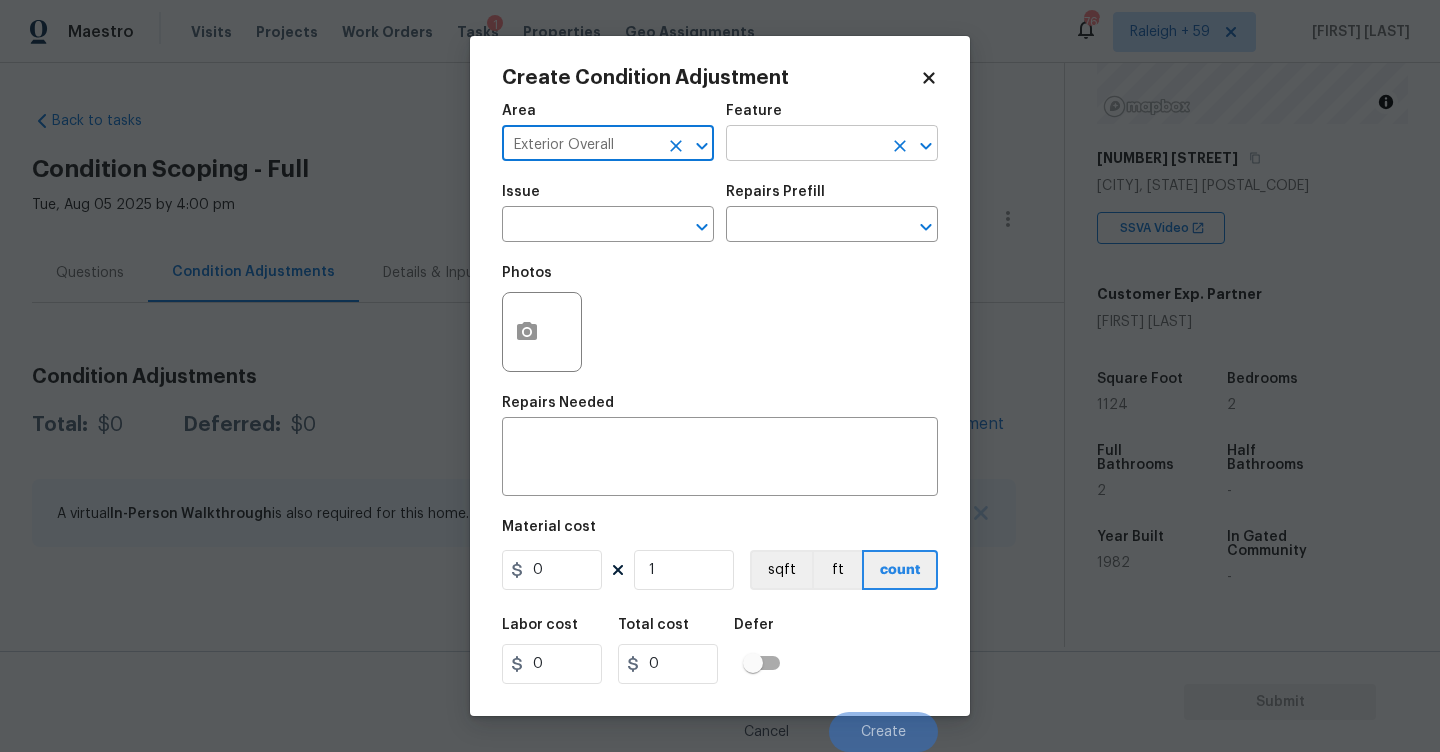 type on "Exterior Overall" 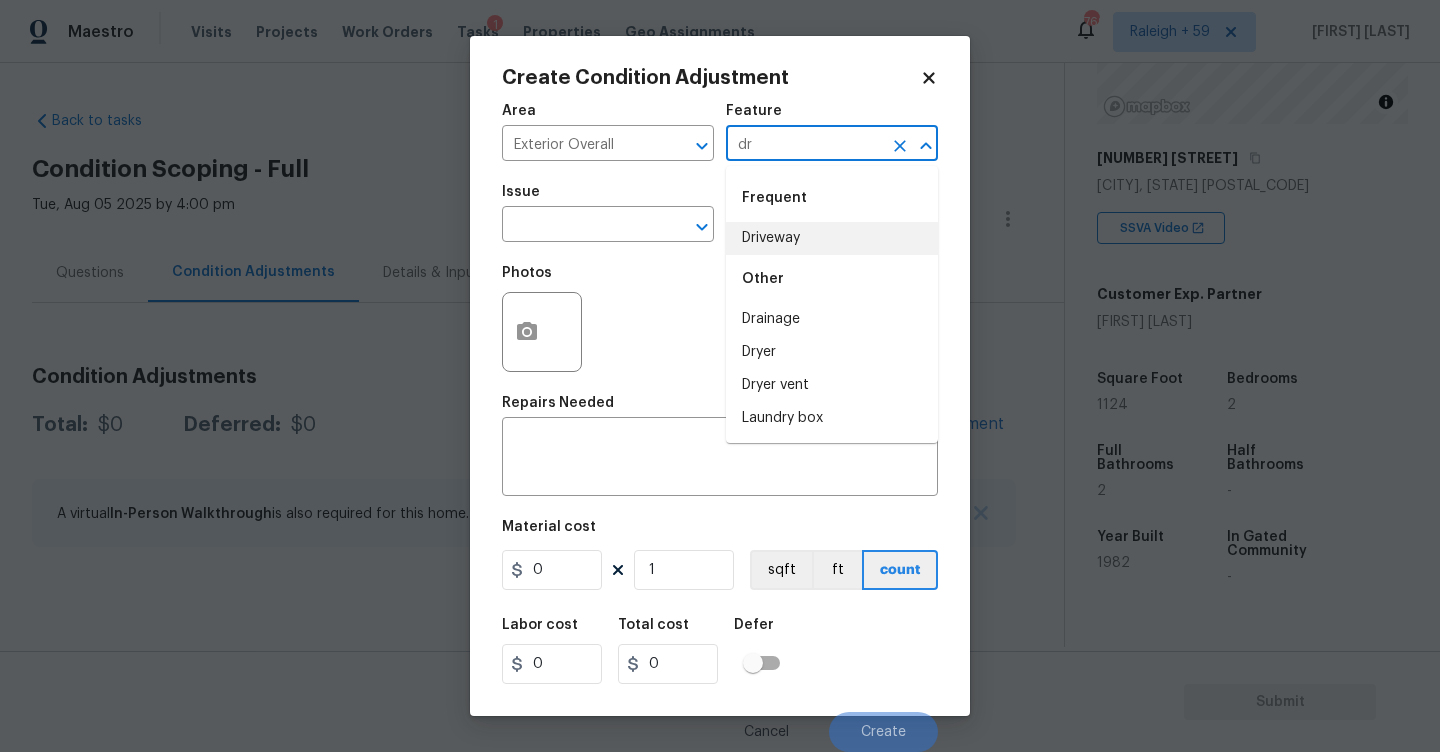 click on "Driveway" at bounding box center (832, 238) 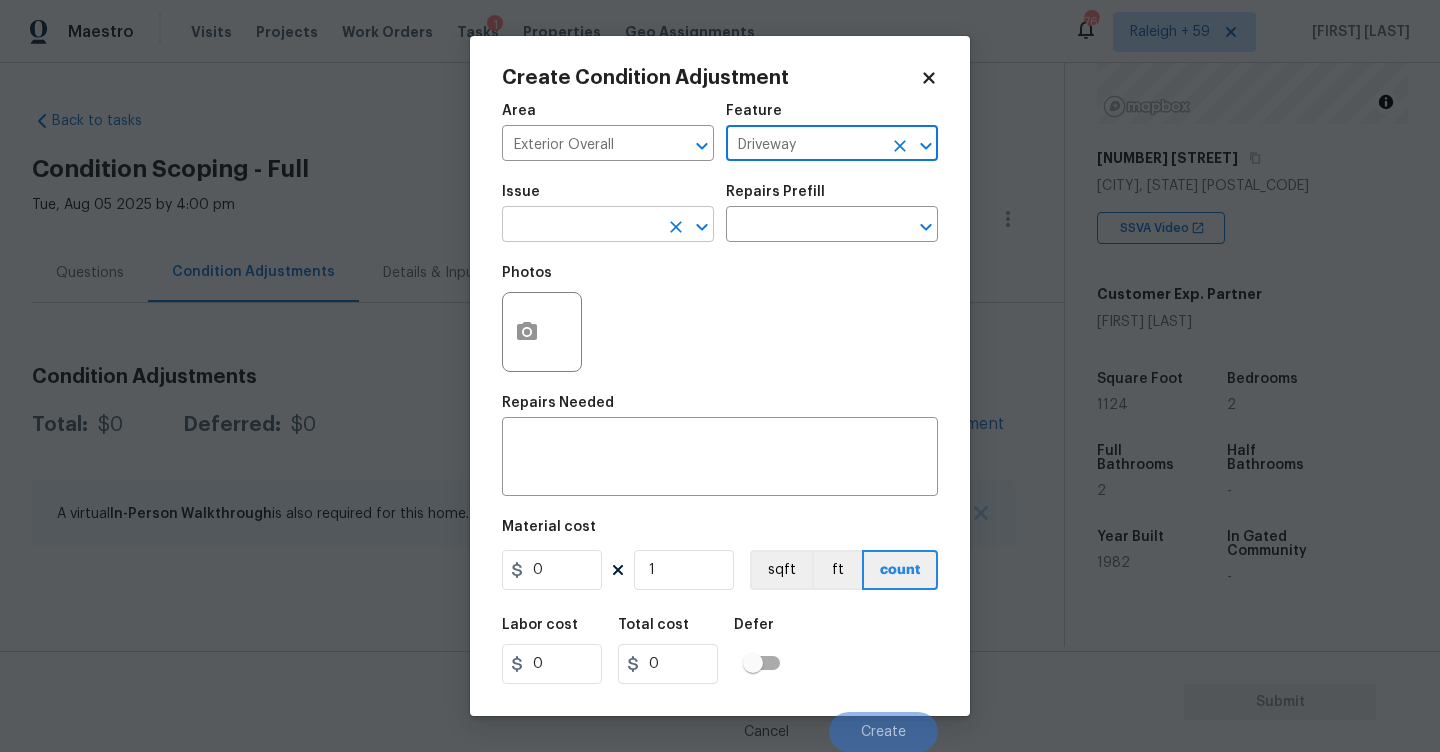 type on "Driveway" 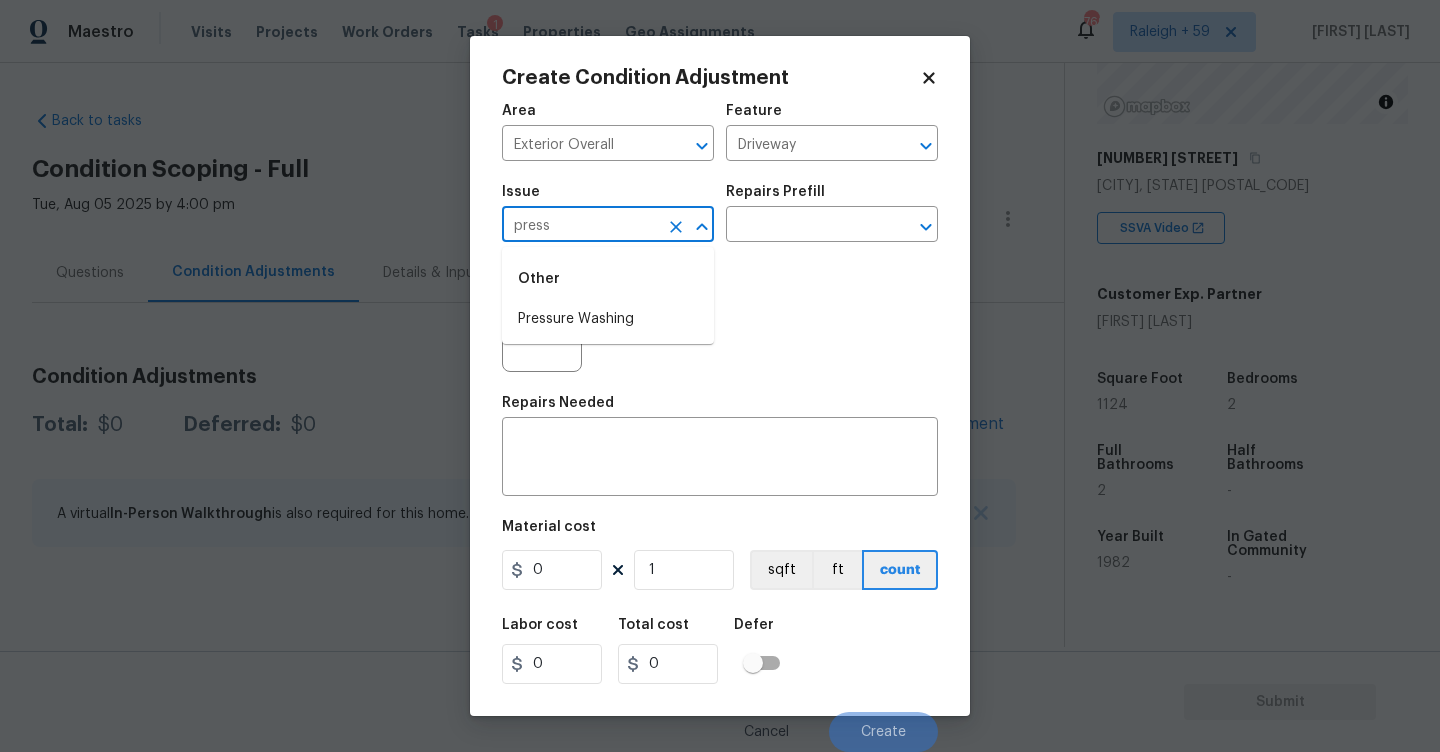 click on "Pressure Washing" at bounding box center (608, 319) 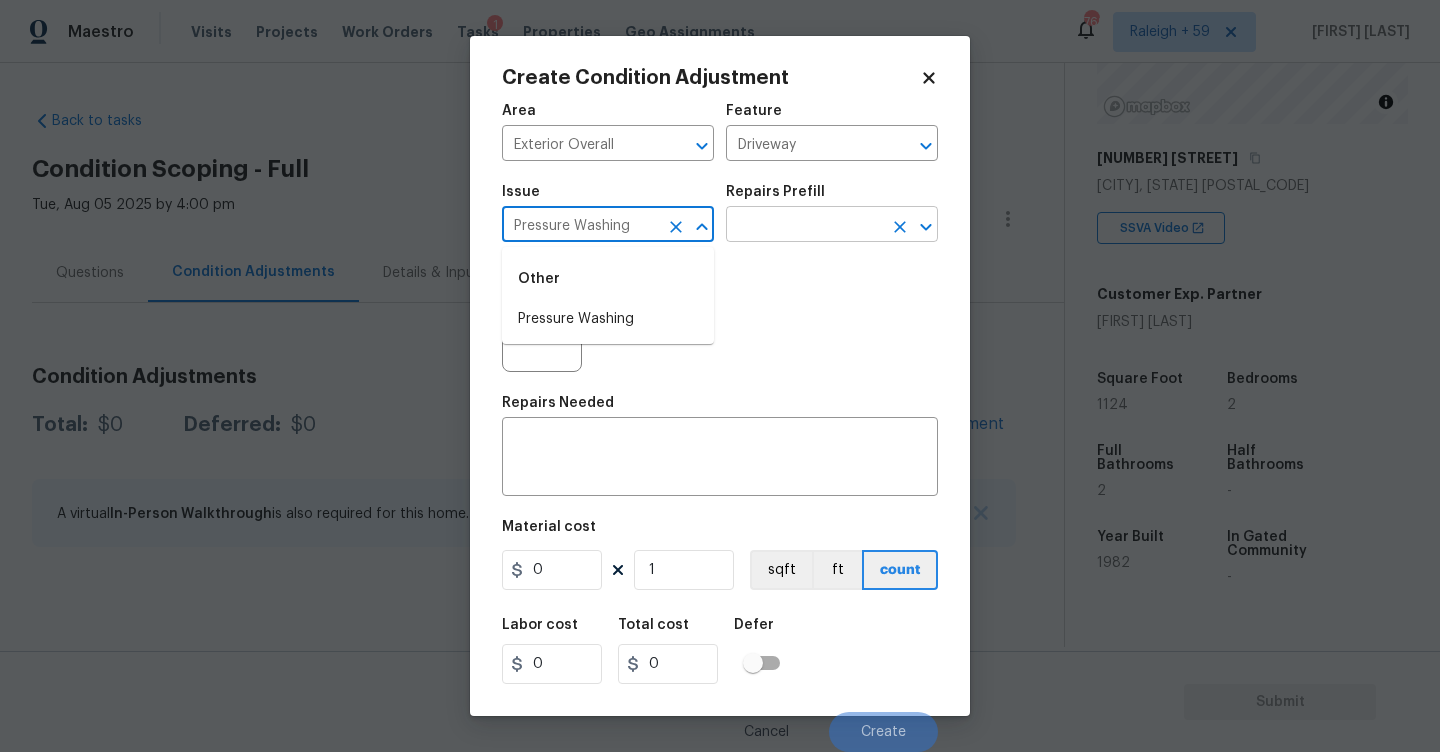 type on "Pressure Washing" 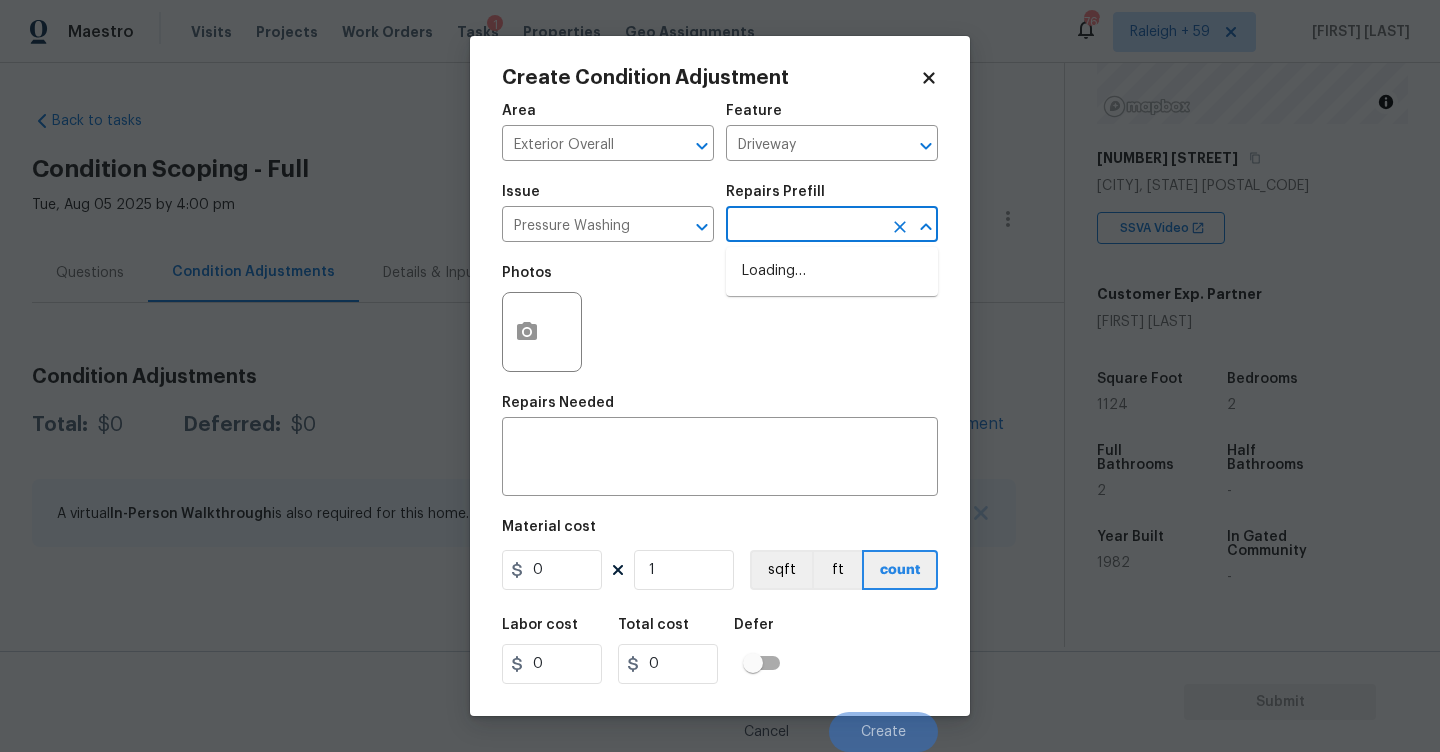 click at bounding box center (804, 226) 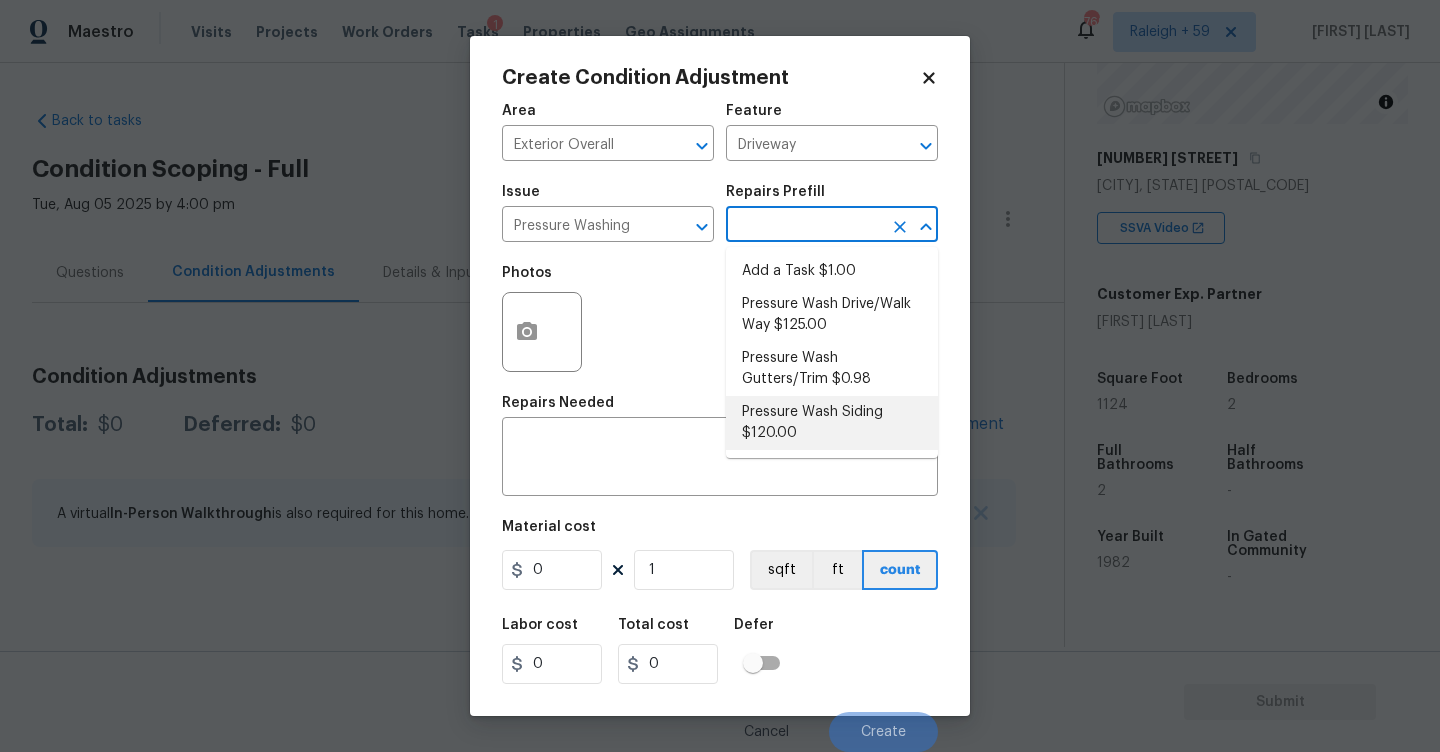click on "Pressure Wash Siding $120.00" at bounding box center (832, 423) 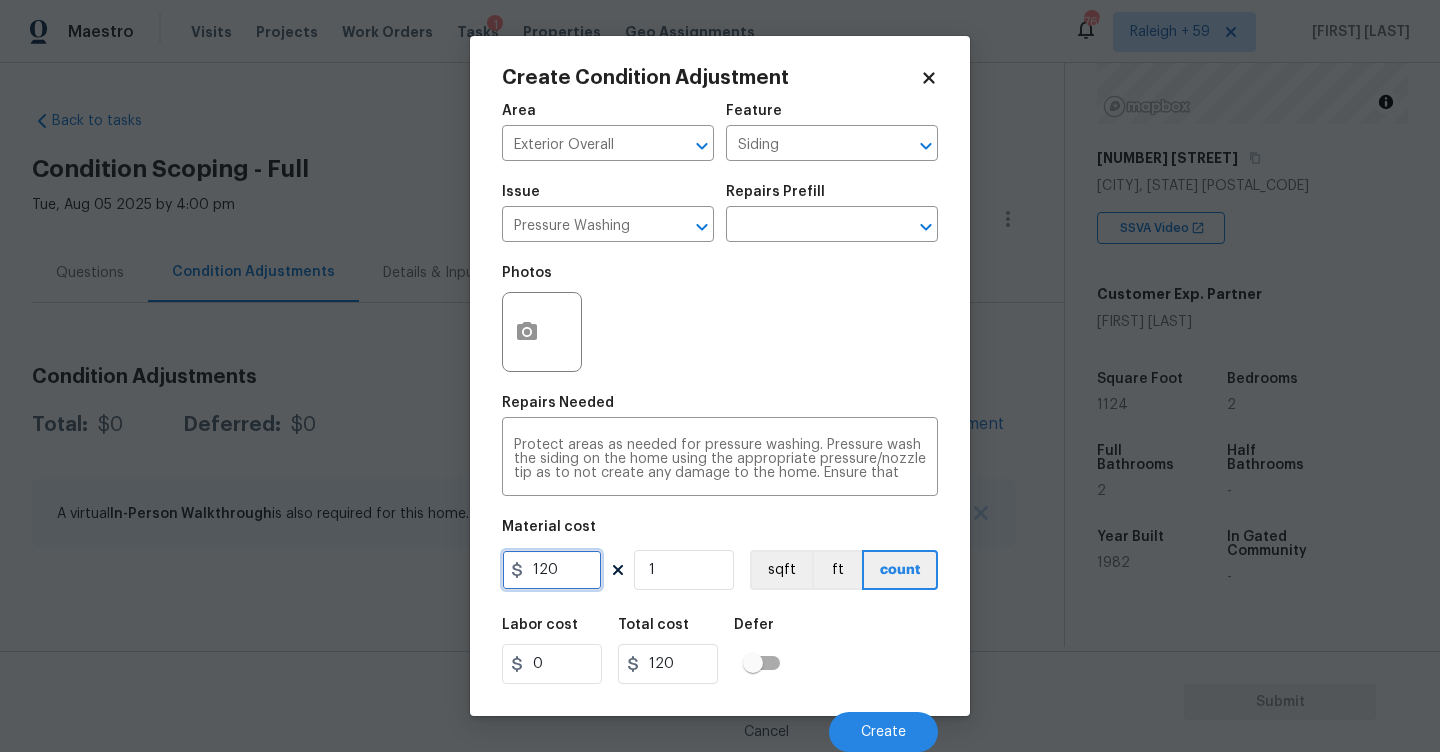 click on "120" at bounding box center (552, 570) 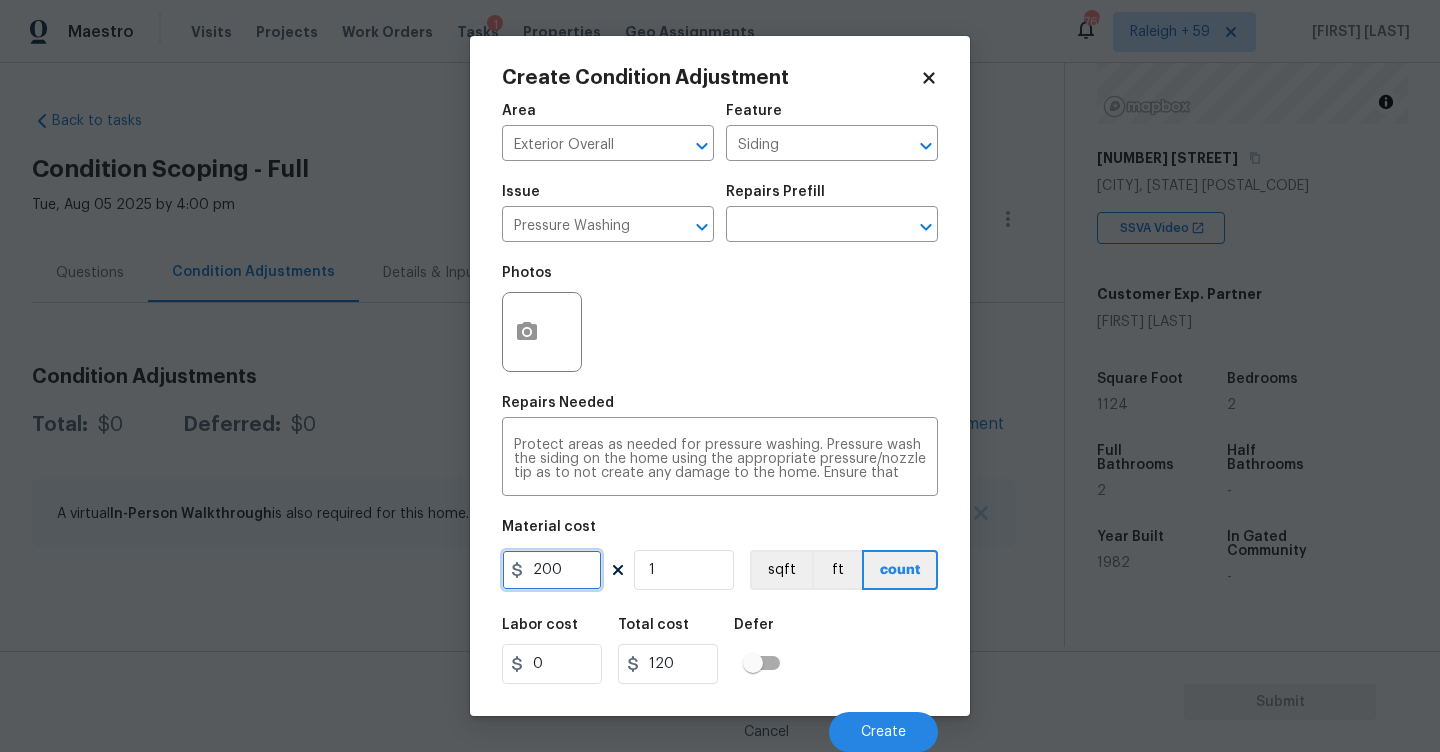 type on "200" 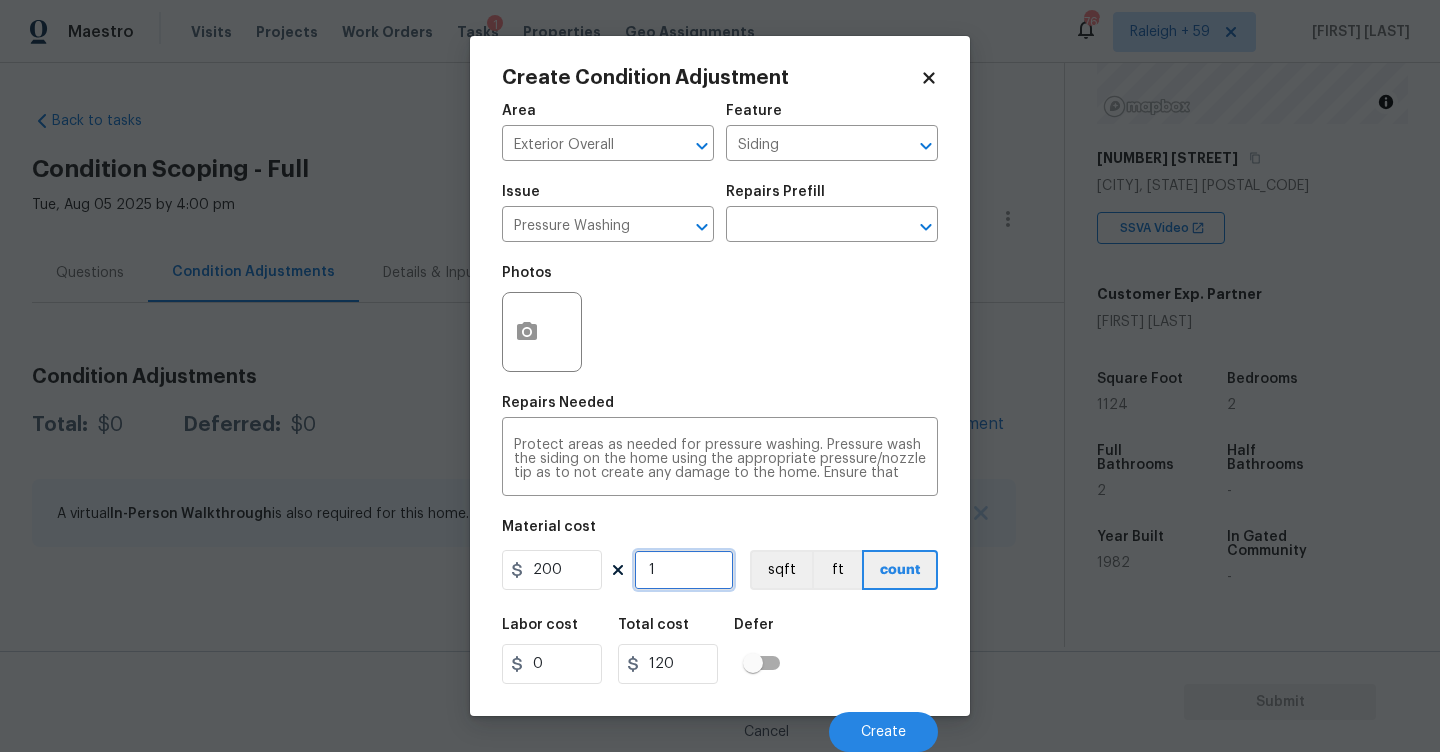type on "200" 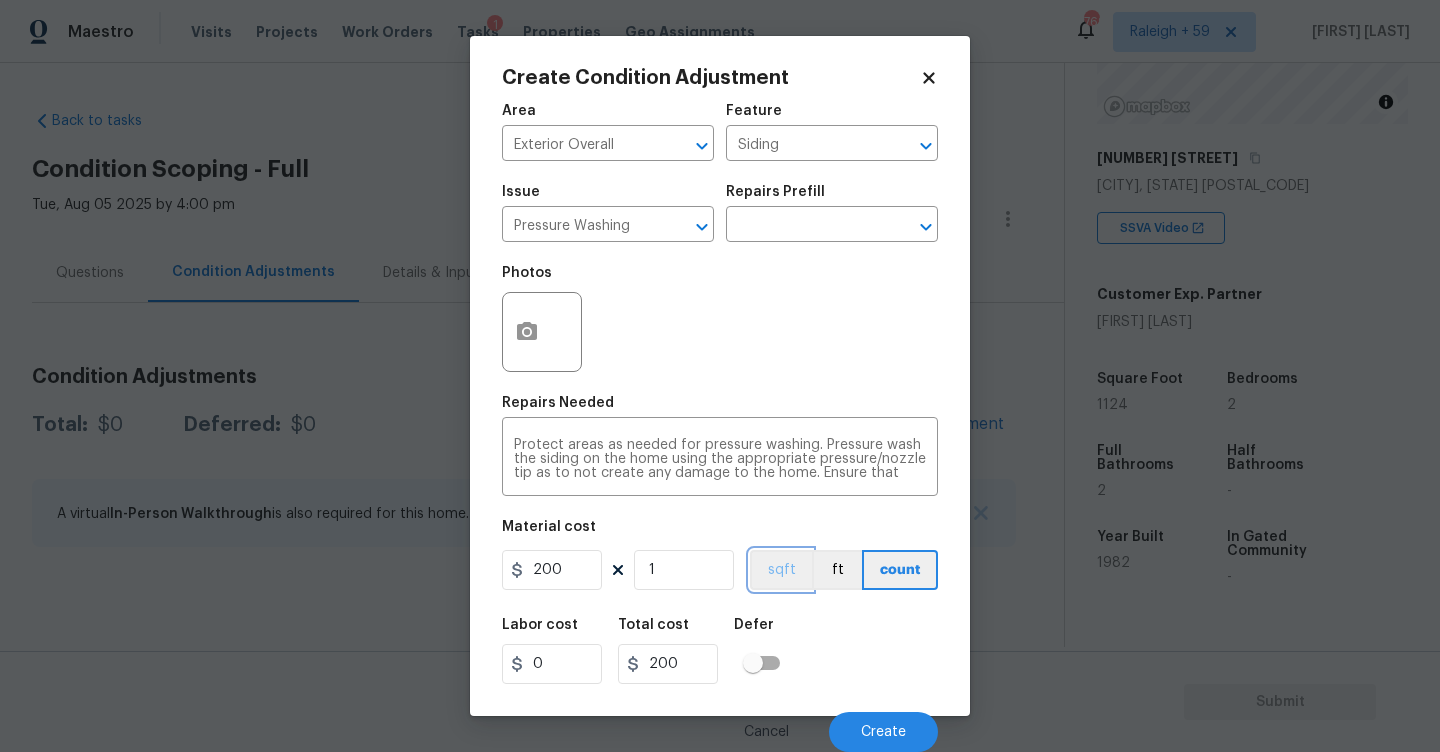 type 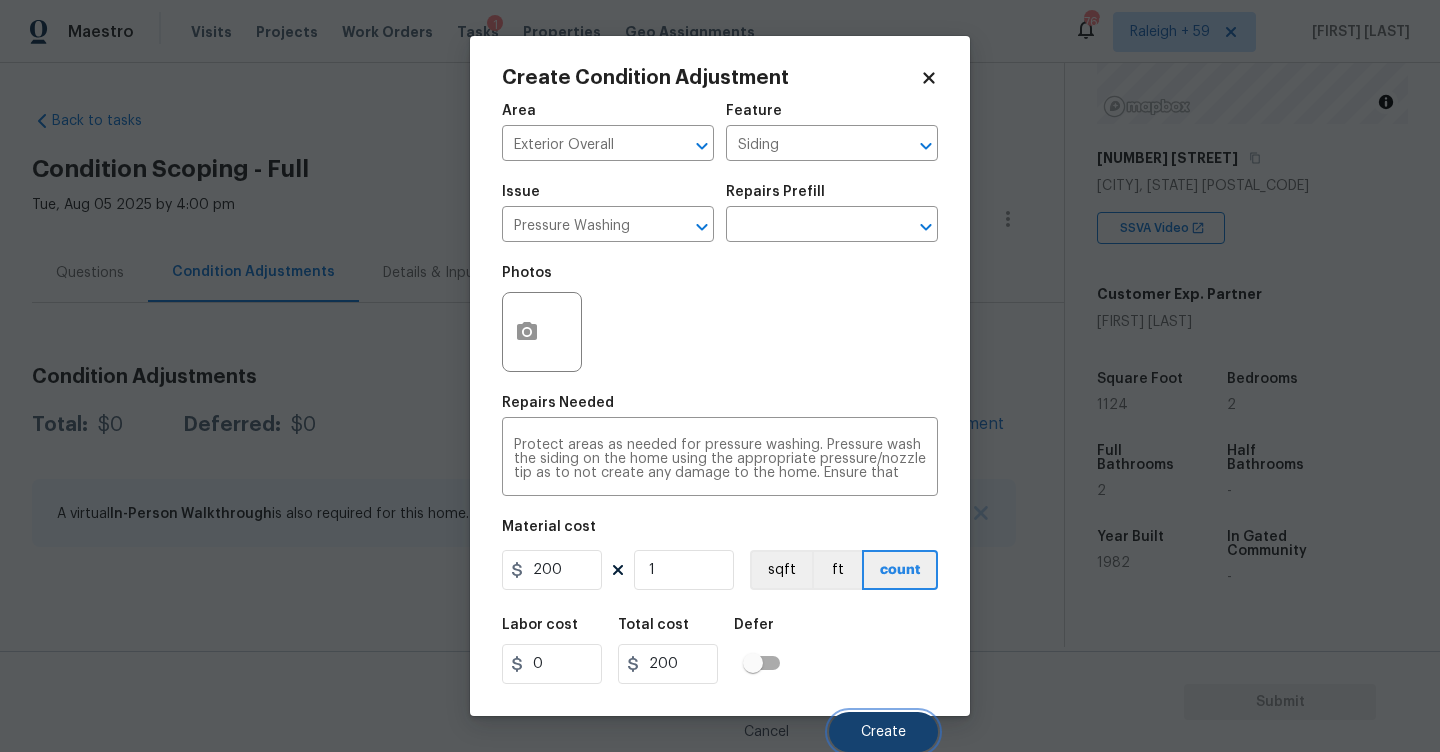 click on "Create" at bounding box center [883, 732] 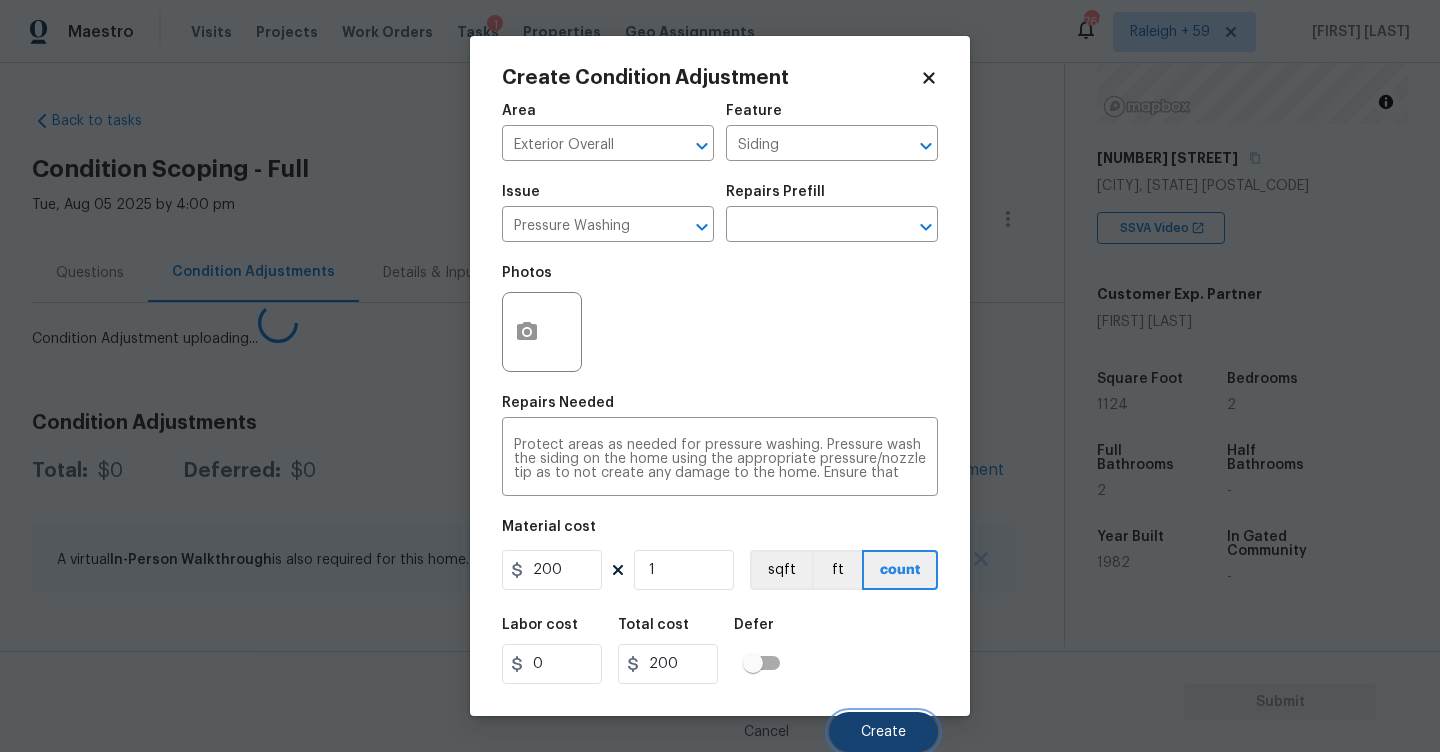 scroll, scrollTop: 0, scrollLeft: 0, axis: both 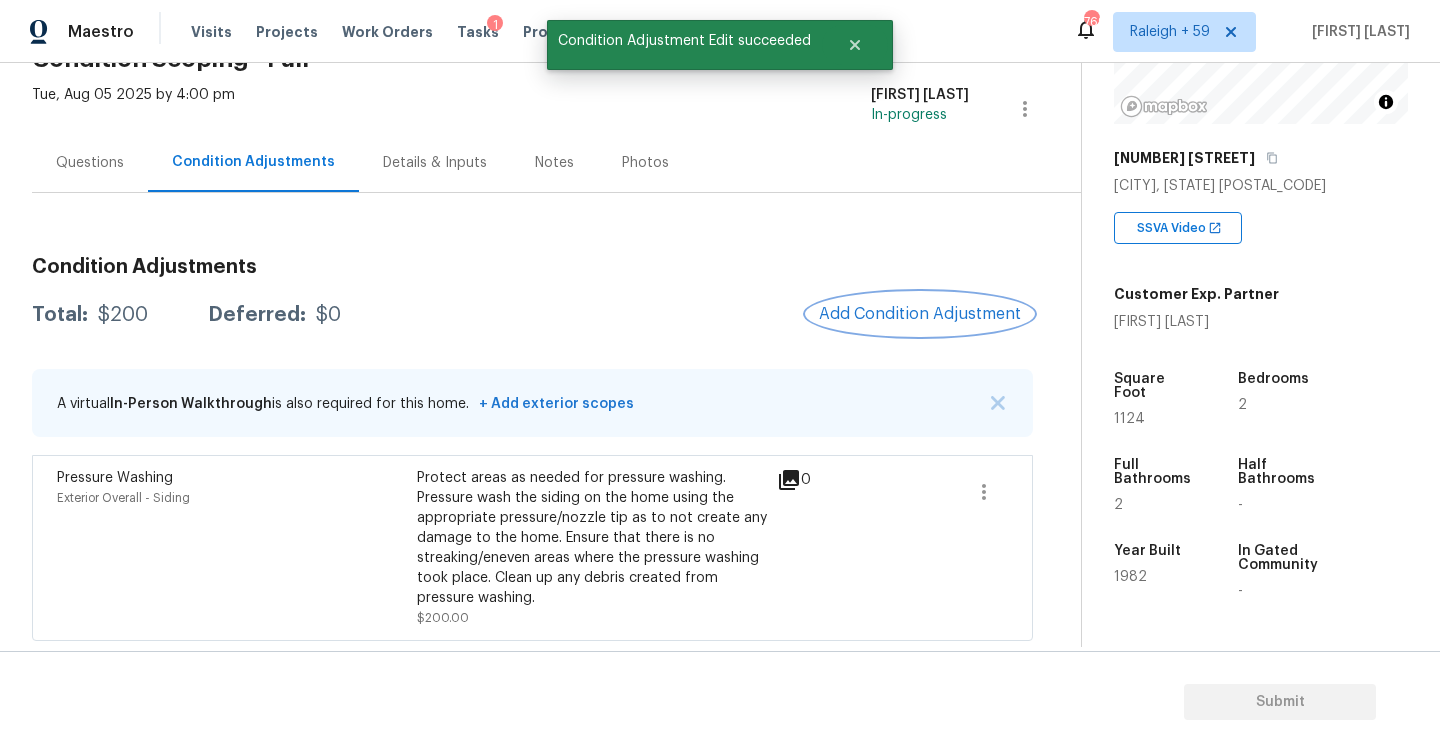 click on "Add Condition Adjustment" at bounding box center [920, 314] 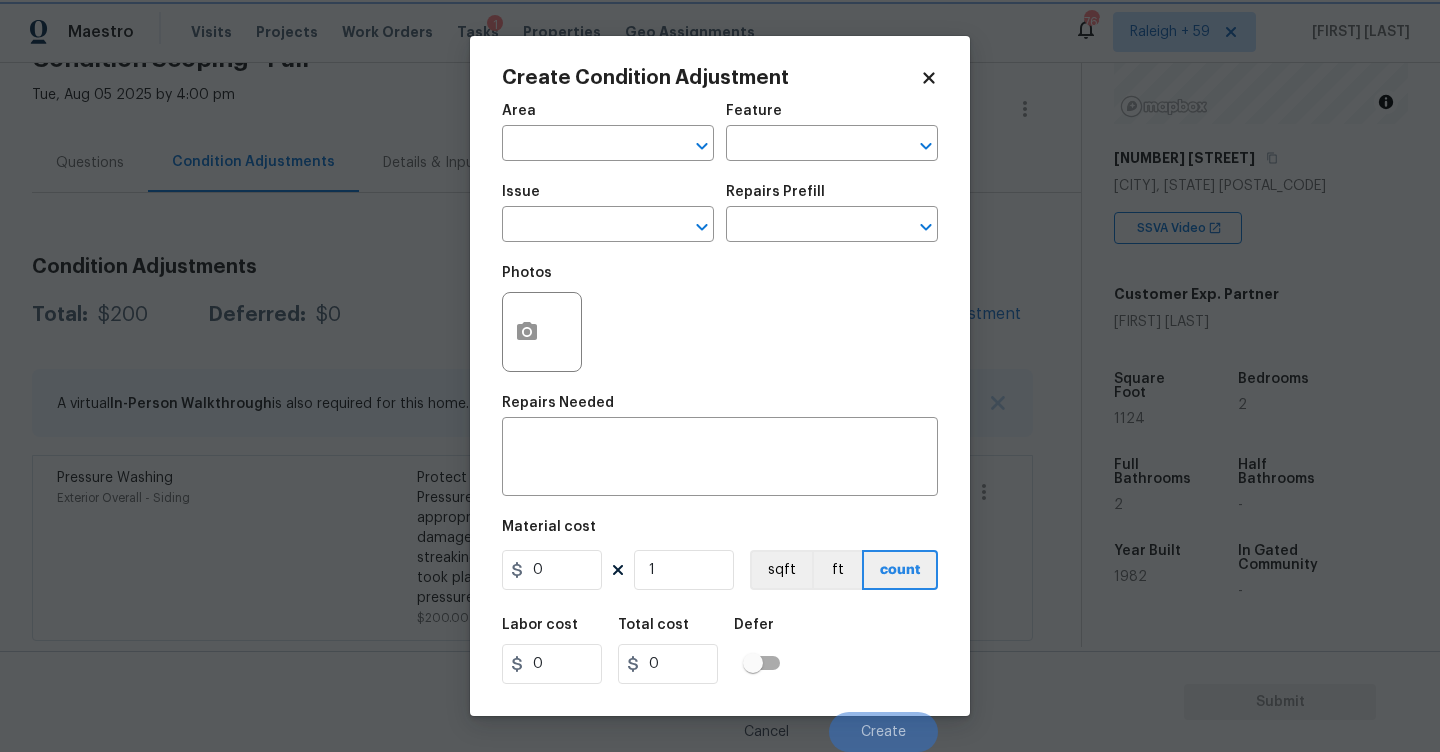 scroll, scrollTop: 1, scrollLeft: 0, axis: vertical 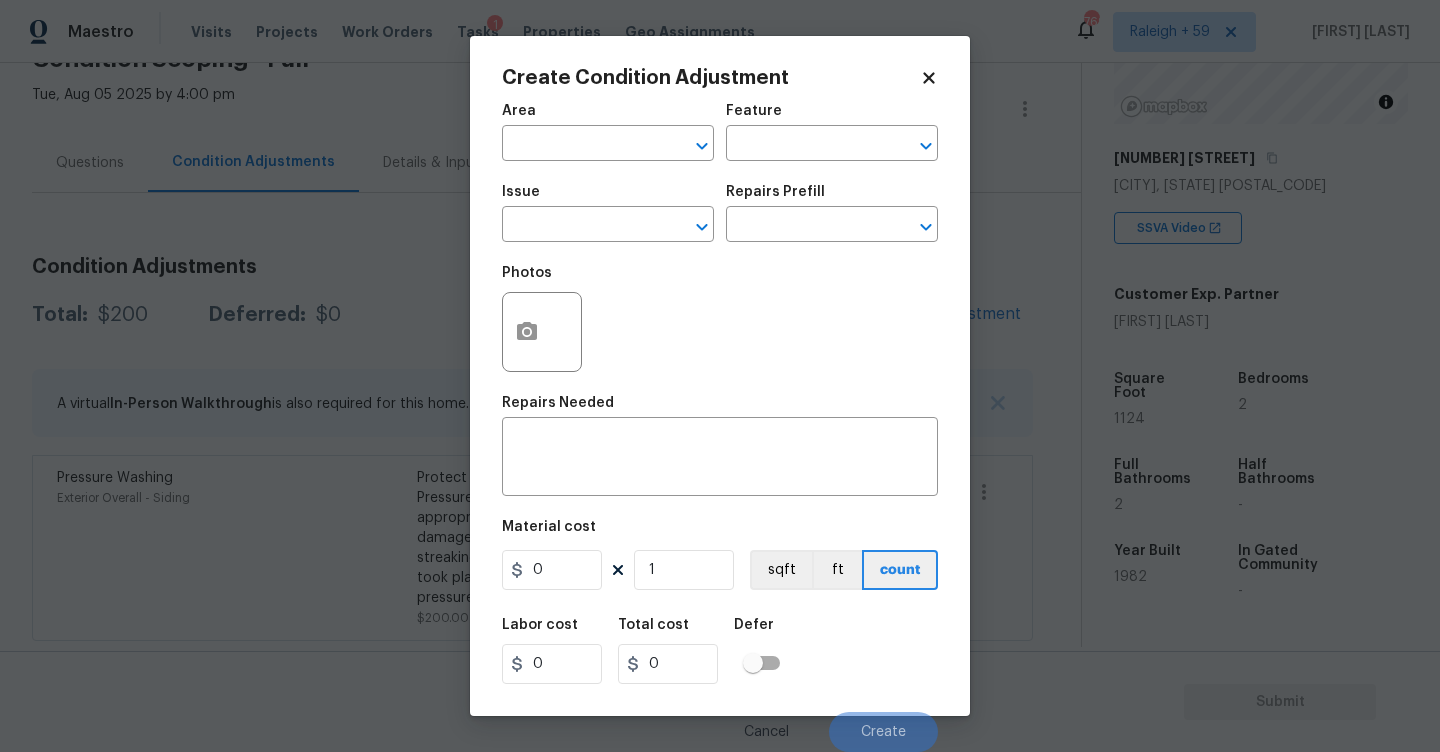 click on "Maestro Visits Projects Work Orders Tasks 1 Properties Geo Assignments 769 Raleigh + 59 [LAST] Back to tasks Condition Scoping - Full [DATE] by [TIME]   [LAST] In-progress Questions Condition Adjustments Details & Inputs Notes Photos Condition Adjustments Total:  [PRICE] Deferred:  $0 Add Condition Adjustment A virtual  In-Person Walkthrough  is also required for this home.   + Add exterior scopes Pressure Washing Exterior Overall - Siding Protect areas as needed for pressure washing. Pressure wash the siding on the home using the appropriate pressure/nozzle tip as to not create any damage to the home. Ensure that there is no streaking/eneven areas where the pressure washing took place. Clean up any debris created from pressure washing. [PRICE]   0 Property Details © Mapbox   © OpenStreetMap   [NUMBER] [STREET] [CITY], [STATE] [ZIP] SSVA Video Customer Exp. Partner [FIRST] [LAST] Square Foot 1124 Bedrooms 2 Full Bathrooms 2 Half Bathrooms - Year Built 1982 In Gated Community - - -" at bounding box center (720, 376) 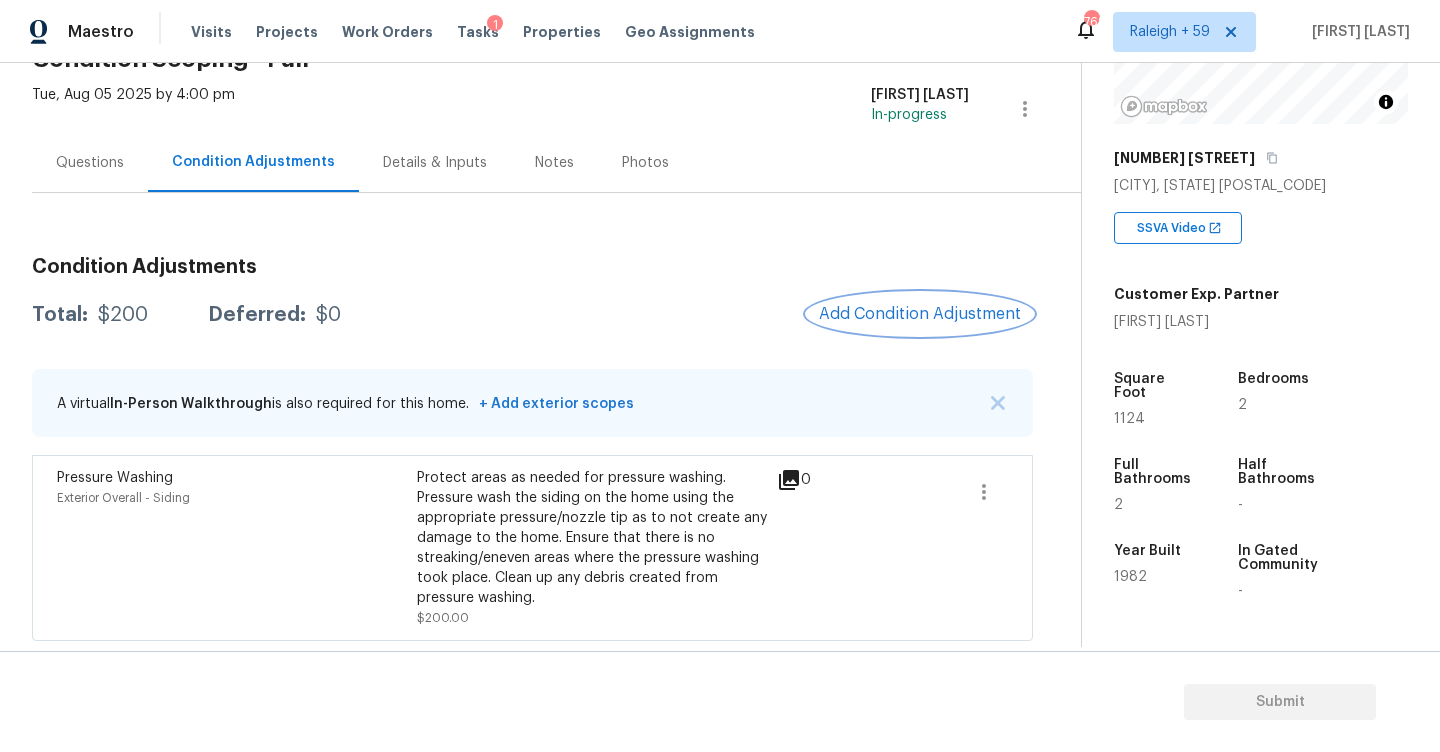 click on "Add Condition Adjustment" at bounding box center (920, 314) 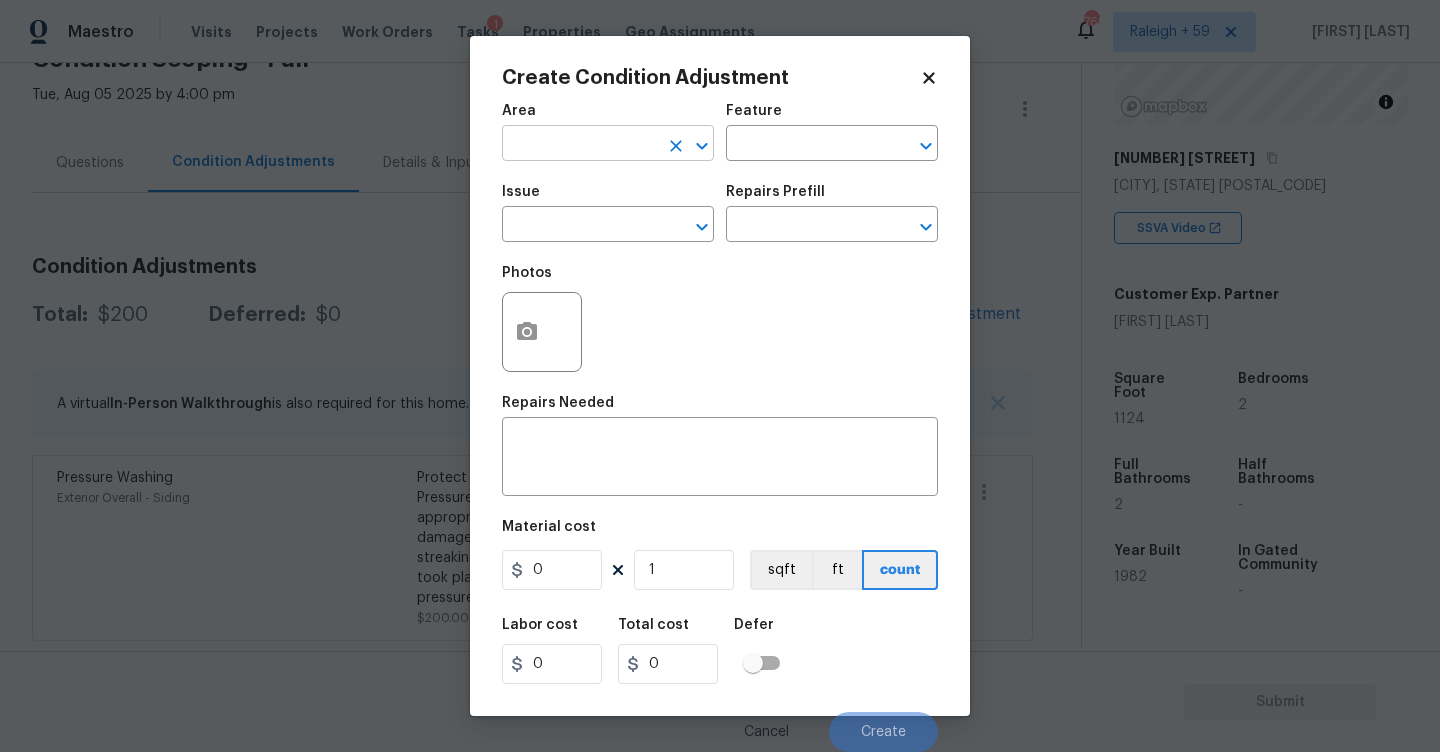 click at bounding box center [580, 145] 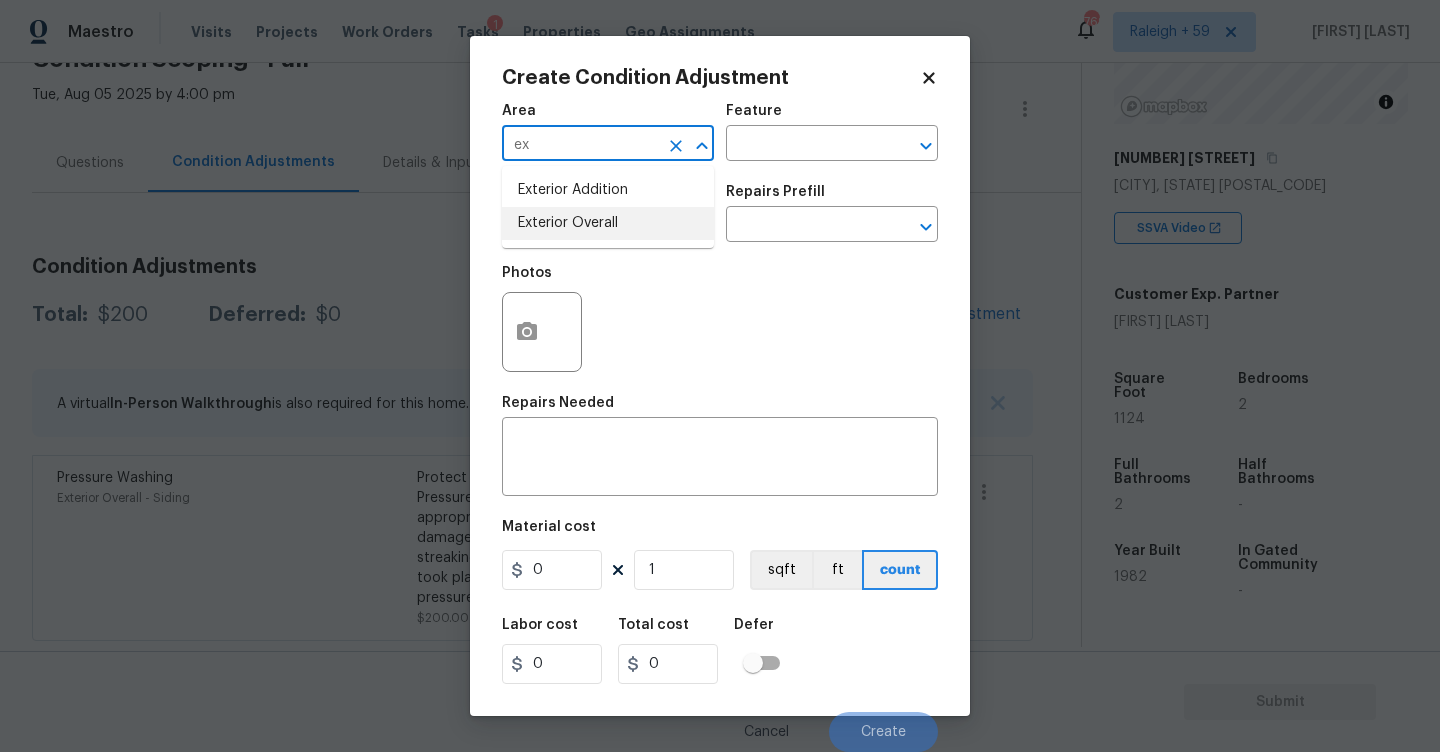 click on "Exterior Overall" at bounding box center (608, 223) 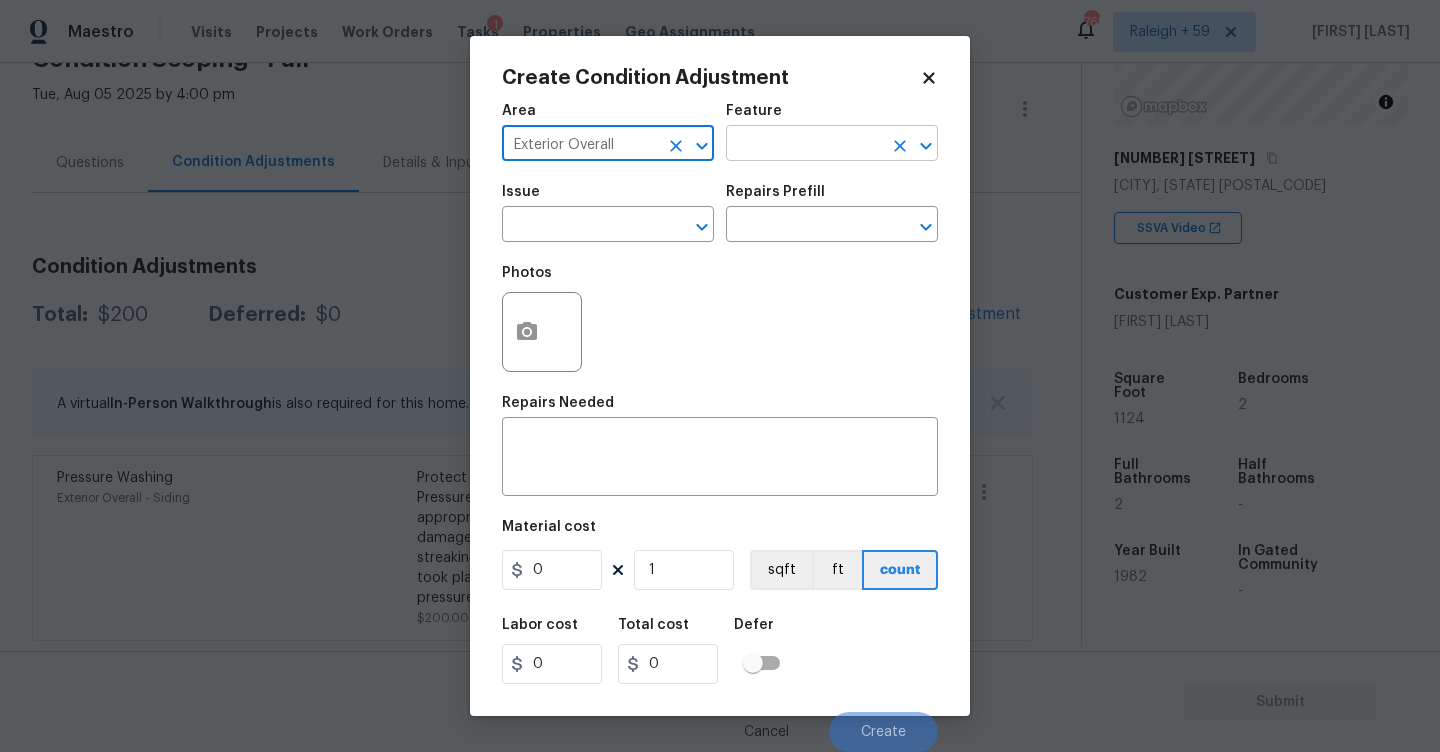 click 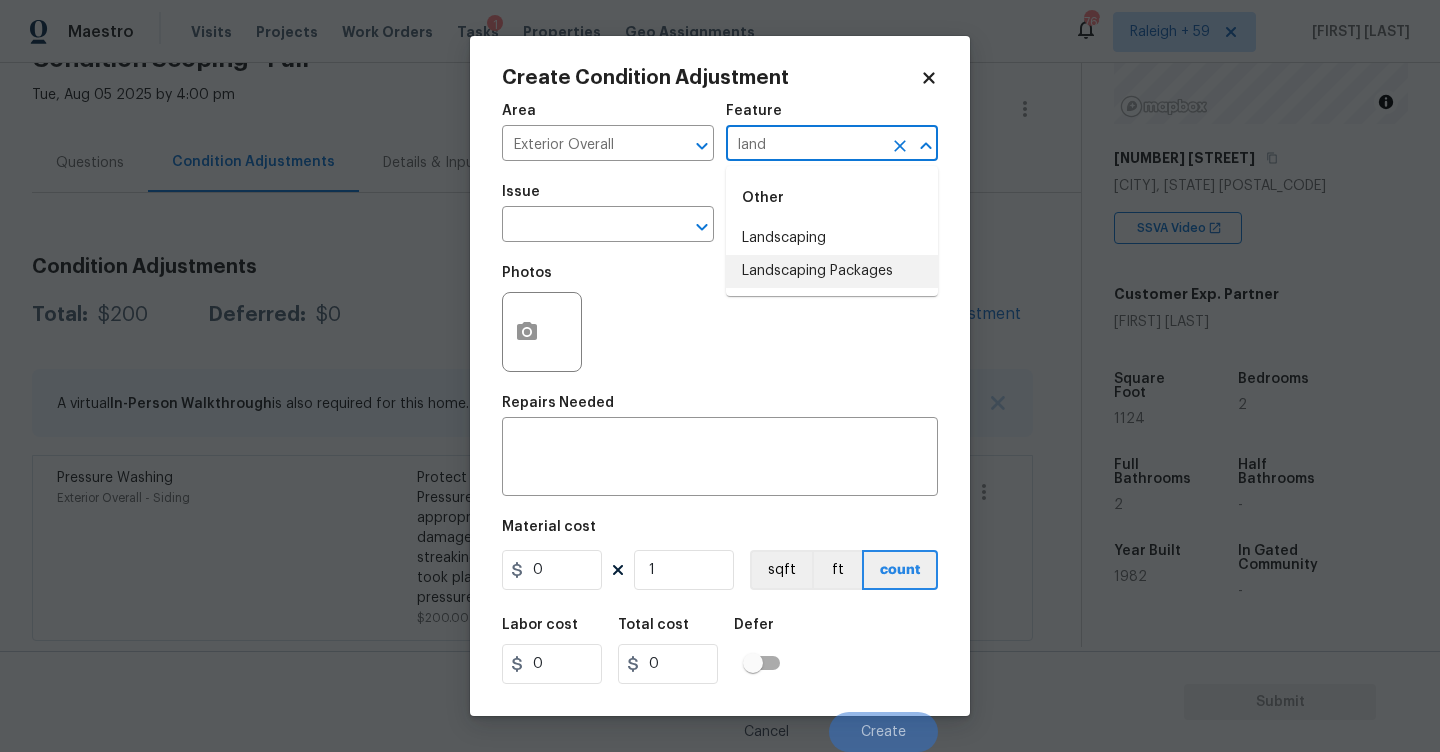 click on "Landscaping Packages" at bounding box center (832, 271) 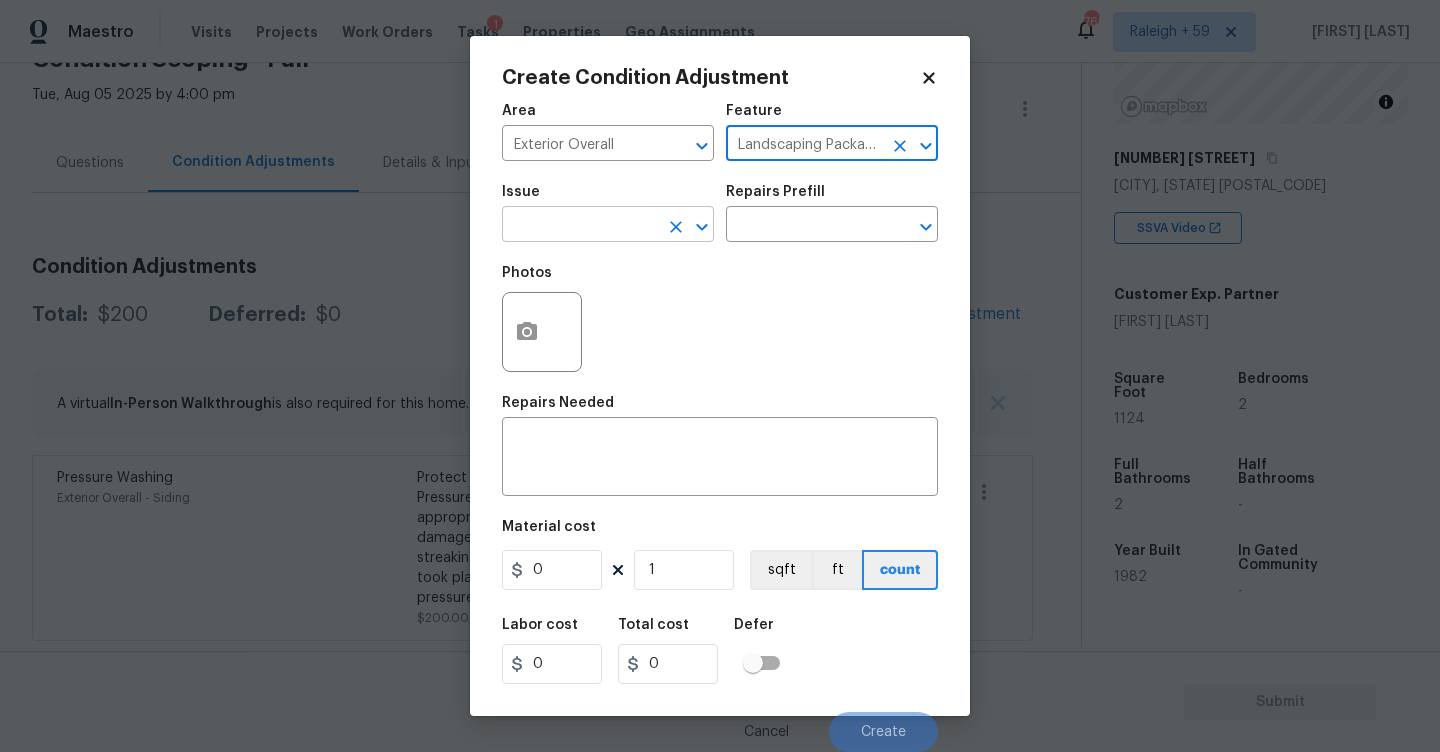 type on "Landscaping Packages" 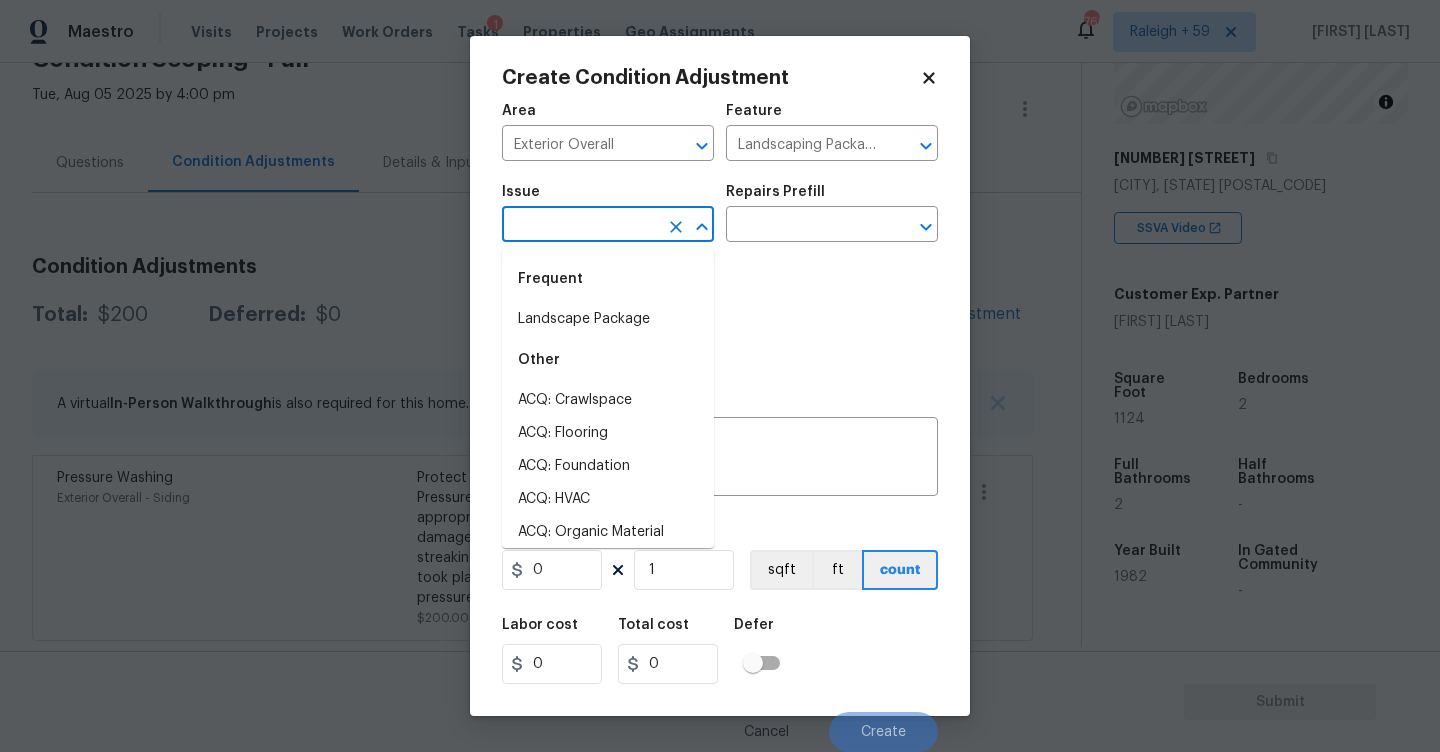 click on "Frequent" at bounding box center (608, 279) 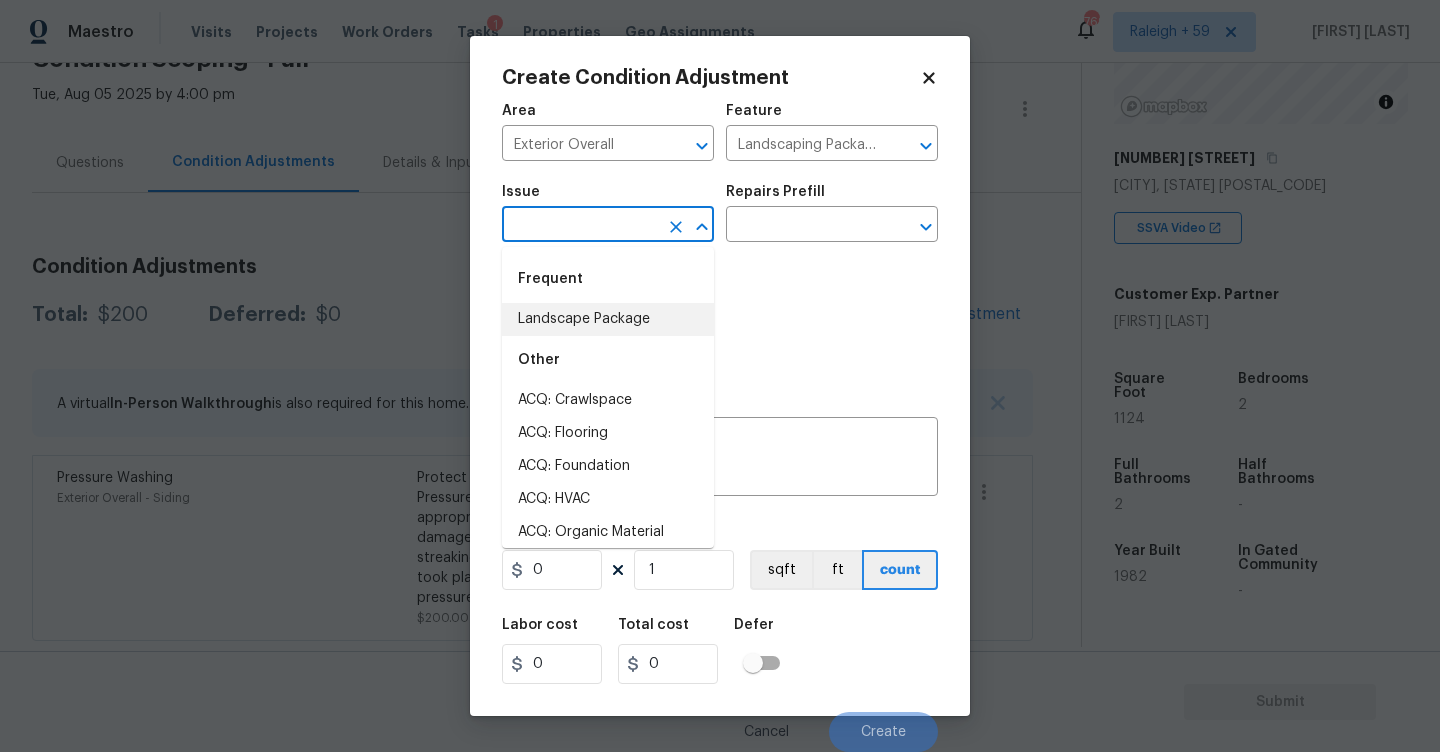 click on "Landscape Package" at bounding box center (608, 319) 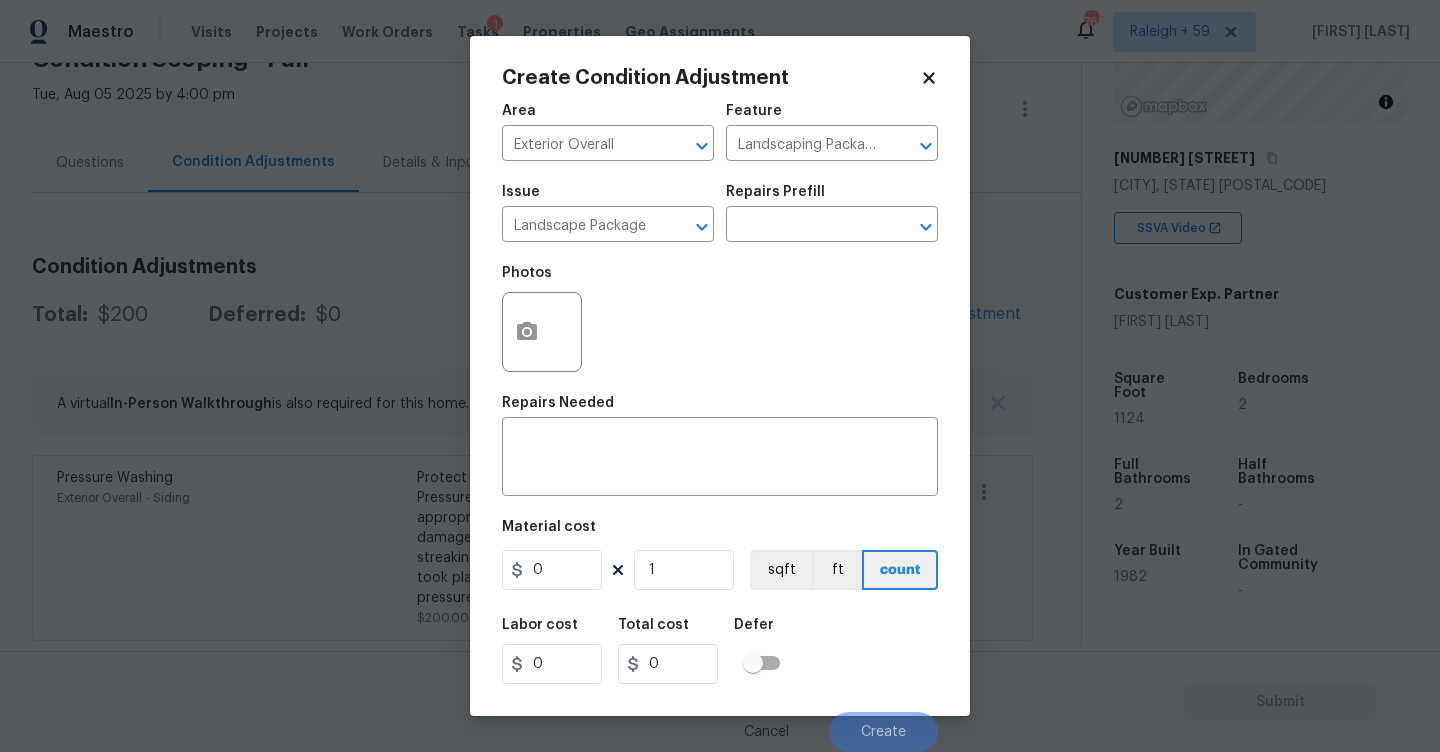 click on "Issue Landscape Package ​ Repairs Prefill ​" at bounding box center [720, 213] 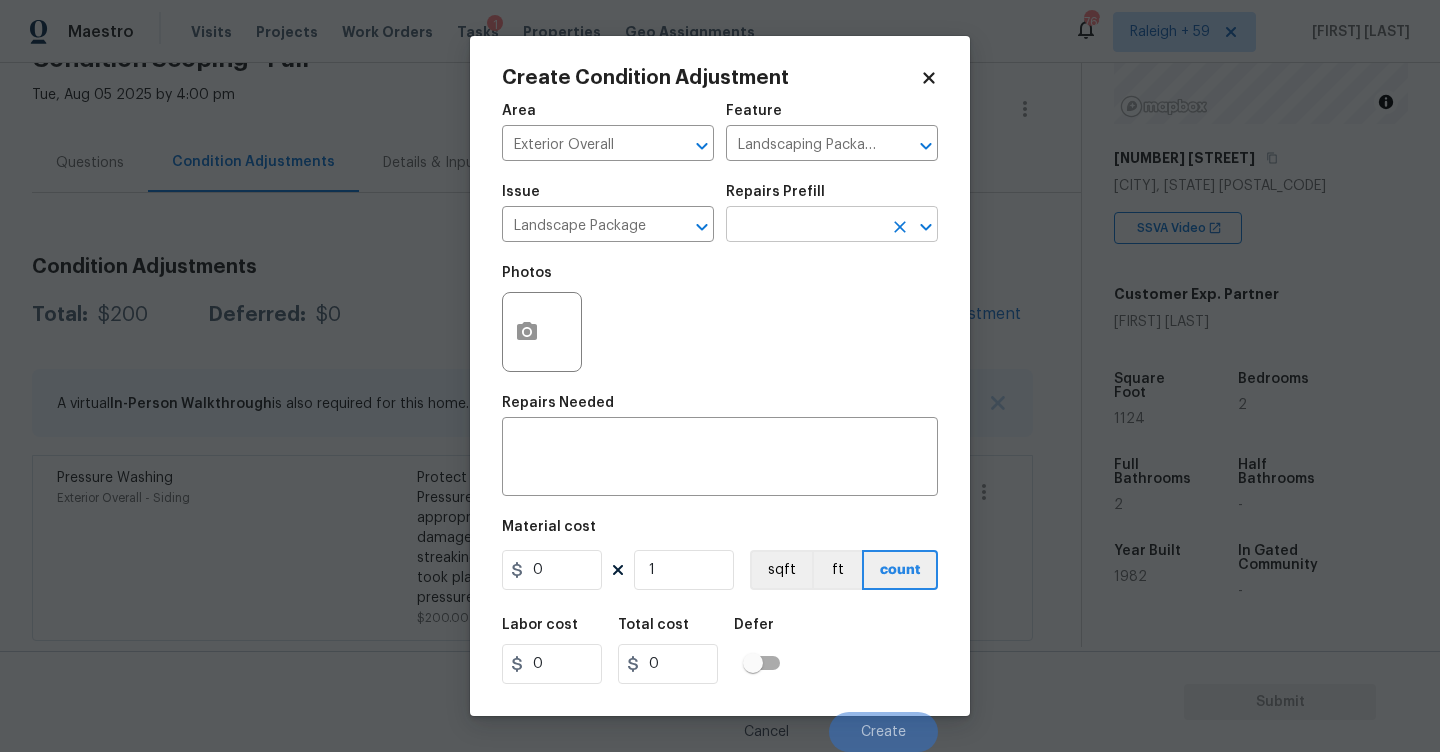click at bounding box center [804, 226] 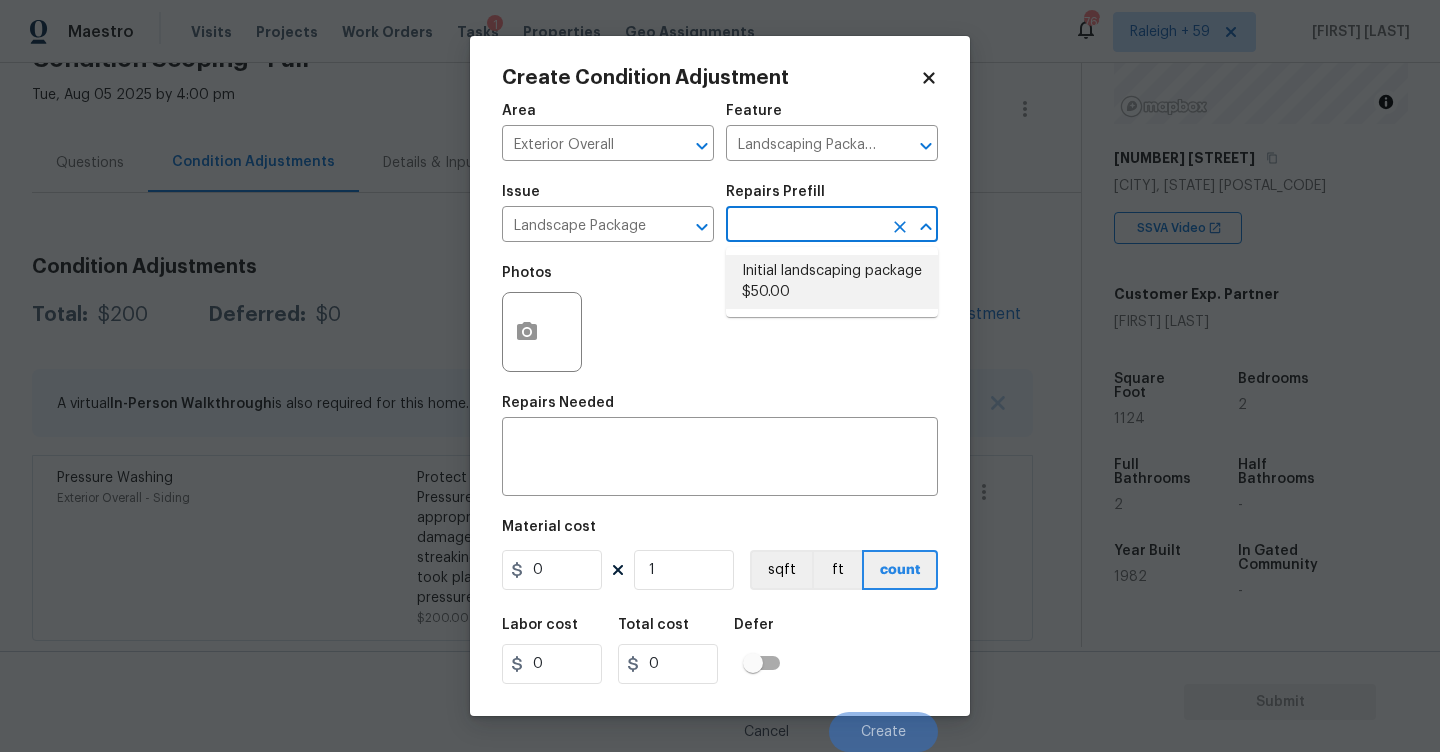 click on "Initial landscaping package $50.00" at bounding box center (832, 282) 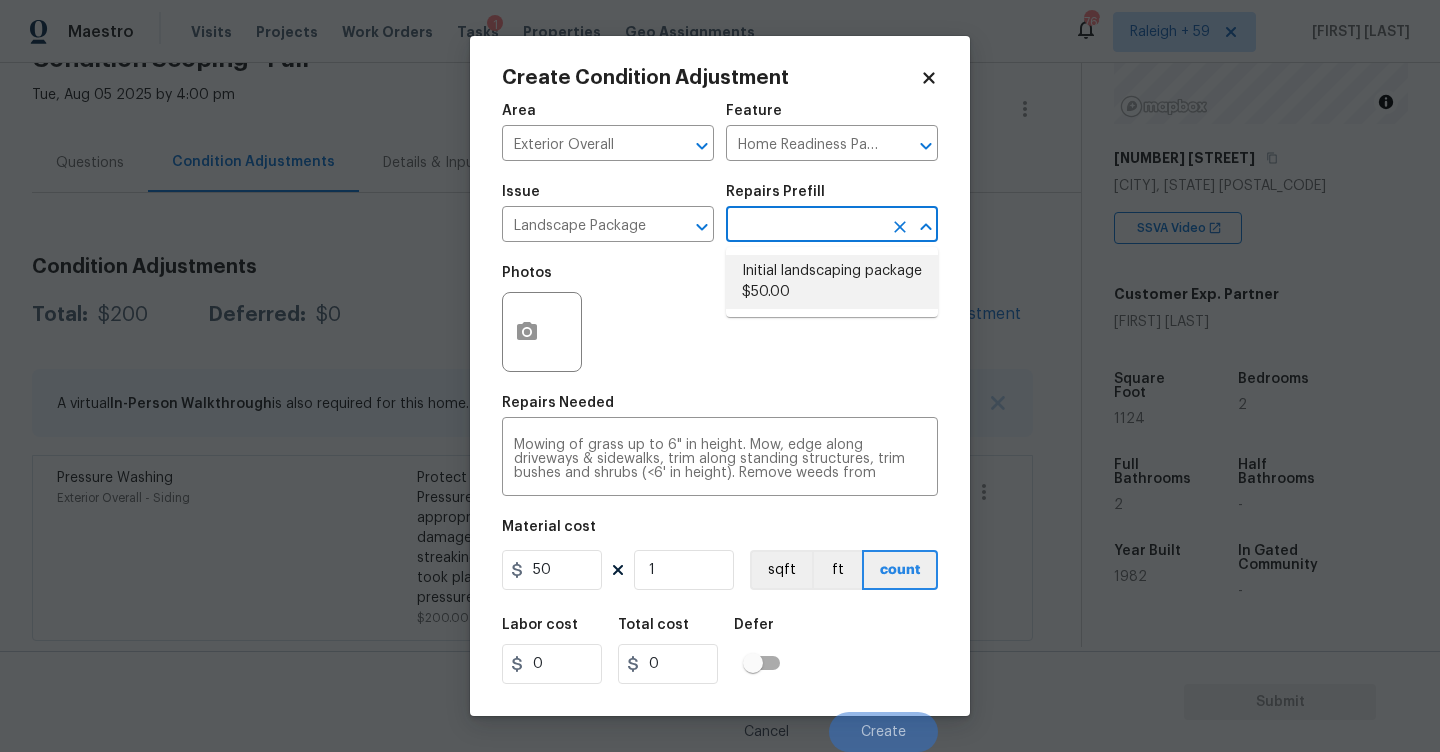 type on "50" 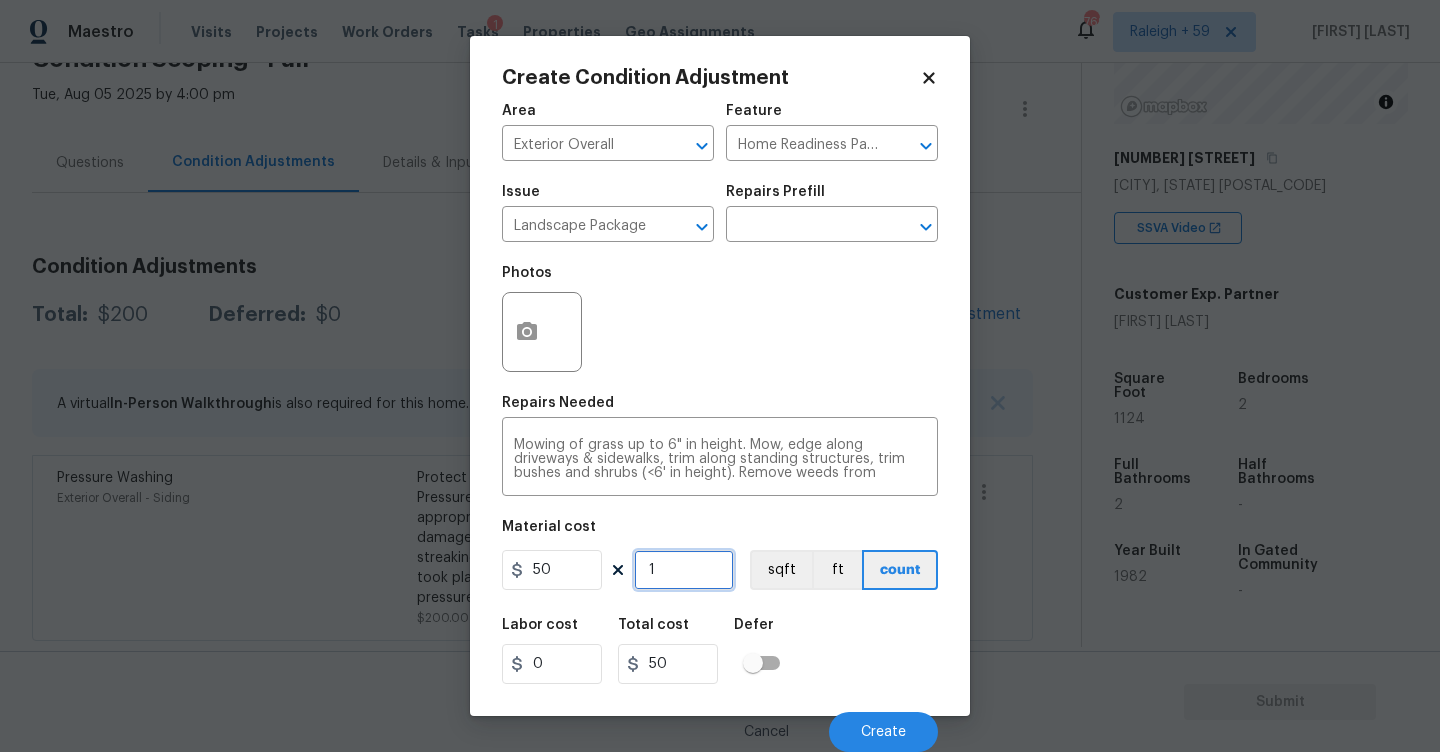 click on "1" at bounding box center [684, 570] 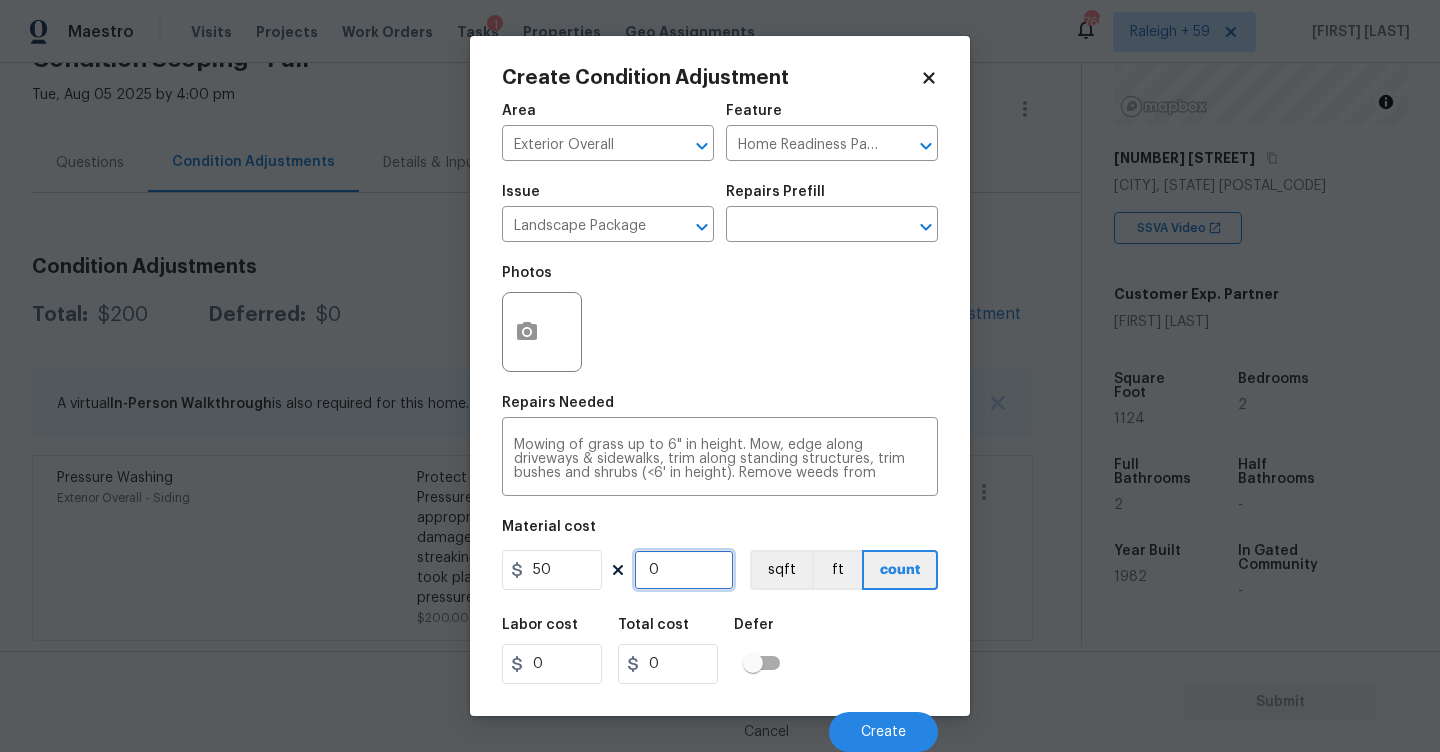 type on "4" 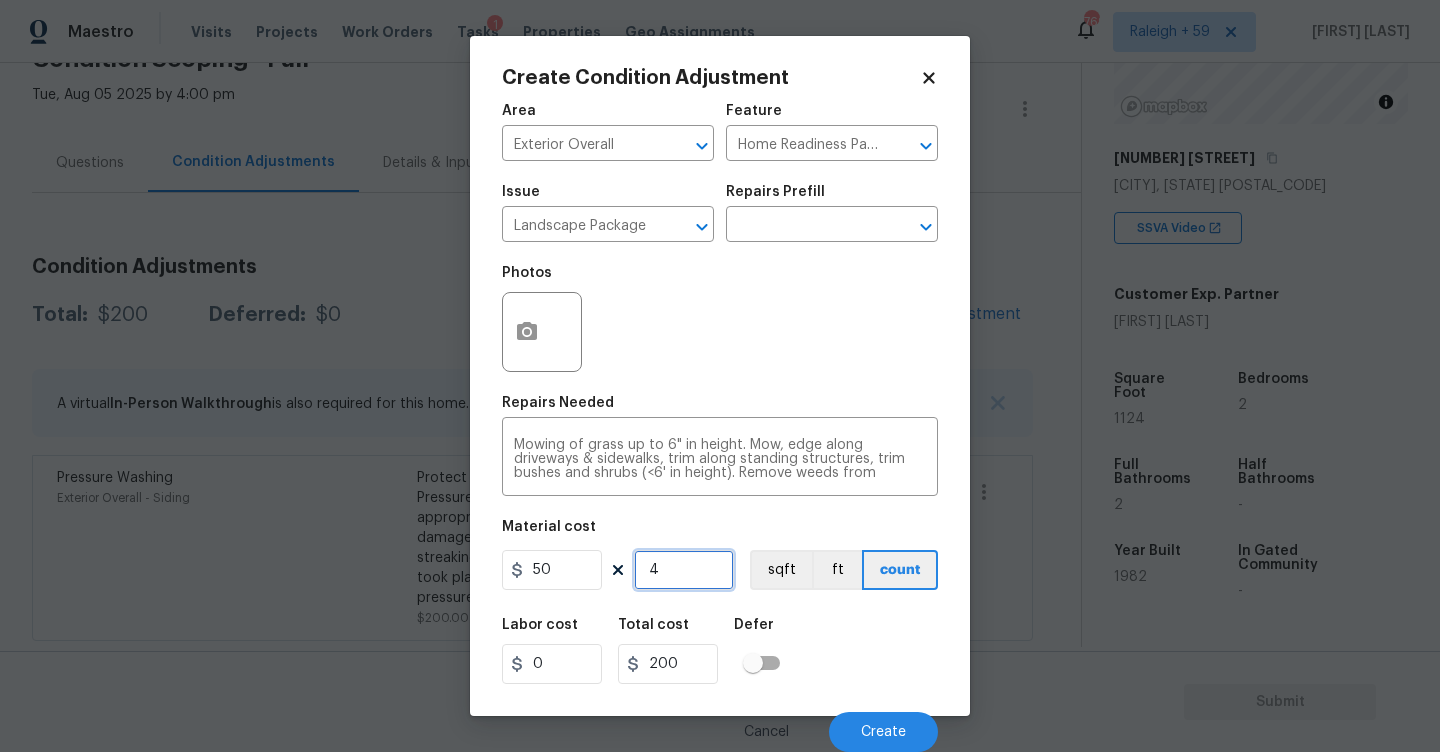 type on "40" 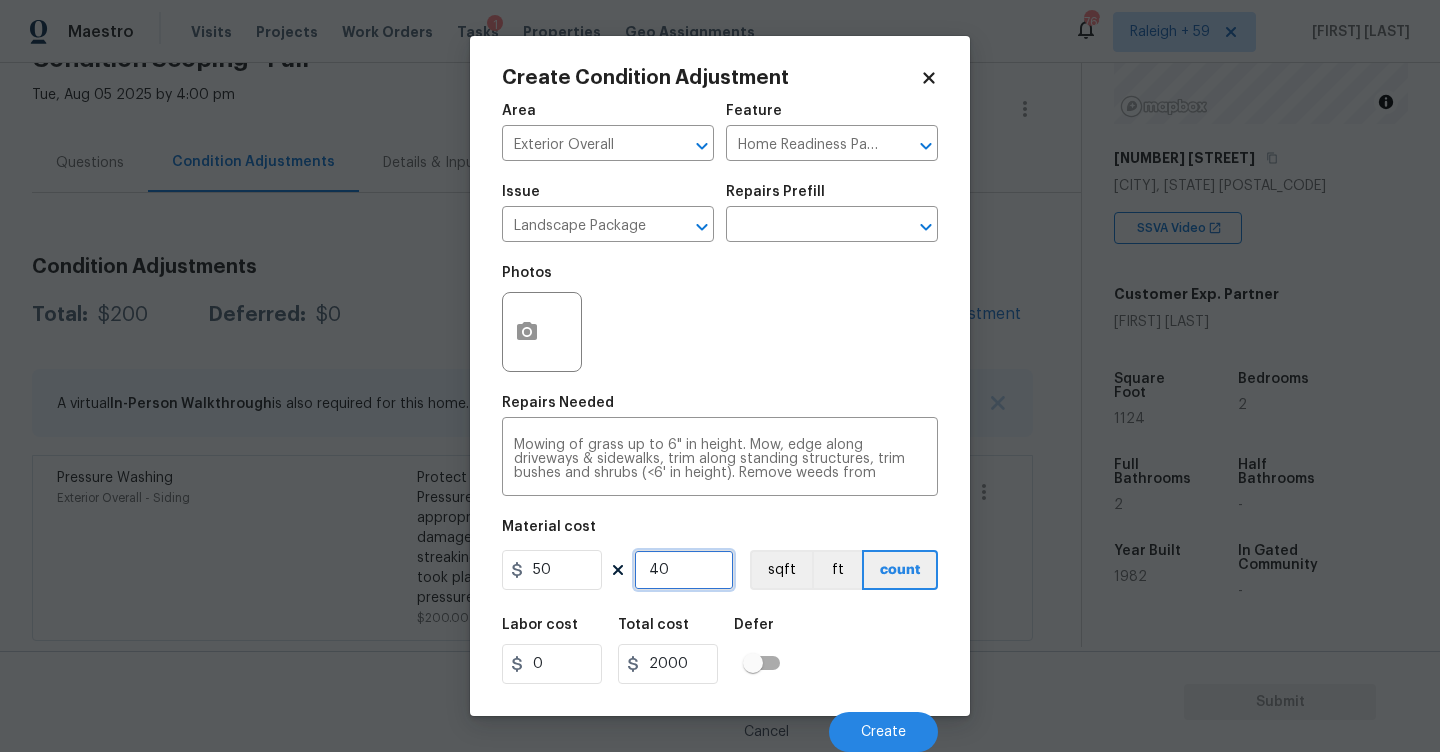 type on "4" 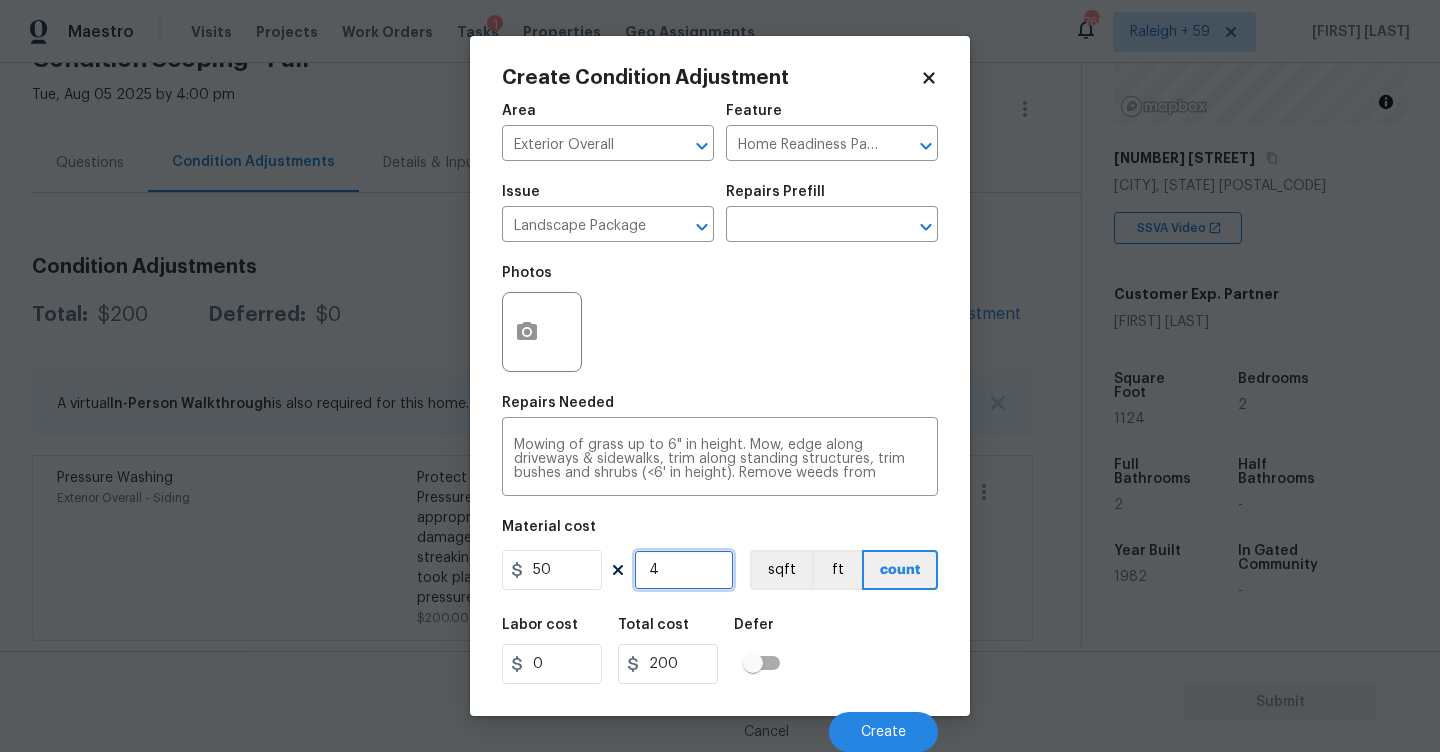 type on "0" 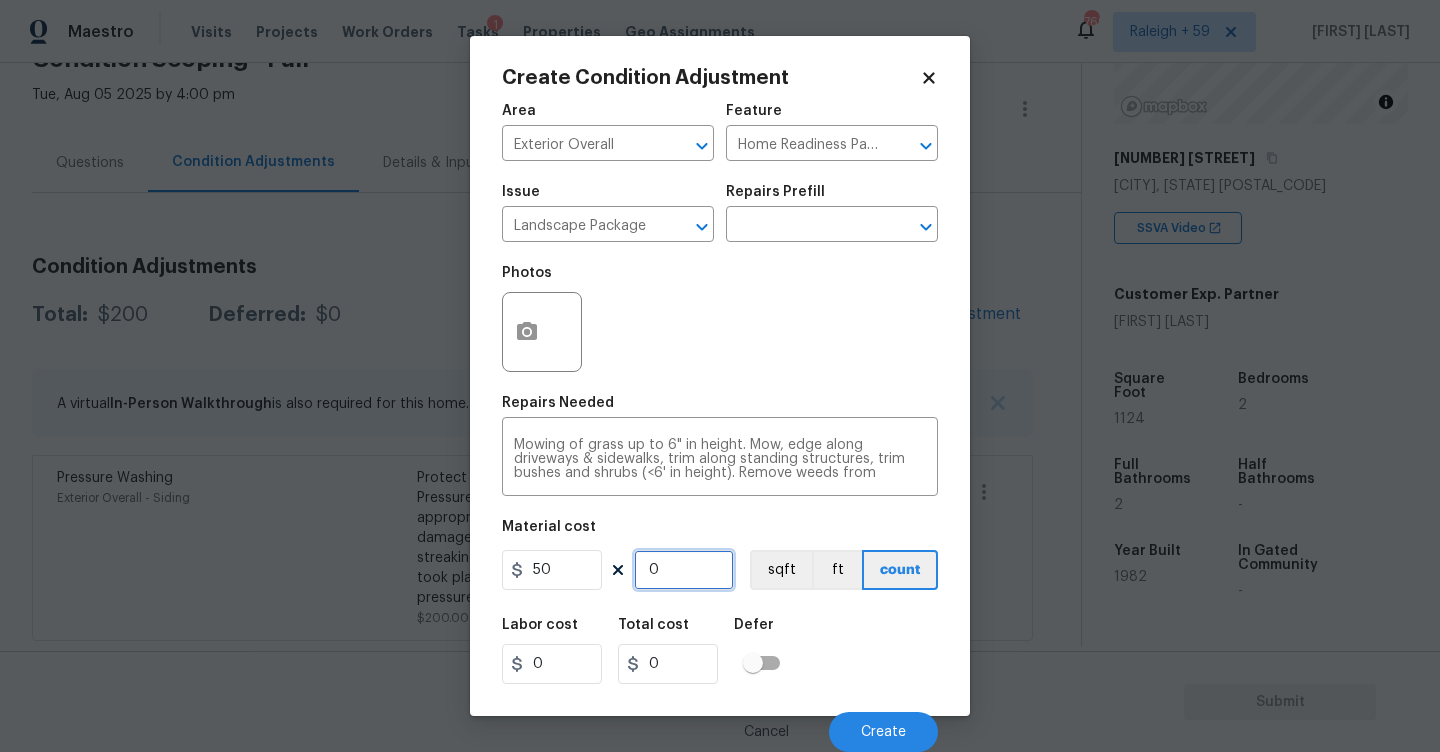 type on "8" 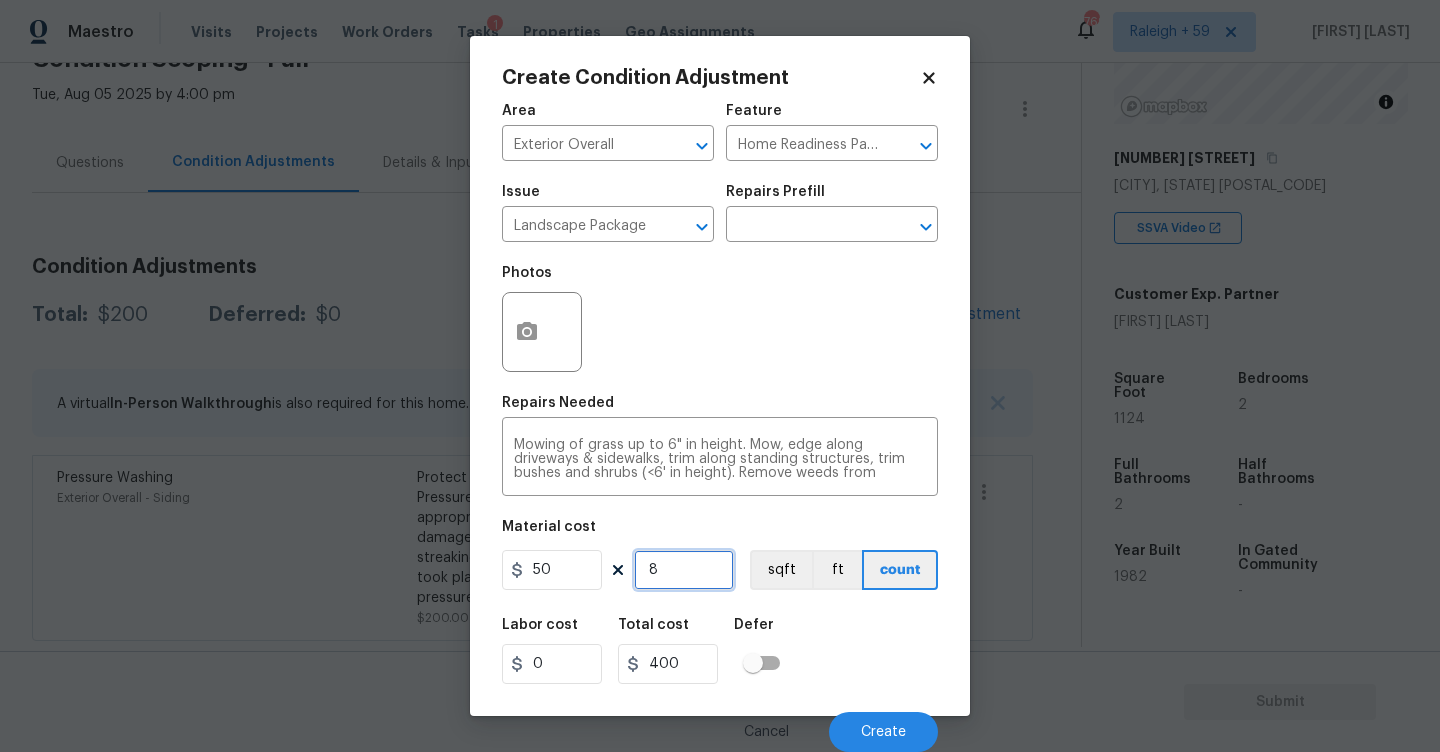 type on "0" 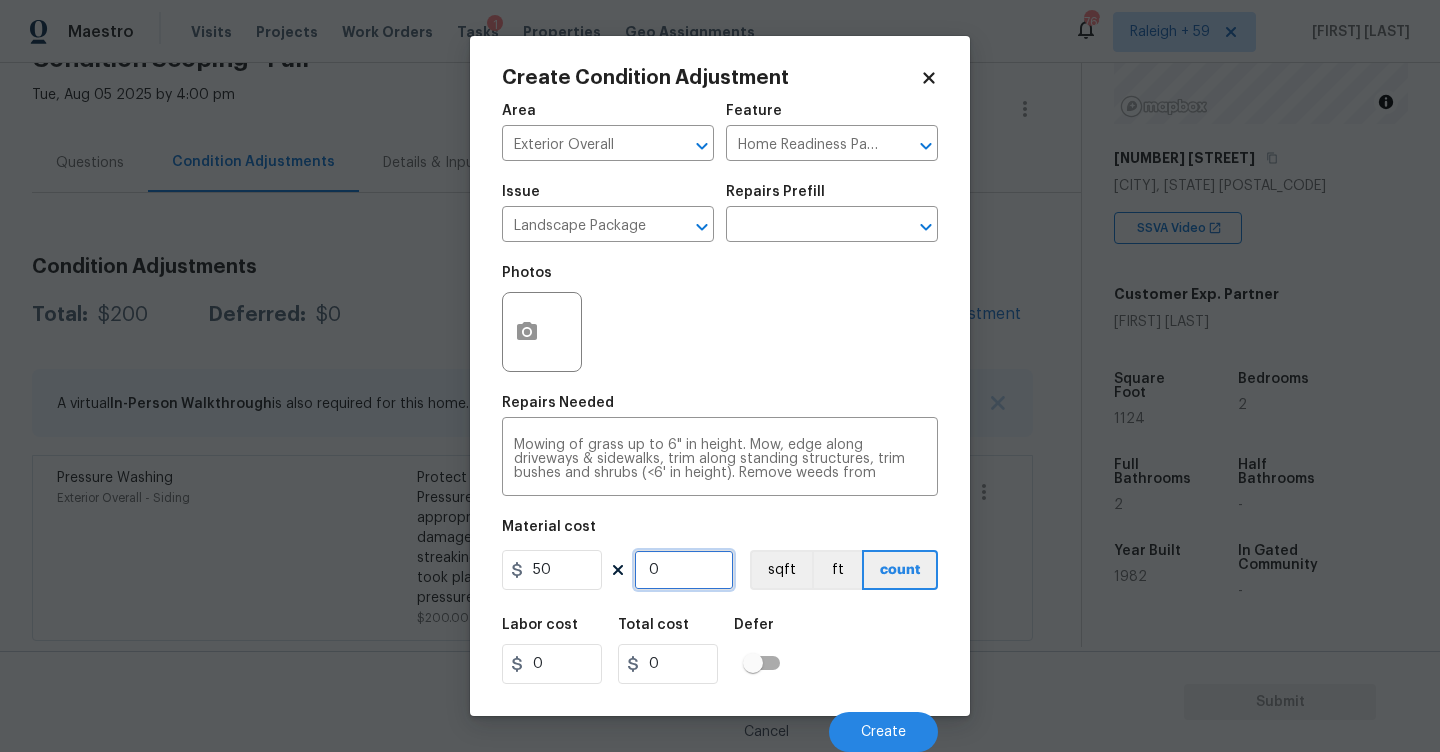 type on "4" 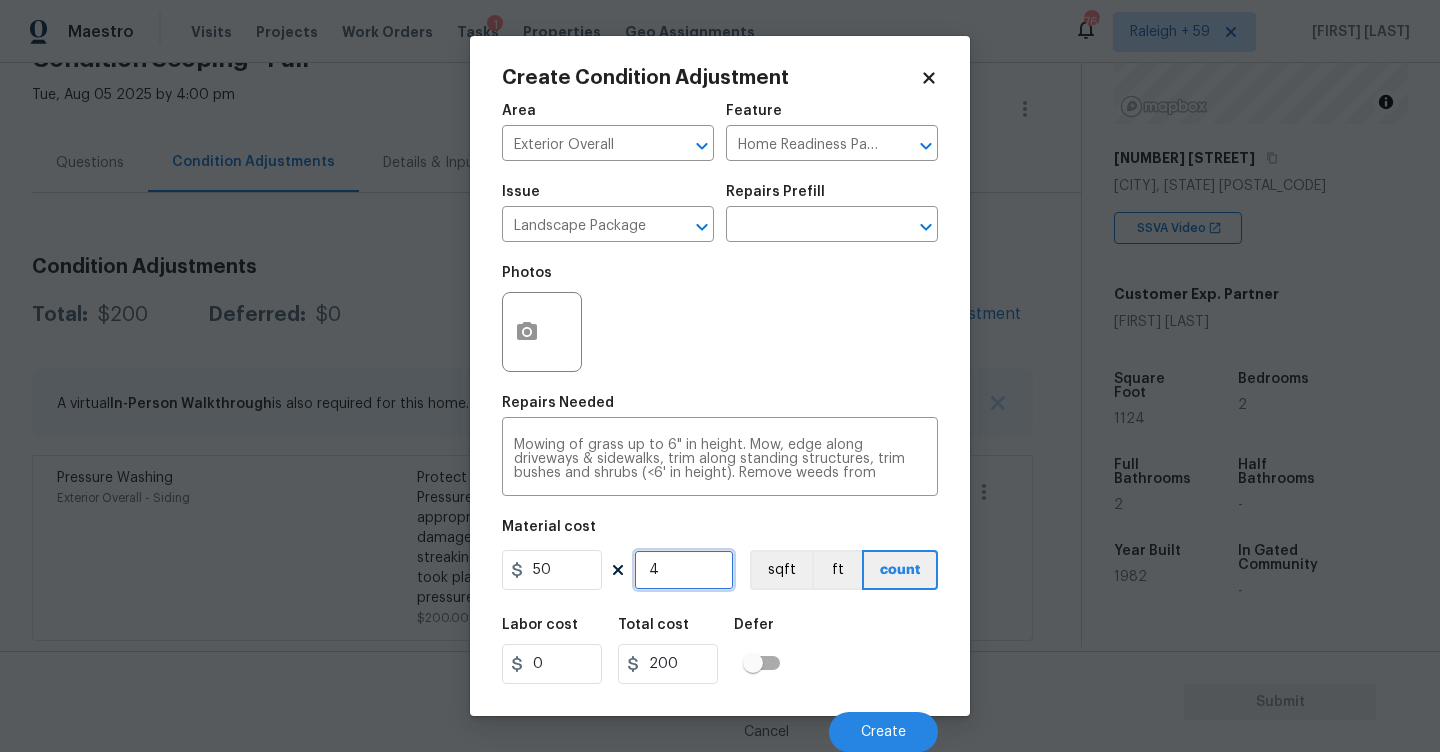 type on "0" 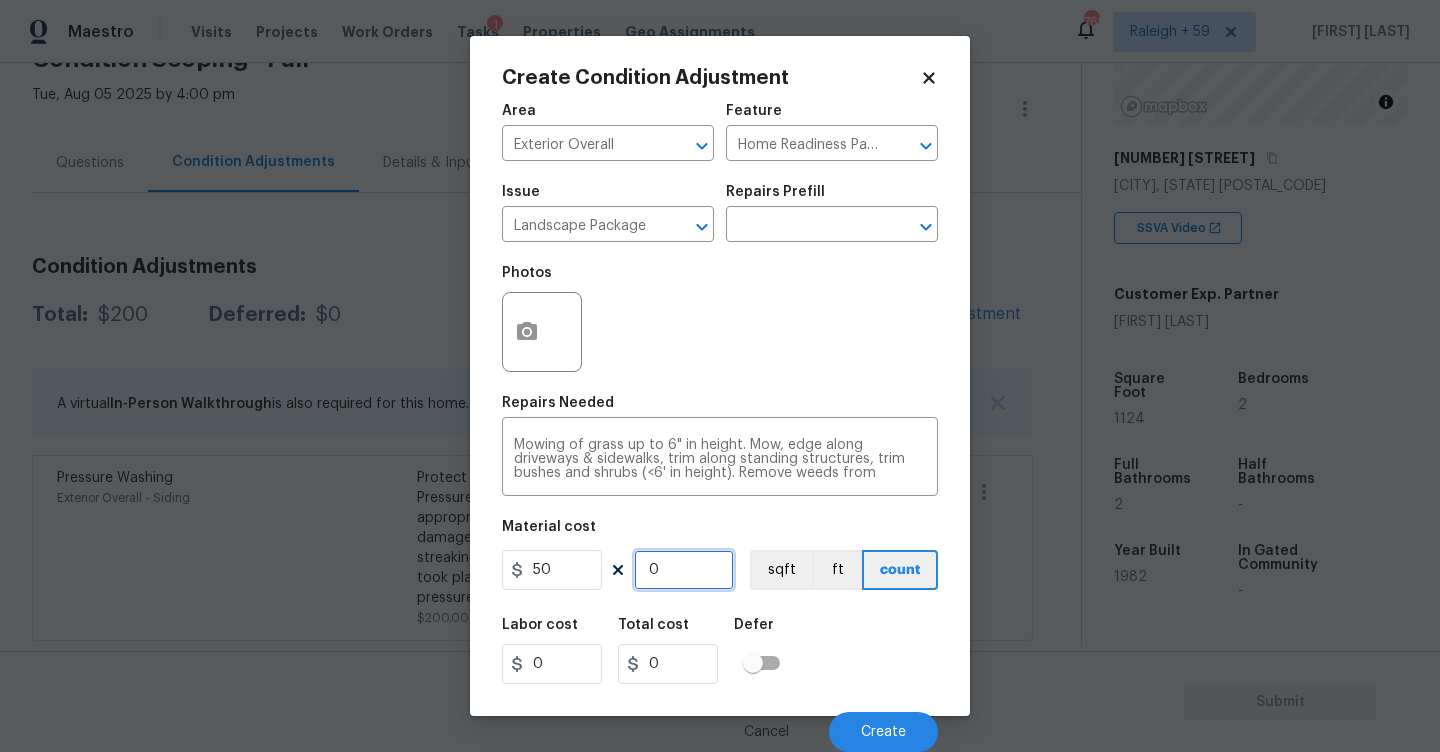 type on "2" 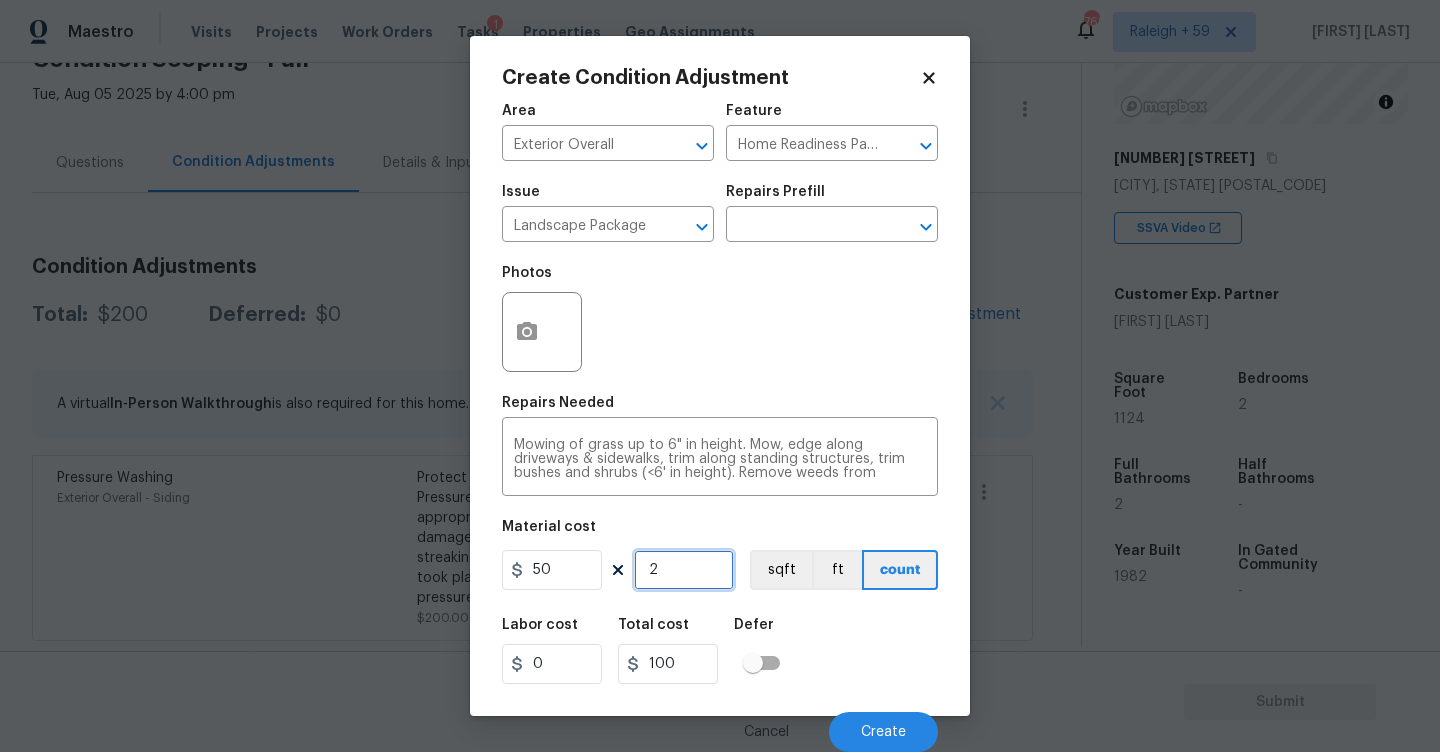 type on "29" 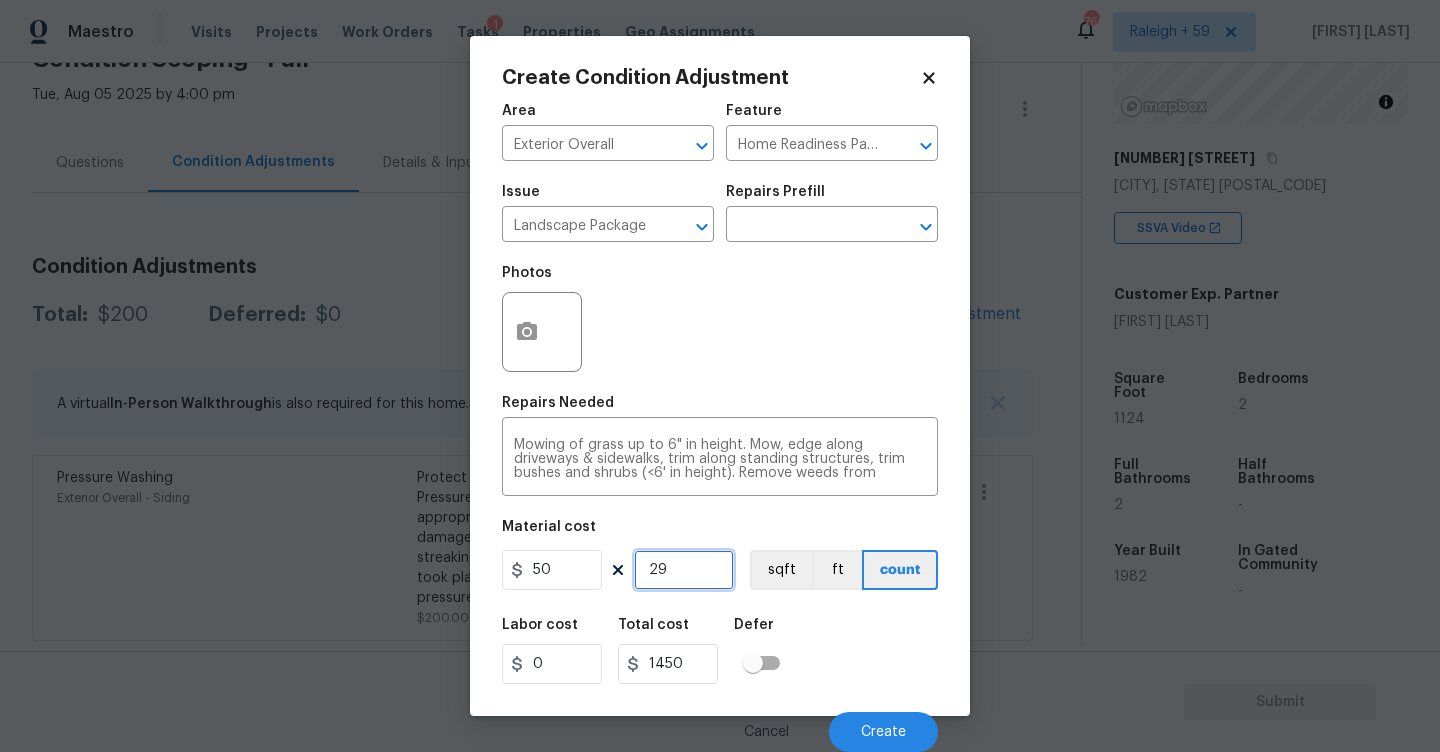 type on "29" 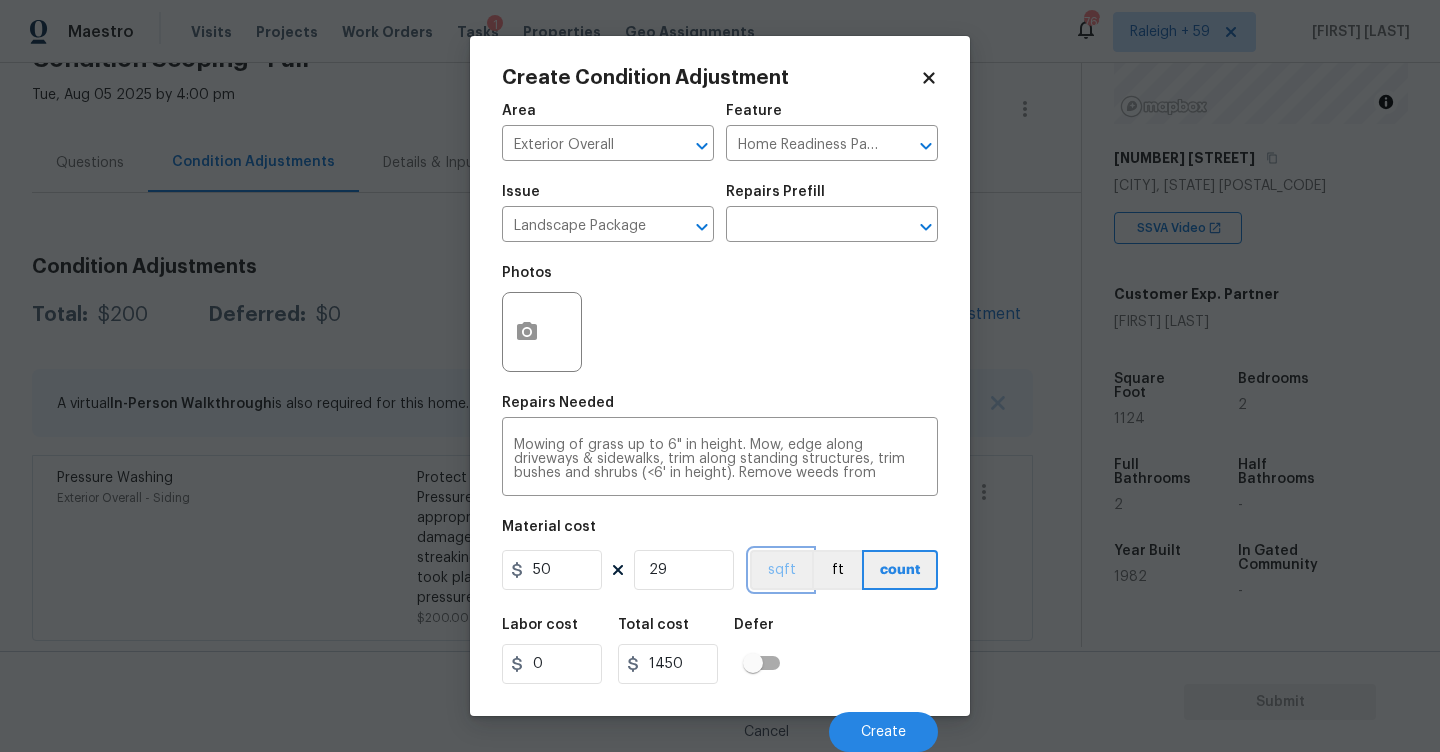 type 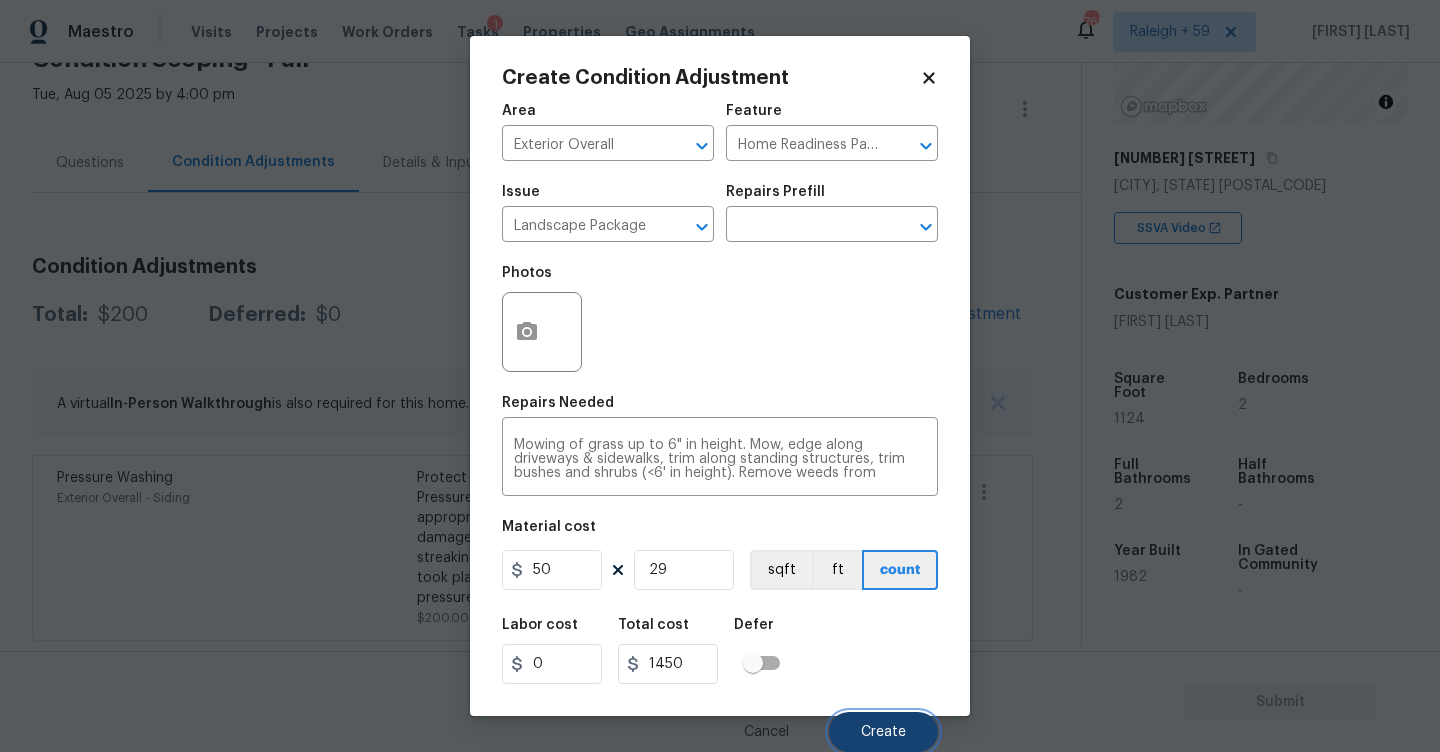 click on "Create" at bounding box center [883, 732] 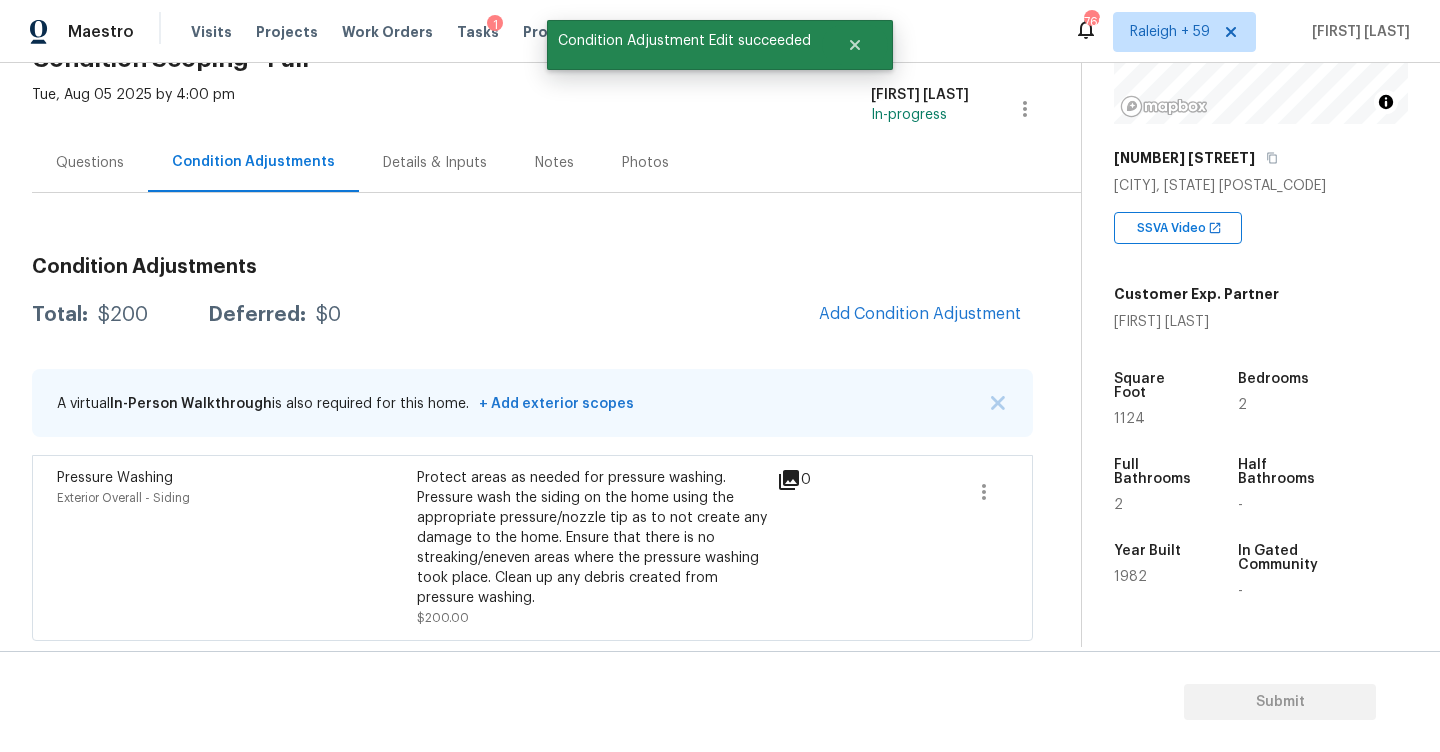 scroll, scrollTop: 0, scrollLeft: 0, axis: both 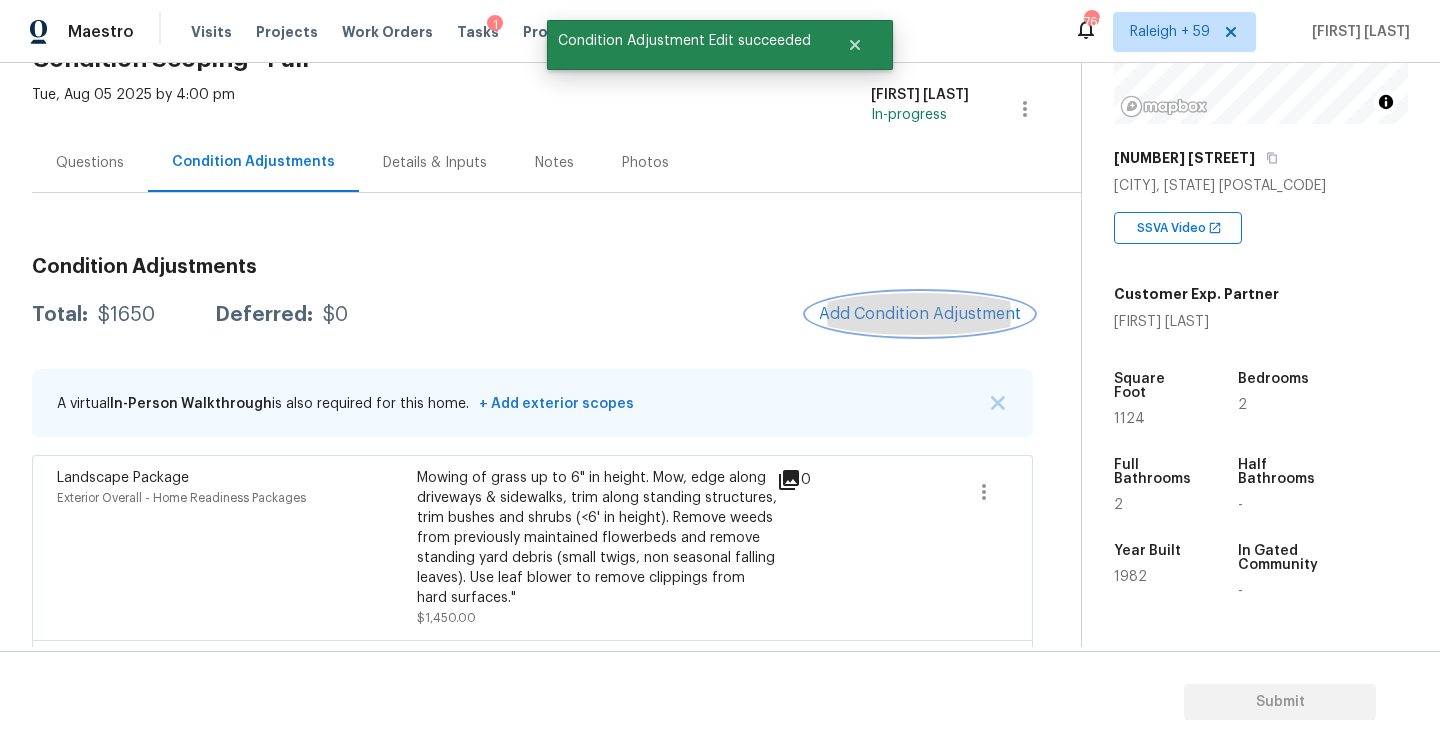 click on "Add Condition Adjustment" at bounding box center [920, 314] 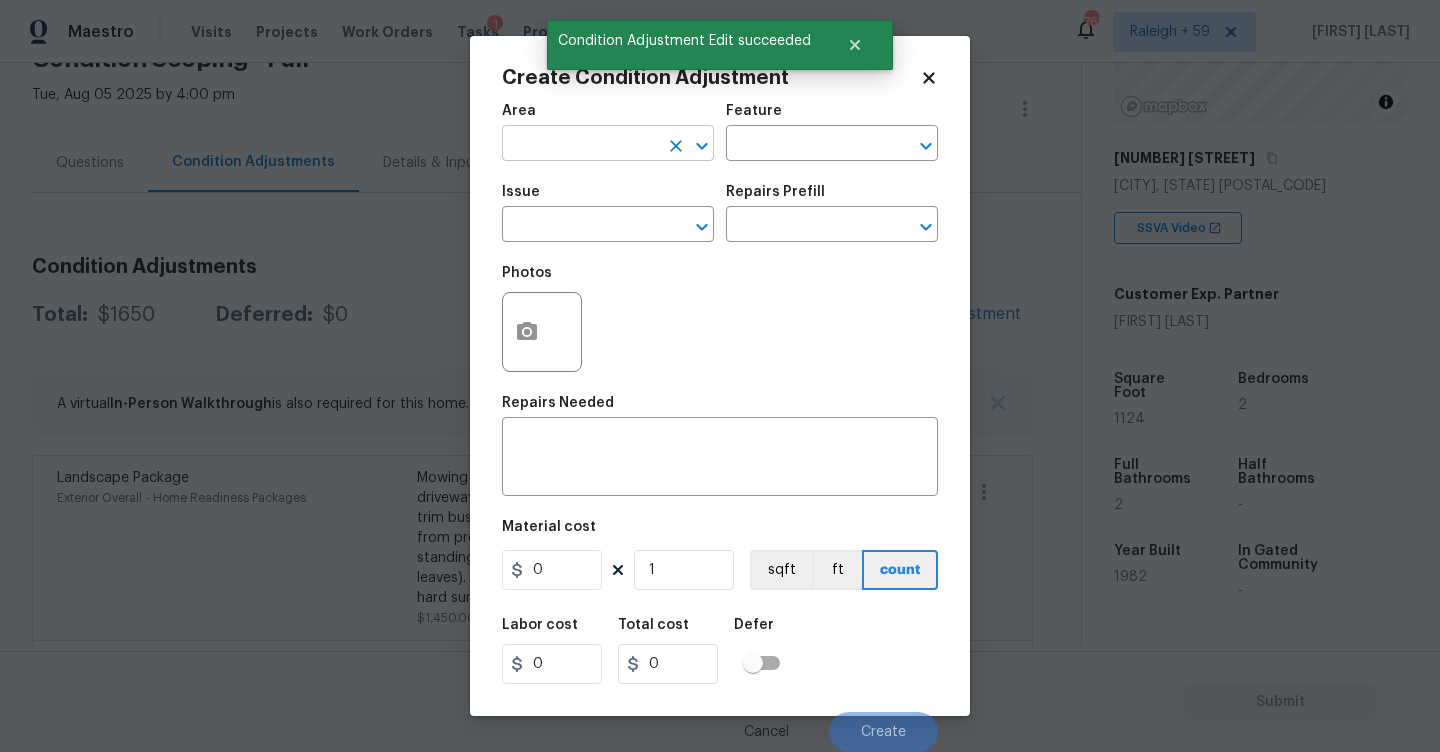 click at bounding box center (580, 145) 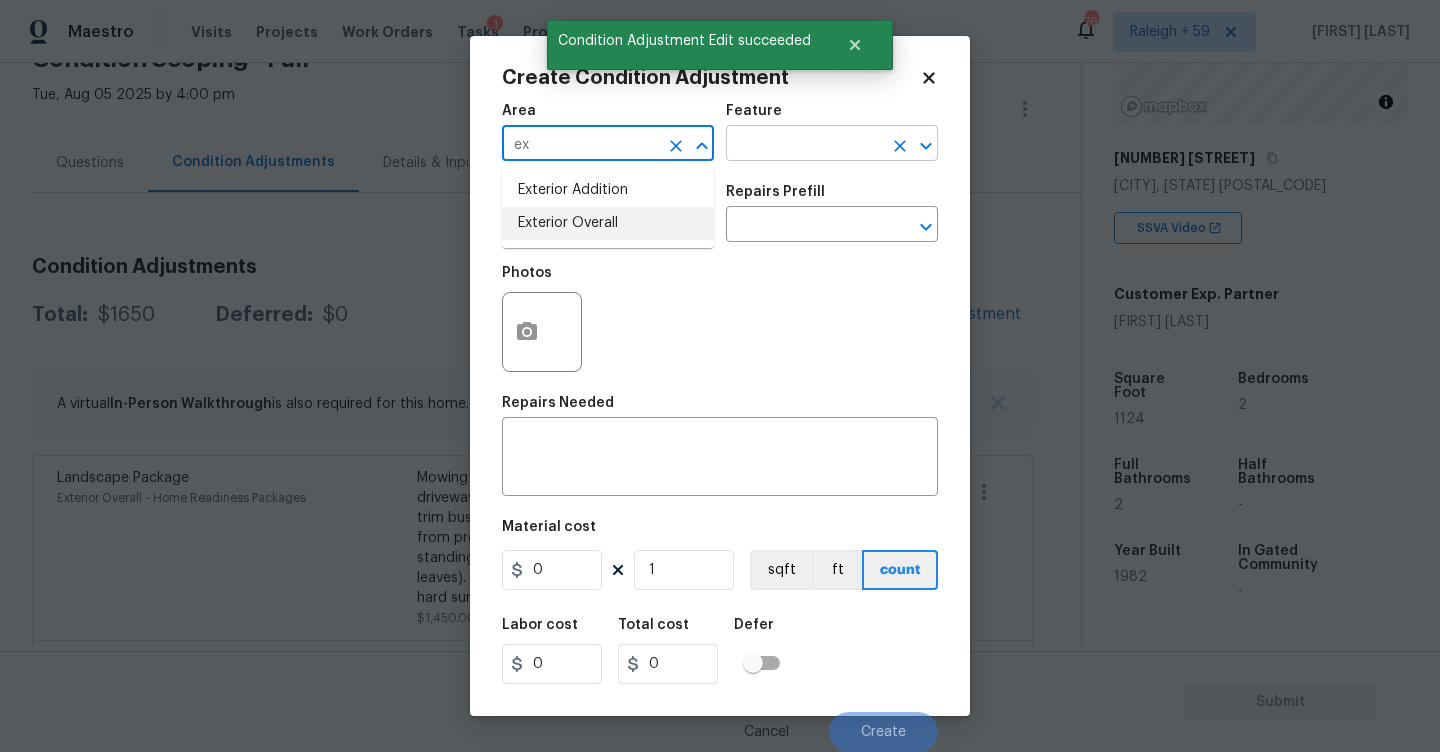 drag, startPoint x: 572, startPoint y: 208, endPoint x: 797, endPoint y: 145, distance: 233.6536 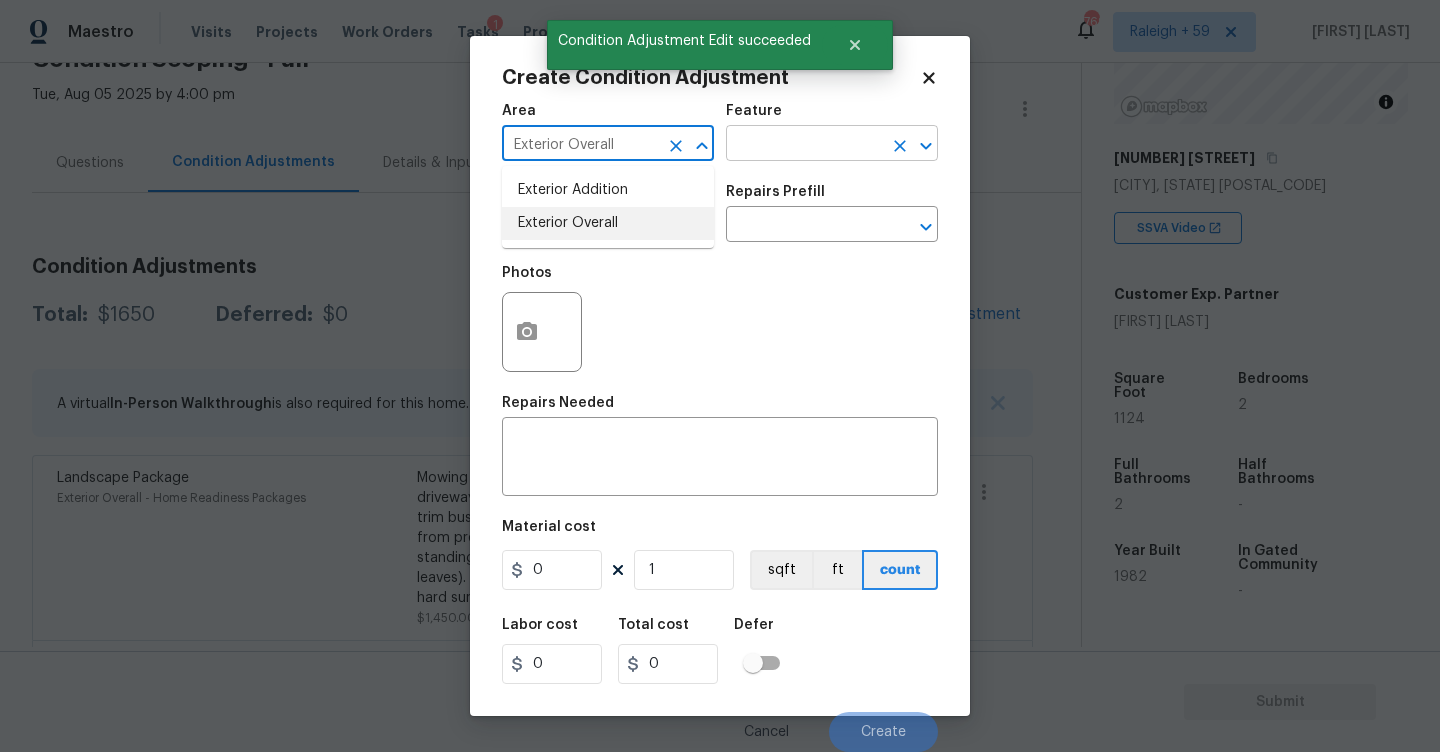 type on "Exterior Overall" 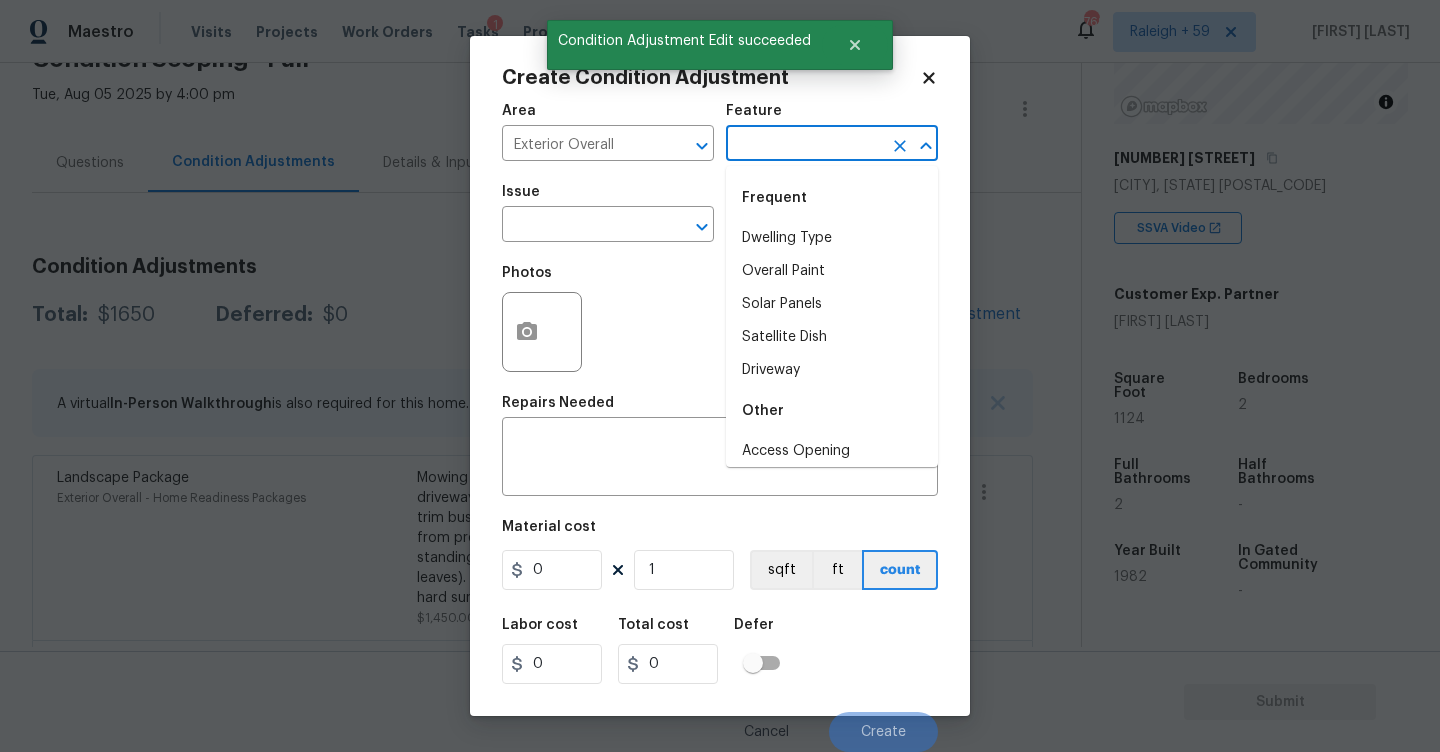 click at bounding box center [804, 145] 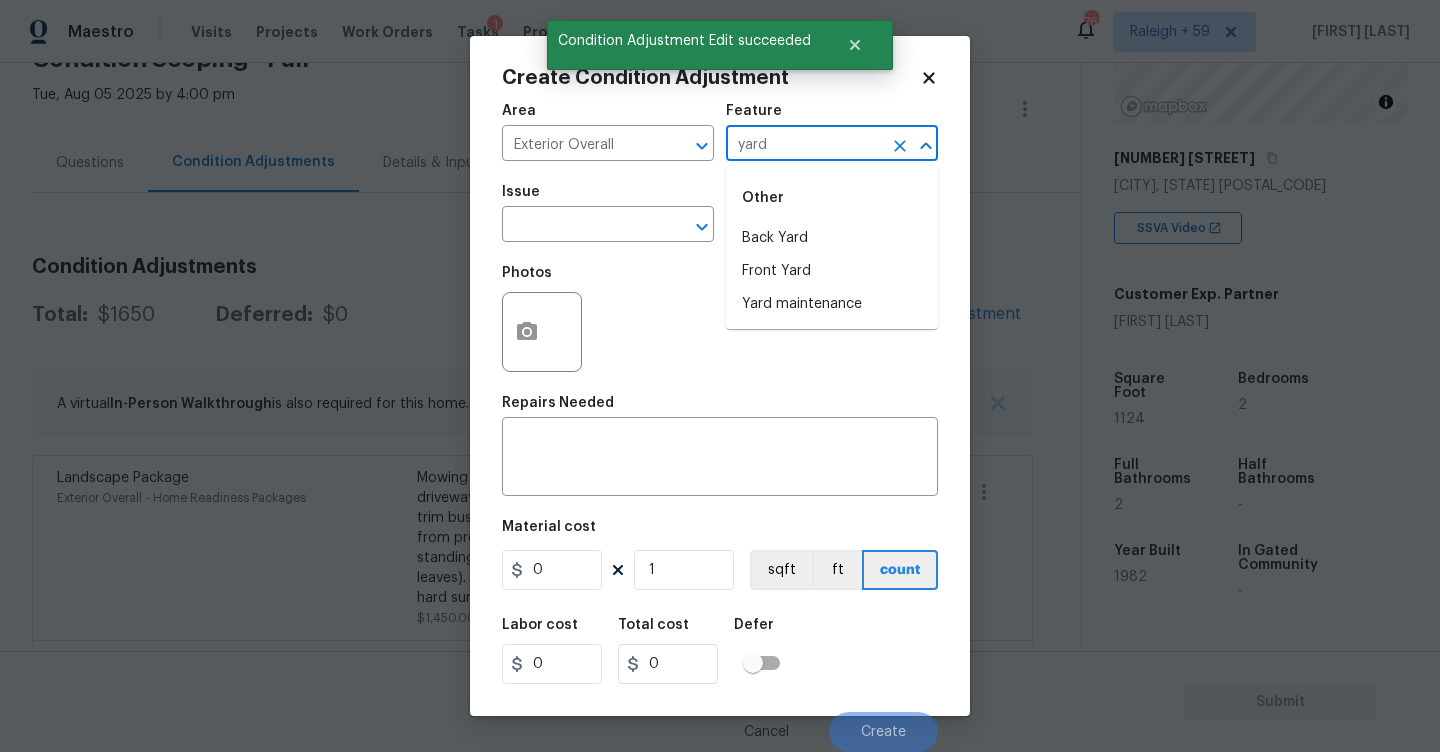 click on "Yard maintenance" at bounding box center [832, 304] 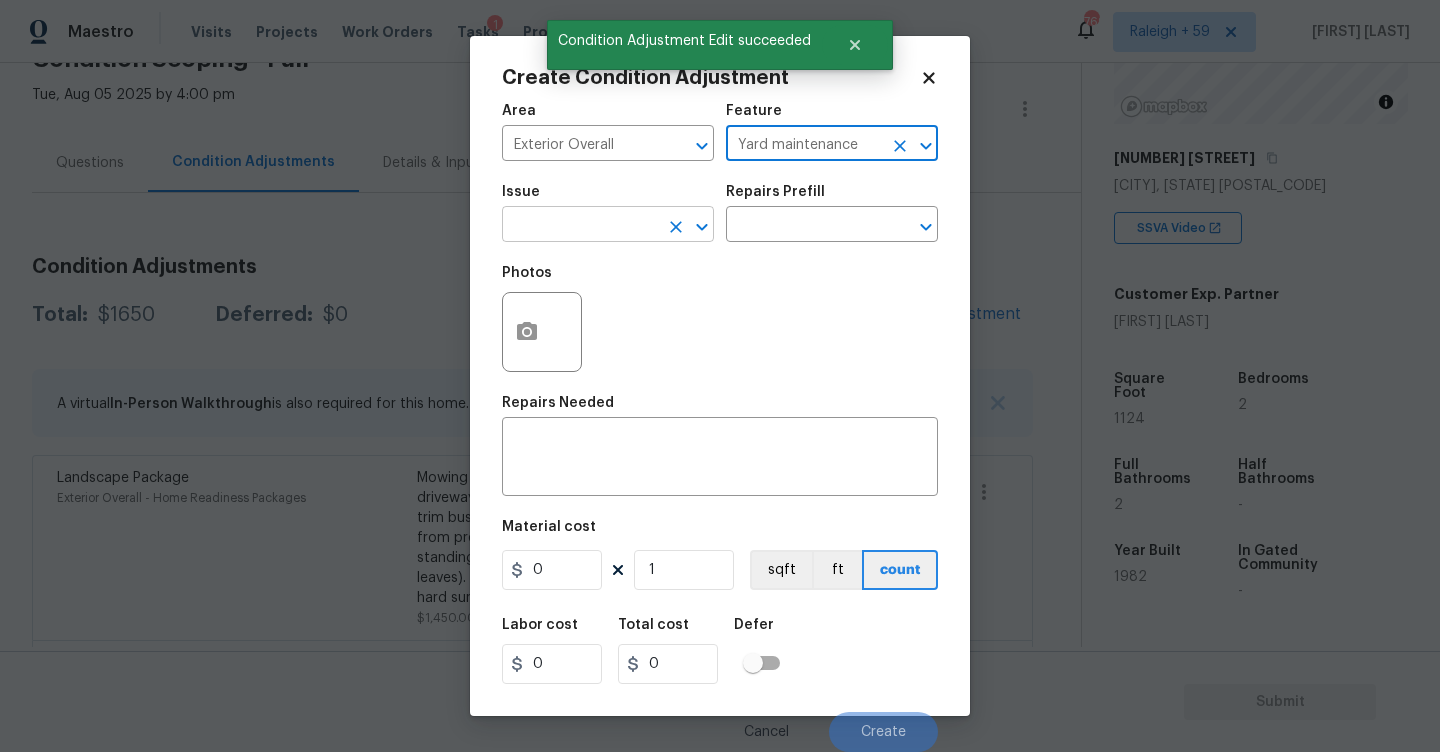type on "Yard maintenance" 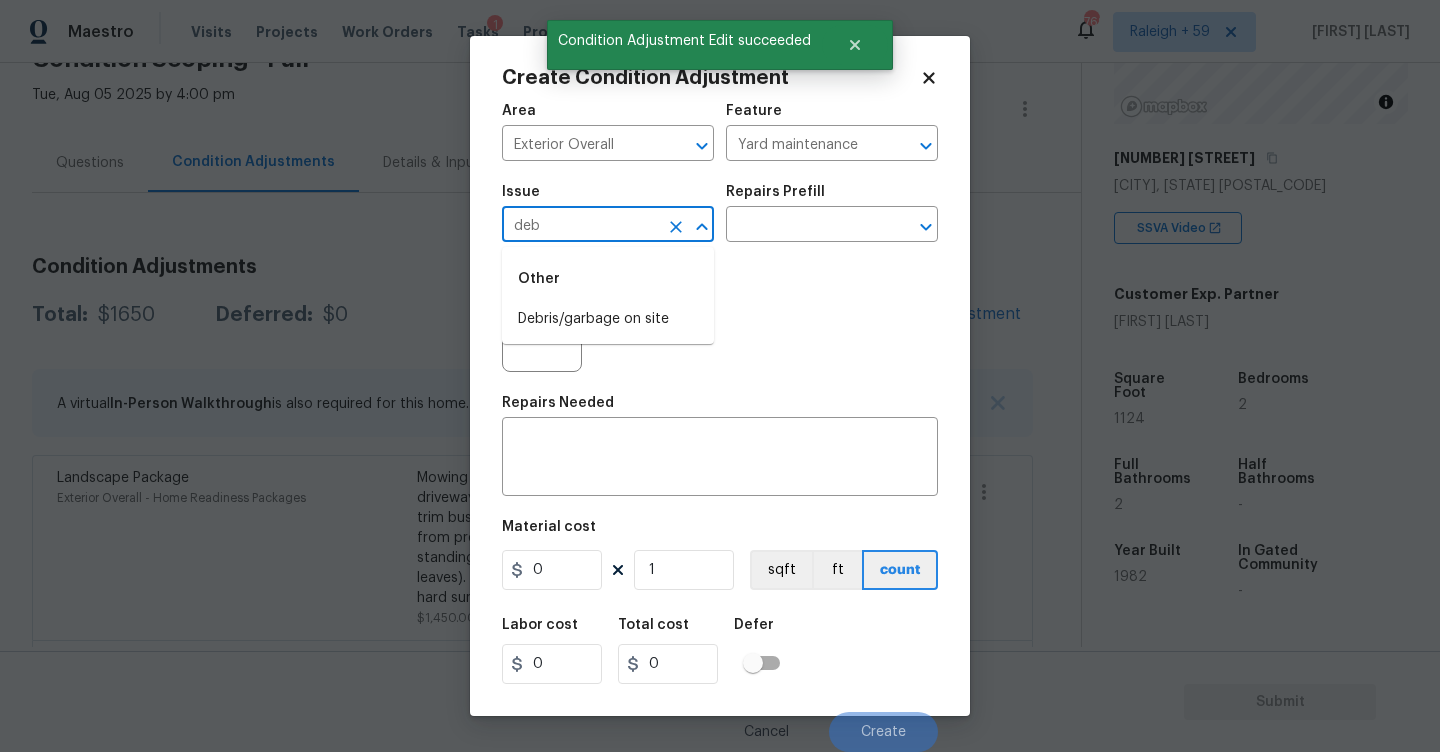 click on "Debris/garbage on site" at bounding box center (608, 319) 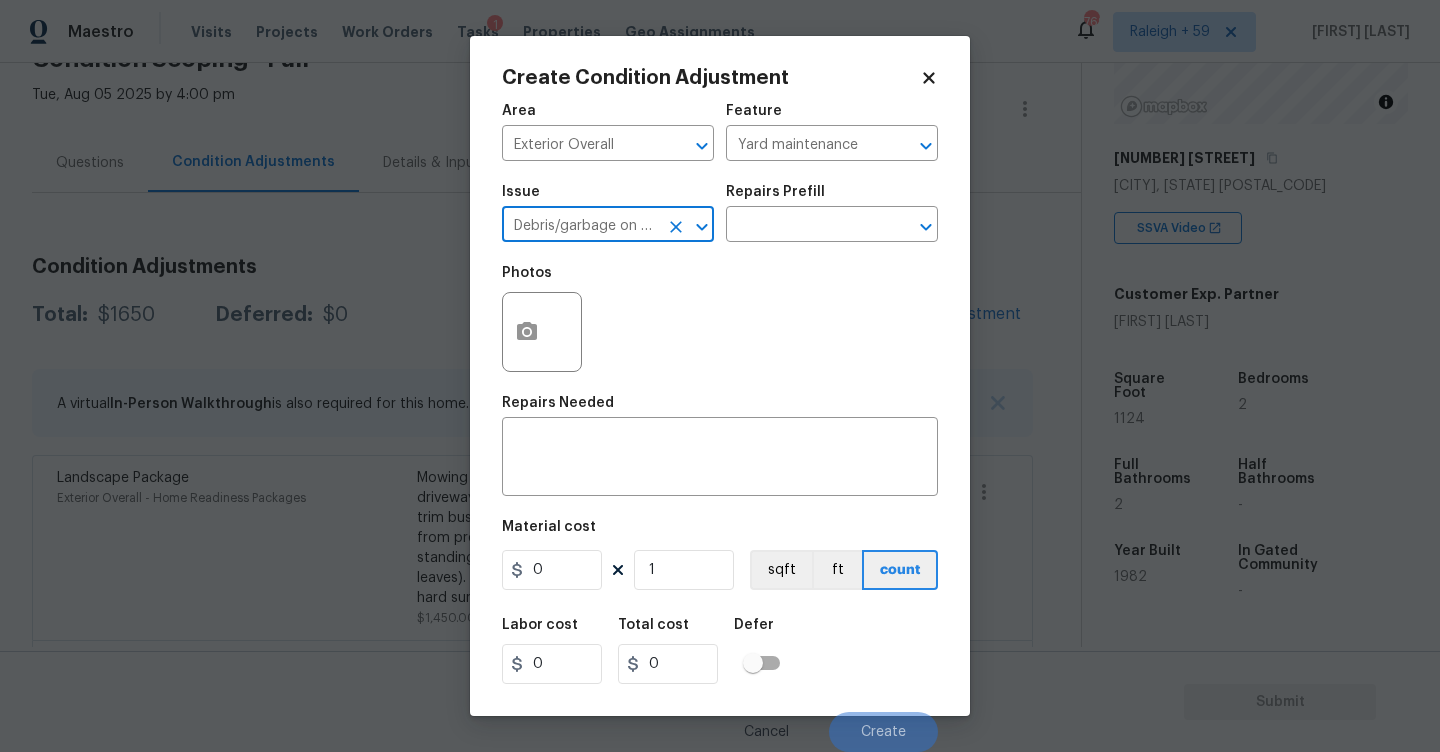 type on "Debris/garbage on site" 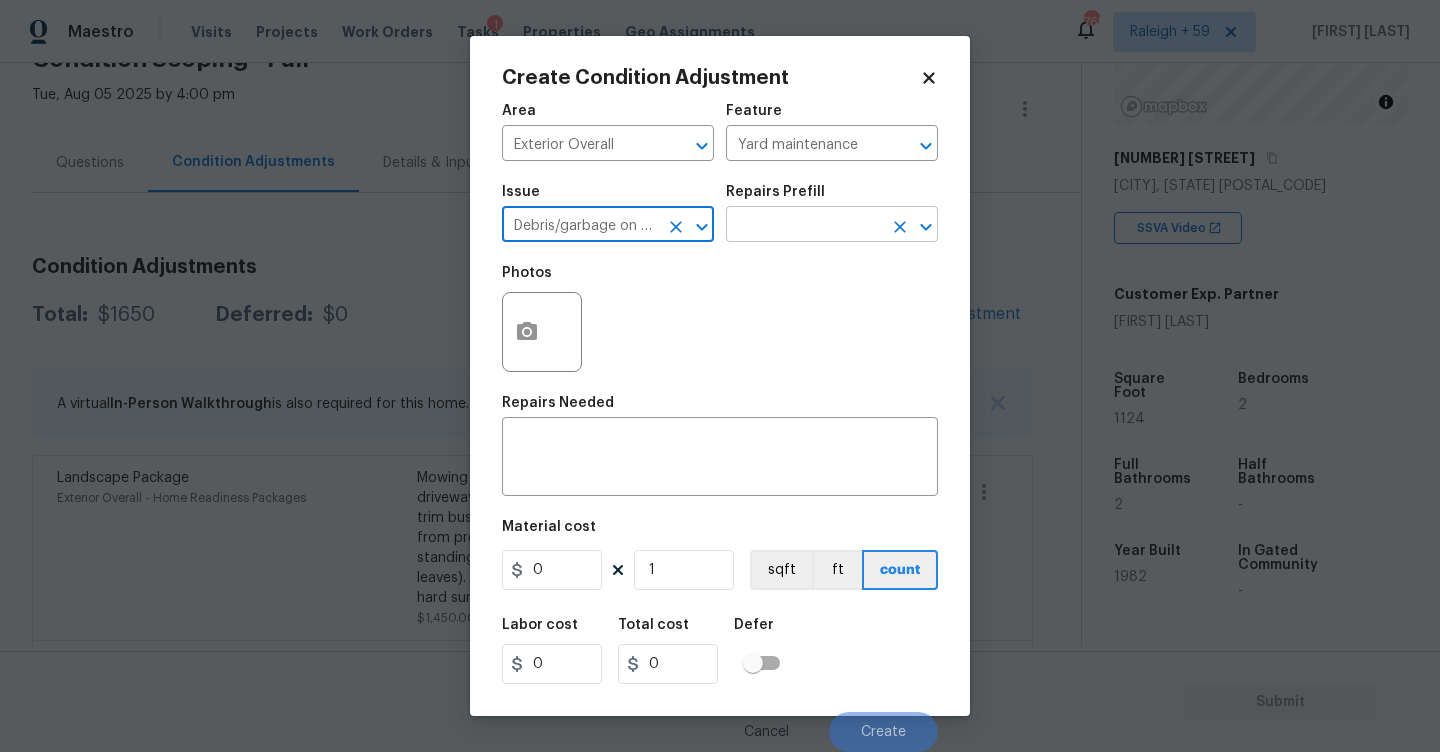 click on "Issue Debris/garbage on site ​ Repairs Prefill ​" at bounding box center (720, 213) 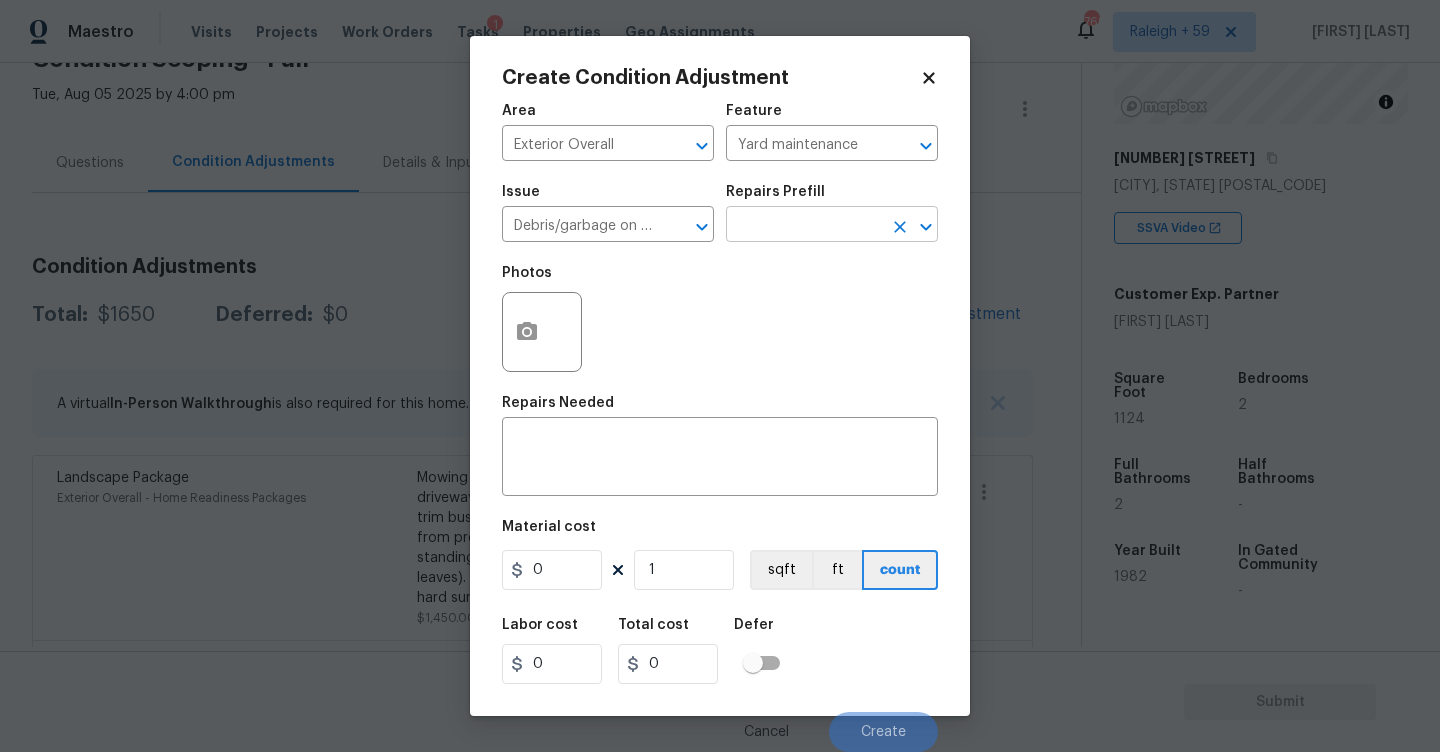 click at bounding box center [804, 226] 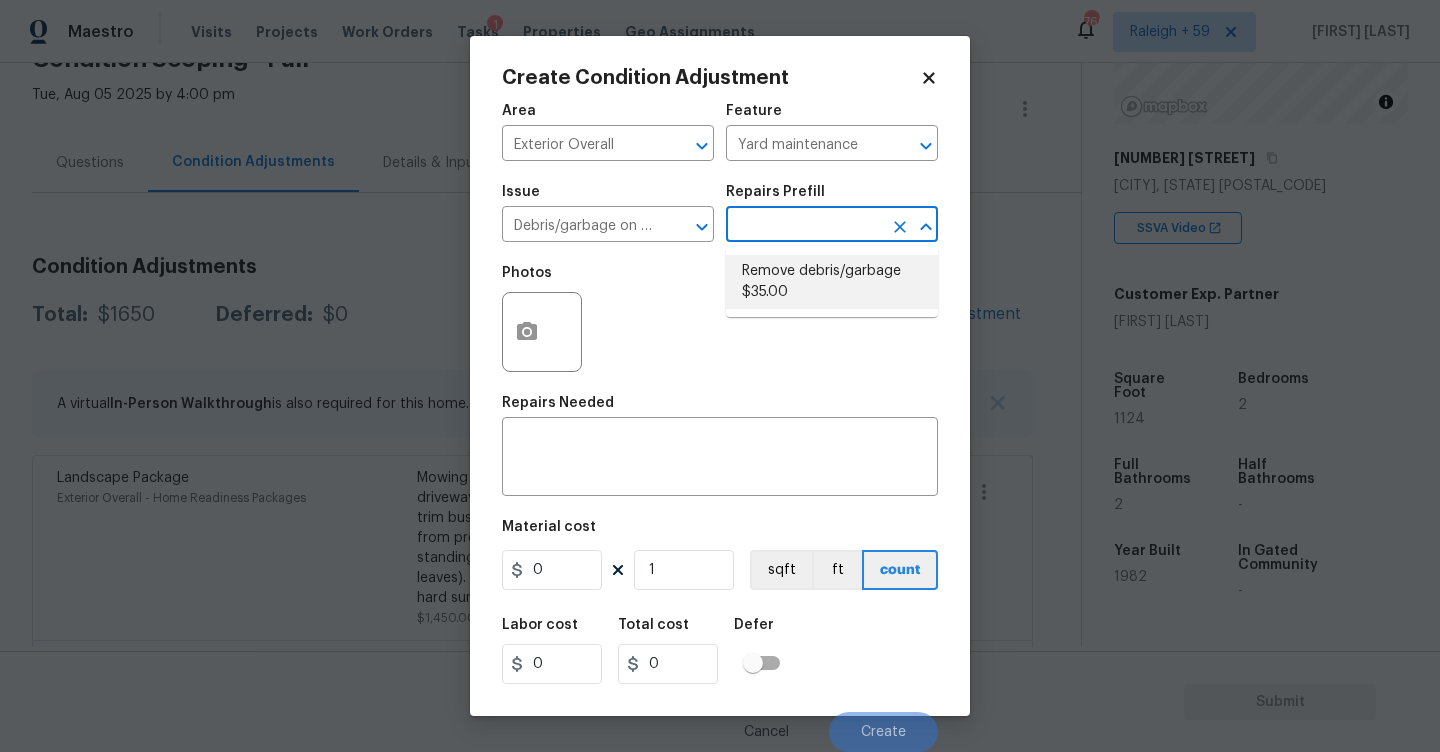 click on "Remove debris/garbage $35.00" at bounding box center (832, 282) 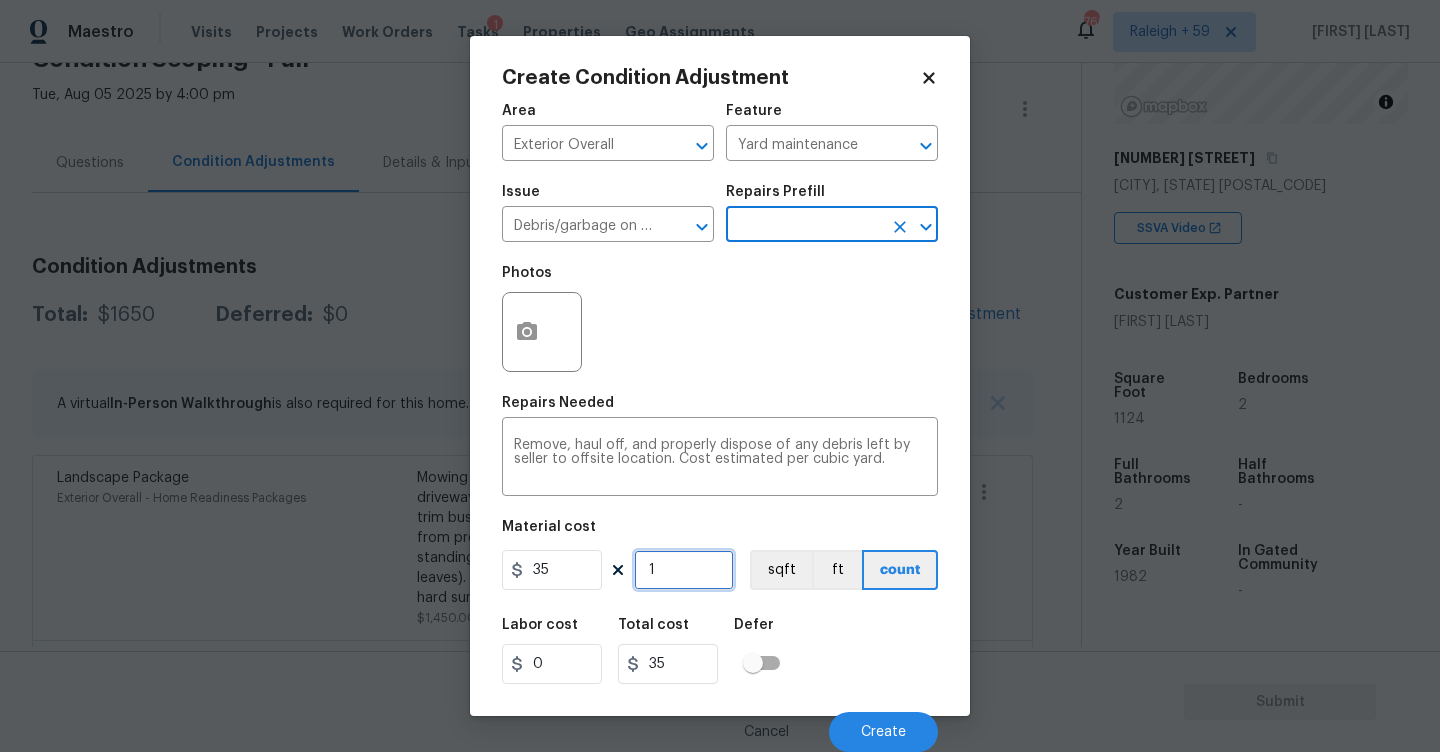 click on "1" at bounding box center (684, 570) 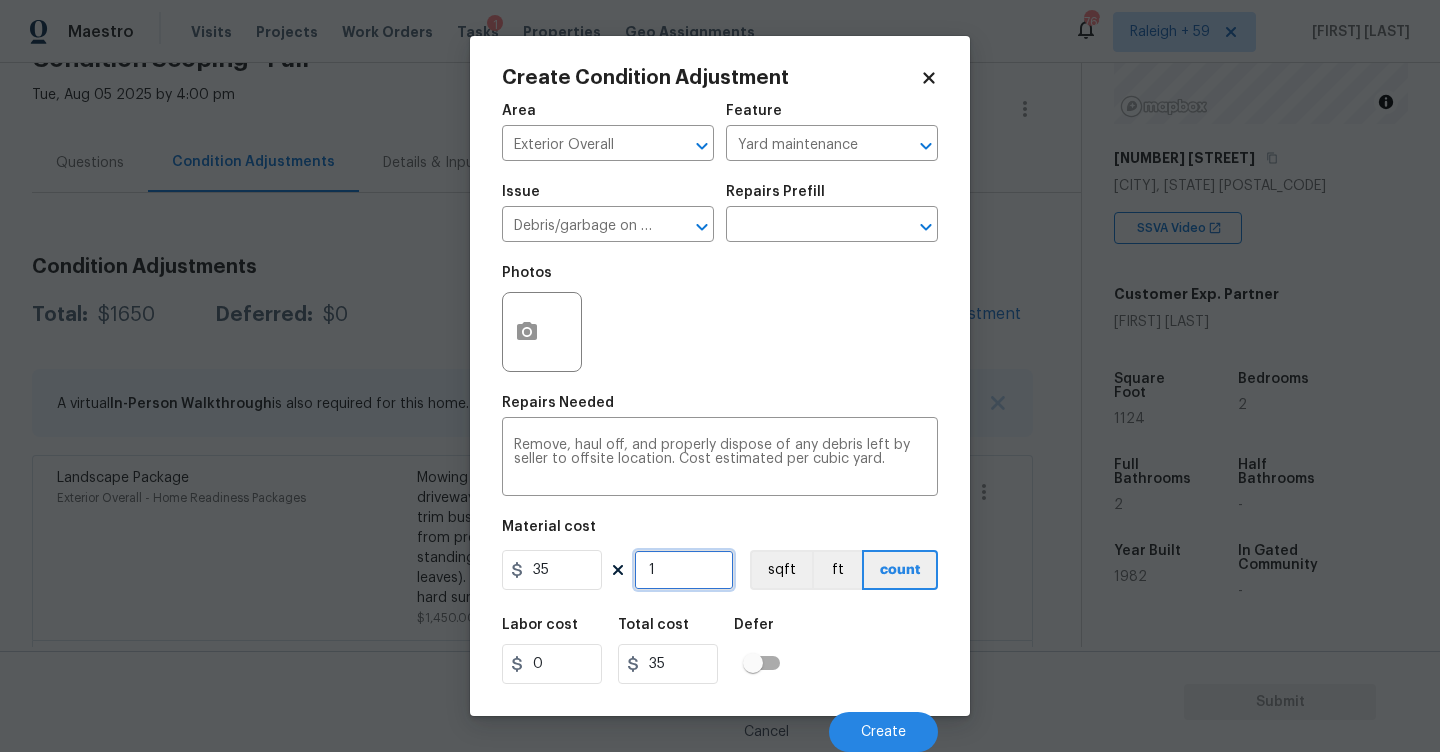 type on "0" 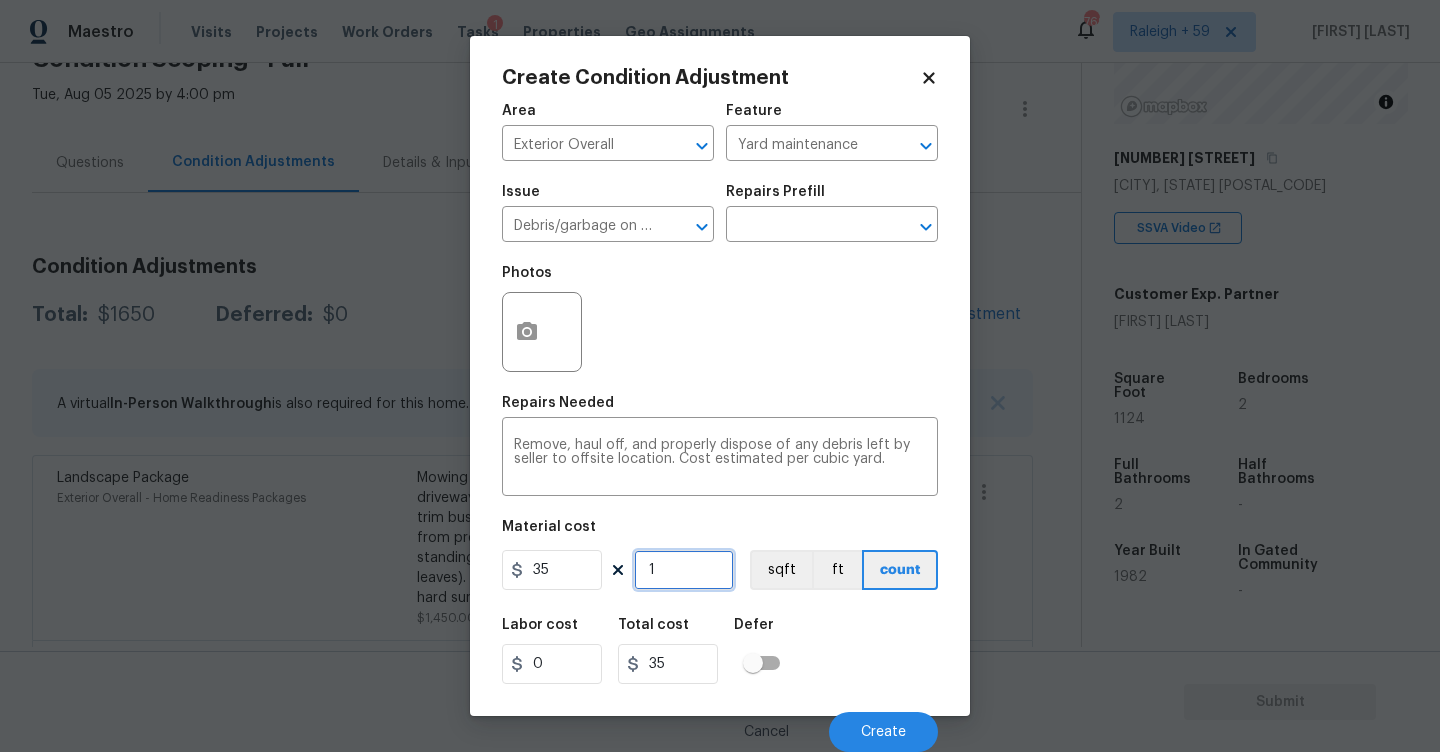 type on "0" 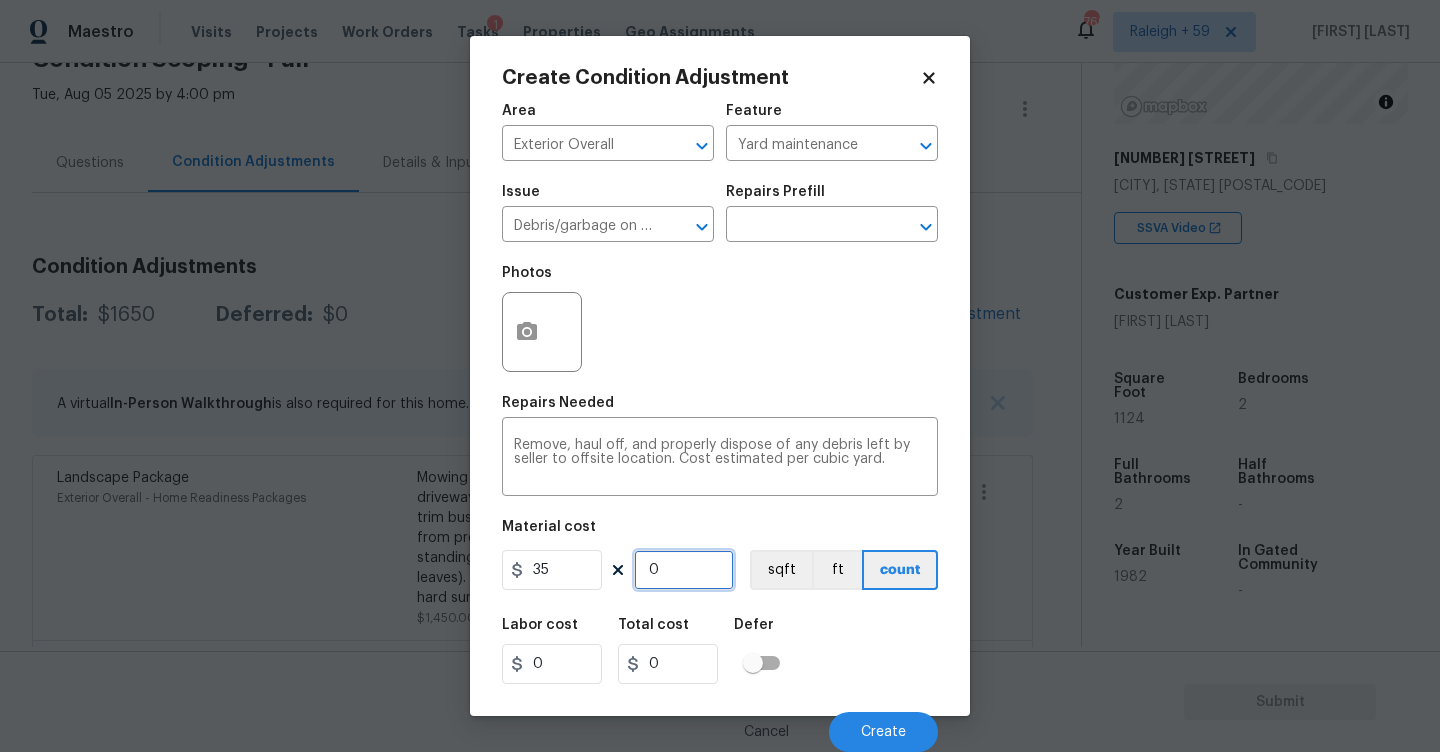 type on "1" 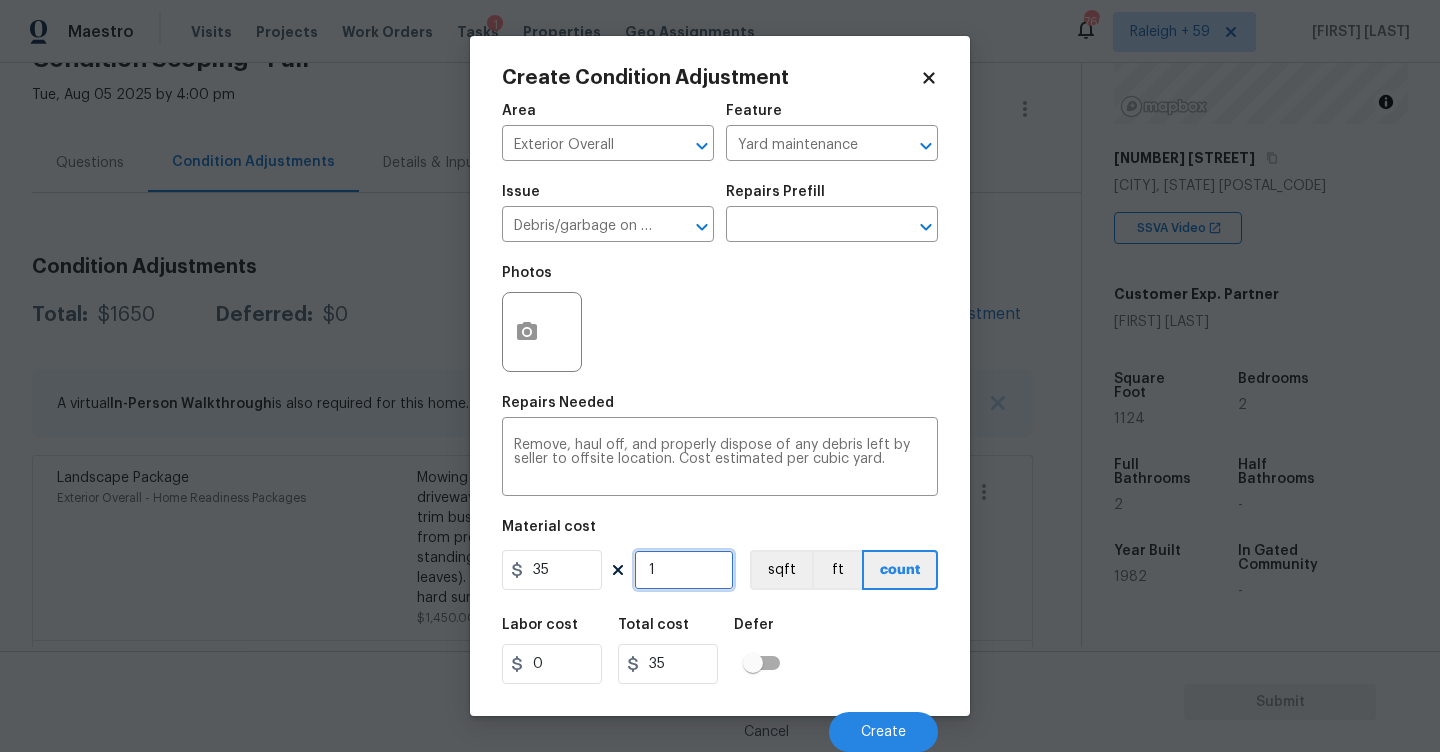 type on "10" 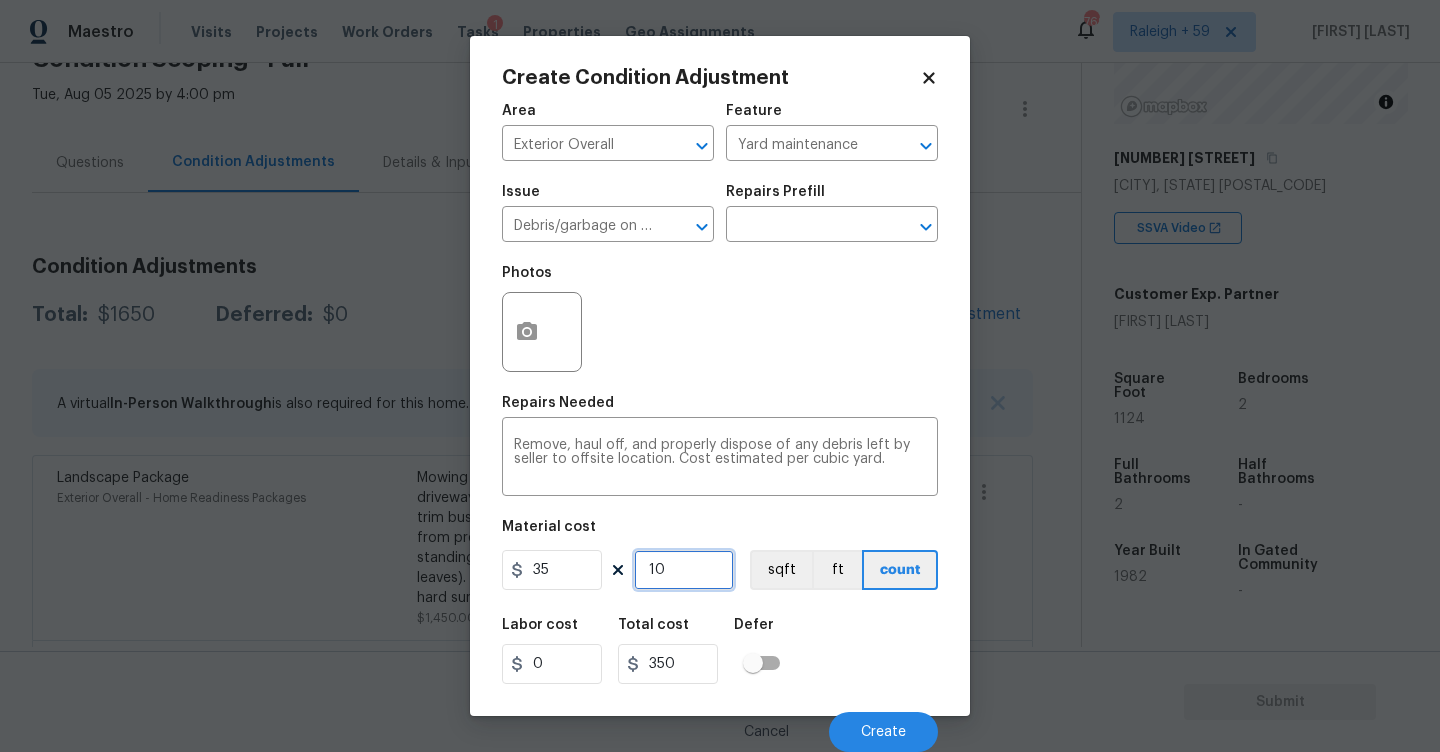 type on "1" 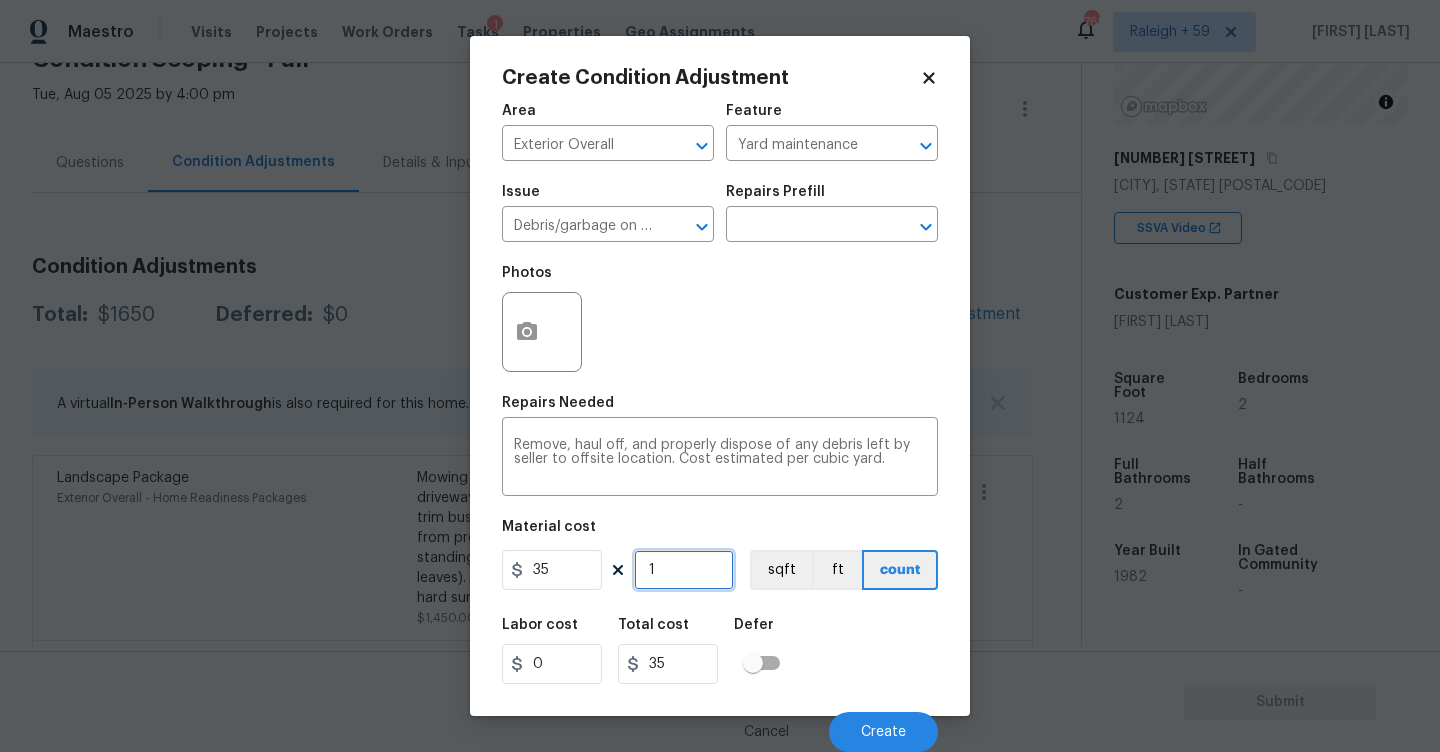 type on "0" 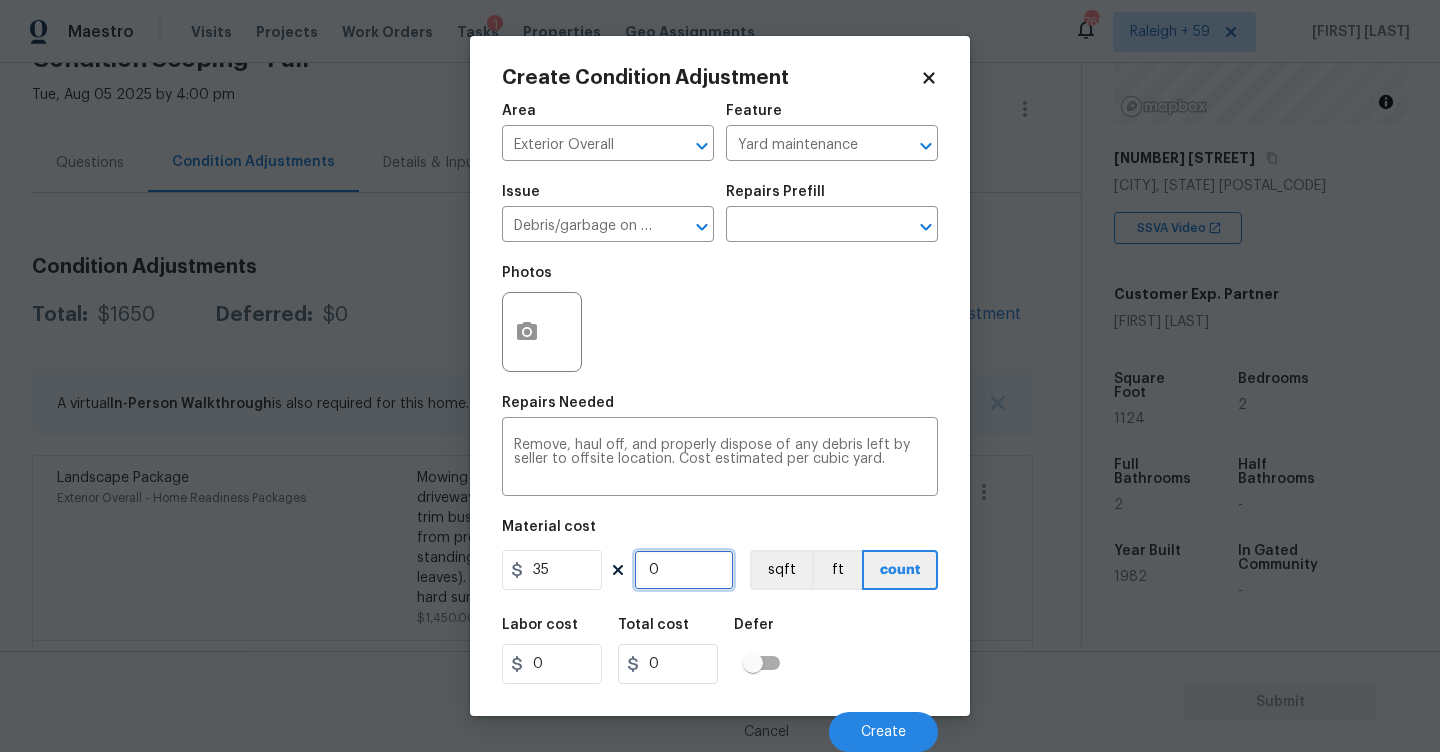 type on "2" 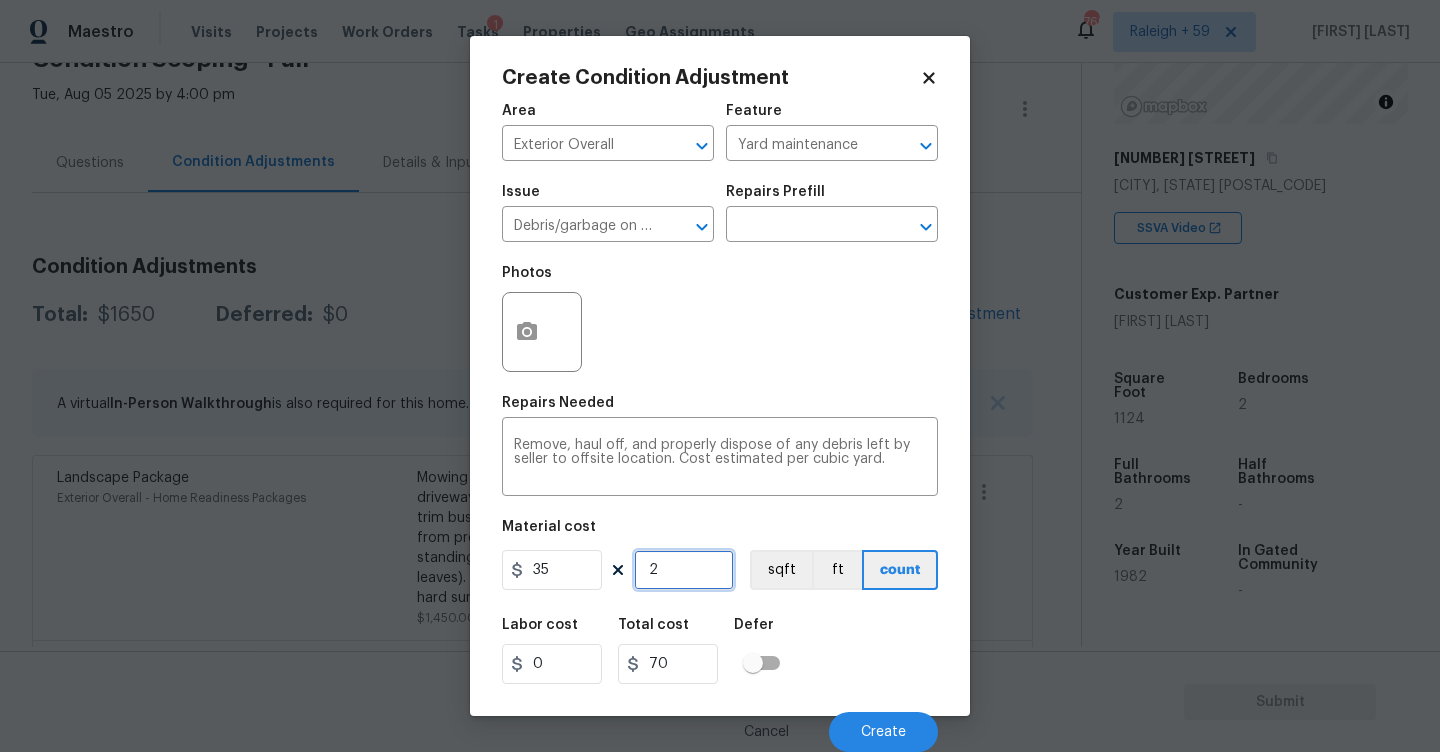 type on "20" 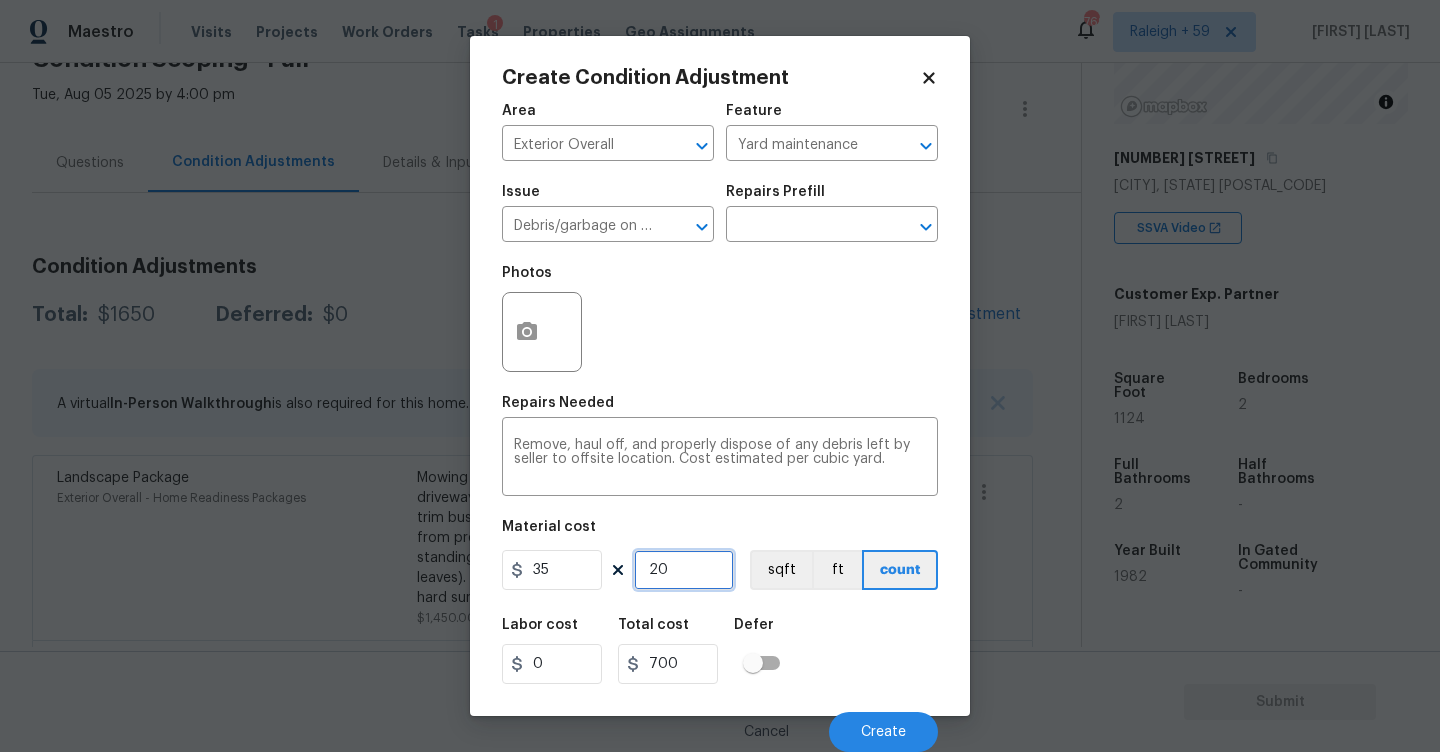 type on "2" 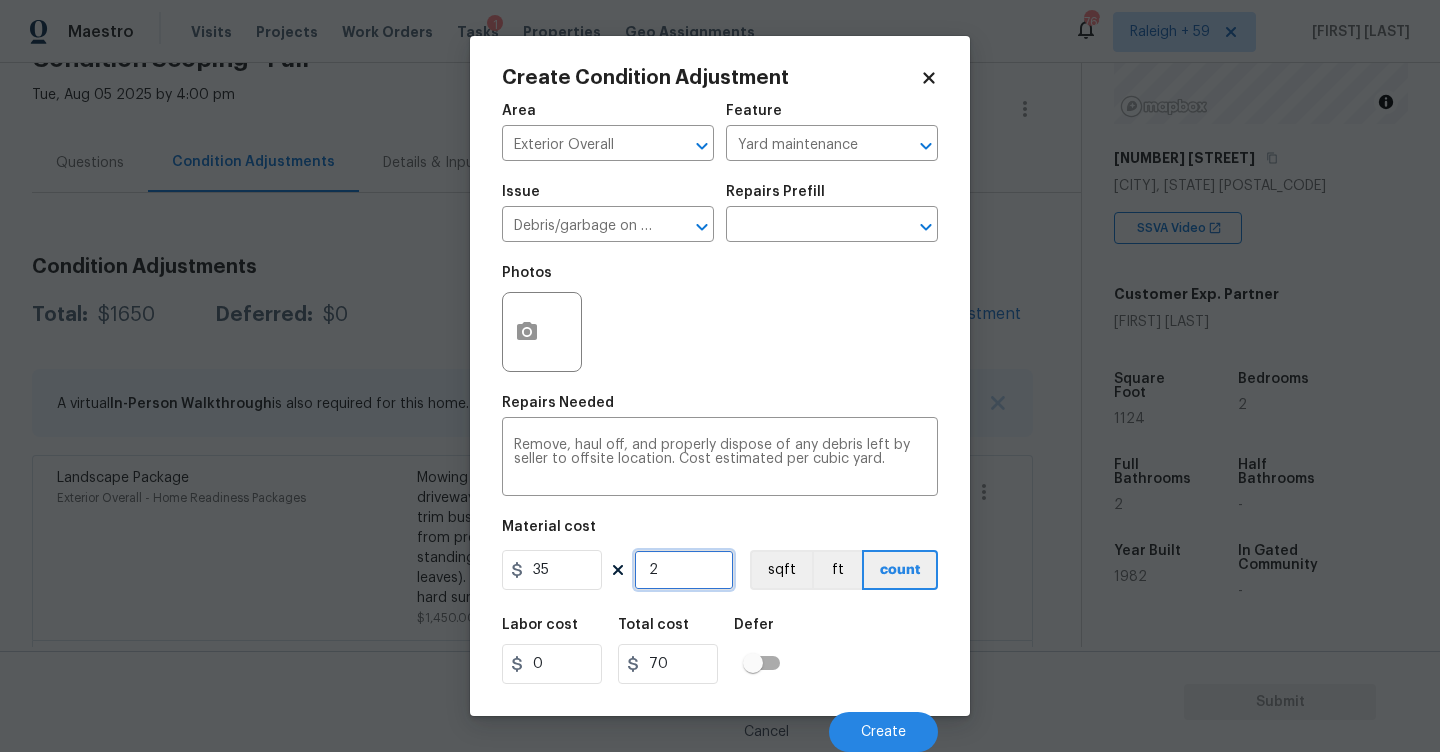 type on "0" 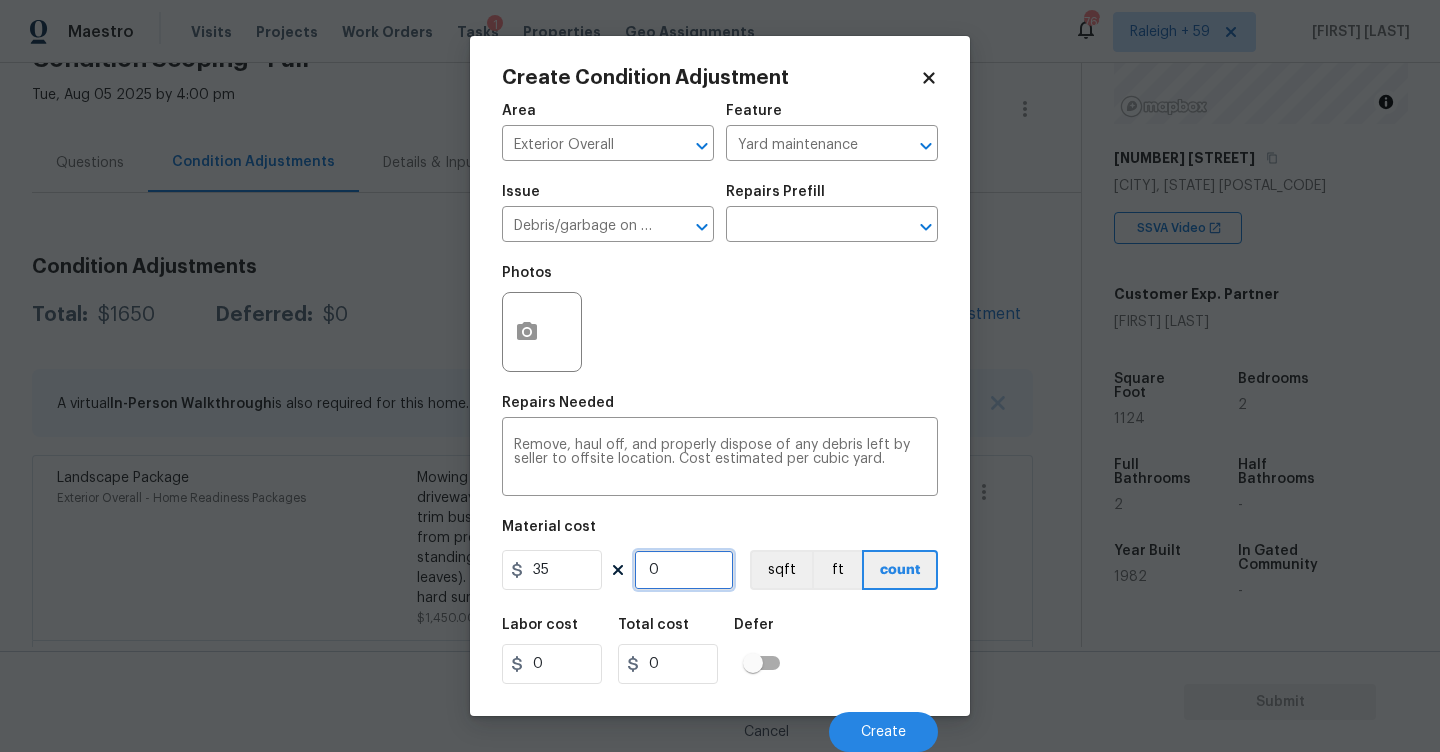 type on "2" 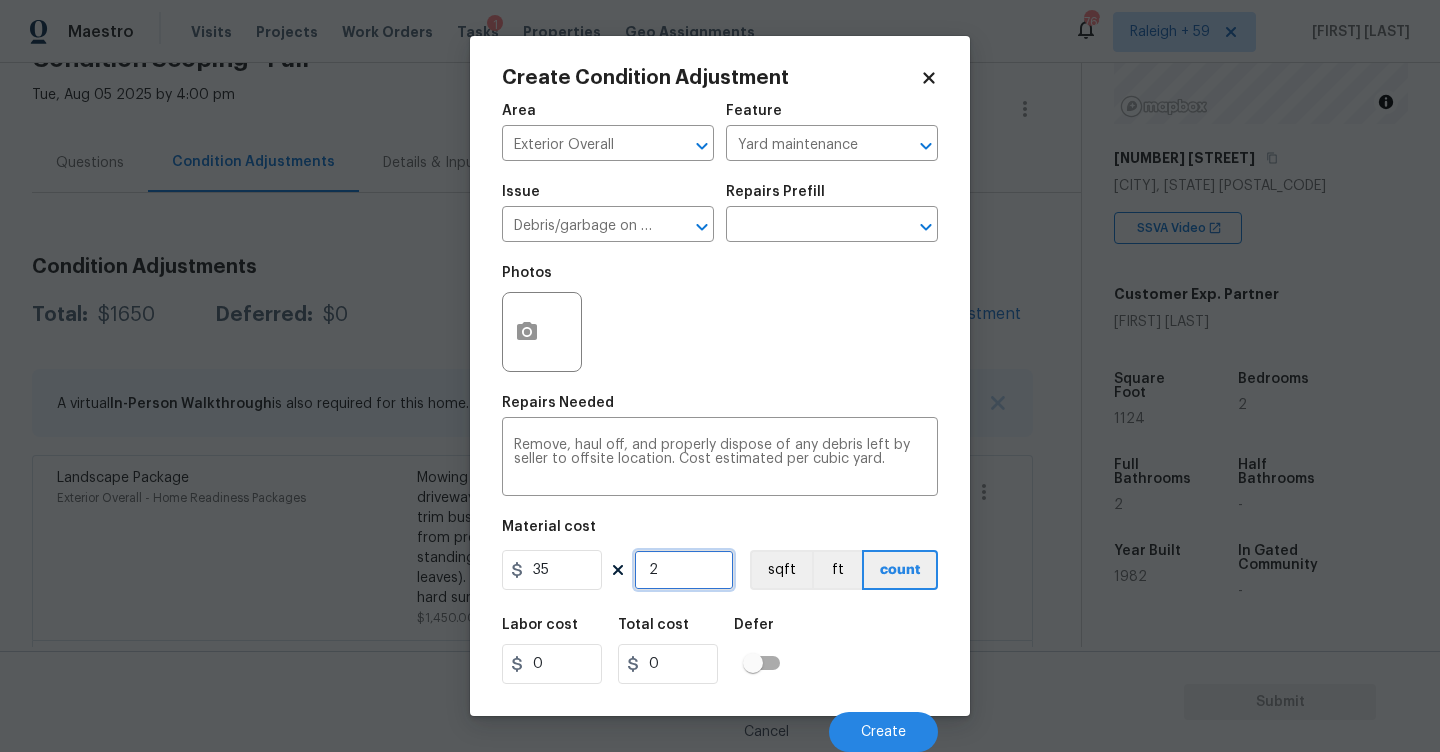 type on "70" 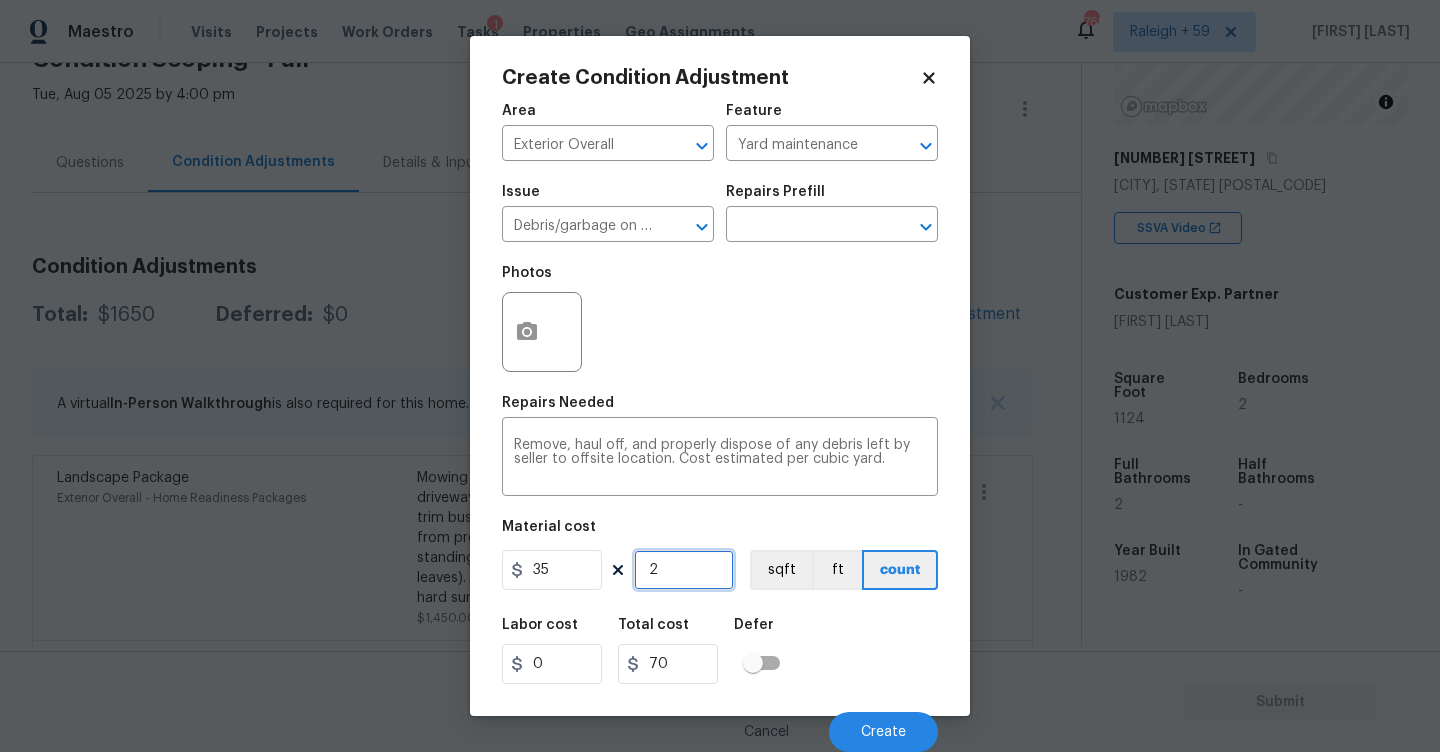 type on "21" 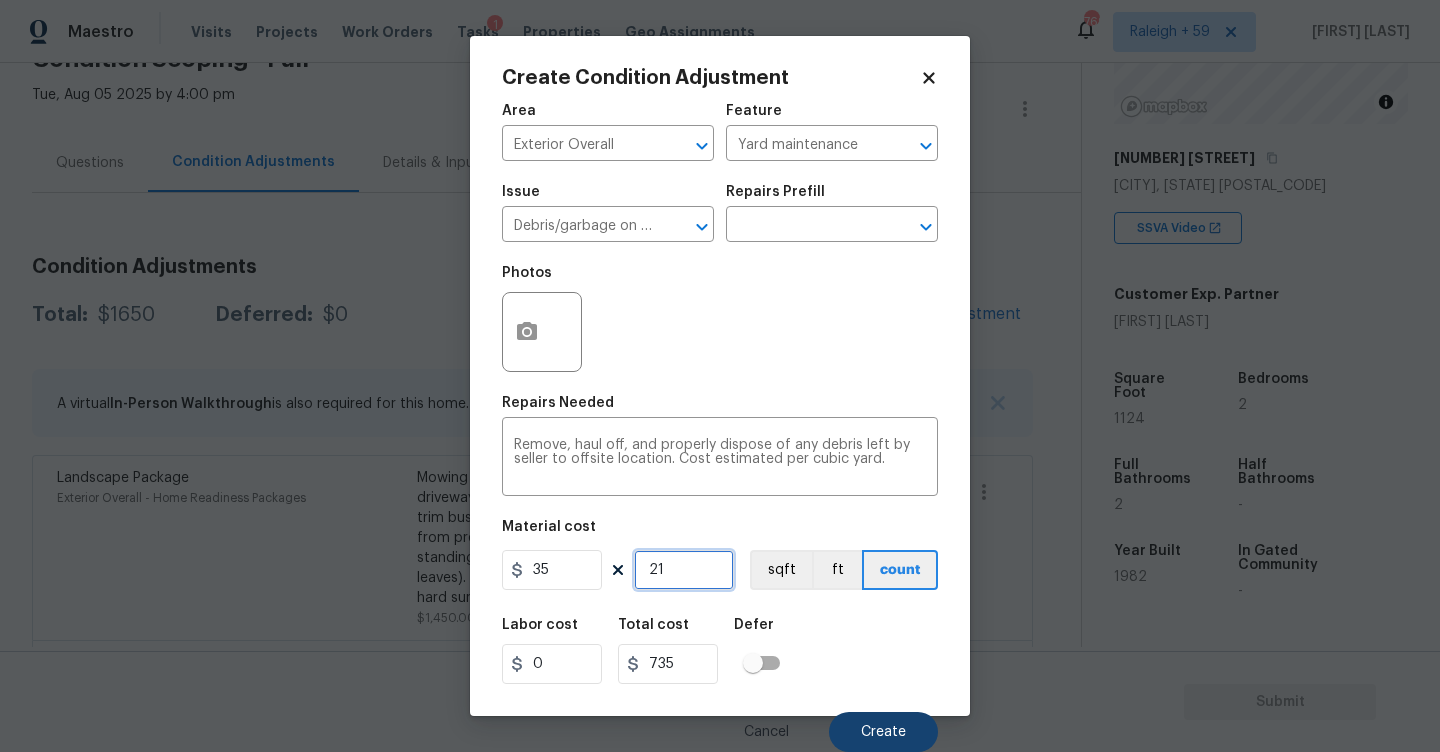 type on "21" 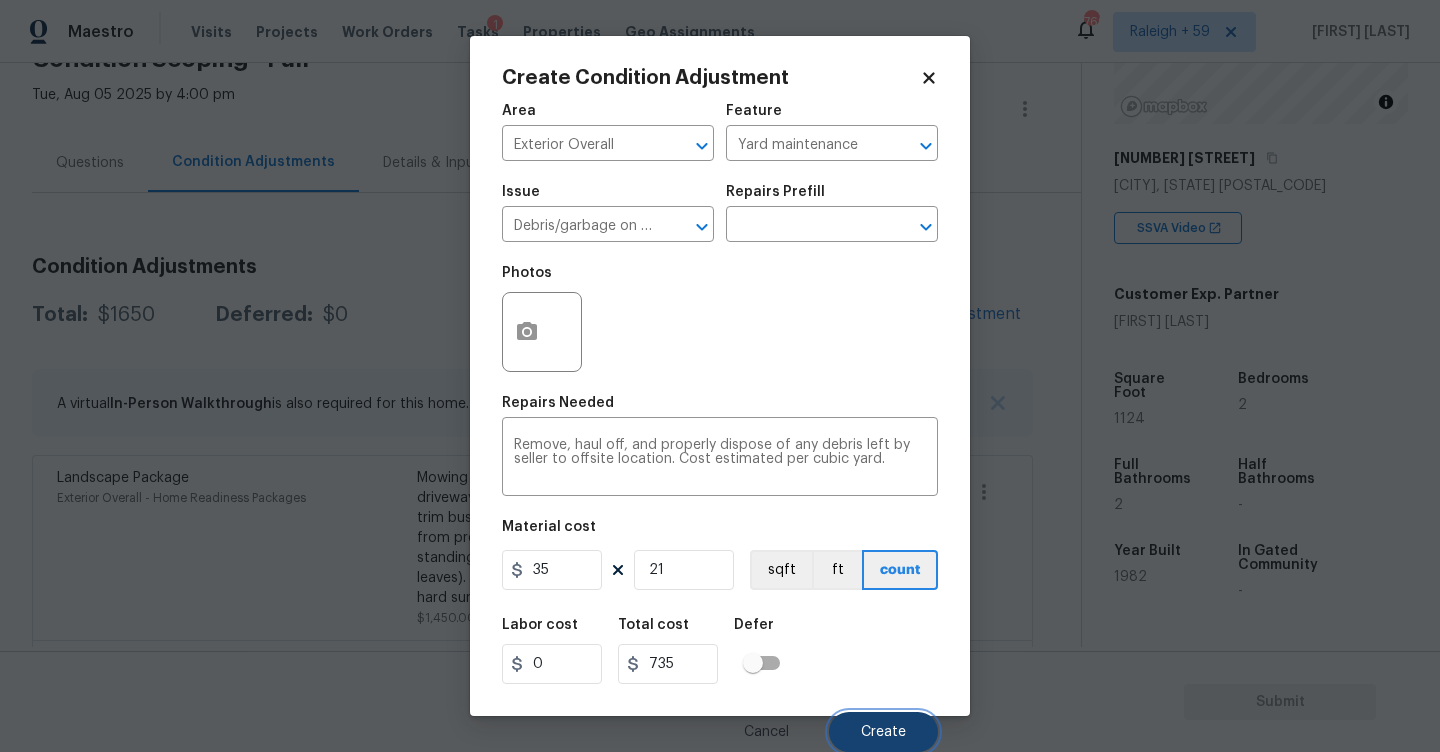 click on "Create" at bounding box center [883, 732] 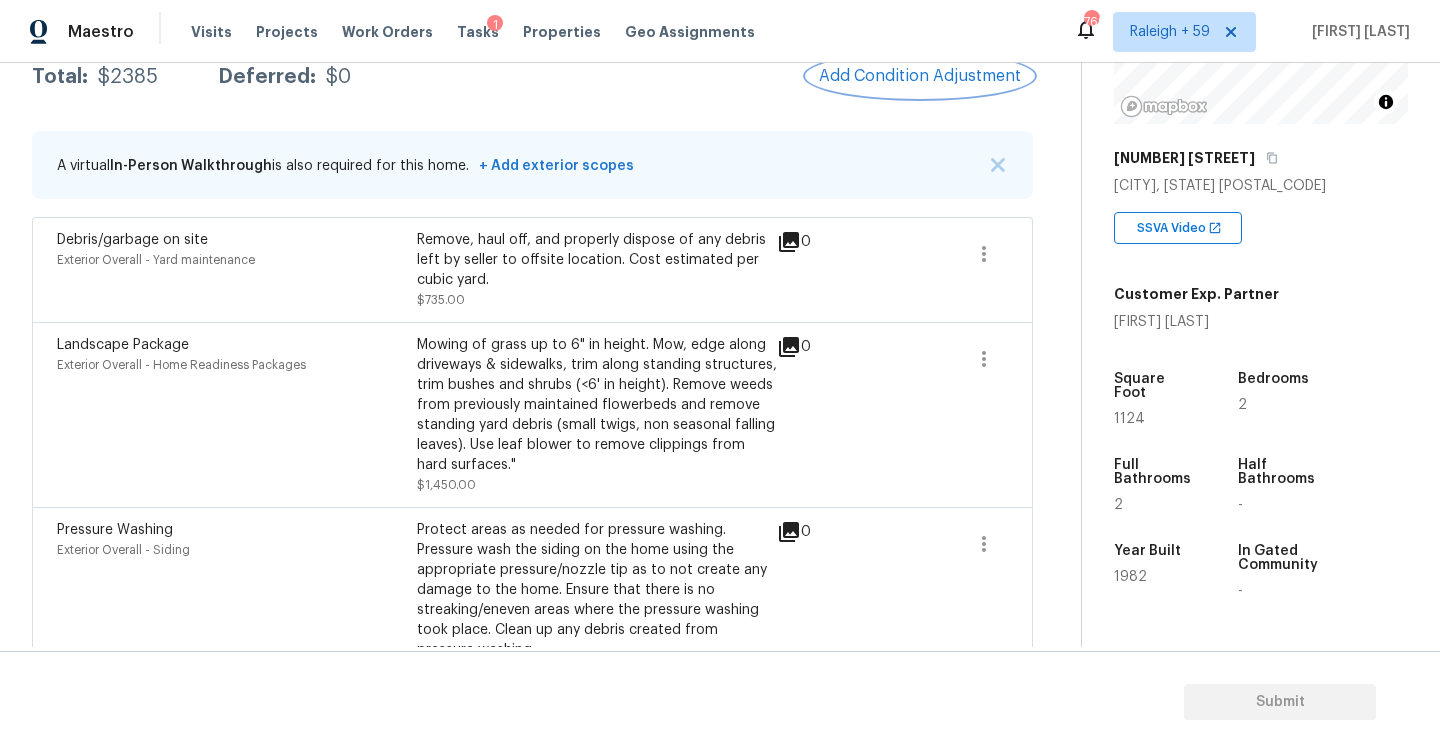 scroll, scrollTop: 260, scrollLeft: 0, axis: vertical 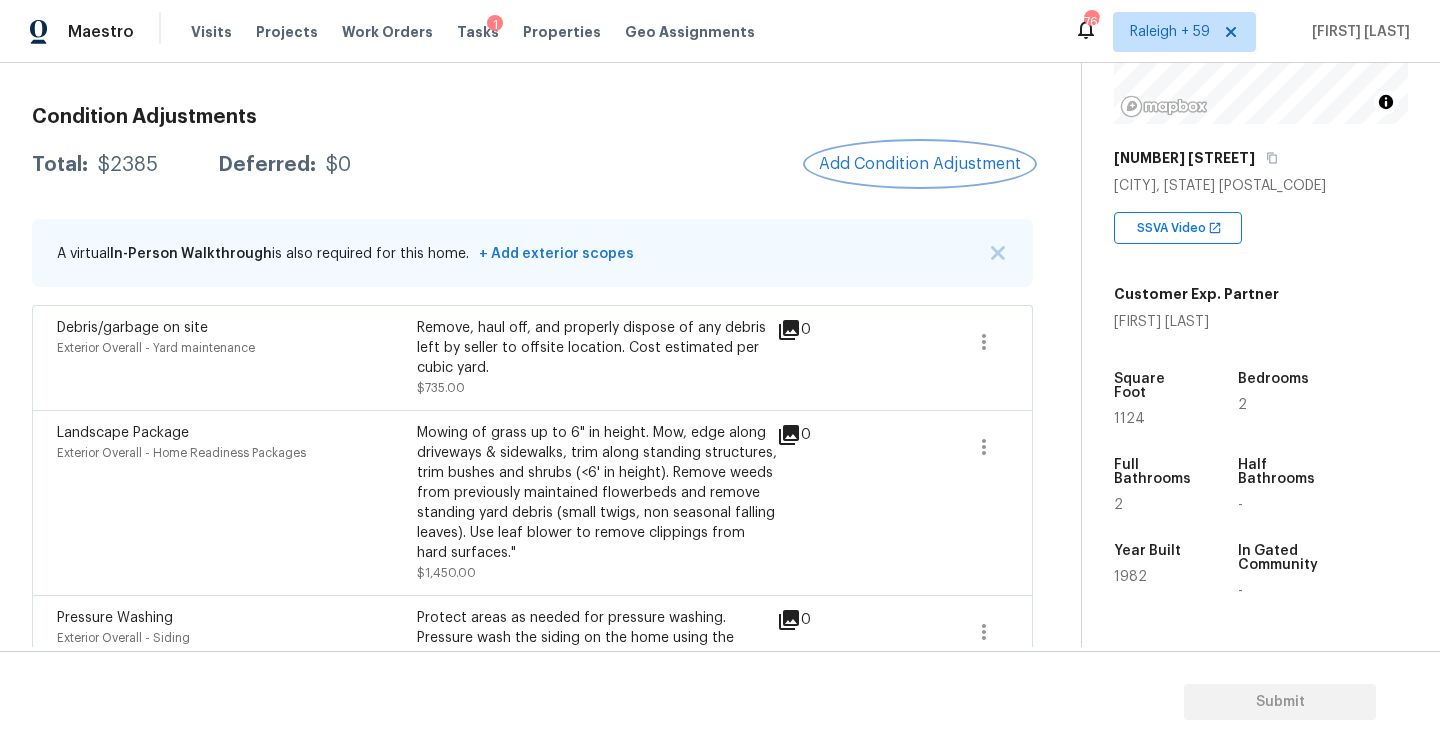 click on "Add Condition Adjustment" at bounding box center [920, 164] 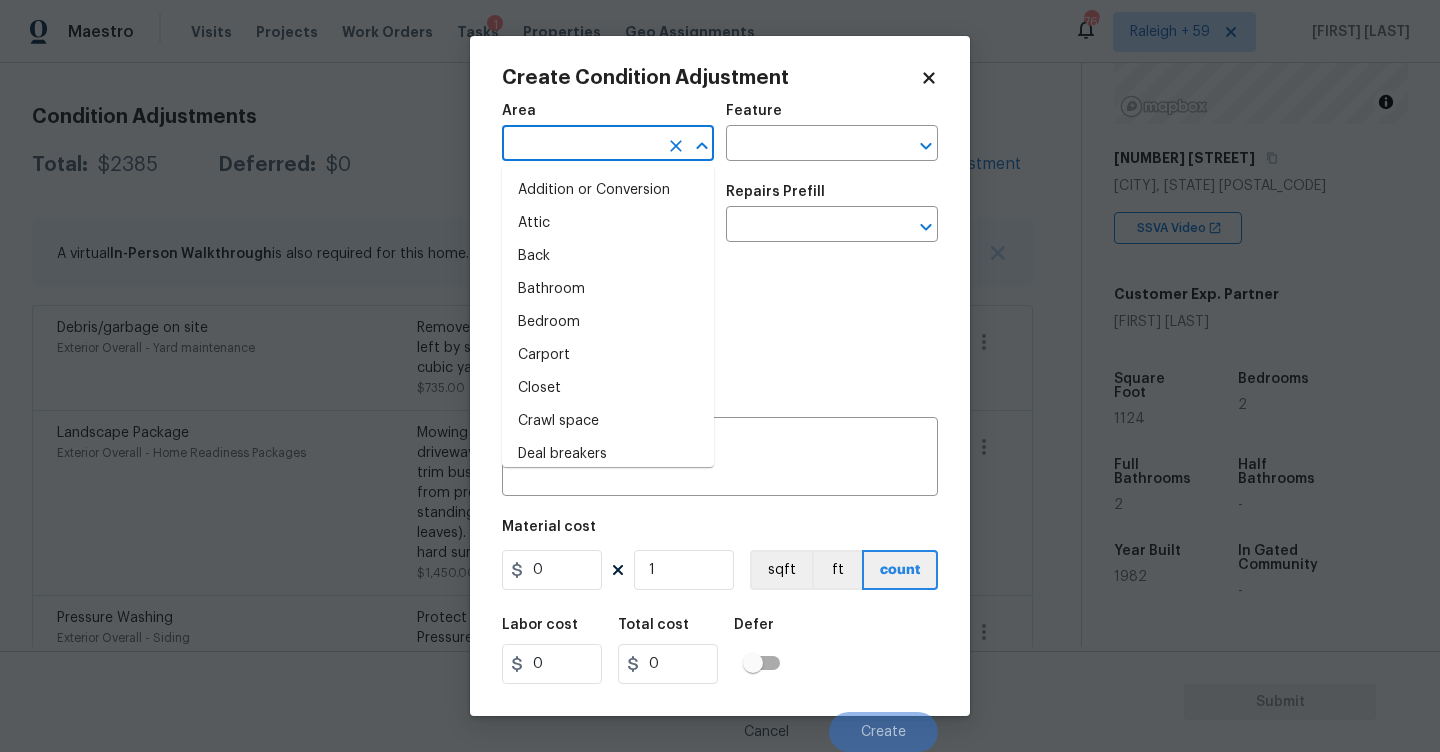 click at bounding box center (580, 145) 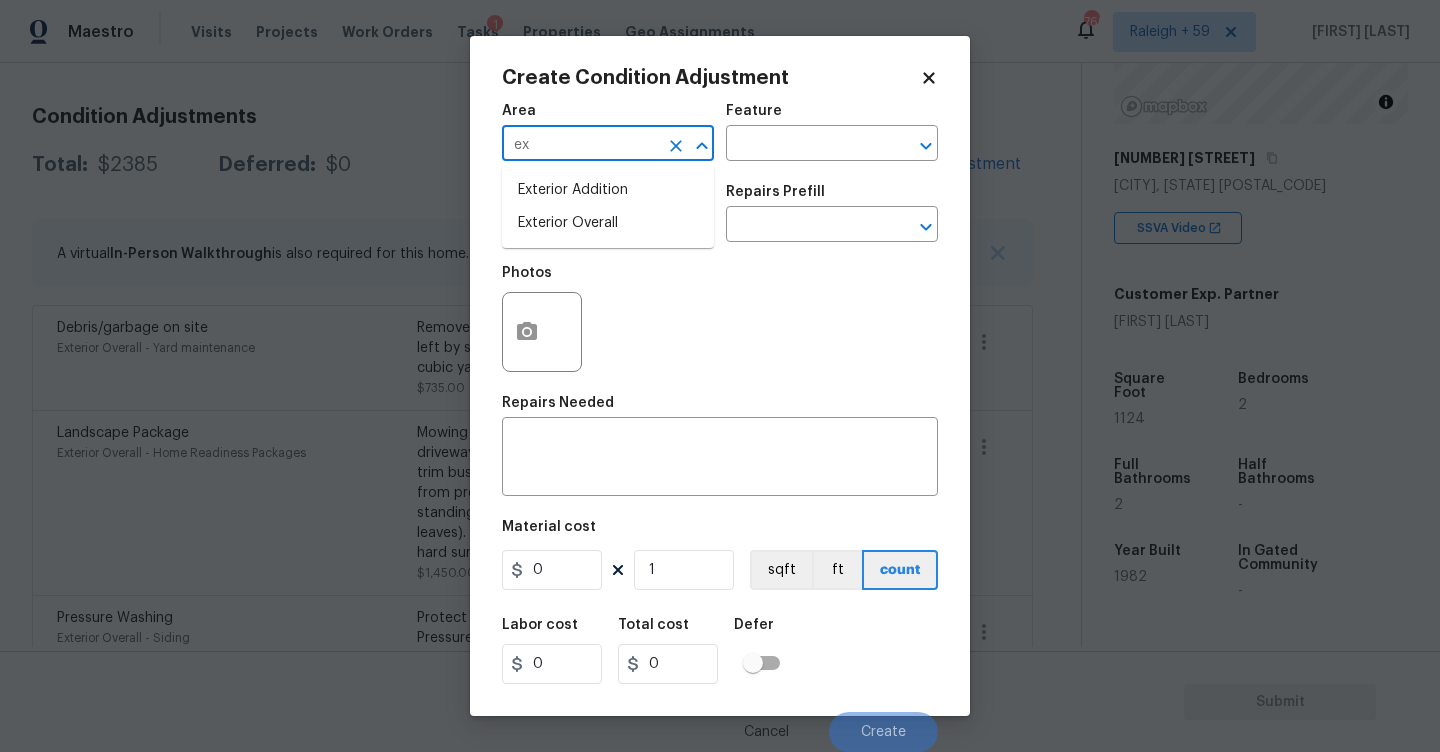 click on "Exterior Overall" at bounding box center (608, 223) 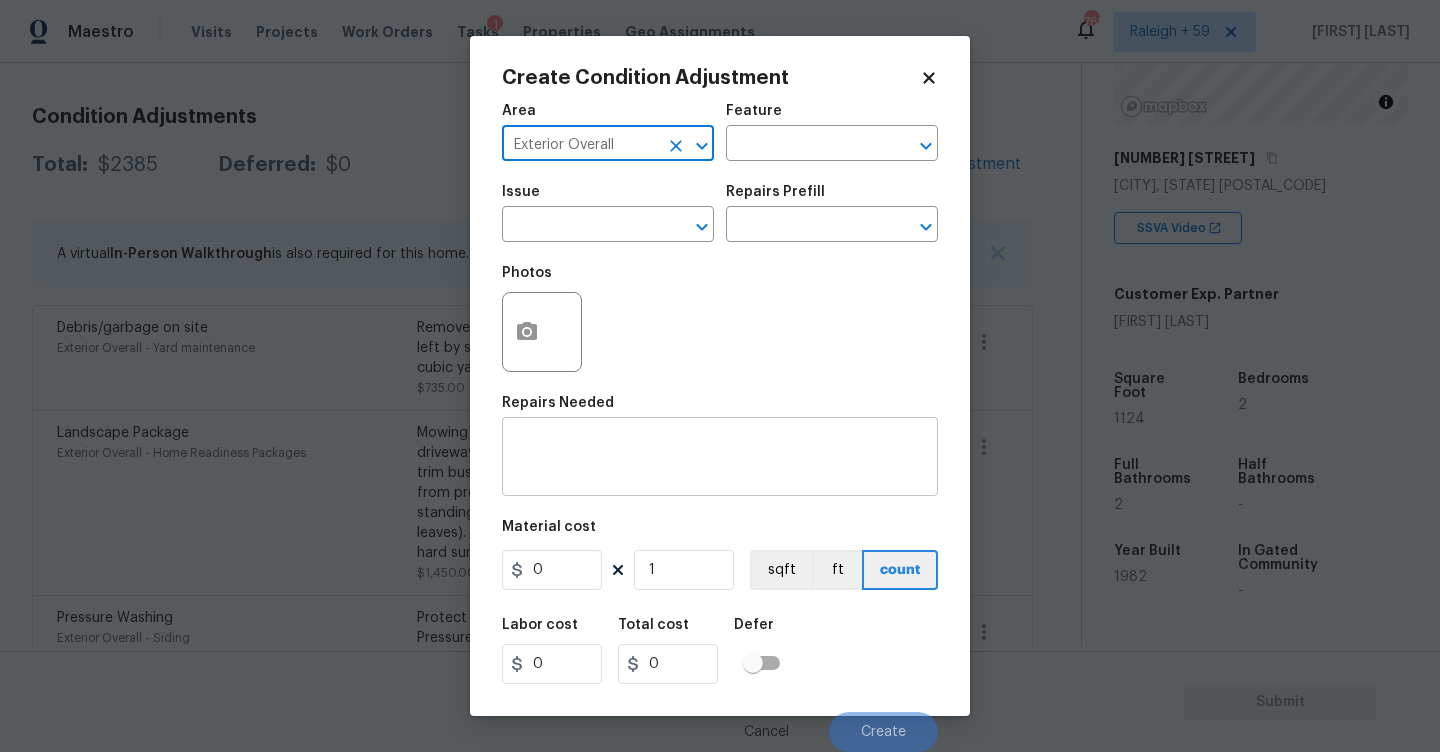 type on "Exterior Overall" 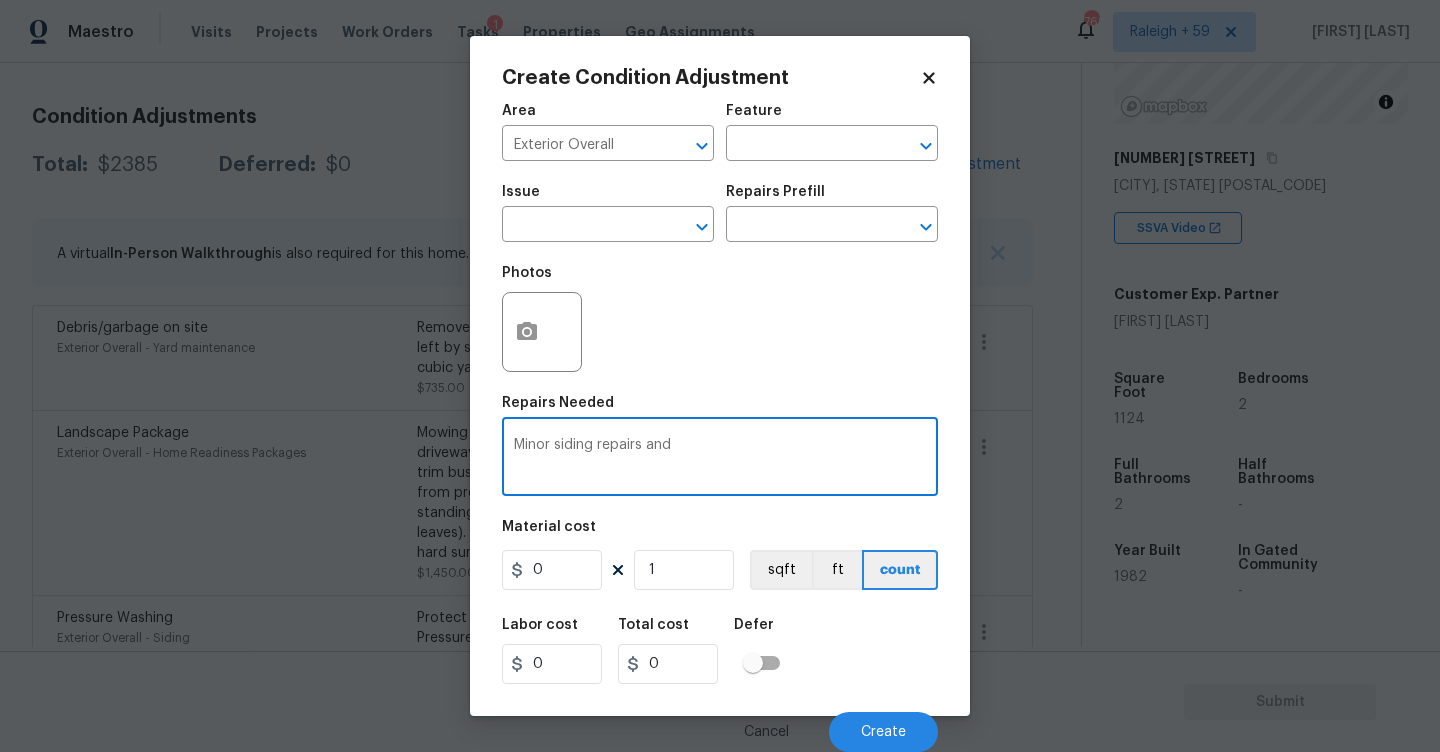 type on "Minor siding repairs an" 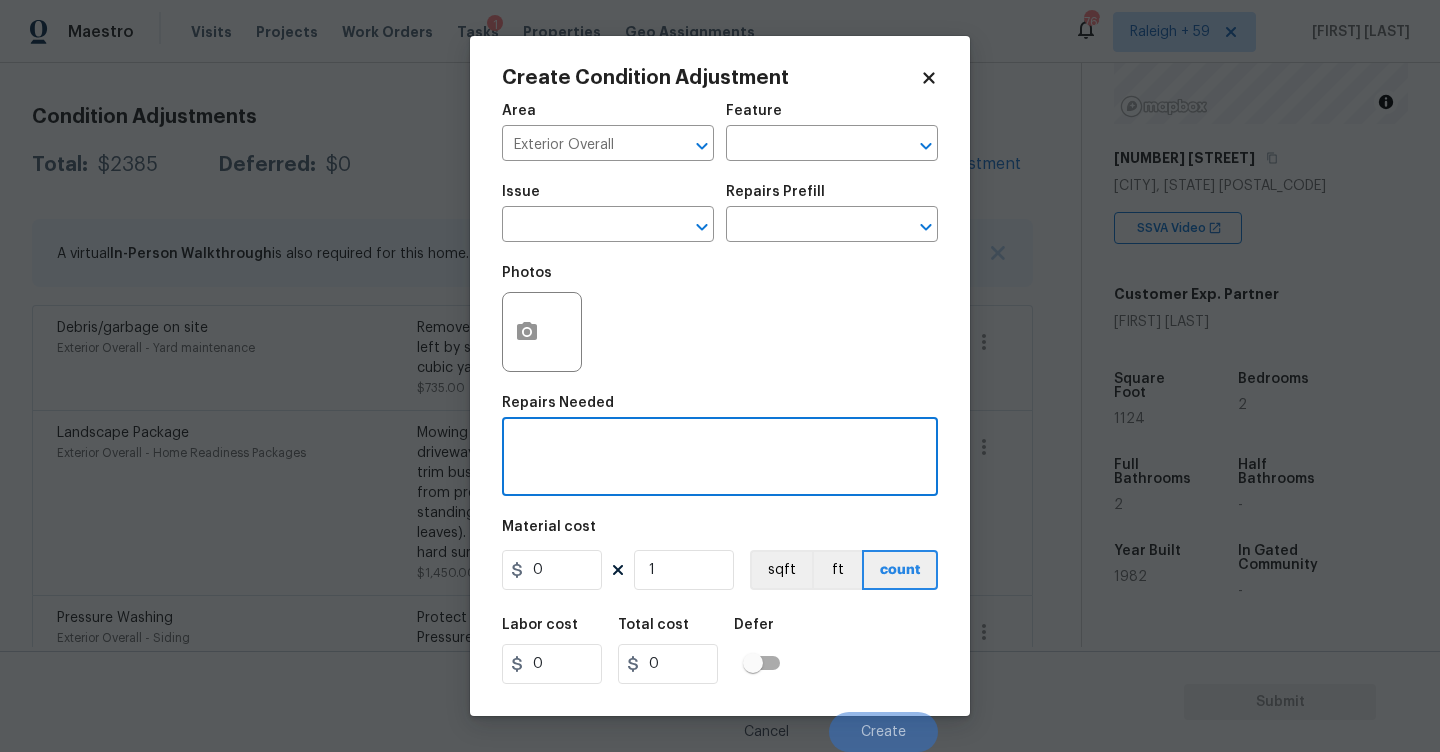 type on "S" 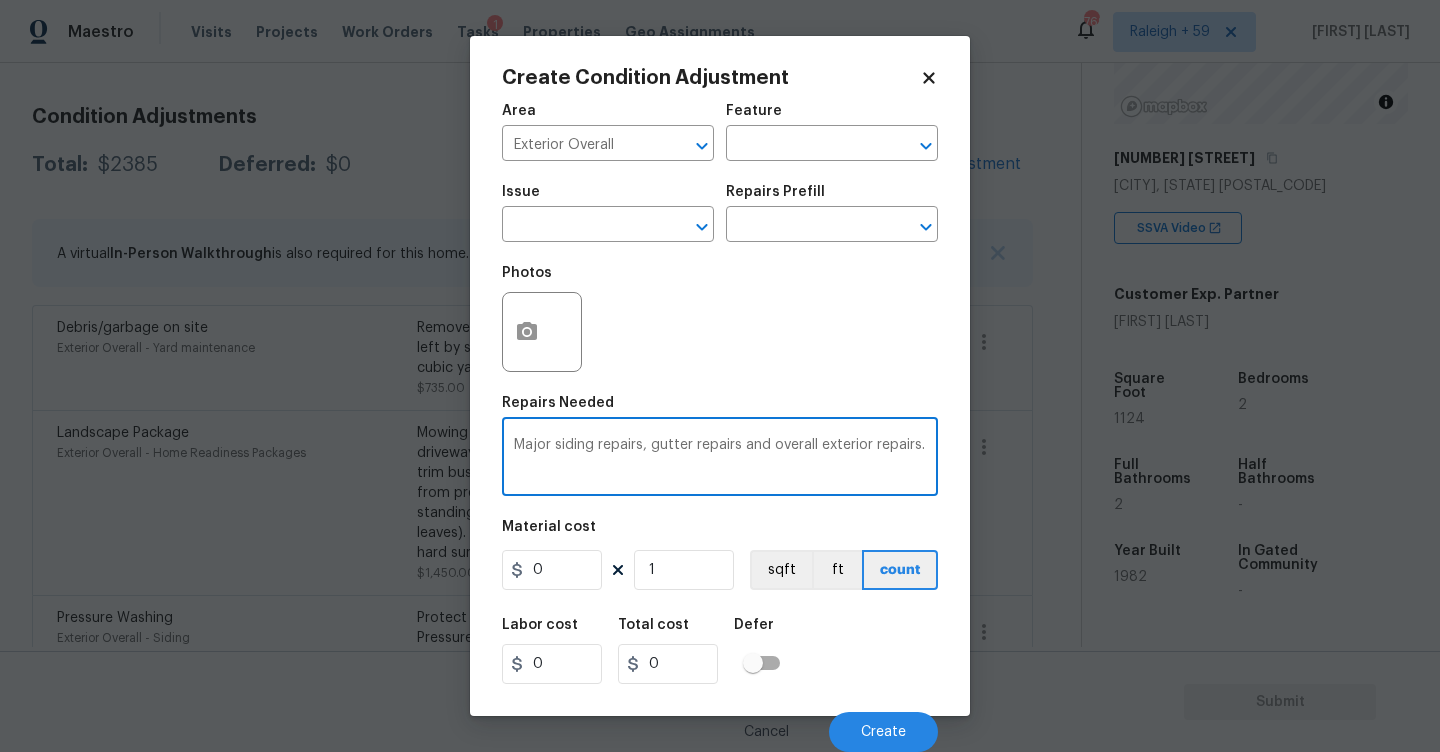 type on "Major siding repairs, gutter repairs and overall exterior repairs." 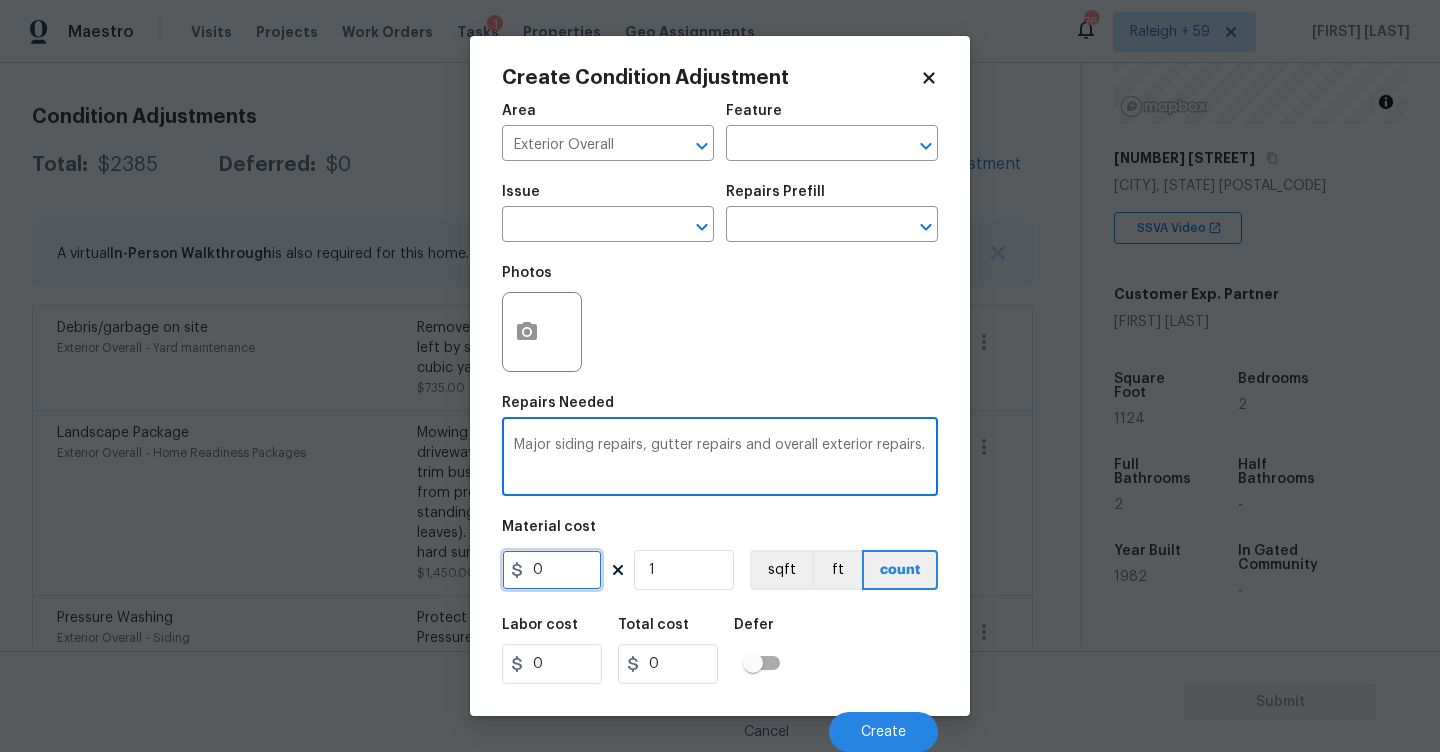 click on "0" at bounding box center (552, 570) 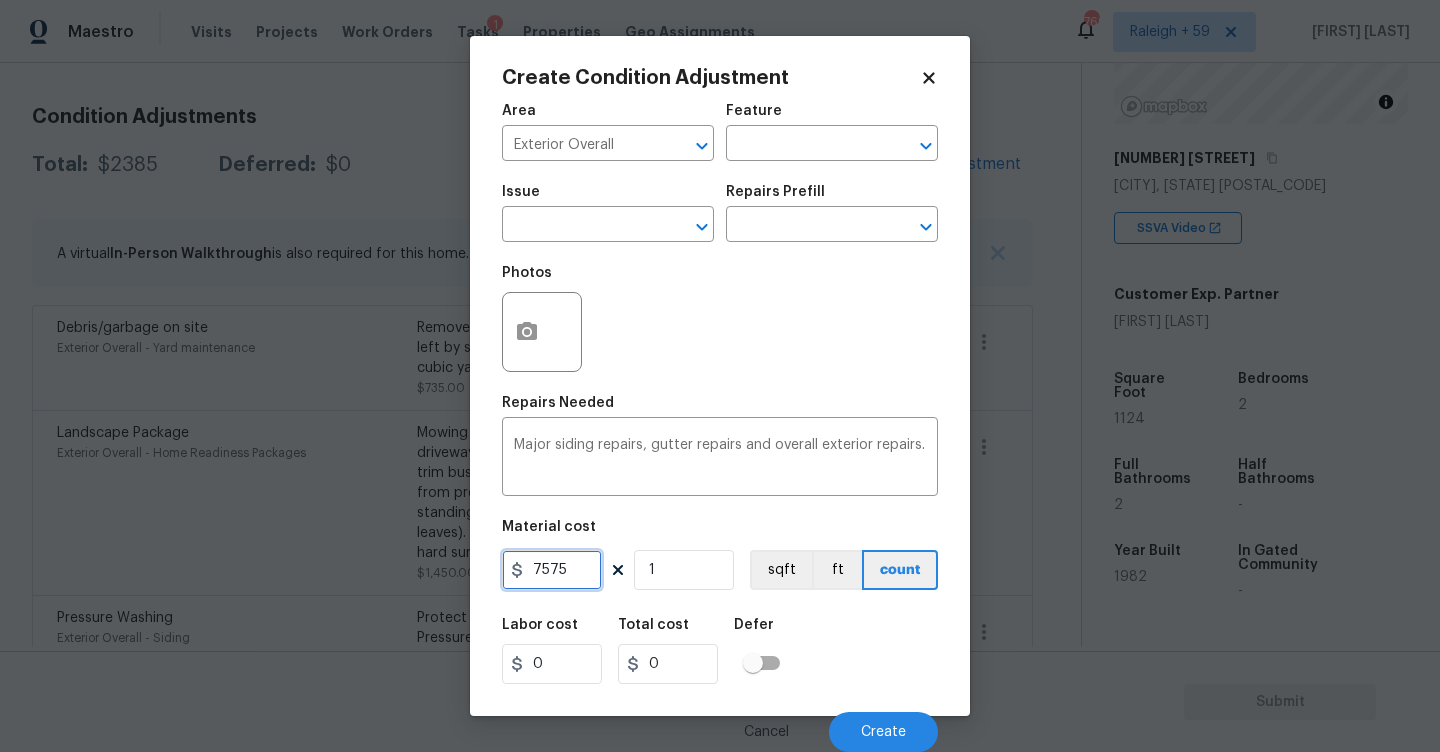 type on "7575" 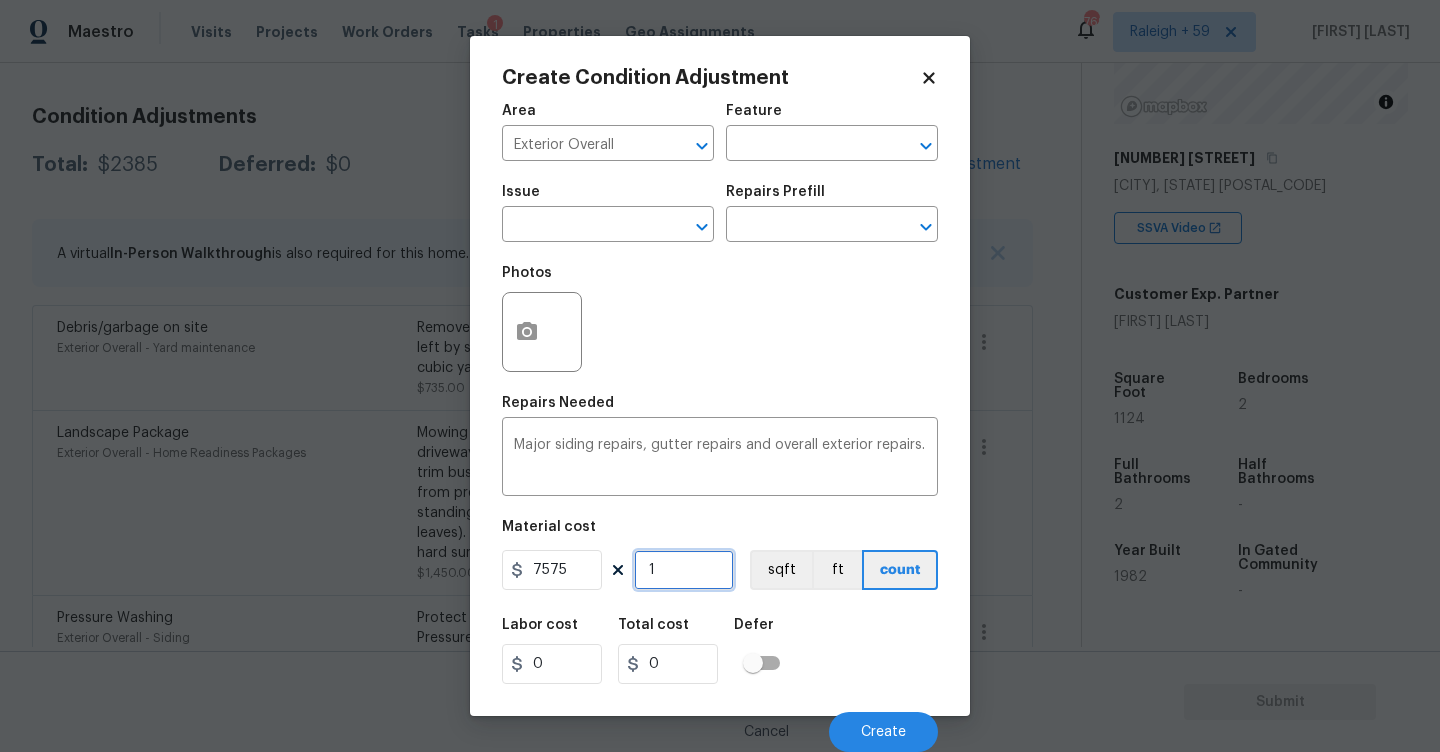 type on "7575" 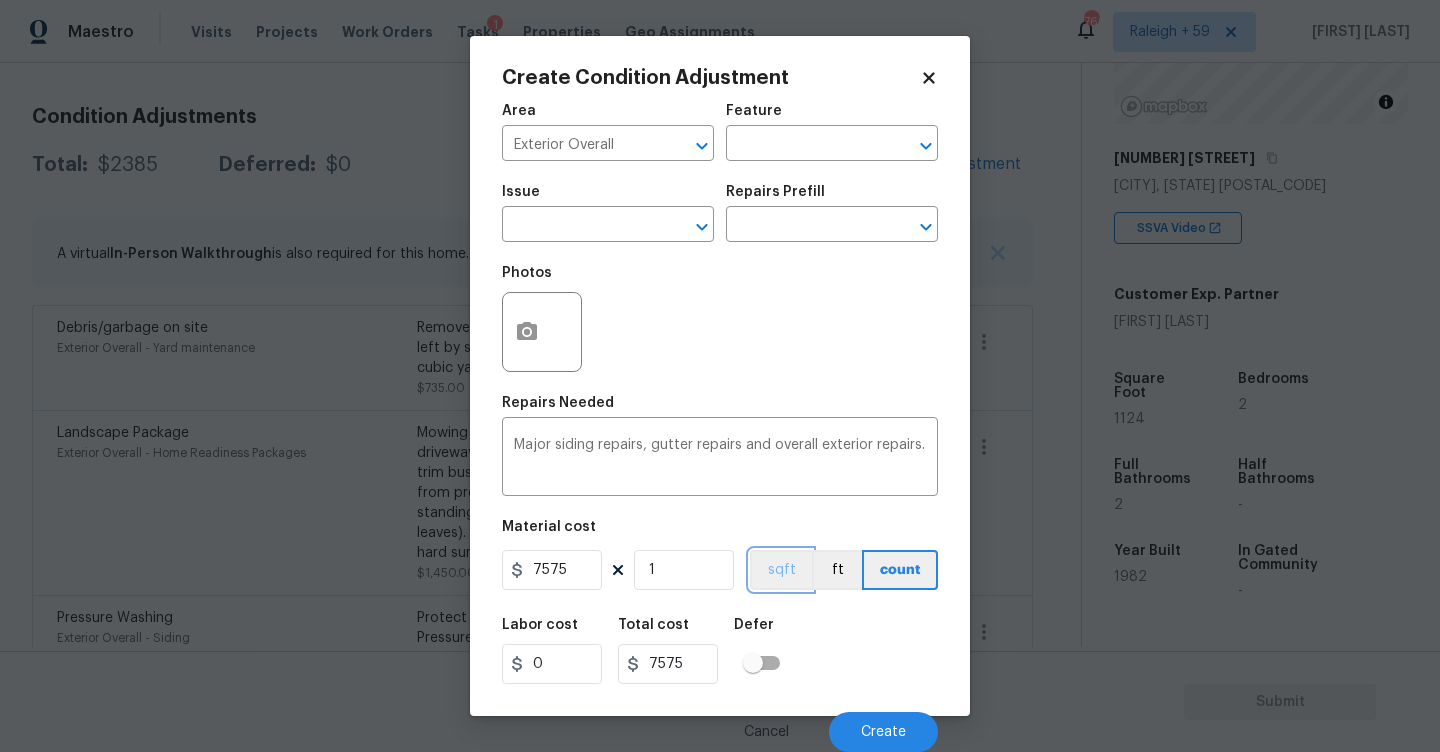 type 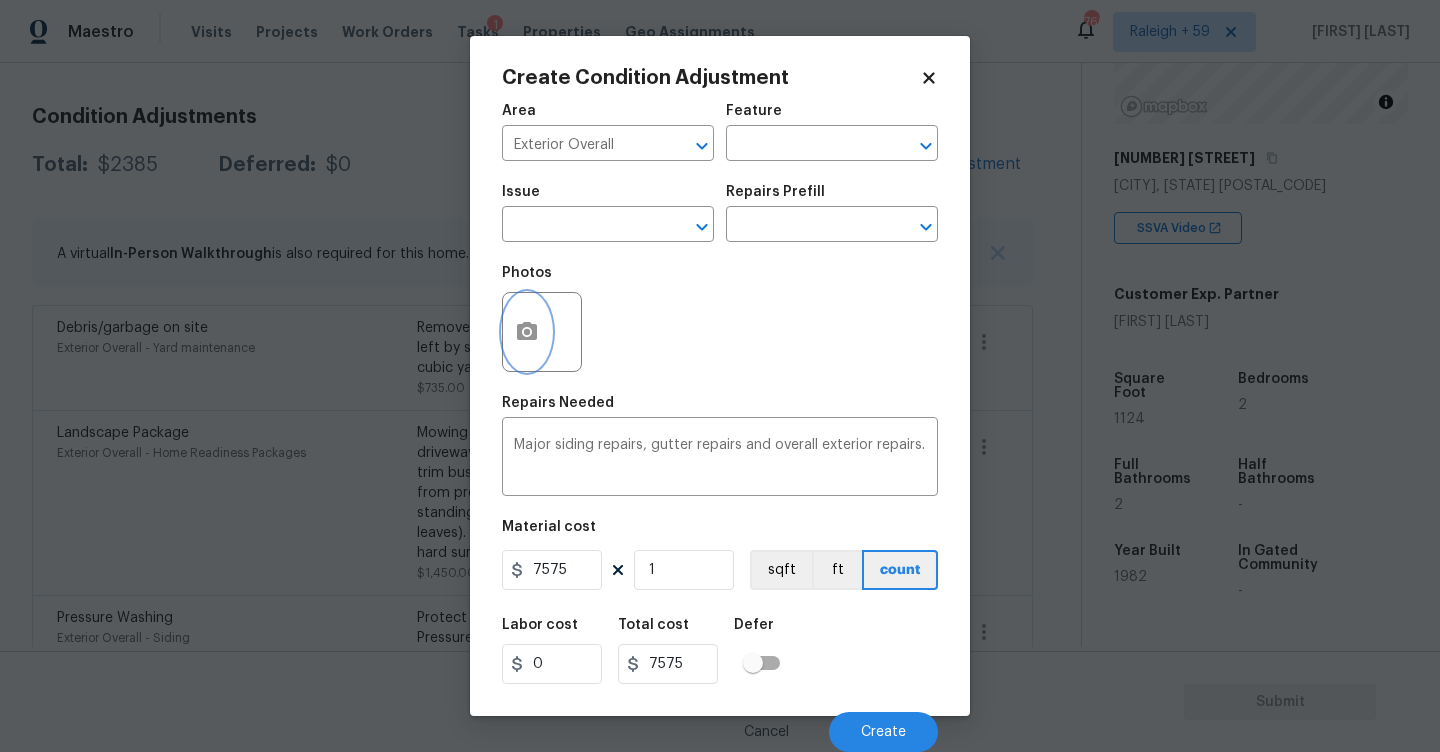 click at bounding box center (527, 332) 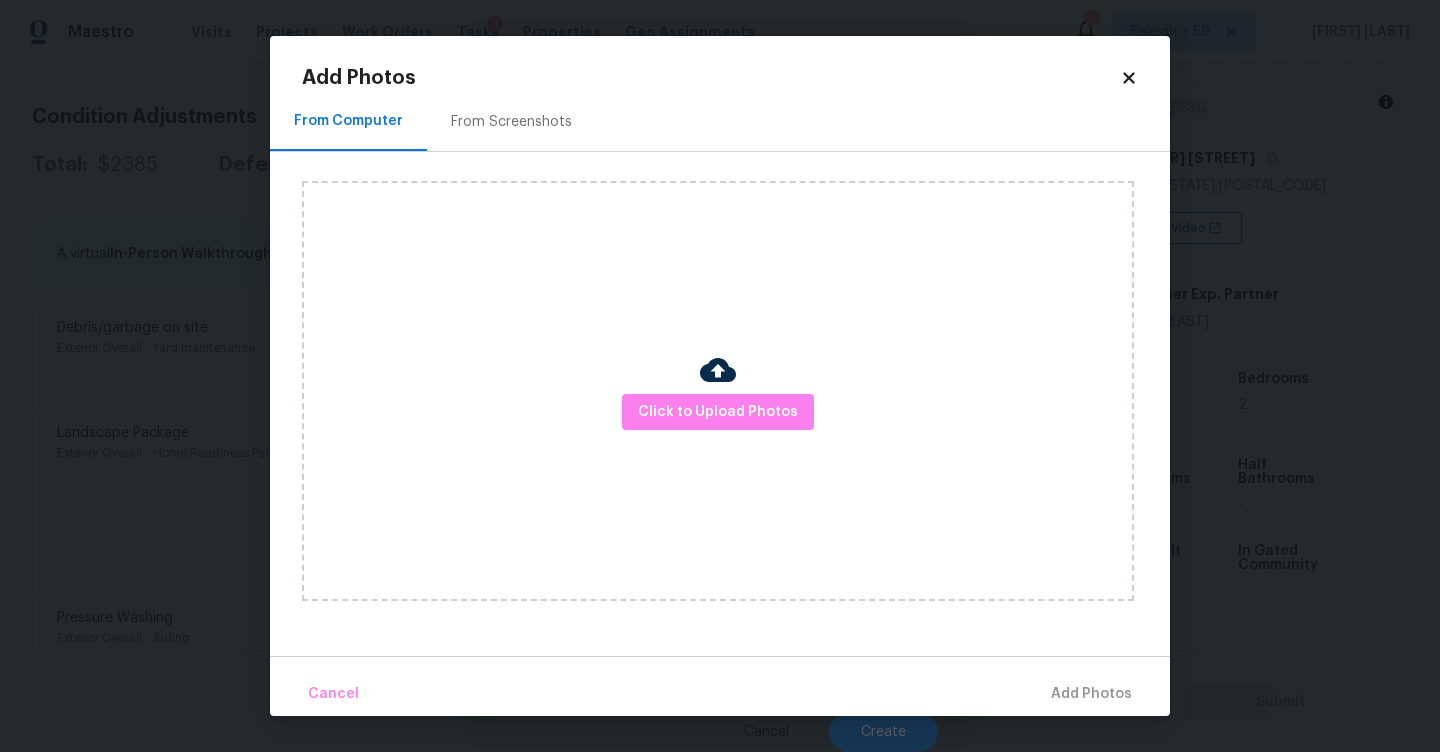 click on "From Screenshots" at bounding box center (511, 121) 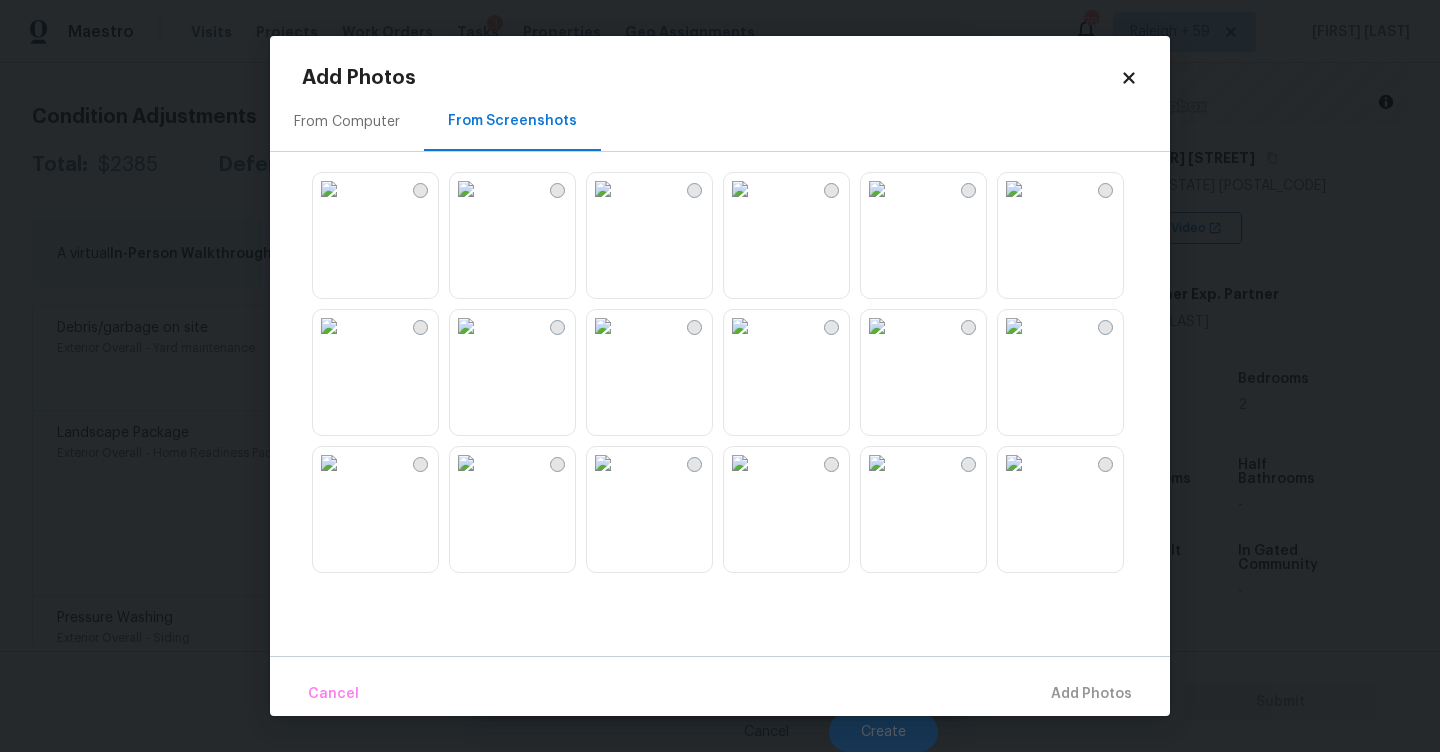 click at bounding box center (603, 189) 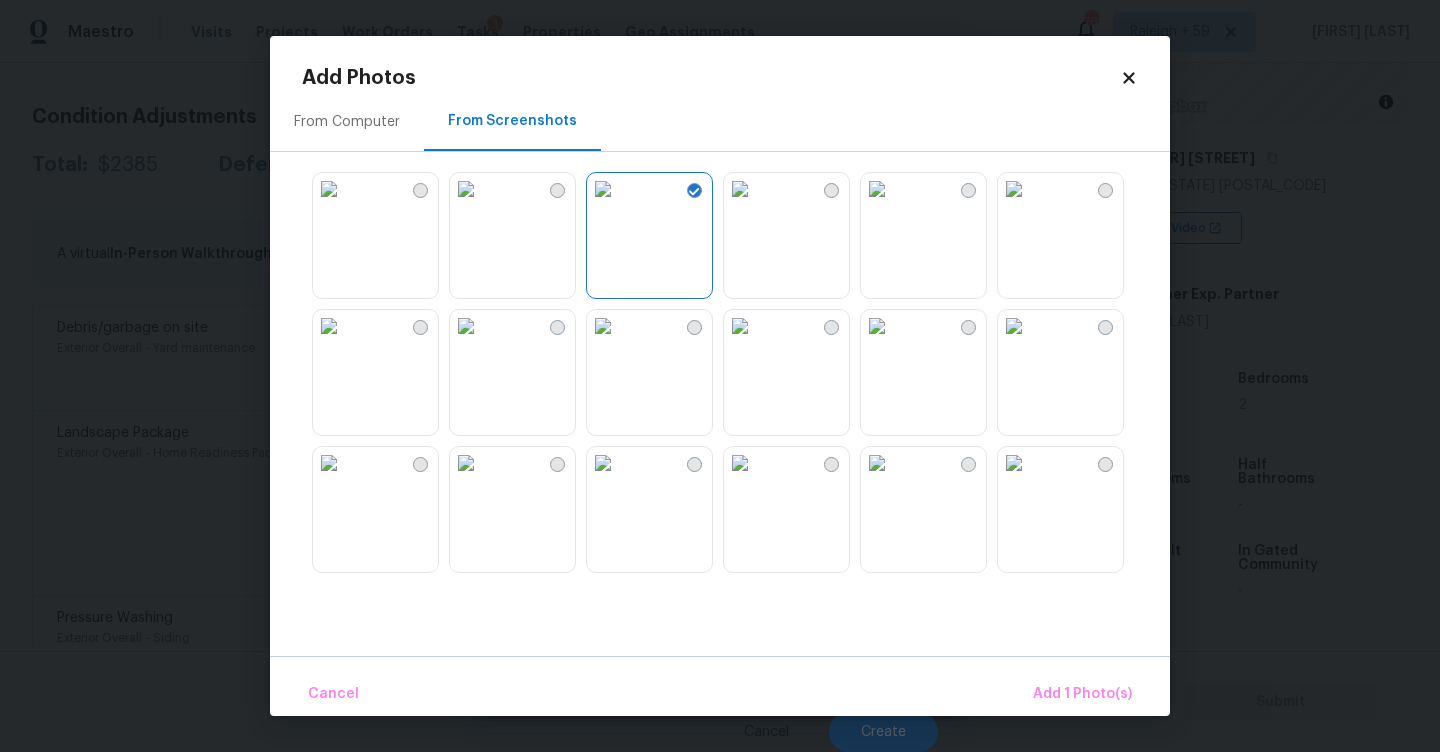click at bounding box center [740, 326] 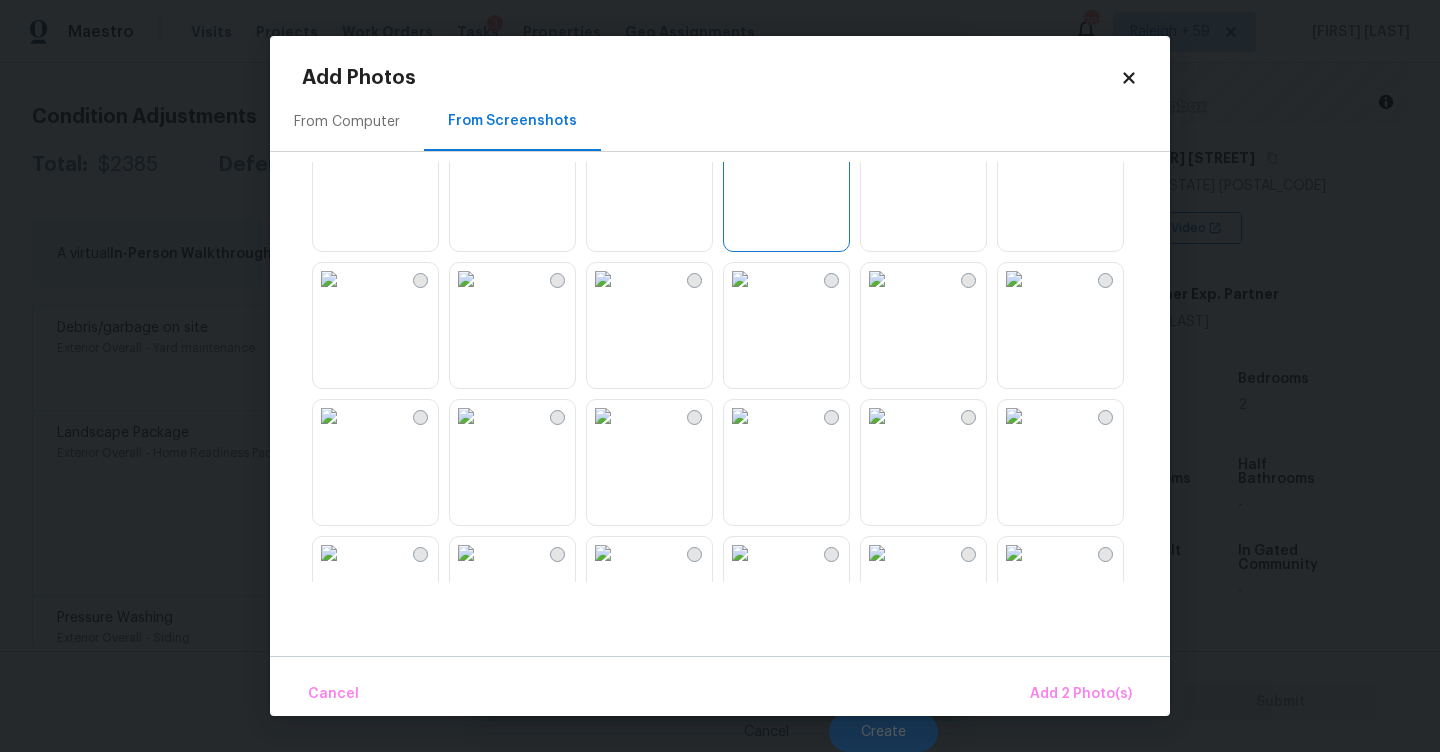scroll, scrollTop: 344, scrollLeft: 0, axis: vertical 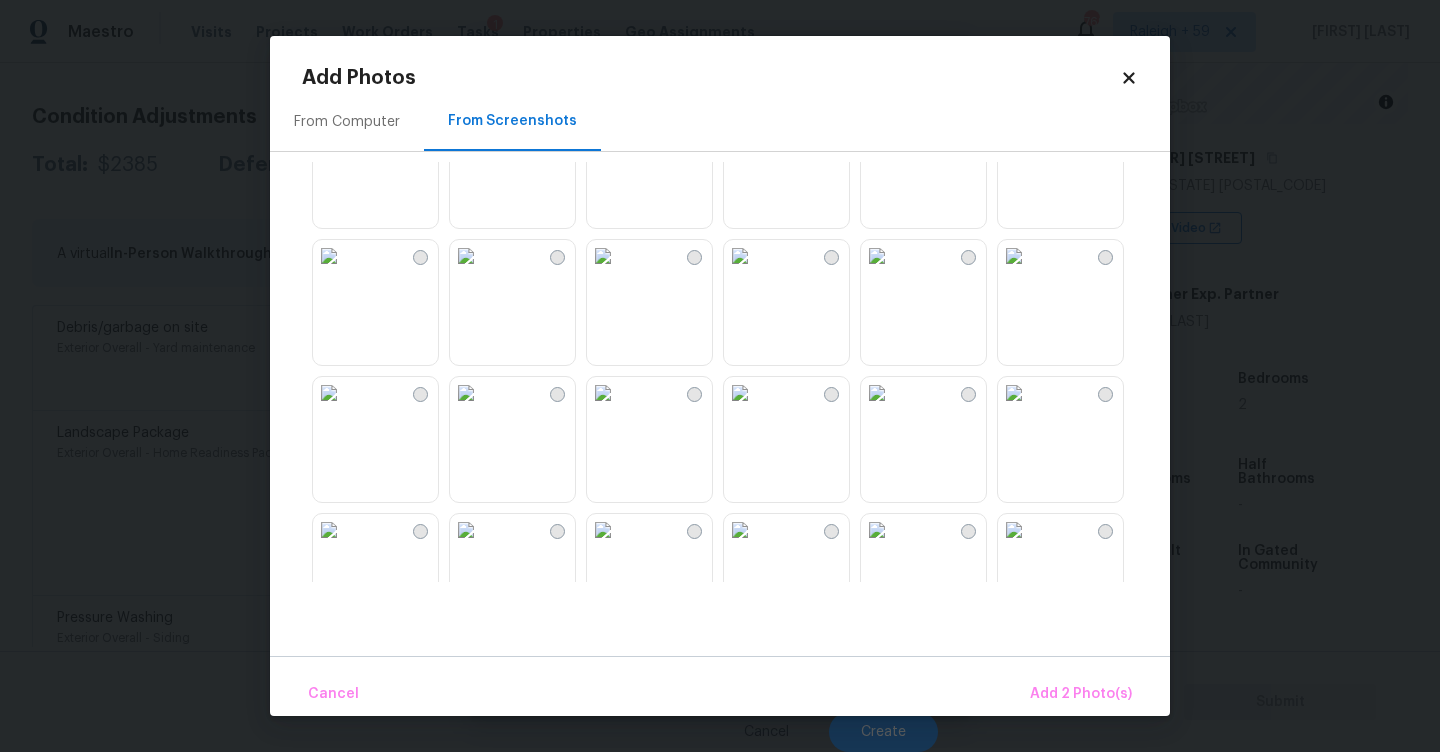 click at bounding box center [466, 256] 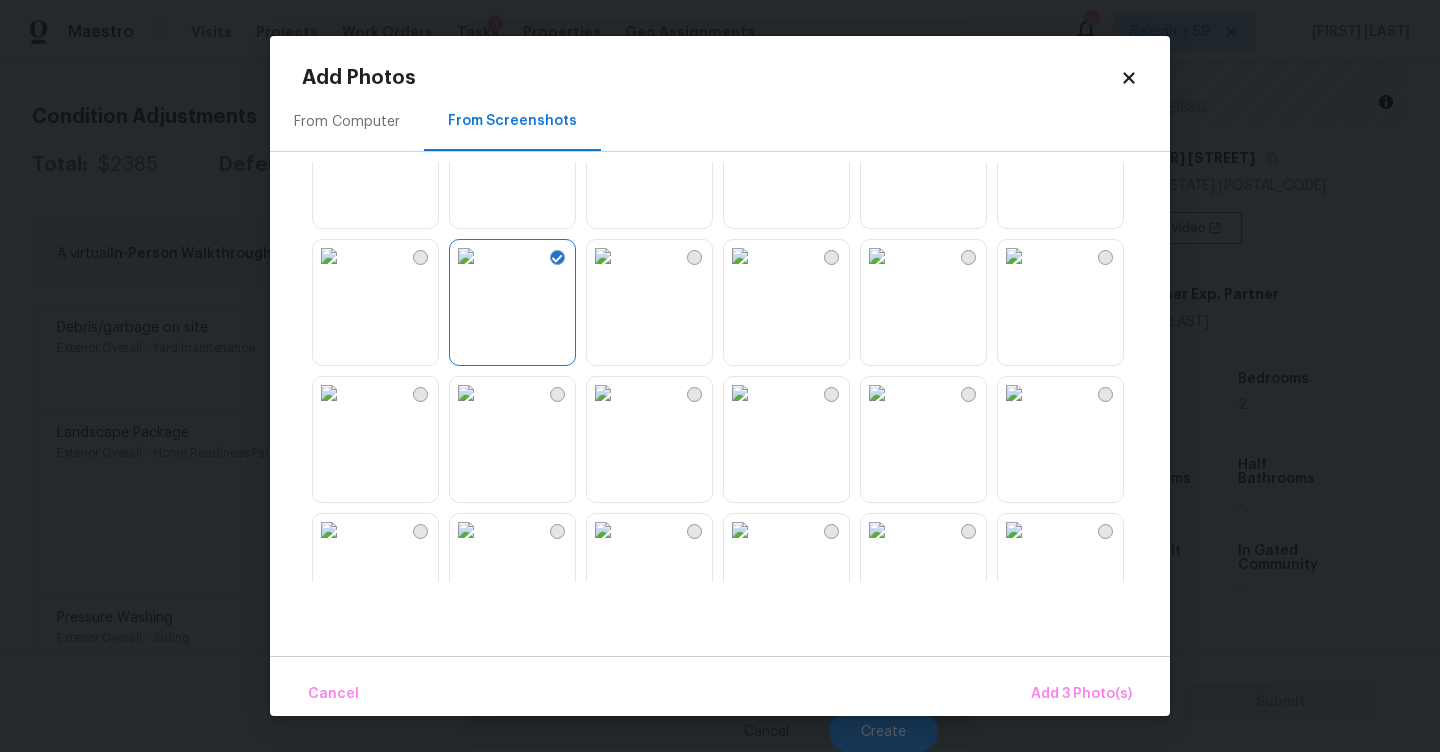 click at bounding box center (603, 393) 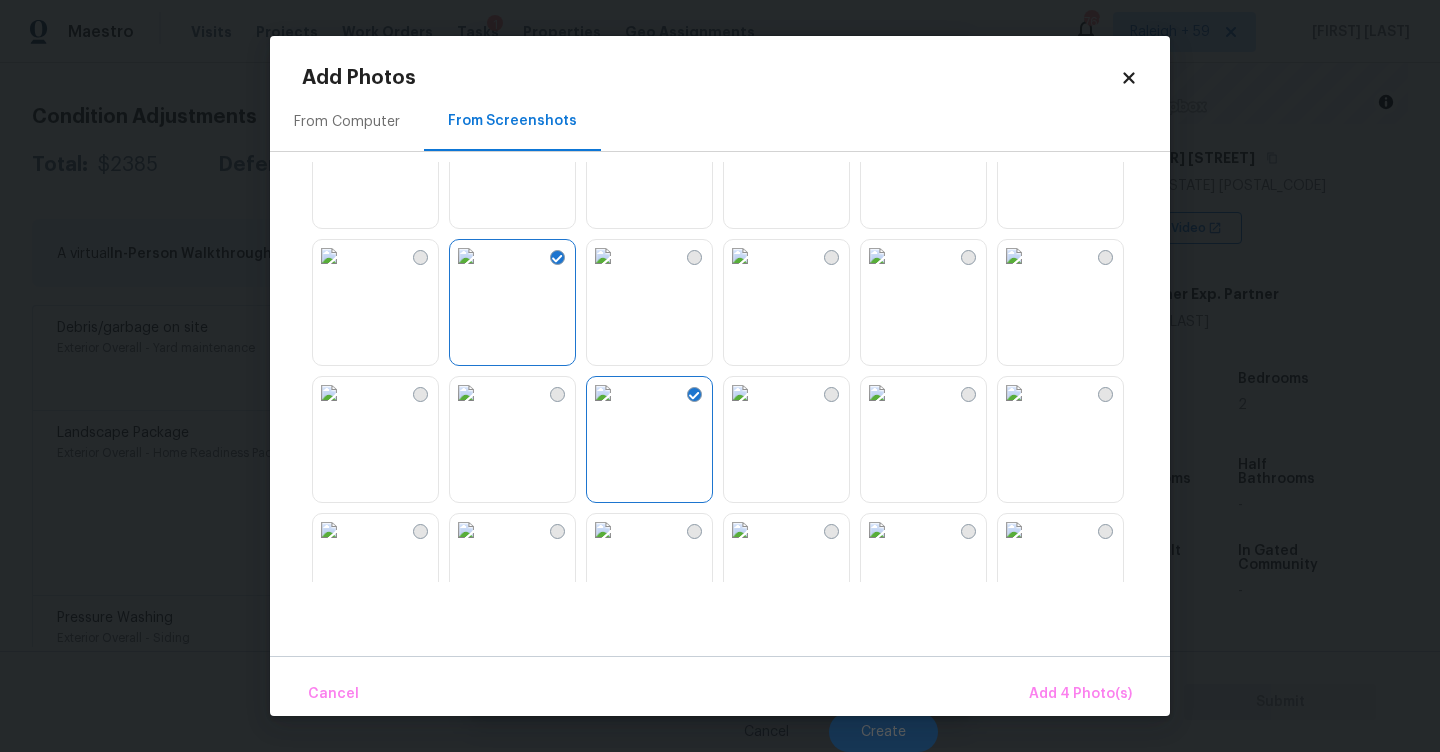 click at bounding box center [466, 256] 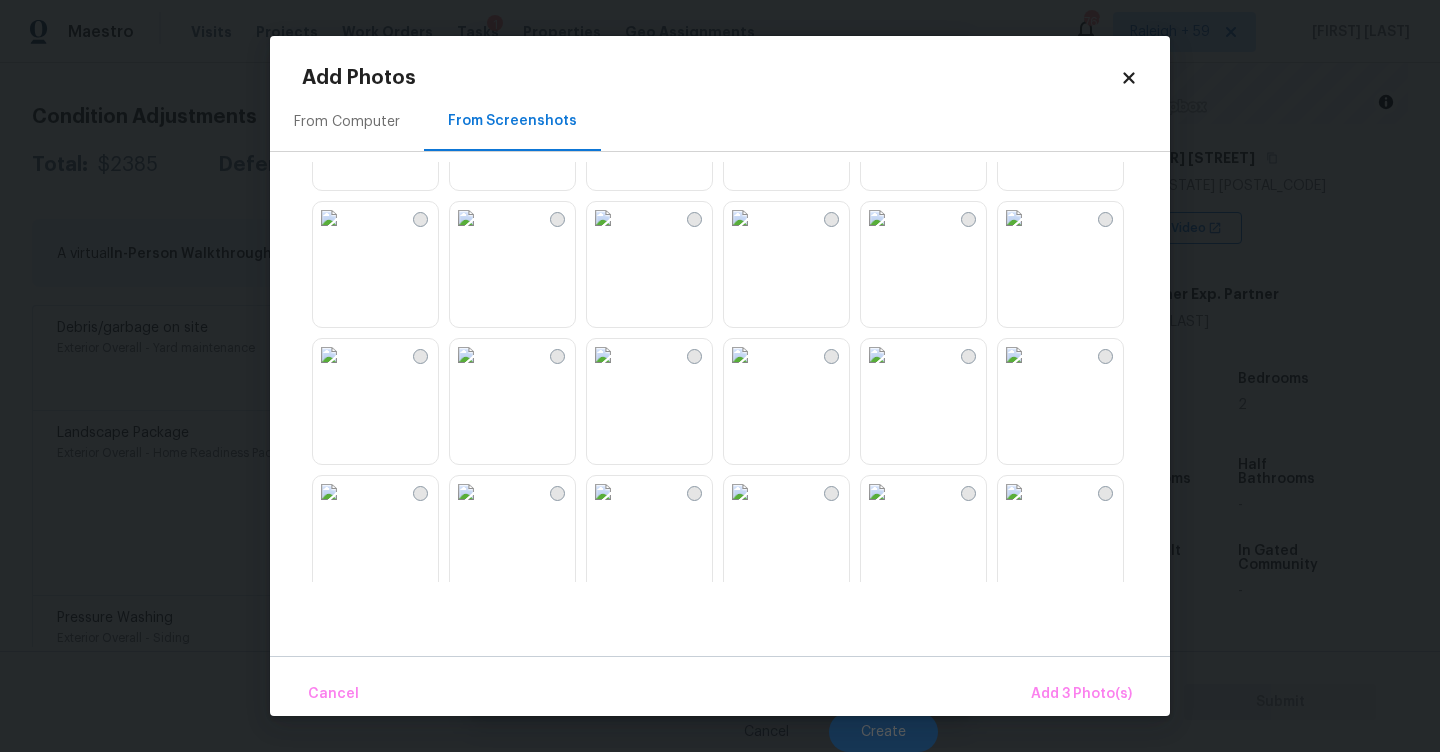 scroll, scrollTop: 1910, scrollLeft: 0, axis: vertical 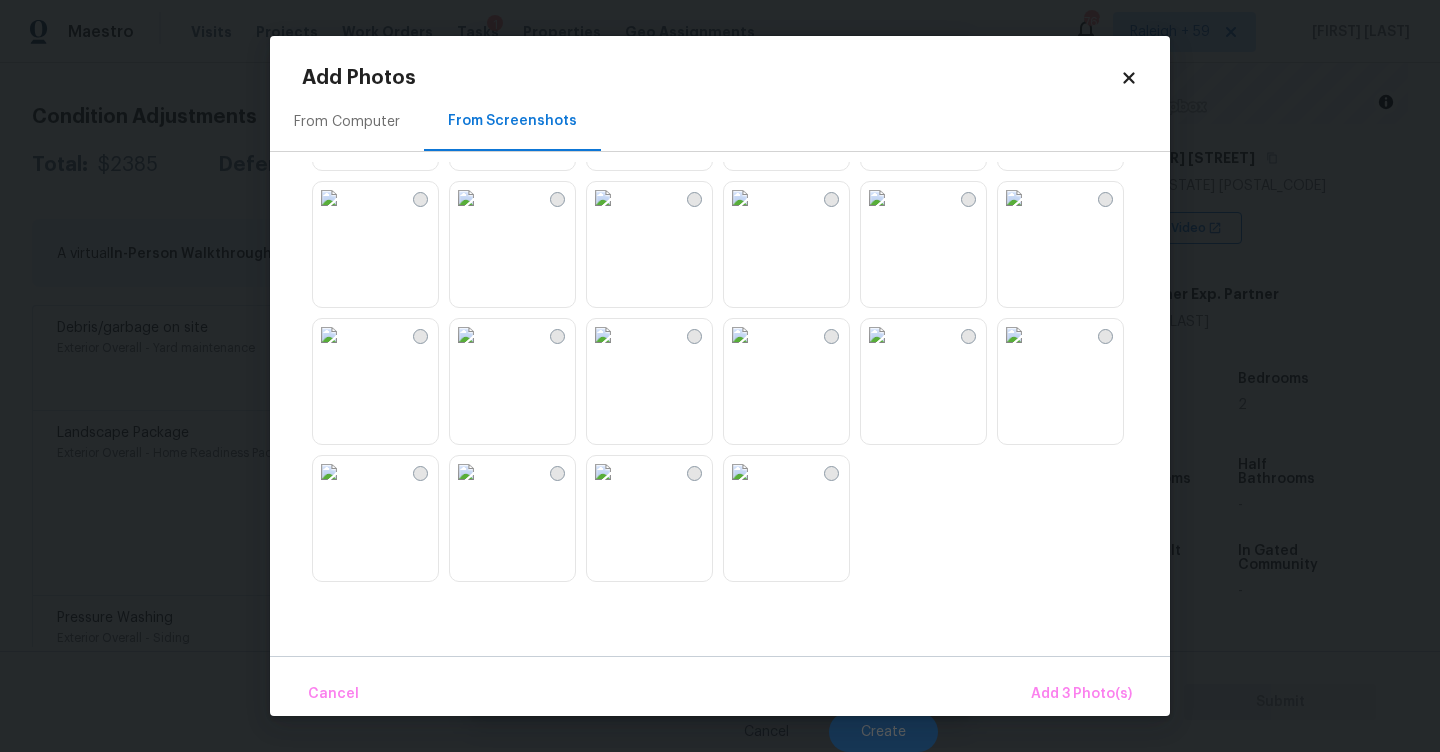 click at bounding box center [466, 198] 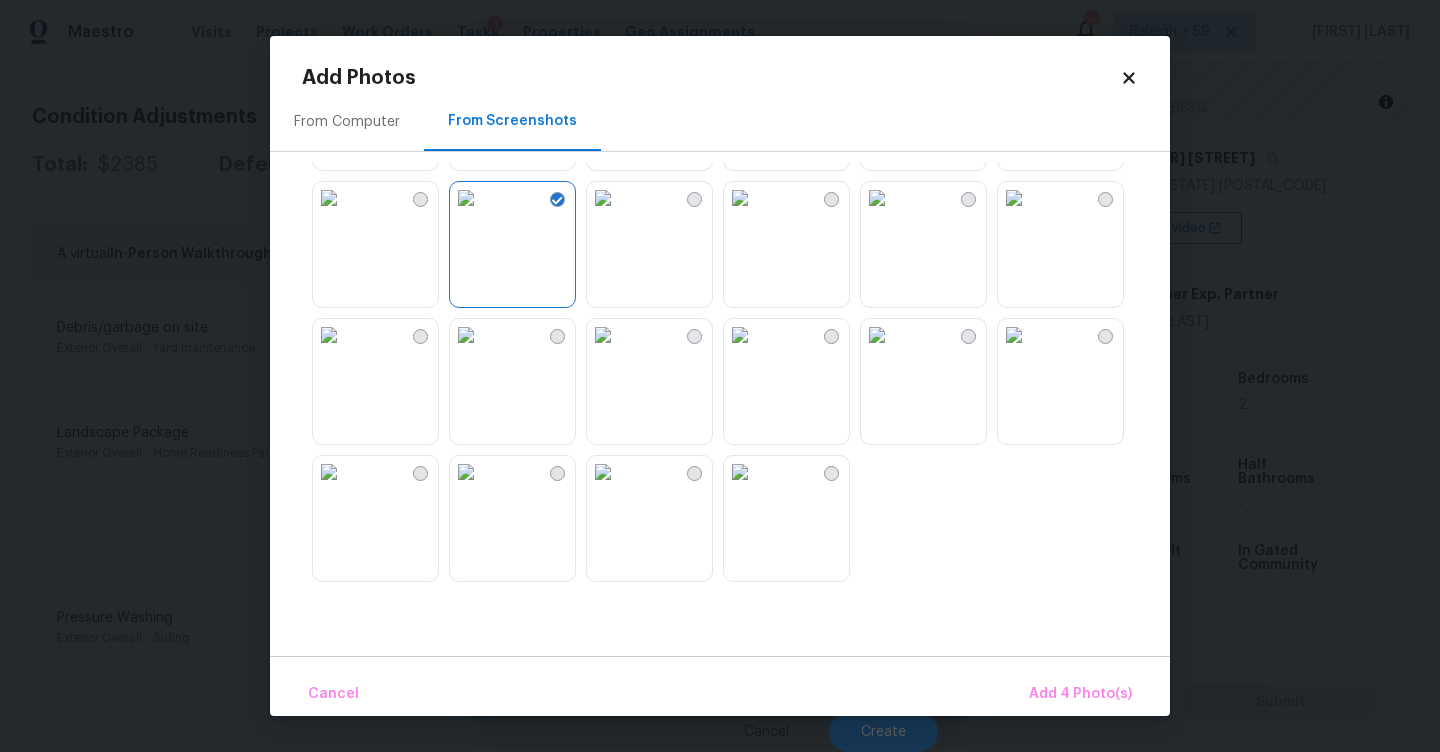 click at bounding box center (466, 335) 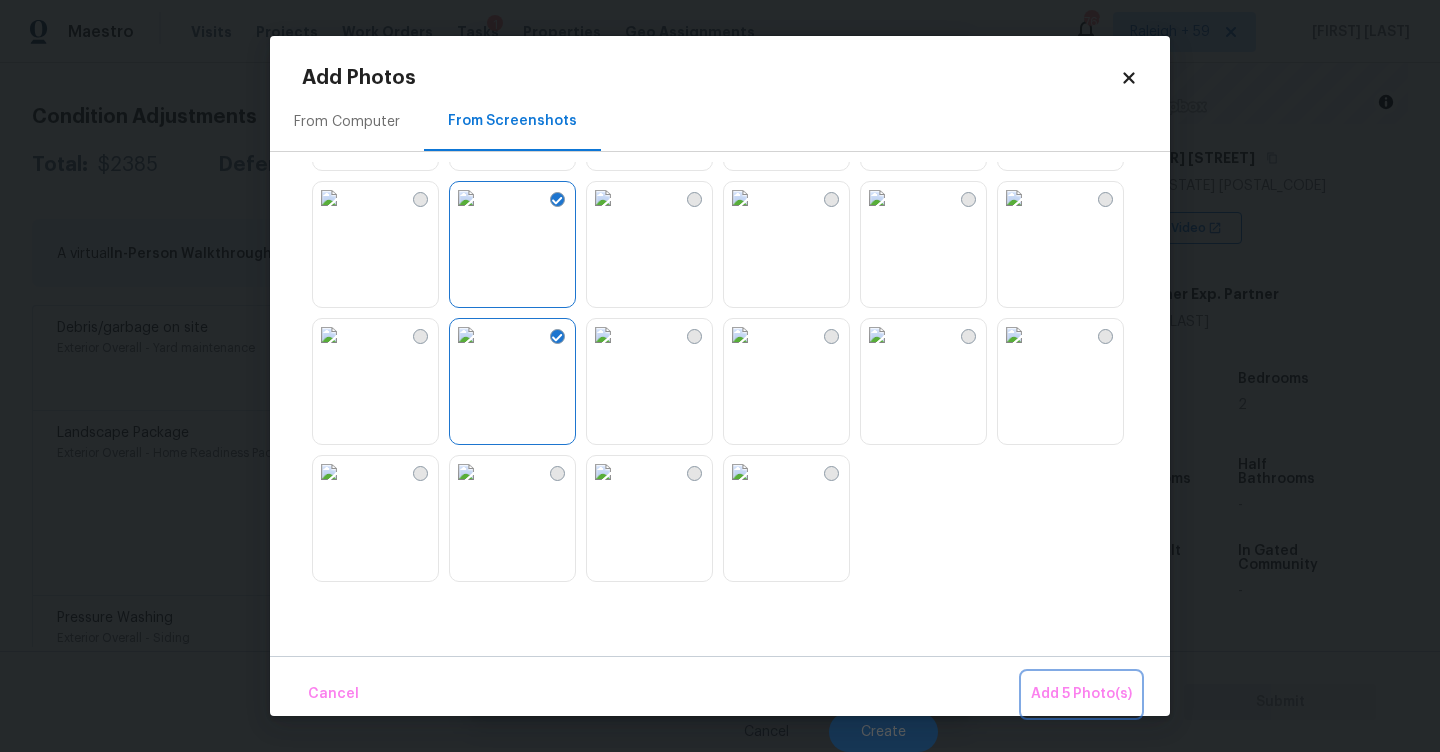 click on "Add 5 Photo(s)" at bounding box center [1081, 694] 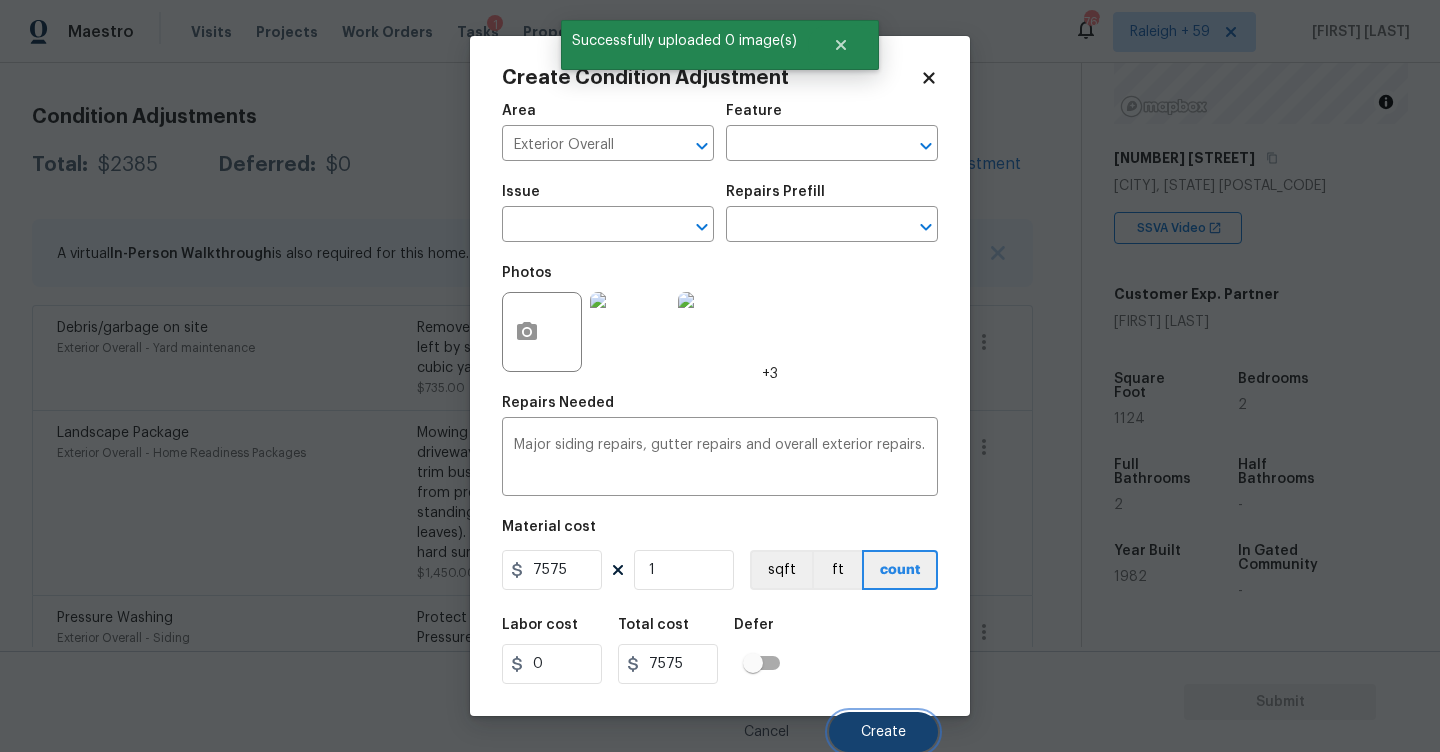 click on "Create" at bounding box center (883, 732) 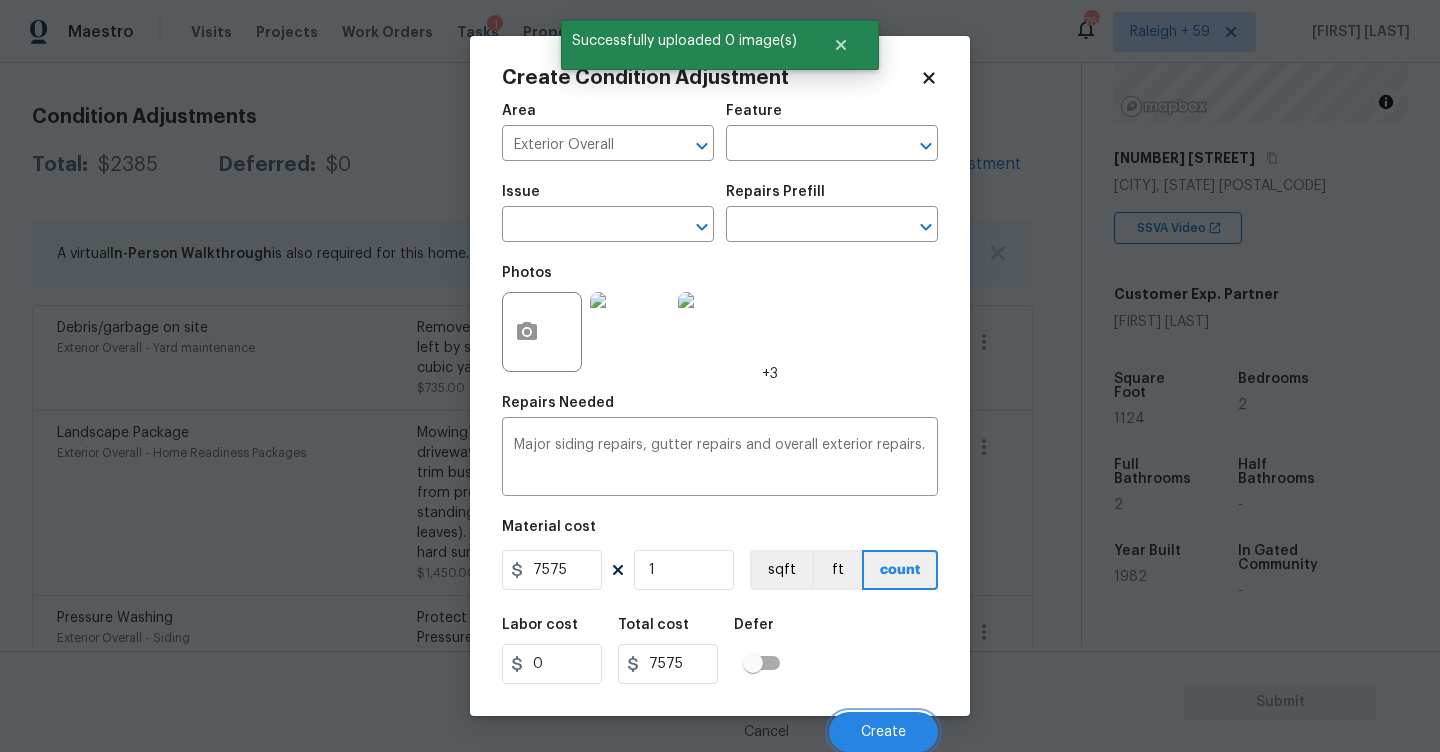 scroll, scrollTop: 260, scrollLeft: 0, axis: vertical 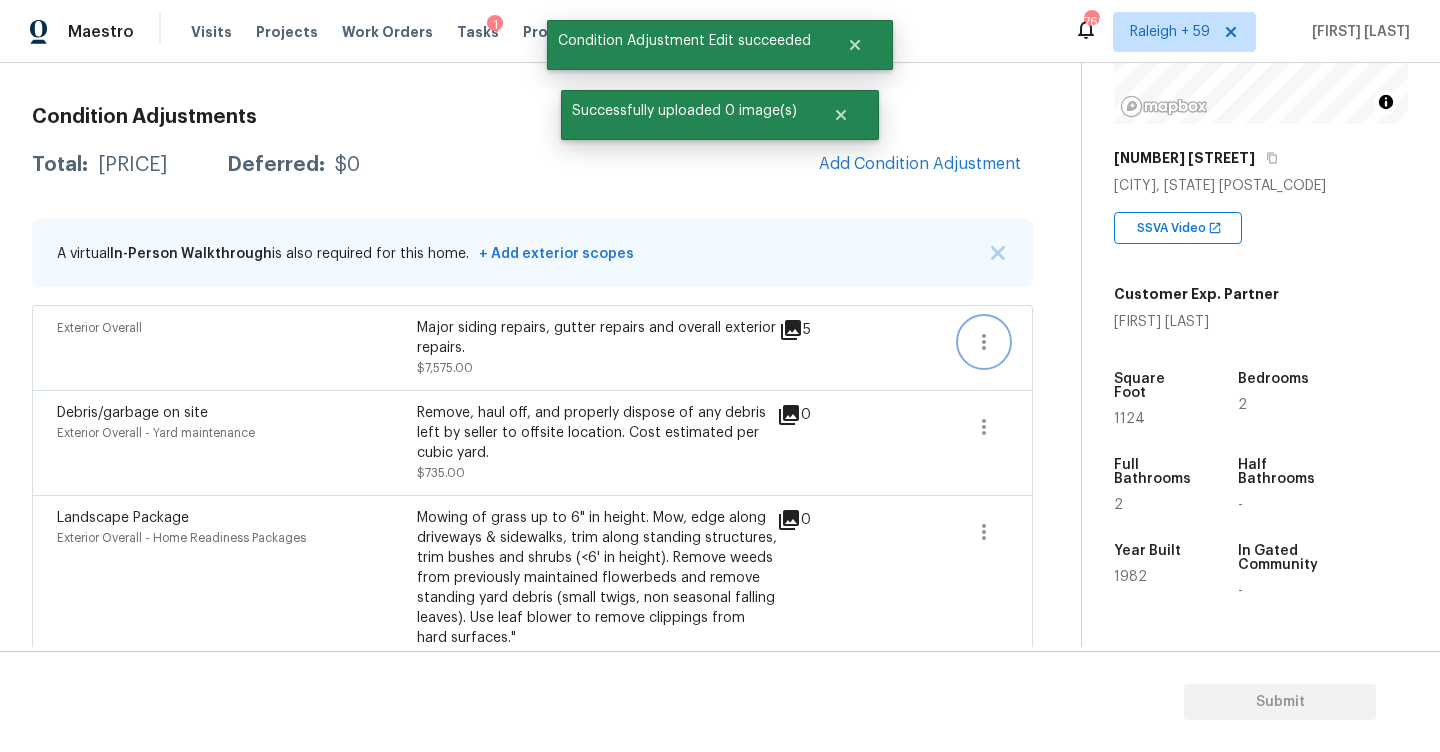 click at bounding box center (984, 342) 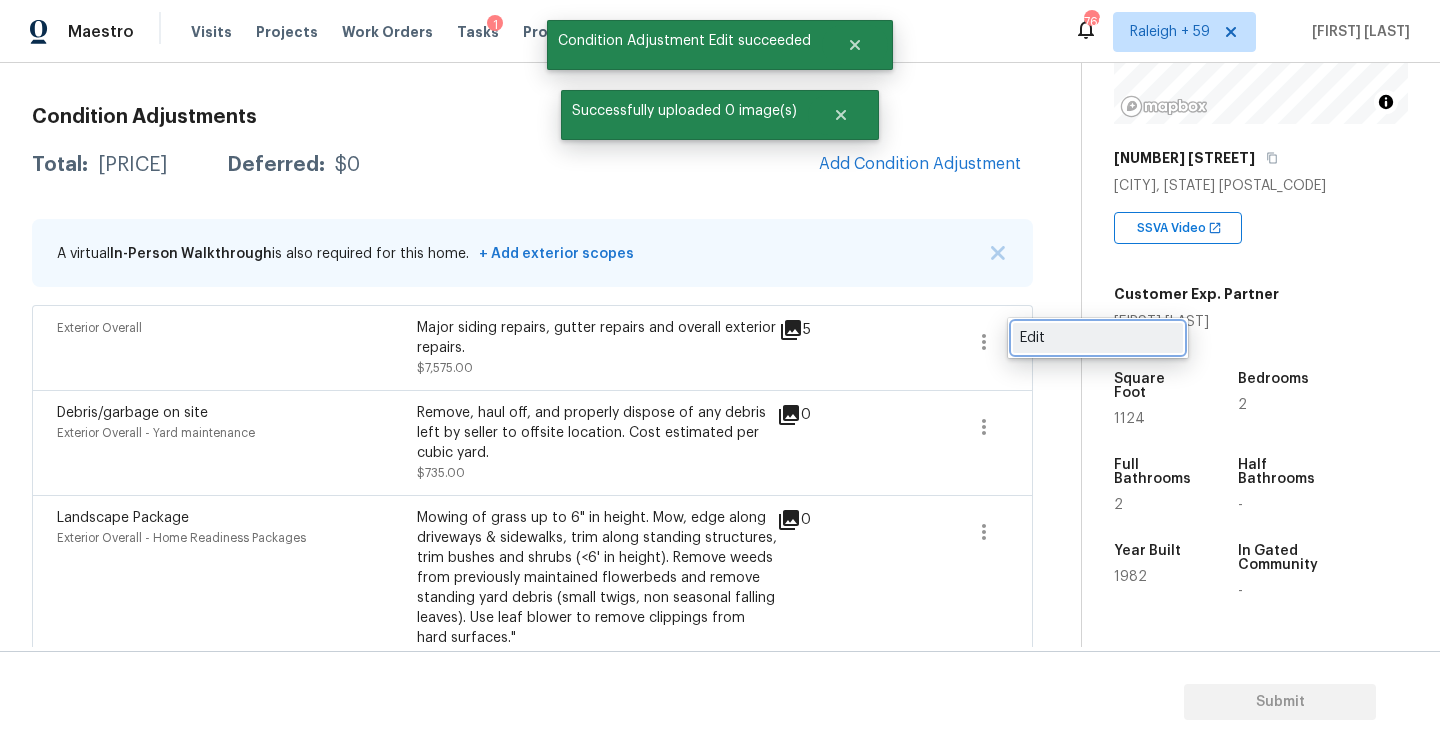 click on "Edit" at bounding box center [1098, 338] 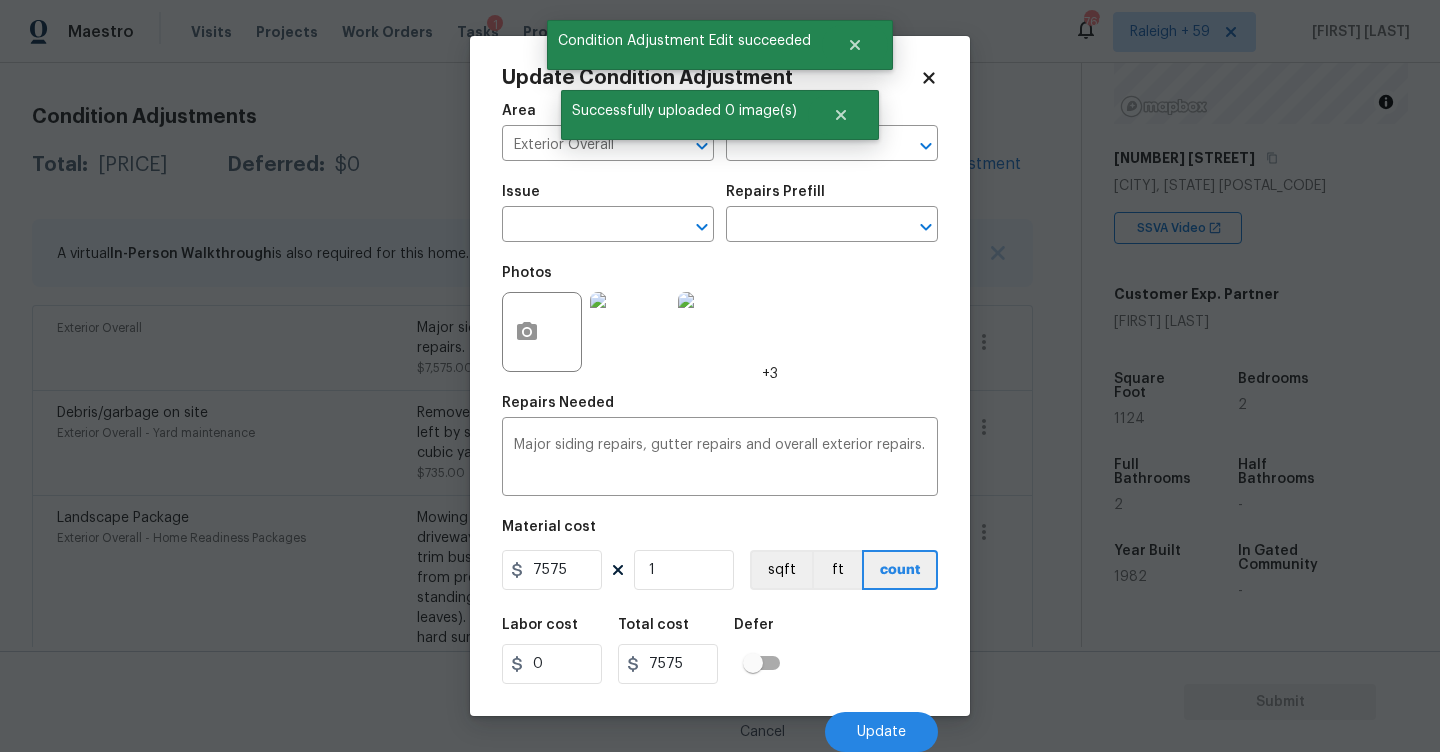 click at bounding box center (630, 332) 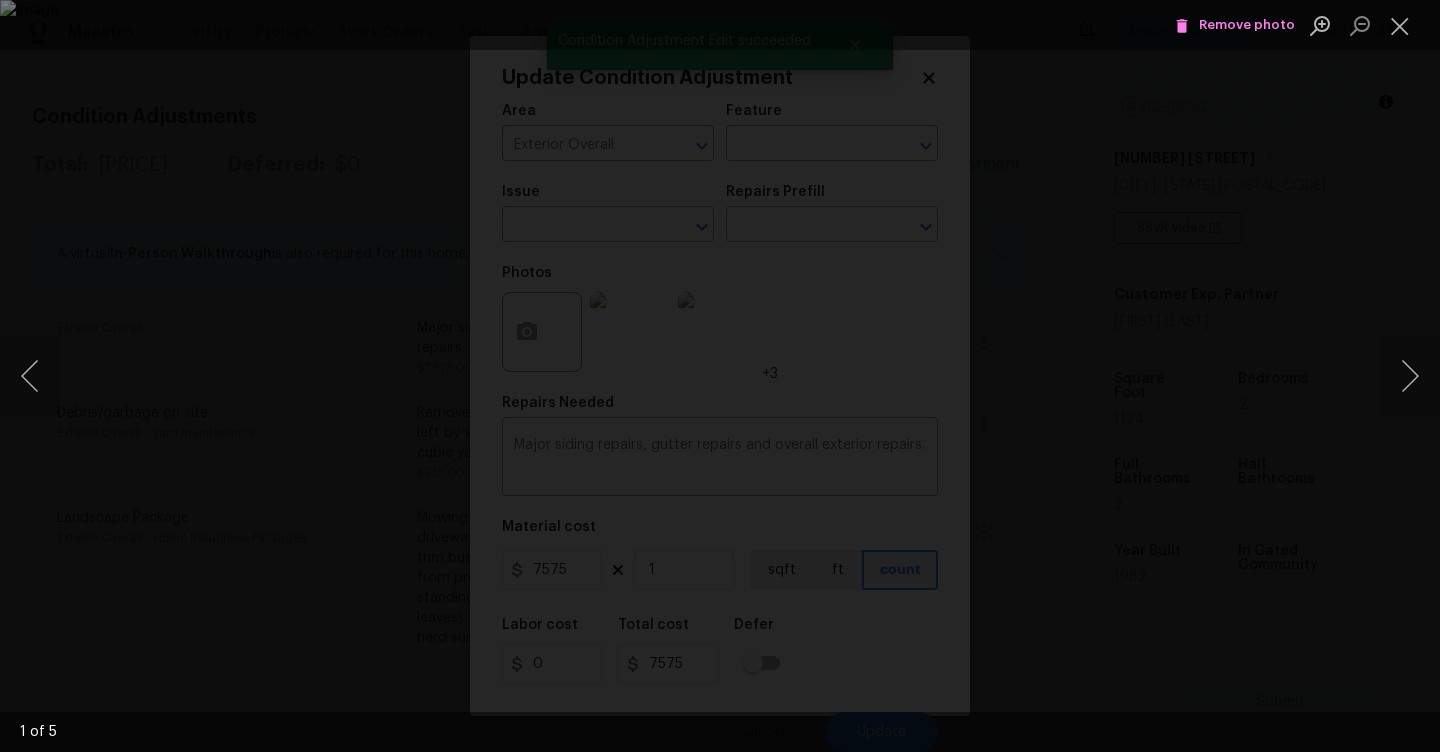 click on "Remove photo" at bounding box center [1235, 25] 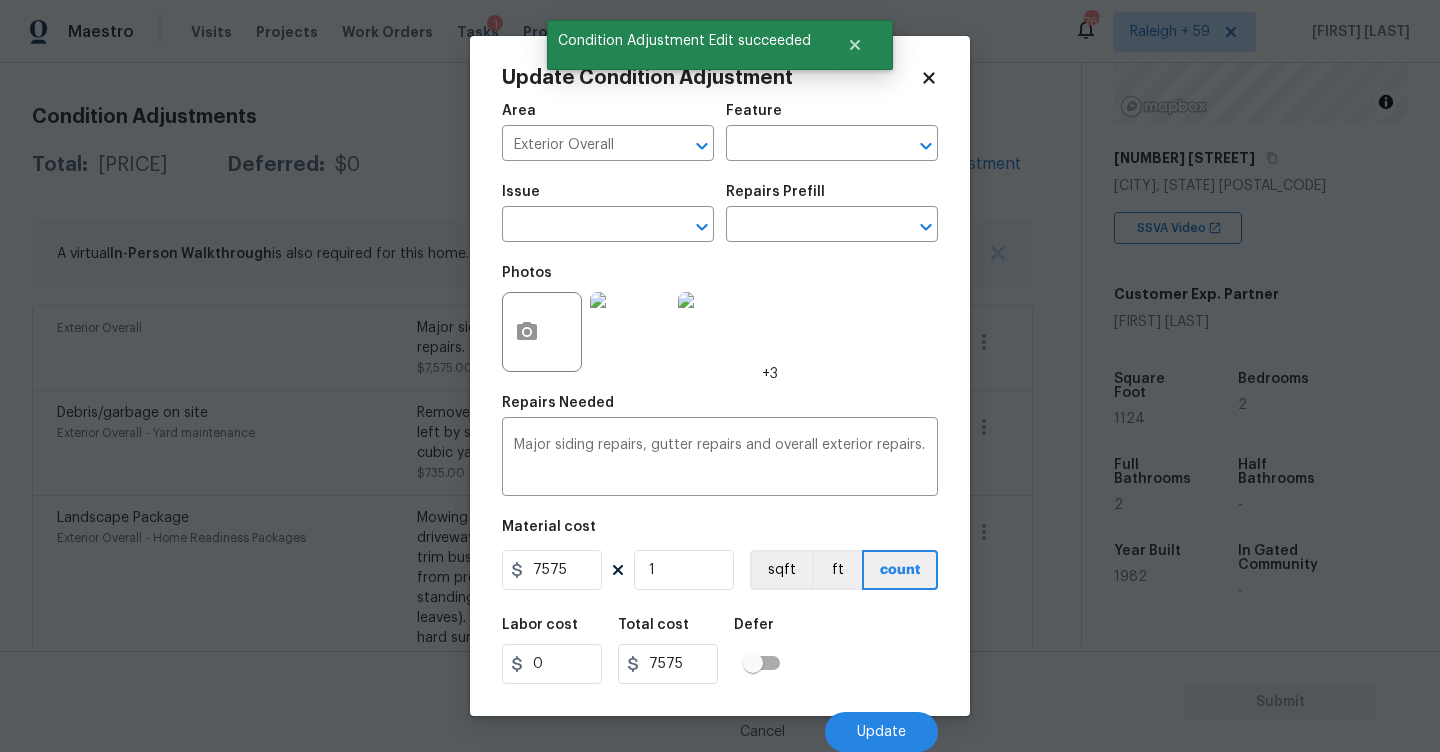 click at bounding box center (630, 332) 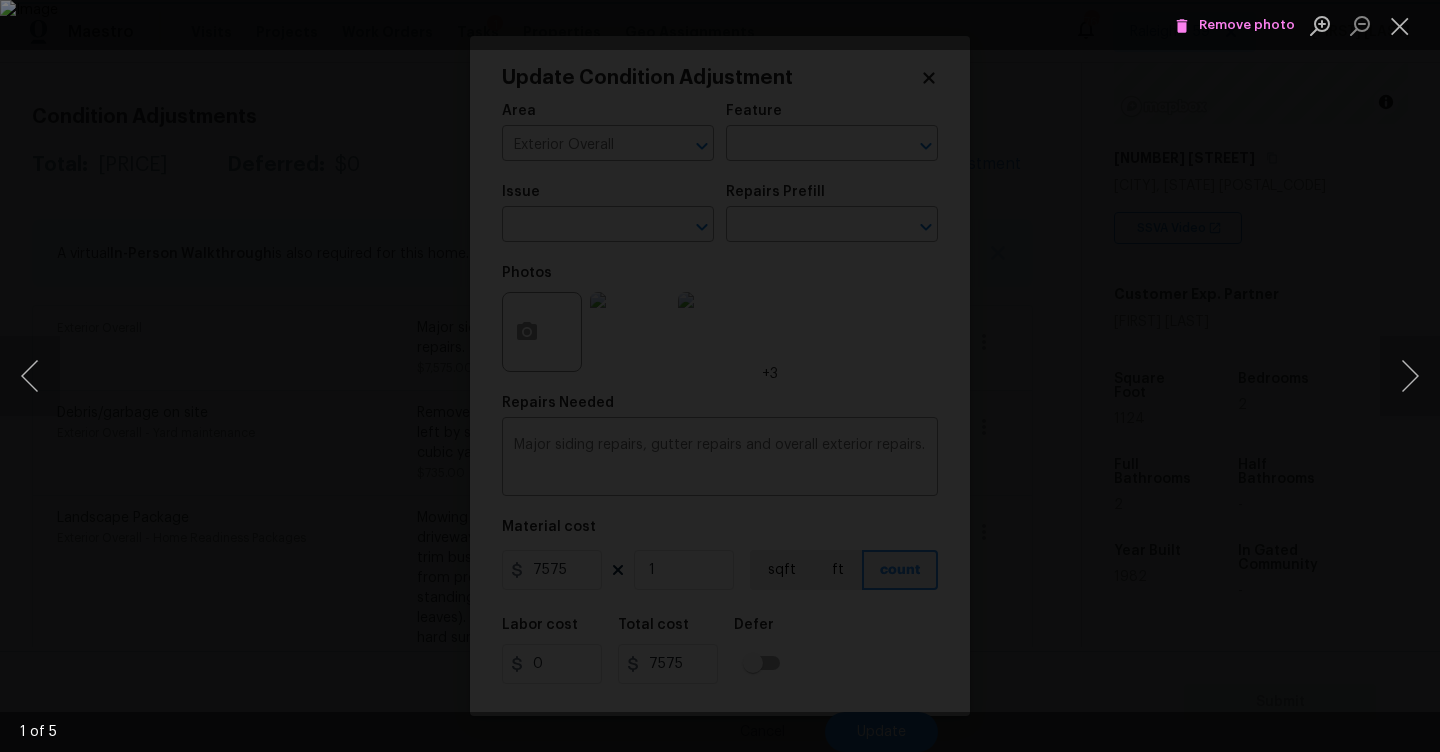 click on "Remove photo" at bounding box center (1235, 25) 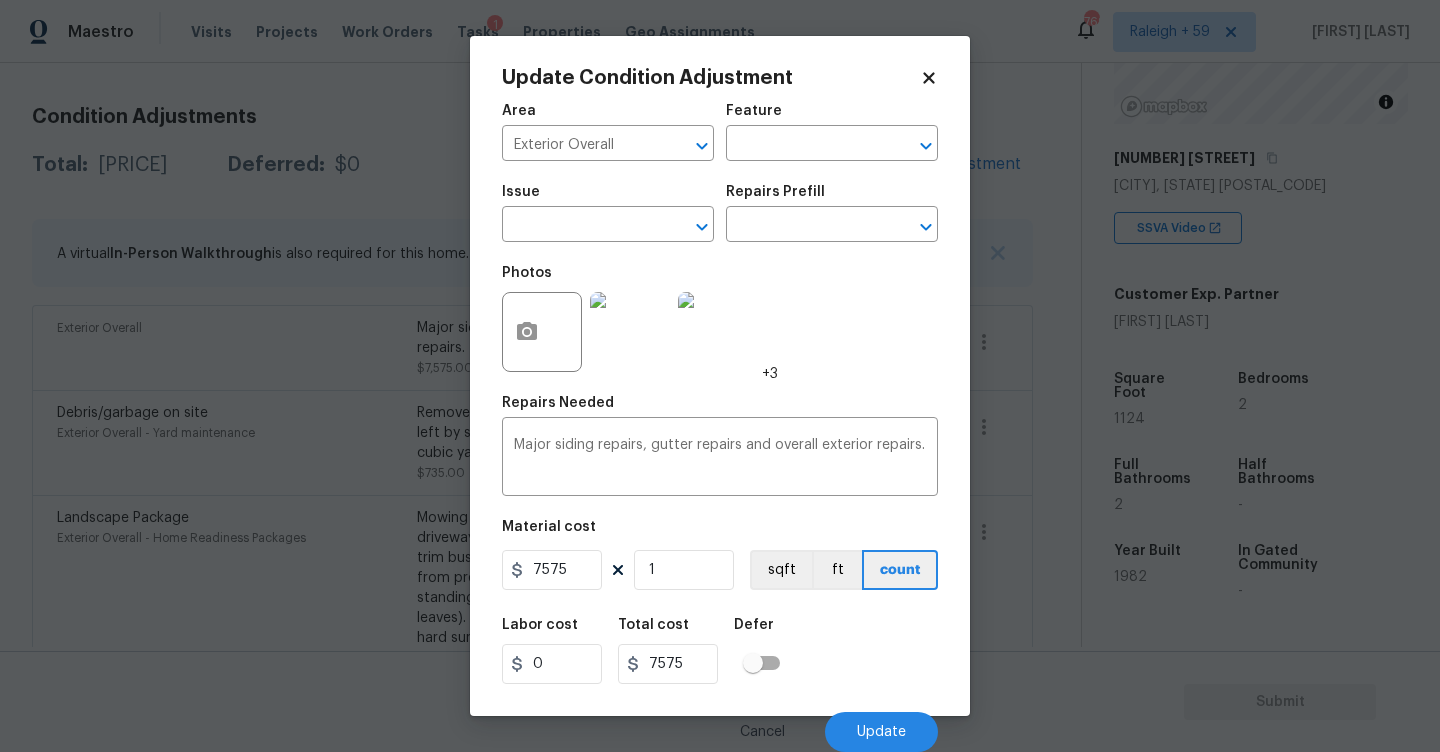 click at bounding box center (630, 332) 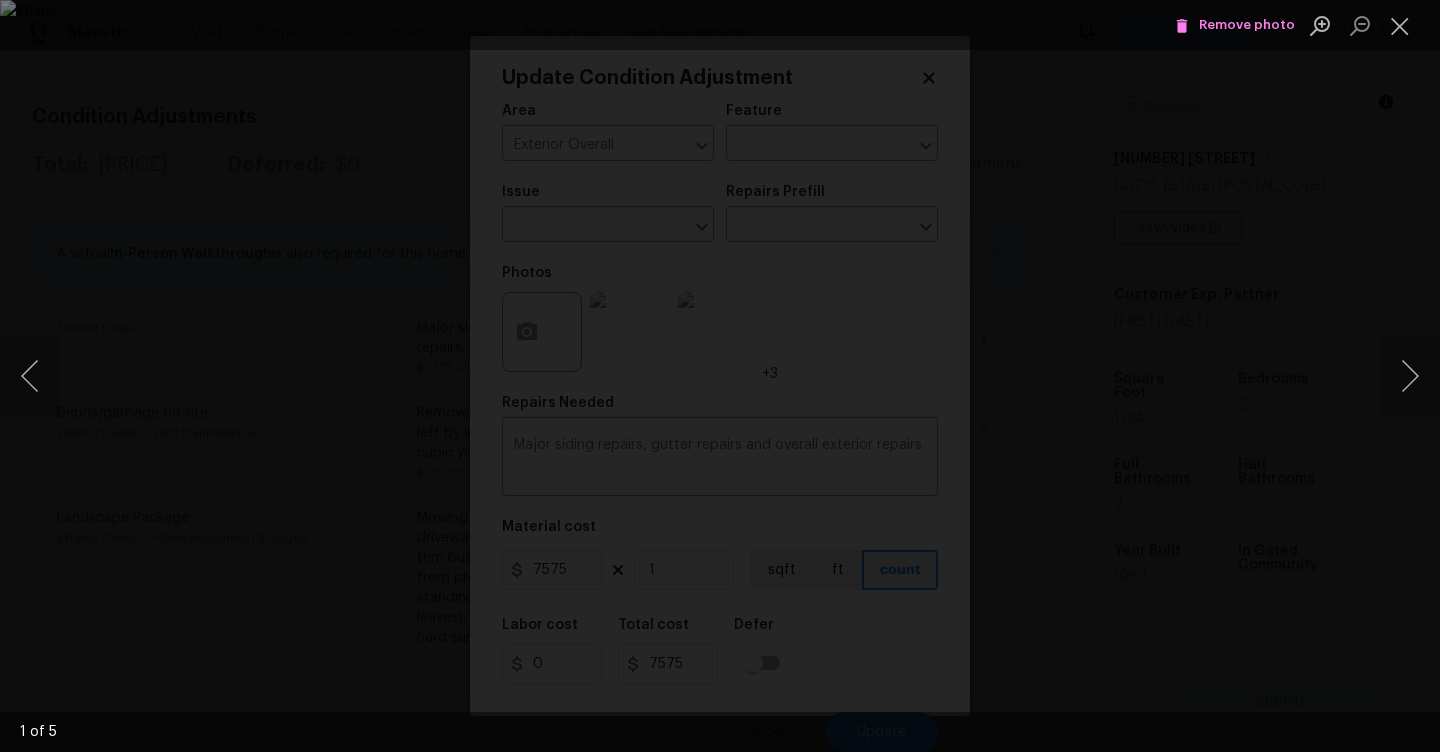click on "Remove photo" at bounding box center (1235, 25) 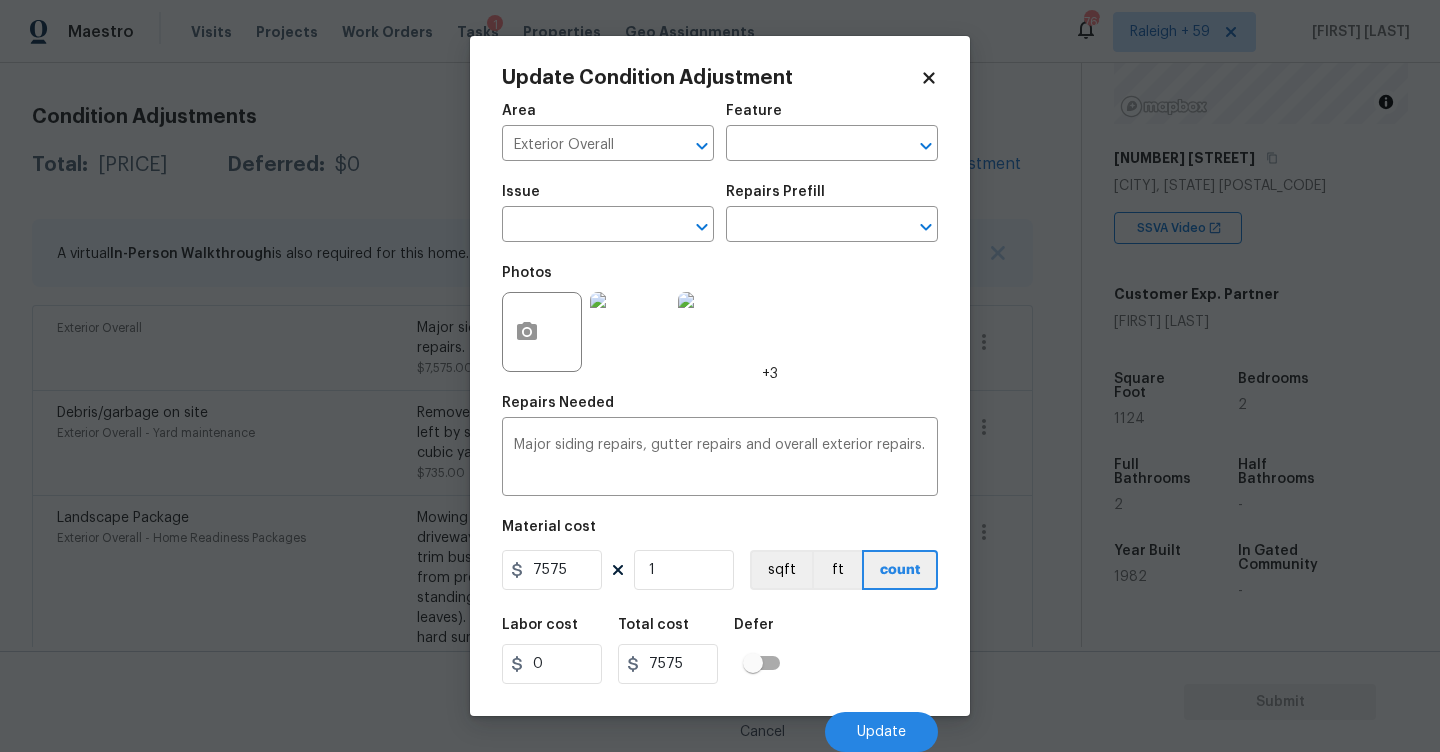 click at bounding box center [718, 332] 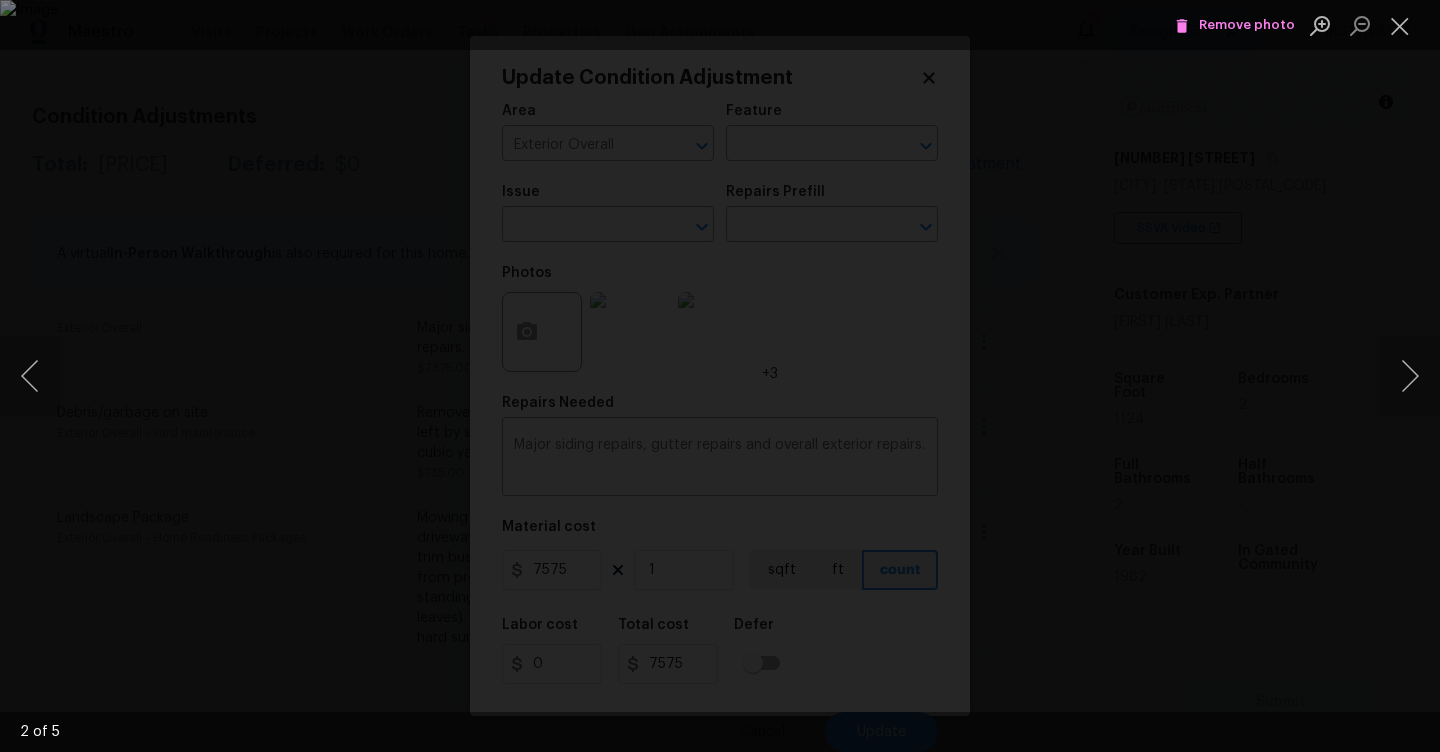 click on "Remove photo" at bounding box center (1235, 25) 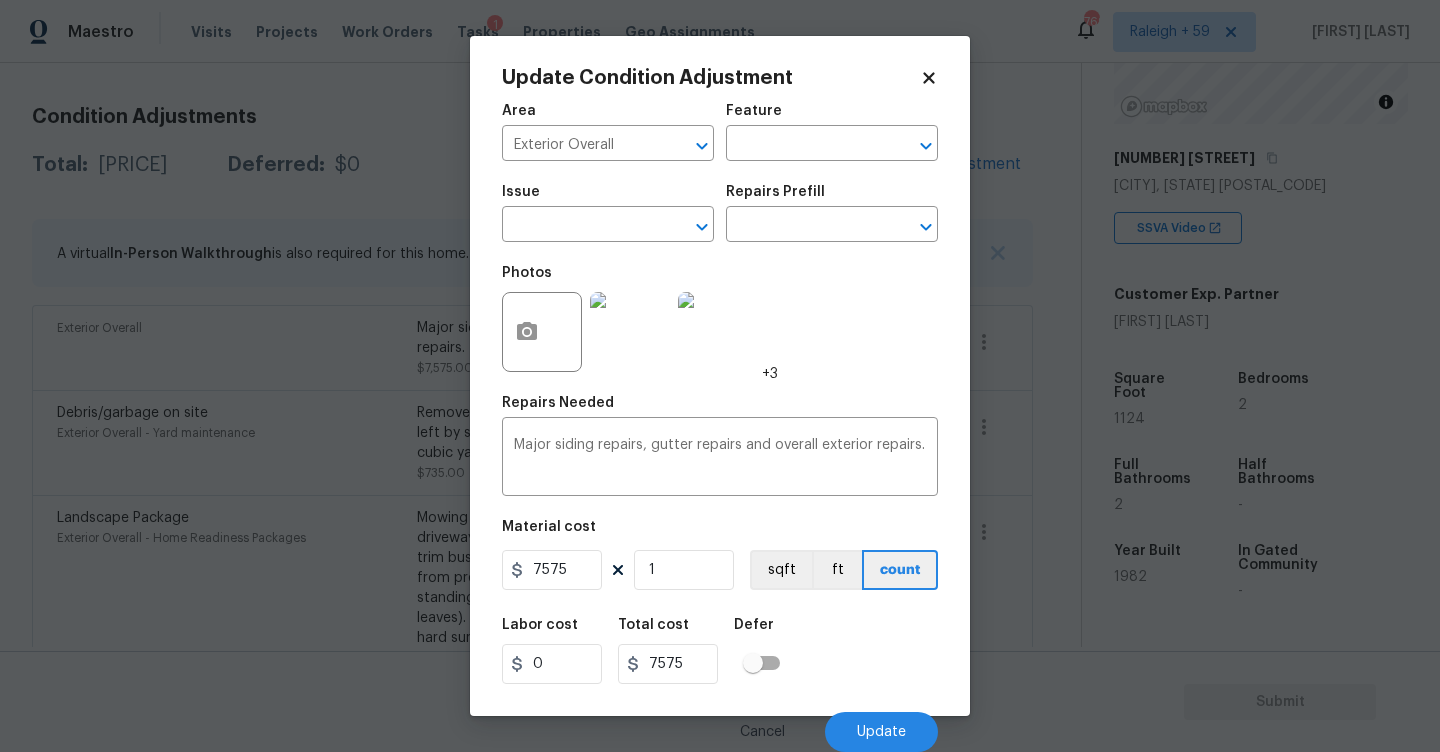 click at bounding box center [718, 332] 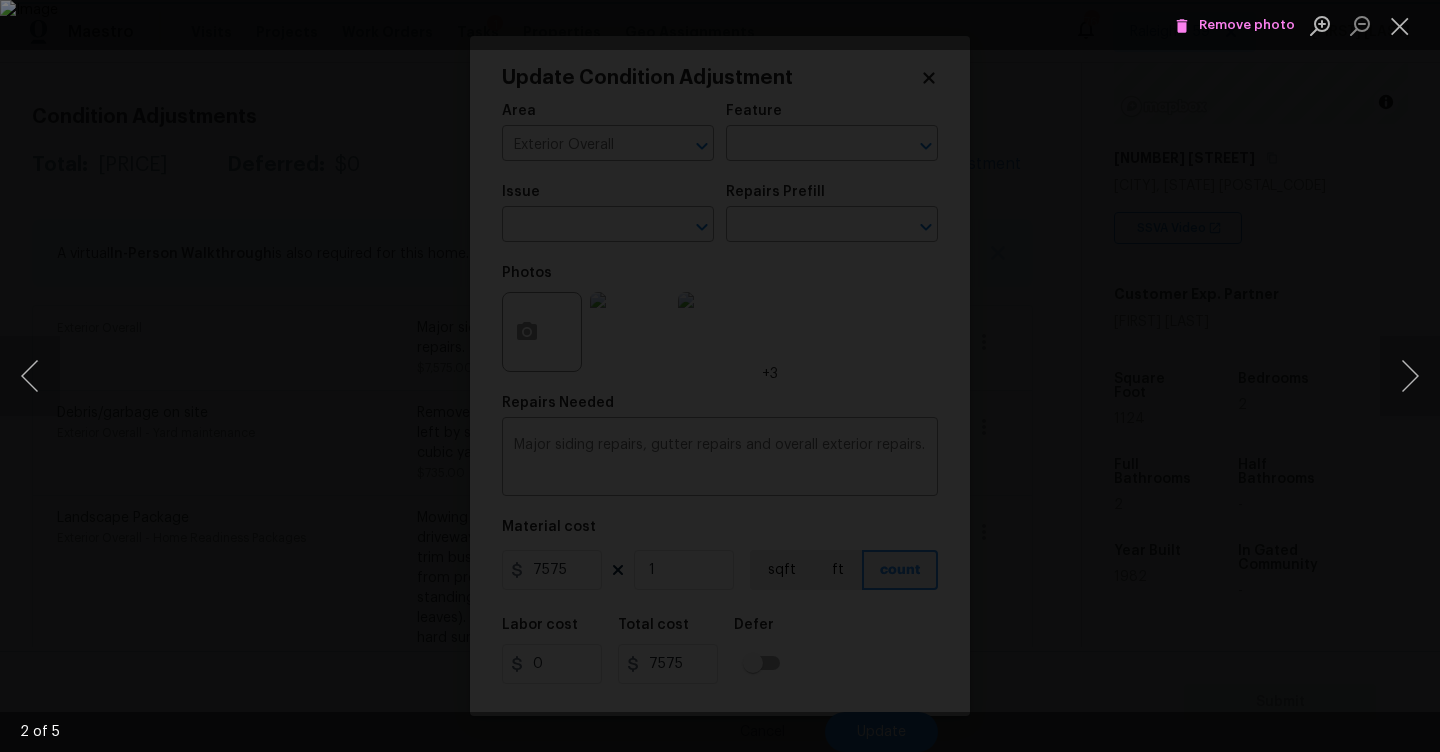 click on "Remove photo" at bounding box center [1235, 25] 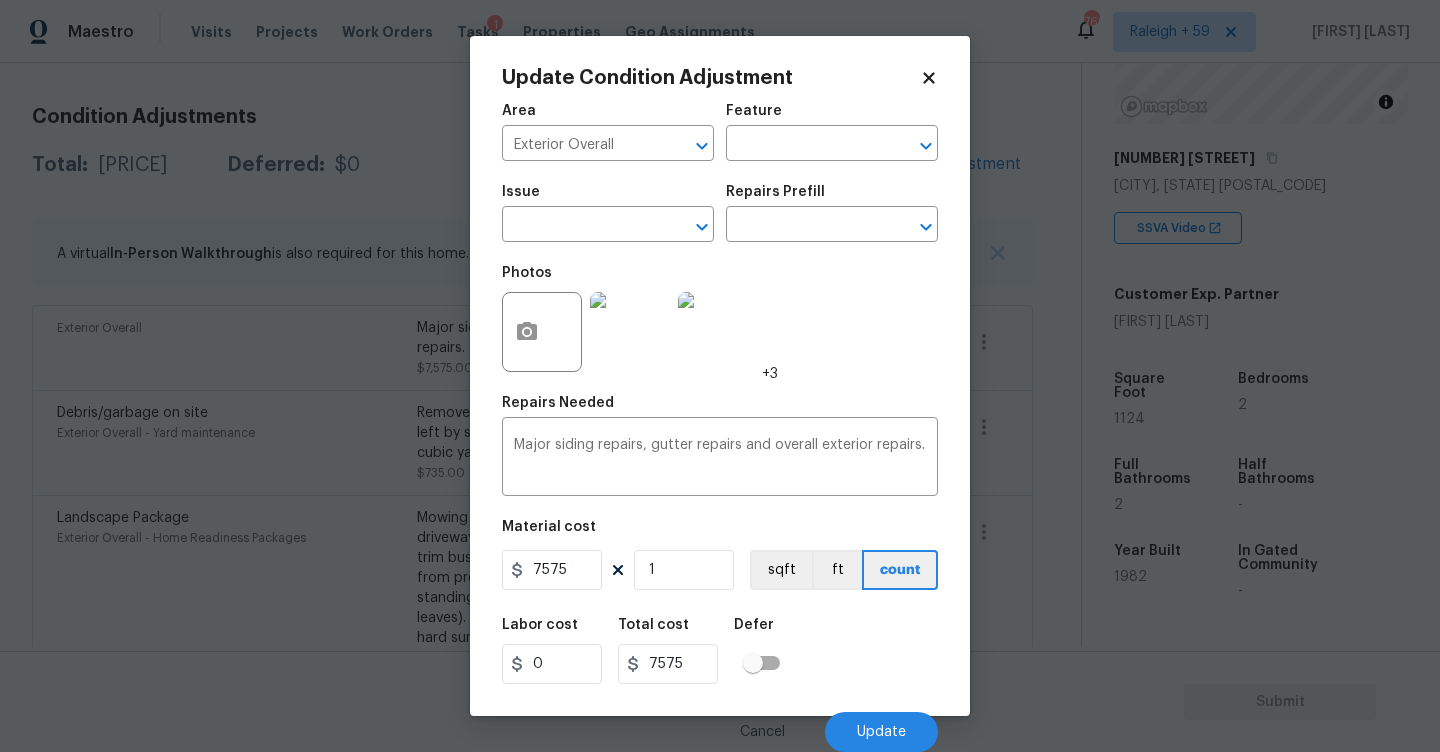 click at bounding box center (718, 332) 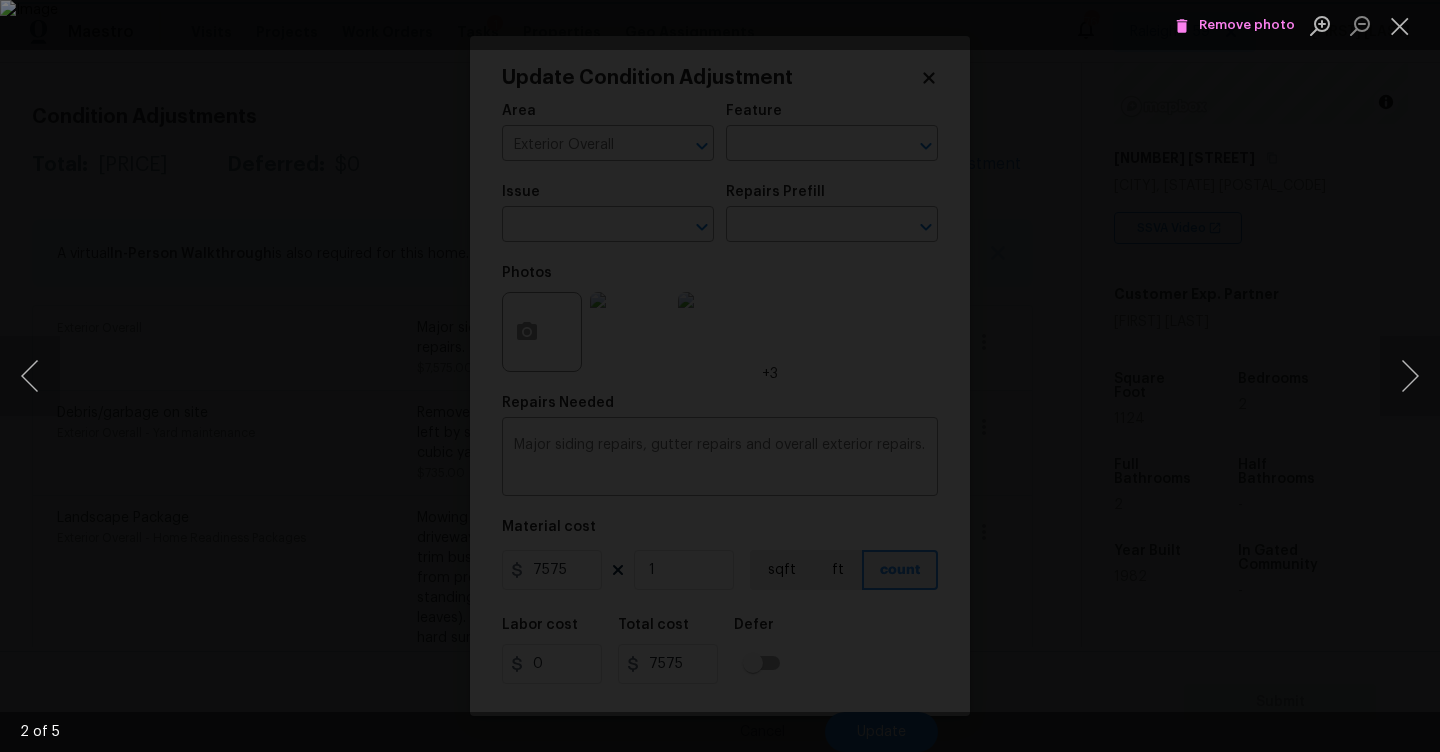 click on "Remove photo" at bounding box center [1235, 25] 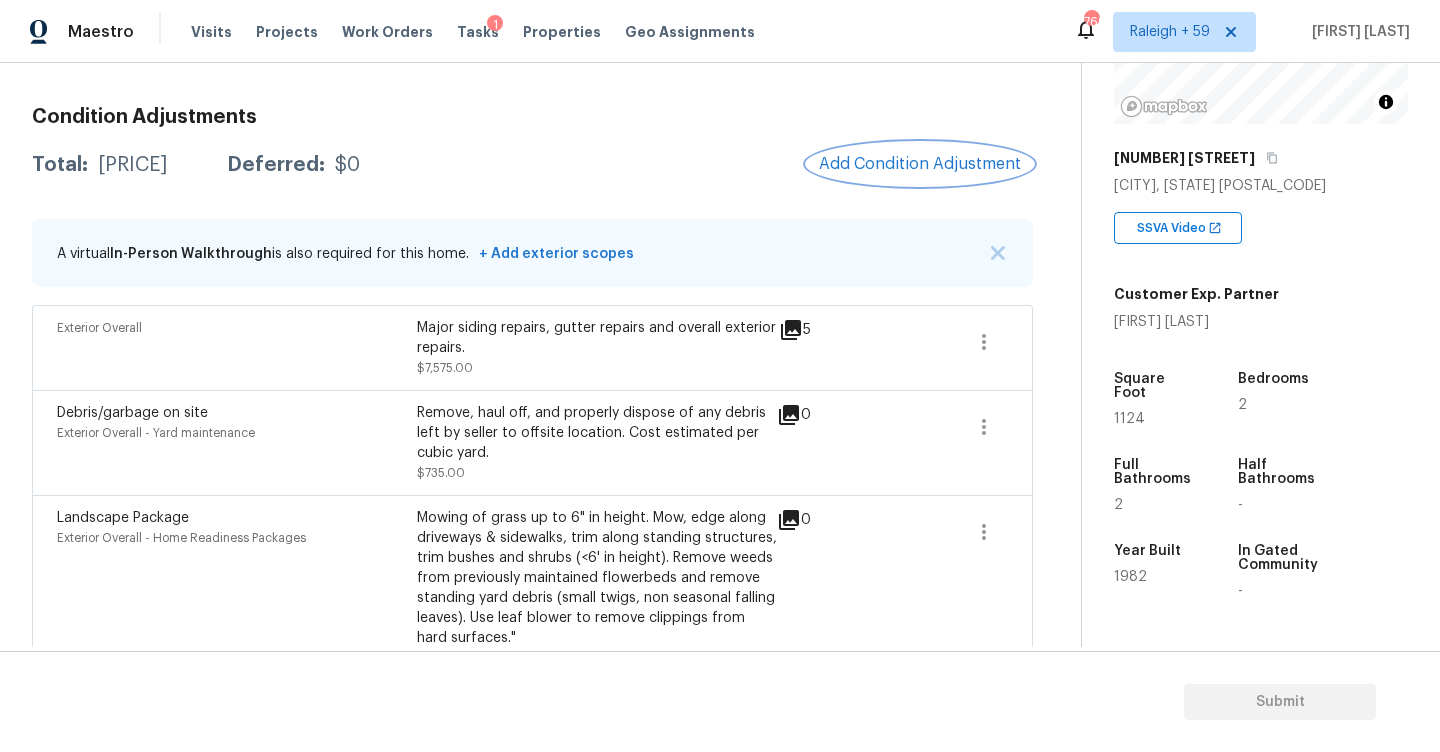 click on "Add Condition Adjustment" at bounding box center (920, 164) 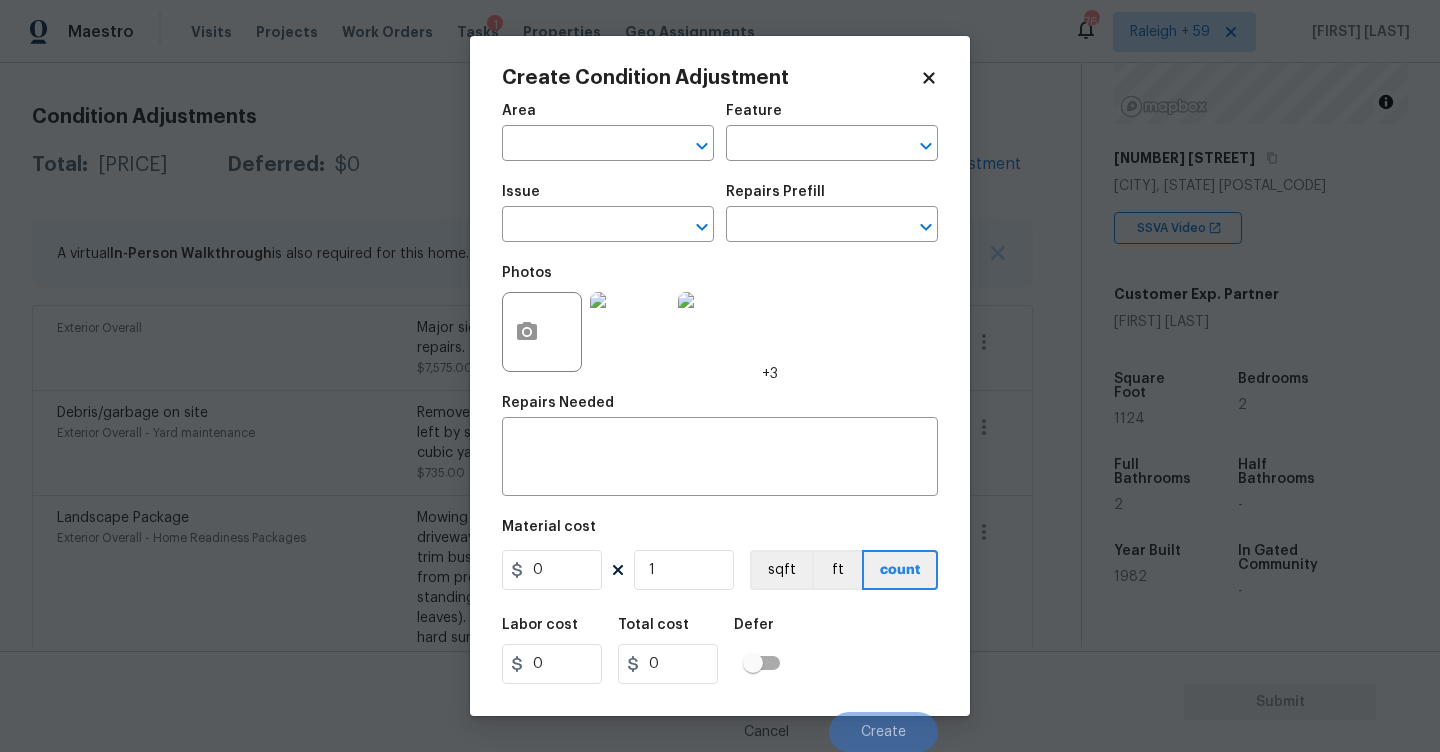 click on "Create Condition Adjustment Area ​ Feature ​ Issue ​ Repairs Prefill ​ Photos  +3 Repairs Needed x ​ Material cost 0 1 sqft ft count Labor cost 0 Total cost 0 Defer Cancel Create" at bounding box center (720, 376) 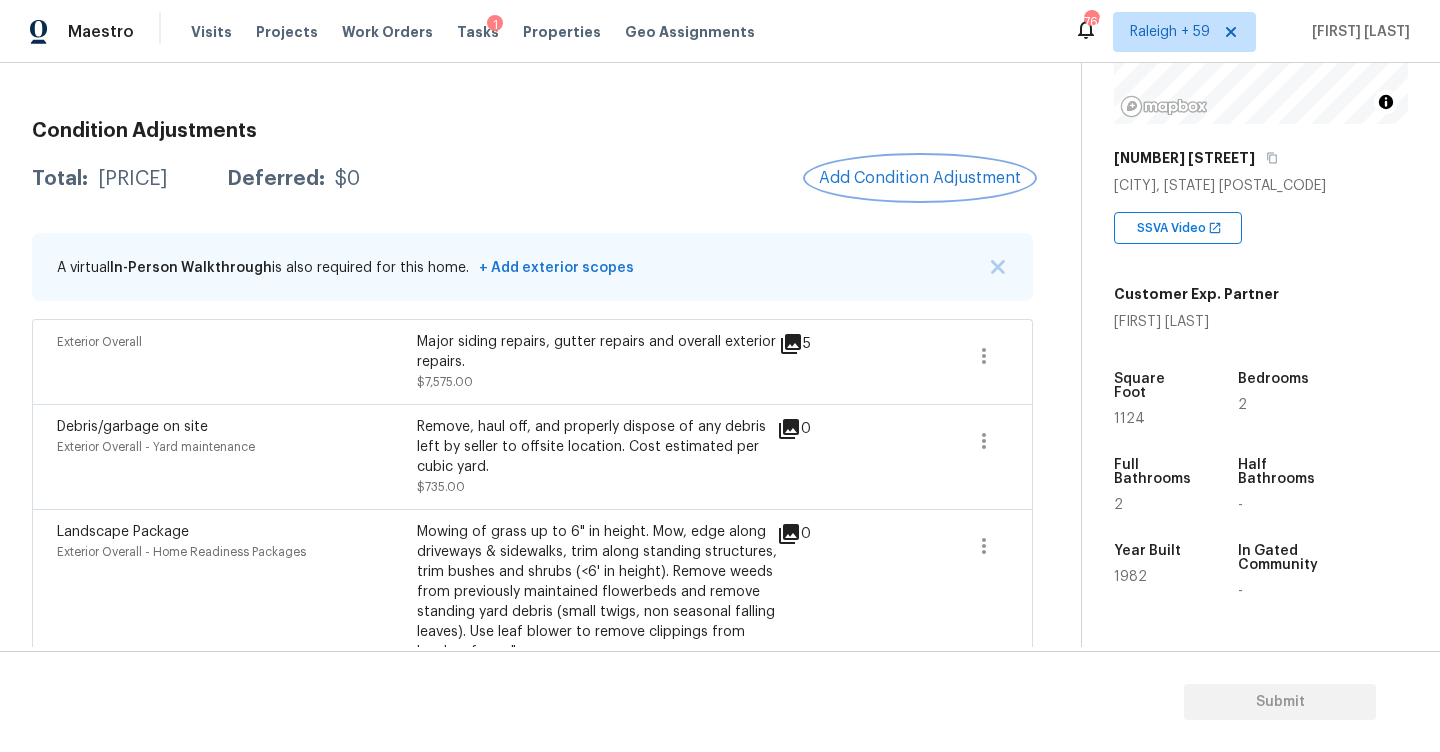 scroll, scrollTop: 226, scrollLeft: 0, axis: vertical 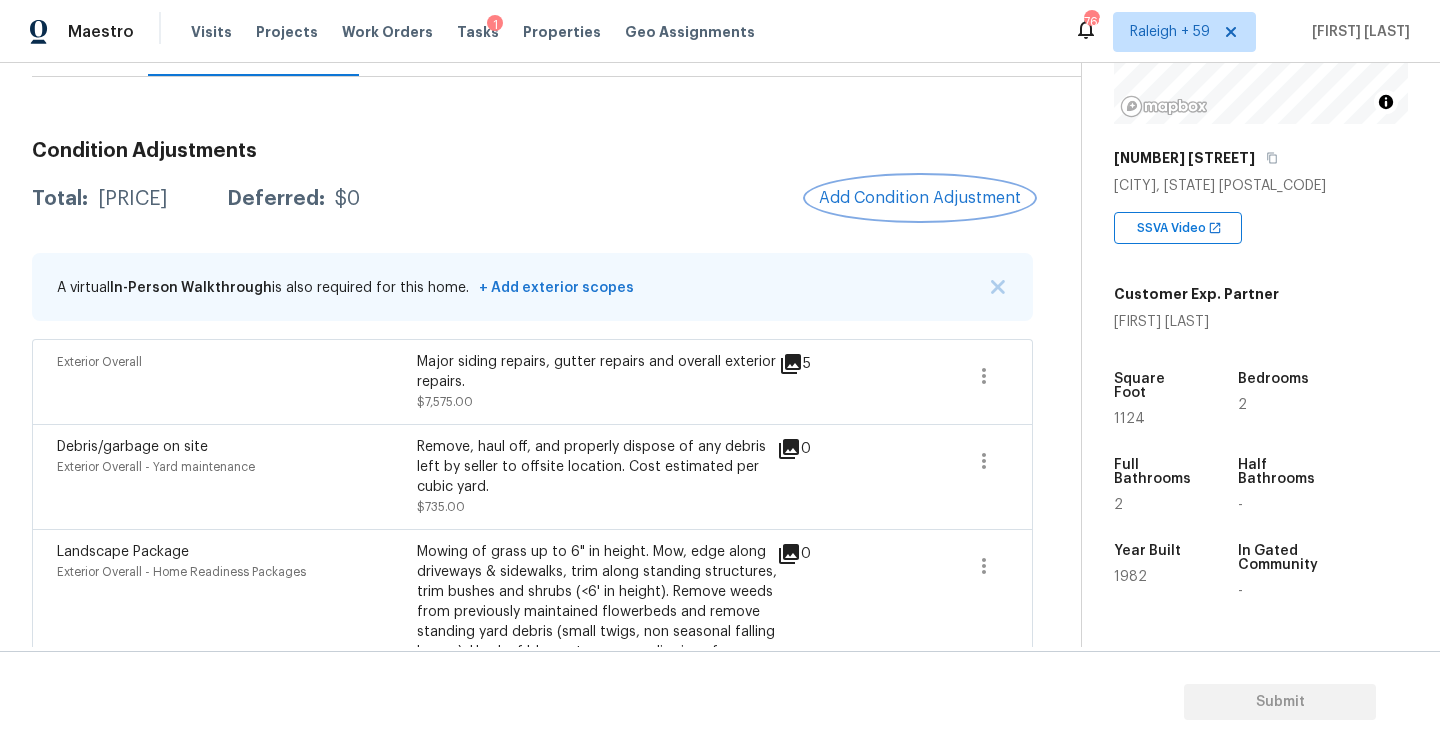 click on "Add Condition Adjustment" at bounding box center [920, 198] 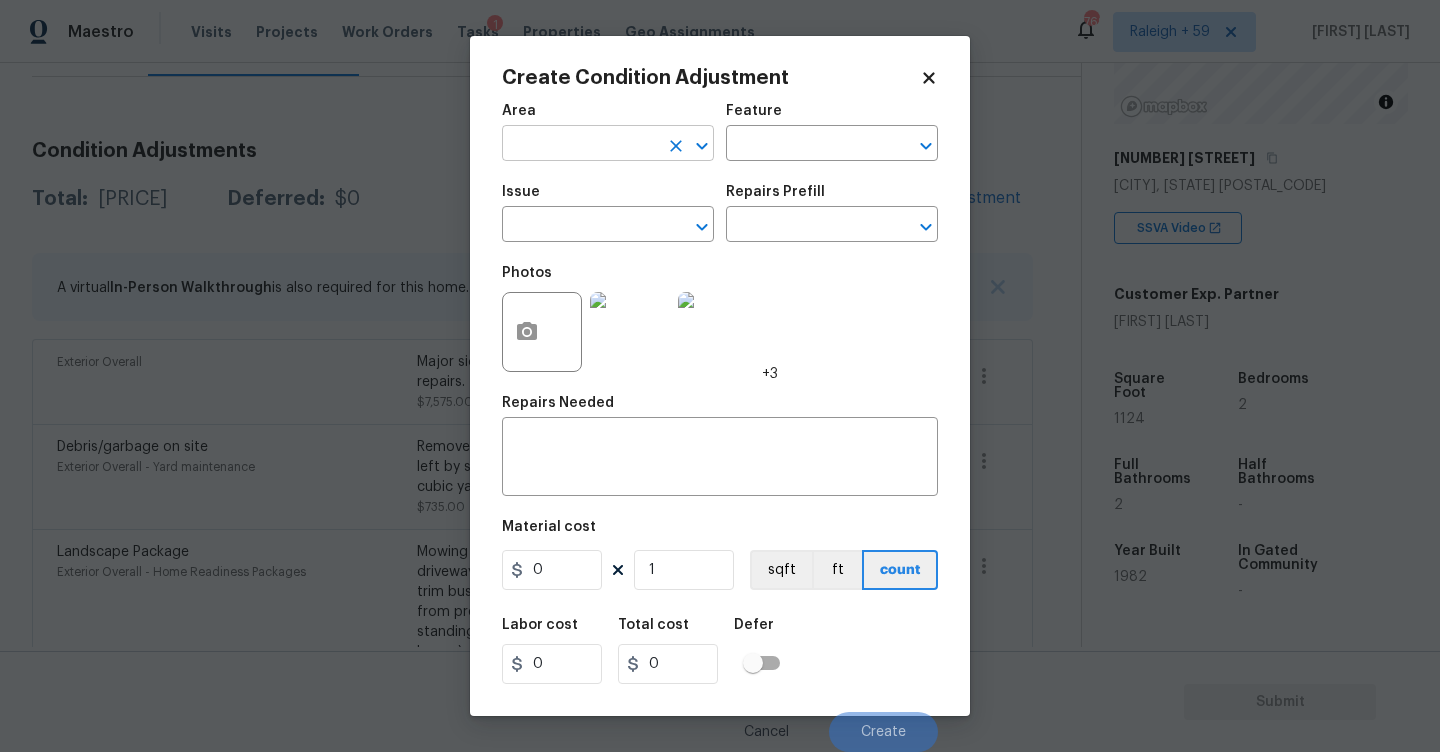 click at bounding box center (580, 145) 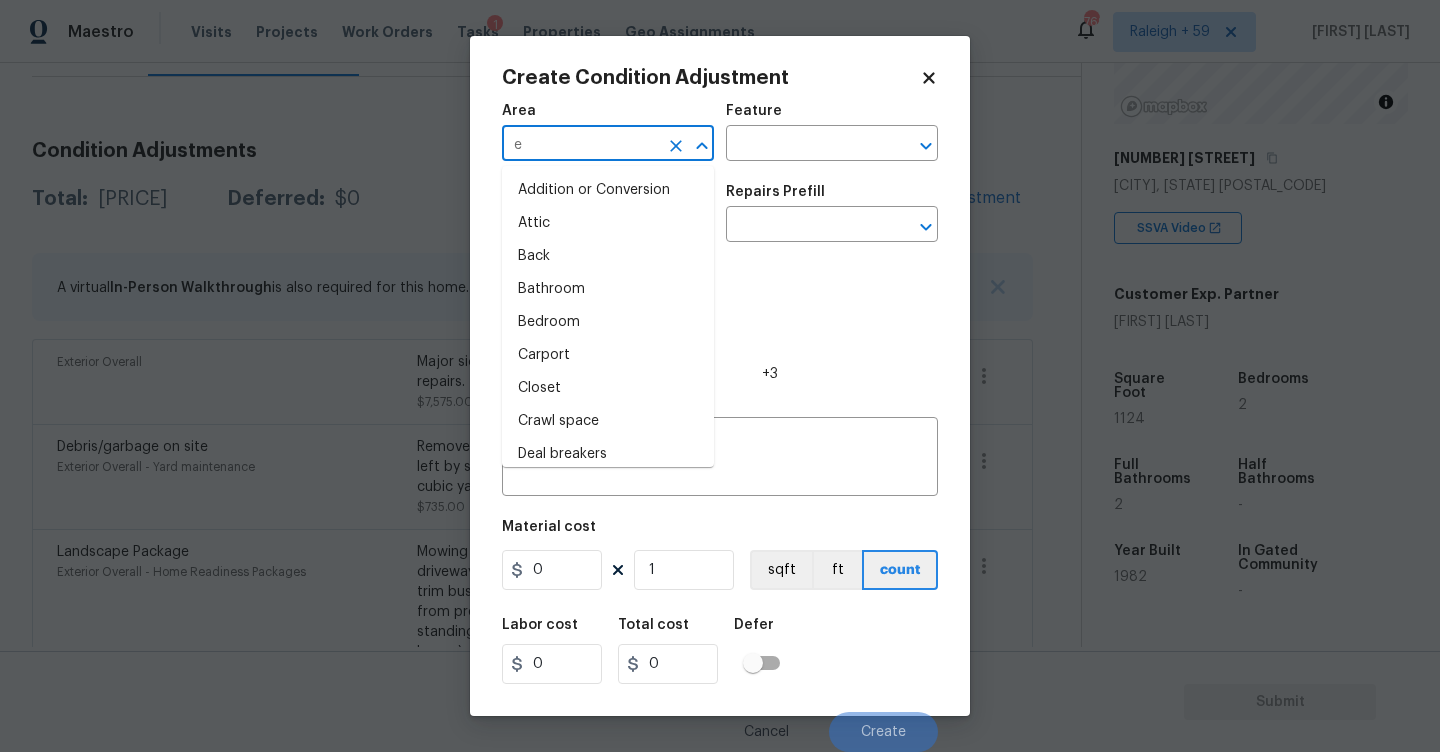 type on "ex" 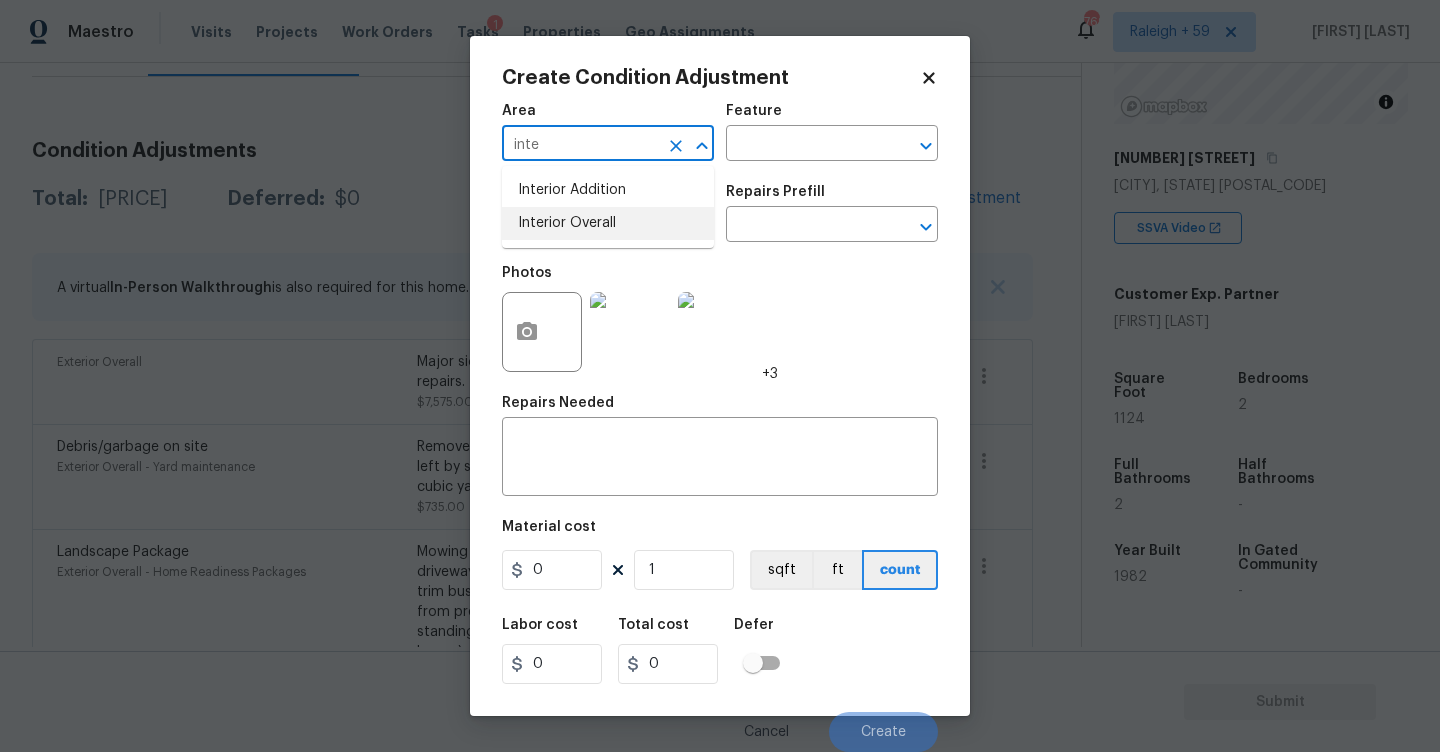 click on "Interior Overall" at bounding box center (608, 223) 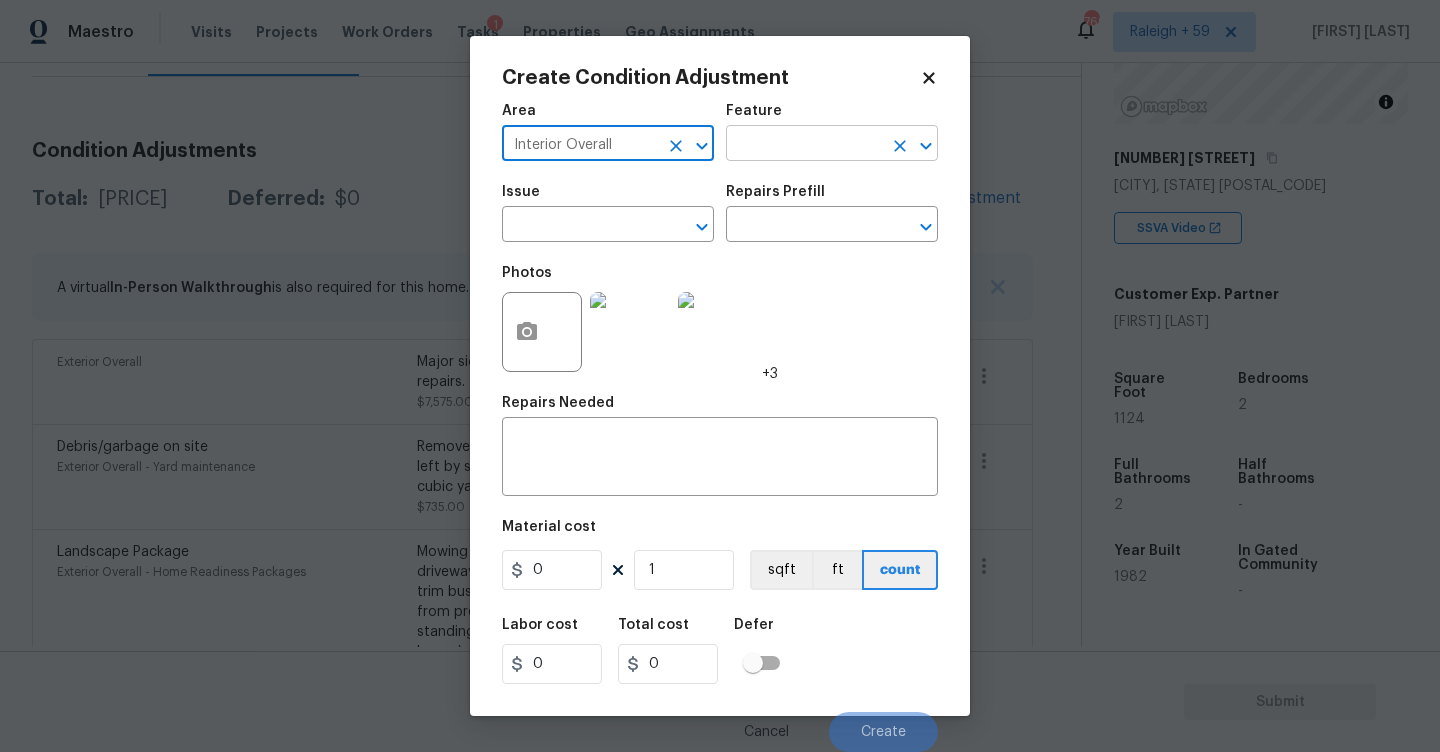type on "Interior Overall" 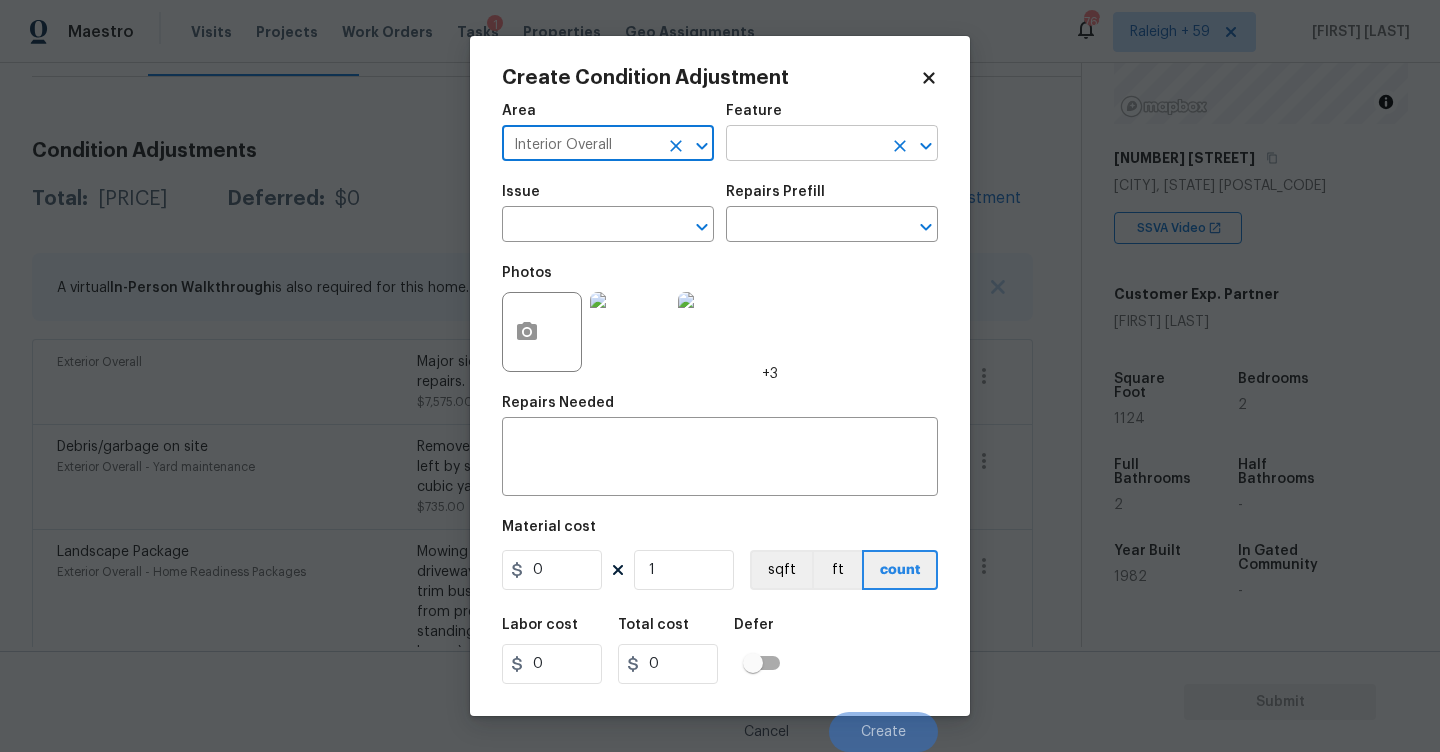 click at bounding box center [804, 145] 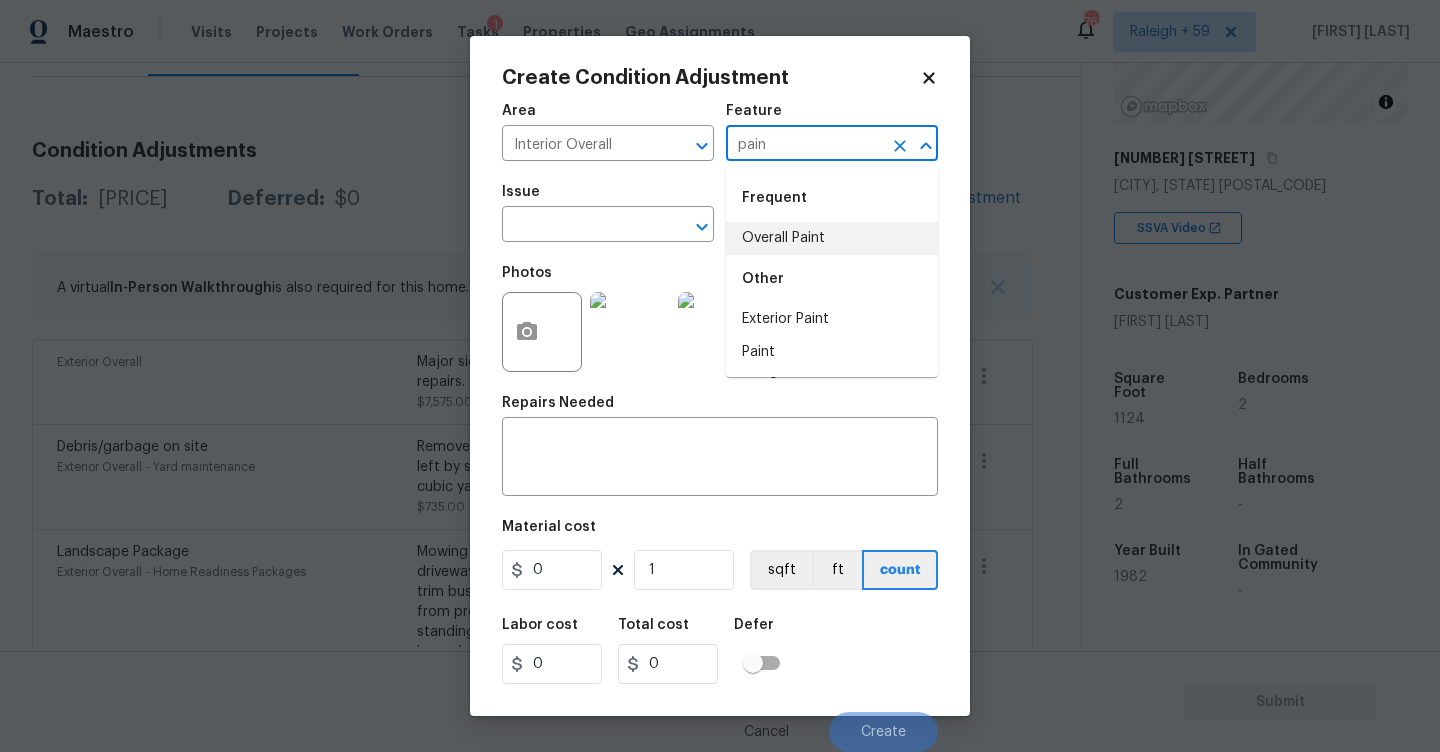 click on "Overall Paint" at bounding box center (832, 238) 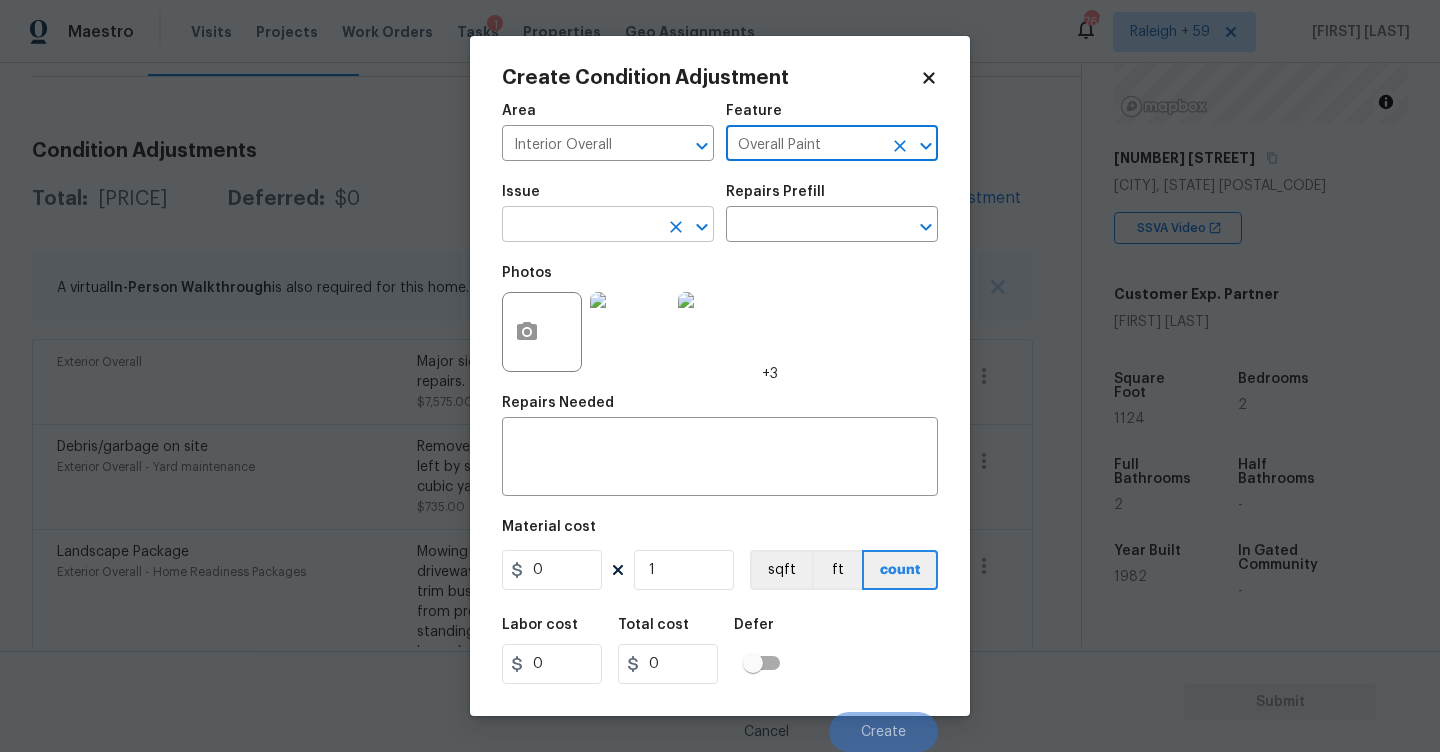 type on "Overall Paint" 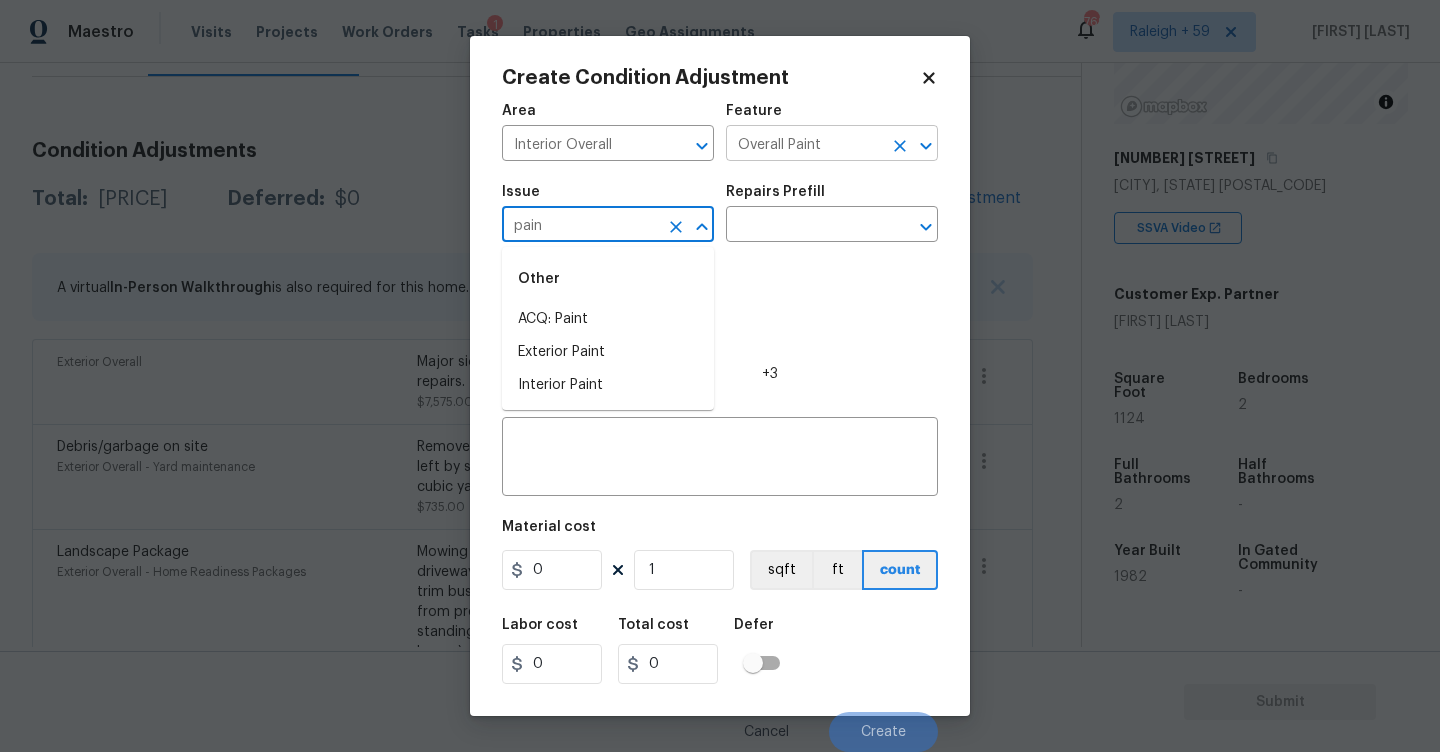type on "pain" 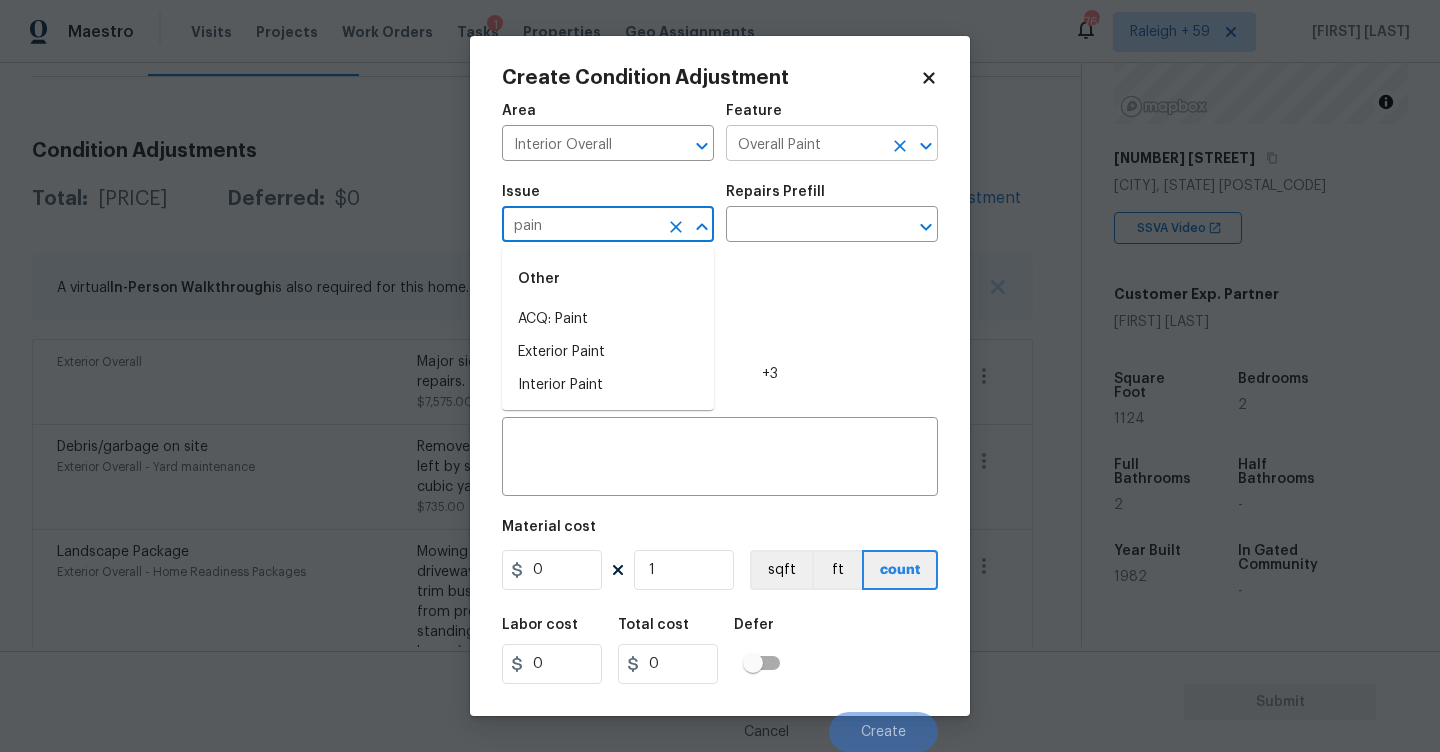 type 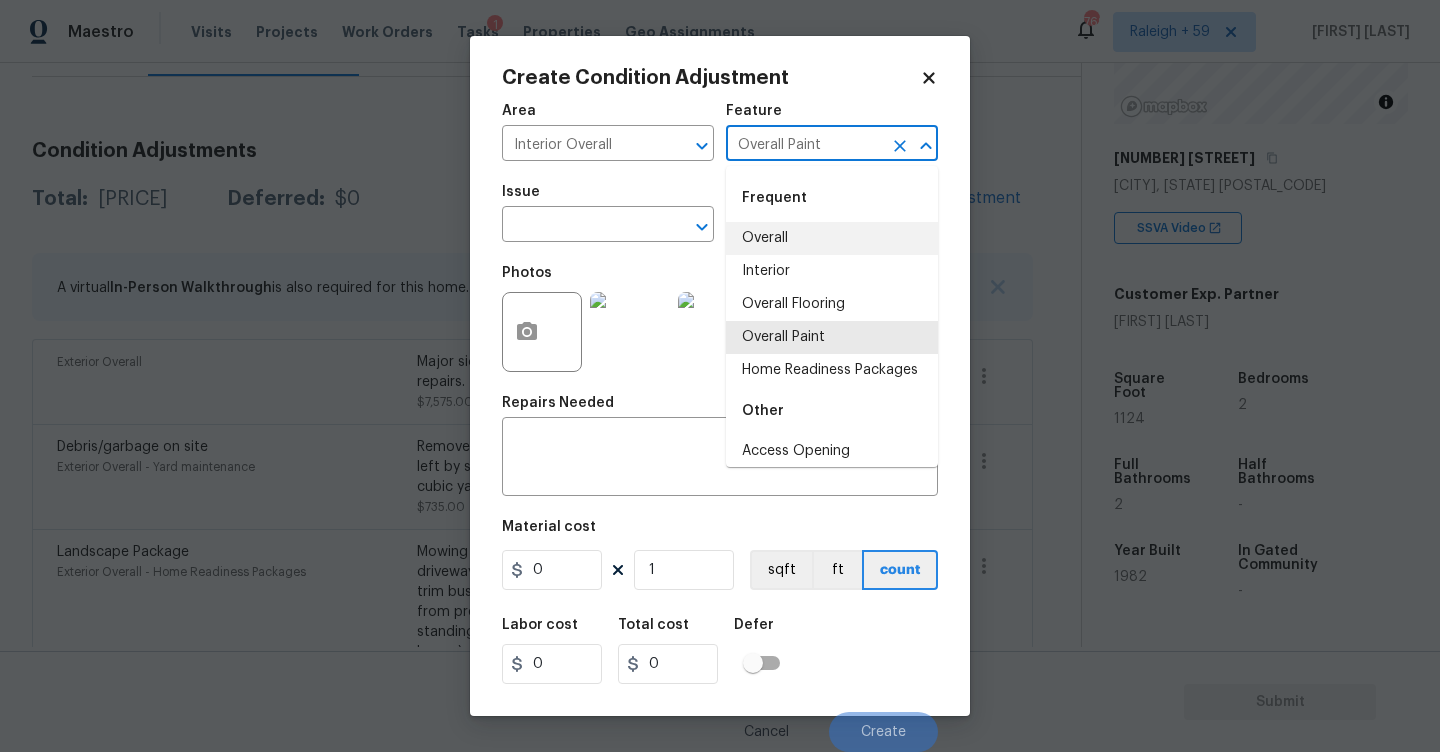 click on "Overall Paint" at bounding box center [804, 145] 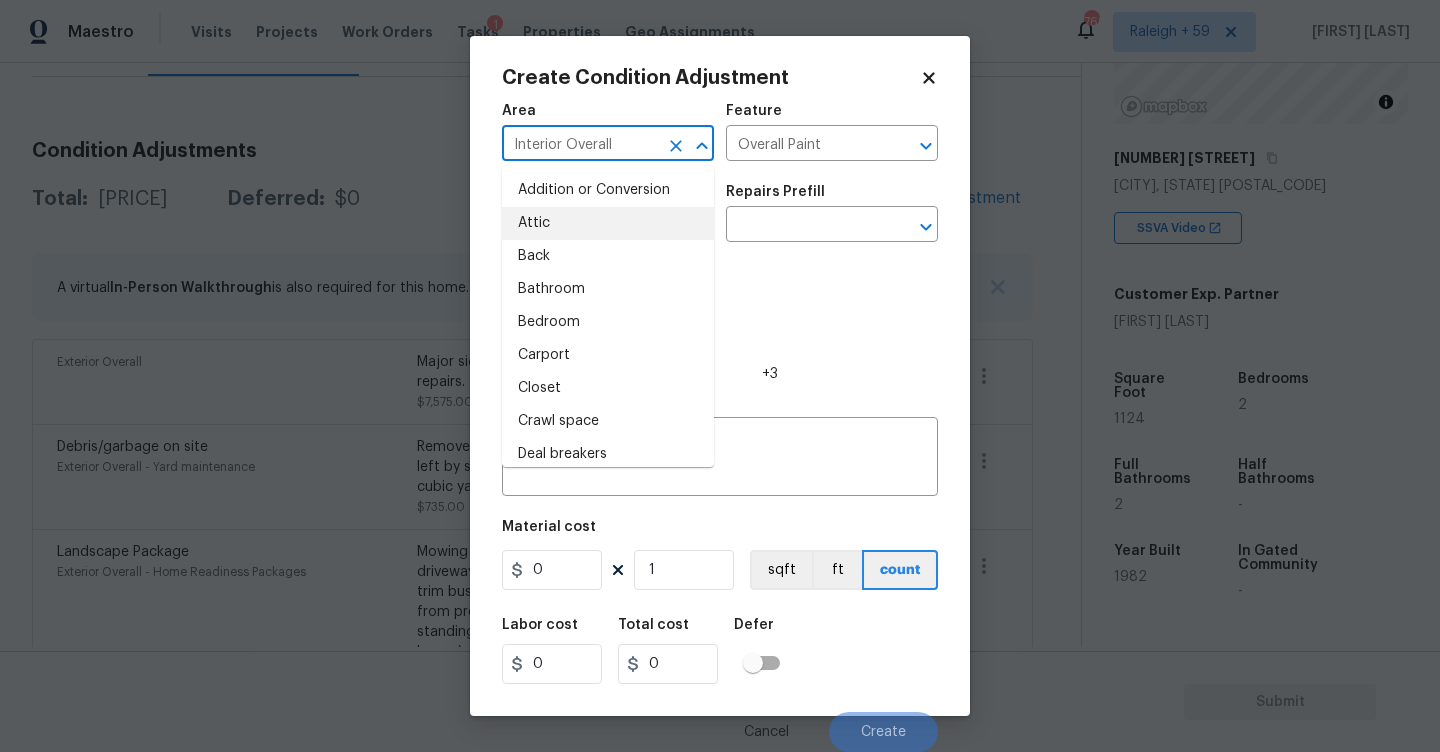 click on "Interior Overall" at bounding box center (580, 145) 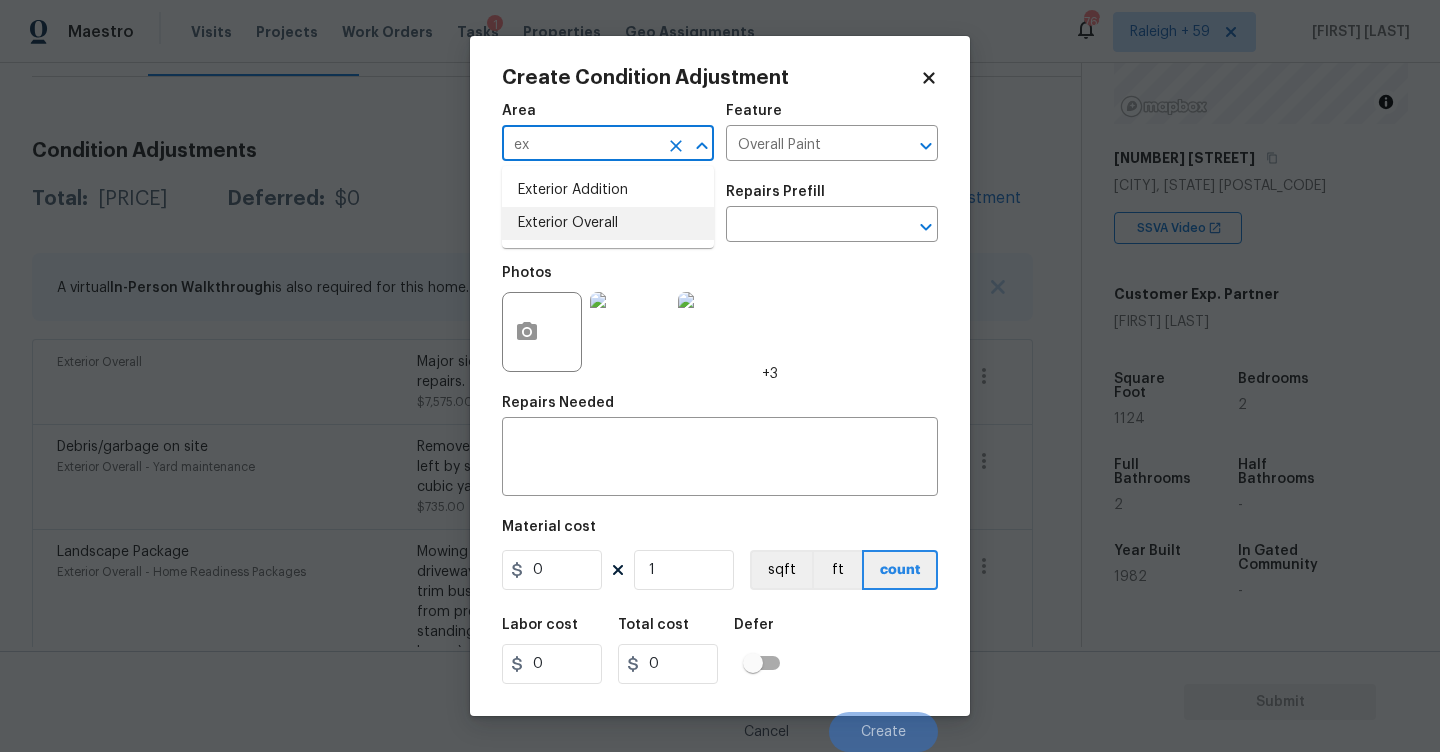 click on "Exterior Overall" at bounding box center (608, 223) 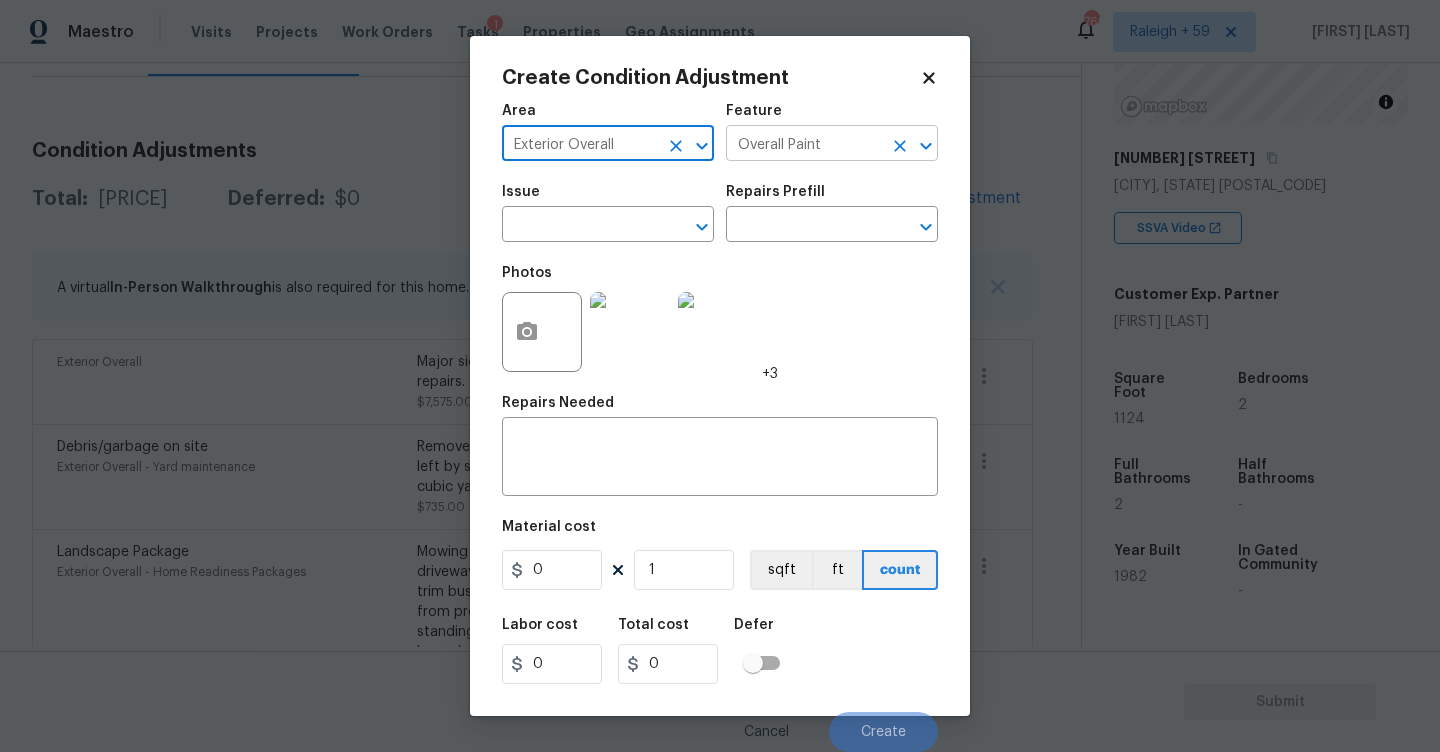 type on "Exterior Overall" 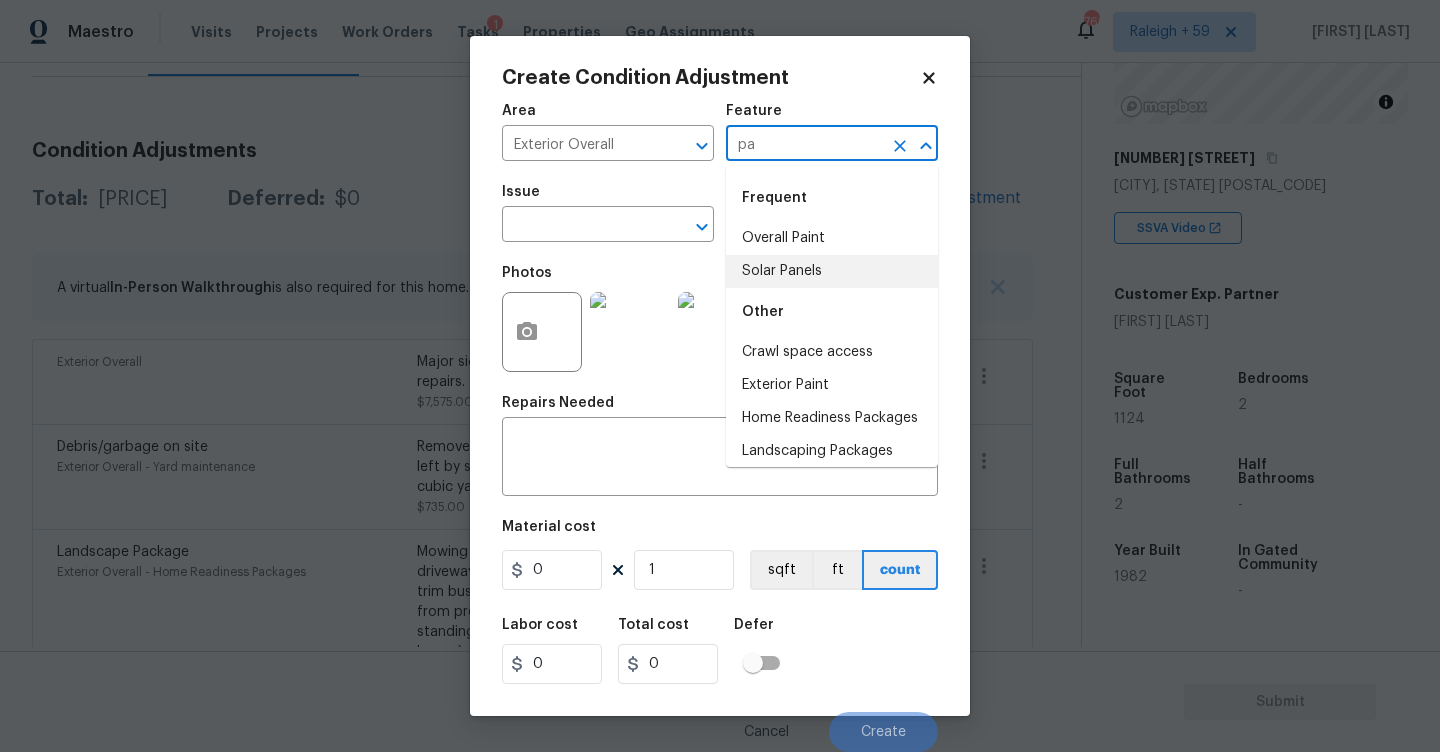 type on "p" 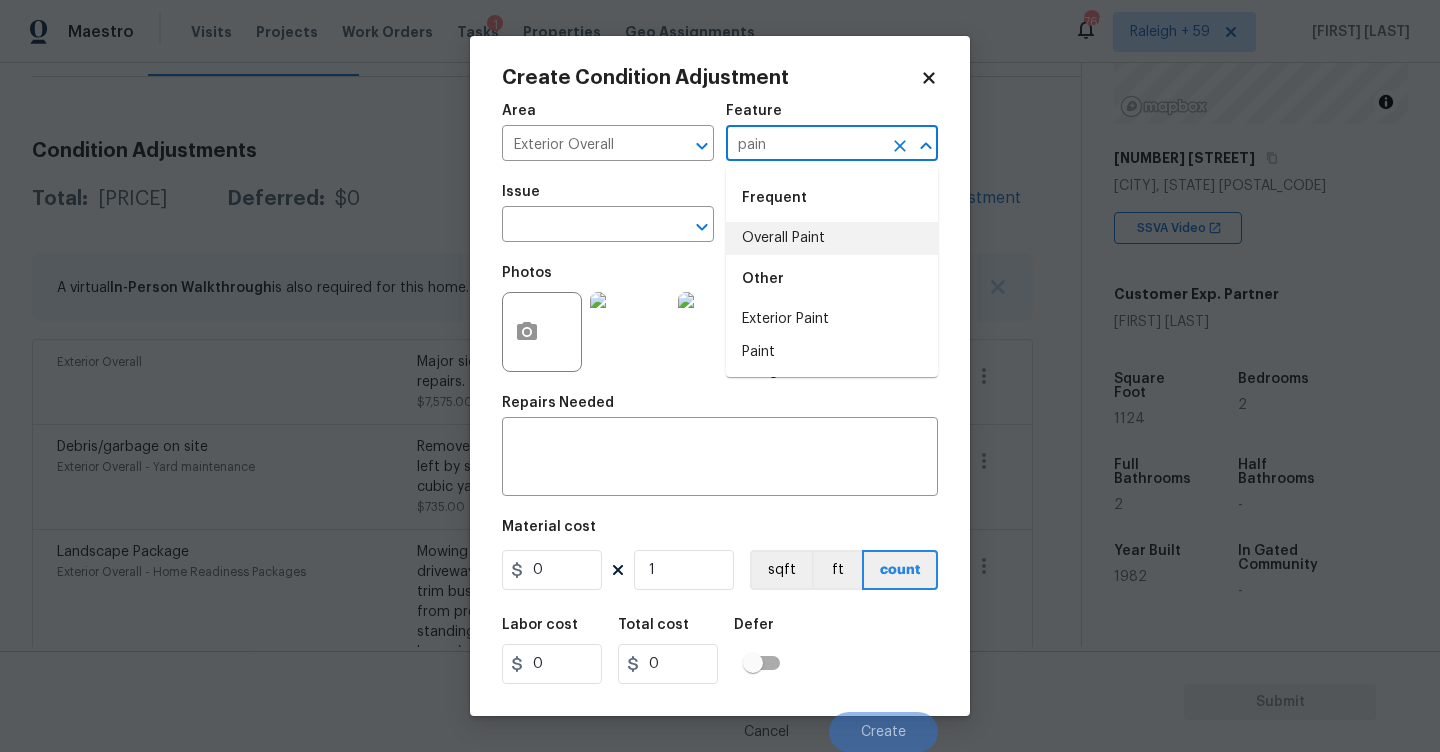 click on "Overall Paint" at bounding box center [832, 238] 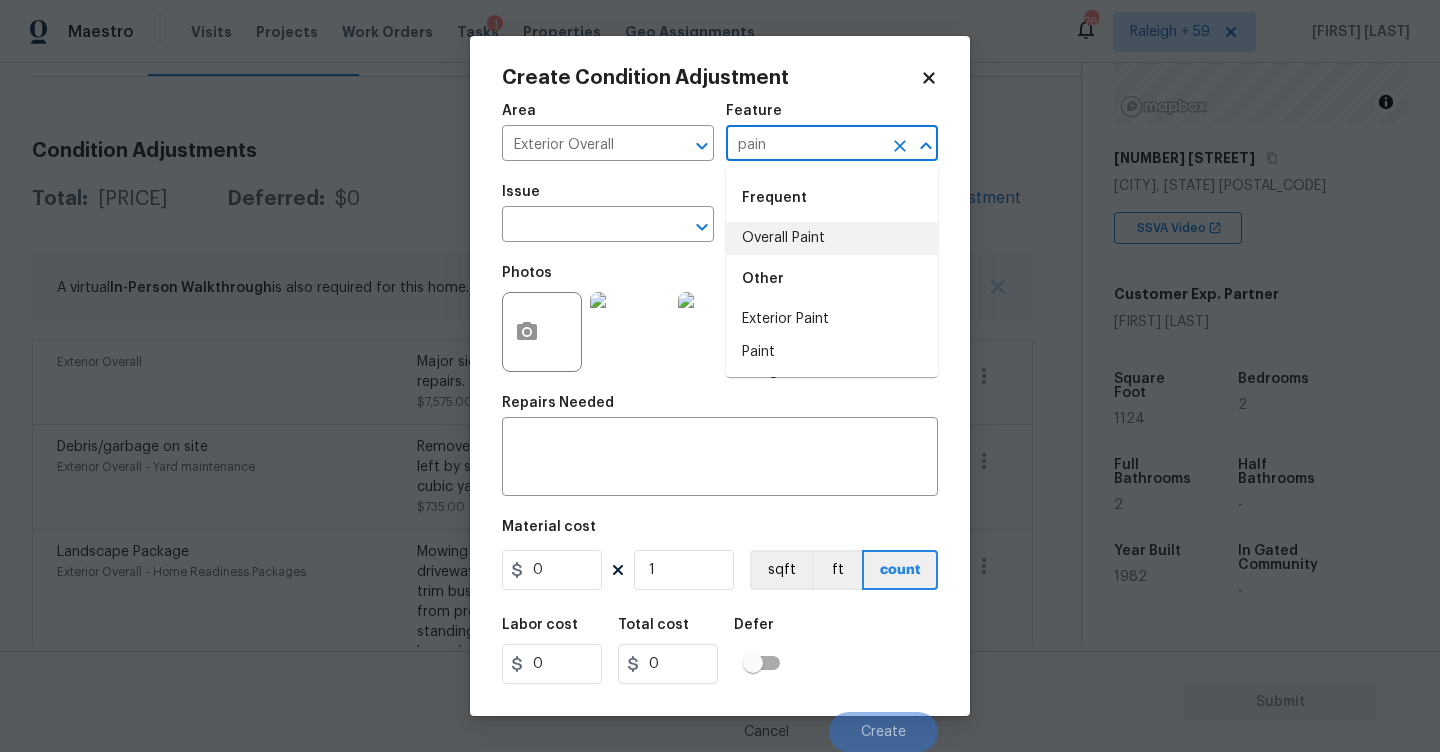 type on "Overall Paint" 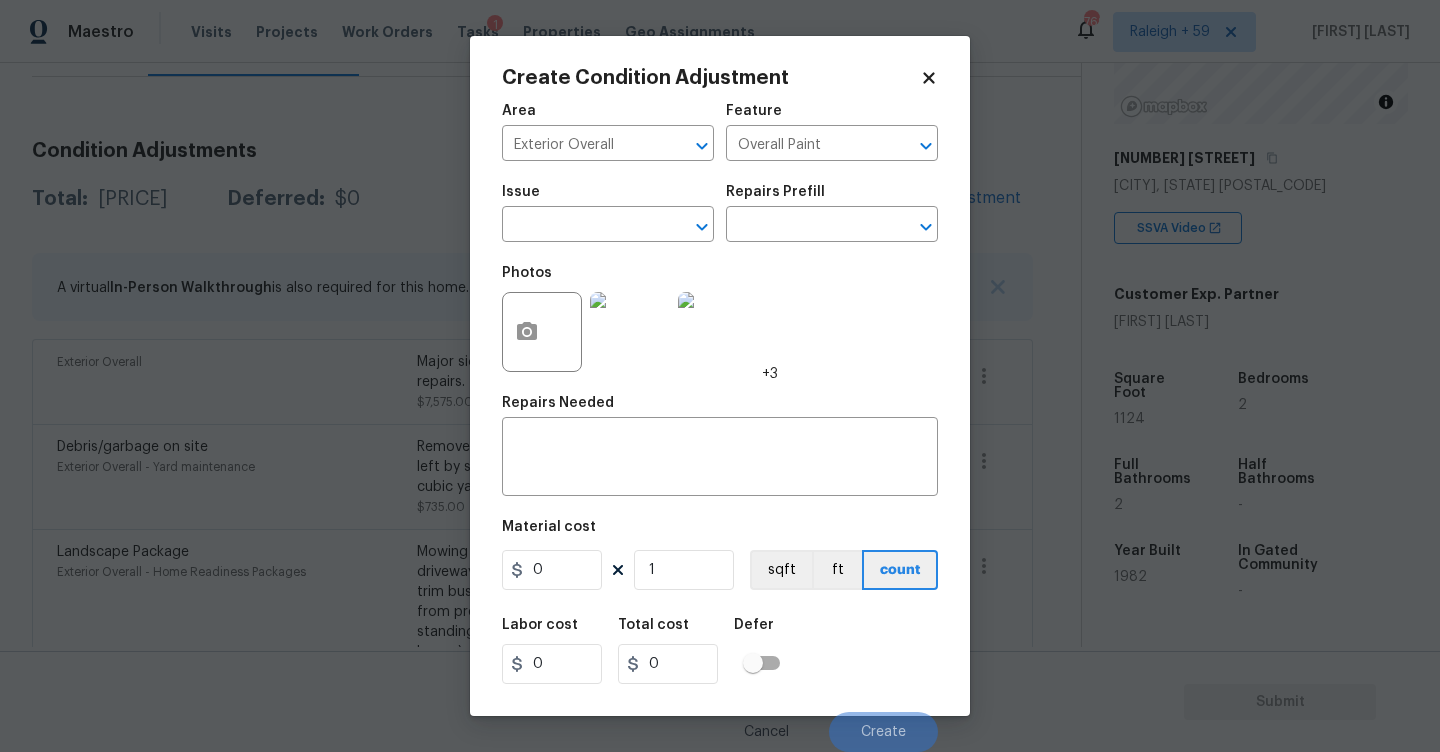 click on "Create Condition Adjustment Area Exterior Overall ​ Feature Overall Paint ​ Issue ​ Repairs Prefill ​ Photos  +3 Repairs Needed x ​ Material cost 0 1 sqft ft count Labor cost 0 Total cost 0 Defer Cancel Create" at bounding box center [720, 376] 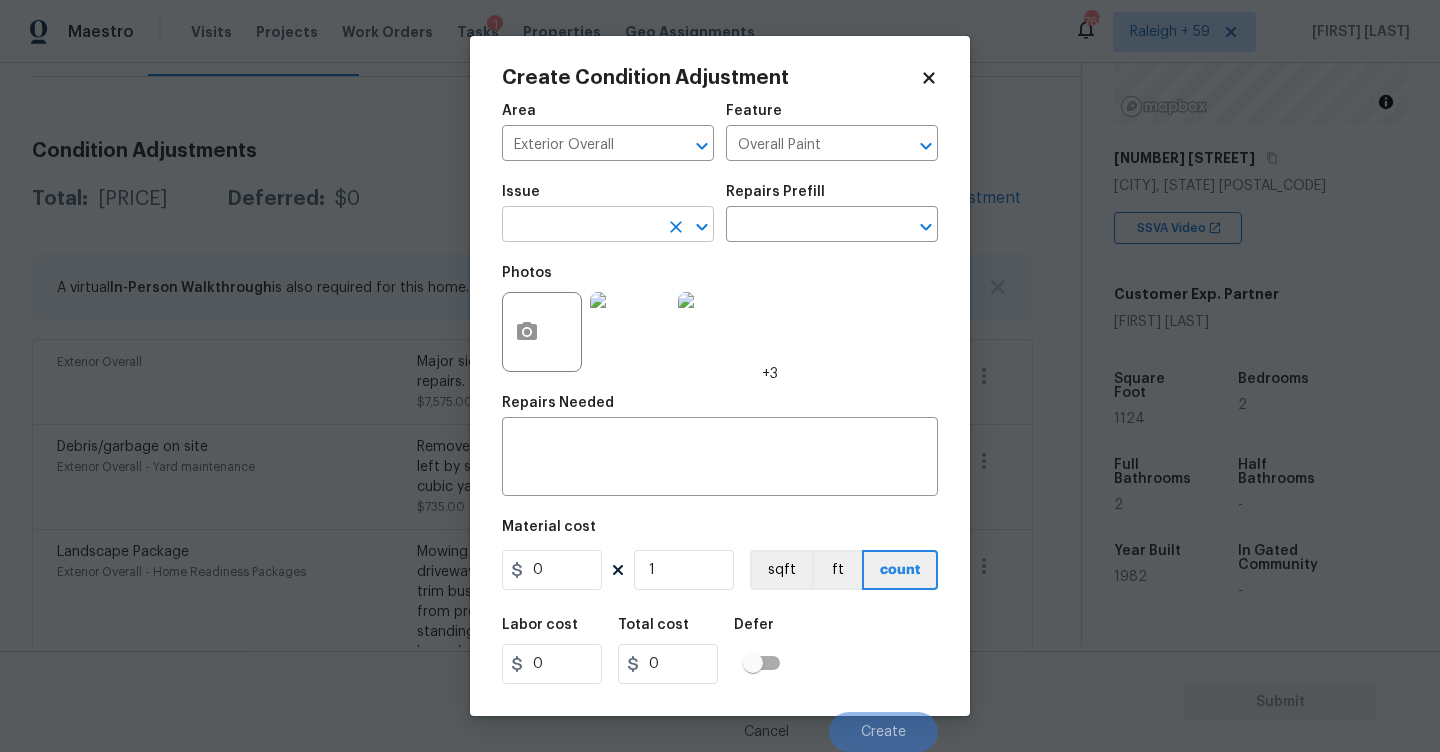 click at bounding box center [580, 226] 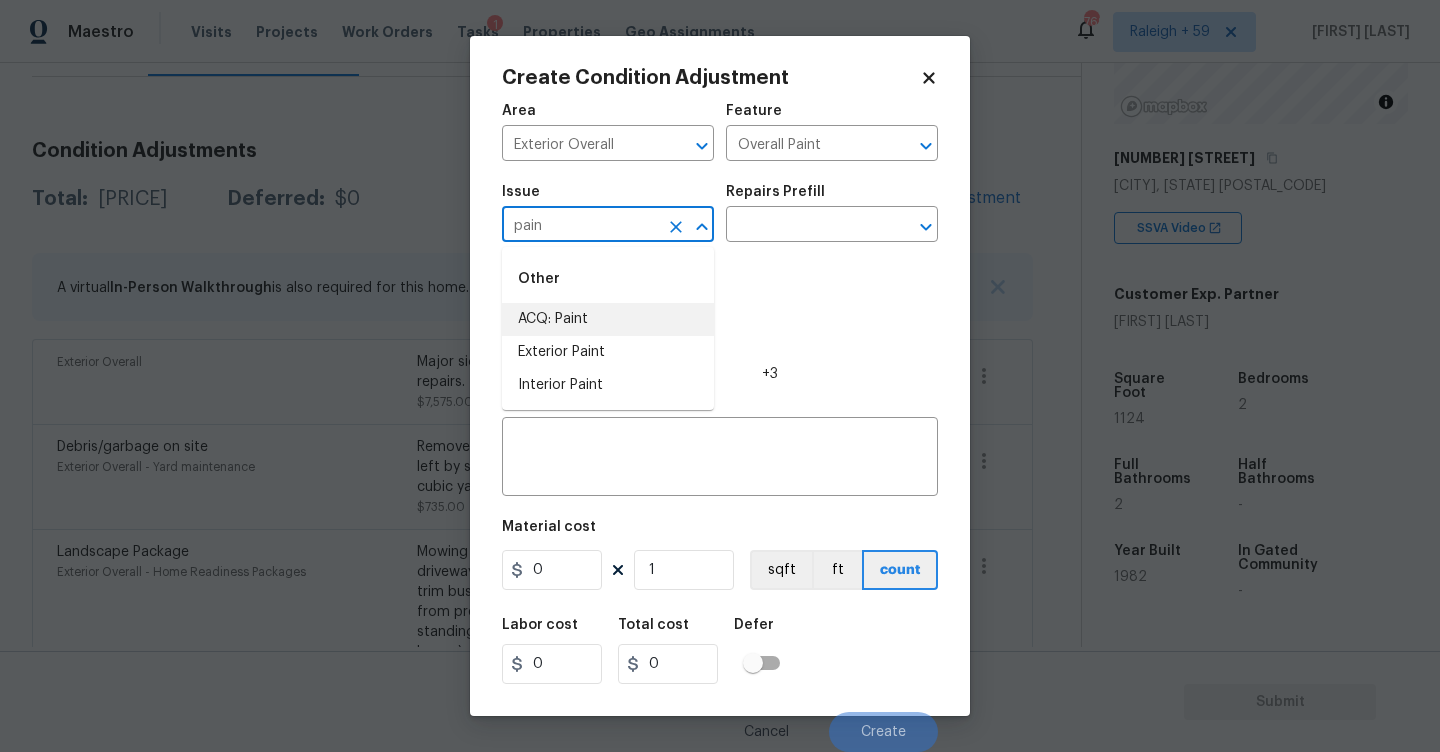 drag, startPoint x: 565, startPoint y: 311, endPoint x: 752, endPoint y: 256, distance: 194.9205 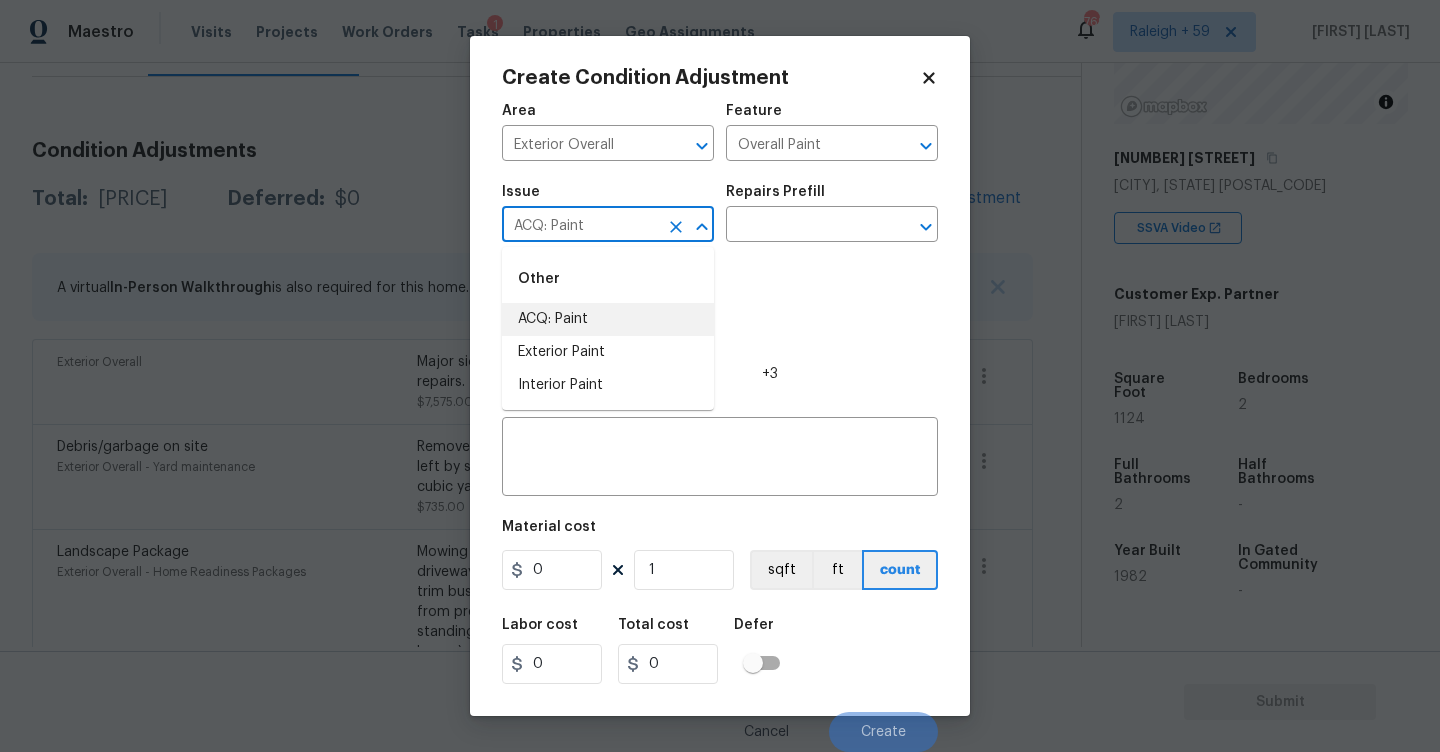 type on "ACQ: Paint" 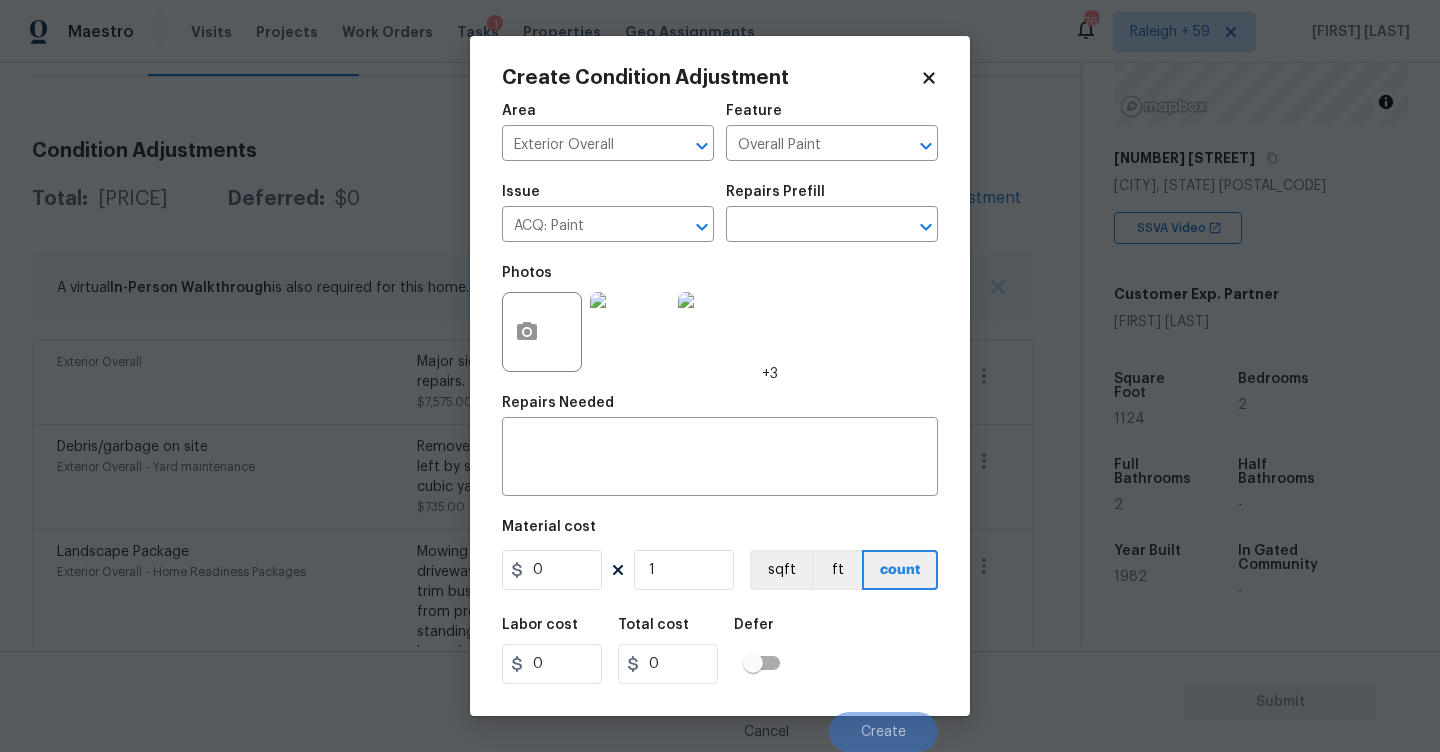 click on "Photos  +3" at bounding box center (640, 319) 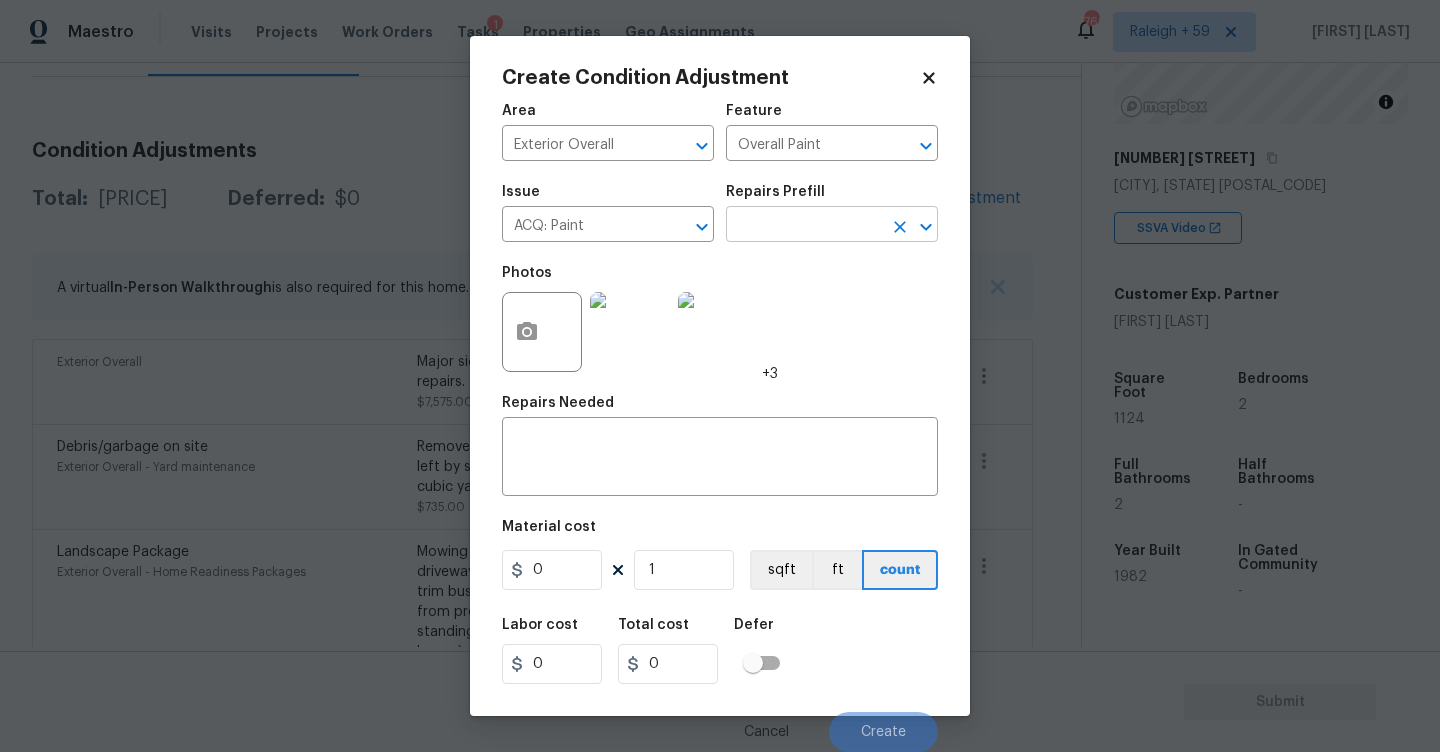 click at bounding box center [804, 226] 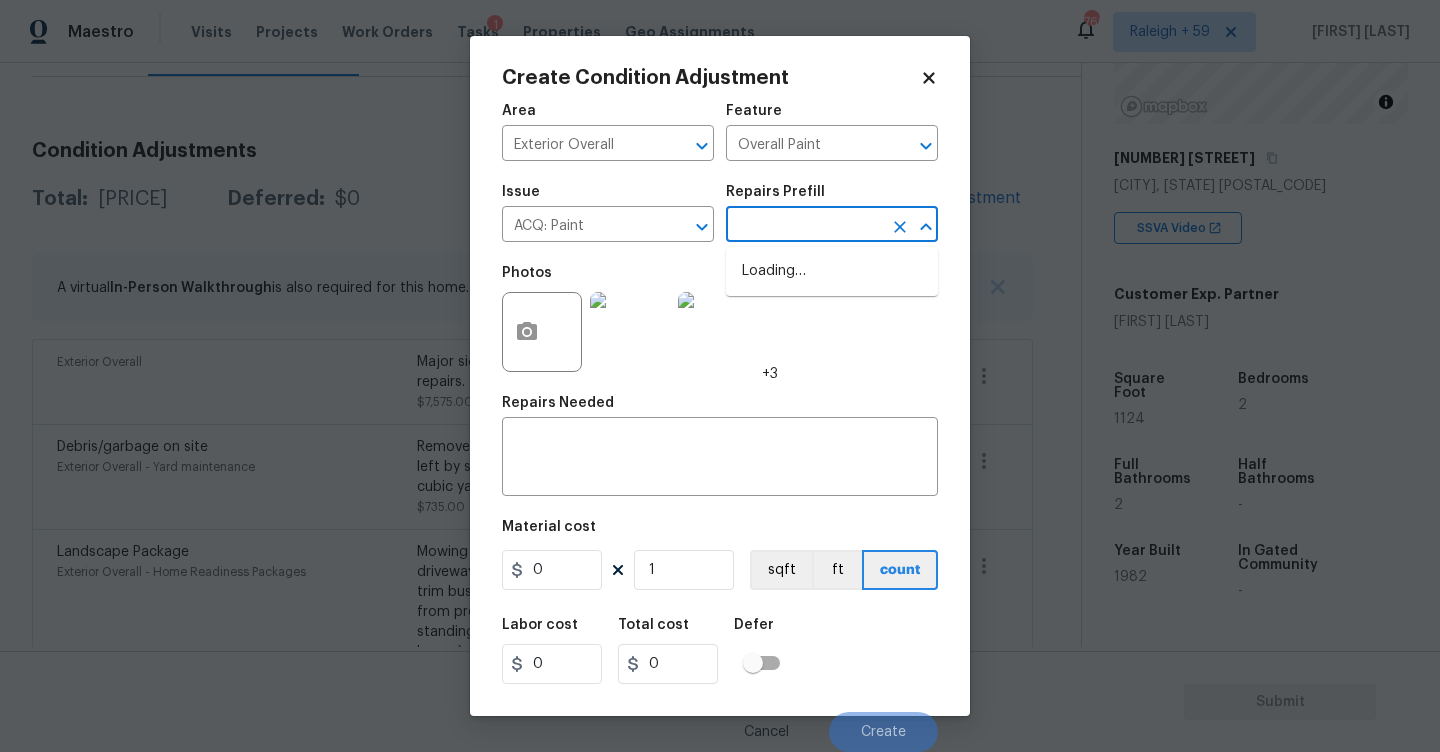 type on "Acquisition" 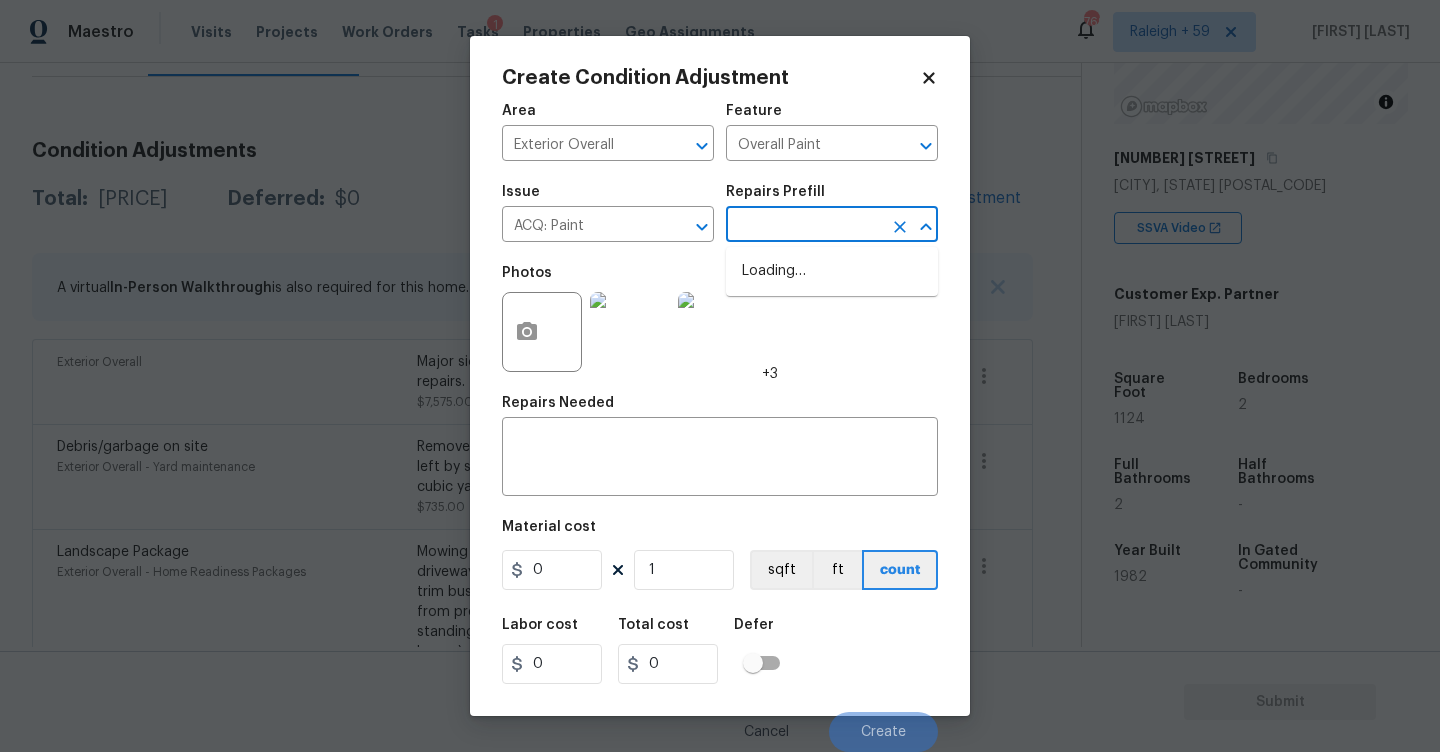 type 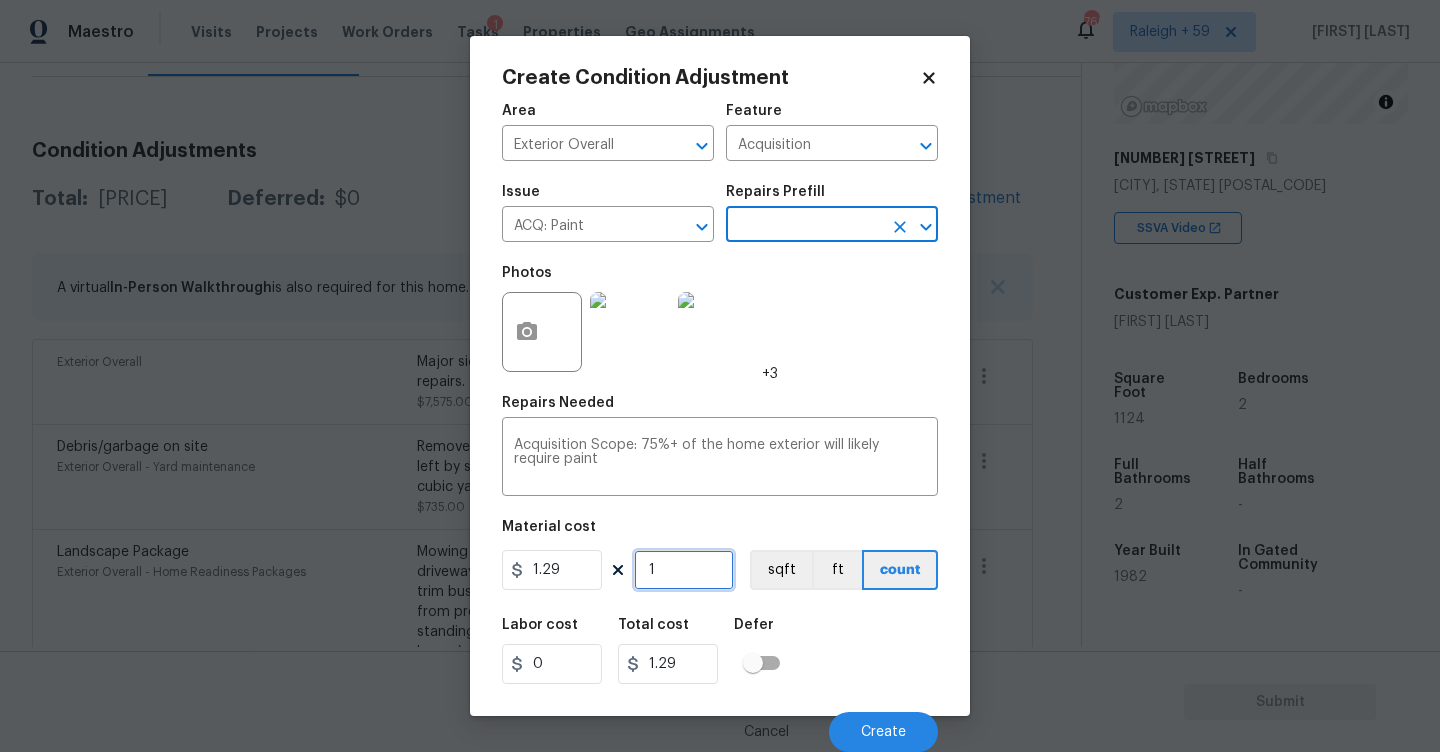 click on "1" at bounding box center [684, 570] 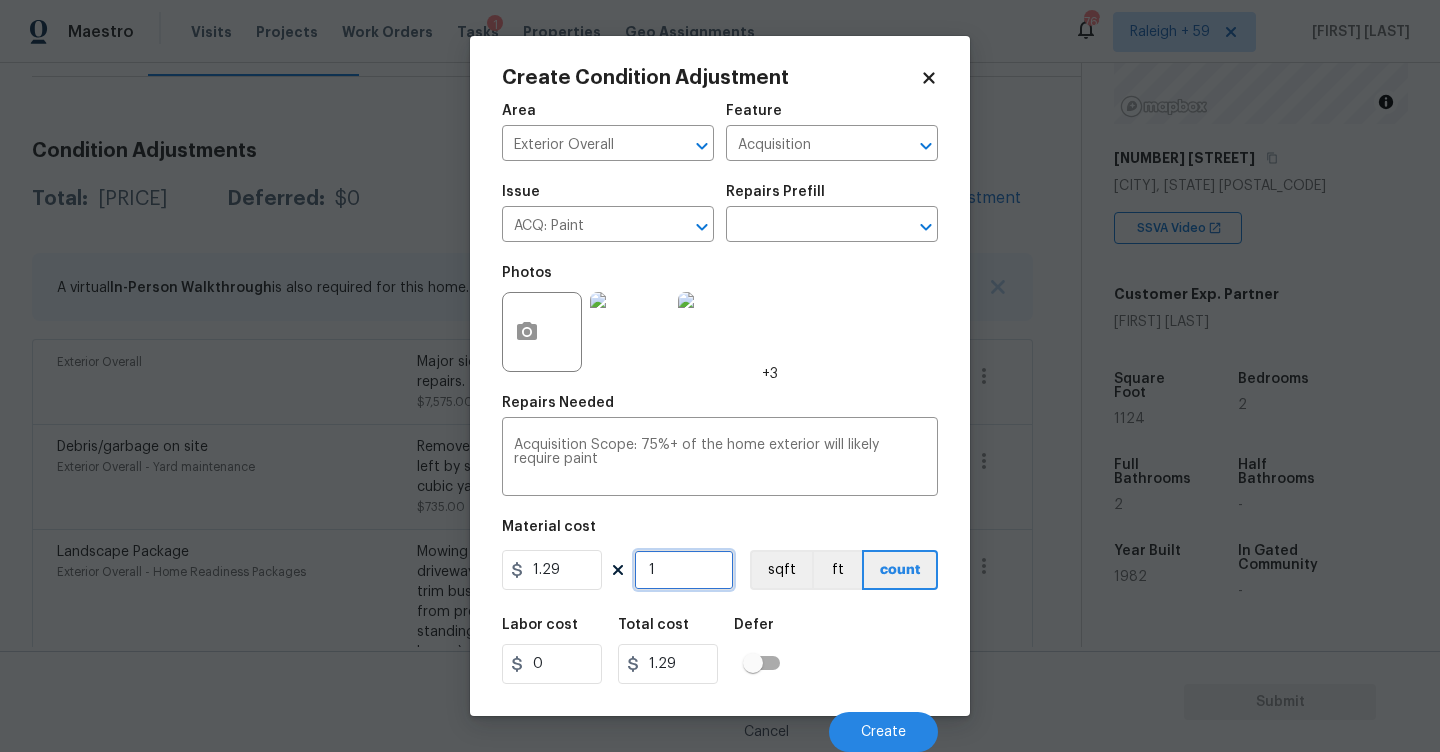 type on "0" 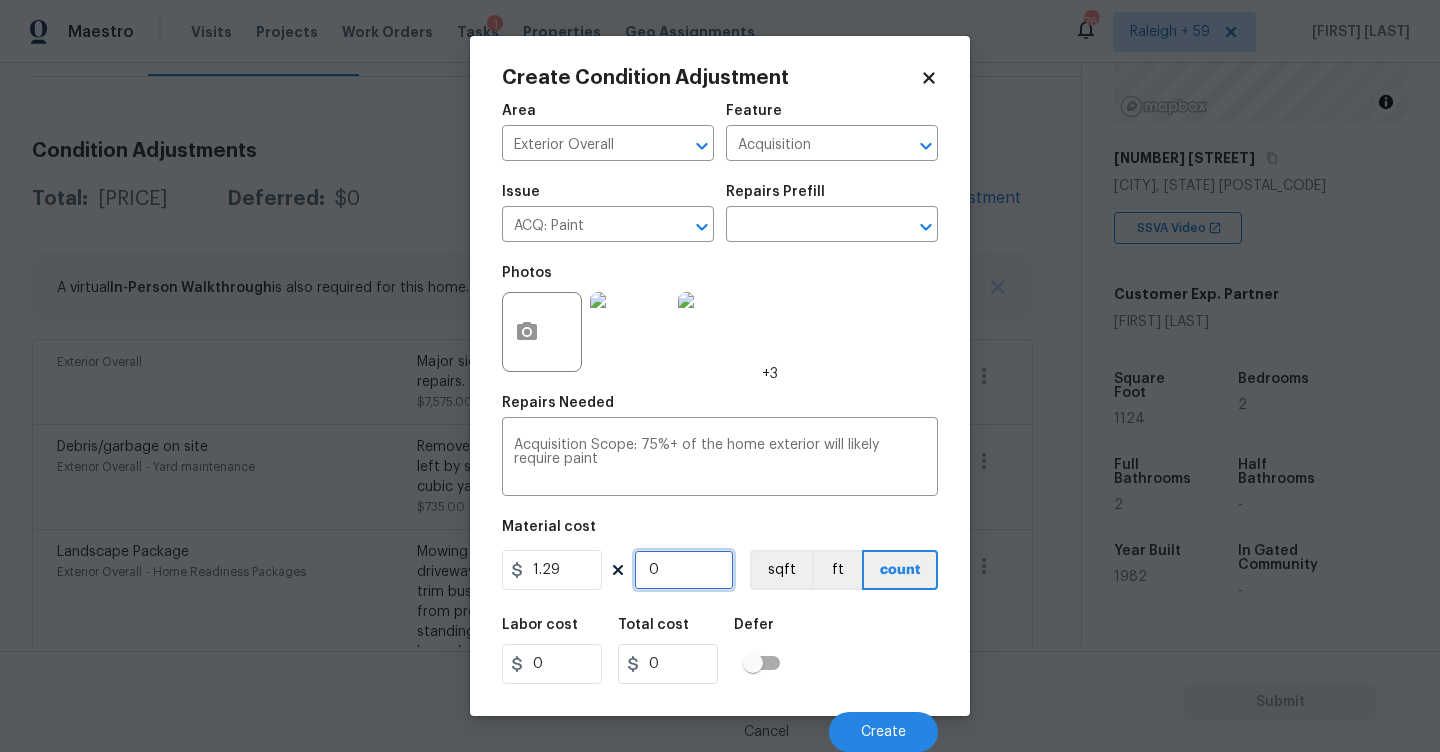 type on "1" 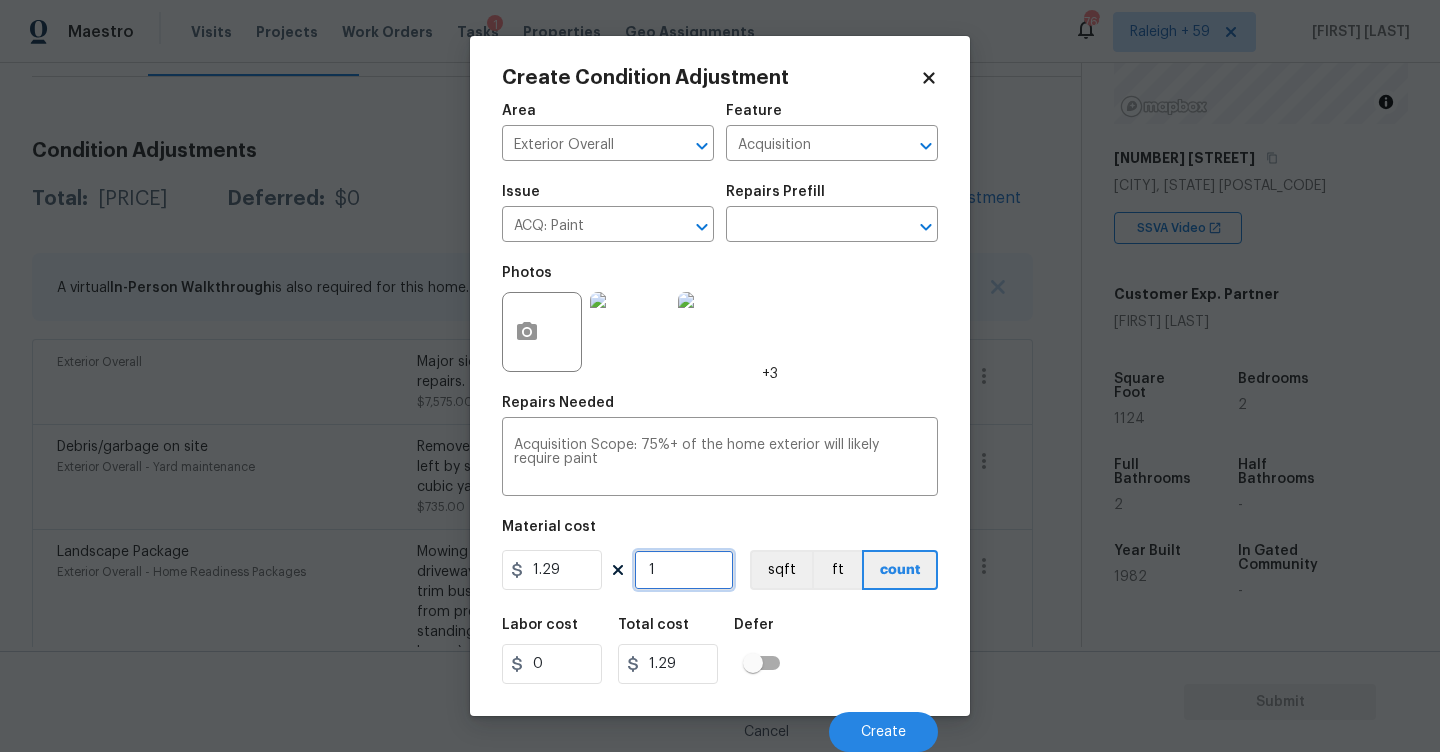type on "11" 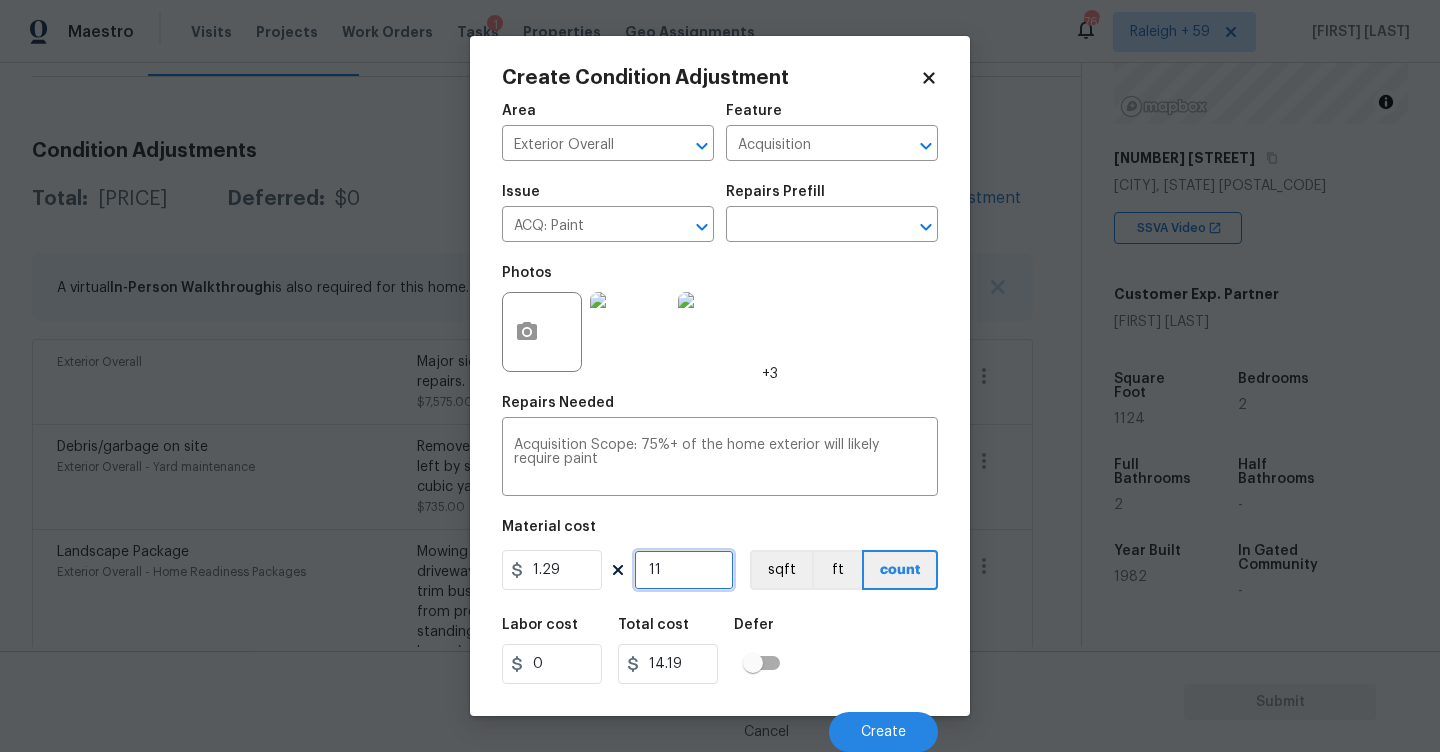 type on "112" 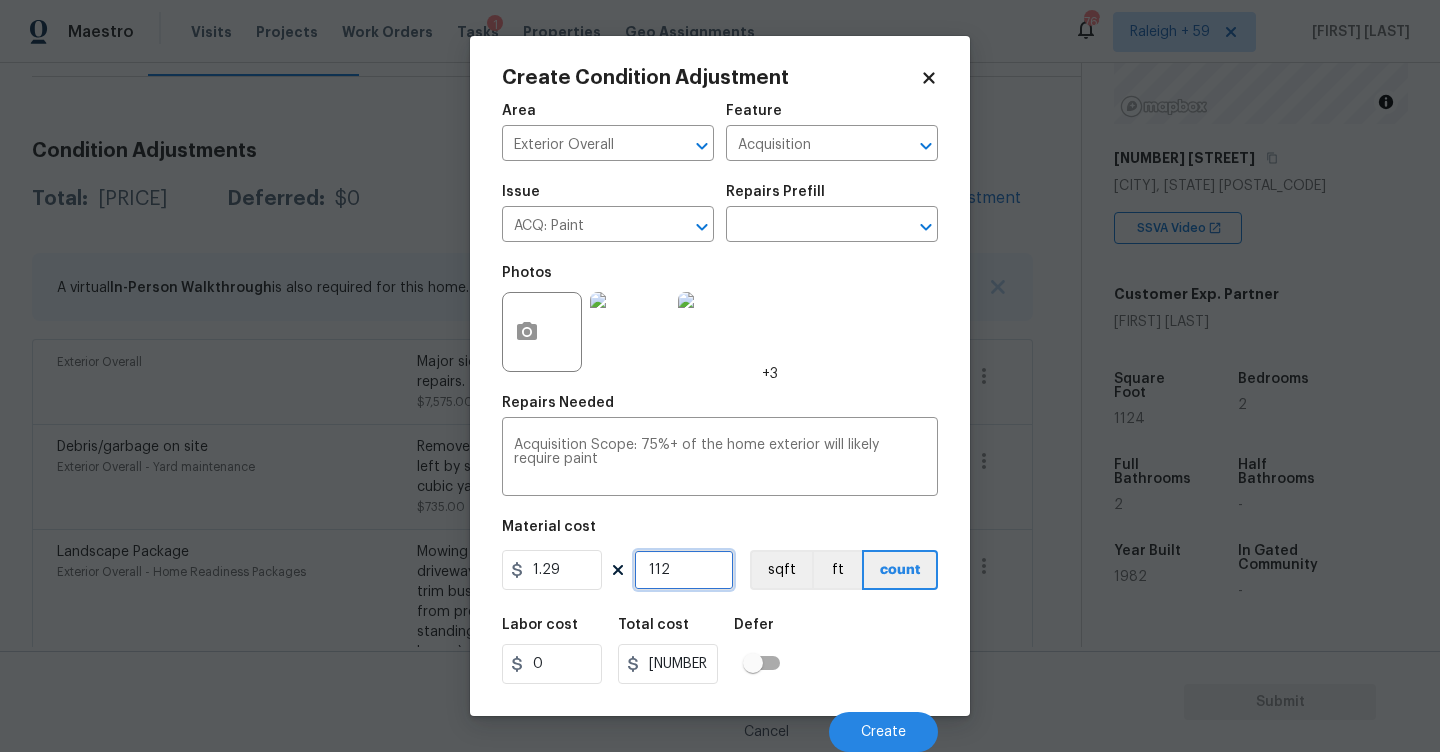 type on "1124" 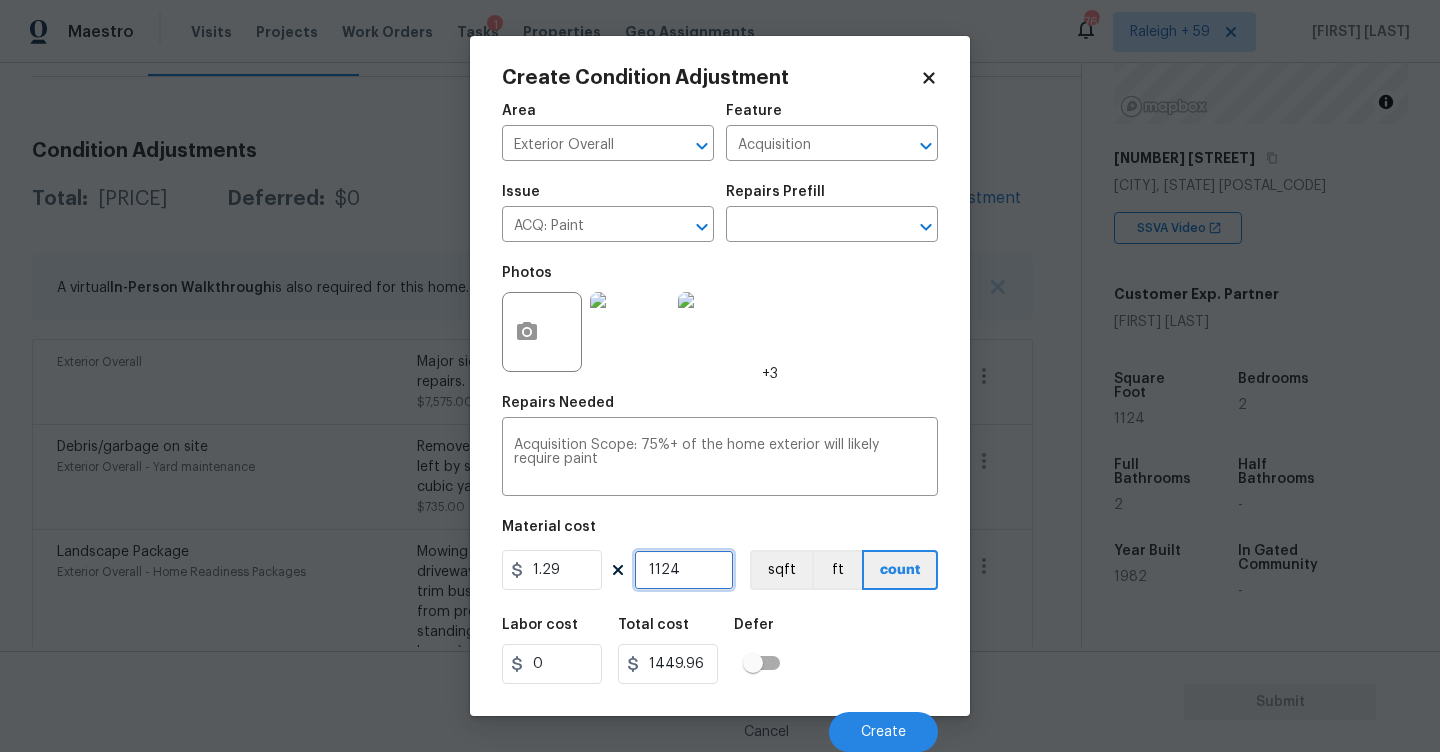 type on "1124" 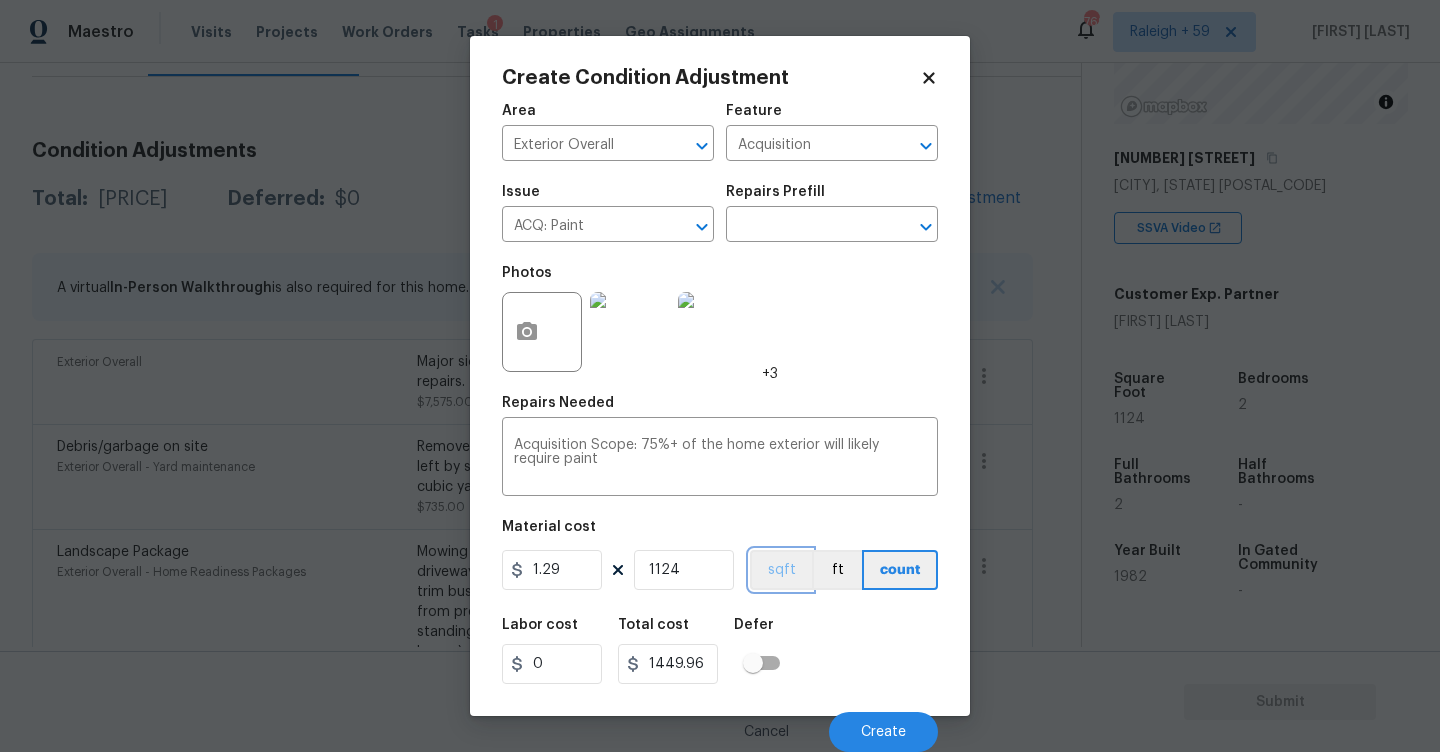 type 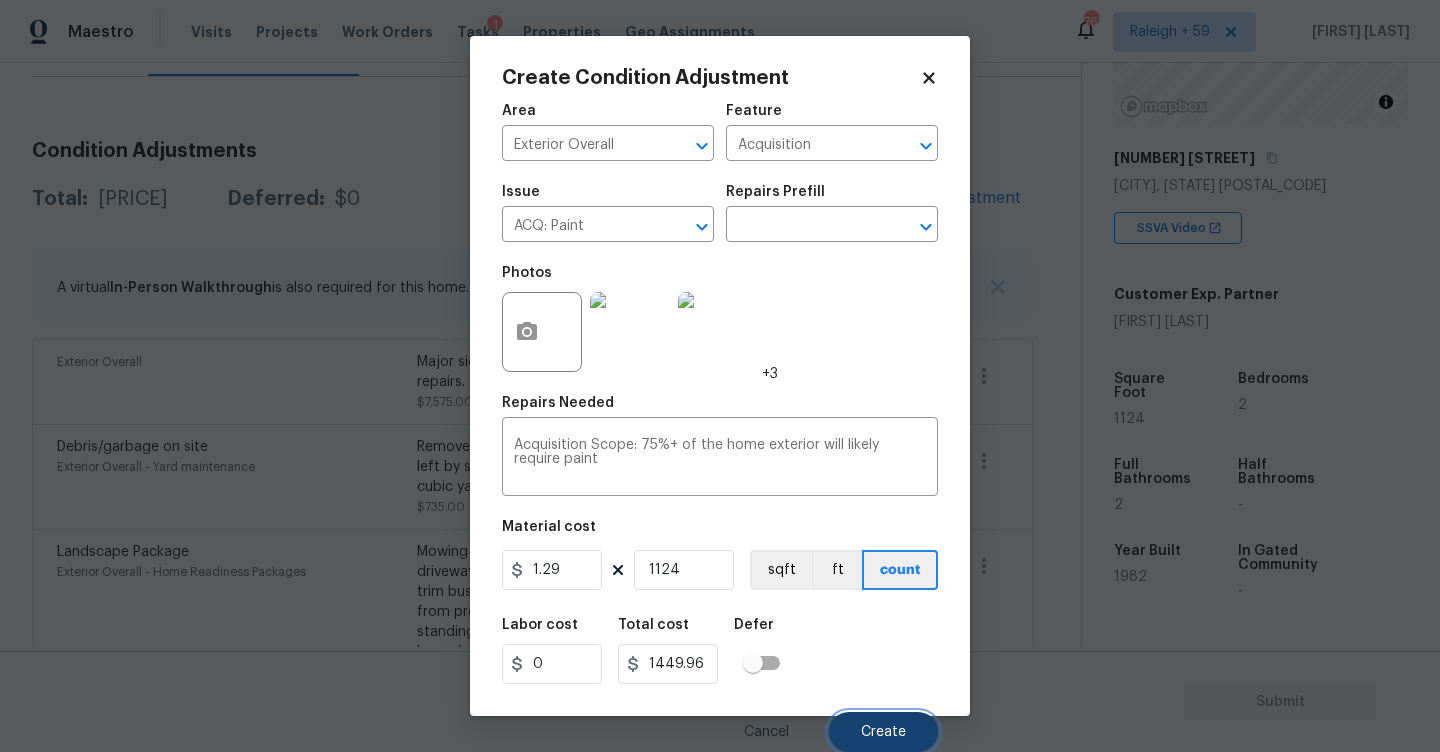 click on "Create" at bounding box center [883, 732] 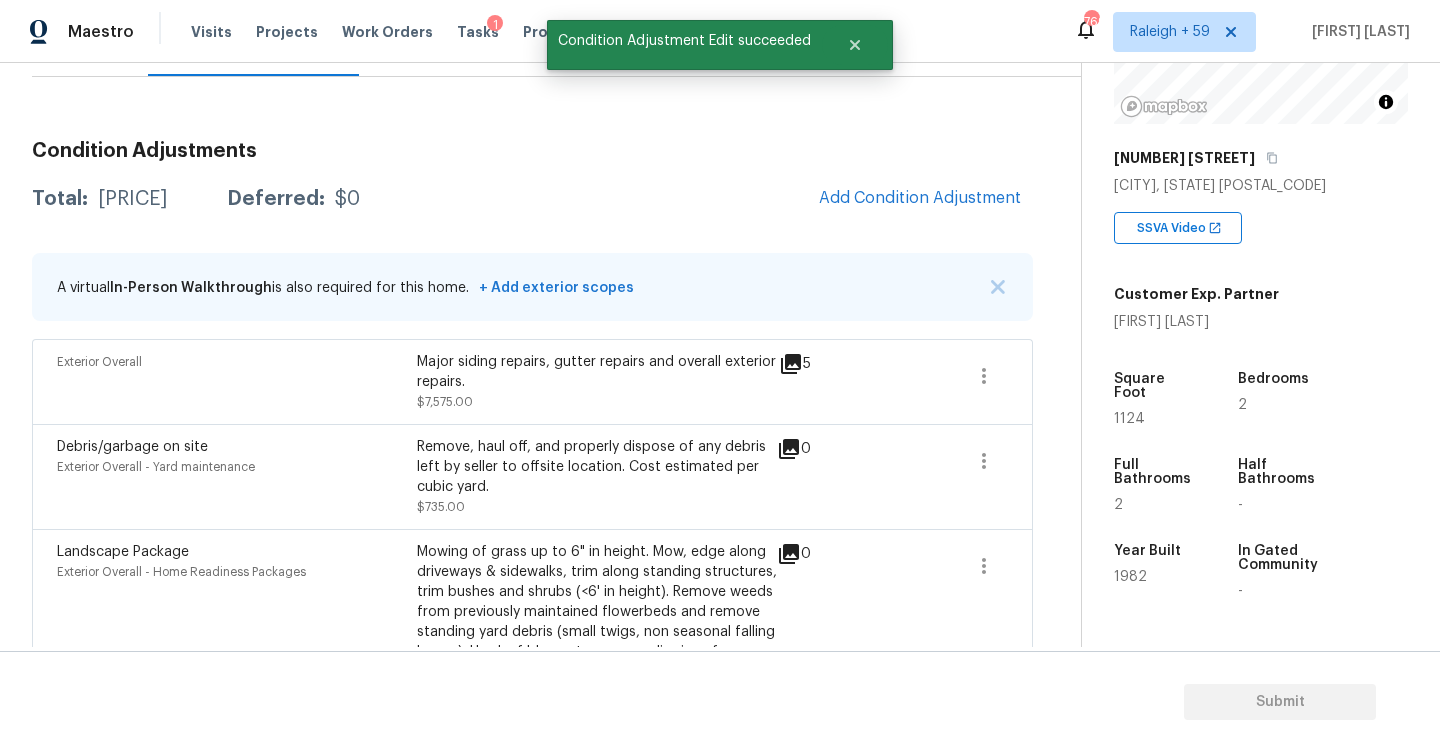 scroll, scrollTop: 0, scrollLeft: 0, axis: both 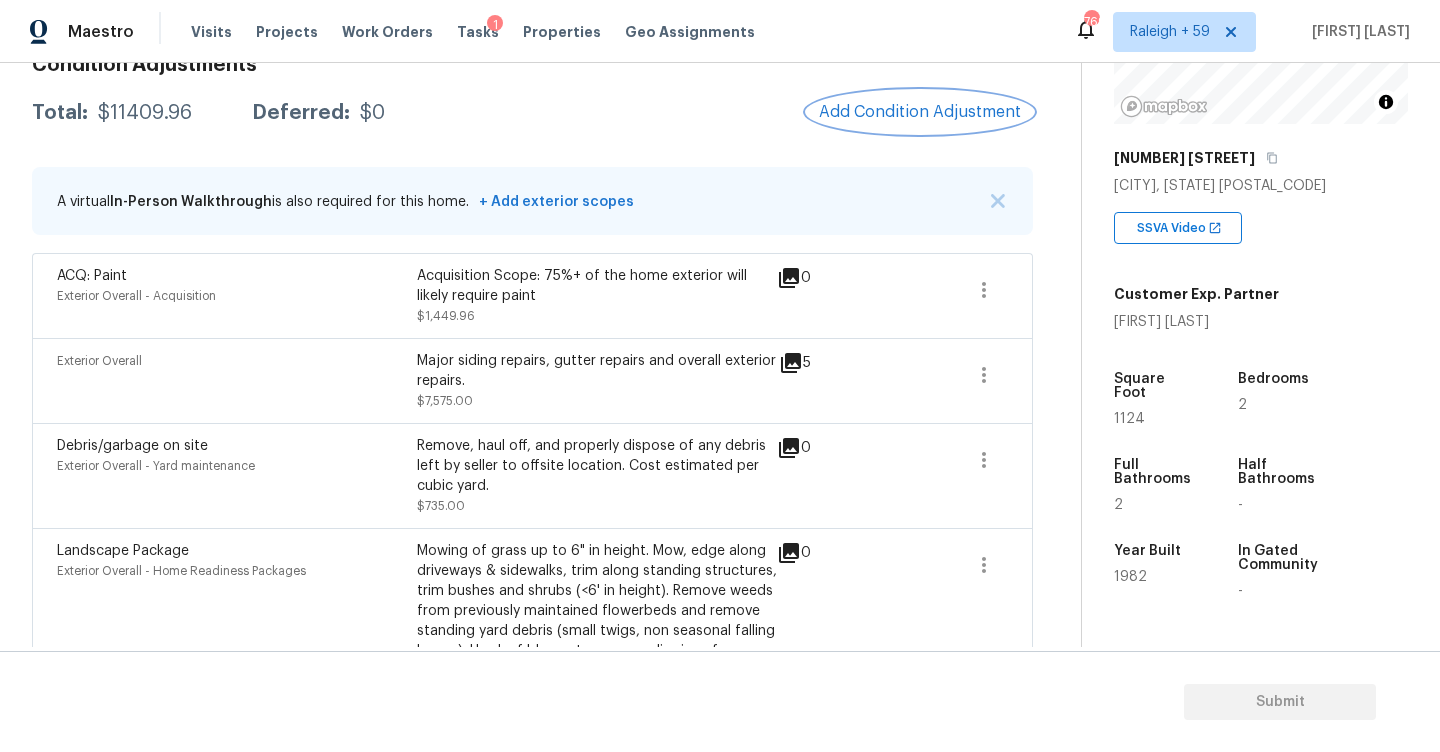 click on "Add Condition Adjustment" at bounding box center (920, 112) 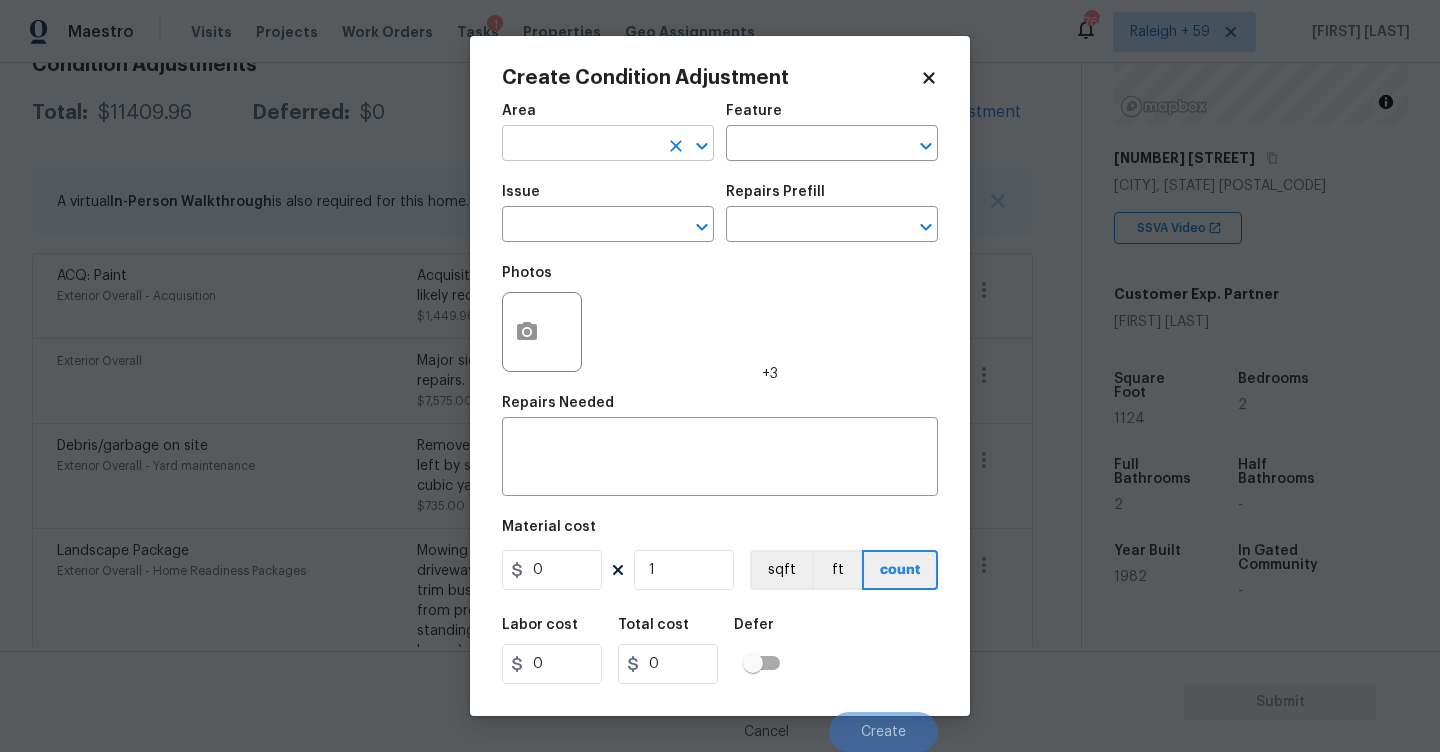 click at bounding box center (580, 145) 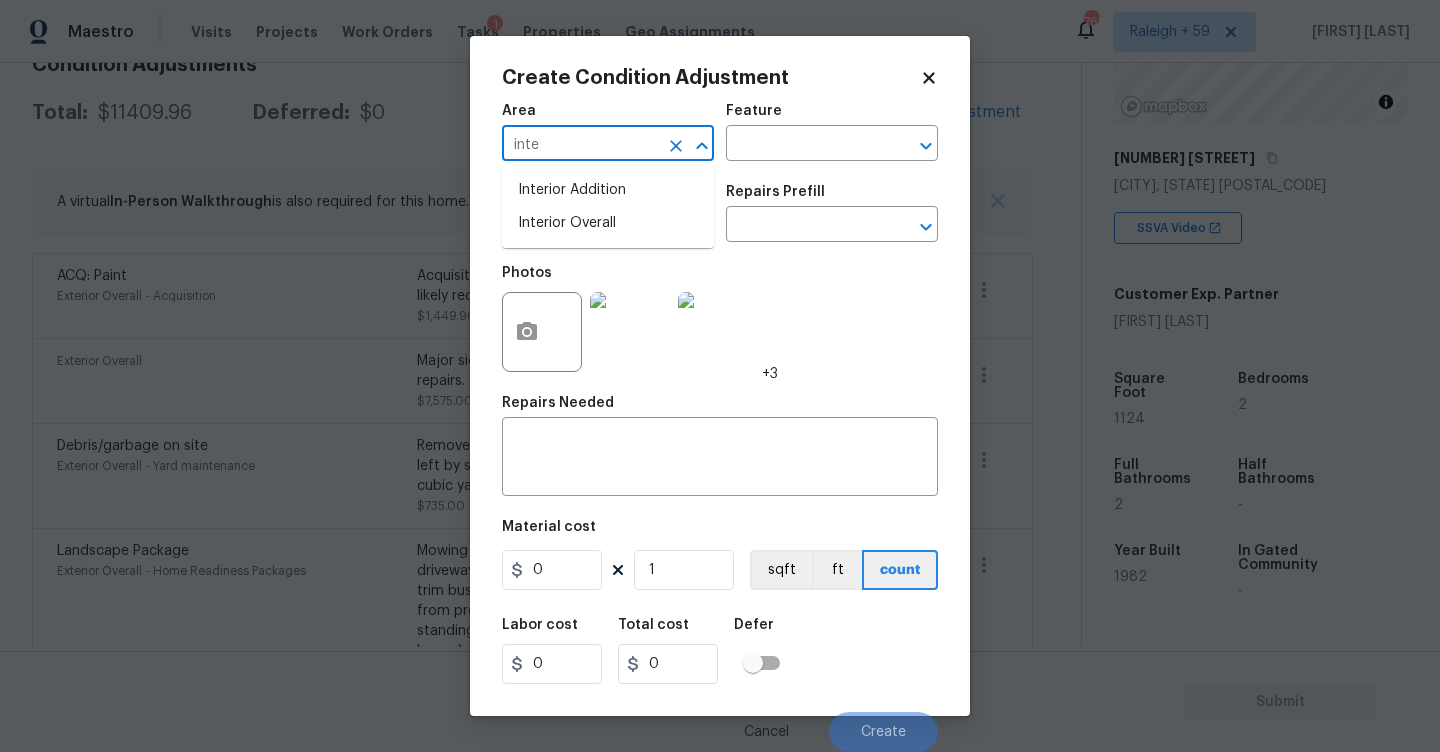 click on "Interior Overall" at bounding box center (608, 223) 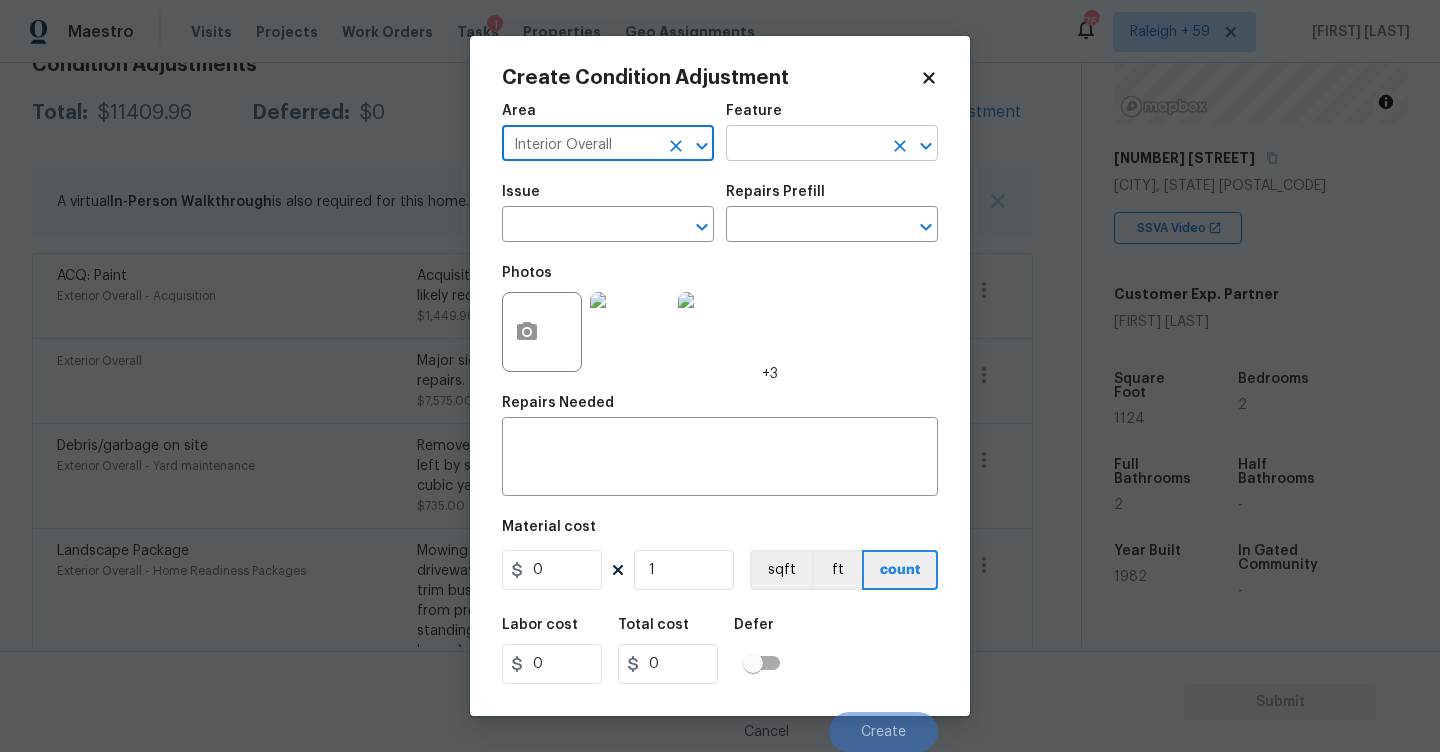 type on "Interior Overall" 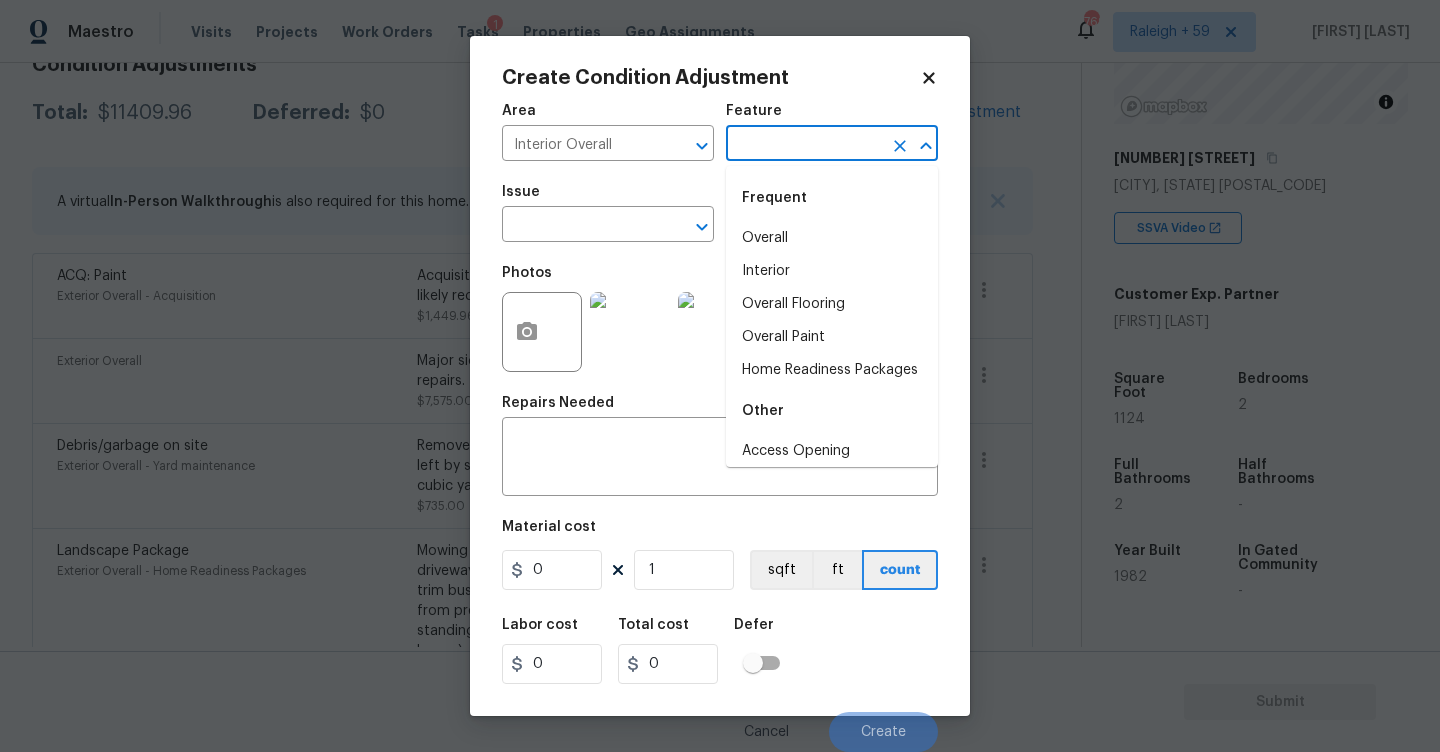 click at bounding box center (804, 145) 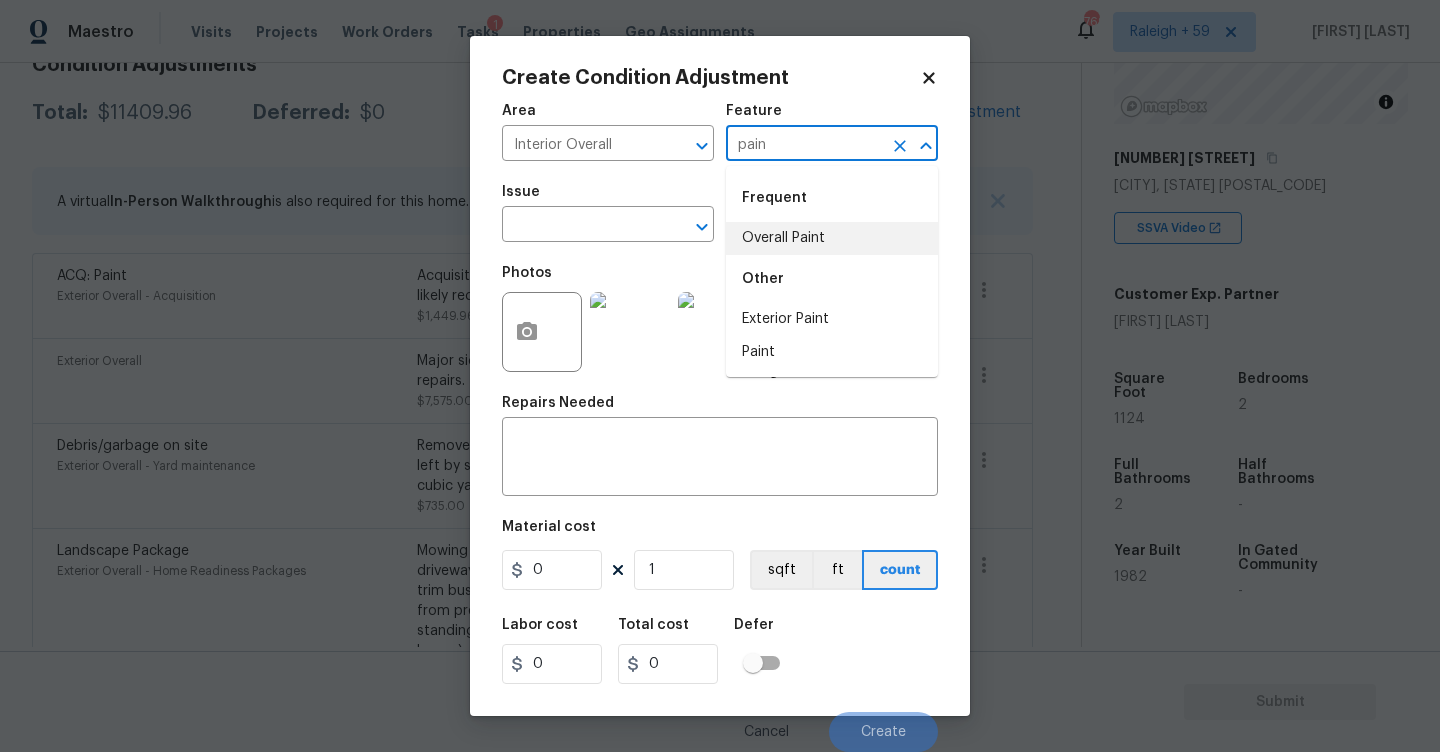click on "Overall Paint" at bounding box center (832, 238) 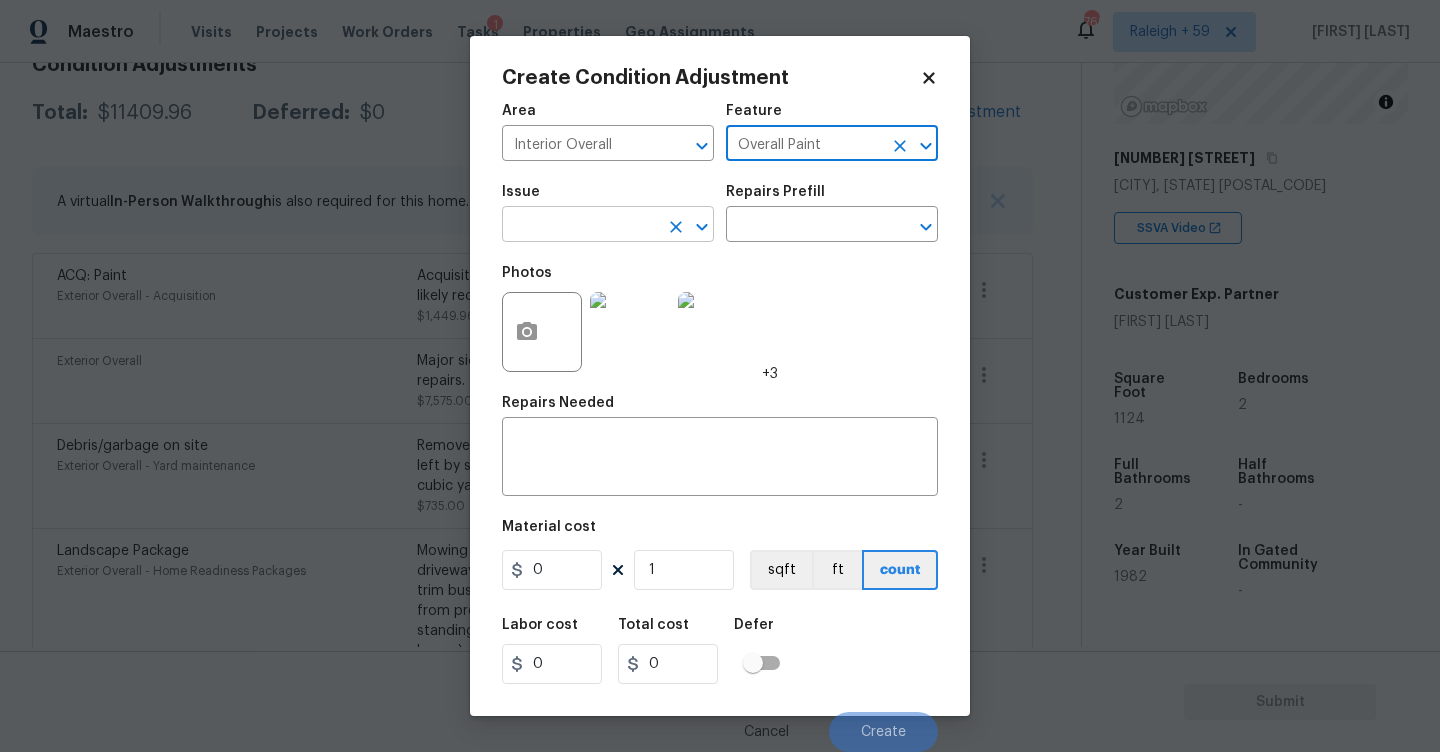 type on "Overall Paint" 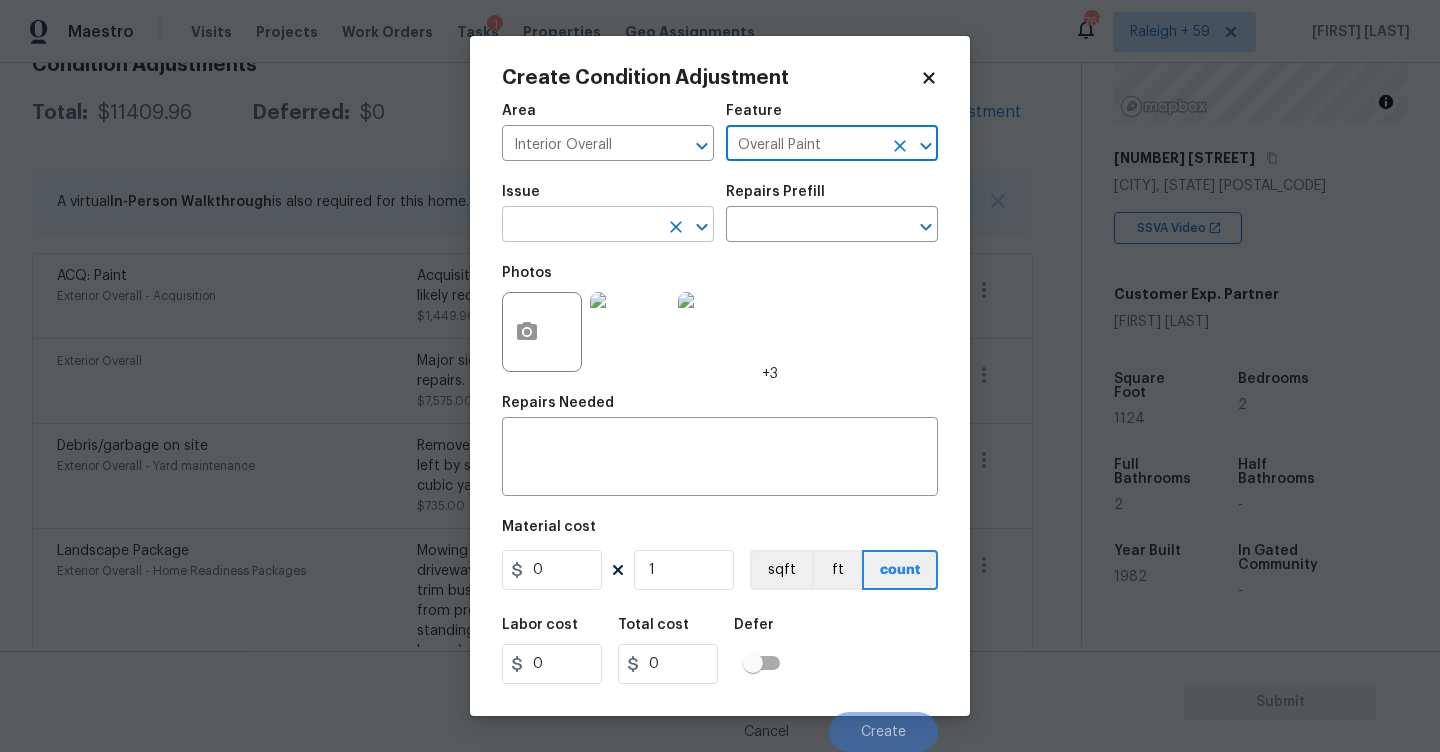 click at bounding box center [580, 226] 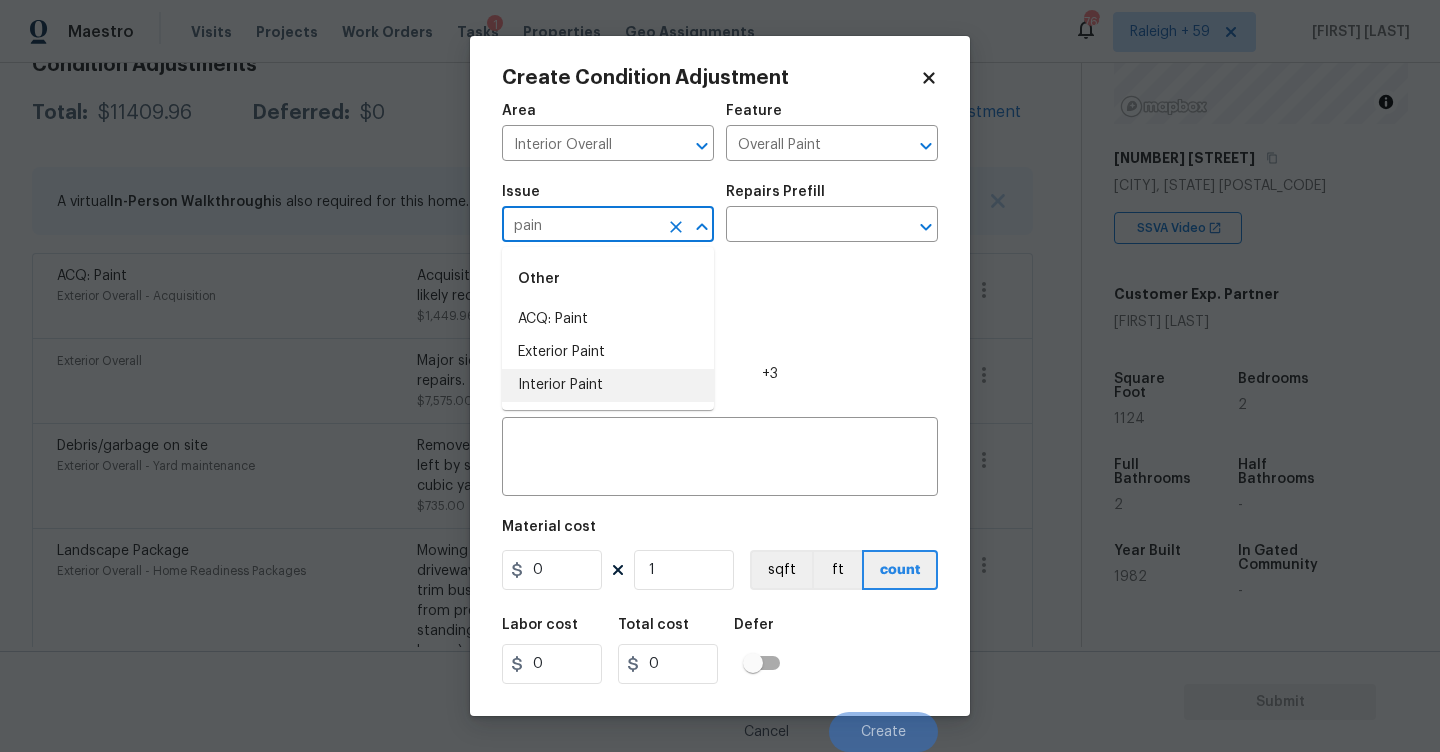 click on "Interior Paint" at bounding box center (608, 385) 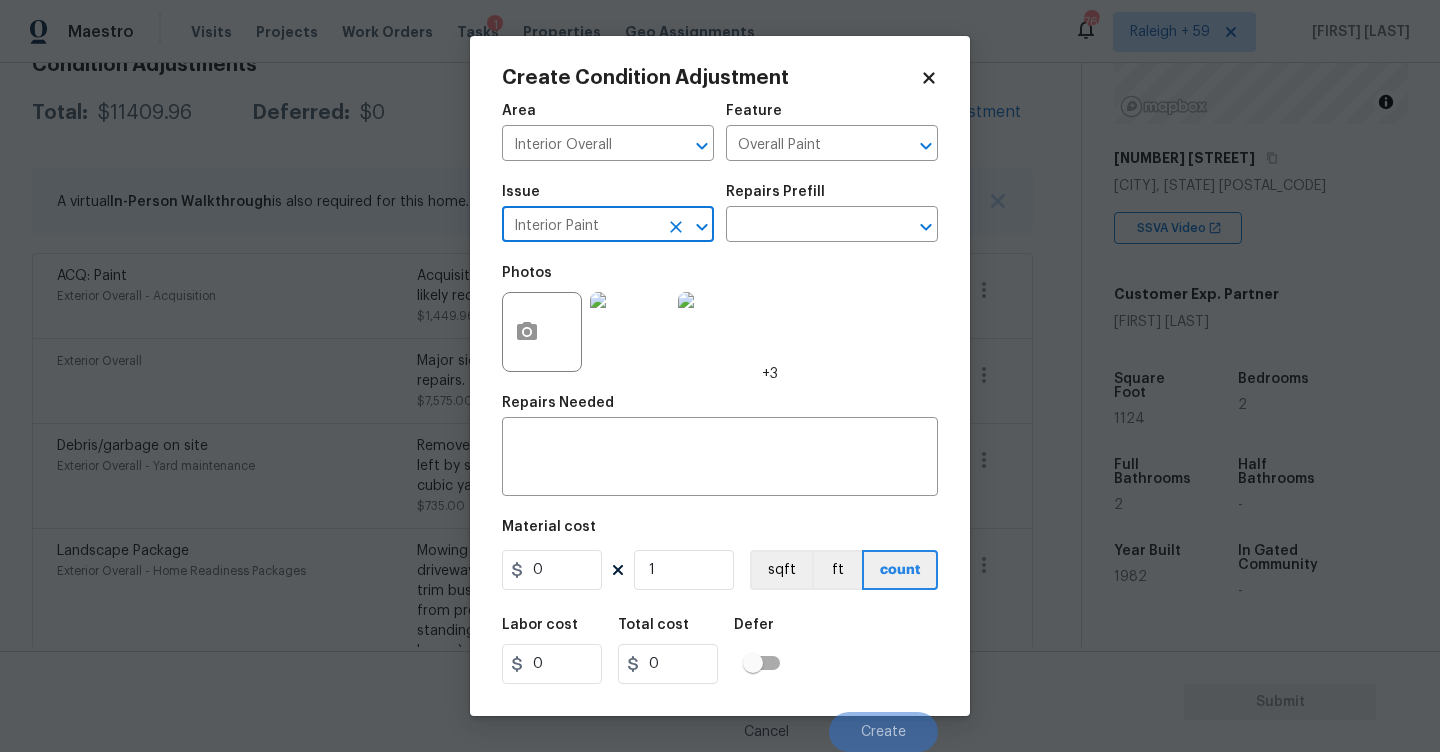 type on "Interior Paint" 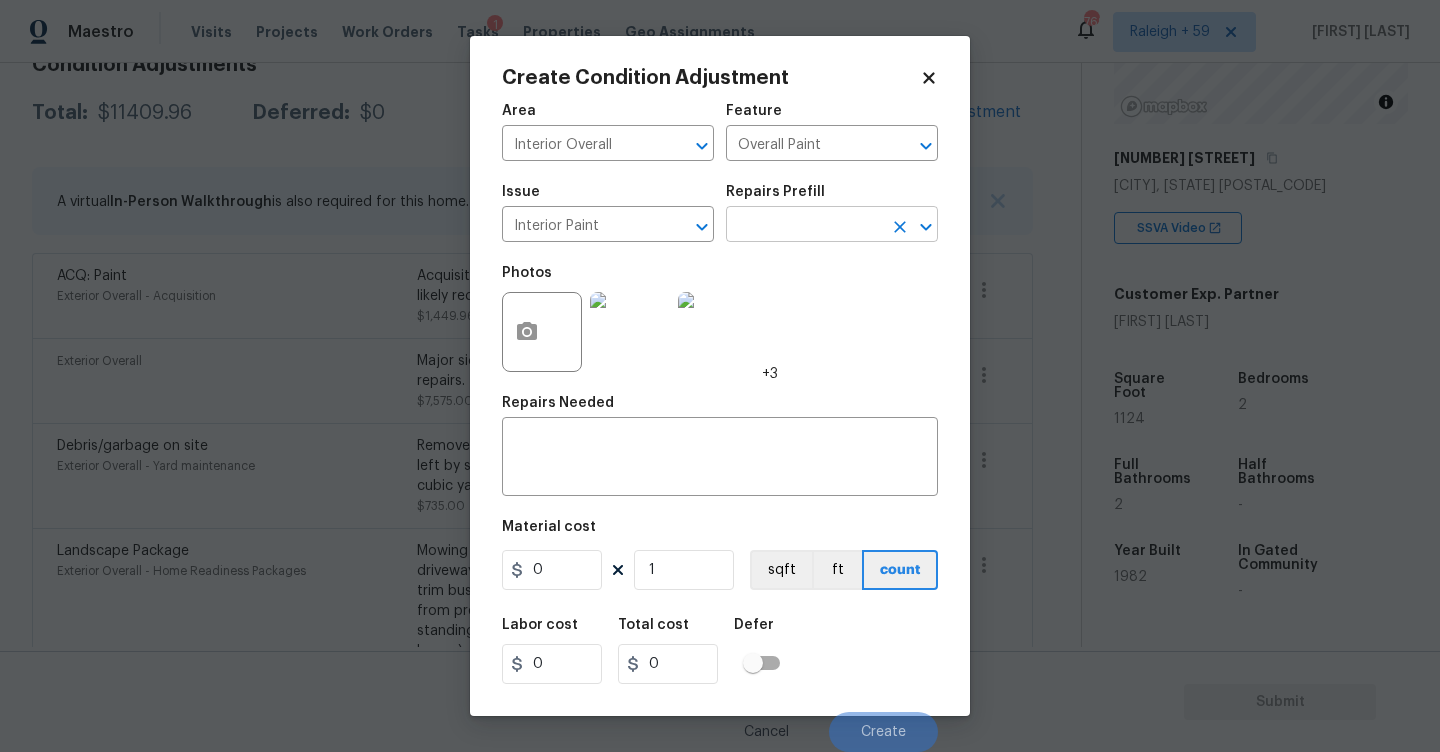 click at bounding box center (804, 226) 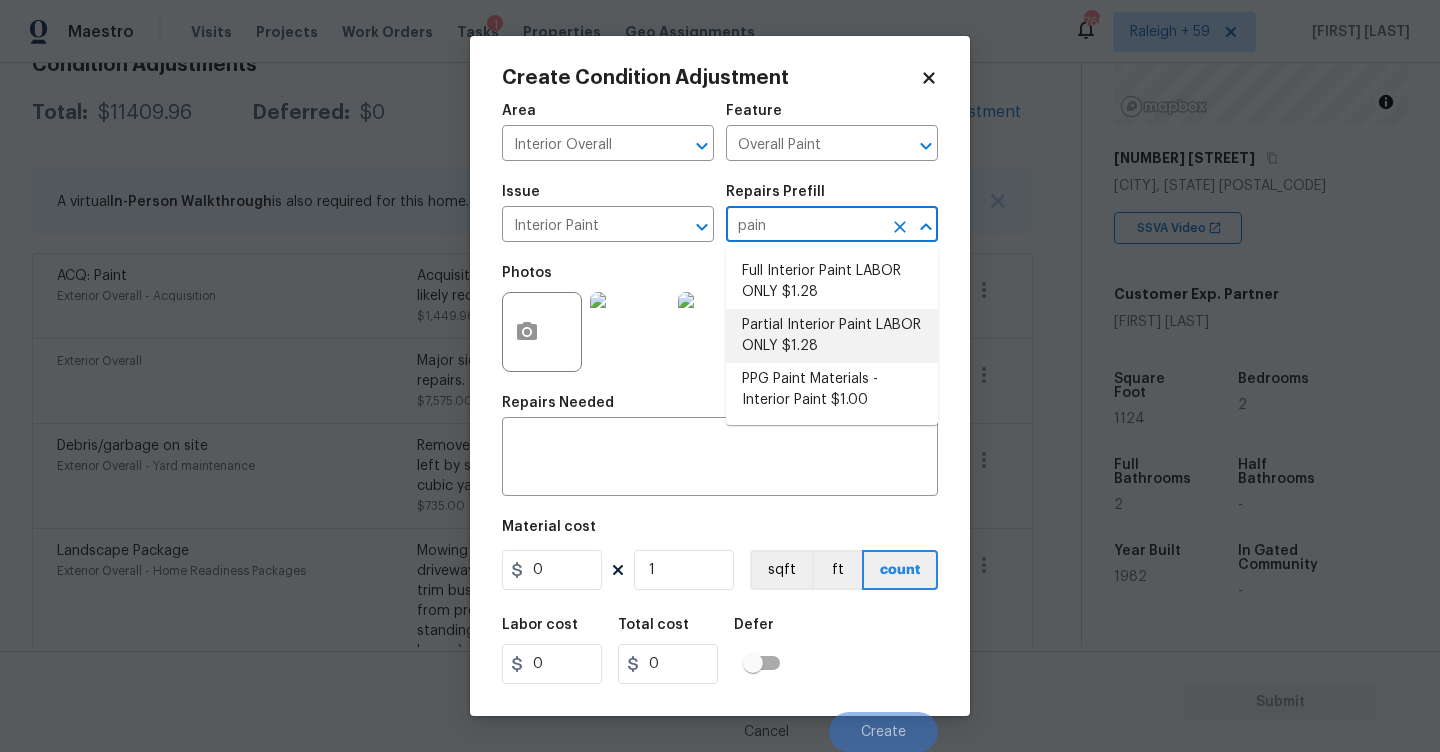 type on "pain" 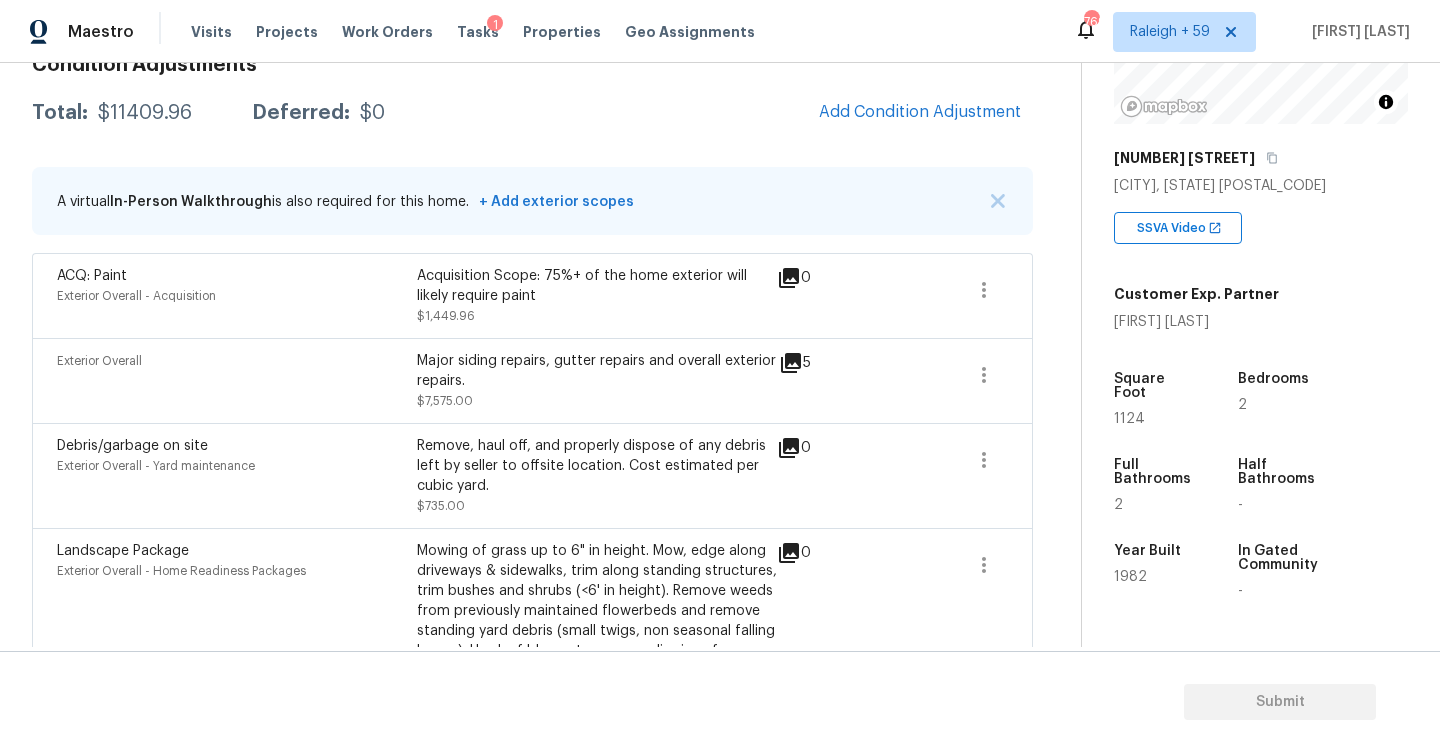 click on "Maestro Visits Projects Work Orders Tasks 1 Properties Geo Assignments 769 Raleigh + 59 [LAST] Back to tasks Condition Scoping - Full [DATE] by [TIME]   [LAST] In-progress Questions Condition Adjustments Details & Inputs Notes Photos Condition Adjustments Total:  [PRICE] Deferred:  $0 Add Condition Adjustment A virtual  In-Person Walkthrough  is also required for this home.   + Add exterior scopes ACQ: Paint Exterior Overall - Acquisition Acquisition Scope: 75%+ of the home exterior will likely require paint [PRICE]   0 Exterior Overall Major siding repairs, gutter repairs and overall exterior repairs. [PRICE]   5 Debris/garbage on site Exterior Overall - Yard maintenance Remove, haul off, and properly dispose of any debris left by seller to offsite location. Cost estimated per cubic yard. [PRICE]   0 Landscape Package Exterior Overall - Home Readiness Packages [PRICE]   0 Pressure Washing Exterior Overall - Siding [PRICE]   0 Property Details © Mapbox   © OpenStreetMap   1124 2 2" at bounding box center (720, 376) 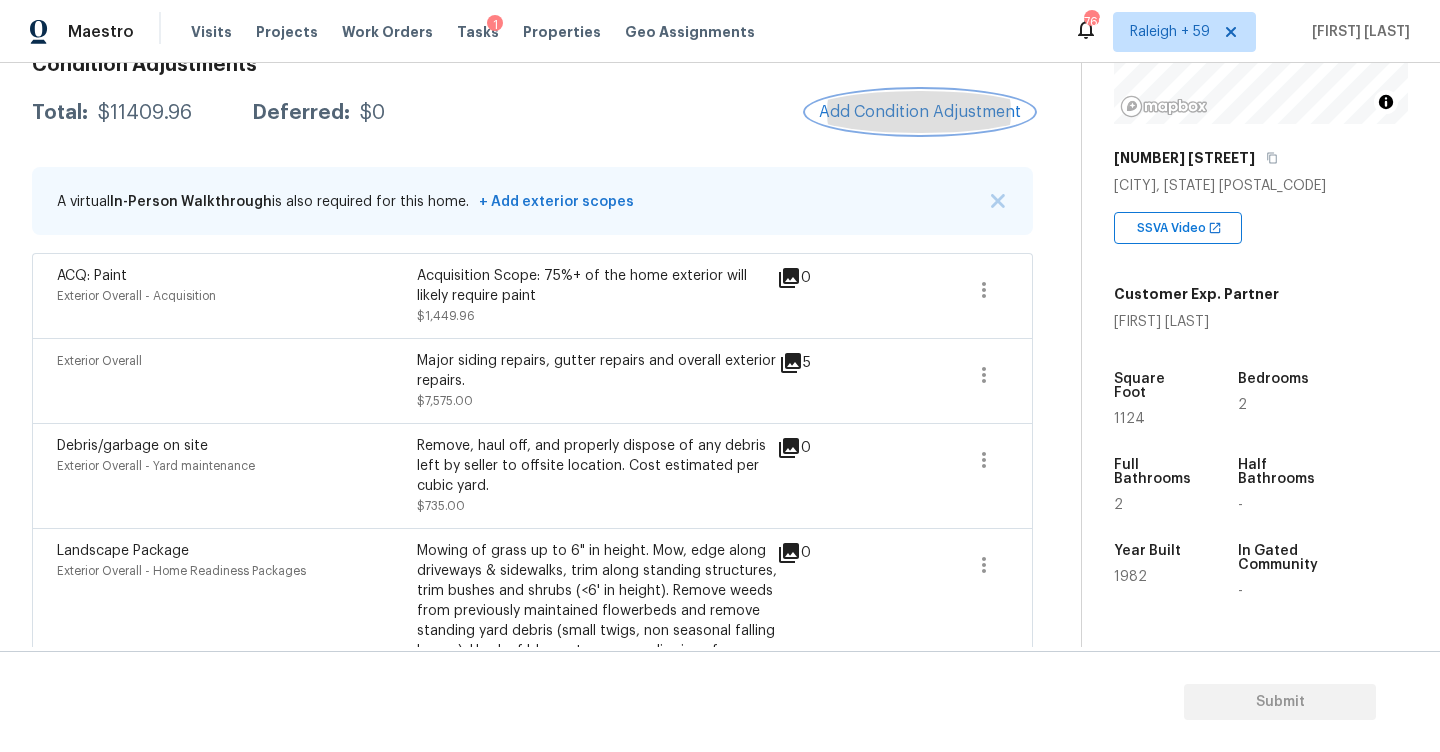 click on "Add Condition Adjustment" at bounding box center (920, 112) 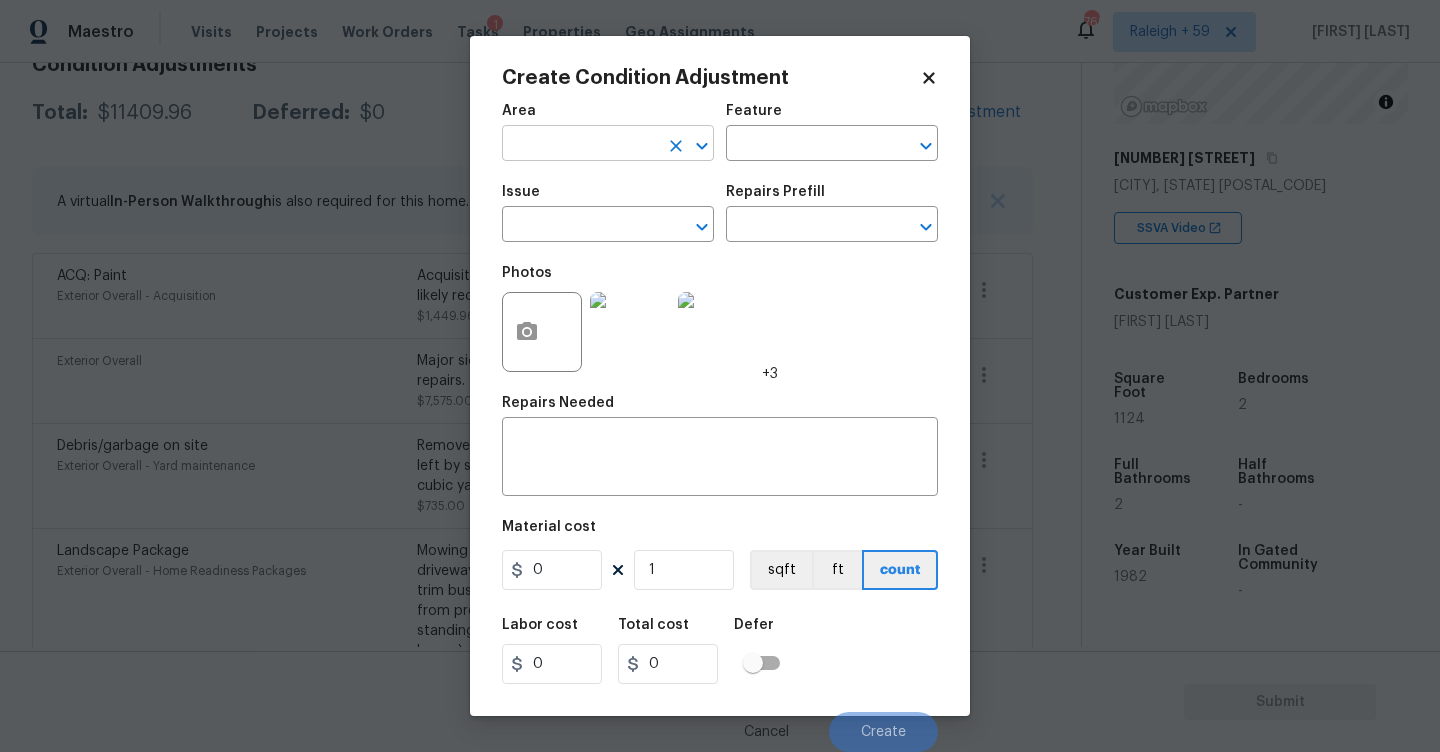 click at bounding box center [580, 145] 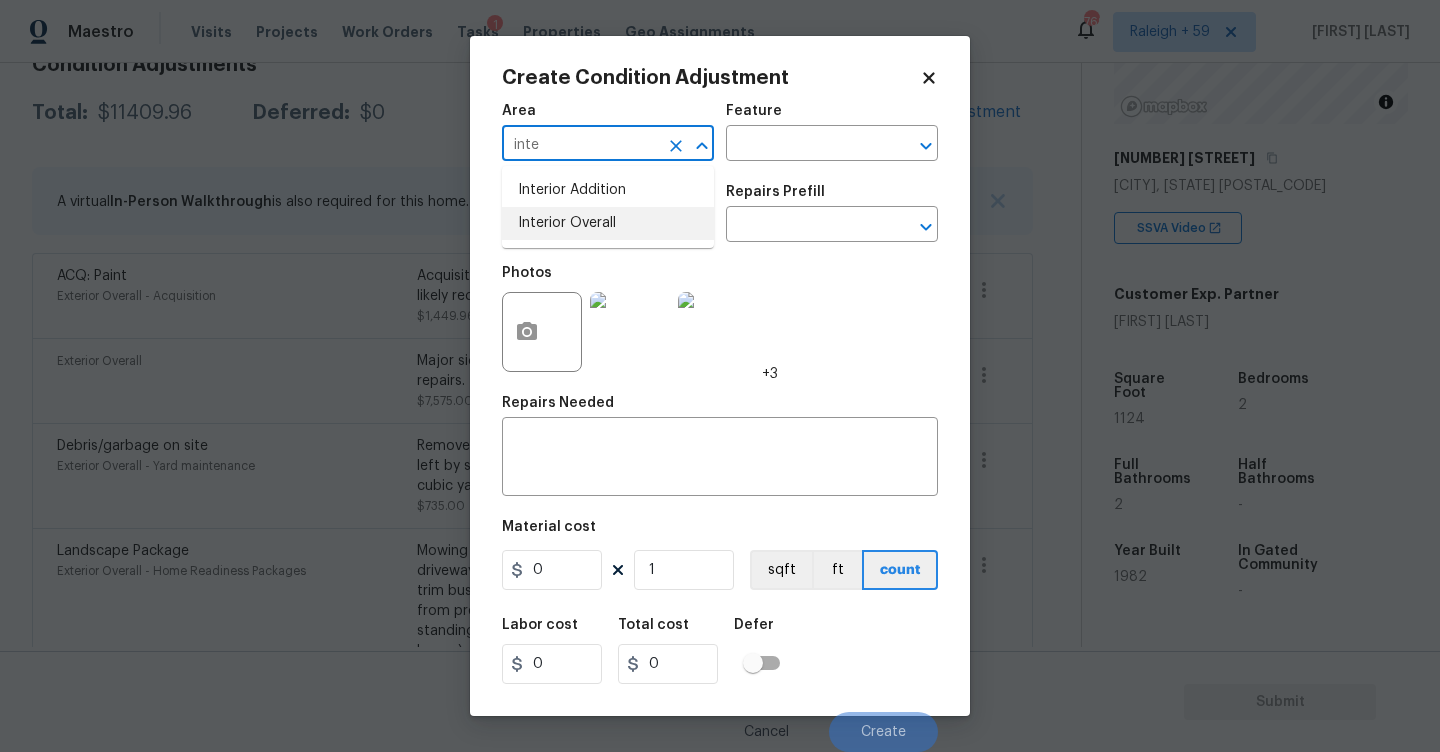 click on "Interior Overall" at bounding box center (608, 223) 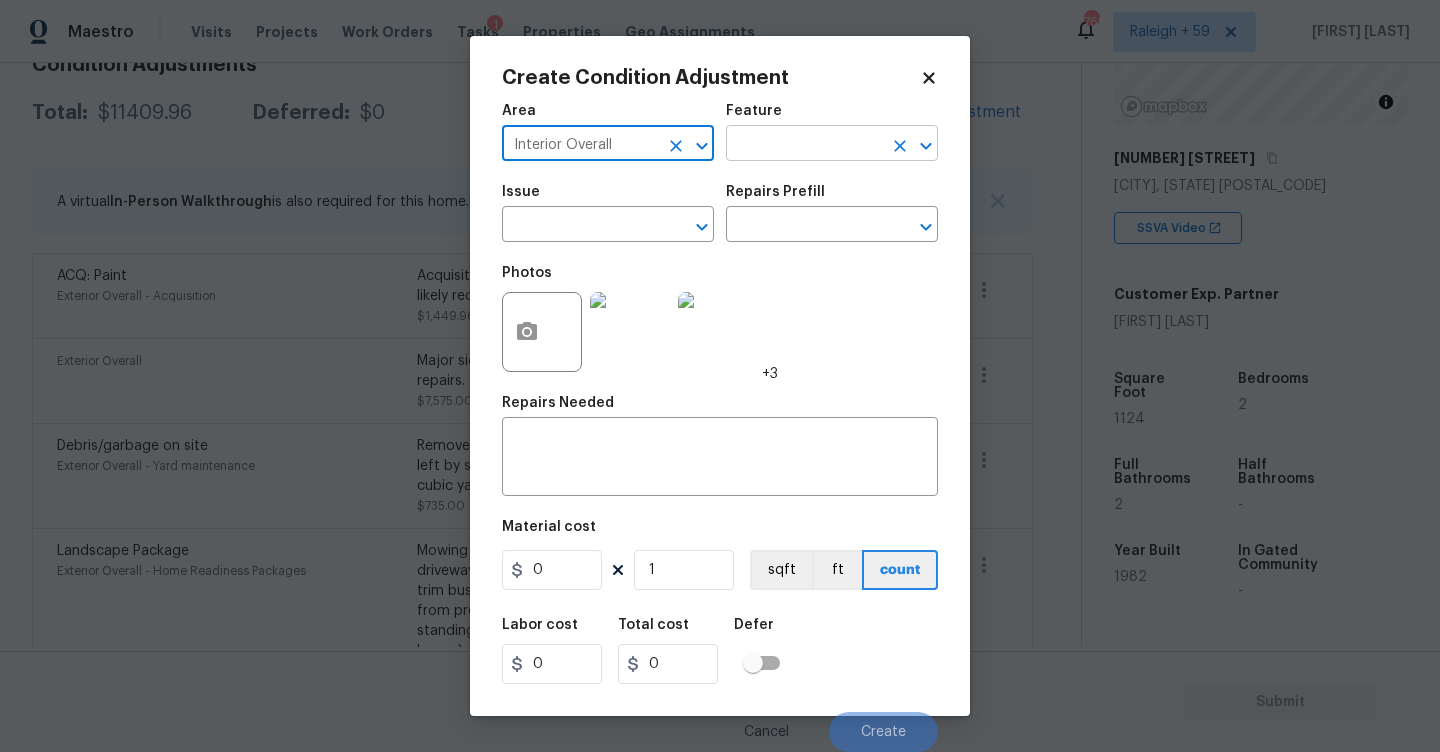 type on "Interior Overall" 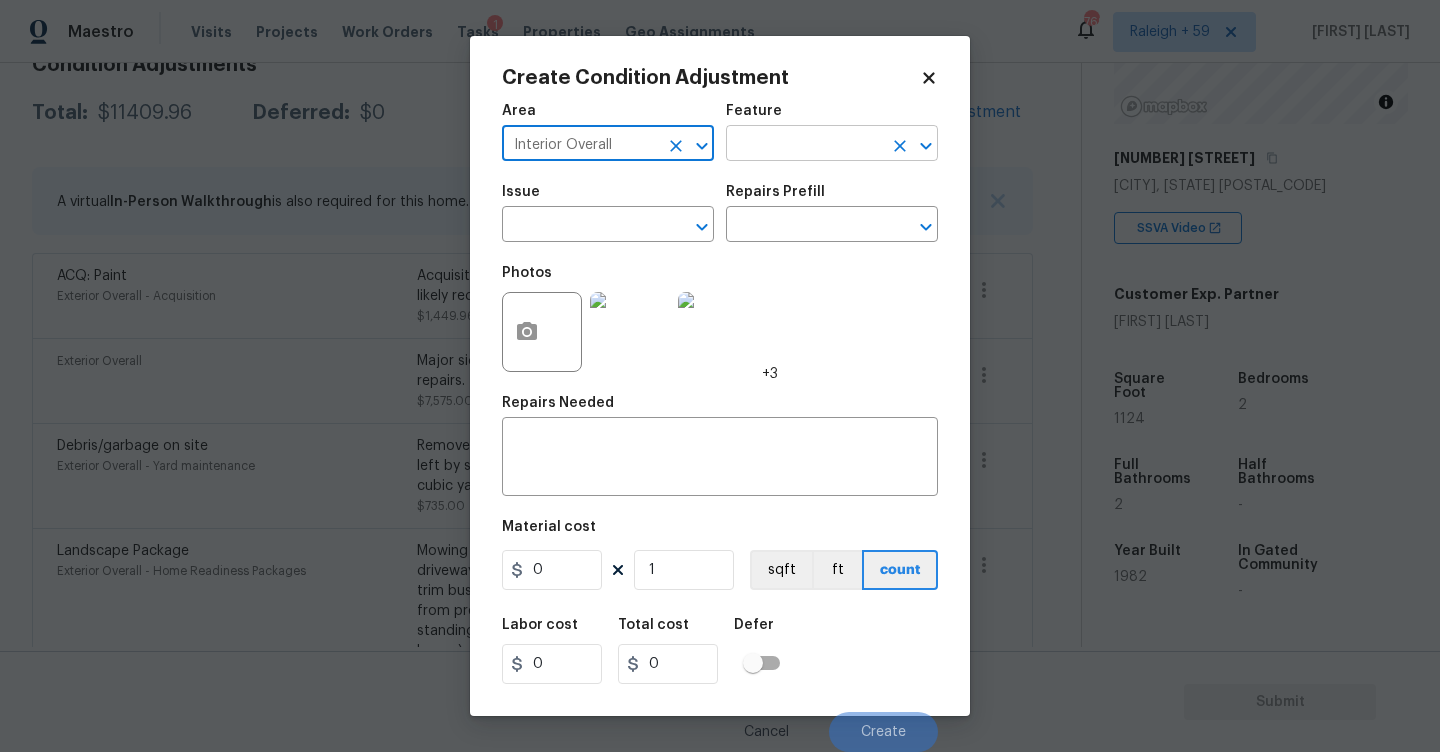 click at bounding box center (804, 145) 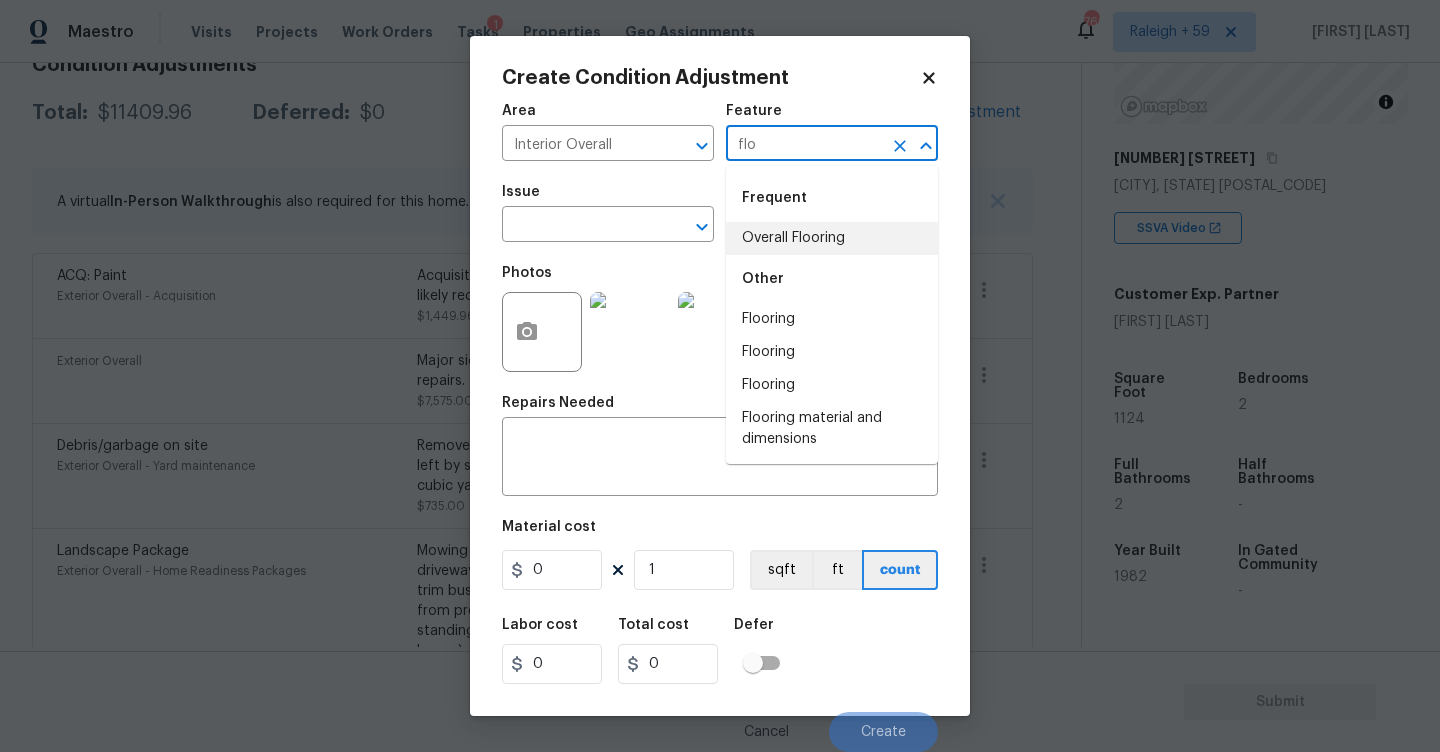 click on "Overall Flooring" at bounding box center (832, 238) 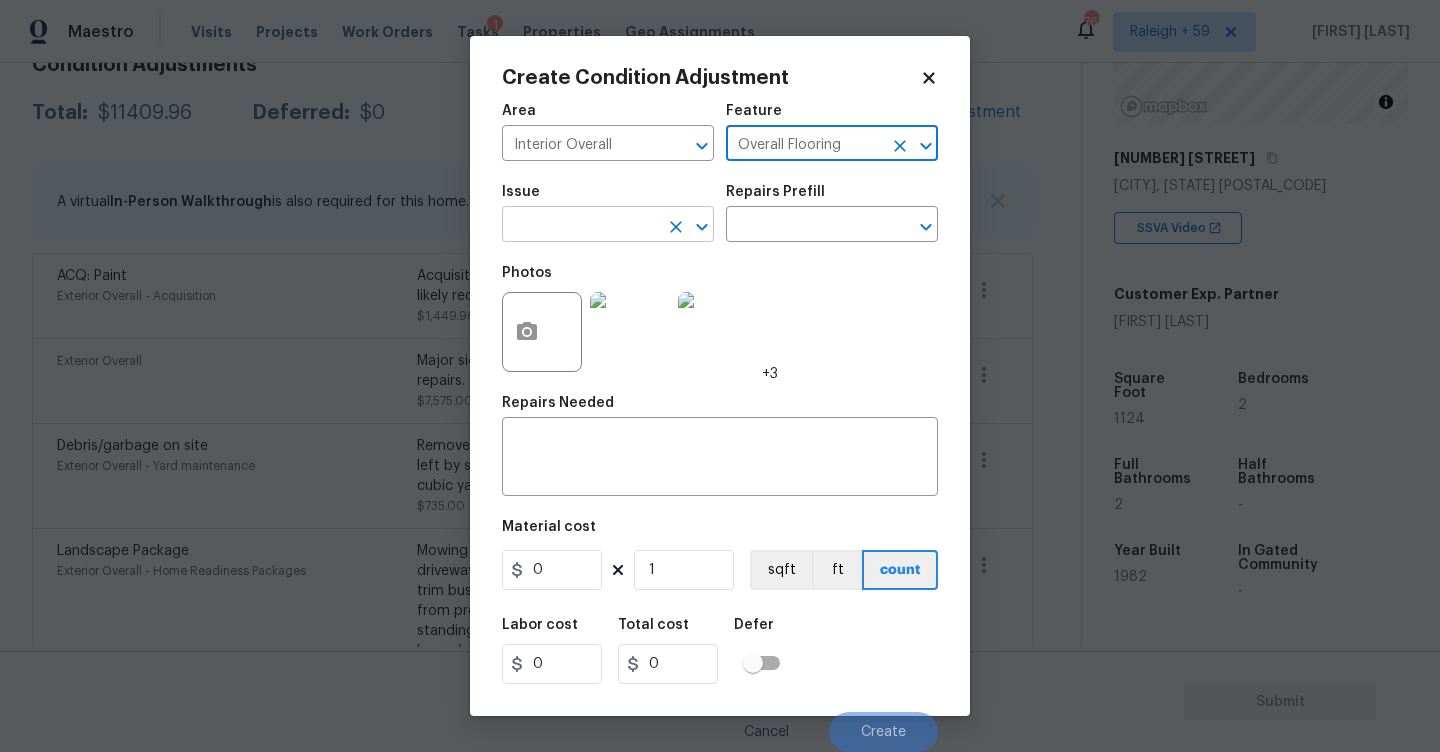 type on "Overall Flooring" 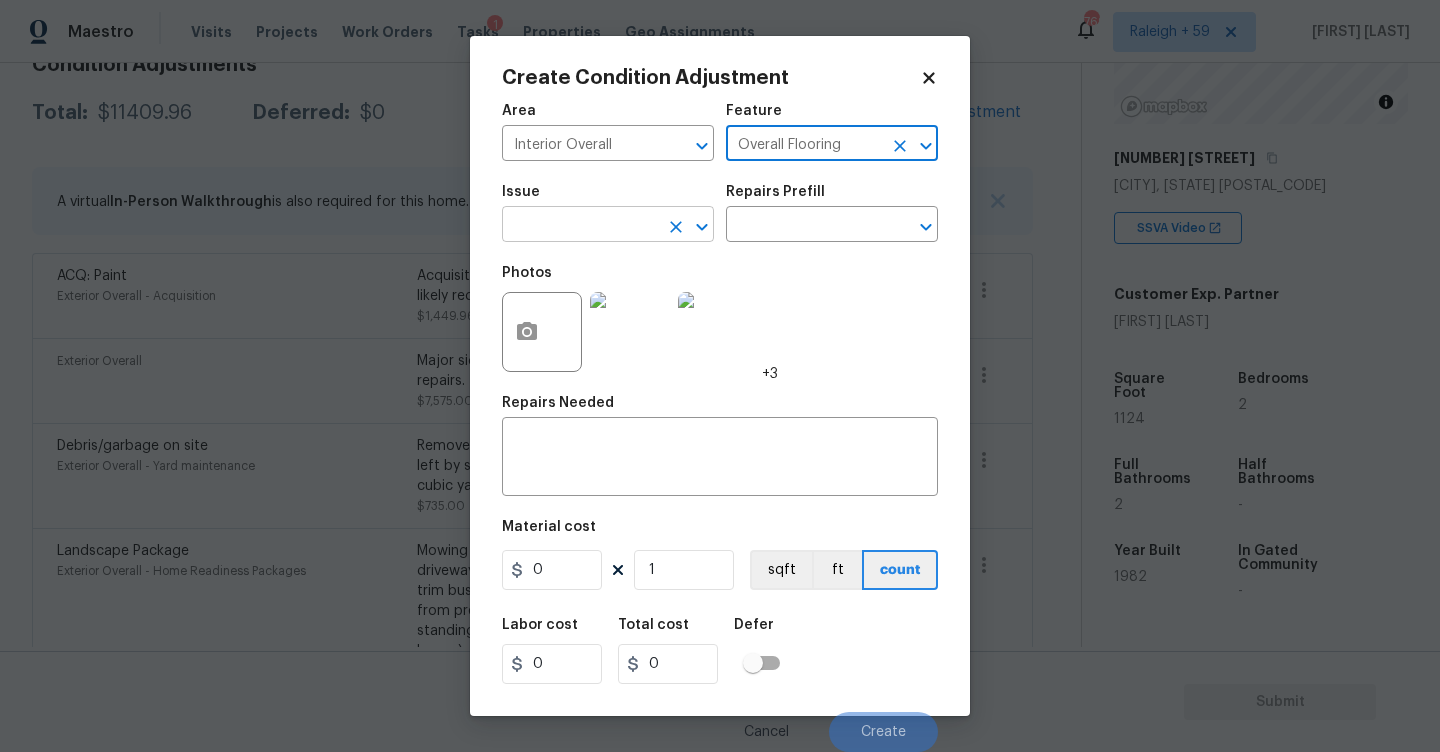 click at bounding box center [580, 226] 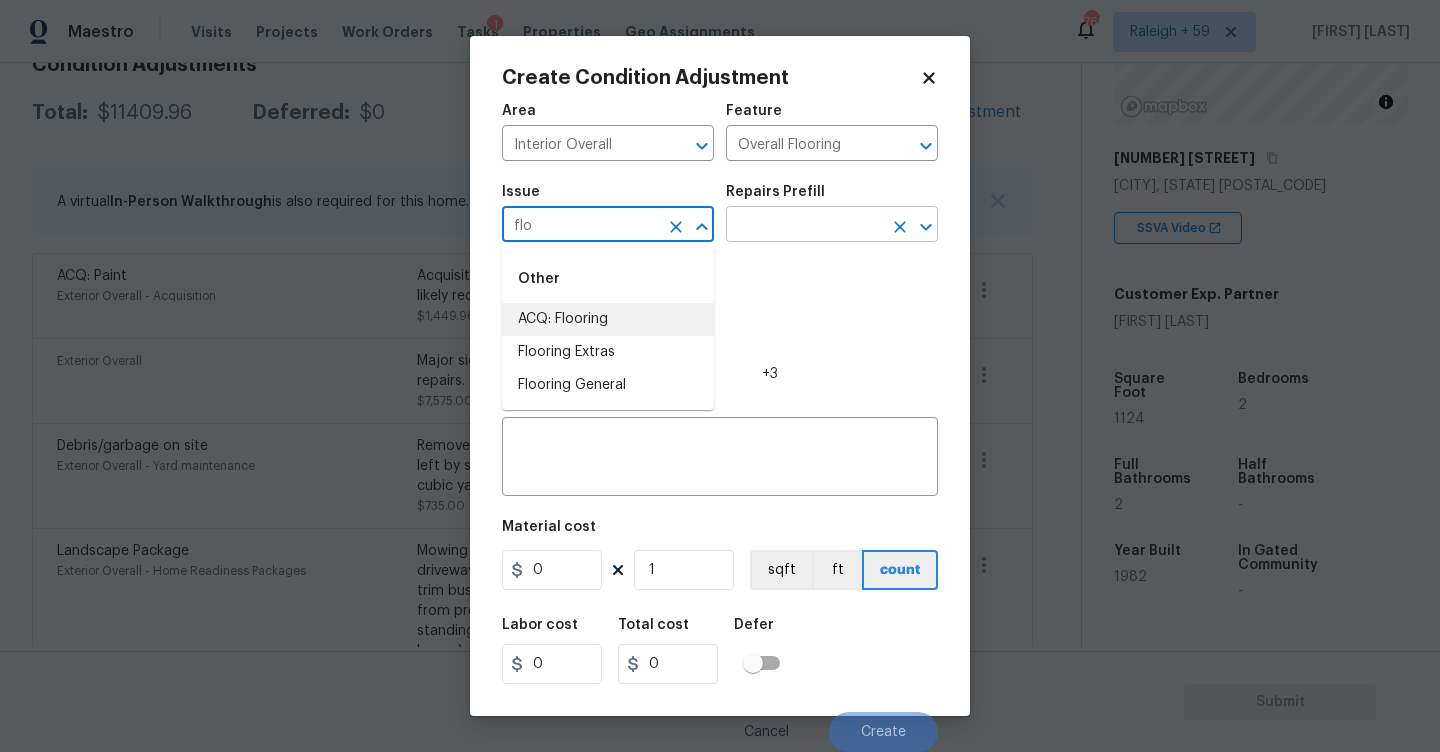 drag, startPoint x: 587, startPoint y: 304, endPoint x: 752, endPoint y: 227, distance: 182.0824 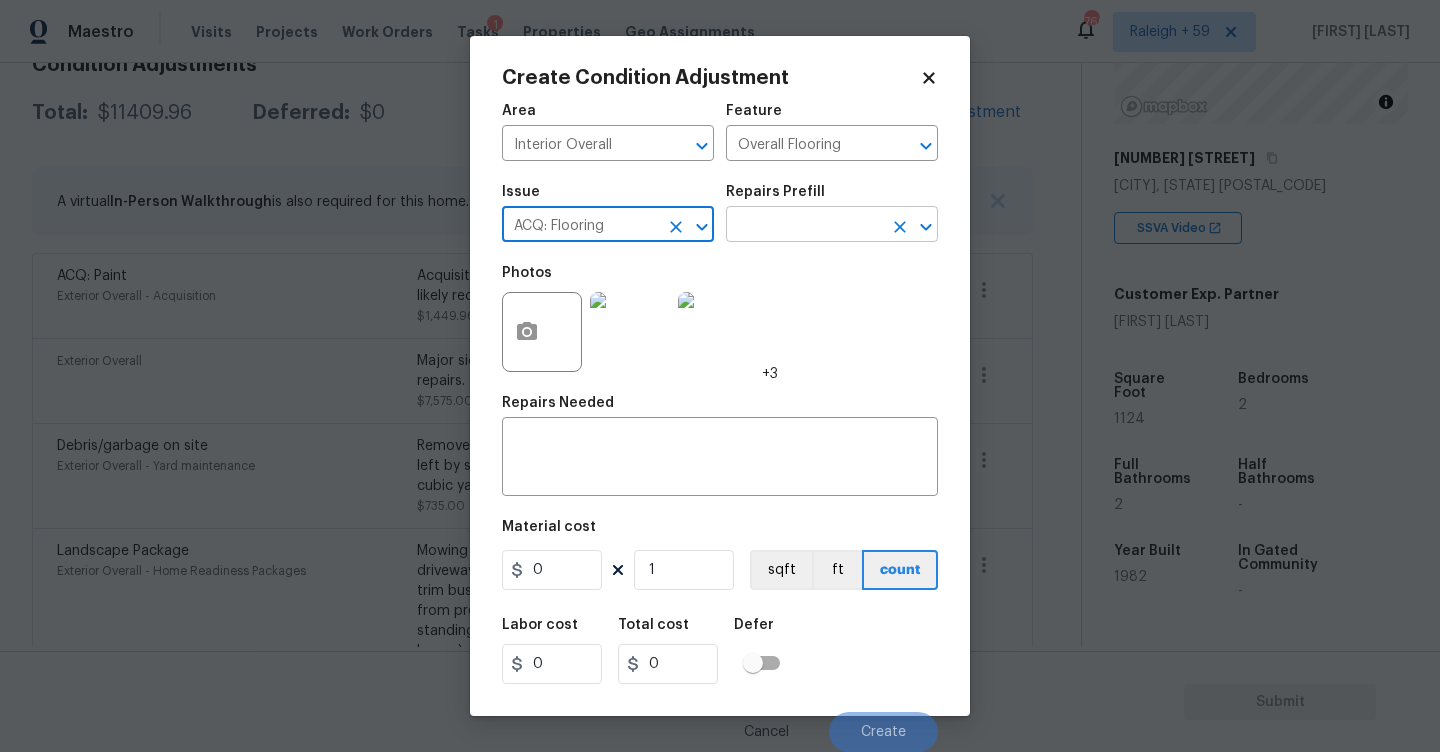 type on "ACQ: Flooring" 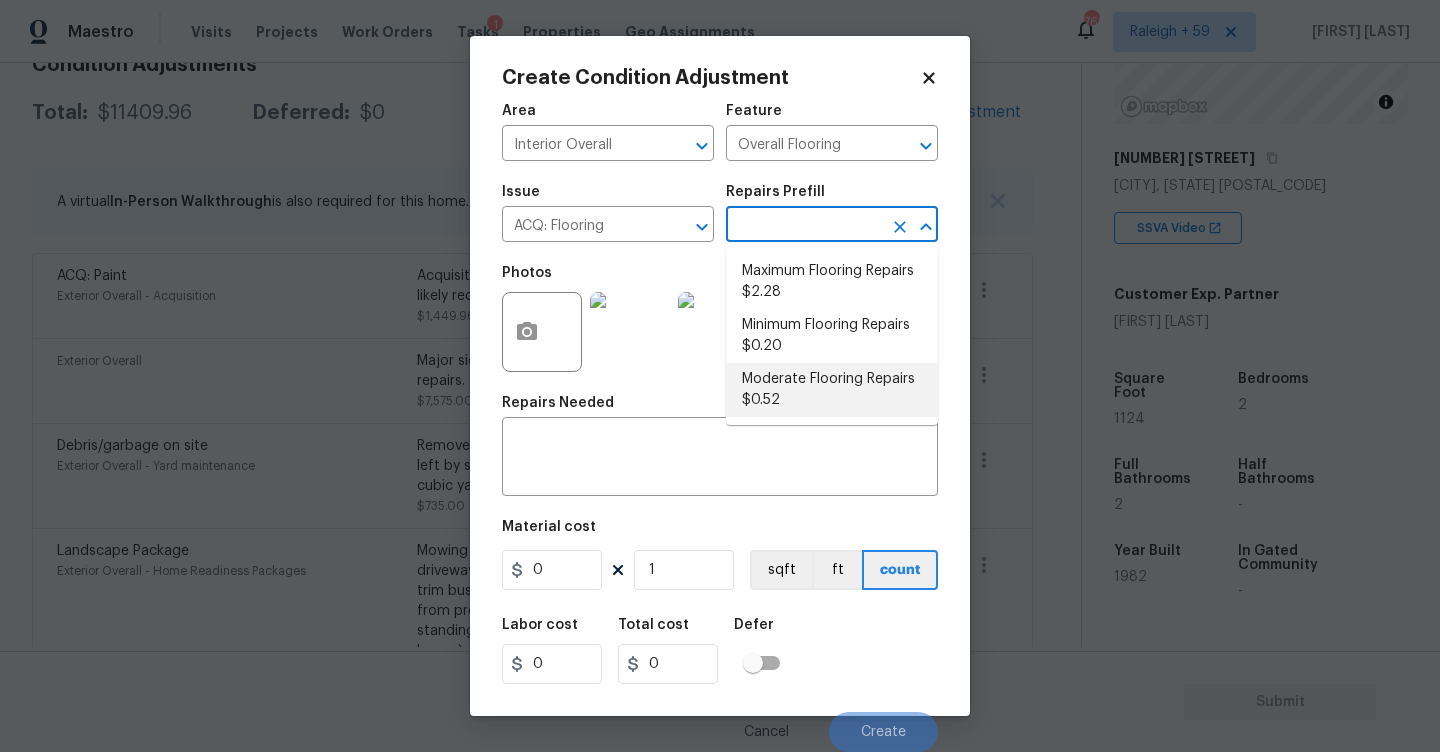 click on "Moderate Flooring Repairs $0.52" at bounding box center (832, 390) 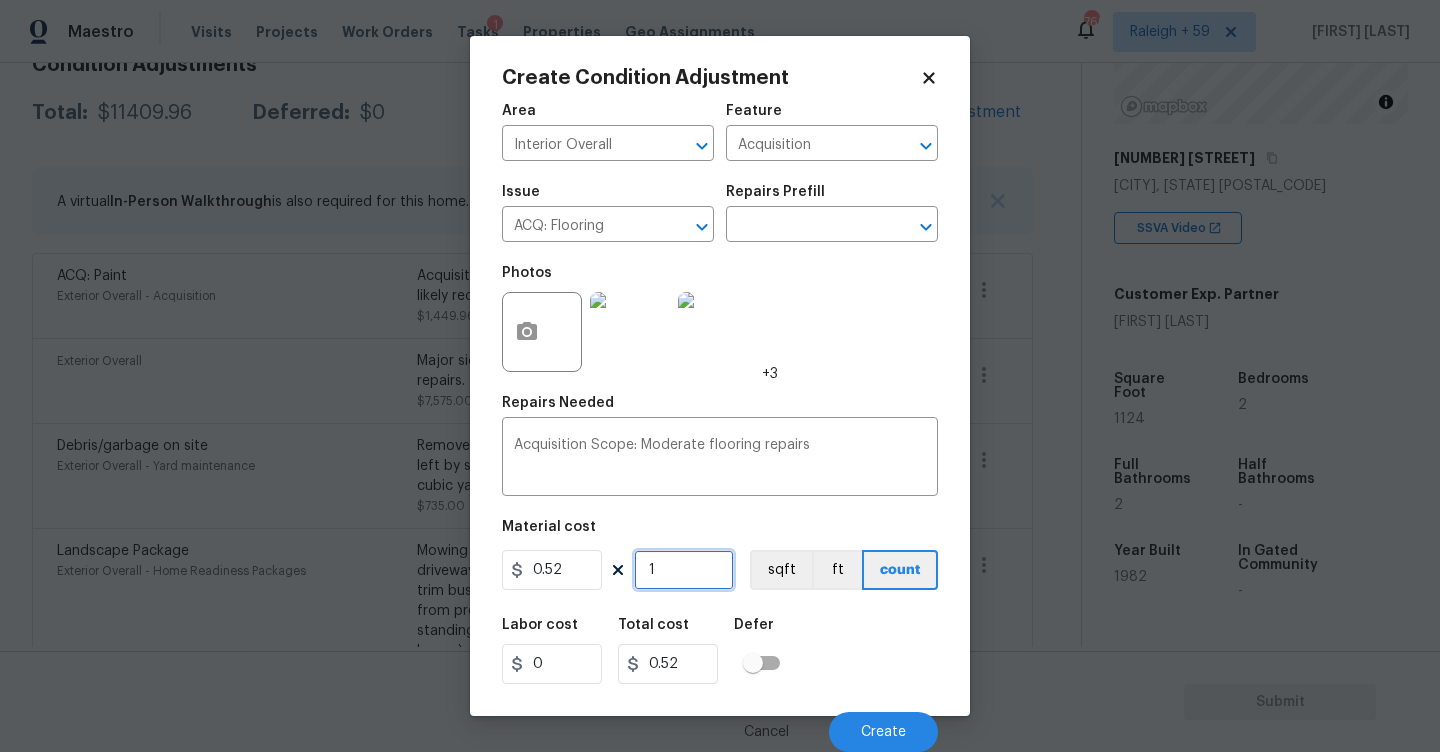click on "1" at bounding box center [684, 570] 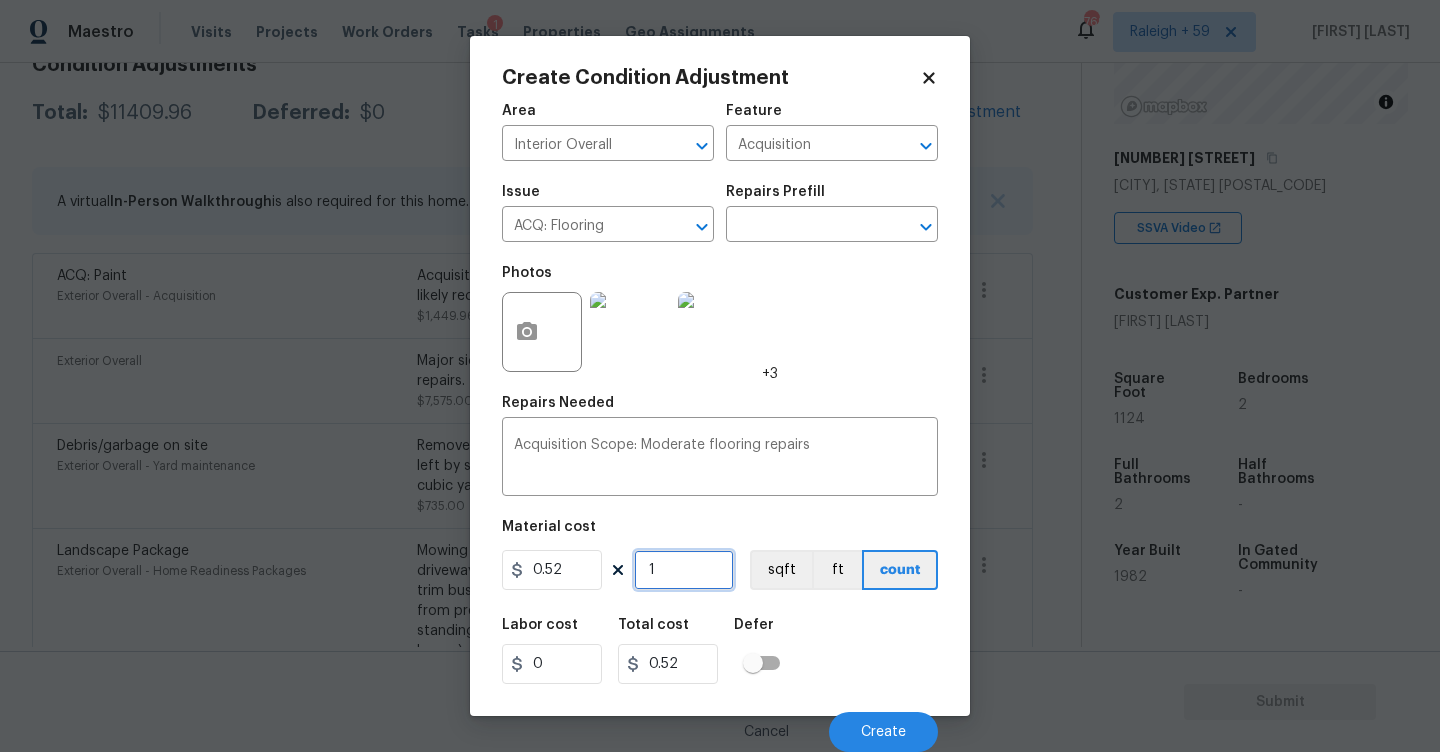 type on "0" 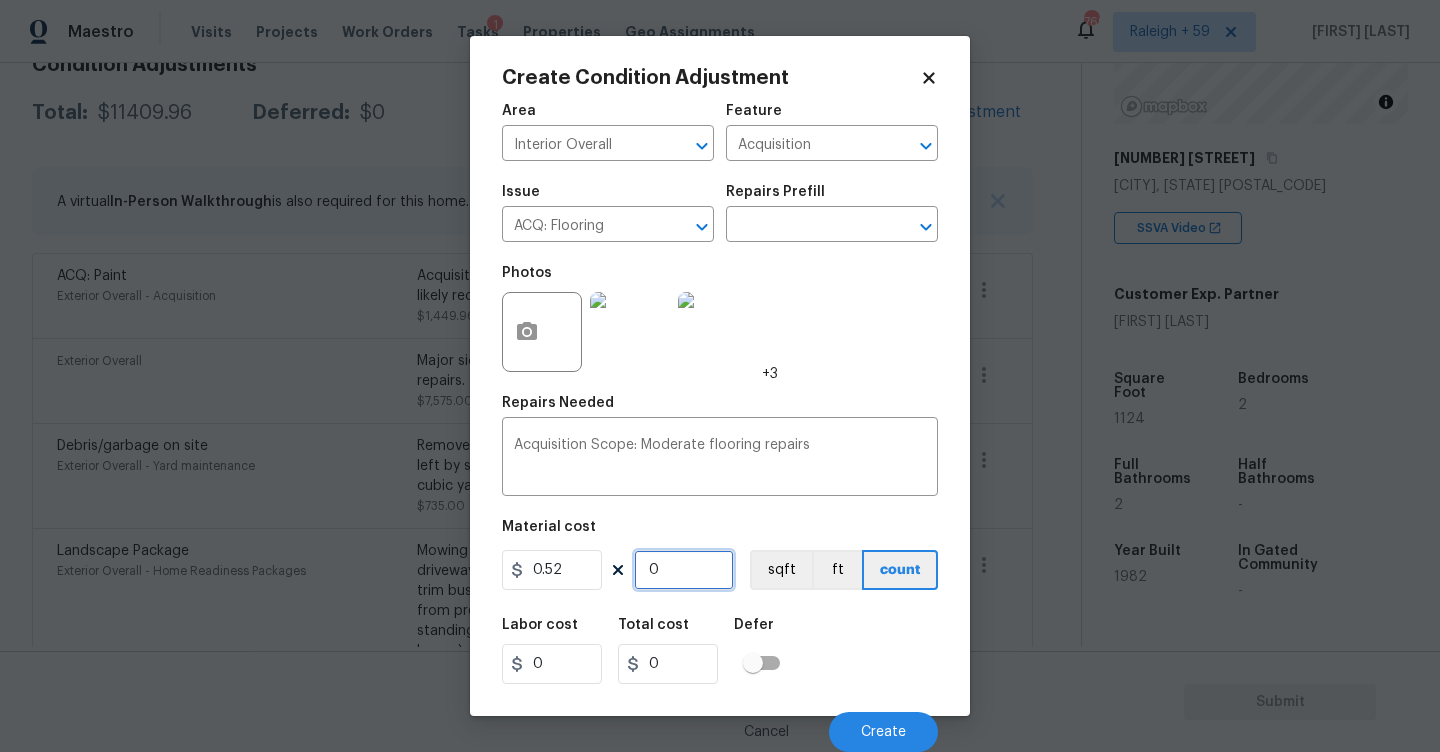 type on "1" 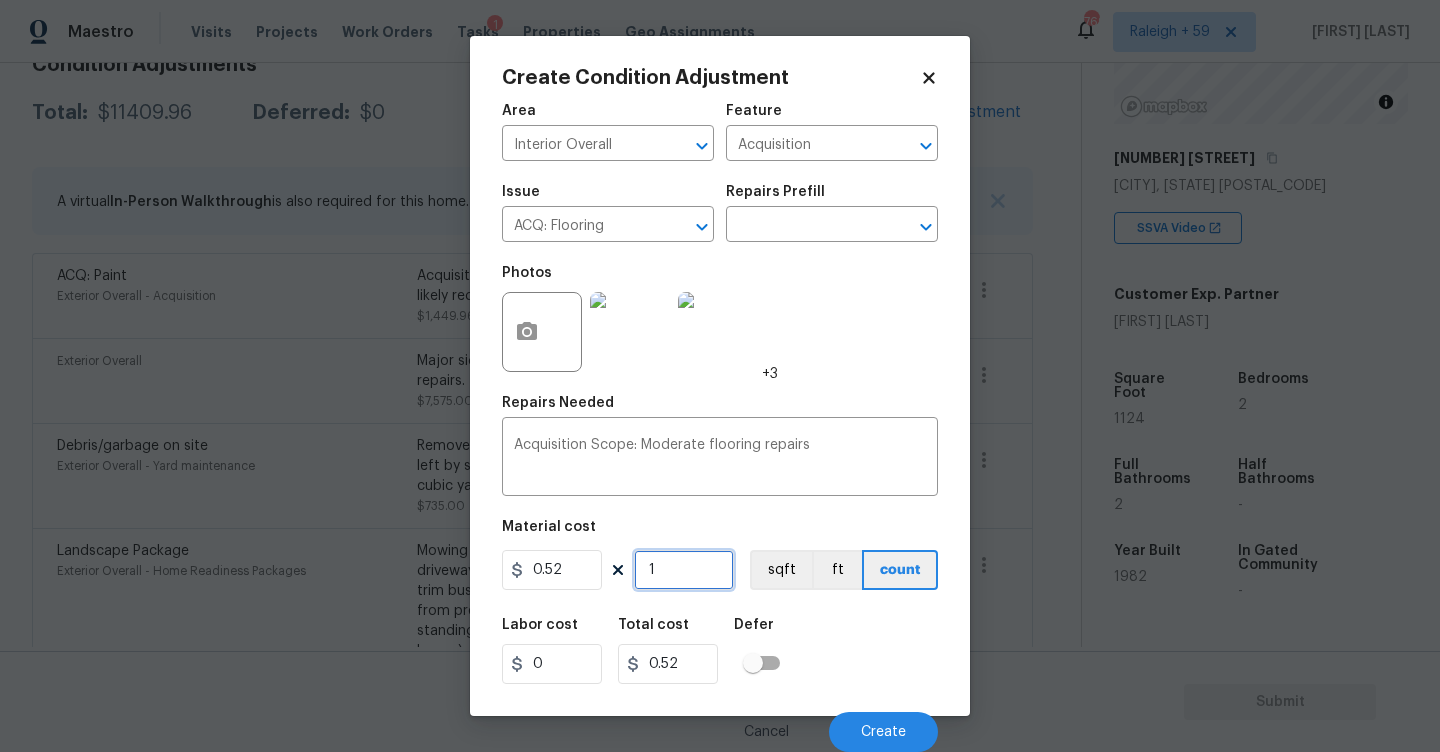 type on "11" 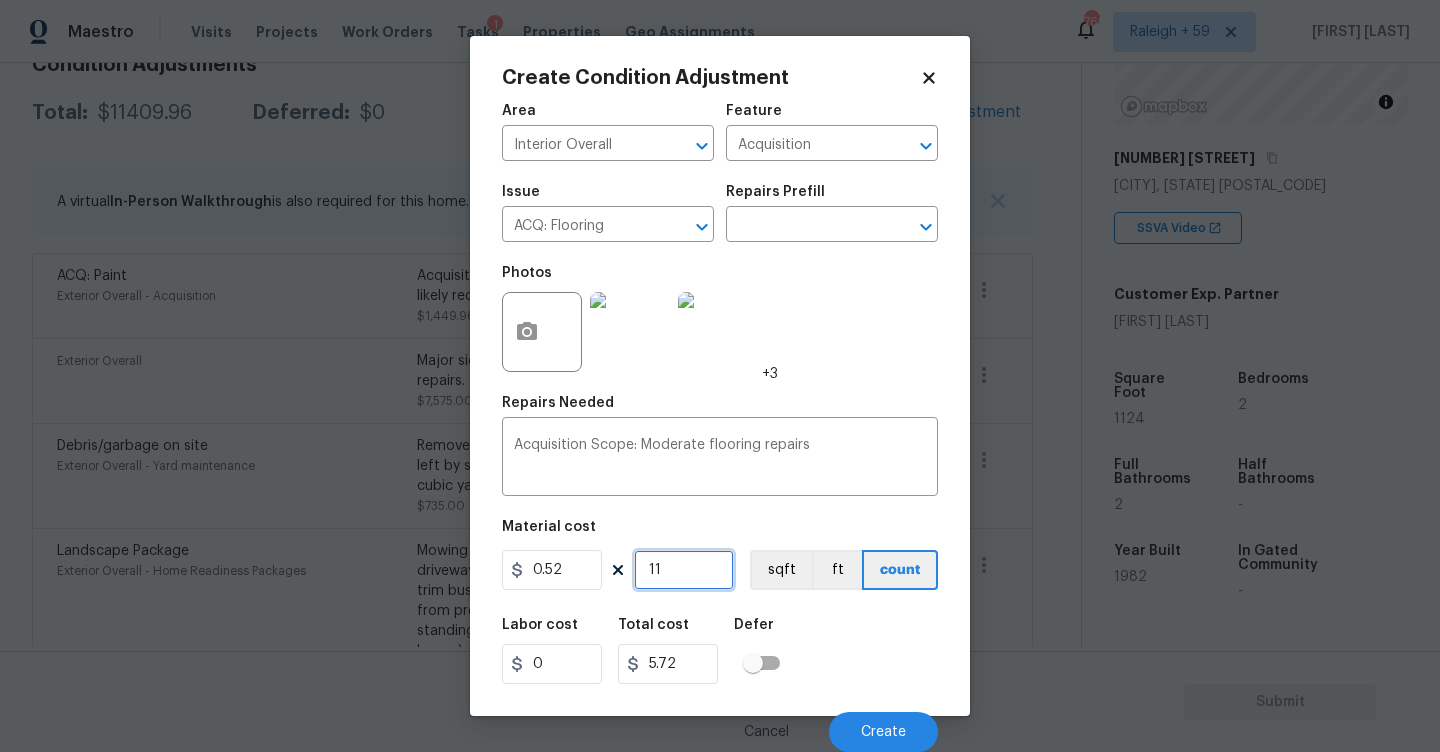 type on "112" 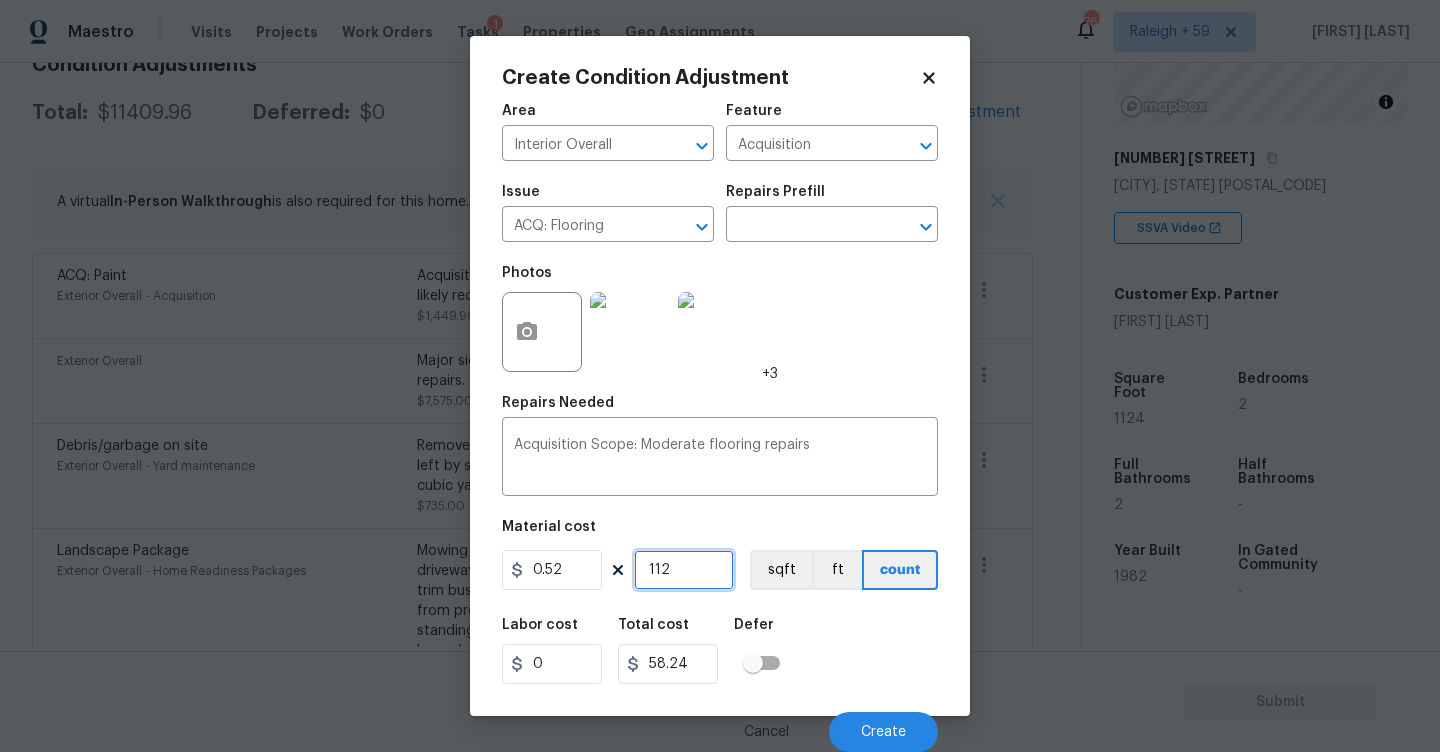 type on "1124" 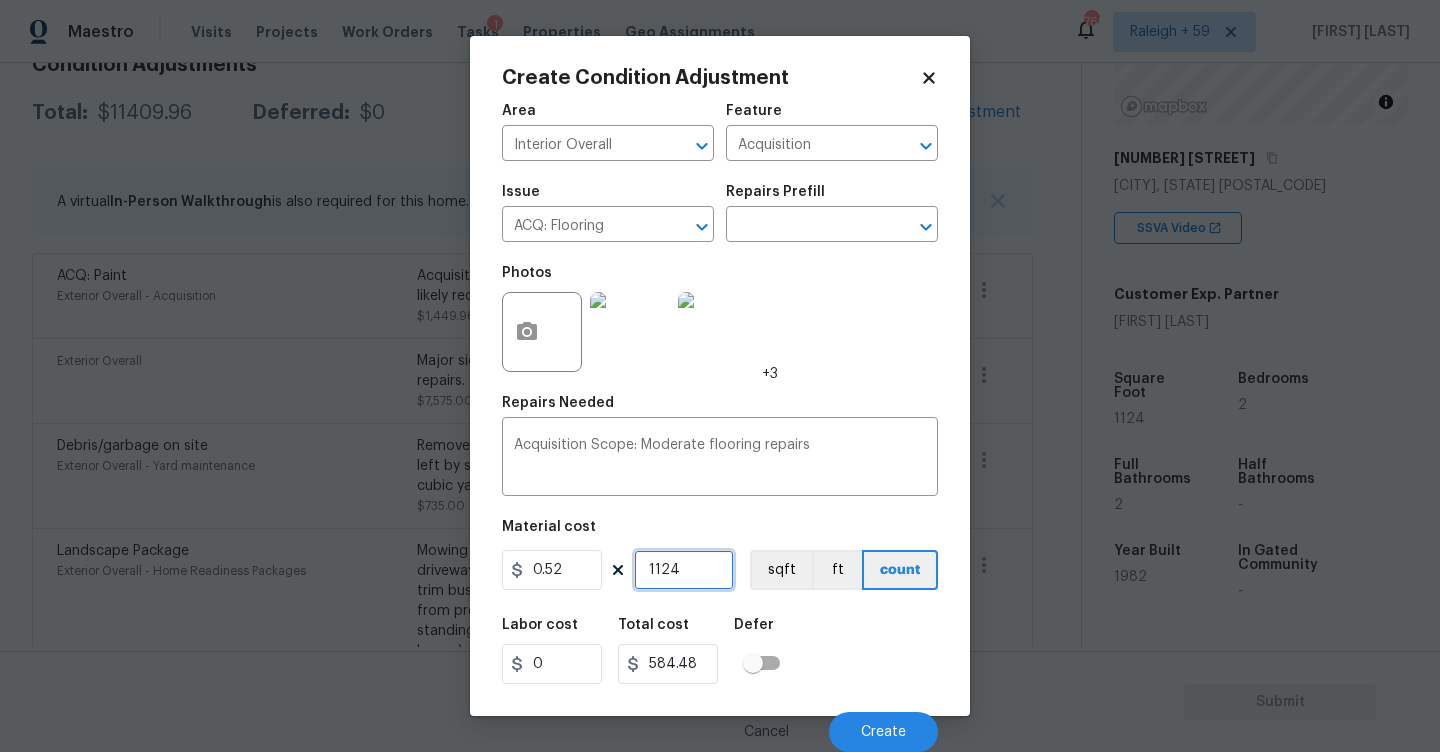 type on "1124" 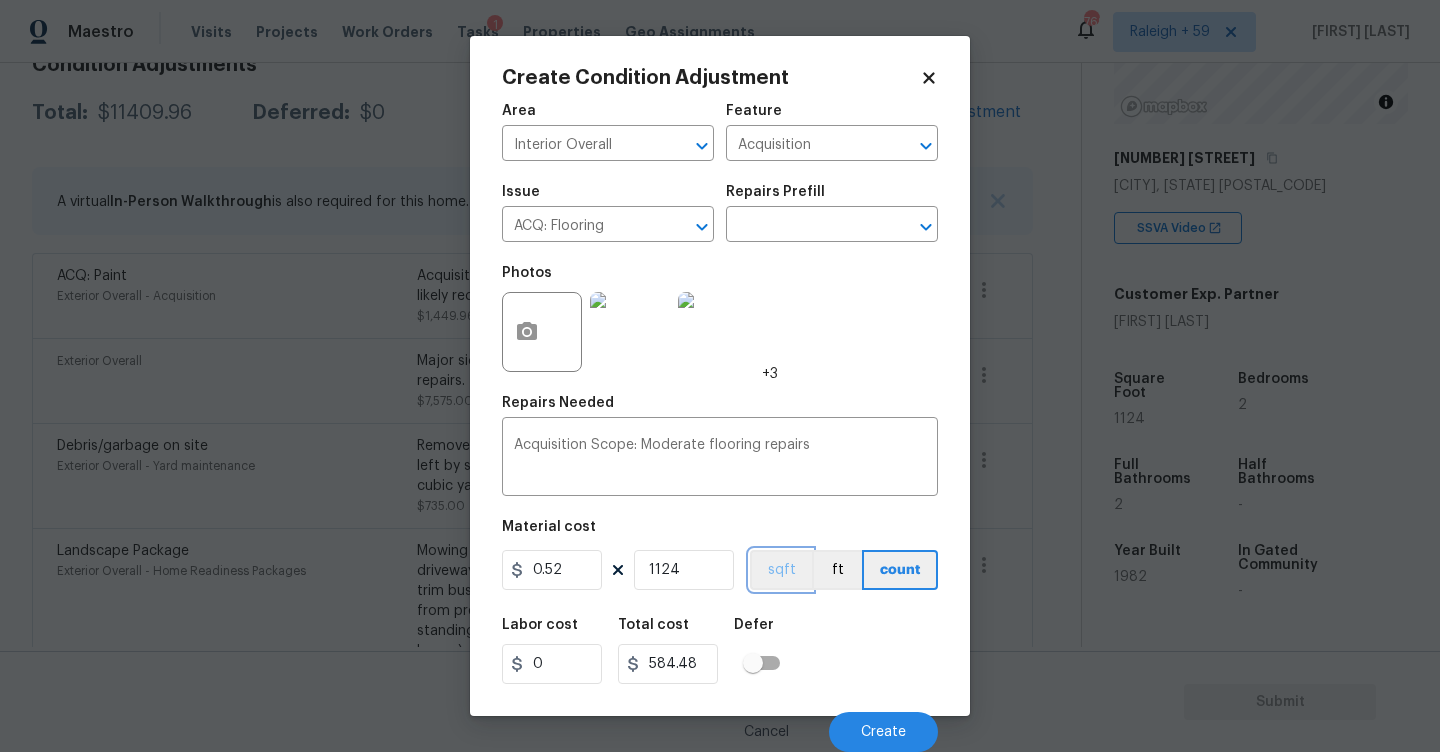type 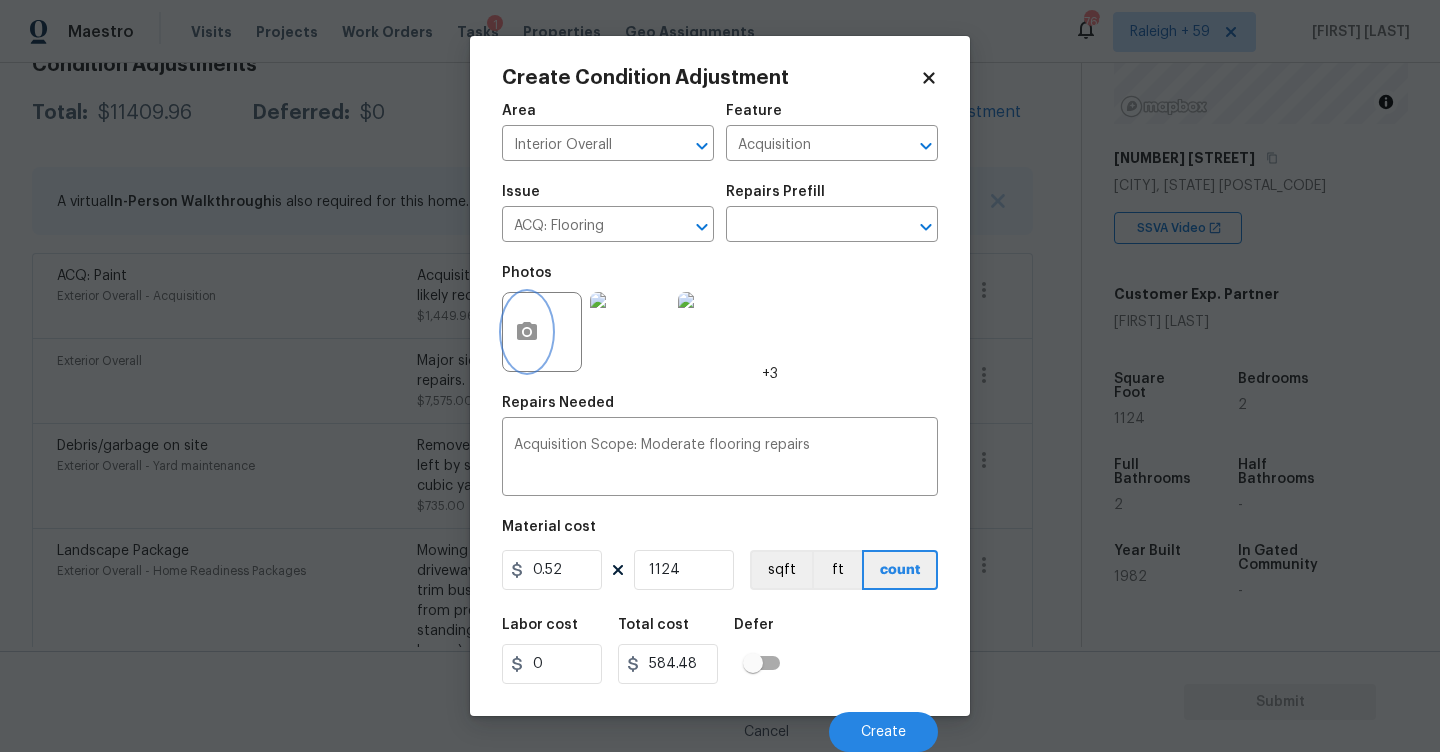 click 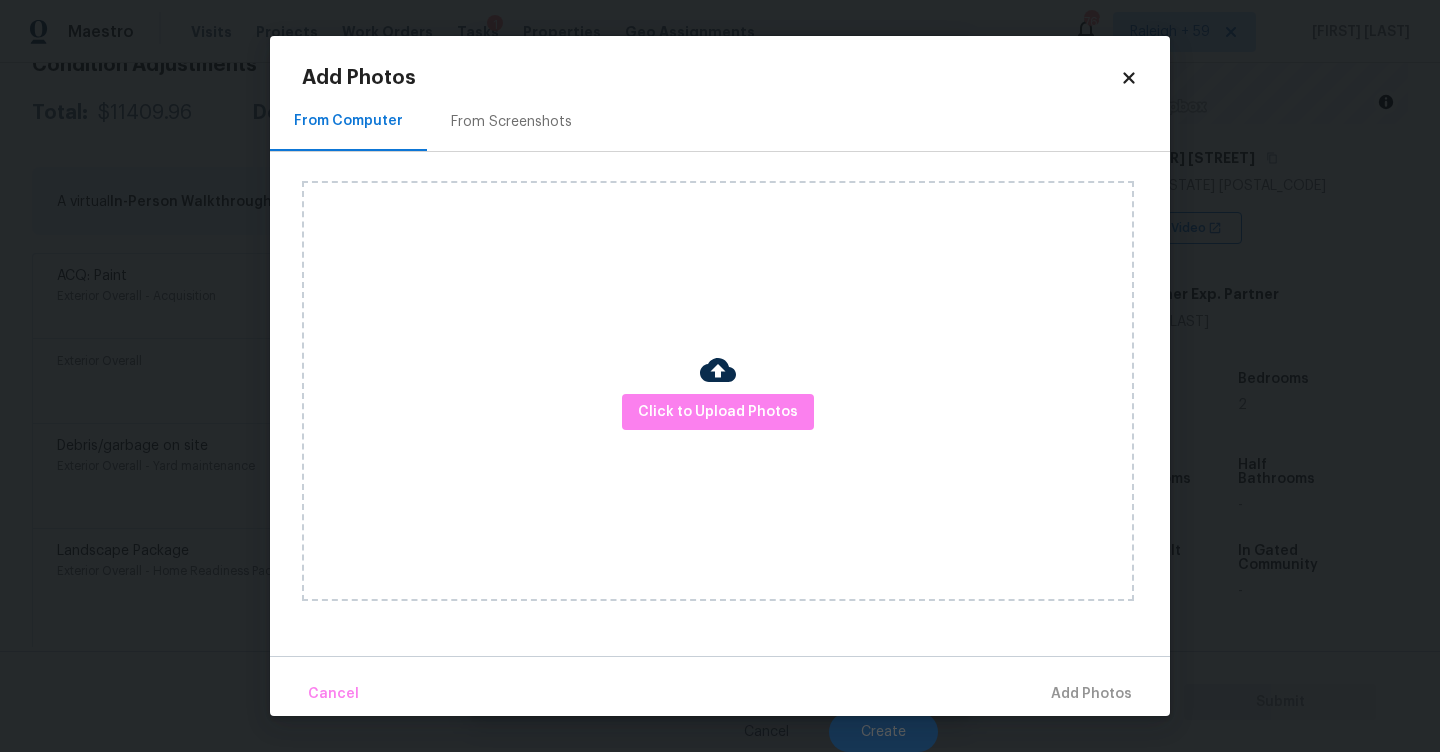 click on "From Screenshots" at bounding box center (511, 122) 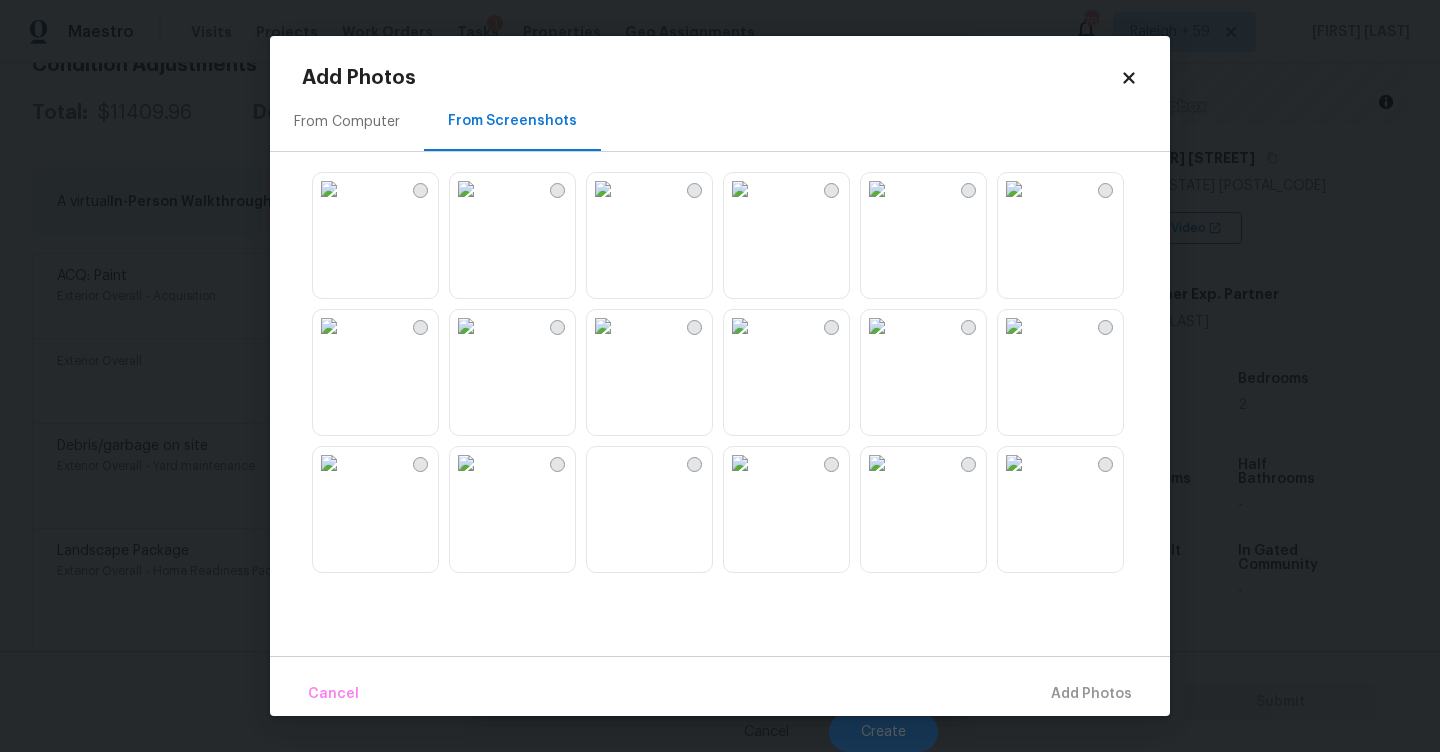 click at bounding box center [1014, 326] 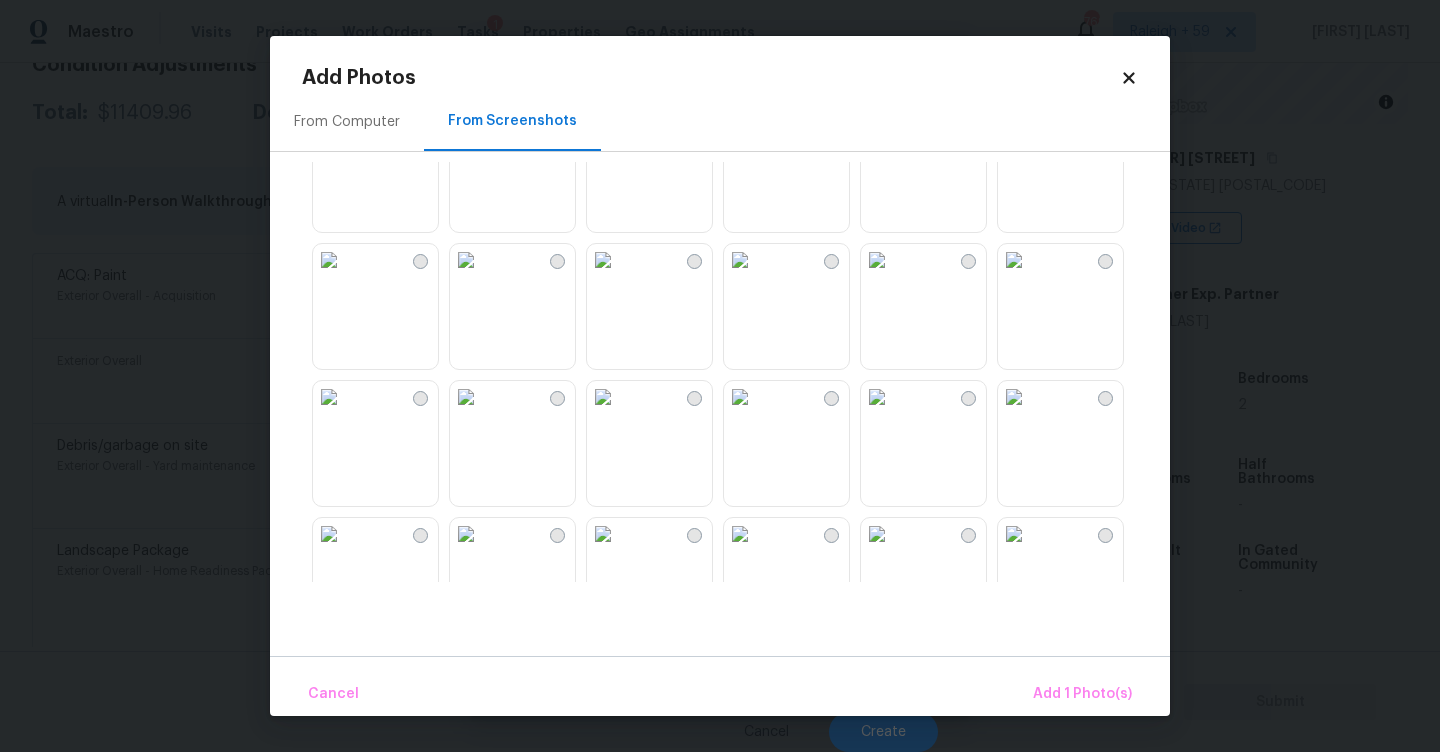 scroll, scrollTop: 1560, scrollLeft: 0, axis: vertical 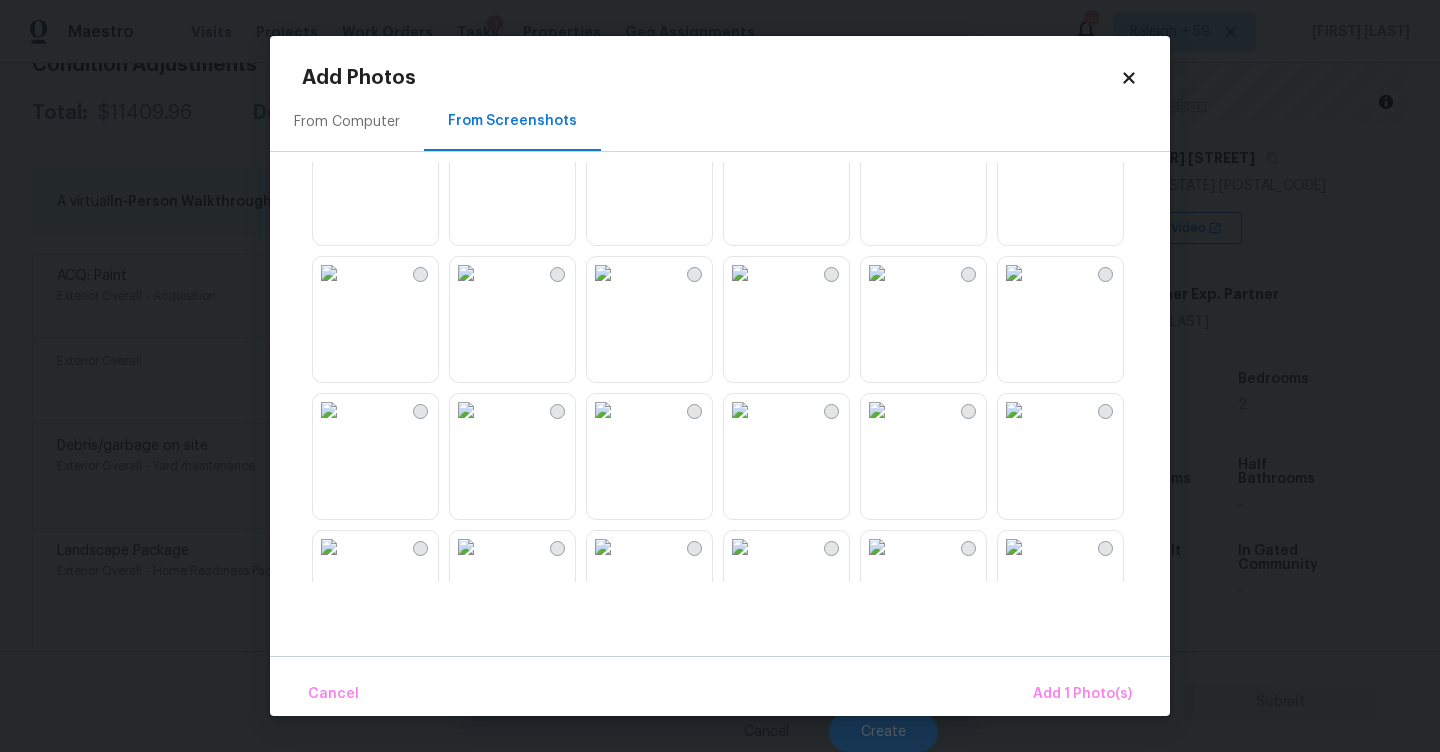click at bounding box center (877, 273) 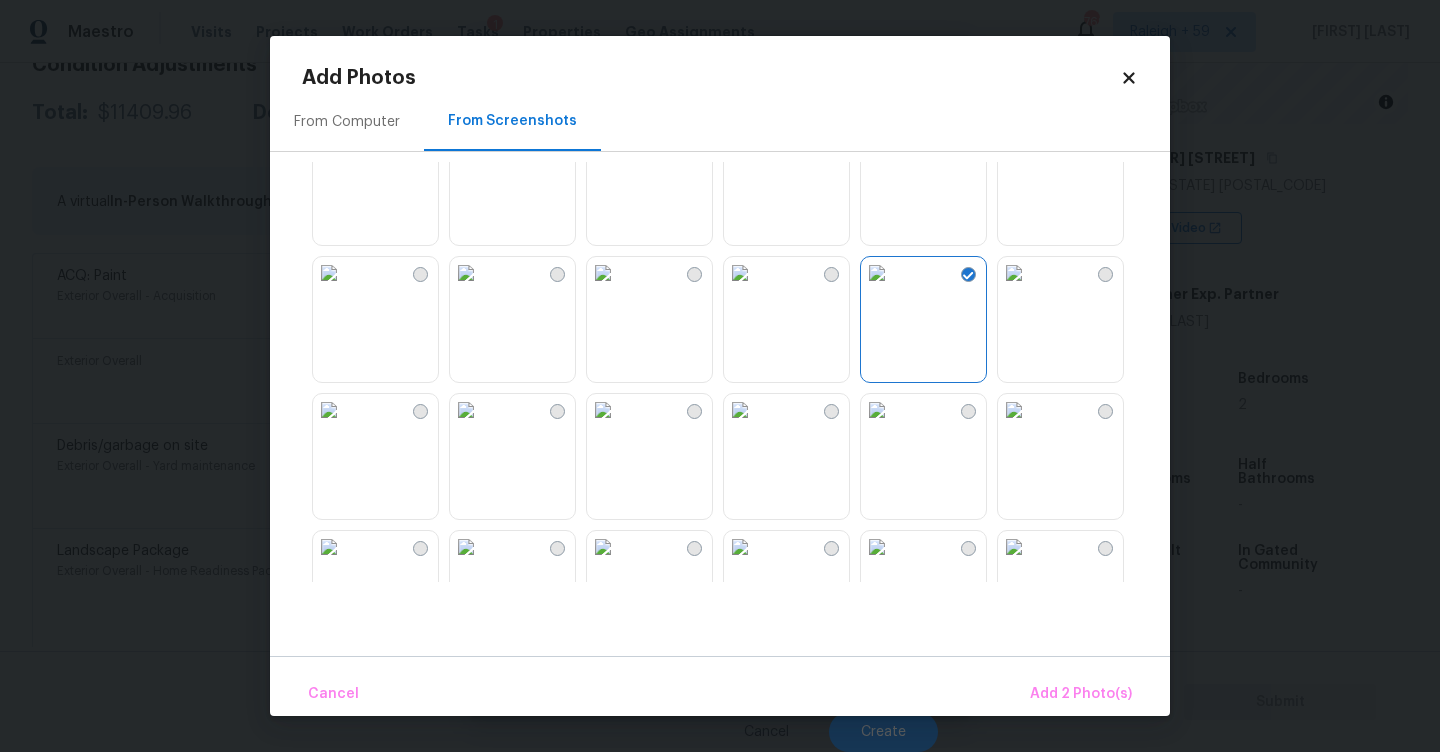 click at bounding box center [1014, 410] 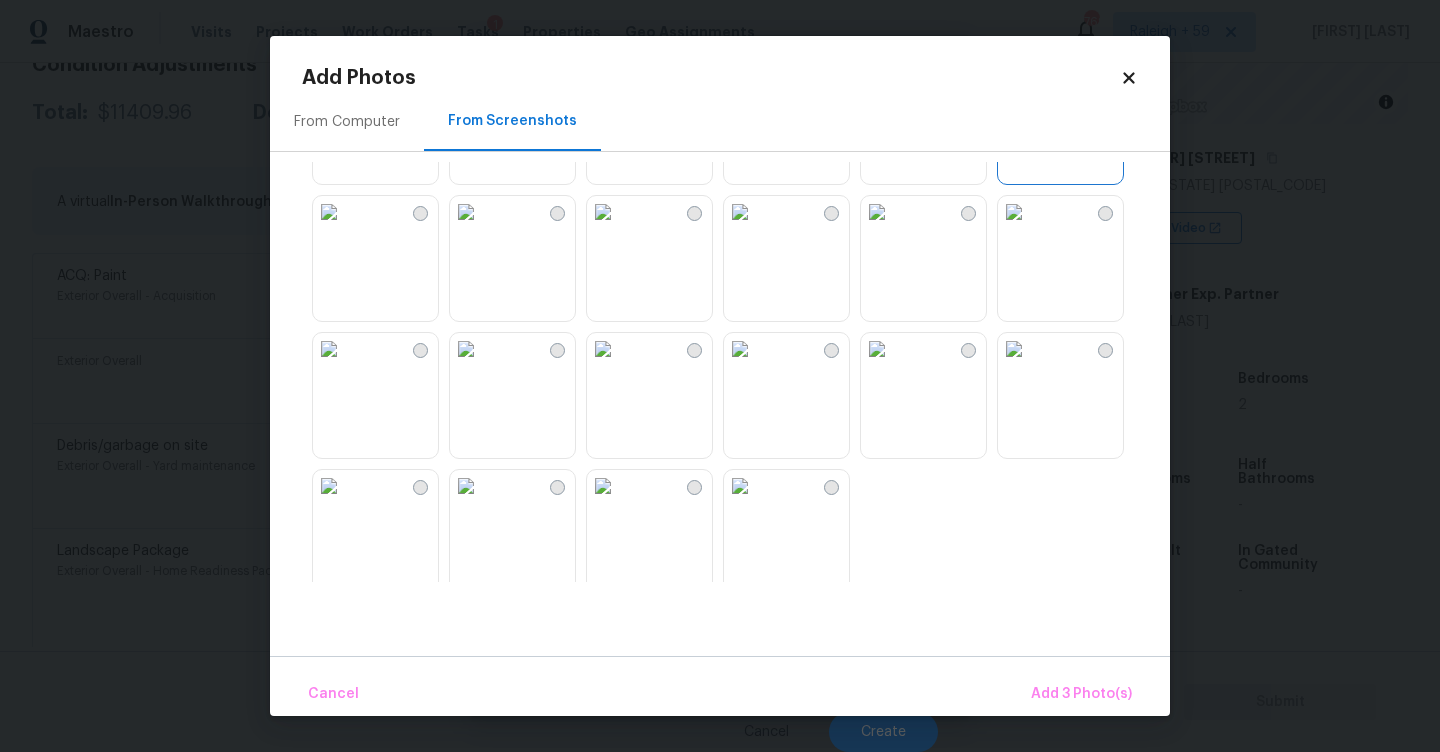 scroll, scrollTop: 1904, scrollLeft: 0, axis: vertical 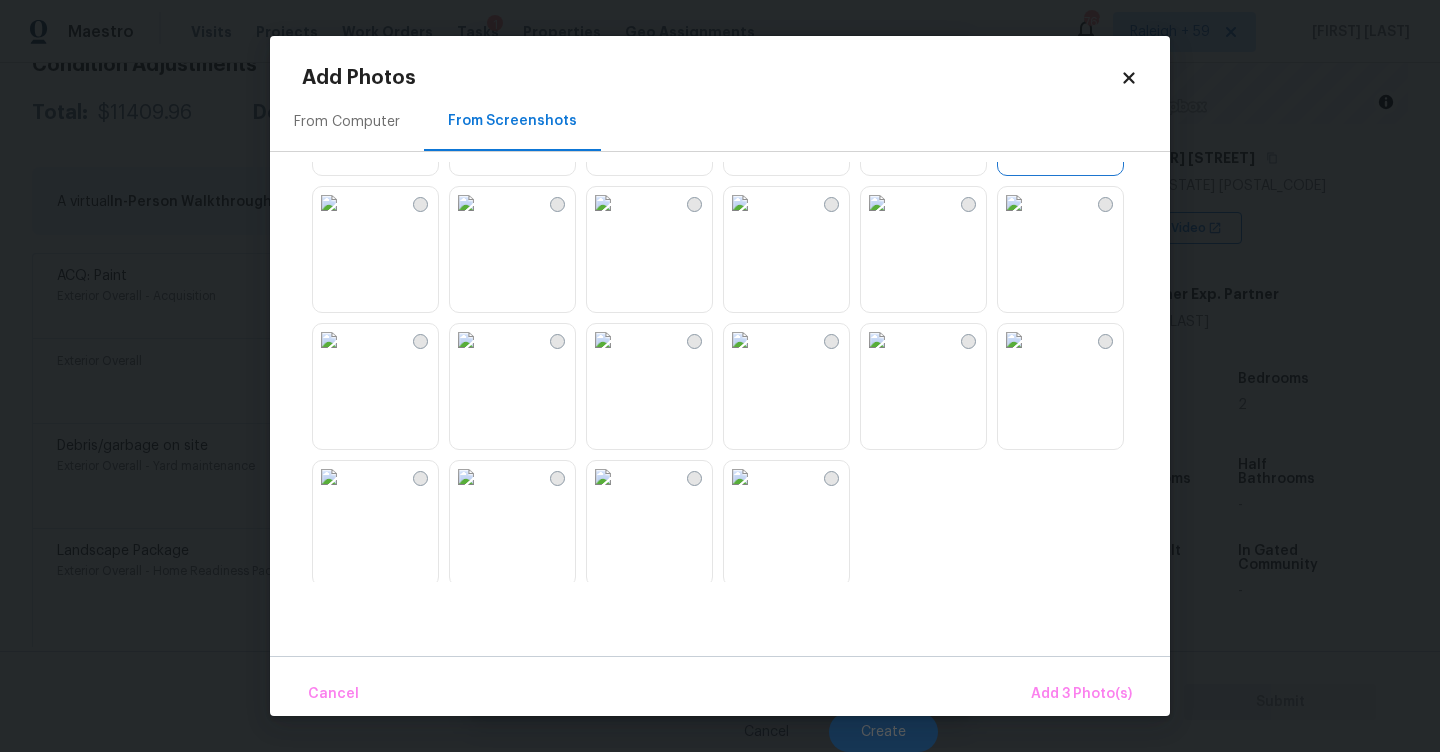click at bounding box center (603, 203) 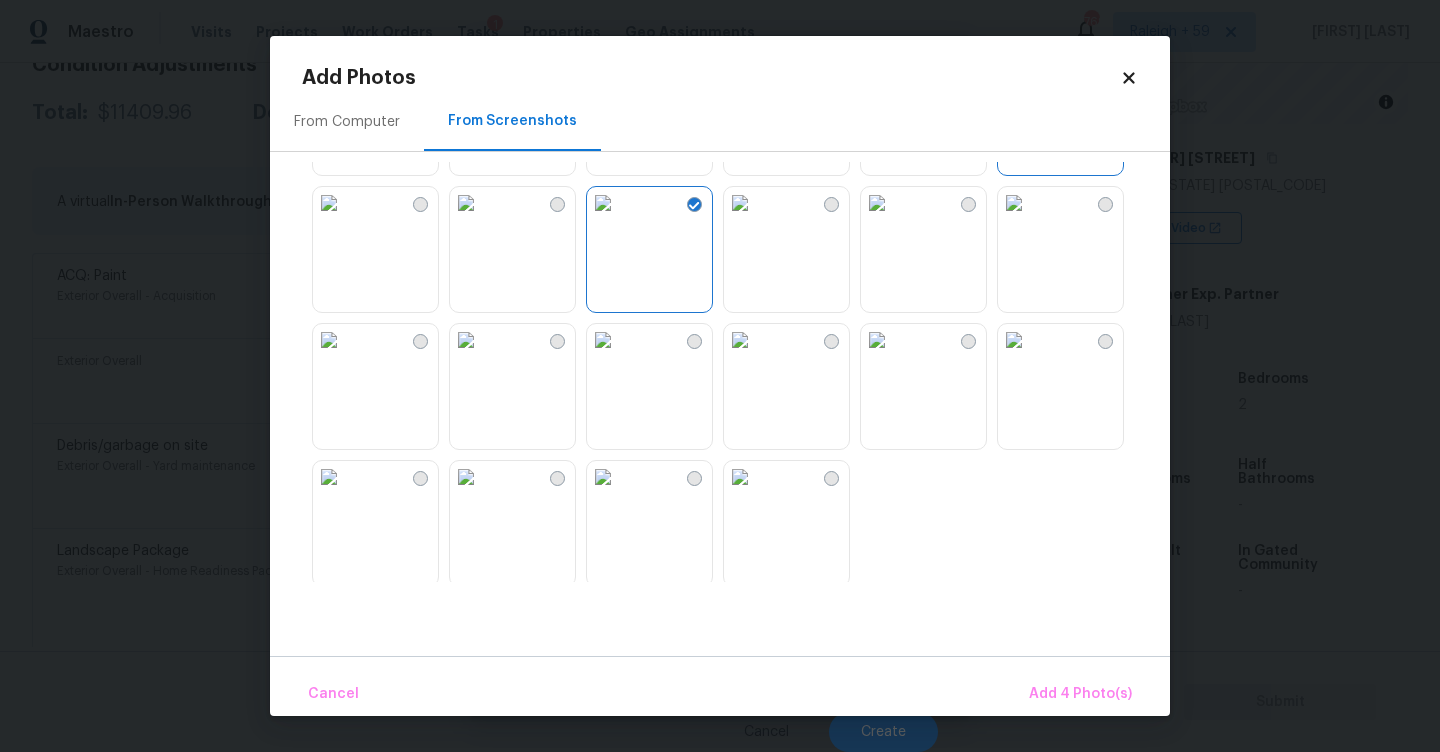 click at bounding box center [466, 203] 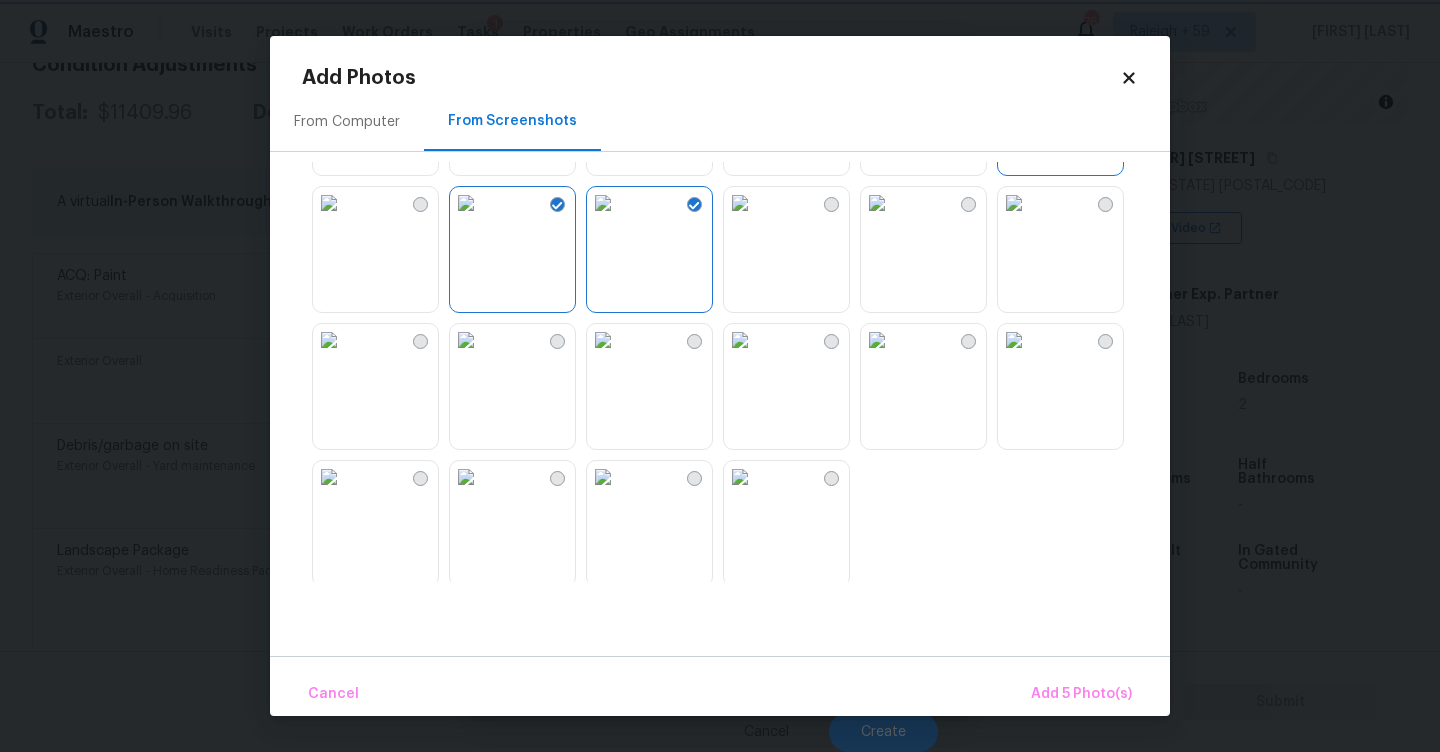 click on "Maestro Visits Projects Work Orders Tasks 1 Properties Geo Assignments 769 Raleigh + 59 [LAST] Back to tasks Condition Scoping - Full [DATE] by [TIME]   [LAST] In-progress Questions Condition Adjustments Details & Inputs Notes Photos Condition Adjustments Total:  [PRICE] Deferred:  $0 Add Condition Adjustment A virtual  In-Person Walkthrough  is also required for this home.   + Add exterior scopes ACQ: Paint Exterior Overall - Acquisition Acquisition Scope: 75%+ of the home exterior will likely require paint [PRICE]   0 Exterior Overall Major siding repairs, gutter repairs and overall exterior repairs. [PRICE]   5 Debris/garbage on site Exterior Overall - Yard maintenance Remove, haul off, and properly dispose of any debris left by seller to offsite location. Cost estimated per cubic yard. [PRICE]   0 Landscape Package Exterior Overall - Home Readiness Packages [PRICE]   0 Pressure Washing Exterior Overall - Siding [PRICE]   0 Property Details © Mapbox   © OpenStreetMap   1124 2 2" at bounding box center [720, 376] 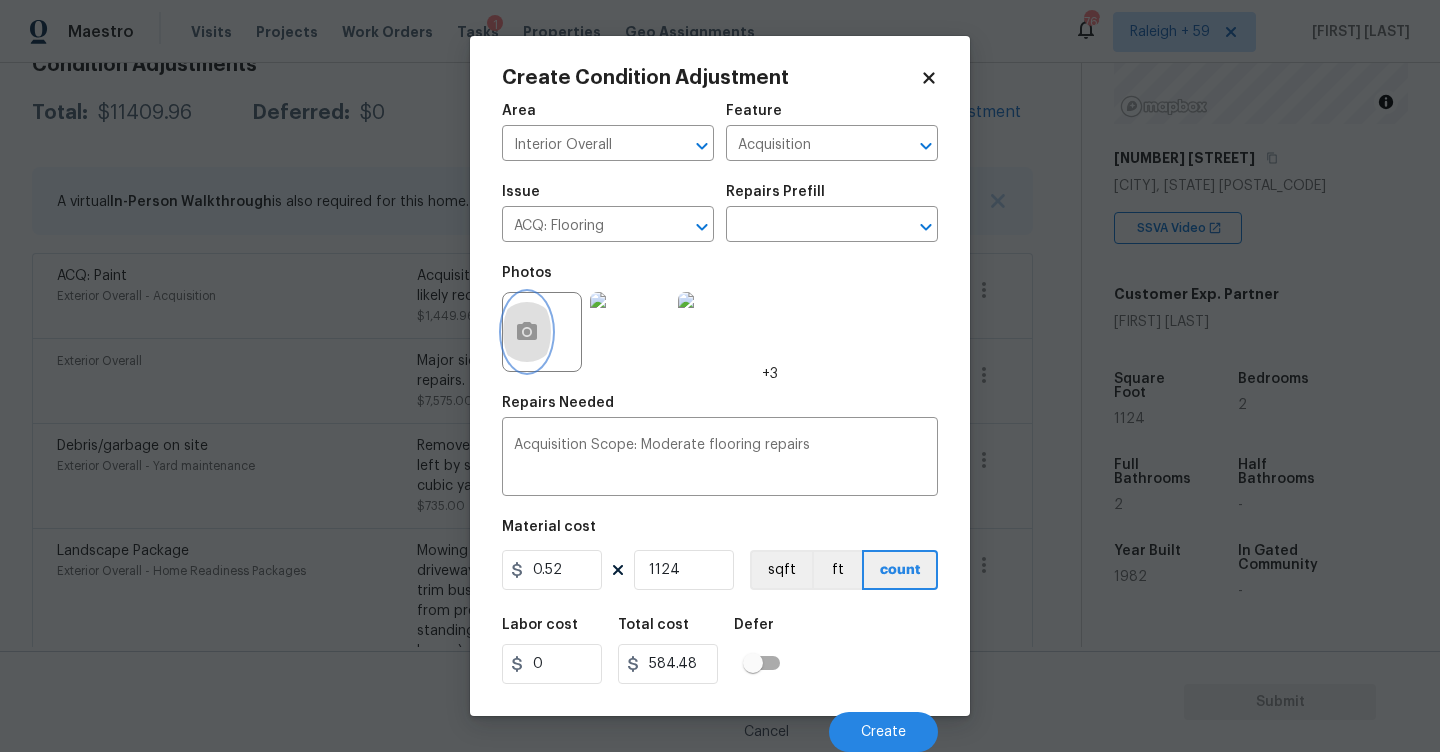click at bounding box center (527, 332) 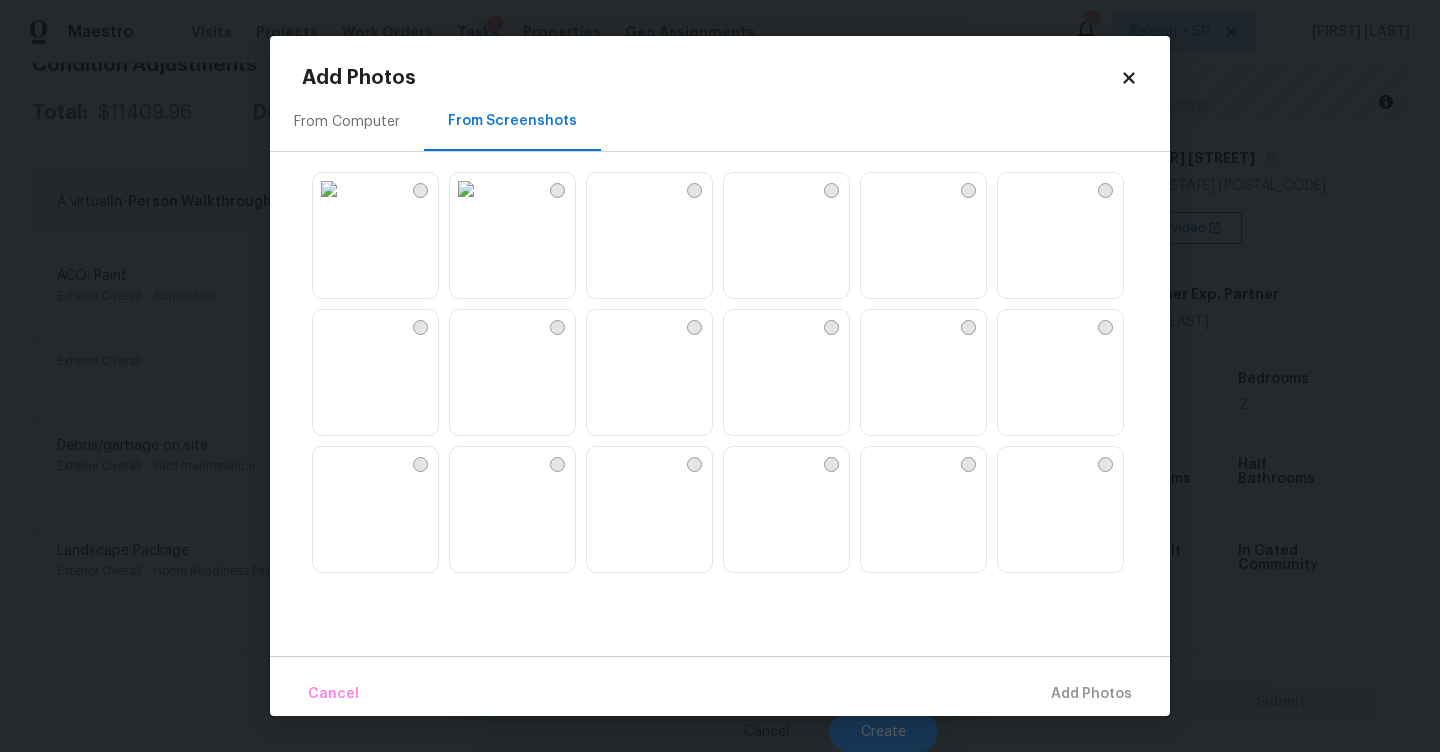 click at bounding box center [740, 326] 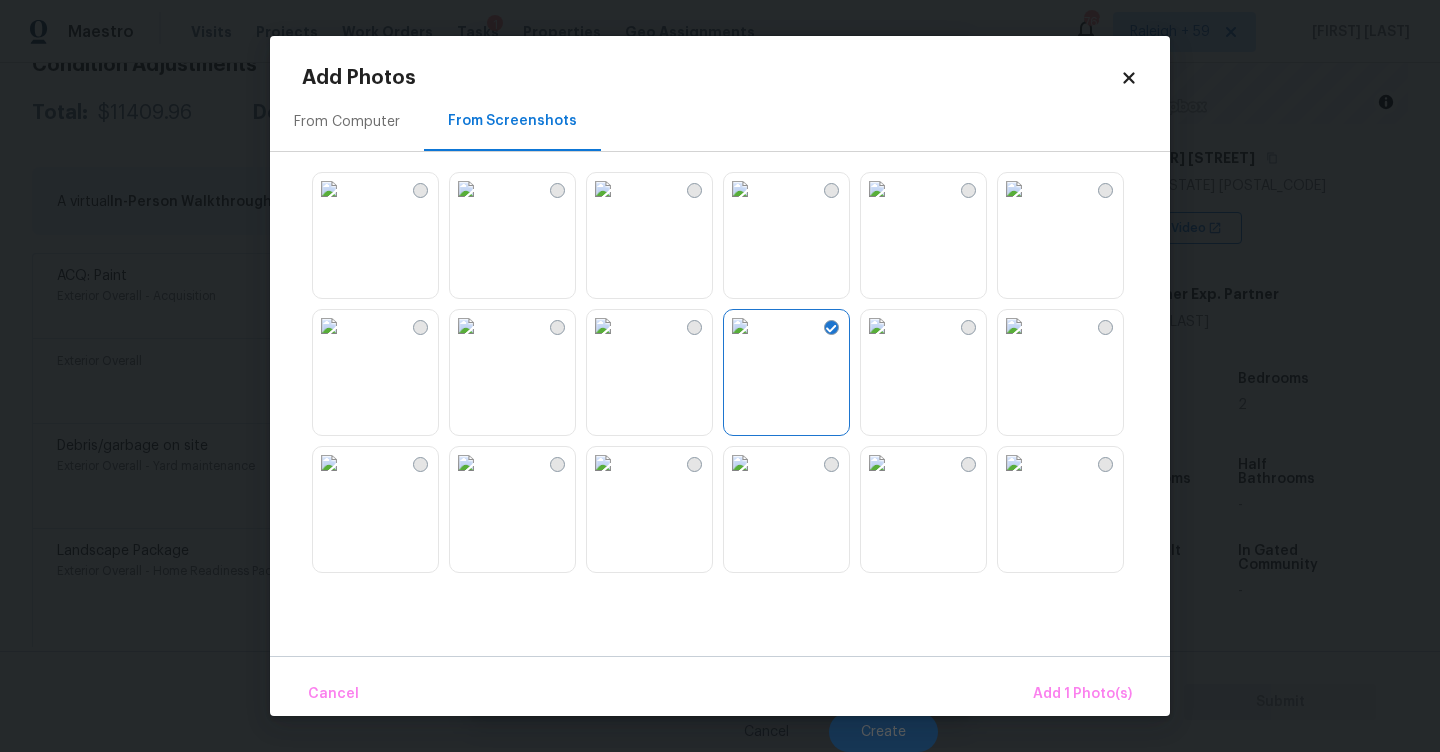 click at bounding box center (1014, 326) 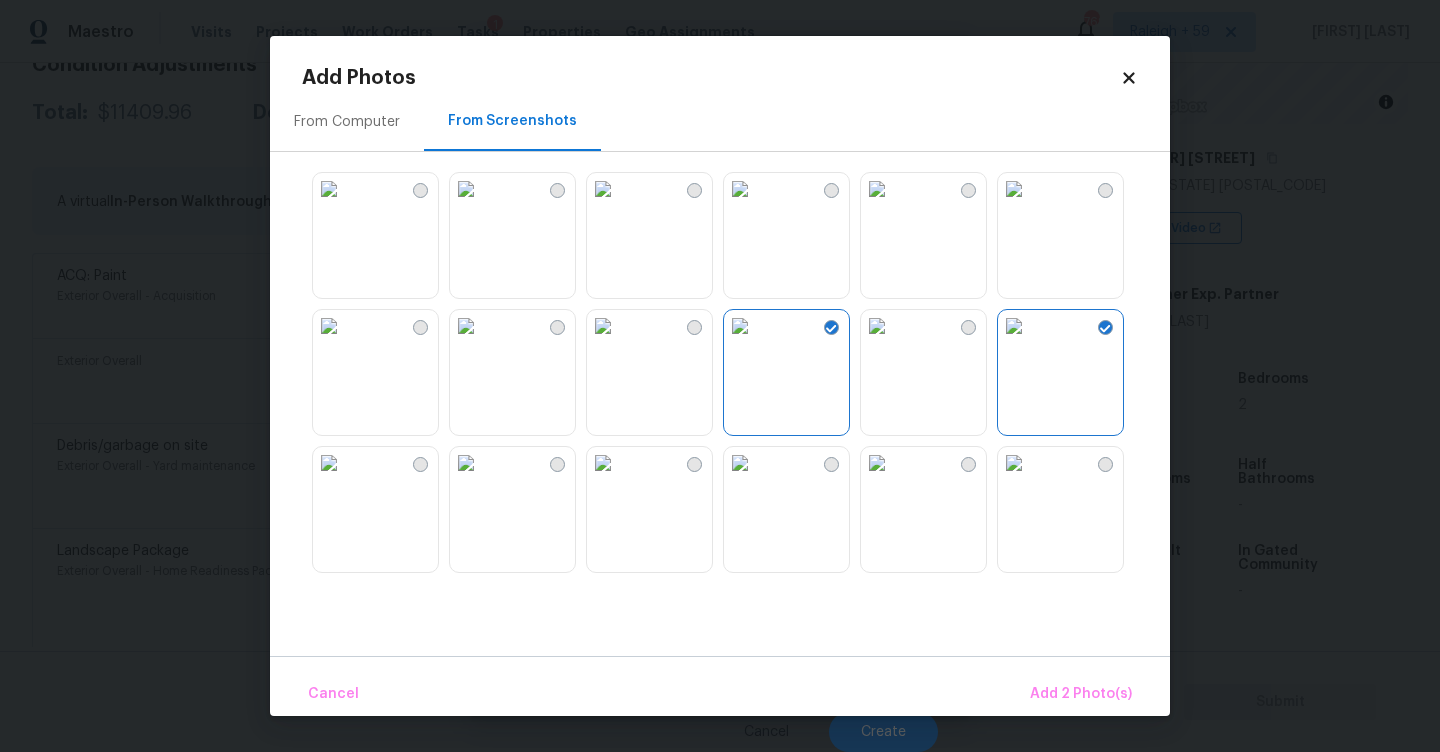 scroll, scrollTop: 76, scrollLeft: 0, axis: vertical 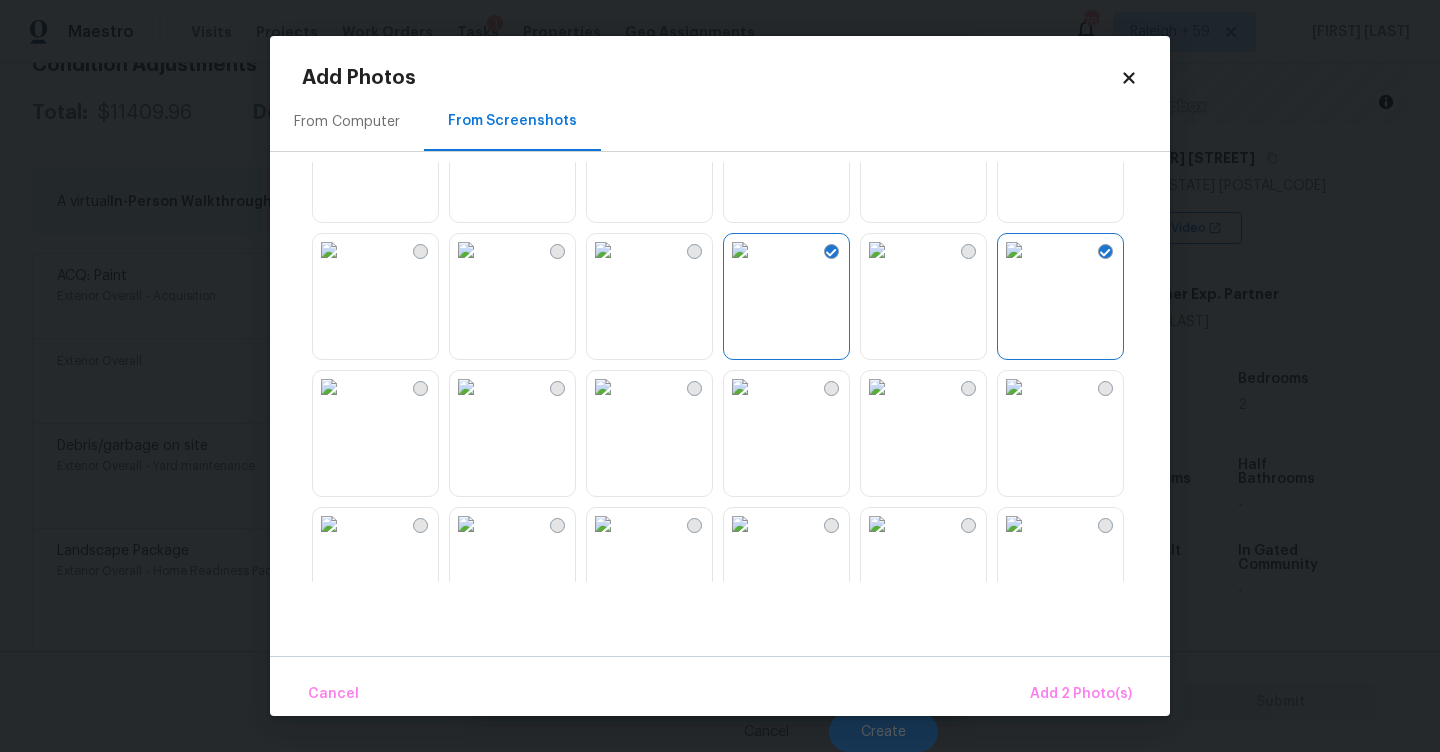 click at bounding box center [1014, 387] 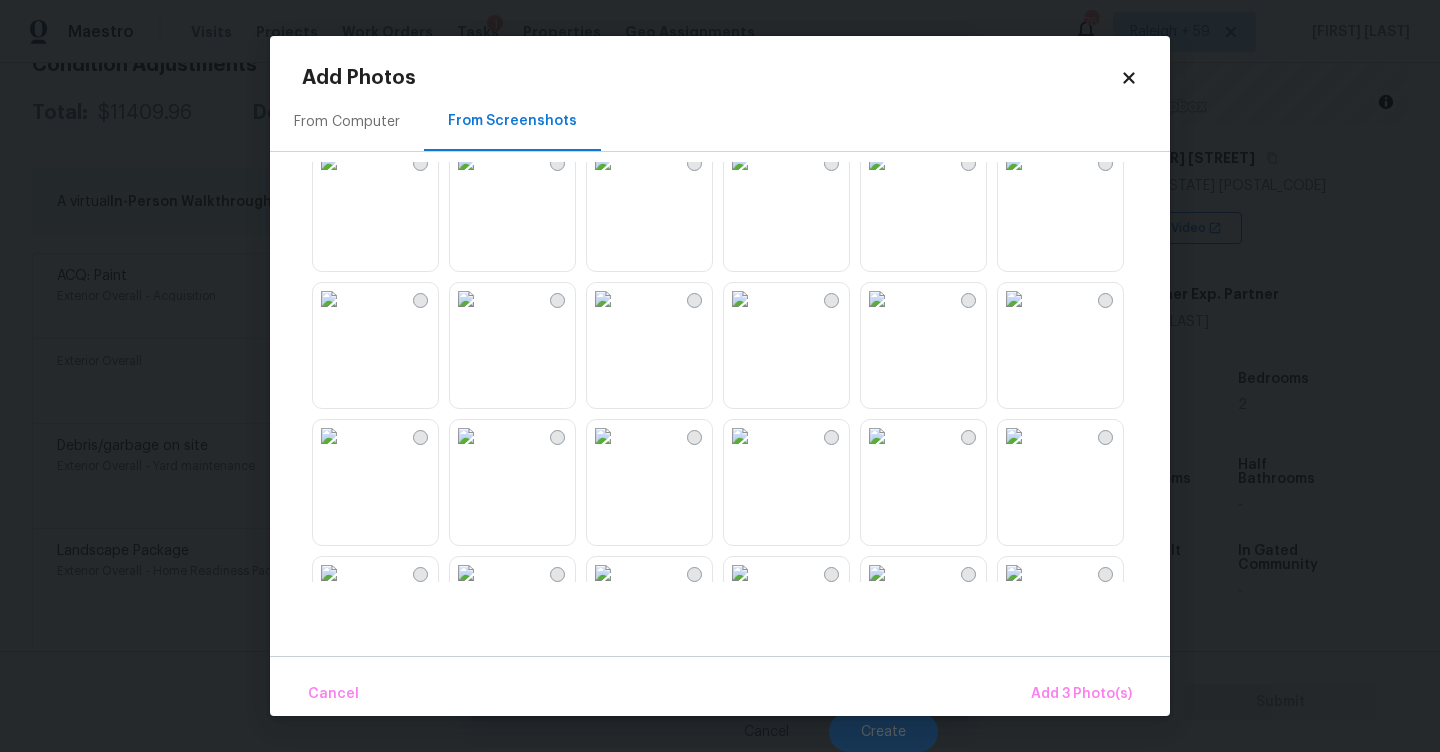 scroll, scrollTop: 515, scrollLeft: 0, axis: vertical 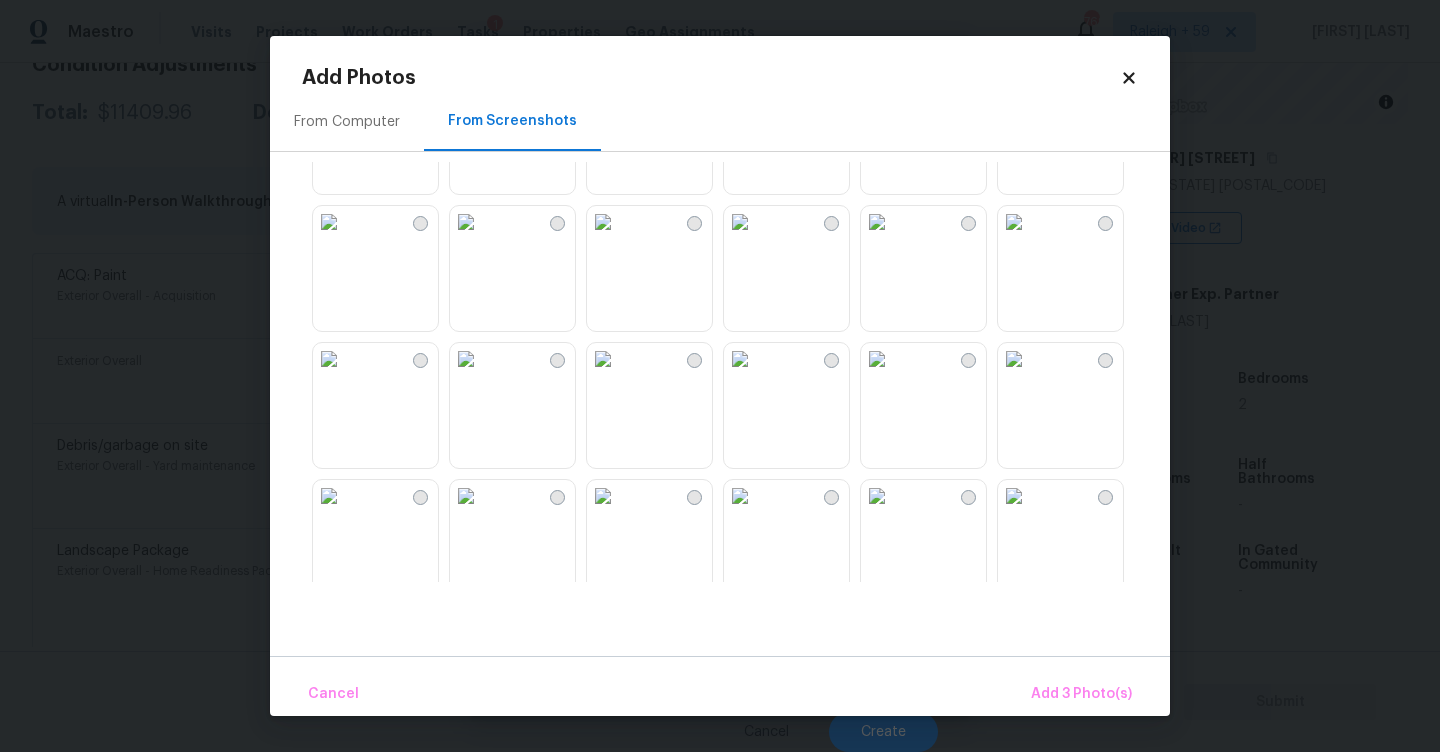 click at bounding box center [603, 359] 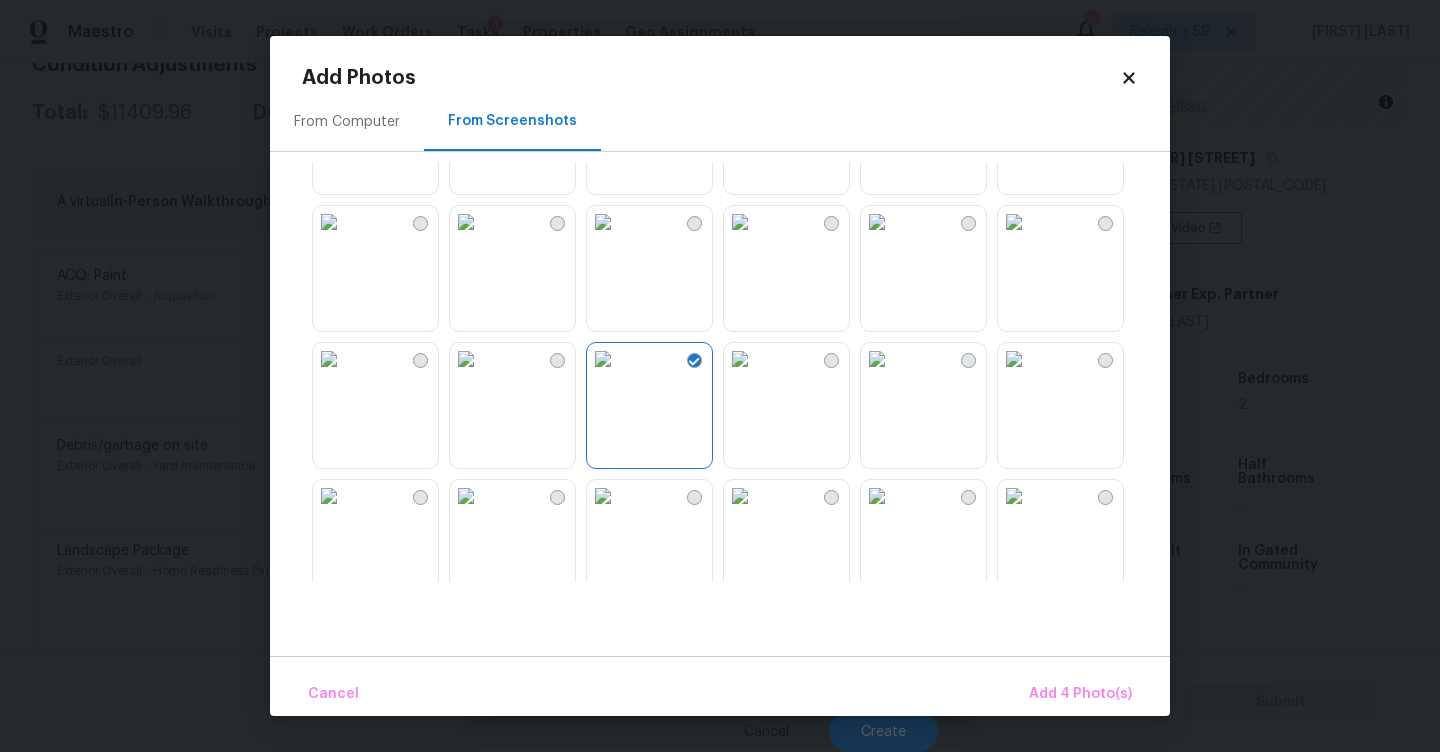 click at bounding box center (603, 359) 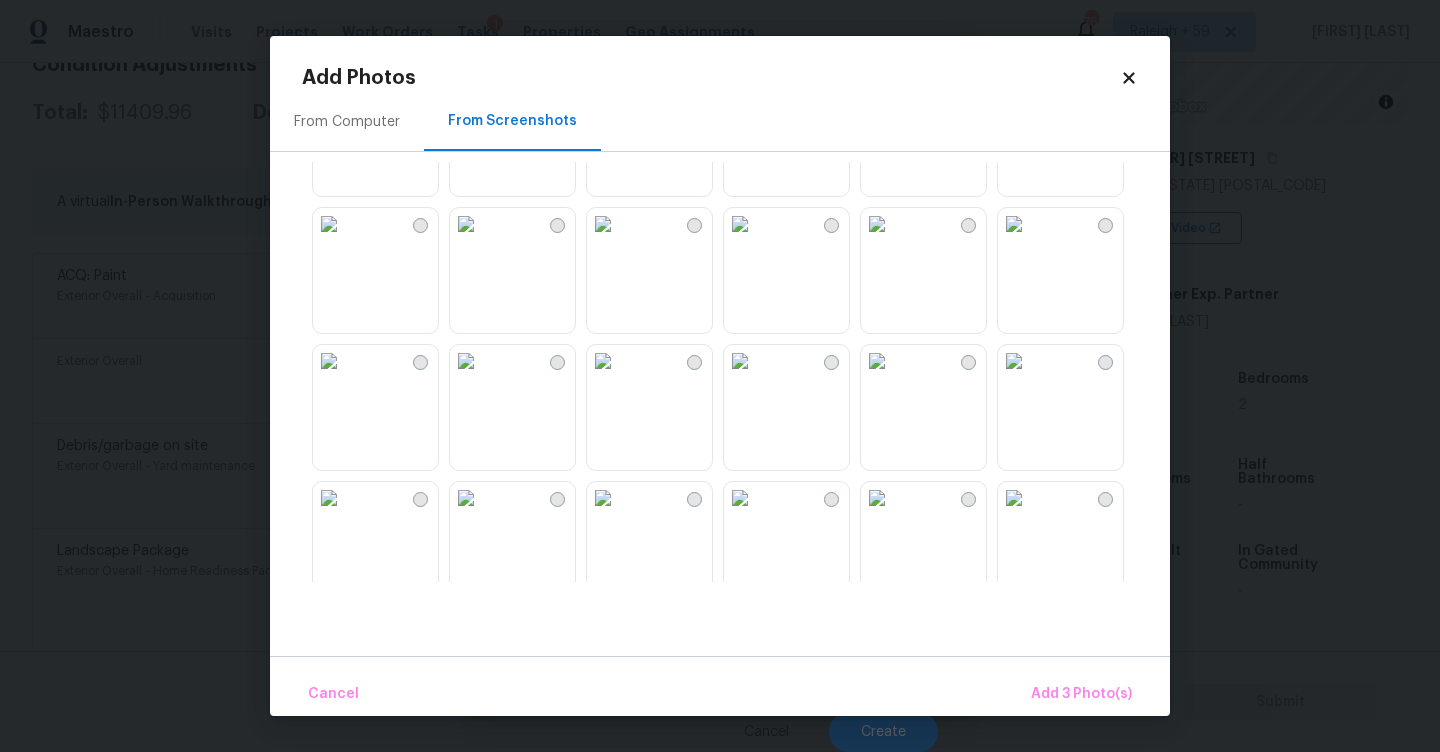 scroll, scrollTop: 1910, scrollLeft: 0, axis: vertical 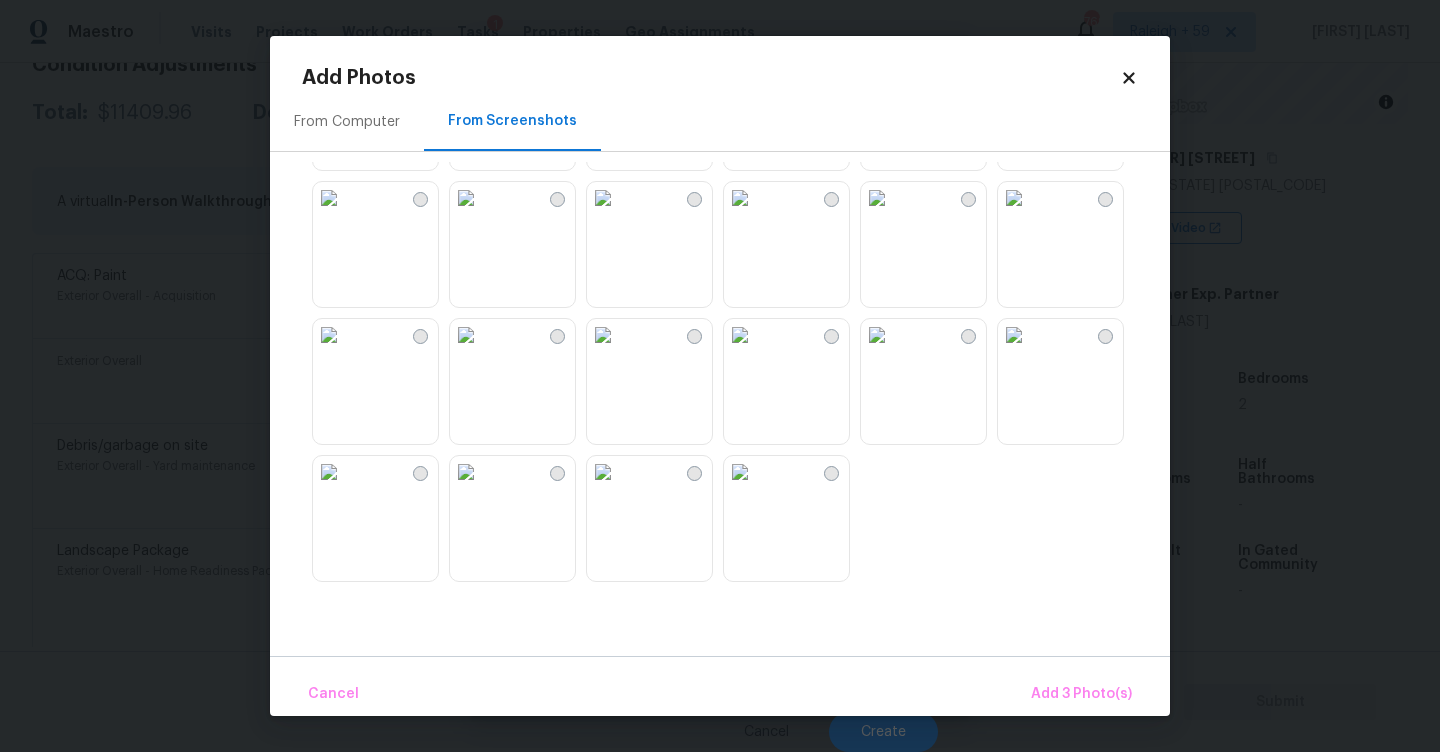click at bounding box center [466, 198] 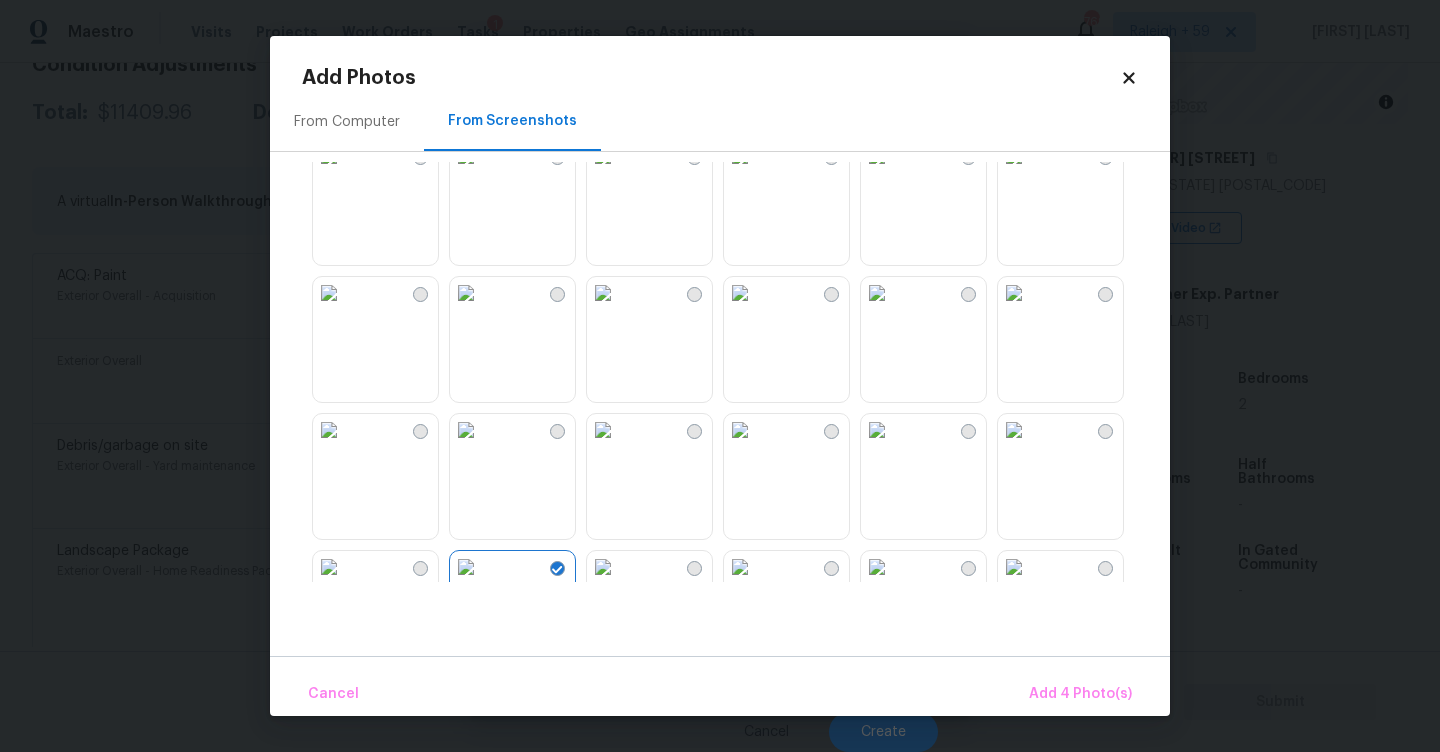scroll, scrollTop: 1529, scrollLeft: 0, axis: vertical 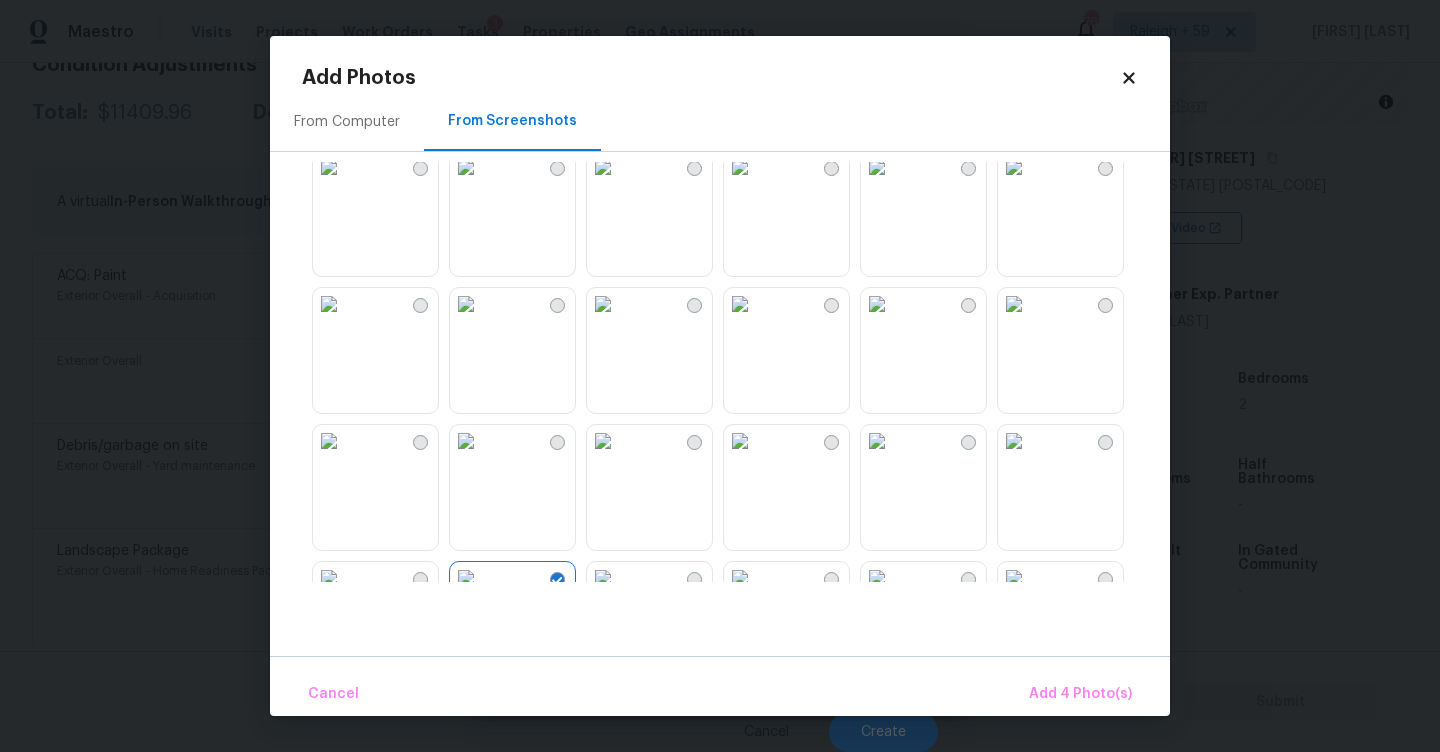 click at bounding box center [877, 304] 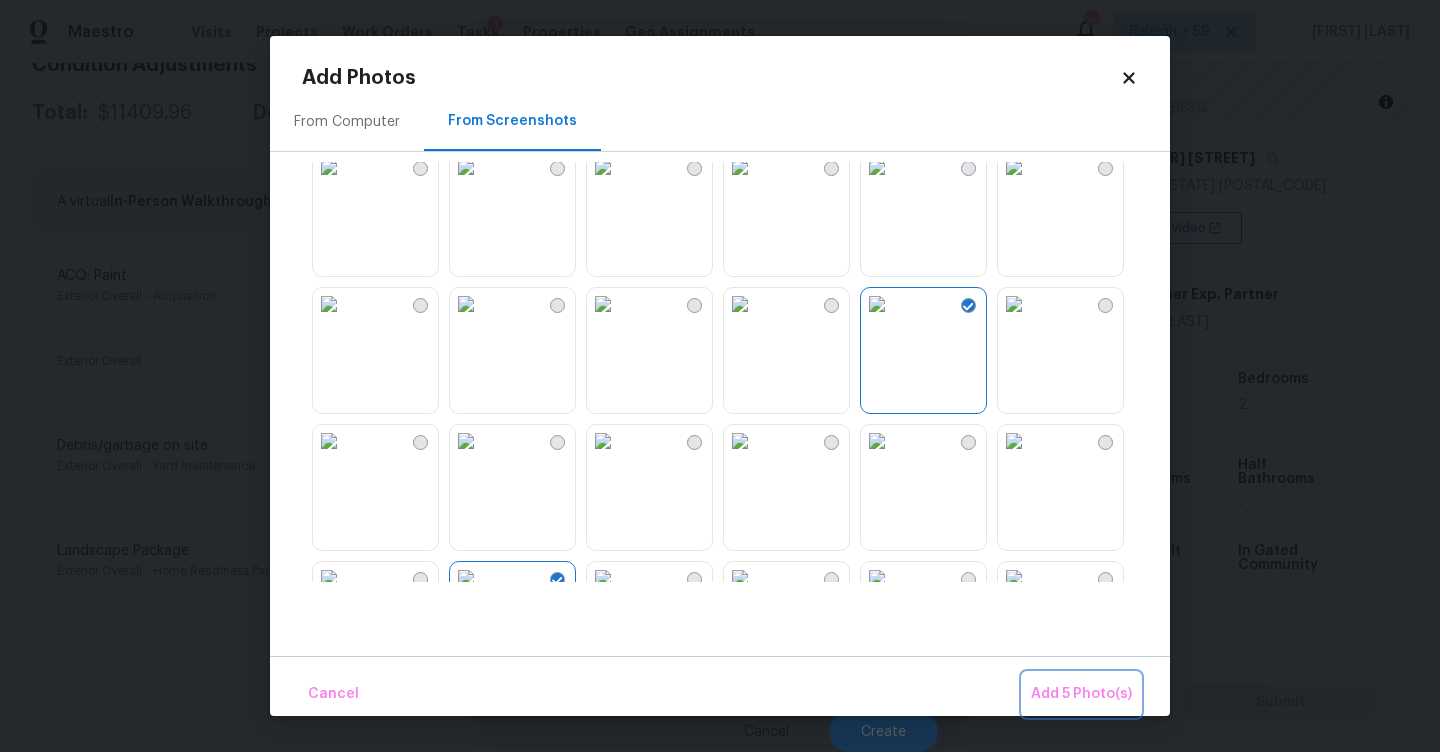 click on "Add 5 Photo(s)" at bounding box center [1081, 694] 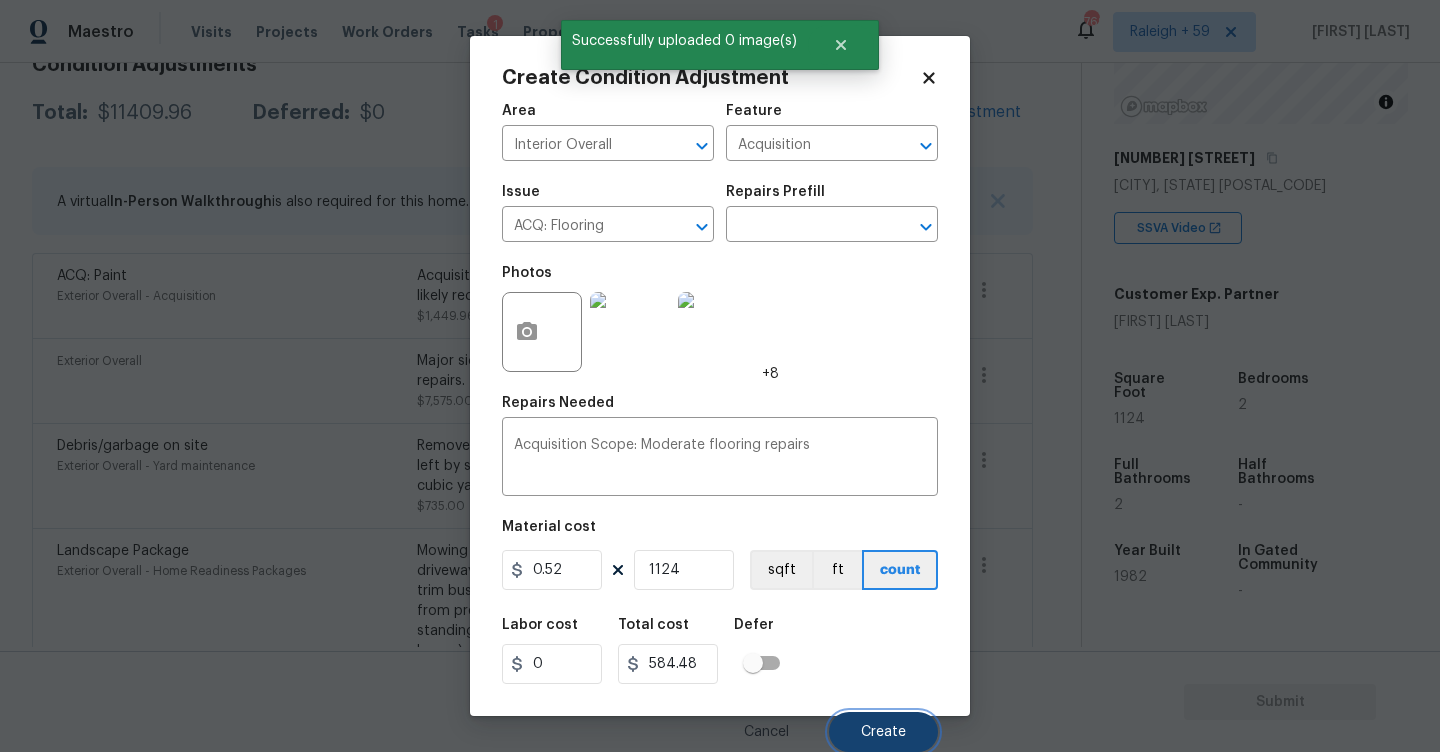 click on "Create" at bounding box center [883, 732] 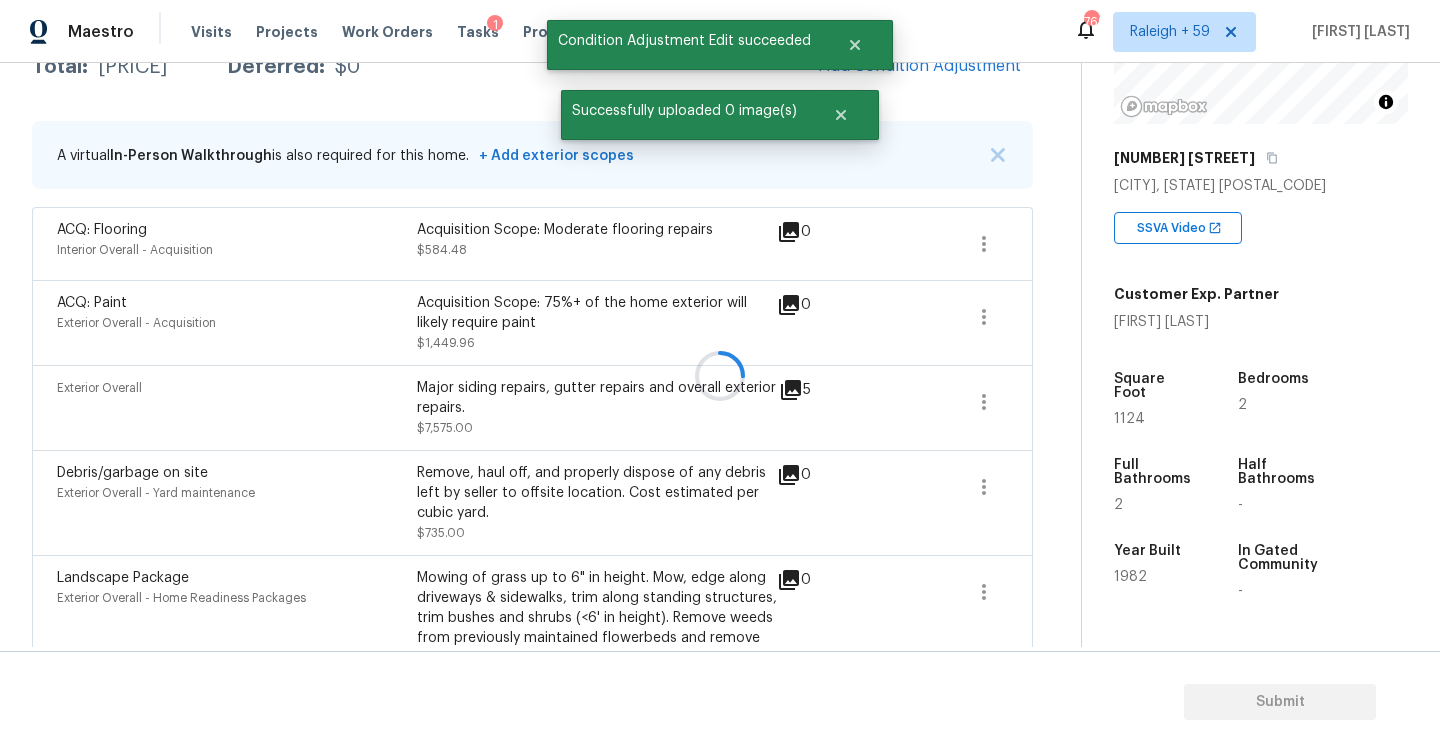 scroll, scrollTop: 312, scrollLeft: 0, axis: vertical 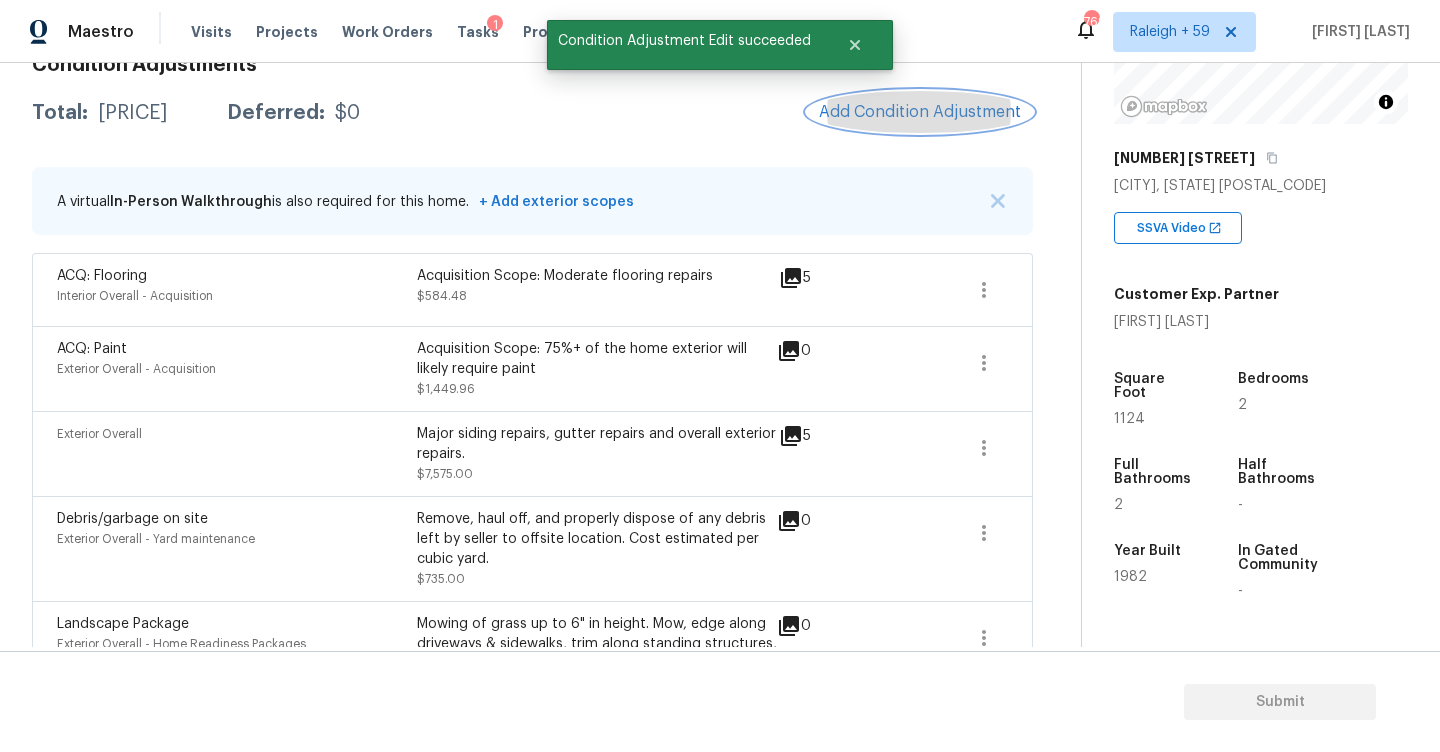 click on "Add Condition Adjustment" at bounding box center [920, 112] 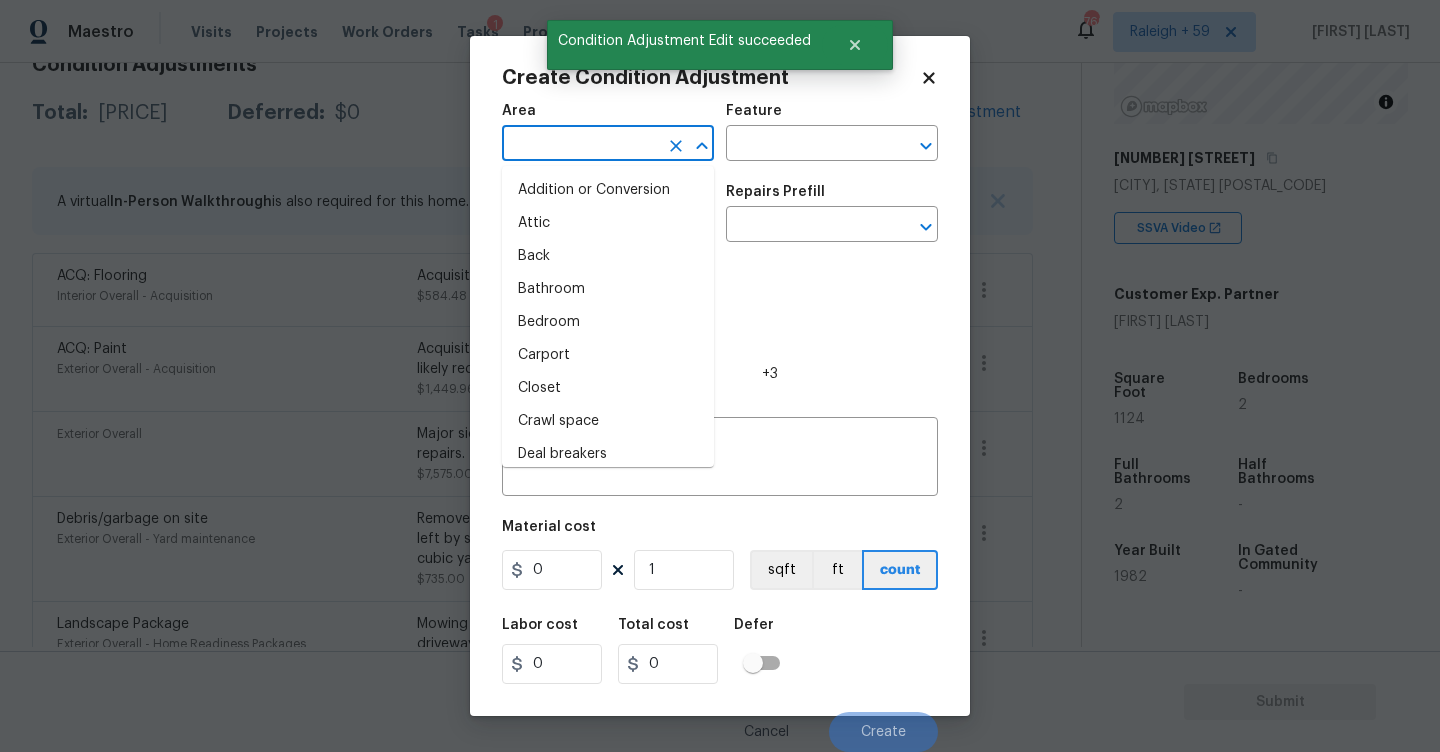 click at bounding box center (580, 145) 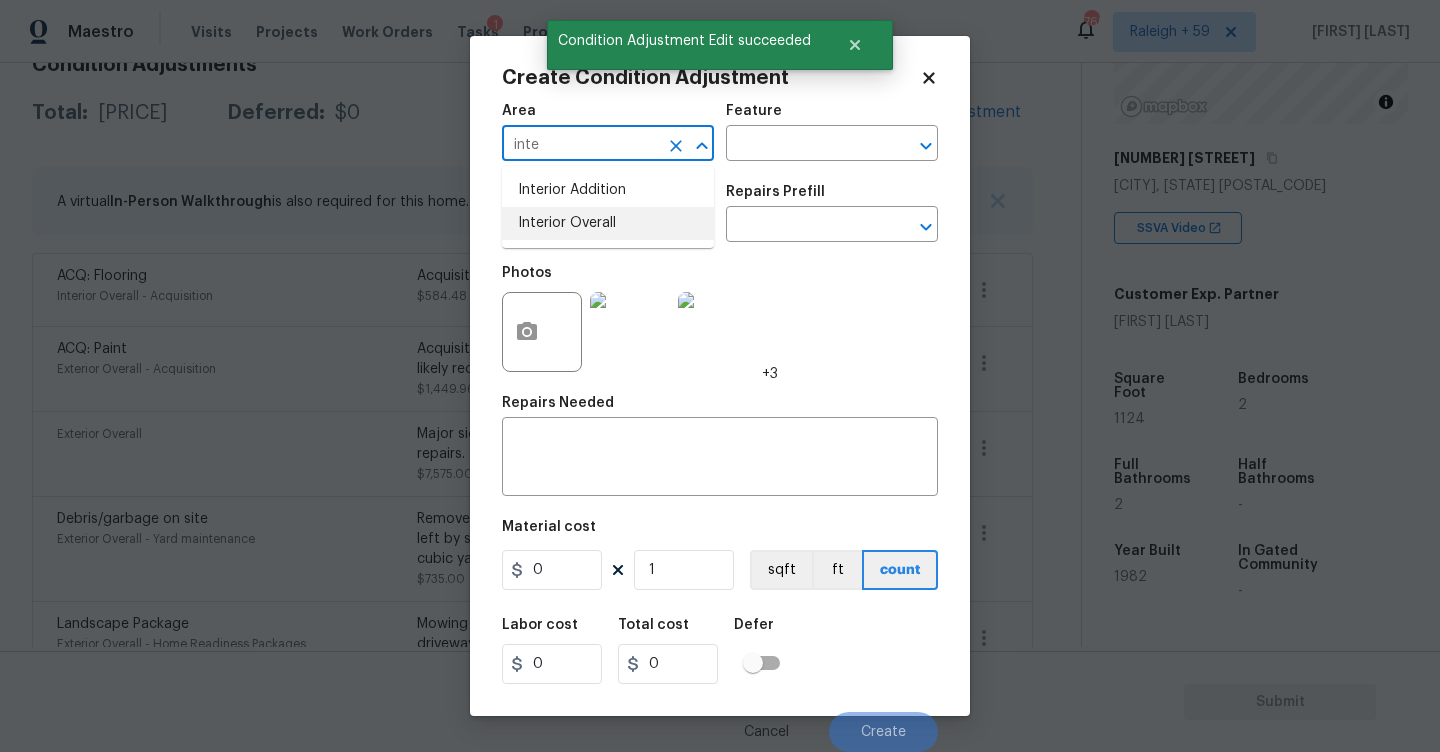 click on "Interior Overall" at bounding box center (608, 223) 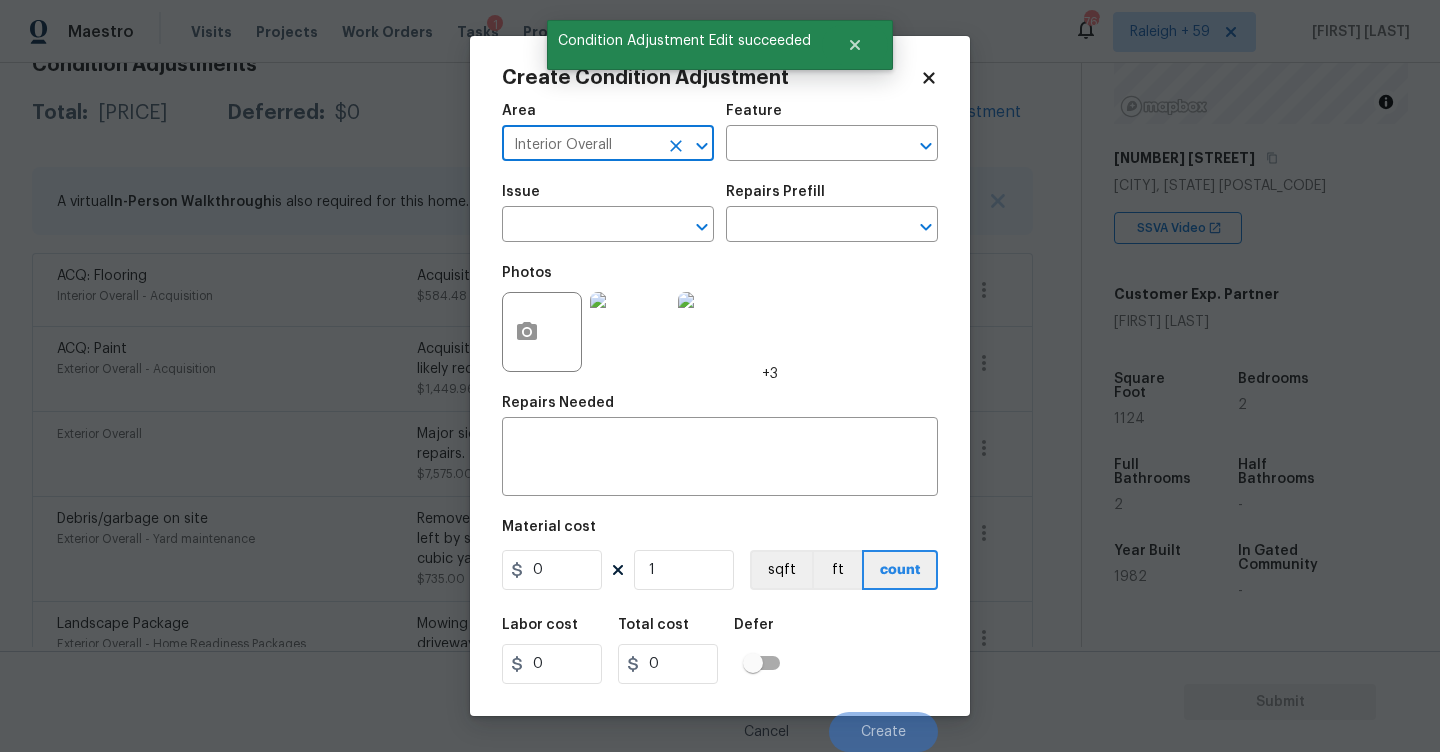 type on "Interior Overall" 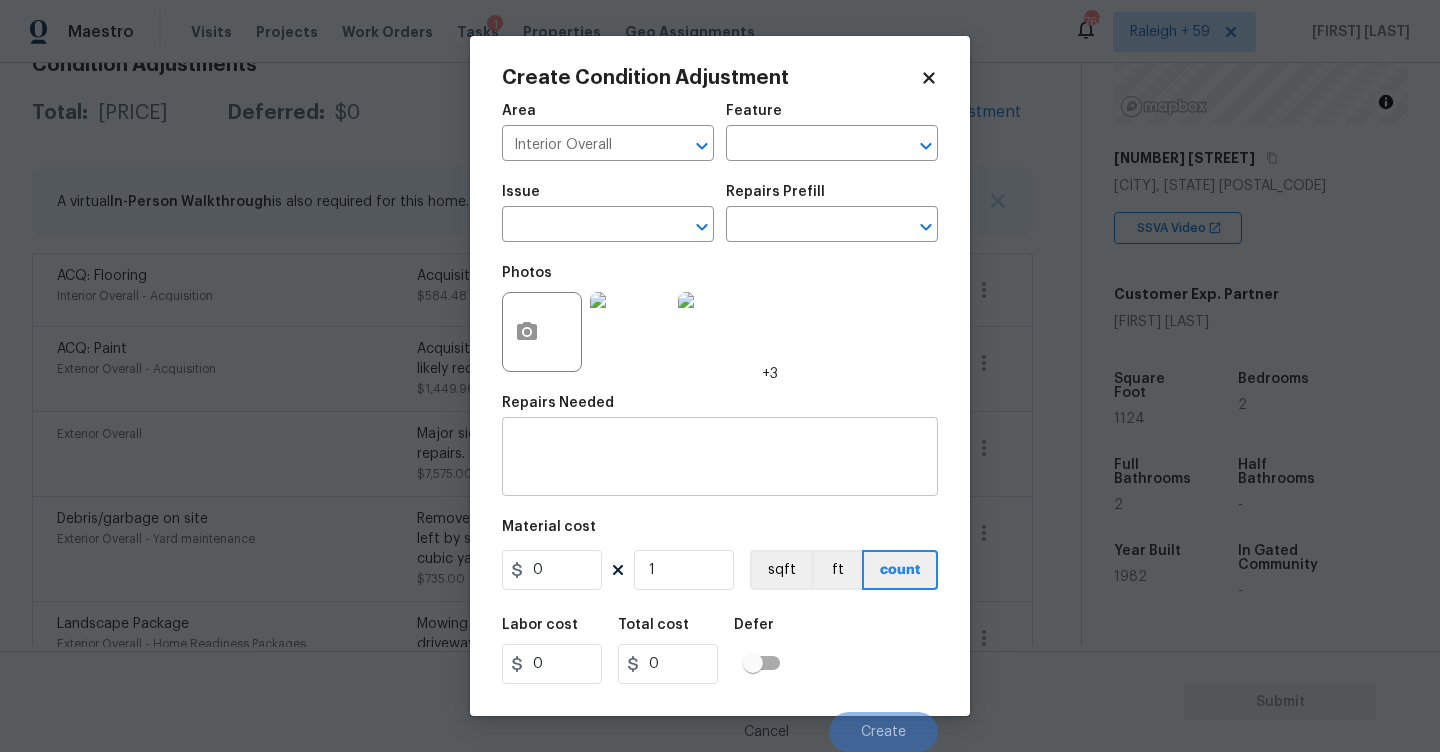 click at bounding box center (720, 459) 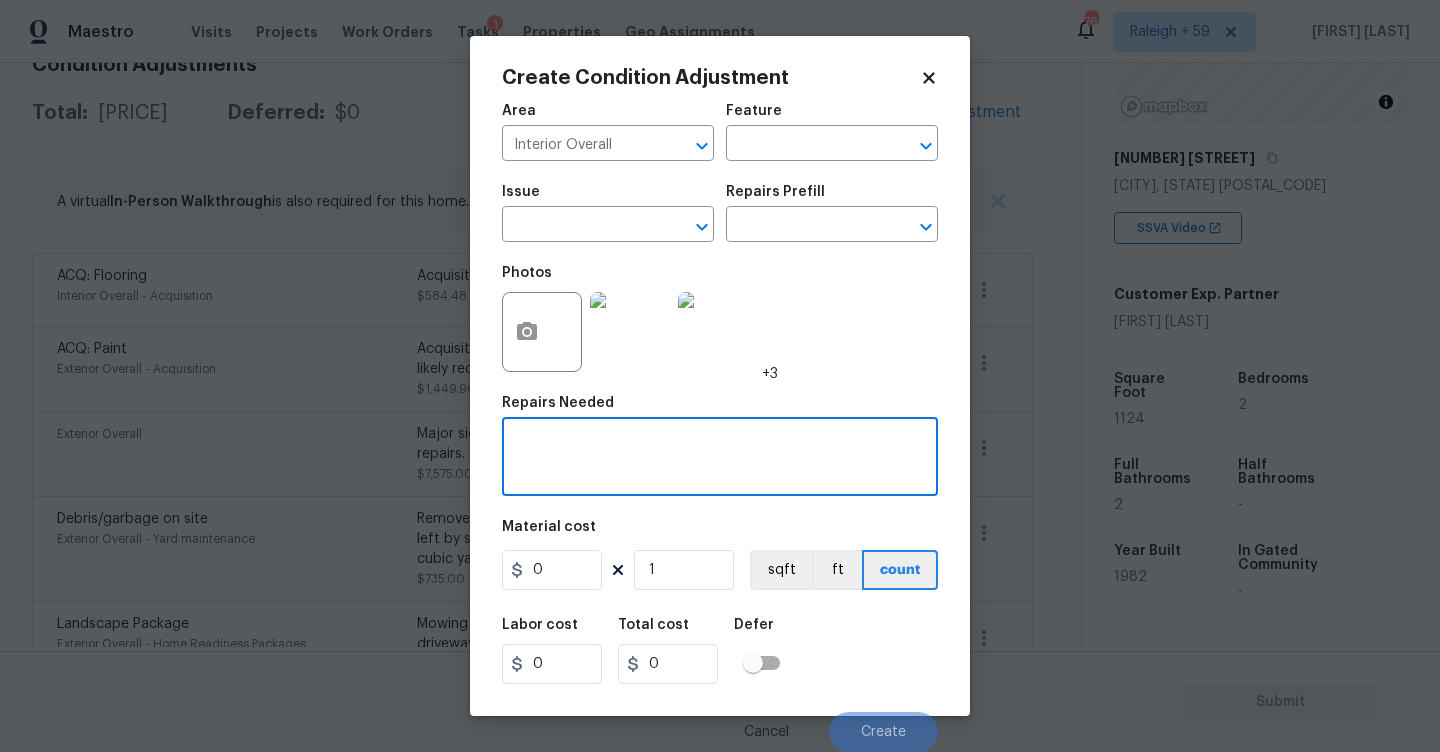 type on "f" 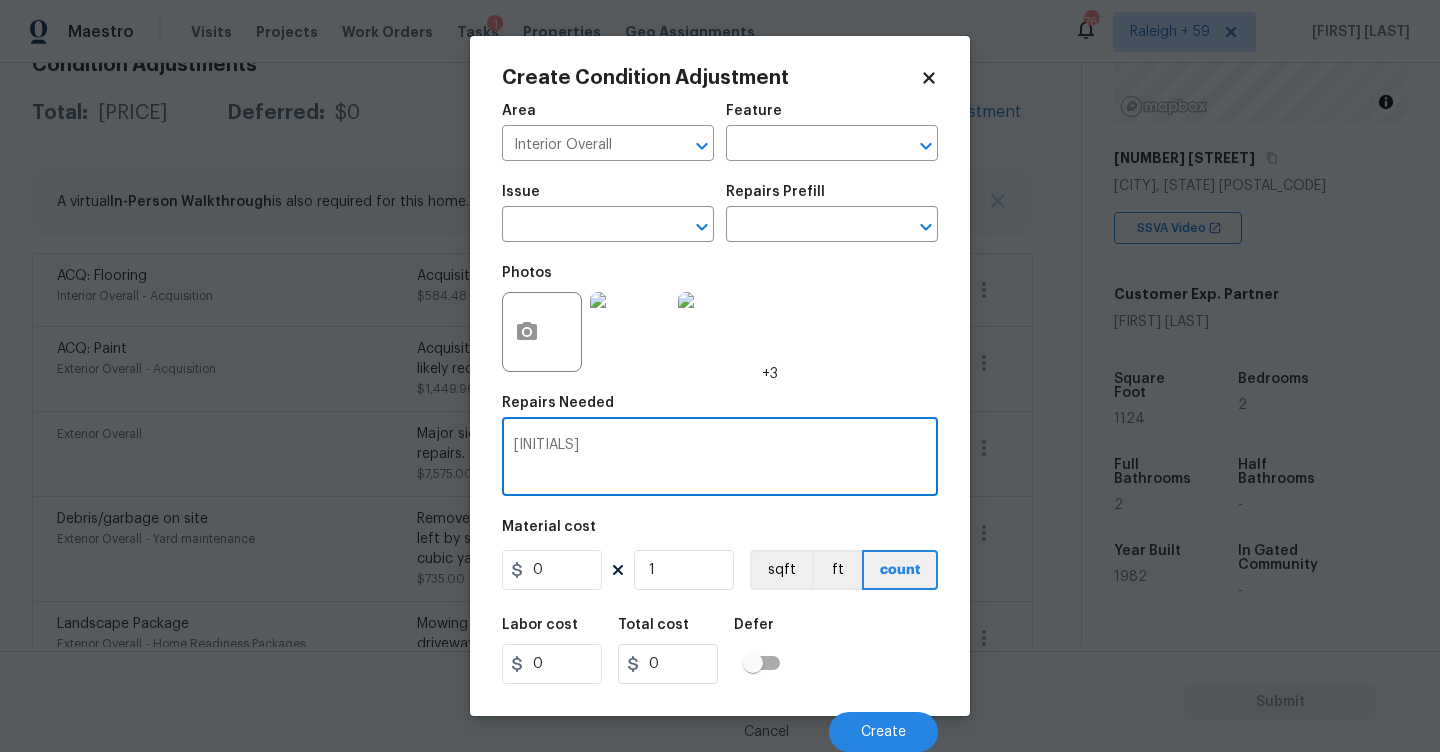 type on "D" 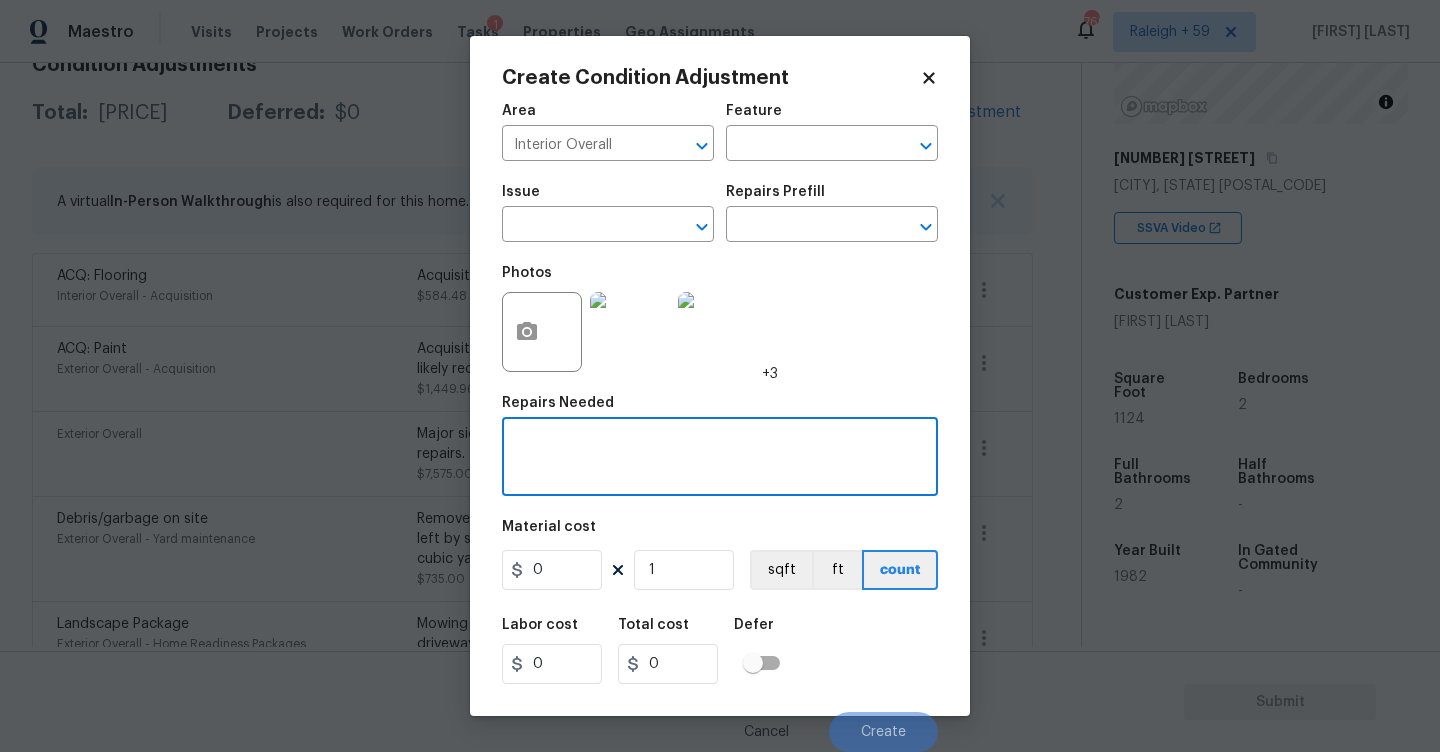 type on "f" 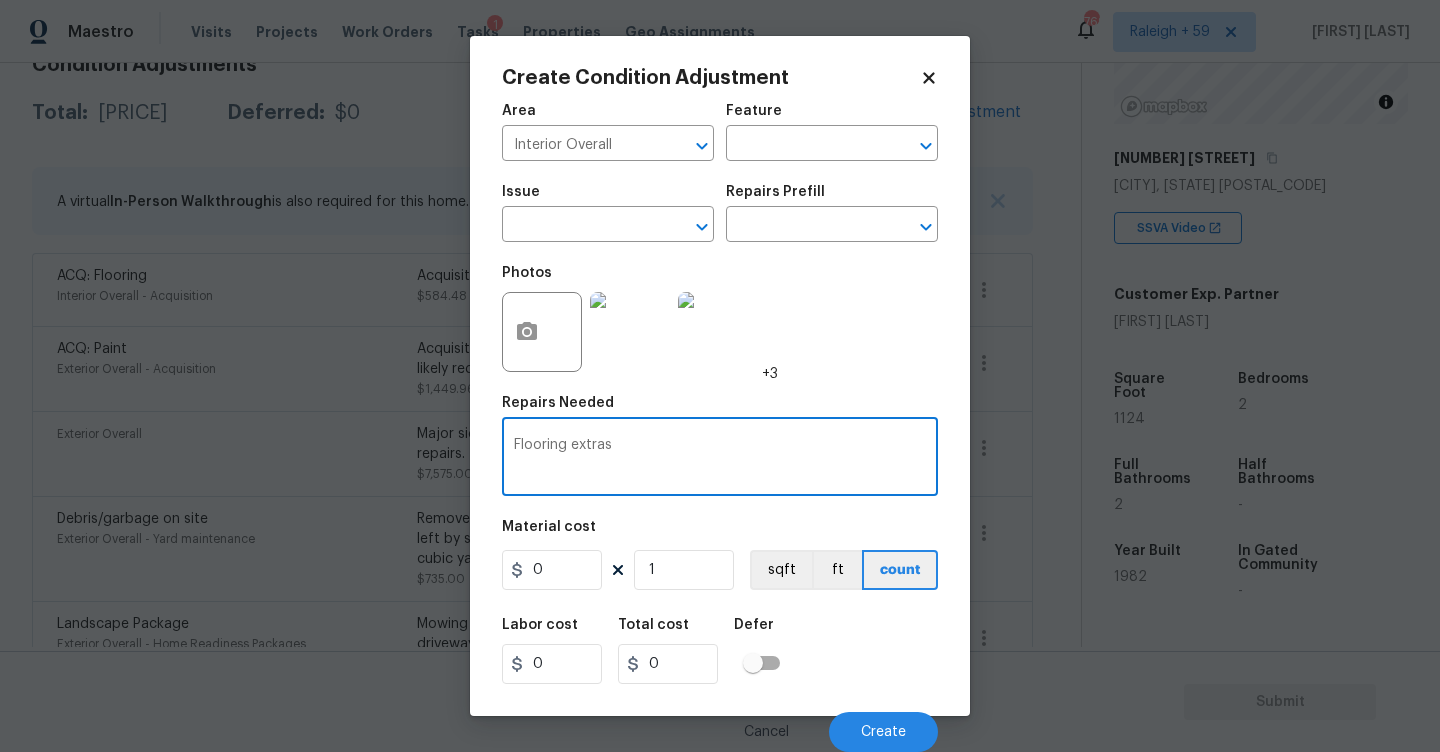 type on "Flooring extras" 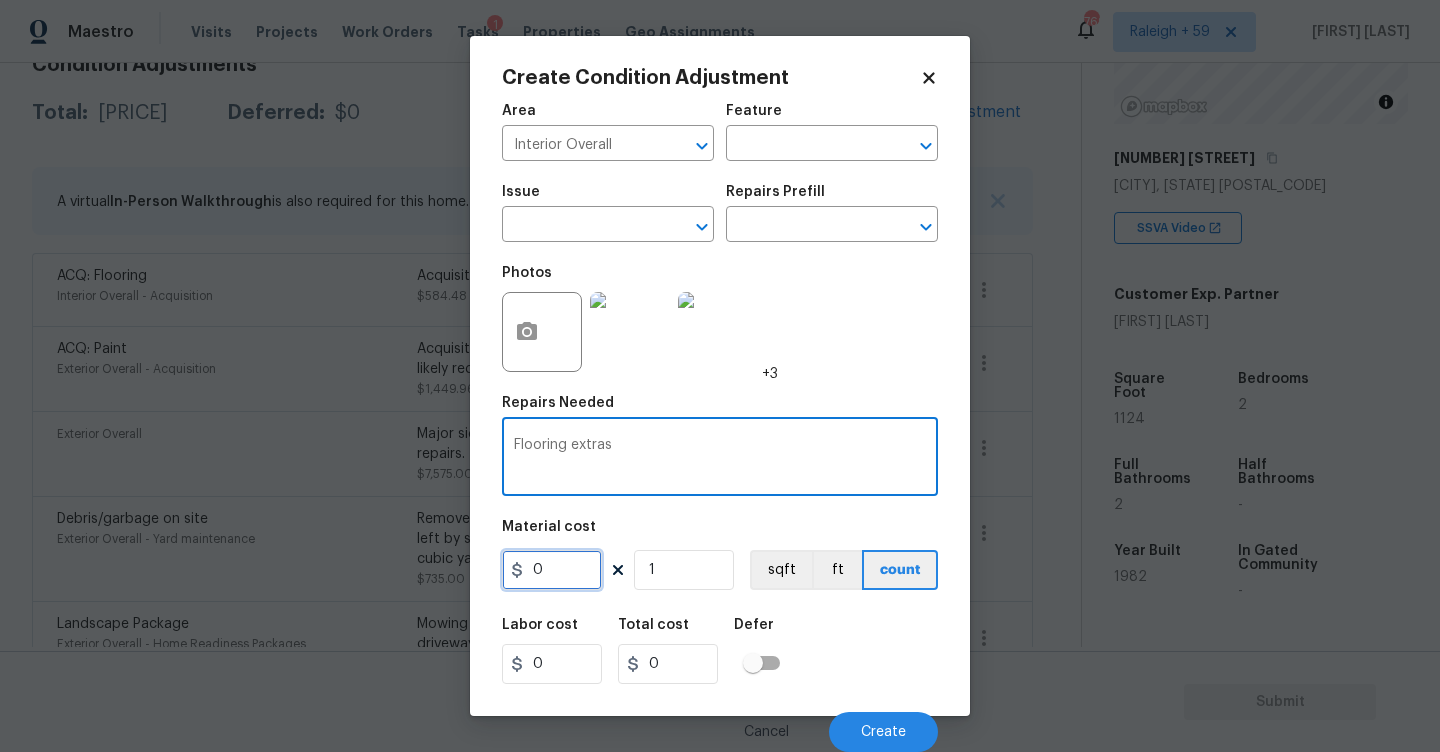 click on "0" at bounding box center (552, 570) 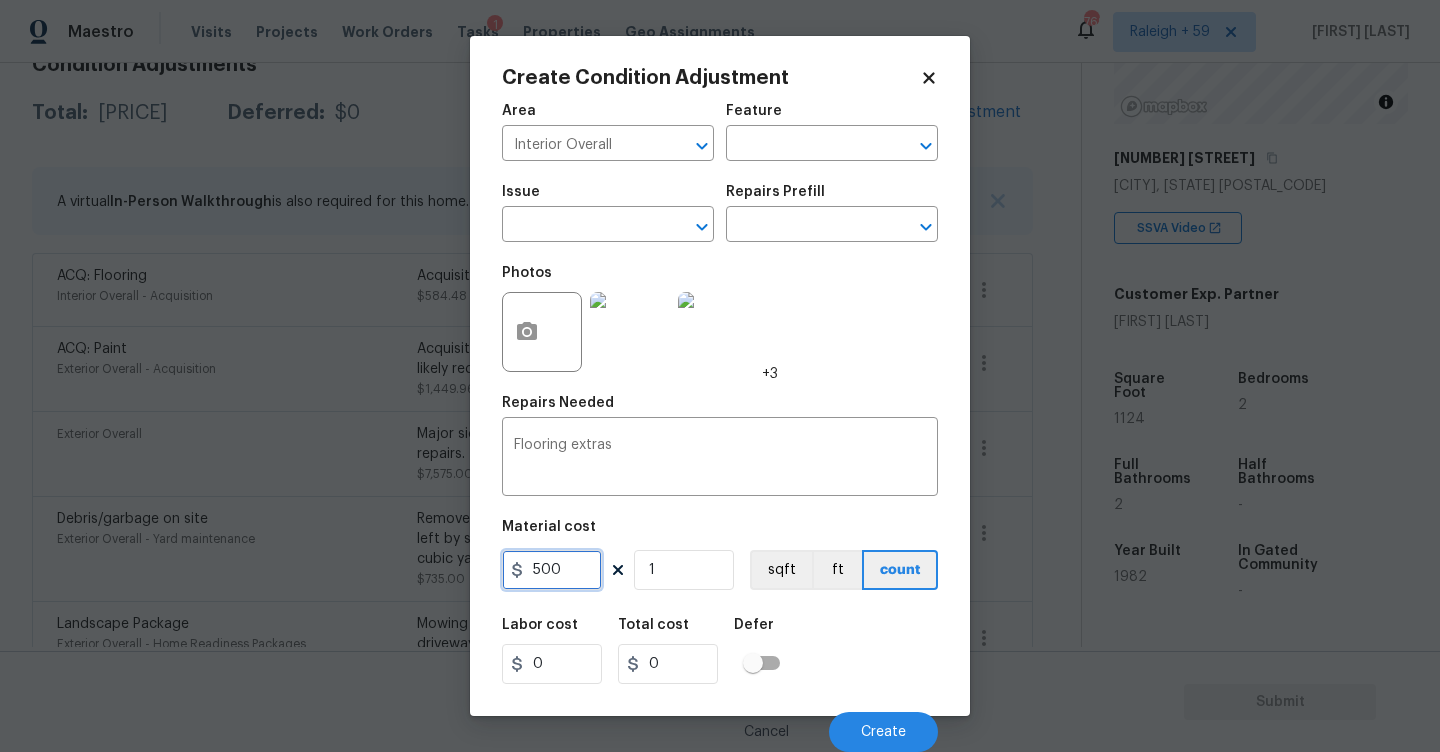 type on "500" 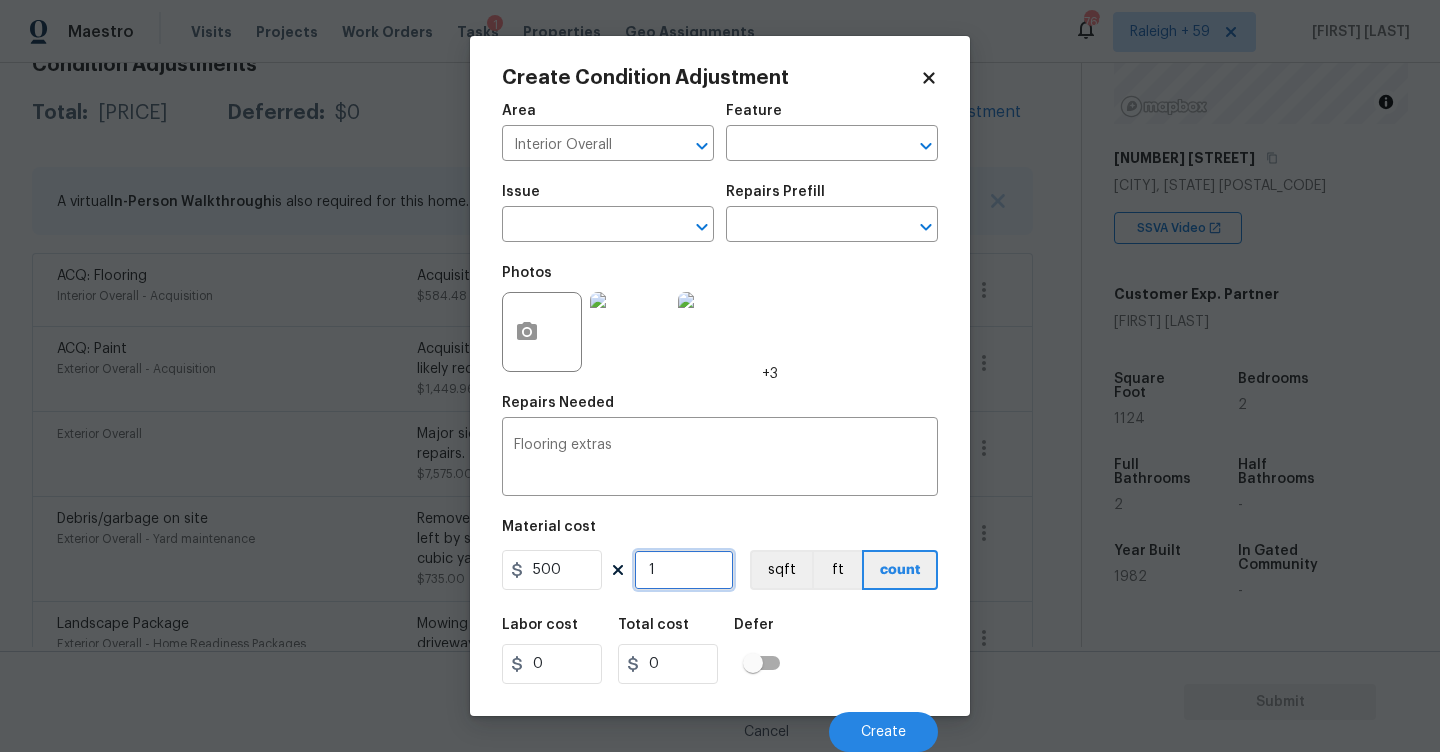 type on "500" 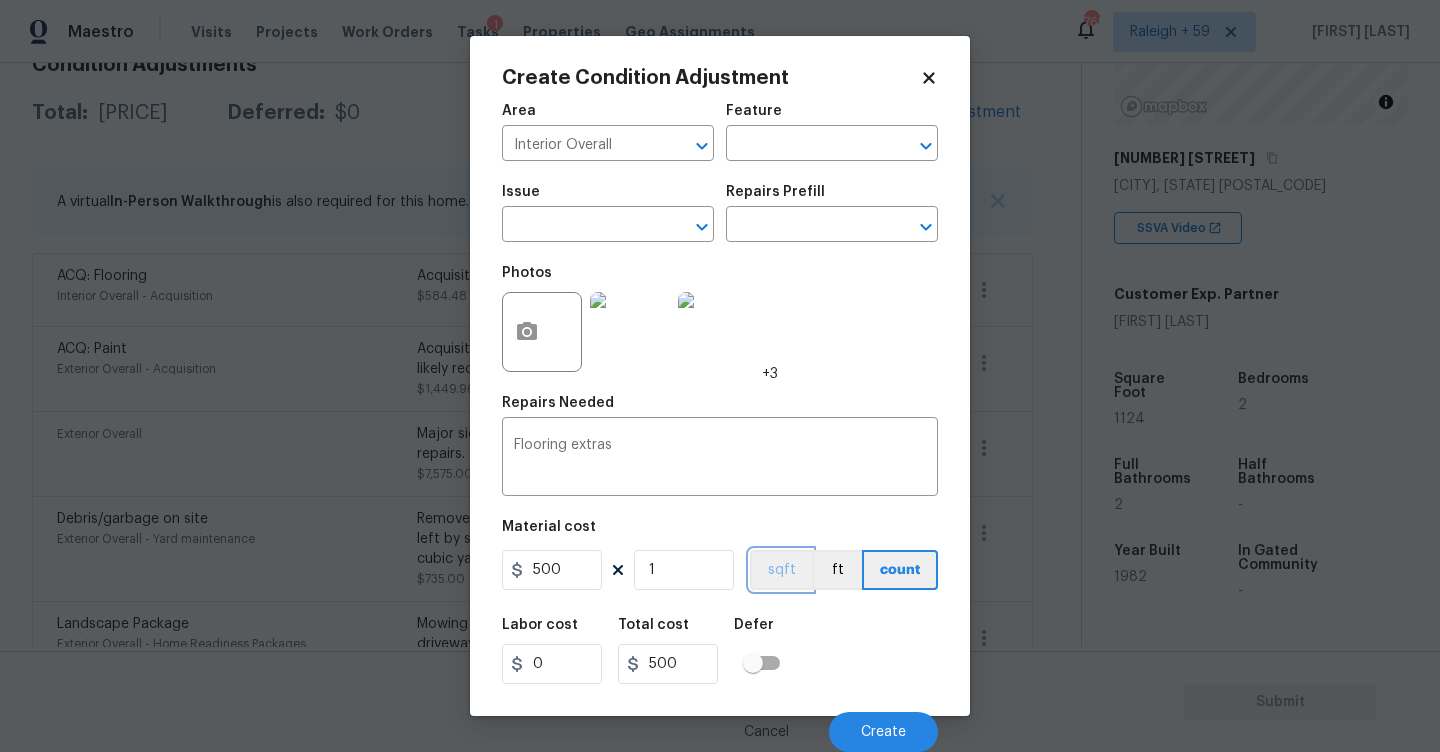type 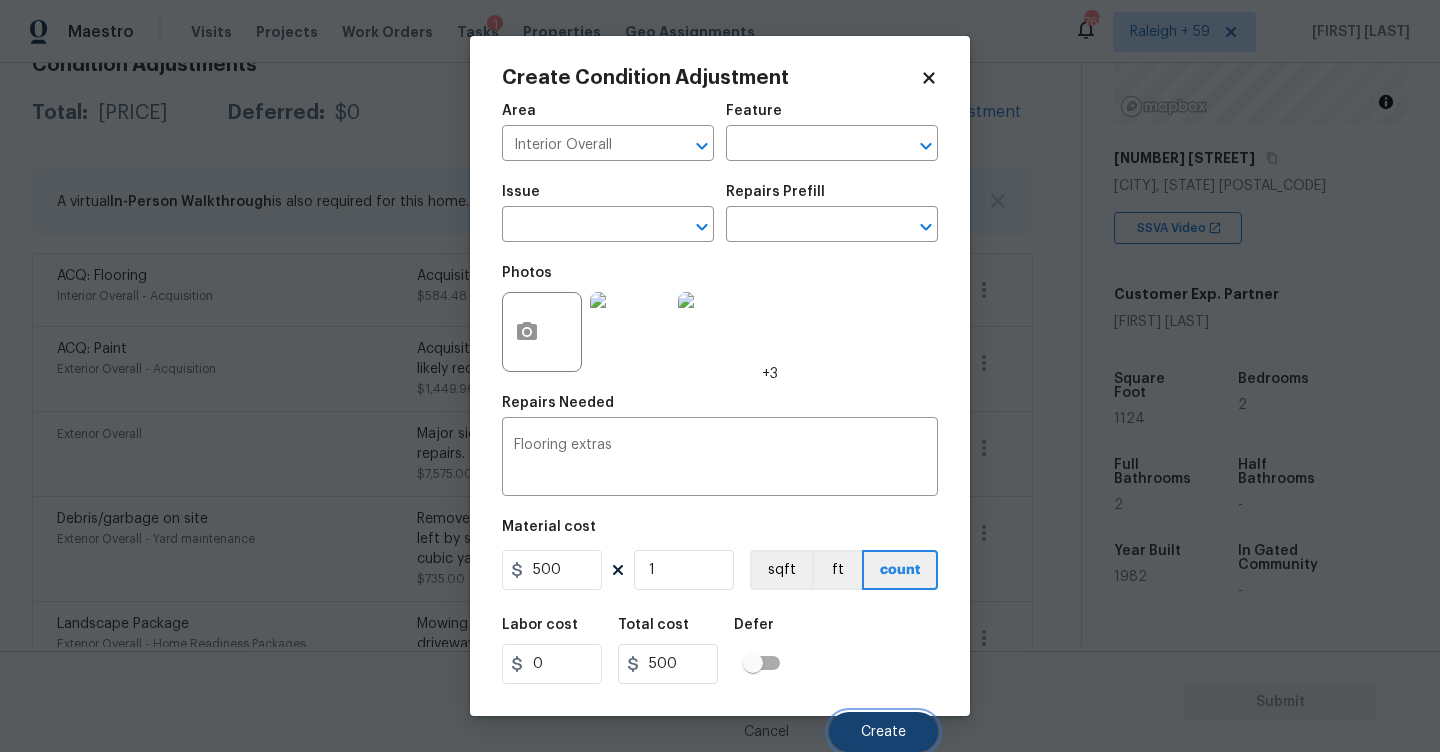click on "Create" at bounding box center (883, 732) 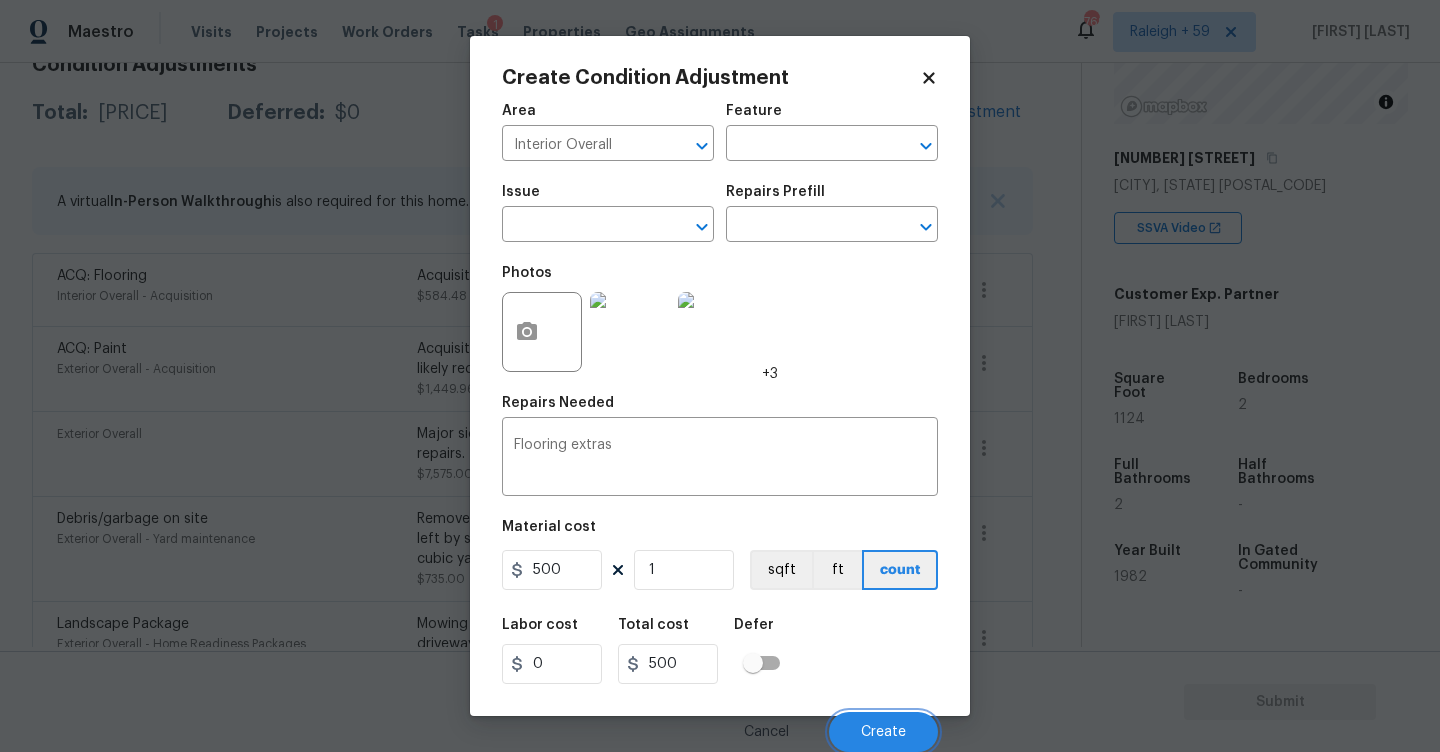 scroll, scrollTop: 312, scrollLeft: 0, axis: vertical 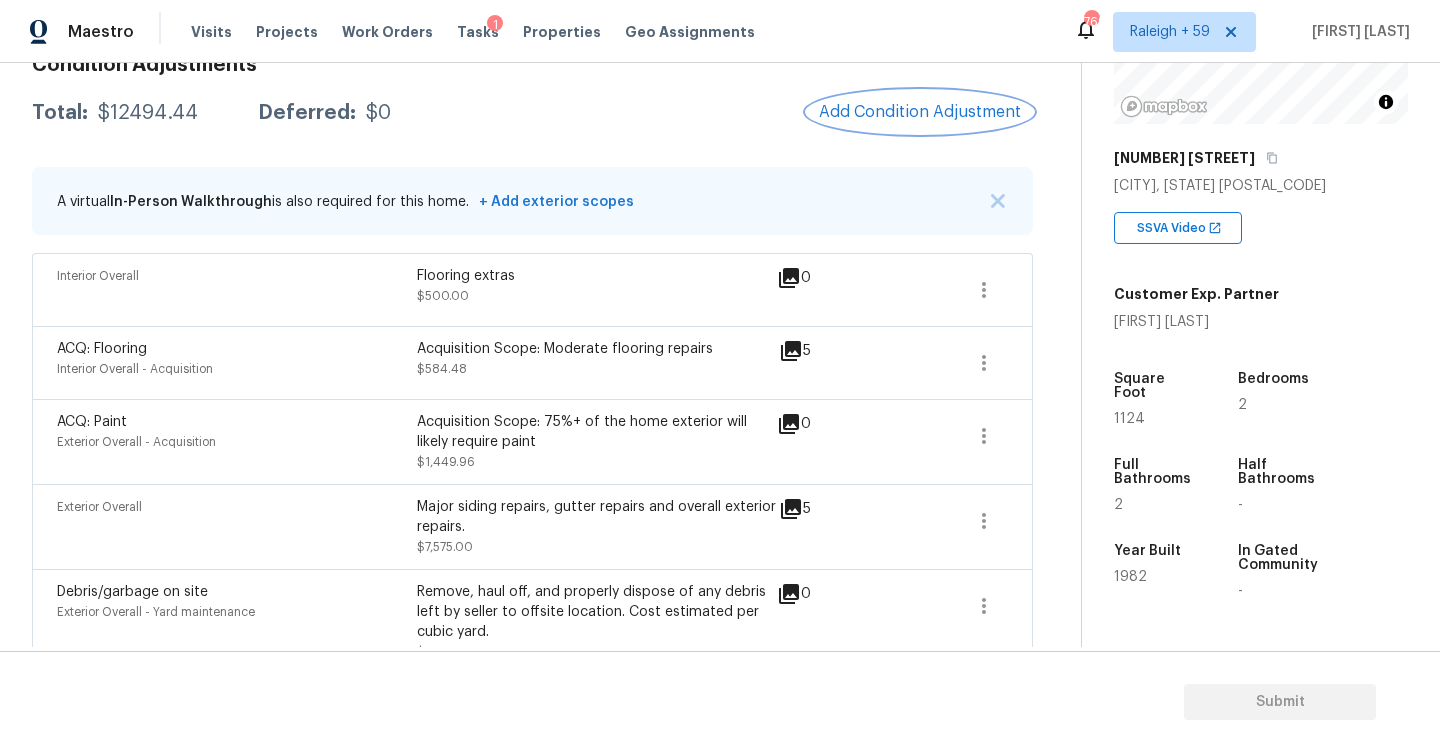 click on "Add Condition Adjustment" at bounding box center (920, 112) 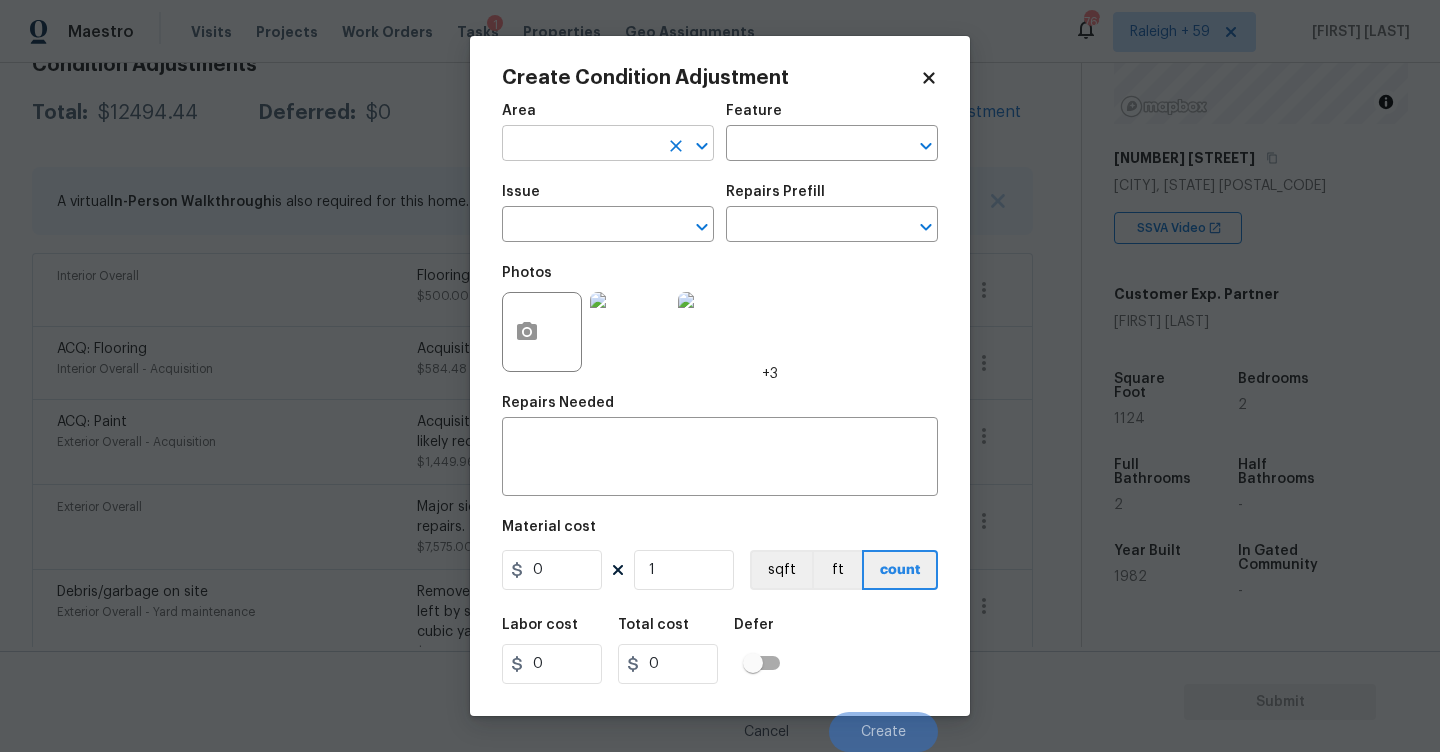 click at bounding box center [580, 145] 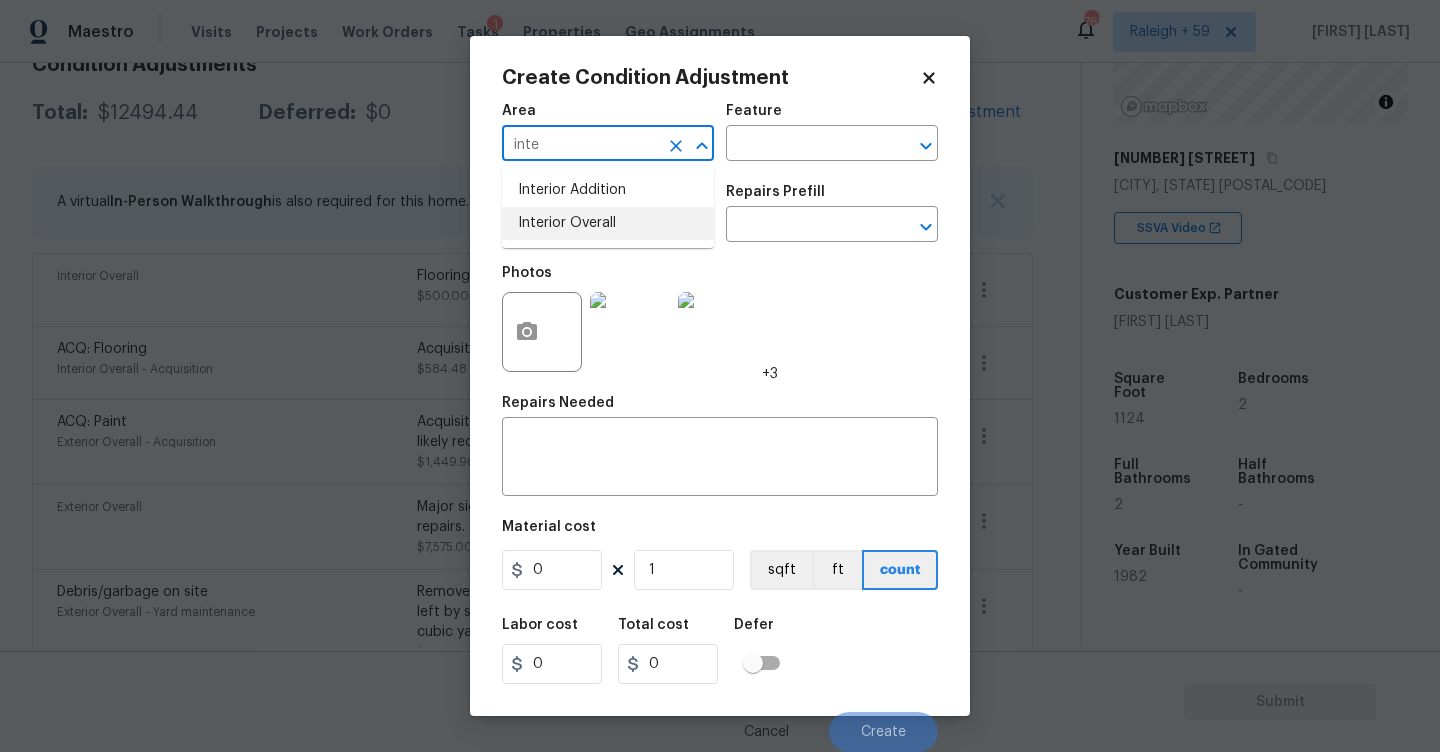 click on "Interior Overall" at bounding box center [608, 223] 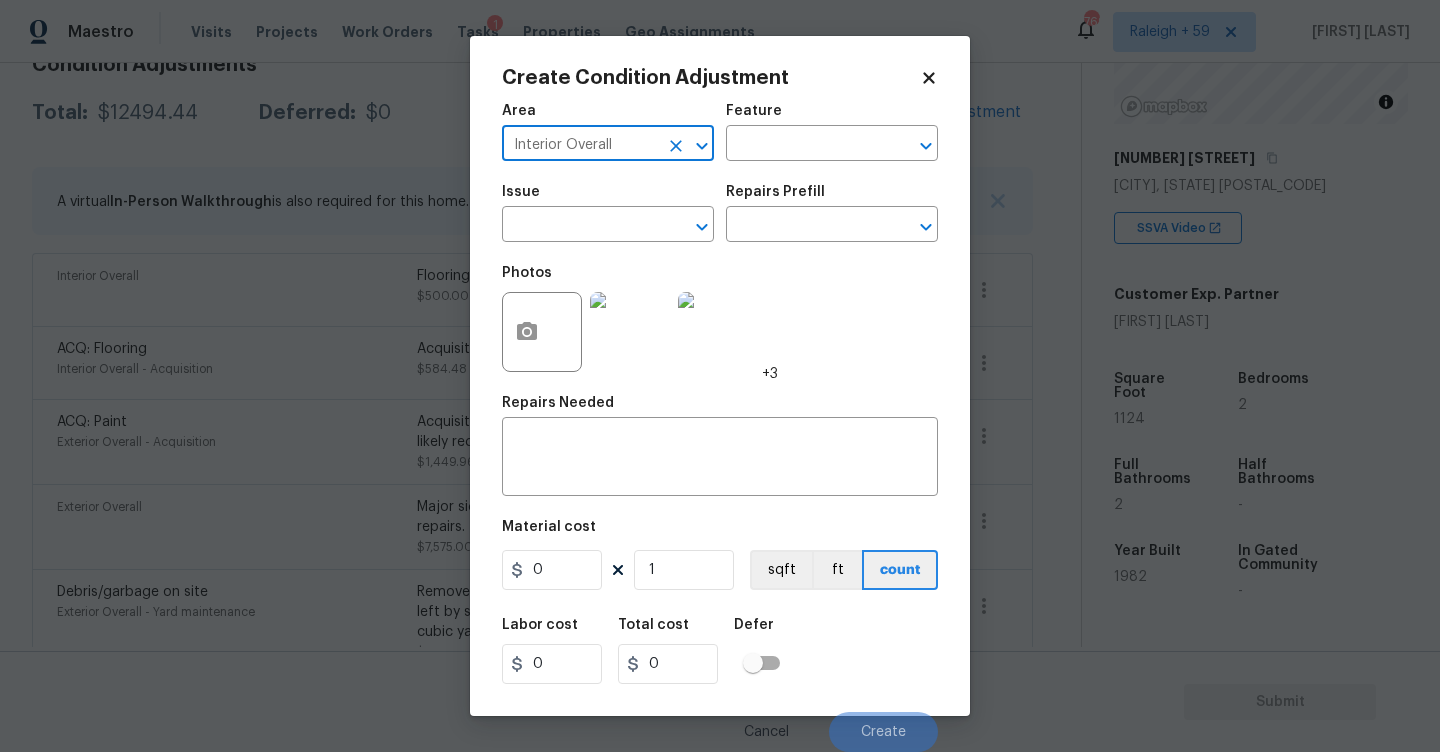 type on "Interior Overall" 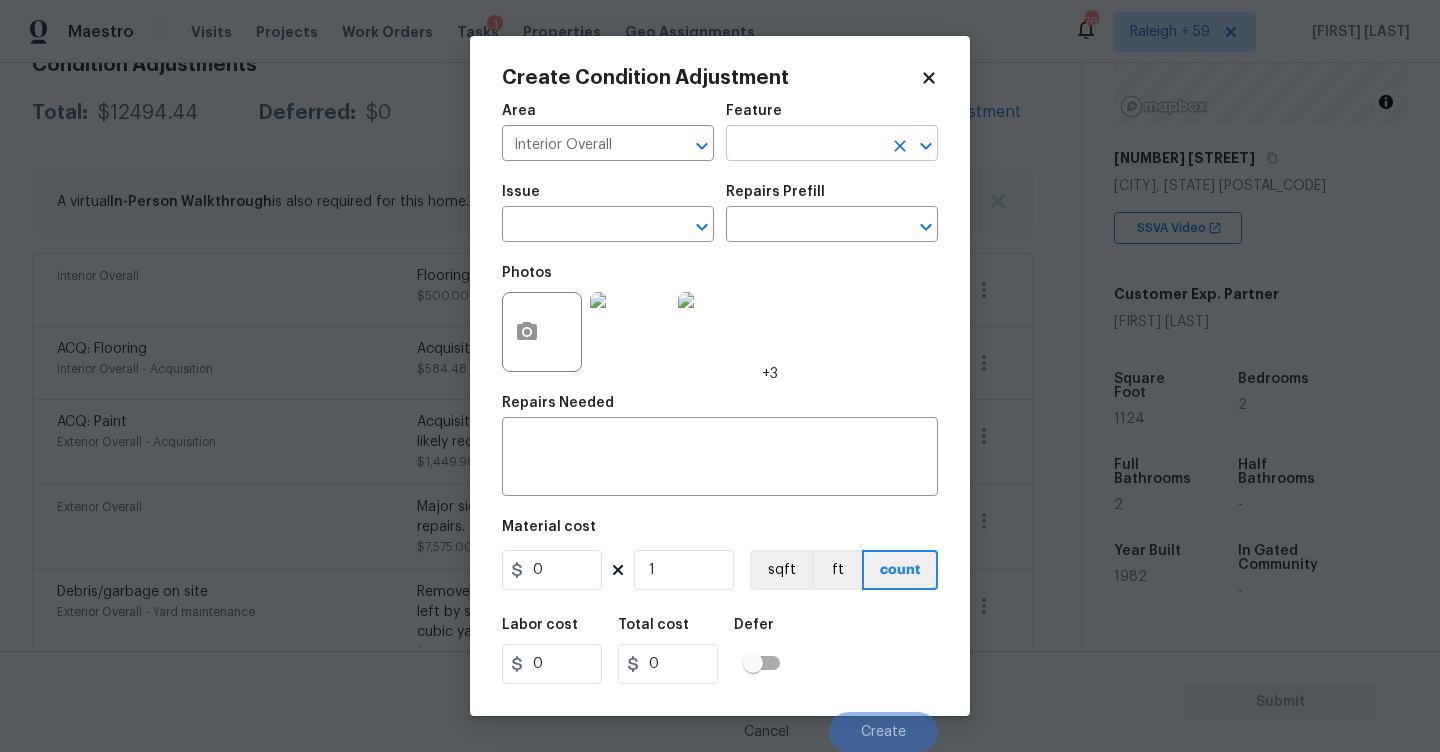 click at bounding box center [804, 145] 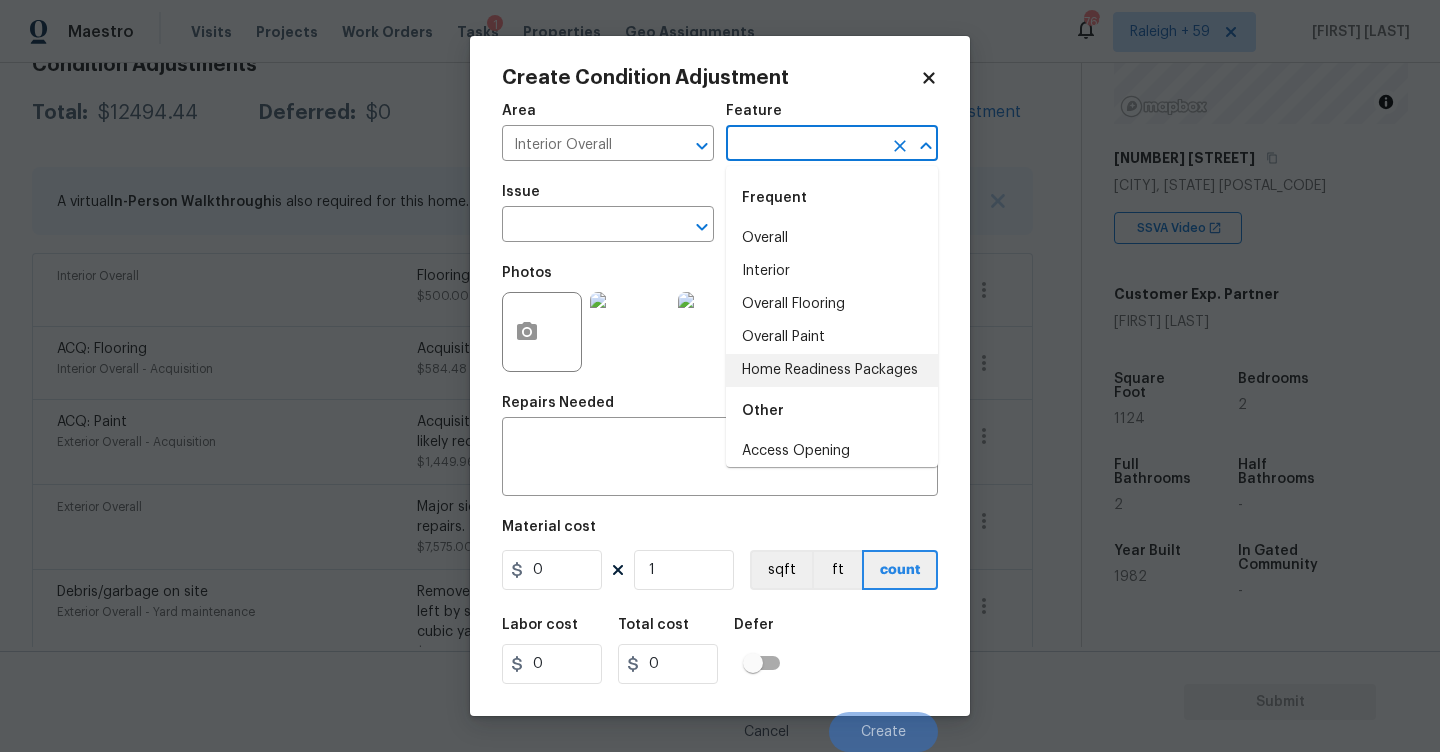 click on "Home Readiness Packages" at bounding box center [832, 370] 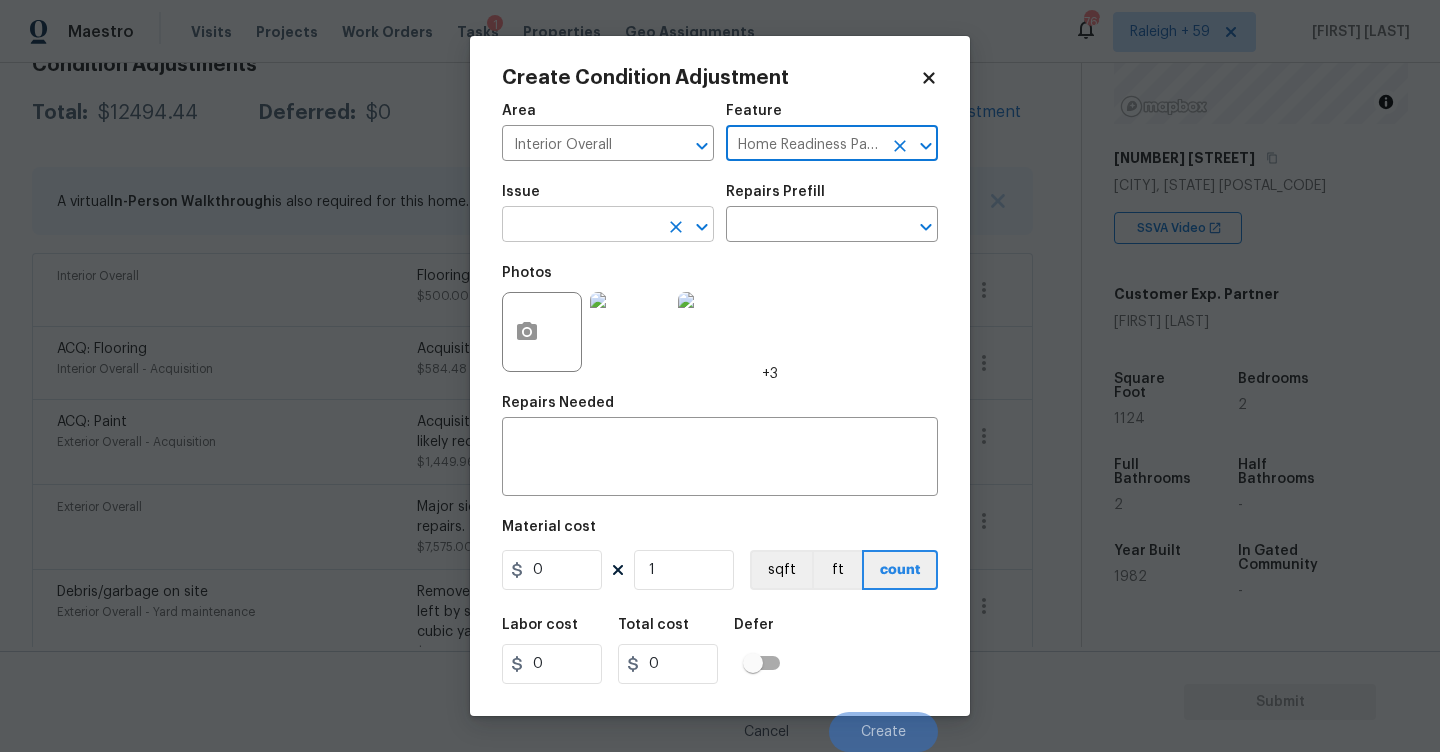 click at bounding box center [580, 226] 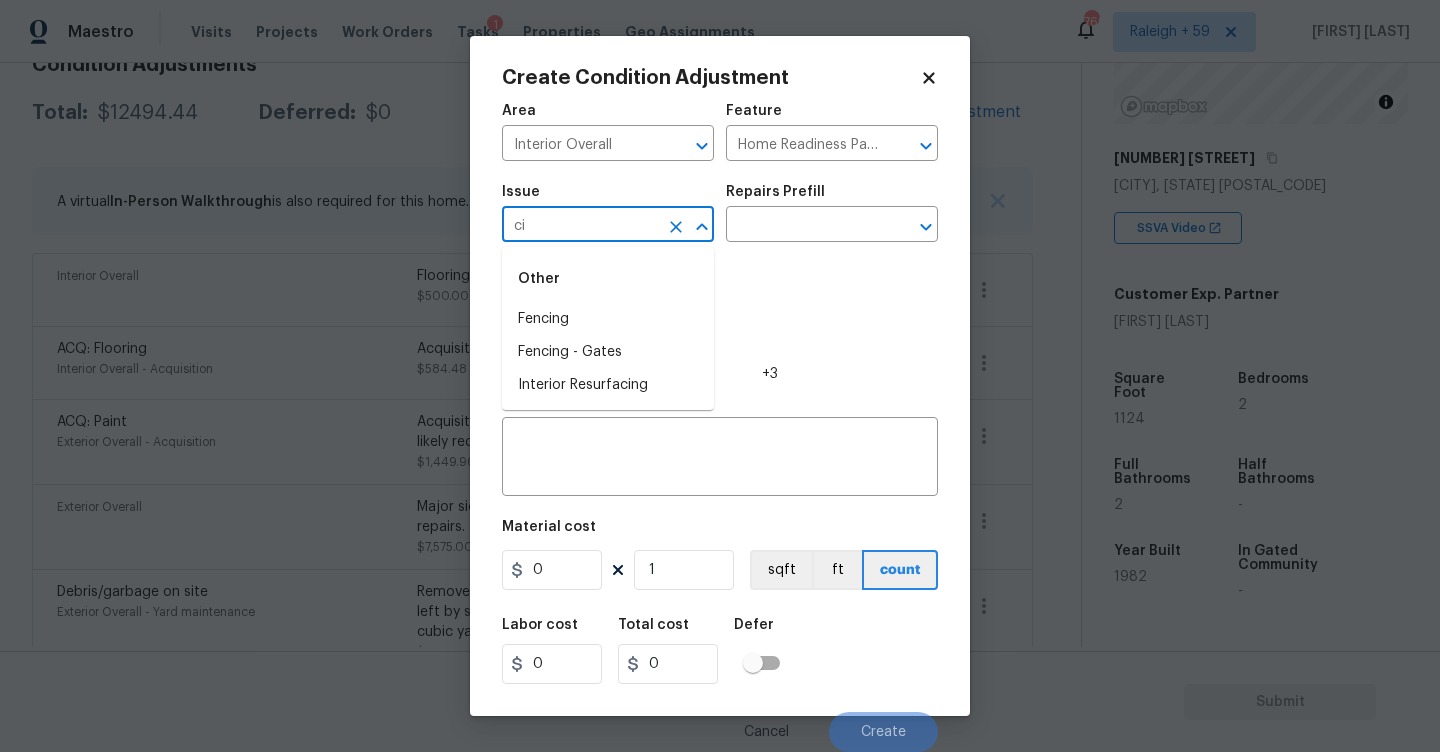 type on "c" 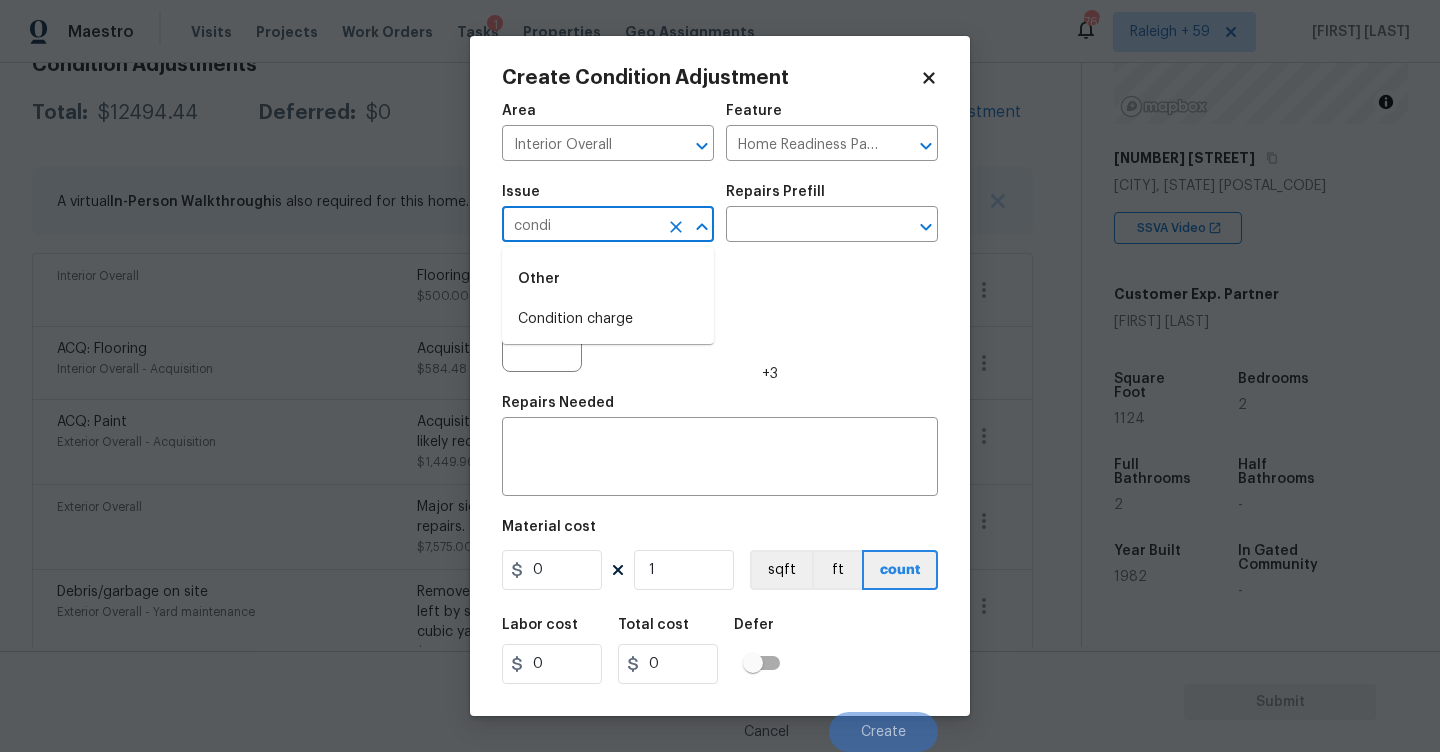 click on "Condition charge" at bounding box center (608, 319) 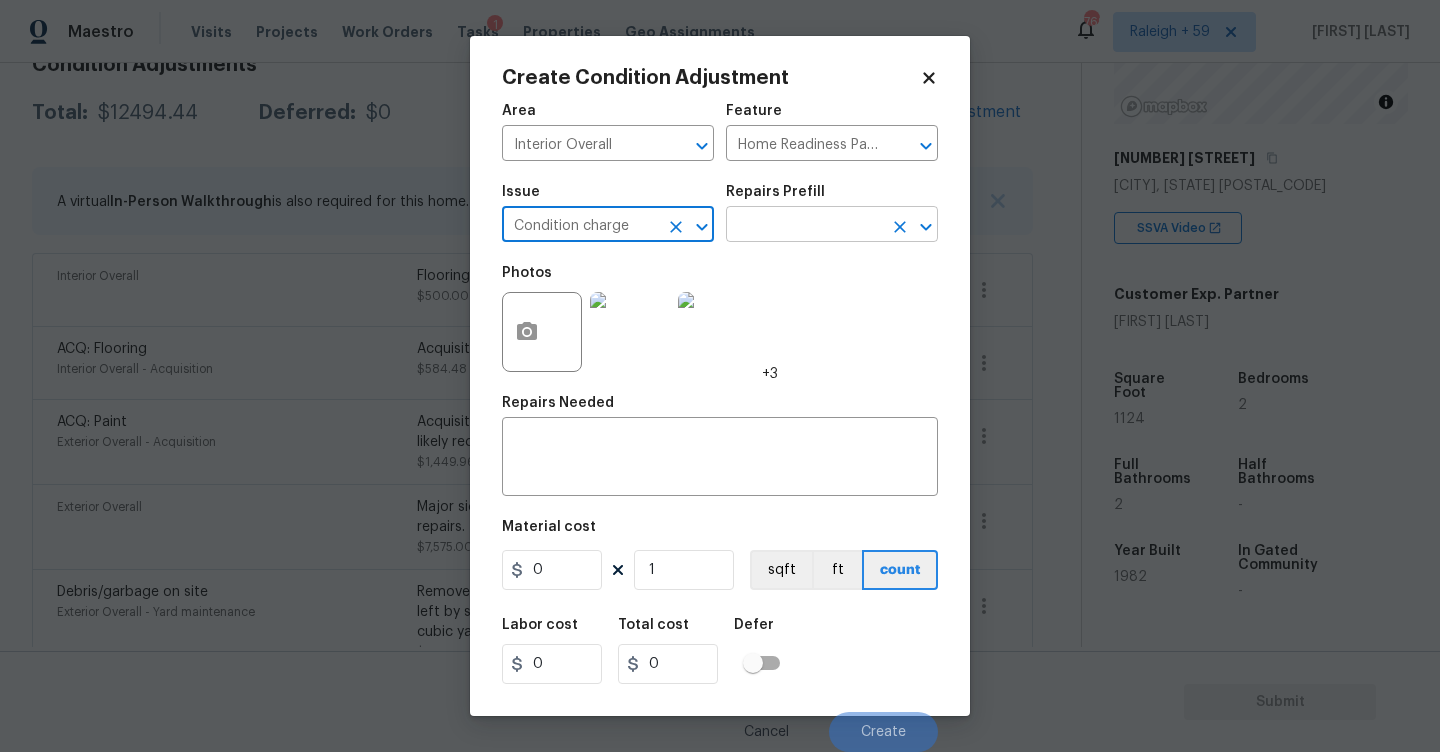 type on "Condition charge" 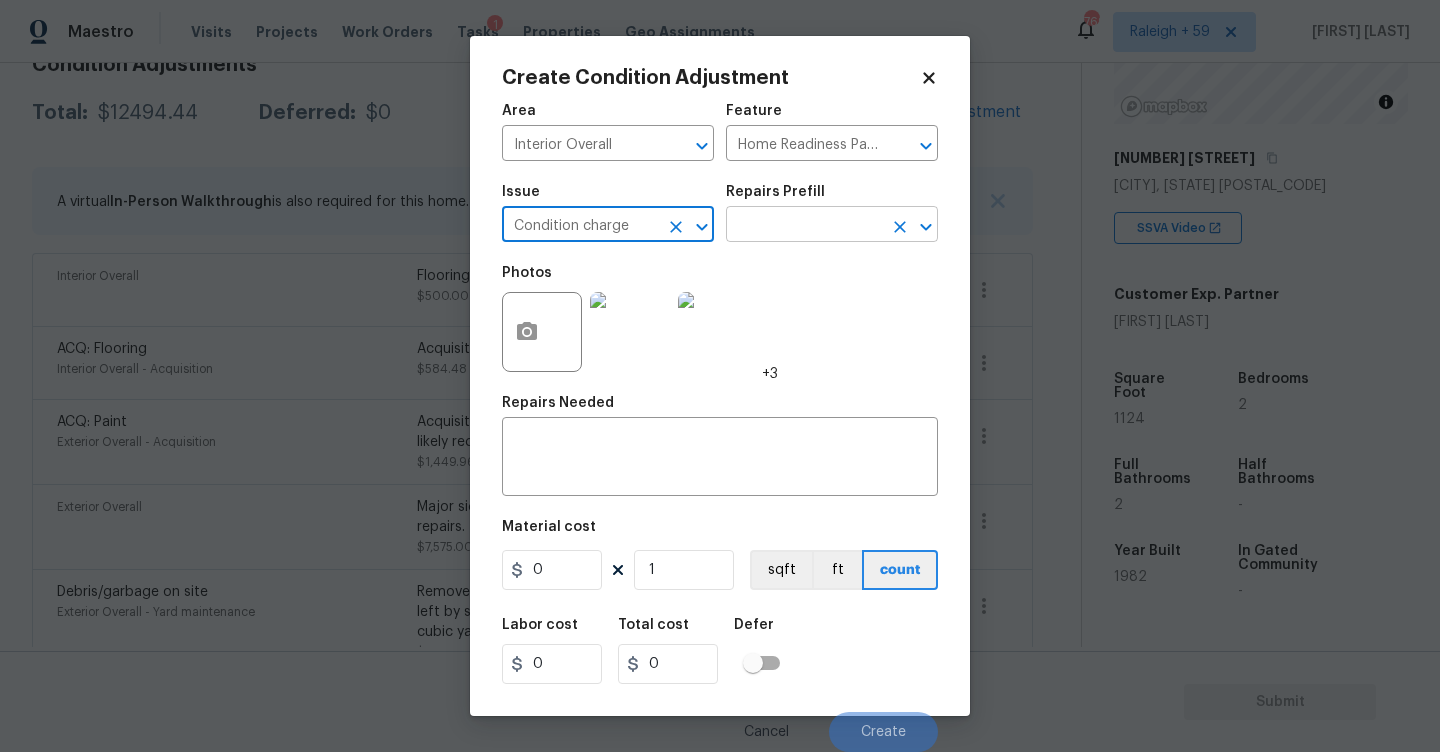 click at bounding box center [804, 226] 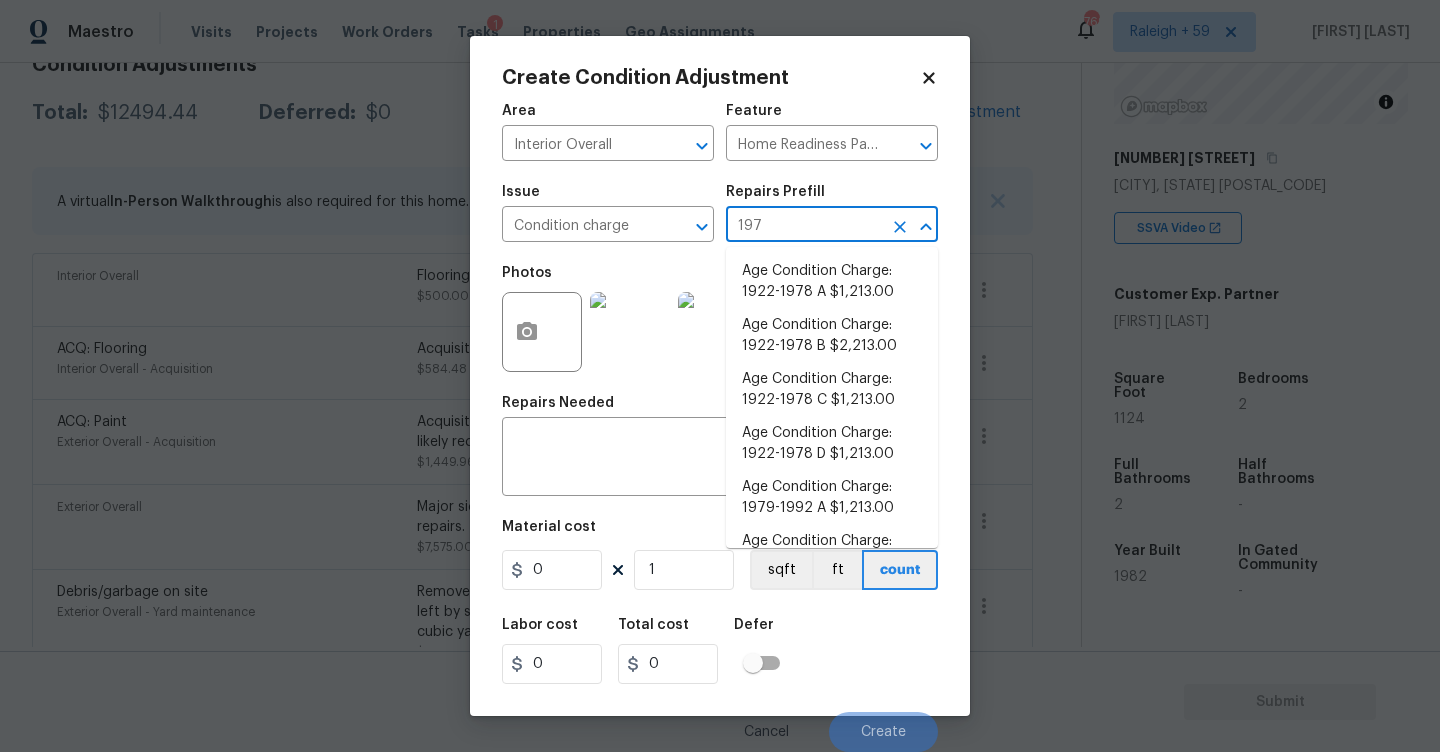 type on "1979" 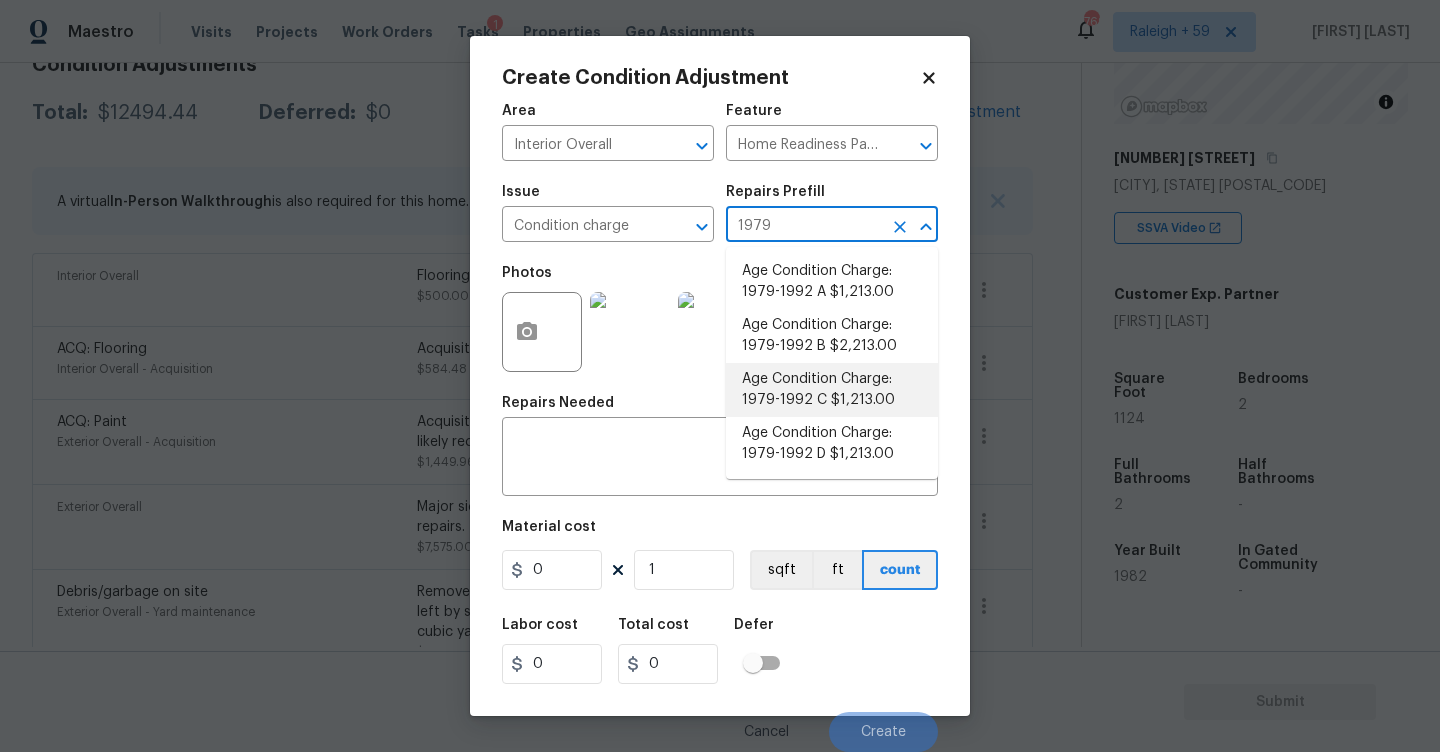 click on "Age Condition Charge: 1979-1992 C	 $1,213.00" at bounding box center (832, 390) 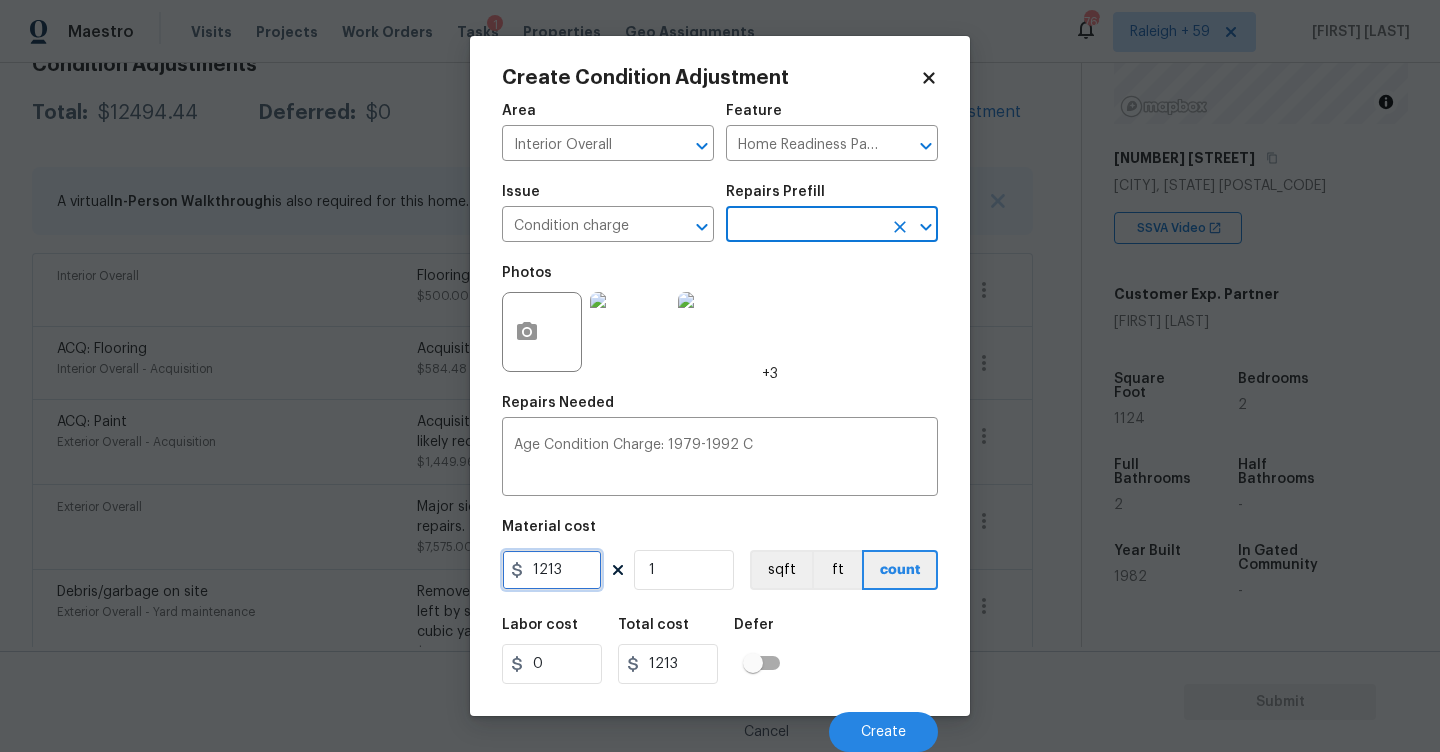 click on "1213" at bounding box center [552, 570] 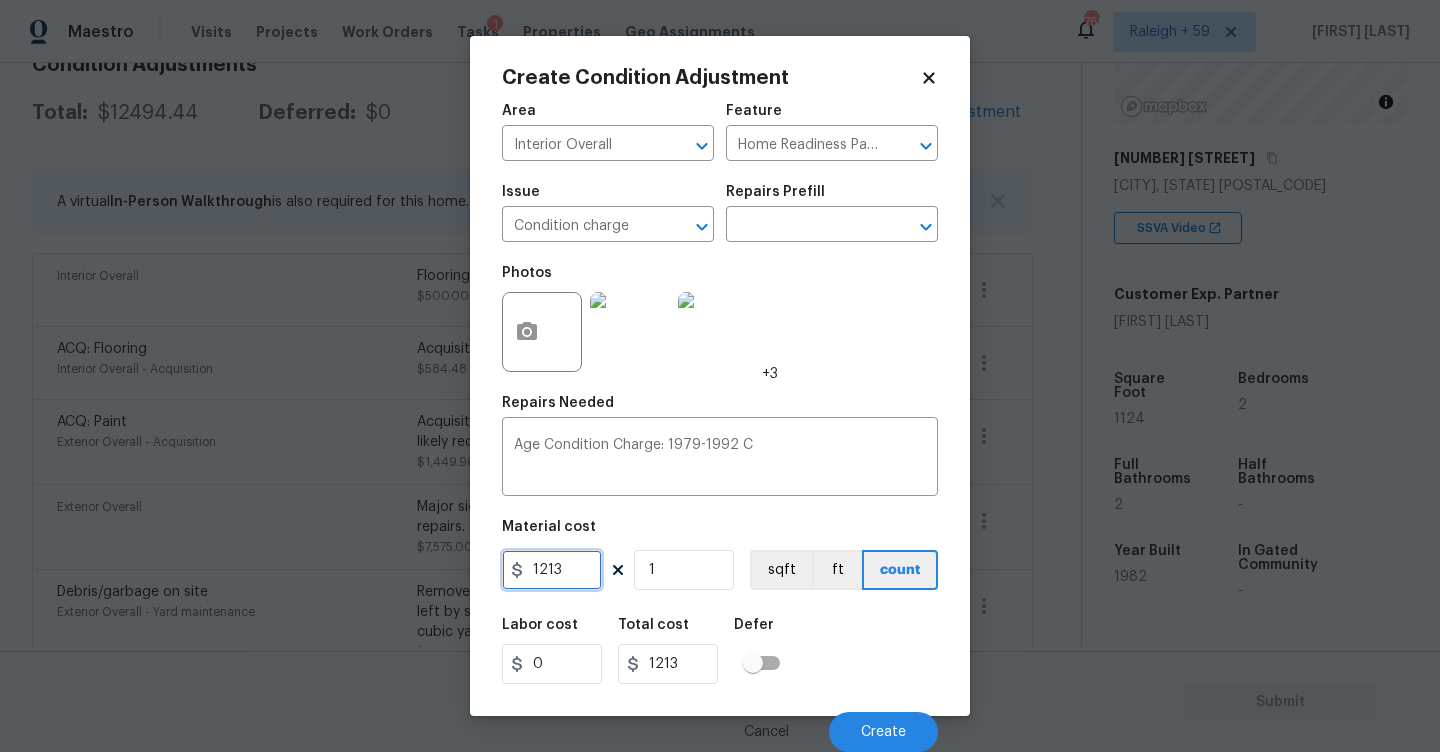 click on "1213" at bounding box center (552, 570) 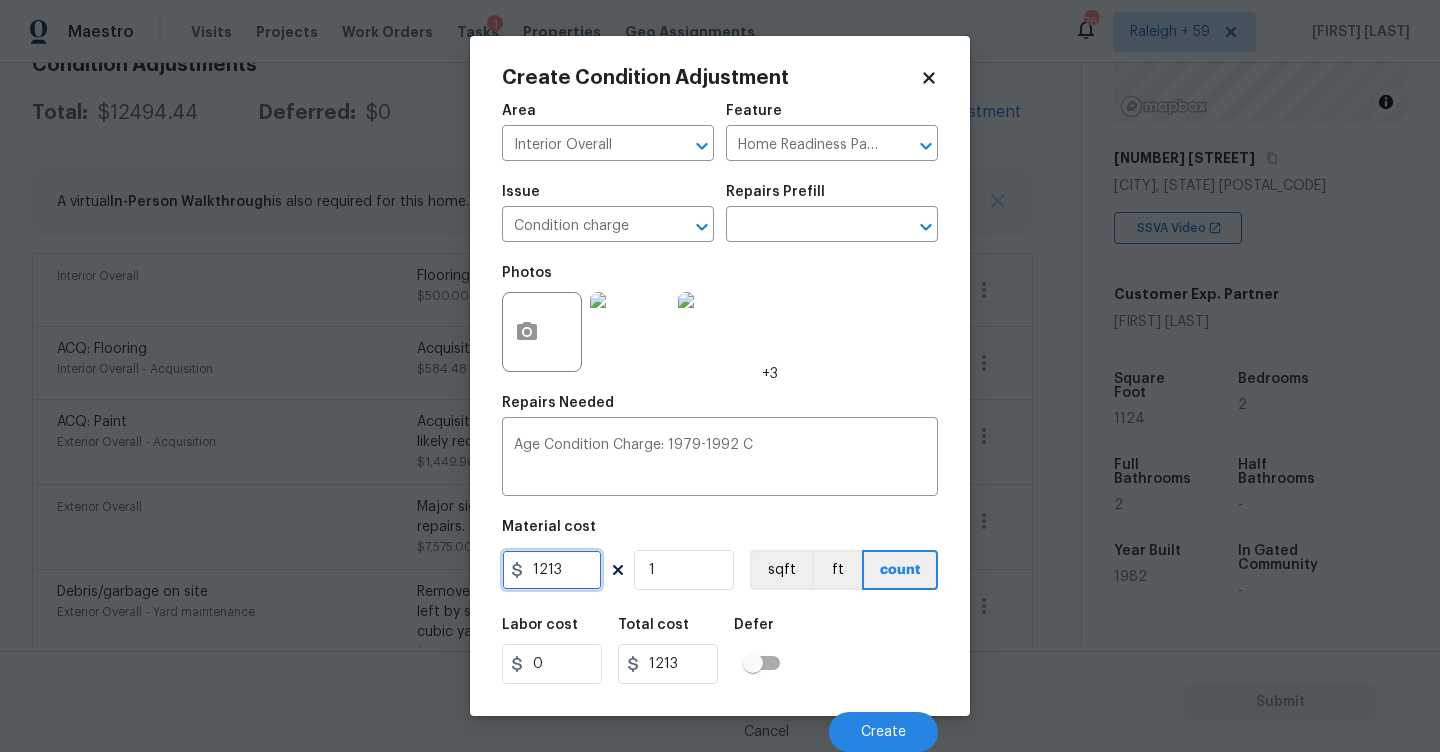 click on "1213" at bounding box center (552, 570) 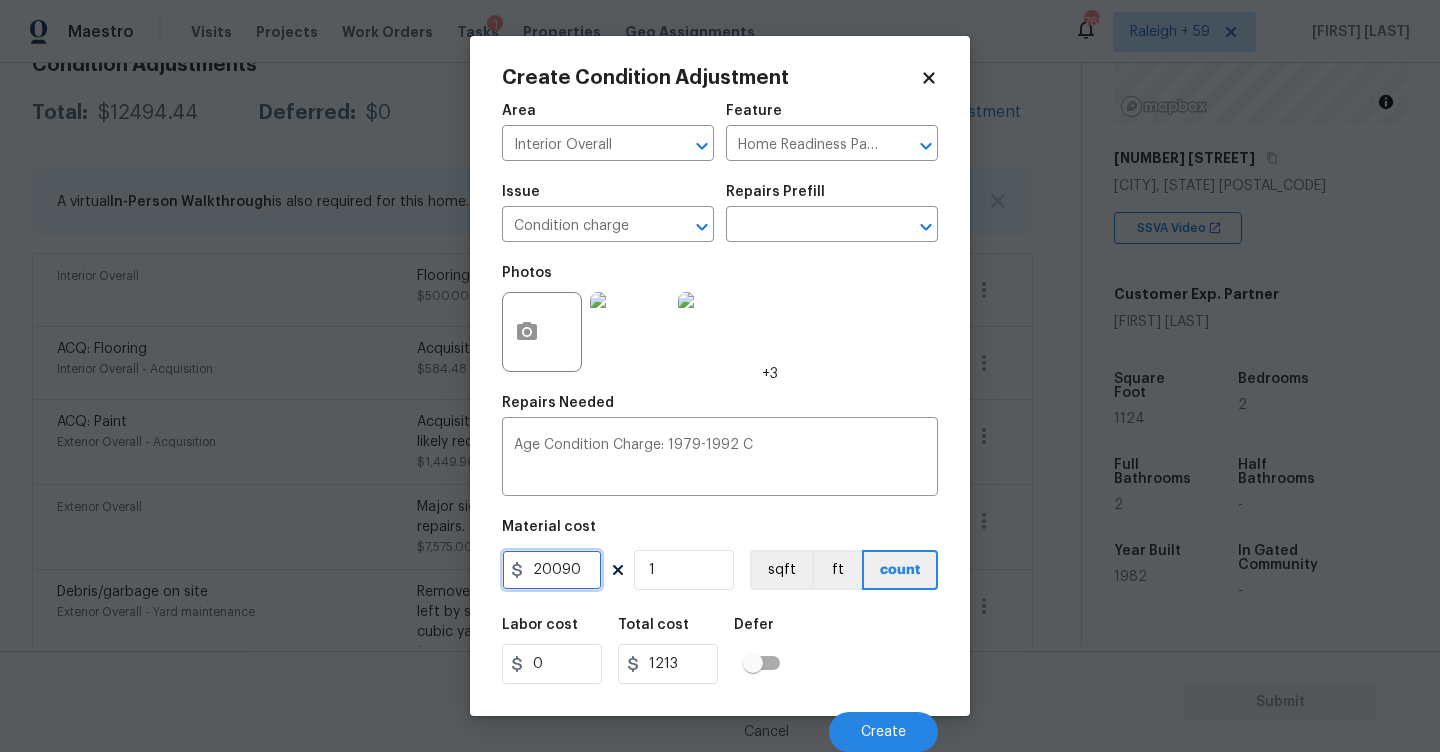 type on "20090" 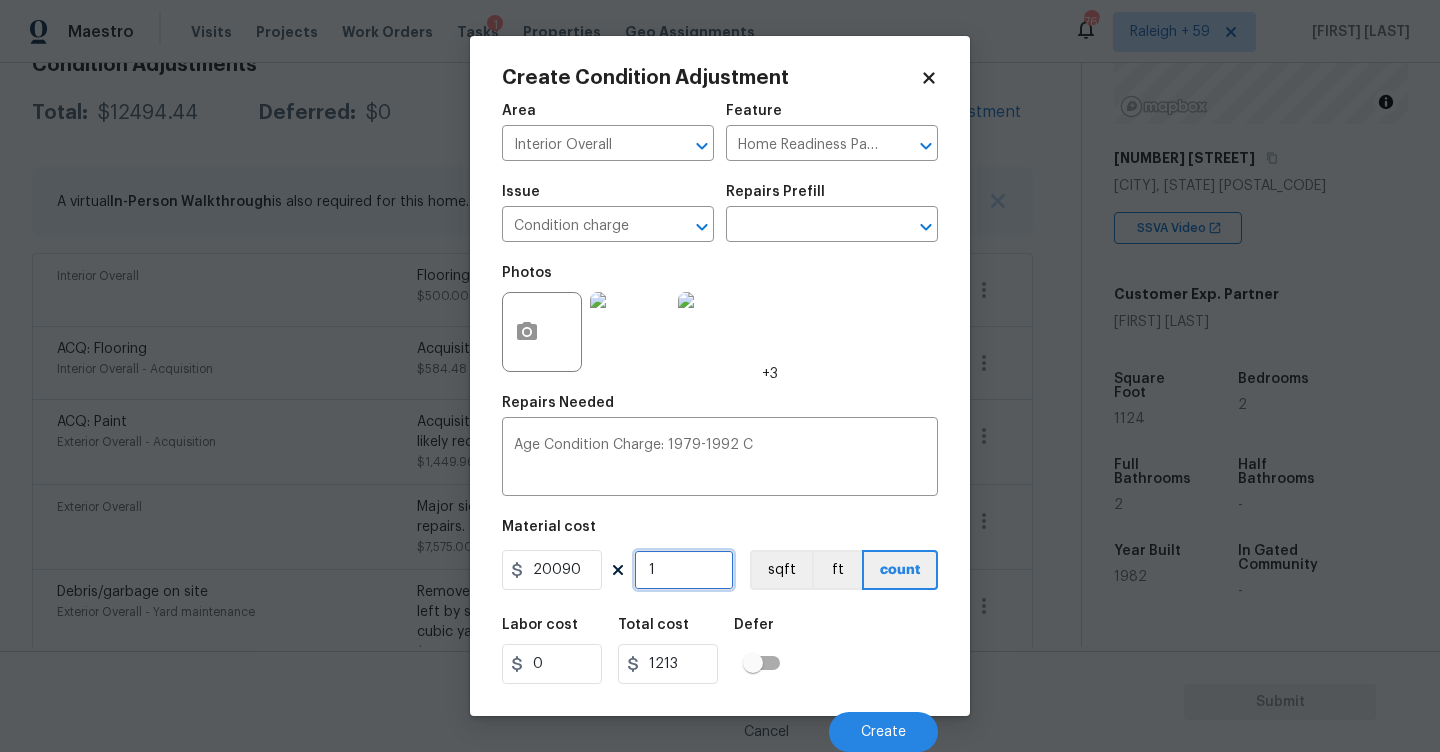 type on "20090" 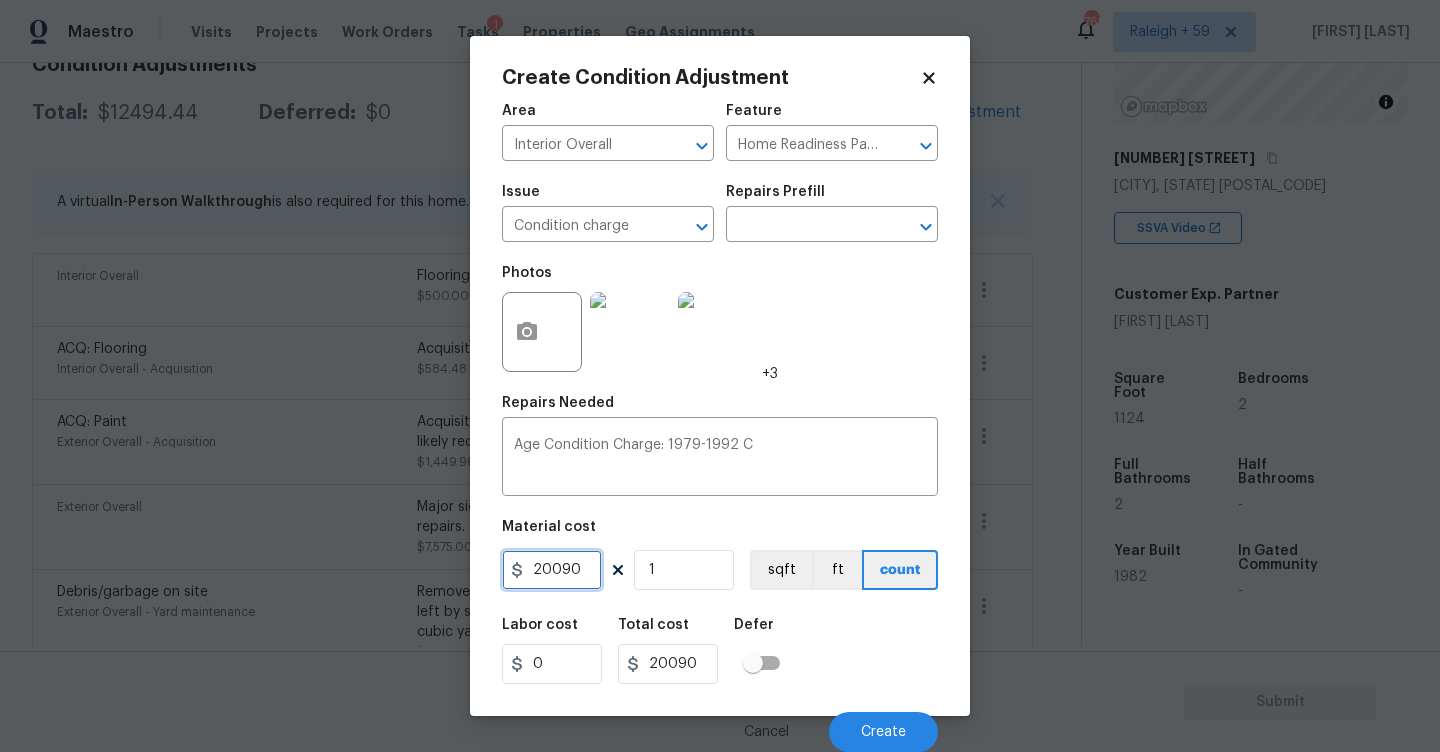 click on "20090" at bounding box center (552, 570) 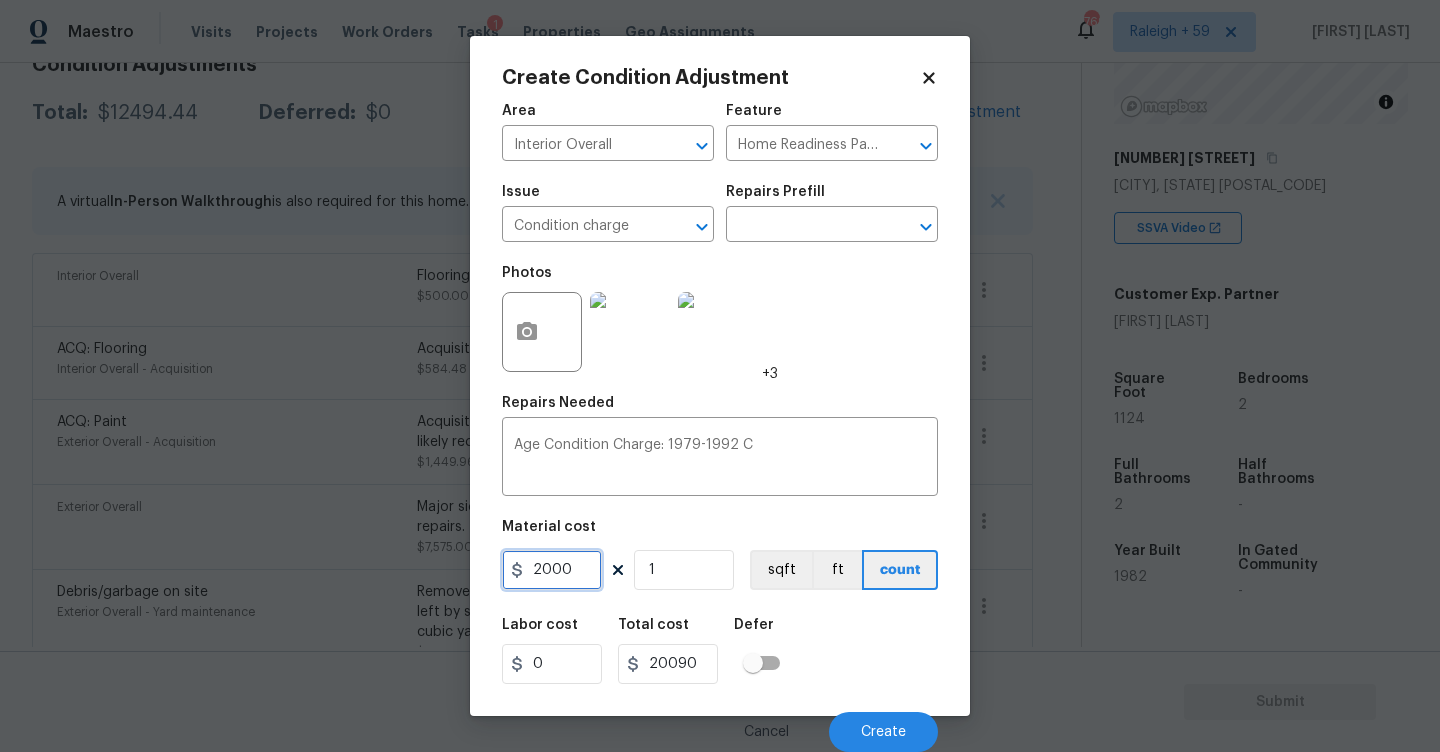 type on "2000" 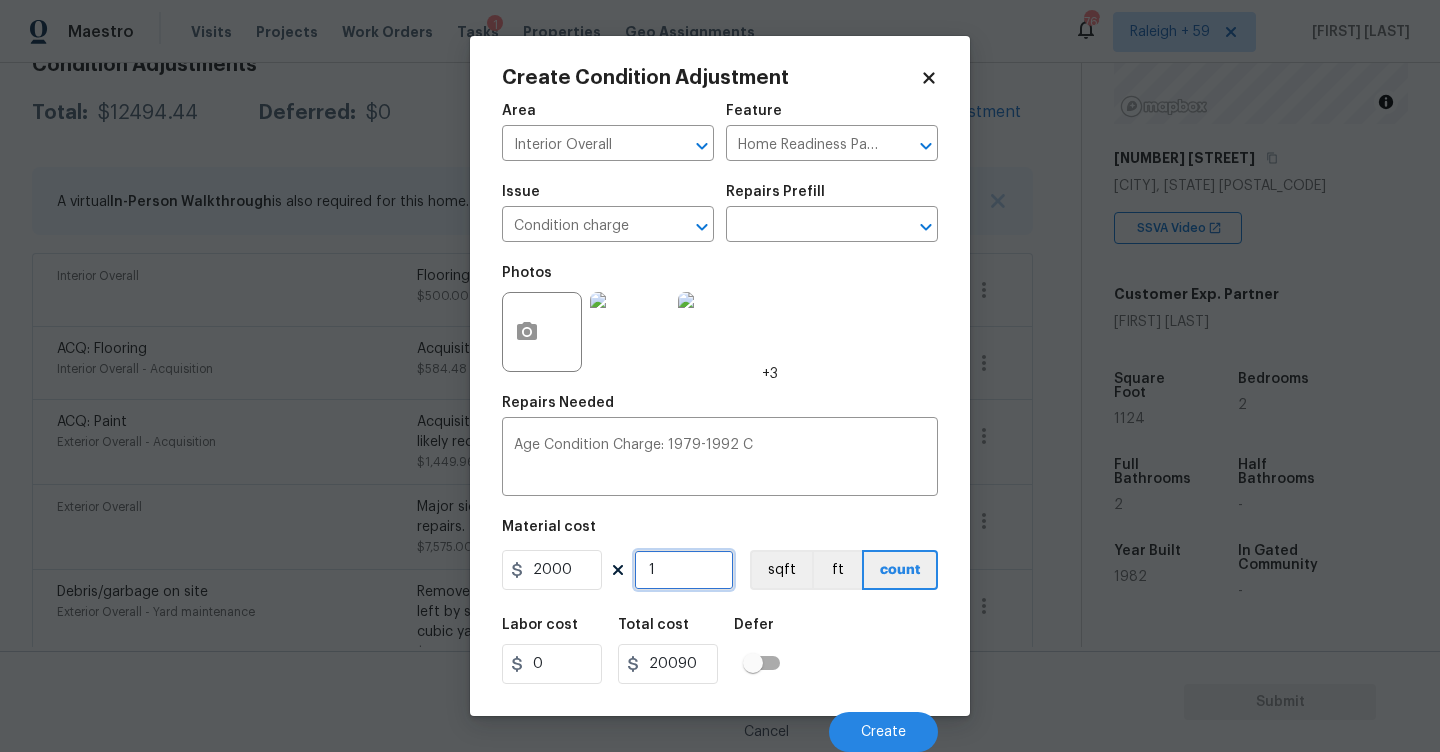 type on "2000" 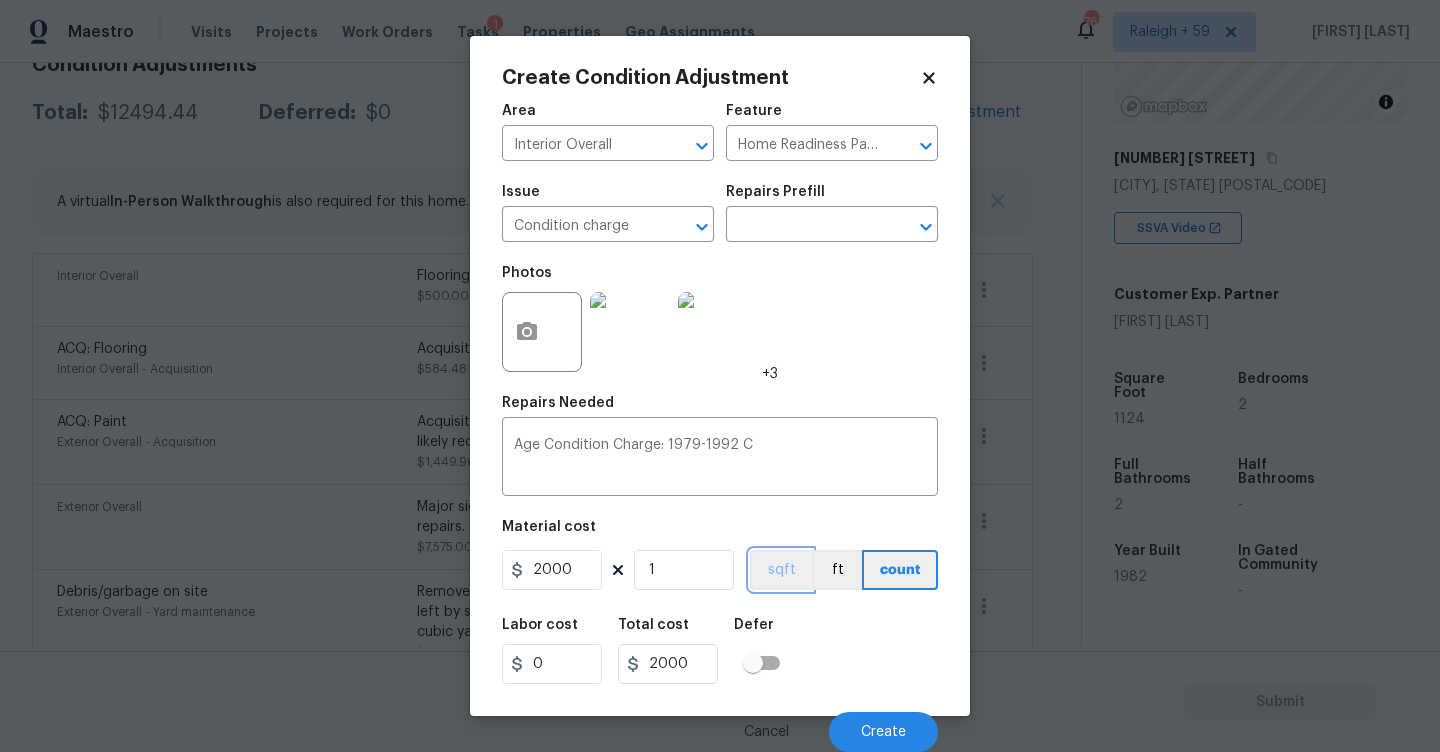 type 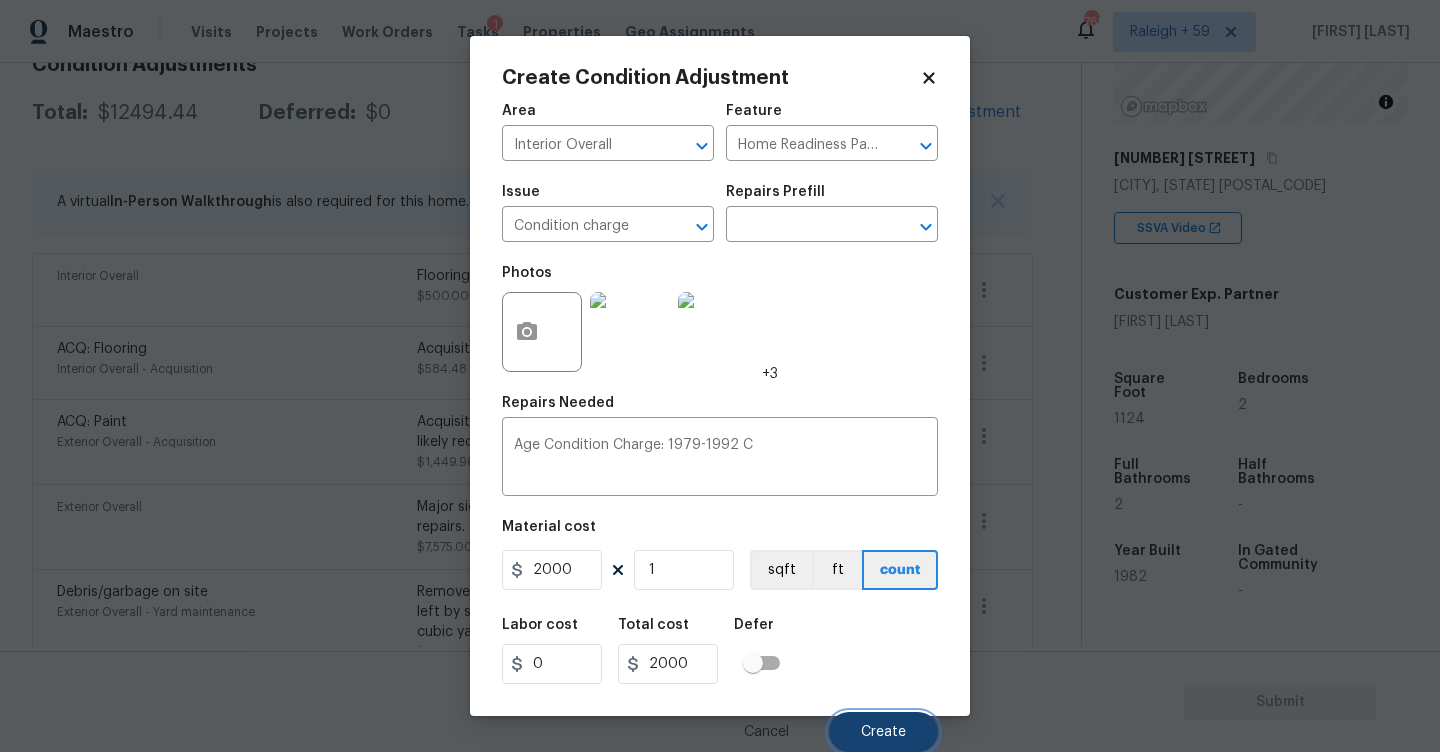 click on "Create" at bounding box center (883, 732) 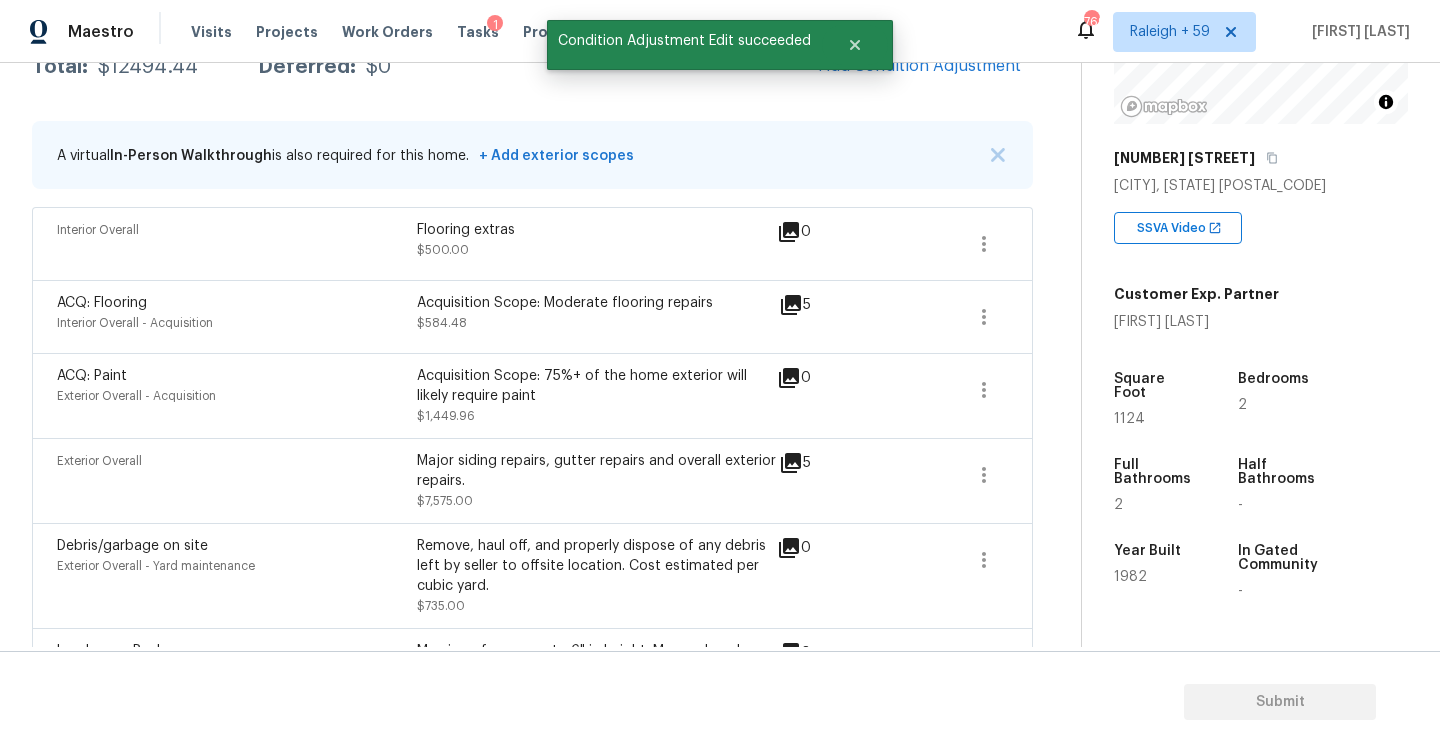 scroll, scrollTop: 312, scrollLeft: 0, axis: vertical 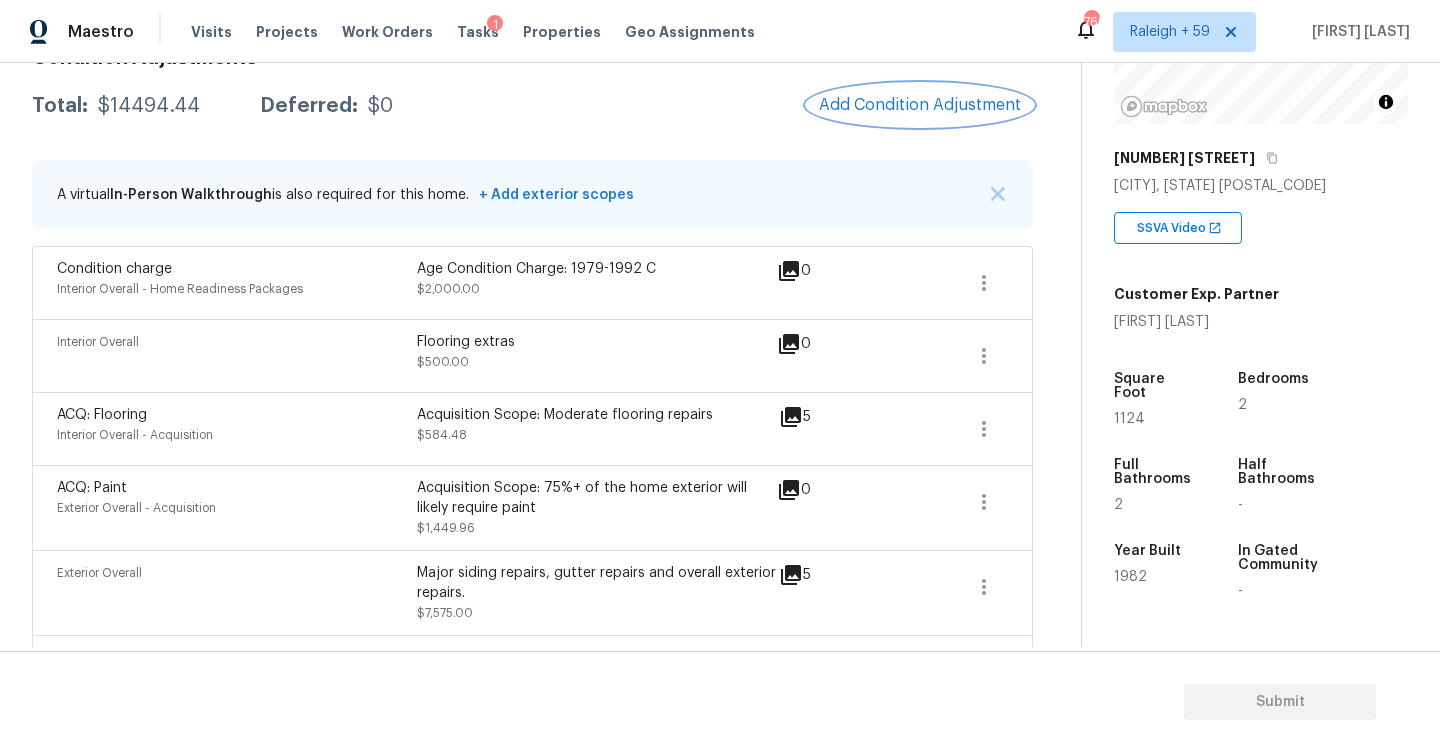 click on "Add Condition Adjustment" at bounding box center (920, 105) 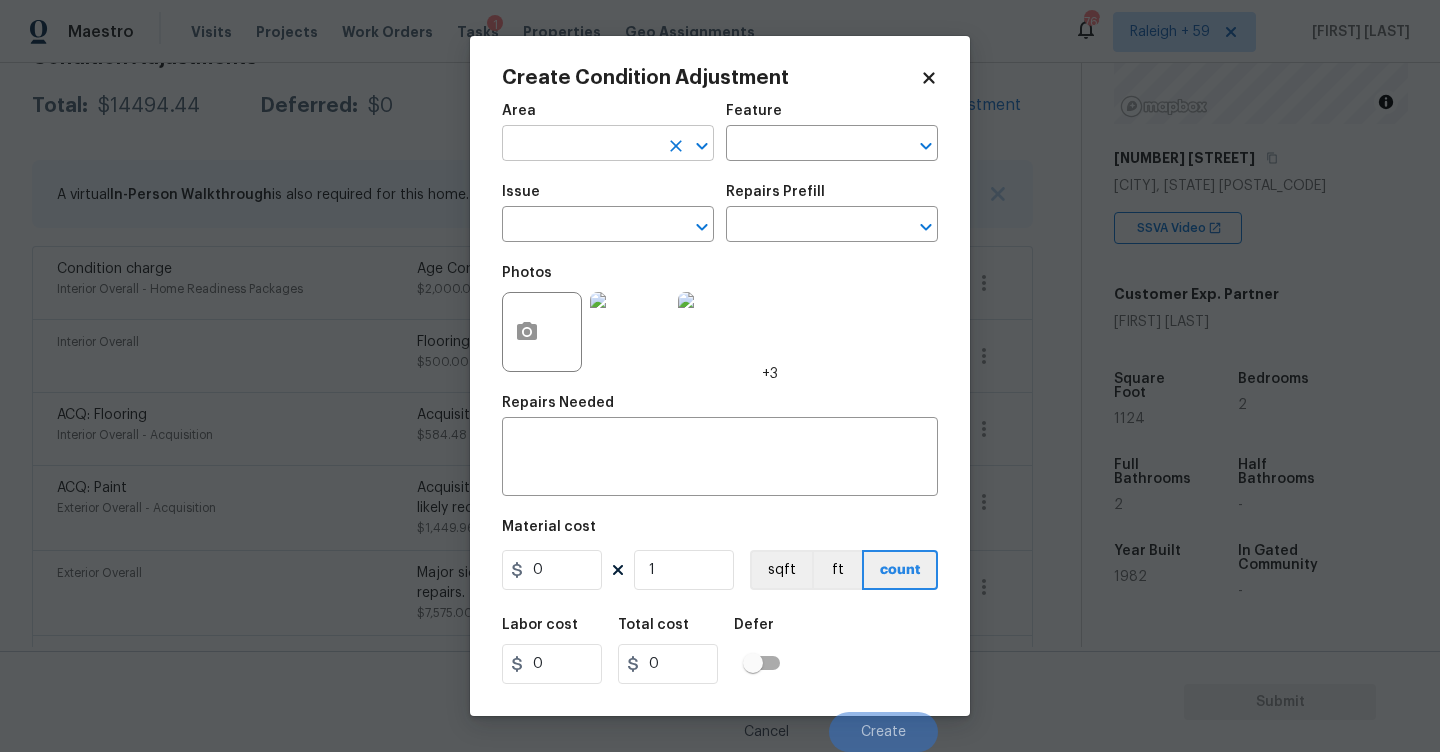 click at bounding box center (580, 145) 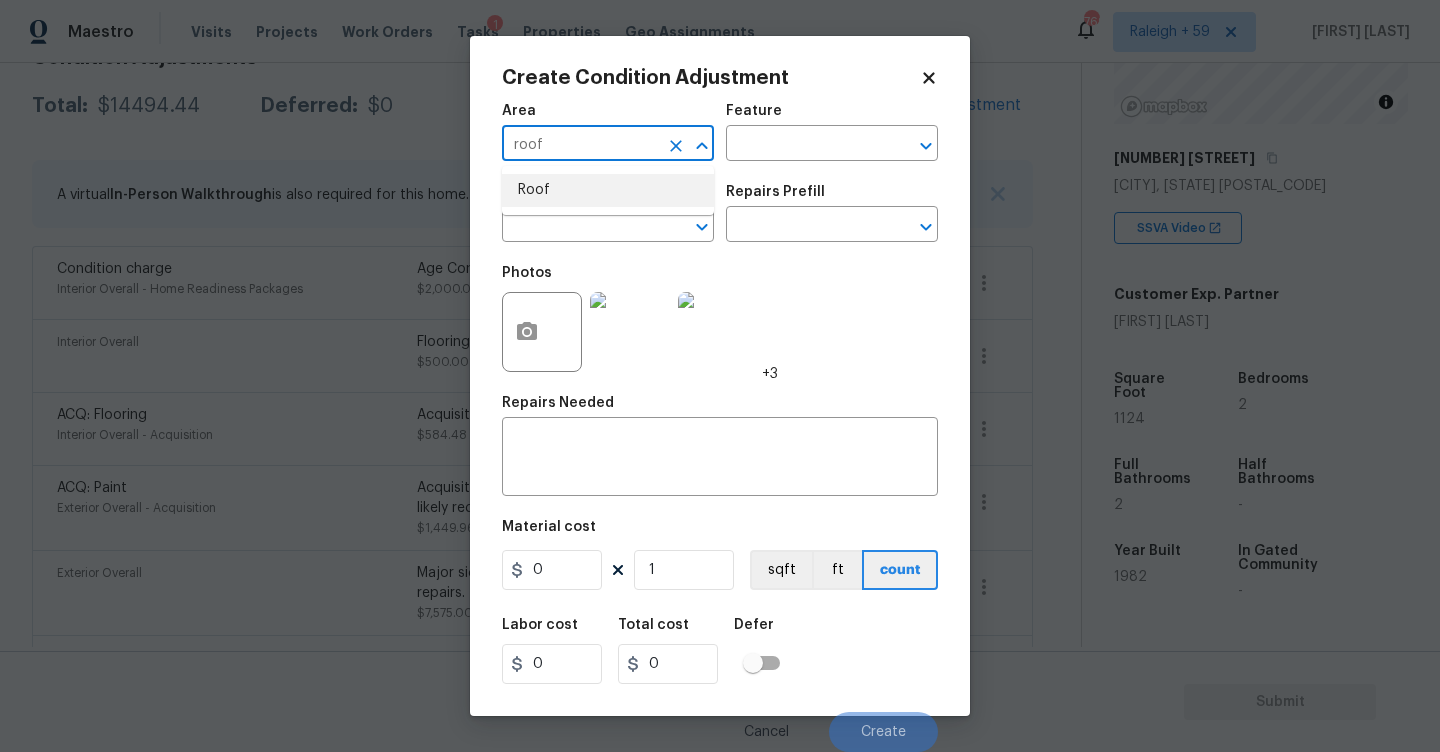 click on "Roof" at bounding box center (608, 190) 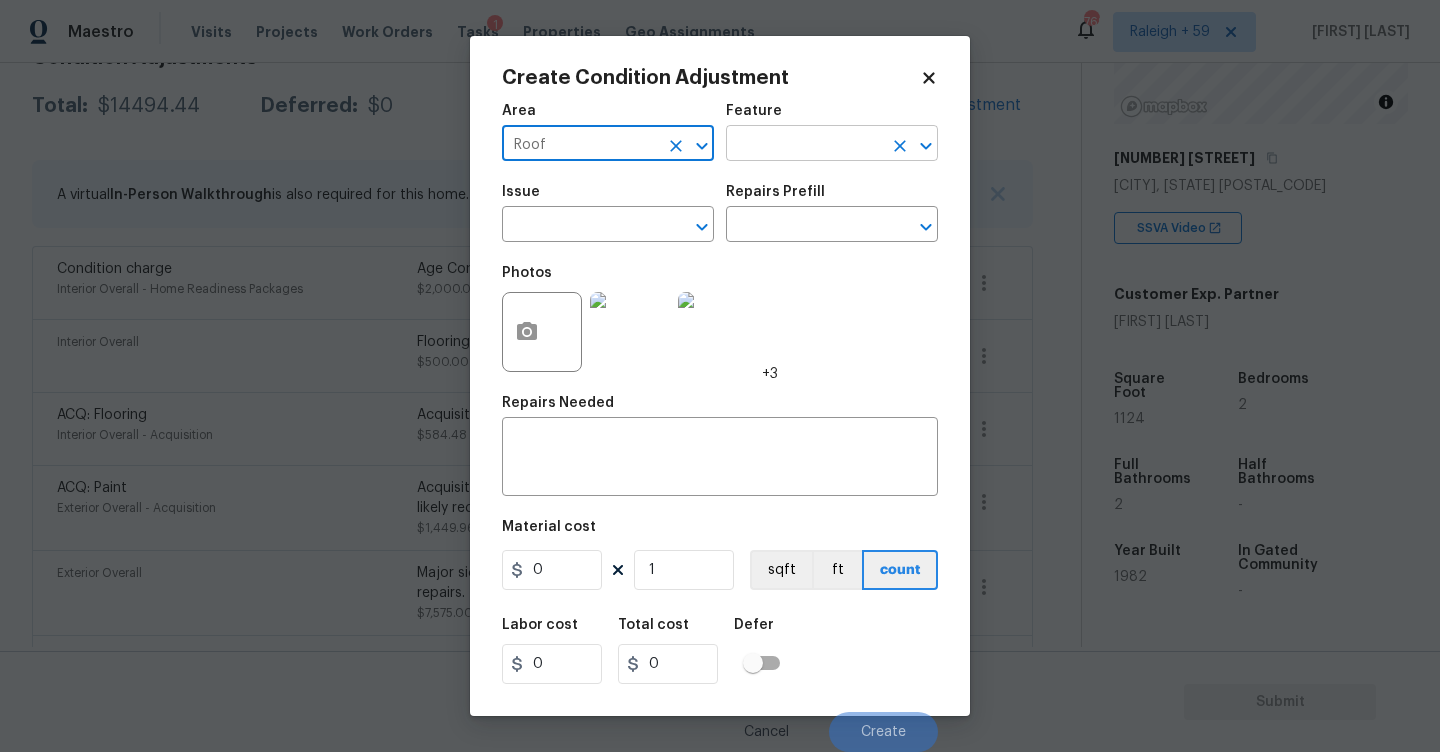 type on "Roof" 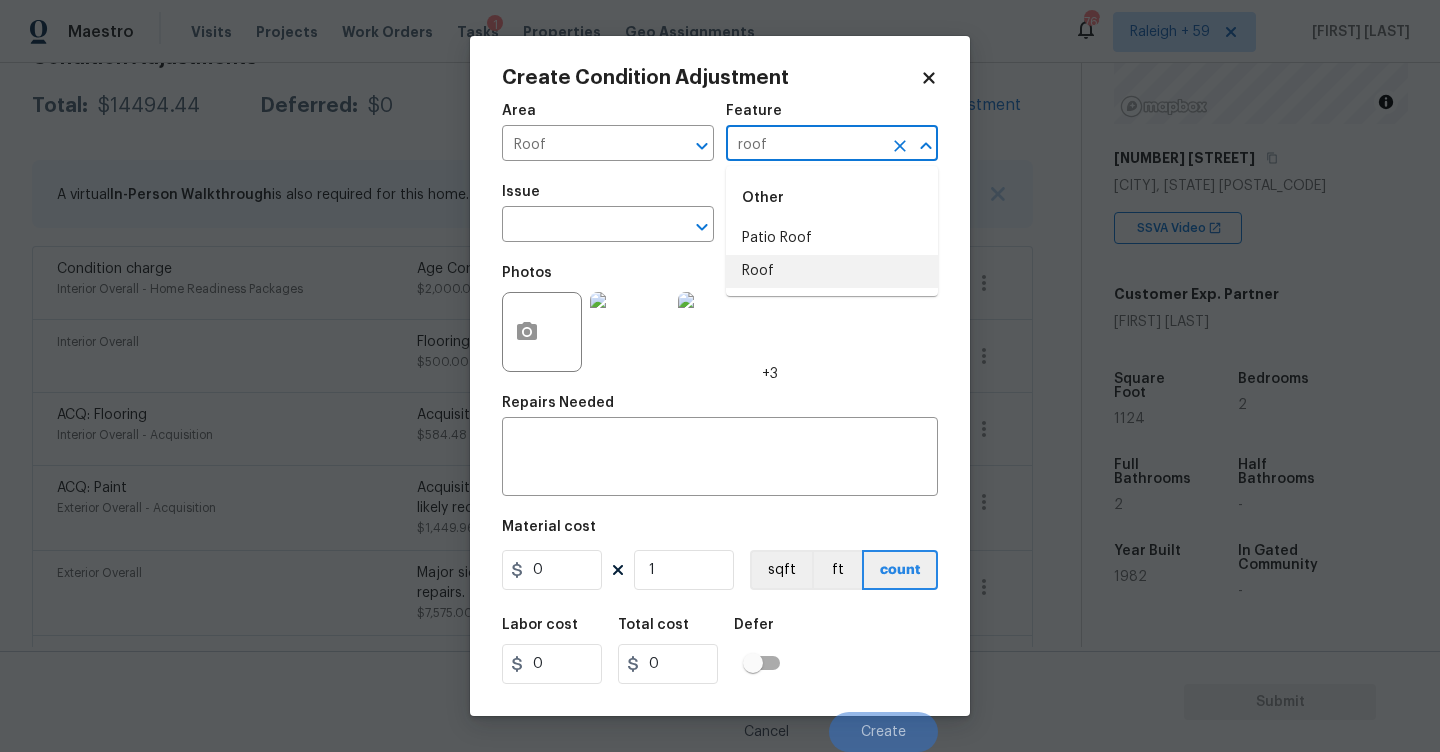 click on "Roof" at bounding box center (832, 271) 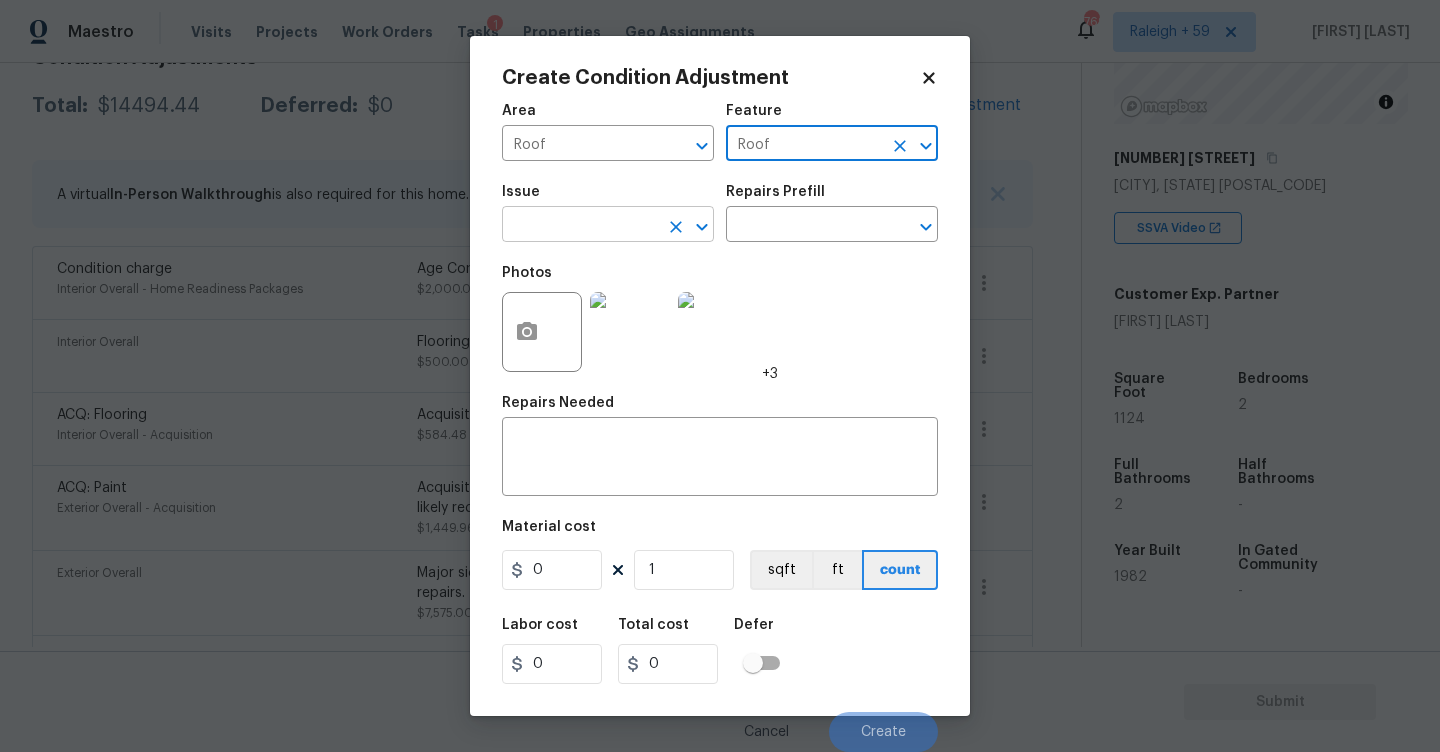 type on "Roof" 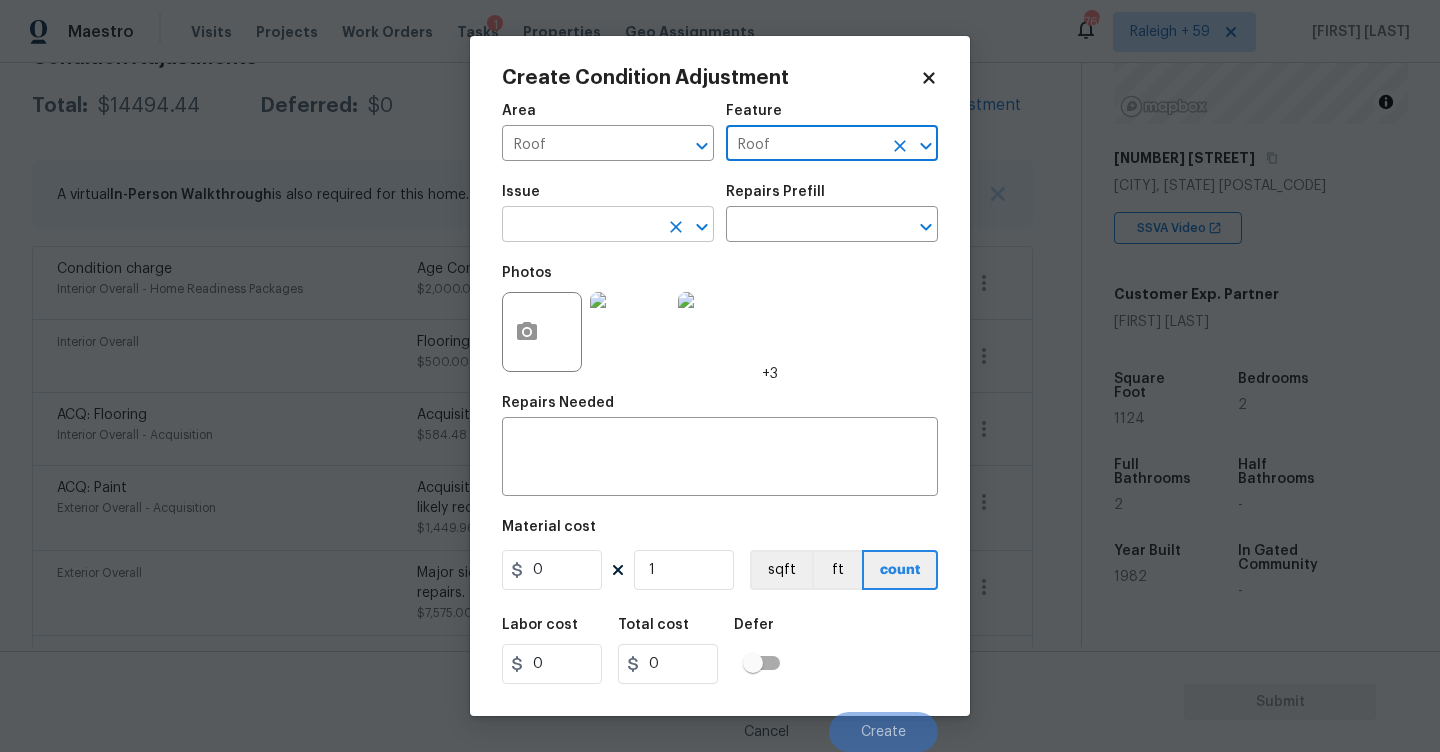 click at bounding box center (580, 226) 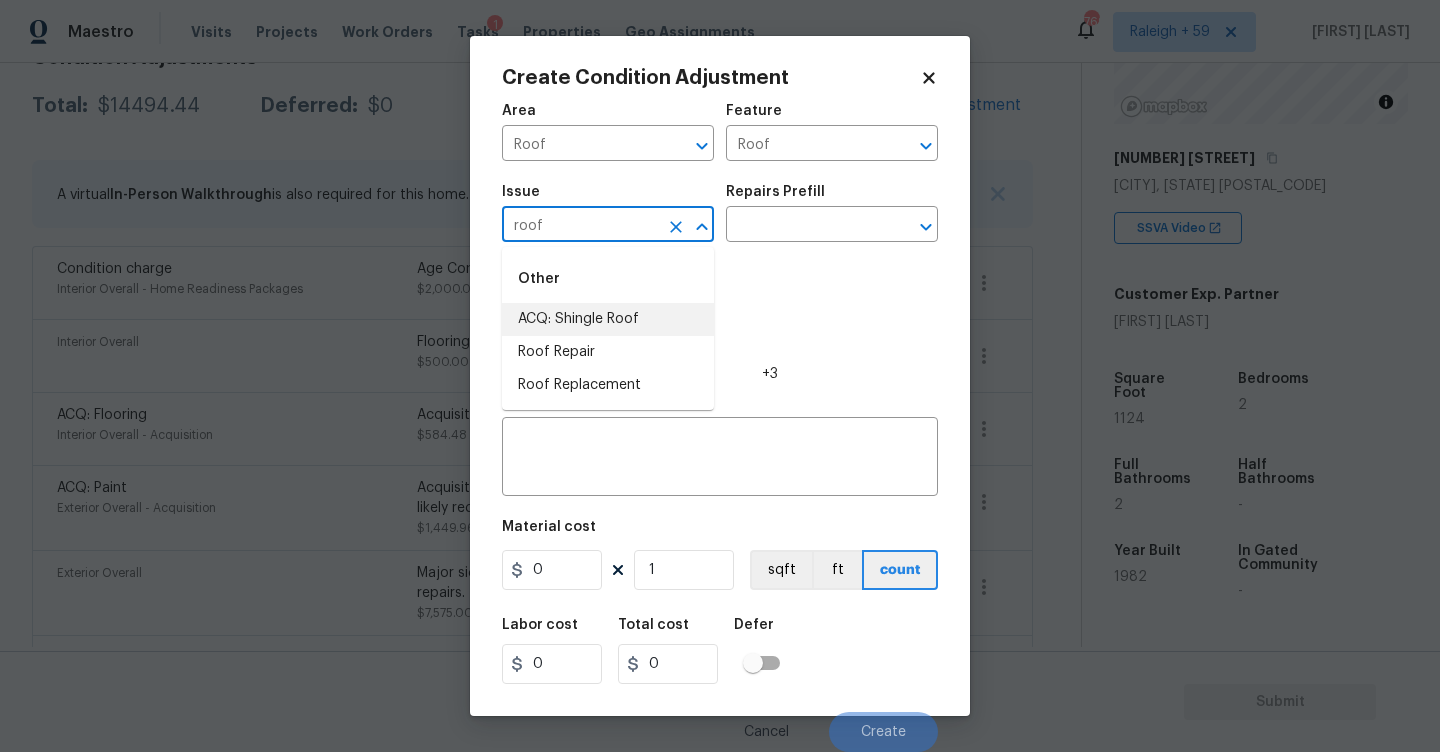 click on "ACQ: Shingle Roof" at bounding box center (608, 319) 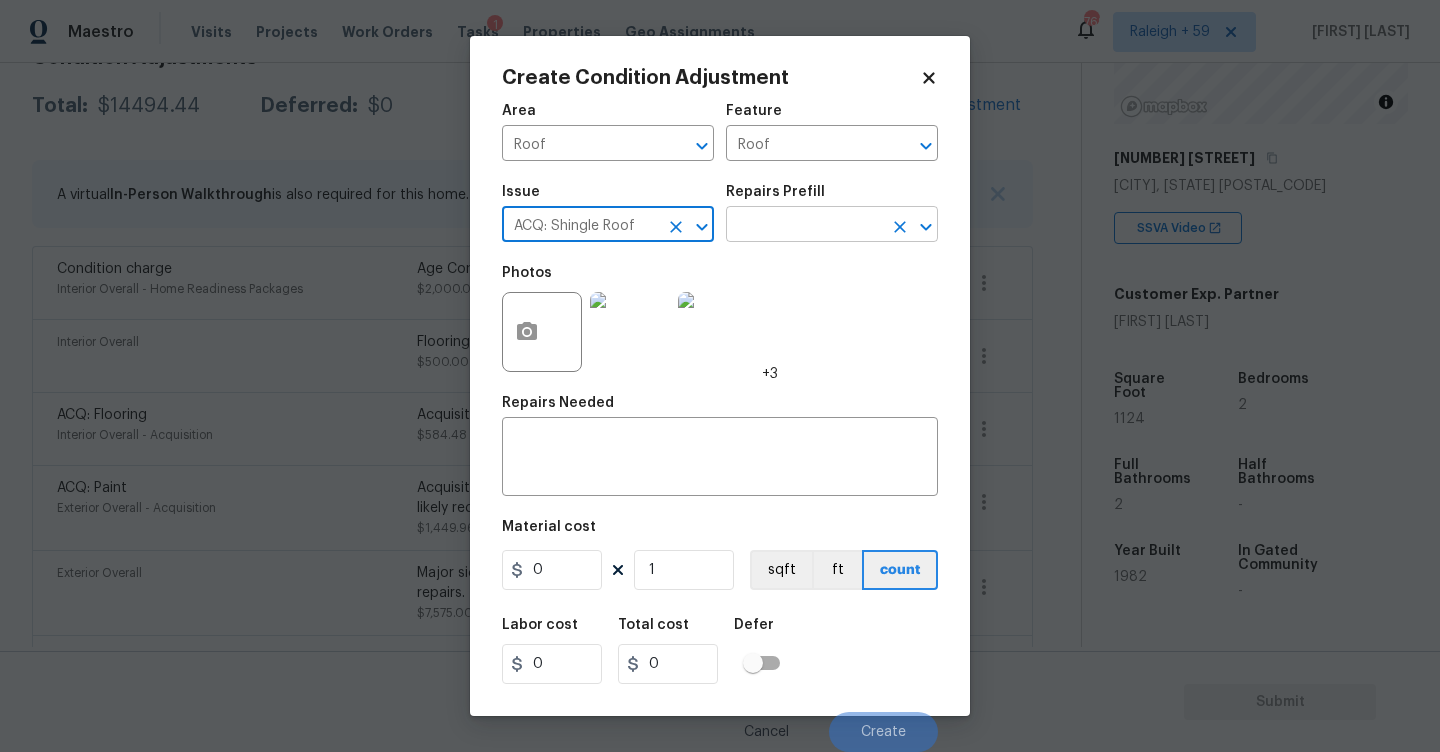 type on "ACQ: Shingle Roof" 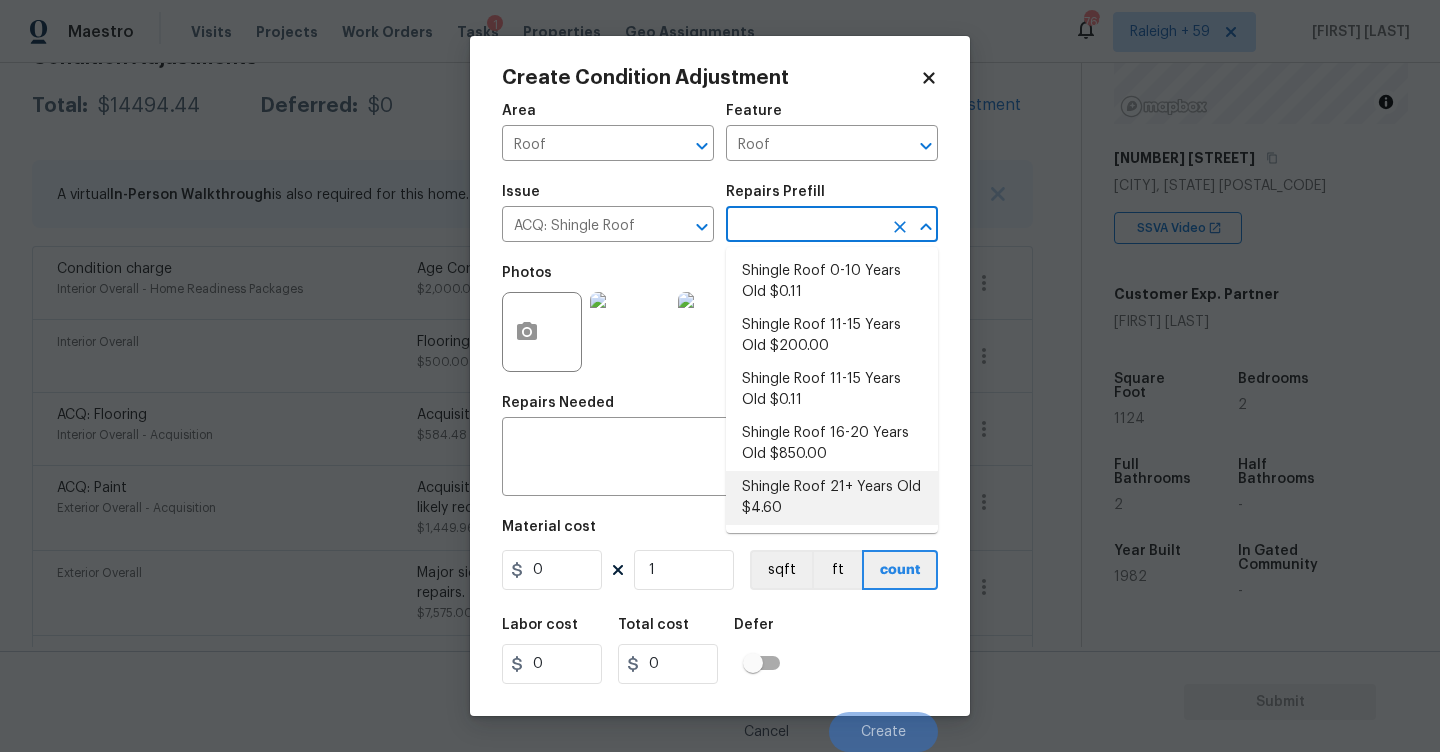 click on "Shingle Roof 21+ Years Old $4.60" at bounding box center [832, 498] 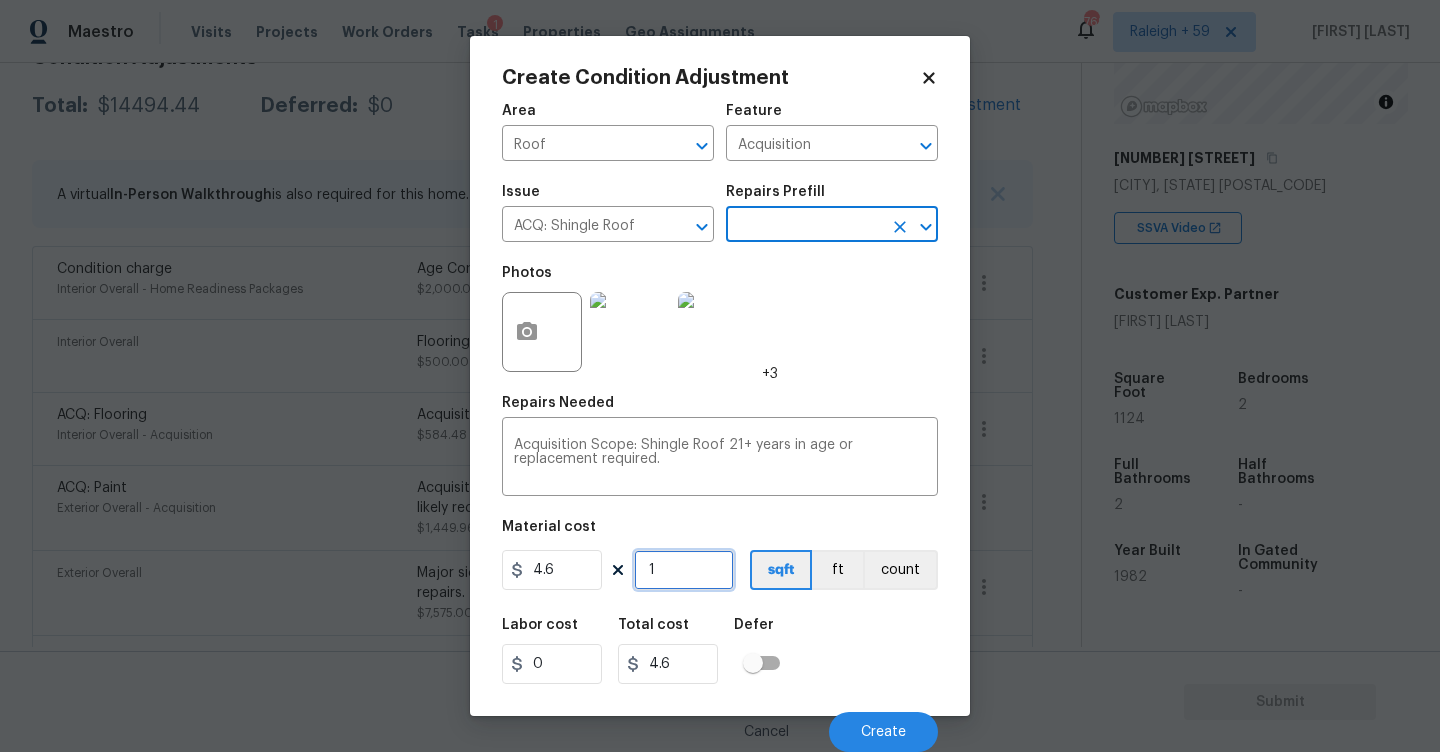 click on "1" at bounding box center [684, 570] 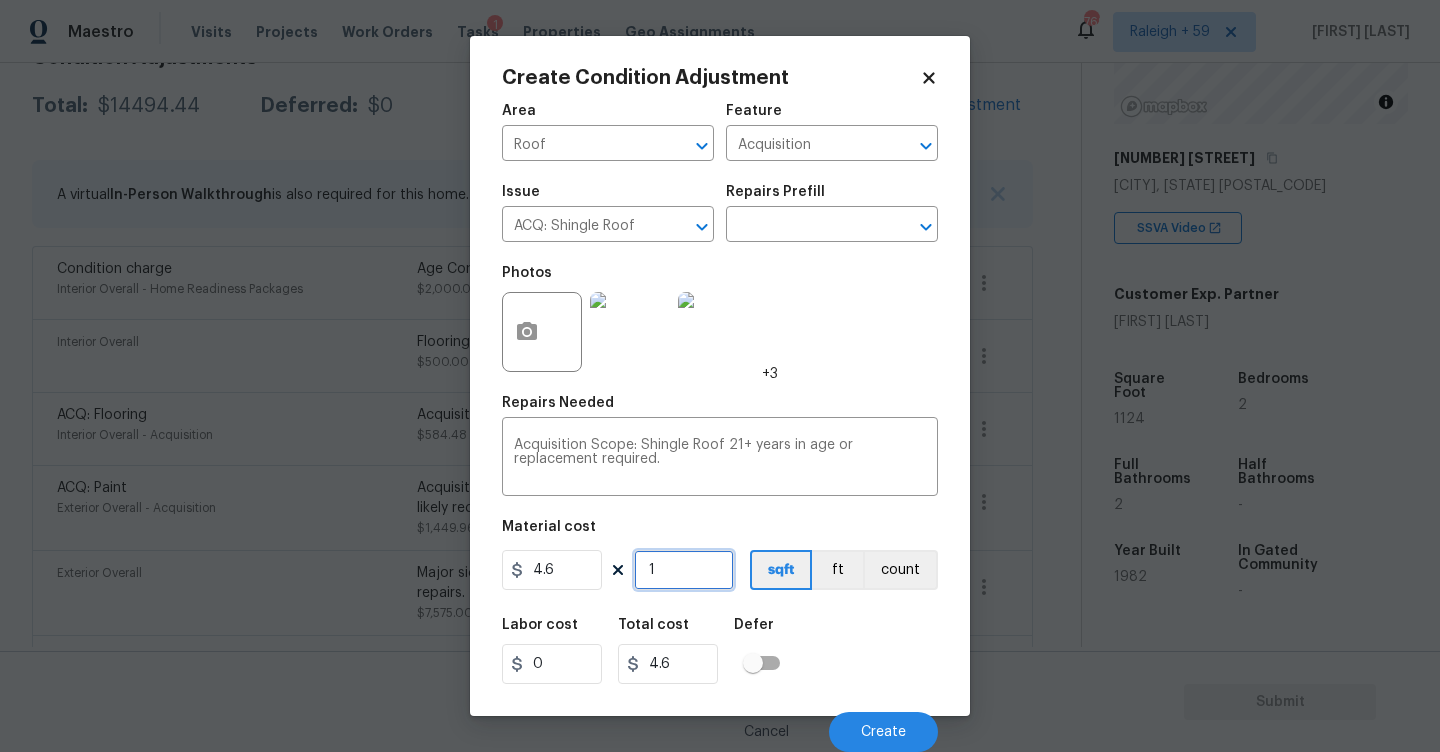 type on "0" 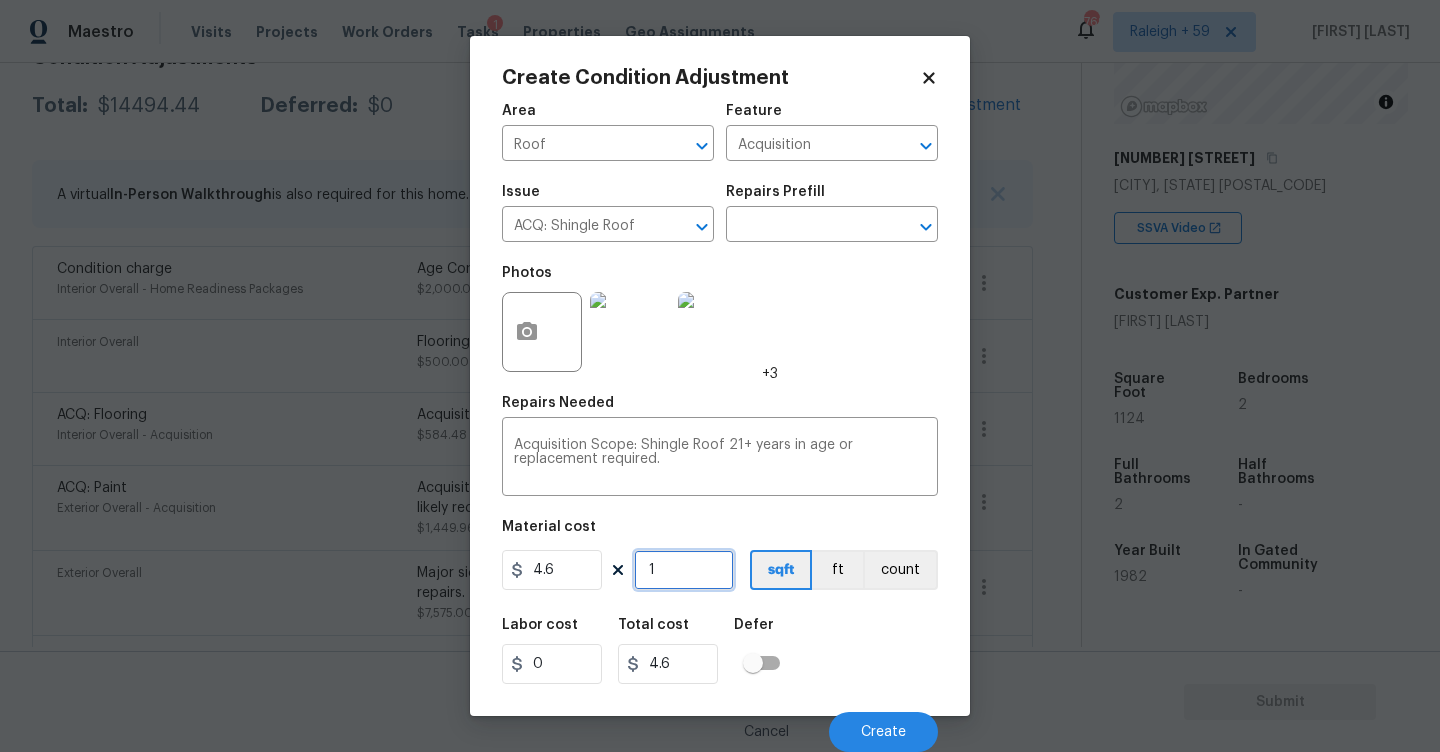 type on "0" 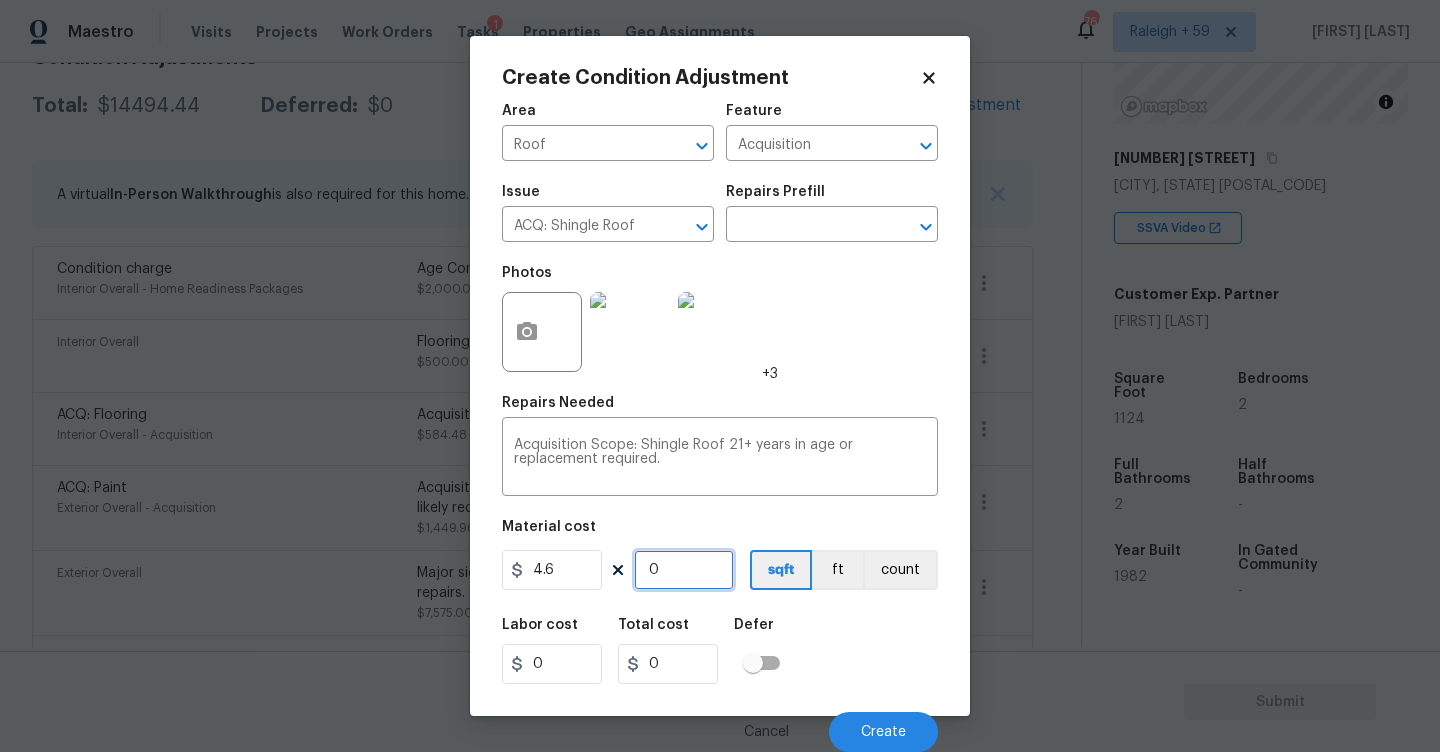 type on "1" 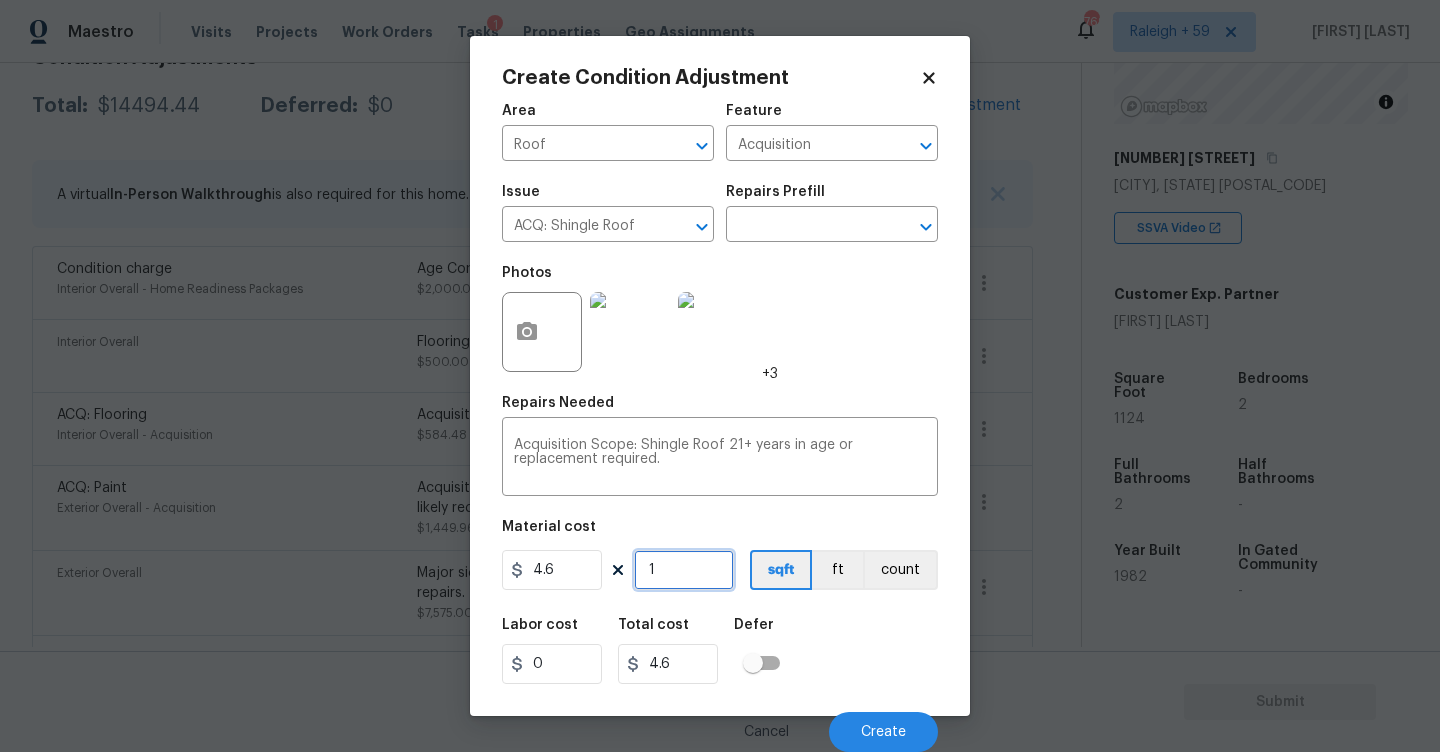 type on "11" 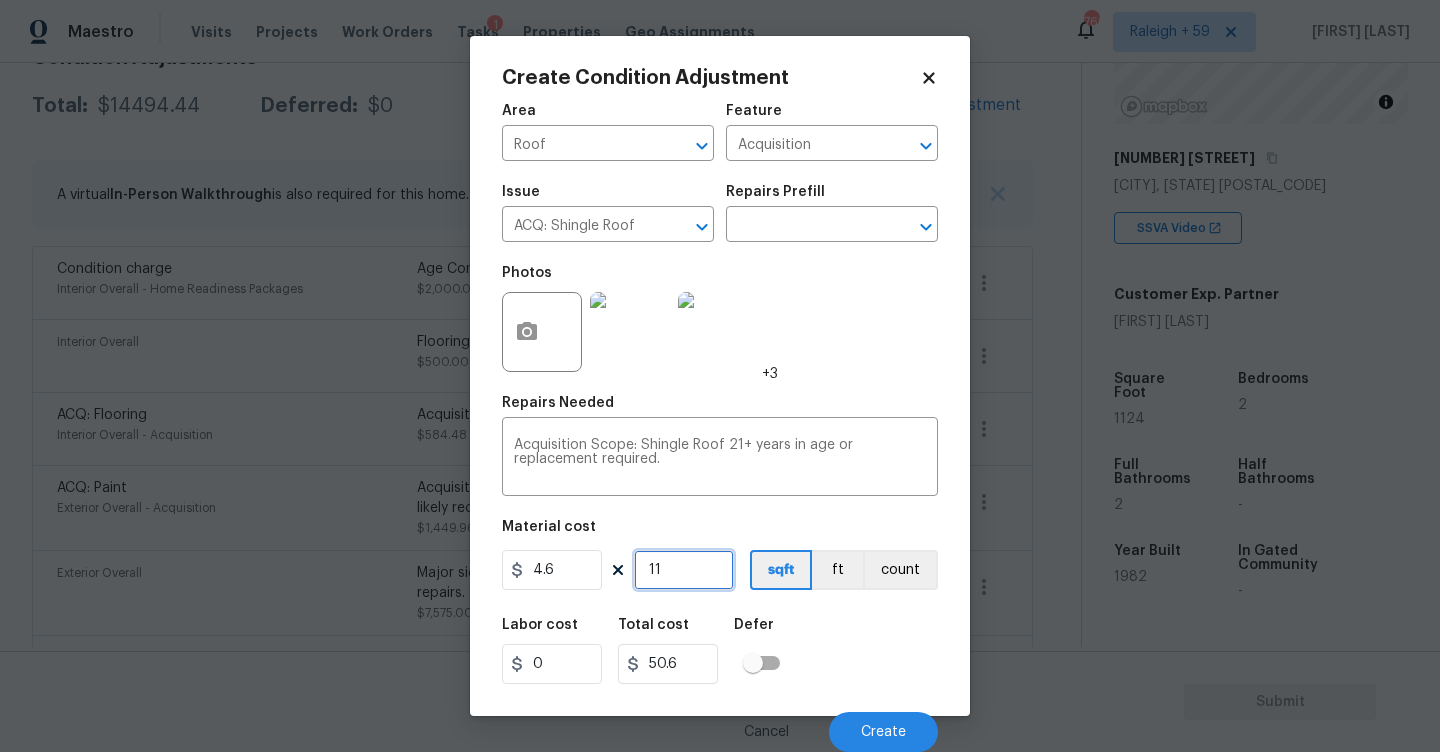 type on "112" 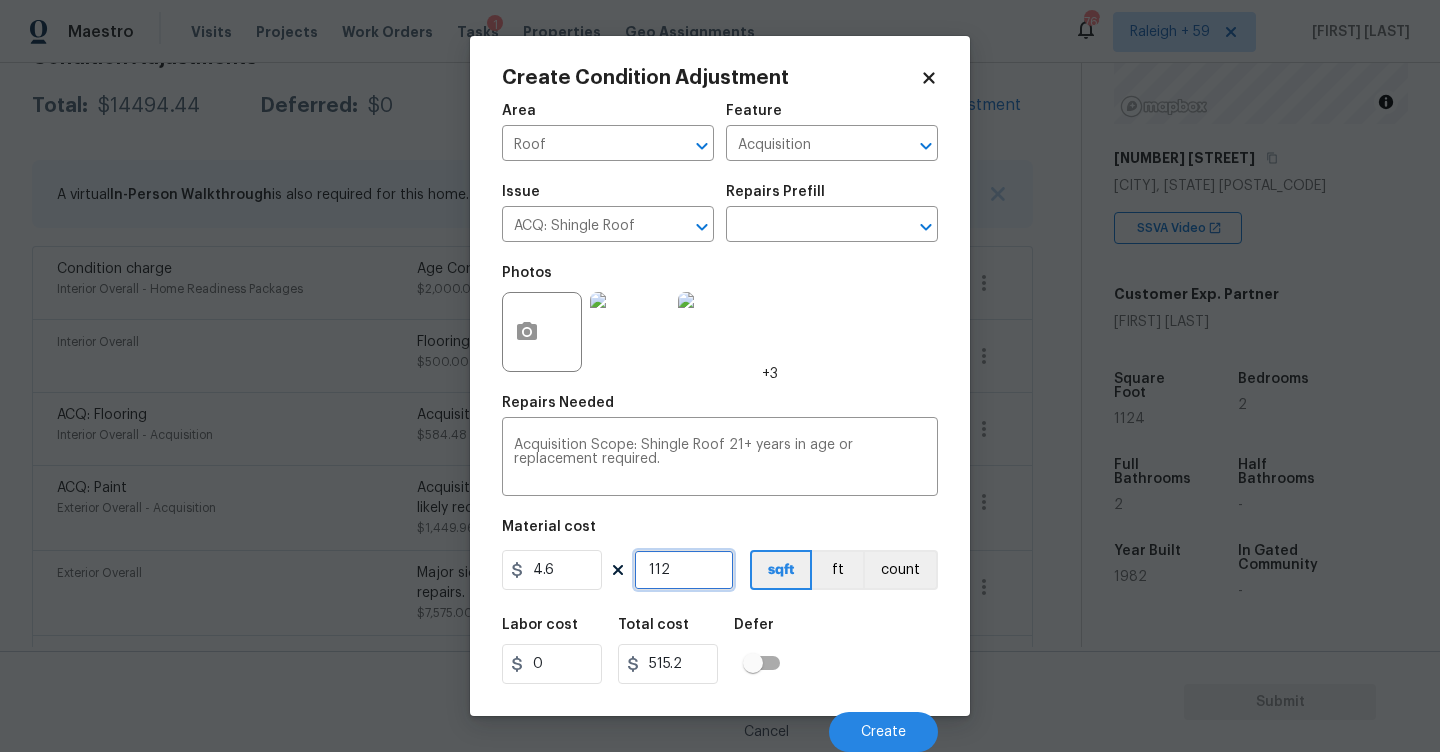 type on "1124" 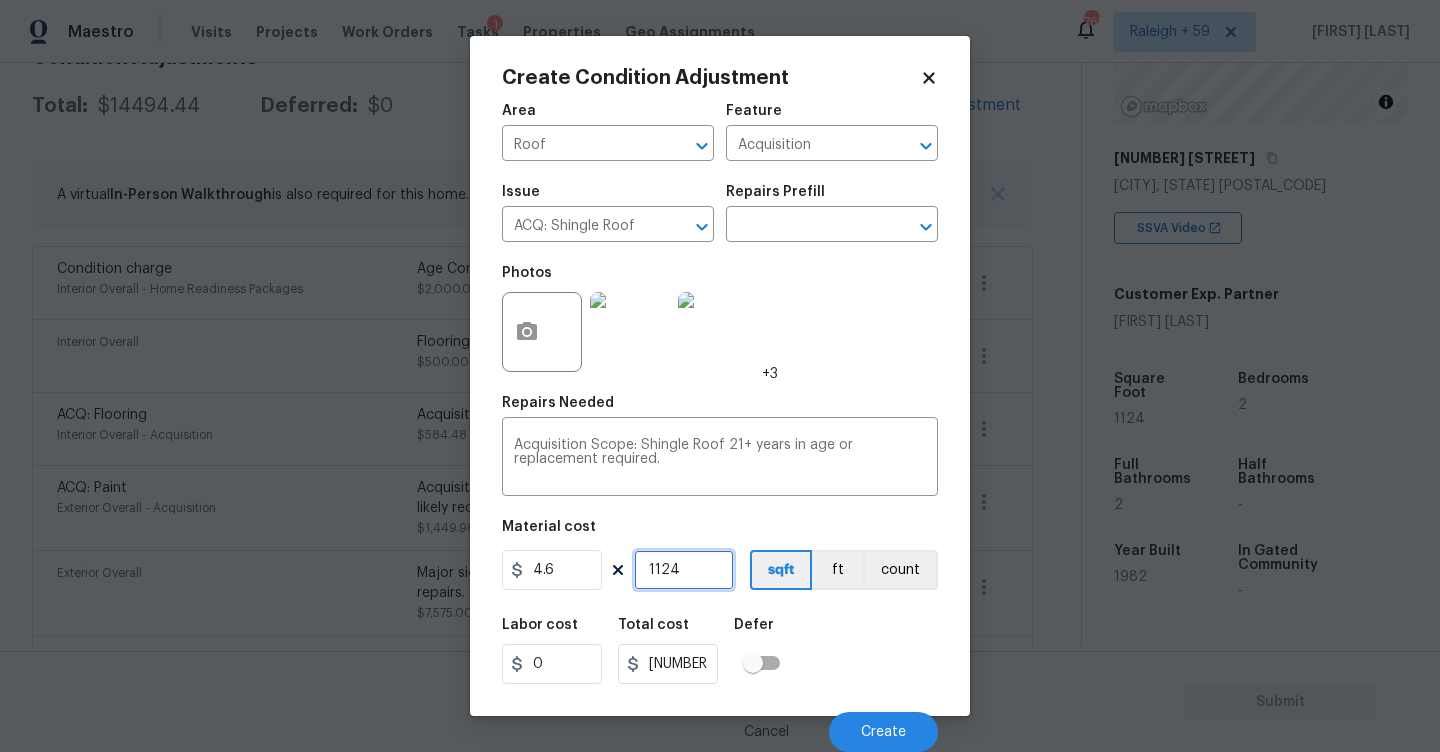 type on "1124" 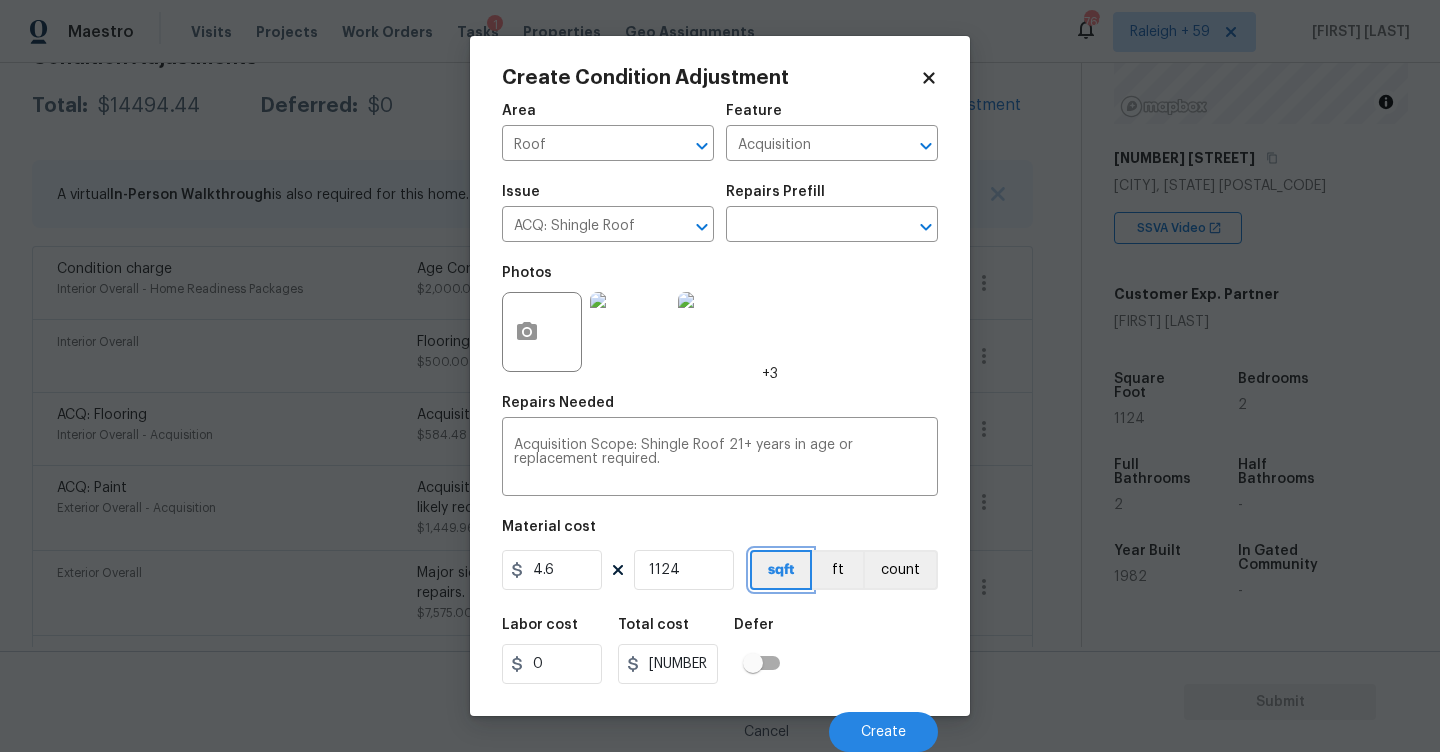 type 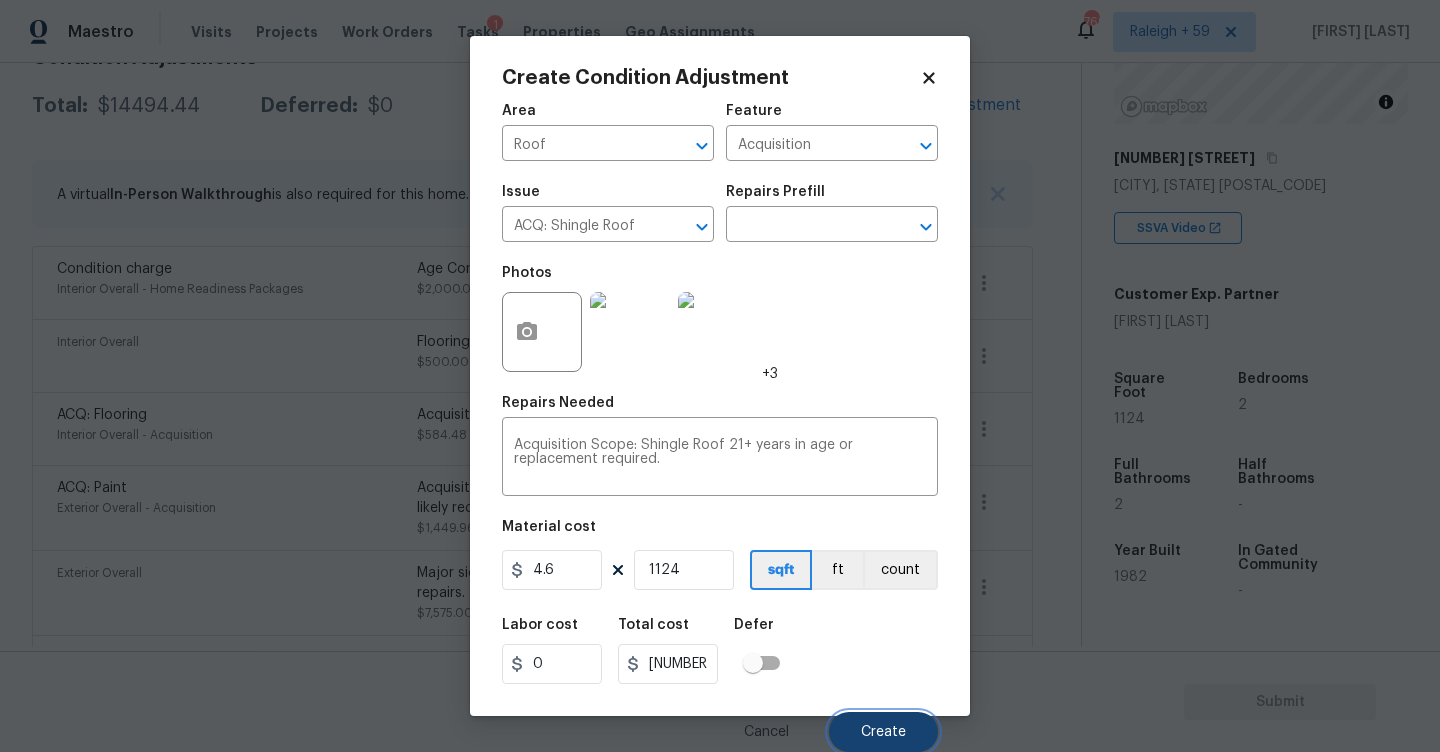 click on "Create" at bounding box center [883, 732] 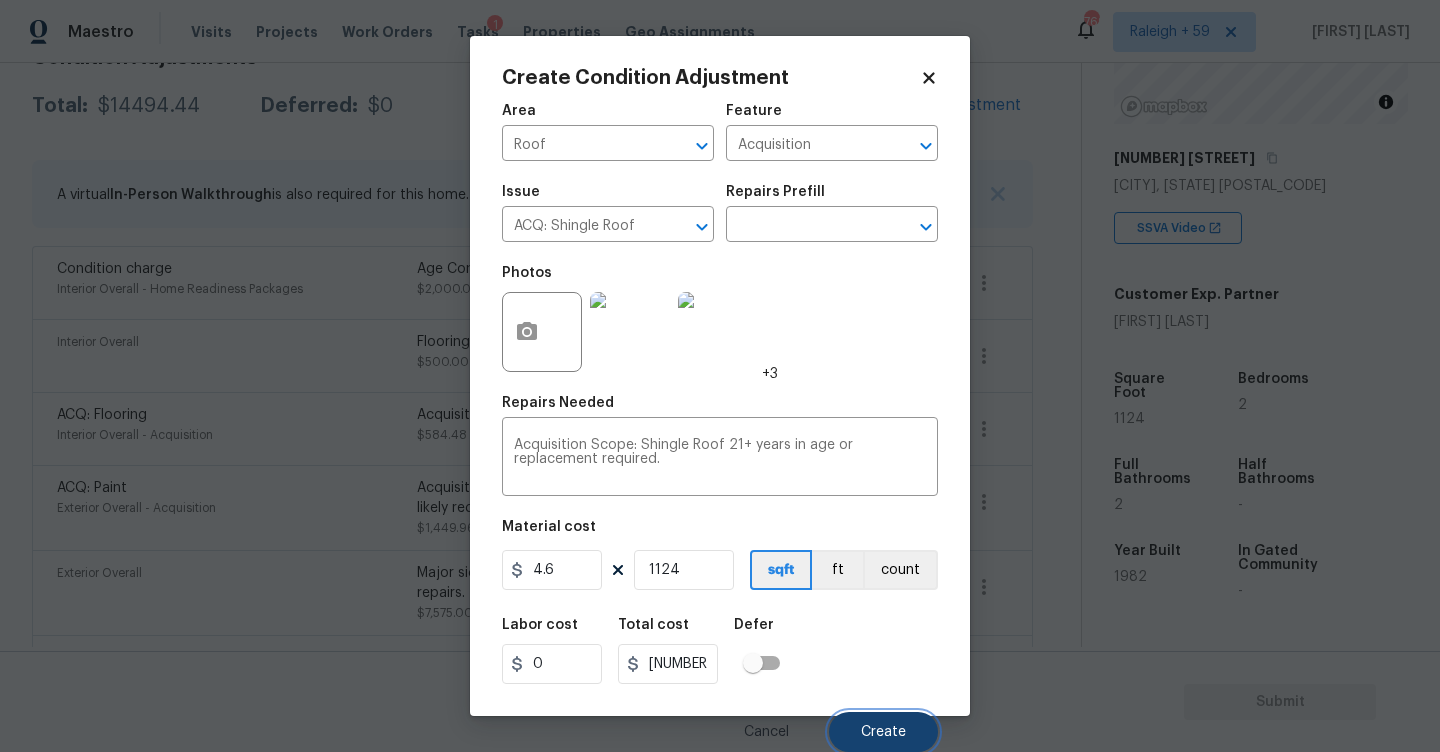 scroll, scrollTop: 319, scrollLeft: 0, axis: vertical 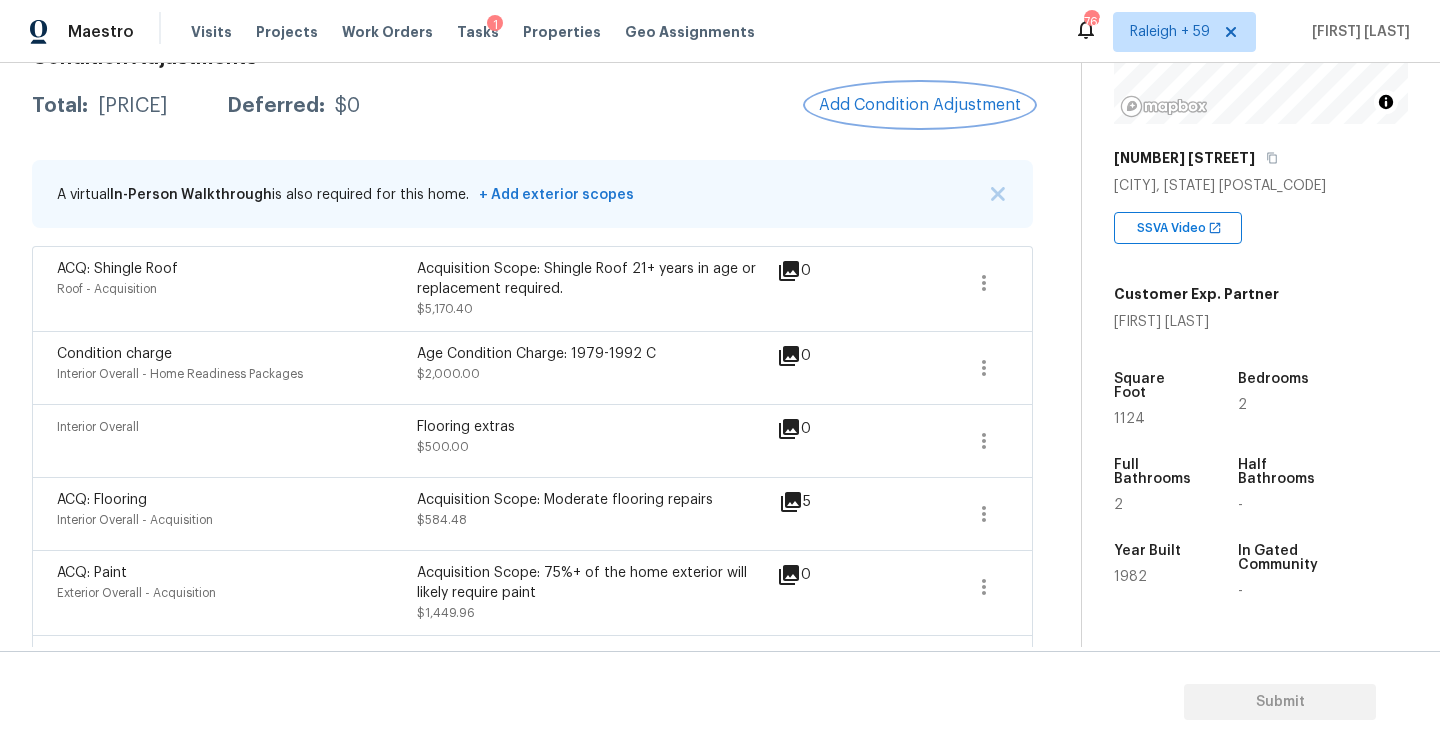 click on "Add Condition Adjustment" at bounding box center (920, 105) 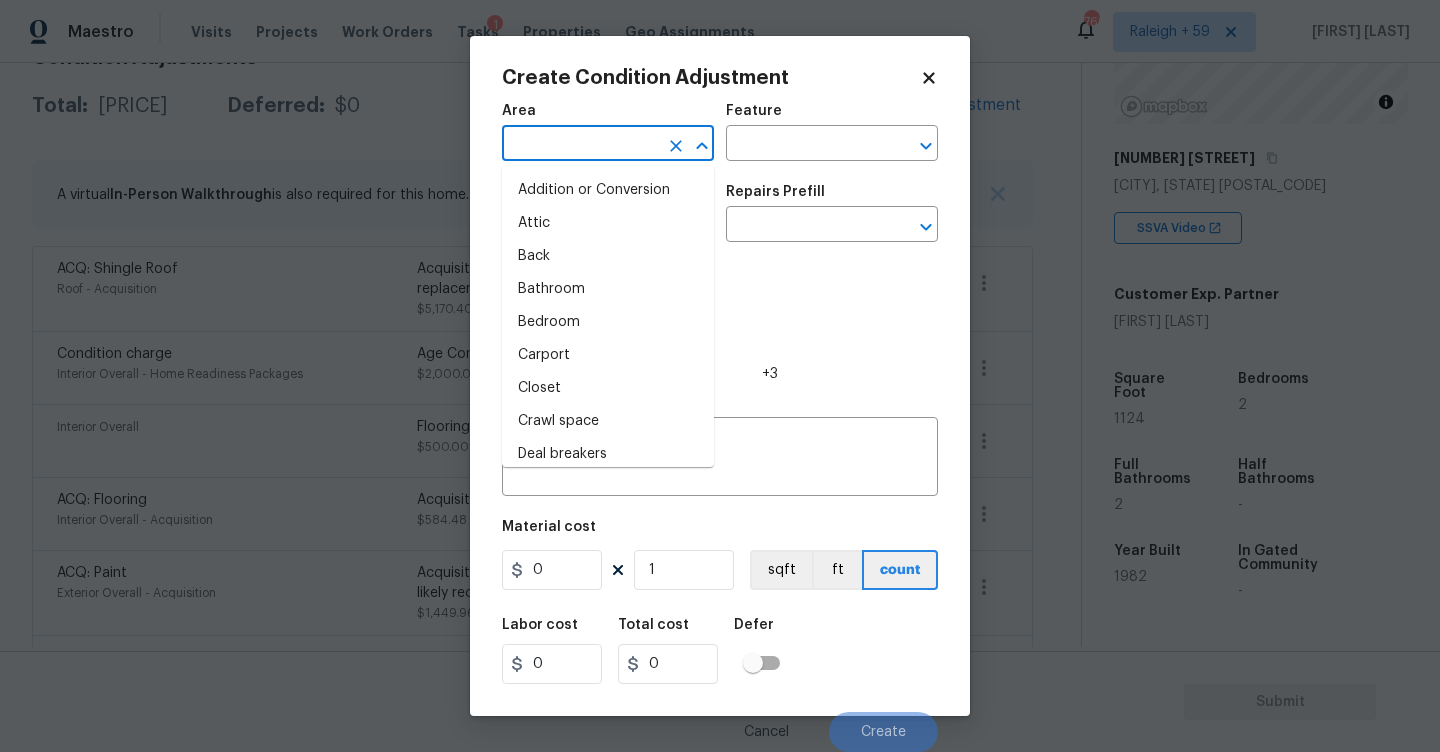 click at bounding box center [580, 145] 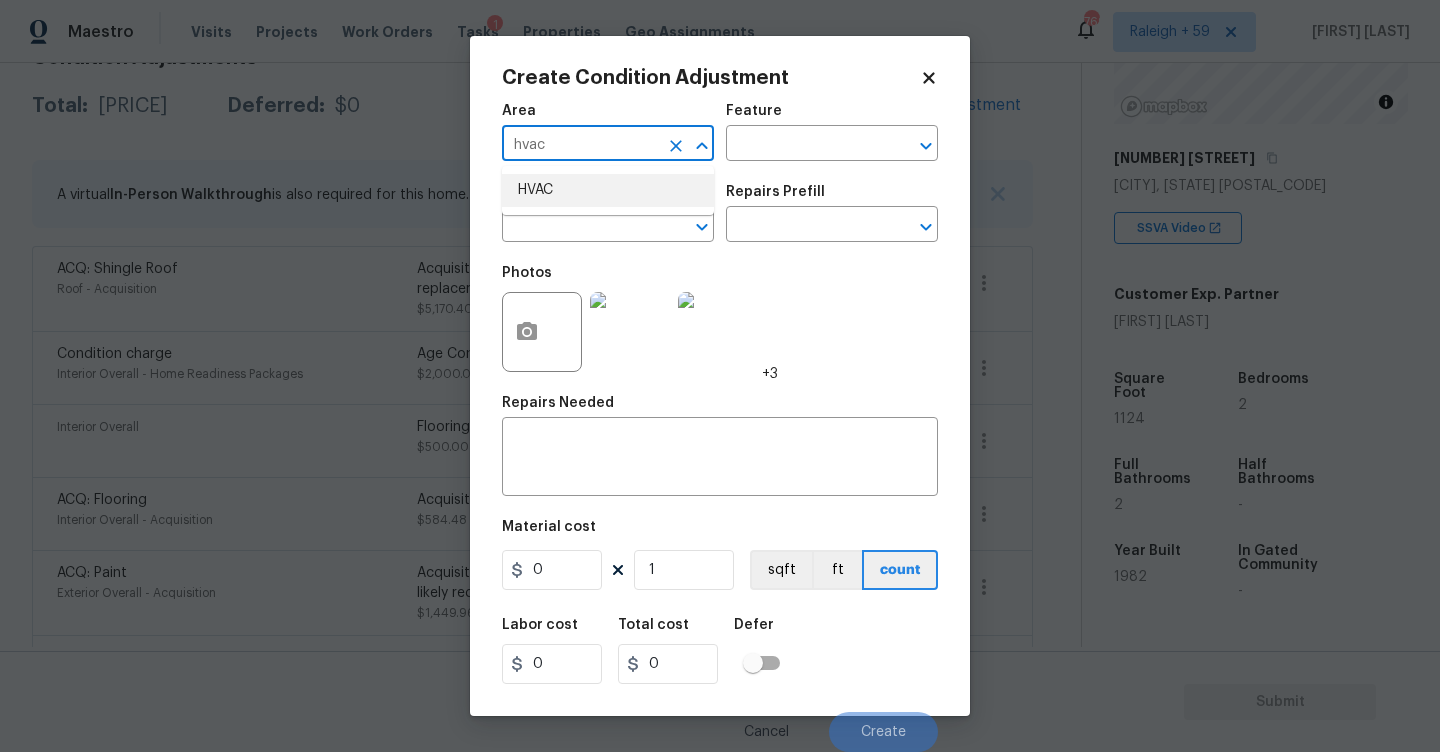 click on "HVAC" at bounding box center [608, 190] 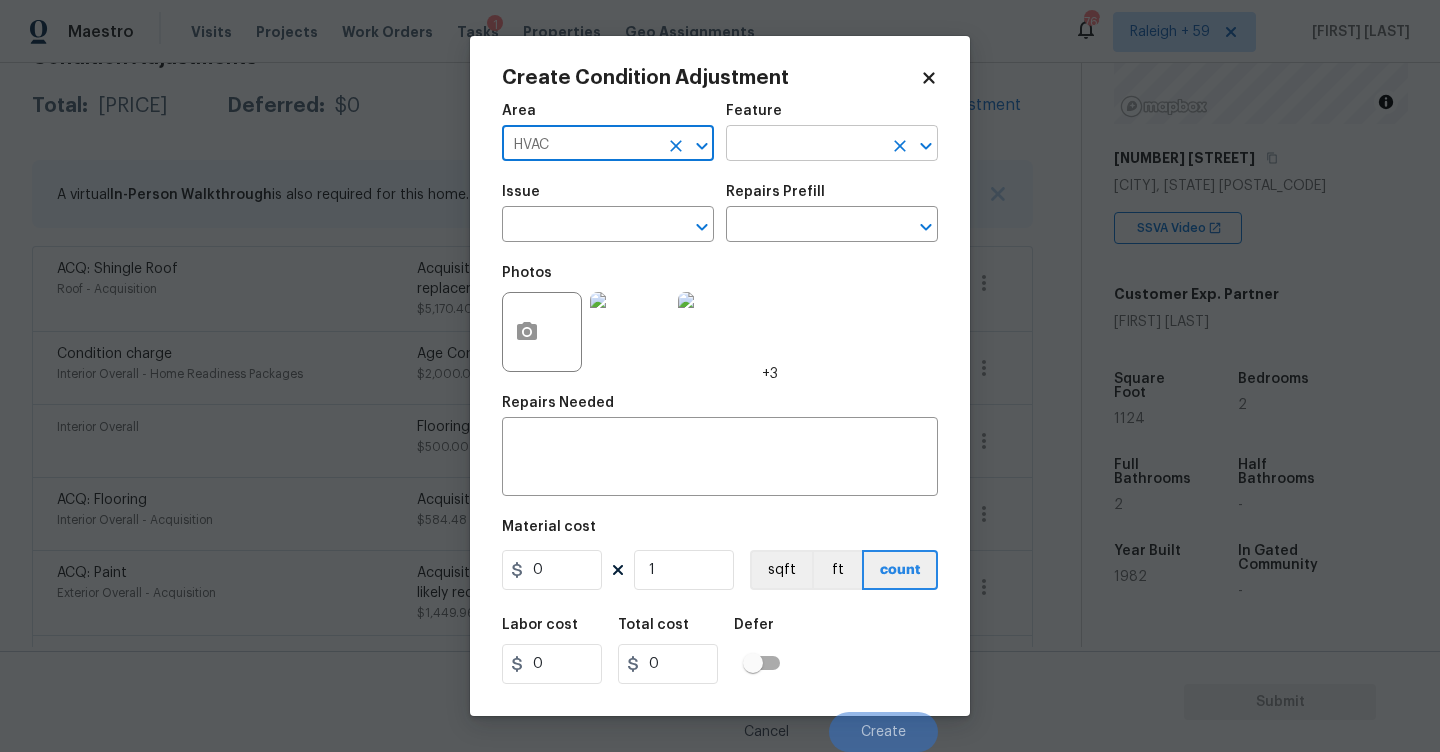 type on "HVAC" 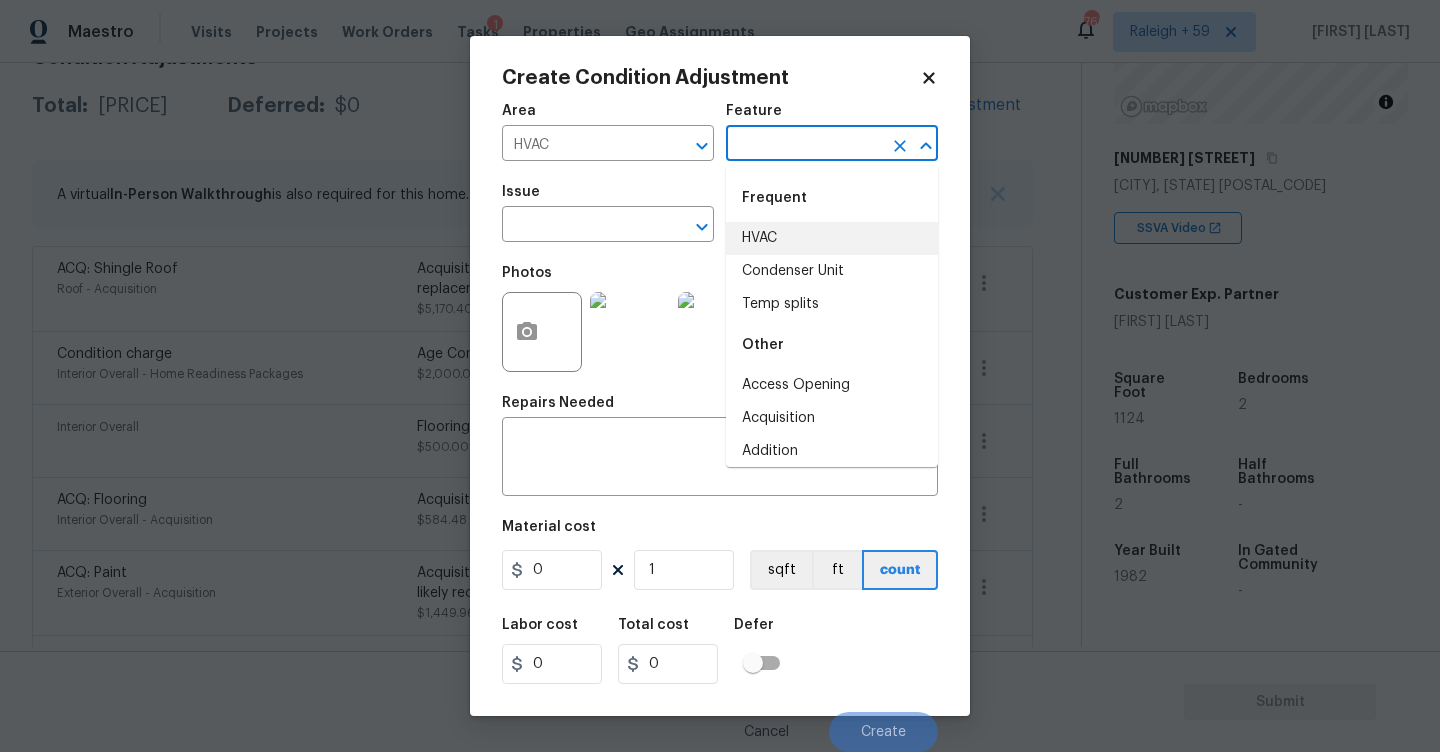 click on "Condenser Unit" at bounding box center (832, 271) 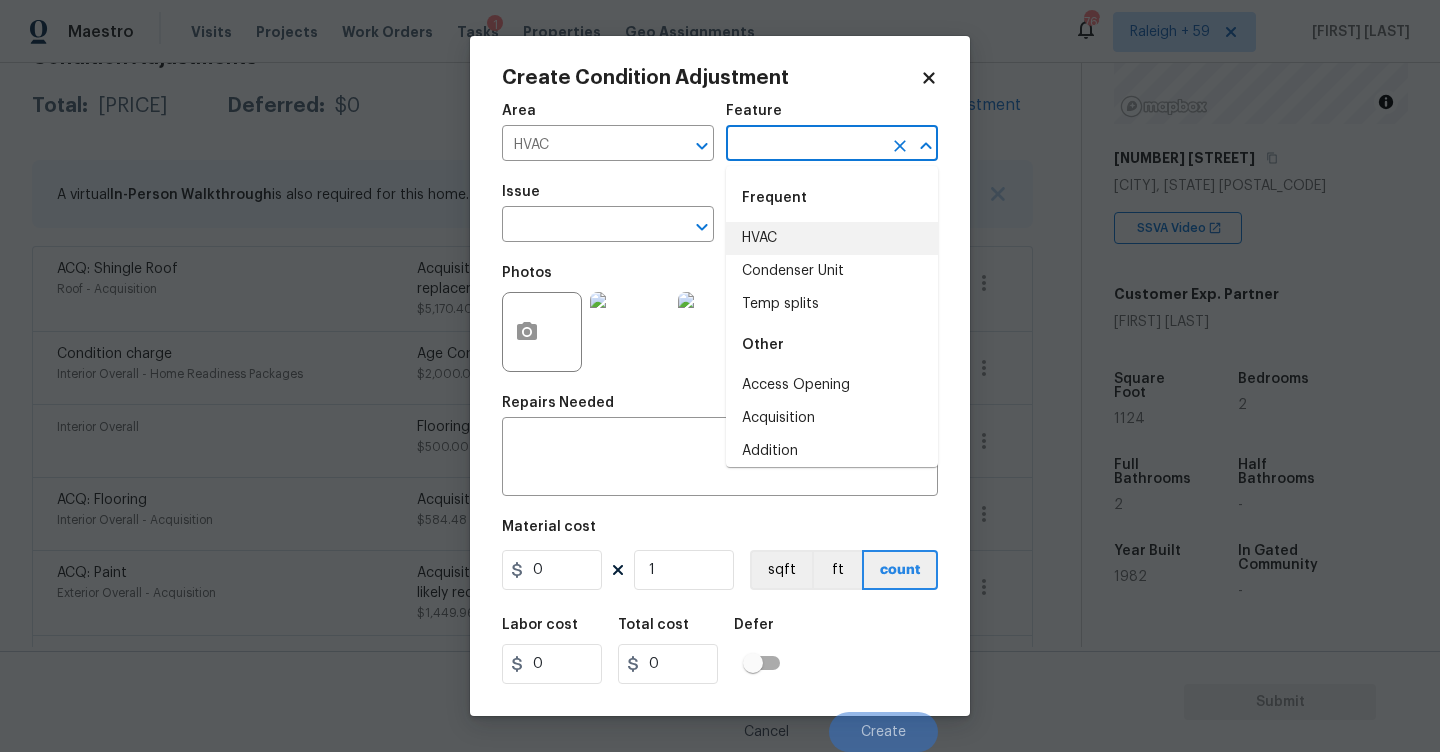 type on "Condenser Unit" 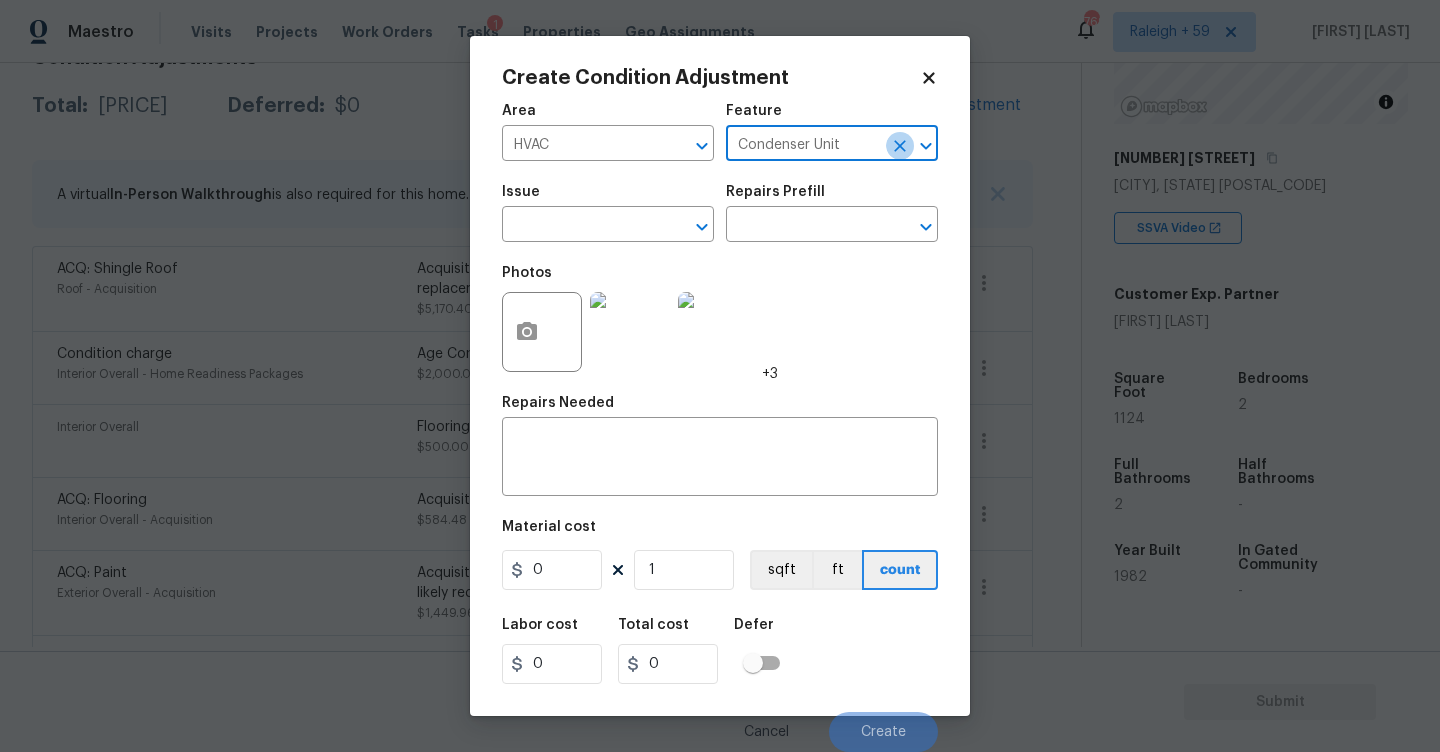click 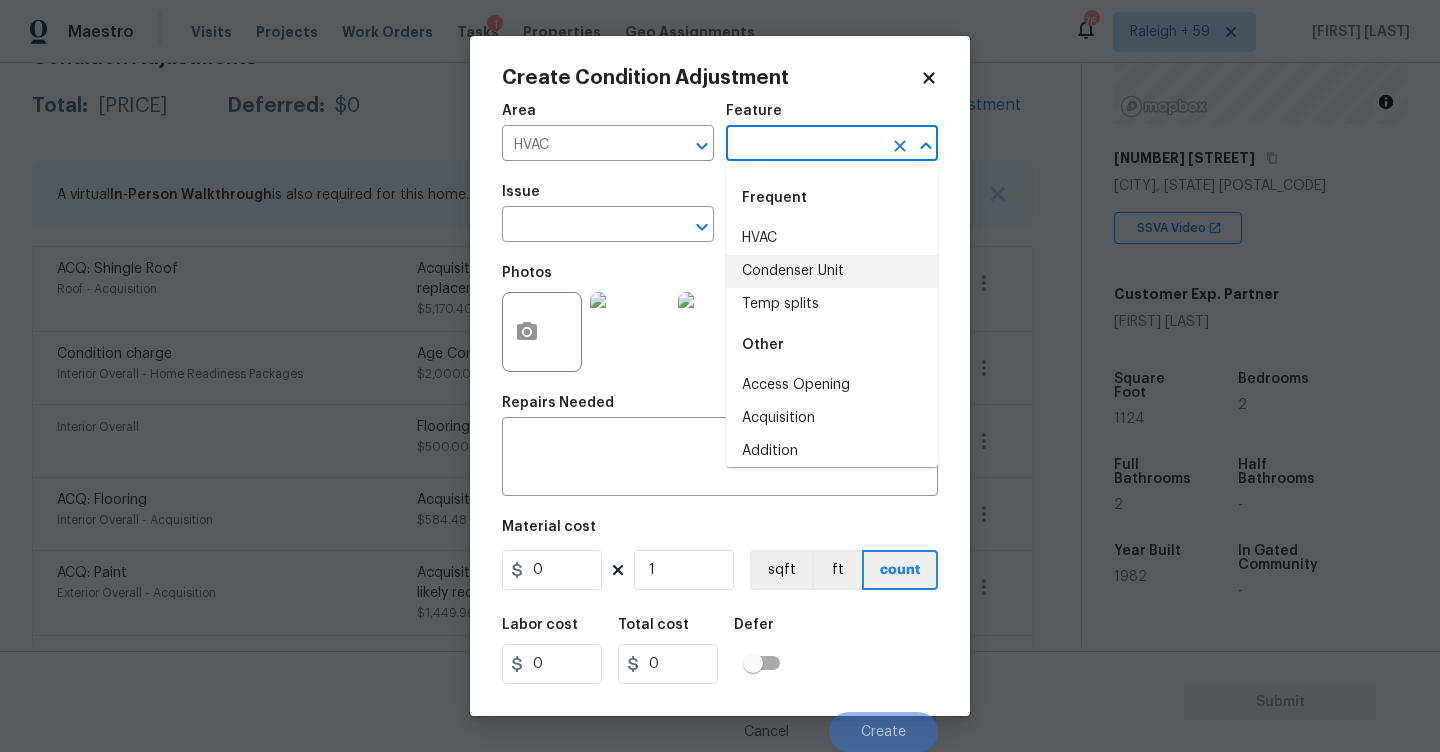 click at bounding box center [804, 145] 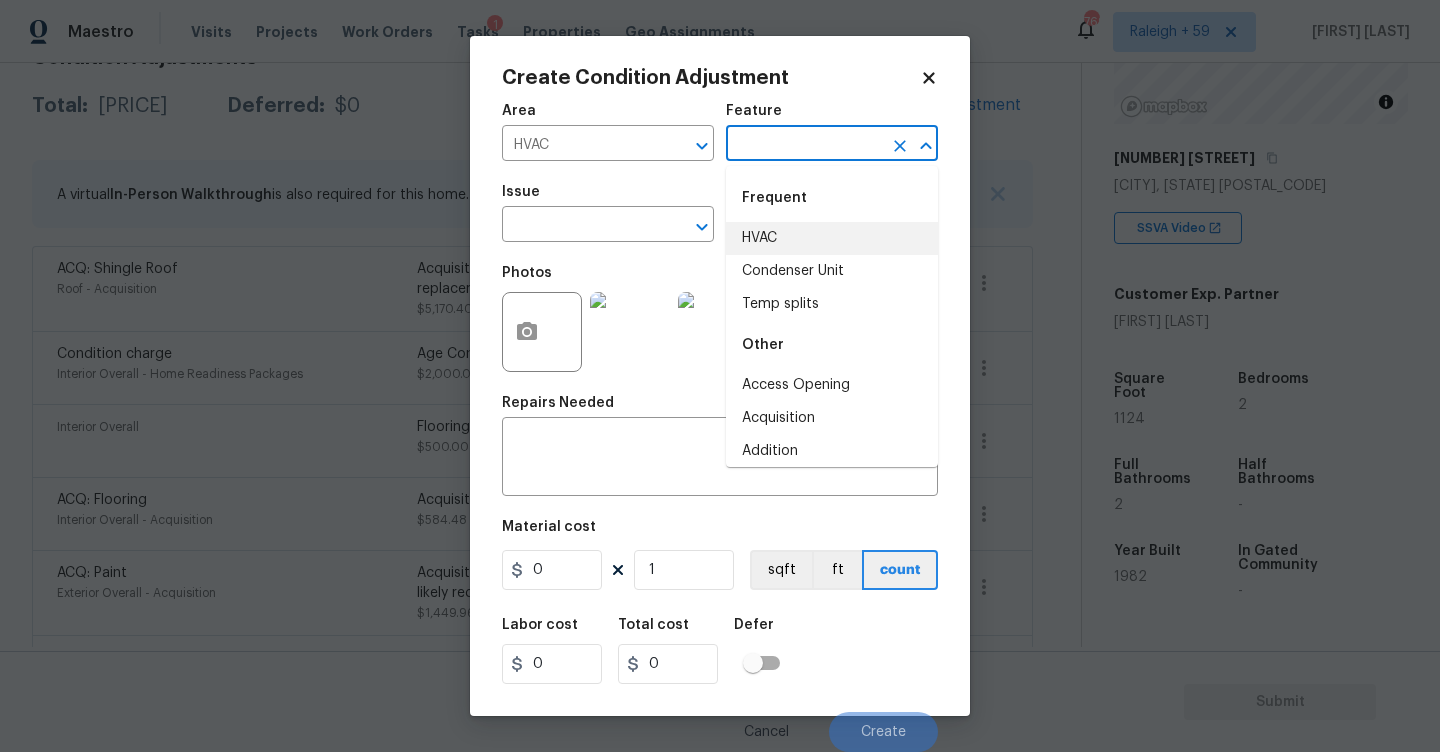 click on "HVAC" at bounding box center (832, 238) 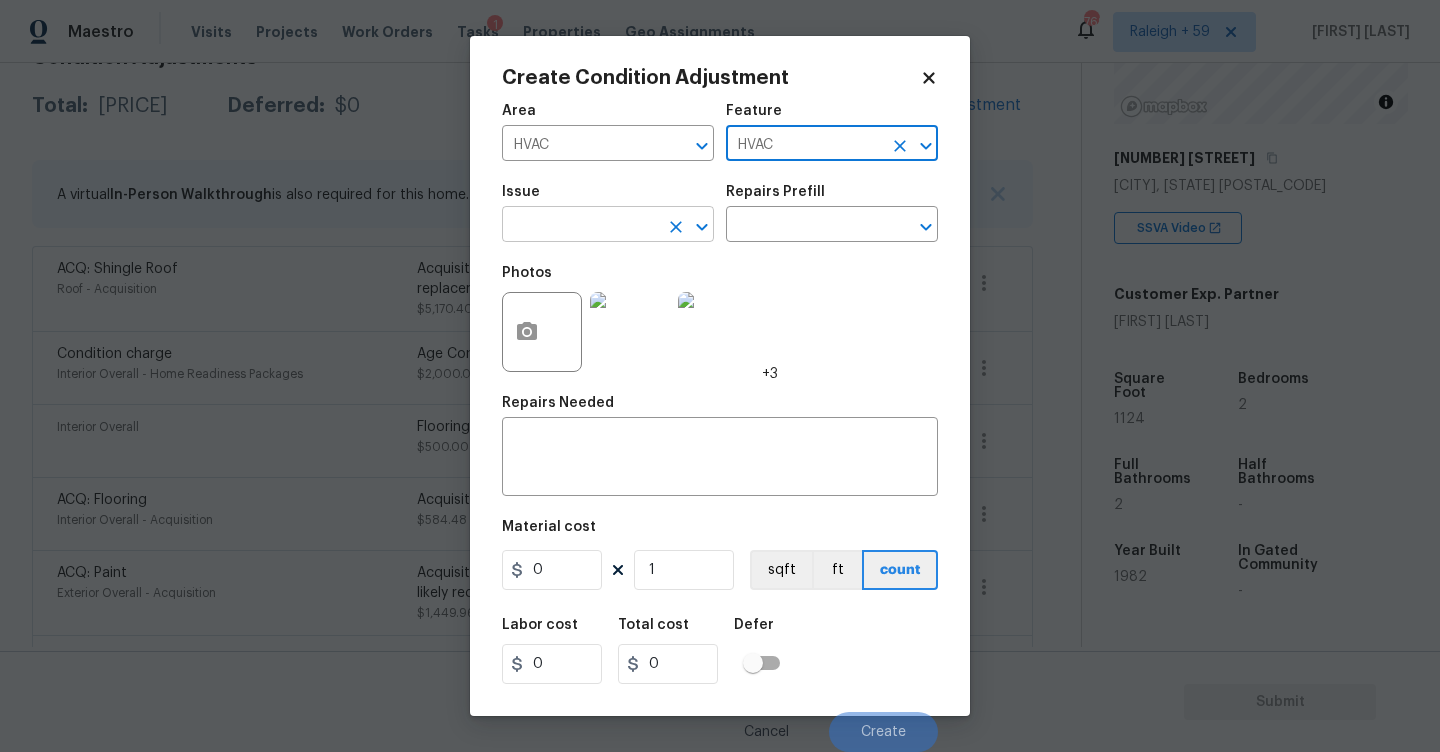 click at bounding box center [580, 226] 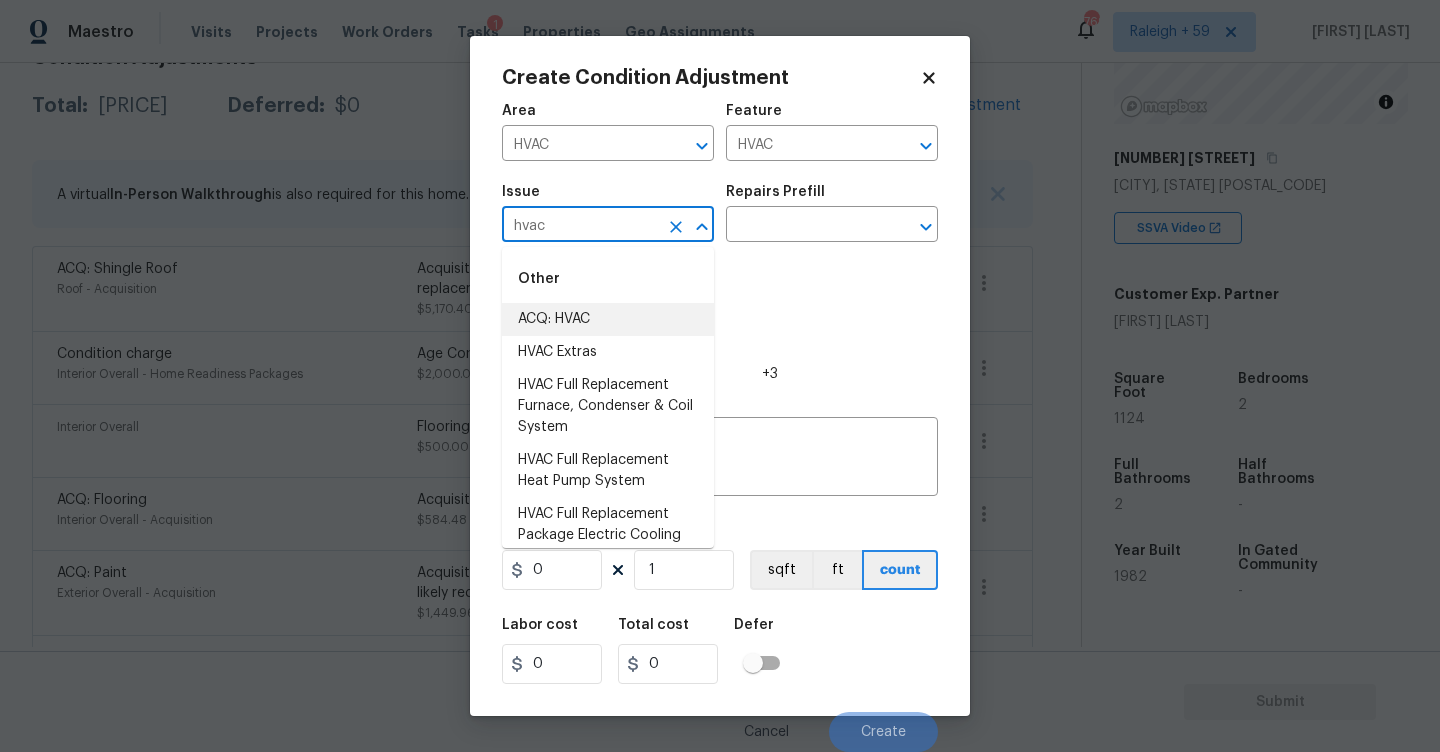 click on "ACQ: HVAC" at bounding box center (608, 319) 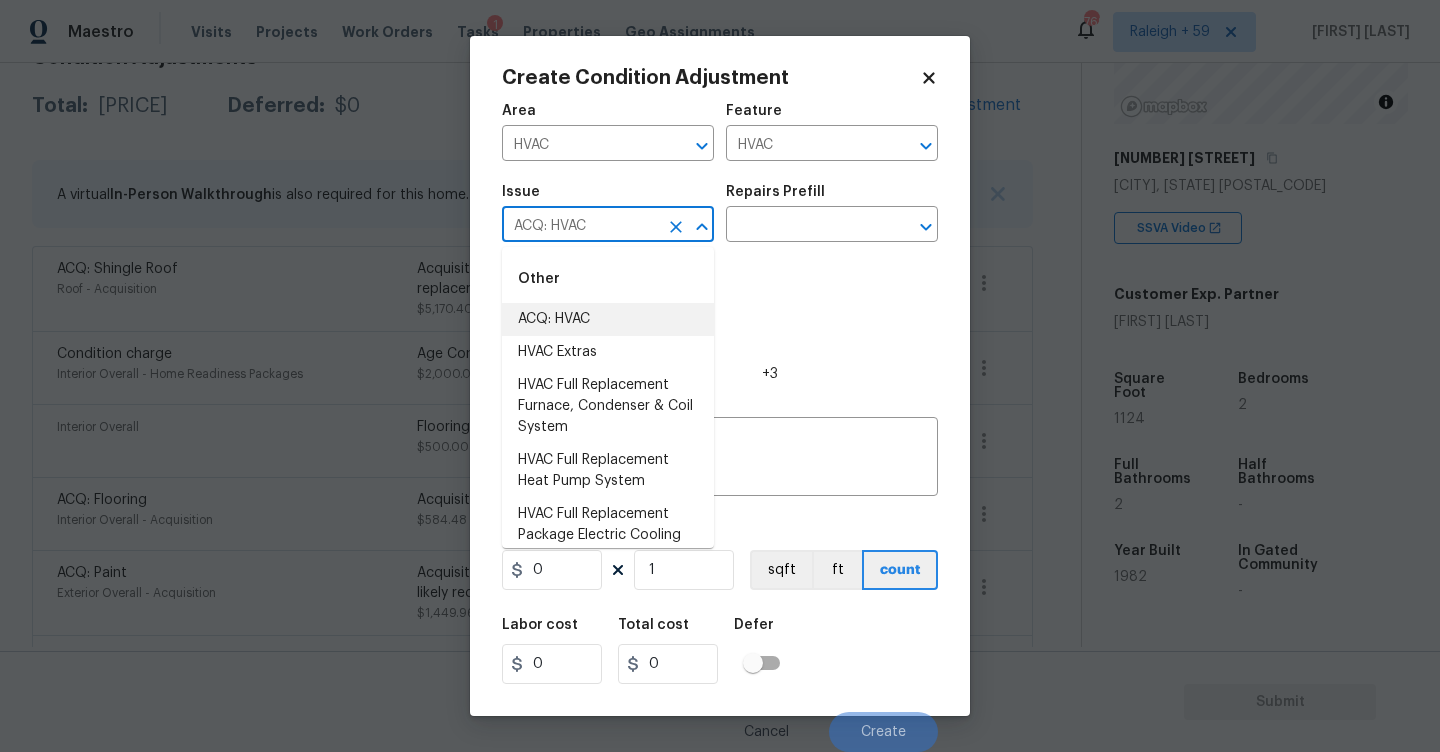 type on "ACQ: HVAC" 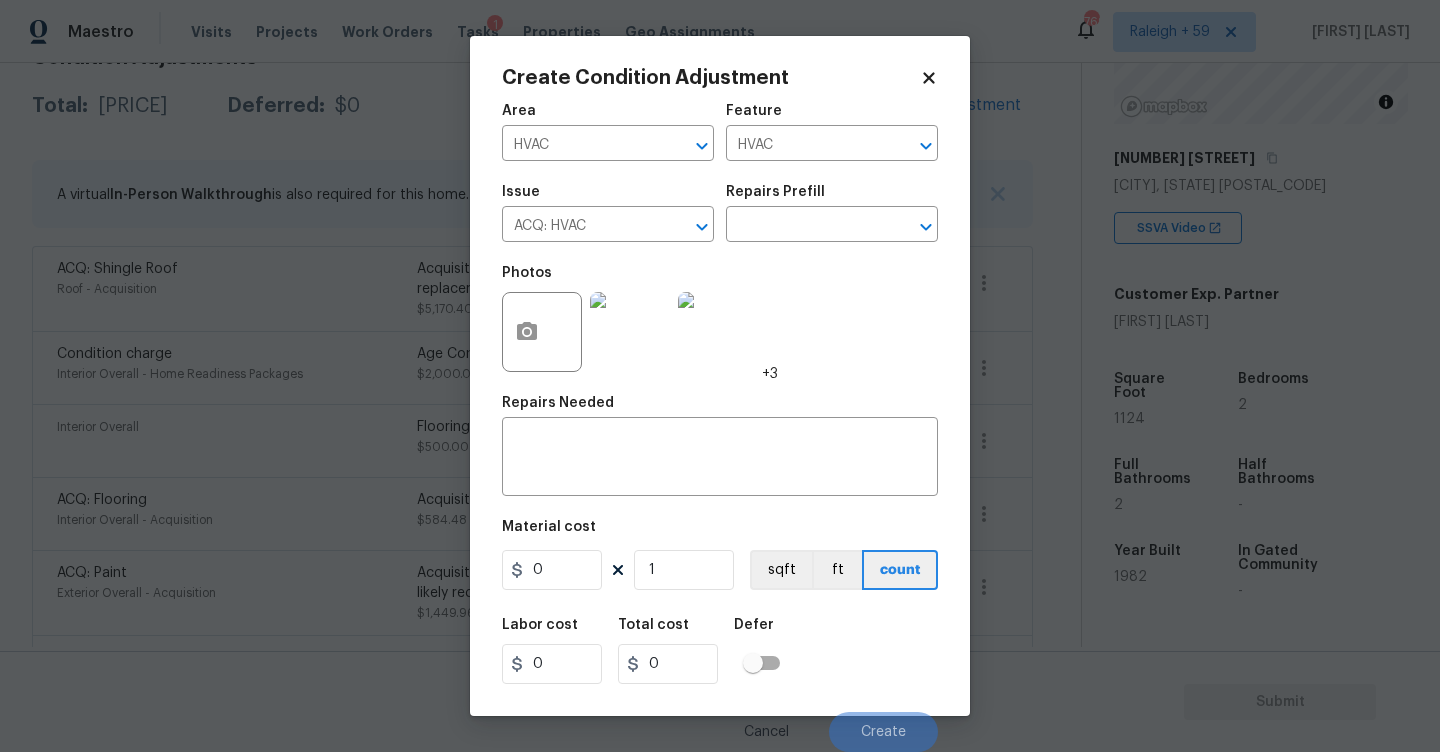 click on "Repairs Prefill" at bounding box center [832, 198] 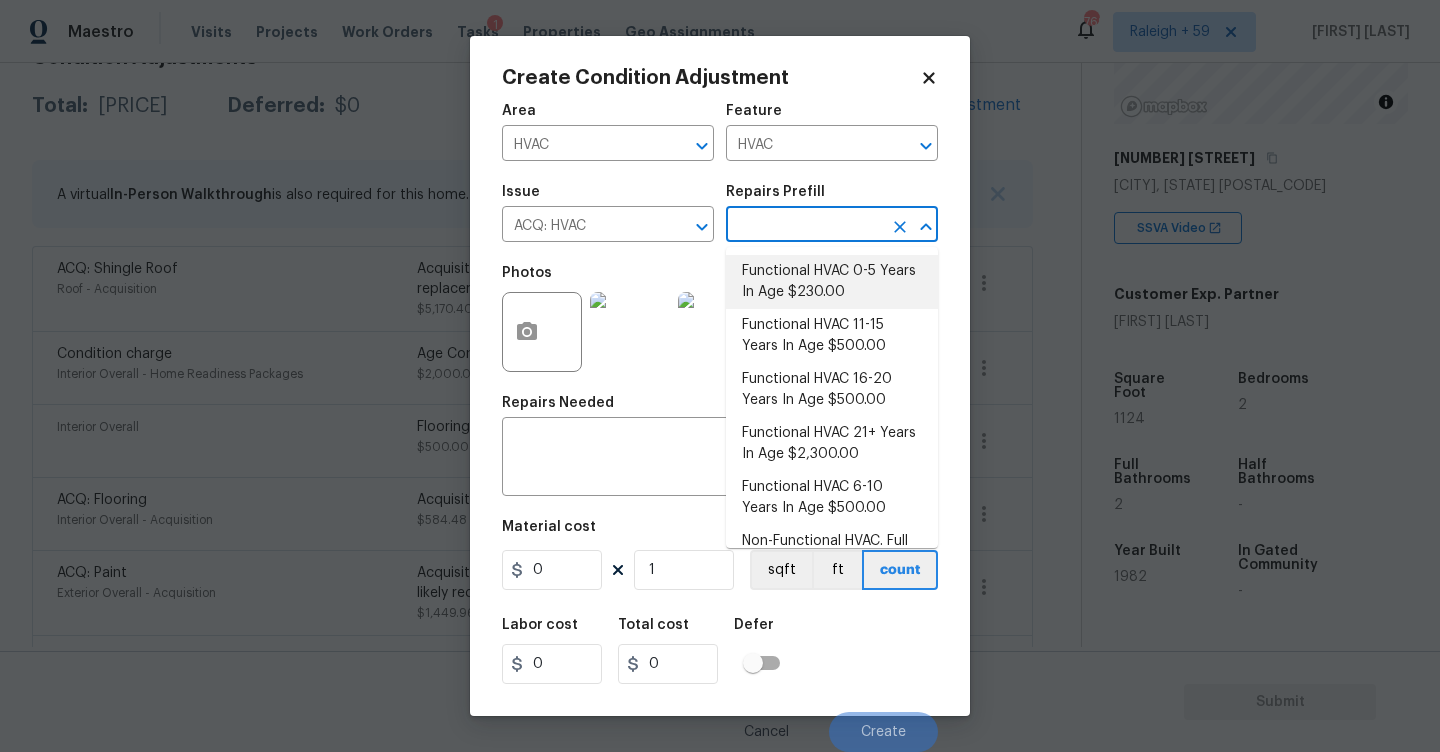 click on "Functional HVAC 0-5 Years In Age $230.00" at bounding box center [832, 282] 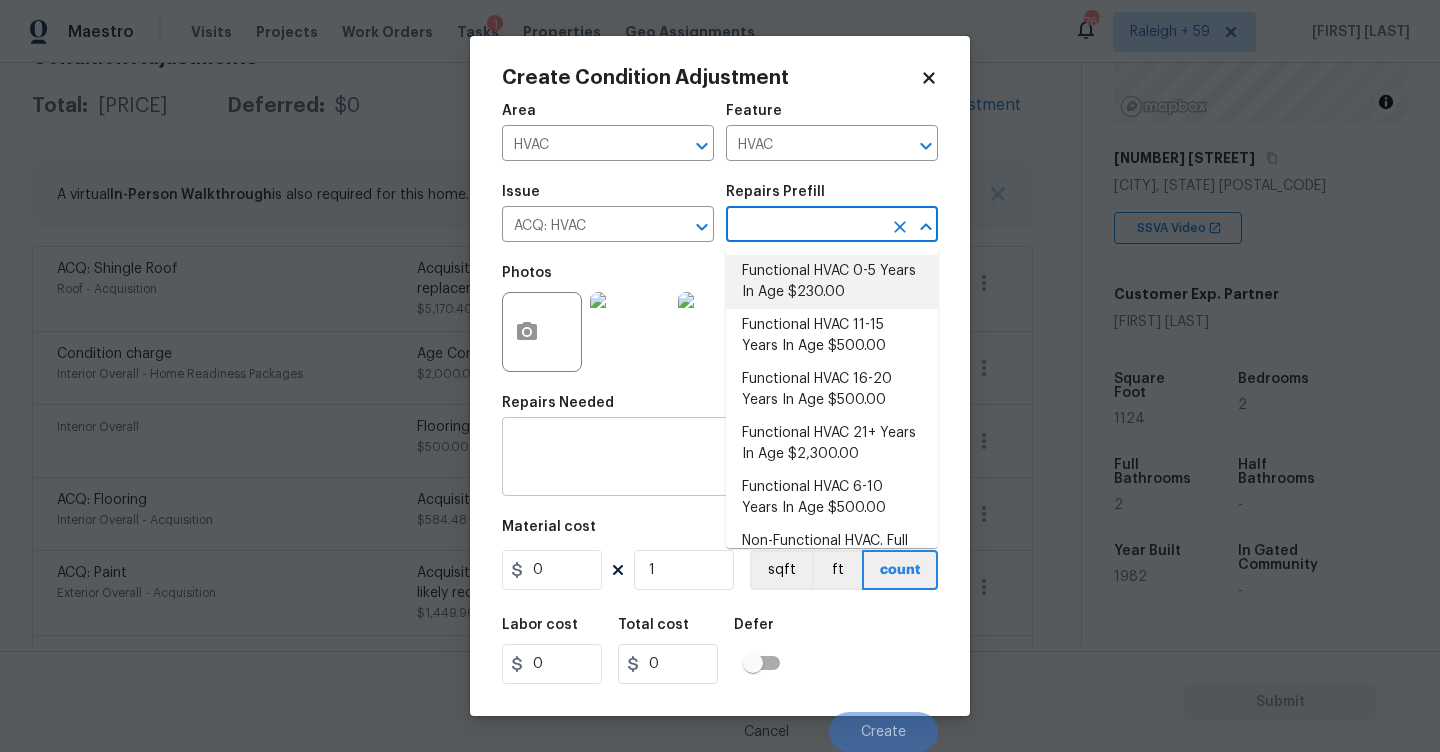 type on "Acquisition" 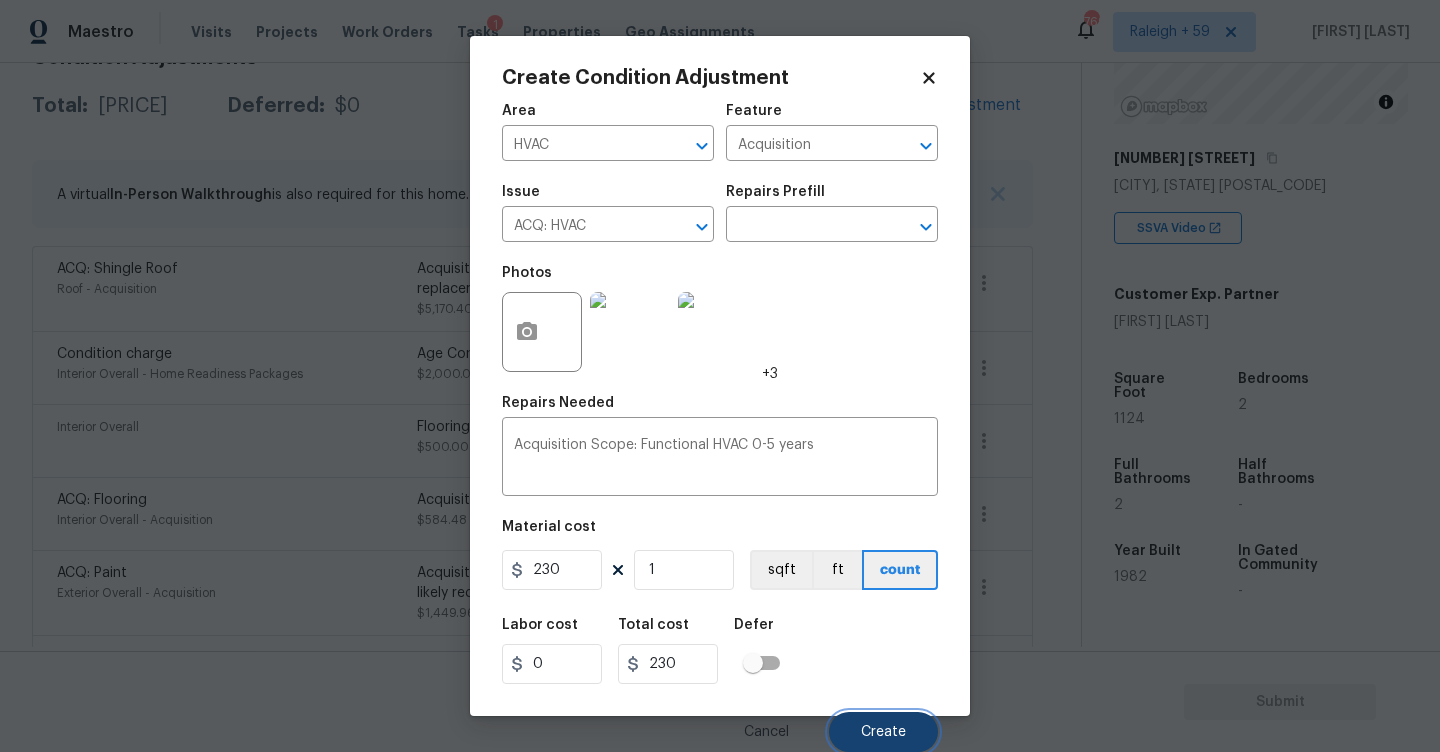click on "Create" at bounding box center [883, 732] 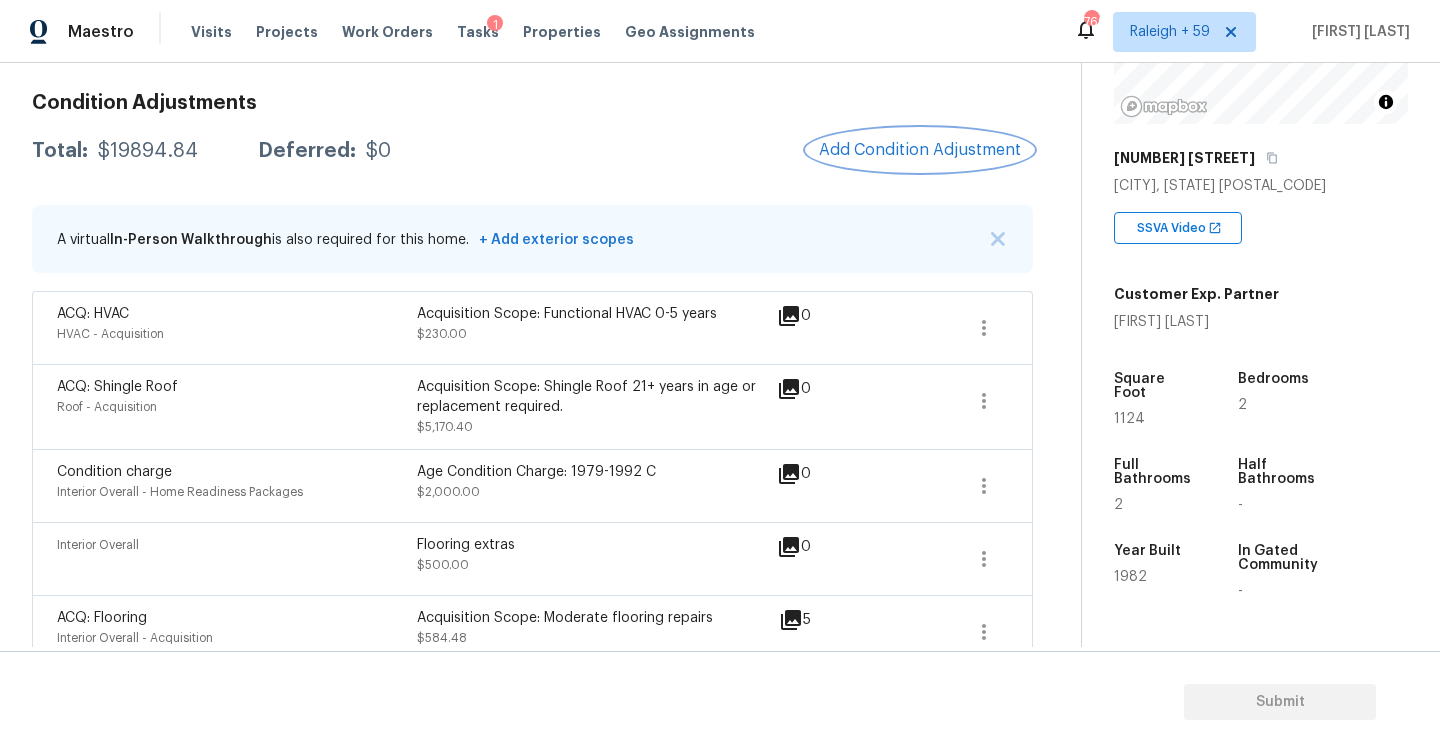 scroll, scrollTop: 232, scrollLeft: 0, axis: vertical 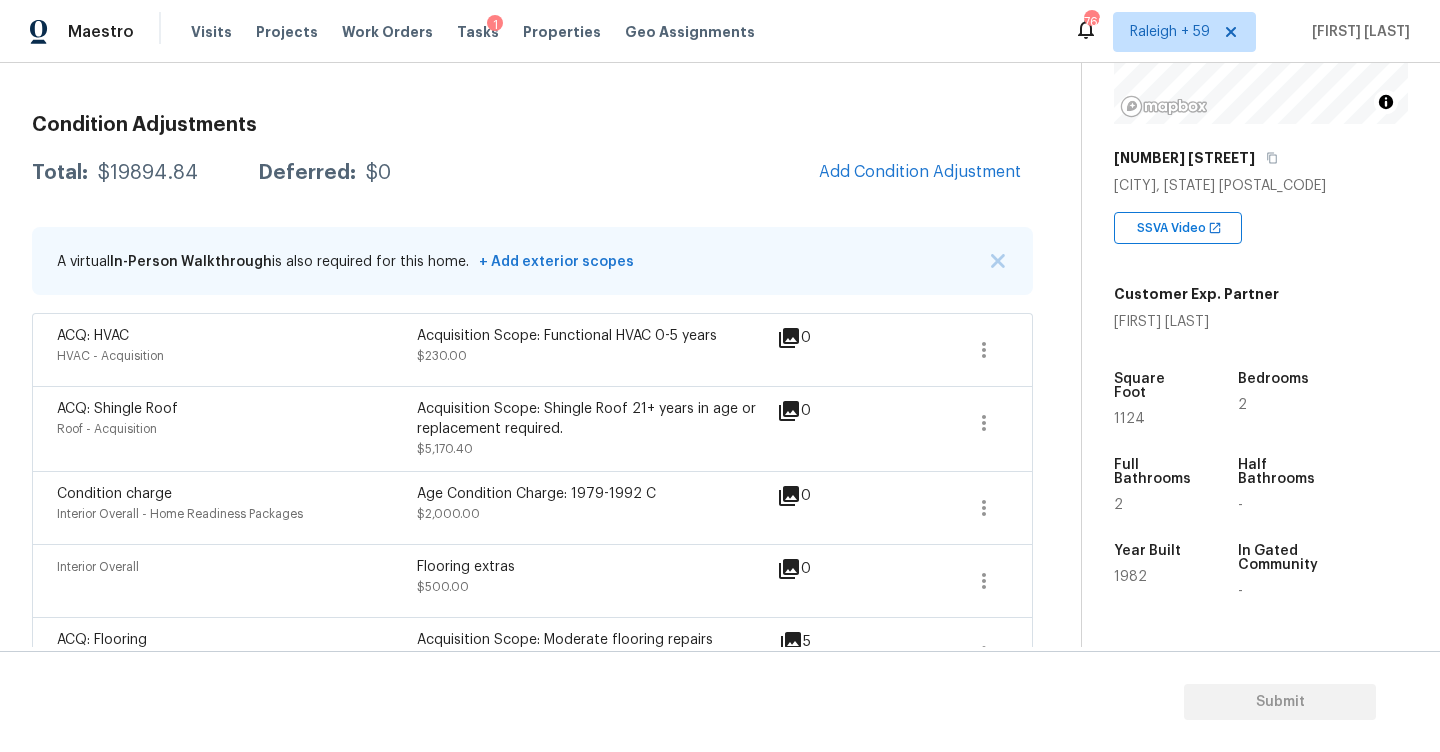 click on "Condition Adjustments Total:  [PRICE] Deferred:  $0 Add Condition Adjustment A virtual  In-Person Walkthrough  is also required for this home.   + Add exterior scopes ACQ: HVAC HVAC - Acquisition Acquisition Scope: Functional HVAC 0-5 years [PRICE]   0 ACQ: Shingle Roof Roof - Acquisition Acquisition Scope: Shingle Roof 21+ years in age or replacement required. [PRICE]   0 Condition charge Interior Overall - Home Readiness Packages Age Condition Charge: 1979-1992 C	 [PRICE]   0 Interior Overall Flooring extras [PRICE]   0 ACQ: Flooring Interior Overall - Acquisition Acquisition Scope: Moderate flooring repairs [PRICE]   5 ACQ: Paint Exterior Overall - Acquisition Acquisition Scope: 75%+ of the home exterior will likely require paint [PRICE]   0 Exterior Overall Major siding repairs, gutter repairs and overall exterior repairs. [PRICE]   5 Debris/garbage on site Exterior Overall - Yard maintenance [PRICE]   0 Landscape Package Exterior Overall - Home Readiness Packages [PRICE]   0 Pressure Washing" at bounding box center [532, 717] 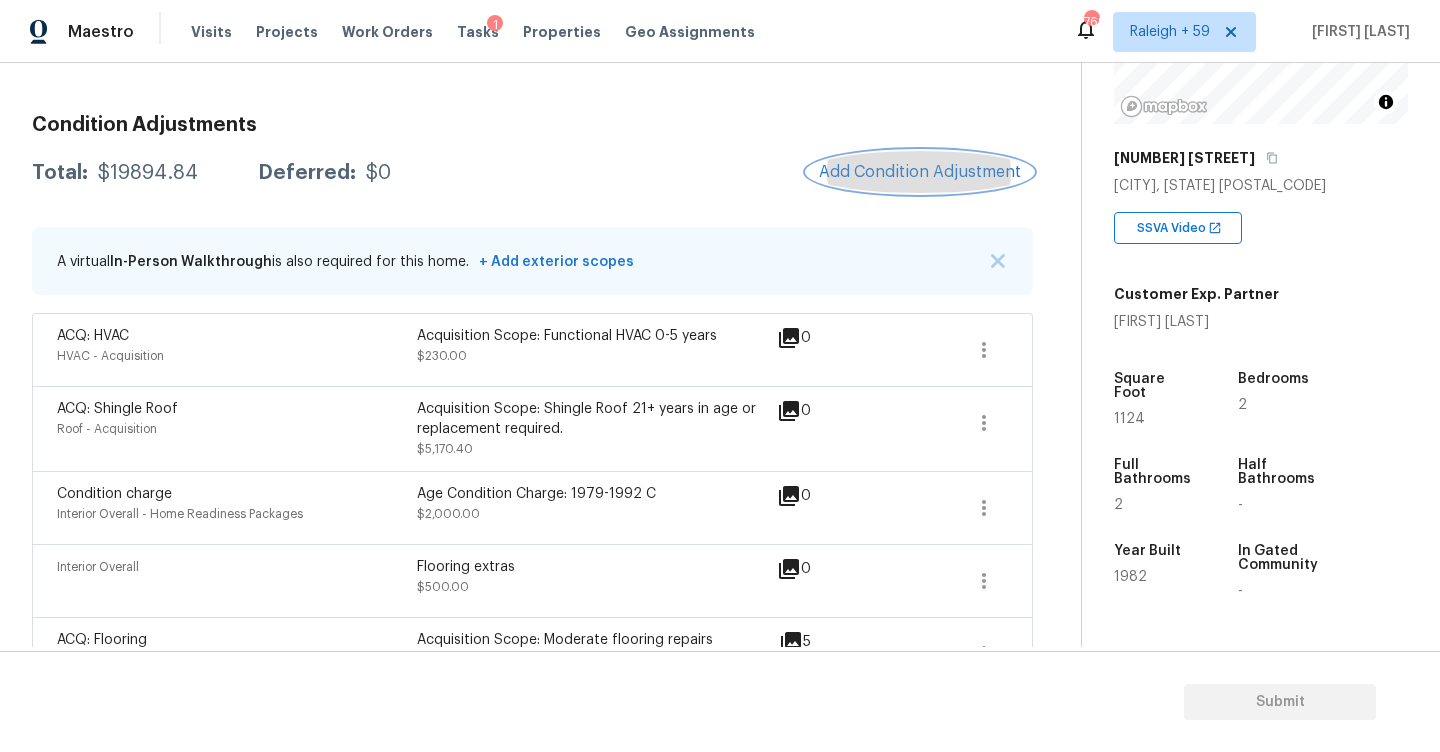 click on "Add Condition Adjustment" at bounding box center [920, 172] 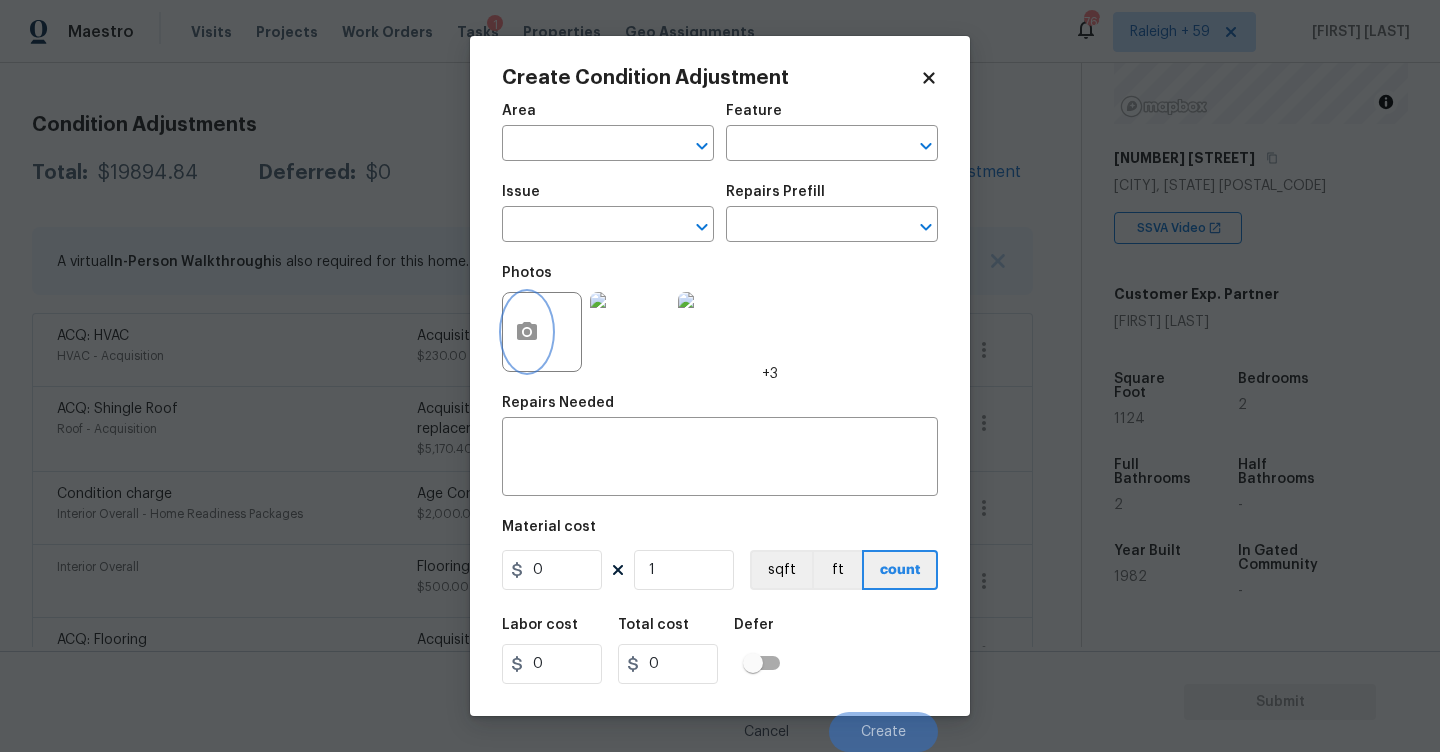 click 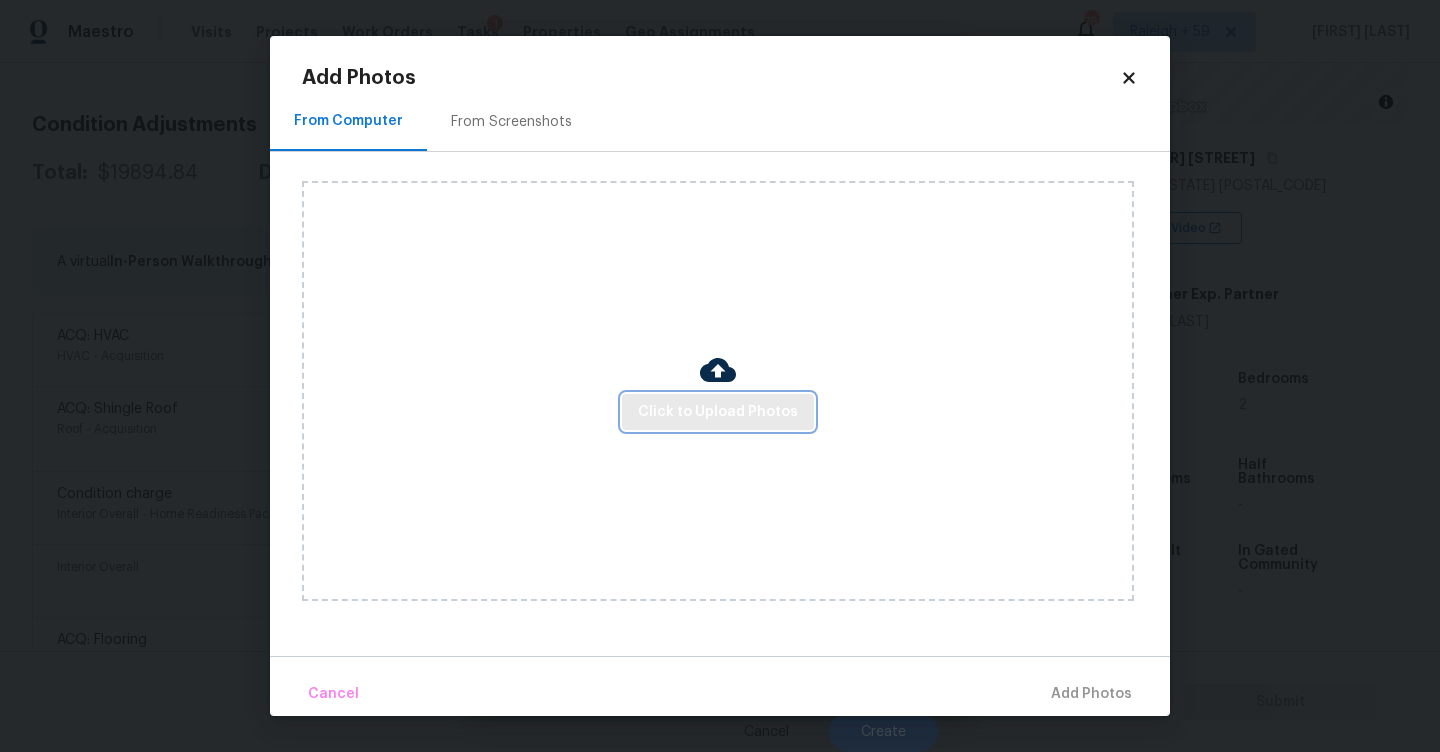 click on "Click to Upload Photos" at bounding box center (718, 412) 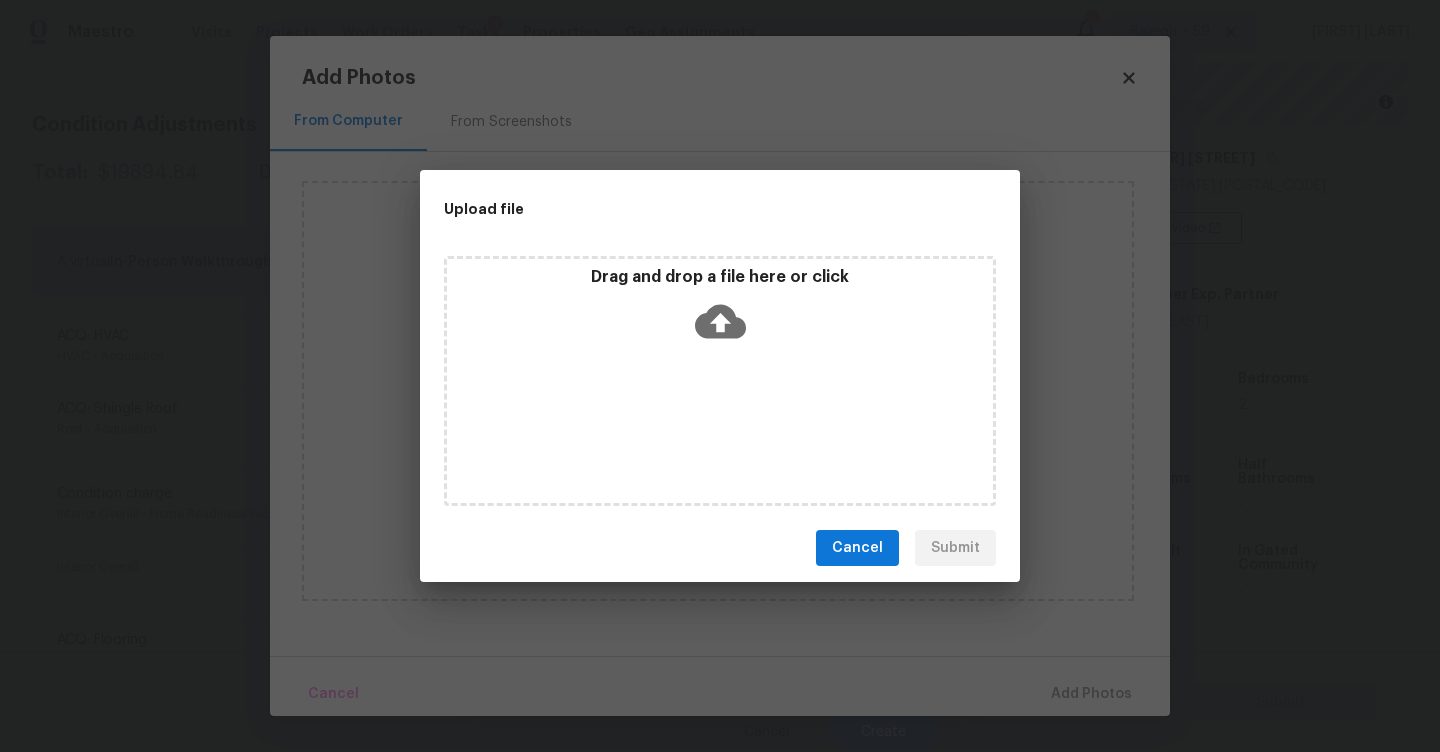 click 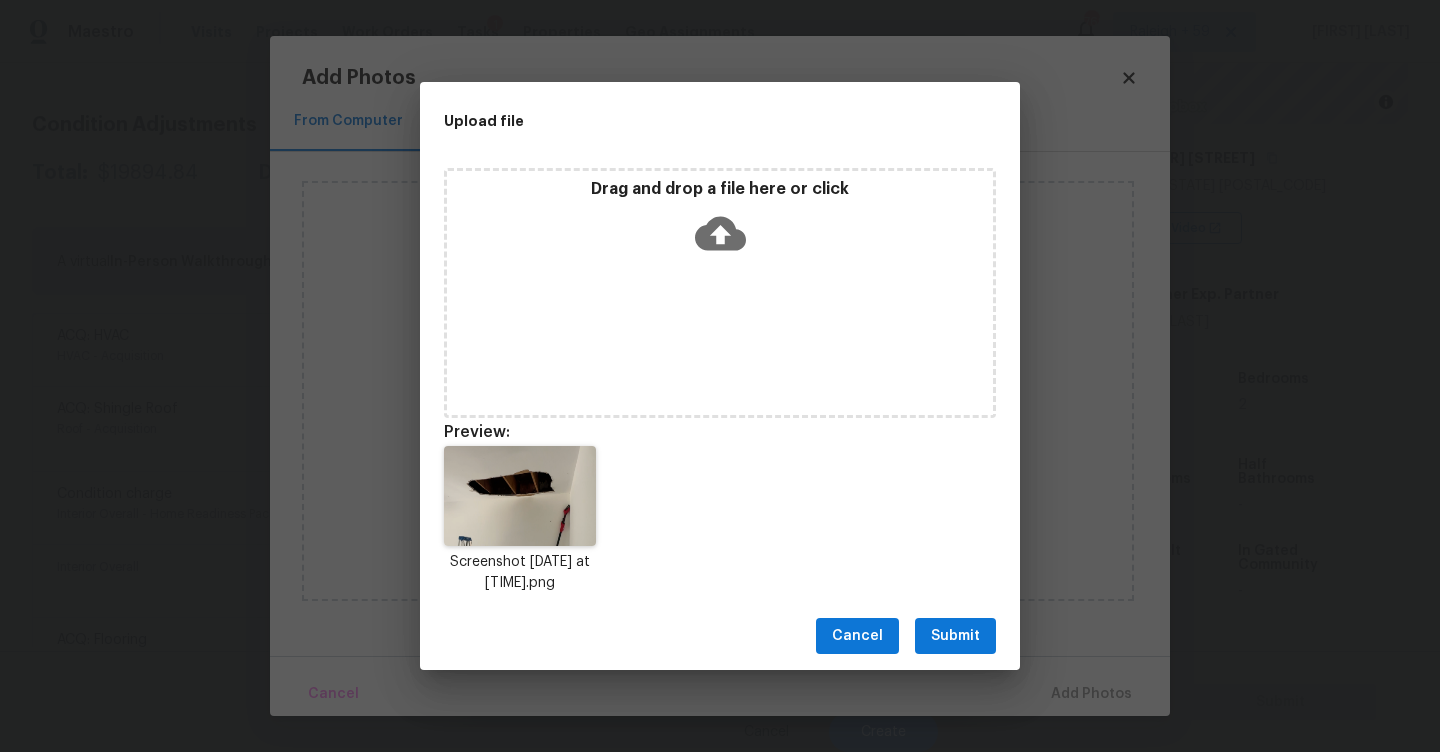 click on "Submit" at bounding box center (955, 636) 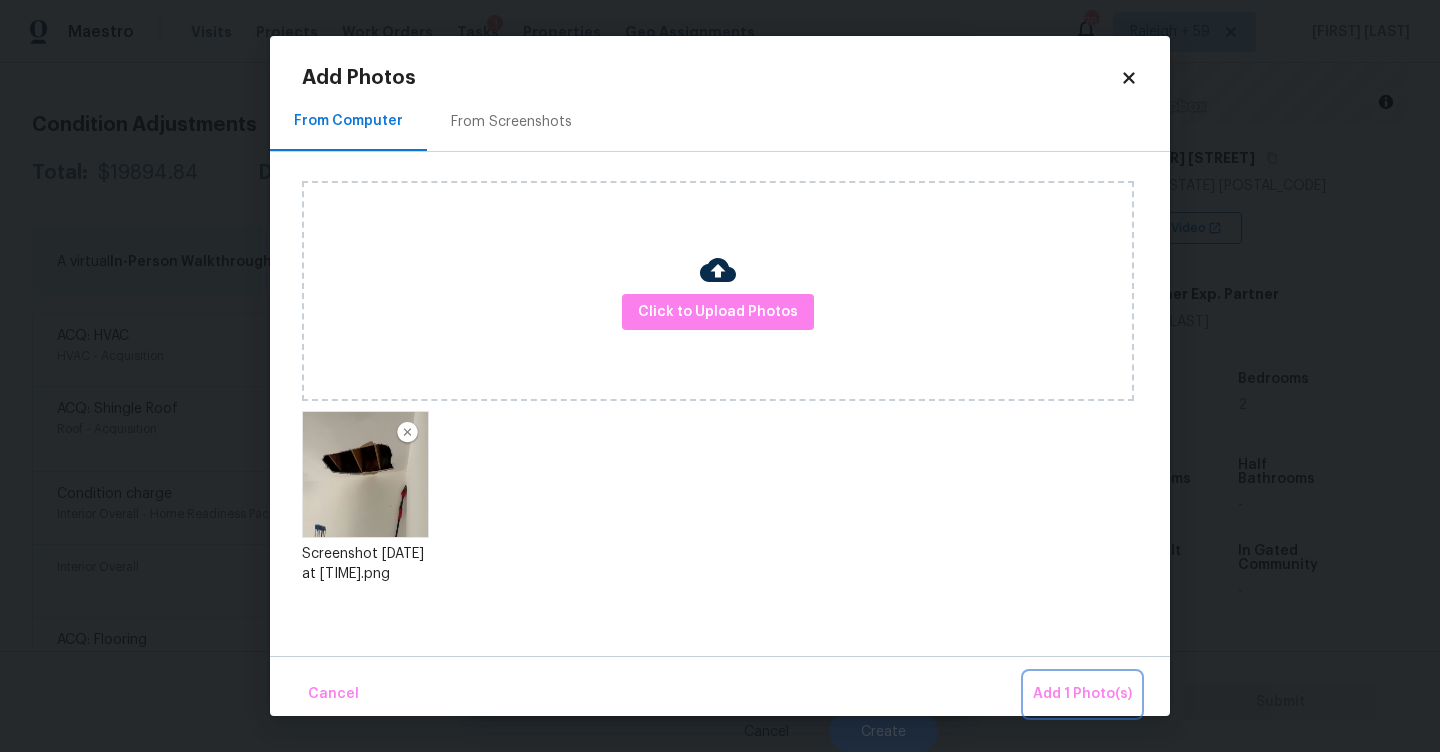 click on "Add 1 Photo(s)" at bounding box center [1082, 694] 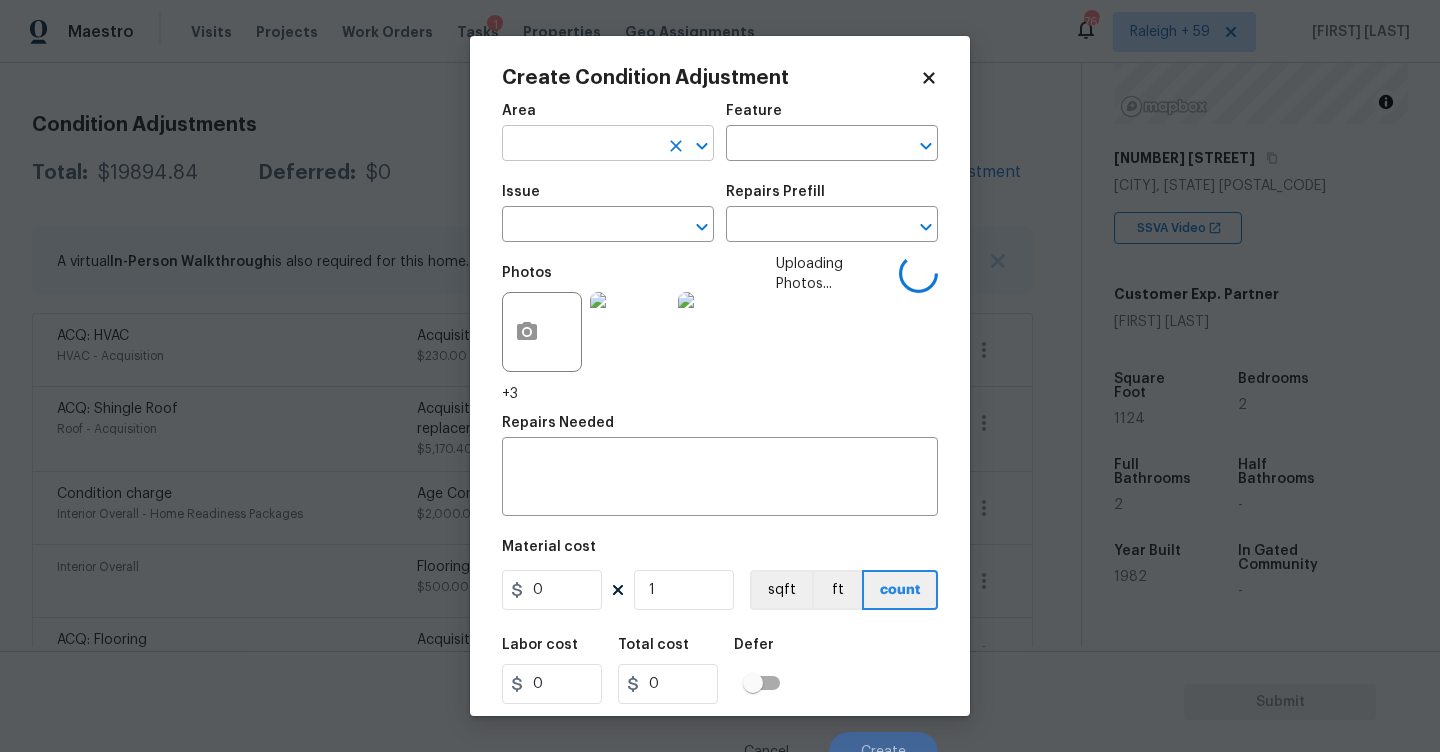 click at bounding box center (580, 145) 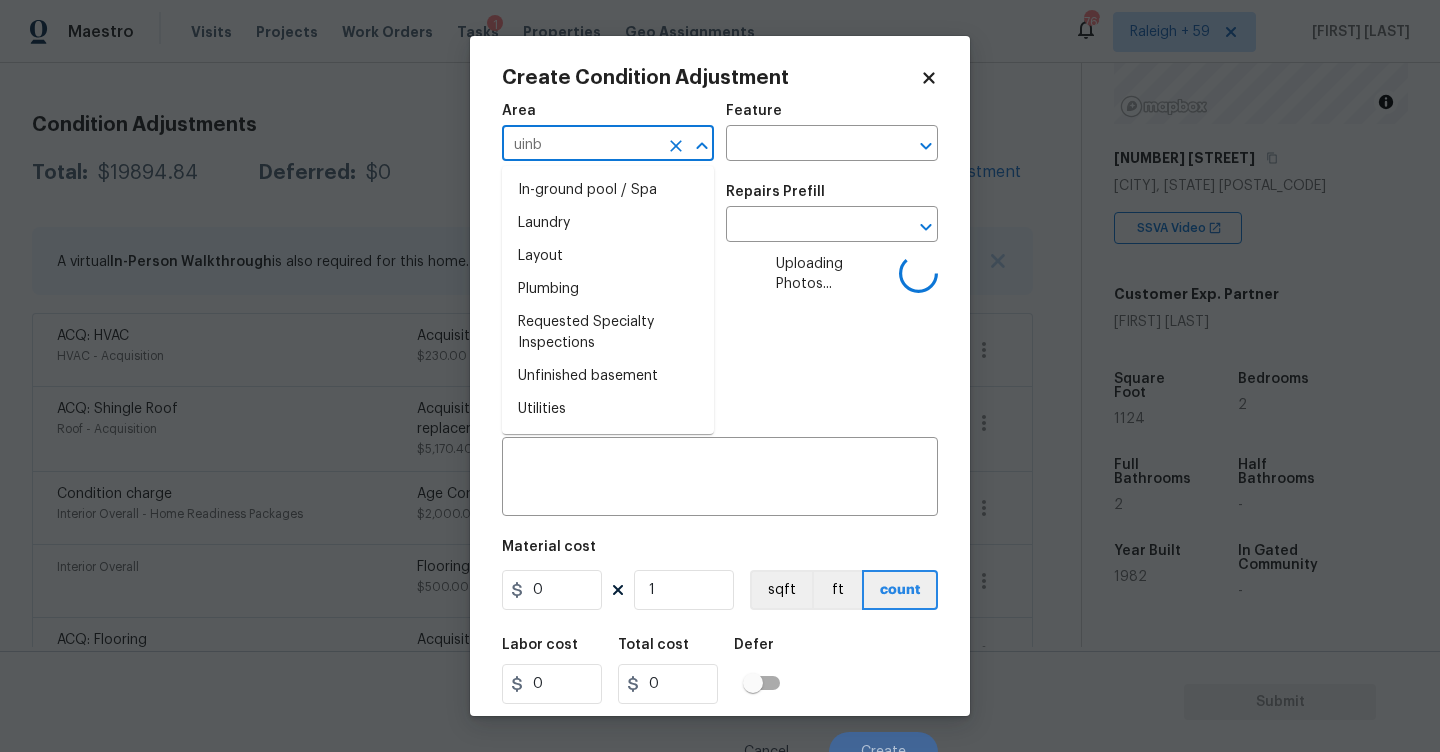 type on "uinbt" 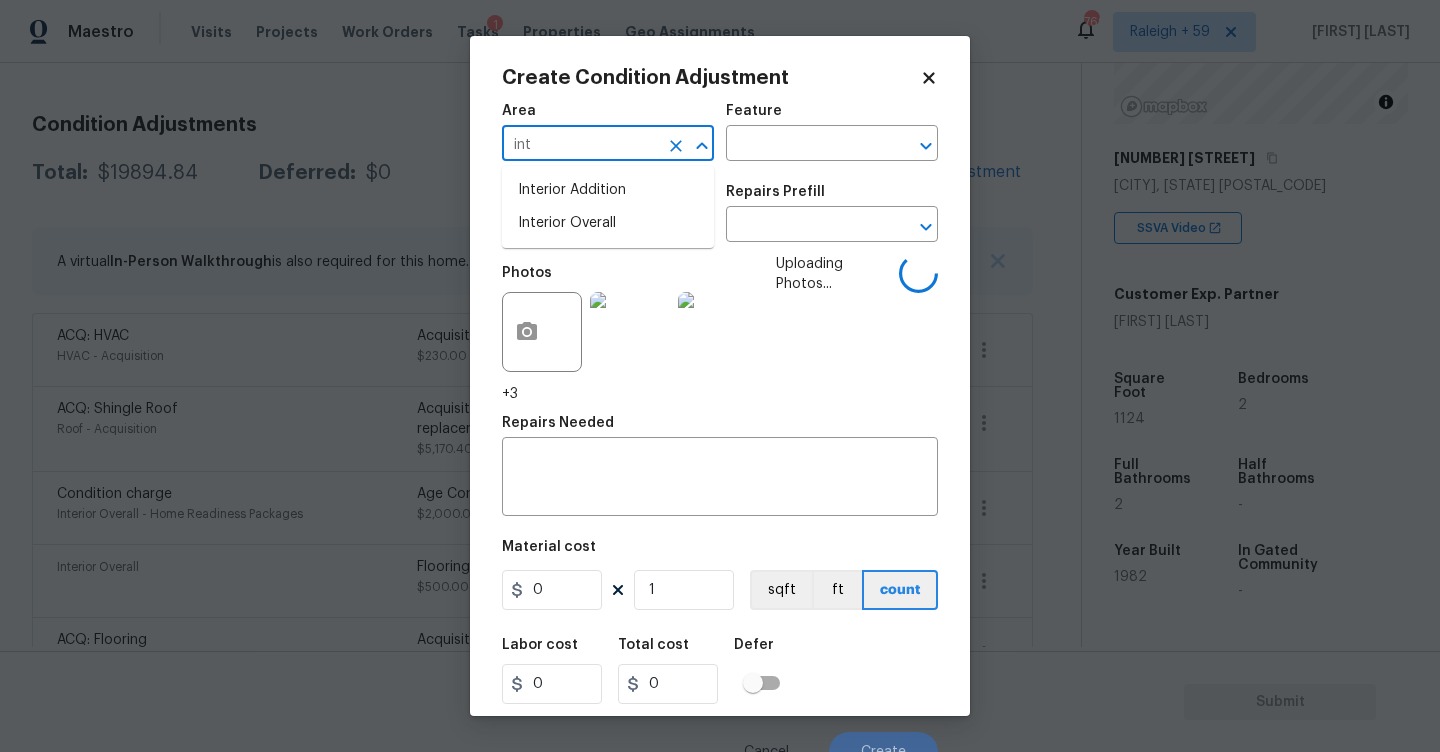 type on "inte" 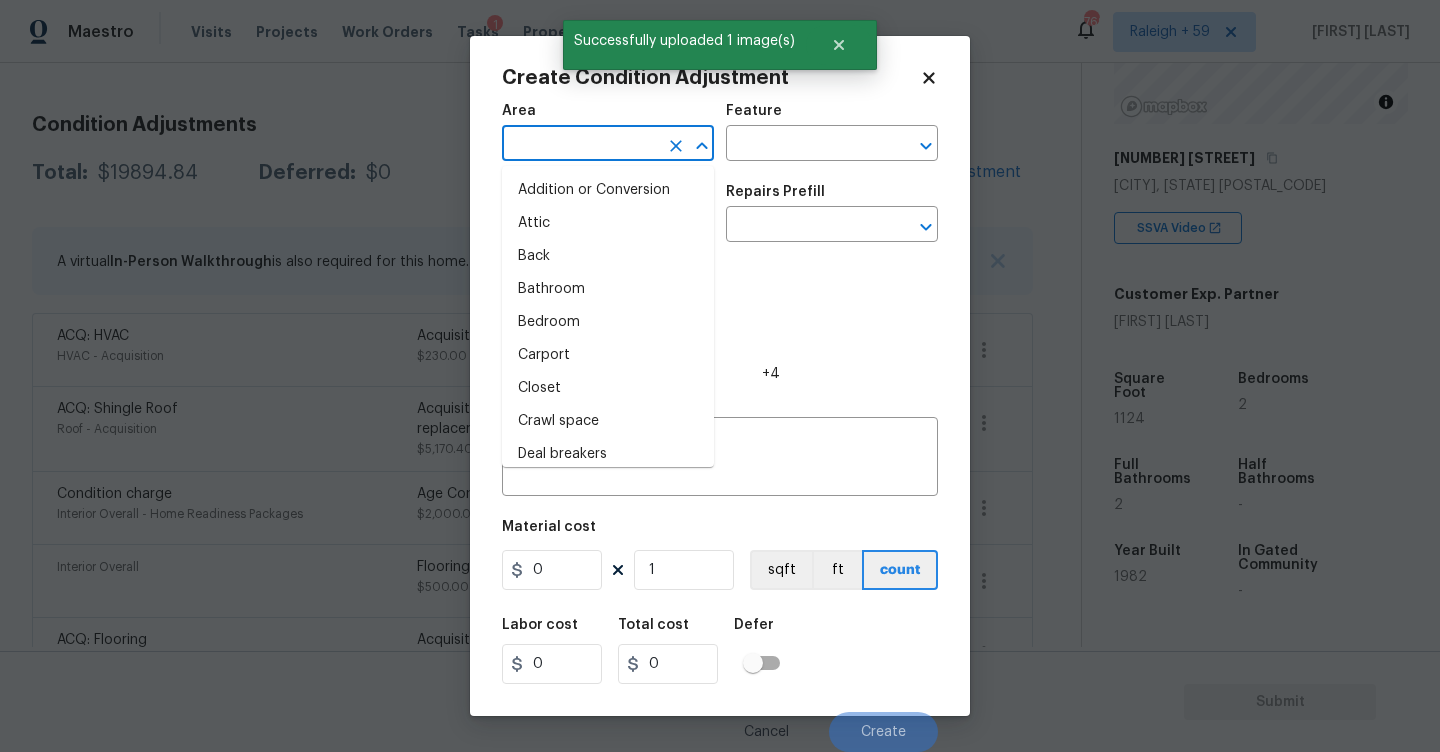 click on "Attic" at bounding box center (608, 223) 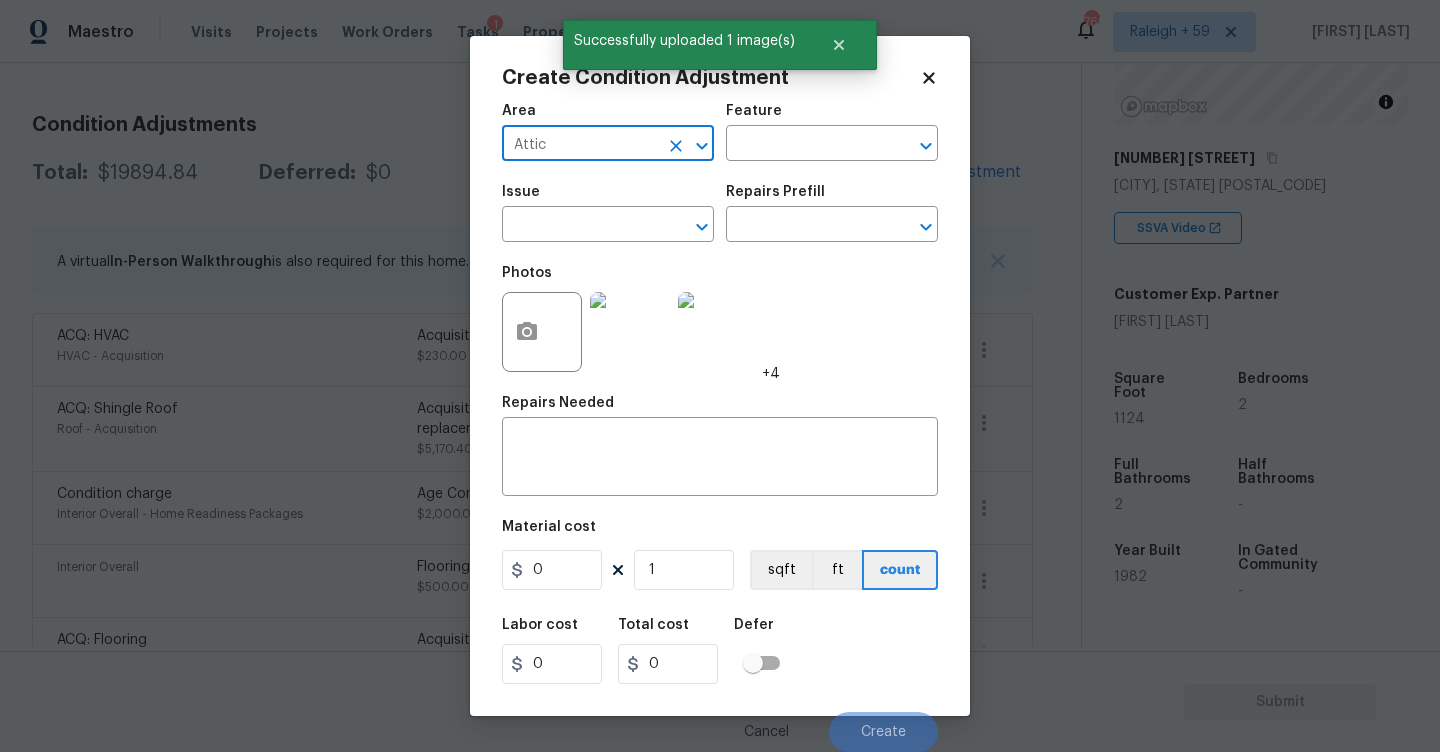 click on "Attic" at bounding box center [580, 145] 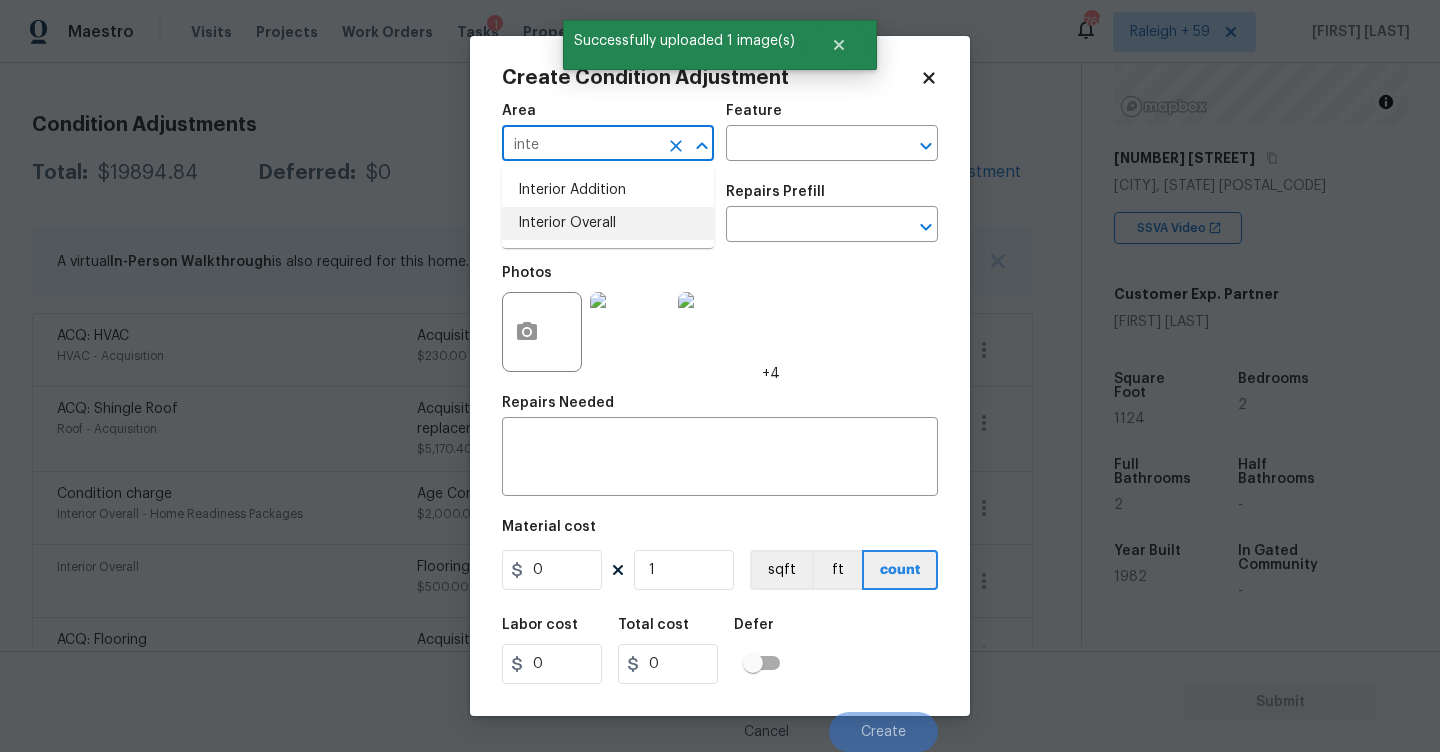 click on "Interior Overall" at bounding box center (608, 223) 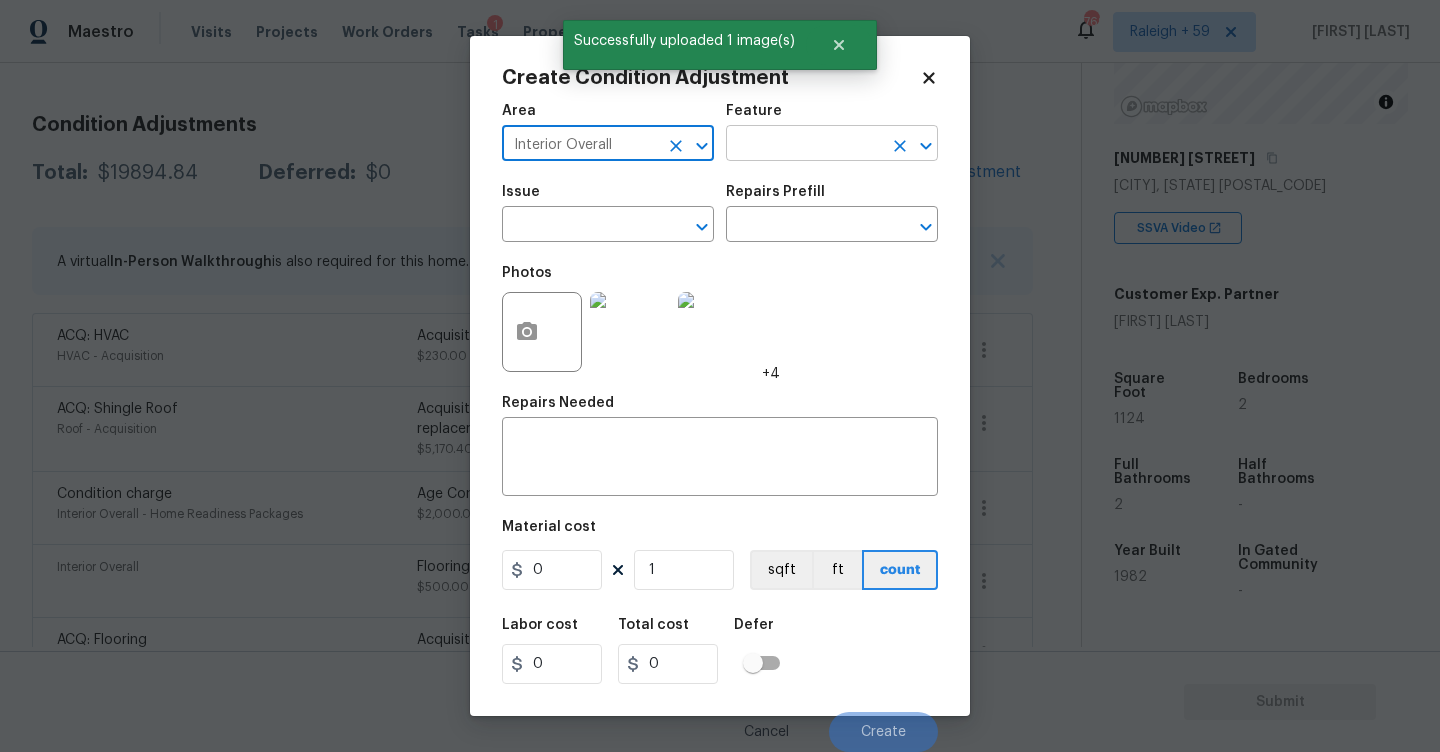 type on "Interior Overall" 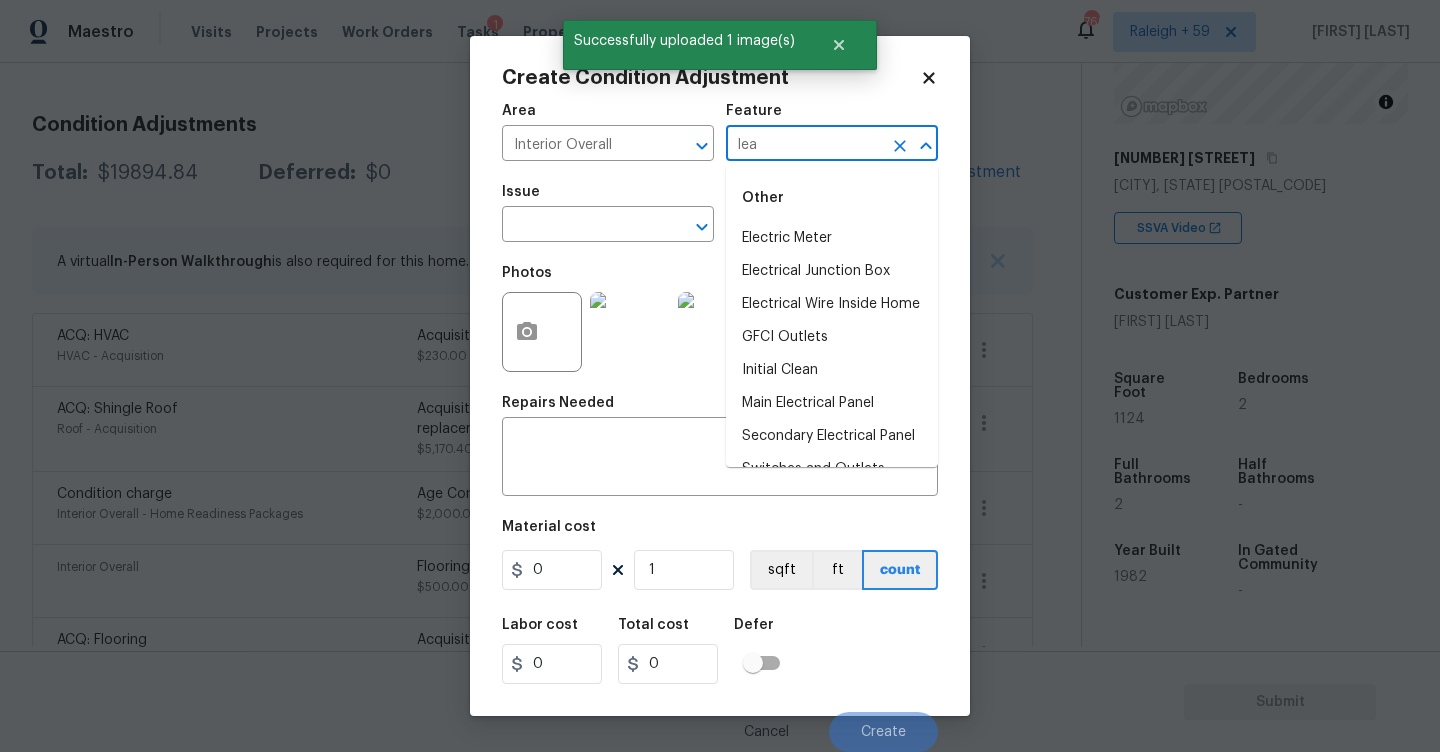 type on "leak" 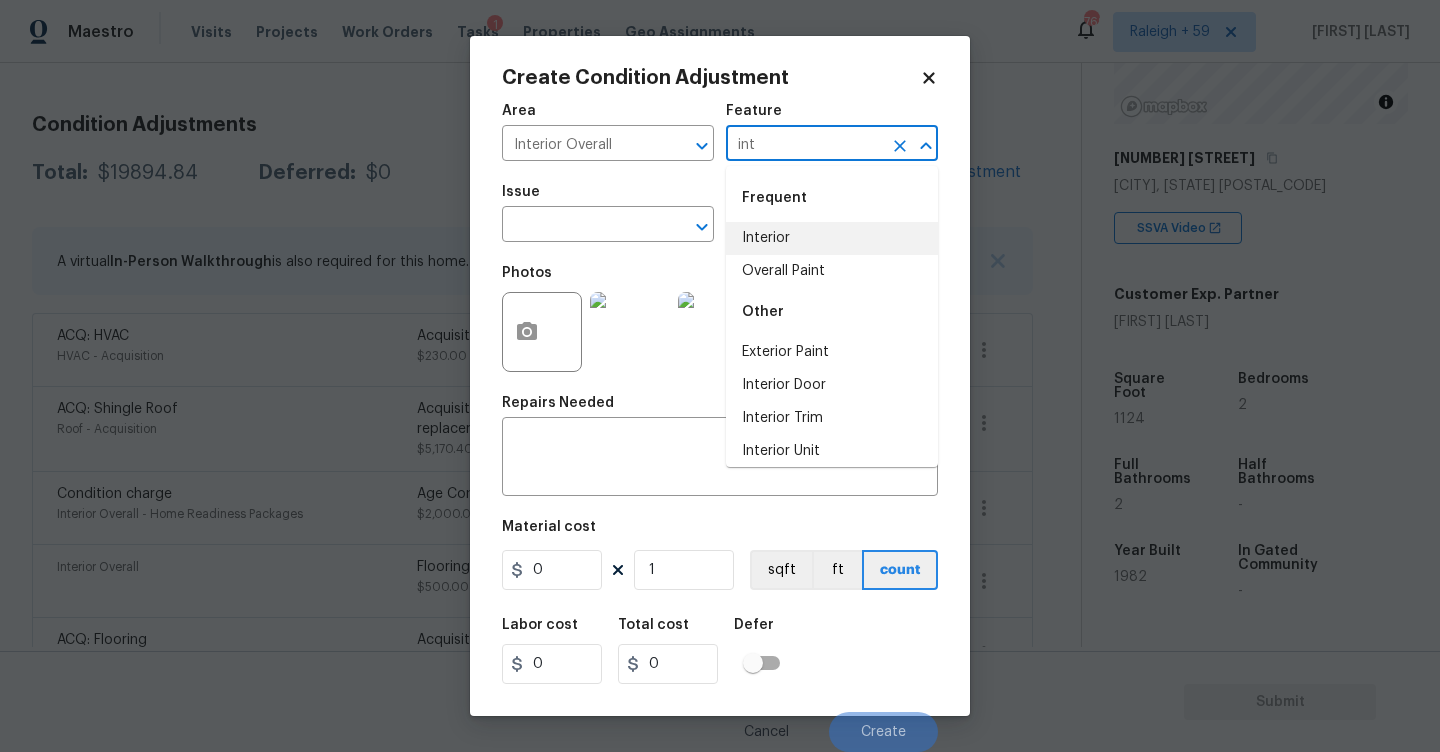 click on "Interior" at bounding box center (832, 238) 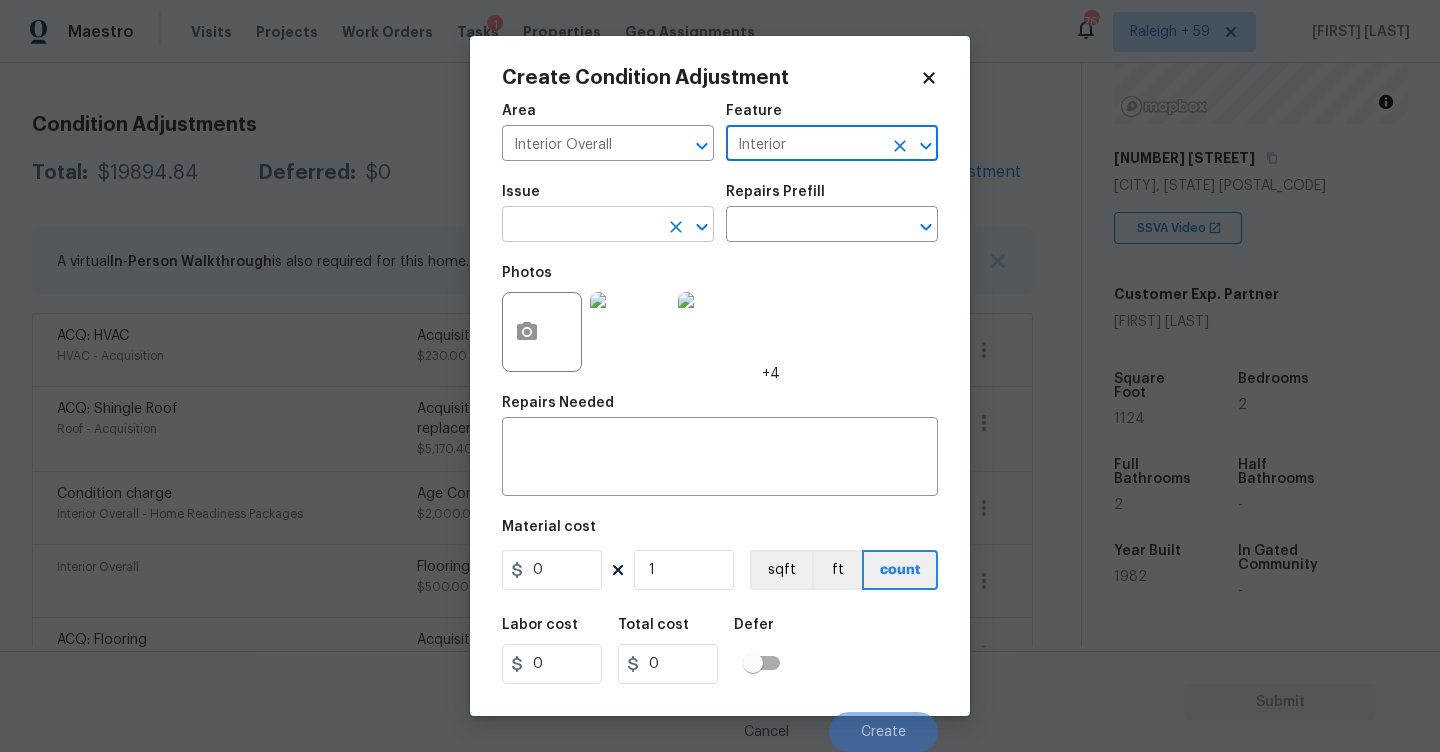 type on "Interior" 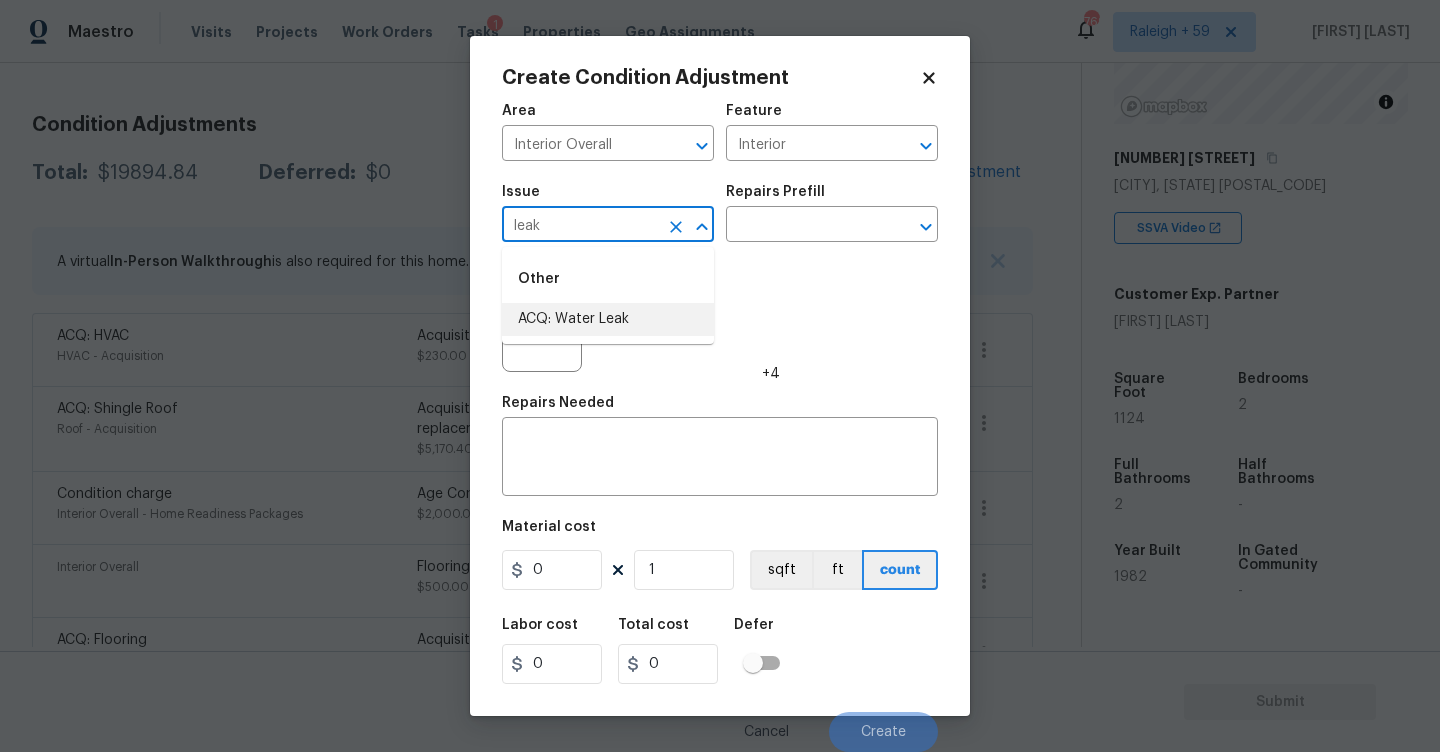 click on "ACQ: Water Leak" at bounding box center [608, 319] 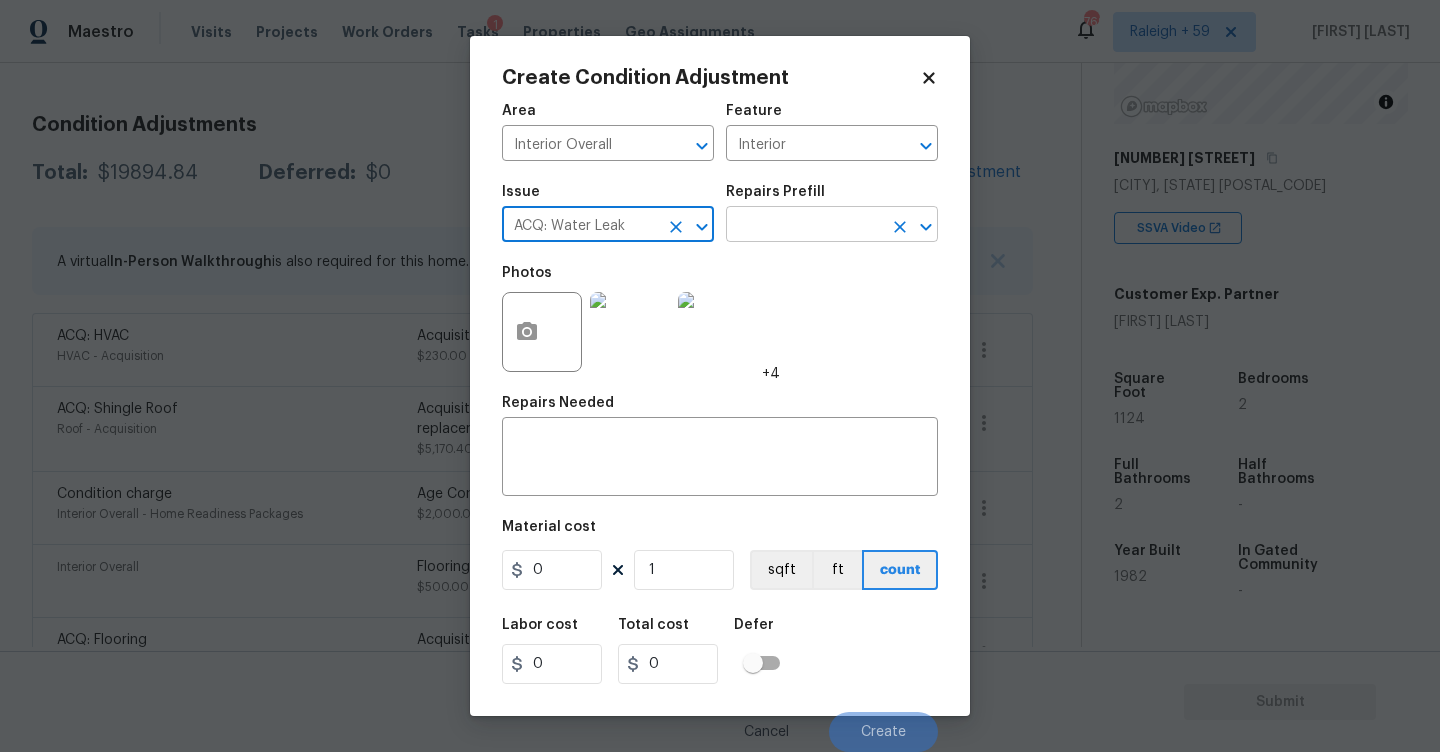 type on "ACQ: Water Leak" 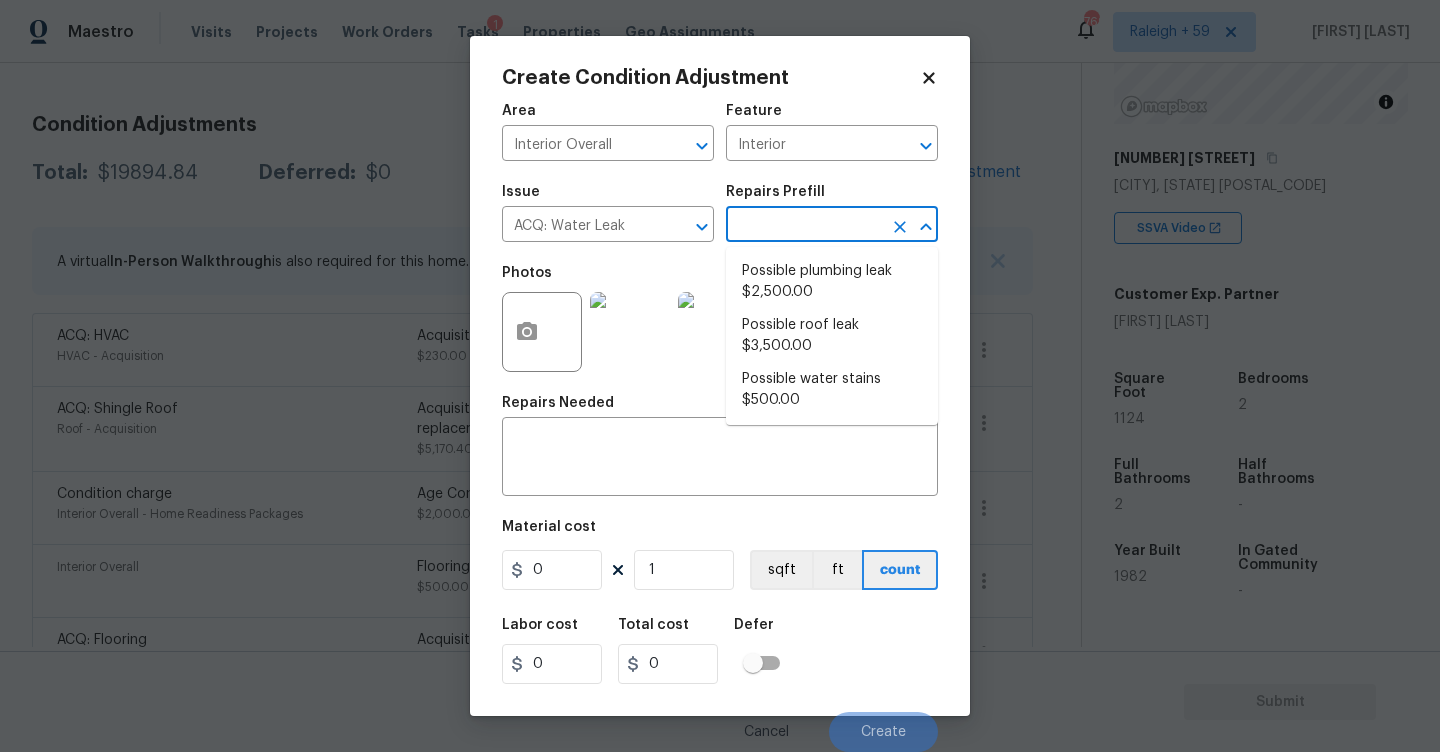 click at bounding box center (804, 226) 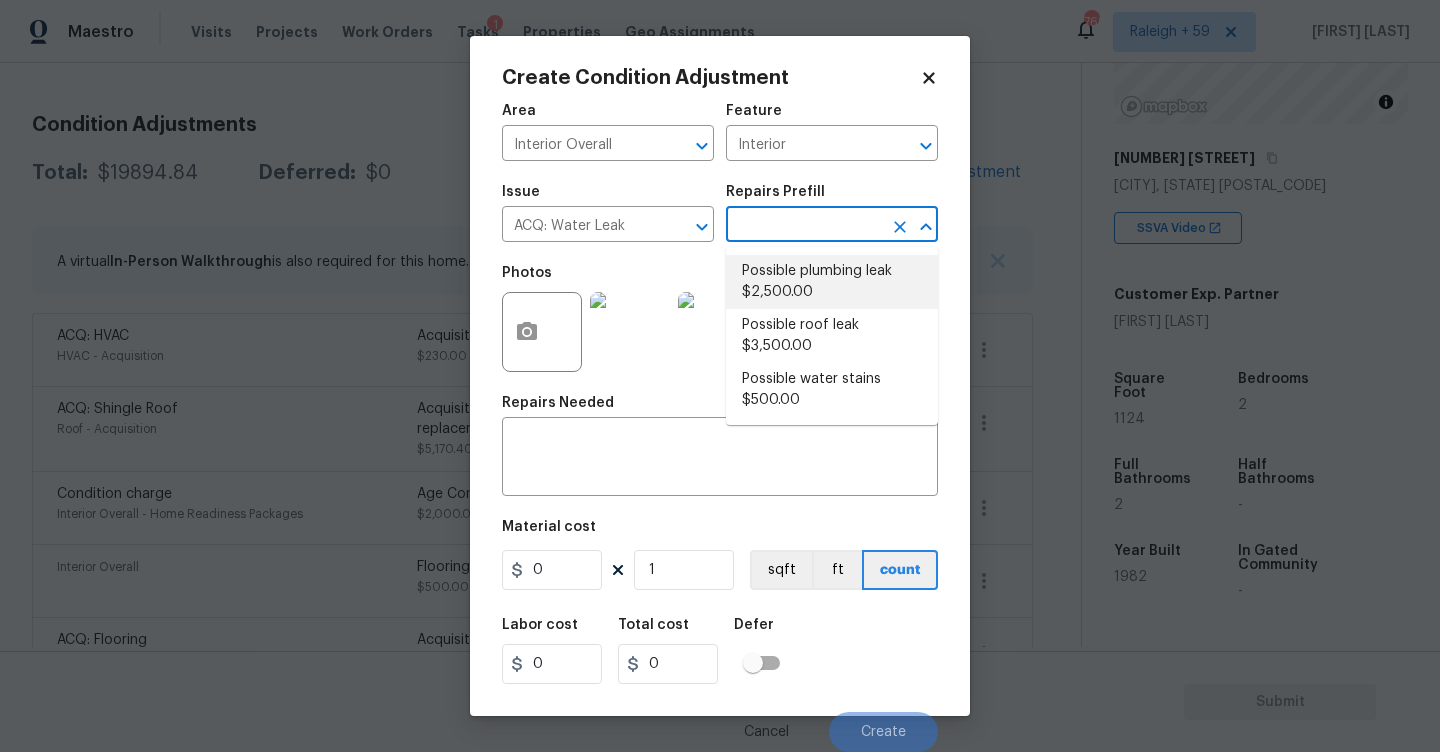click on "Possible plumbing leak $2,500.00" at bounding box center (832, 282) 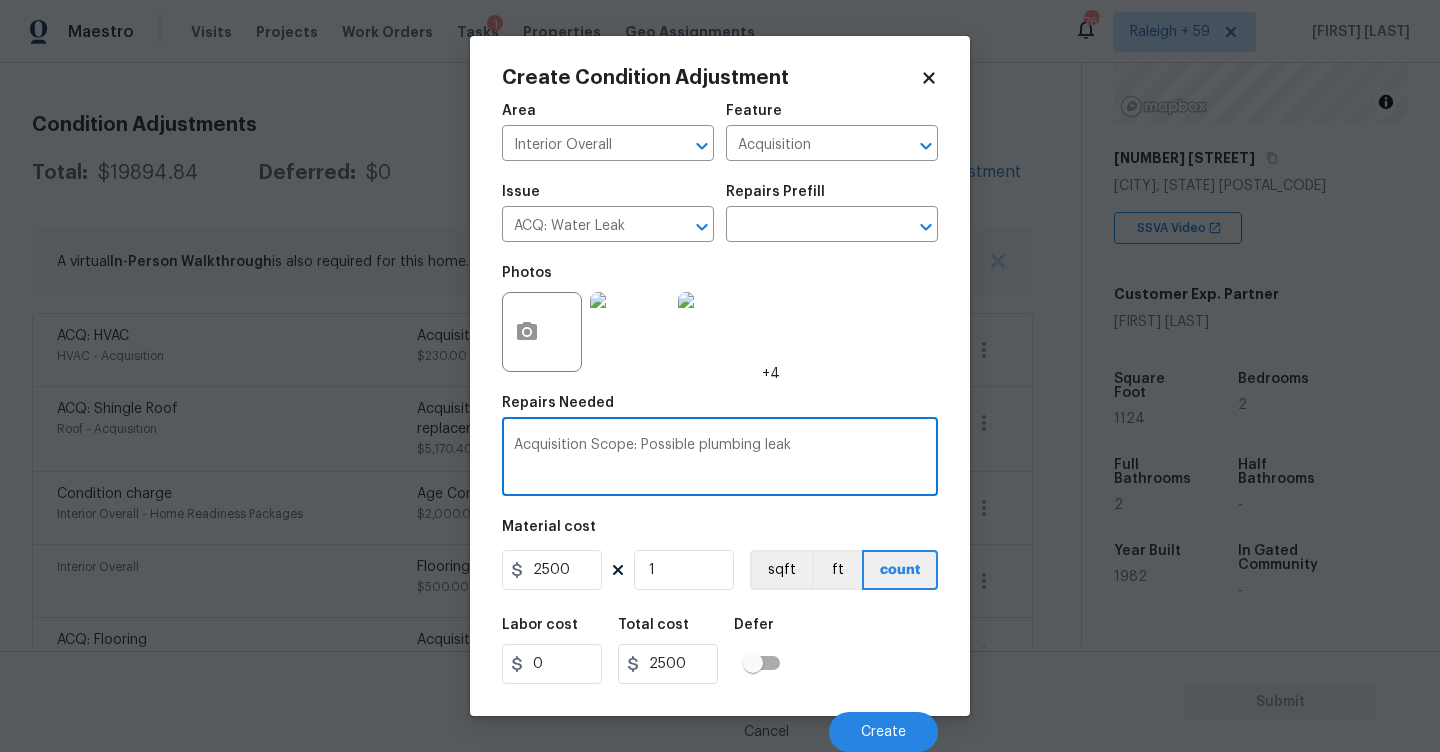 click on "Acquisition Scope: Possible plumbing leak" at bounding box center [720, 459] 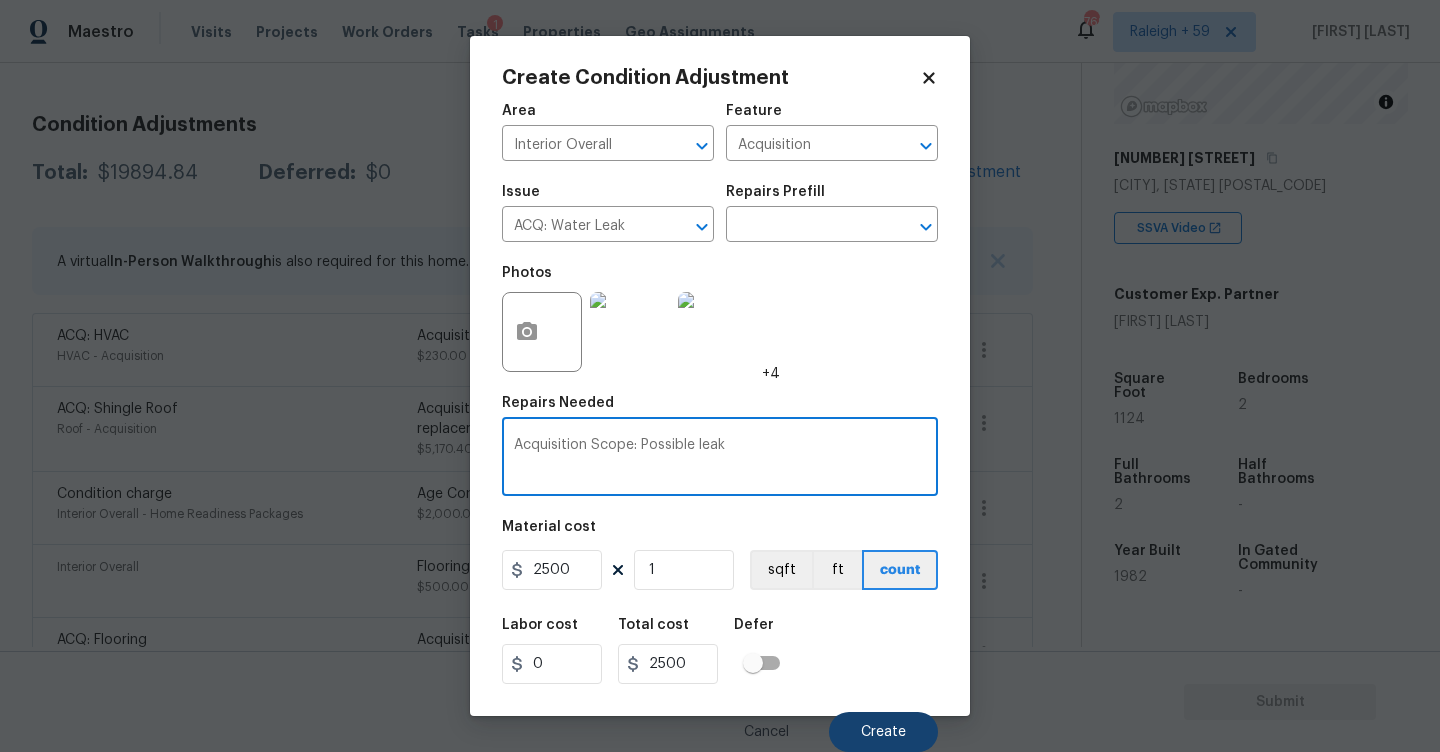 type on "Acquisition Scope: Possible leak" 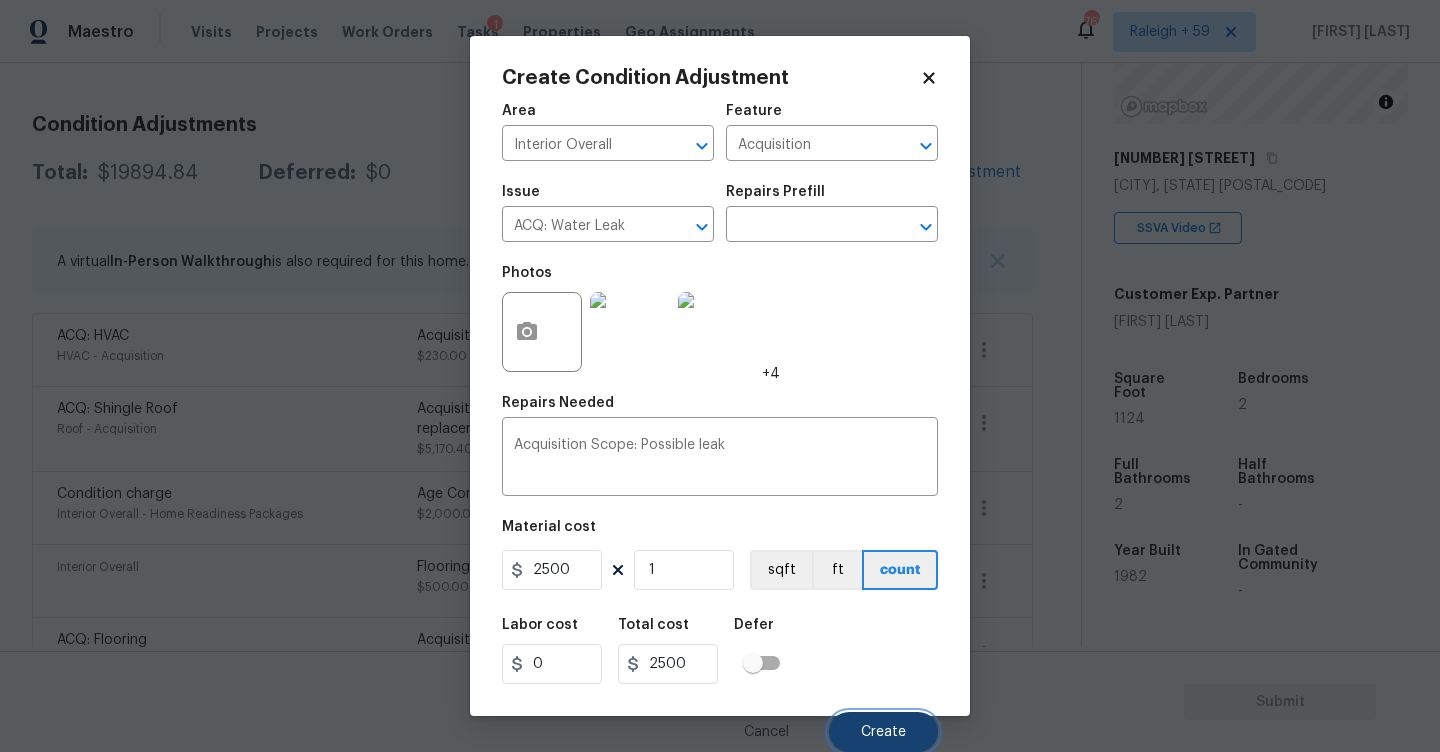 click on "Create" at bounding box center (883, 732) 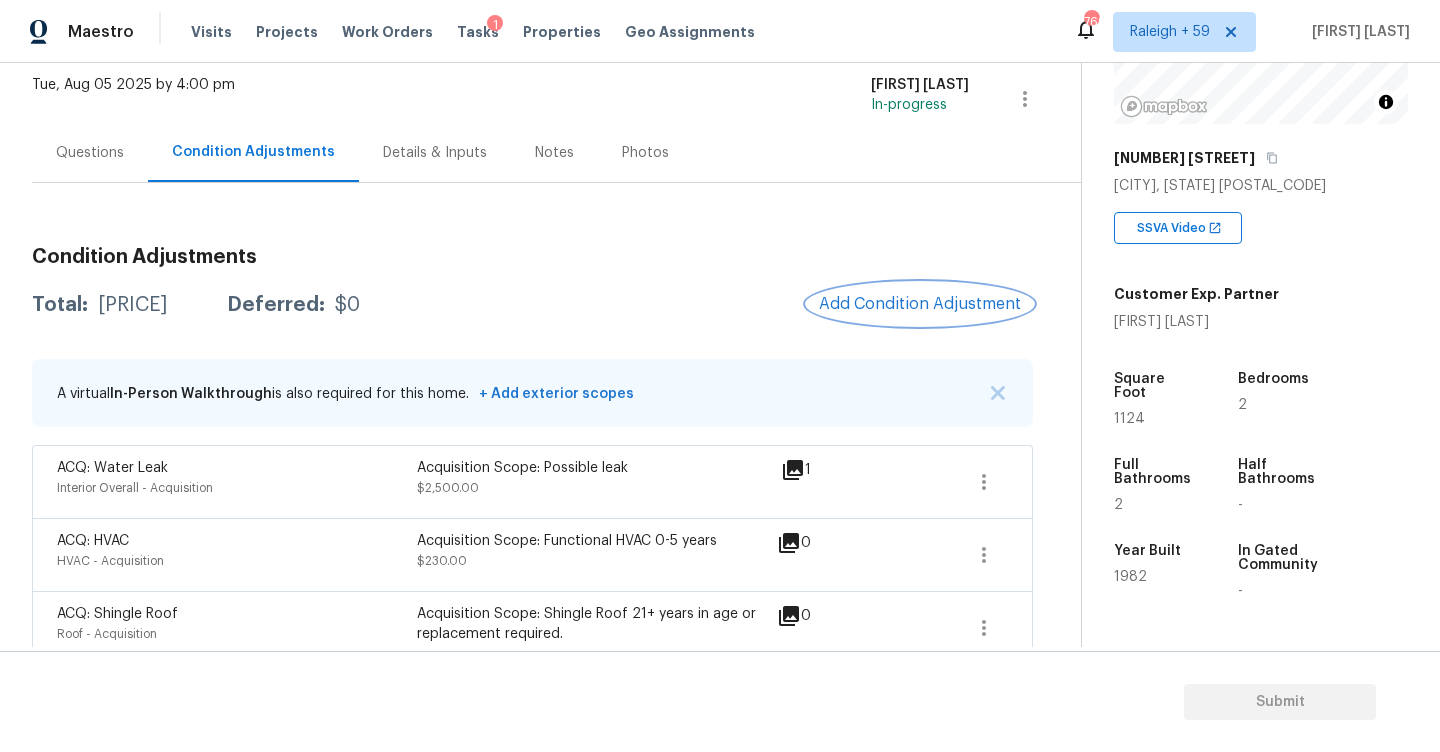 scroll, scrollTop: 101, scrollLeft: 0, axis: vertical 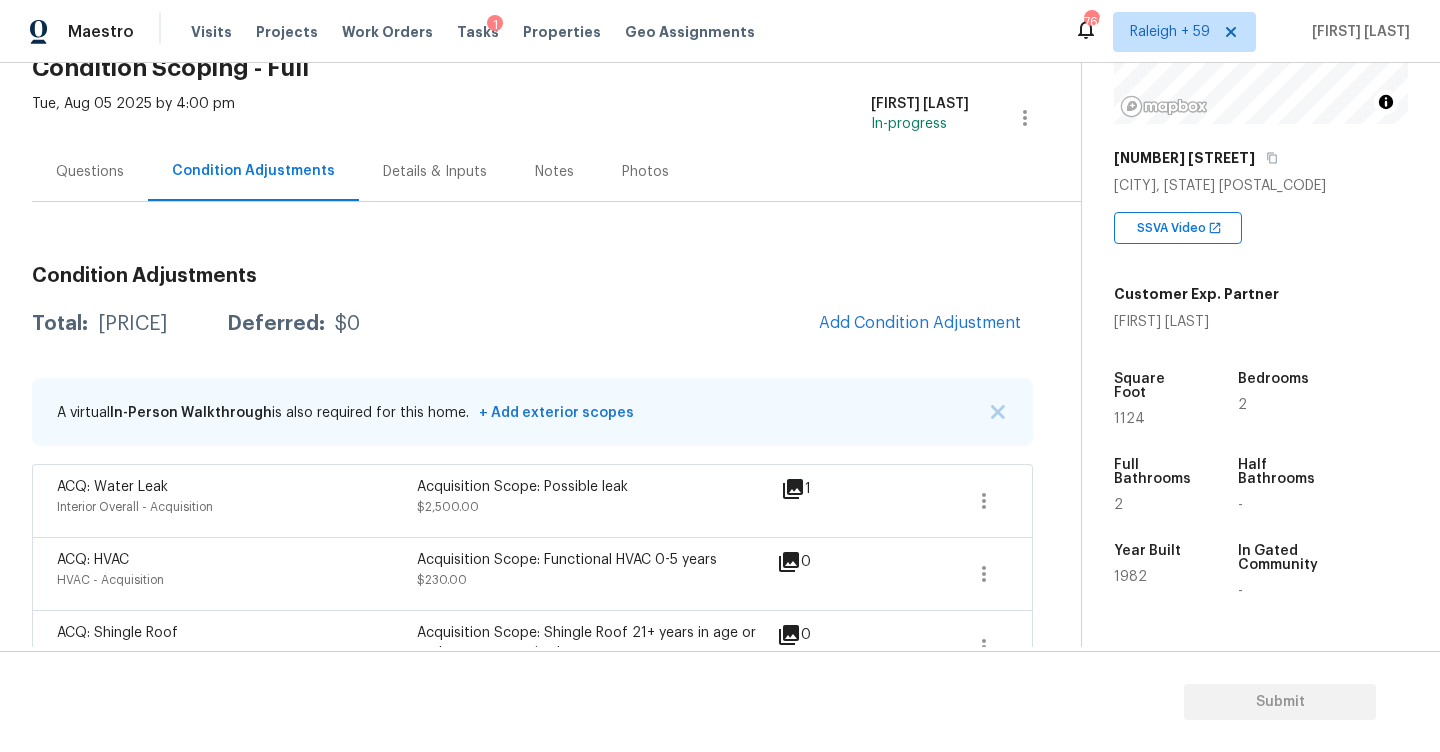 click on "Tue, Aug 05 2025 by 4:00 pm" at bounding box center (133, 118) 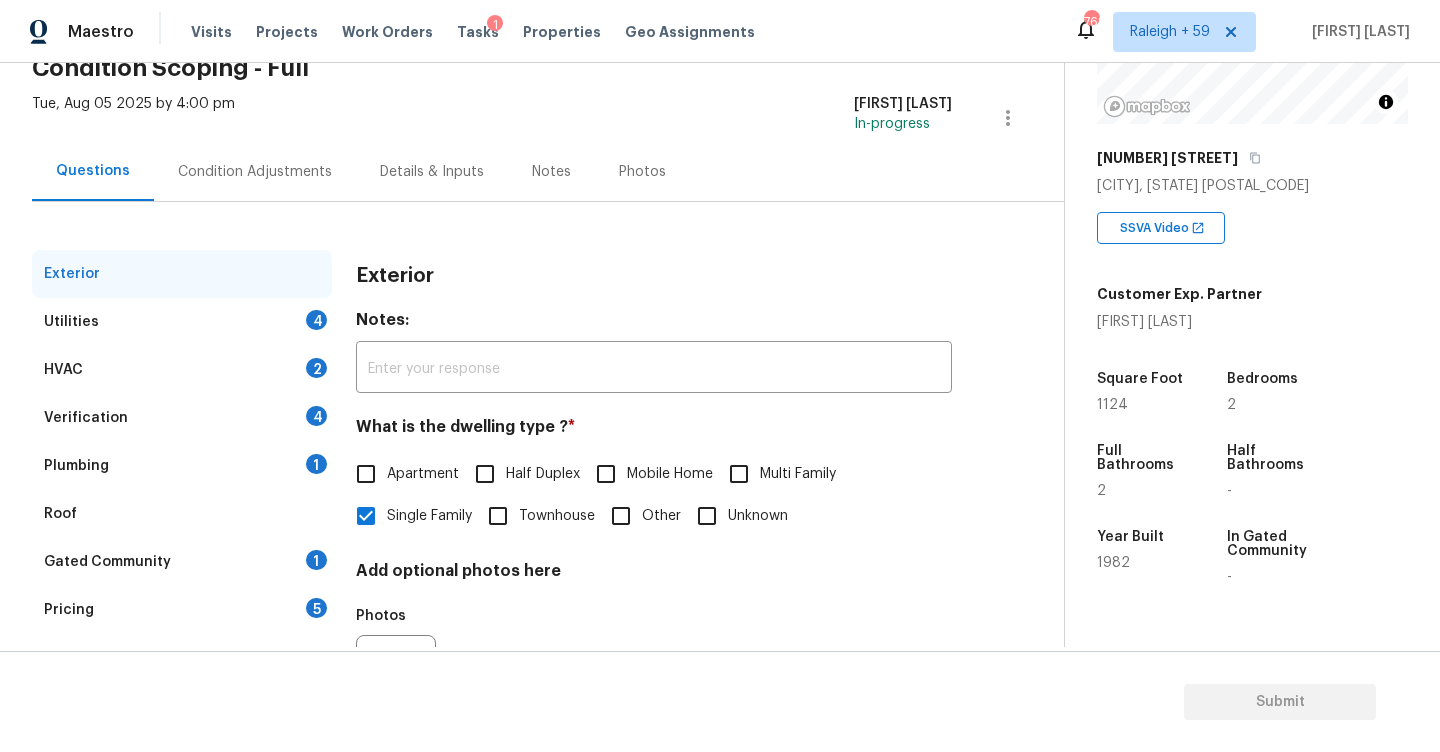 scroll, scrollTop: 211, scrollLeft: 0, axis: vertical 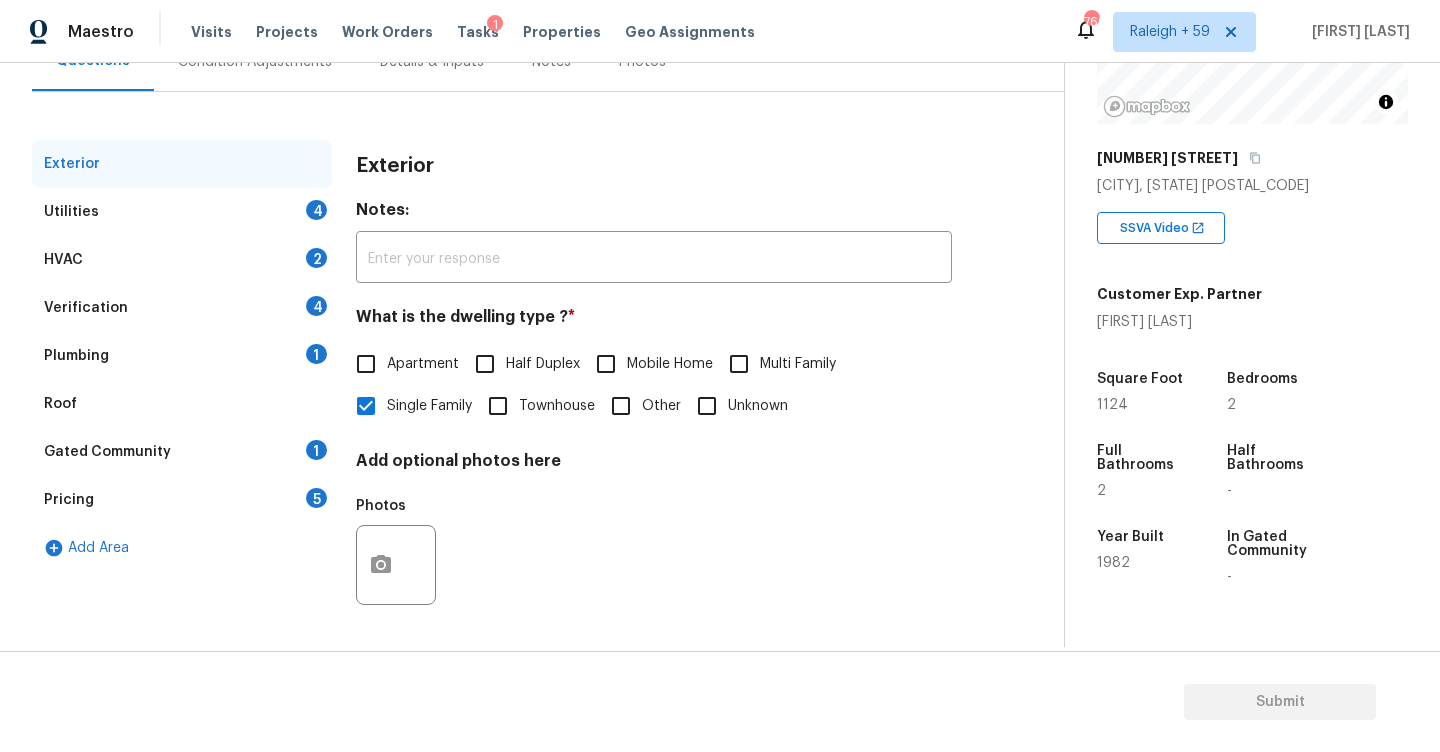 click on "Verification 4" at bounding box center [182, 308] 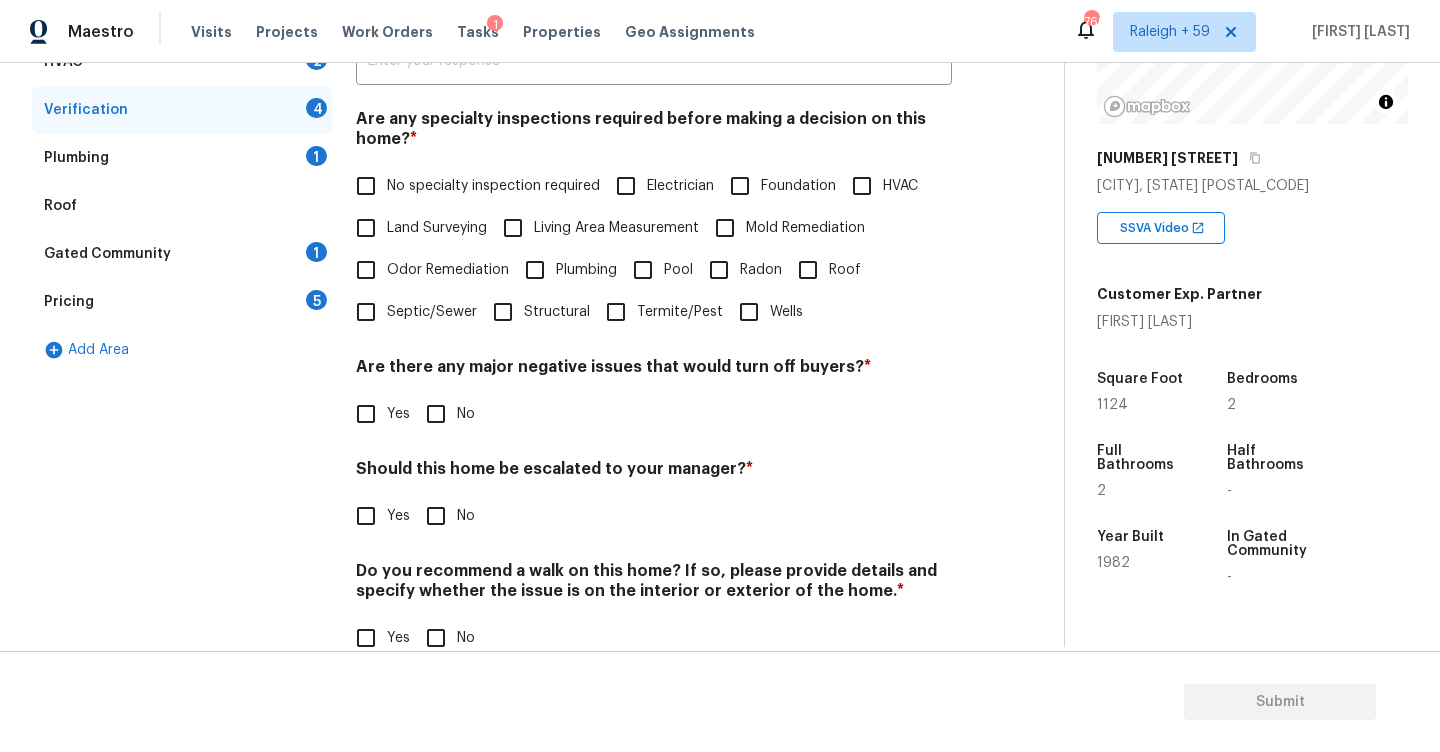 scroll, scrollTop: 451, scrollLeft: 0, axis: vertical 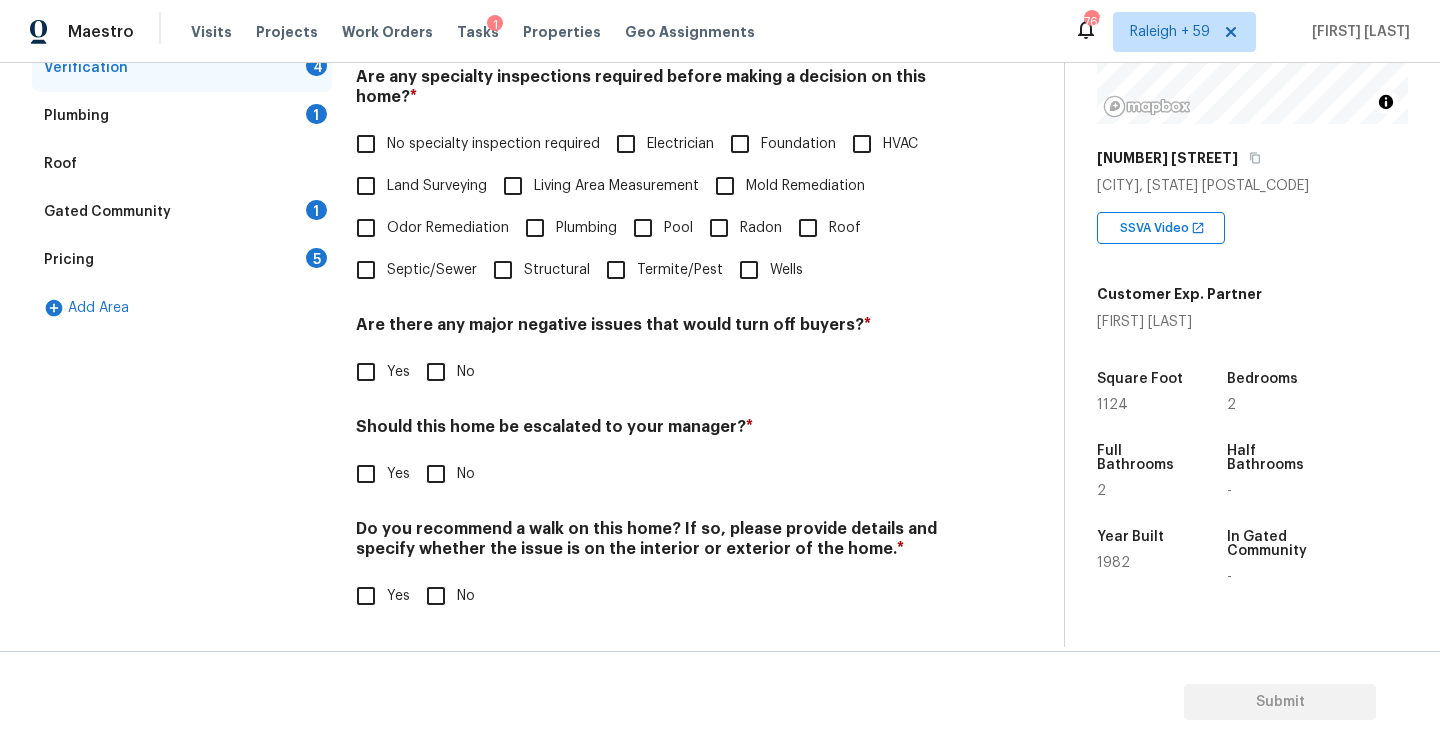 click on "Should this home be escalated to your manager?  * Yes No" at bounding box center (654, 456) 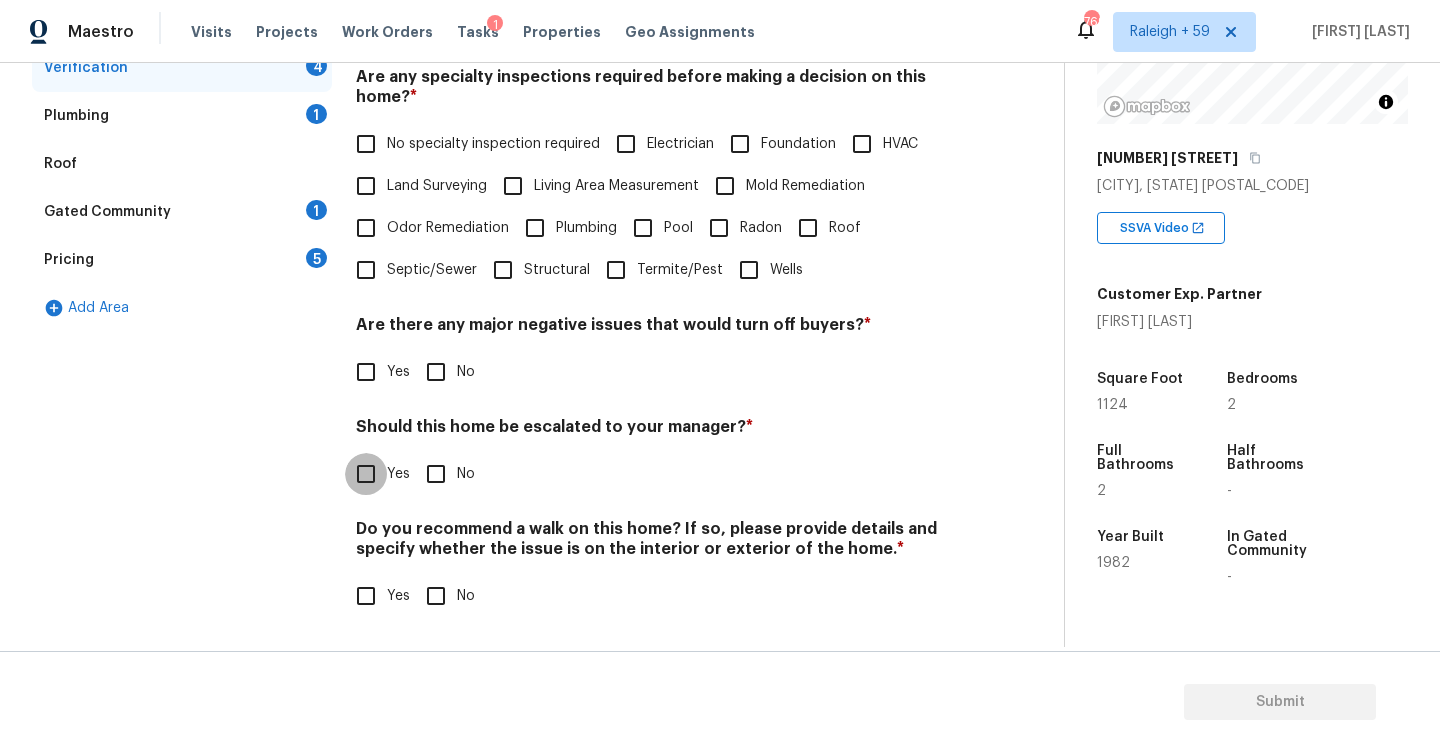click on "Yes" at bounding box center (366, 474) 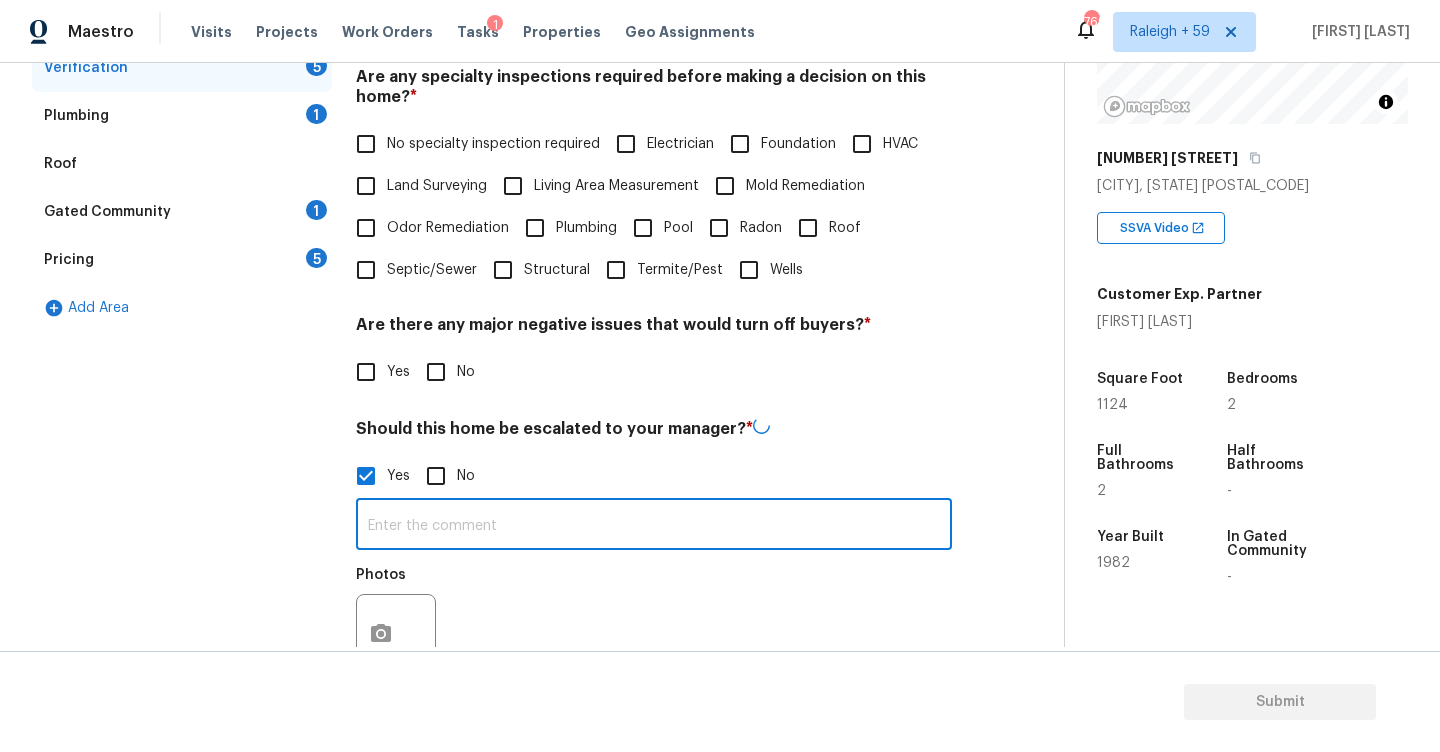 click at bounding box center (654, 526) 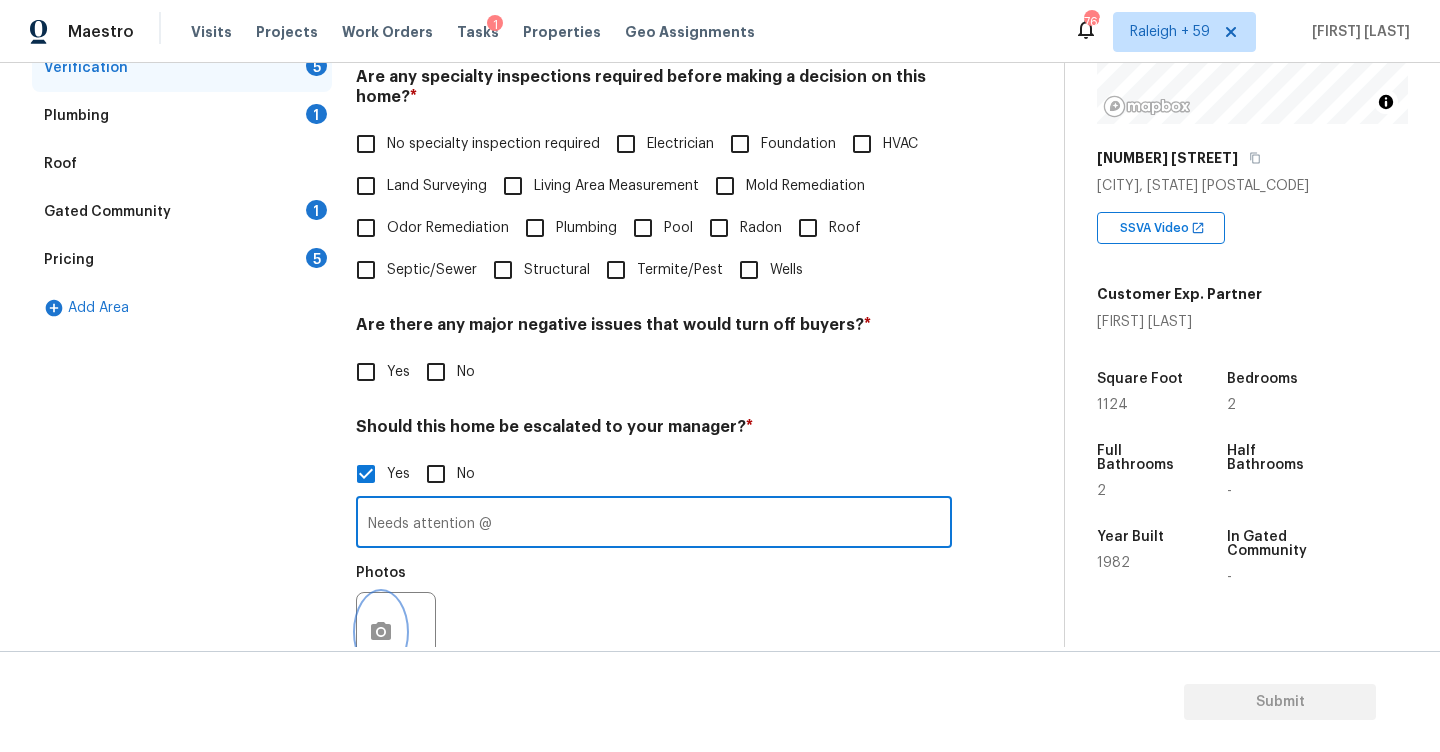 click at bounding box center [381, 632] 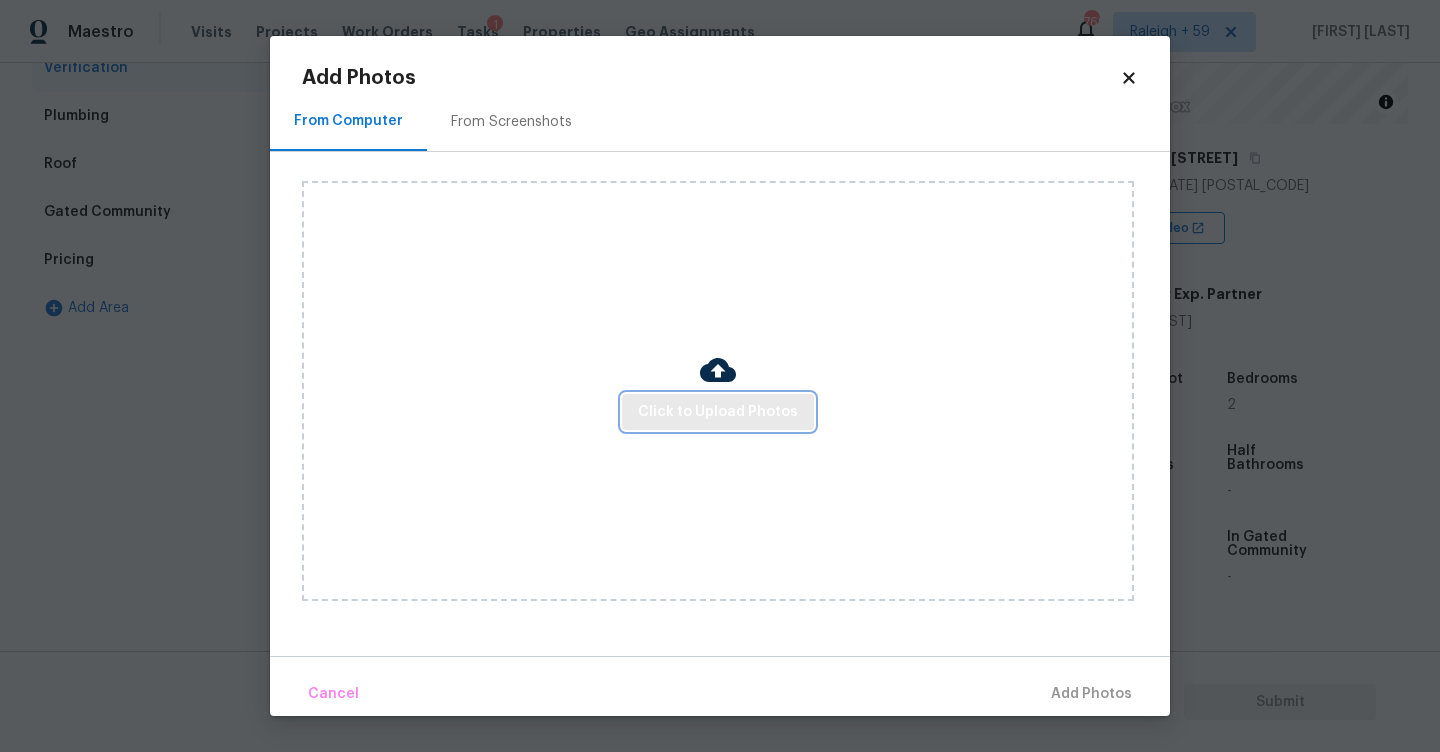click on "Click to Upload Photos" at bounding box center [718, 412] 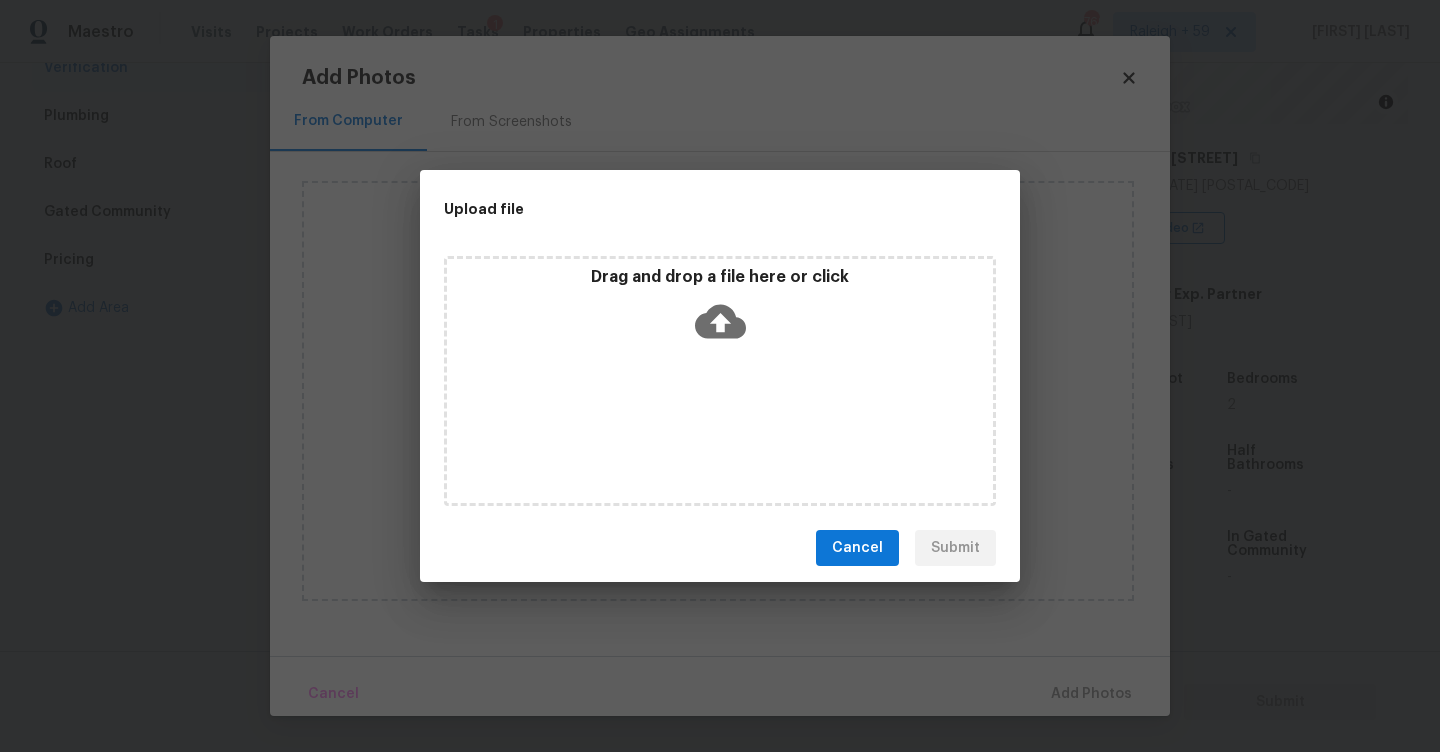click 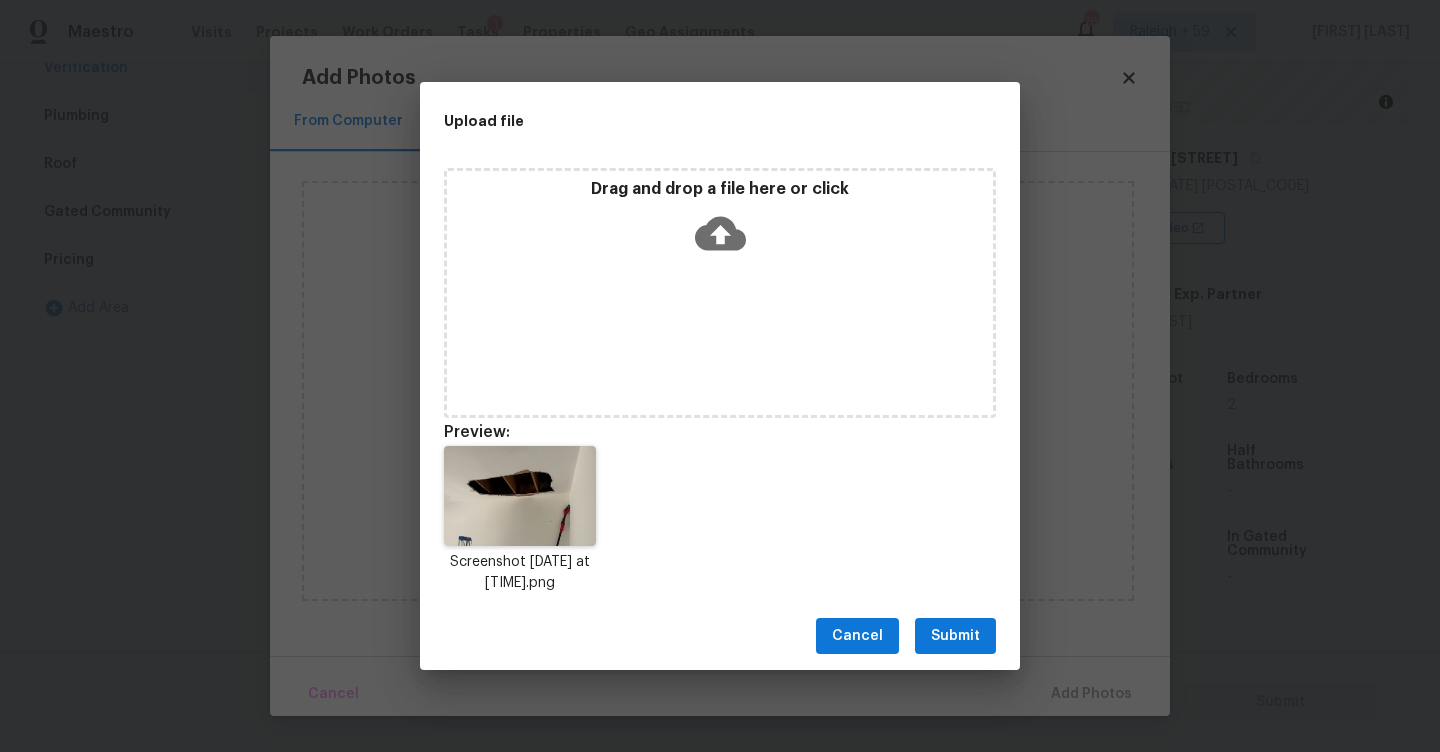 click on "Submit" at bounding box center (955, 636) 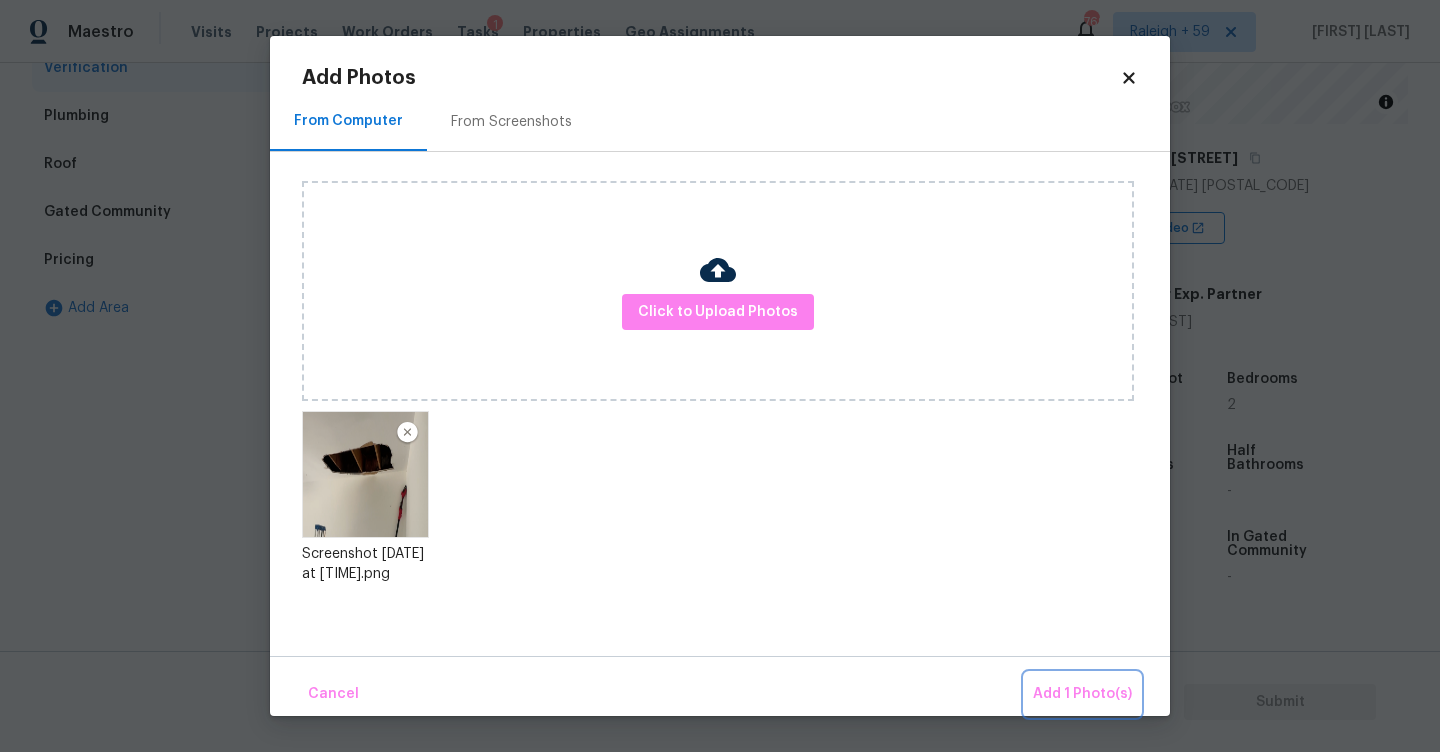 click on "Add 1 Photo(s)" at bounding box center [1082, 694] 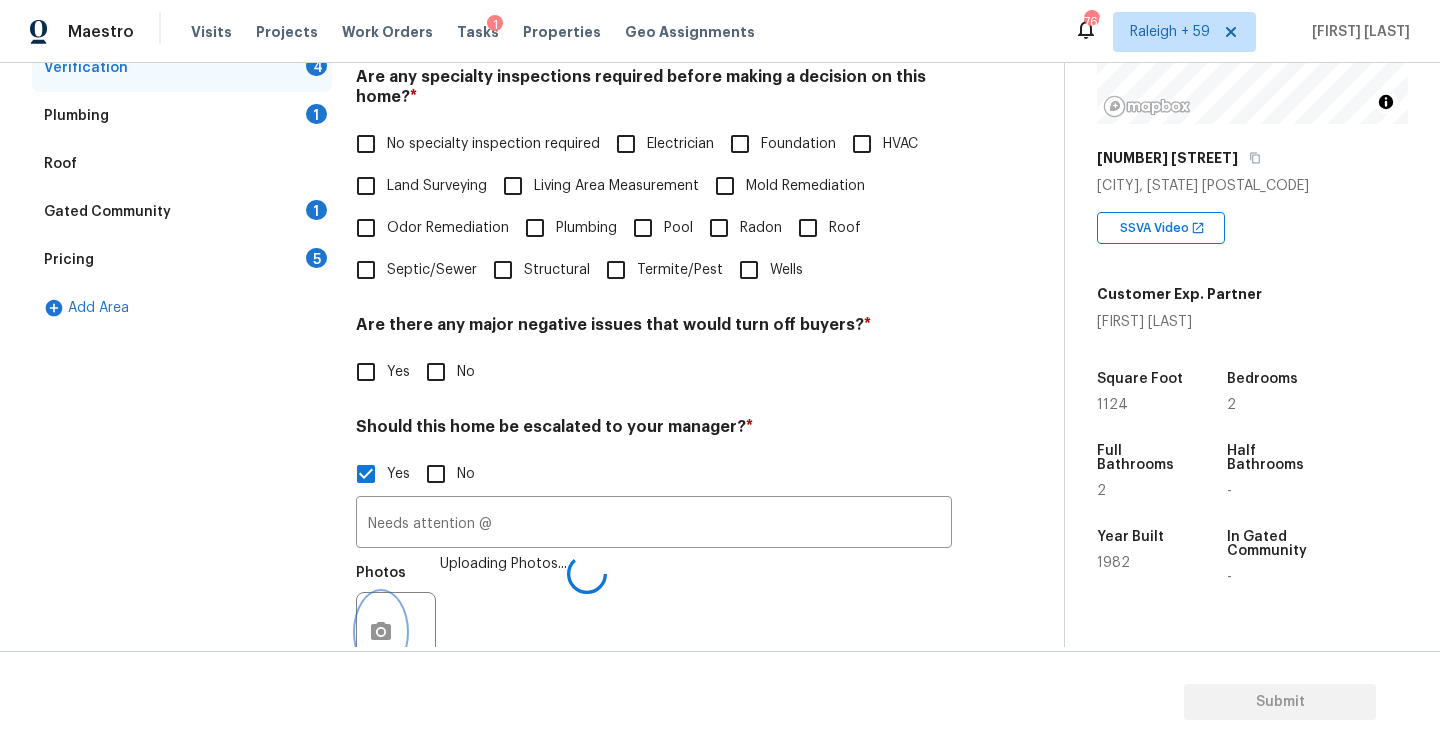 scroll, scrollTop: 476, scrollLeft: 0, axis: vertical 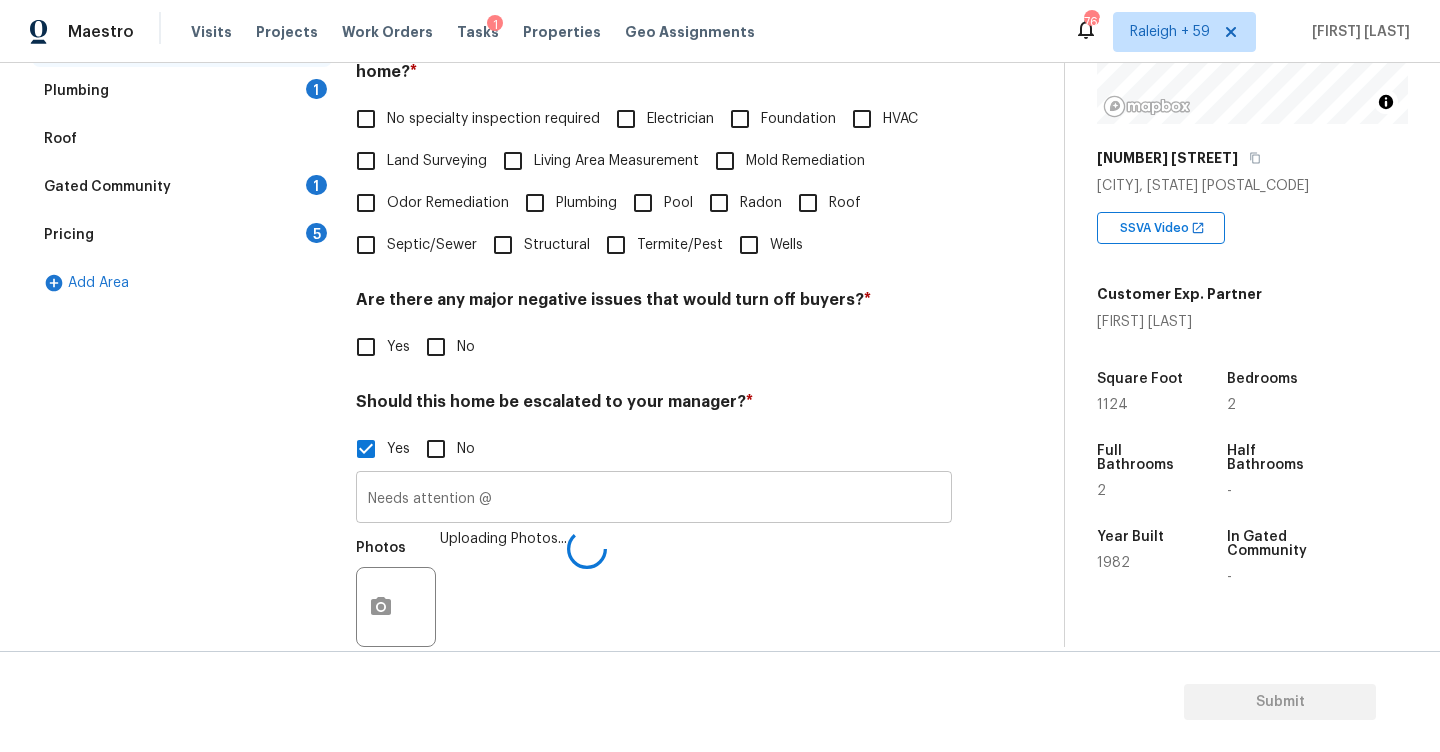 click on "Needs attention @" at bounding box center [654, 499] 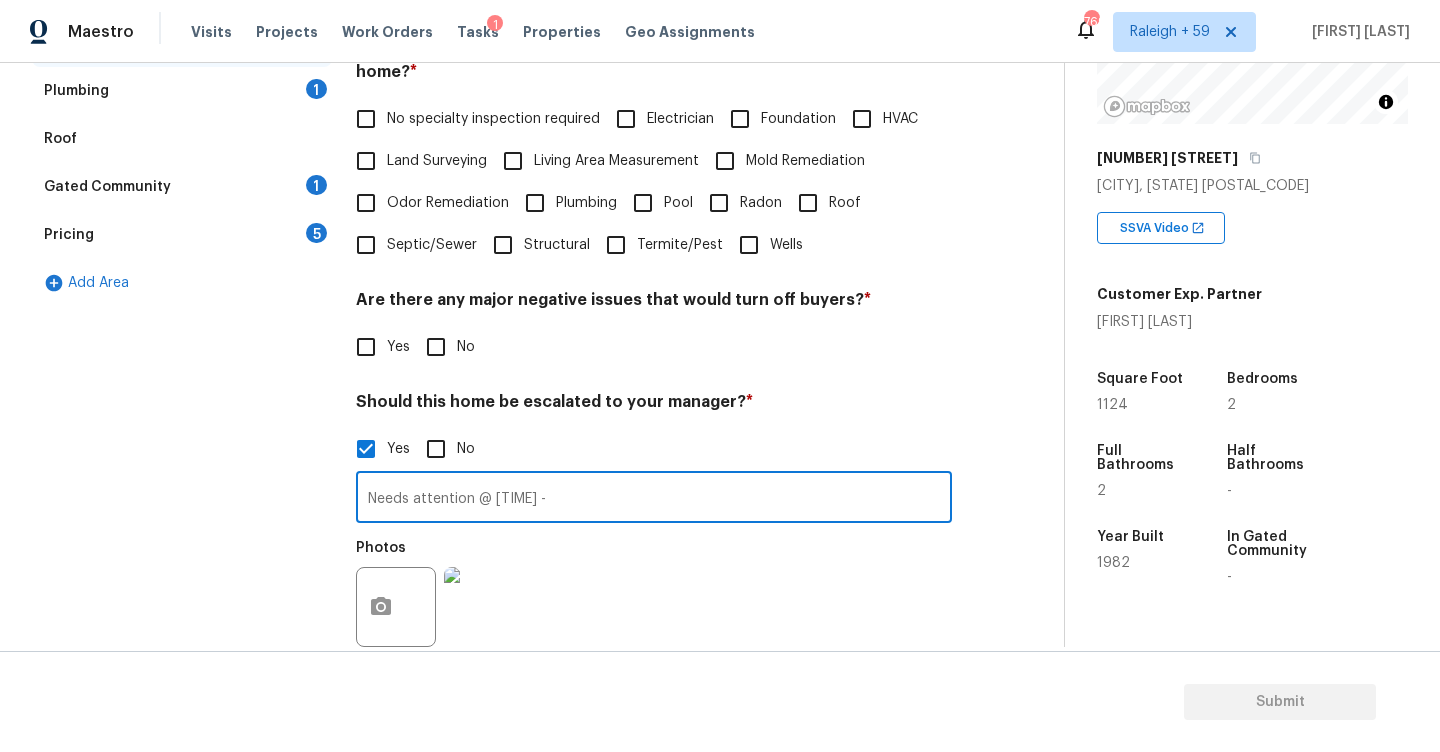 paste on "[URL]" 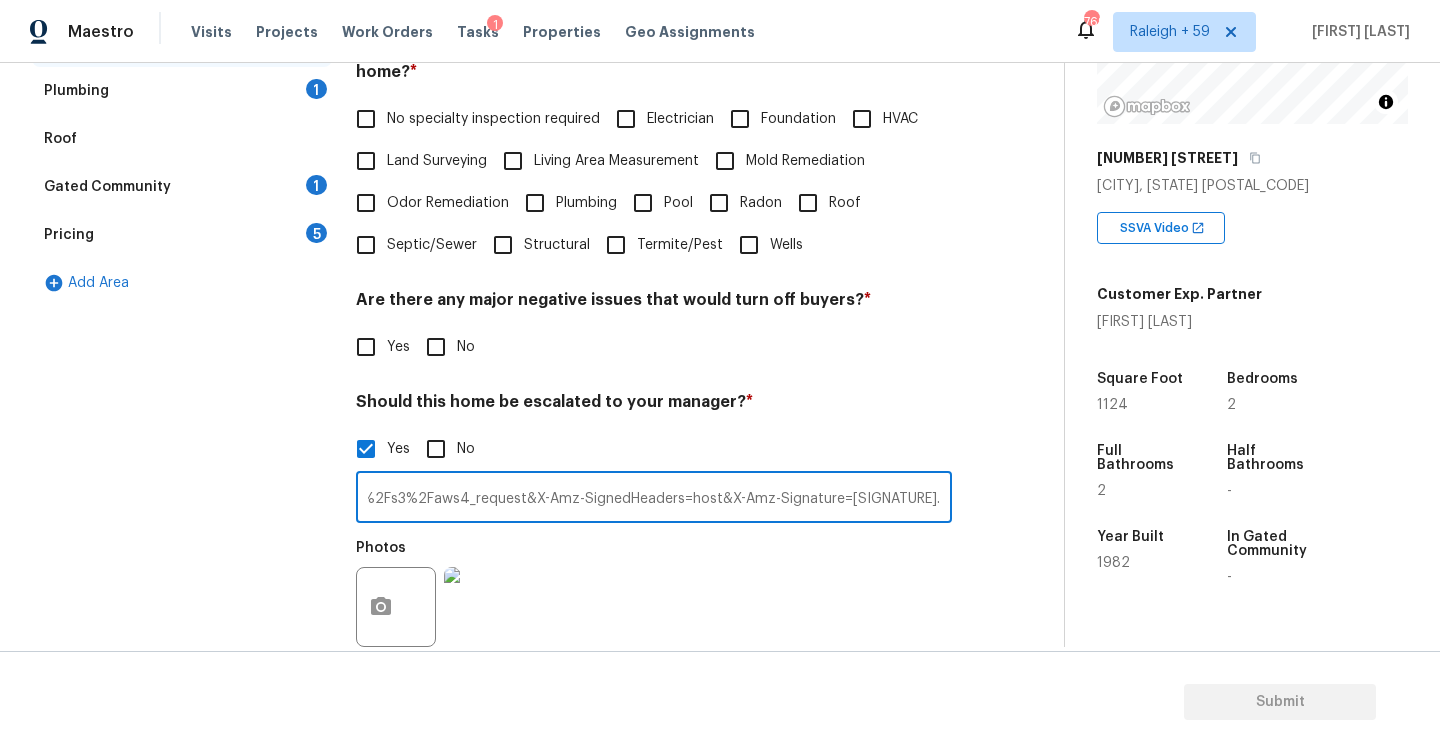 scroll, scrollTop: 0, scrollLeft: 2871, axis: horizontal 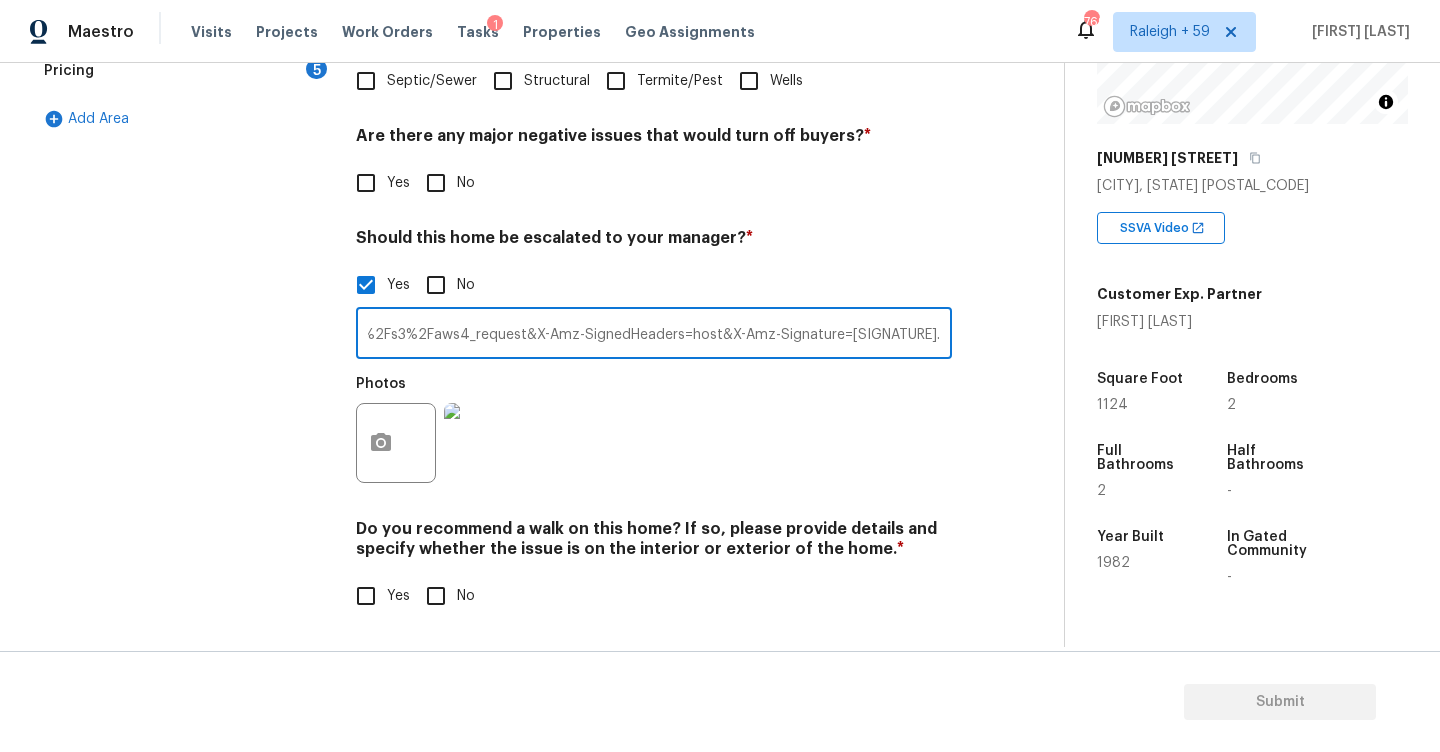 type on "Needs attention @ [TIME] - https://opendoor-admin-client-upload-production.s3.amazonaws.com/uploads/Cake/SellerInput-[UUID]/img-[NUMBER]-[DATE]t[TIME]z.qt?X-Amz-Expires=86400&X-Amz-Date=[DATE]T[TIME]Z&X-Amz-Algorithm=AWS4-HMAC-SHA256&X-Amz-Credential=[CREDENTIAL]%2F[DATE]%2Fus-east-1%2Fs3%2Faws4_request&X-Amz-SignedHeaders=host&X-Amz-Signature=[SIGNATURE]." 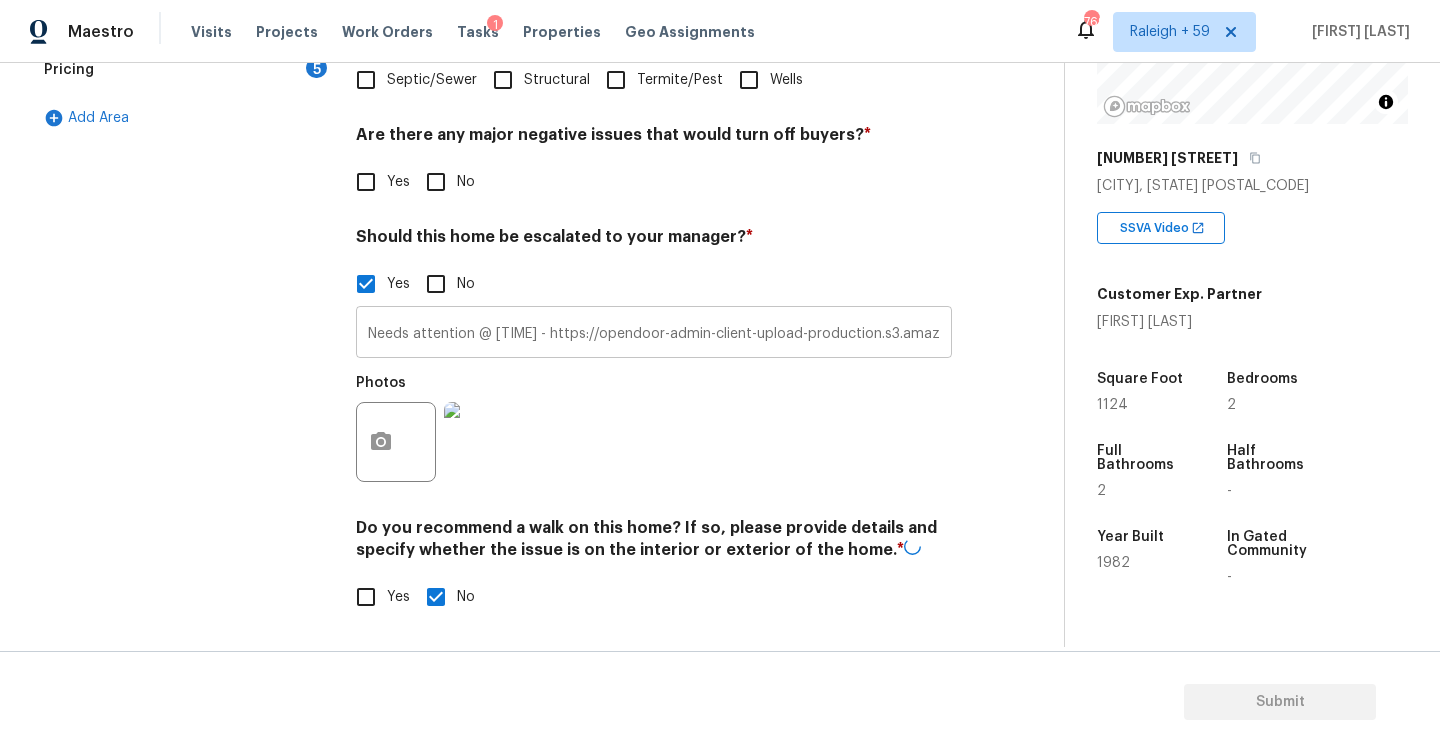 scroll, scrollTop: 573, scrollLeft: 0, axis: vertical 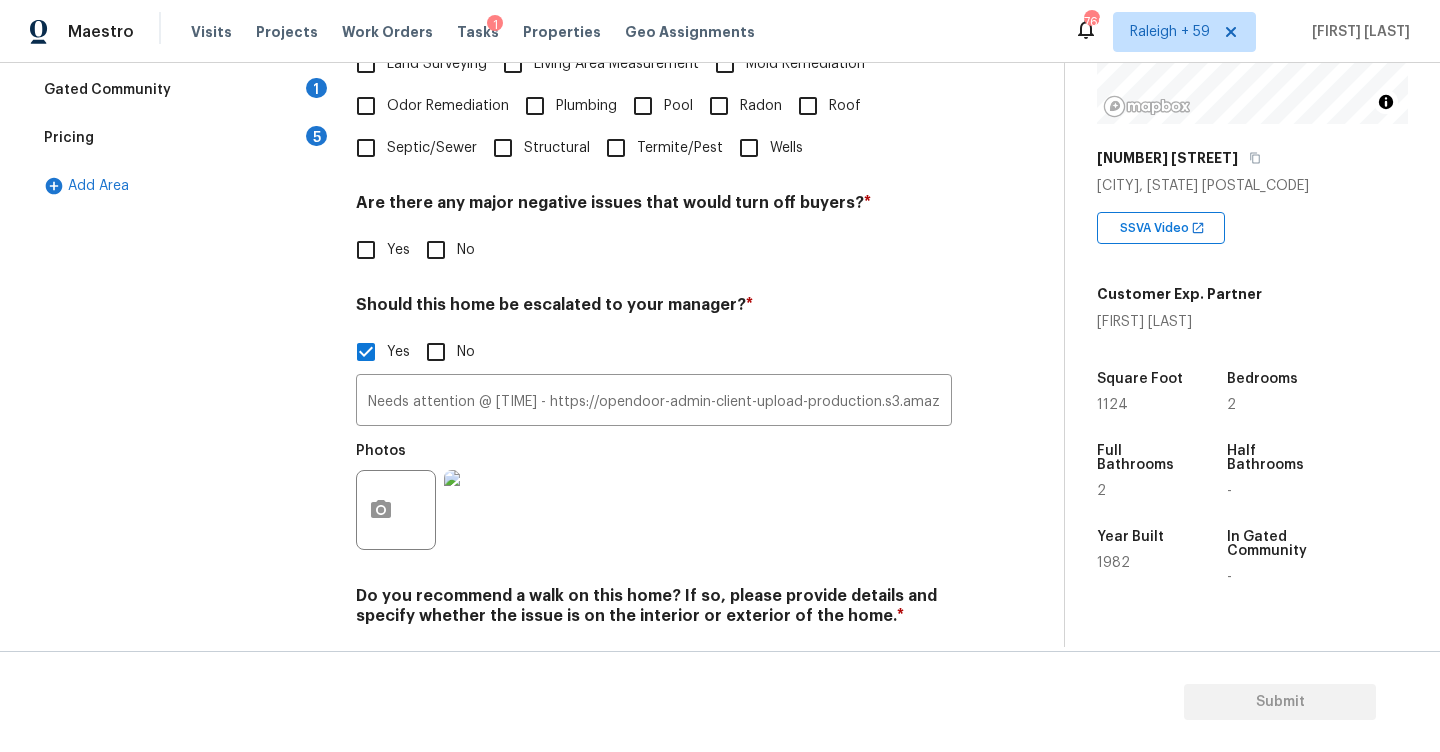 click on "Are there any major negative issues that would turn off buyers?  * Yes No" at bounding box center (654, 232) 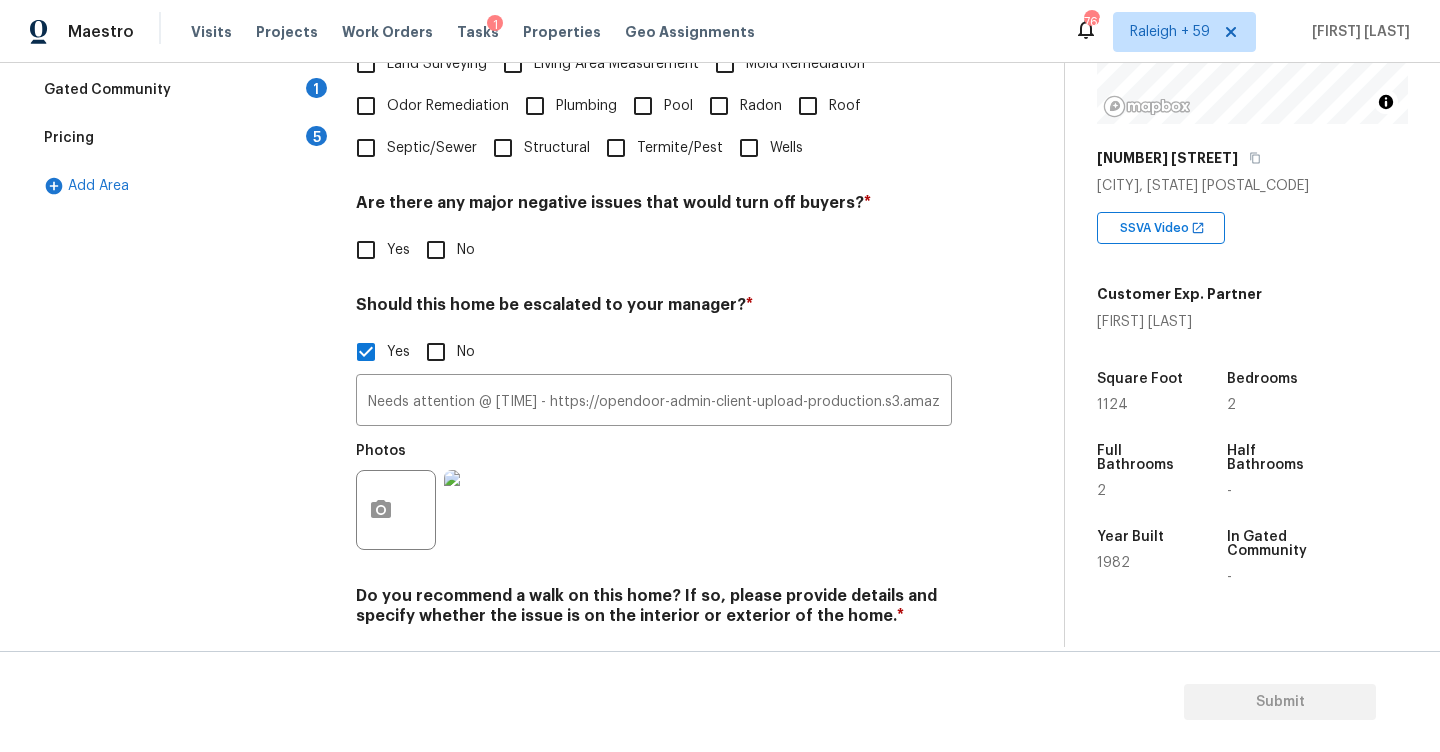 checkbox on "true" 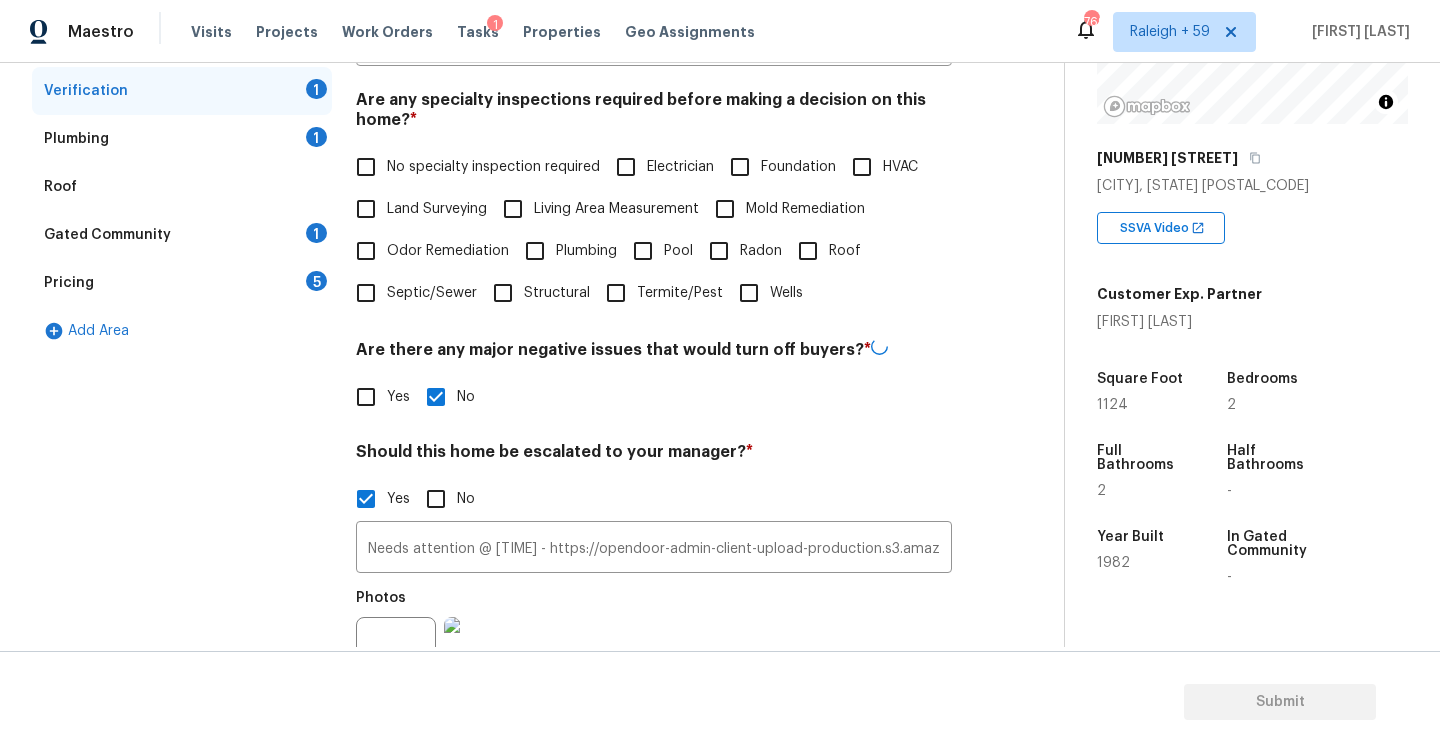 scroll, scrollTop: 326, scrollLeft: 0, axis: vertical 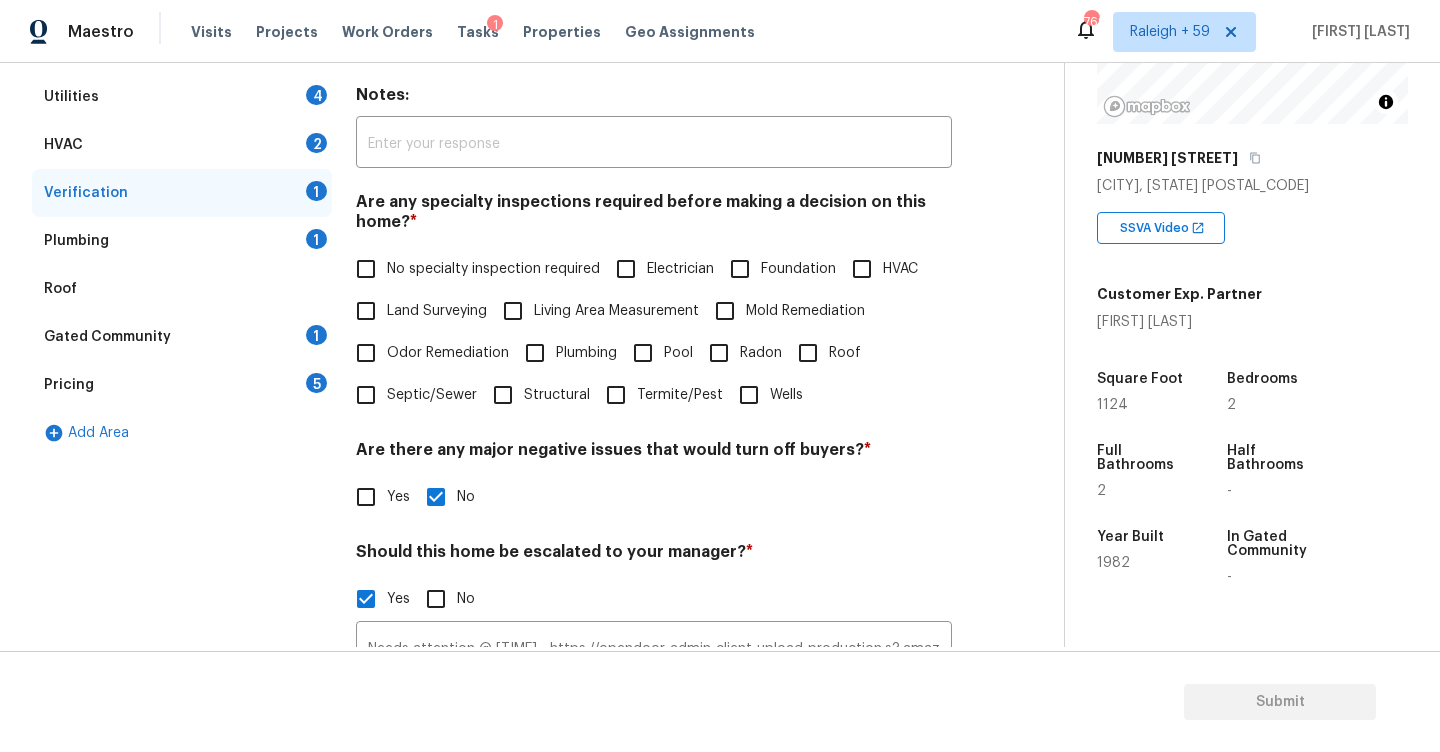 click on "No specialty inspection required" at bounding box center (366, 269) 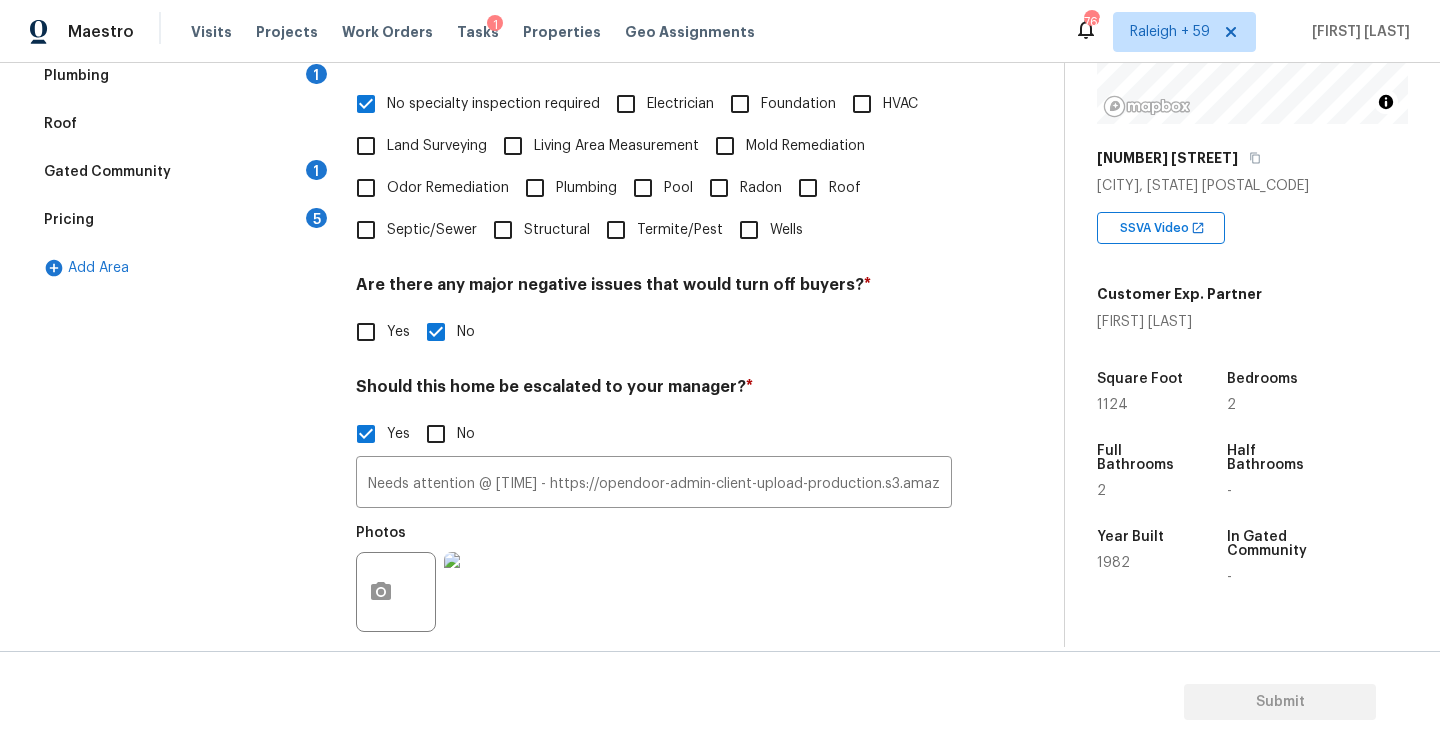 scroll, scrollTop: 641, scrollLeft: 0, axis: vertical 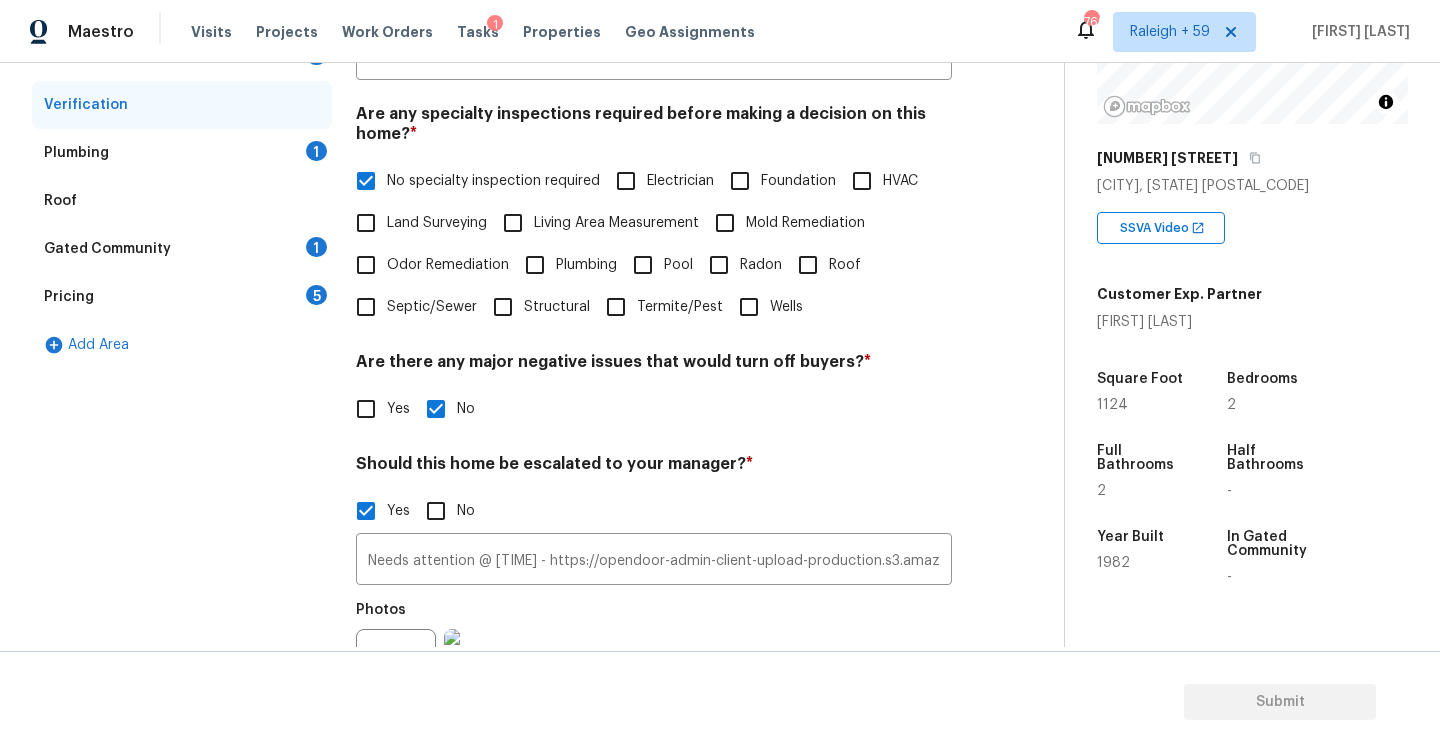 click on "1" at bounding box center (316, 247) 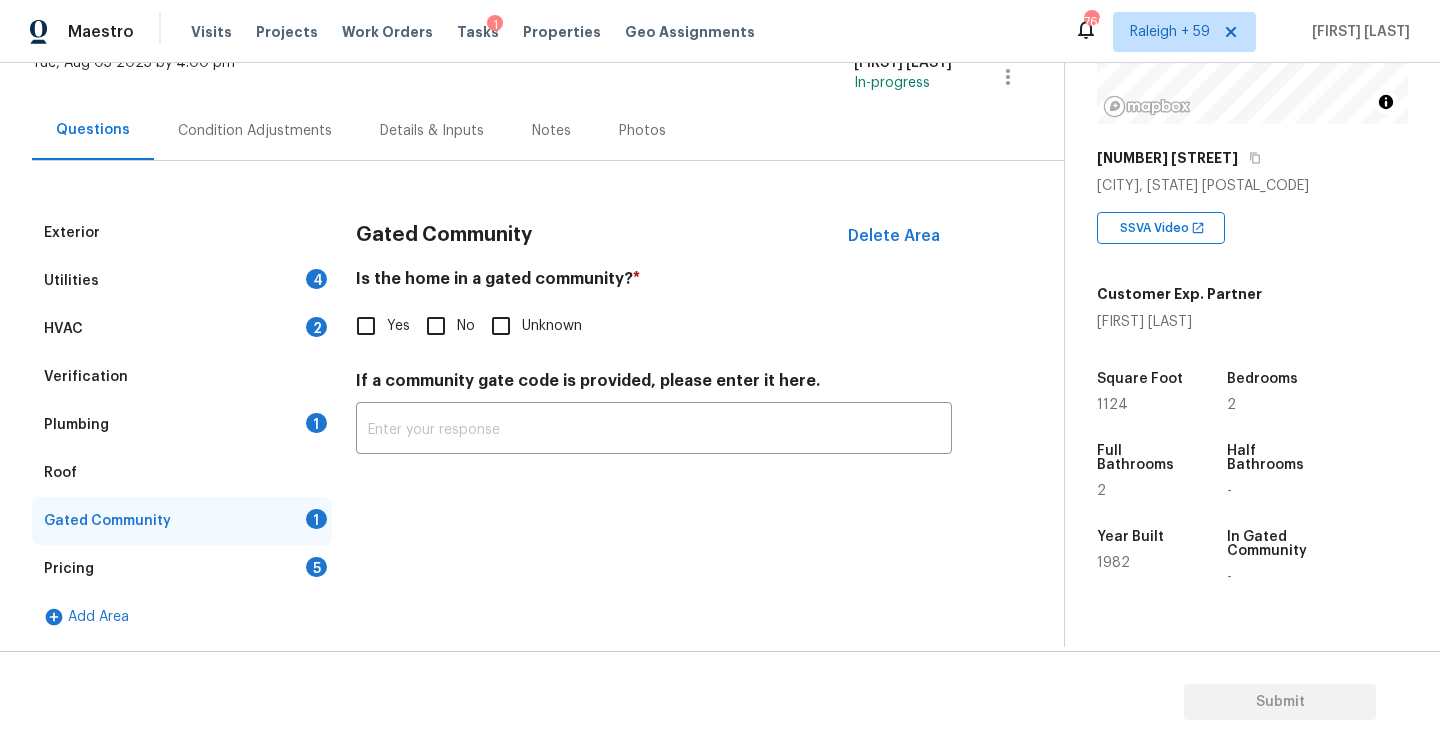 scroll, scrollTop: 48, scrollLeft: 0, axis: vertical 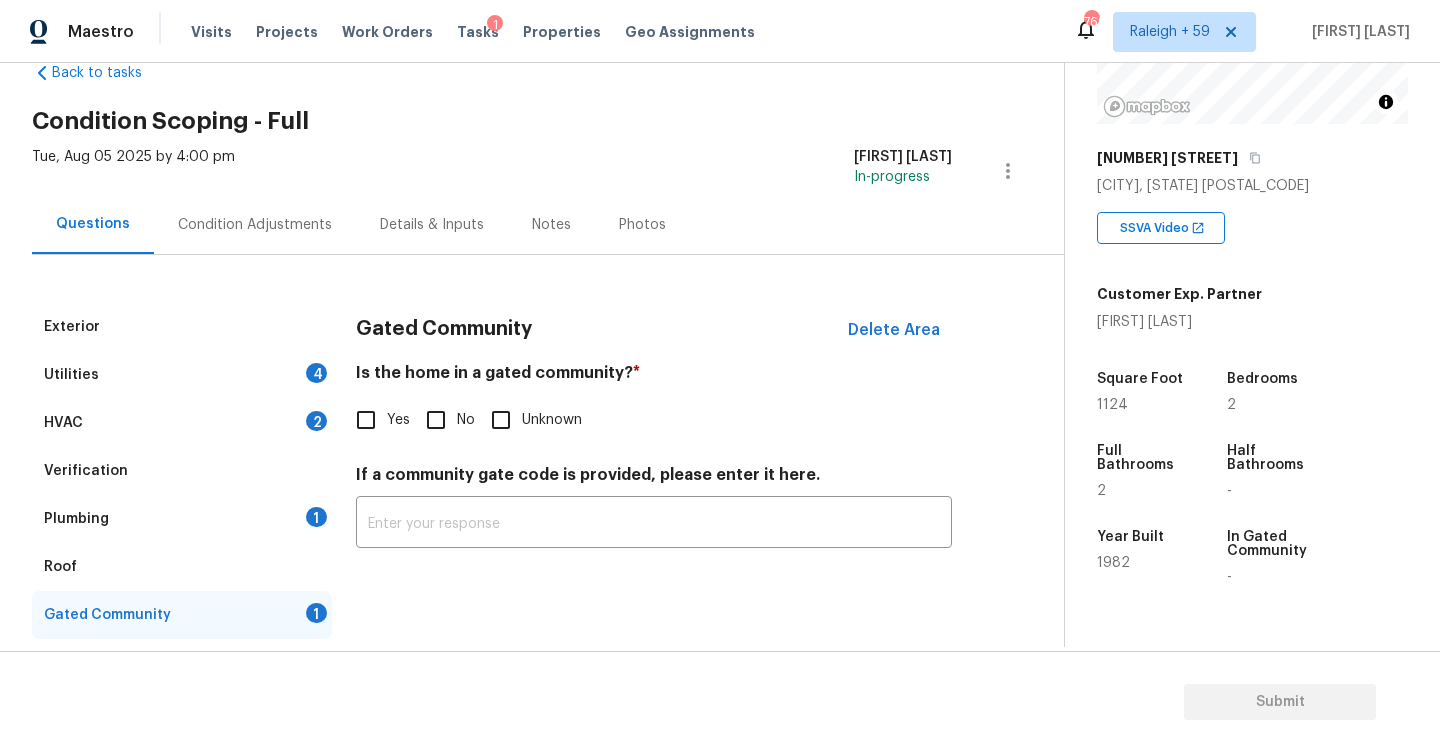 click on "No" at bounding box center (436, 420) 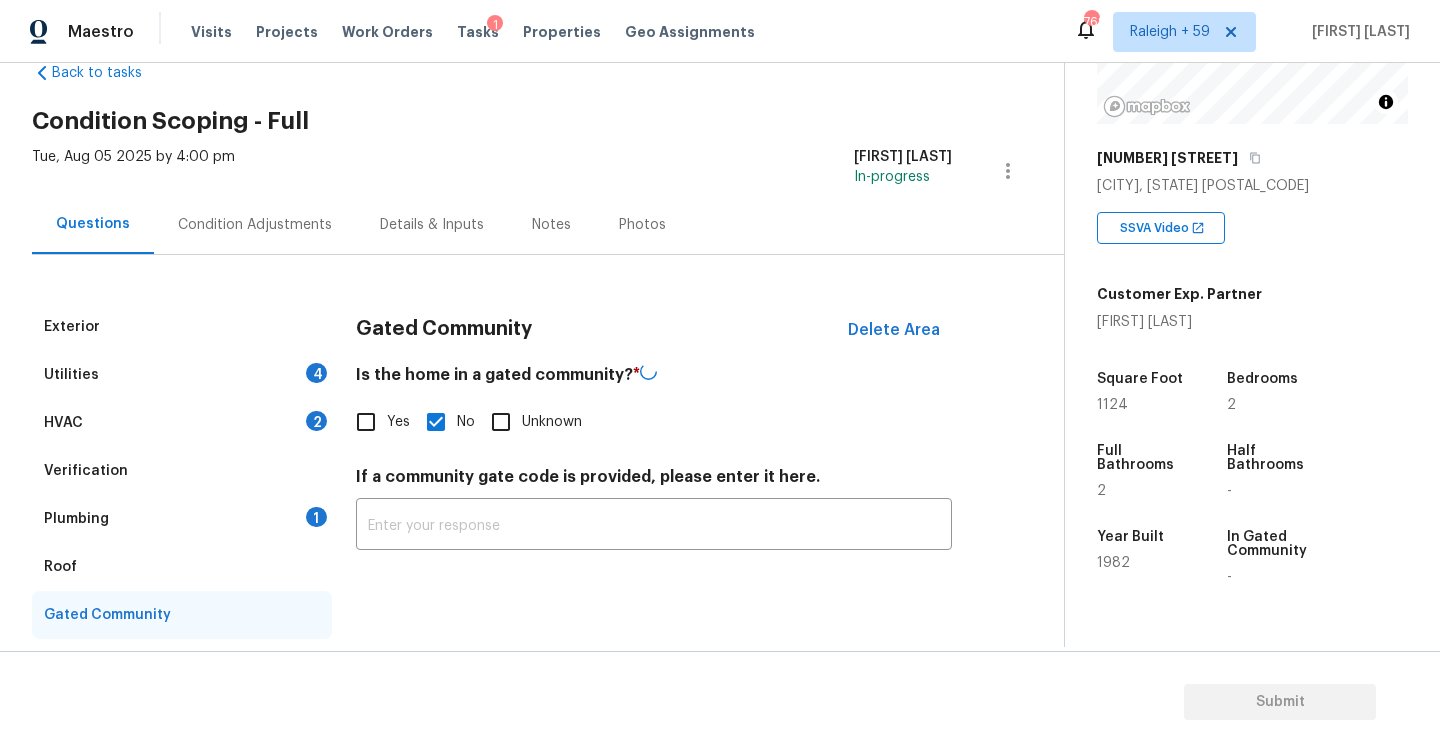click on "4" at bounding box center (316, 373) 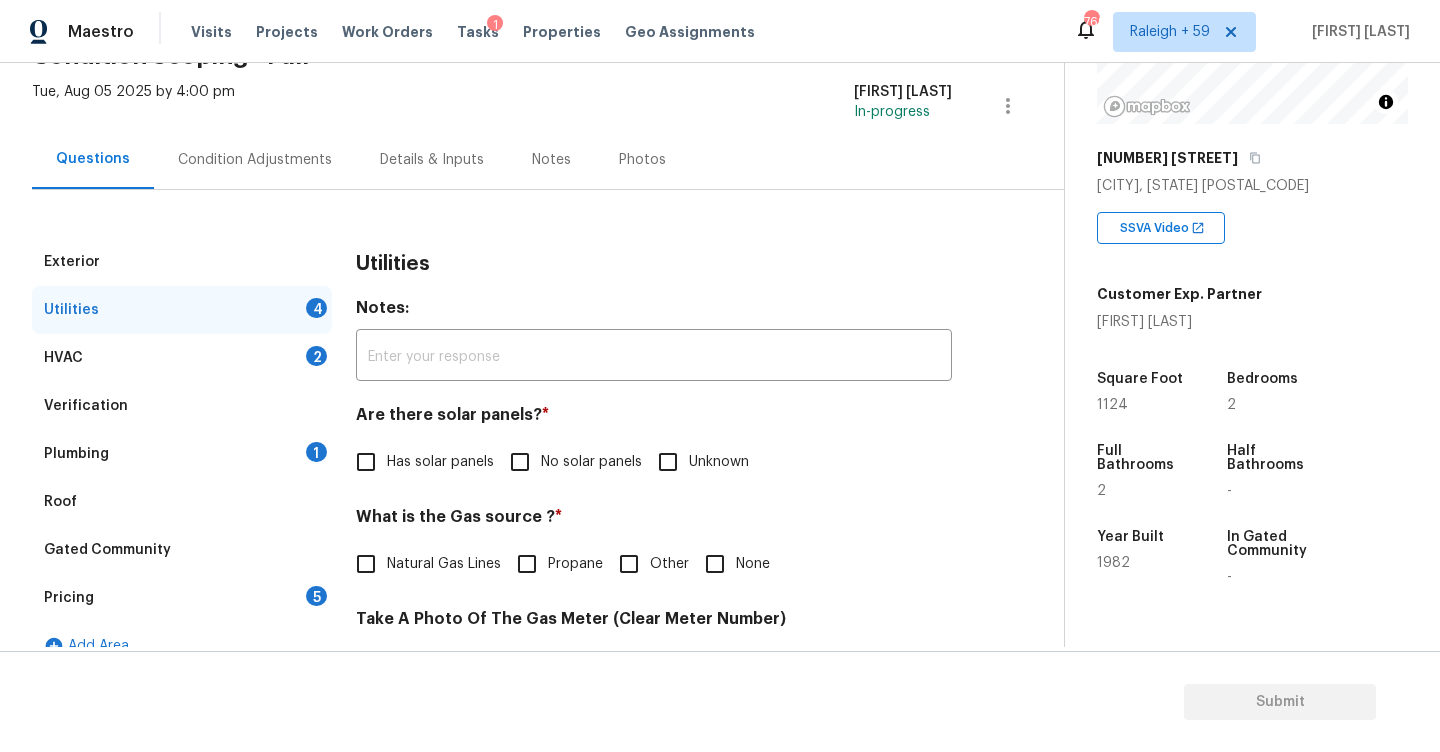 scroll, scrollTop: 126, scrollLeft: 0, axis: vertical 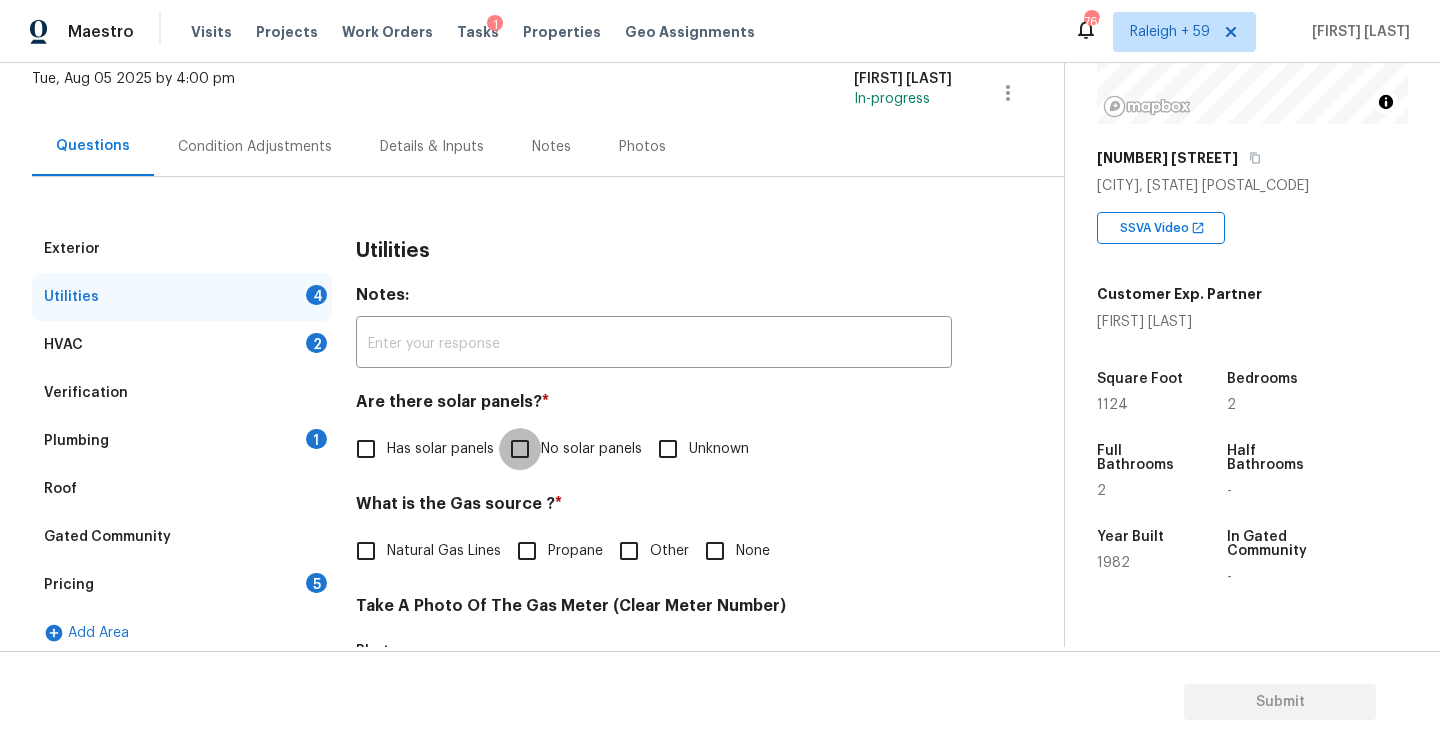 click on "No solar panels" at bounding box center (520, 449) 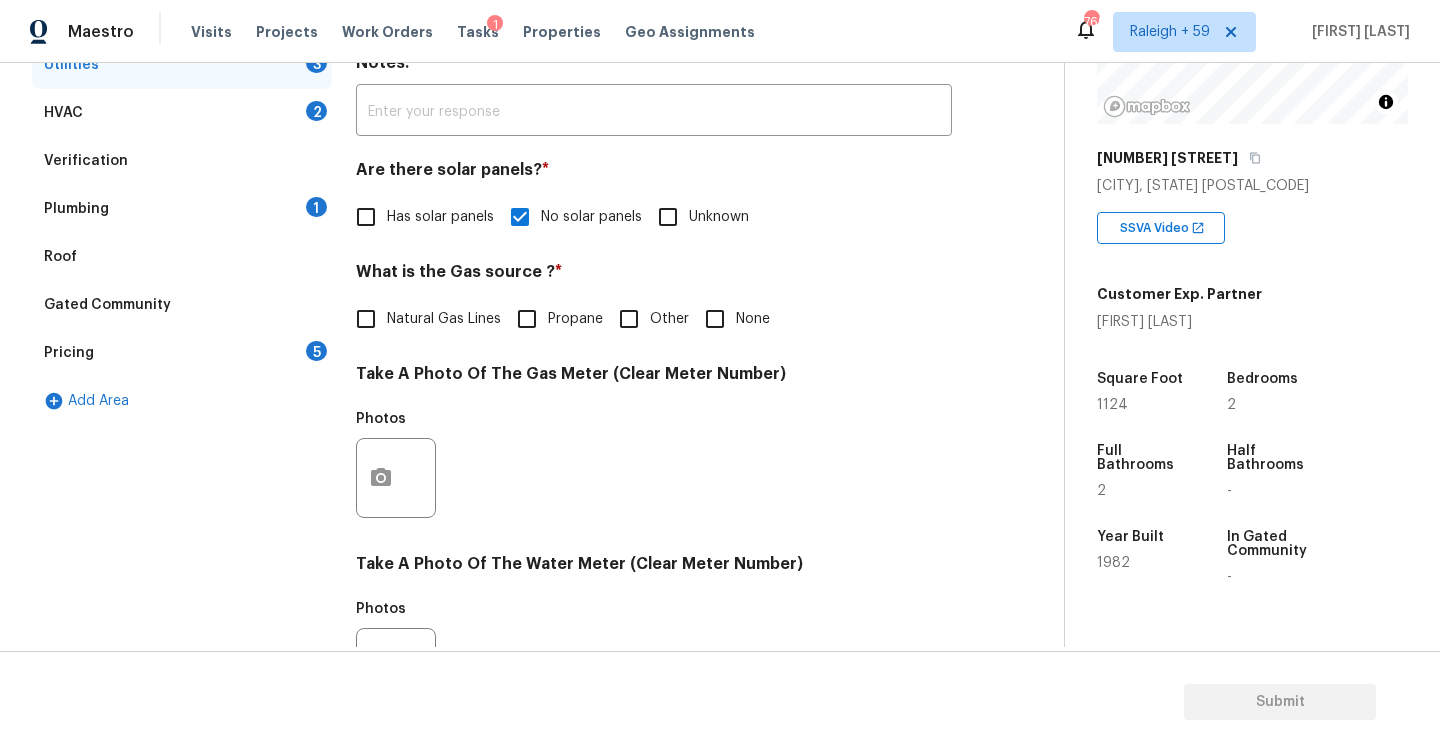 scroll, scrollTop: 373, scrollLeft: 0, axis: vertical 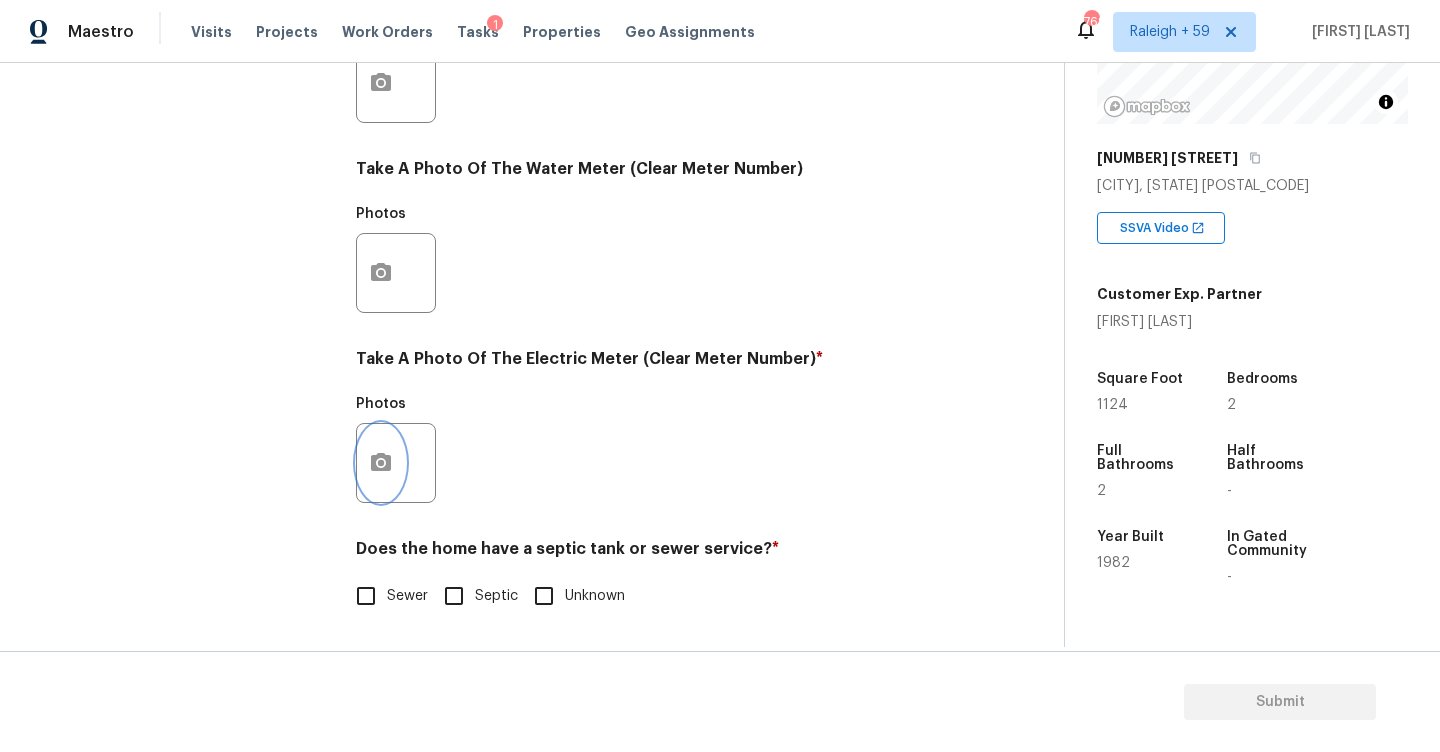 click at bounding box center [381, 463] 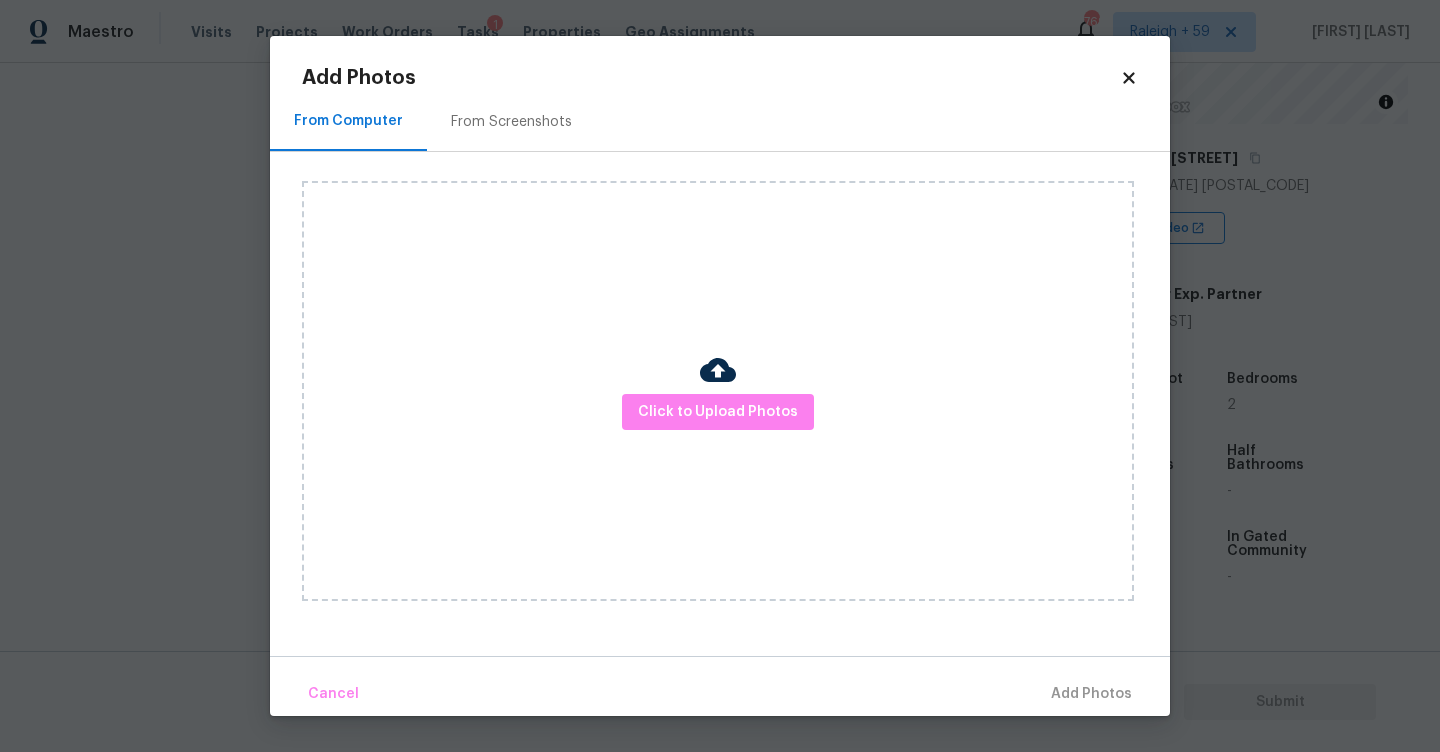 click on "From Screenshots" at bounding box center [511, 121] 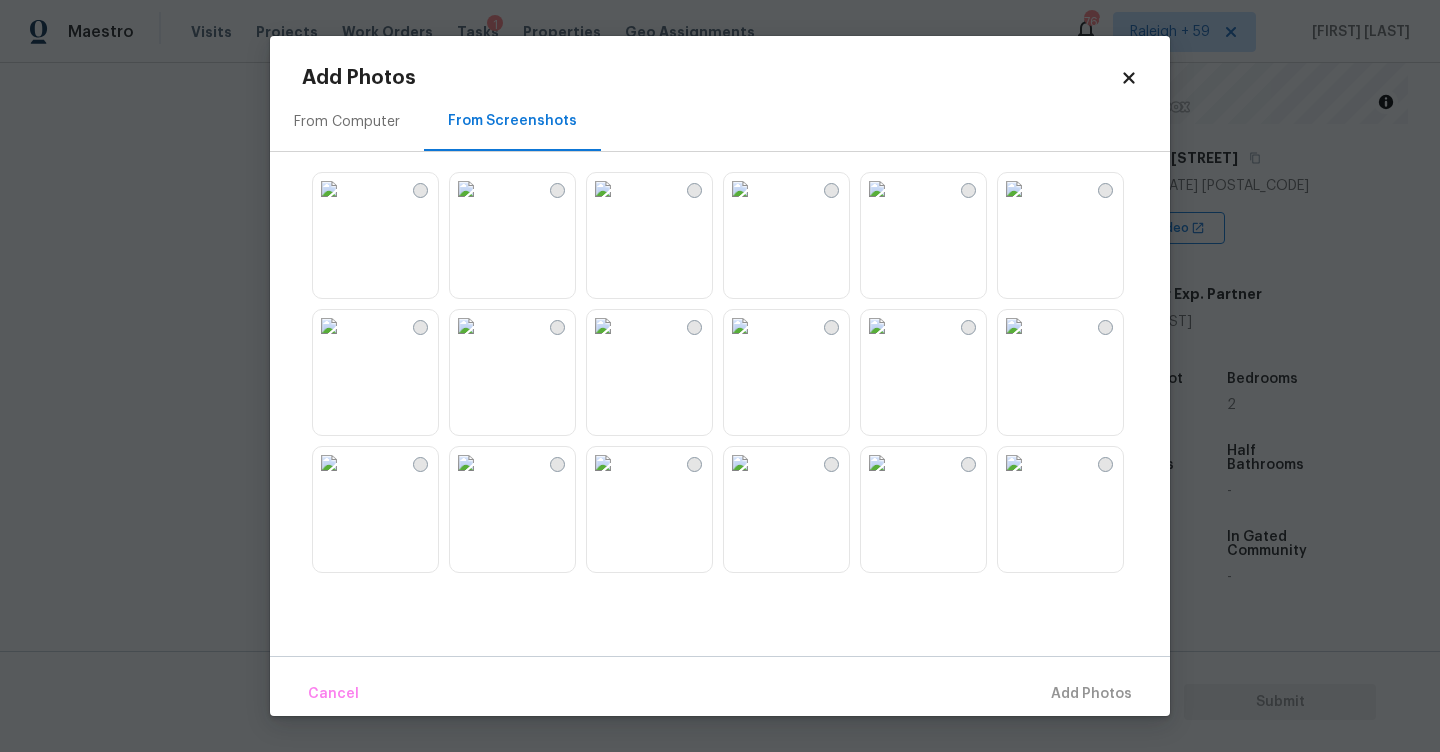 click at bounding box center [329, 189] 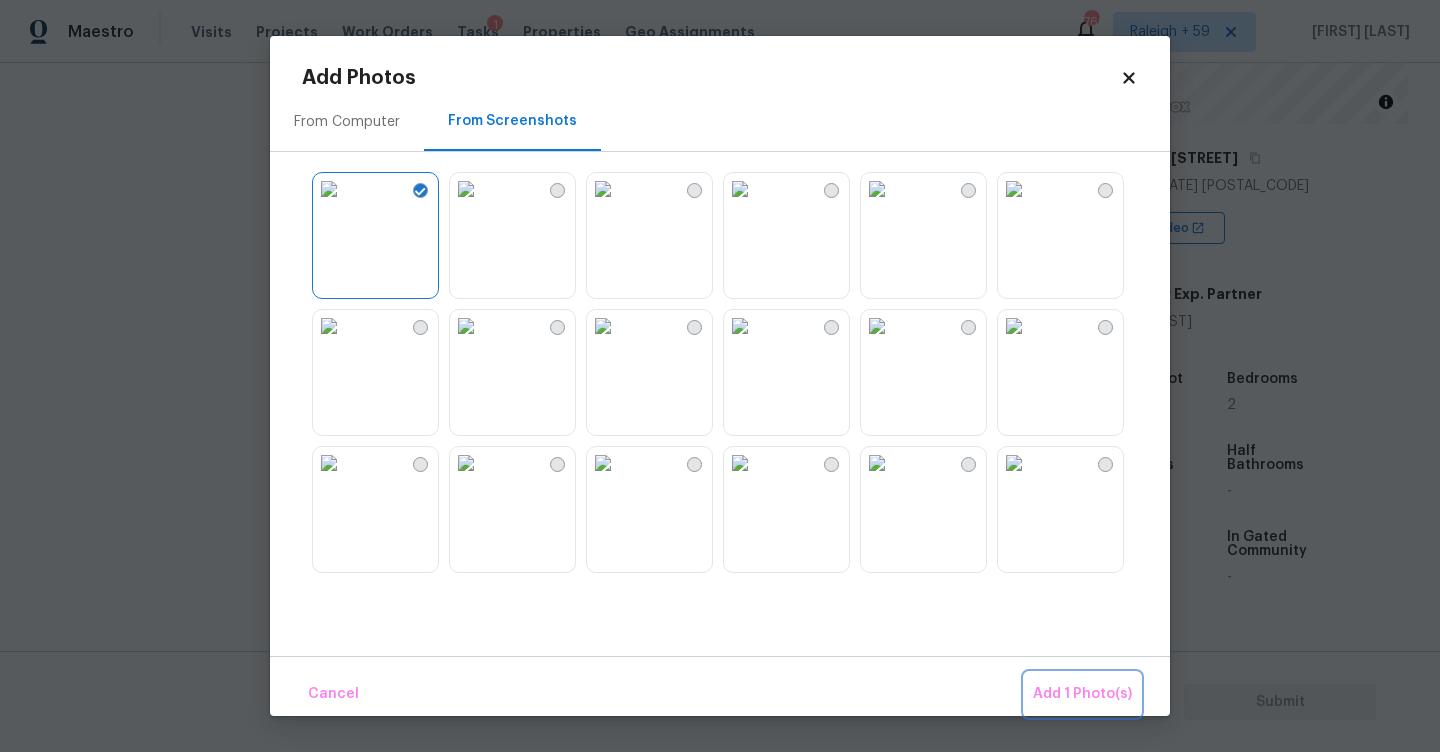 click on "Add 1 Photo(s)" at bounding box center [1082, 694] 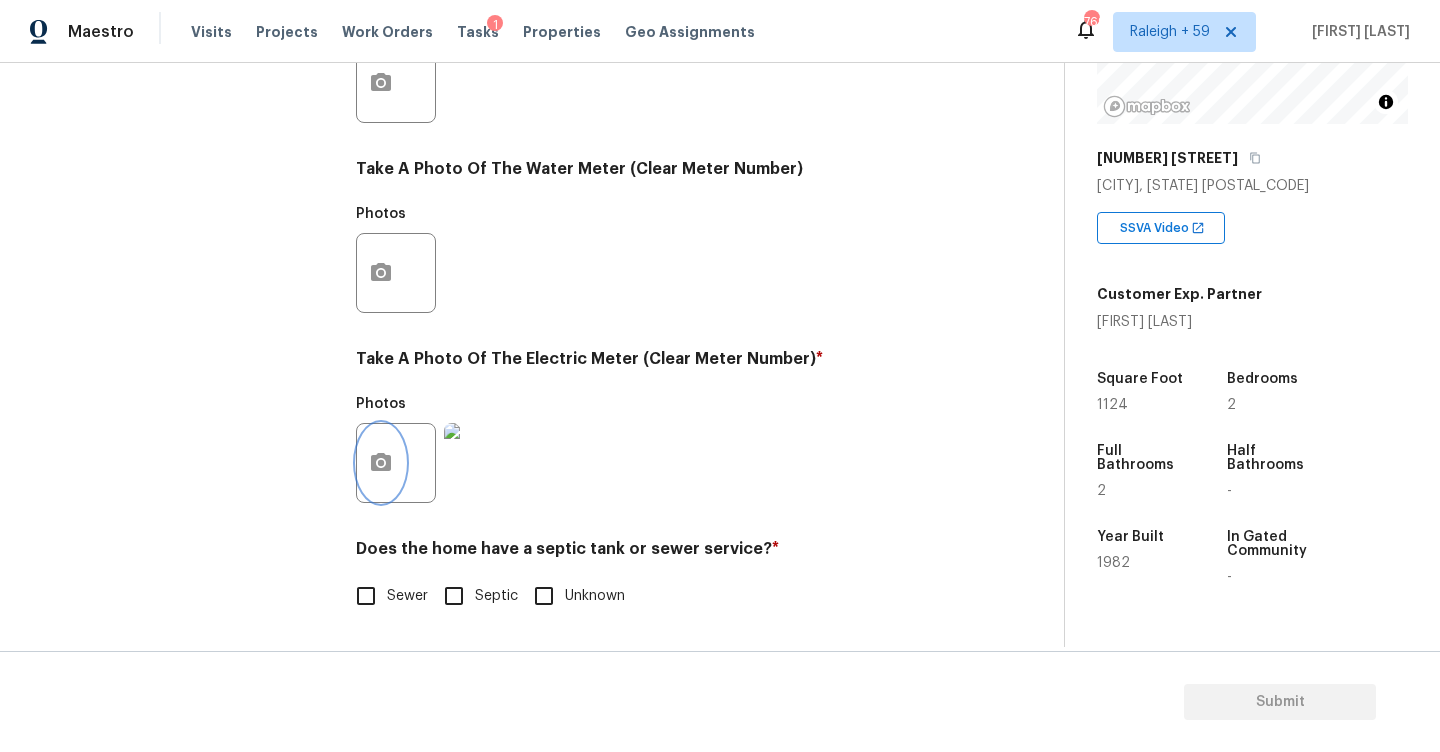 scroll, scrollTop: 753, scrollLeft: 0, axis: vertical 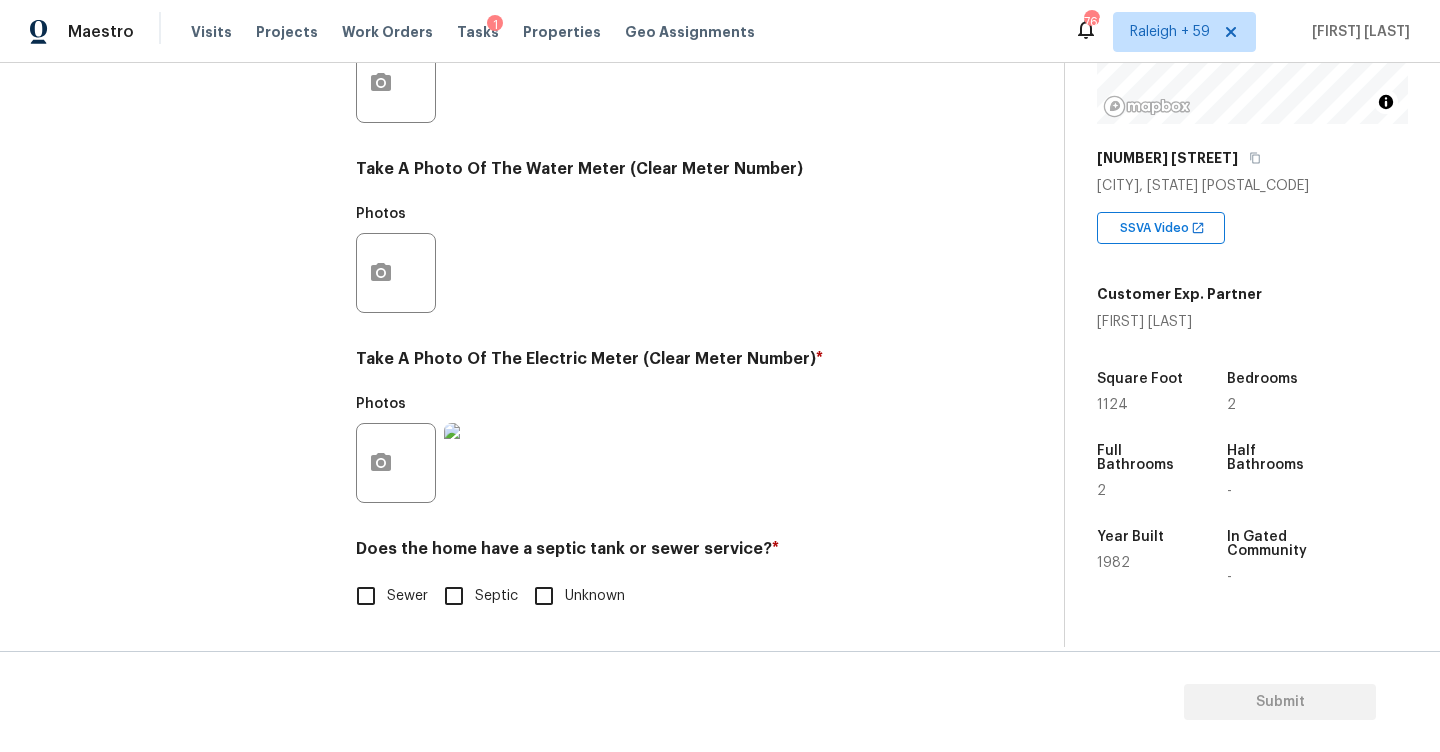 click on "Sewer" at bounding box center [366, 596] 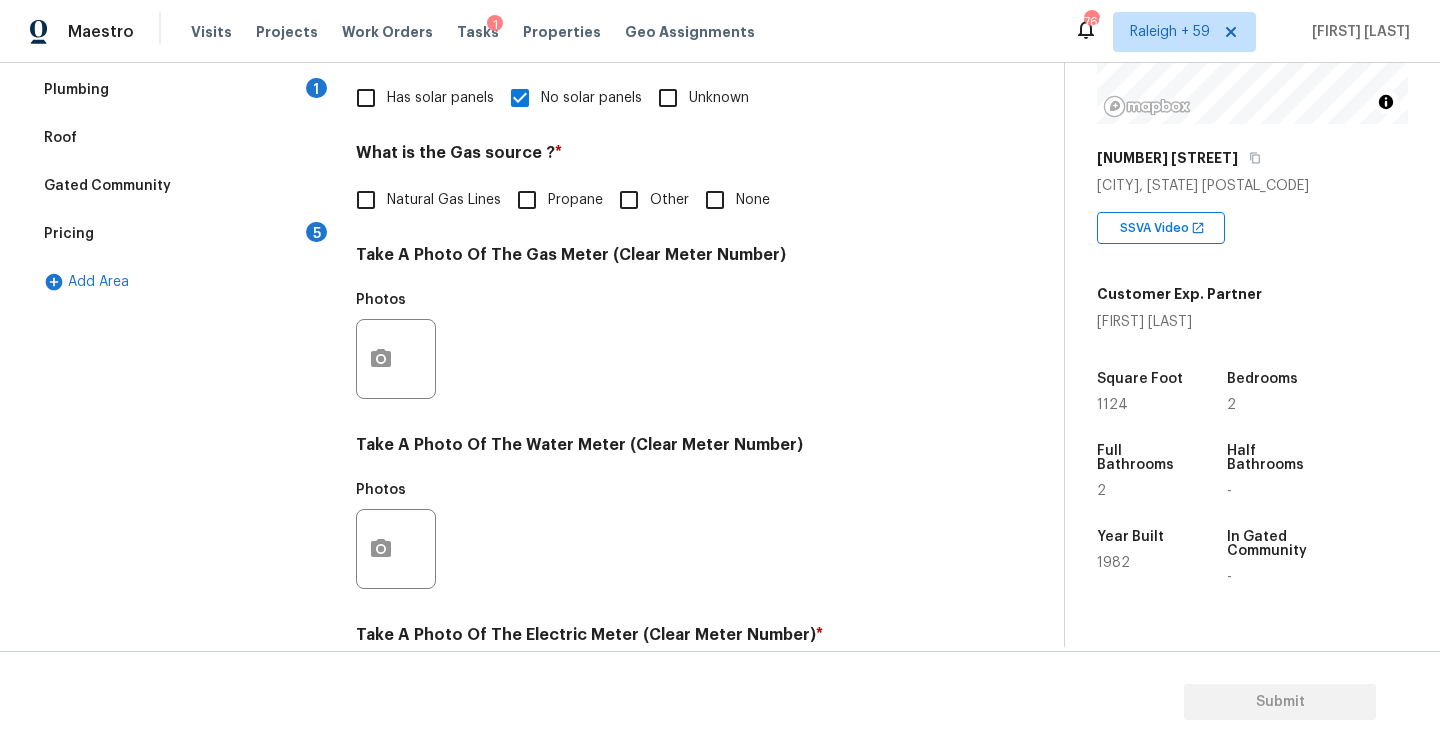 scroll, scrollTop: 425, scrollLeft: 0, axis: vertical 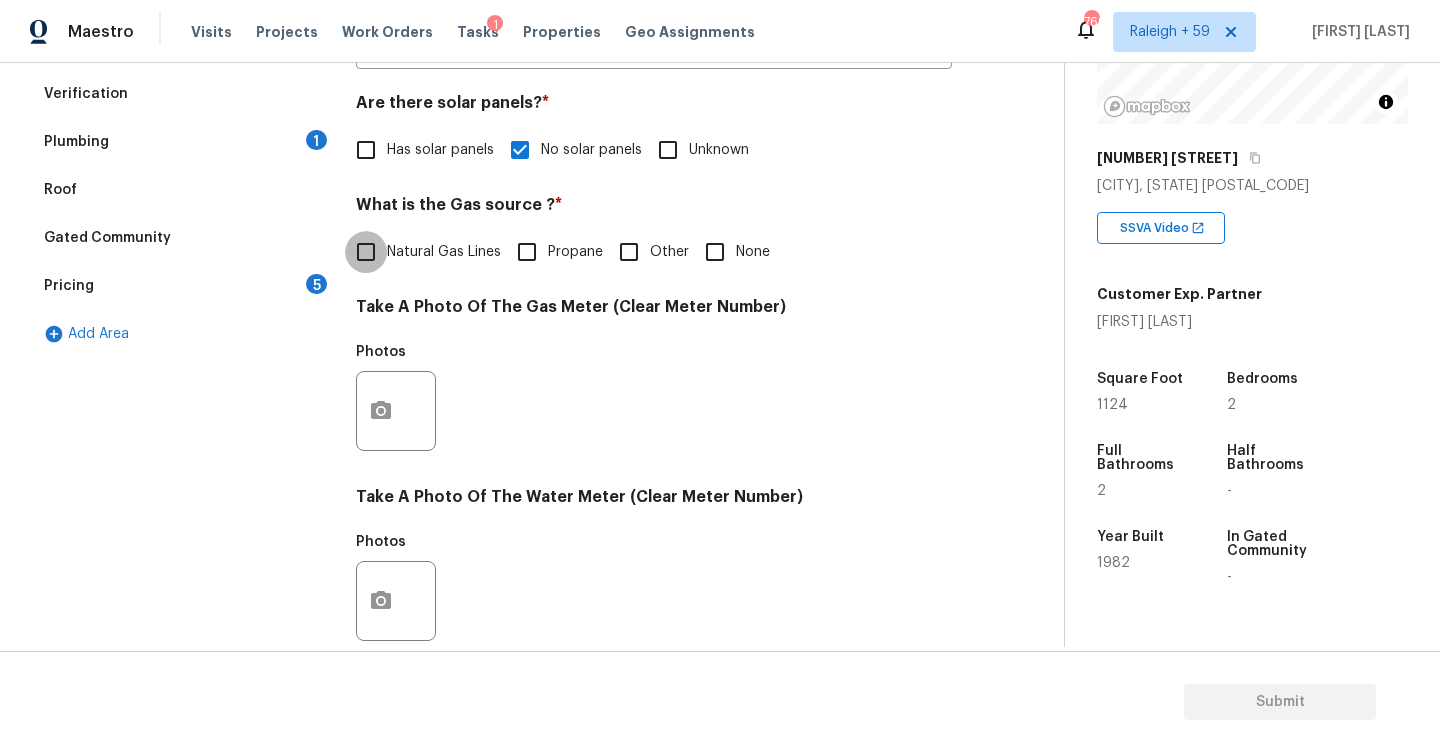 click on "Natural Gas Lines" at bounding box center [366, 252] 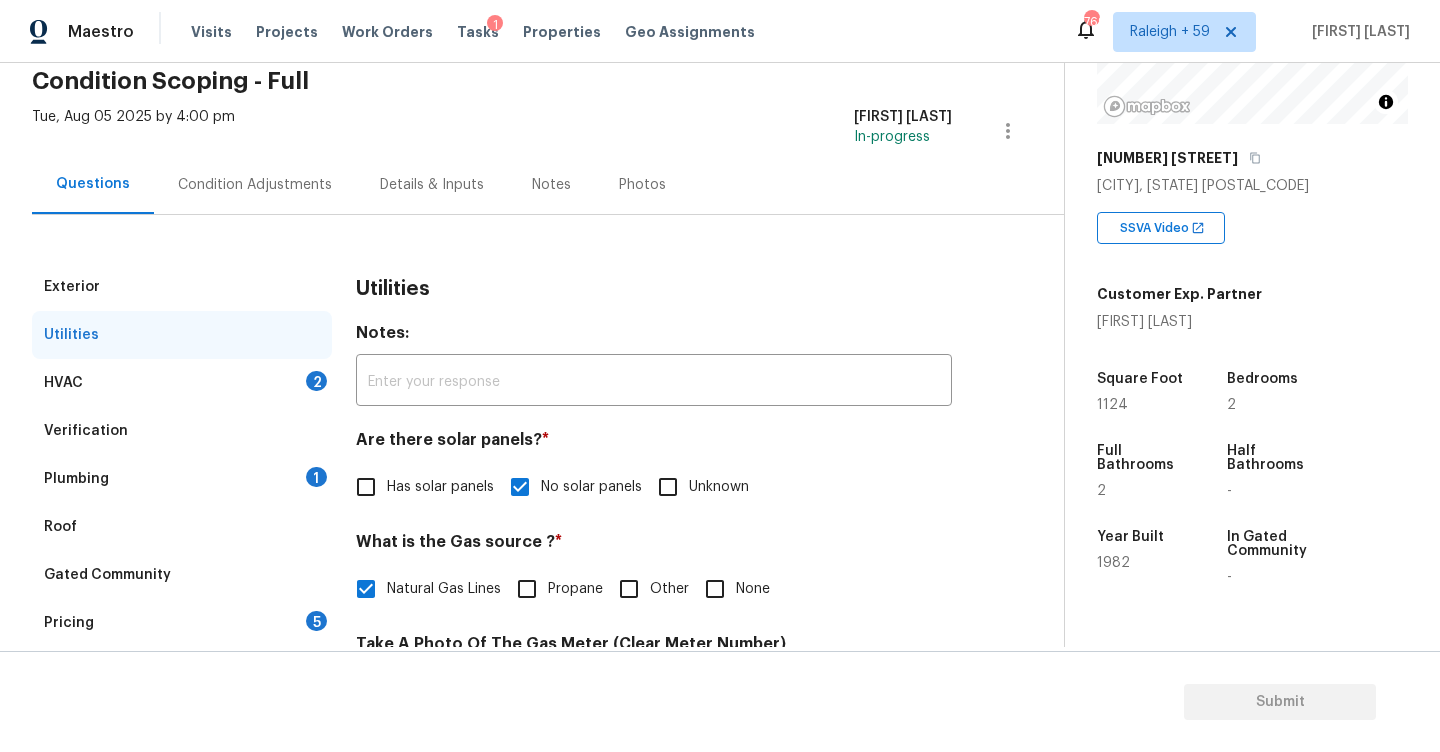 scroll, scrollTop: 0, scrollLeft: 0, axis: both 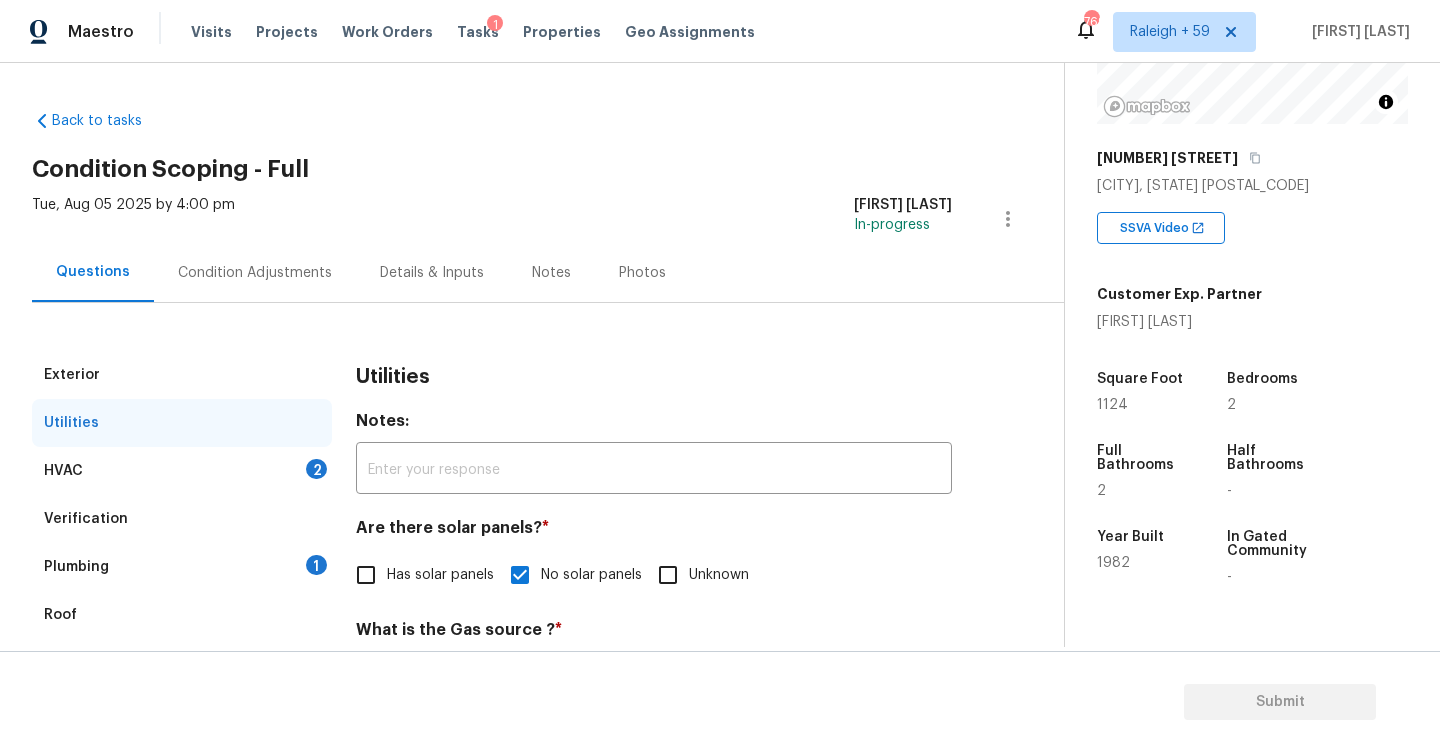 click on "Plumbing 1" at bounding box center (182, 567) 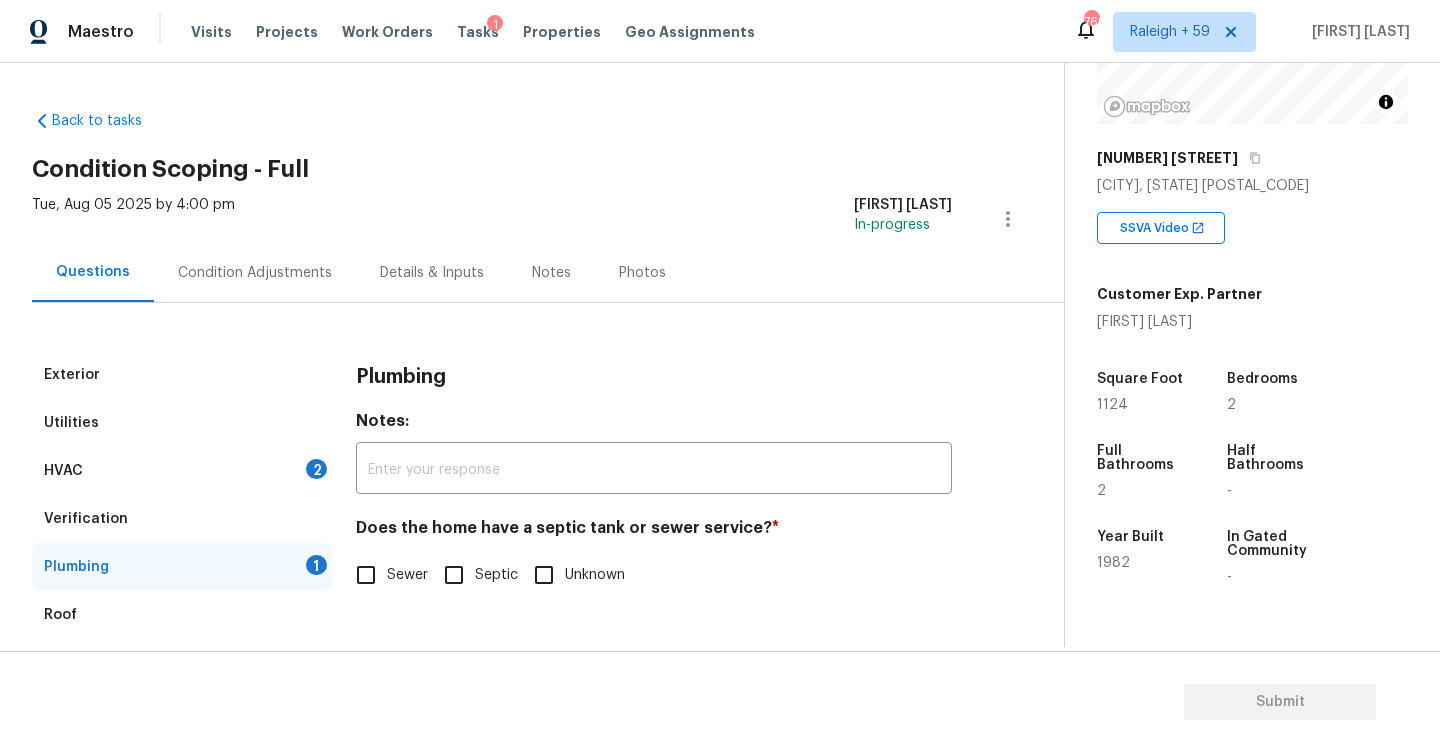 click on "Sewer" at bounding box center [366, 575] 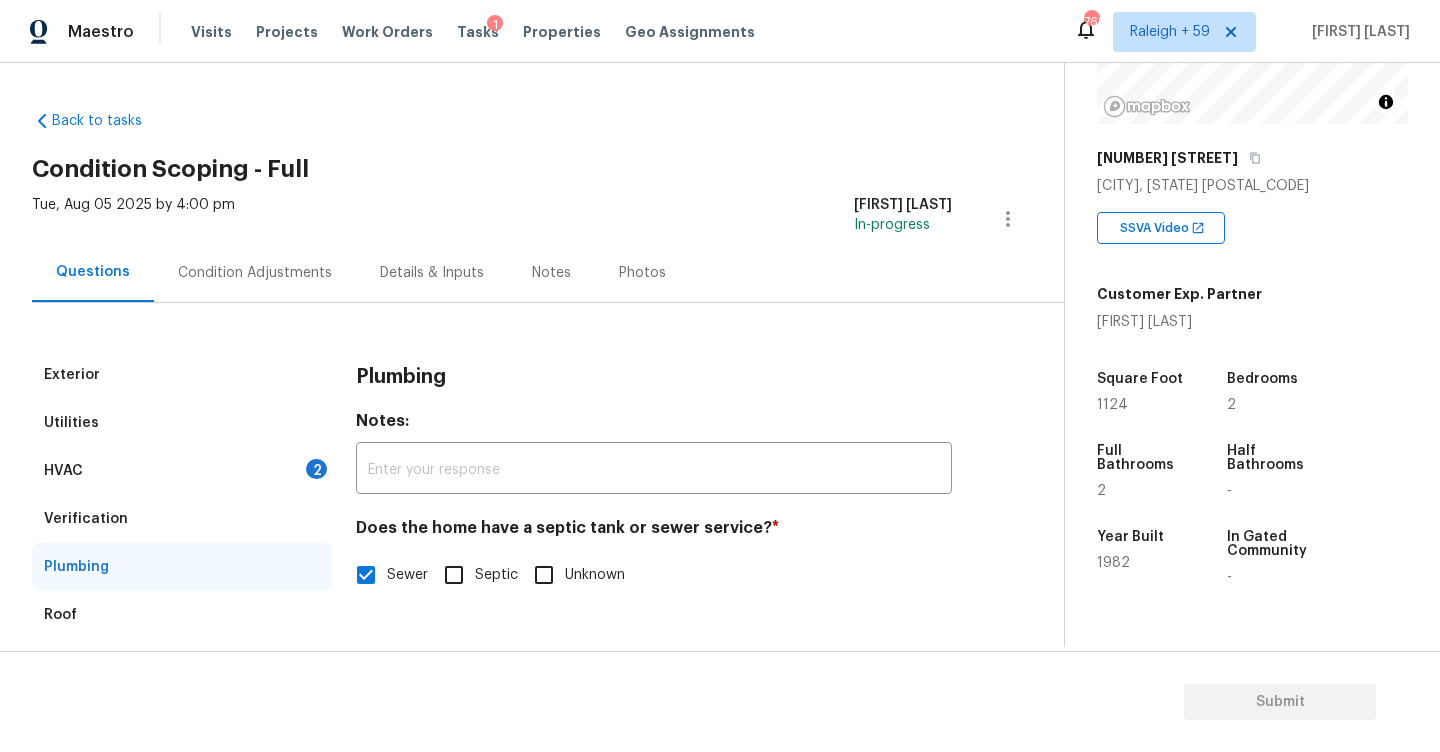 scroll, scrollTop: 142, scrollLeft: 0, axis: vertical 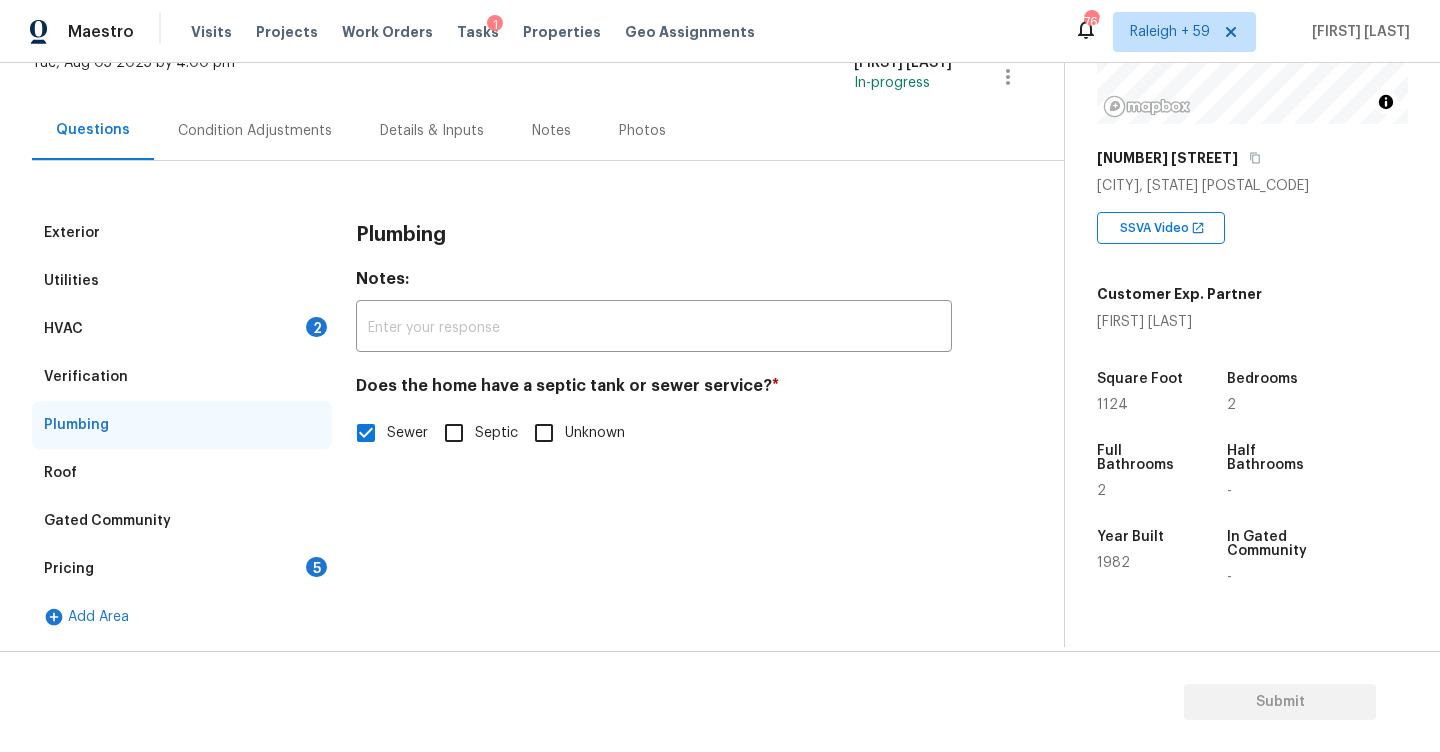 click on "HVAC 2" at bounding box center (182, 329) 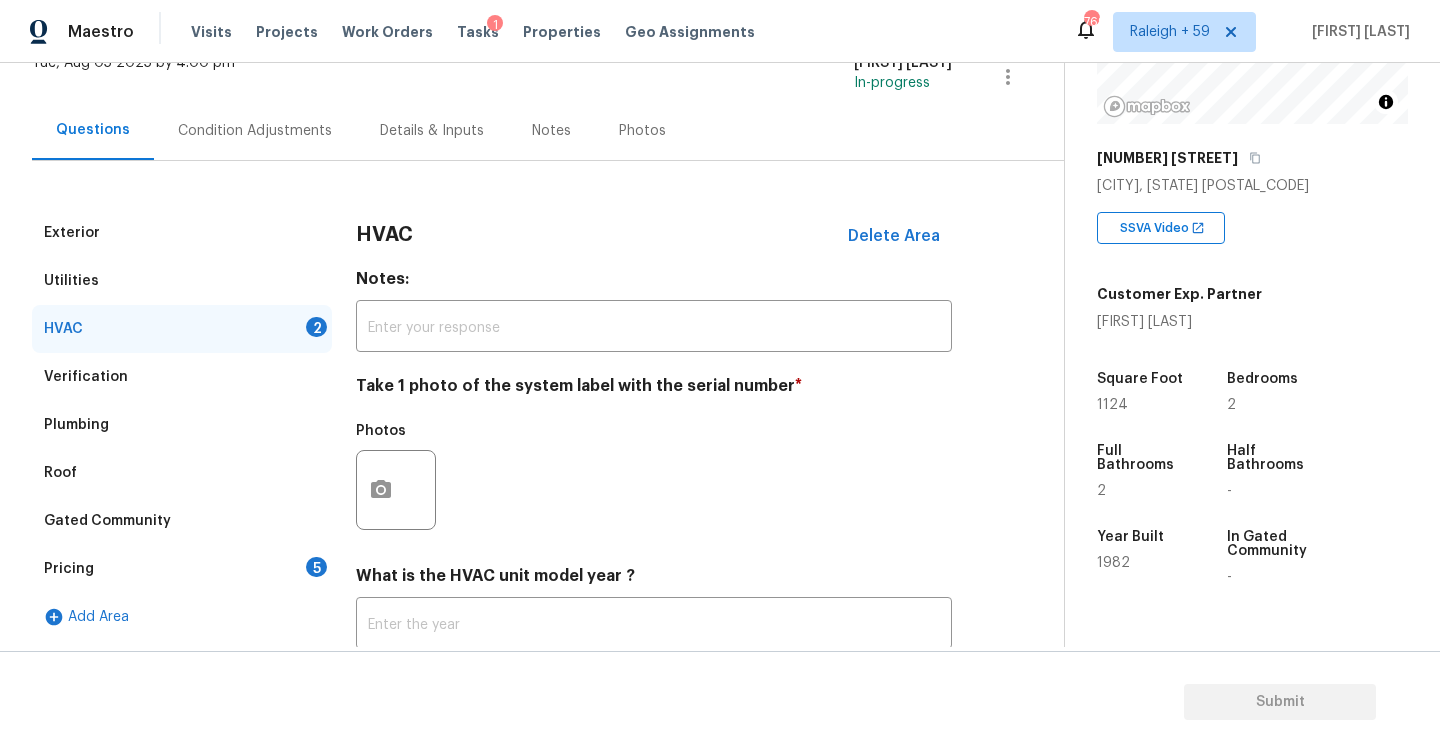 scroll, scrollTop: 277, scrollLeft: 0, axis: vertical 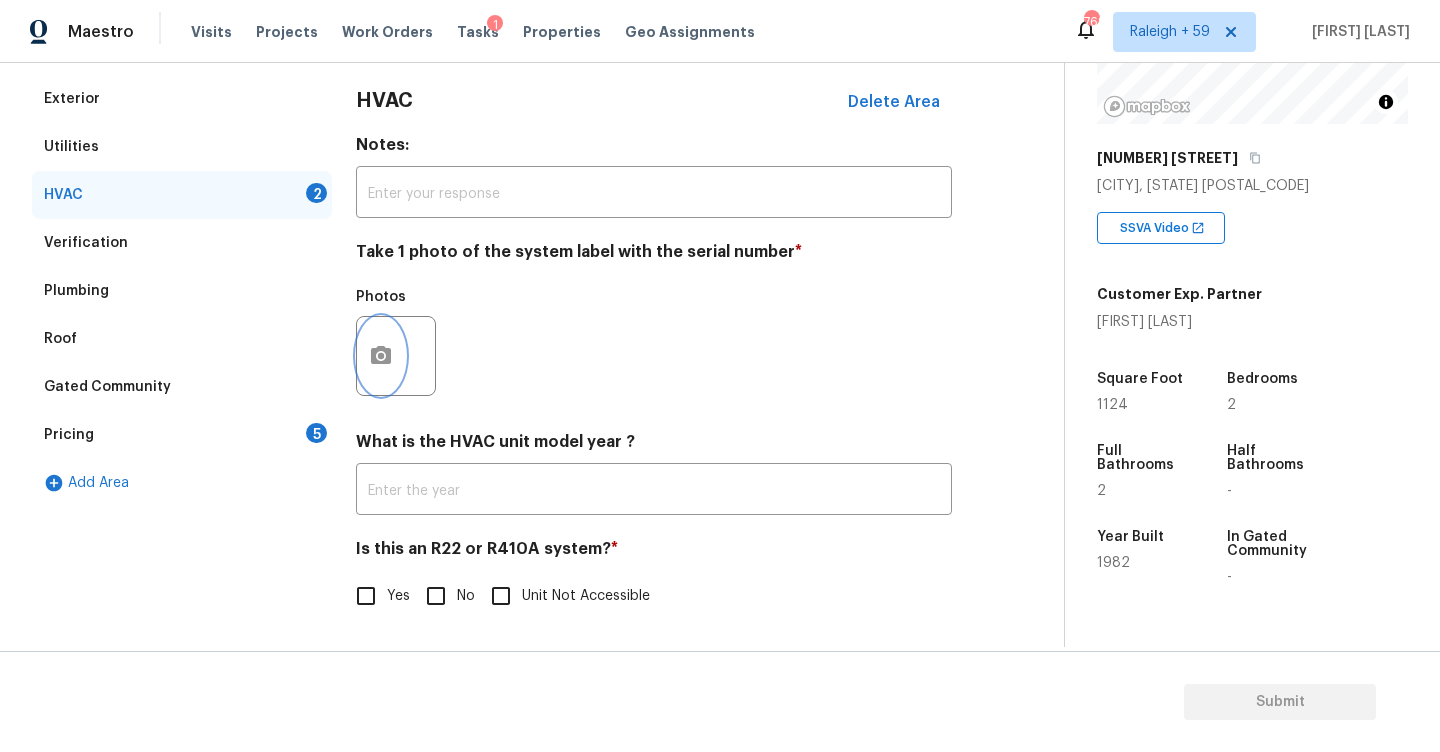 click at bounding box center [381, 356] 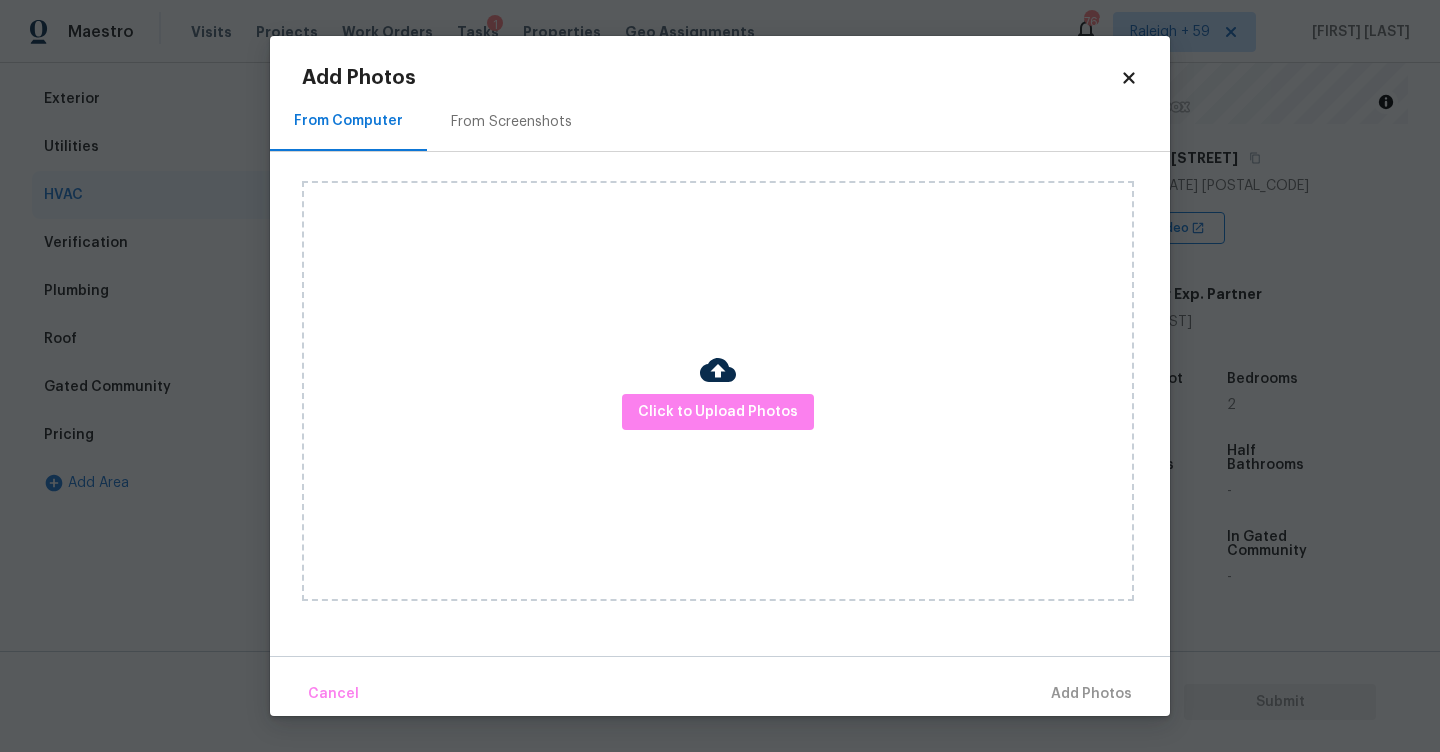 click on "From Screenshots" at bounding box center (511, 122) 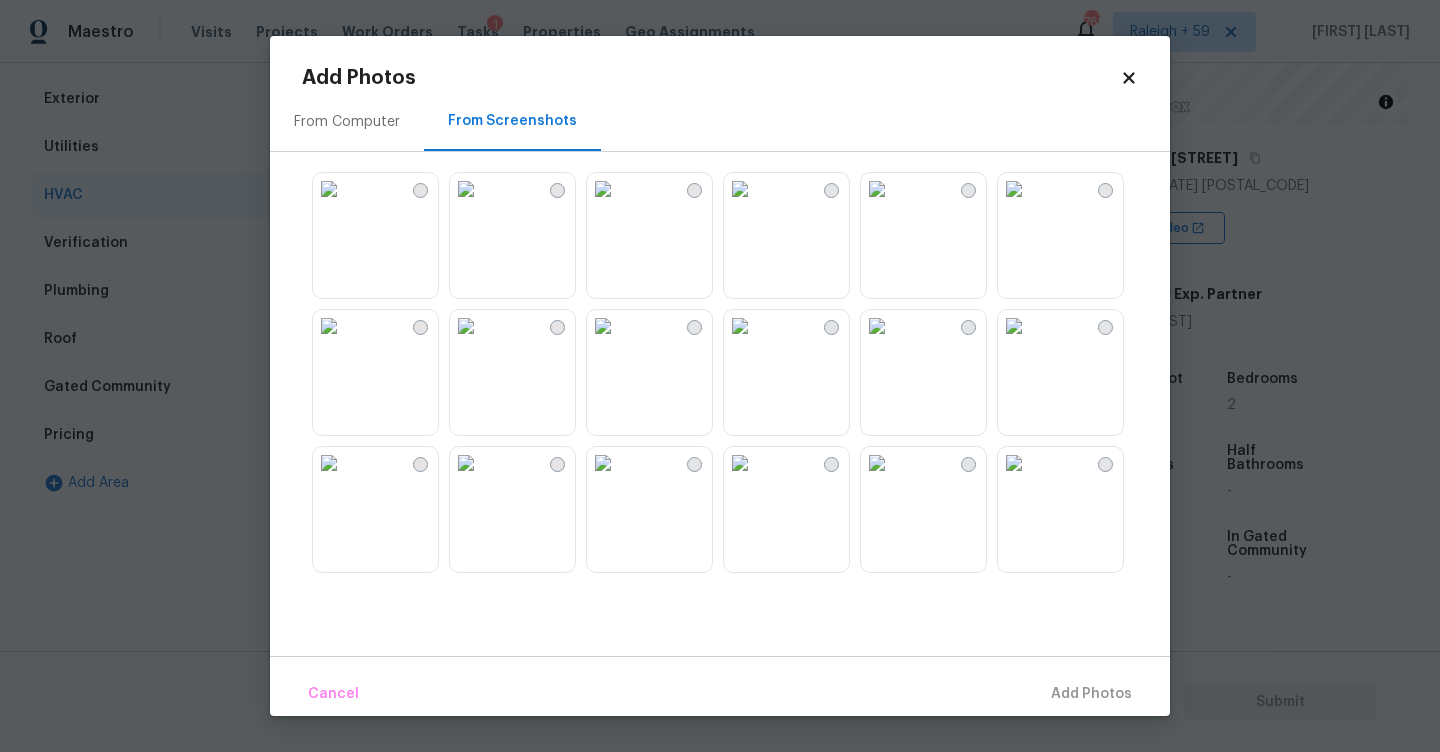 click at bounding box center [877, 189] 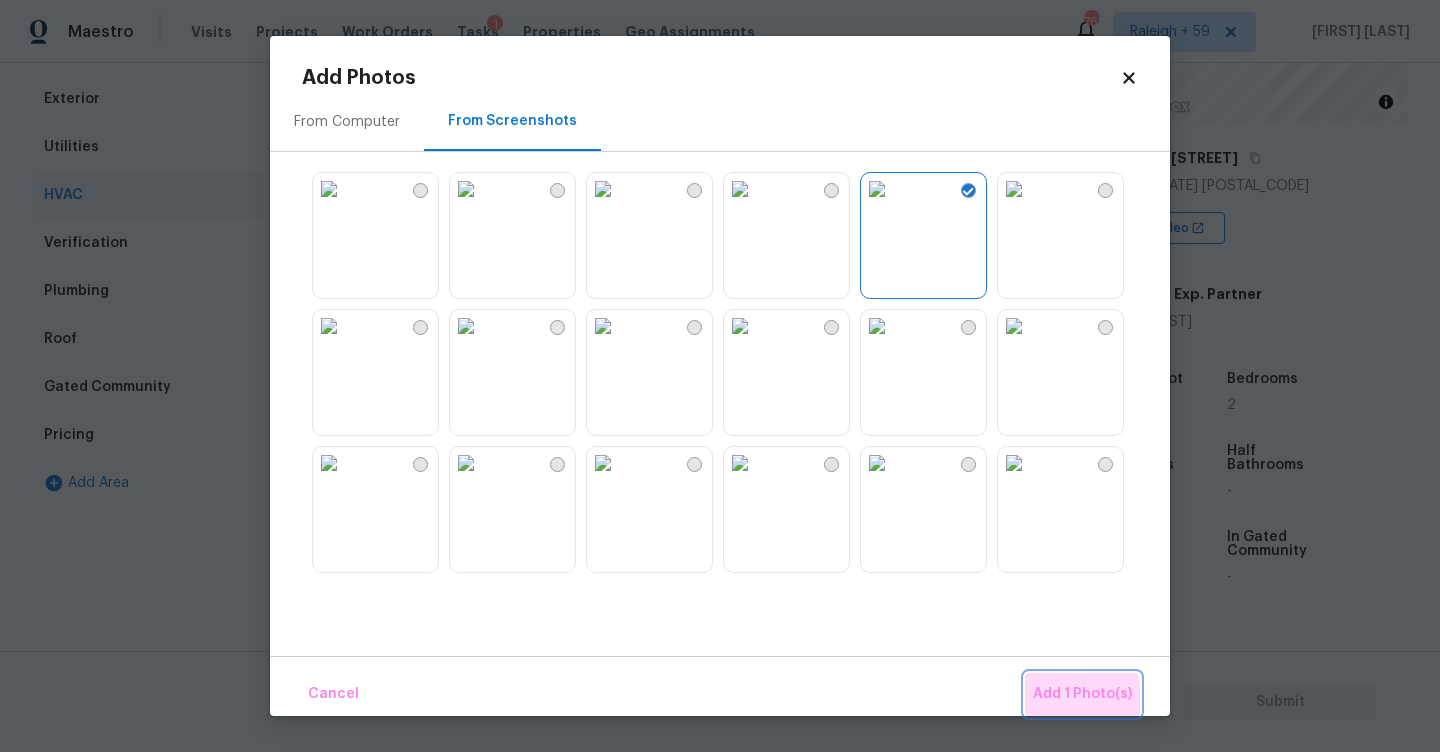 click on "Add 1 Photo(s)" at bounding box center (1082, 694) 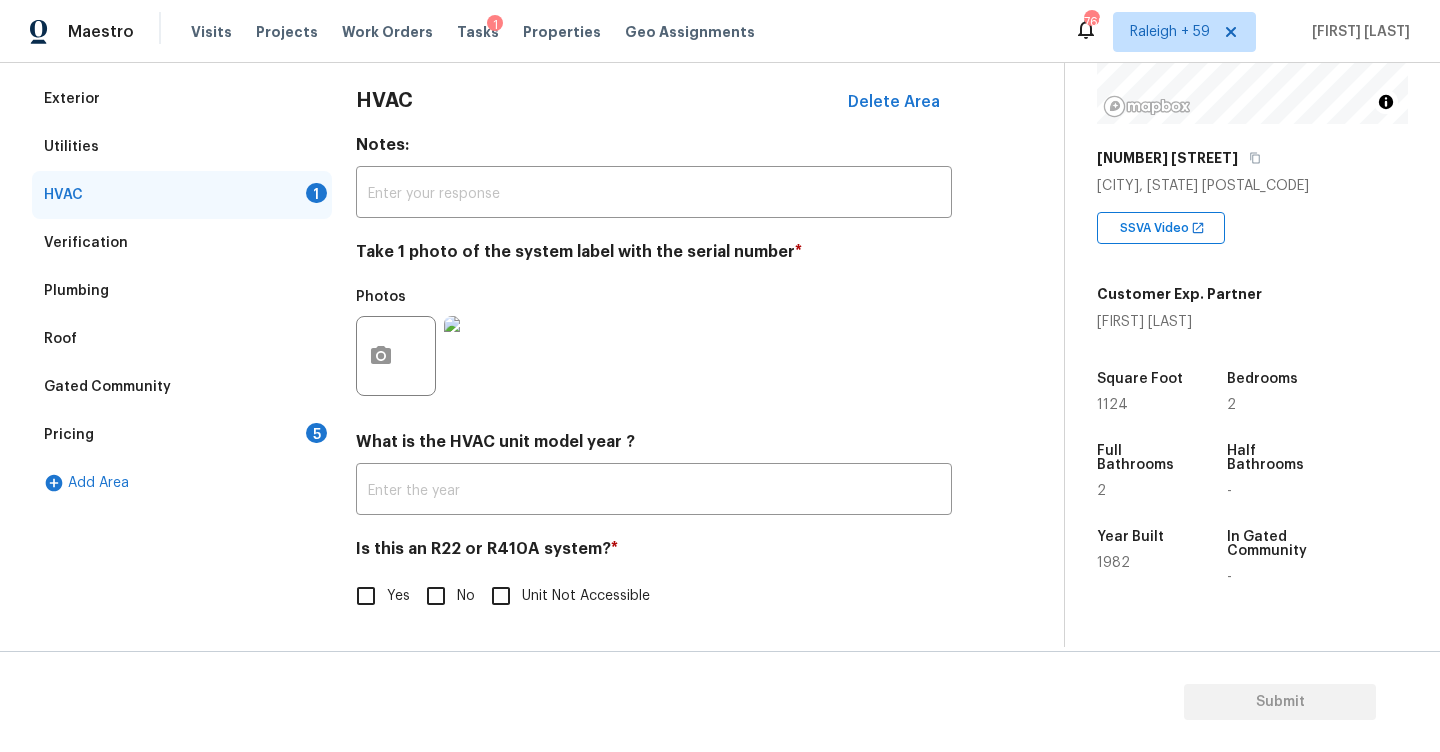 click on "No" at bounding box center (436, 596) 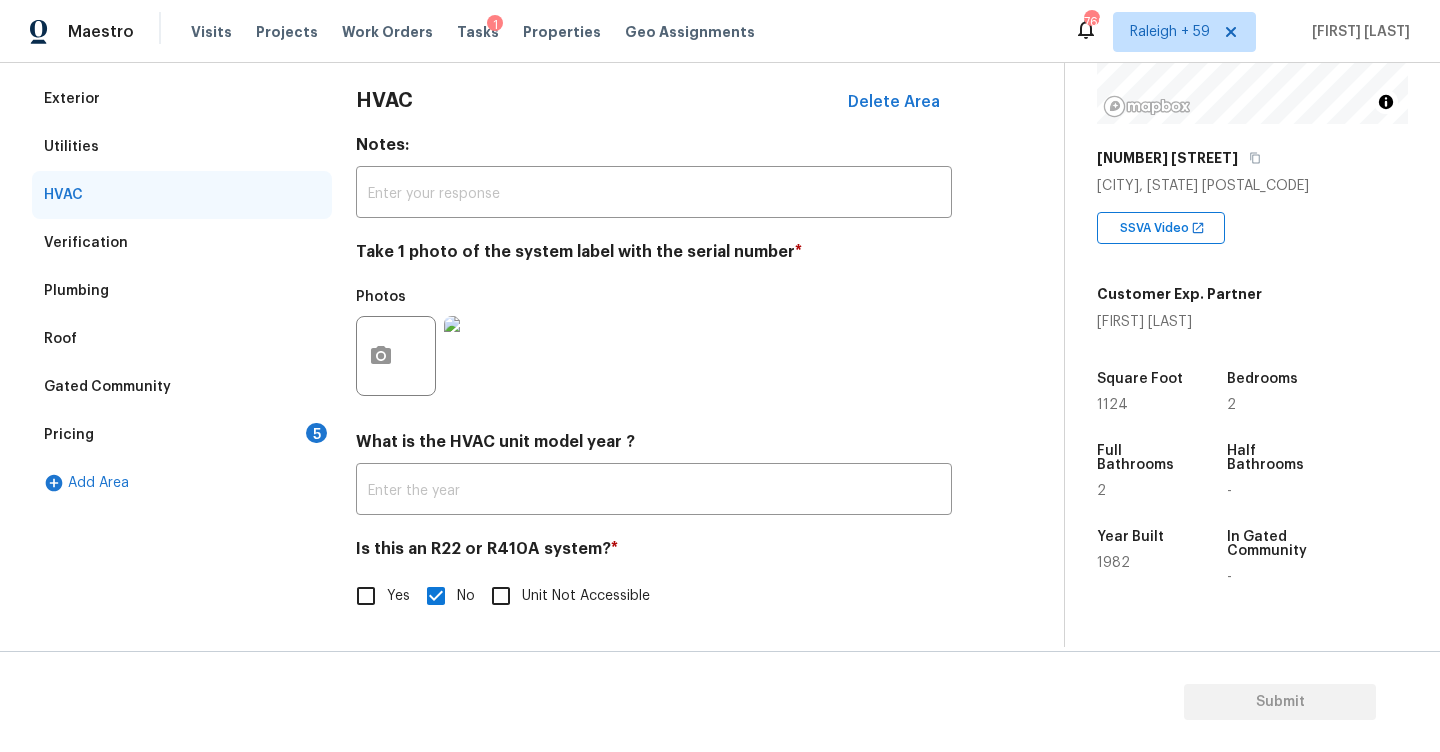 click on "Pricing 5" at bounding box center [182, 435] 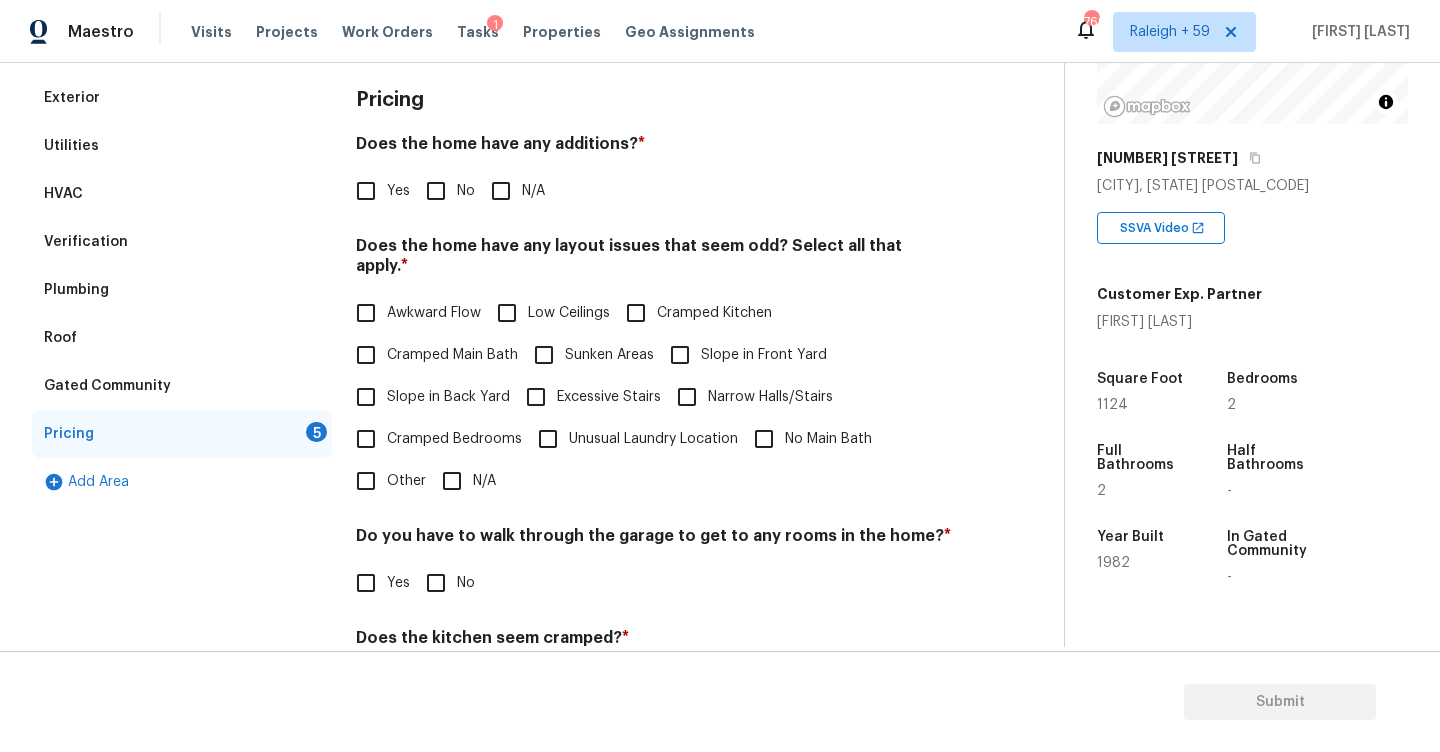 click on "No" at bounding box center [436, 191] 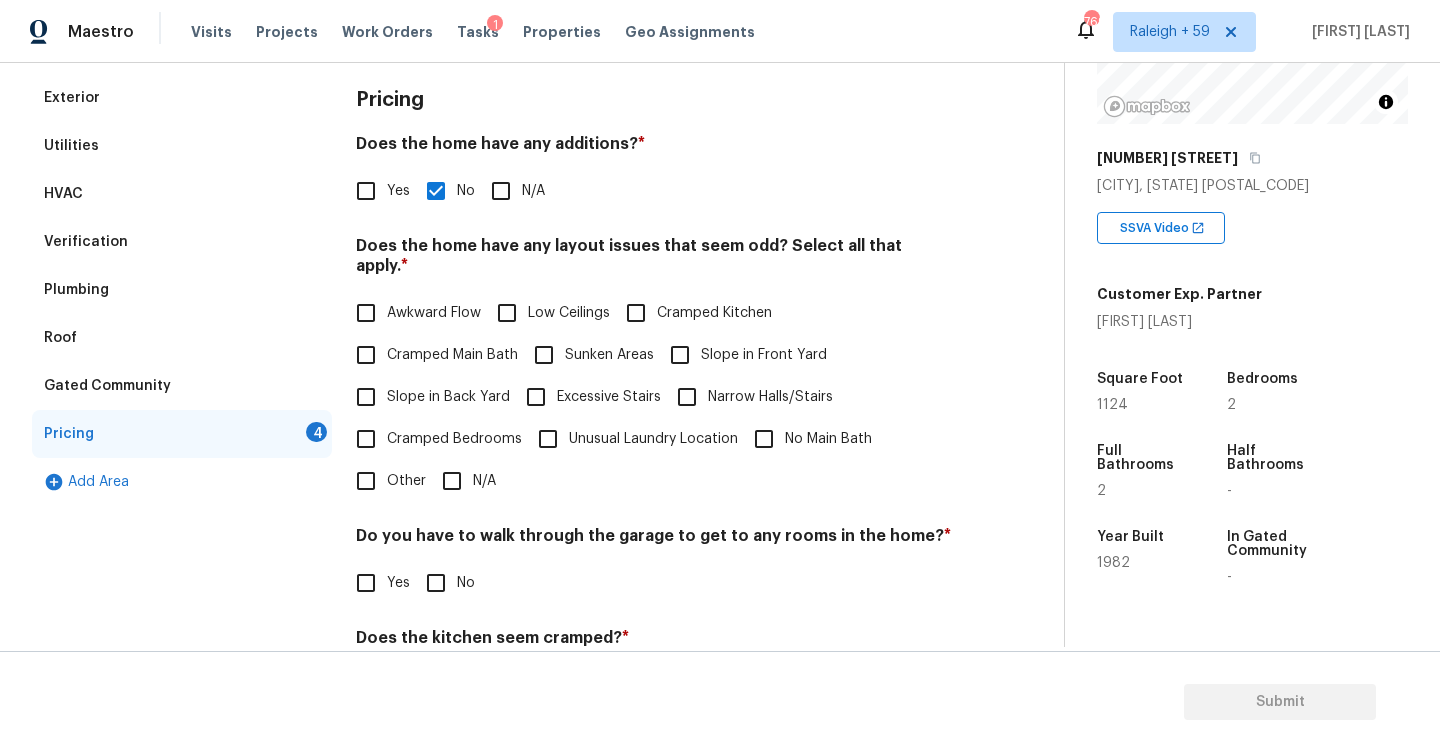 click on "Slope in Back Yard" at bounding box center [427, 397] 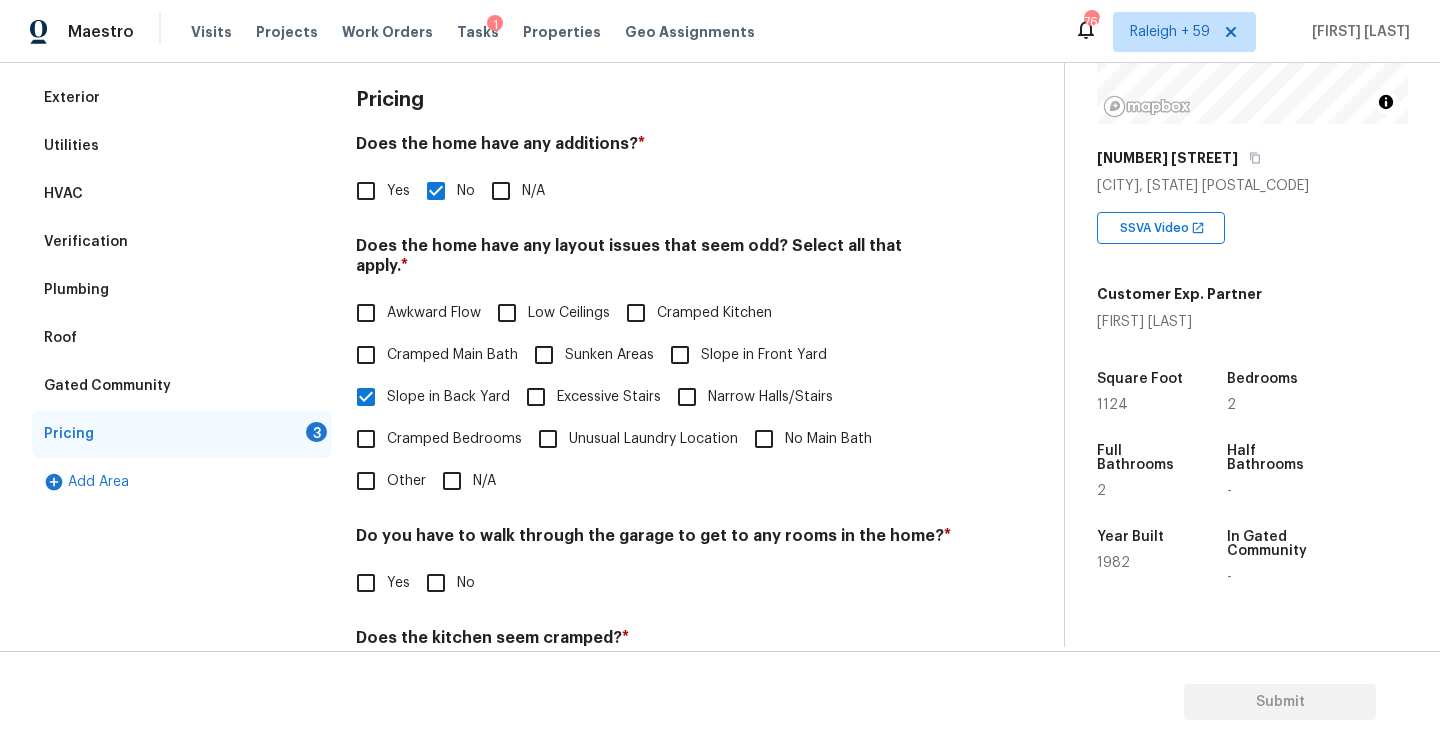 click on "Slope in Front Yard" at bounding box center (764, 355) 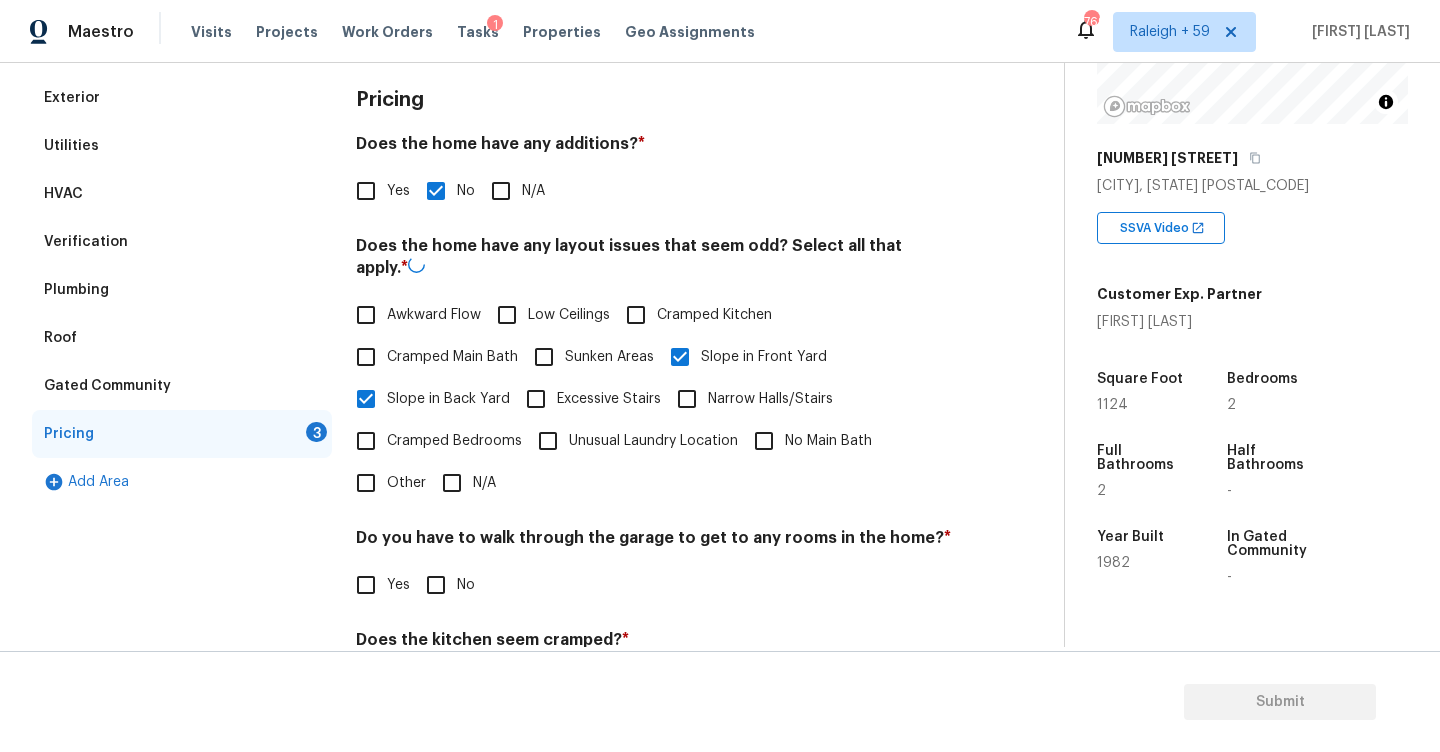 scroll, scrollTop: 448, scrollLeft: 0, axis: vertical 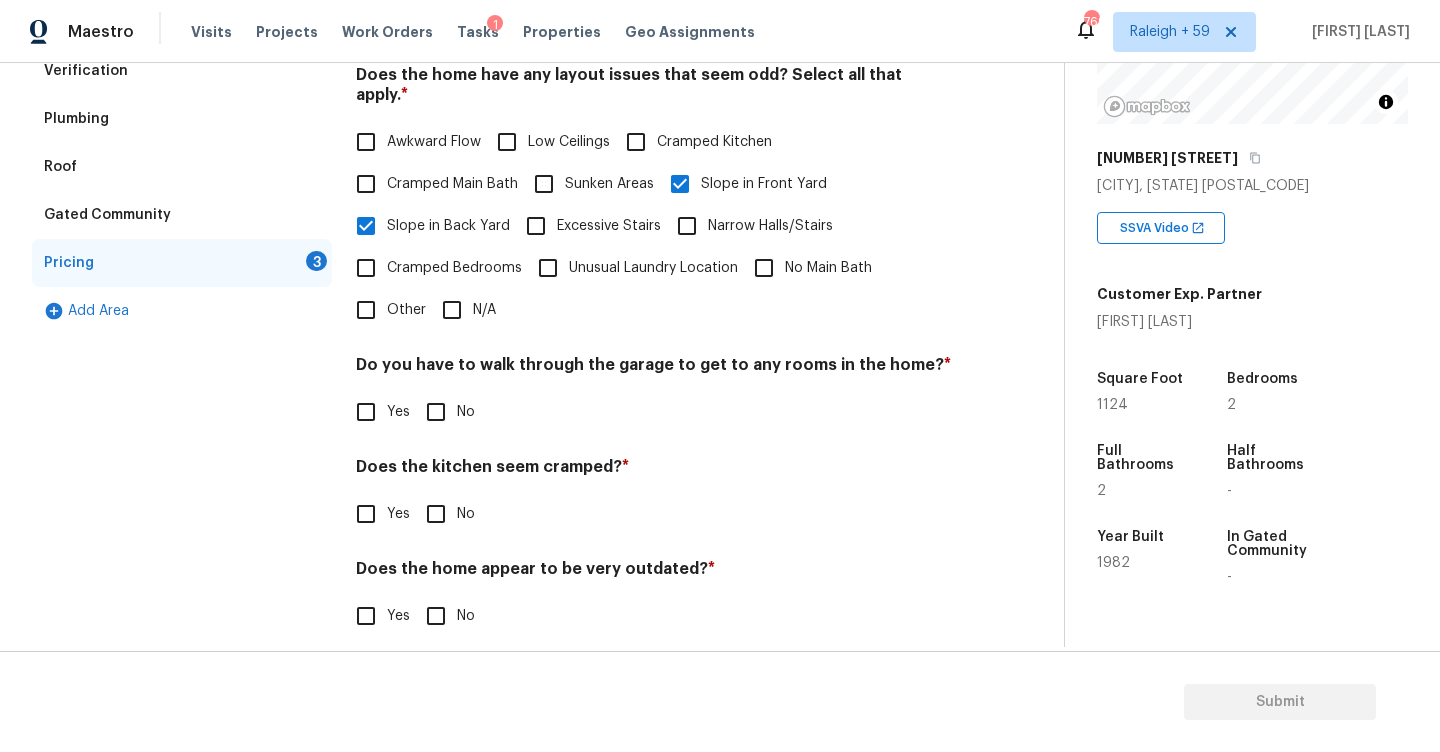 click on "No" at bounding box center [436, 412] 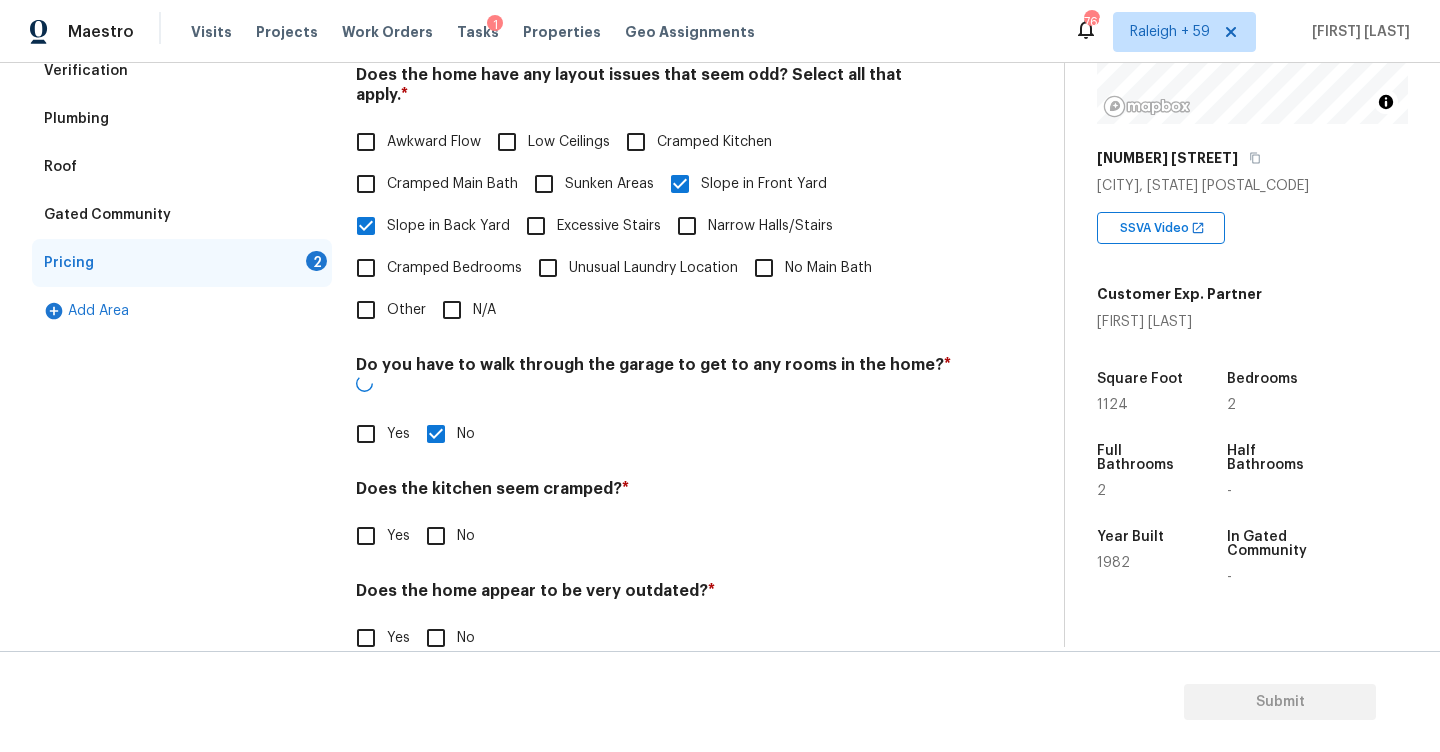 click on "No" at bounding box center [436, 536] 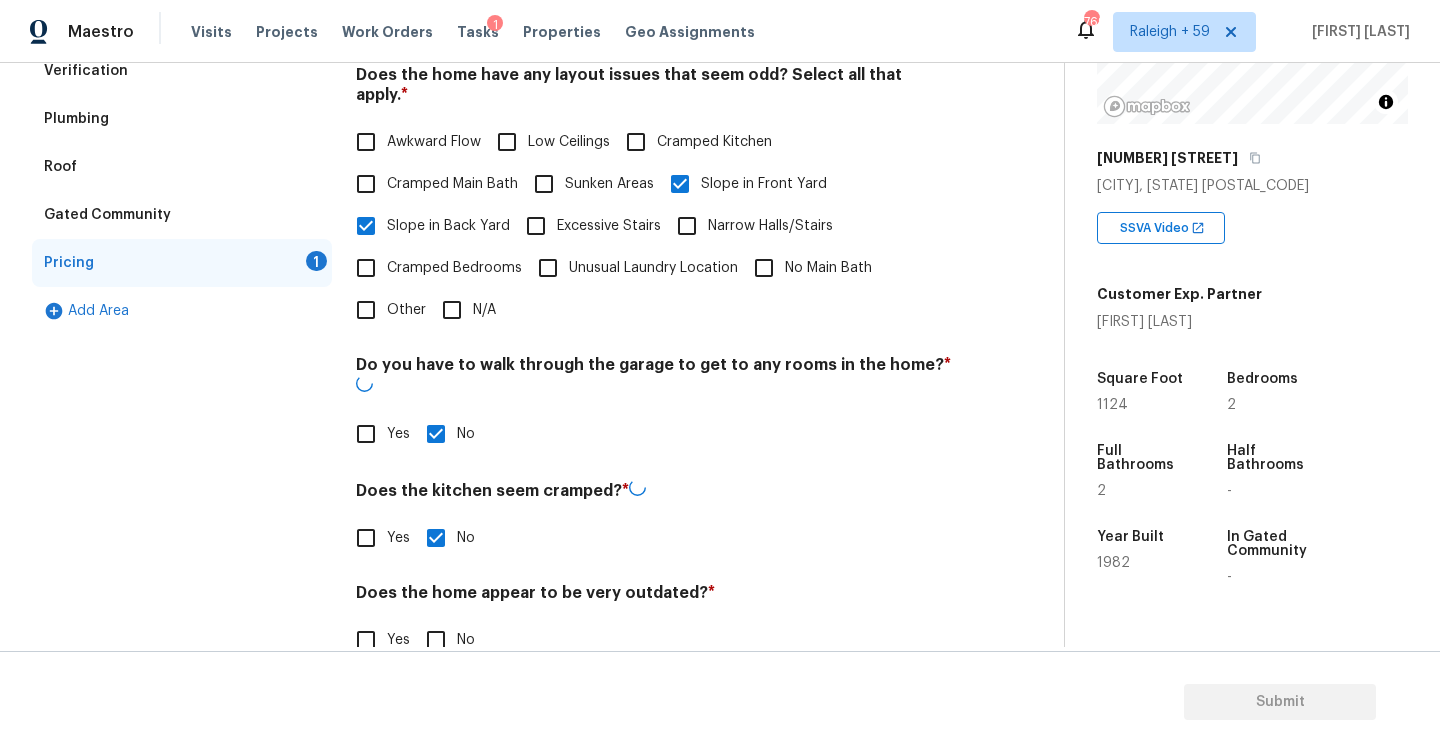 click on "No" at bounding box center (436, 640) 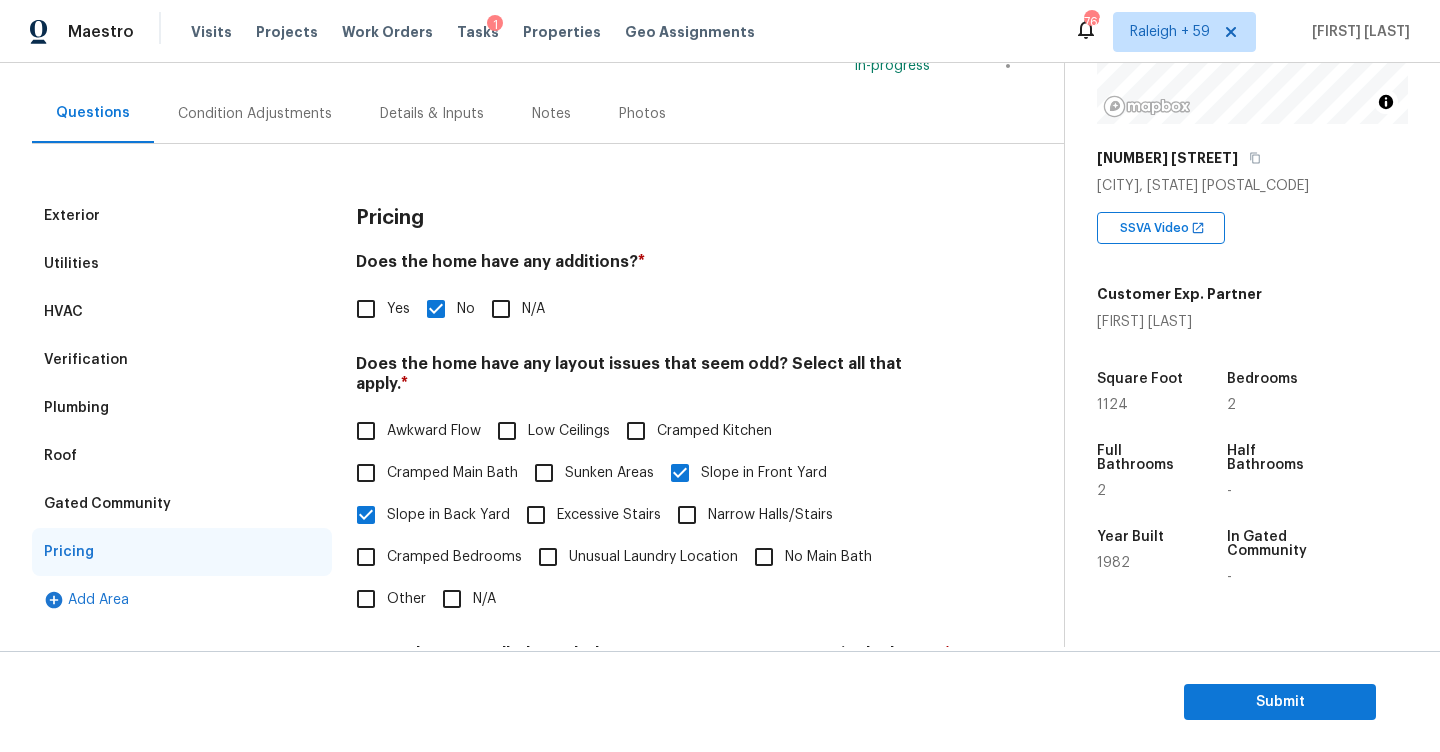 scroll, scrollTop: 94, scrollLeft: 0, axis: vertical 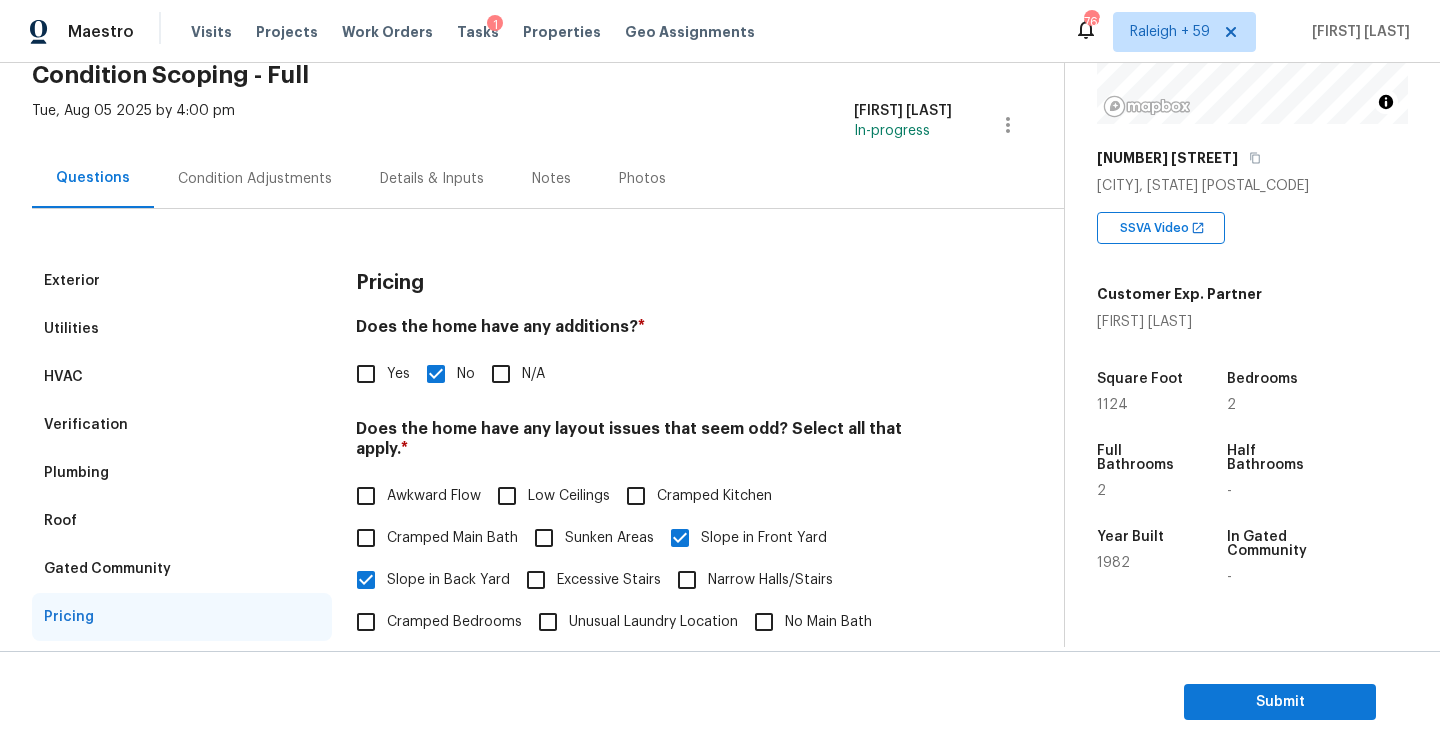 click on "Condition Adjustments" at bounding box center [255, 179] 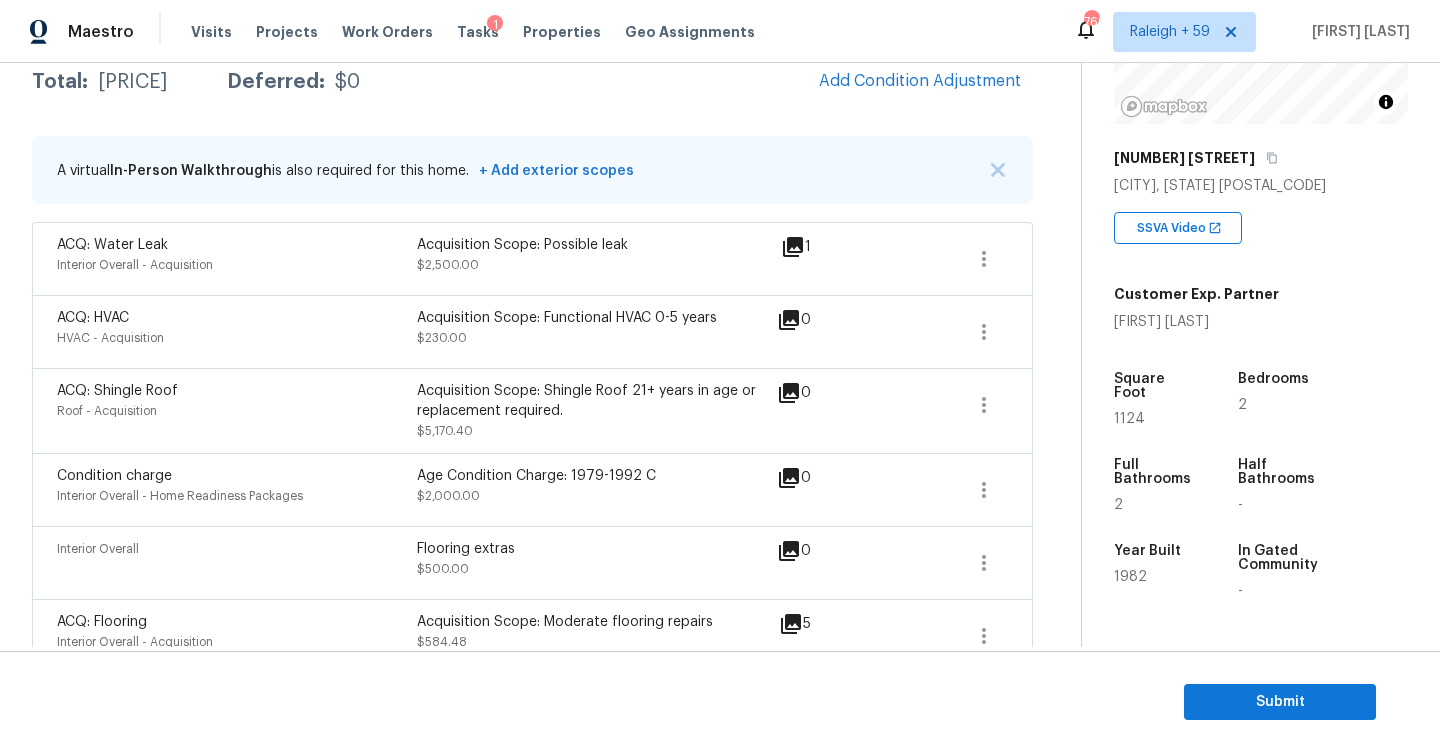 scroll, scrollTop: 68, scrollLeft: 0, axis: vertical 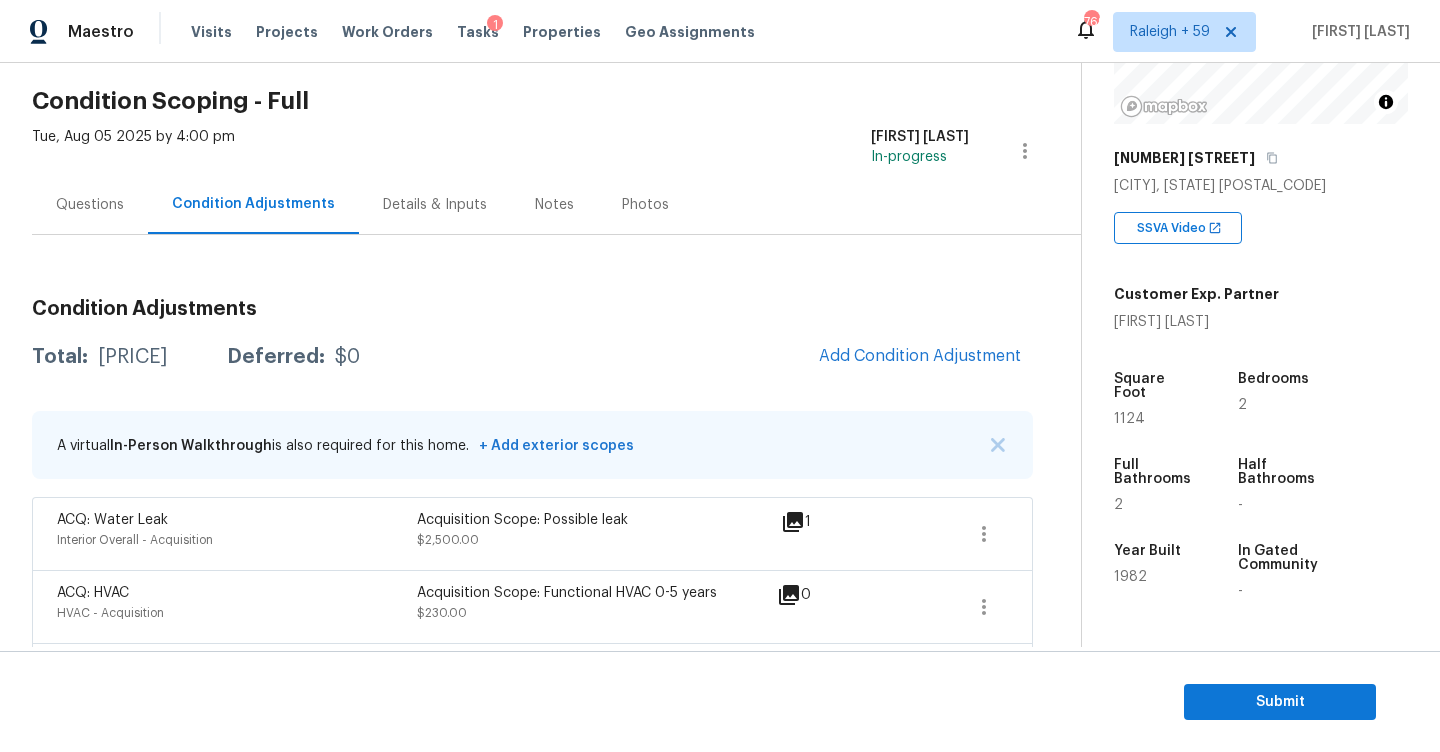 click on "Questions" at bounding box center (90, 205) 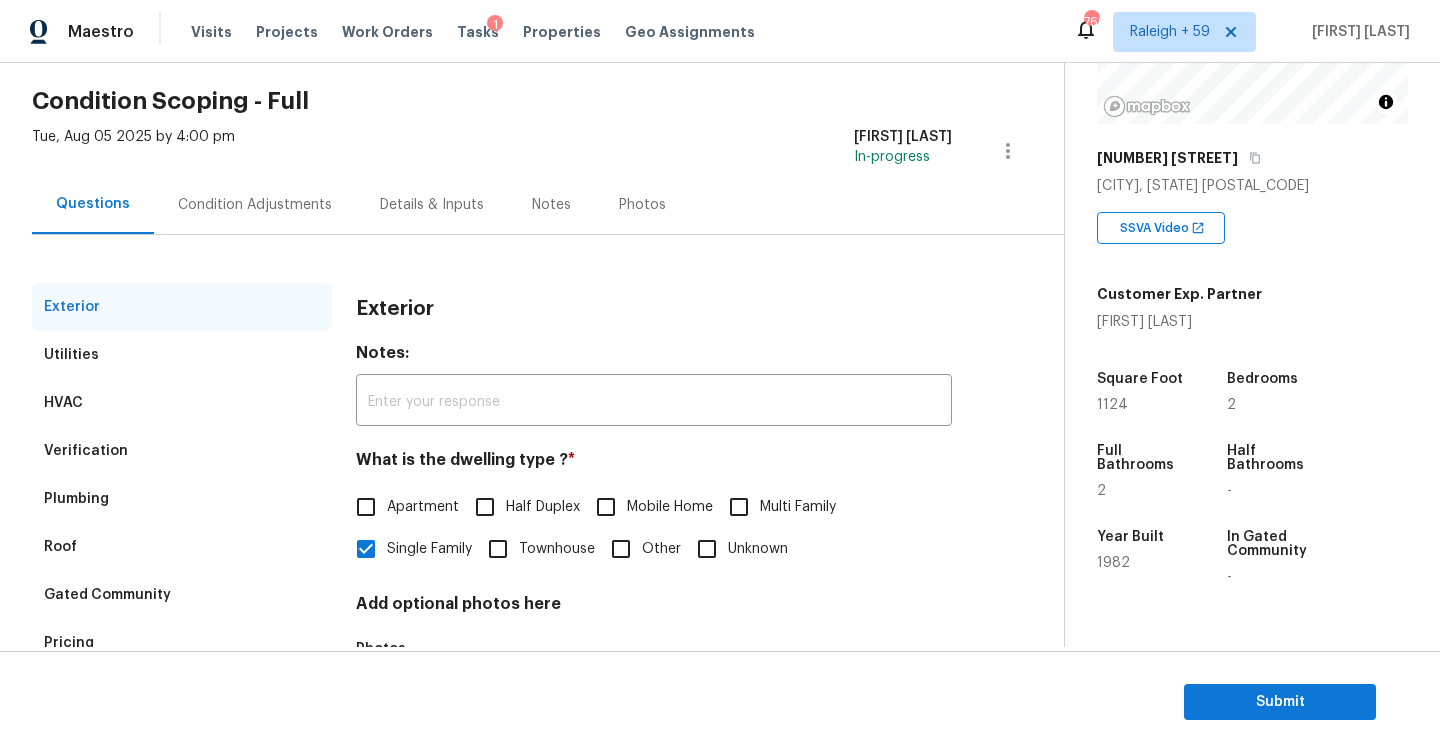 scroll, scrollTop: 211, scrollLeft: 0, axis: vertical 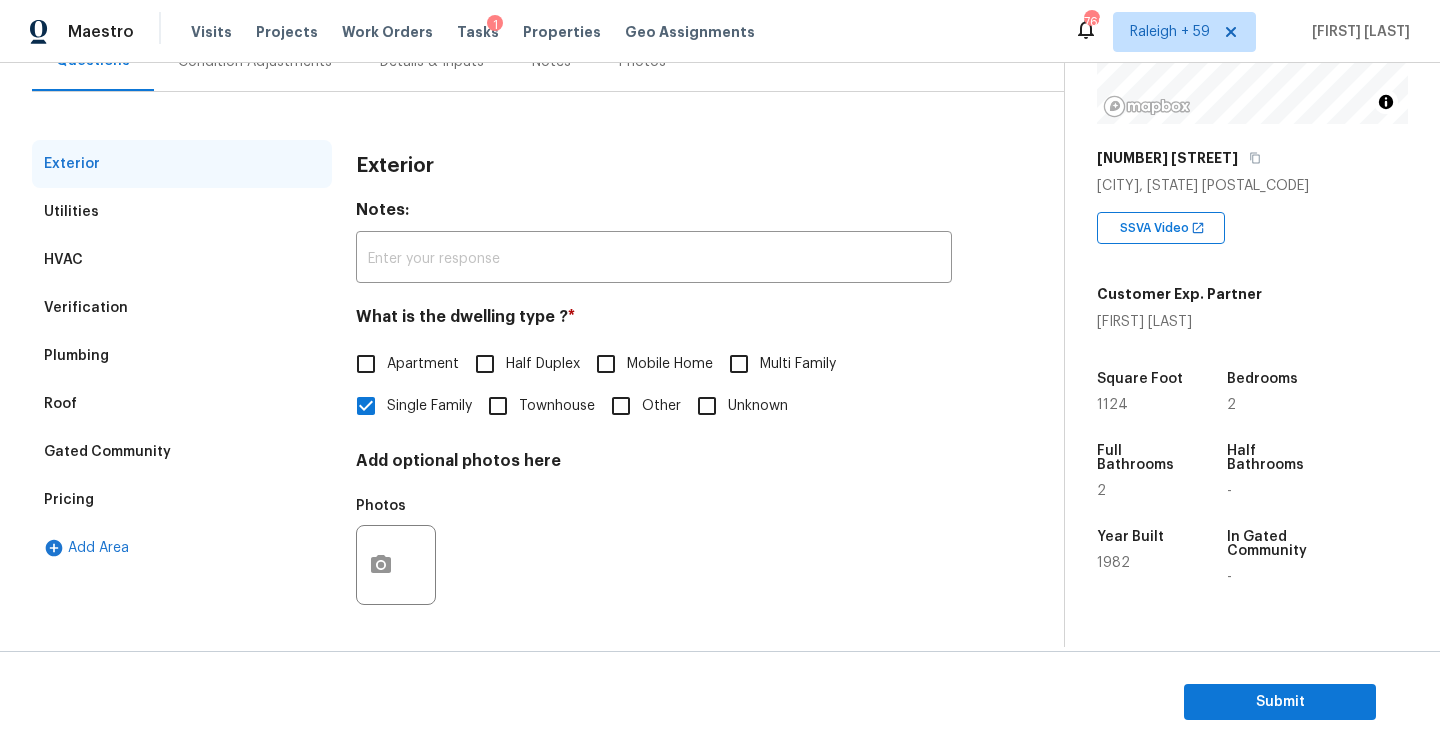 click on "Verification" at bounding box center (86, 308) 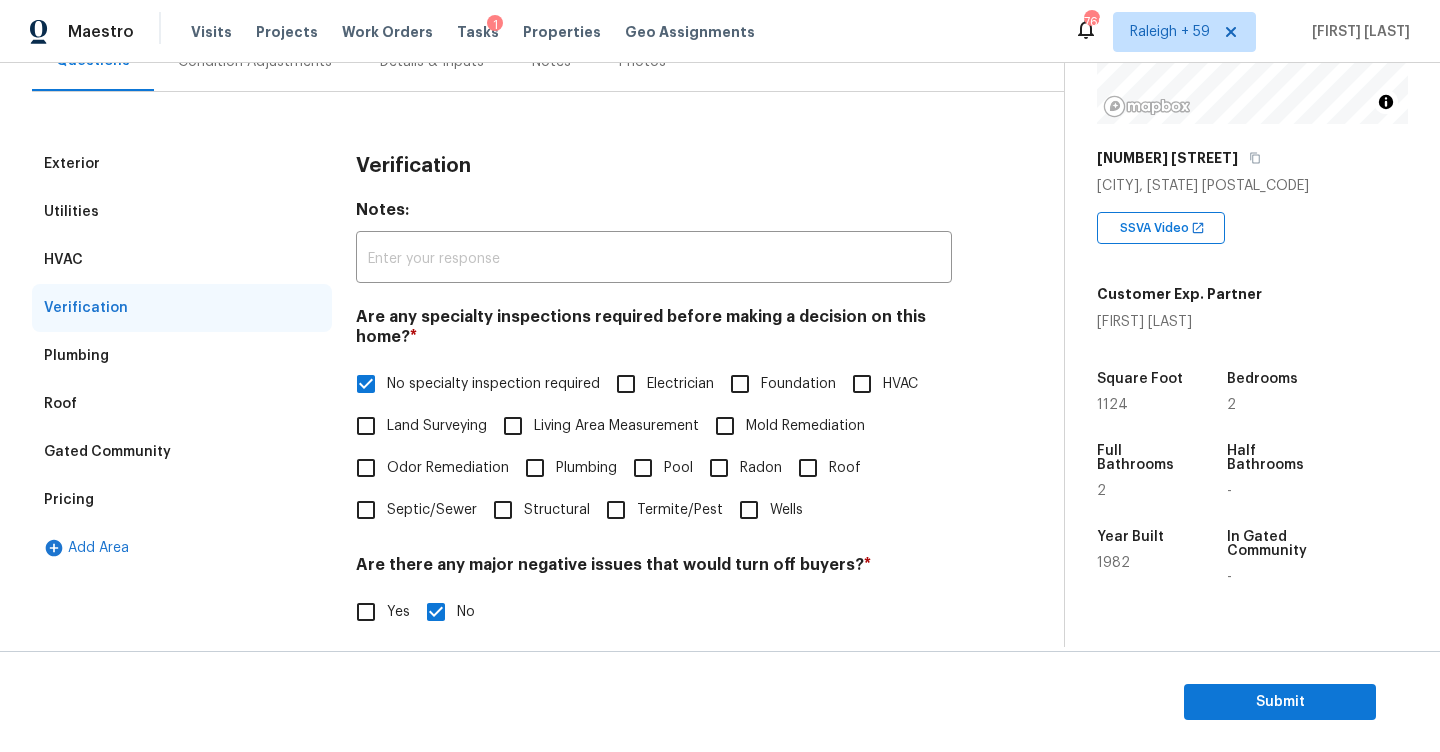 click on "Roof" at bounding box center (808, 468) 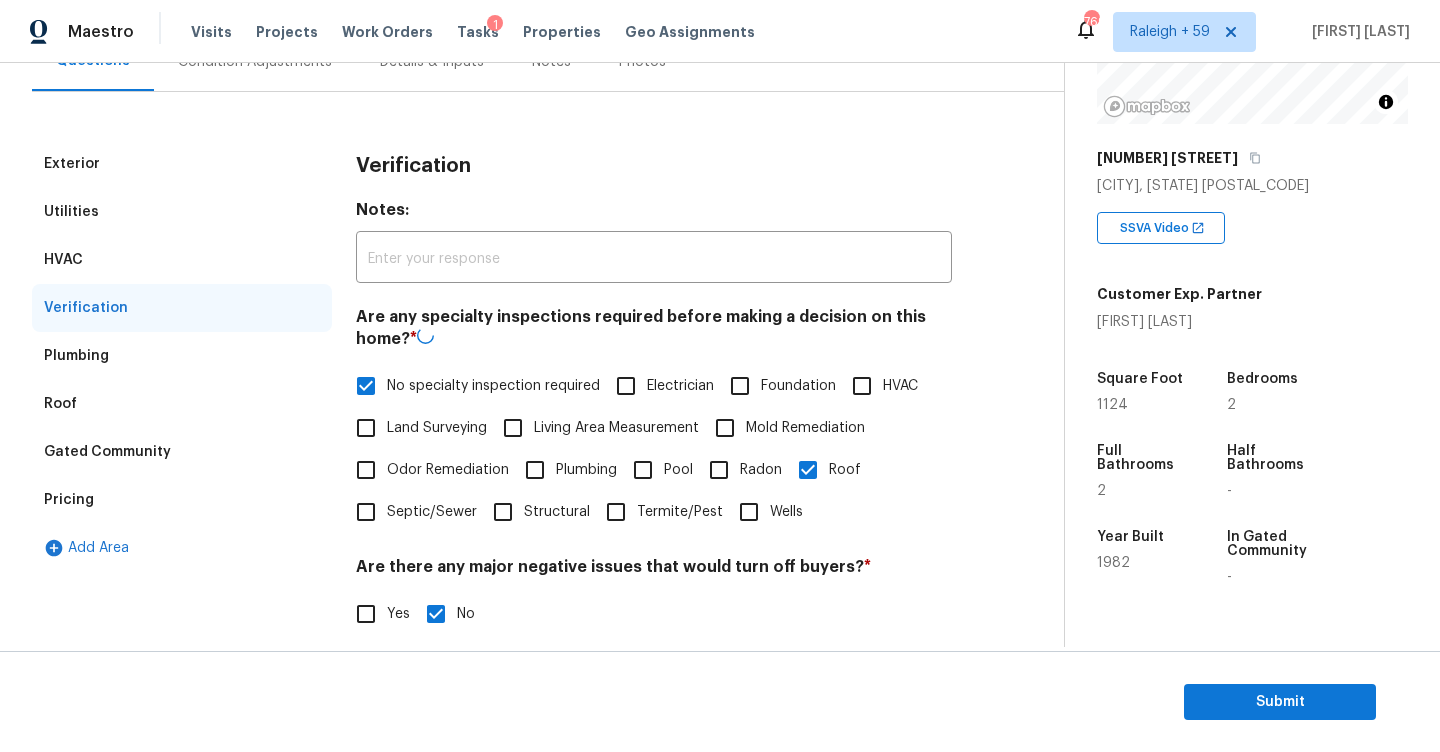 click on "No specialty inspection required" at bounding box center [472, 386] 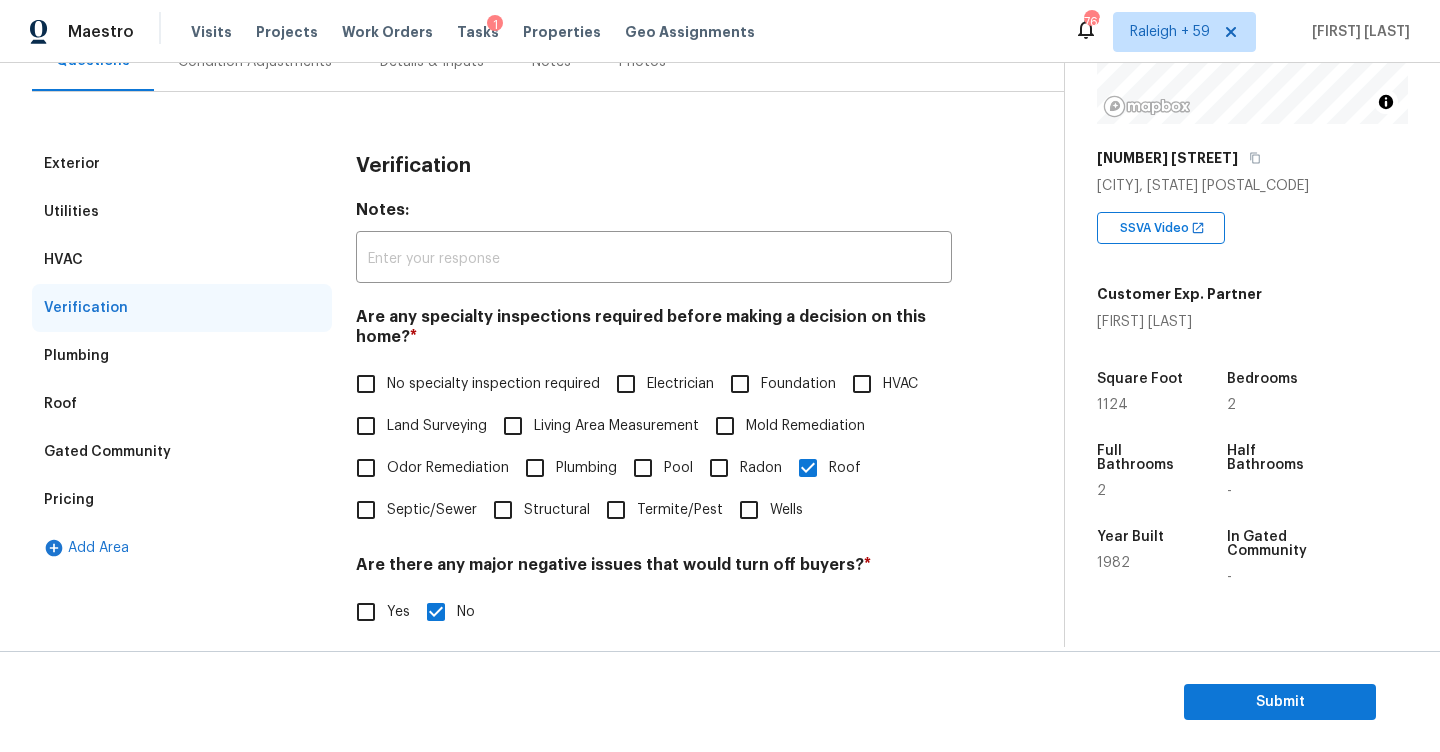 scroll, scrollTop: 641, scrollLeft: 0, axis: vertical 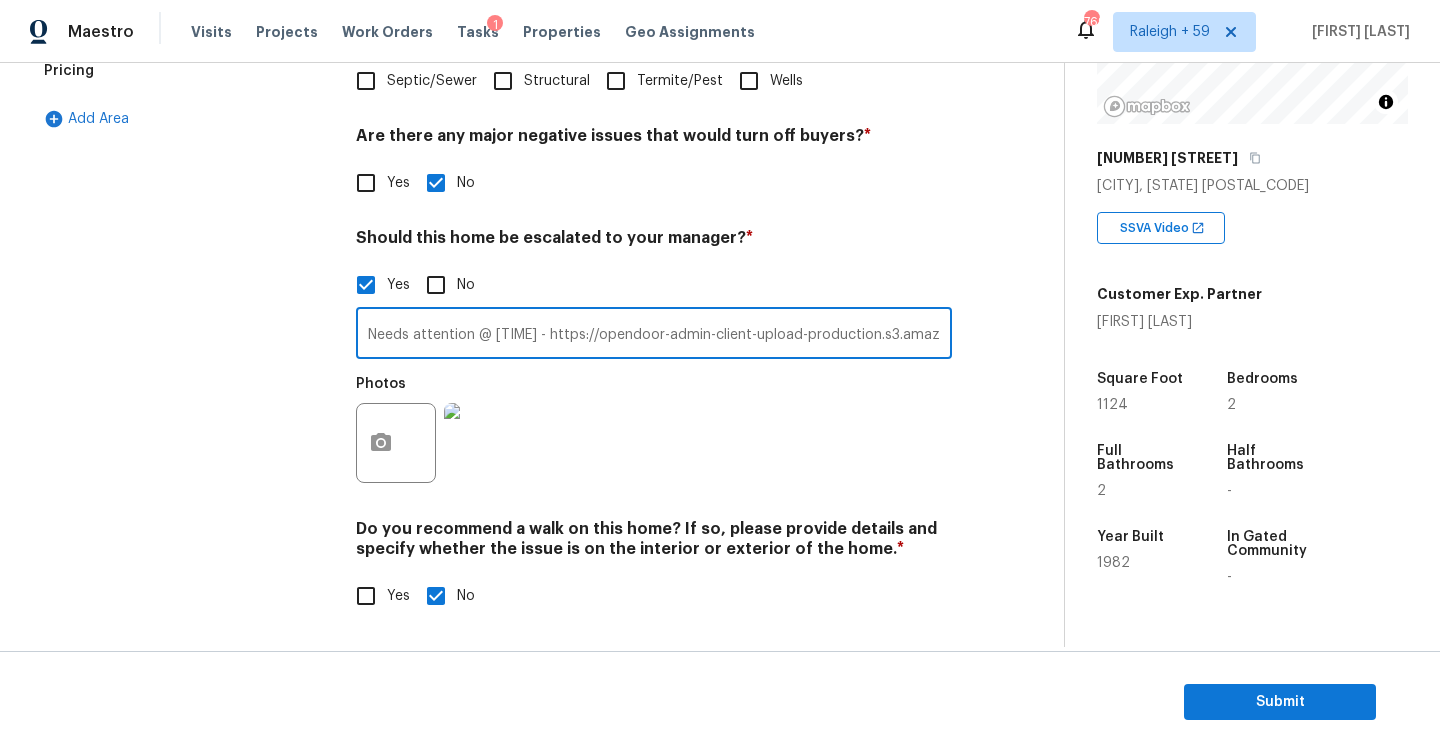 click on "Needs attention @ [TIME] - https://opendoor-admin-client-upload-production.s3.amazonaws.com/uploads/Cake/SellerInput-[UUID]/img-[NUMBER]-[DATE]t[TIME]z.qt?X-Amz-Expires=86400&X-Amz-Date=[DATE]T[TIME]Z&X-Amz-Algorithm=AWS4-HMAC-SHA256&X-Amz-Credential=[CREDENTIAL]%2F[DATE]%2Fus-east-1%2Fs3%2Faws4_request&X-Amz-SignedHeaders=host&X-Amz-Signature=[SIGNATURE]." at bounding box center (654, 335) 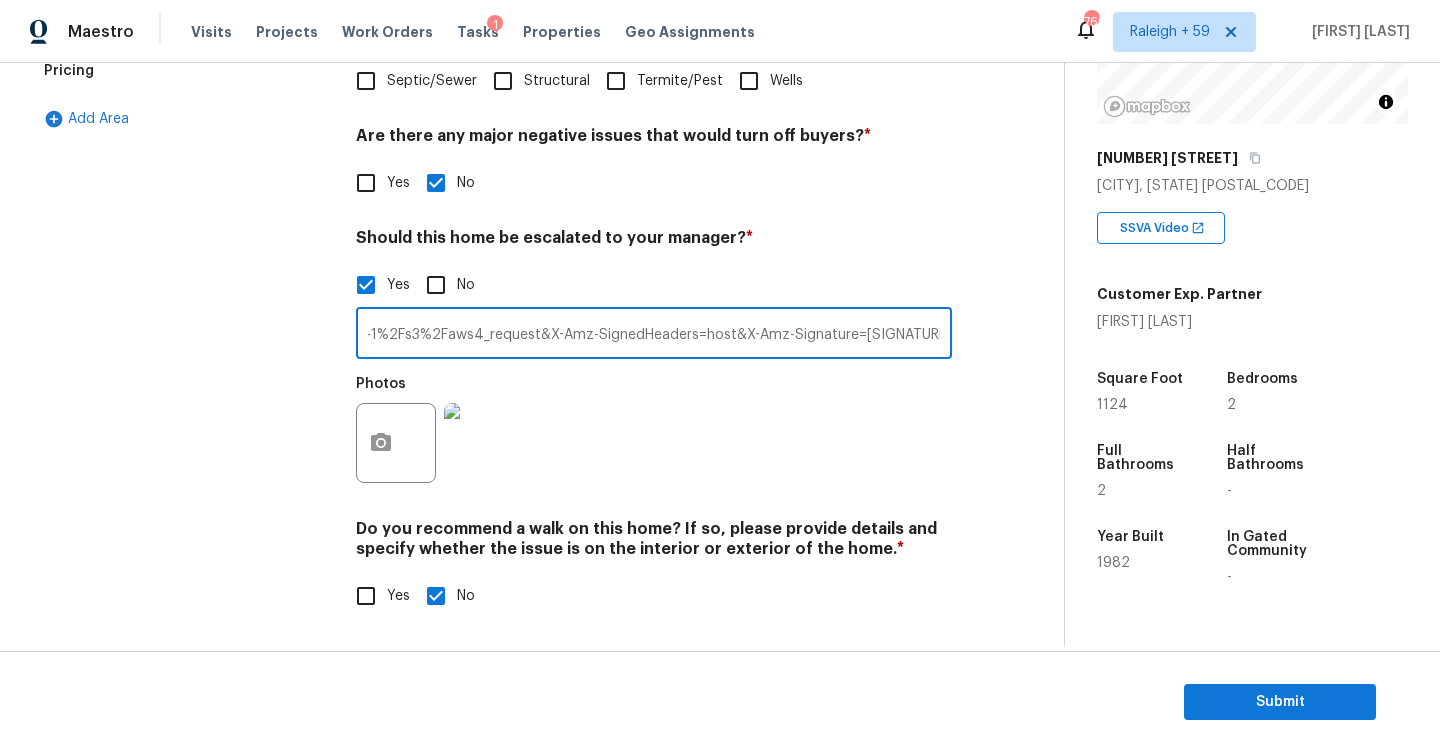 click on "Needs attention @ [TIME] - https://opendoor-admin-client-upload-production.s3.amazonaws.com/uploads/Cake/SellerInput-[UUID]/img-[NUMBER]-[DATE]t[TIME]z.qt?X-Amz-Expires=86400&X-Amz-Date=[DATE]T[TIME]Z&X-Amz-Algorithm=AWS4-HMAC-SHA256&X-Amz-Credential=[CREDENTIAL]%2F[DATE]%2Fus-east-1%2Fs3%2Faws4_request&X-Amz-SignedHeaders=host&X-Amz-Signature=[SIGNATURE]." at bounding box center [654, 335] 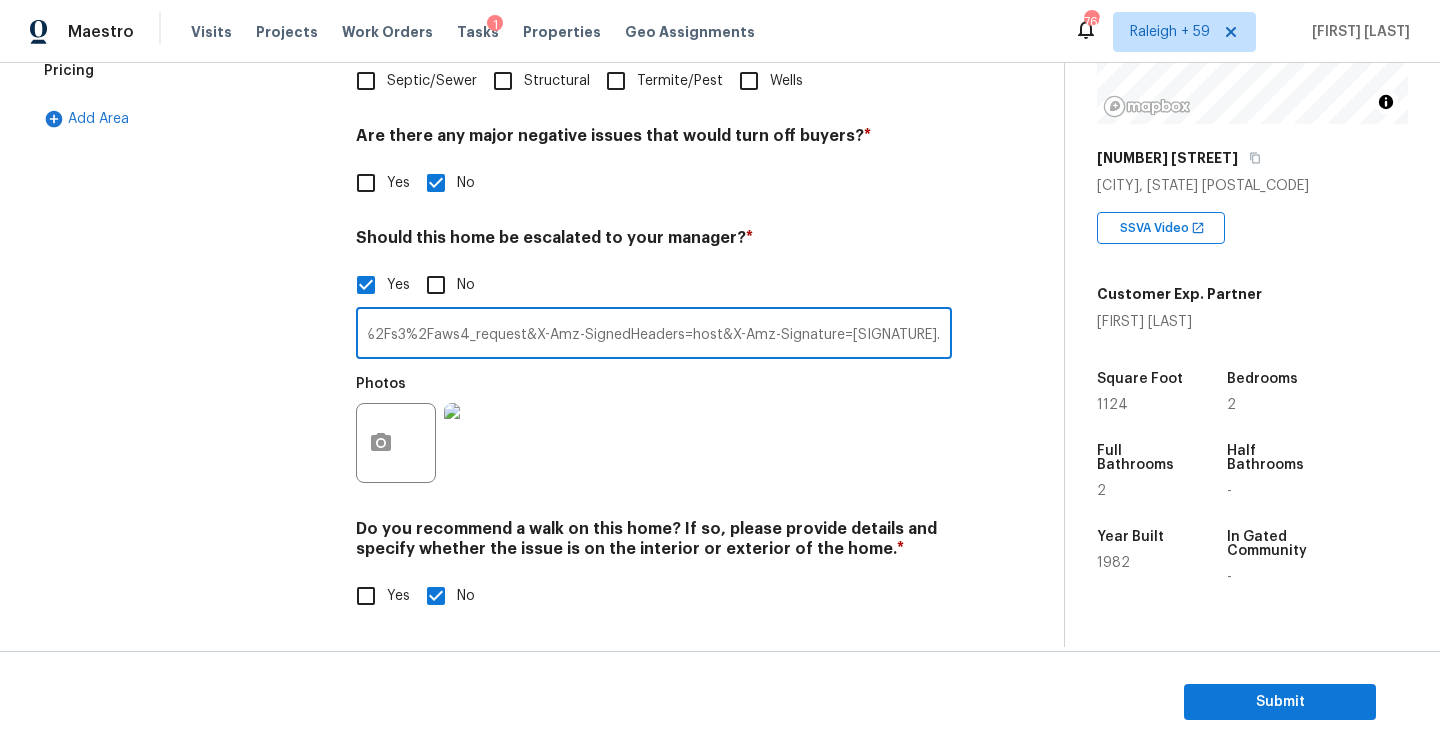 scroll, scrollTop: 0, scrollLeft: 2871, axis: horizontal 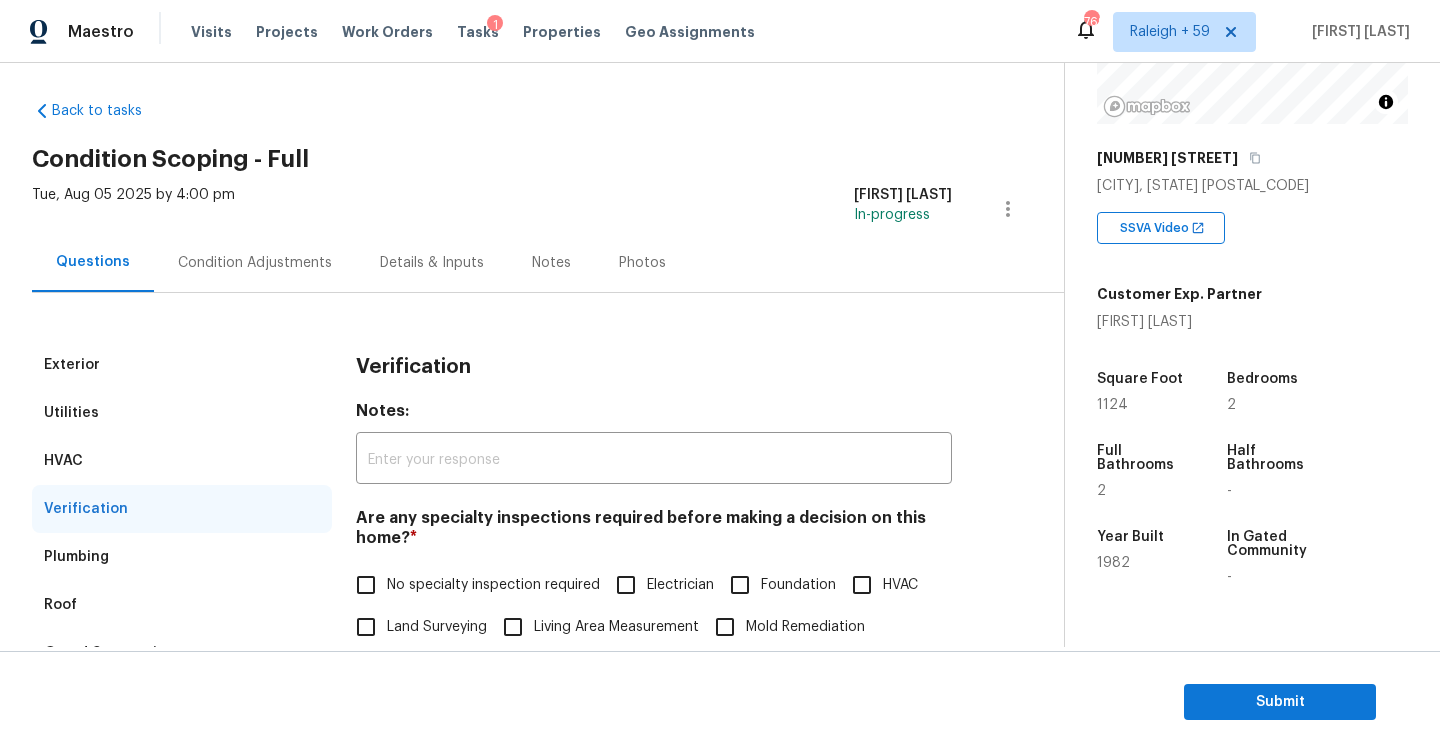 click on "Condition Adjustments" at bounding box center [255, 263] 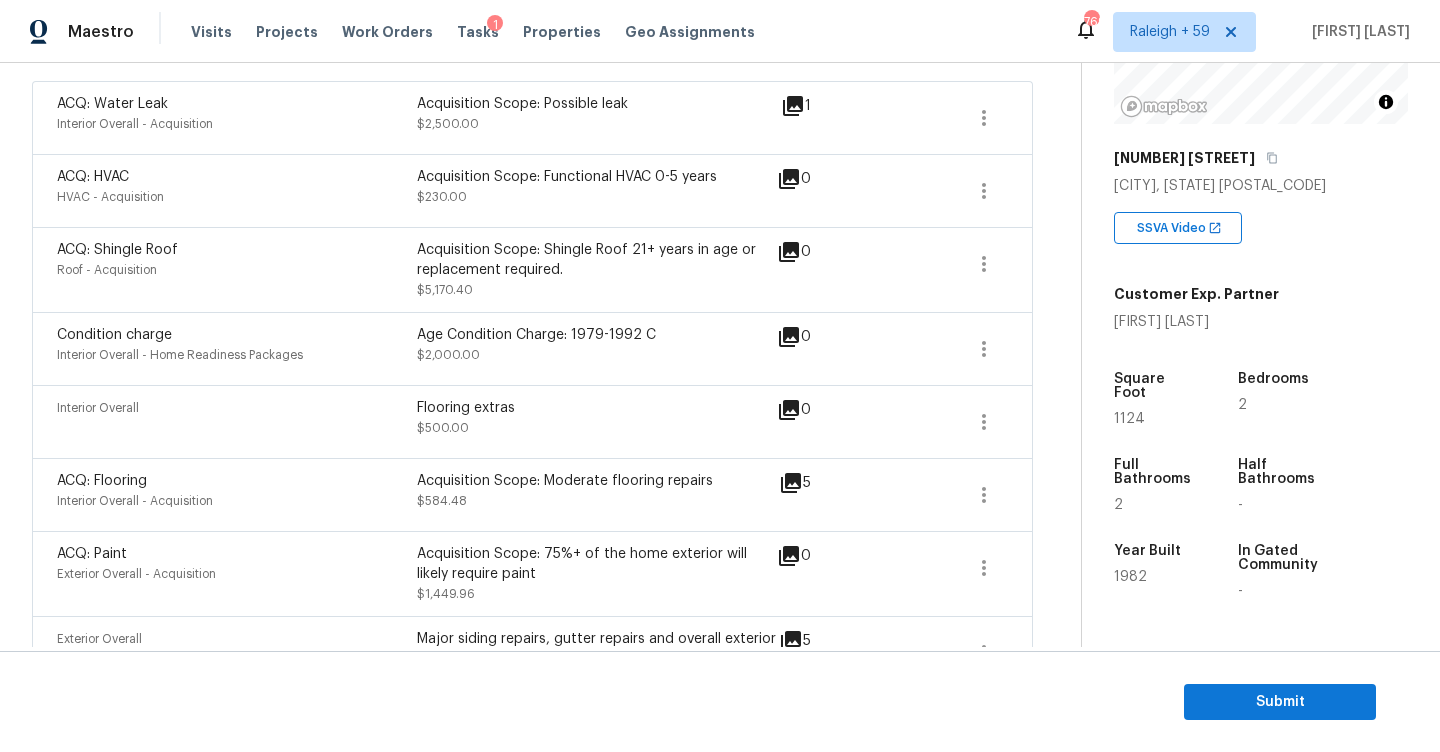 scroll, scrollTop: 357, scrollLeft: 0, axis: vertical 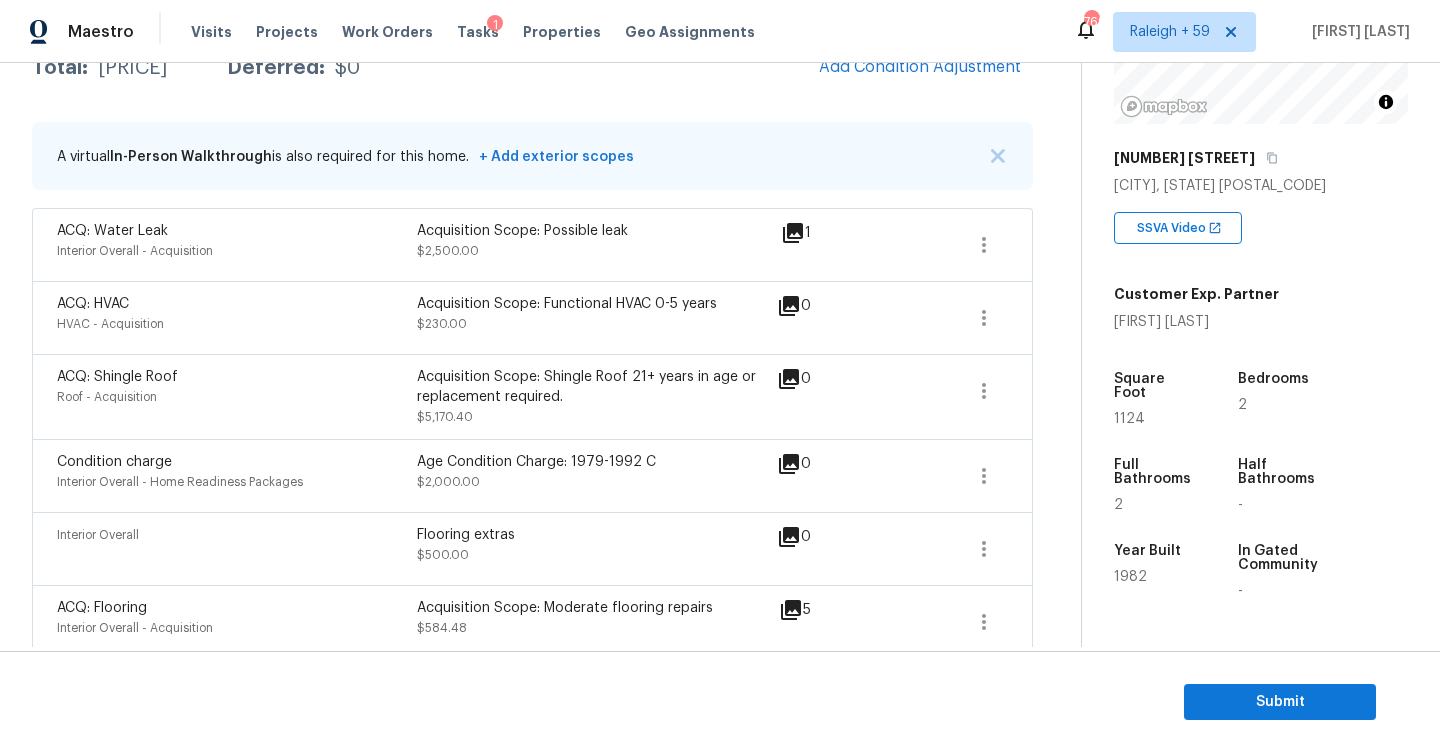 click on "Condition Adjustments Total: $[AMOUNT] Deferred: $[AMOUNT] Add Condition Adjustment A virtual In-Person Walkthrough is also required for this home. + Add exterior scopes ACQ: Water Leak Interior Overall - Acquisition Acquisition Scope: Possible leak $[AMOUNT] [NUMBER] ACQ: HVAC HVAC - Acquisition Acquisition Scope: Functional HVAC [YEARS] $ [AMOUNT] [NUMBER] ACQ: Shingle Roof Roof - Acquisition Acquisition Scope: Shingle Roof [YEARS] in age or replacement required. $ [AMOUNT] [NUMBER] Condition charge Interior Overall - Home Readiness Packages Age Condition Charge: [YEARS] C	 $ [AMOUNT] [NUMBER] Interior Overall Flooring extras $ [AMOUNT] [NUMBER] ACQ: Flooring Interior Overall - Acquisition Acquisition Scope: Moderate flooring repairs $ [AMOUNT] [NUMBER] ACQ: Paint Exterior Overall - Acquisition" at bounding box center [532, 649] 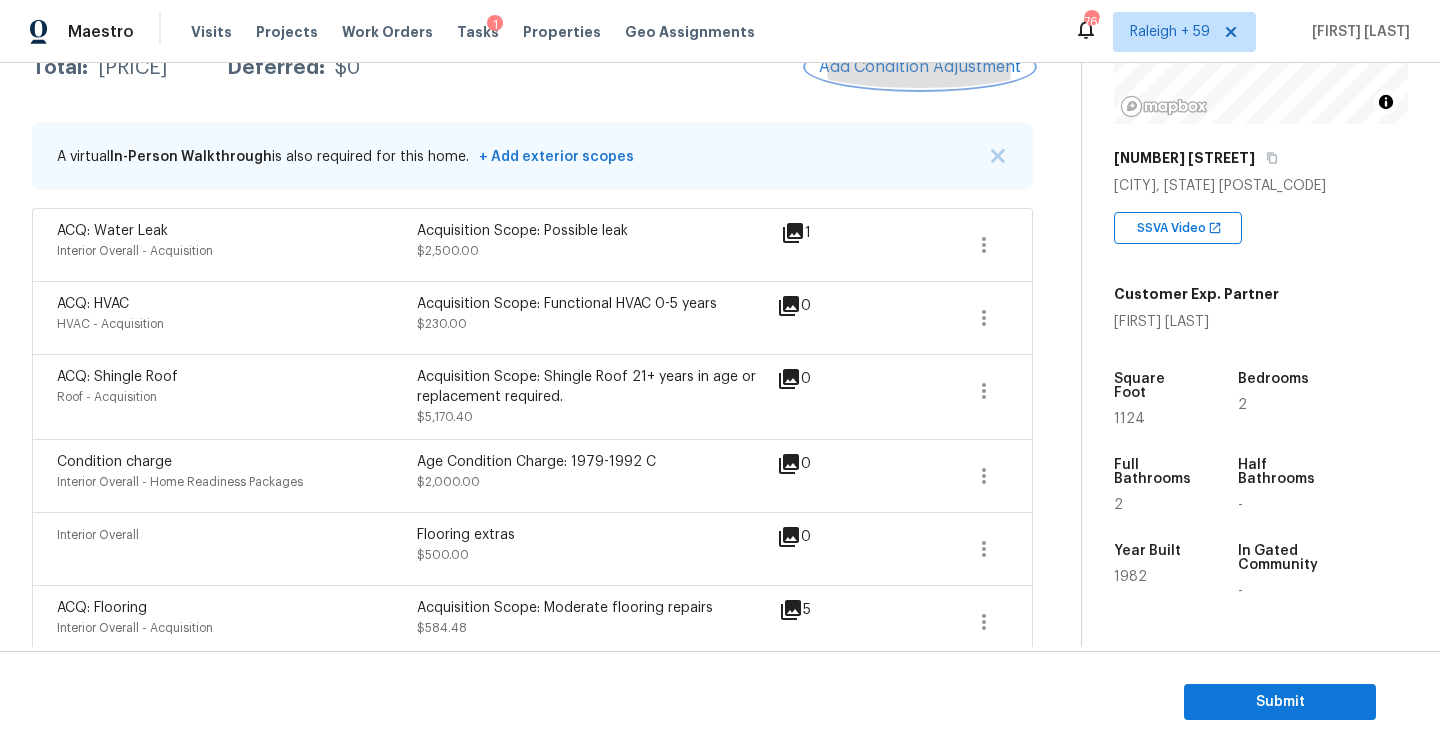 click on "Add Condition Adjustment" at bounding box center (920, 67) 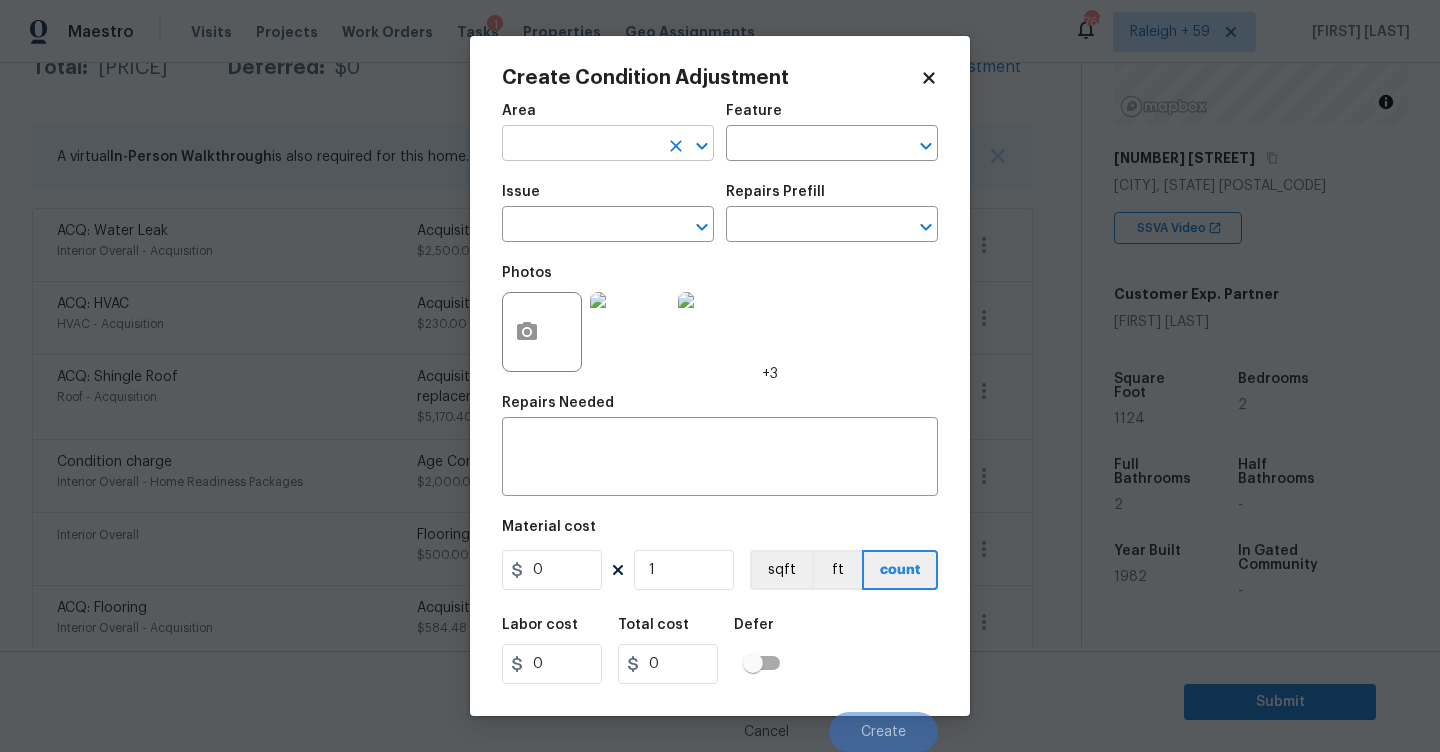 click on "​" at bounding box center [608, 145] 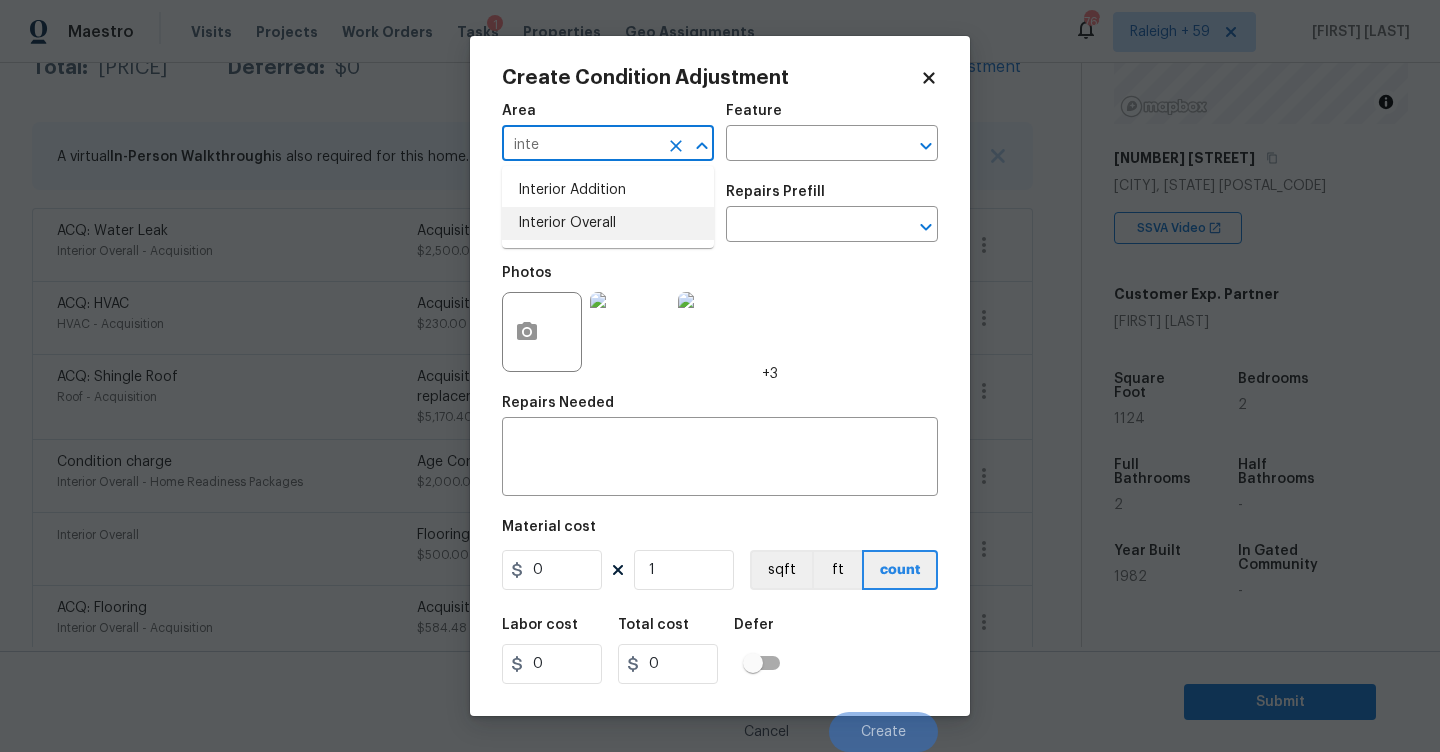 click on "Interior Overall" at bounding box center [608, 223] 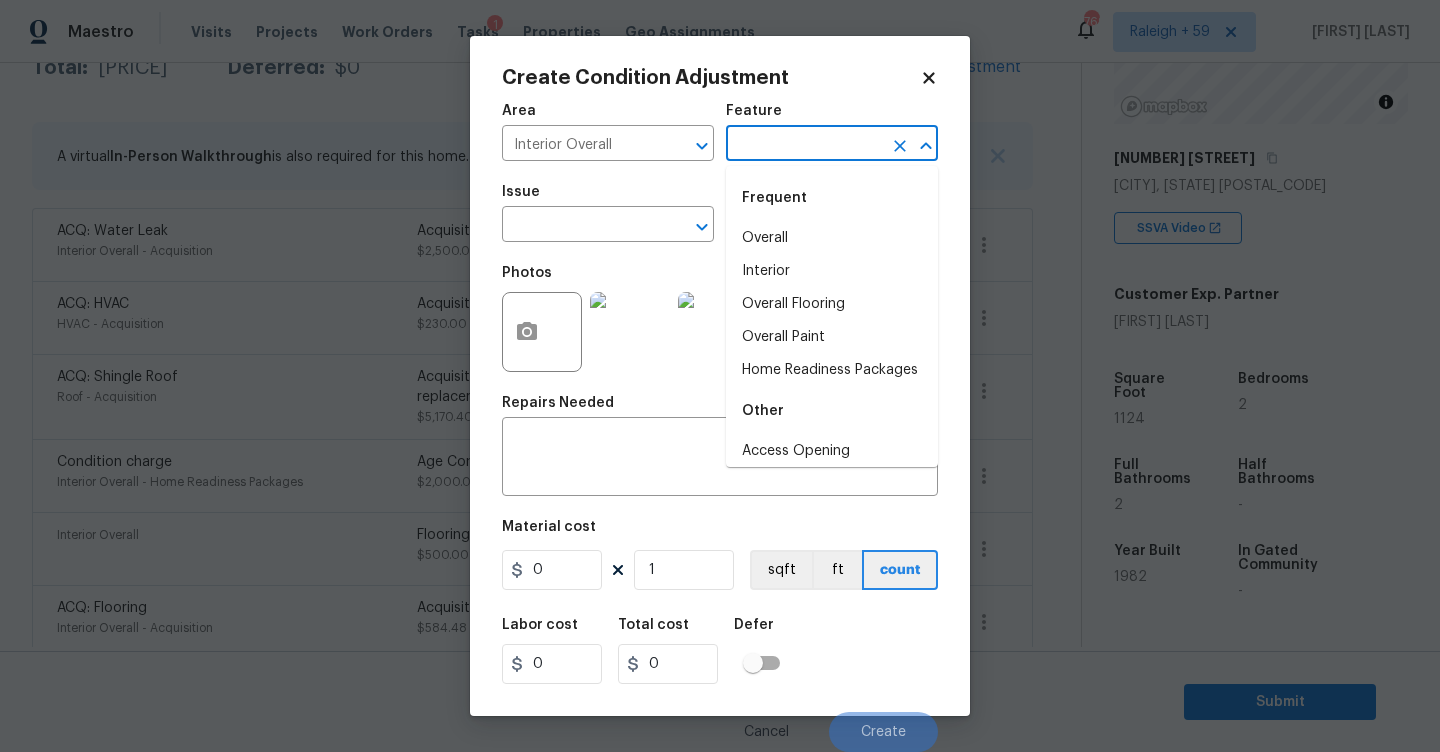 click at bounding box center [804, 145] 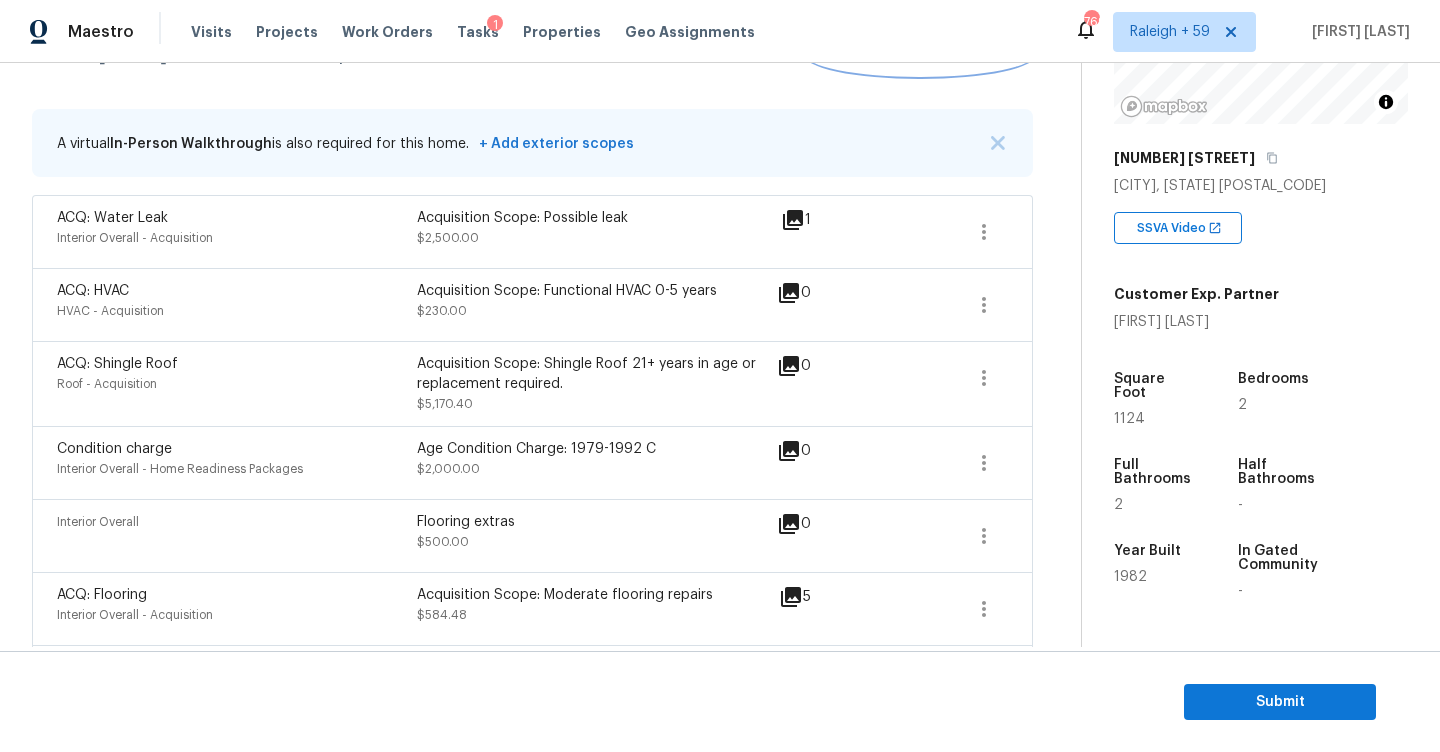scroll, scrollTop: 258, scrollLeft: 0, axis: vertical 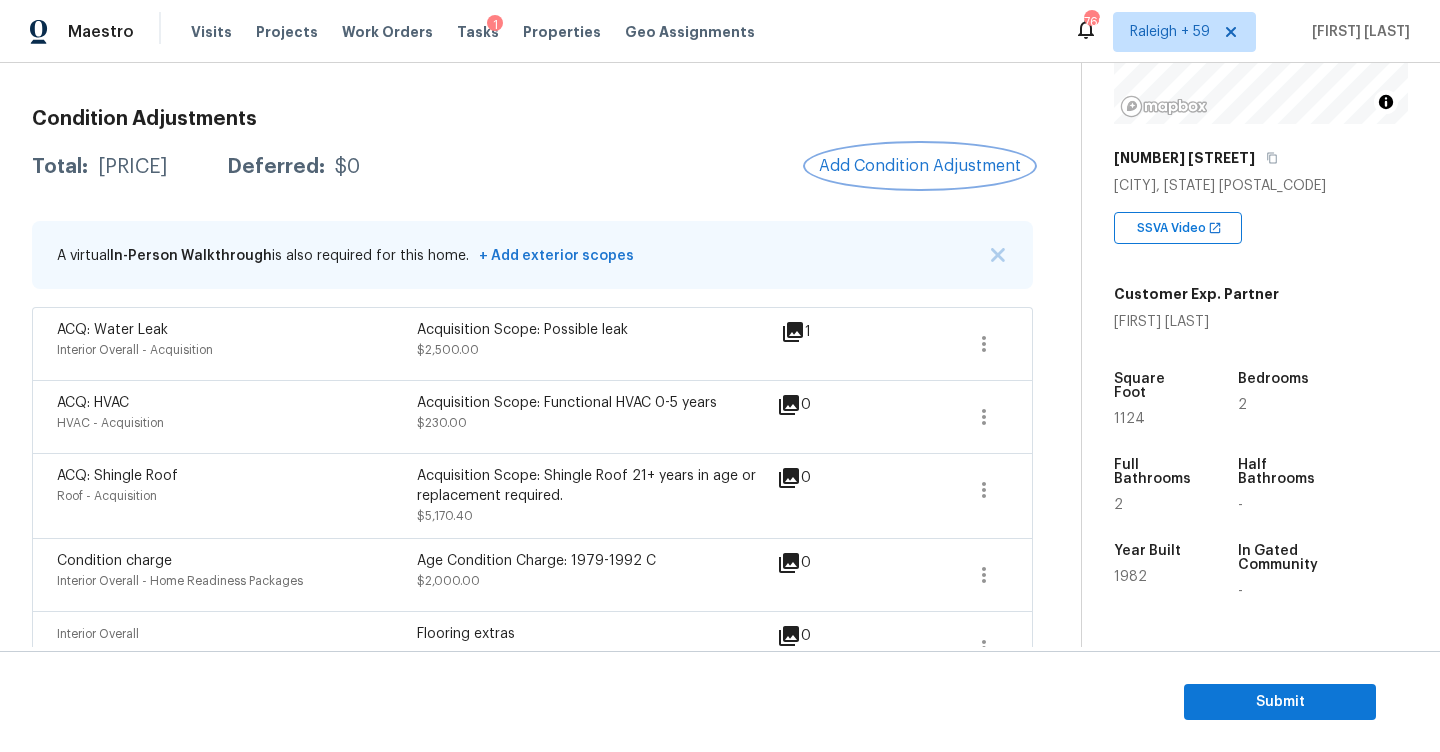 click on "Add Condition Adjustment" at bounding box center (920, 166) 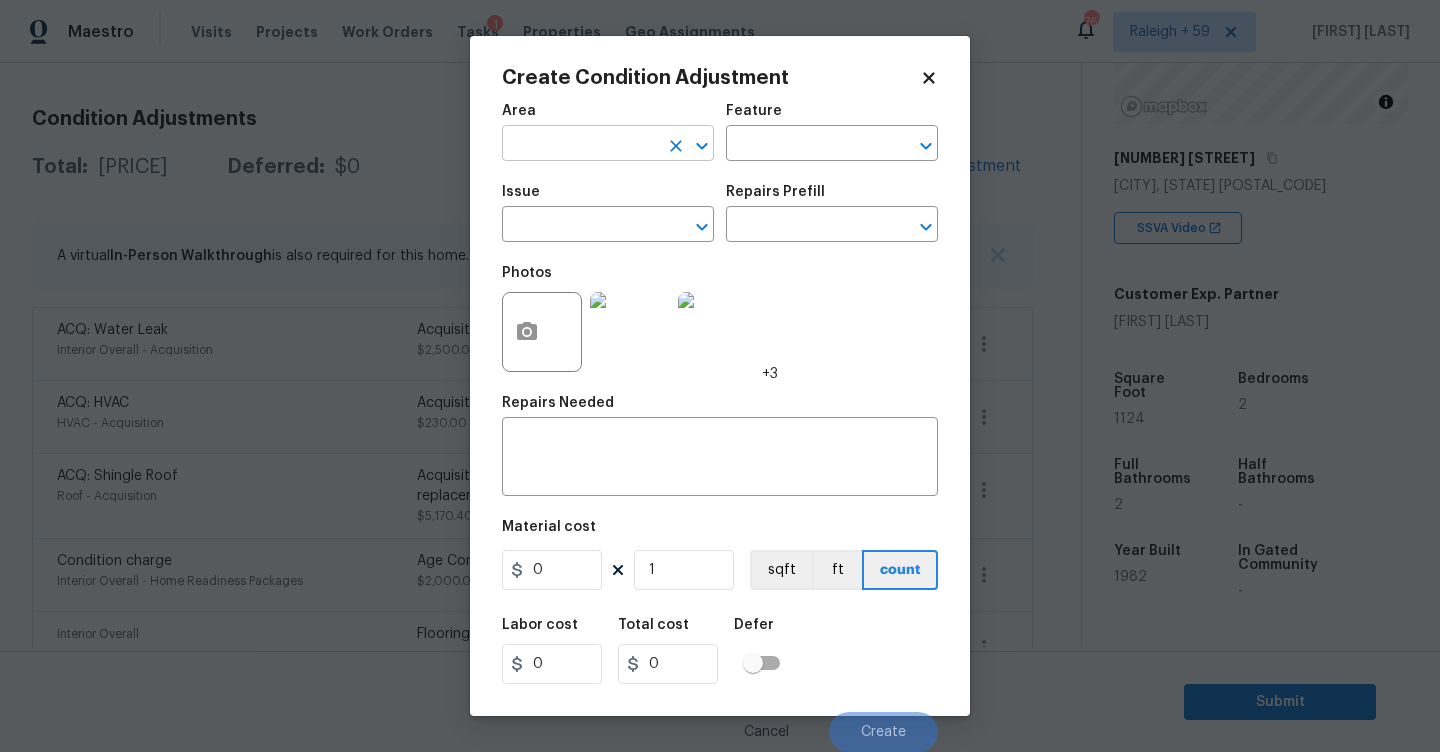 click at bounding box center (580, 145) 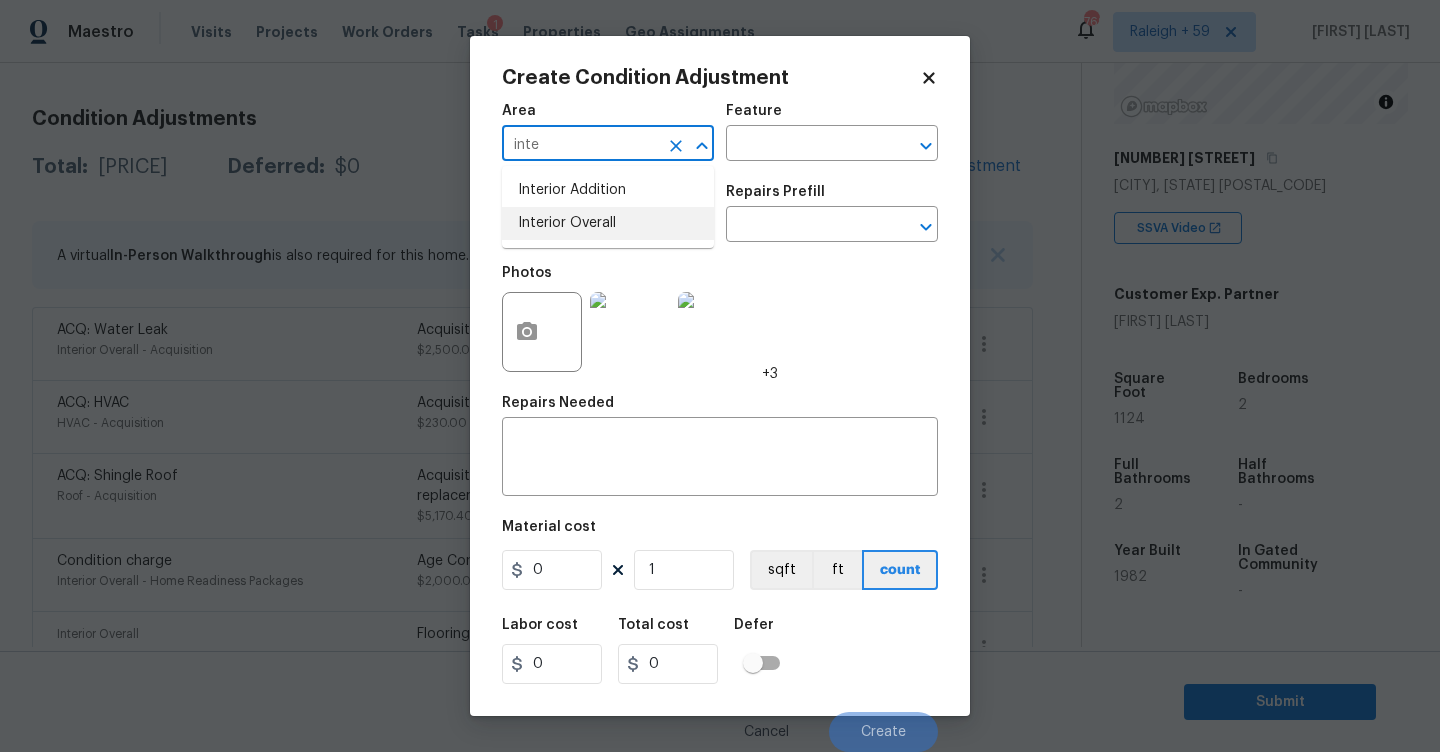 click on "Interior Overall" at bounding box center [608, 223] 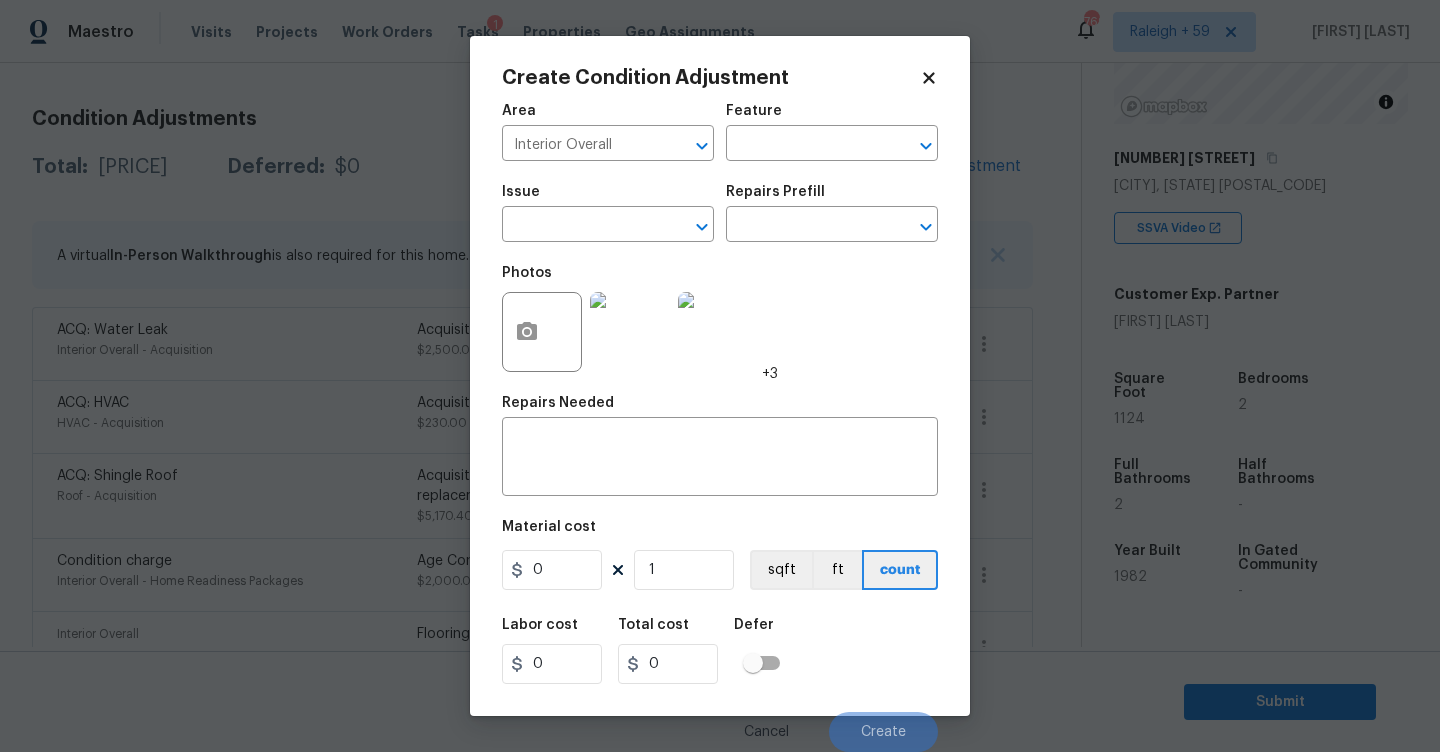 click on "Area Interior Overall ​ Feature ​" at bounding box center (720, 132) 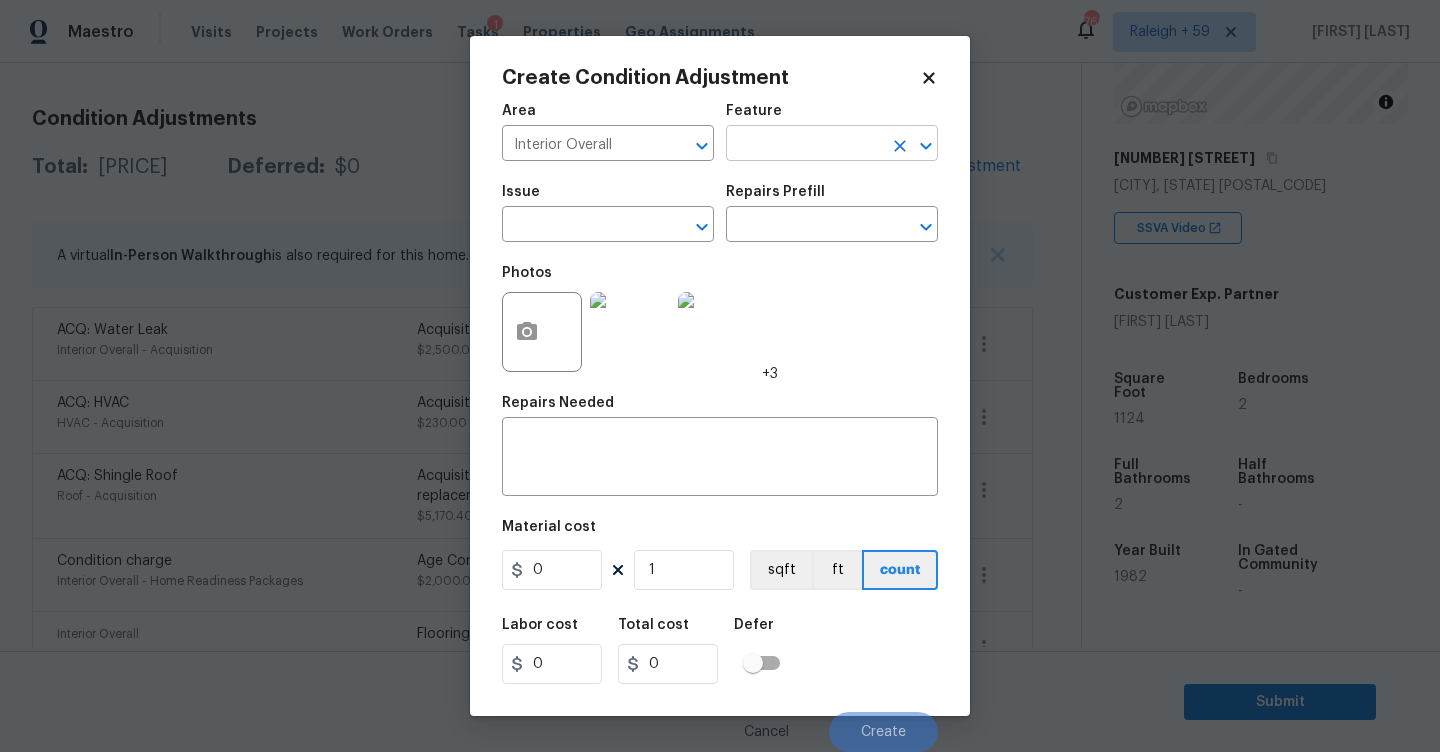 click at bounding box center (804, 145) 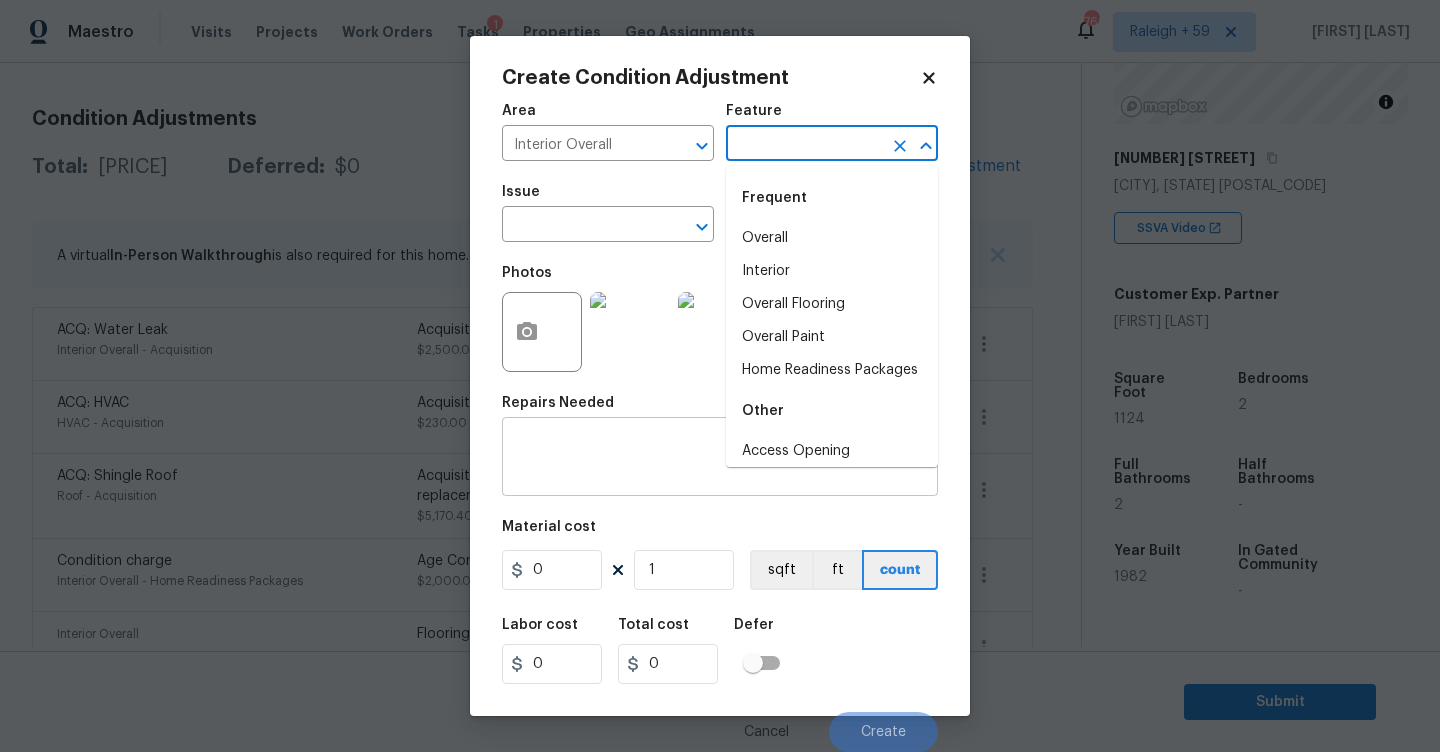 click at bounding box center (720, 459) 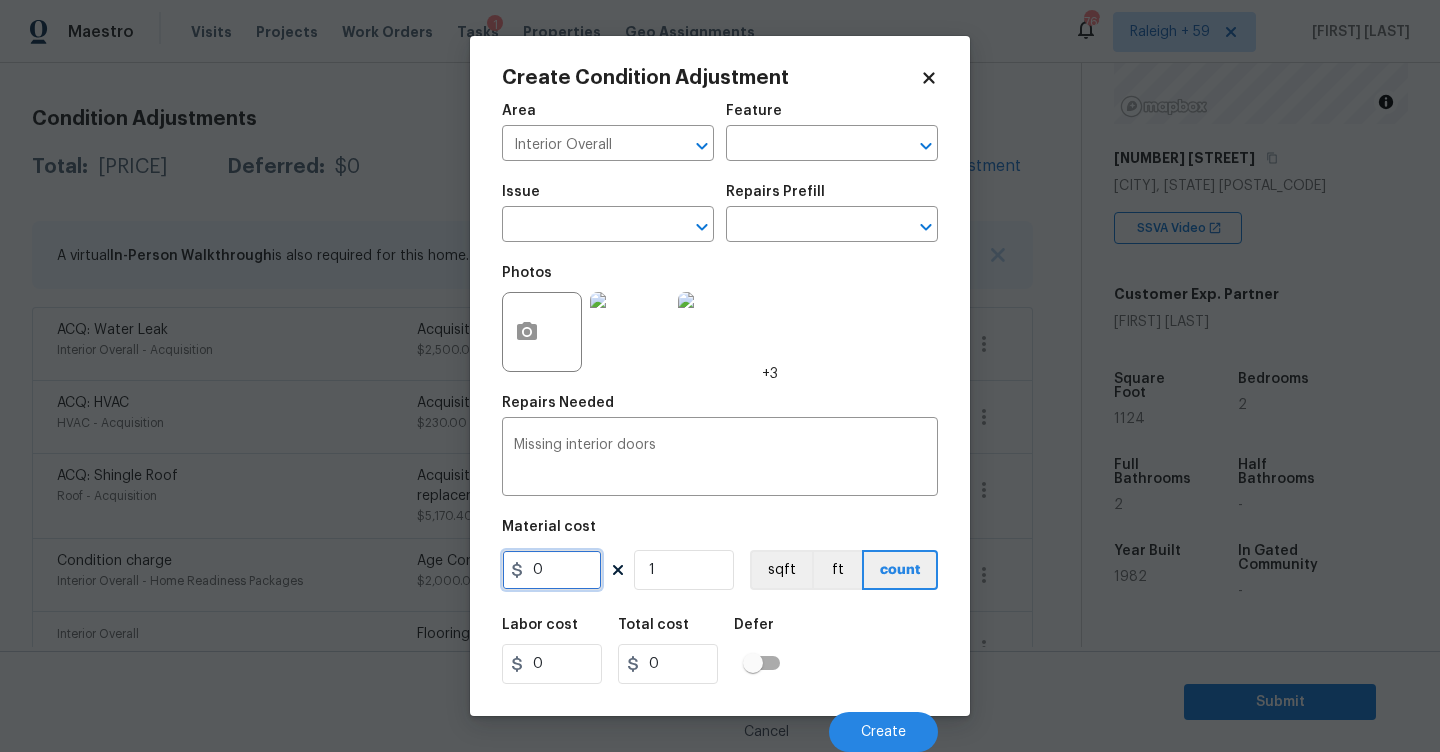 click on "0" at bounding box center (552, 570) 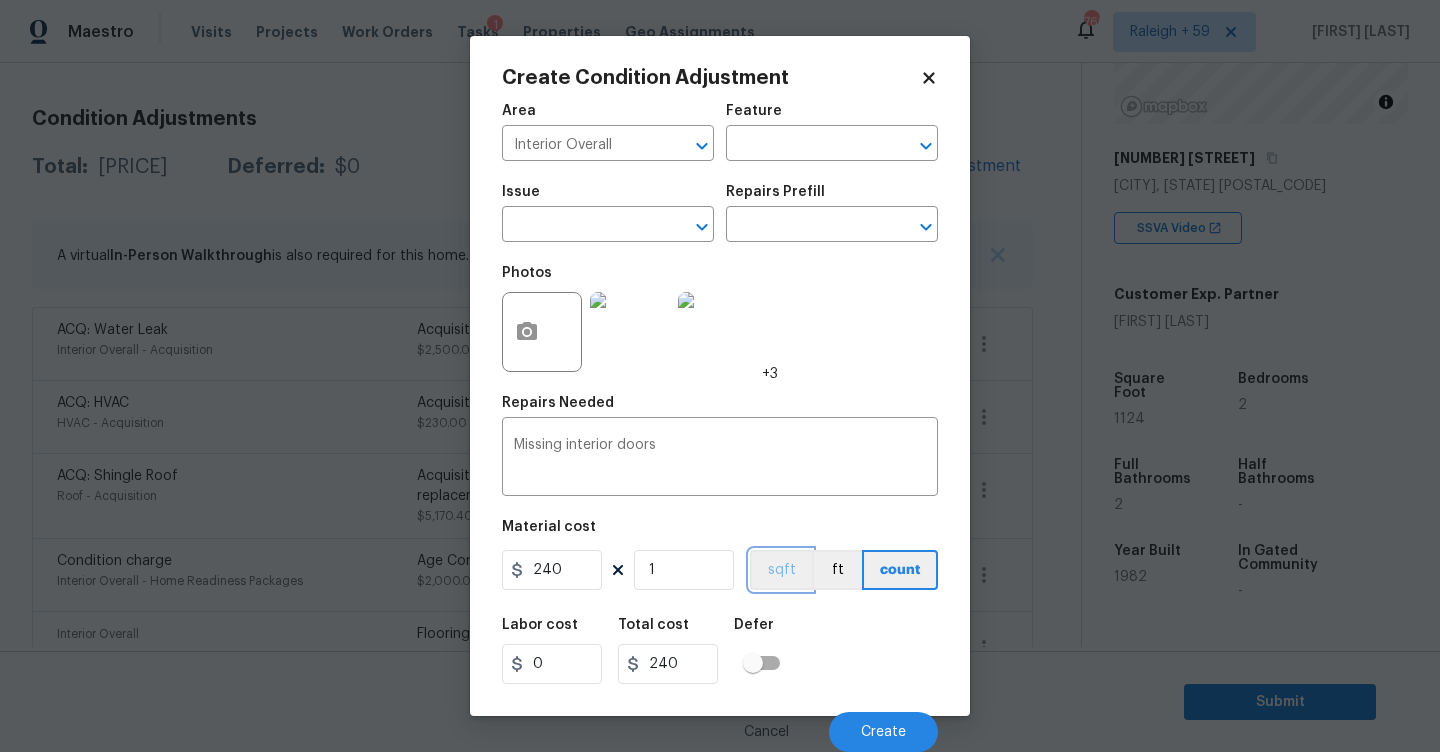 scroll, scrollTop: 1, scrollLeft: 0, axis: vertical 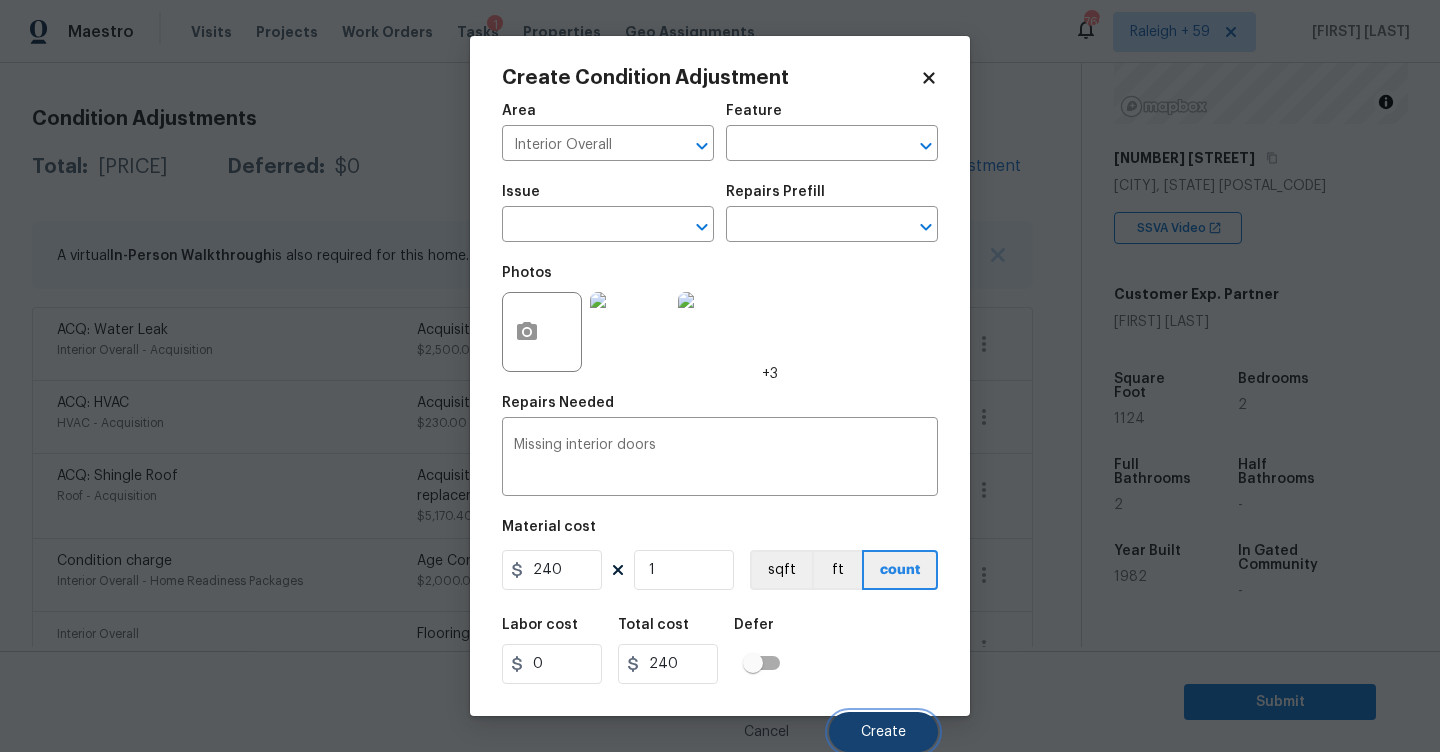 click on "Create" at bounding box center [883, 732] 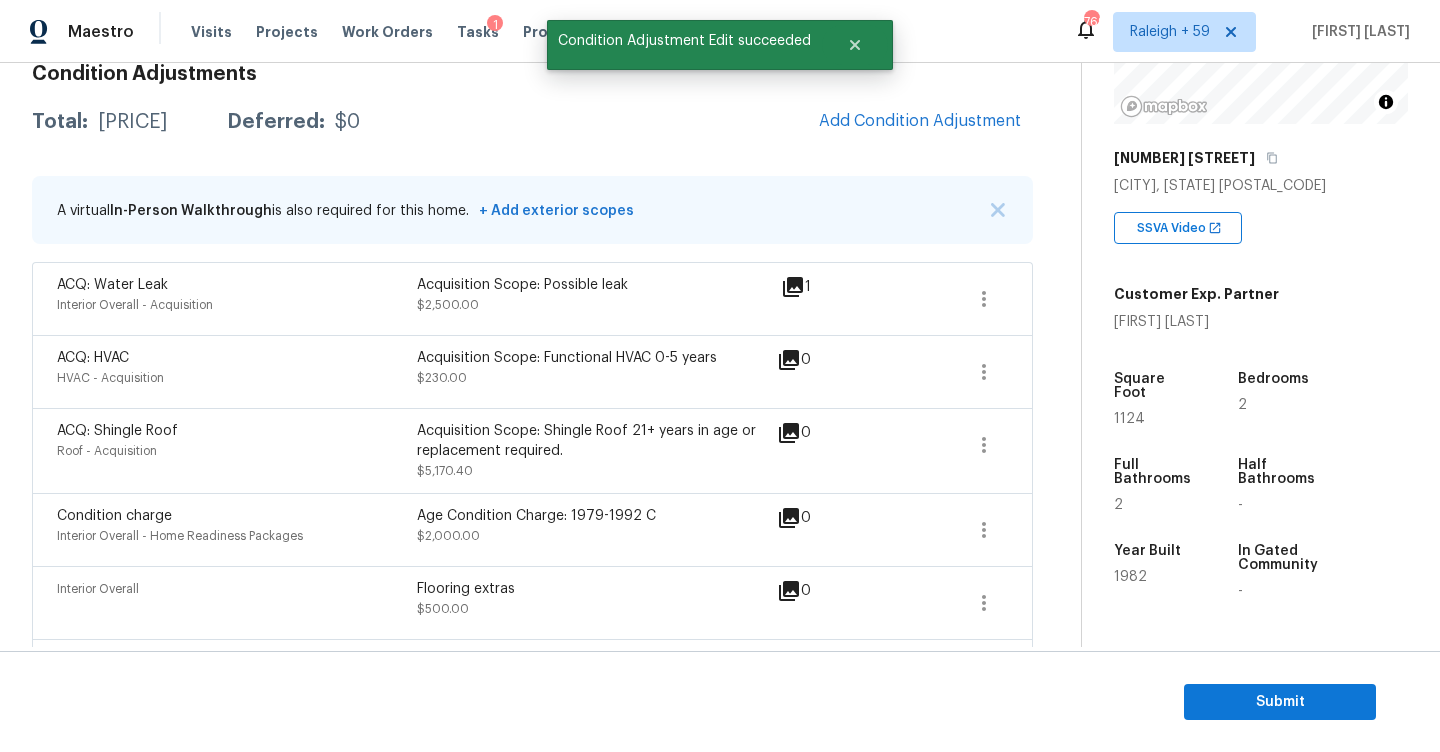 scroll, scrollTop: 258, scrollLeft: 0, axis: vertical 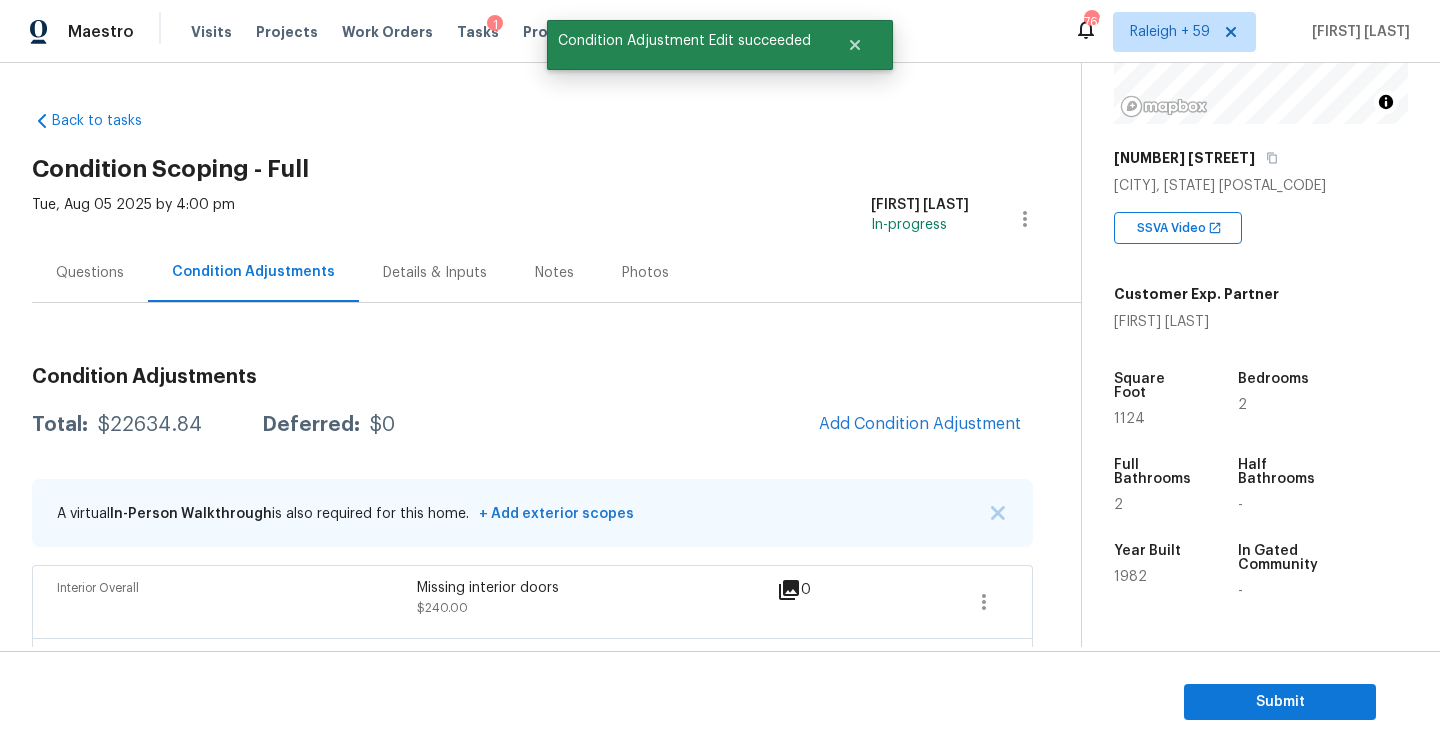 click on "Questions" at bounding box center (90, 273) 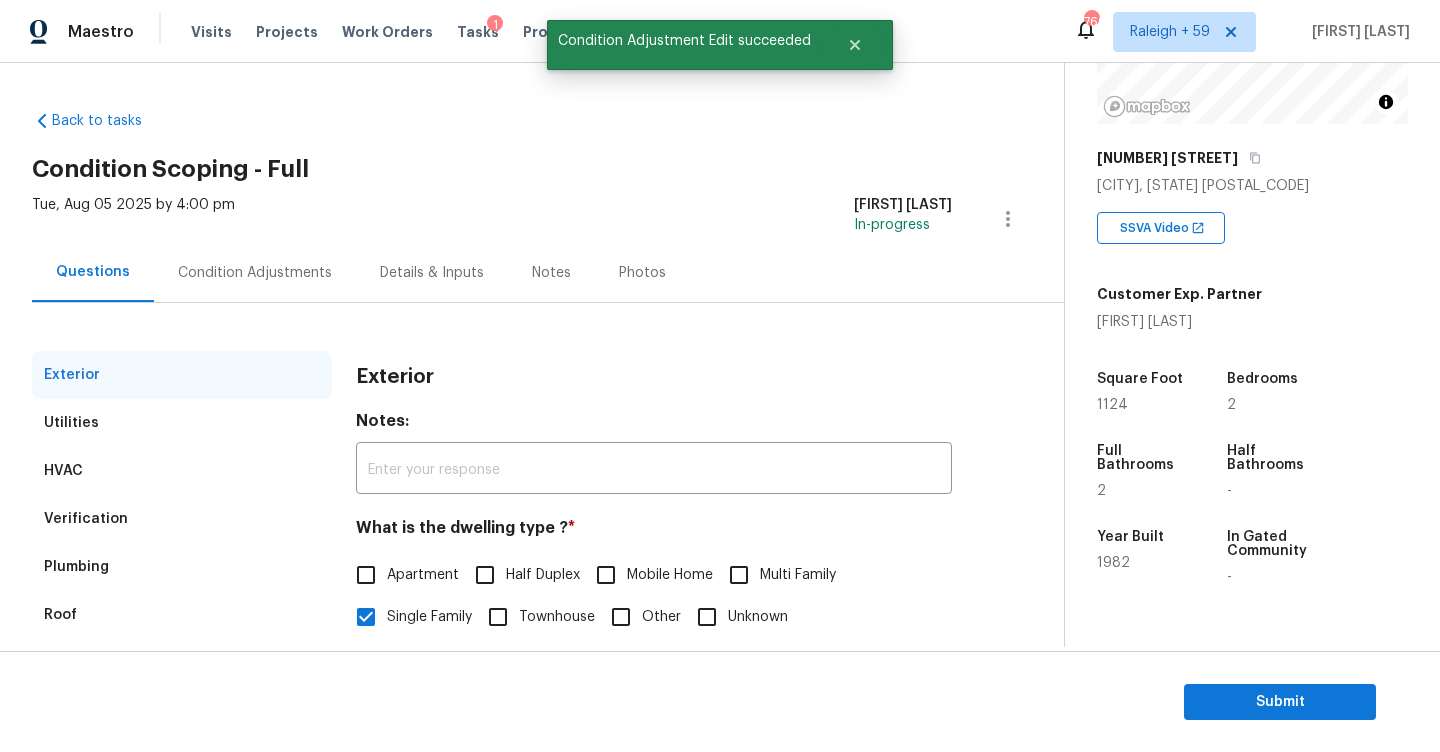 scroll, scrollTop: 211, scrollLeft: 0, axis: vertical 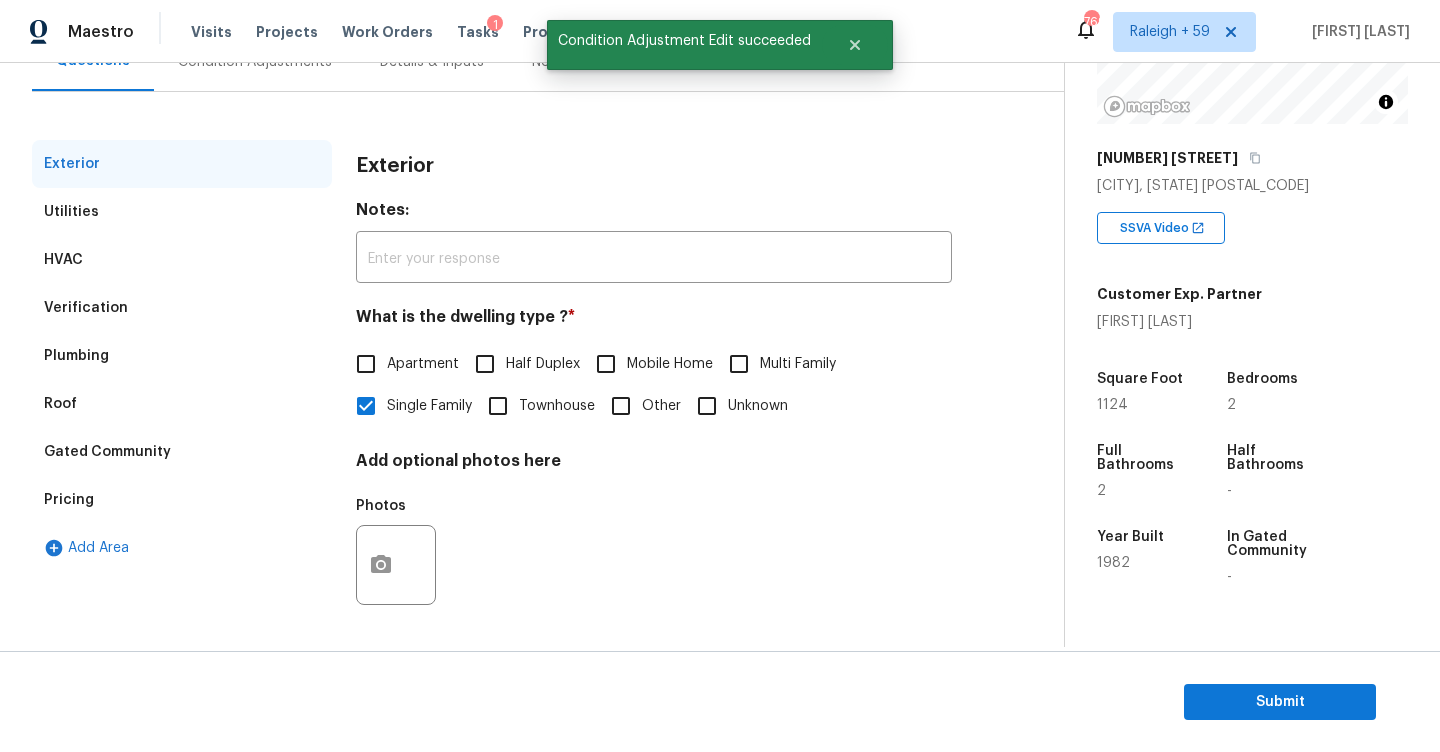 click on "Verification" at bounding box center (182, 308) 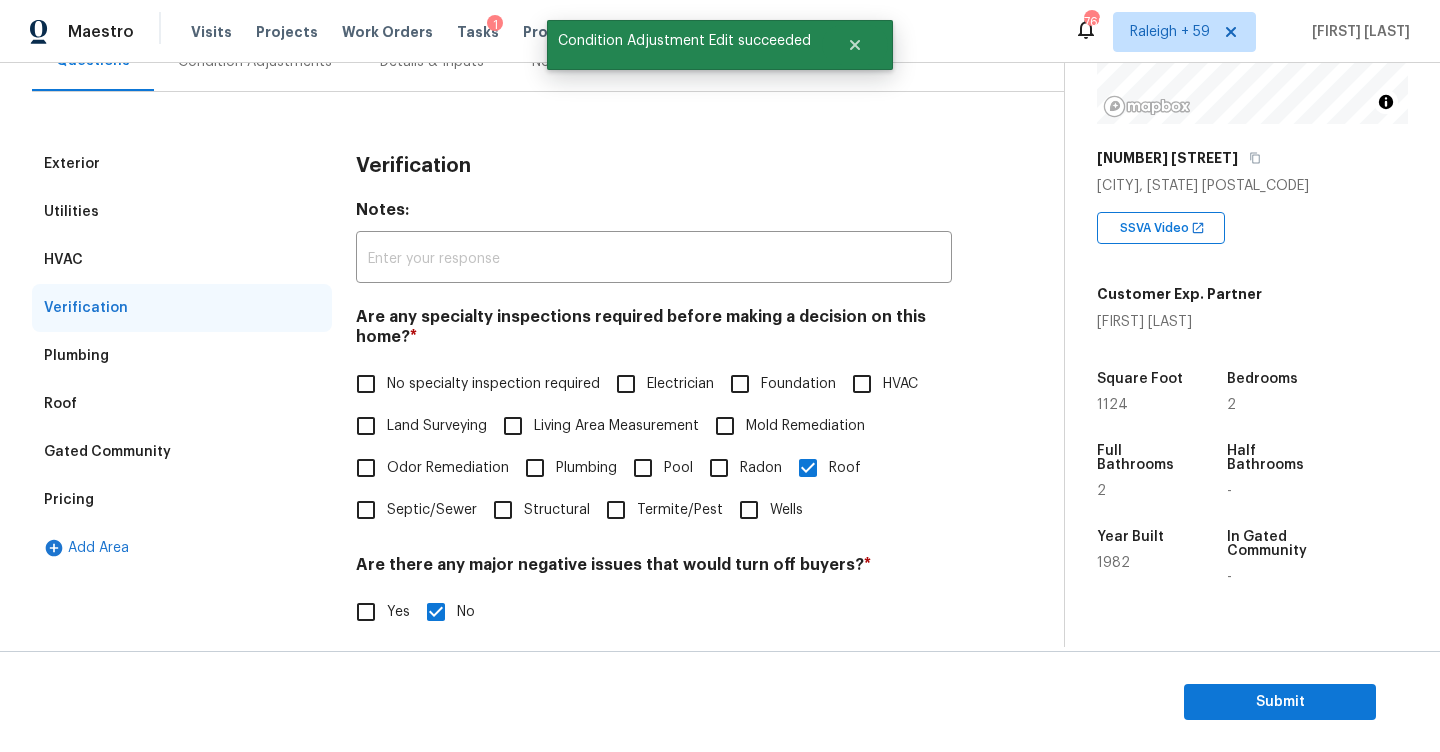 scroll, scrollTop: 641, scrollLeft: 0, axis: vertical 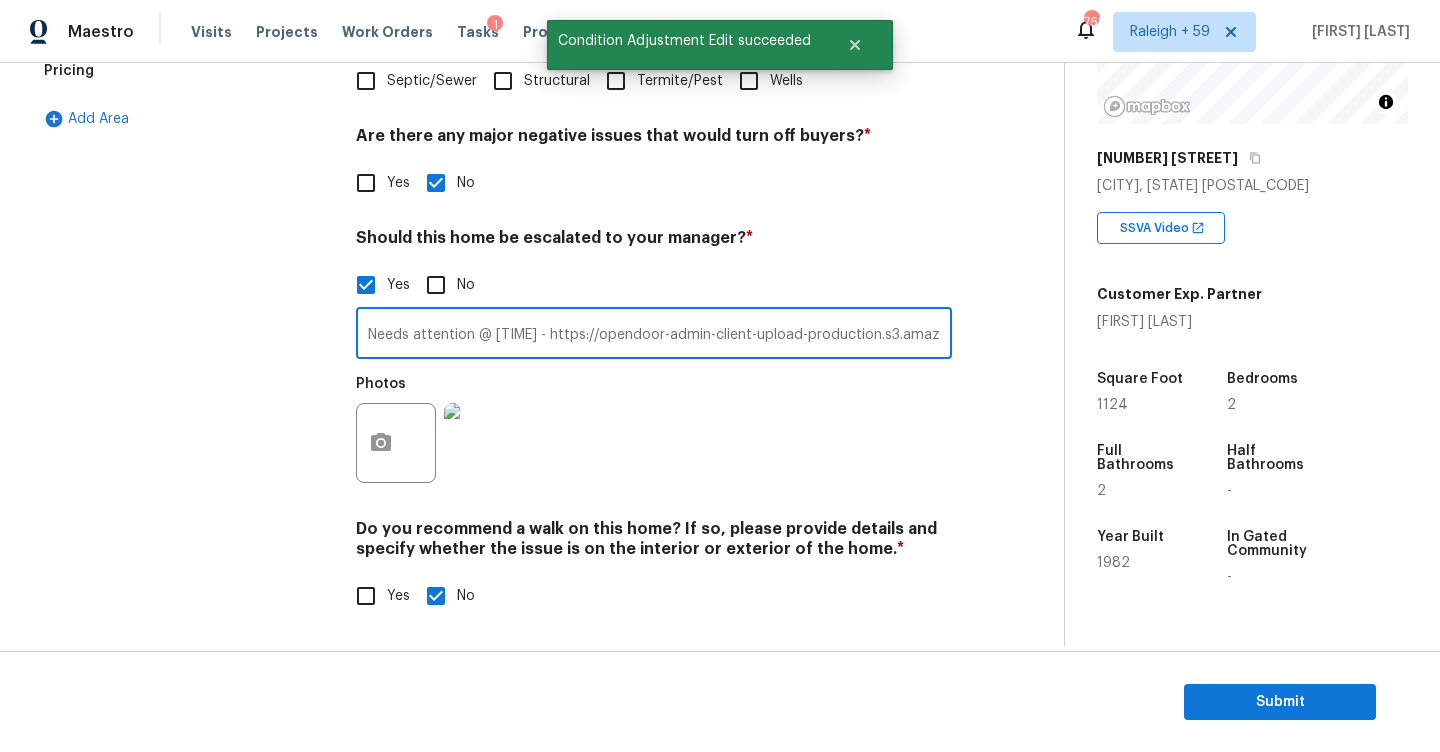 click on "Needs attention @ [TIME] - https://opendoor-admin-client-upload-production.s3.amazonaws.com/uploads/Cake/SellerInput-[UUID]/img-[NUMBER]-[DATE]t[TIME]z.qt?X-Amz-Expires=86400&X-Amz-Date=[DATE]T[TIME]Z&X-Amz-Algorithm=AWS4-HMAC-SHA256&X-Amz-Credential=[CREDENTIAL]%2F[DATE]%2Fus-east-1%2Fs3%2Faws4_request&X-Amz-SignedHeaders=host&X-Amz-Signature=[SIGNATURE]. Agent have rated fair for the Hvac." at bounding box center (654, 335) 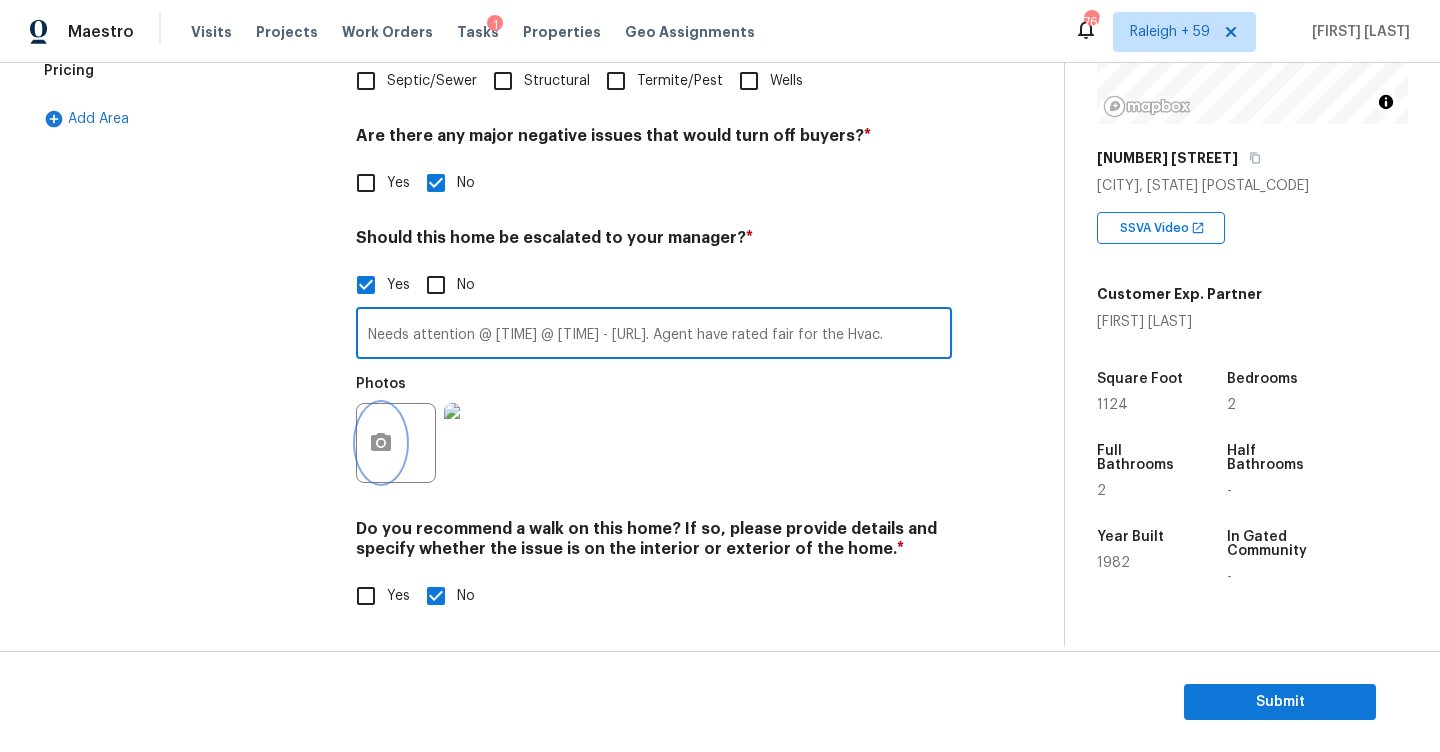 click at bounding box center [381, 443] 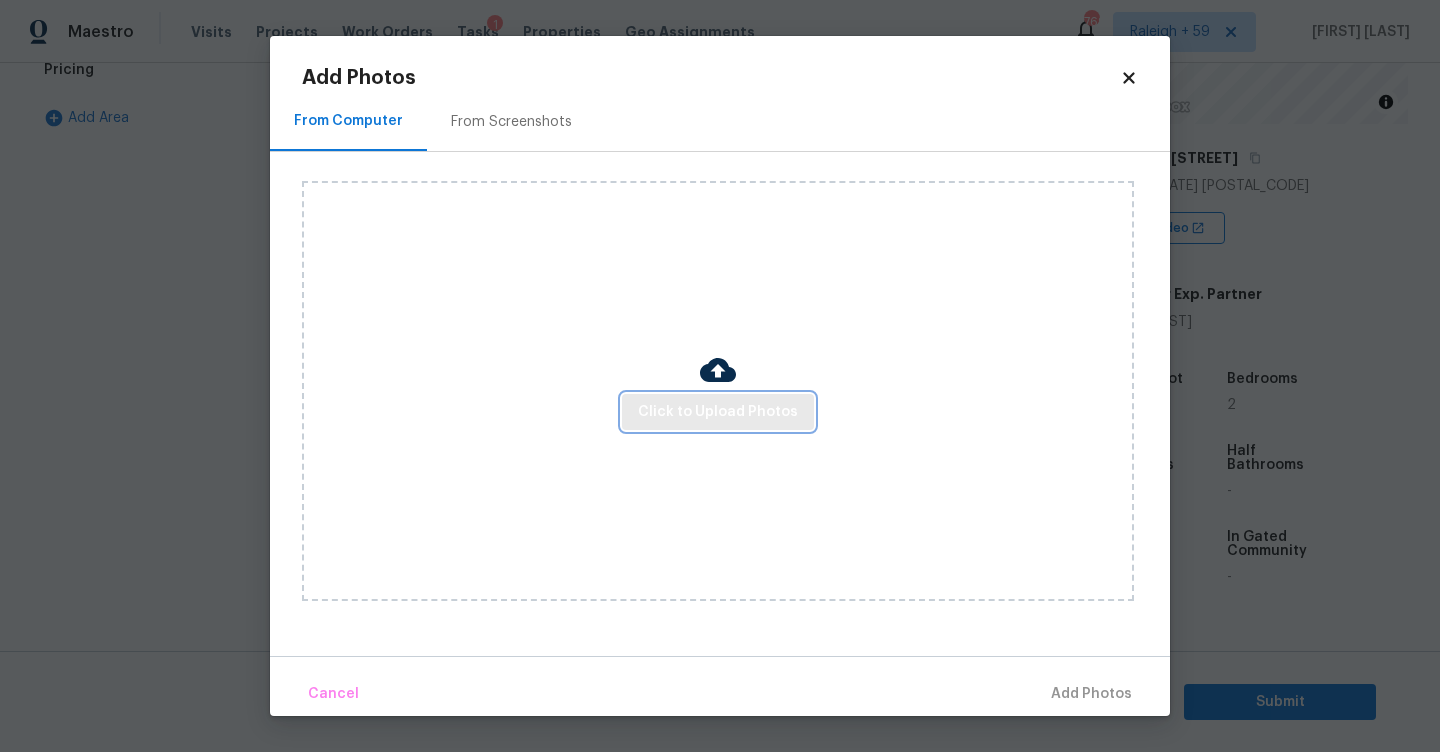 click on "Click to Upload Photos" at bounding box center (718, 412) 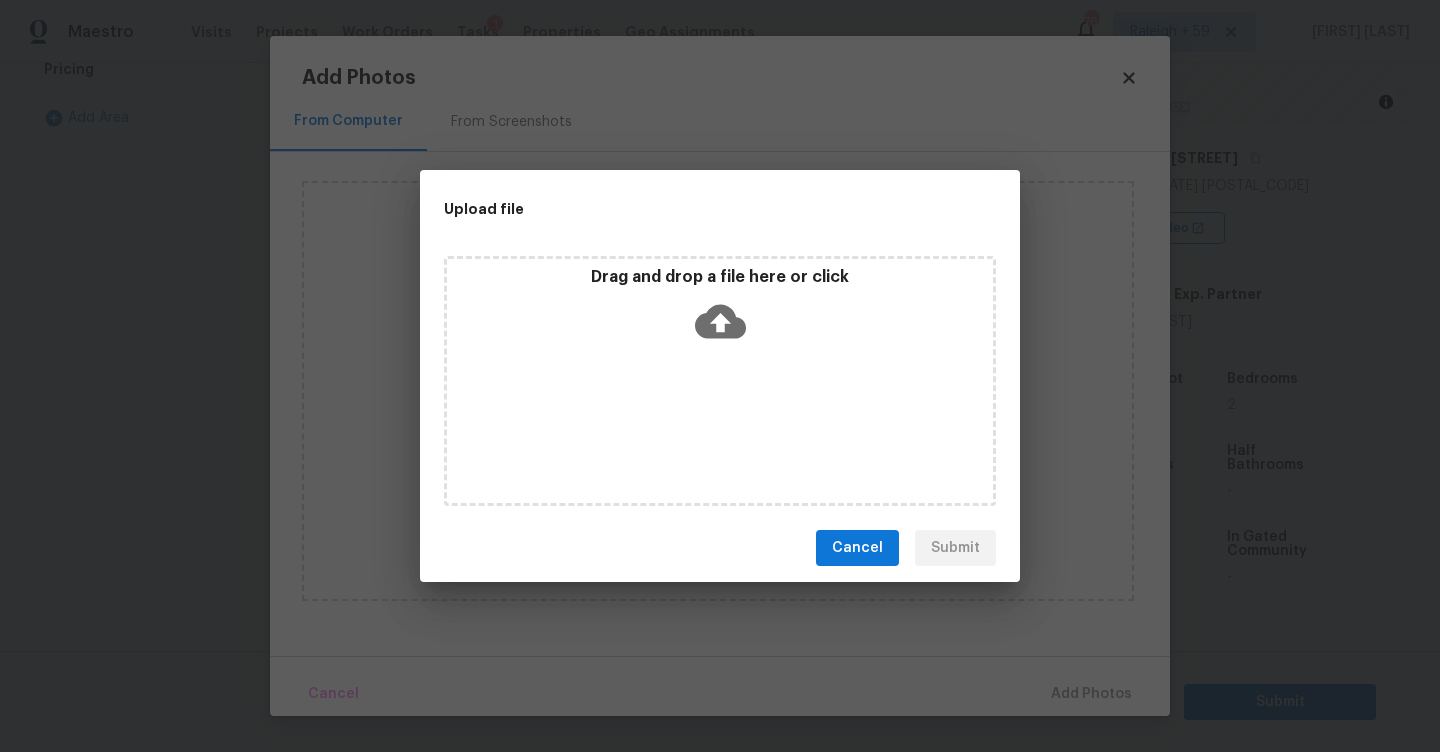 click on "Drag and drop a file here or click" at bounding box center [720, 310] 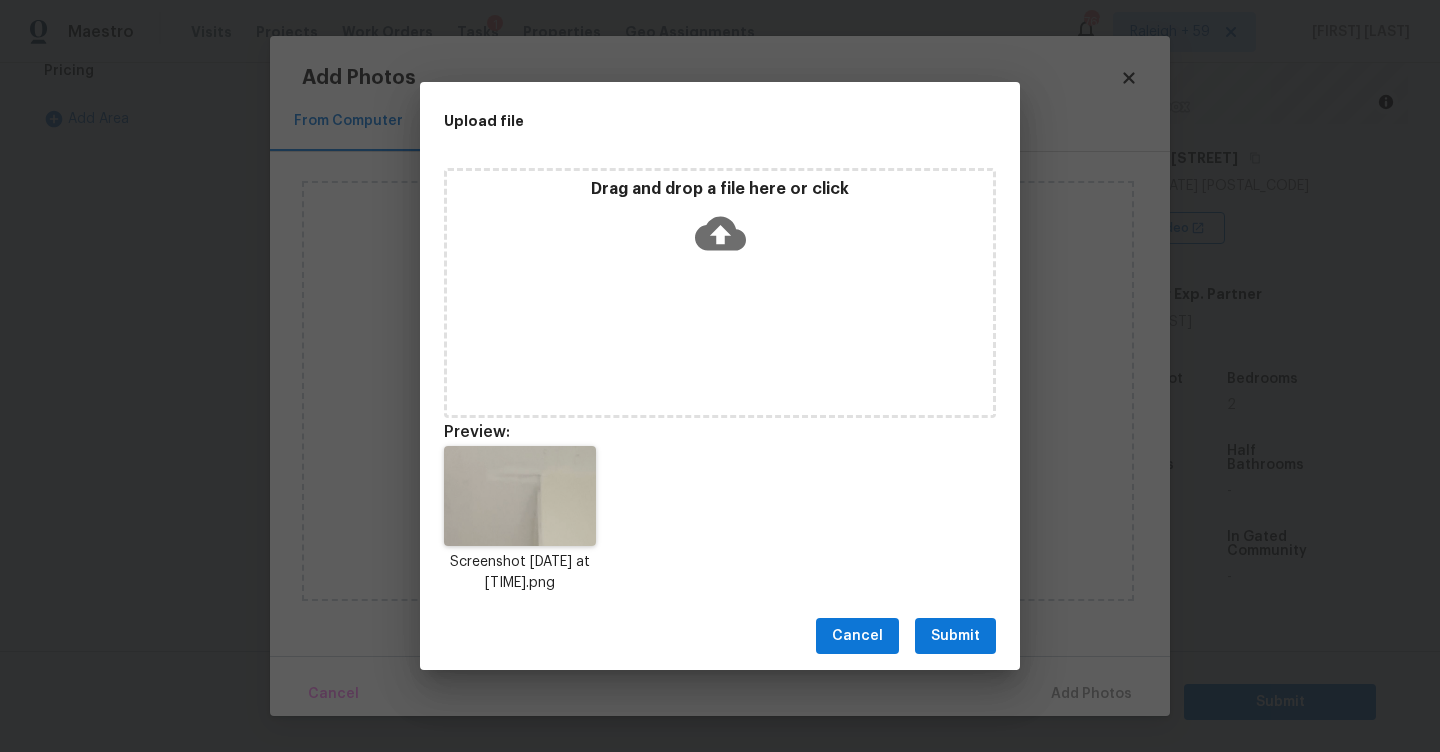 click on "Submit" at bounding box center (955, 636) 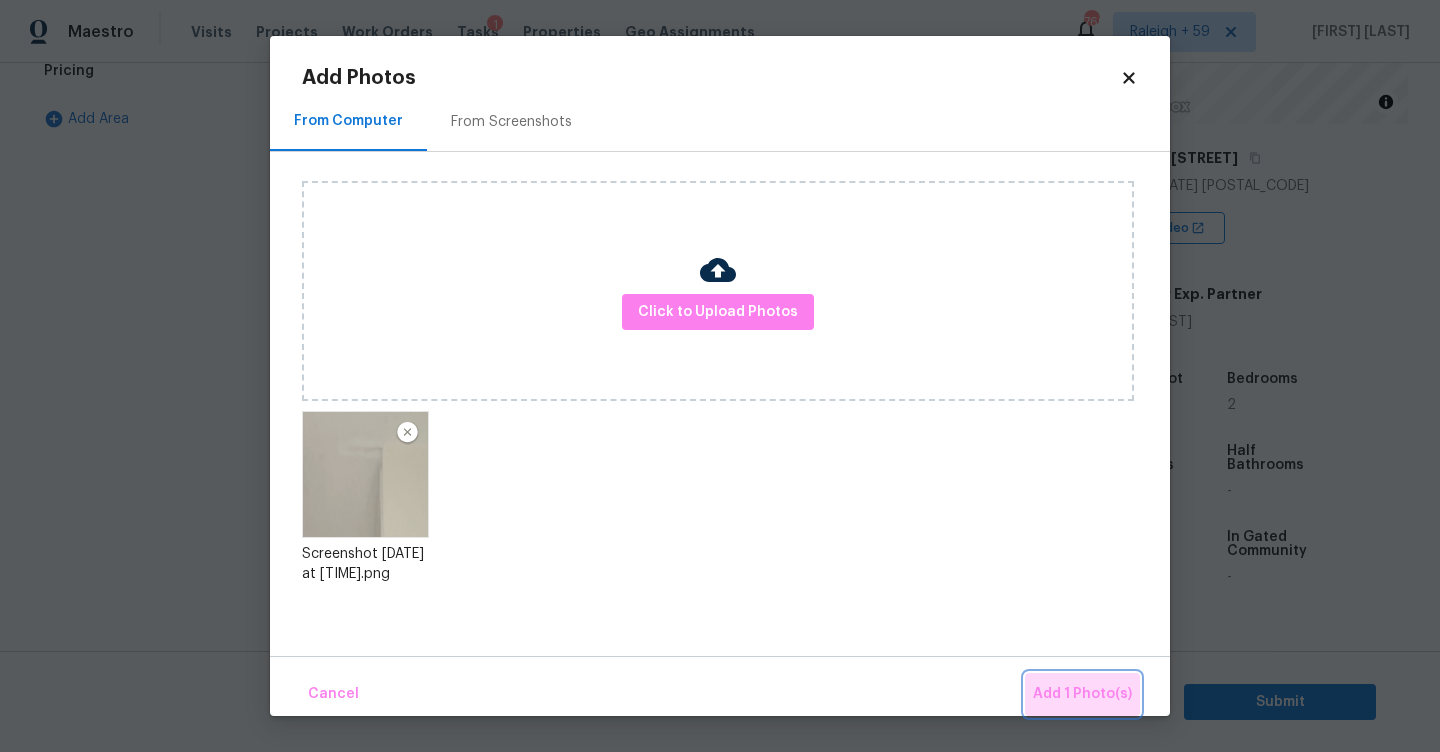 click on "Add 1 Photo(s)" at bounding box center [1082, 694] 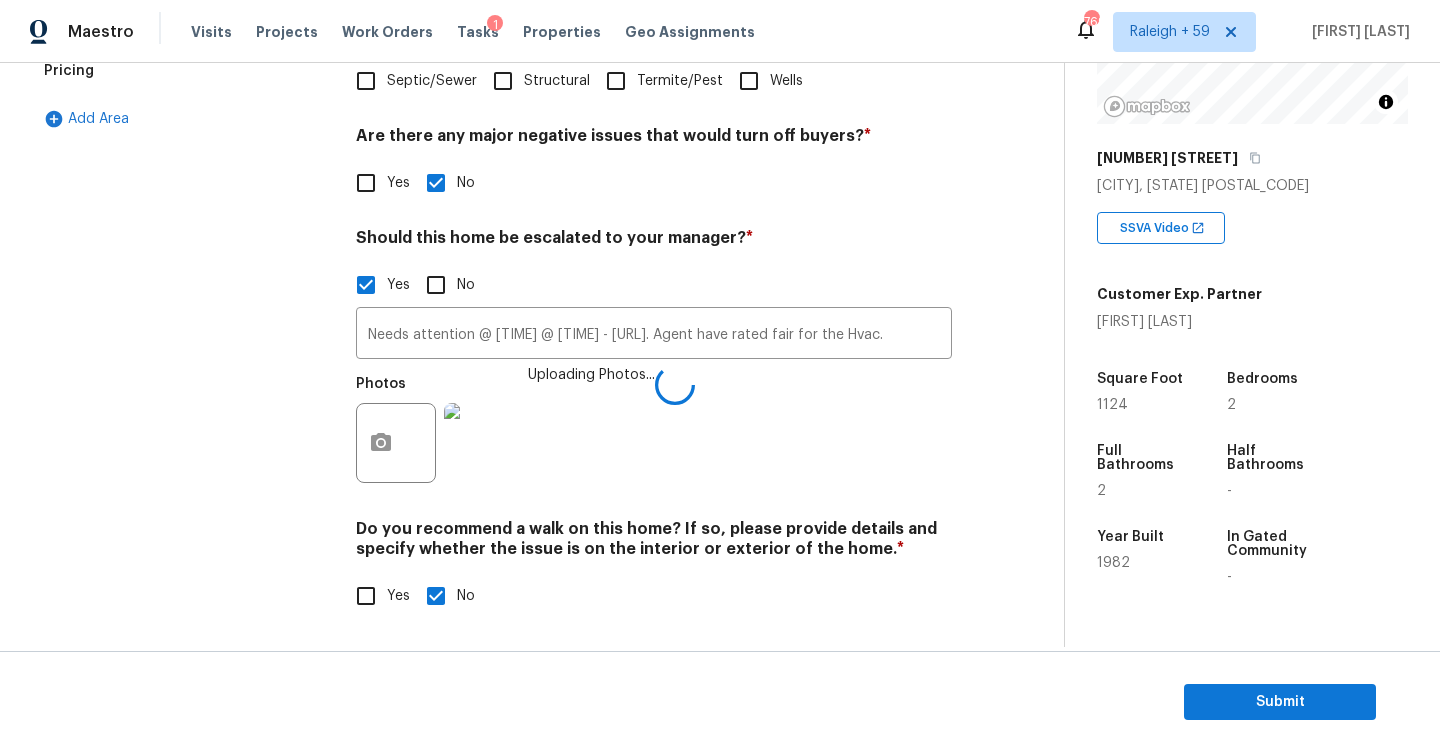 drag, startPoint x: 500, startPoint y: 334, endPoint x: 507, endPoint y: 431, distance: 97.25225 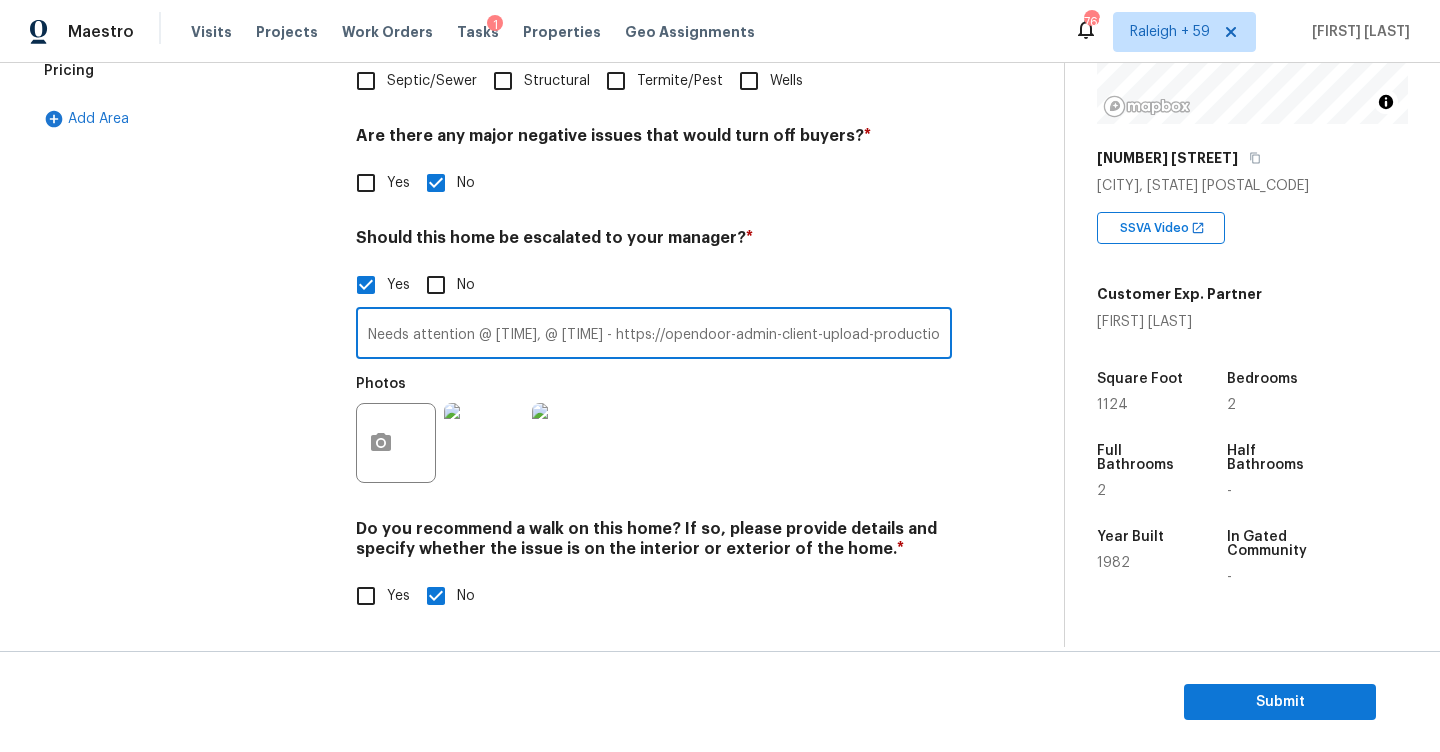click on "Needs attention @ [TIME], @ [TIME] - https://opendoor-admin-client-upload-production.s3.amazonaws.com/uploads/Cake/SellerInput-[UUID]/img-[NUMBER]-[DATE]t[TIME]z.qt?X-Amz-Expires=86400&X-Amz-Date=[DATE]T[TIME]Z&X-Amz-Algorithm=AWS4-HMAC-SHA256&X-Amz-Credential=[CREDENTIAL]%2F[DATE]%2Fus-east-1%2Fs3%2Faws4_request&X-Amz-SignedHeaders=host&X-Amz-Signature=[SIGNATURE]. Agent have rated fair for the Hvac." at bounding box center (654, 335) 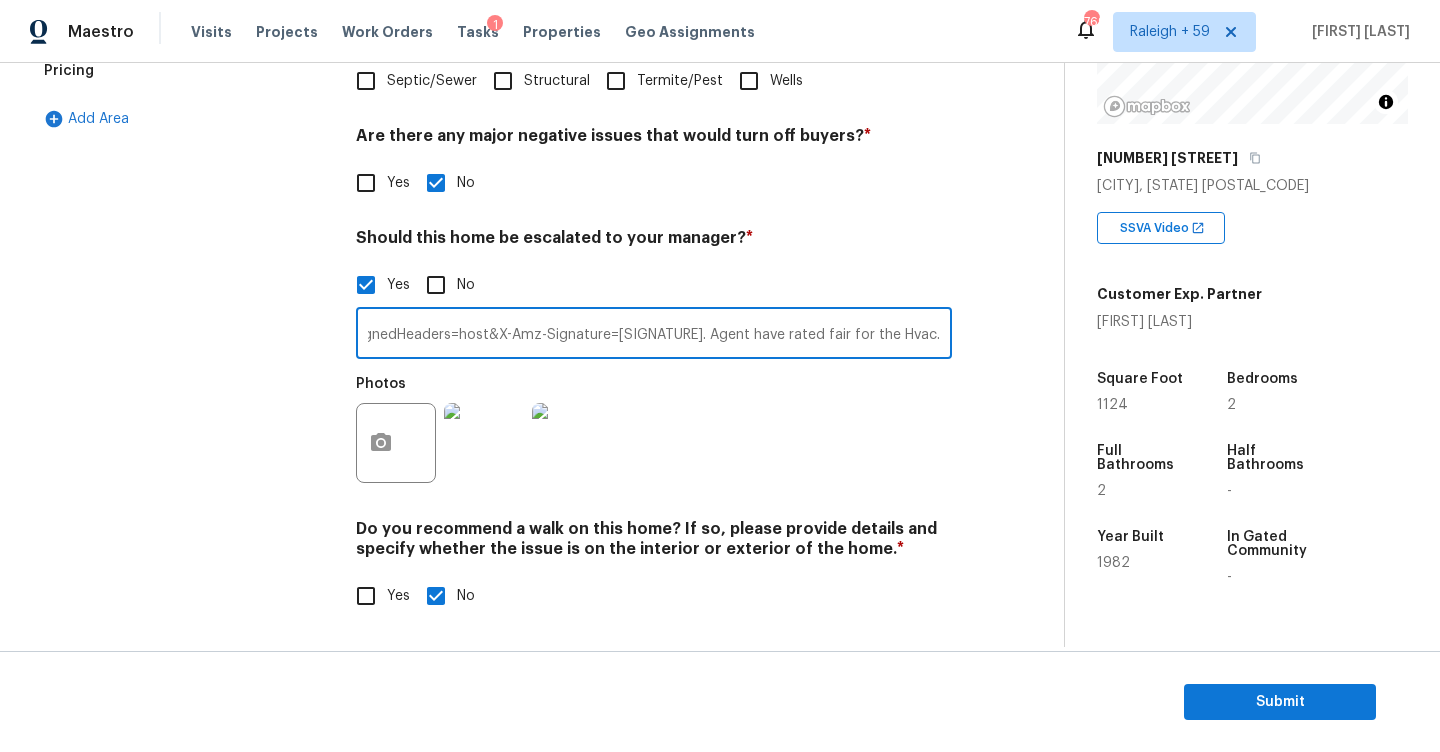 scroll, scrollTop: 0, scrollLeft: 3150, axis: horizontal 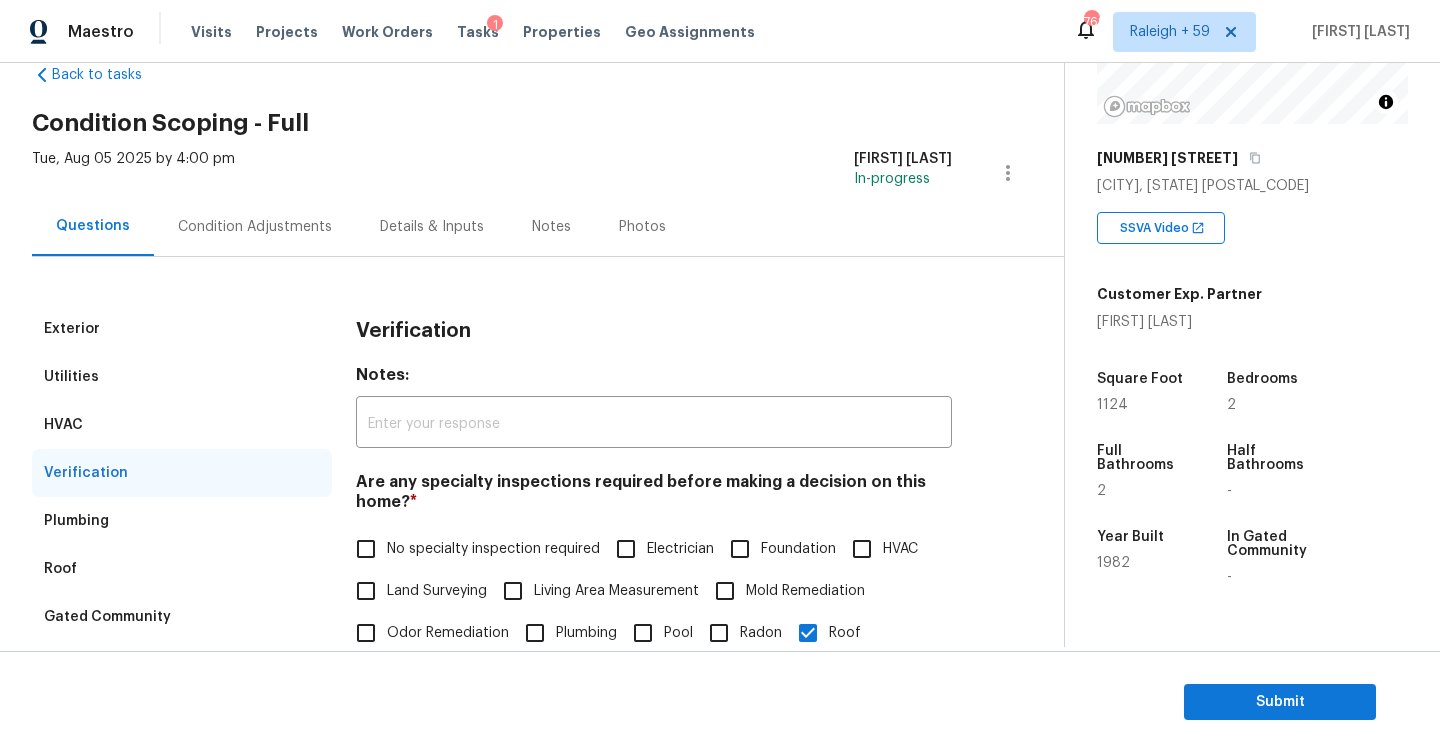 click on "Condition Adjustments" at bounding box center (255, 226) 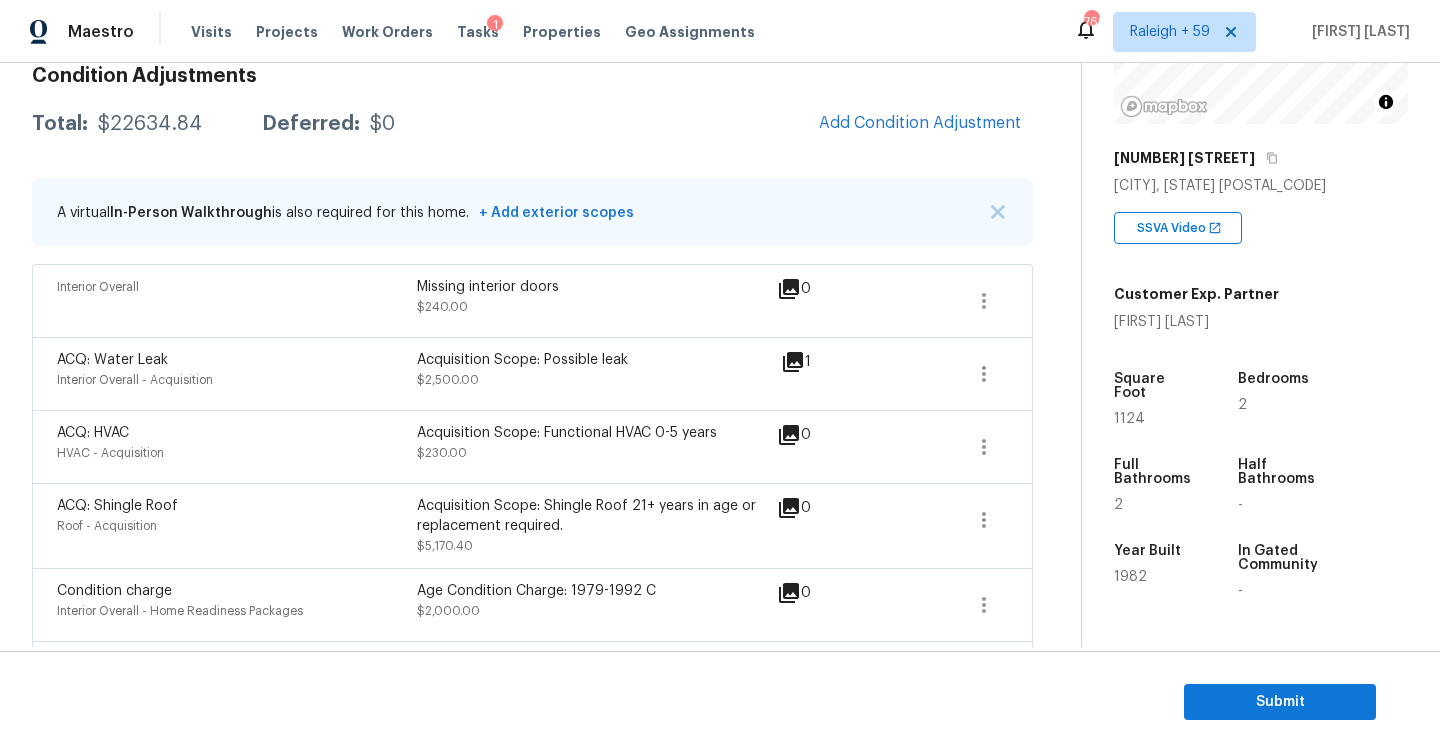 scroll, scrollTop: 291, scrollLeft: 0, axis: vertical 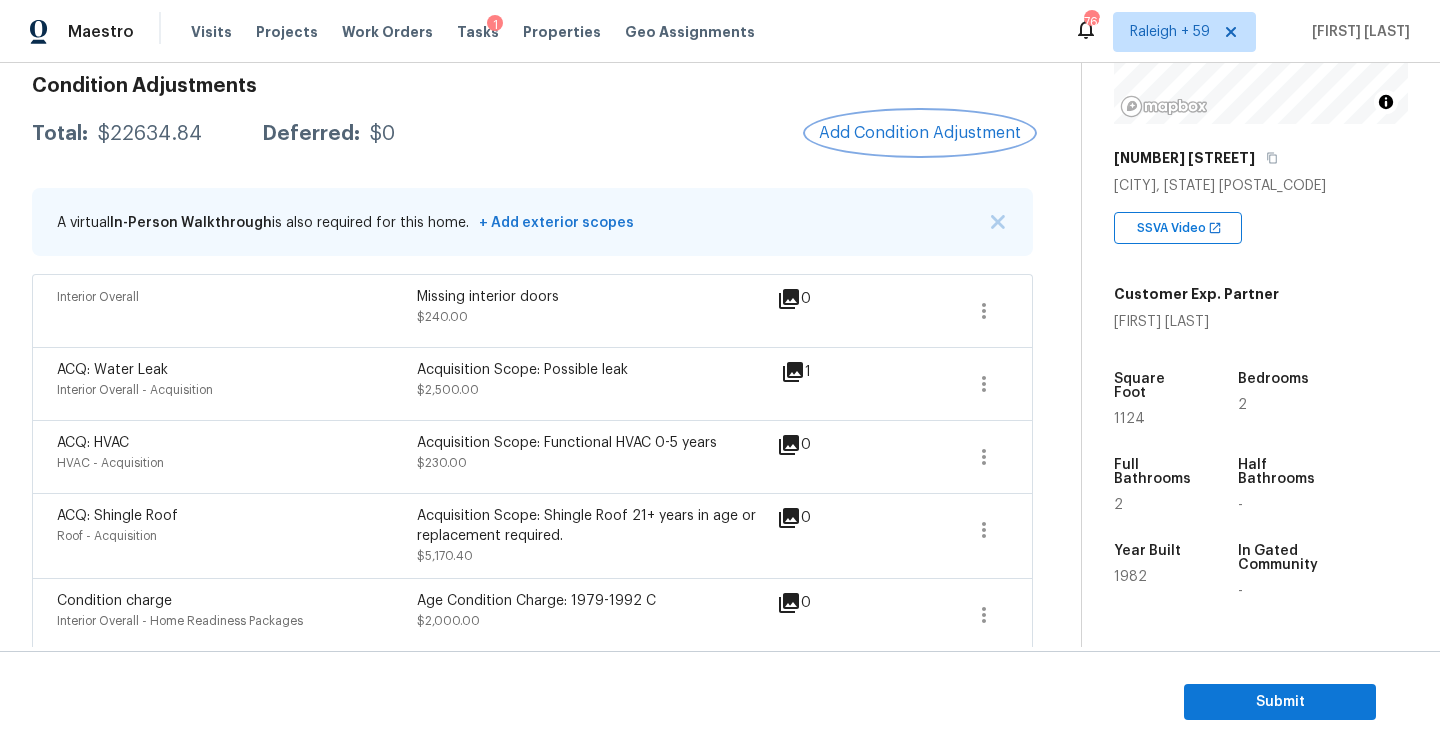 click on "Add Condition Adjustment" at bounding box center [920, 133] 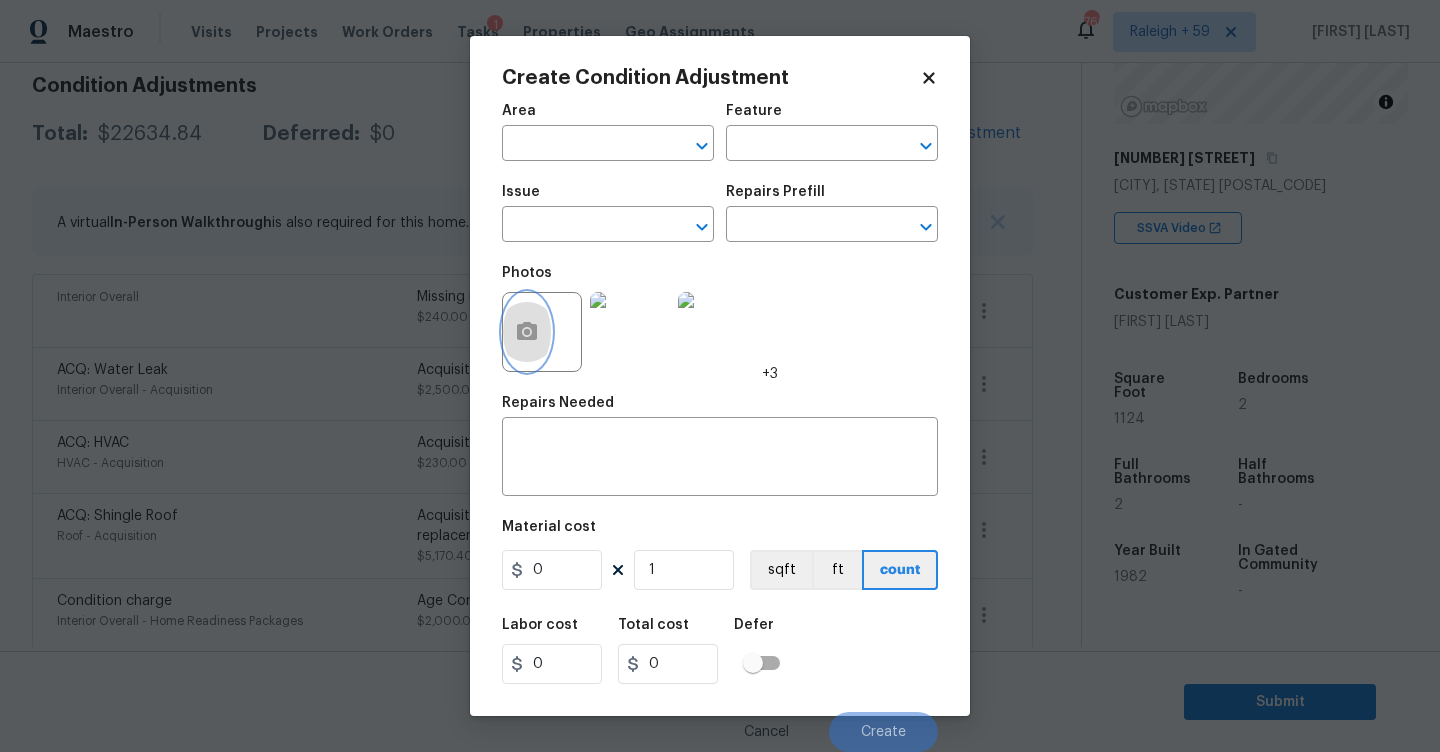 click at bounding box center (527, 332) 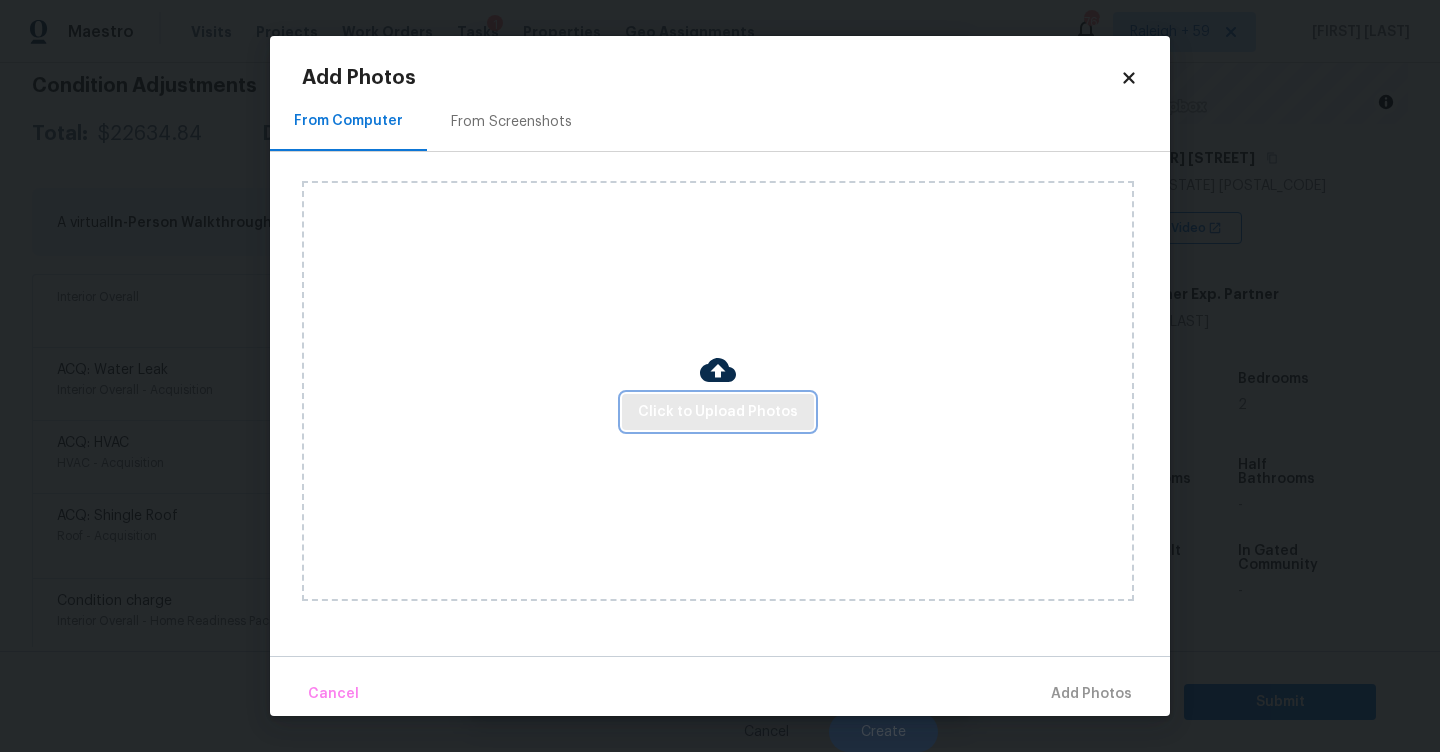 click on "Click to Upload Photos" at bounding box center (718, 412) 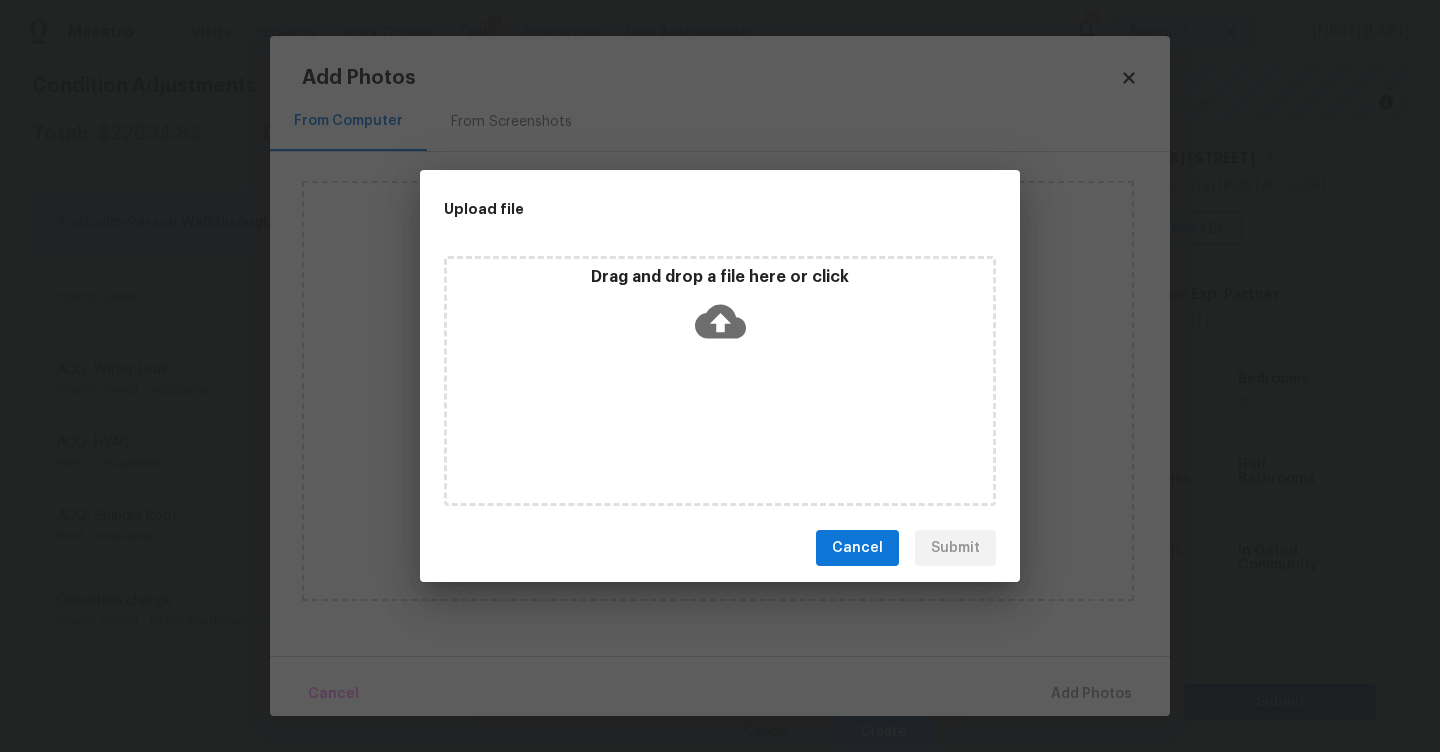 click on "Drag and drop a file here or click" at bounding box center (720, 310) 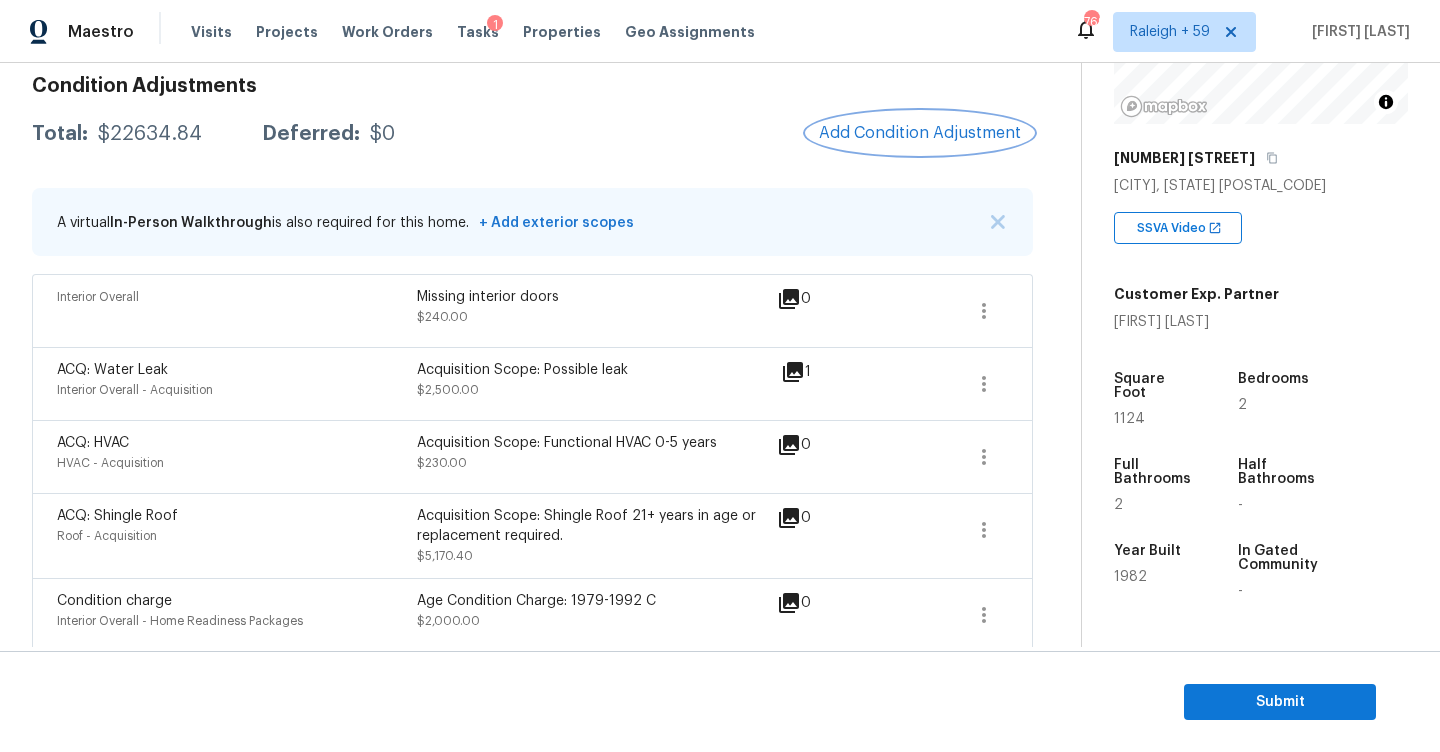 click on "Add Condition Adjustment" at bounding box center (920, 133) 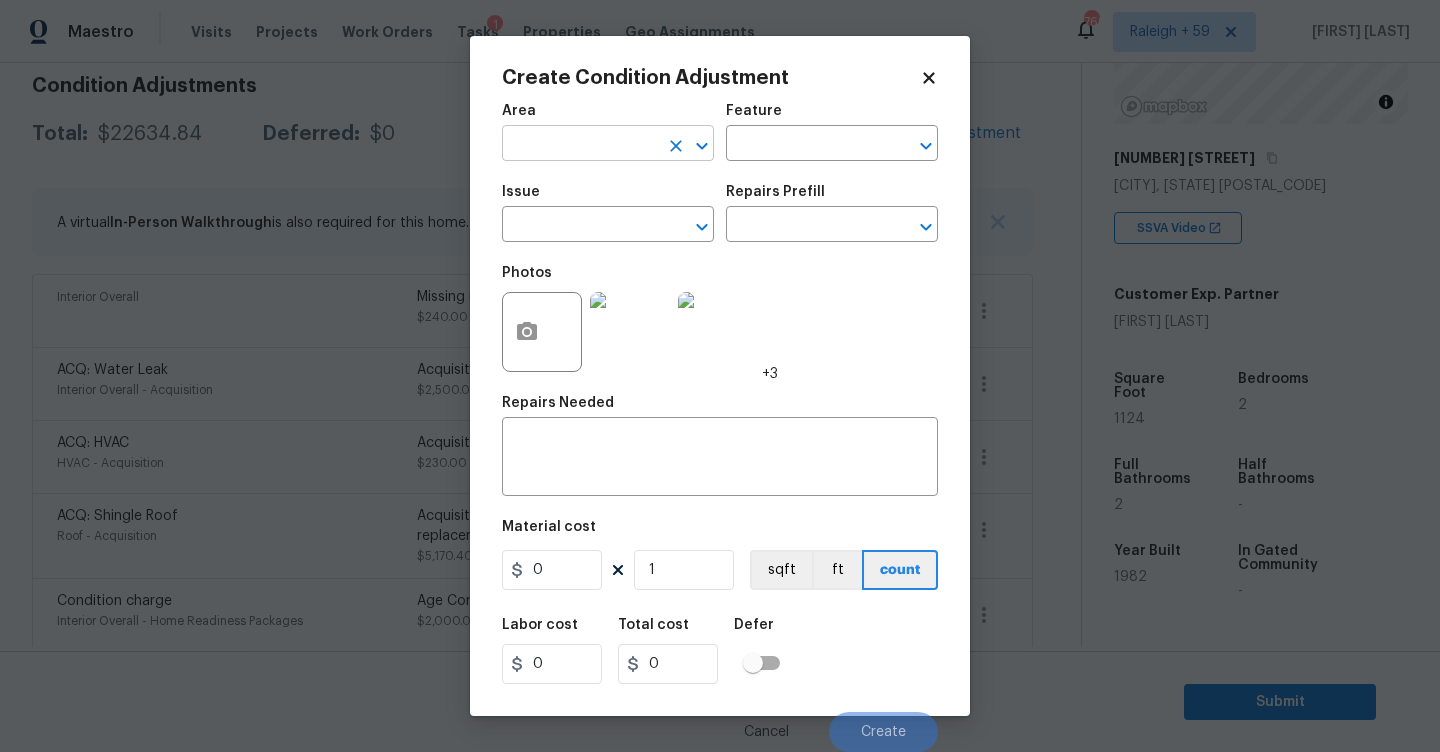 click at bounding box center [580, 145] 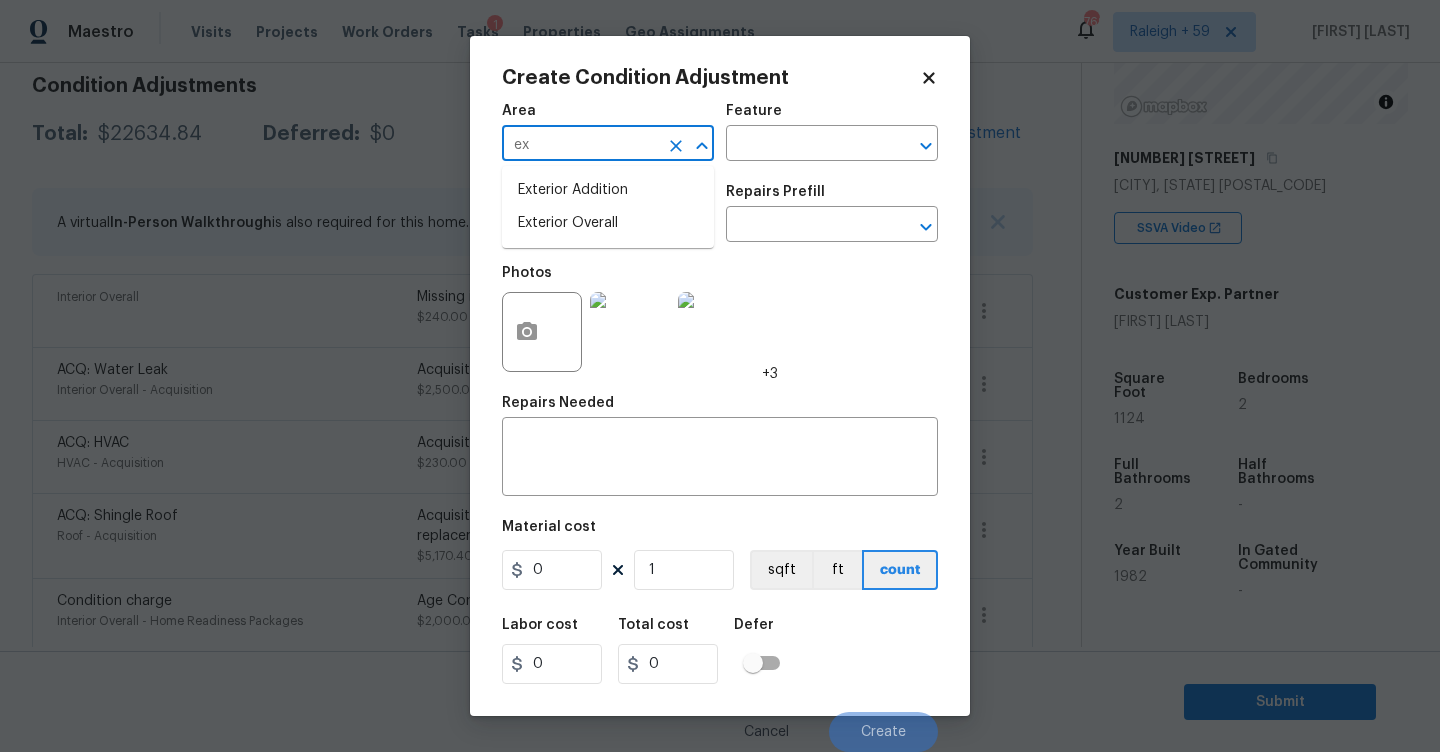 click on "Exterior Overall" at bounding box center (608, 223) 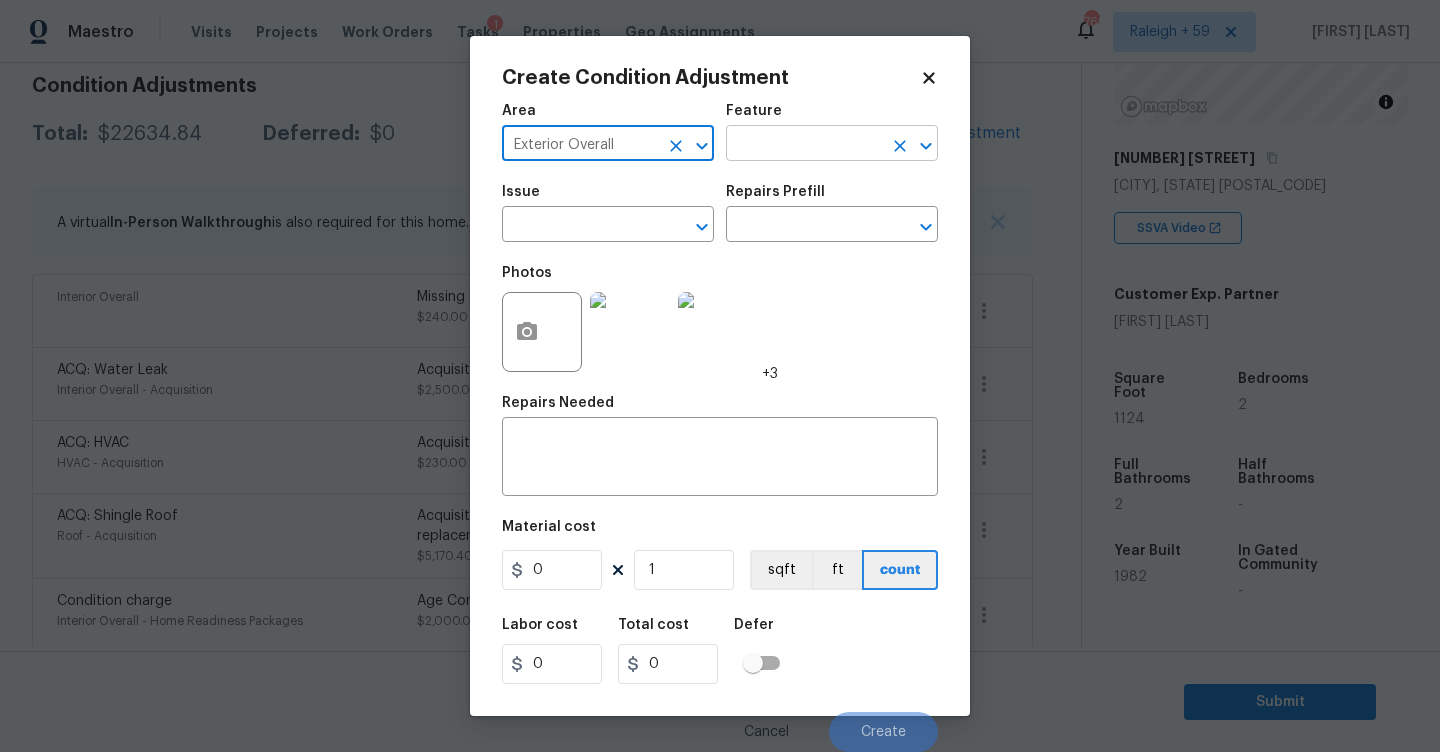 click at bounding box center [804, 145] 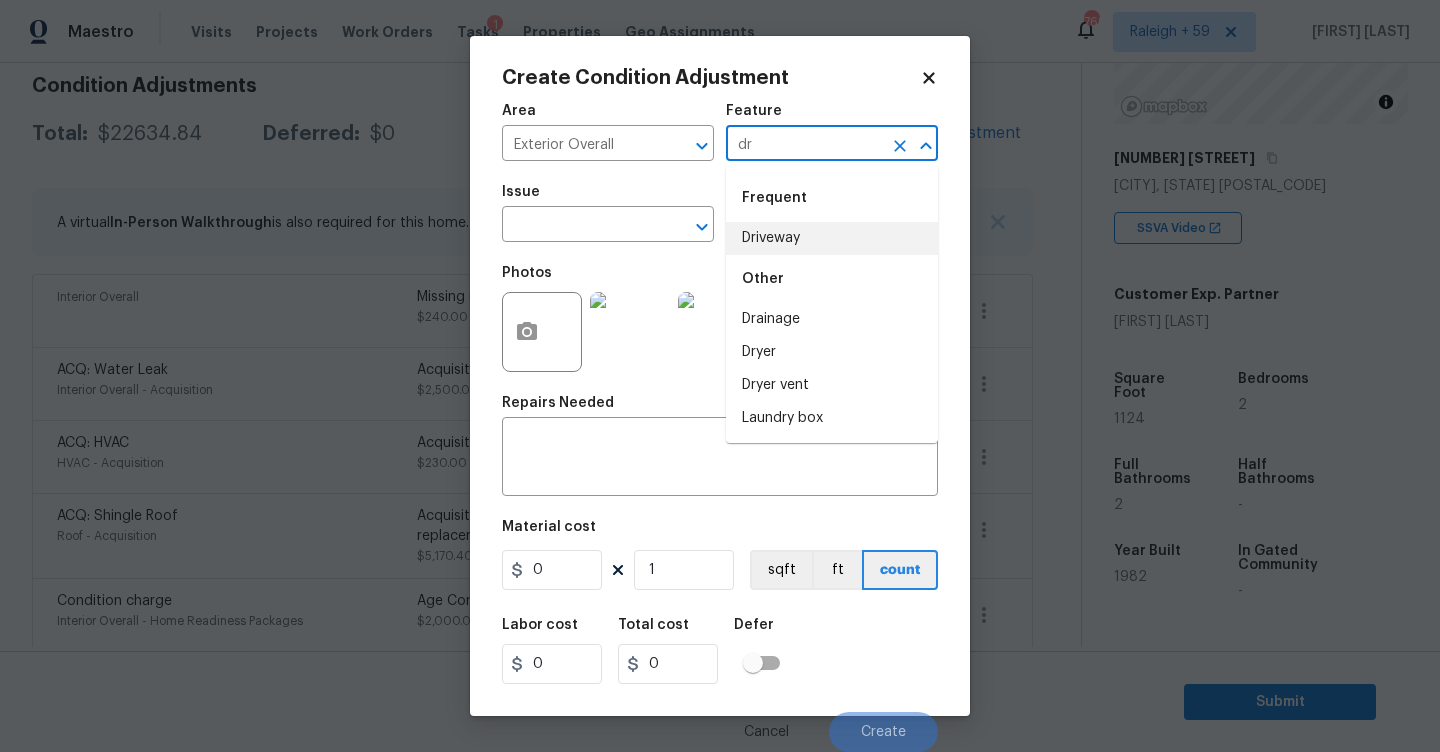 click on "Driveway" at bounding box center (832, 238) 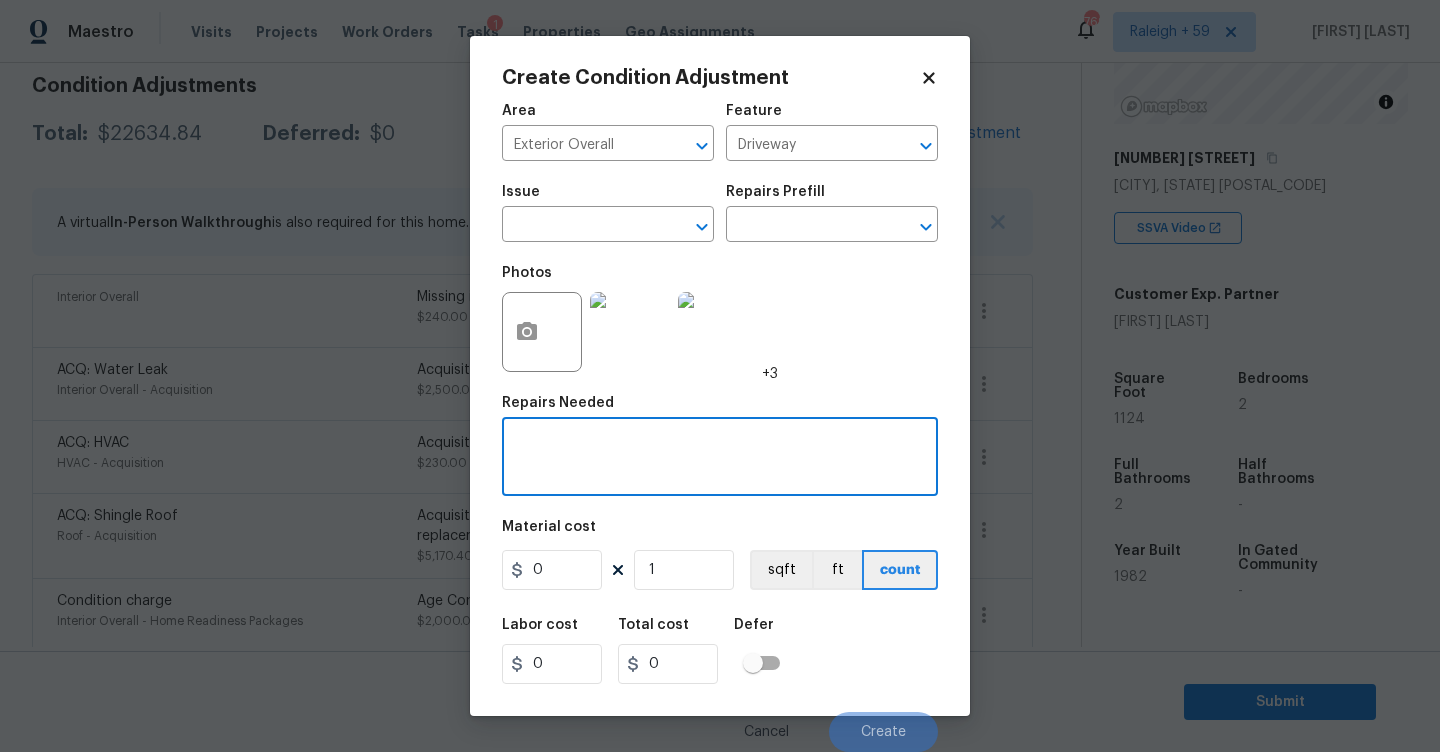 click at bounding box center [720, 459] 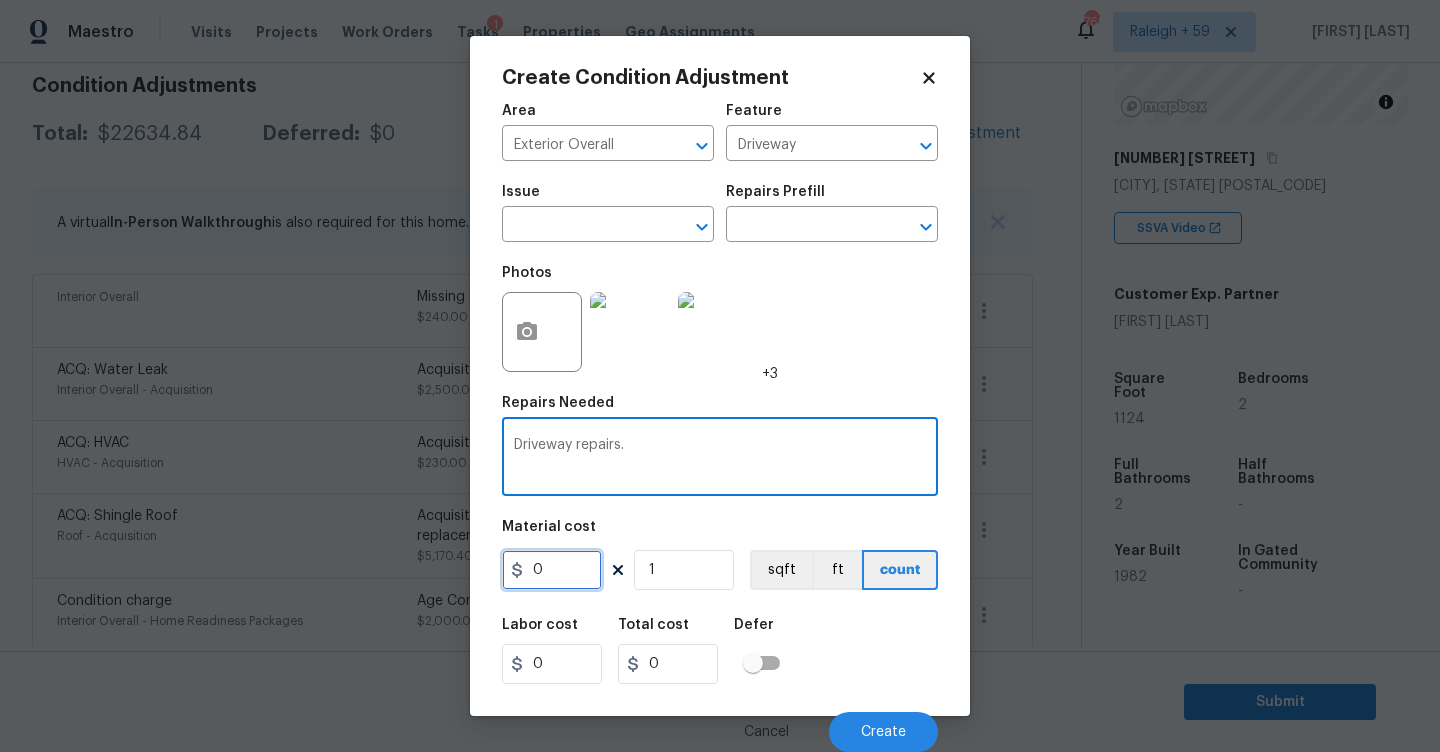 click on "0" at bounding box center [552, 570] 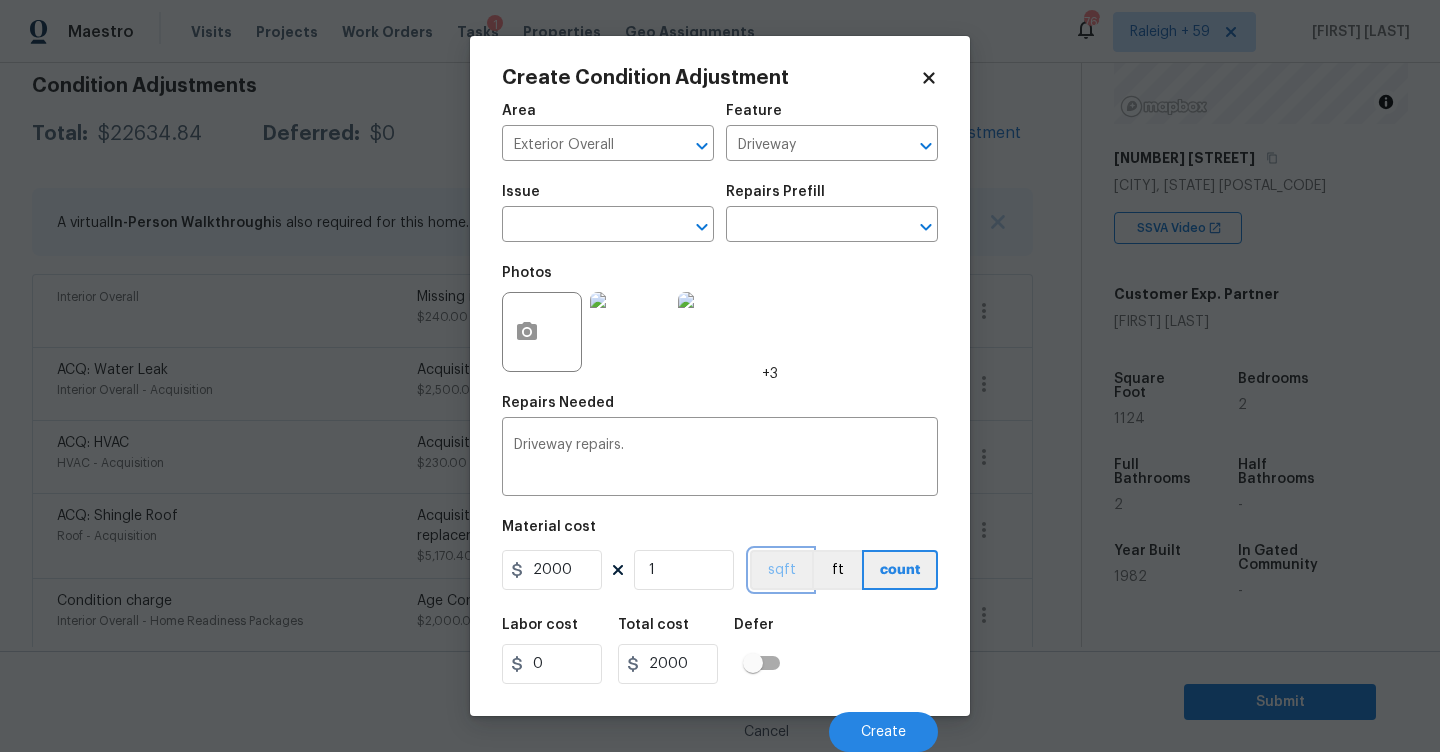 scroll, scrollTop: 1, scrollLeft: 0, axis: vertical 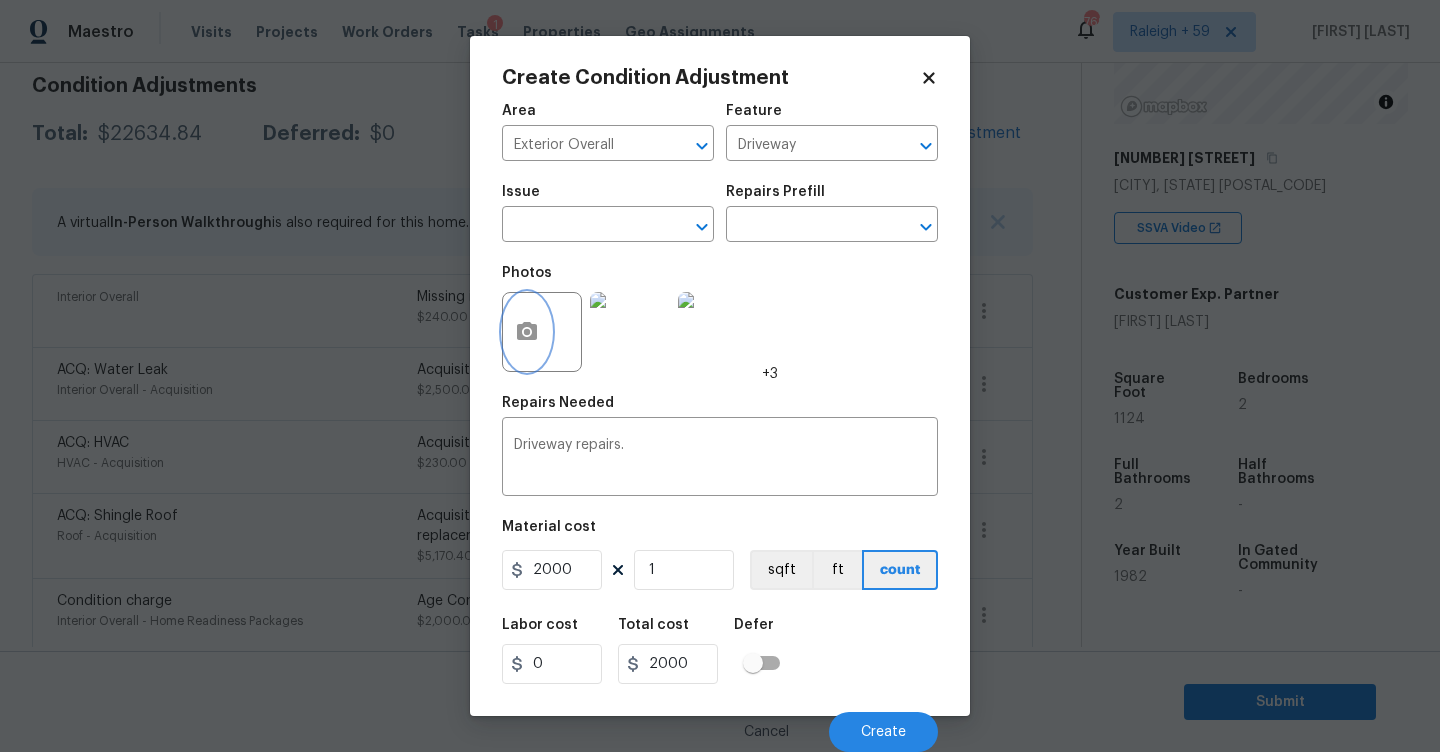 click at bounding box center [527, 332] 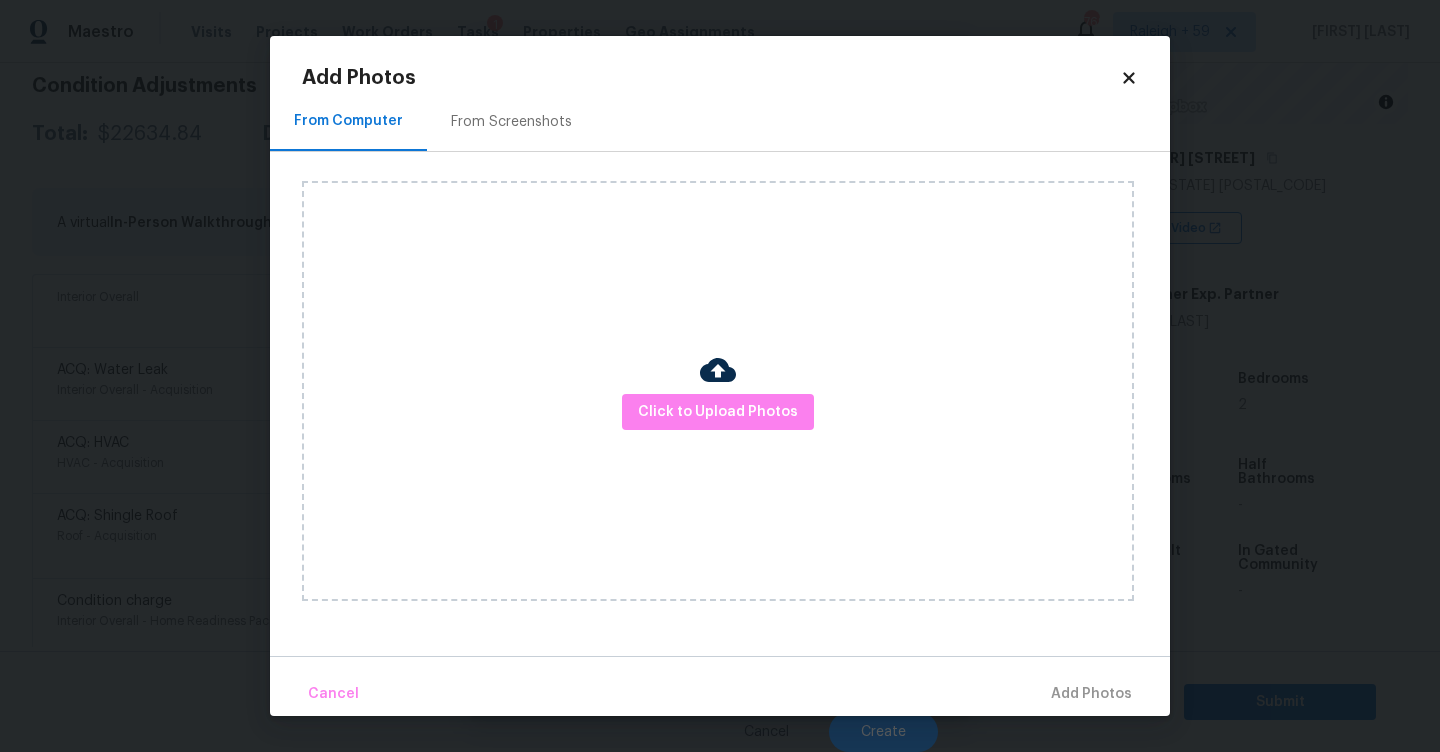 click at bounding box center [718, 373] 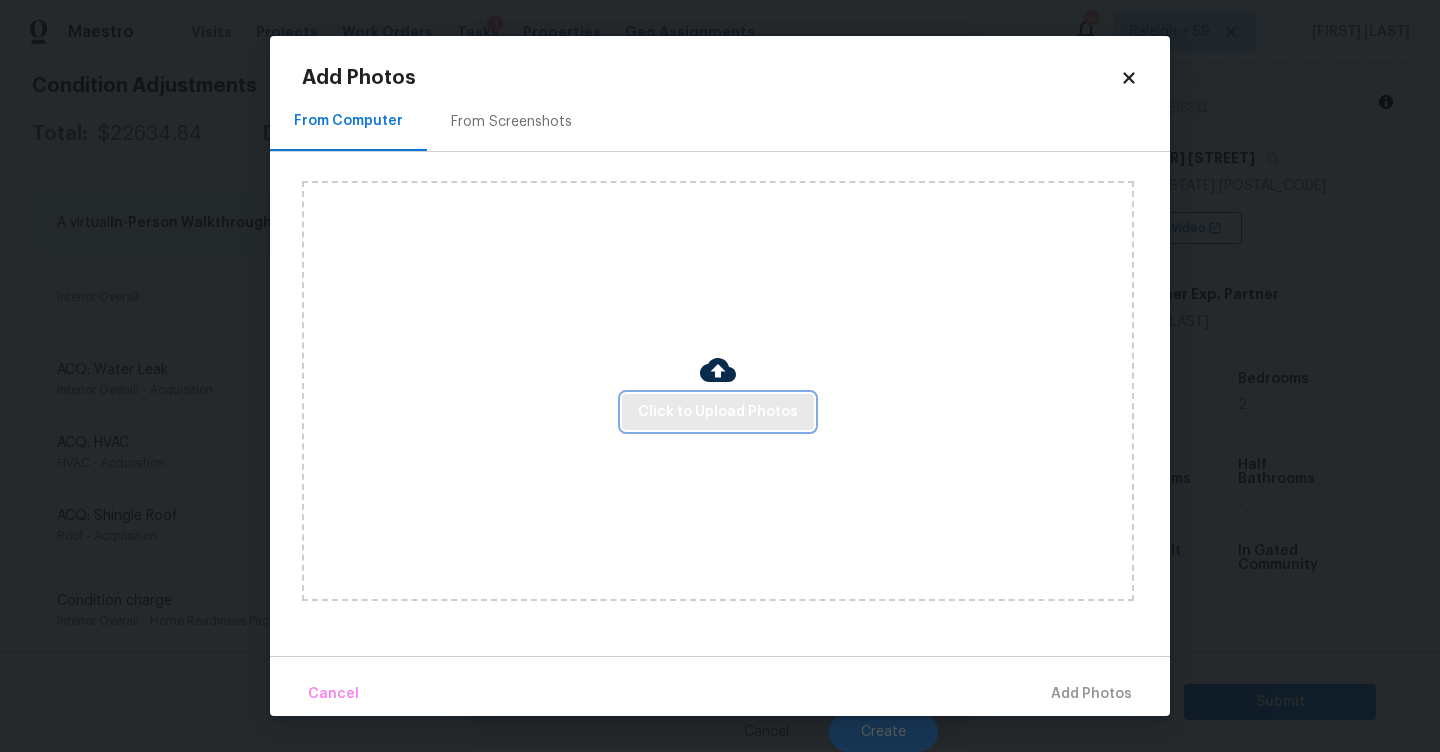 click on "Click to Upload Photos" at bounding box center [718, 412] 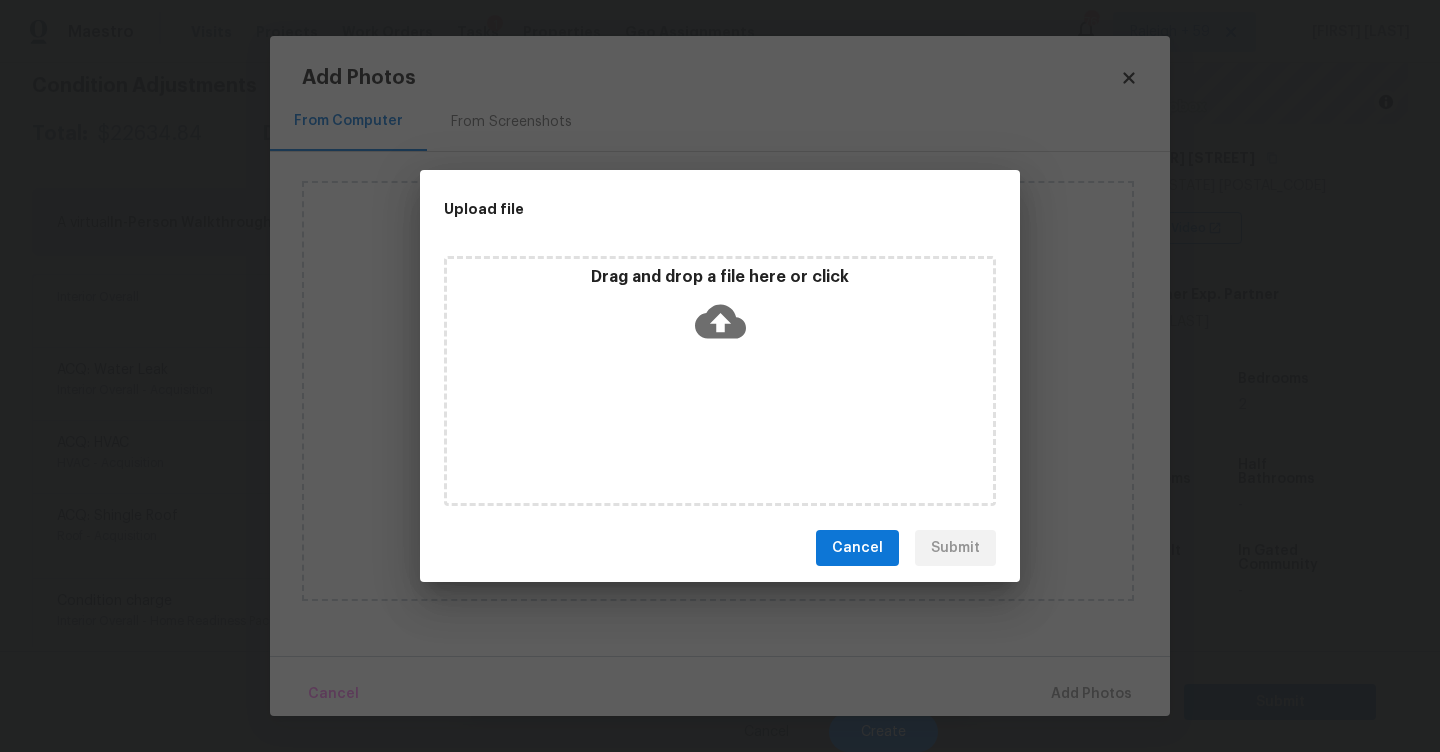 click on "Drag and drop a file here or click" at bounding box center (720, 277) 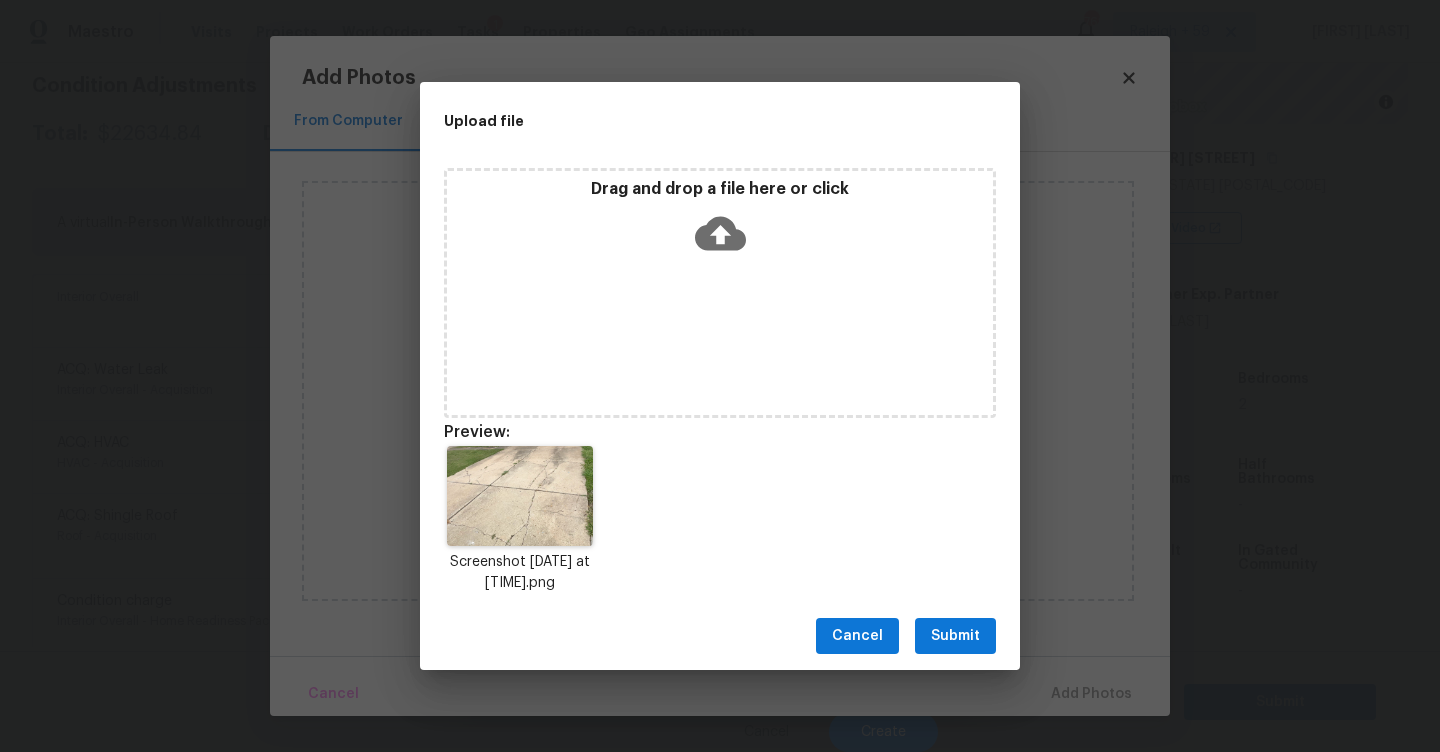 click on "Submit" at bounding box center (955, 636) 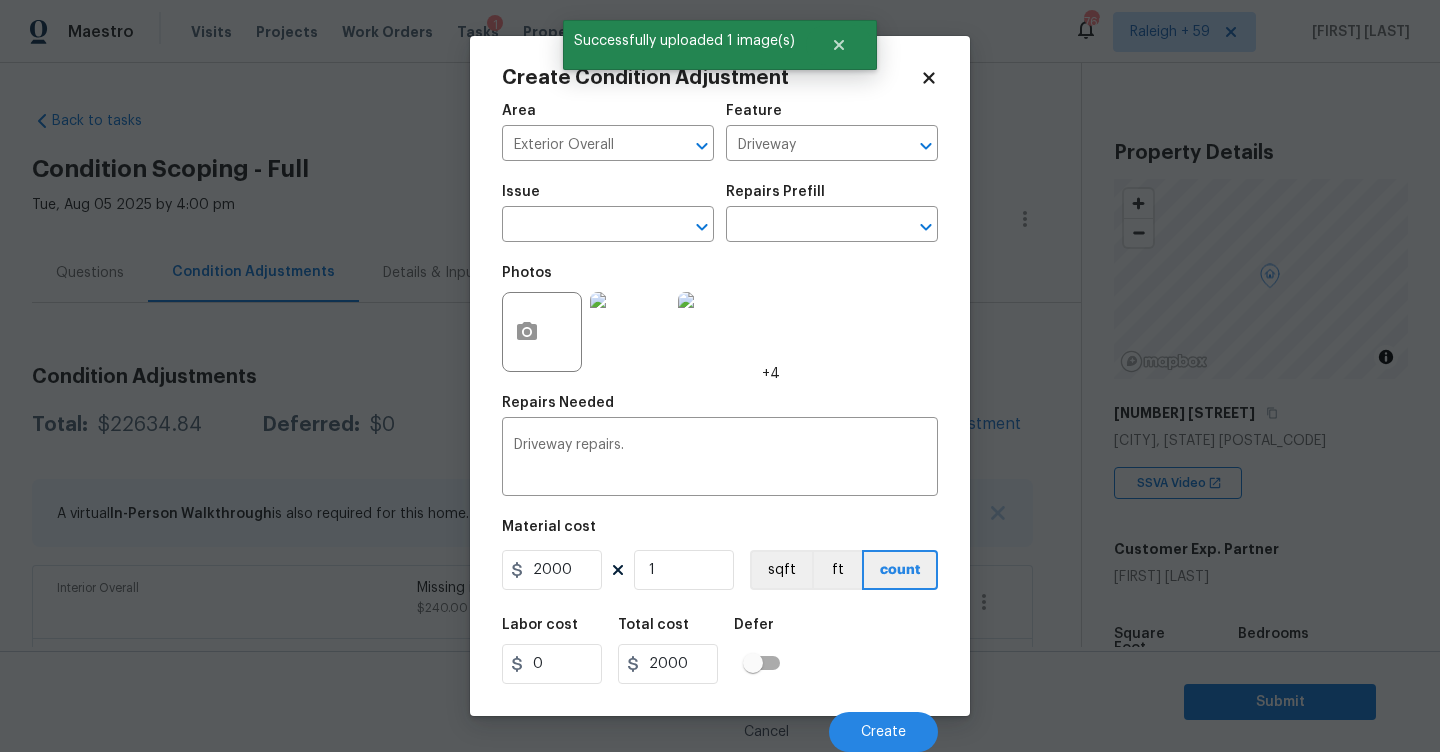 scroll, scrollTop: 0, scrollLeft: 0, axis: both 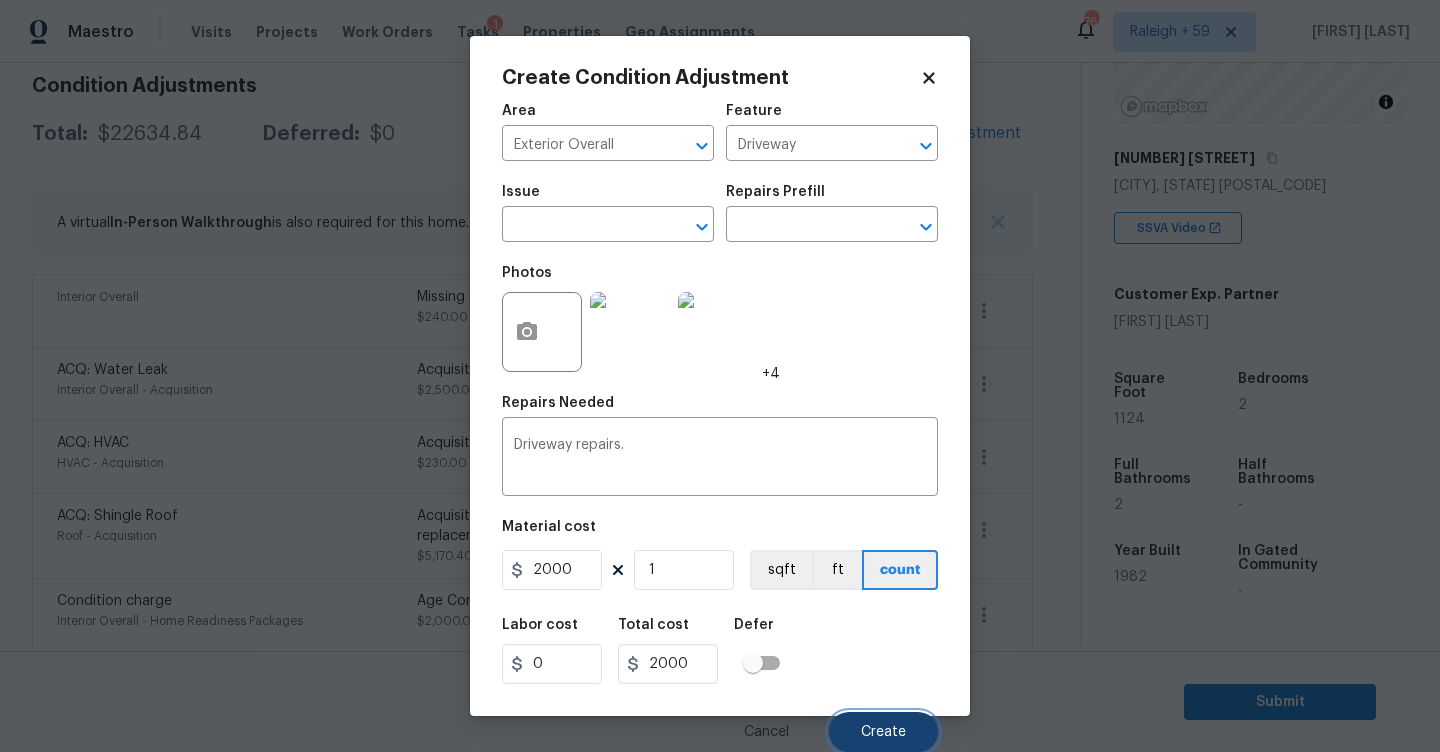 click on "Create" at bounding box center [883, 732] 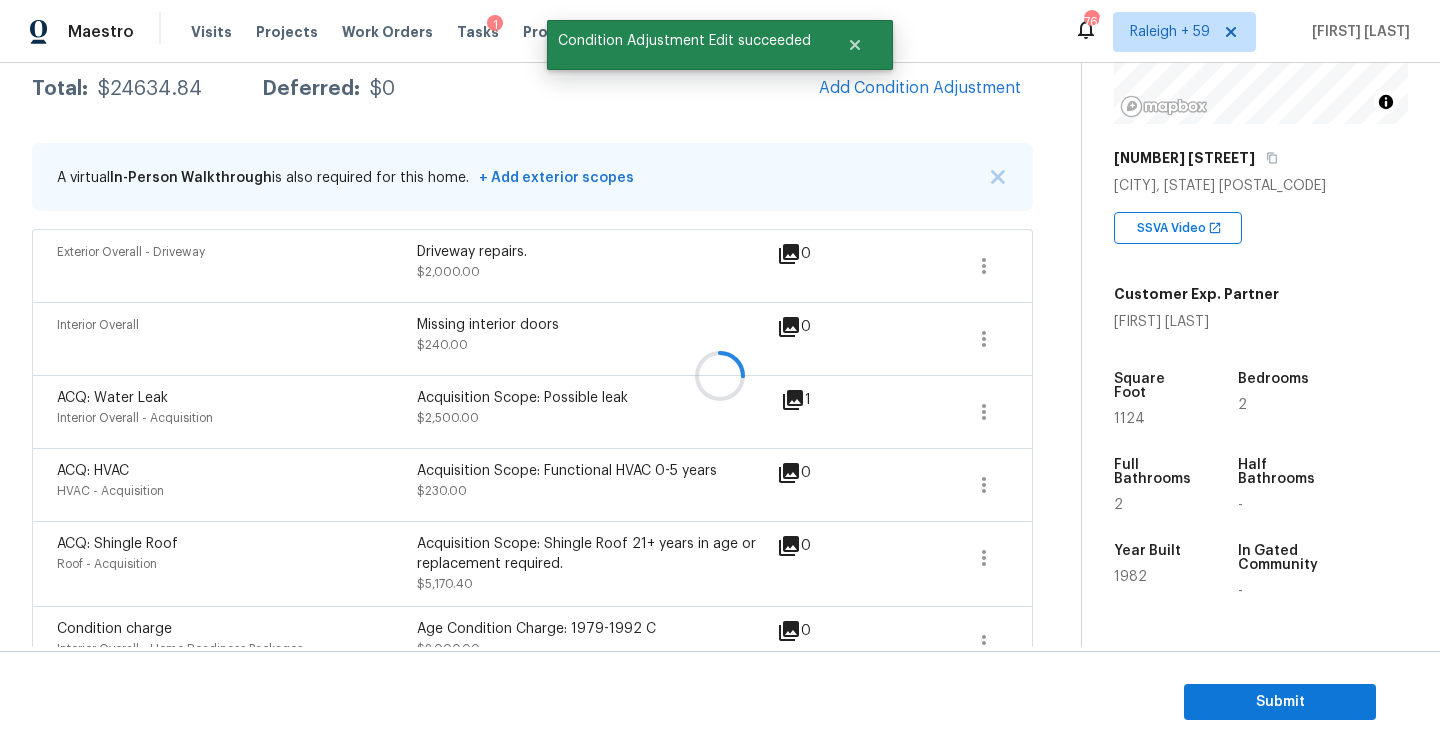 scroll, scrollTop: 291, scrollLeft: 0, axis: vertical 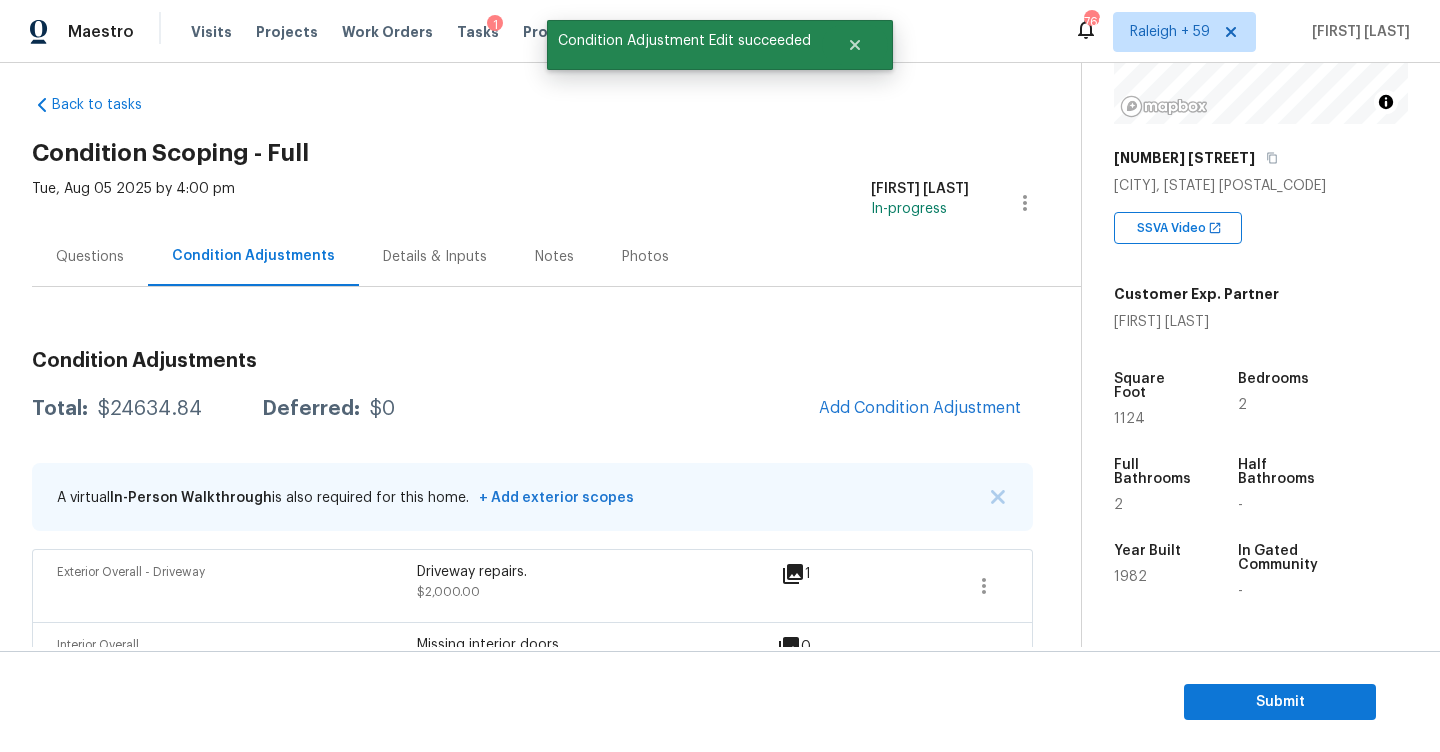 click on "Questions" at bounding box center [90, 256] 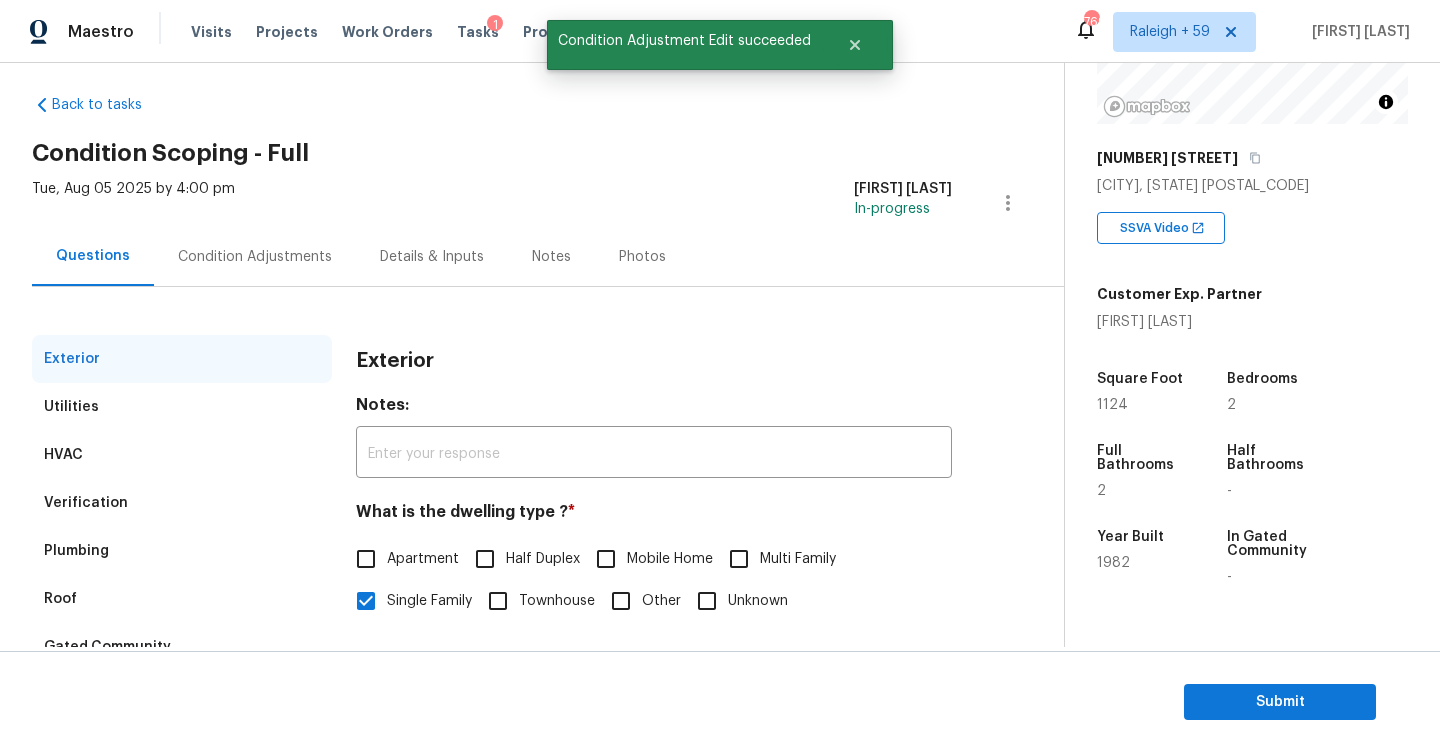 scroll, scrollTop: 211, scrollLeft: 0, axis: vertical 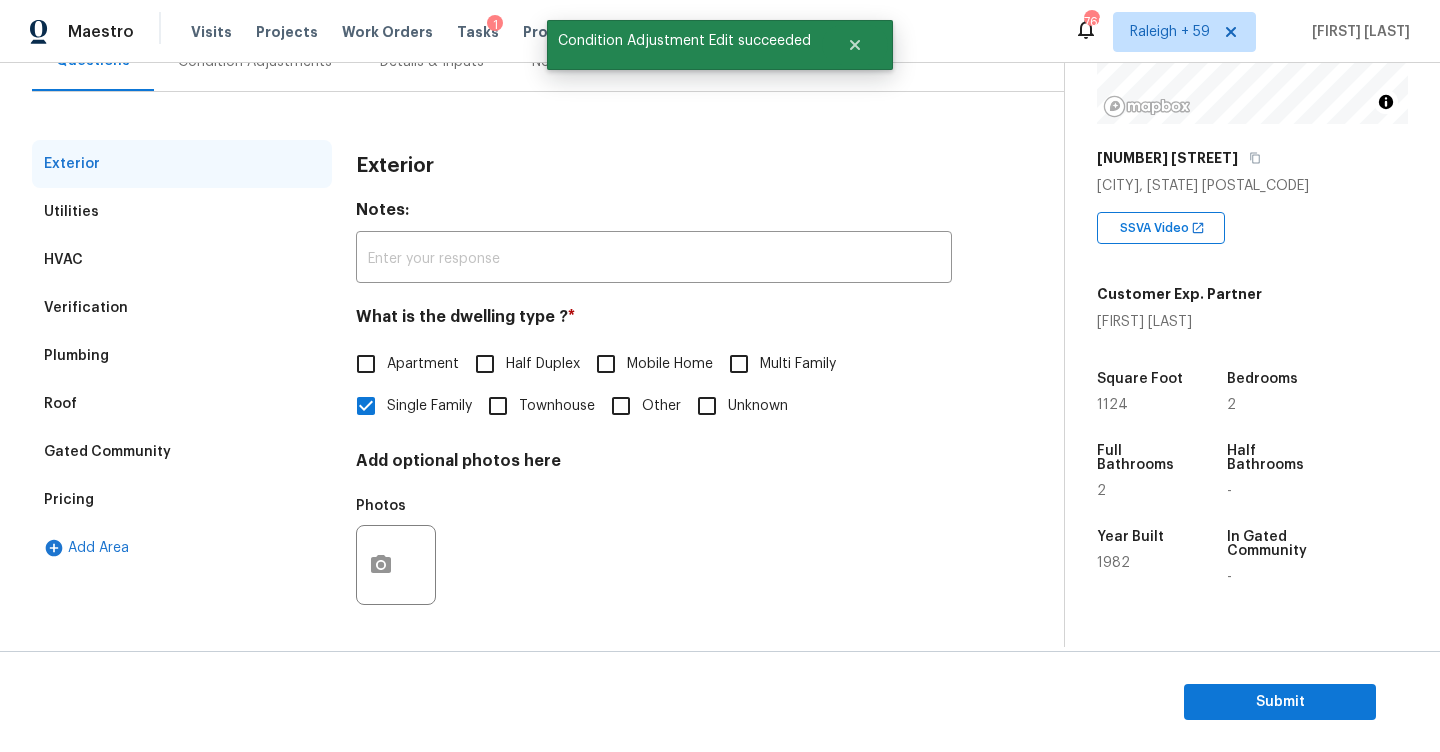 click on "Verification" at bounding box center (182, 308) 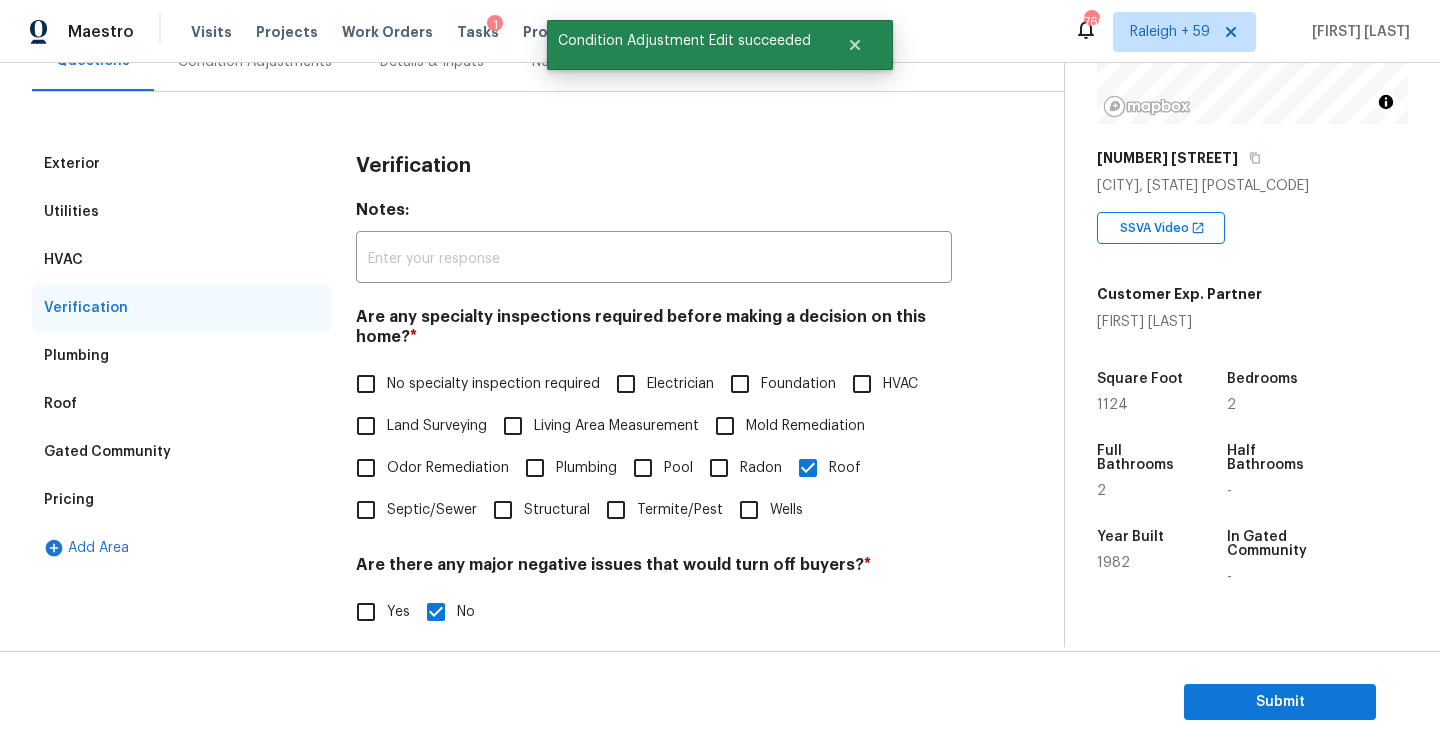 scroll, scrollTop: 641, scrollLeft: 0, axis: vertical 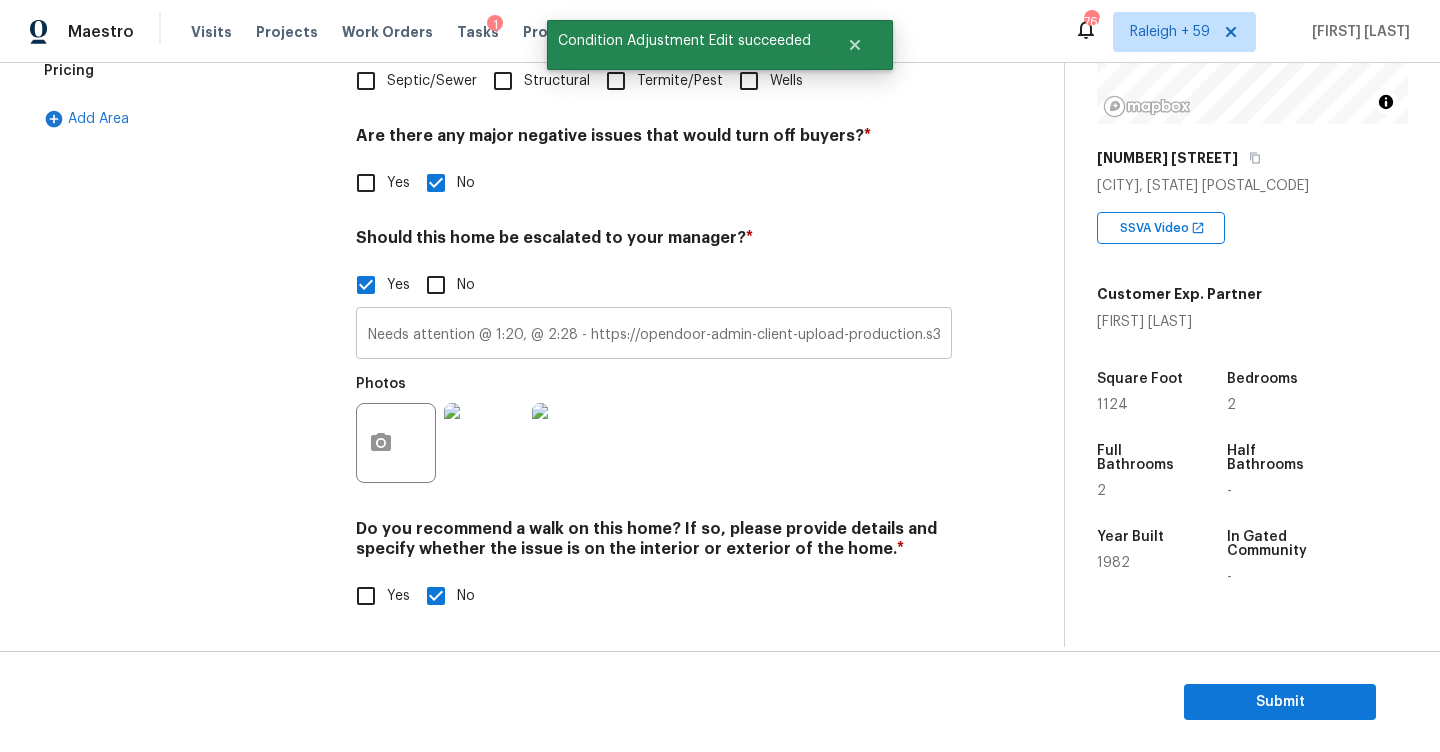click on "Needs attention @ [TIME], @ [TIME] - https://opendoor-admin-client-upload-production.s3.amazonaws.com/uploads/Cake/SellerInput-[UUID]/img-[NUMBER]-[DATE]t[TIME]z.qt?X-Amz-Expires=86400&X-Amz-Date=[DATE]T[TIME]Z&X-Amz-Algorithm=AWS4-HMAC-SHA256&X-Amz-Credential=[CREDENTIAL]%2F[DATE]%2Fus-east-1%2Fs3%2Faws4_request&X-Amz-SignedHeaders=host&X-Amz-Signature=[SIGNATURE]. Agent have rated fair for the Hvac." at bounding box center [654, 335] 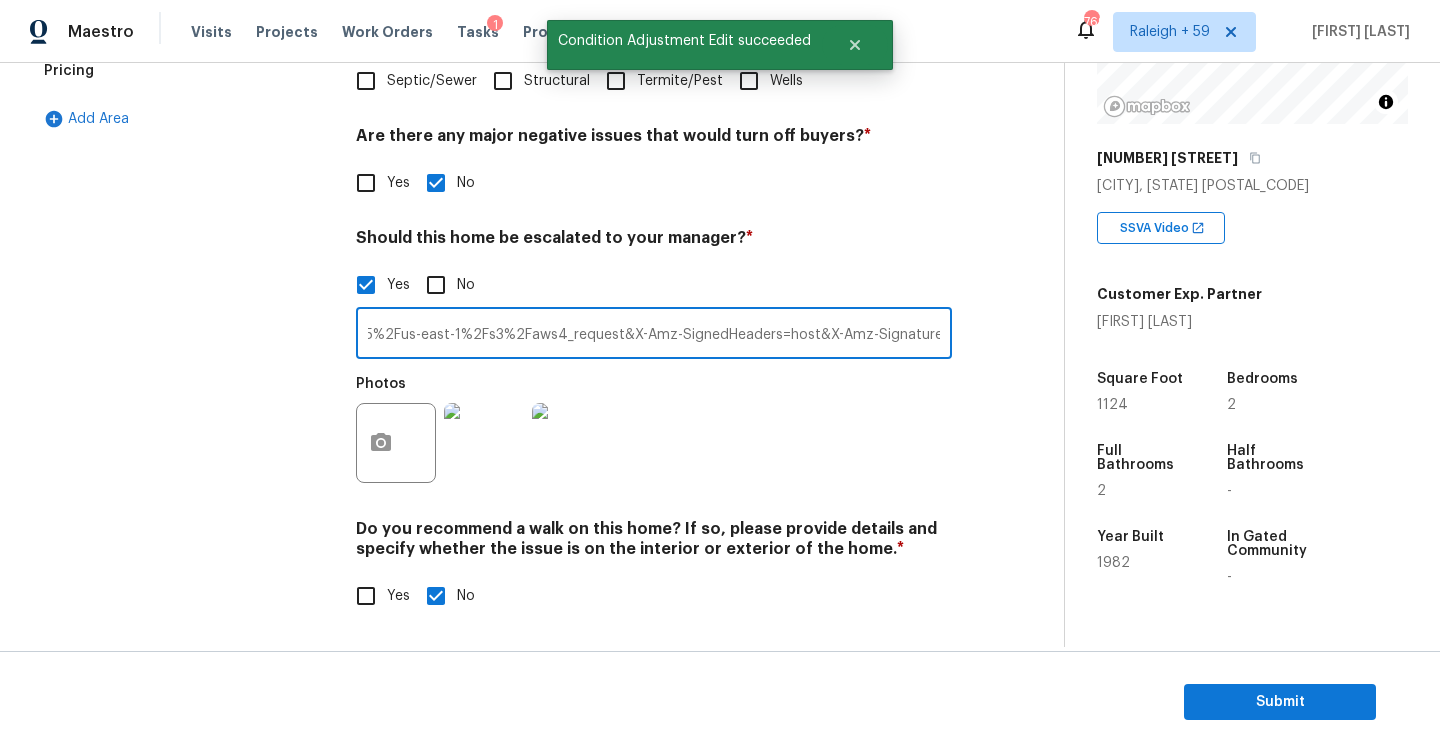 scroll, scrollTop: 0, scrollLeft: 2663, axis: horizontal 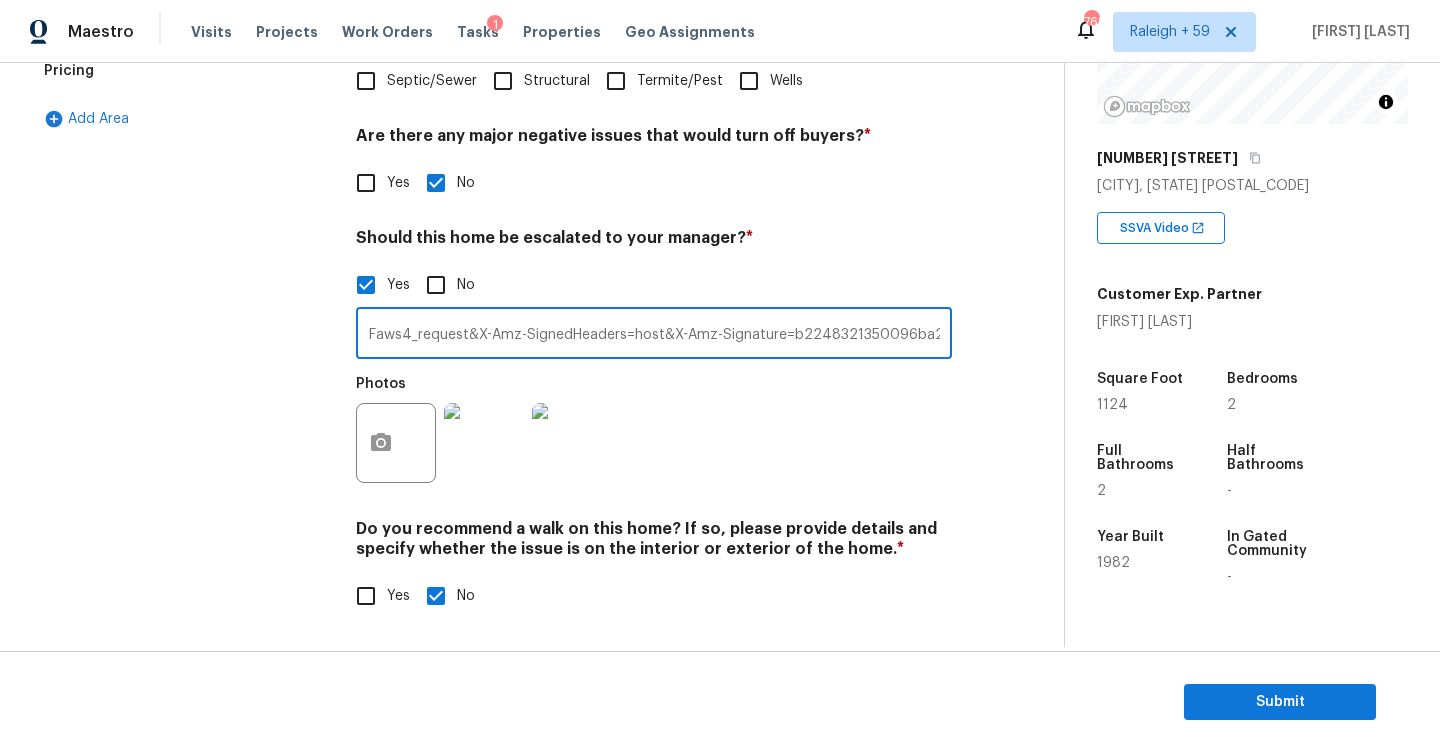 click on "Needs attention @ [TIME], @ [TIME] - https://opendoor-admin-client-upload-production.s3.amazonaws.com/uploads/Cake/SellerInput-[UUID]/img-[NUMBER]-[DATE]t[TIME]z.qt?X-Amz-Expires=86400&X-Amz-Date=[DATE]T[TIME]Z&X-Amz-Algorithm=AWS4-HMAC-SHA256&X-Amz-Credential=[CREDENTIAL]%2F[DATE]%2Fus-east-1%2Fs3%2Faws4_request&X-Amz-SignedHeaders=host&X-Amz-Signature=[SIGNATURE]. Agent have rated fair for the Hvac." at bounding box center (654, 335) 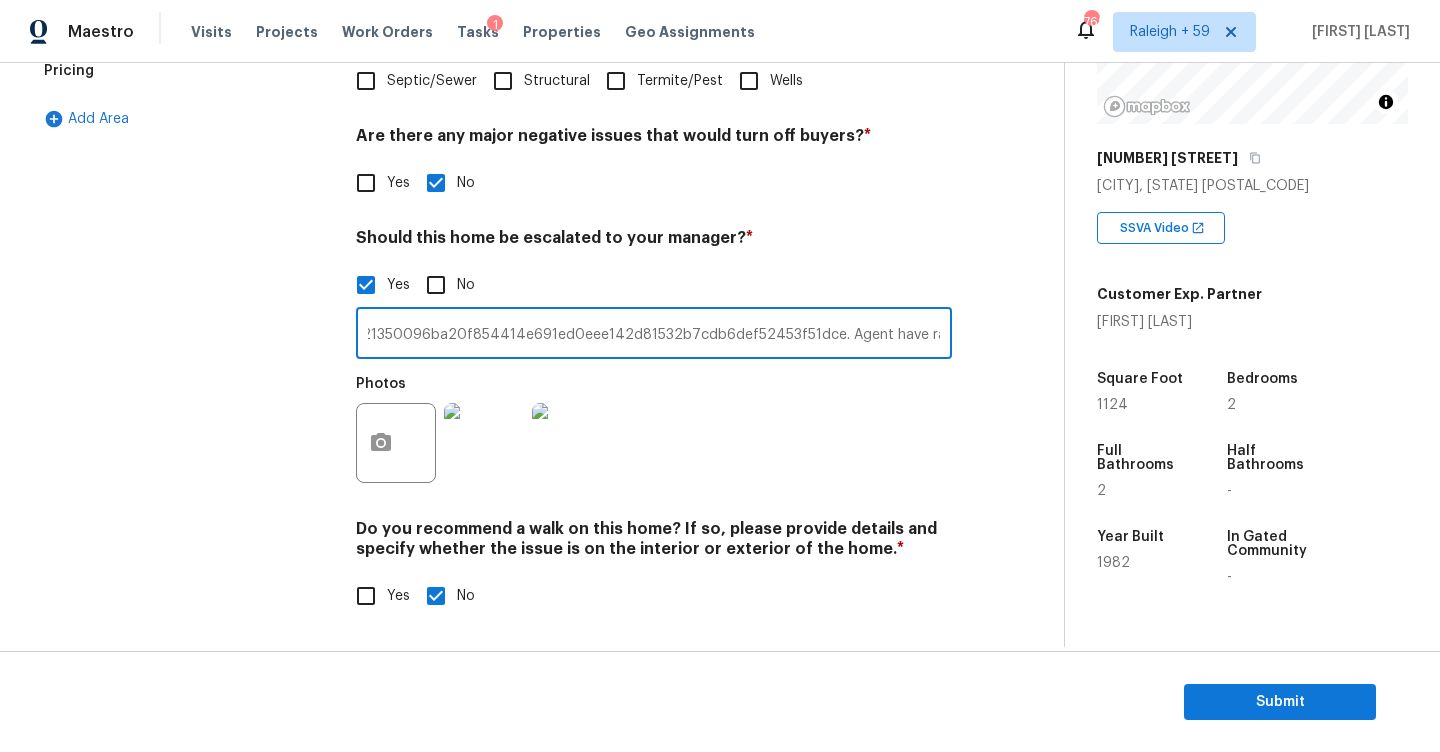 drag, startPoint x: 943, startPoint y: 335, endPoint x: 954, endPoint y: 398, distance: 63.953106 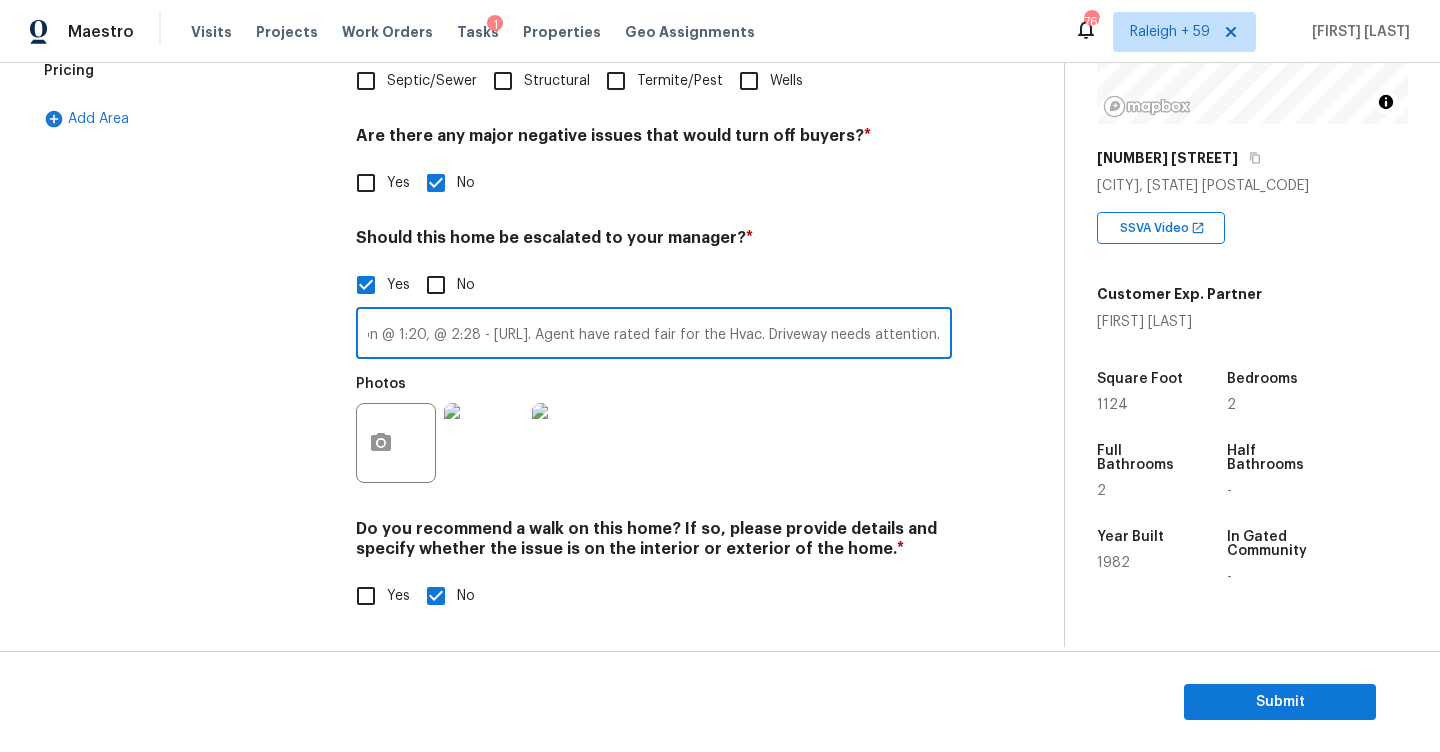 scroll, scrollTop: 0, scrollLeft: 3327, axis: horizontal 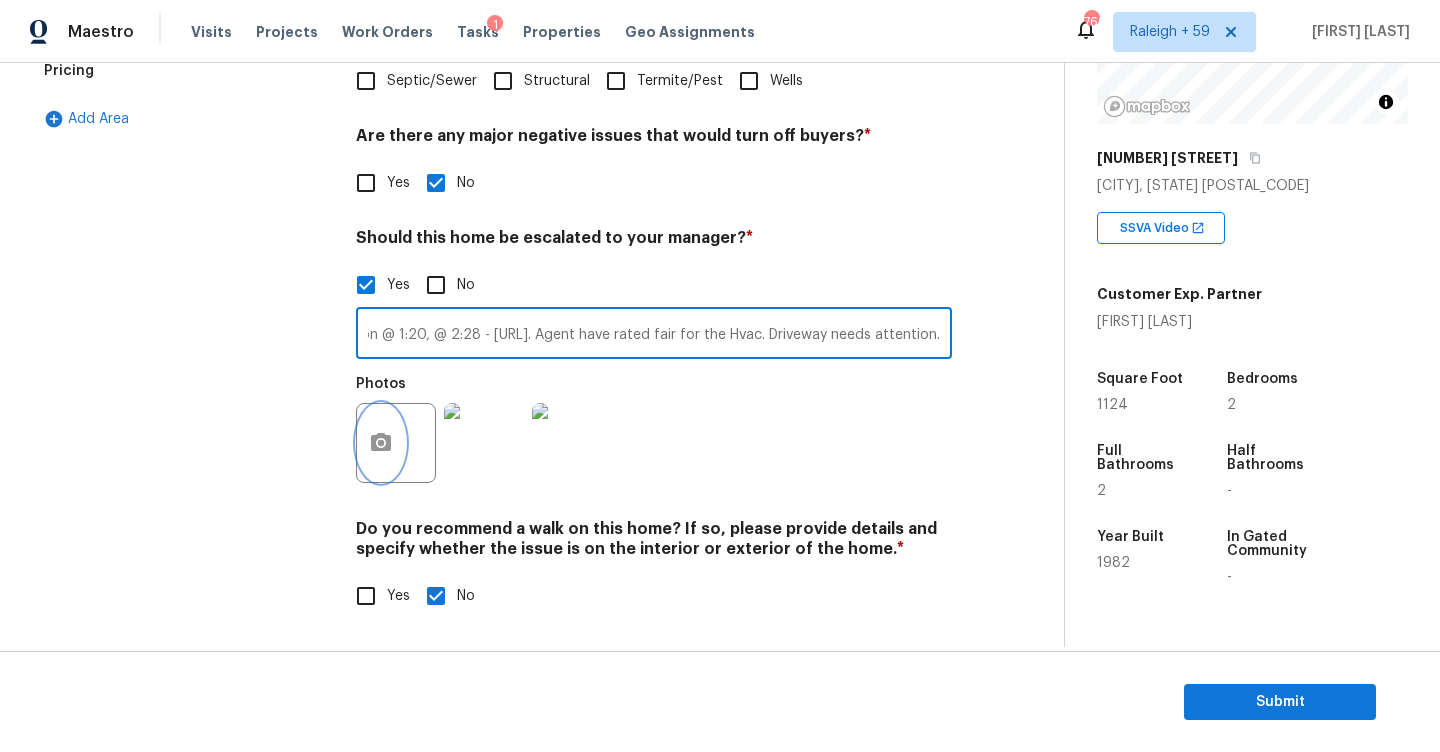 click at bounding box center [381, 443] 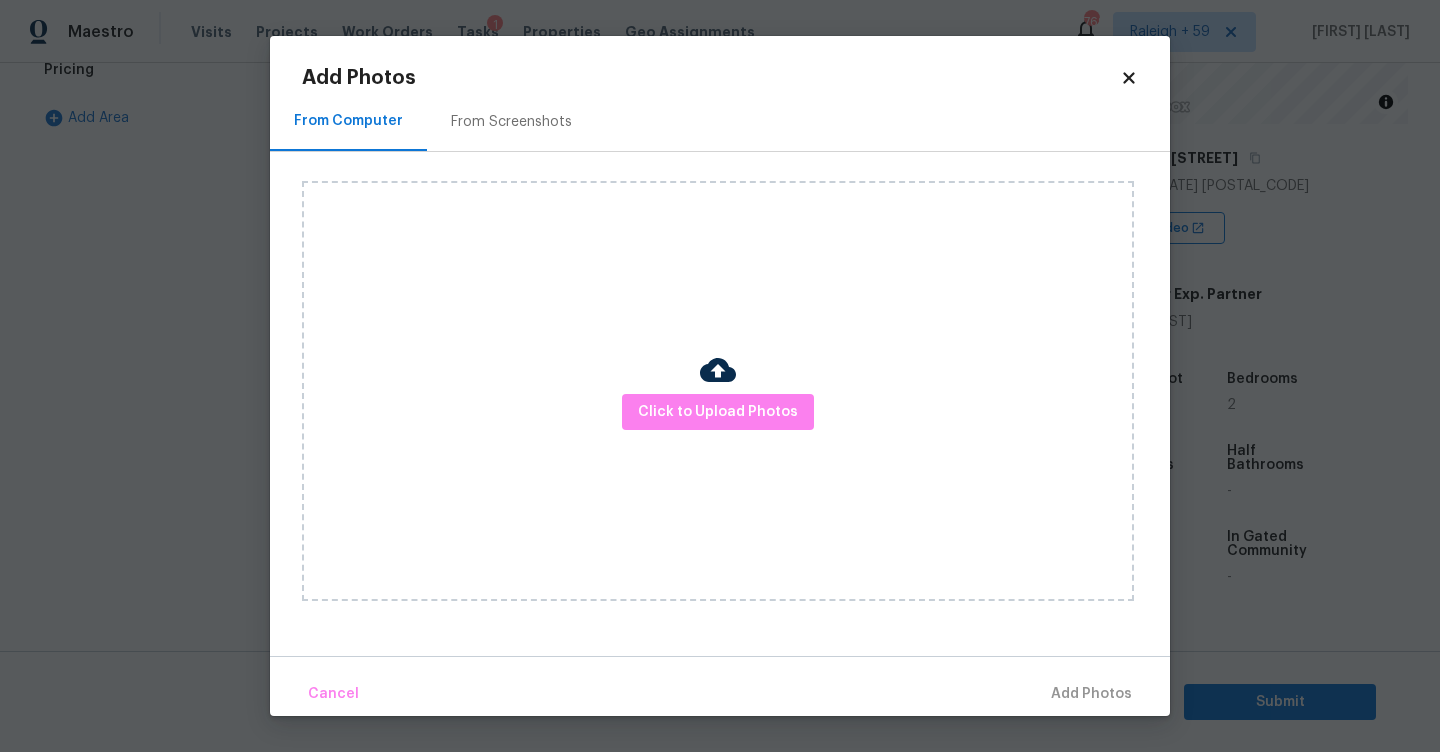 scroll, scrollTop: 0, scrollLeft: 0, axis: both 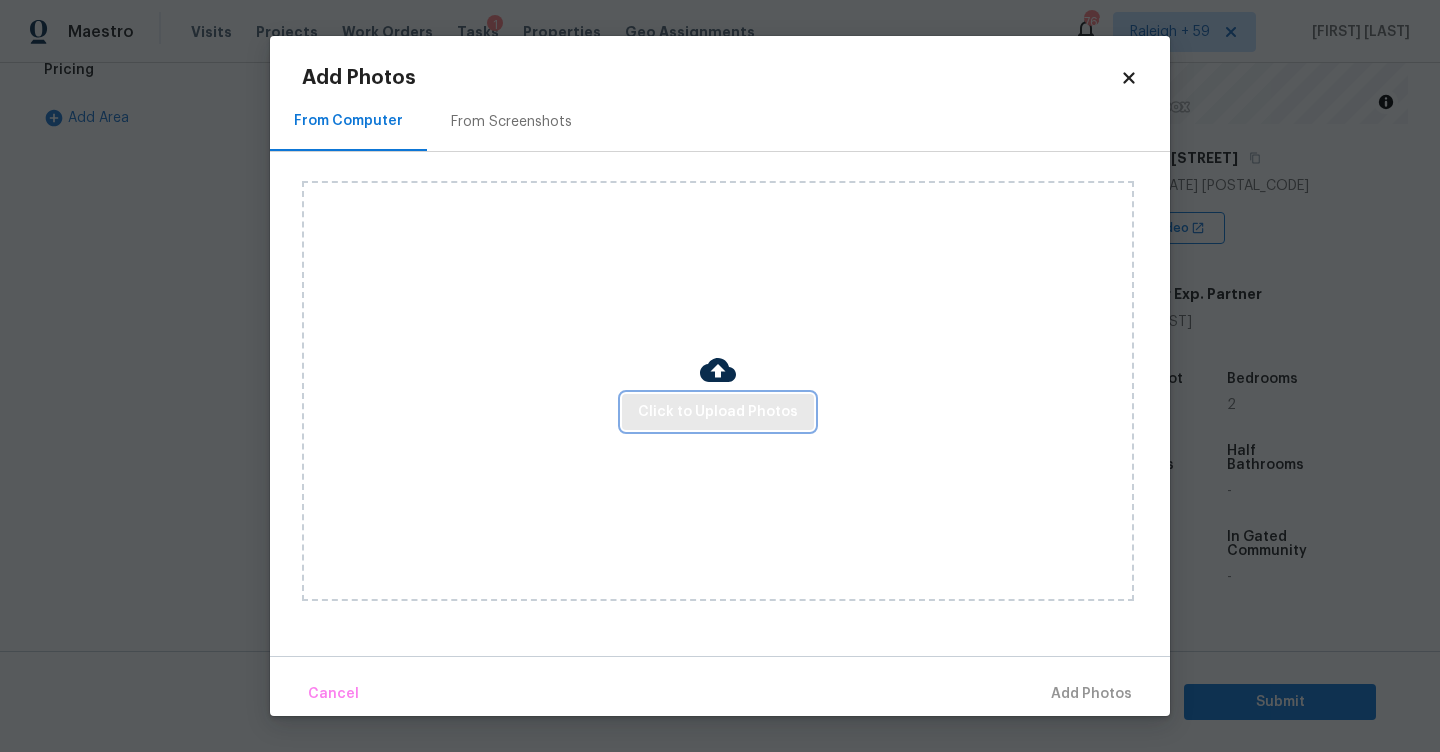 click on "Click to Upload Photos" at bounding box center (718, 412) 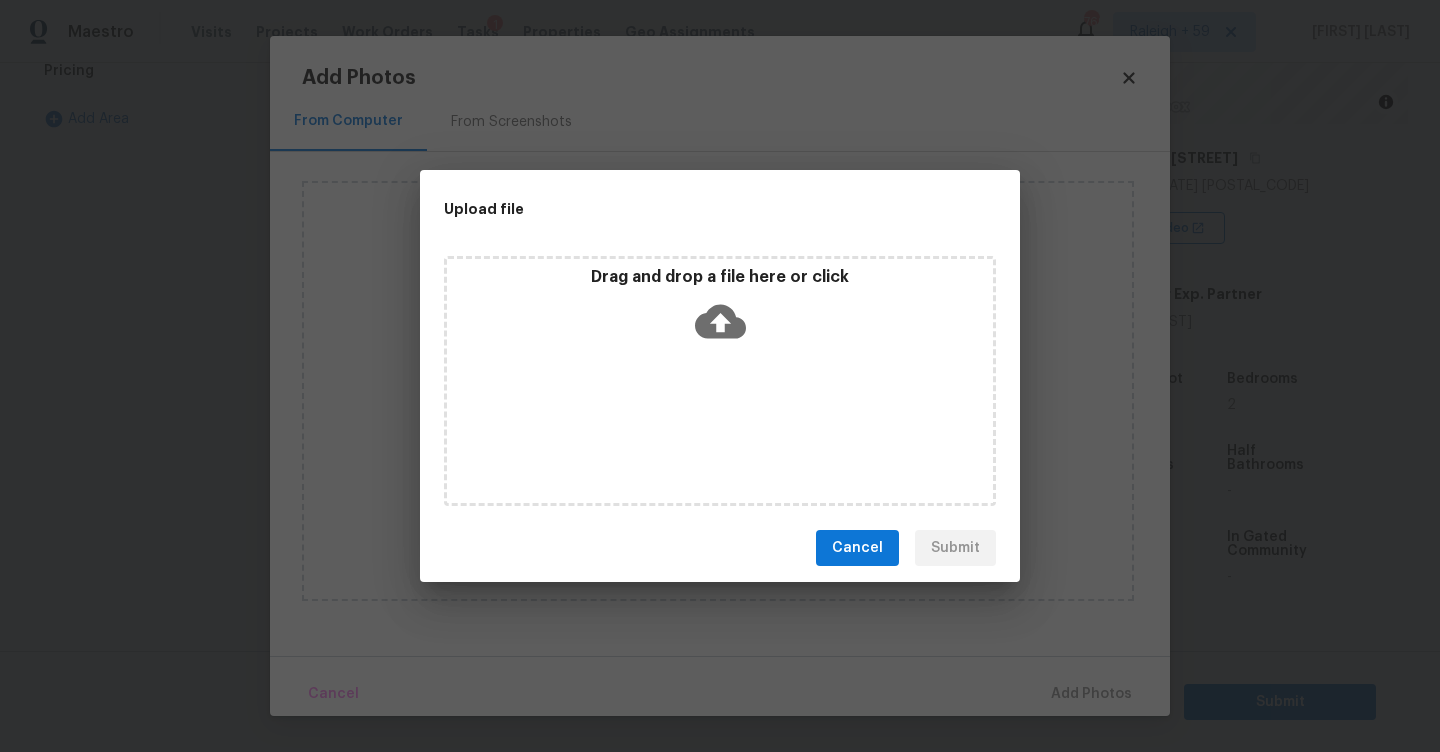 click on "Drag and drop a file here or click" at bounding box center (720, 310) 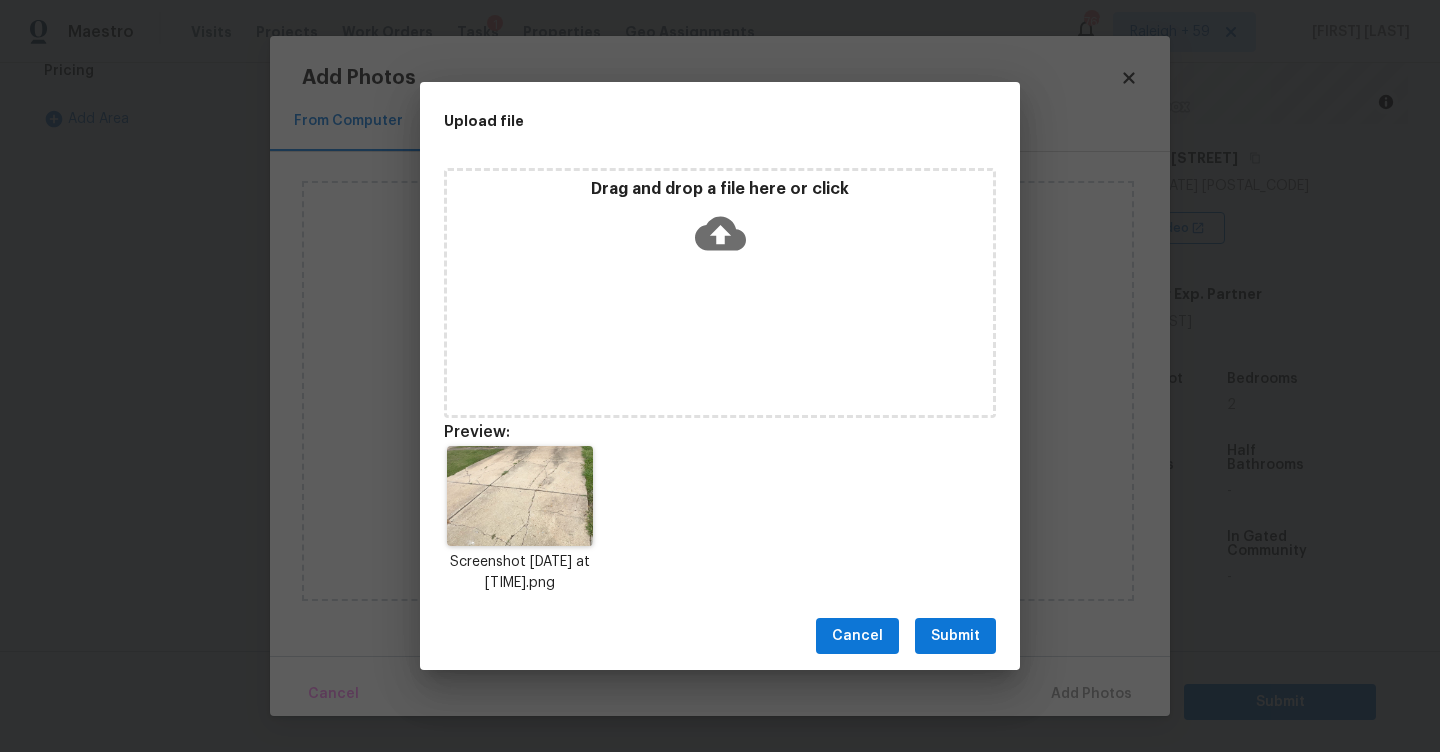 click on "Submit" at bounding box center [955, 636] 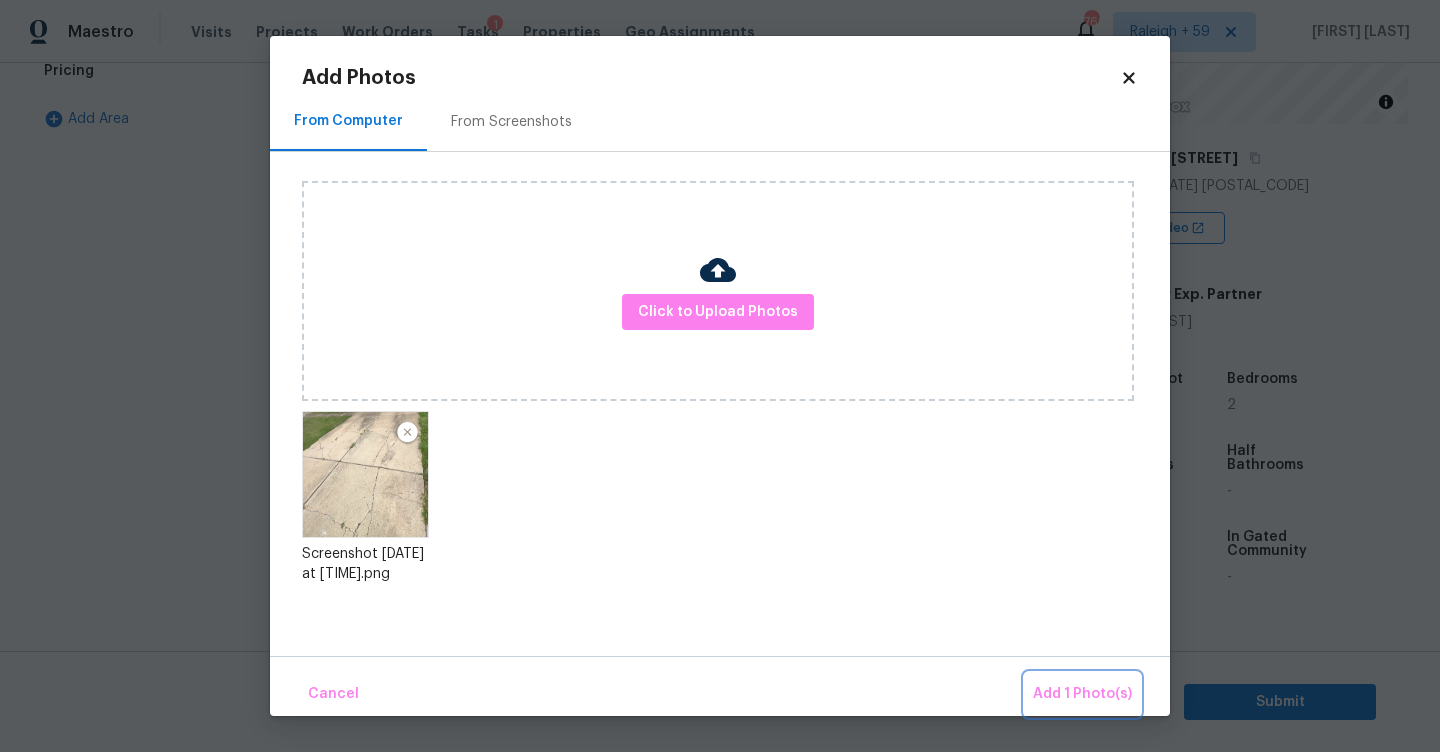 click on "Add 1 Photo(s)" at bounding box center [1082, 694] 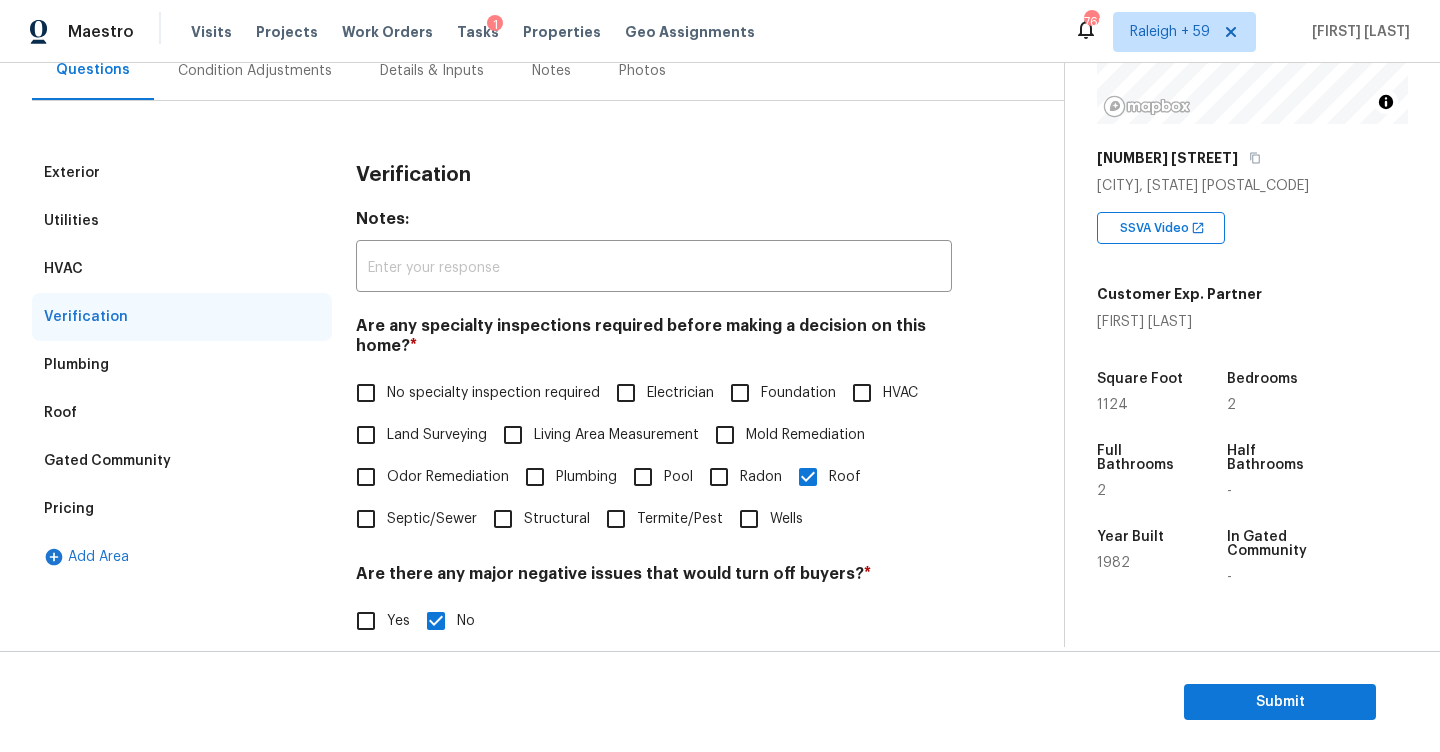 scroll, scrollTop: 159, scrollLeft: 0, axis: vertical 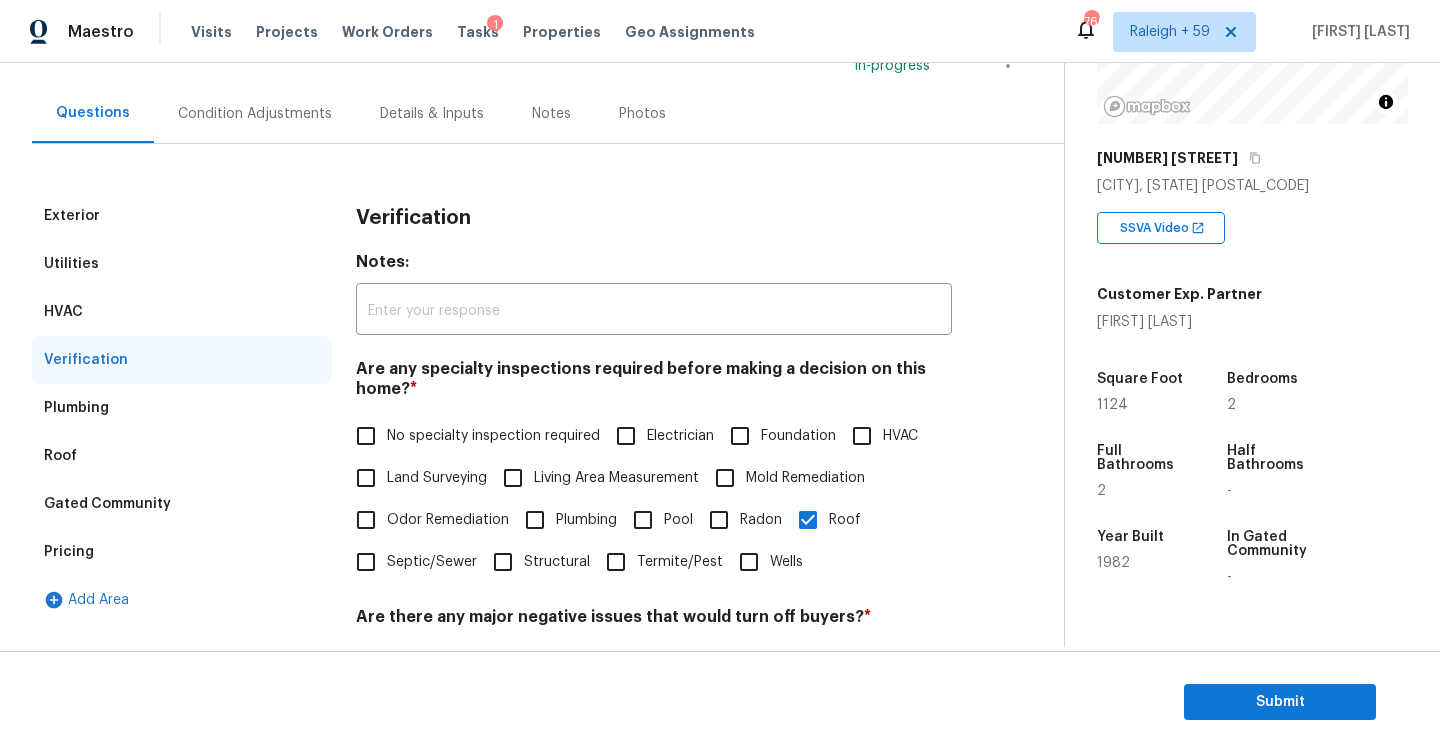 click on "Condition Adjustments" at bounding box center [255, 114] 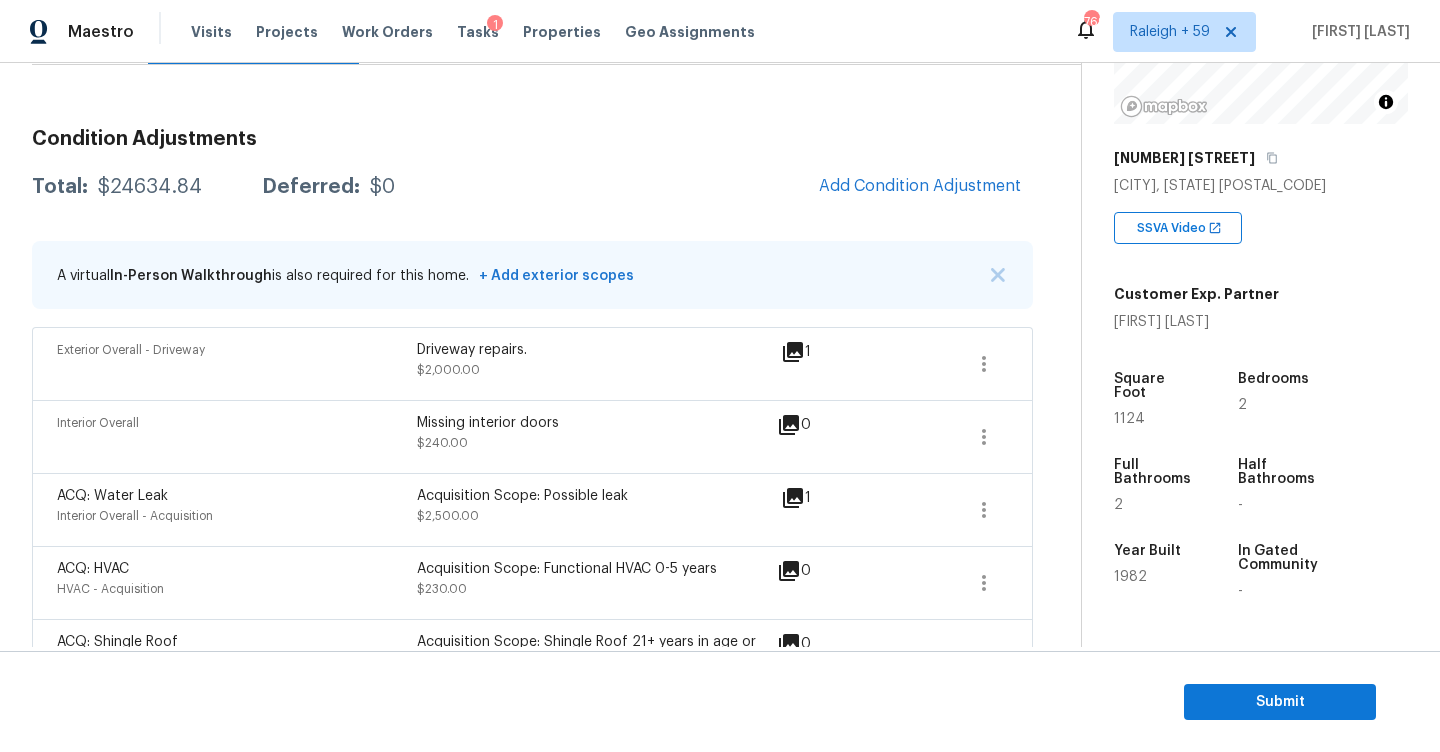 scroll, scrollTop: 211, scrollLeft: 0, axis: vertical 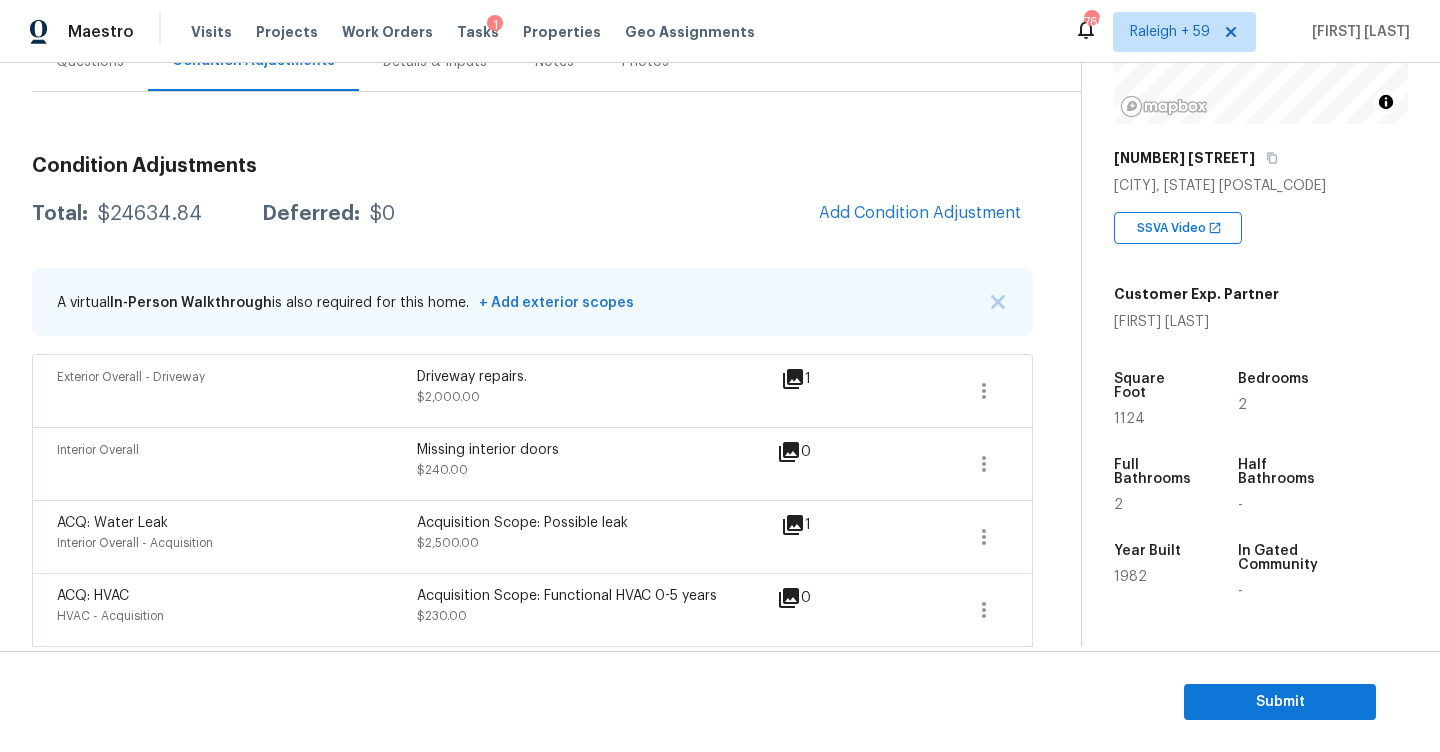 click on "$24634.84" at bounding box center (150, 214) 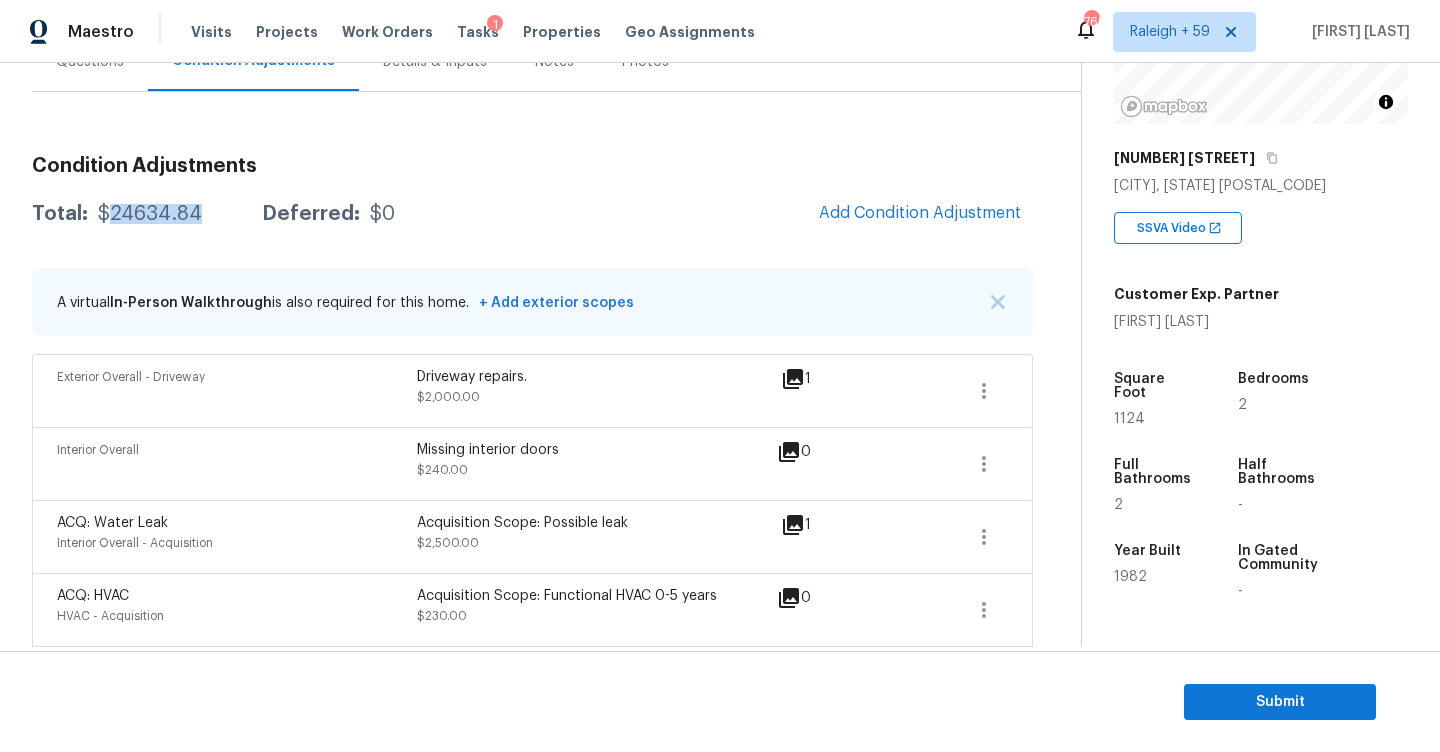 click on "$24634.84" at bounding box center [150, 214] 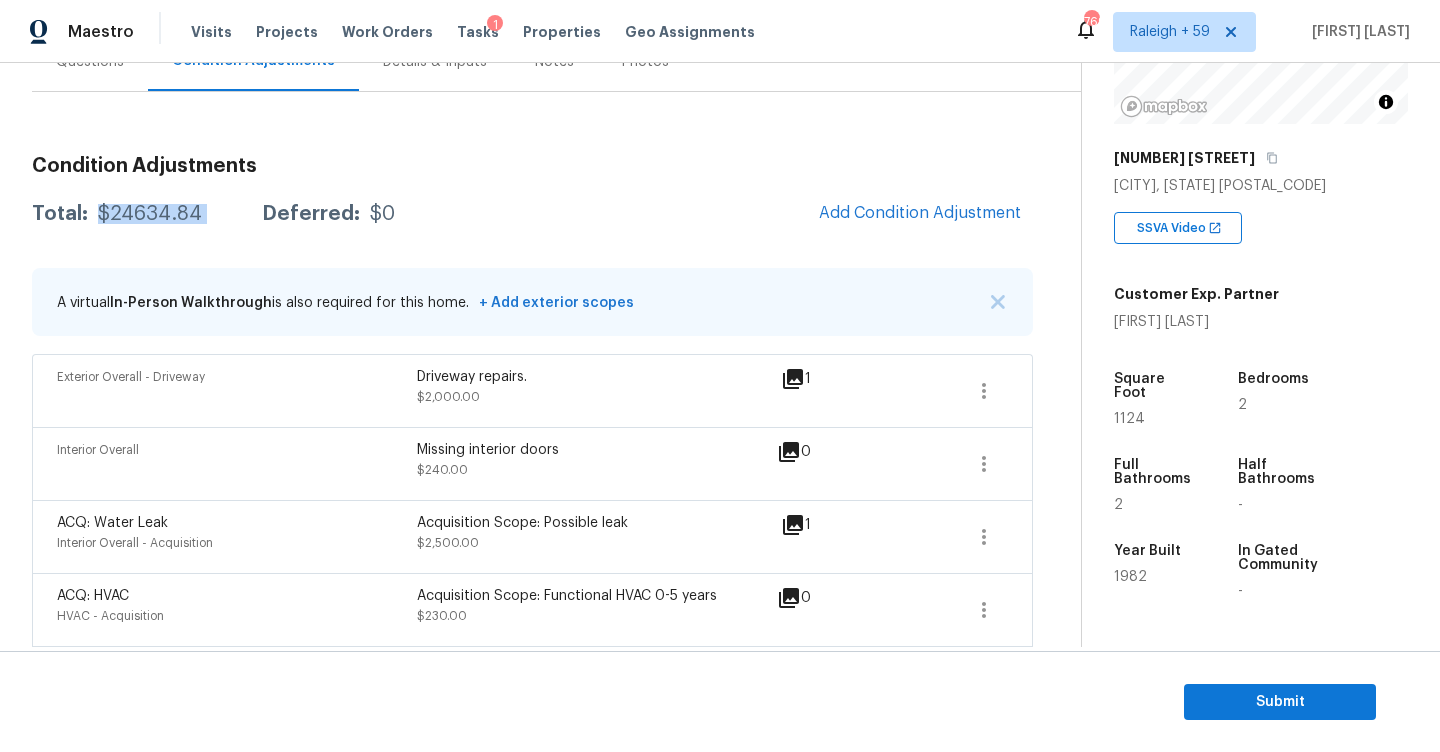 click on "$24634.84" at bounding box center [150, 214] 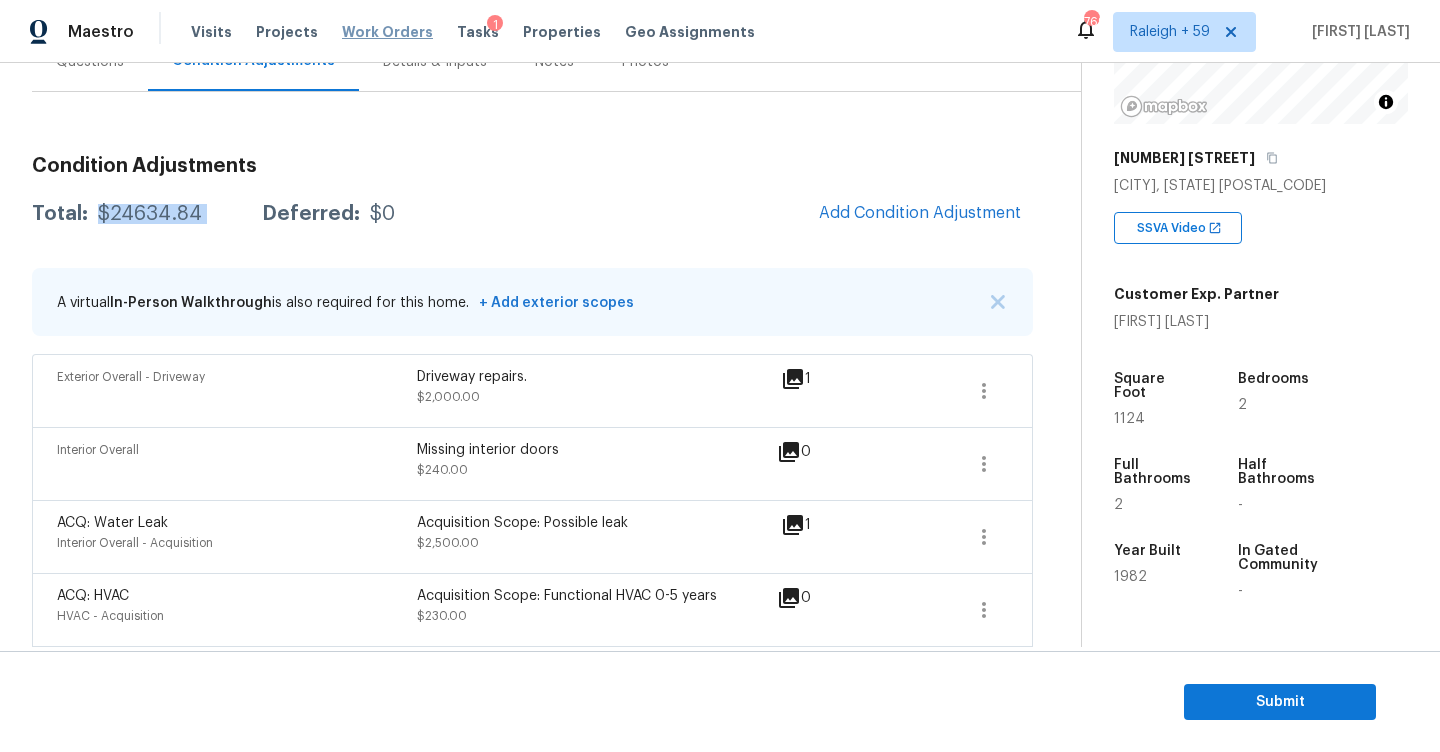copy on "$24634.84" 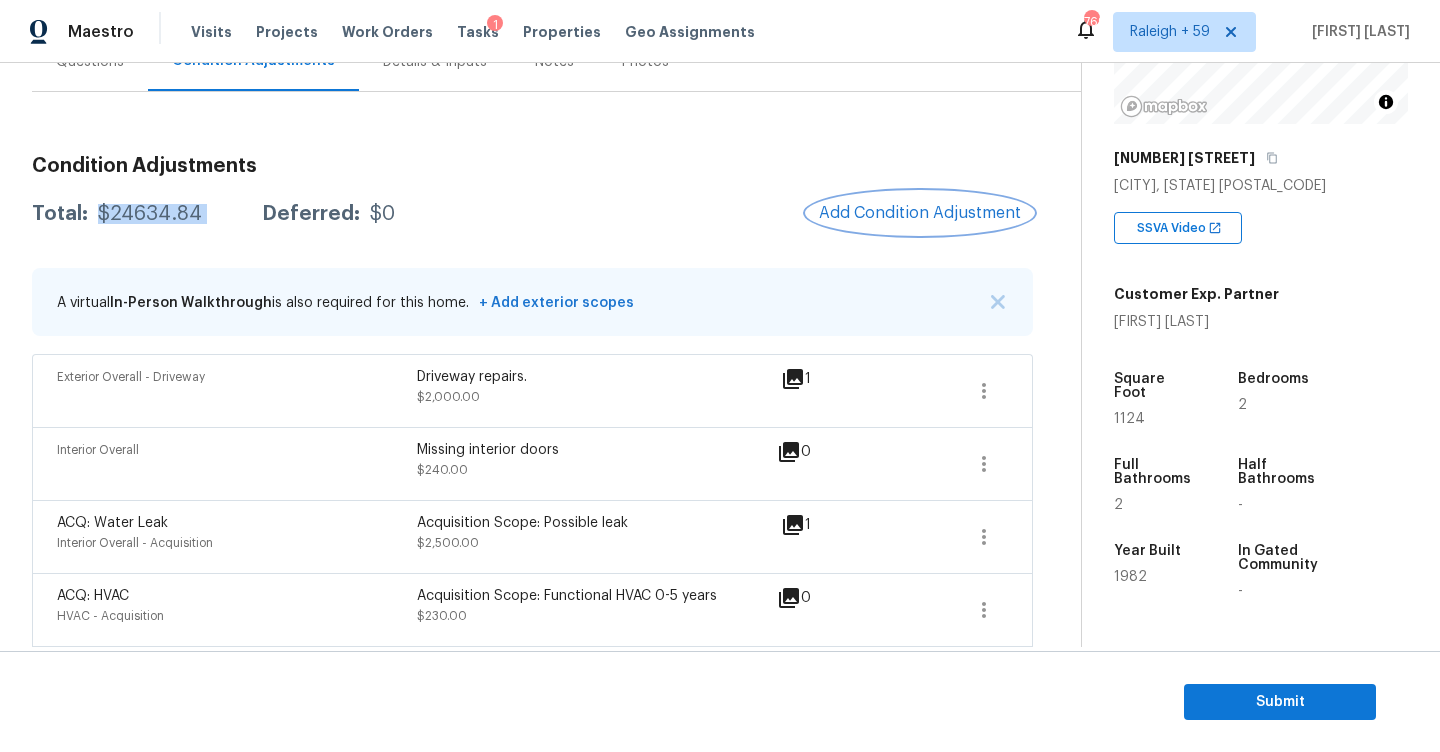 click on "Add Condition Adjustment" at bounding box center (920, 213) 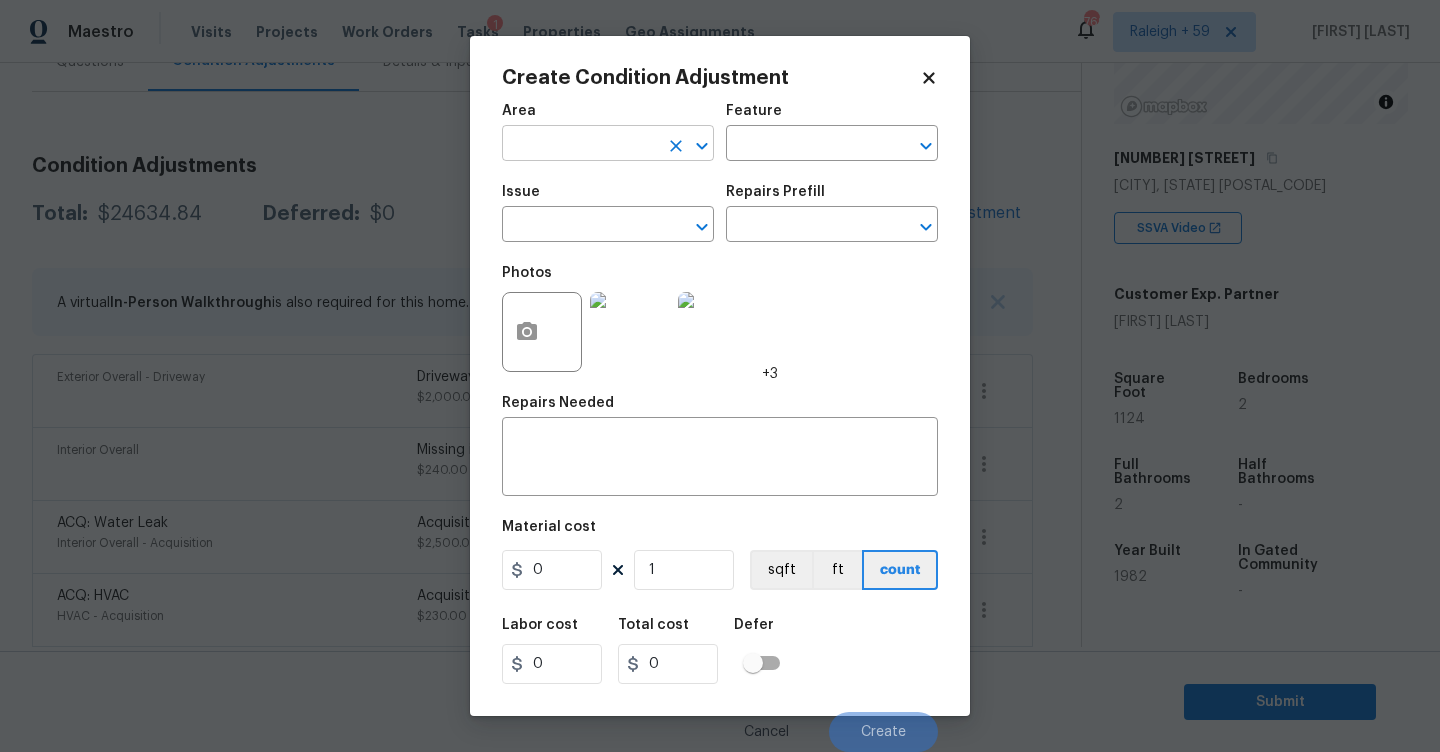 click at bounding box center [580, 145] 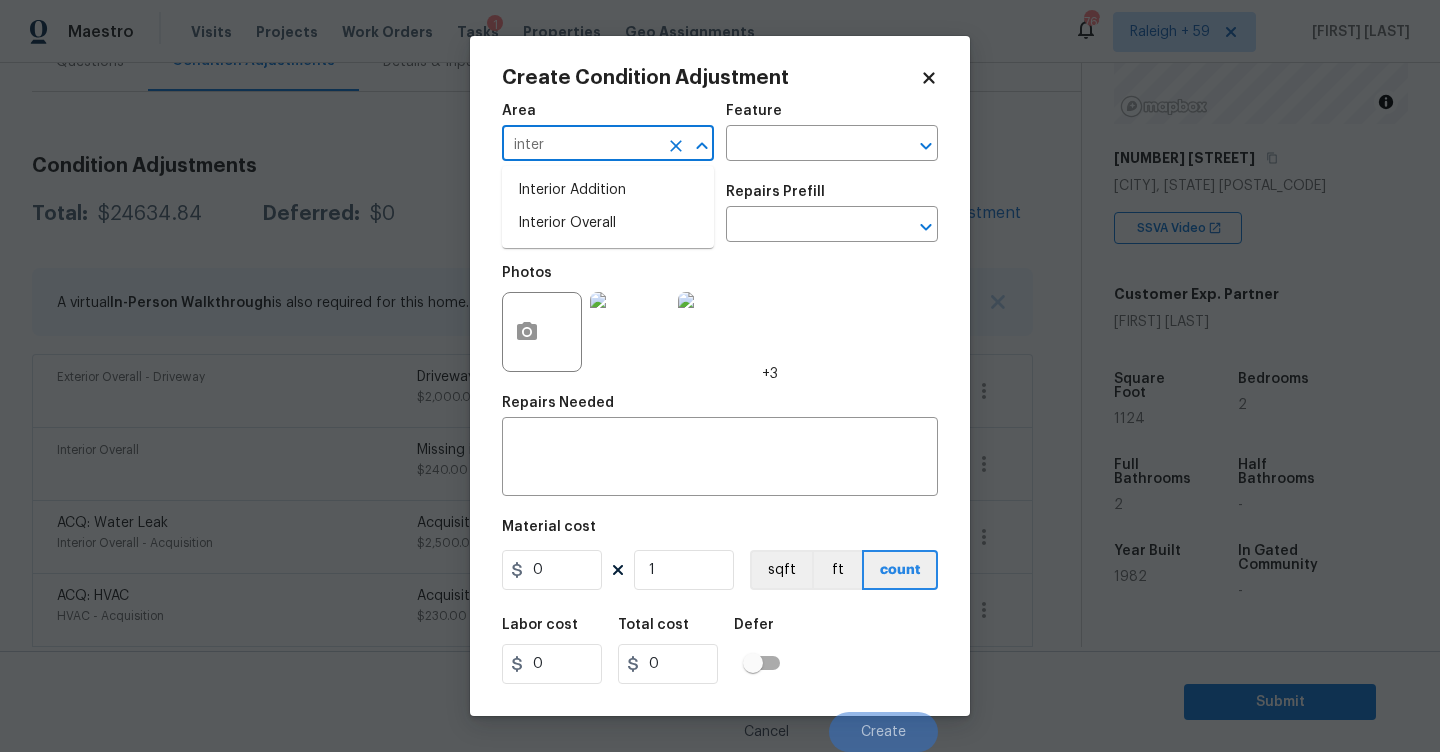 click on "Interior Overall" at bounding box center [608, 223] 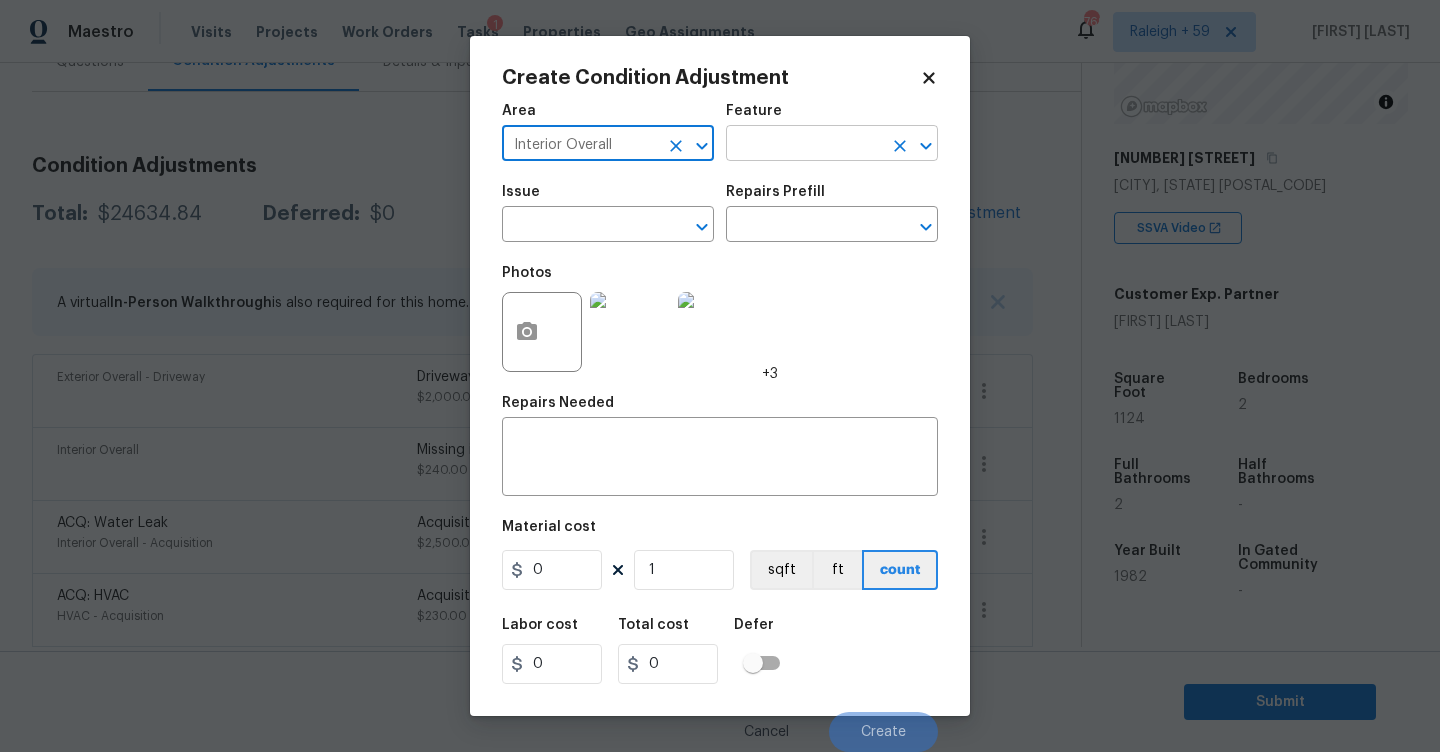 type on "Interior Overall" 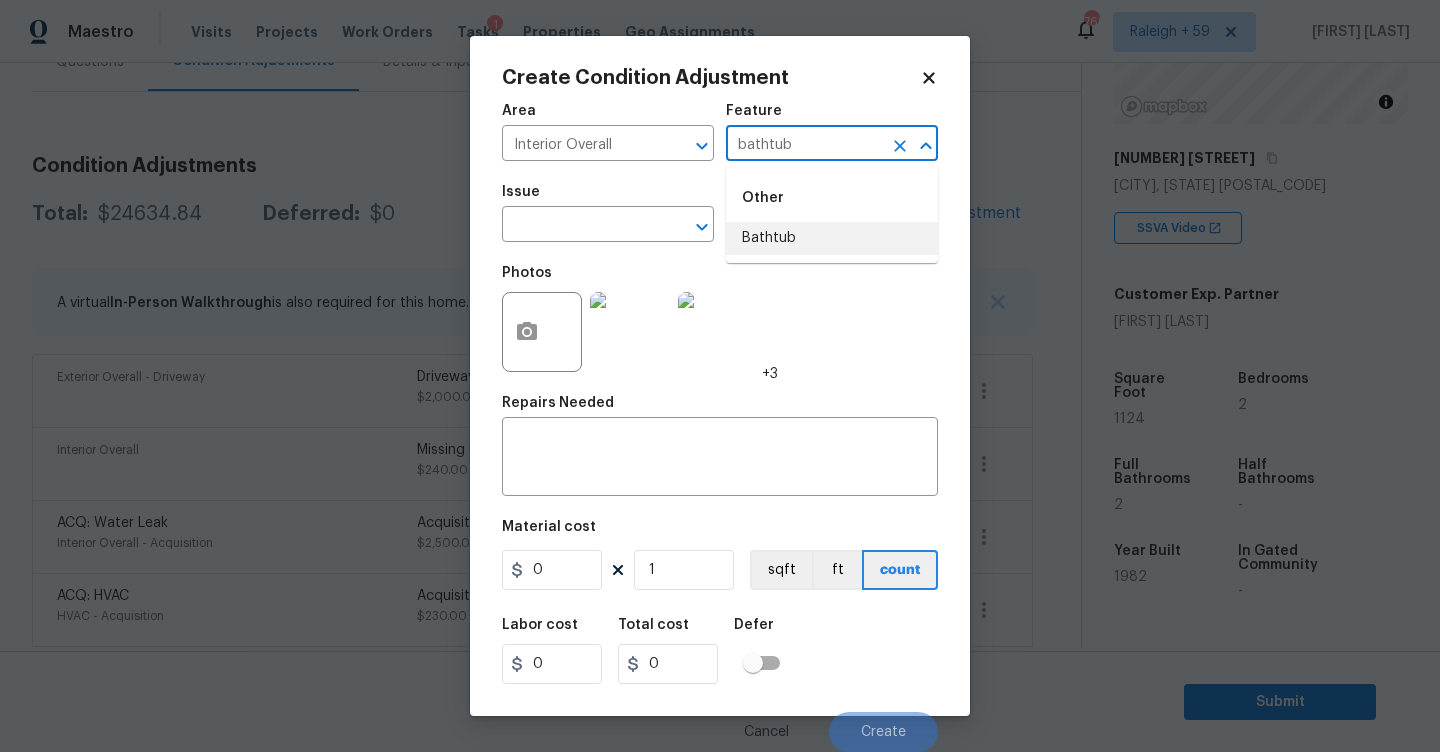 click on "Bathtub" at bounding box center [832, 238] 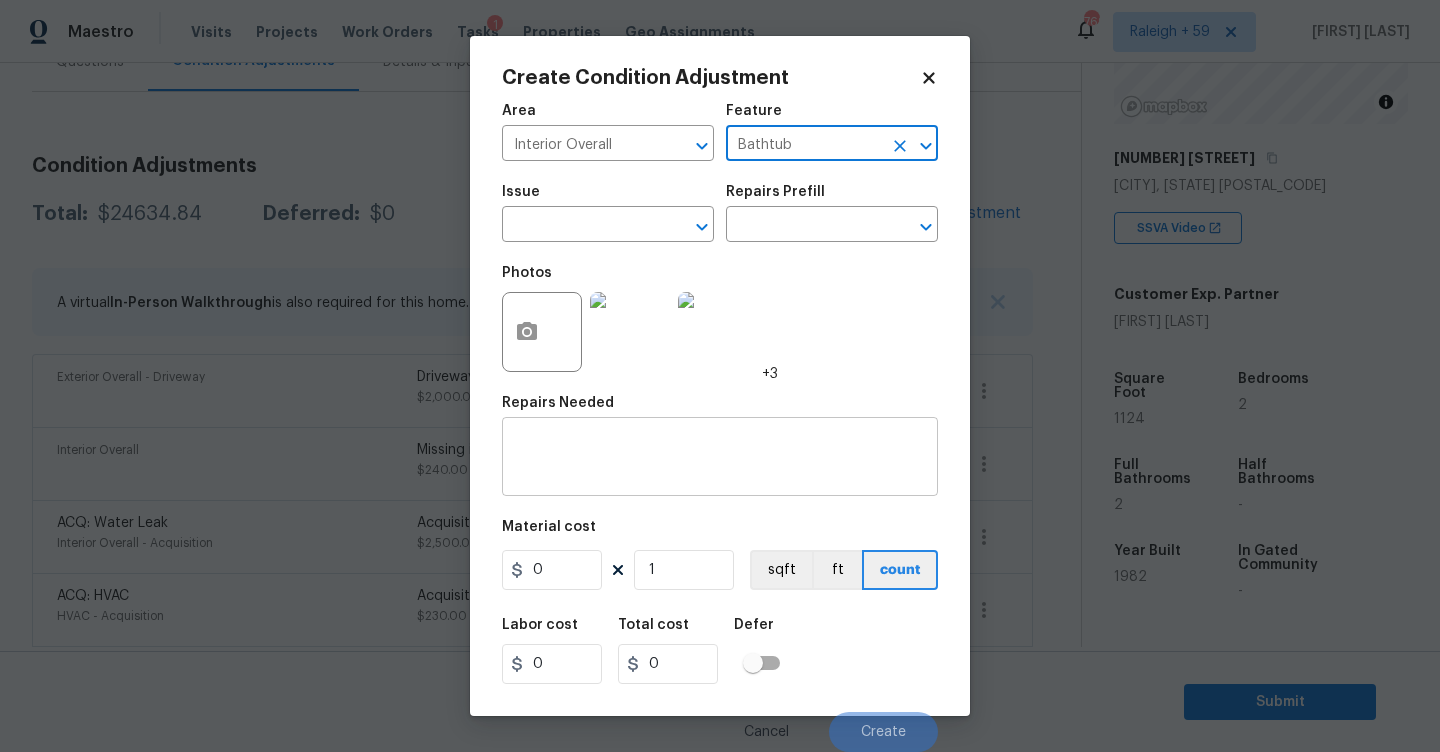 type on "Bathtub" 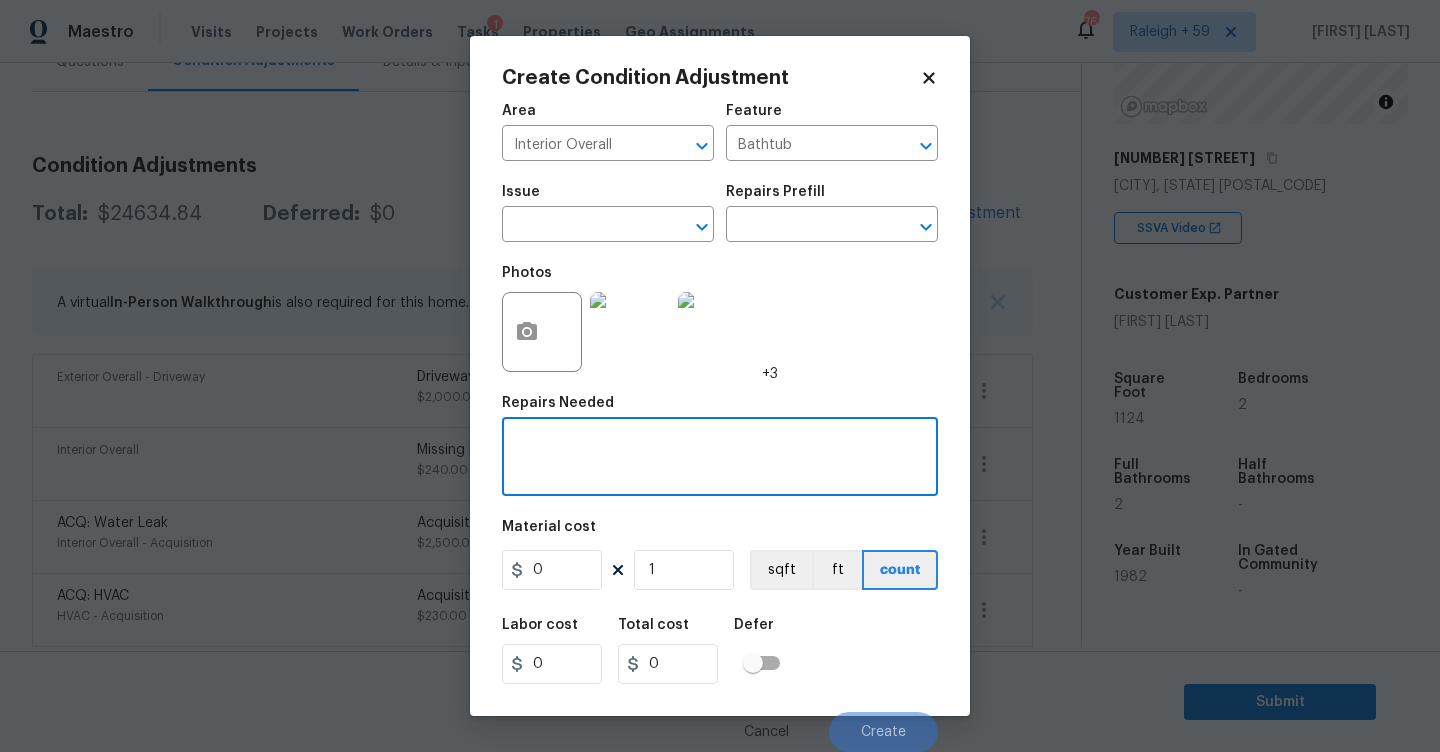 type on "a" 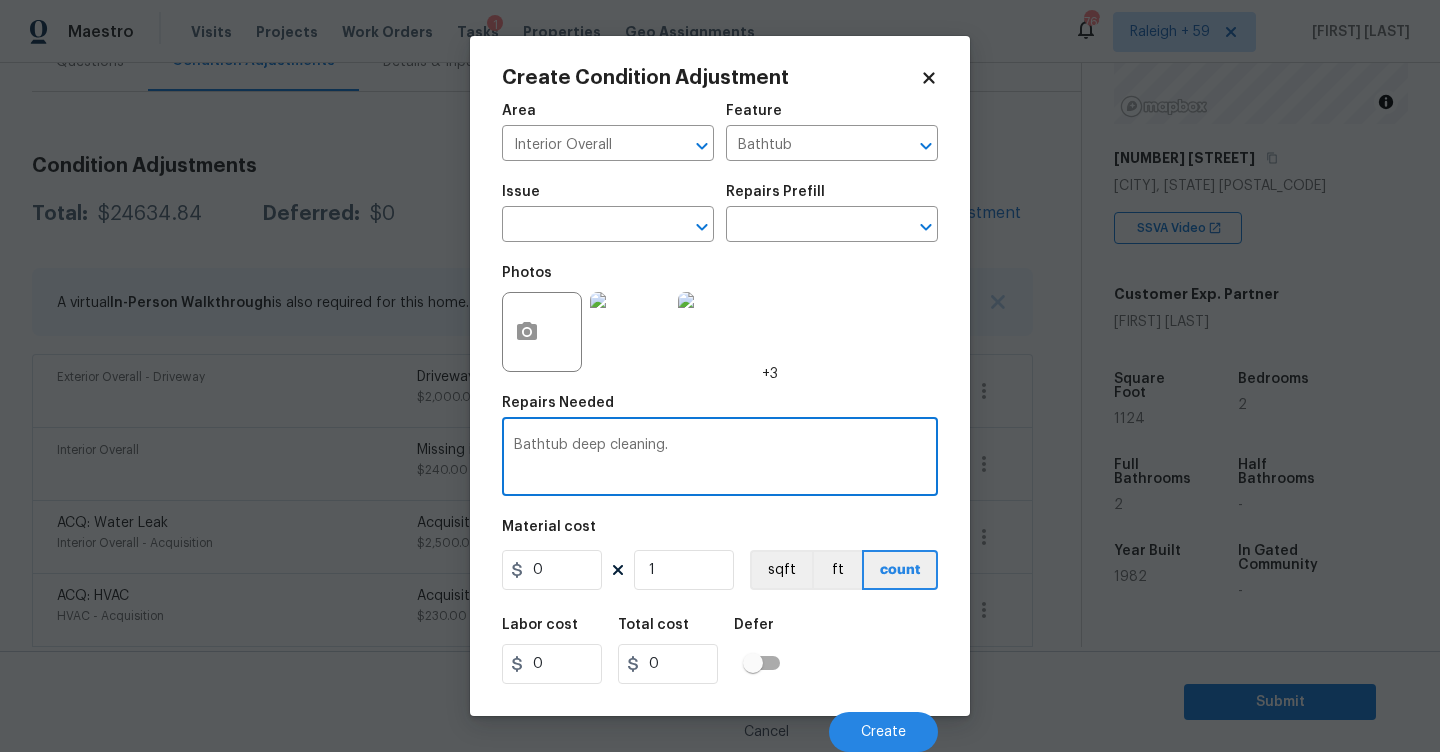 click on "Bathtub deep cleaning." at bounding box center (720, 459) 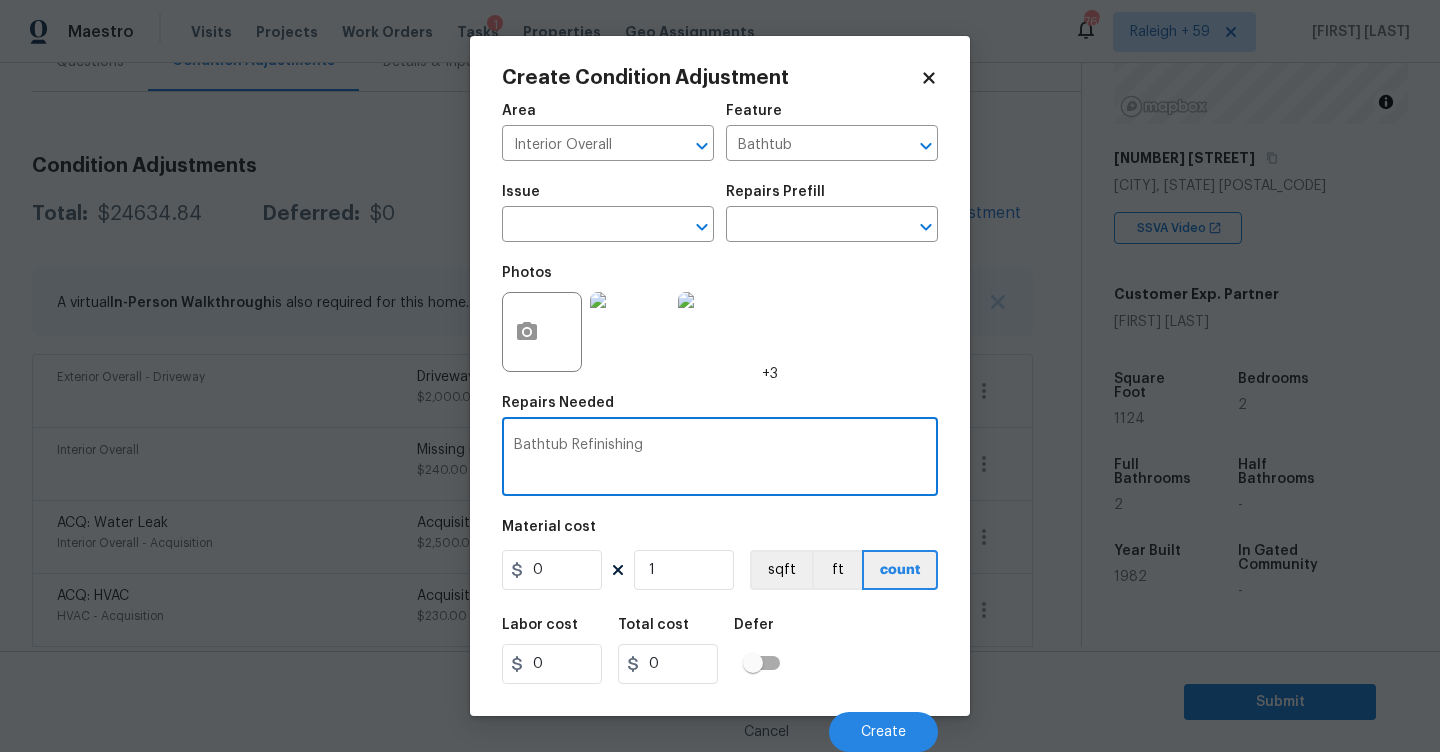 type on "Bathtub Refinishing" 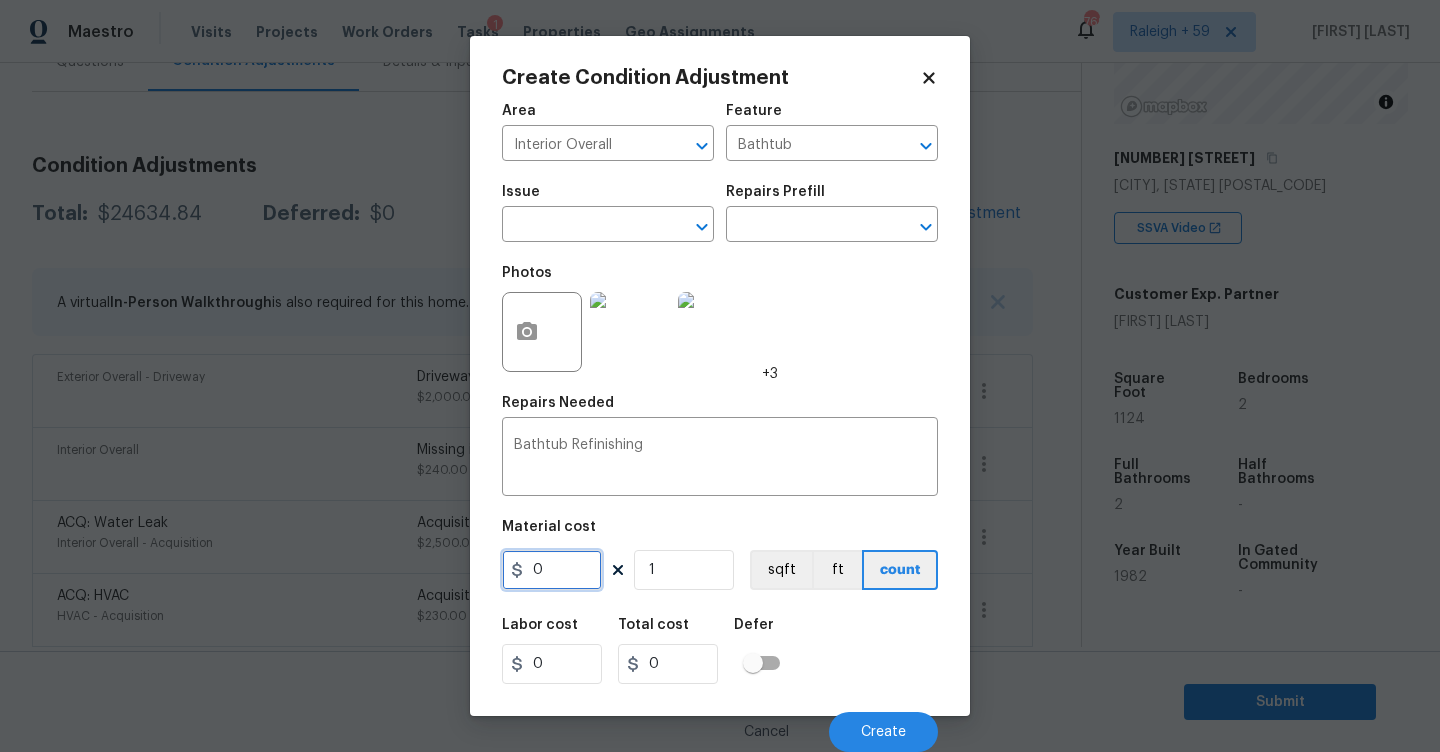 click on "0" at bounding box center (552, 570) 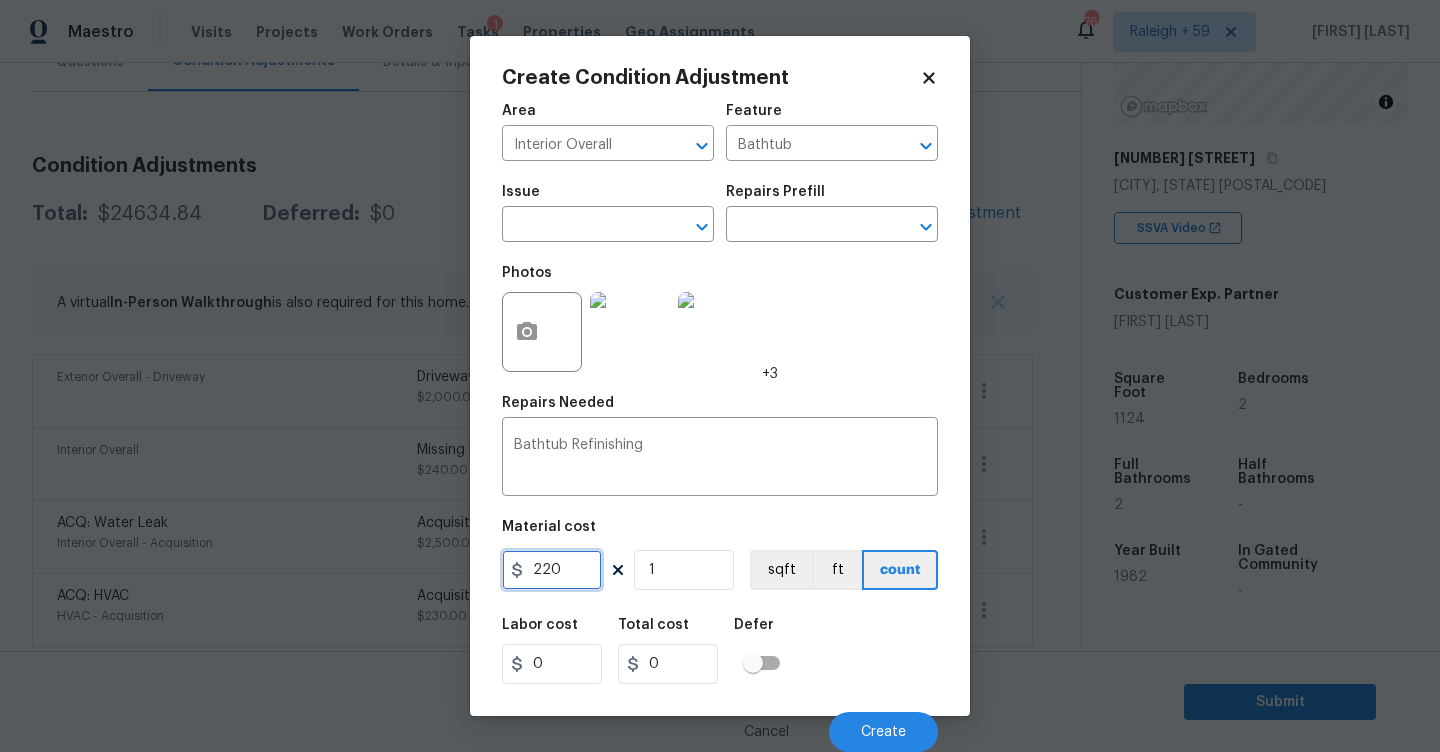 type on "220" 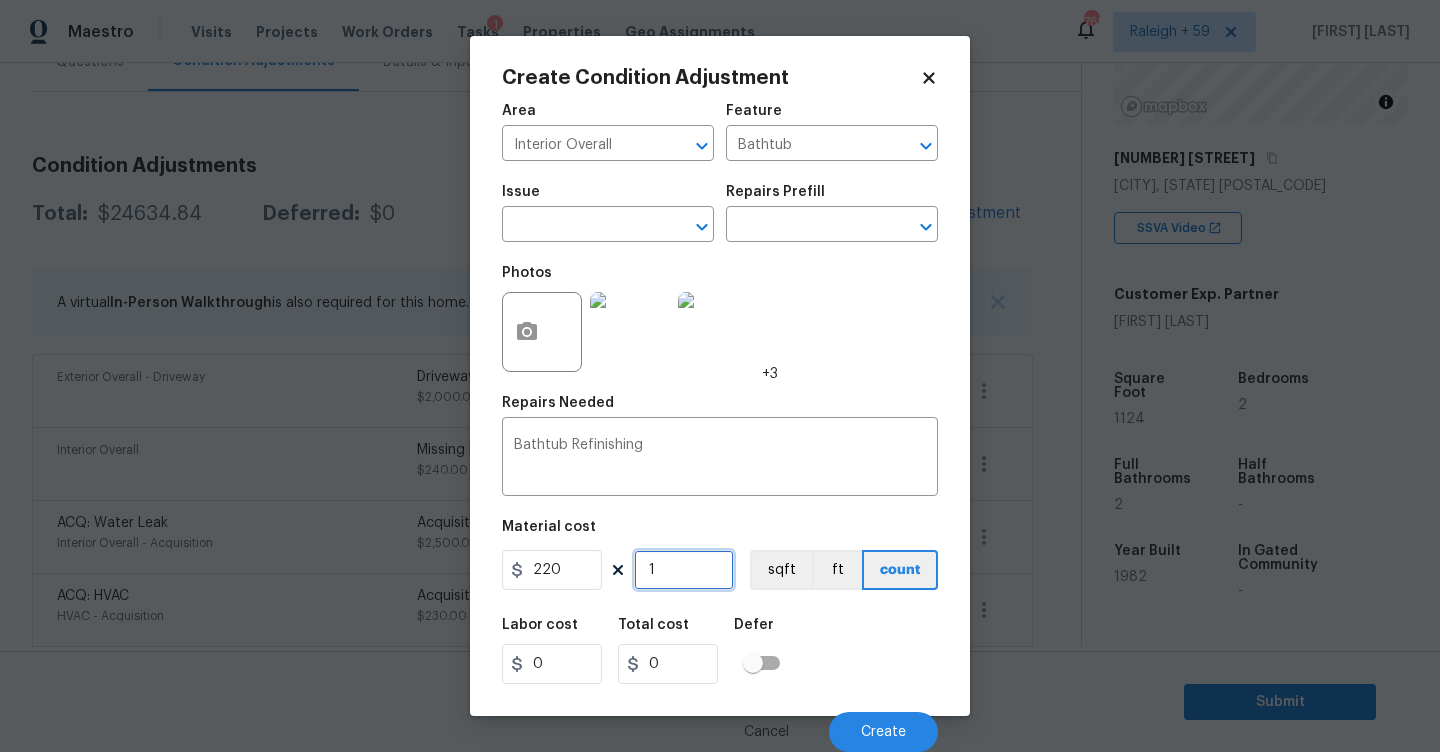 type on "220" 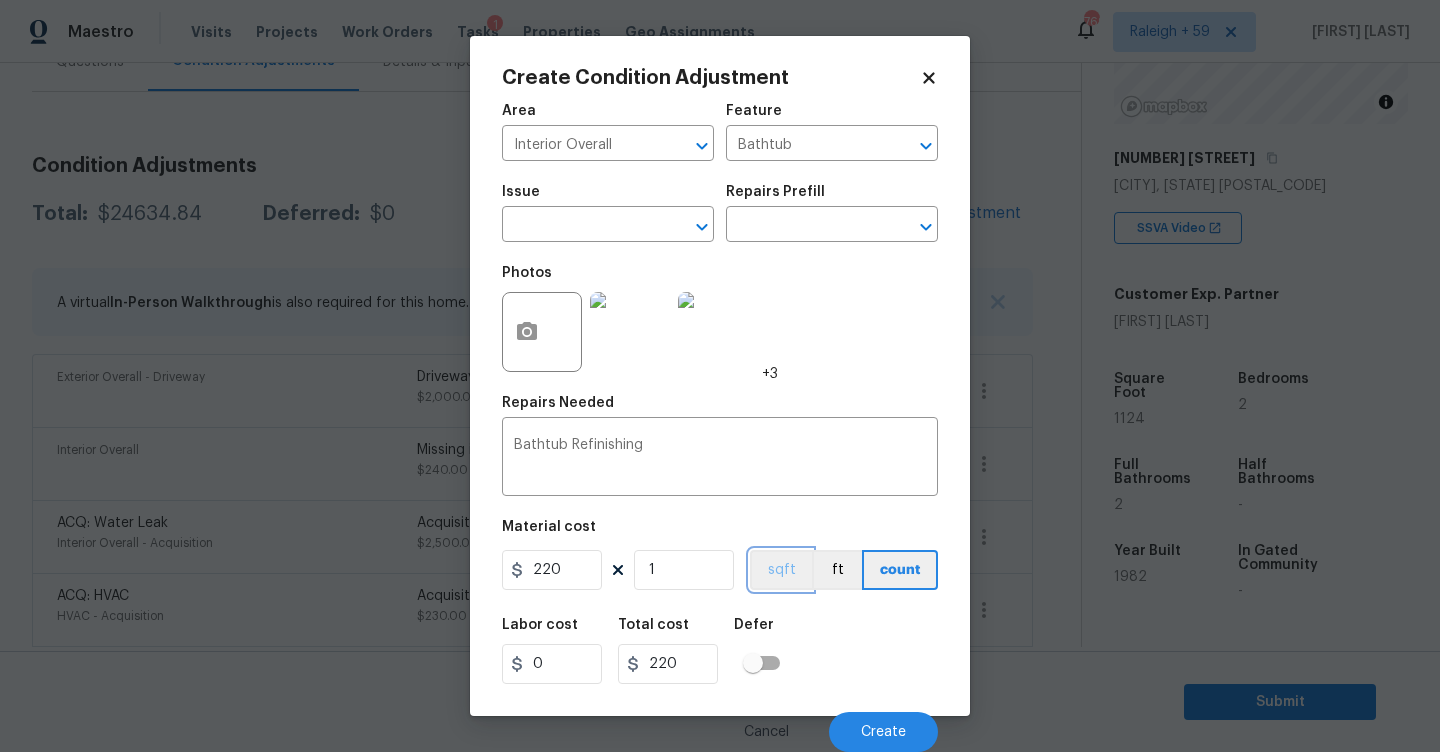 type 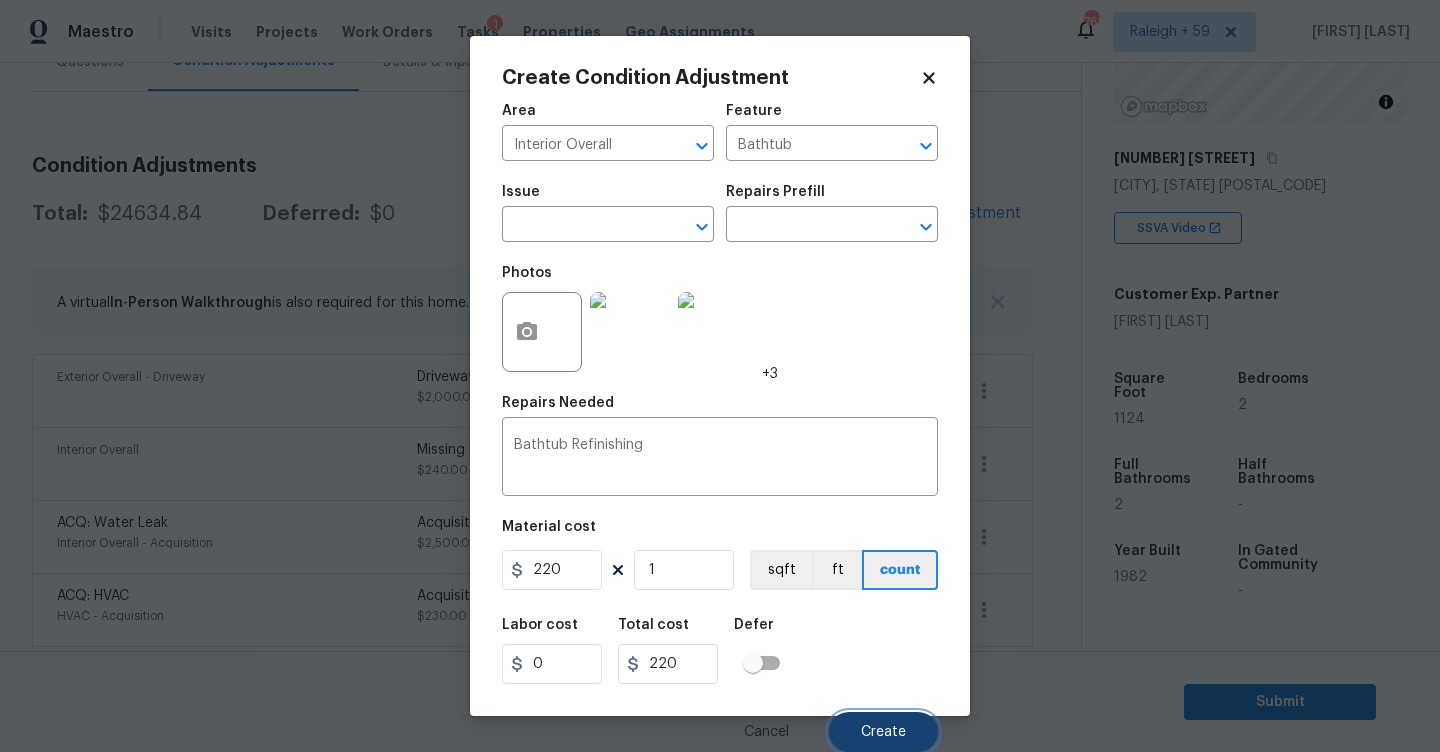 click on "Create" at bounding box center (883, 732) 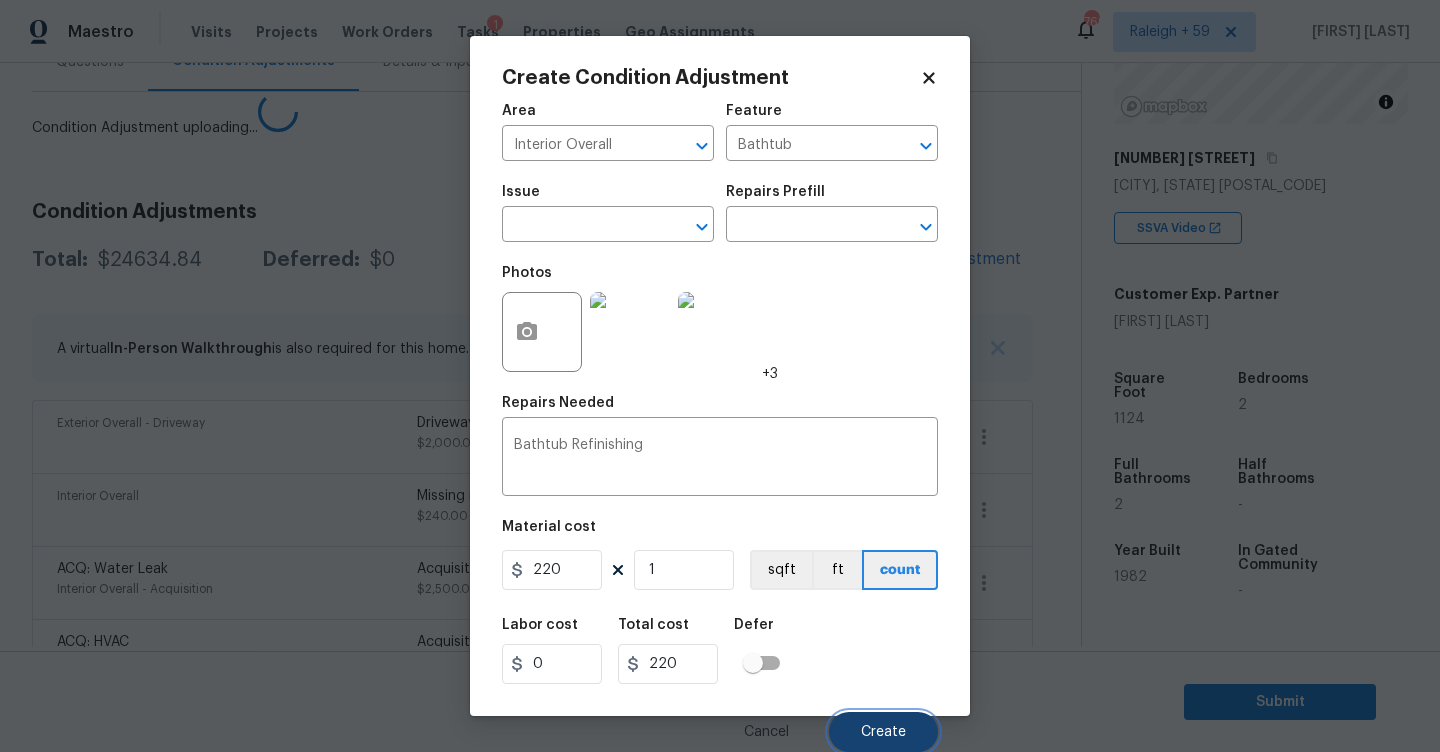 scroll, scrollTop: 0, scrollLeft: 0, axis: both 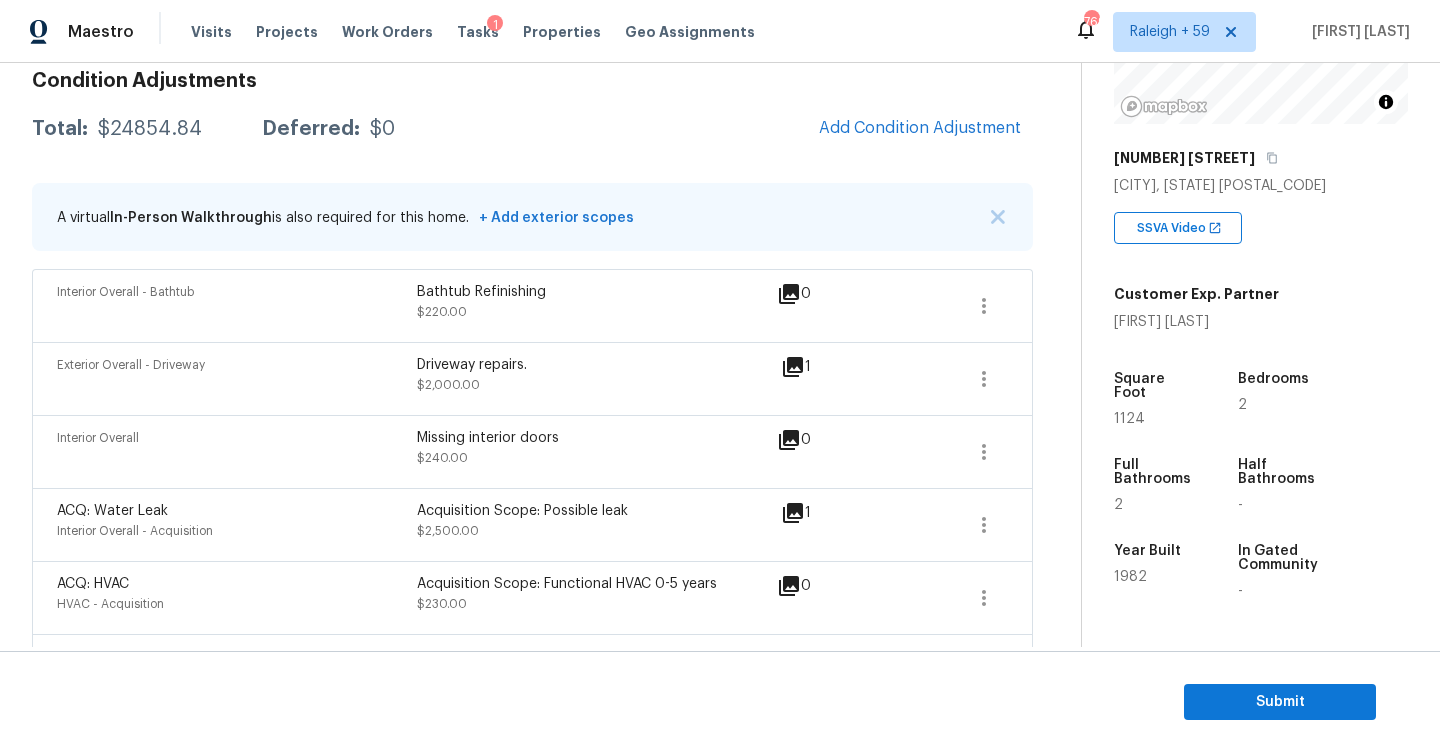 click on "$24854.84" at bounding box center [150, 129] 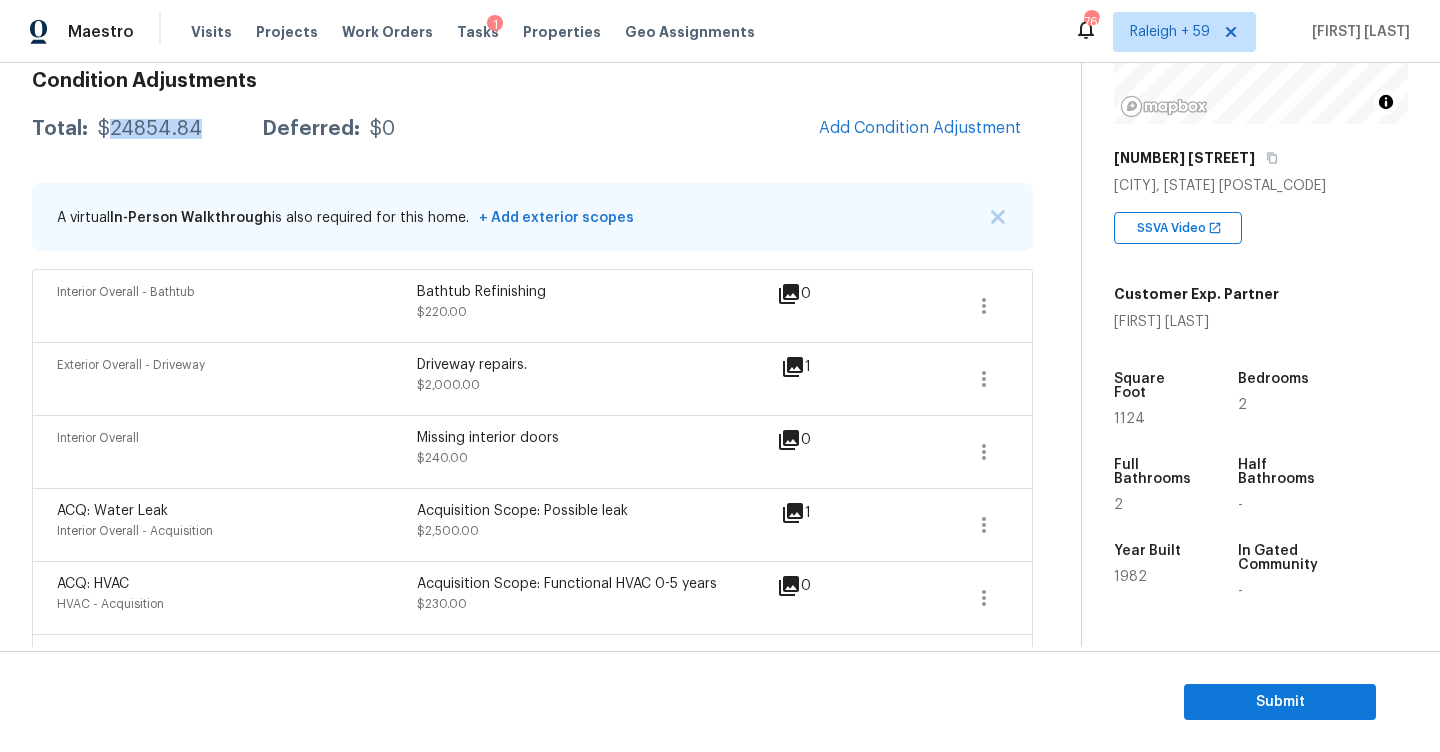 click on "$24854.84" at bounding box center [150, 129] 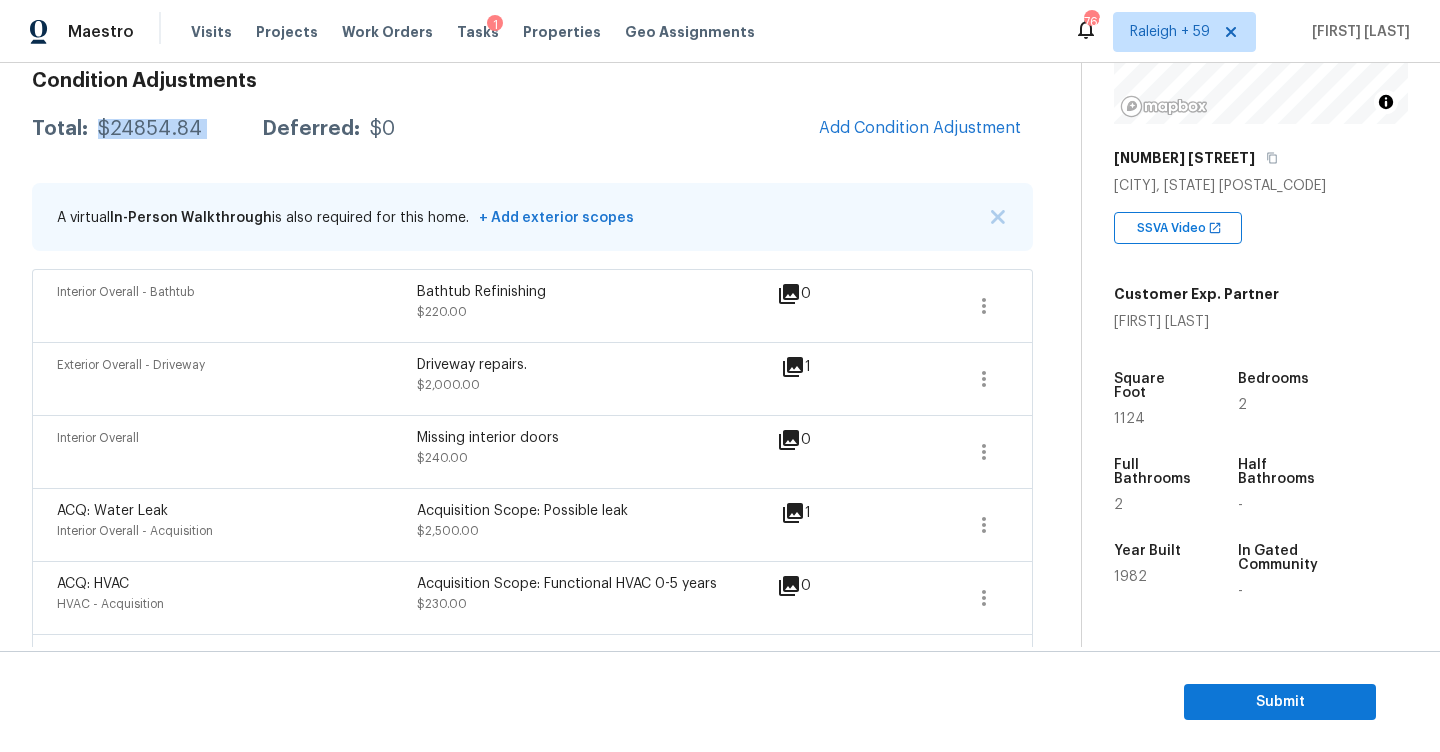 click on "$24854.84" at bounding box center [150, 129] 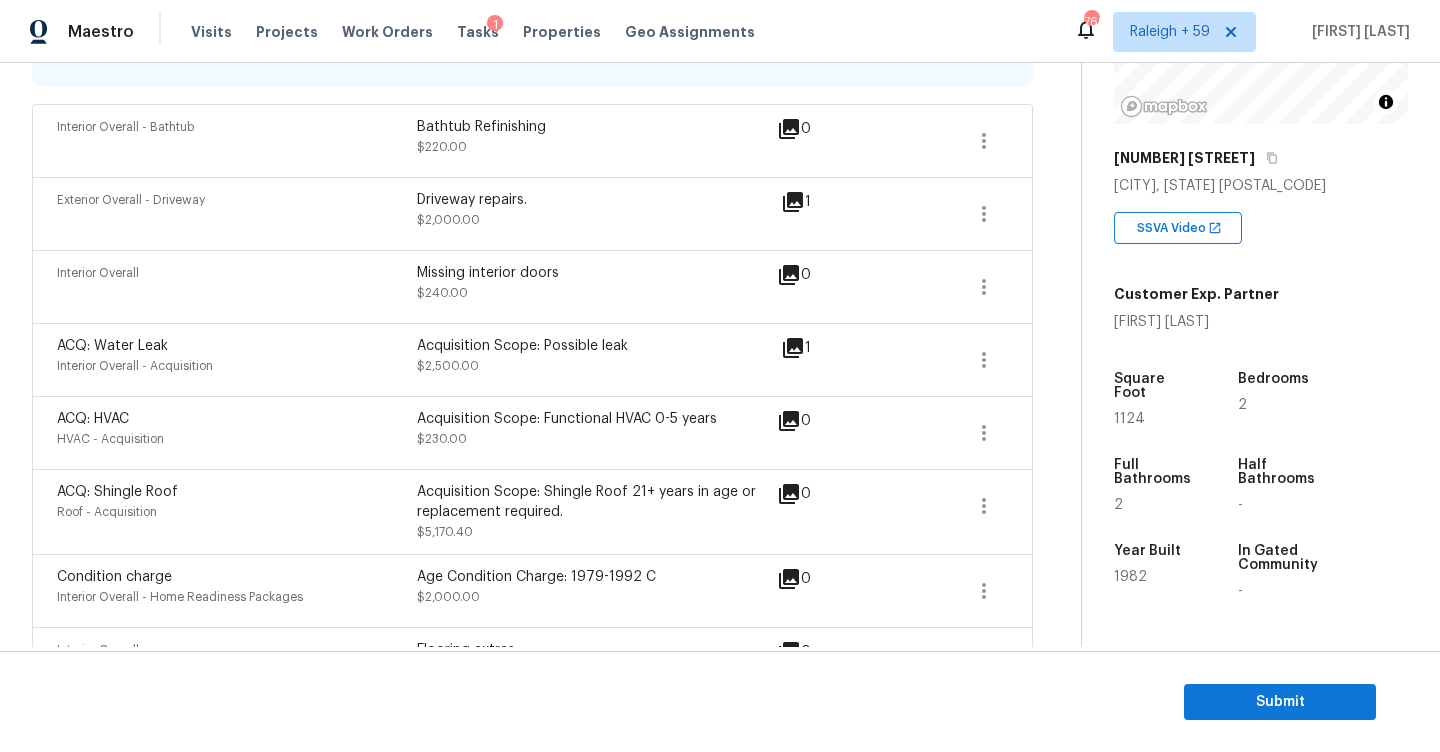 scroll, scrollTop: 155, scrollLeft: 0, axis: vertical 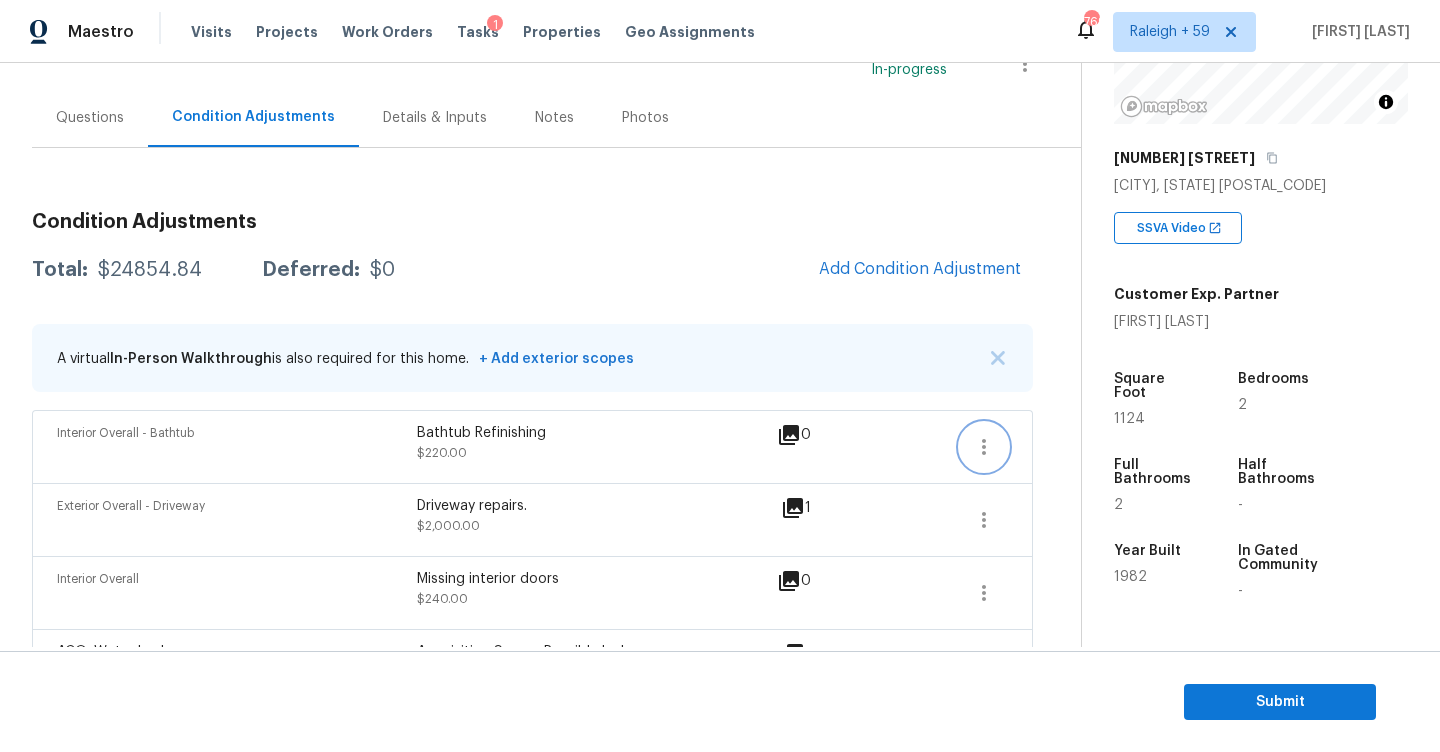 click 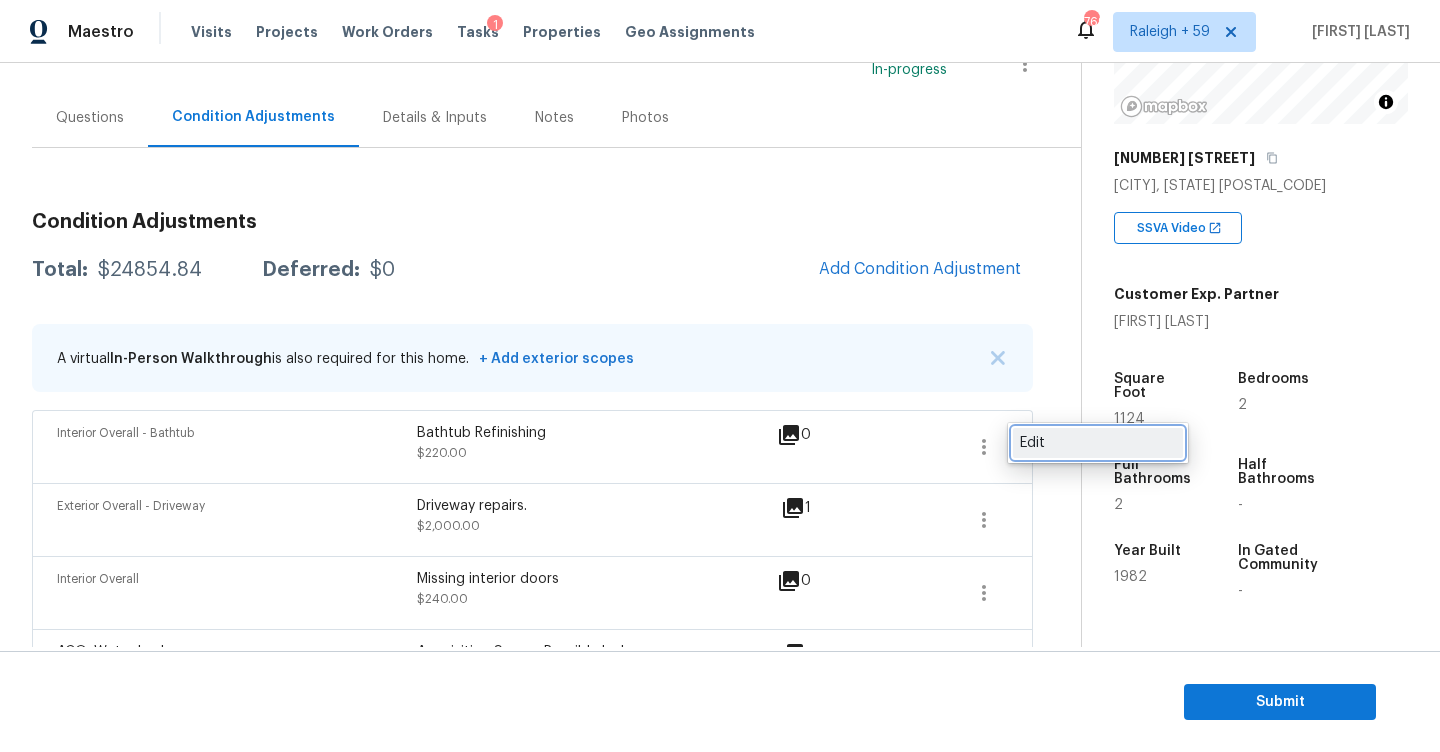 click on "Edit" at bounding box center (1098, 443) 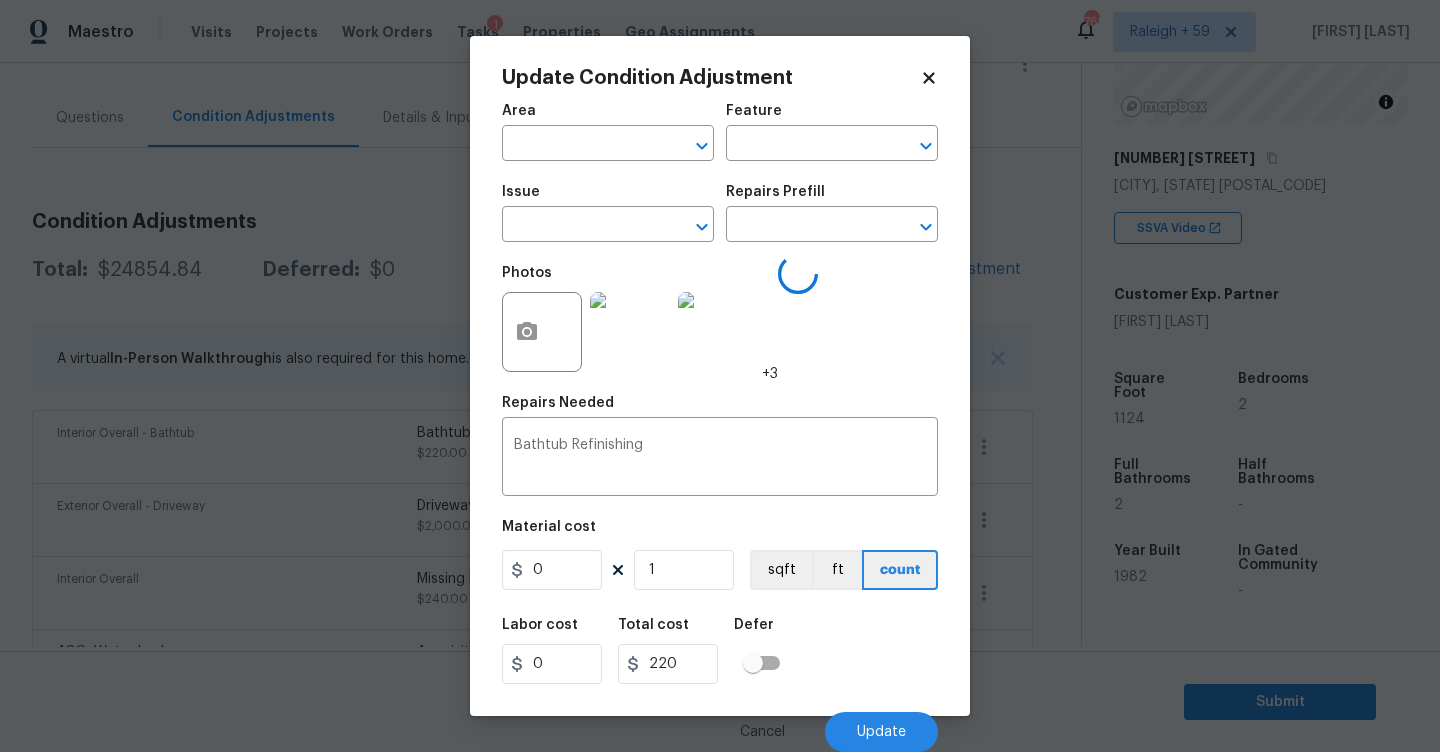 type on "Interior Overall" 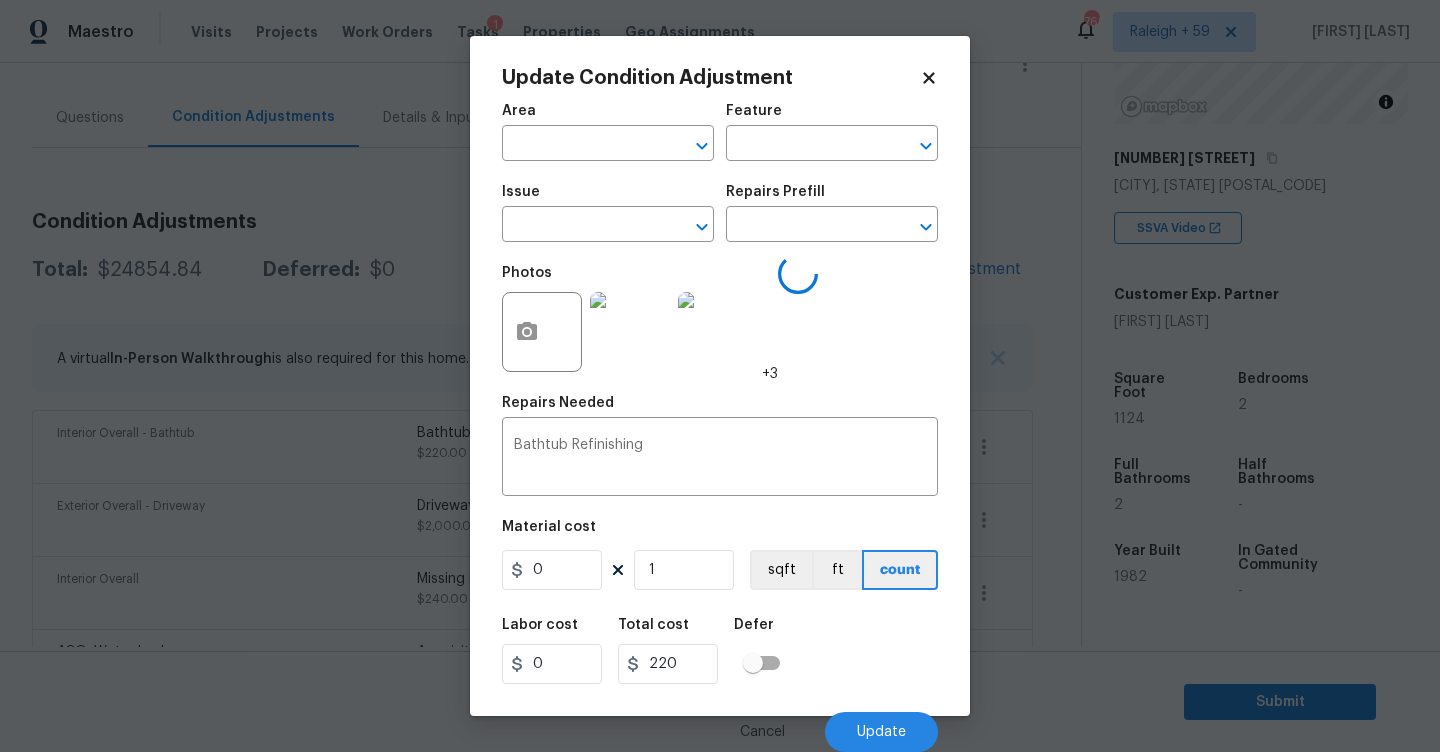 type on "Bathtub" 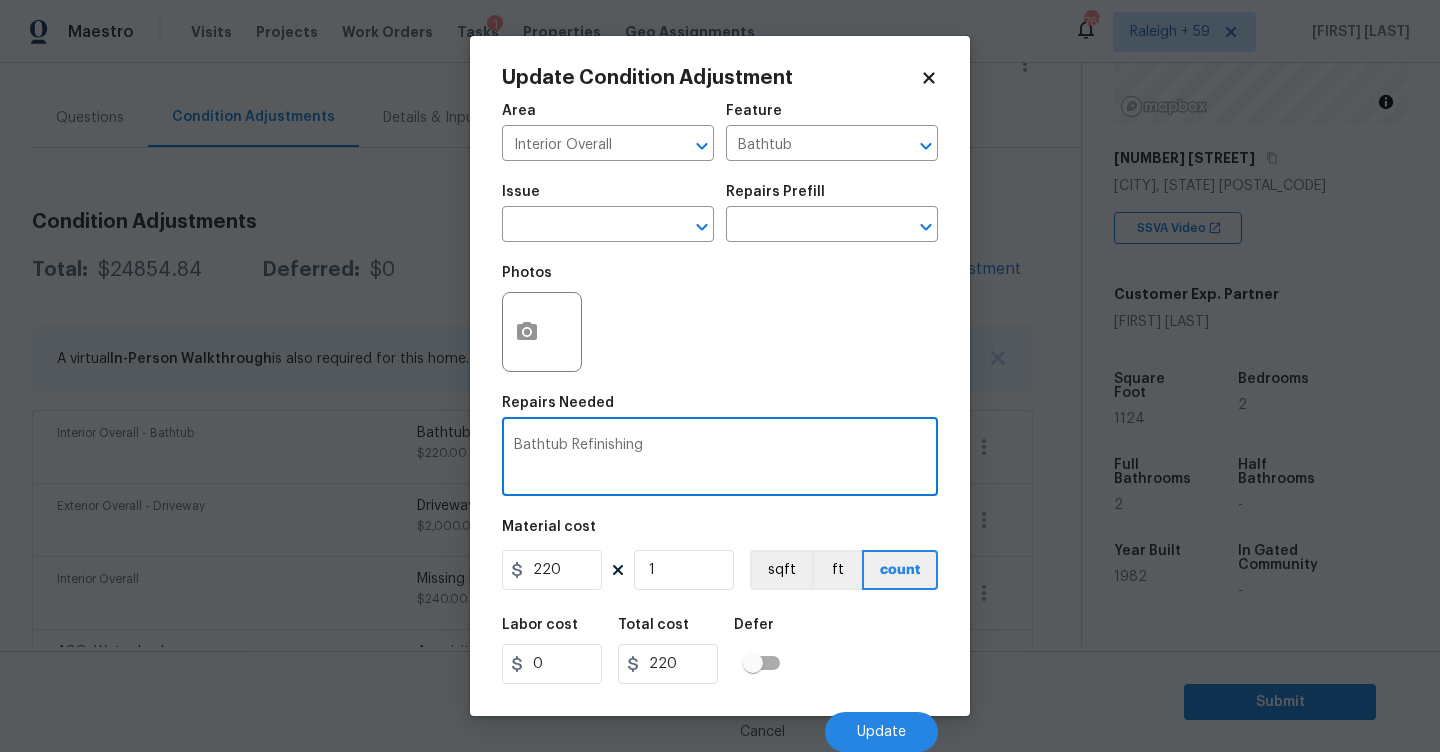 click on "Bathtub Refinishing" at bounding box center (720, 459) 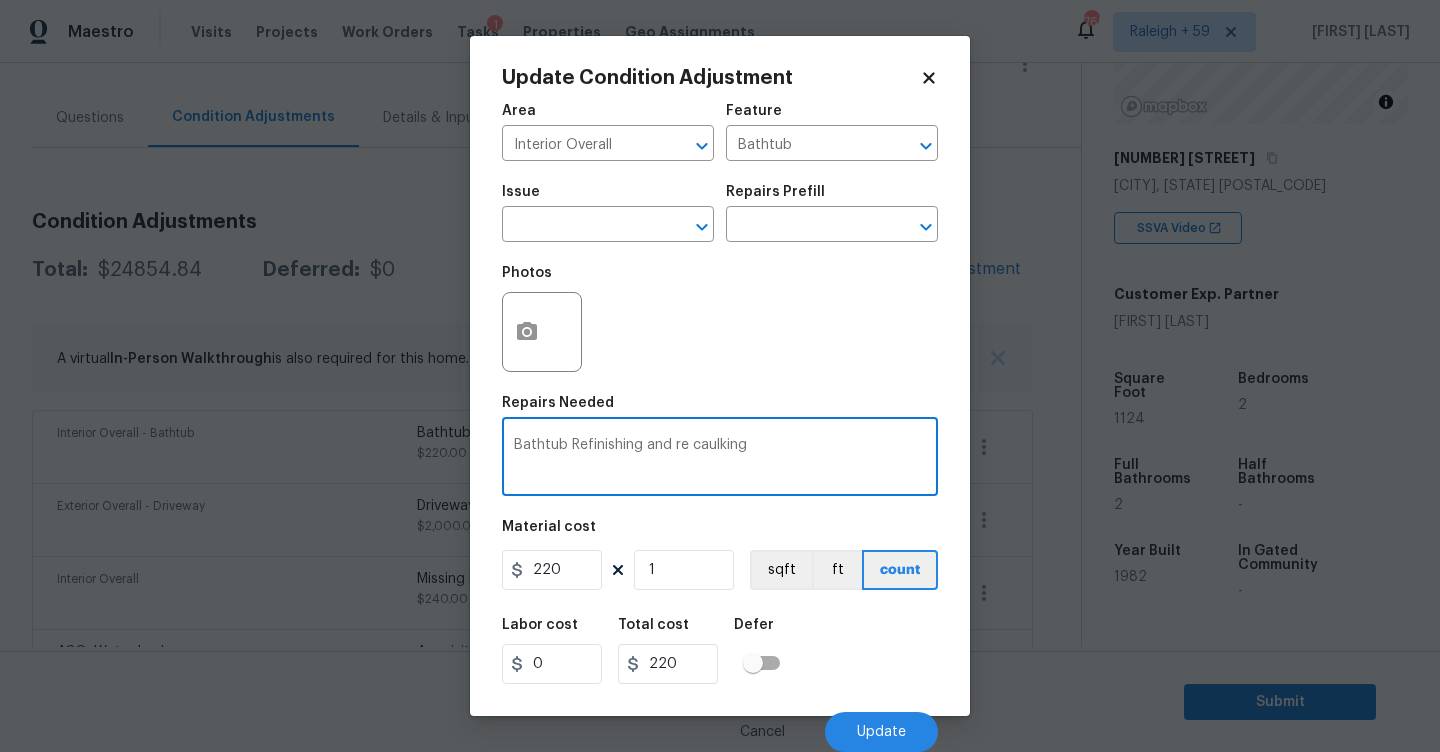 type on "Bathtub Refinishing and re caulking" 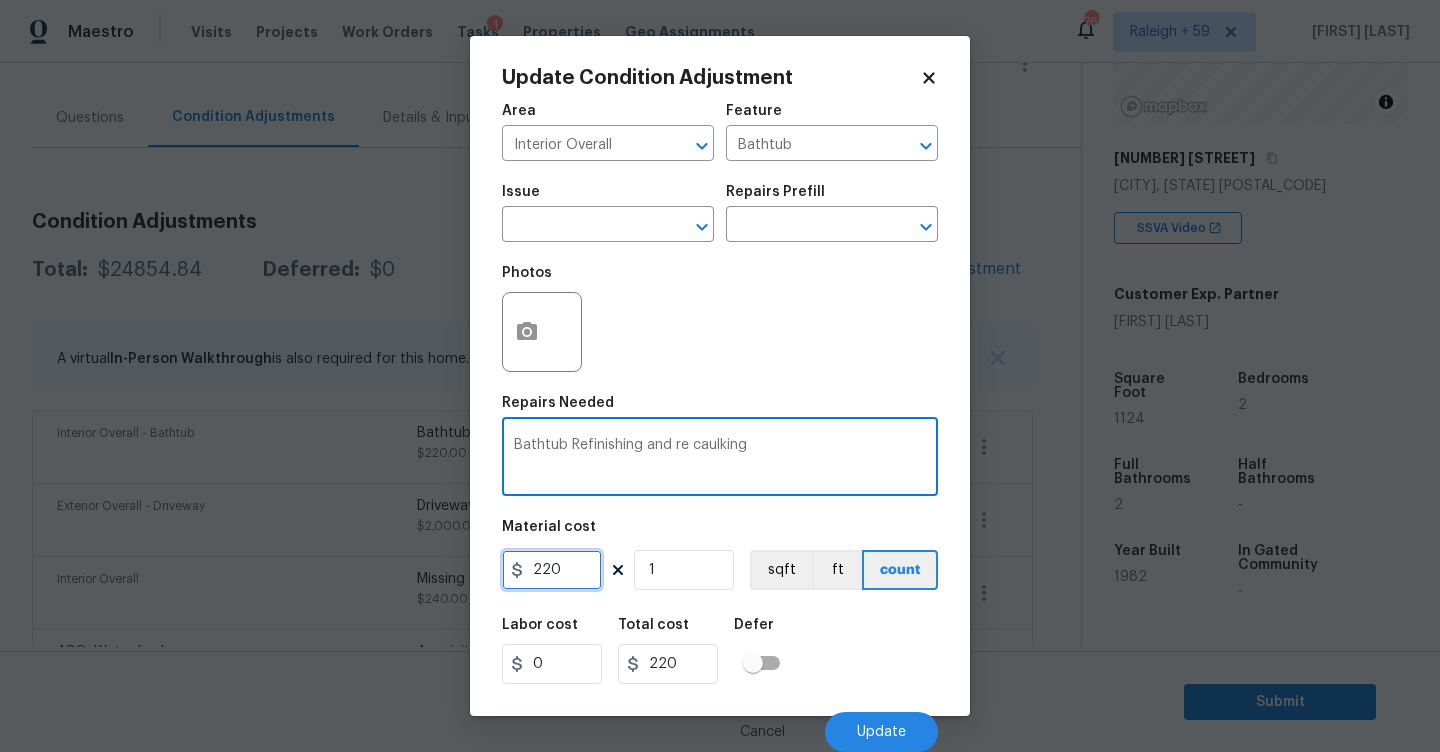 click on "220" at bounding box center (552, 570) 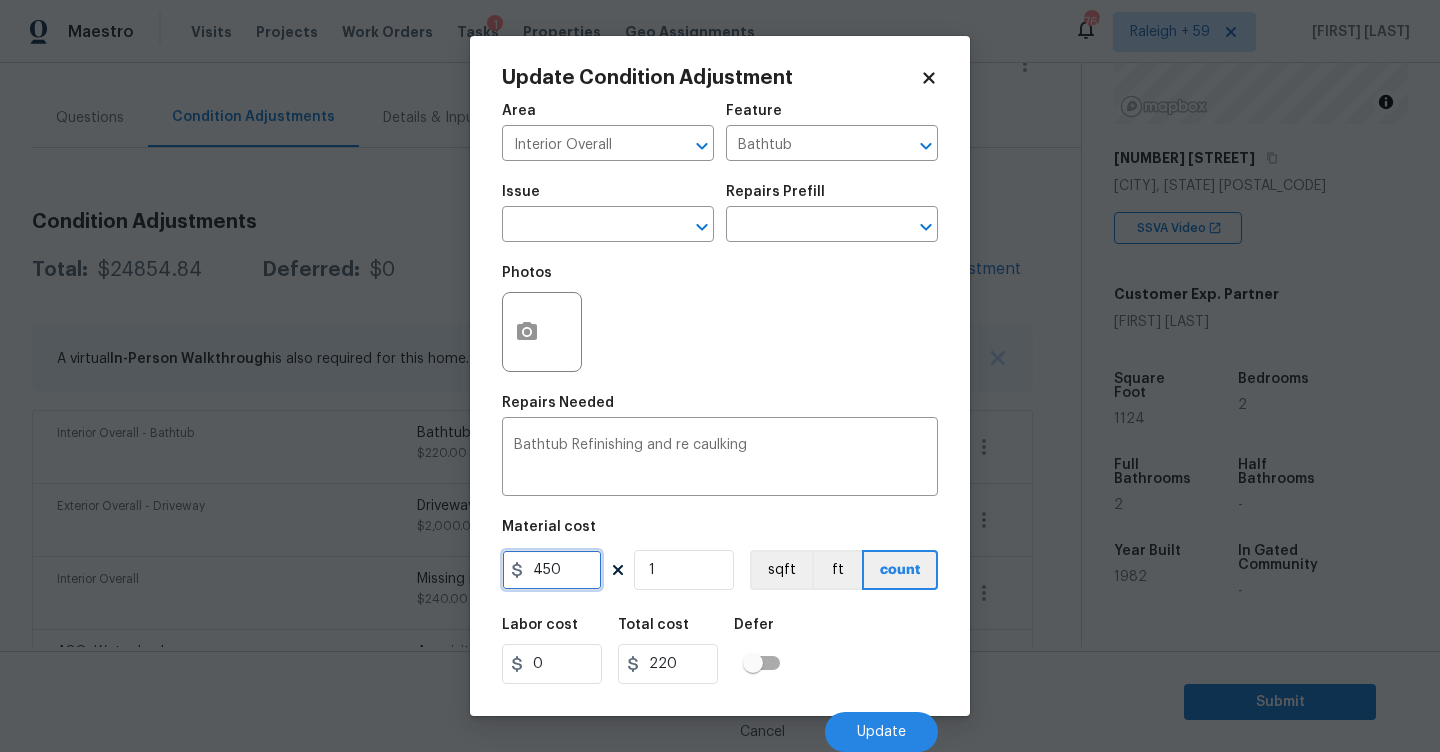 type on "450" 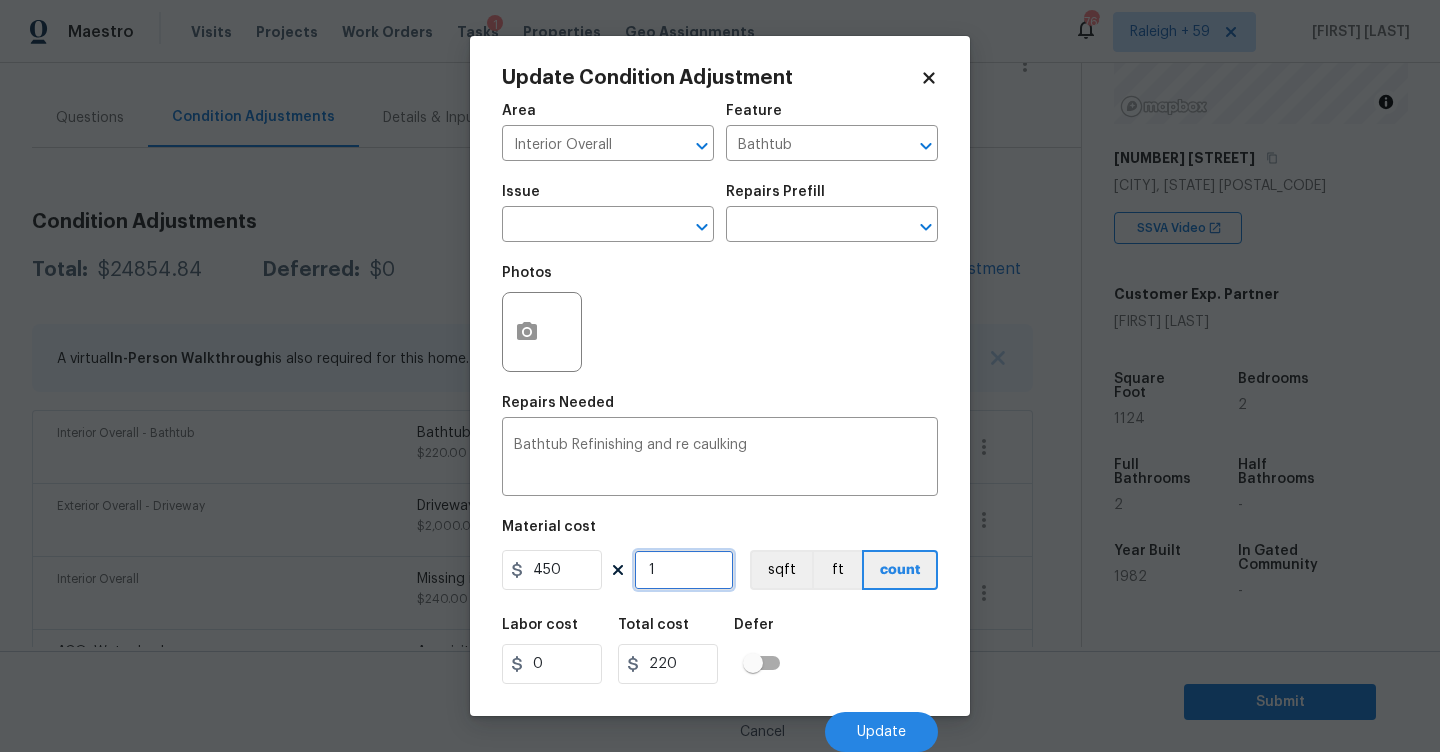 type on "450" 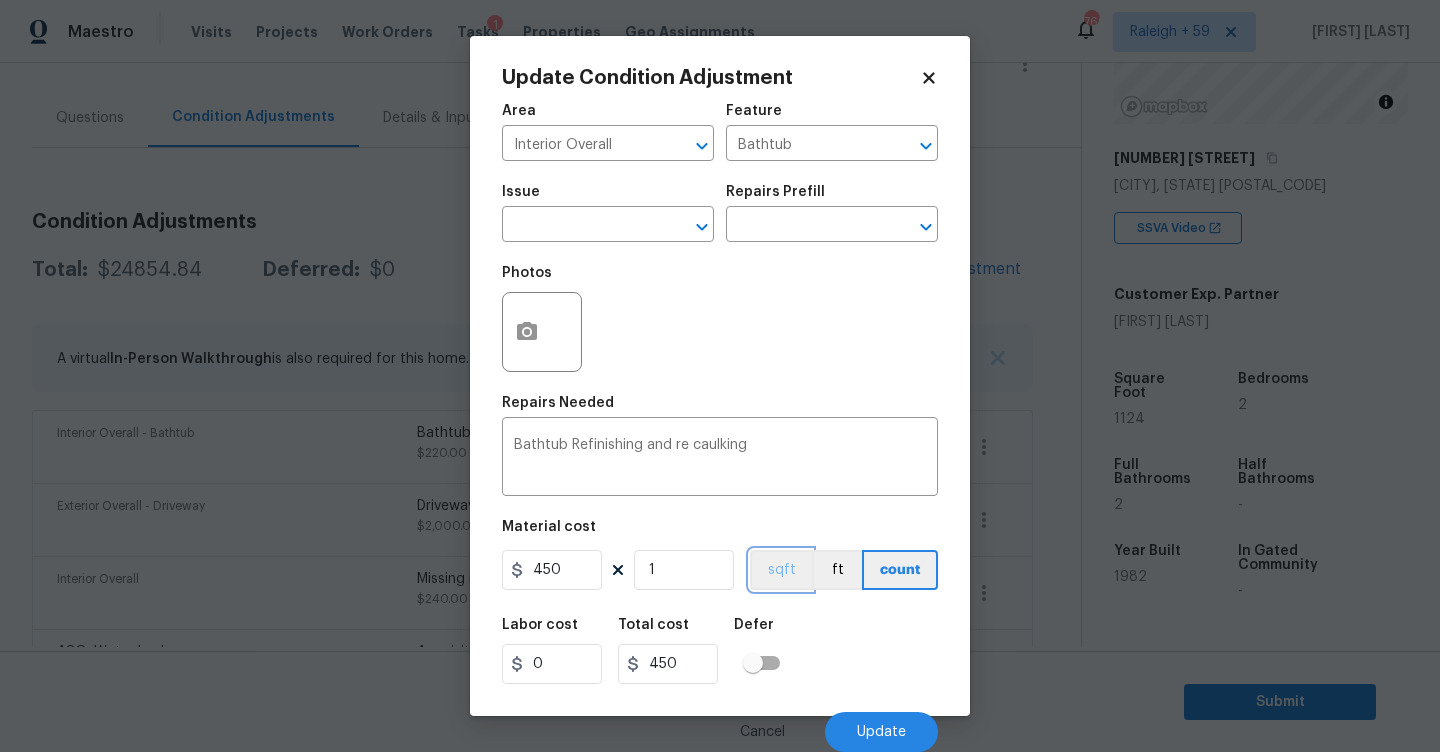 type 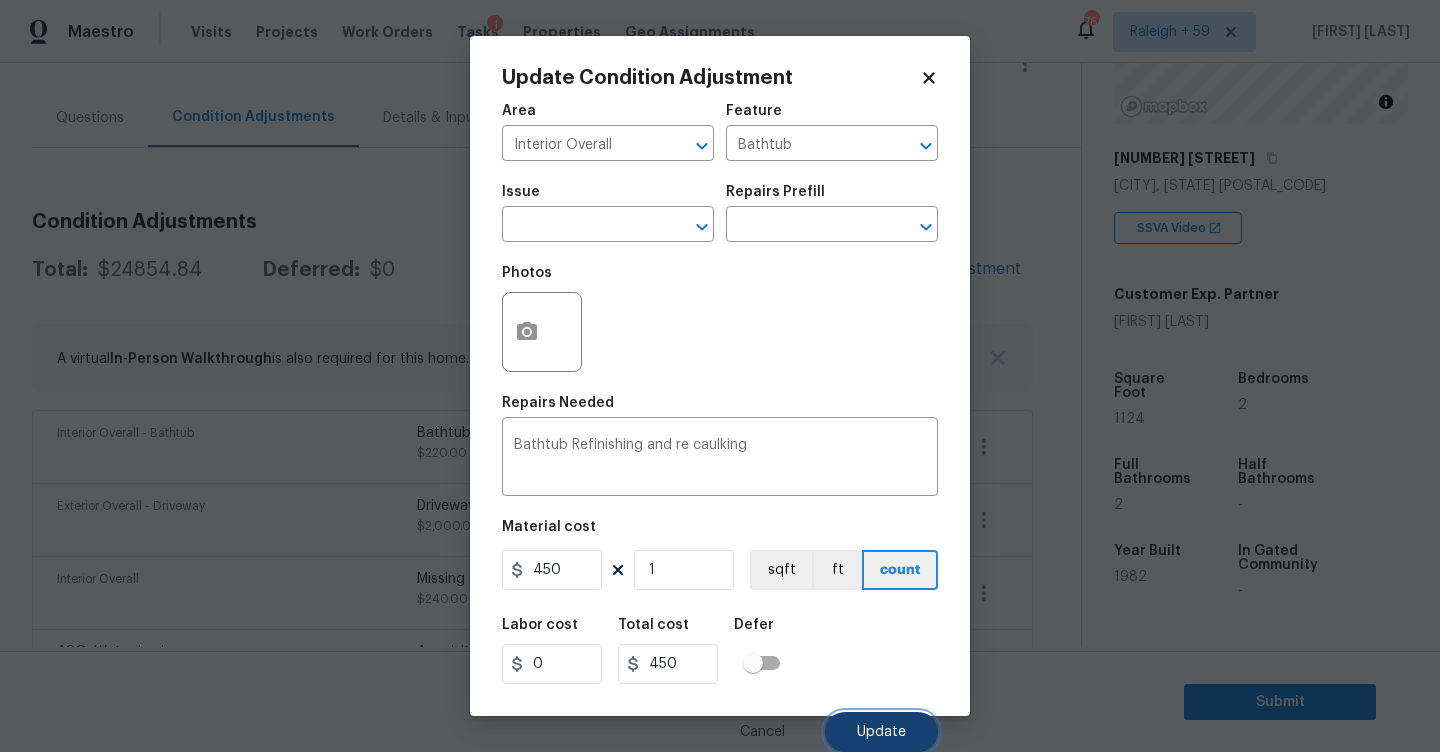 click on "Update" at bounding box center [881, 732] 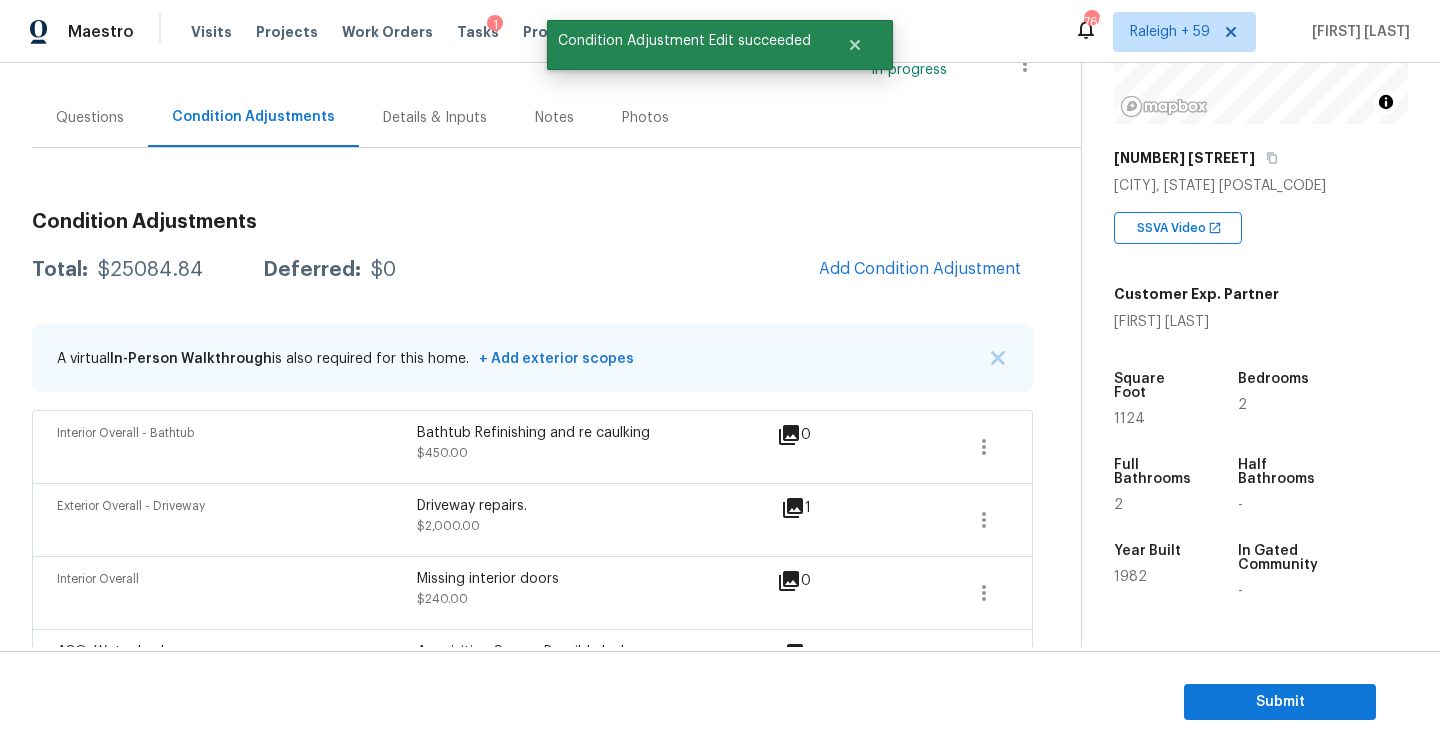 scroll, scrollTop: 0, scrollLeft: 0, axis: both 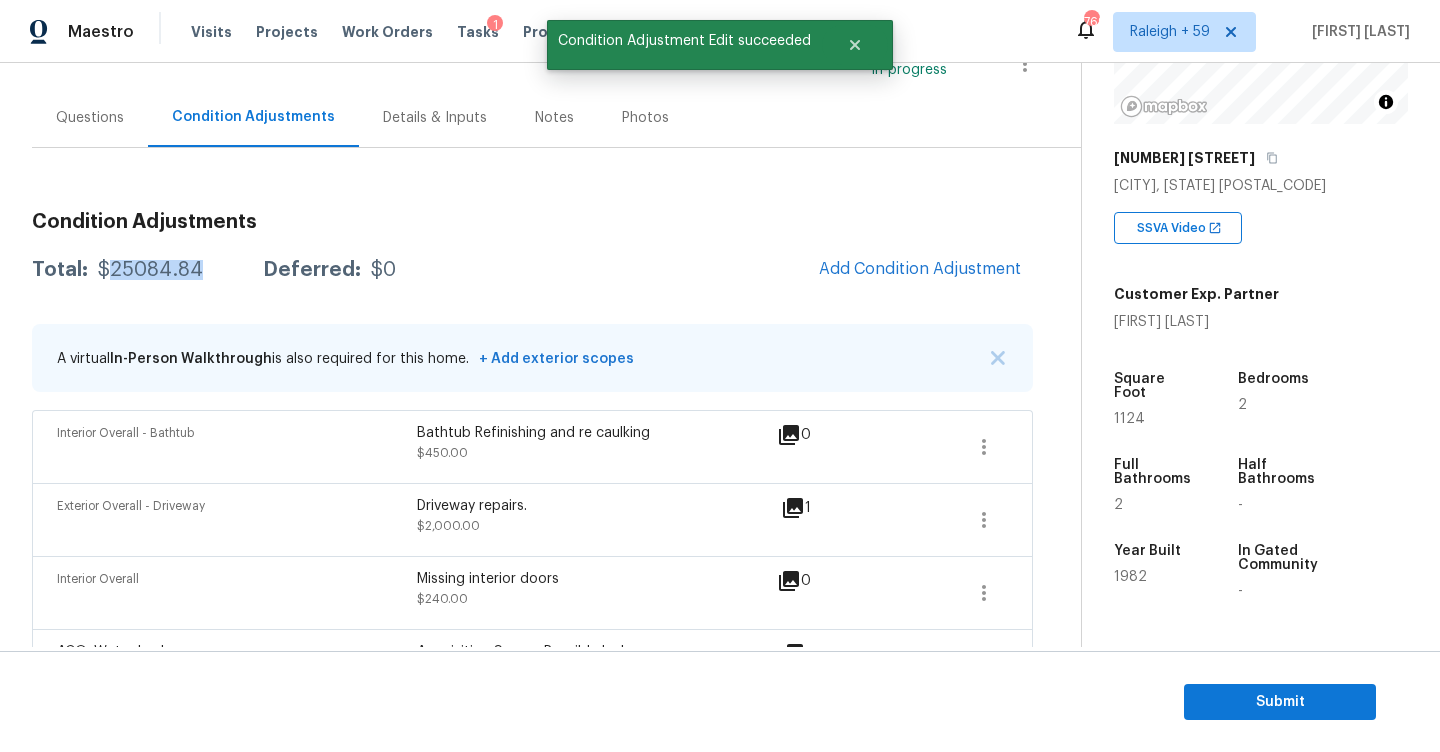 click on "$25084.84" at bounding box center [150, 270] 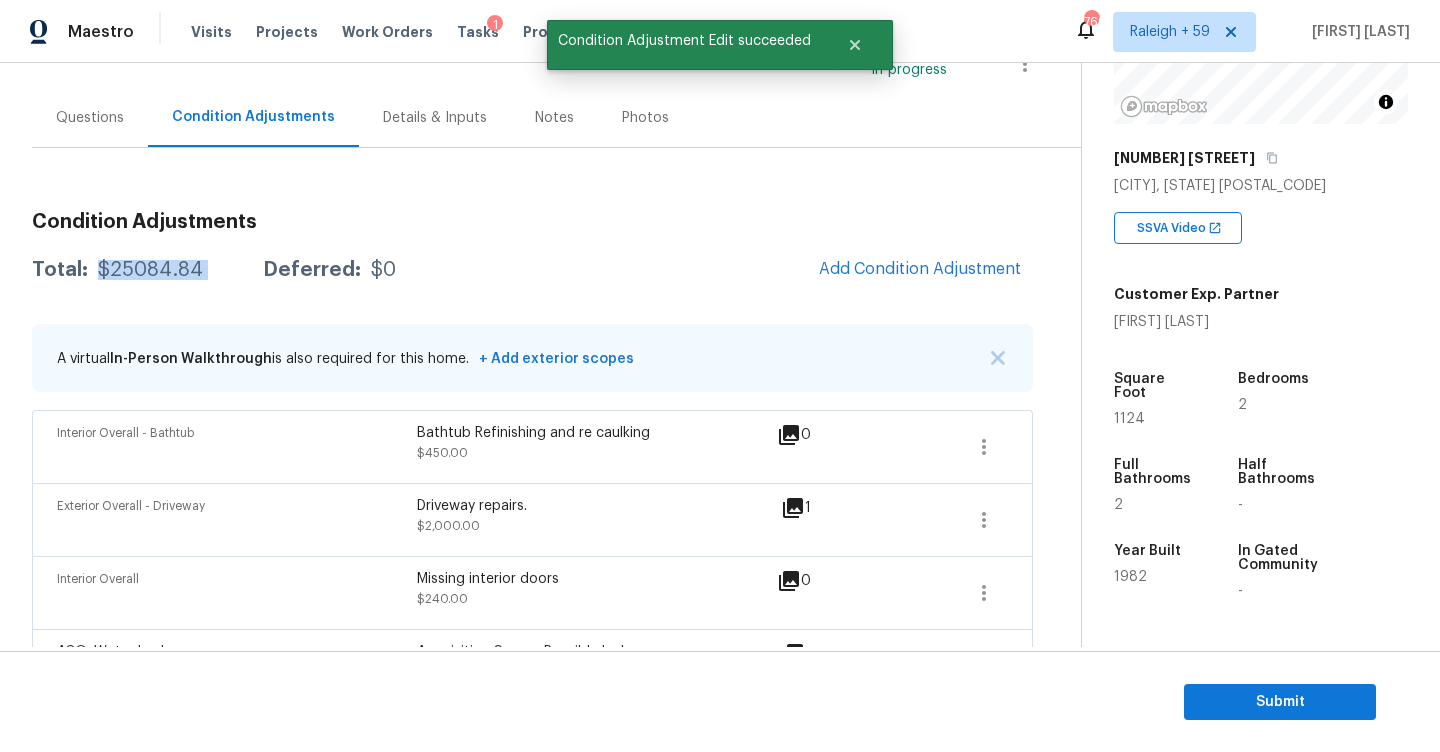 click on "$25084.84" at bounding box center (150, 270) 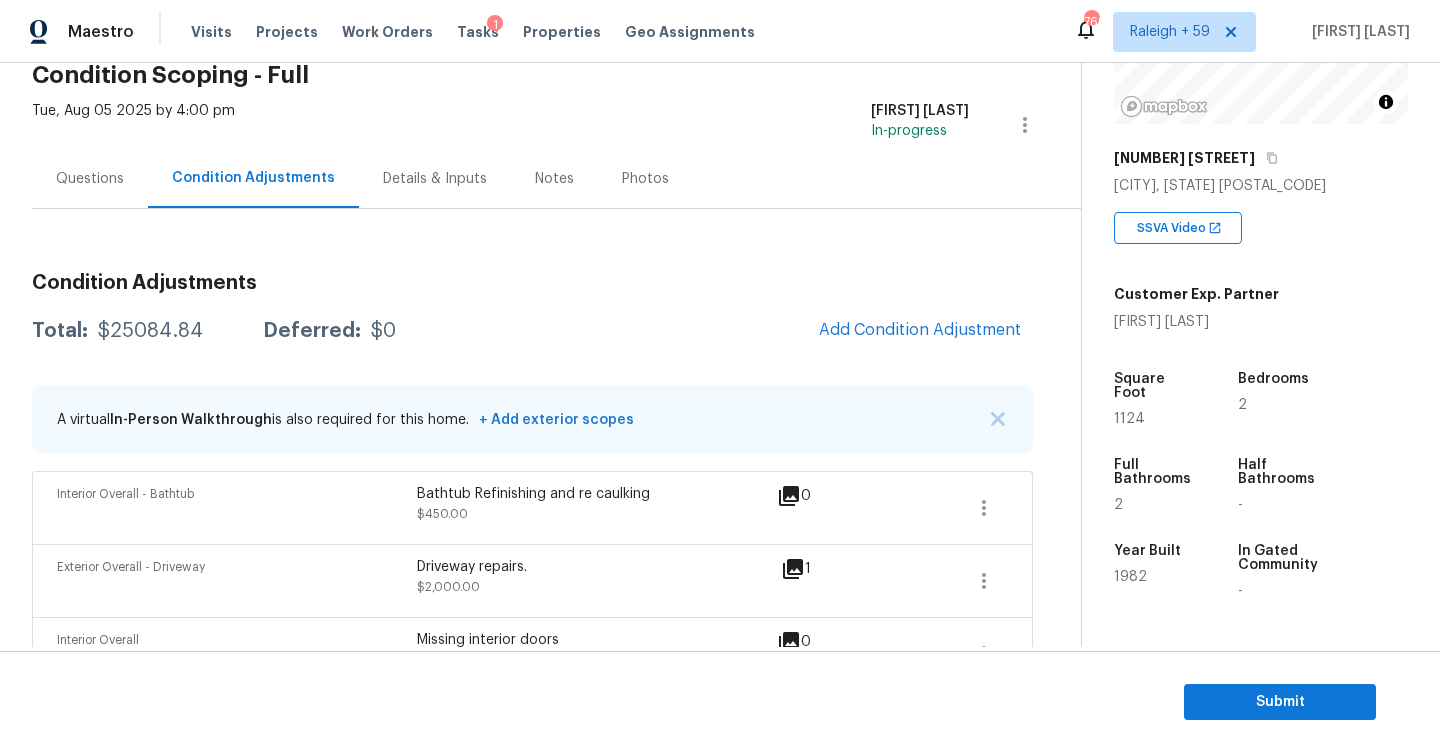 scroll, scrollTop: 35, scrollLeft: 0, axis: vertical 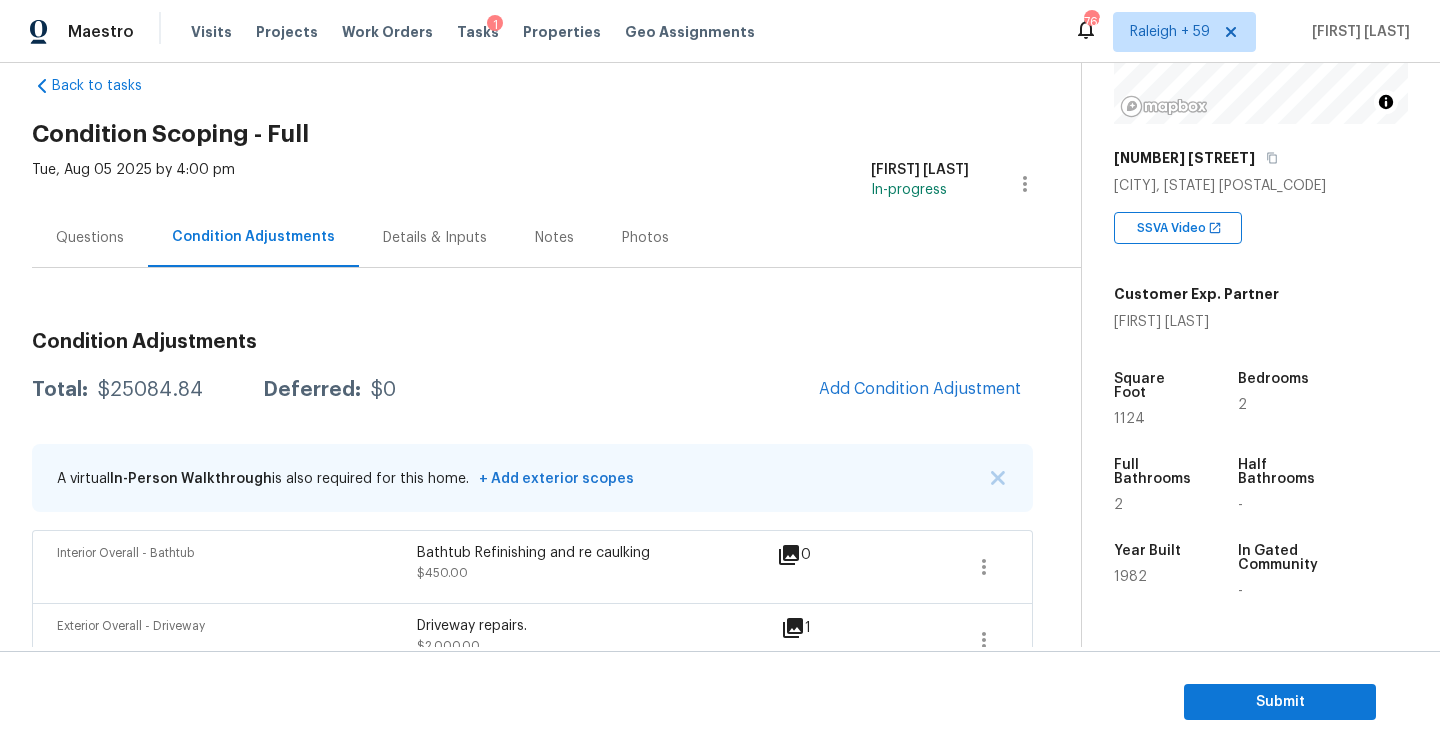 click on "Questions" at bounding box center (90, 238) 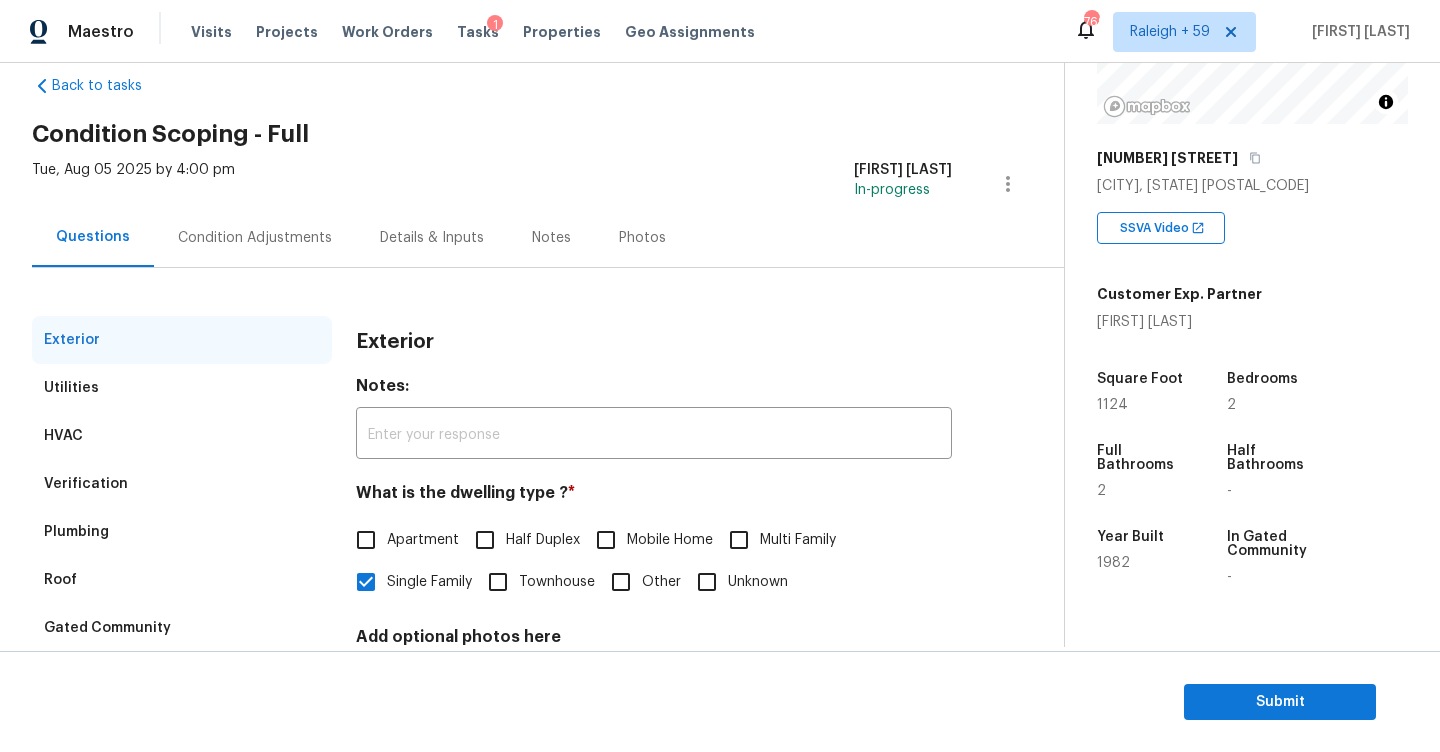 scroll, scrollTop: 211, scrollLeft: 0, axis: vertical 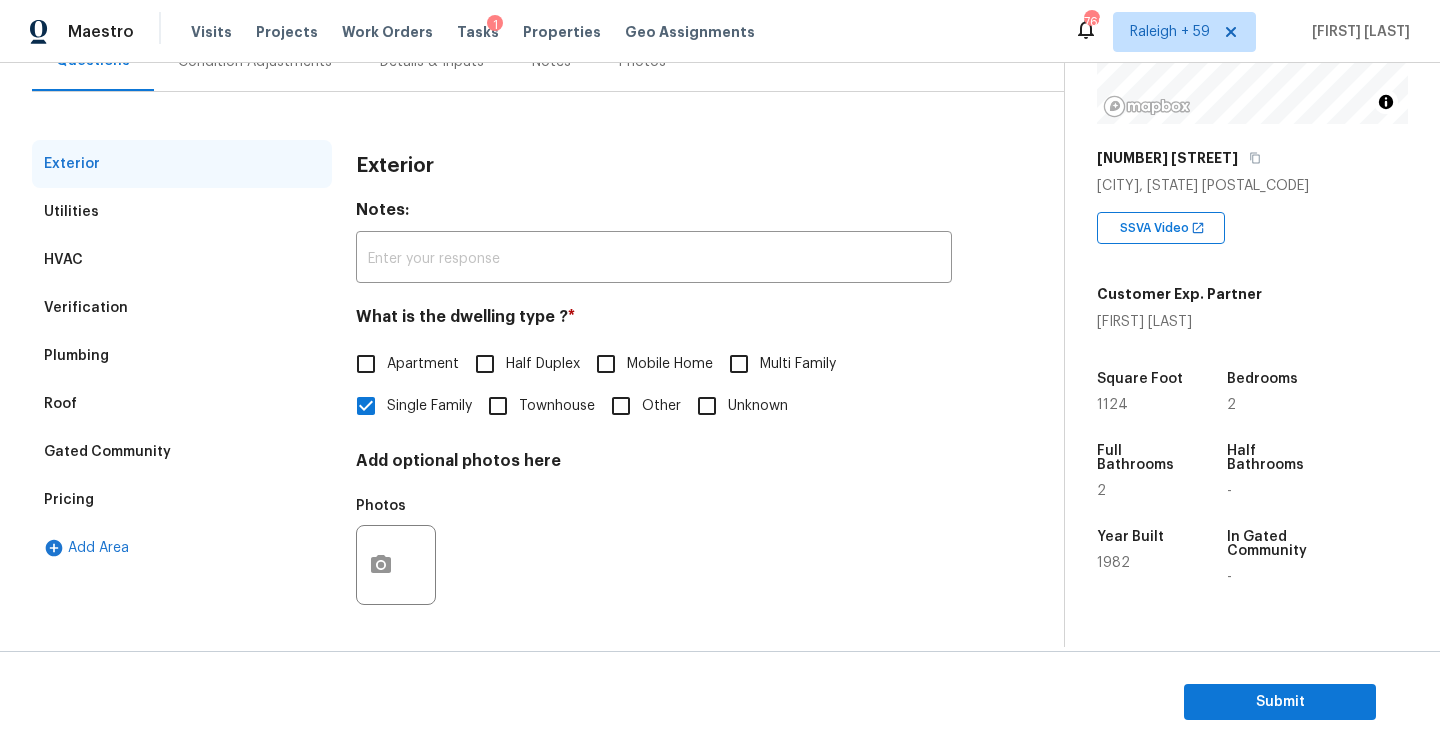 click on "Verification" at bounding box center [86, 308] 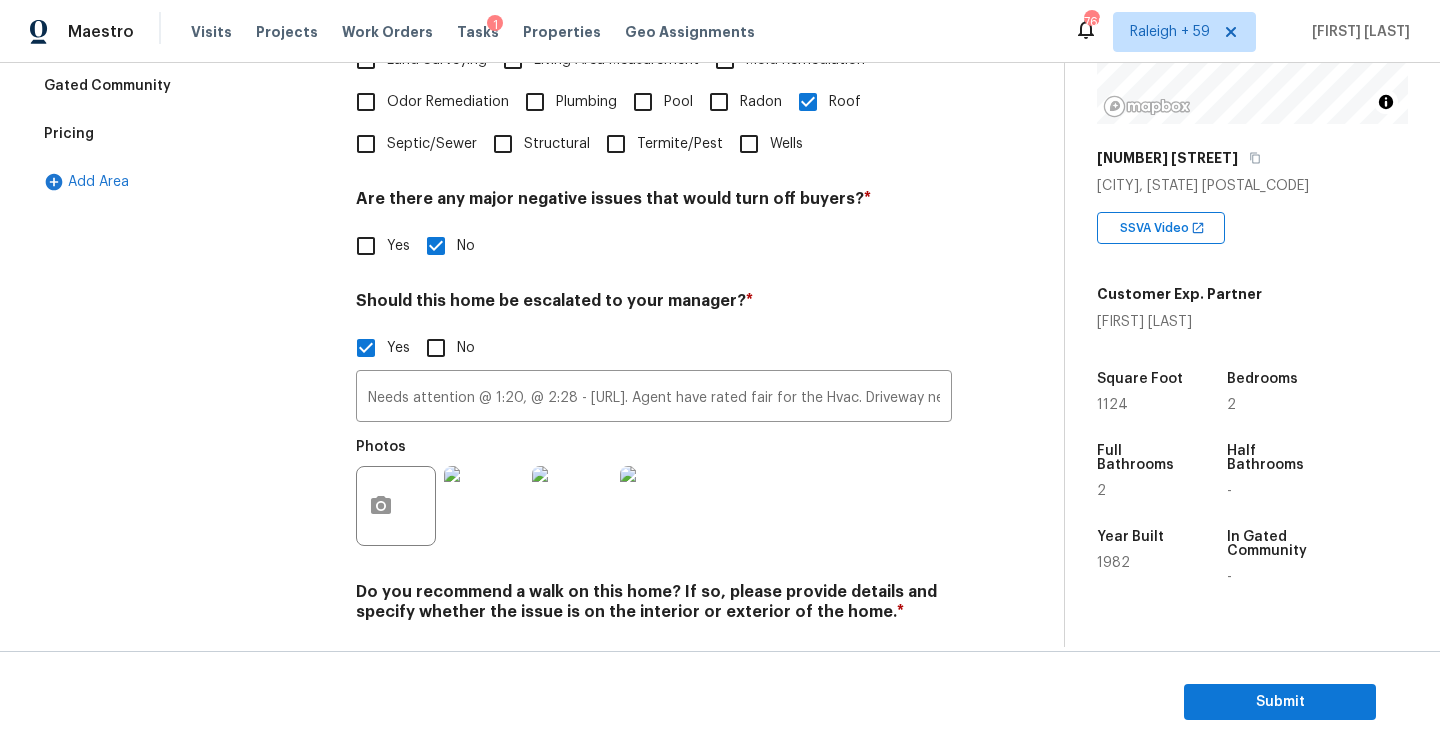 scroll, scrollTop: 641, scrollLeft: 0, axis: vertical 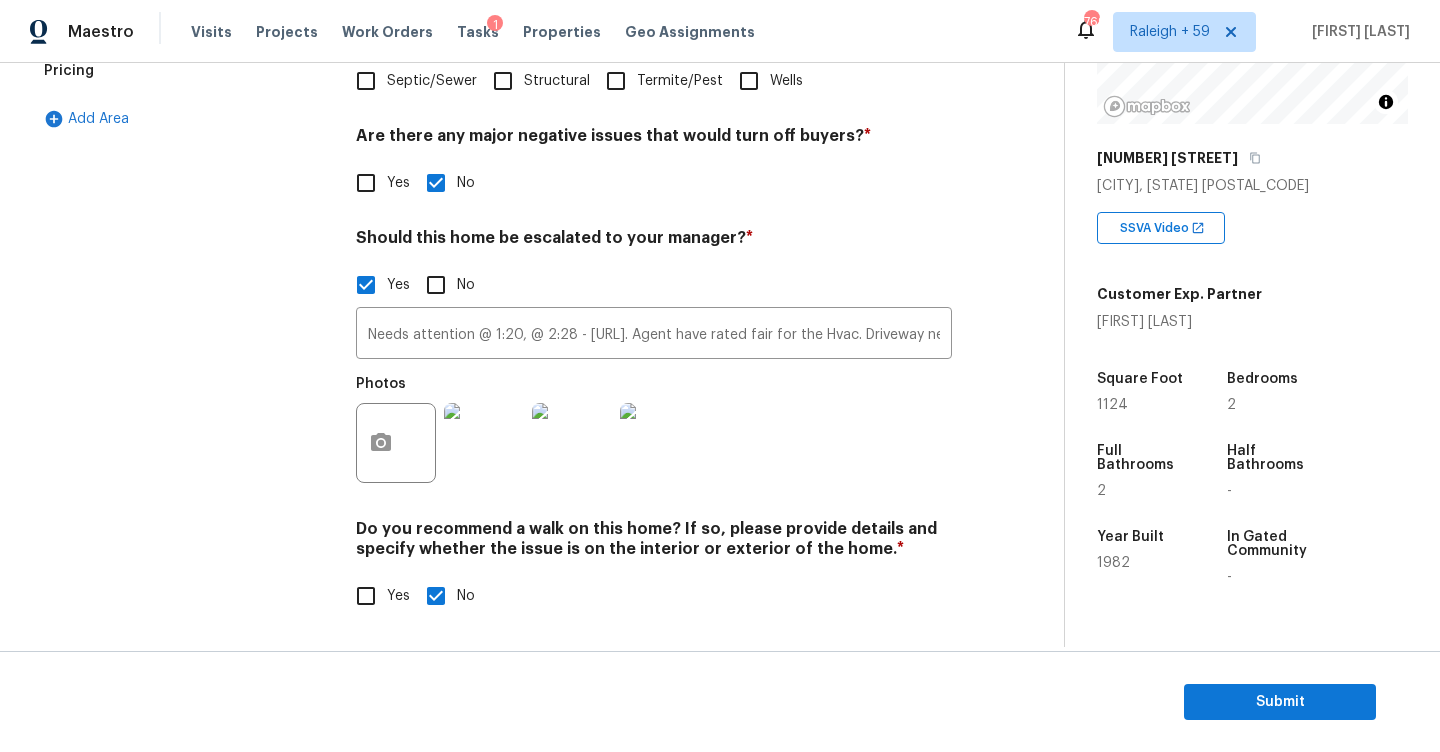 click on "Needs attention @ 1:20, @ 2:28 - https://opendoor-admin-client-upload-production.s3.amazonaws.com/uploads/Cake/SellerInput-fd5d994f-260b-42de-82b2-dccba97f063e/img-8174-2025-08-04t18-26-22-171z.qt?X-Amz-Expires=86400&X-Amz-Date=20250805T083536Z&X-Amz-Algorithm=AWS4-HMAC-SHA256&X-Amz-Credential=AKIARCH5EZTPZZDSJWI6%2F20250805%2Fus-east-1%2Fs3%2Faws4_request&X-Amz-SignedHeaders=host&X-Amz-Signature=b2248321350096ba20f854414e691ed0eee142d81532b7cdb6def52453f51dce. Agent have rated fair for the Hvac. Driveway needs attention. ​ Photos" at bounding box center (654, 400) 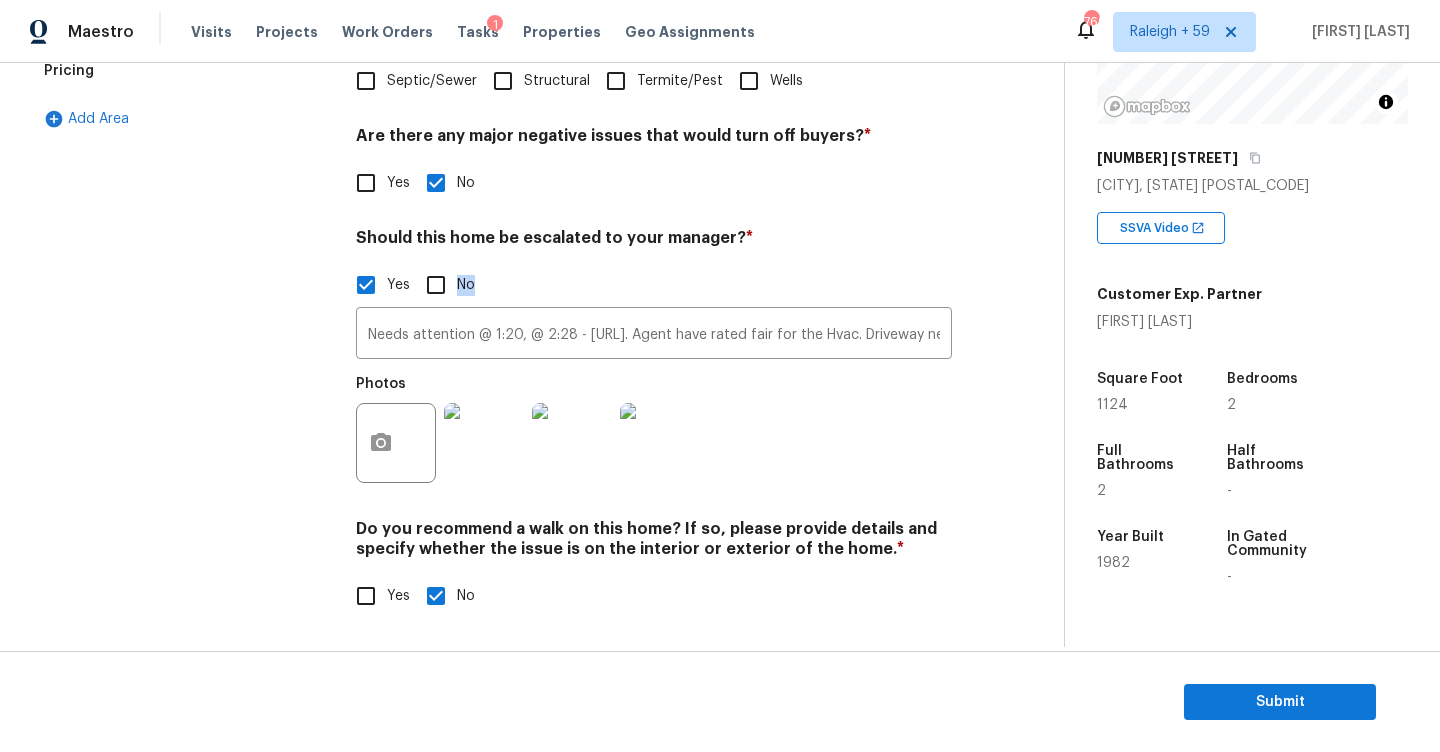 click on "Needs attention @ 1:20, @ 2:28 - https://opendoor-admin-client-upload-production.s3.amazonaws.com/uploads/Cake/SellerInput-fd5d994f-260b-42de-82b2-dccba97f063e/img-8174-2025-08-04t18-26-22-171z.qt?X-Amz-Expires=86400&X-Amz-Date=20250805T083536Z&X-Amz-Algorithm=AWS4-HMAC-SHA256&X-Amz-Credential=AKIARCH5EZTPZZDSJWI6%2F20250805%2Fus-east-1%2Fs3%2Faws4_request&X-Amz-SignedHeaders=host&X-Amz-Signature=b2248321350096ba20f854414e691ed0eee142d81532b7cdb6def52453f51dce. Agent have rated fair for the Hvac. Driveway needs attention. ​ Photos" at bounding box center [654, 400] 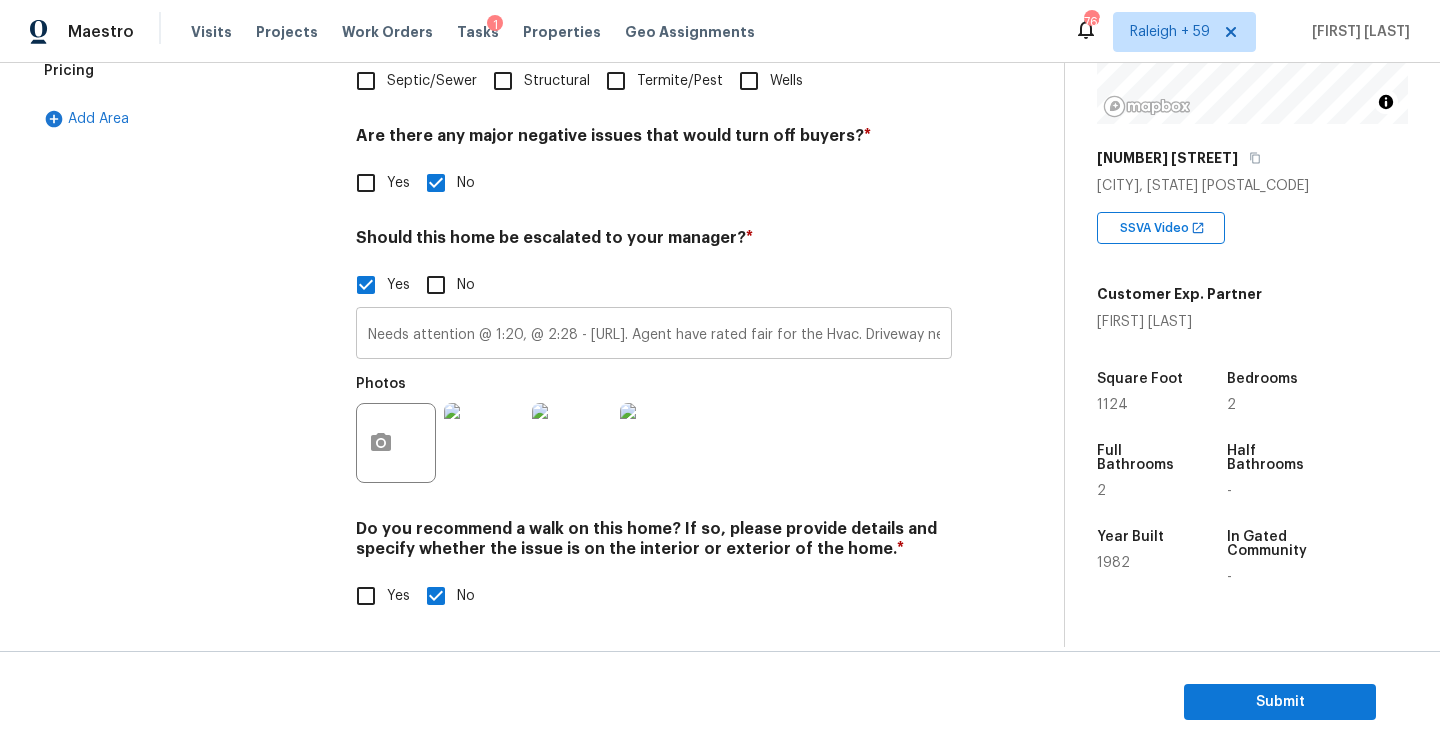 click on "Needs attention @ 1:20, @ 2:28 - https://opendoor-admin-client-upload-production.s3.amazonaws.com/uploads/Cake/SellerInput-fd5d994f-260b-42de-82b2-dccba97f063e/img-8174-2025-08-04t18-26-22-171z.qt?X-Amz-Expires=86400&X-Amz-Date=20250805T083536Z&X-Amz-Algorithm=AWS4-HMAC-SHA256&X-Amz-Credential=AKIARCH5EZTPZZDSJWI6%2F20250805%2Fus-east-1%2Fs3%2Faws4_request&X-Amz-SignedHeaders=host&X-Amz-Signature=b2248321350096ba20f854414e691ed0eee142d81532b7cdb6def52453f51dce. Agent have rated fair for the Hvac. Driveway needs attention." at bounding box center [654, 335] 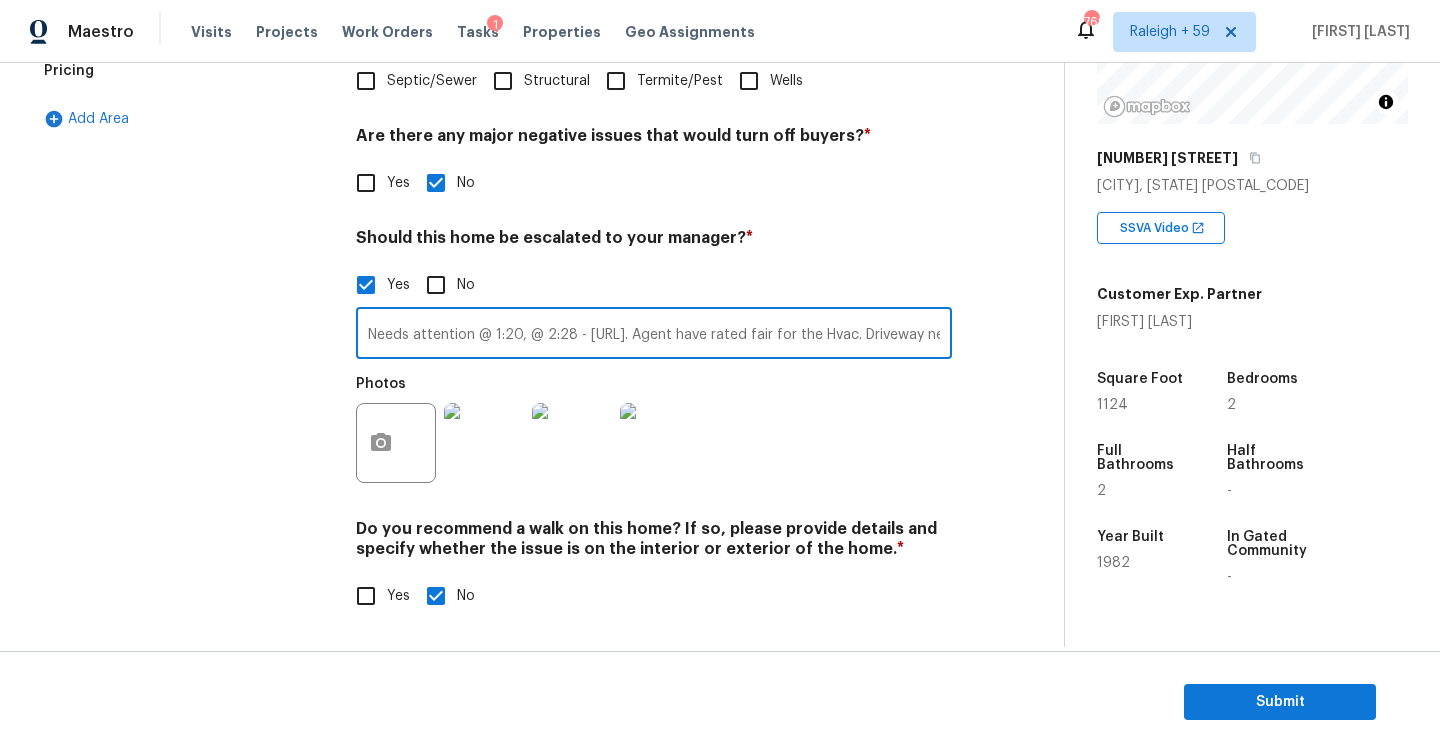 click on "Needs attention @ 1:20, @ 2:28 - https://opendoor-admin-client-upload-production.s3.amazonaws.com/uploads/Cake/SellerInput-fd5d994f-260b-42de-82b2-dccba97f063e/img-8174-2025-08-04t18-26-22-171z.qt?X-Amz-Expires=86400&X-Amz-Date=20250805T083536Z&X-Amz-Algorithm=AWS4-HMAC-SHA256&X-Amz-Credential=AKIARCH5EZTPZZDSJWI6%2F20250805%2Fus-east-1%2Fs3%2Faws4_request&X-Amz-SignedHeaders=host&X-Amz-Signature=b2248321350096ba20f854414e691ed0eee142d81532b7cdb6def52453f51dce. Agent have rated fair for the Hvac. Driveway needs attention." at bounding box center (654, 335) 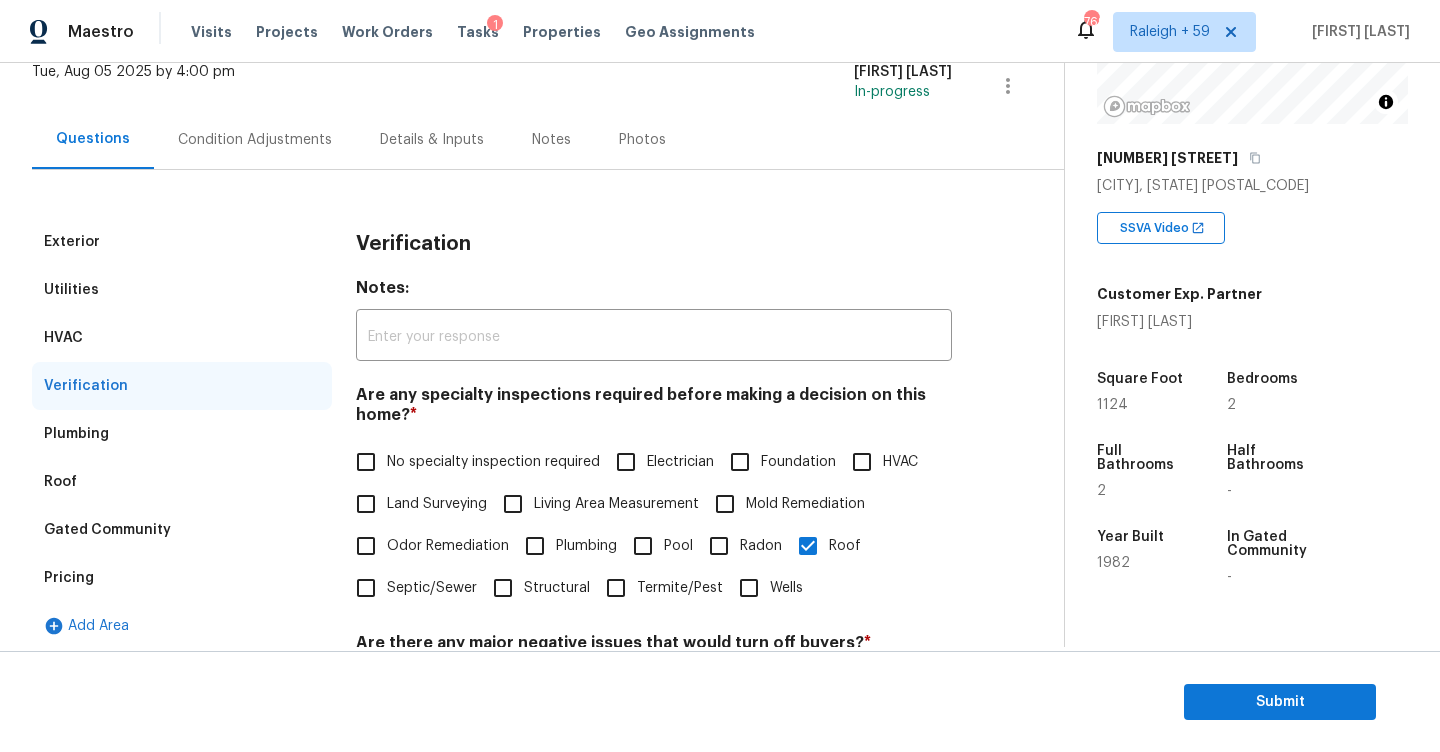 click on "Condition Adjustments" at bounding box center [255, 140] 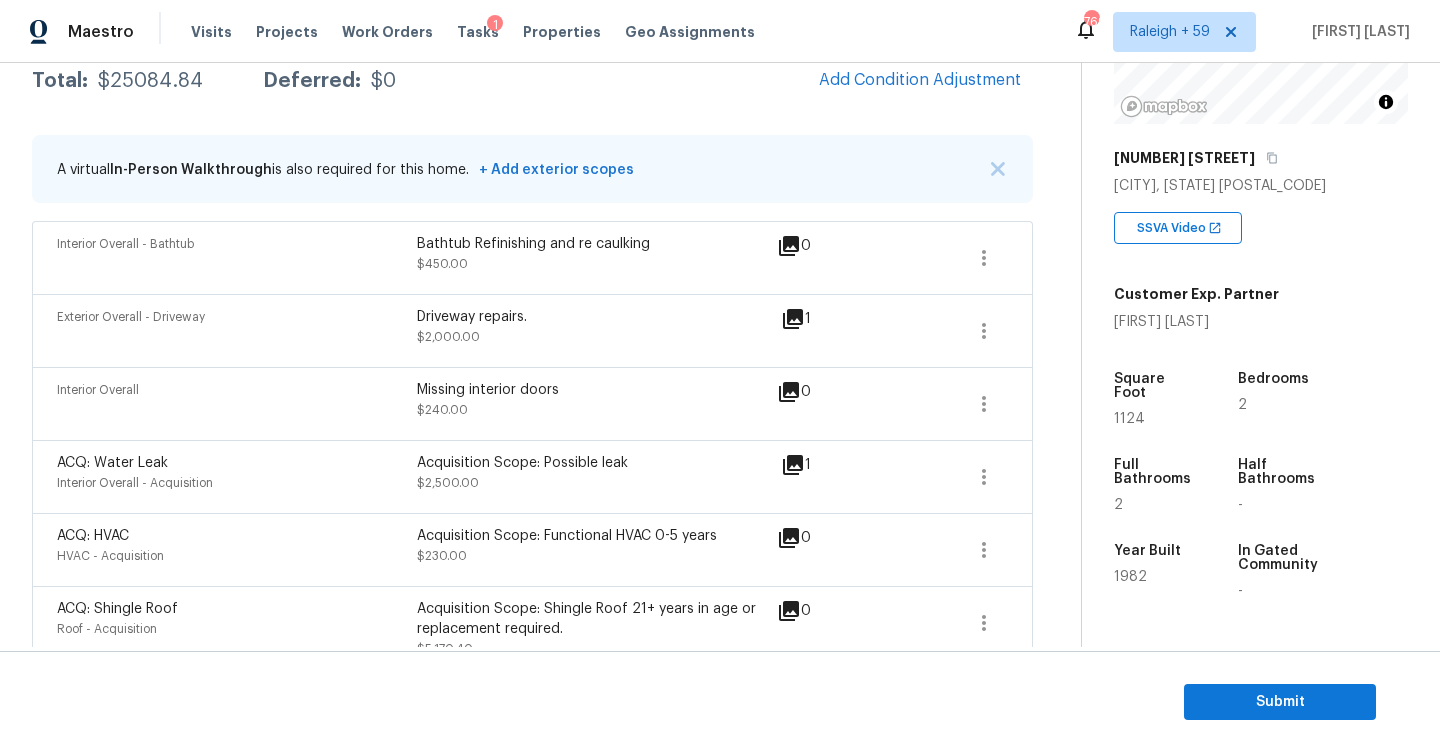 scroll, scrollTop: 309, scrollLeft: 0, axis: vertical 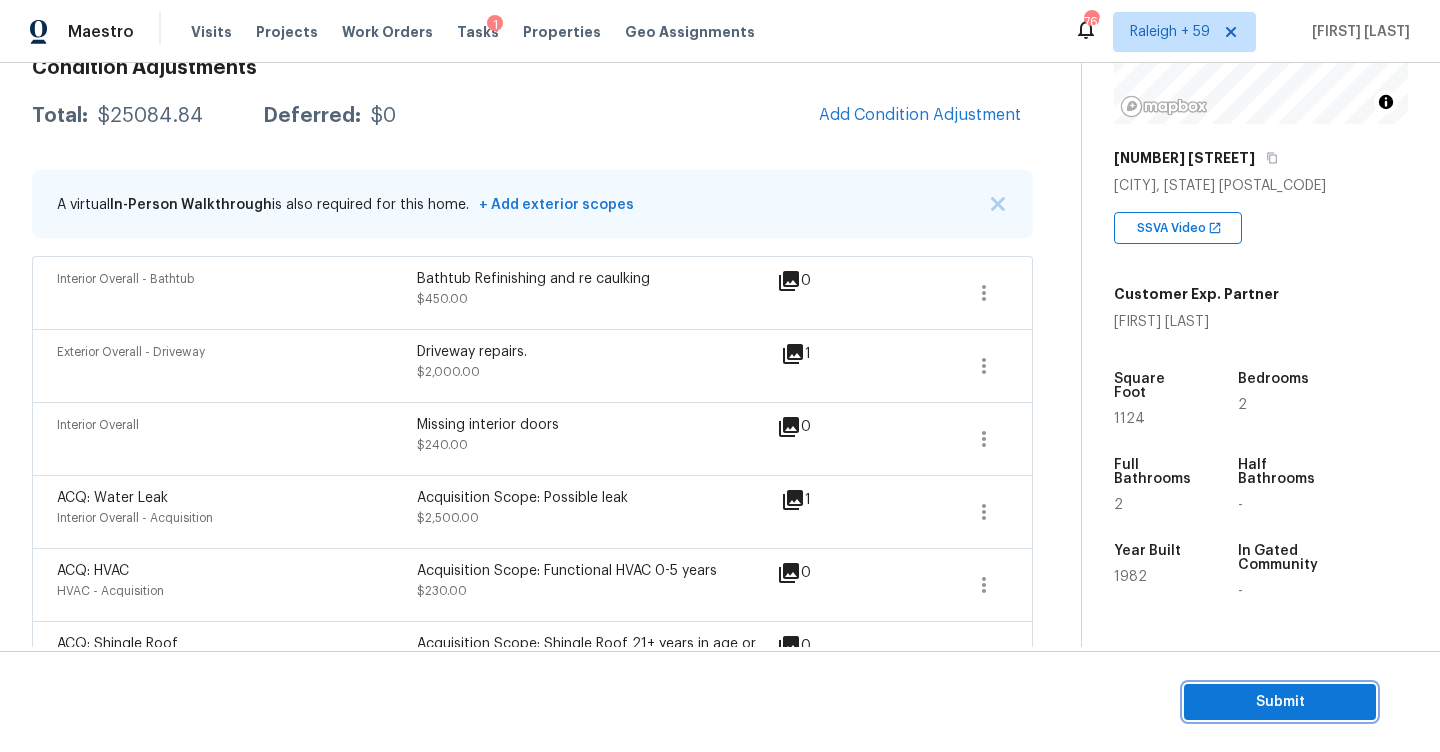 click on "Submit" at bounding box center [1280, 702] 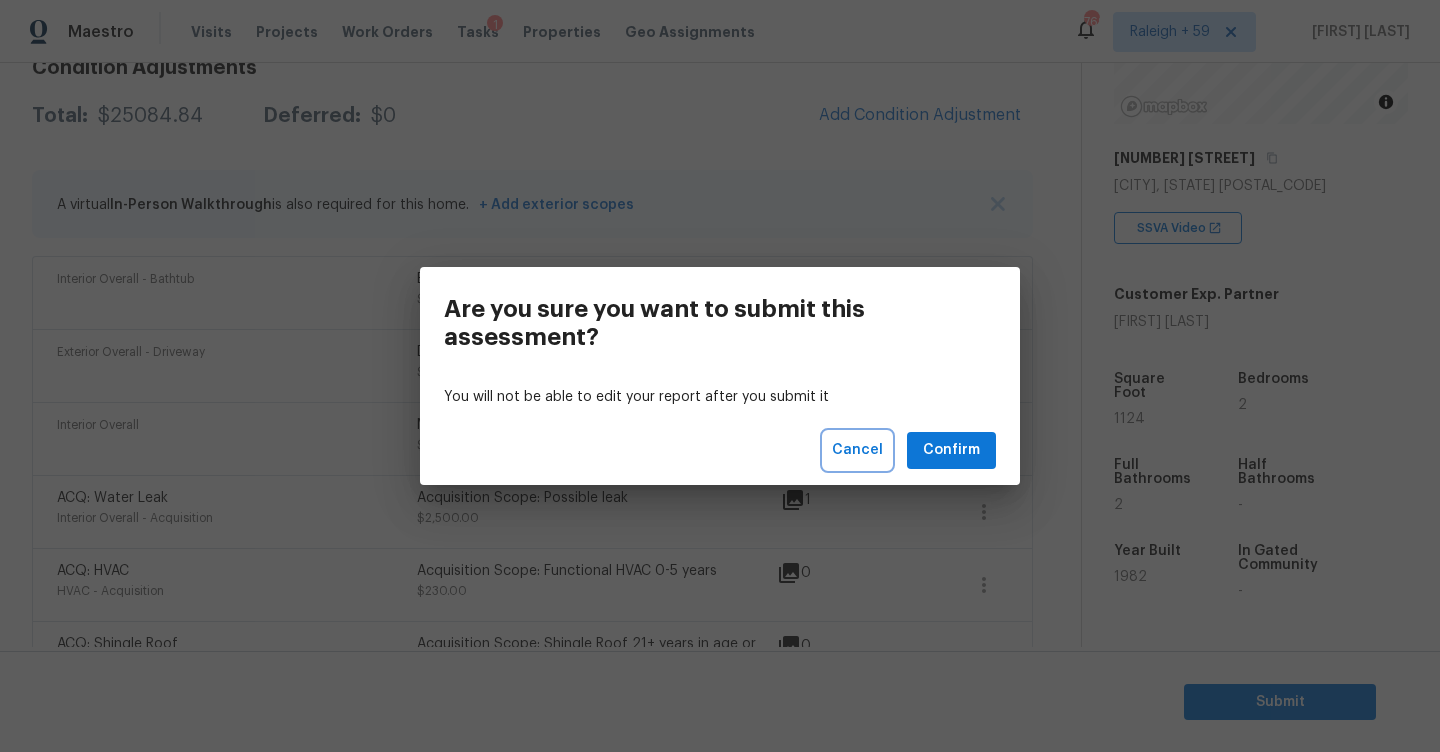 click on "Cancel" at bounding box center (857, 450) 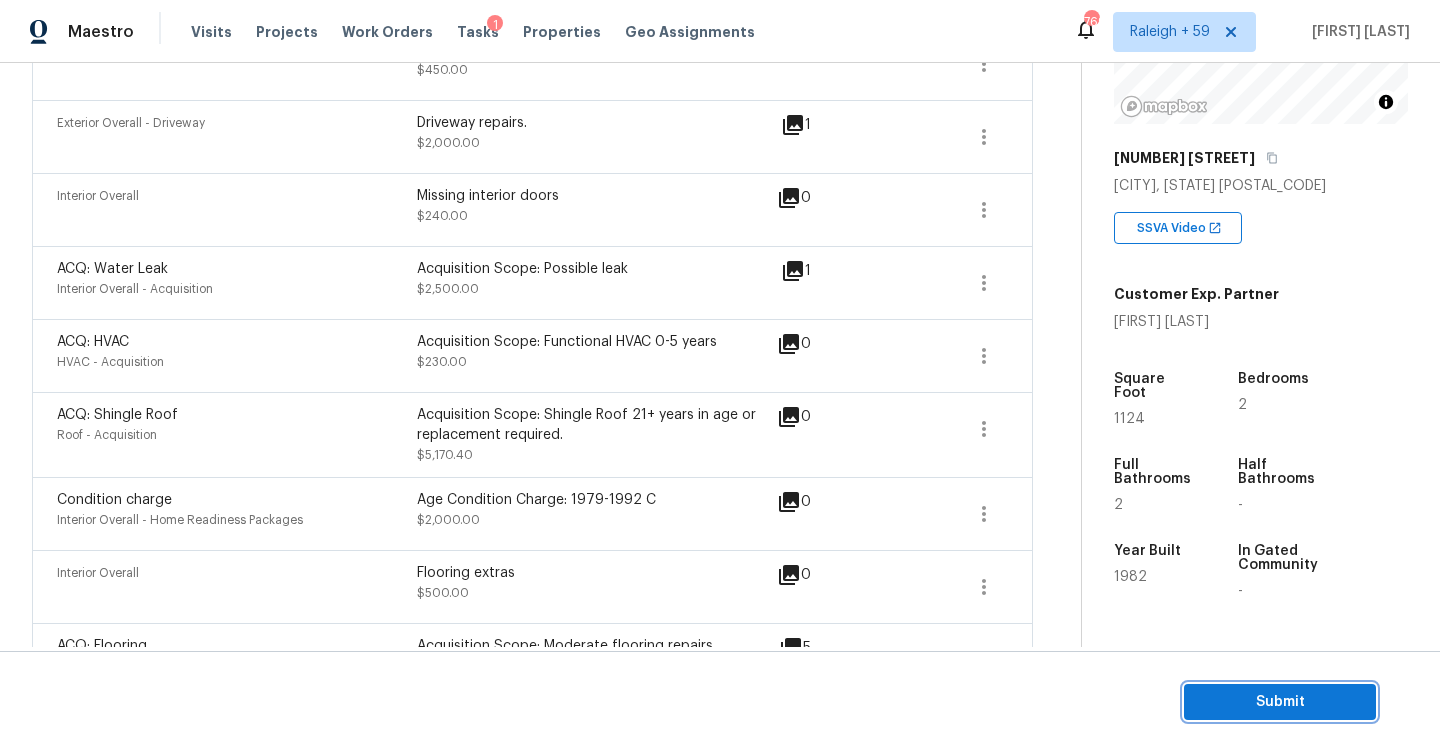 scroll, scrollTop: 448, scrollLeft: 0, axis: vertical 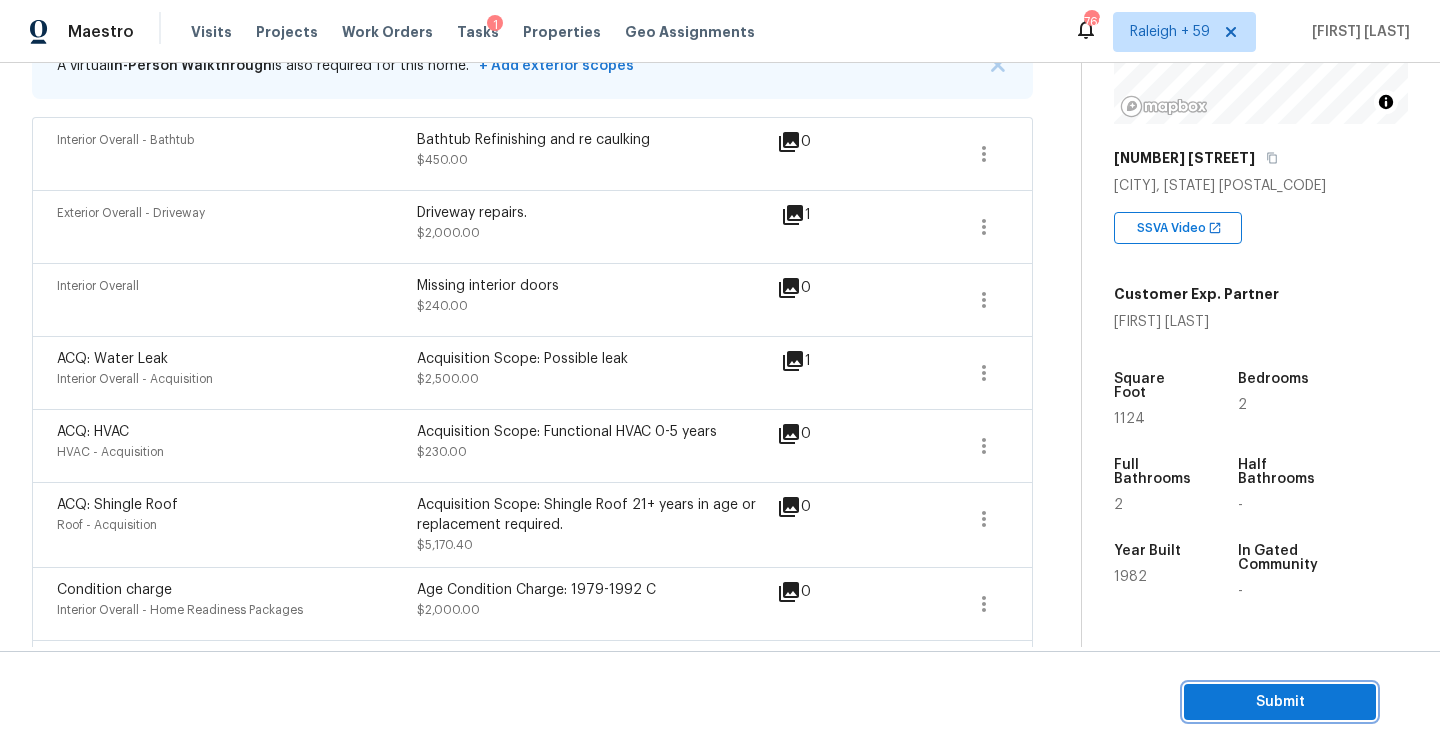 click on "Submit" at bounding box center (1280, 702) 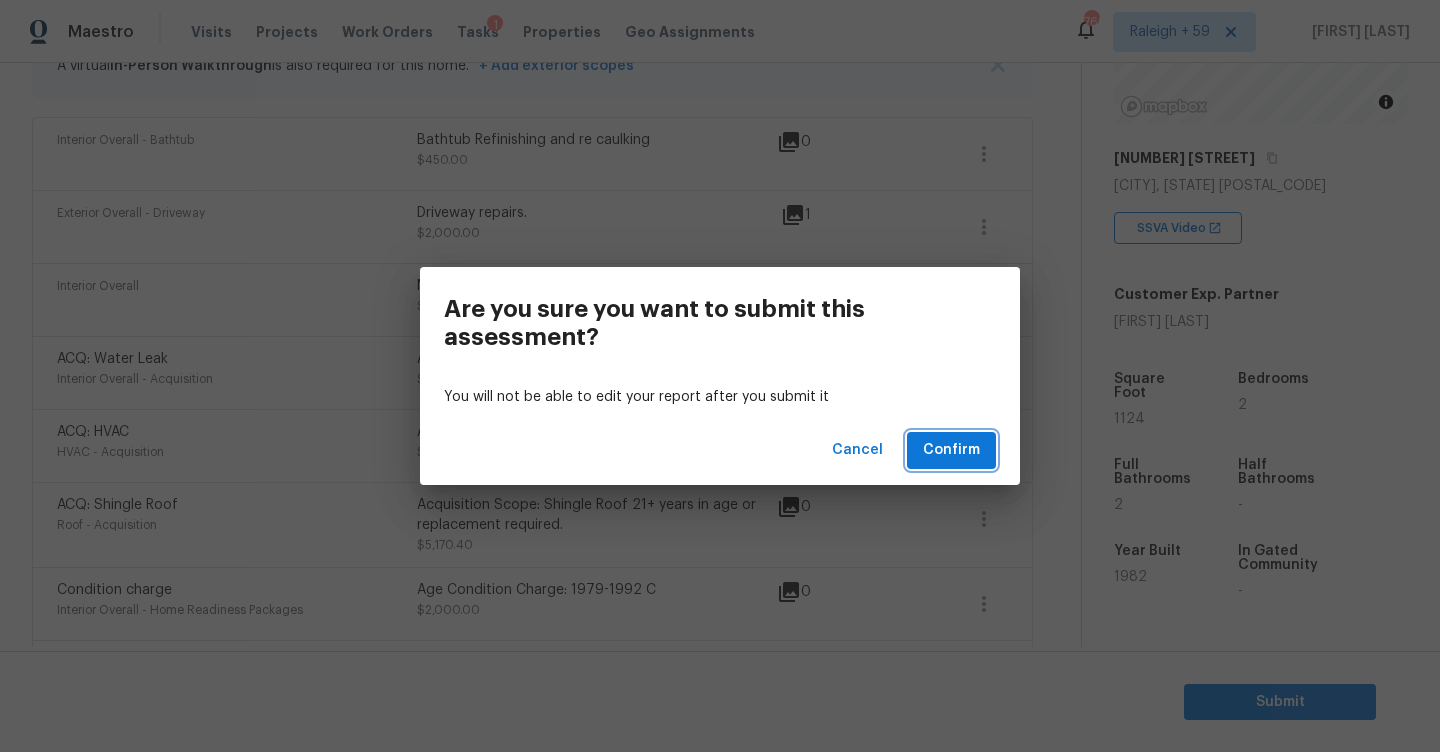 click on "Confirm" at bounding box center [951, 450] 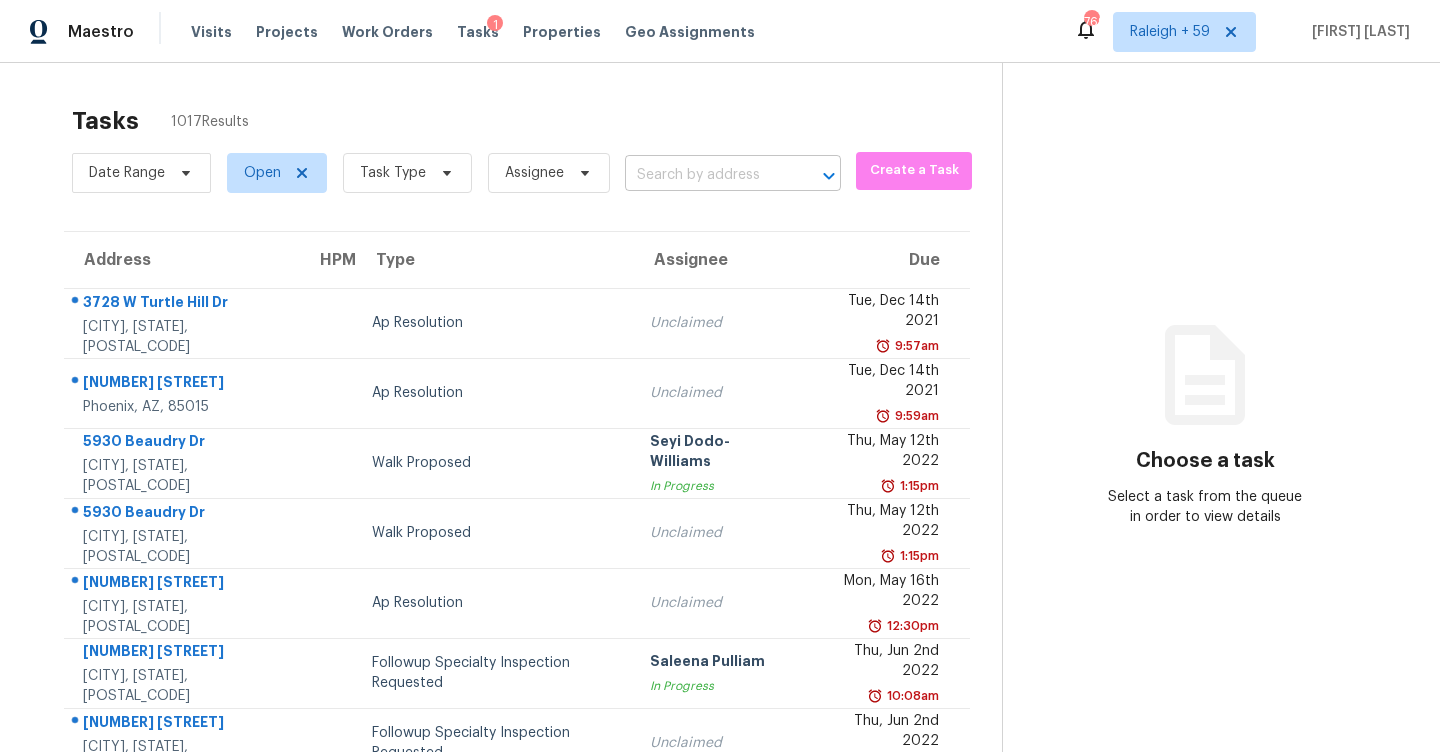 click at bounding box center [705, 175] 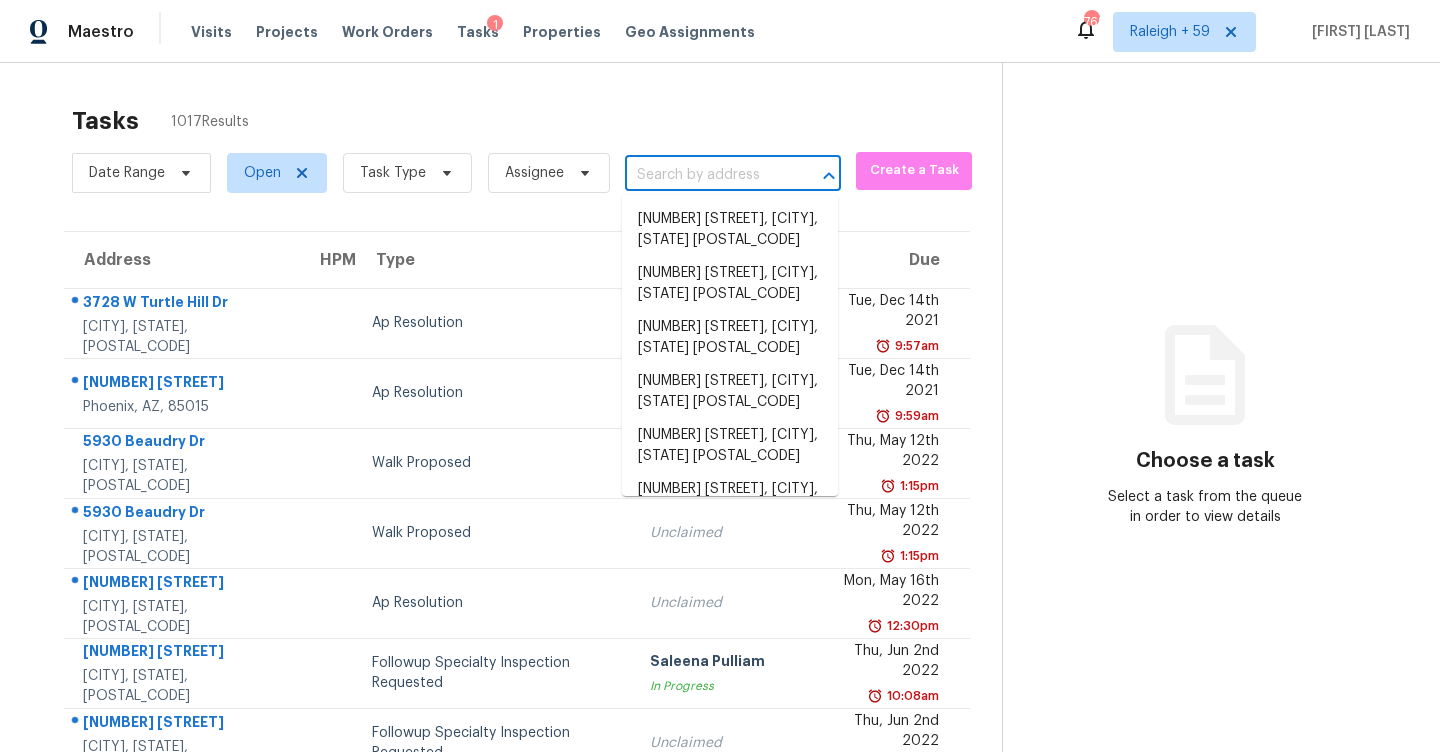 paste on "6935 Arvada Ct, Sacramento, CA, 95828" 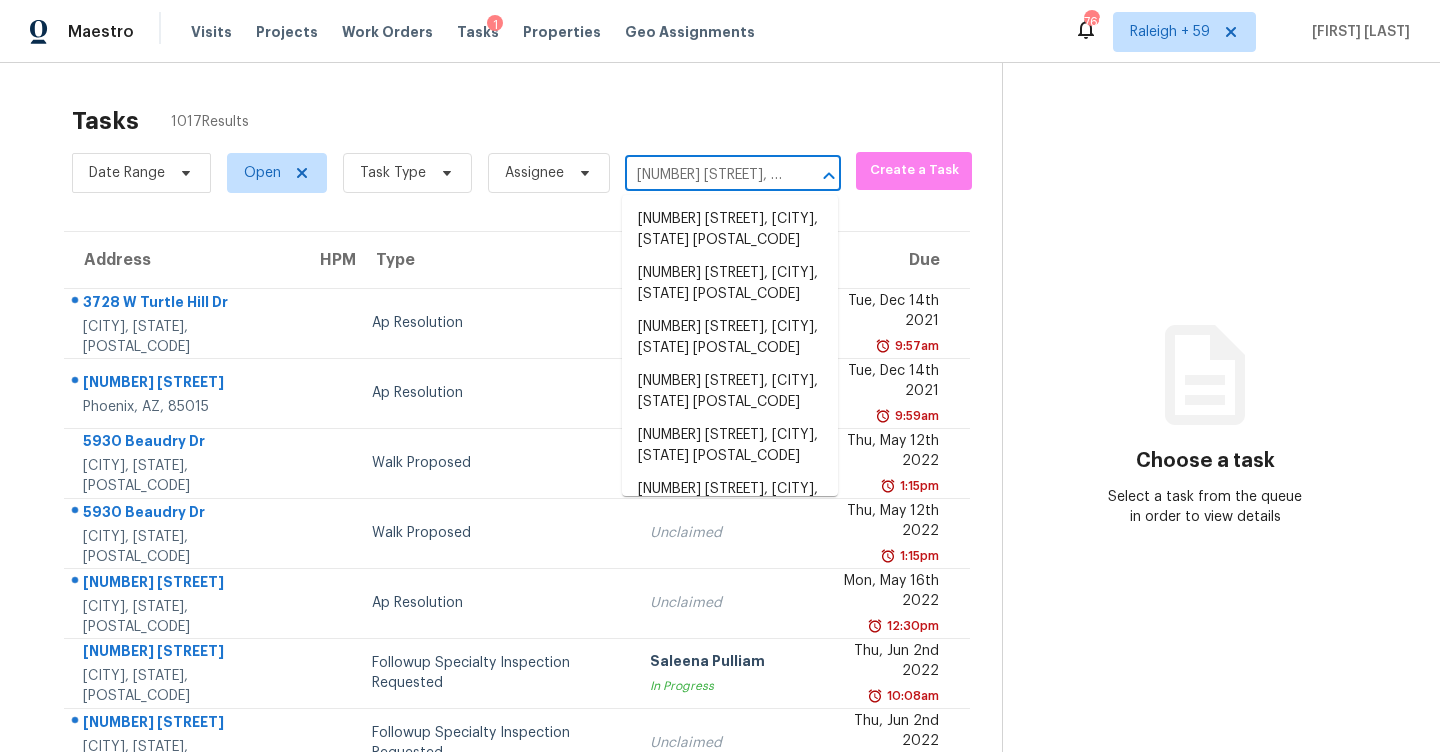 scroll, scrollTop: 0, scrollLeft: 117, axis: horizontal 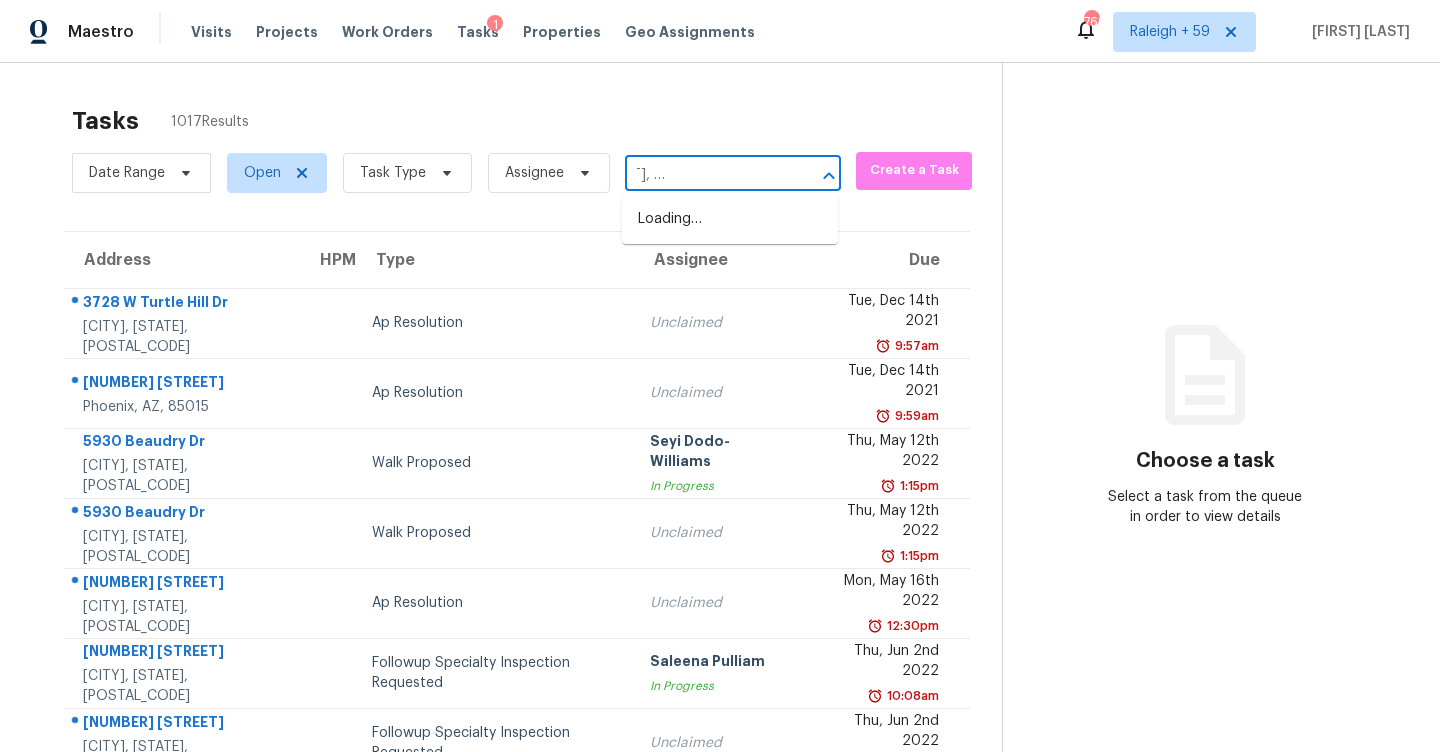 type on "6935 Arvada Ct, Sacramento, CA, 95828" 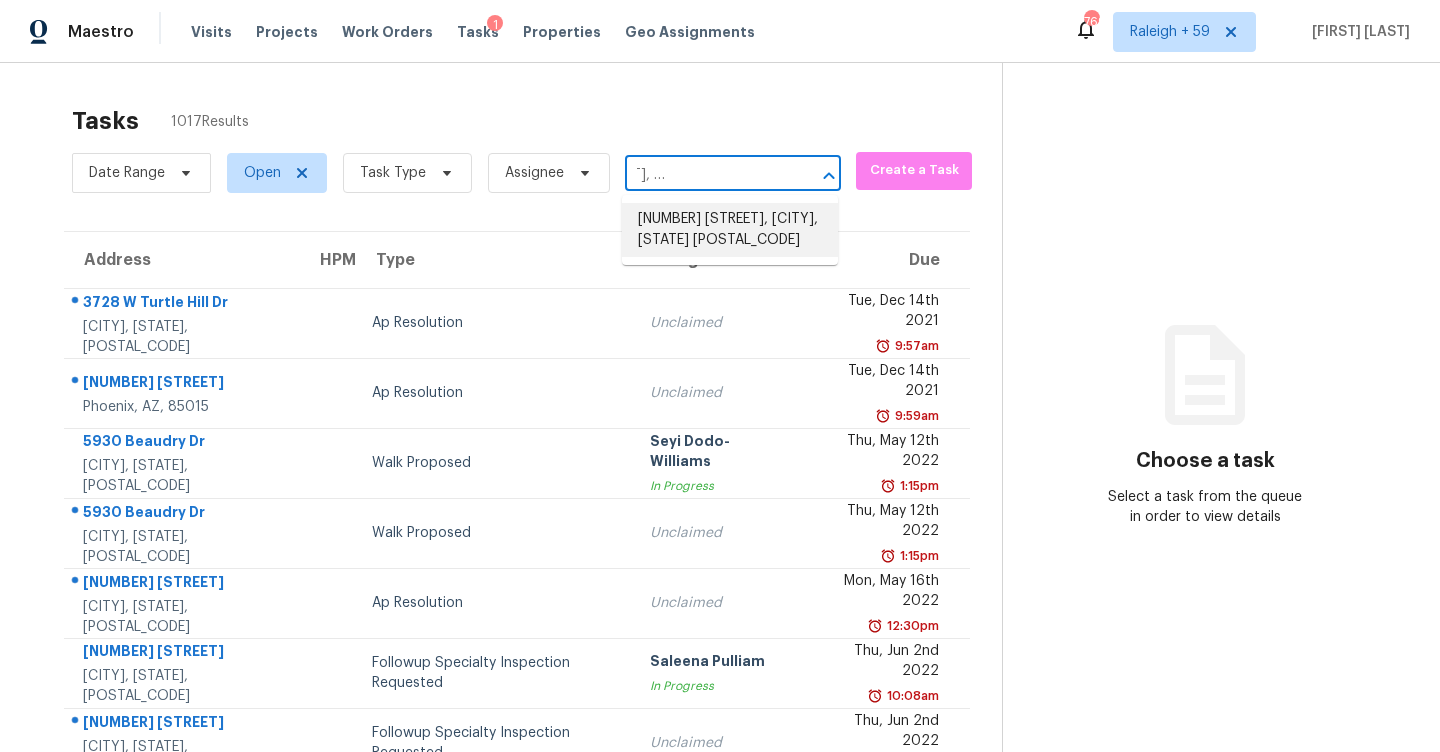 click on "6935 Arvada Ct, Sacramento, CA 95828" at bounding box center [730, 230] 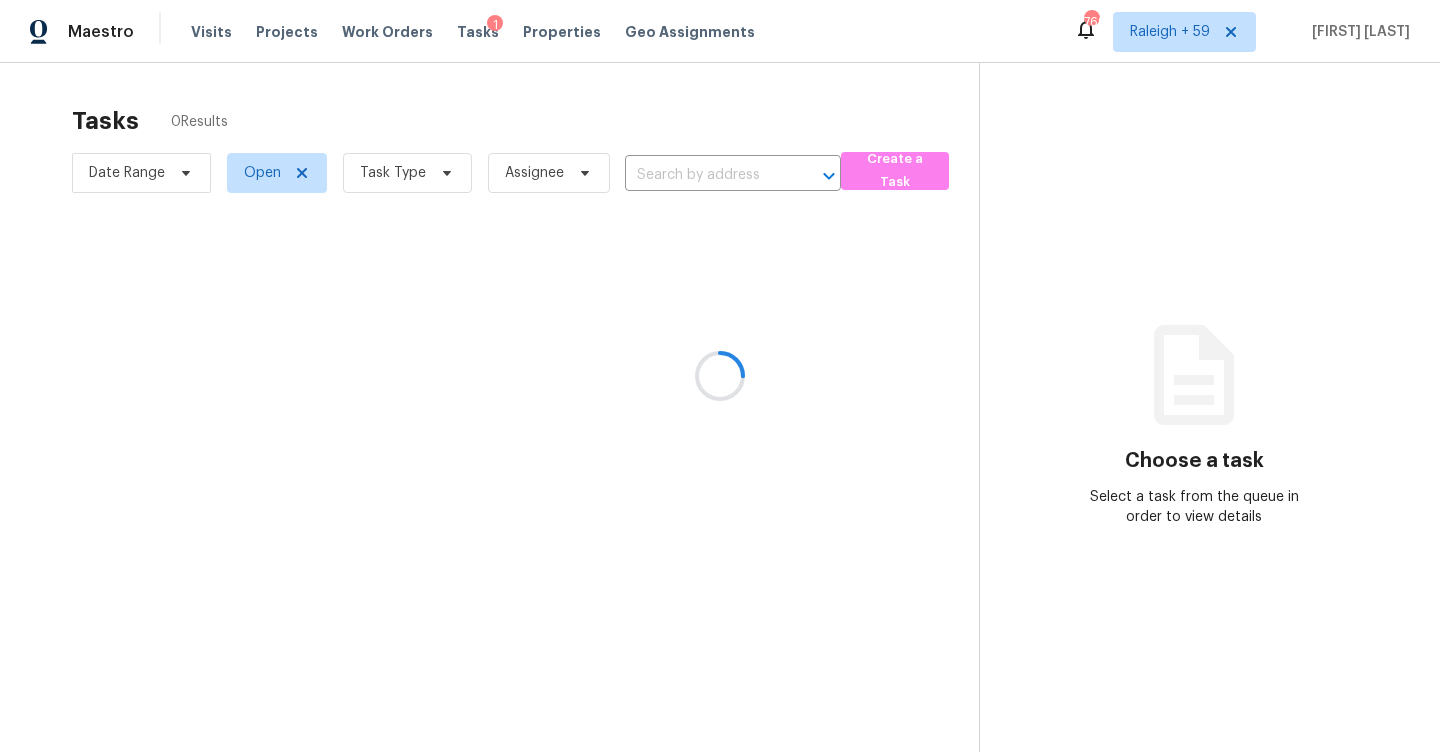 type on "6935 Arvada Ct, Sacramento, CA 95828" 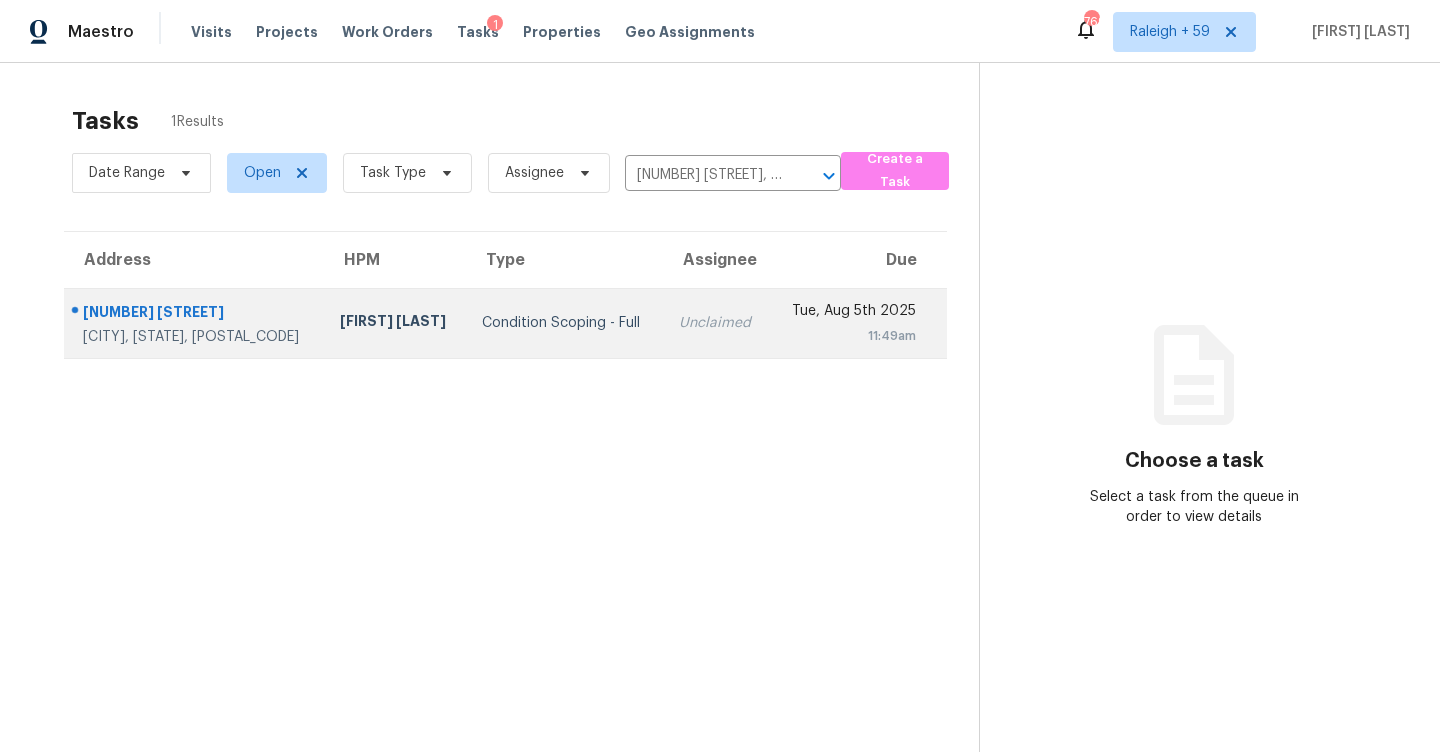 click on "Tue, Aug 5th 2025 11:49am" at bounding box center (858, 323) 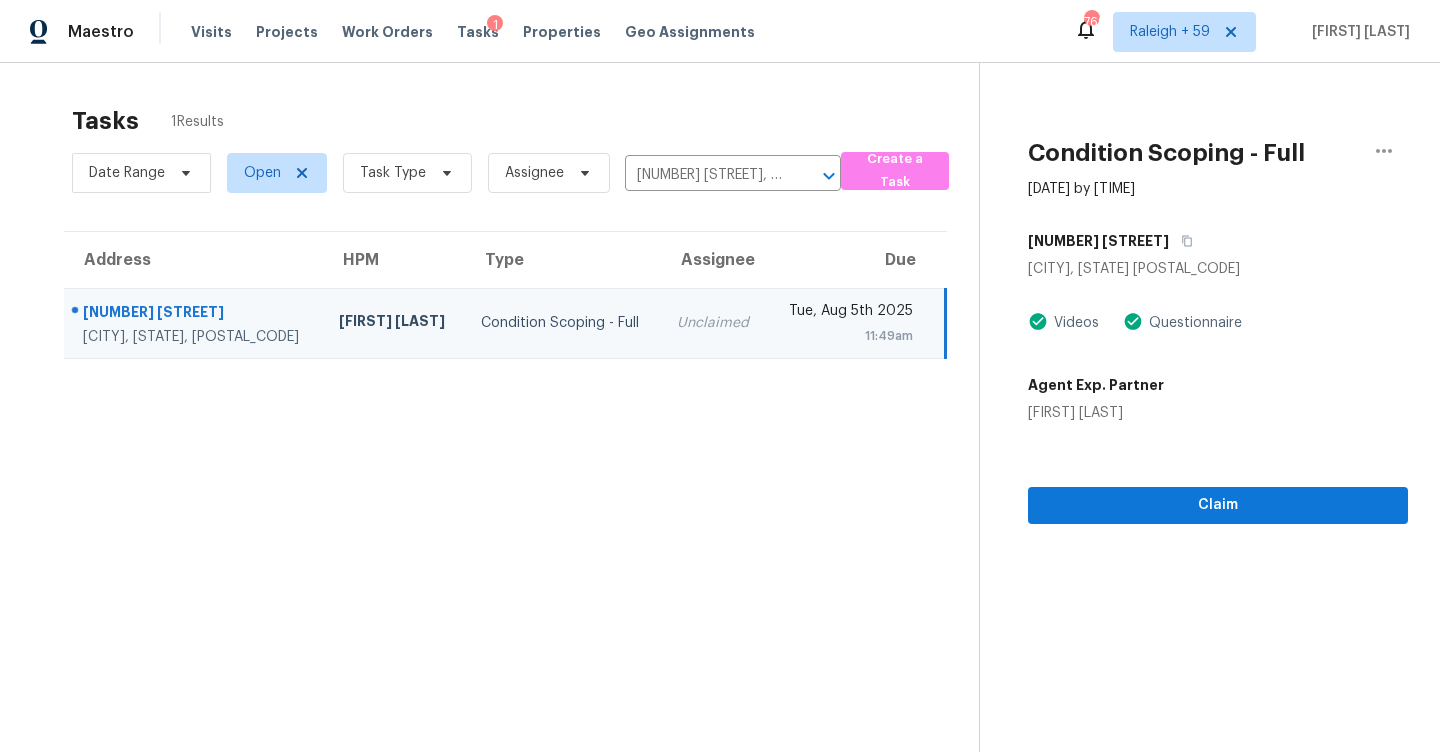 click on "Claim" at bounding box center [1218, 473] 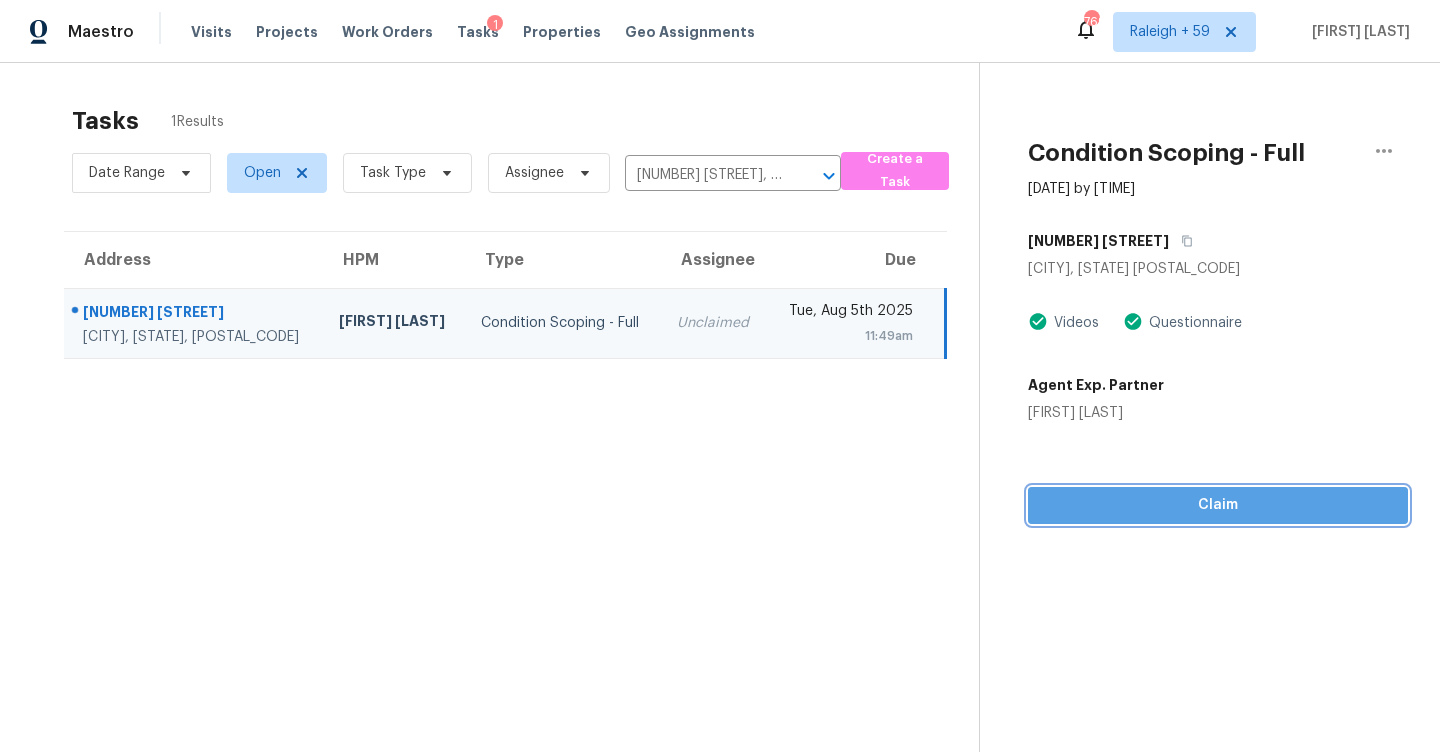 click on "Claim" at bounding box center [1218, 505] 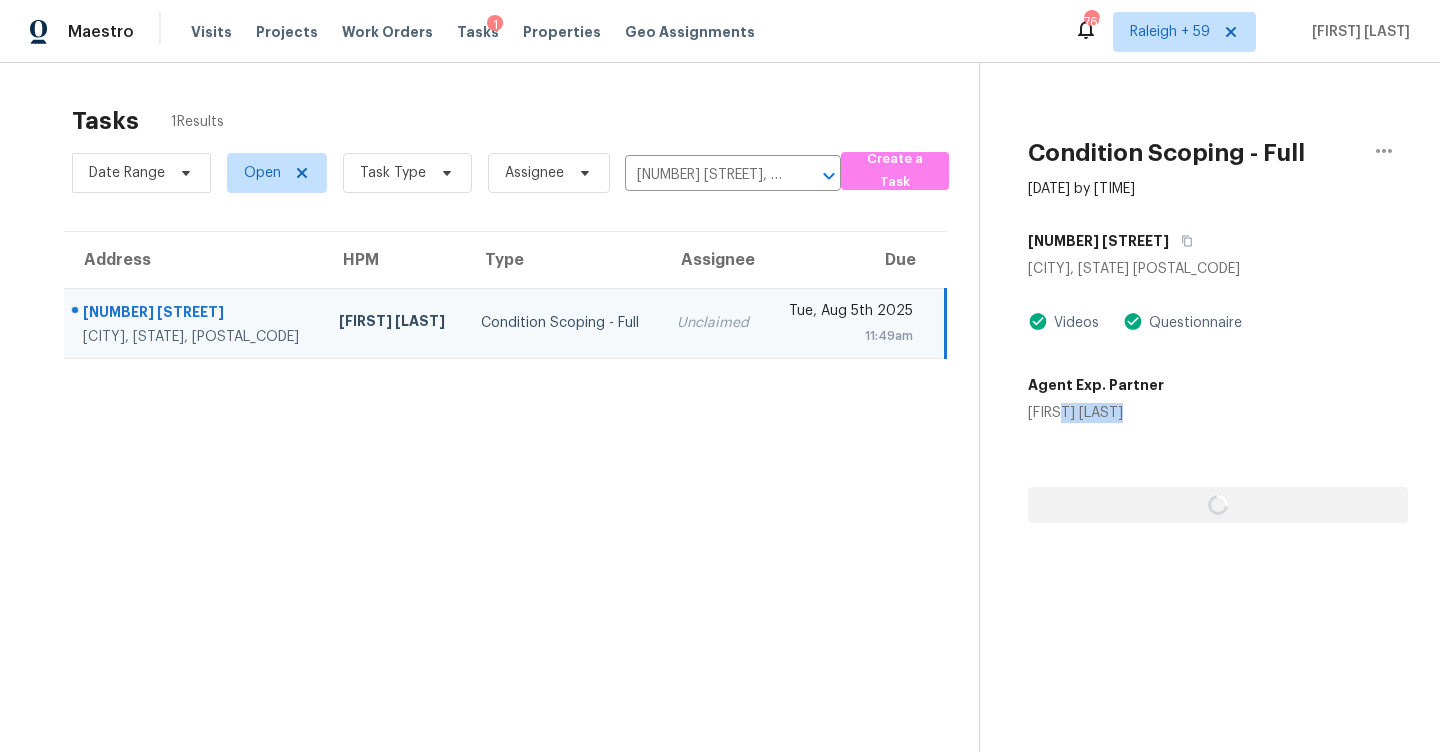click at bounding box center (1218, 473) 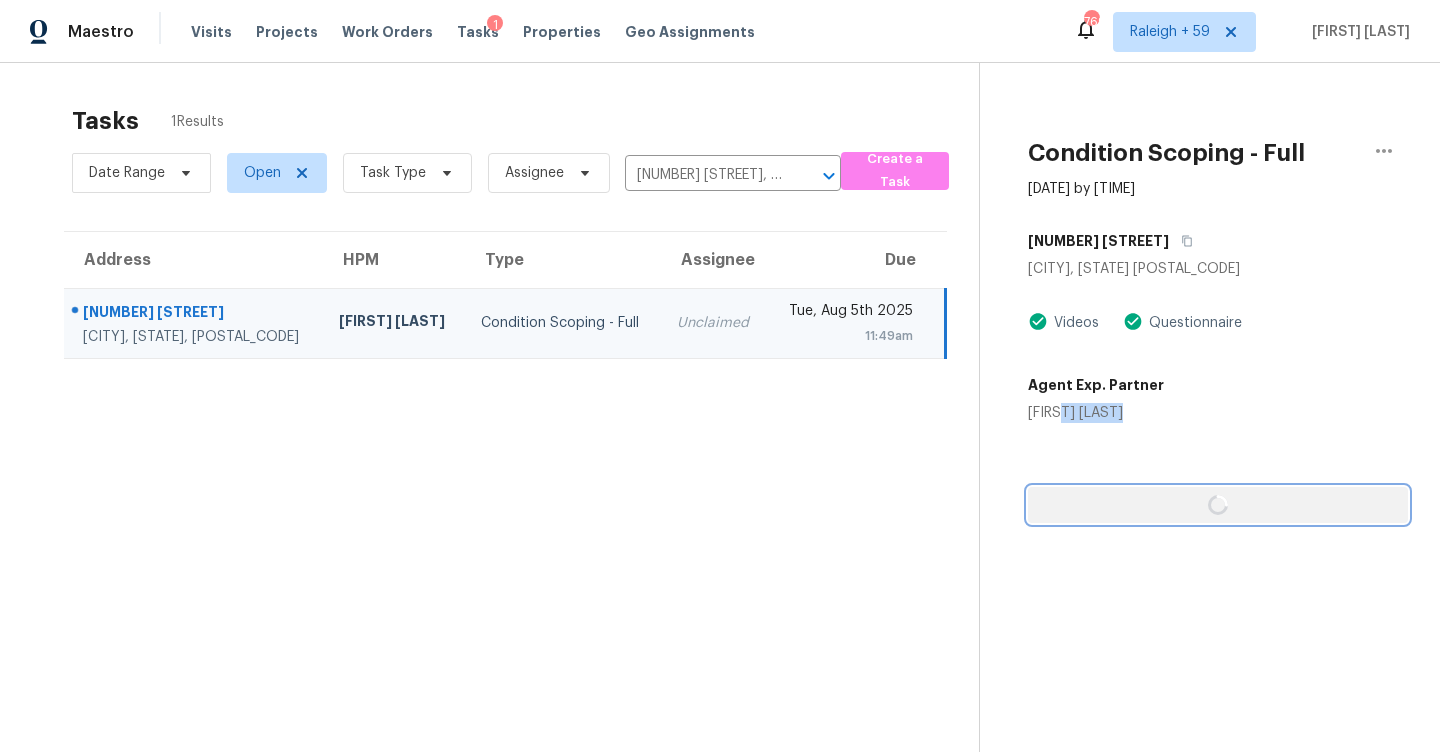 click at bounding box center (1218, 505) 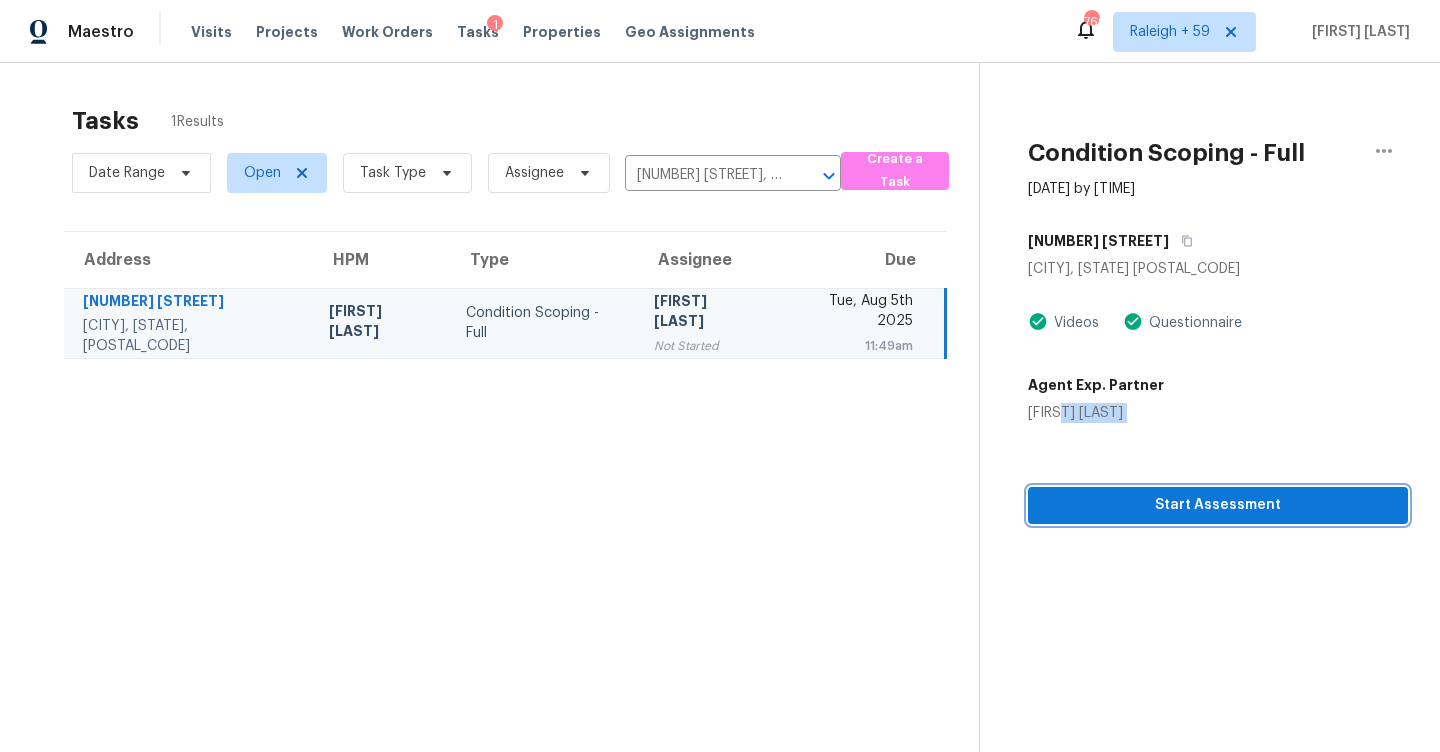 click on "Start Assessment" at bounding box center [1218, 505] 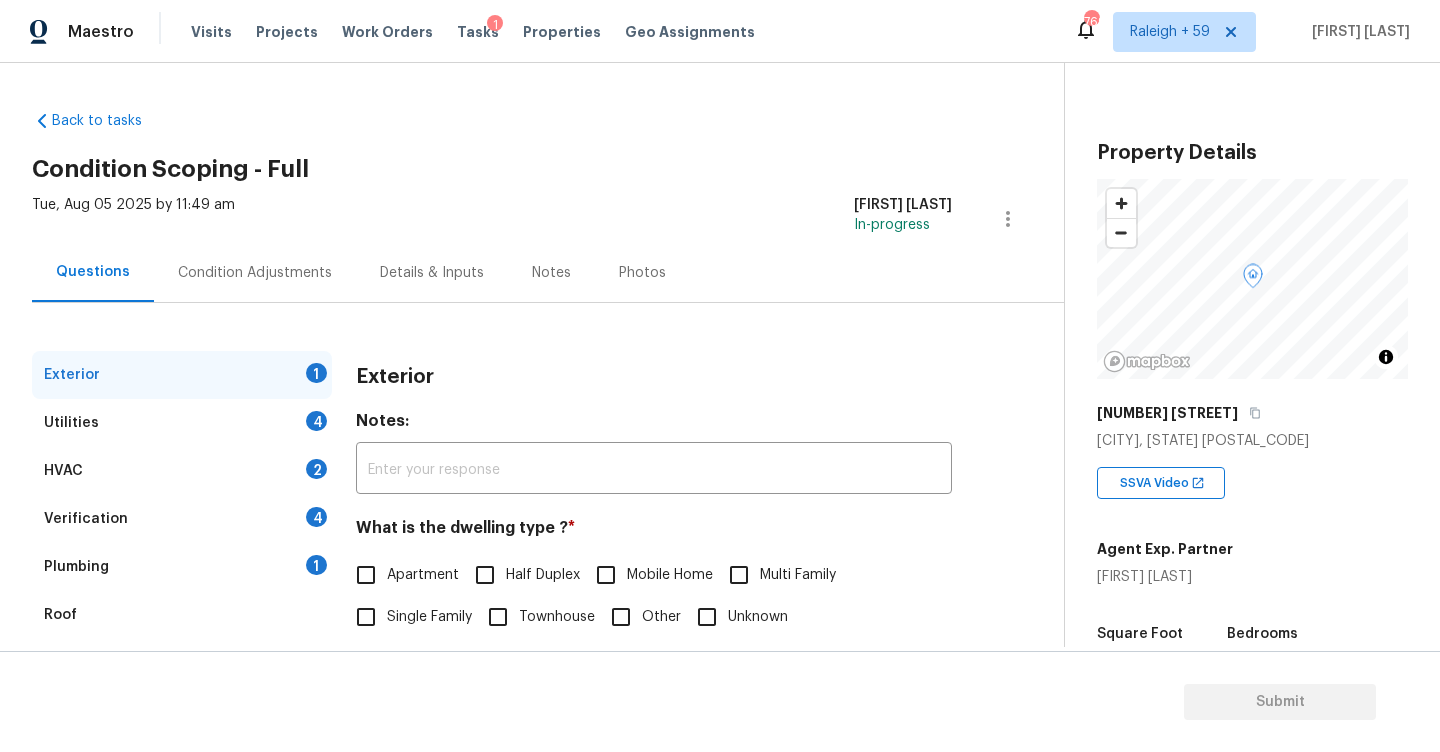 click on "Exterior 1 Utilities 4 HVAC 2 Verification 4 Plumbing 1 Roof Gated Community 1 Pricing 5 Add Area Exterior Notes: ​ What is the dwelling type ?  * Apartment Half Duplex Mobile Home Multi Family Single Family Townhouse Other Unknown Add optional photos here Photos" at bounding box center (524, 601) 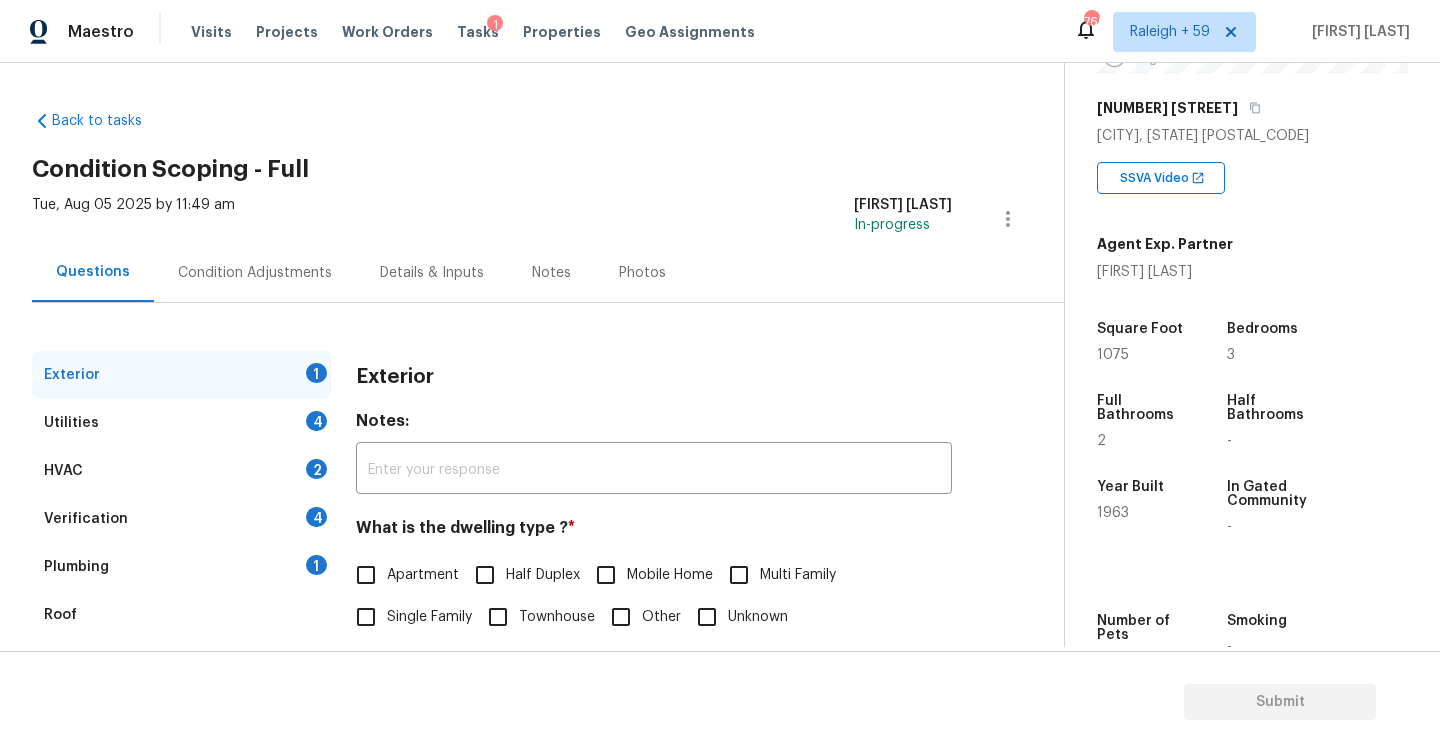scroll, scrollTop: 337, scrollLeft: 0, axis: vertical 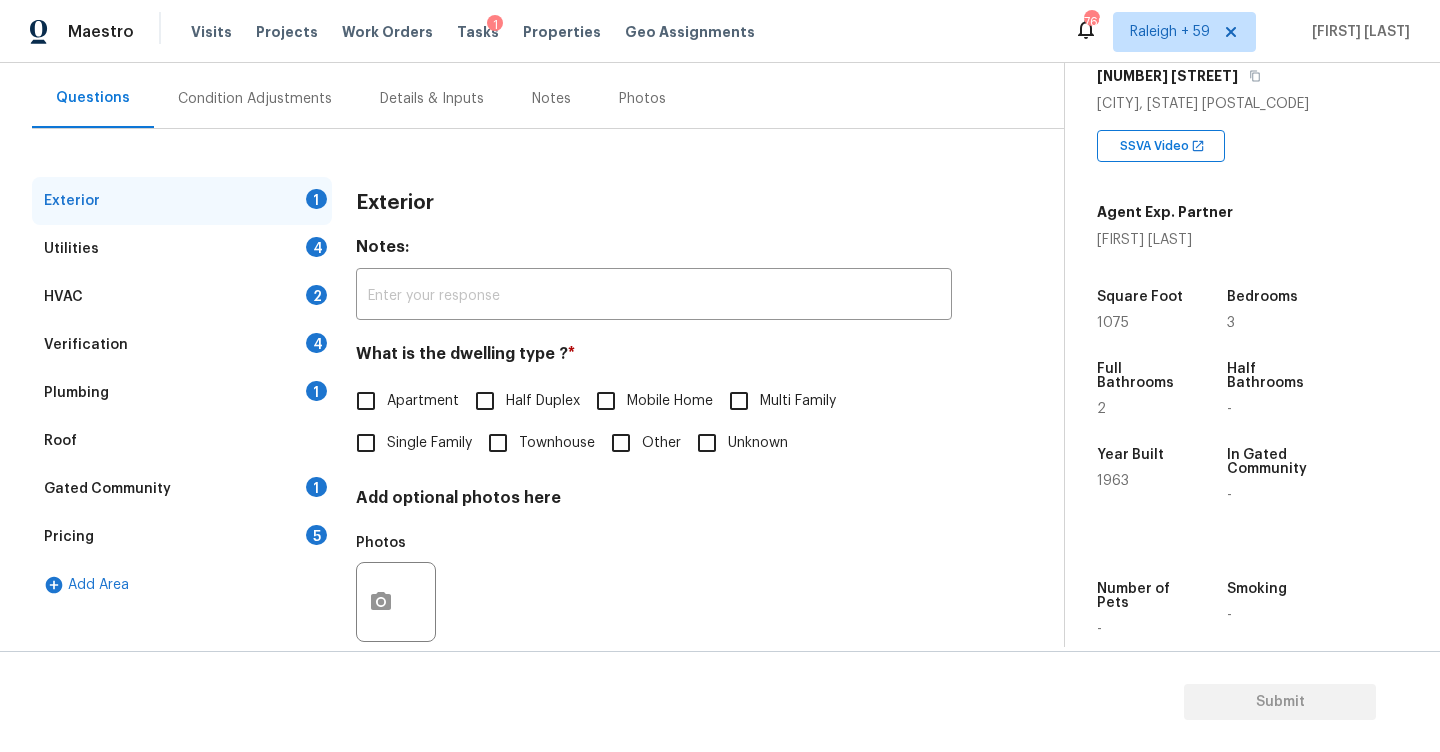click on "Single Family" at bounding box center (366, 443) 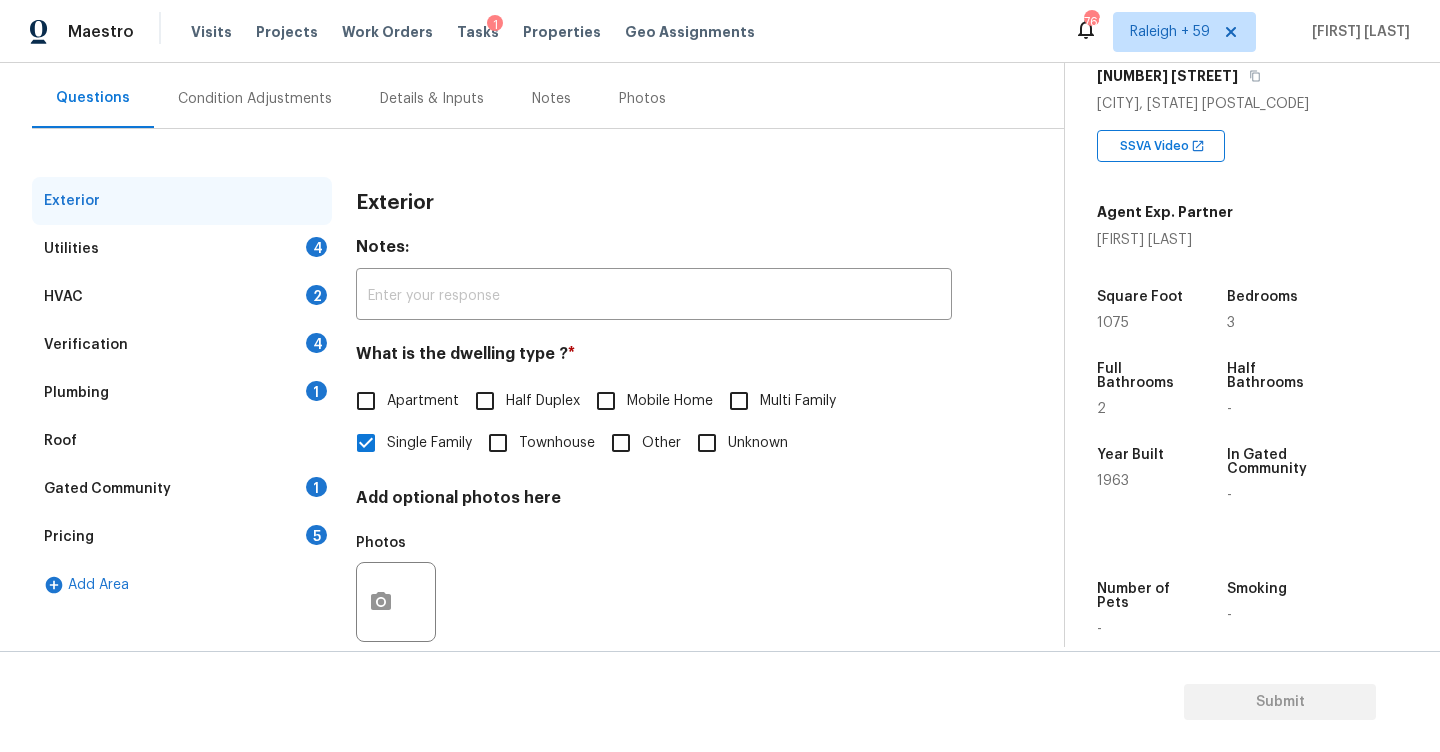 click on "Utilities 4" at bounding box center (182, 249) 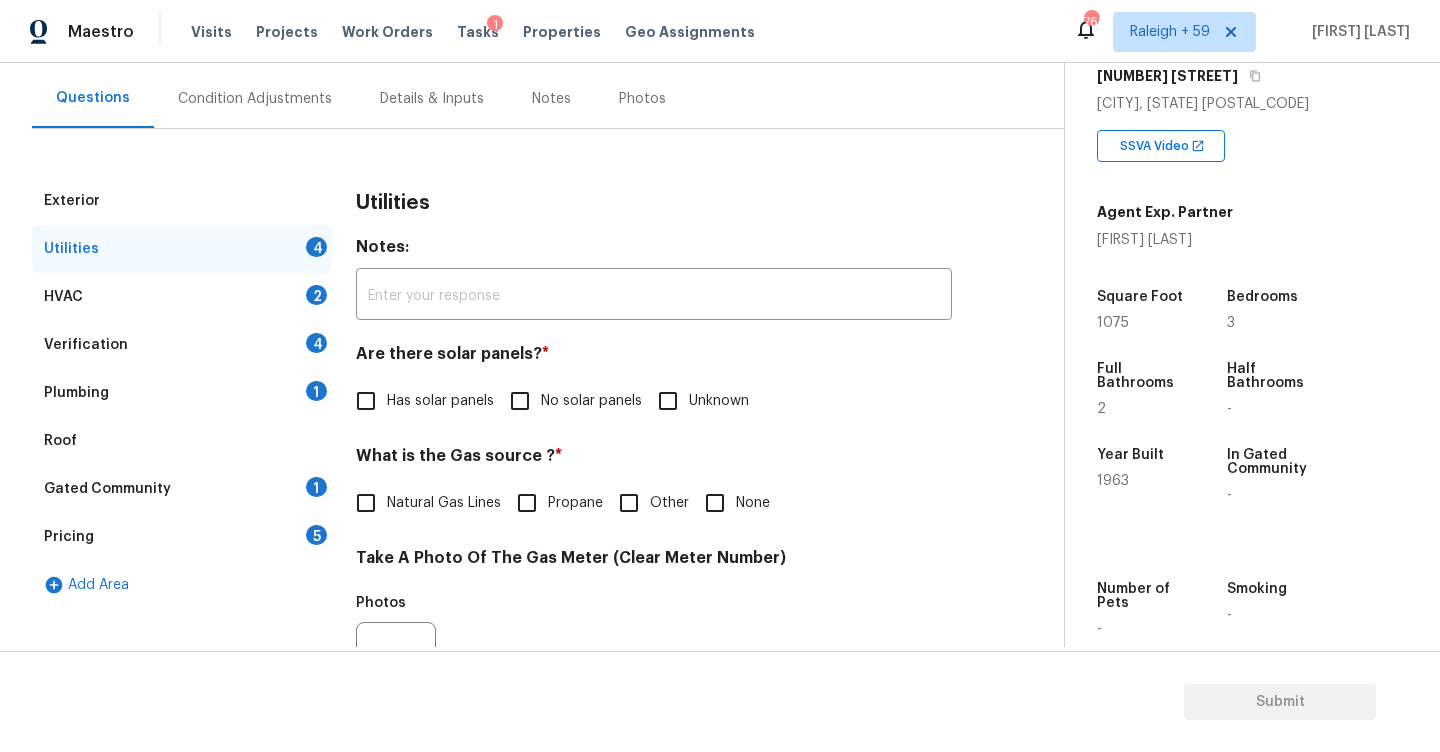 click on "No solar panels" at bounding box center [591, 401] 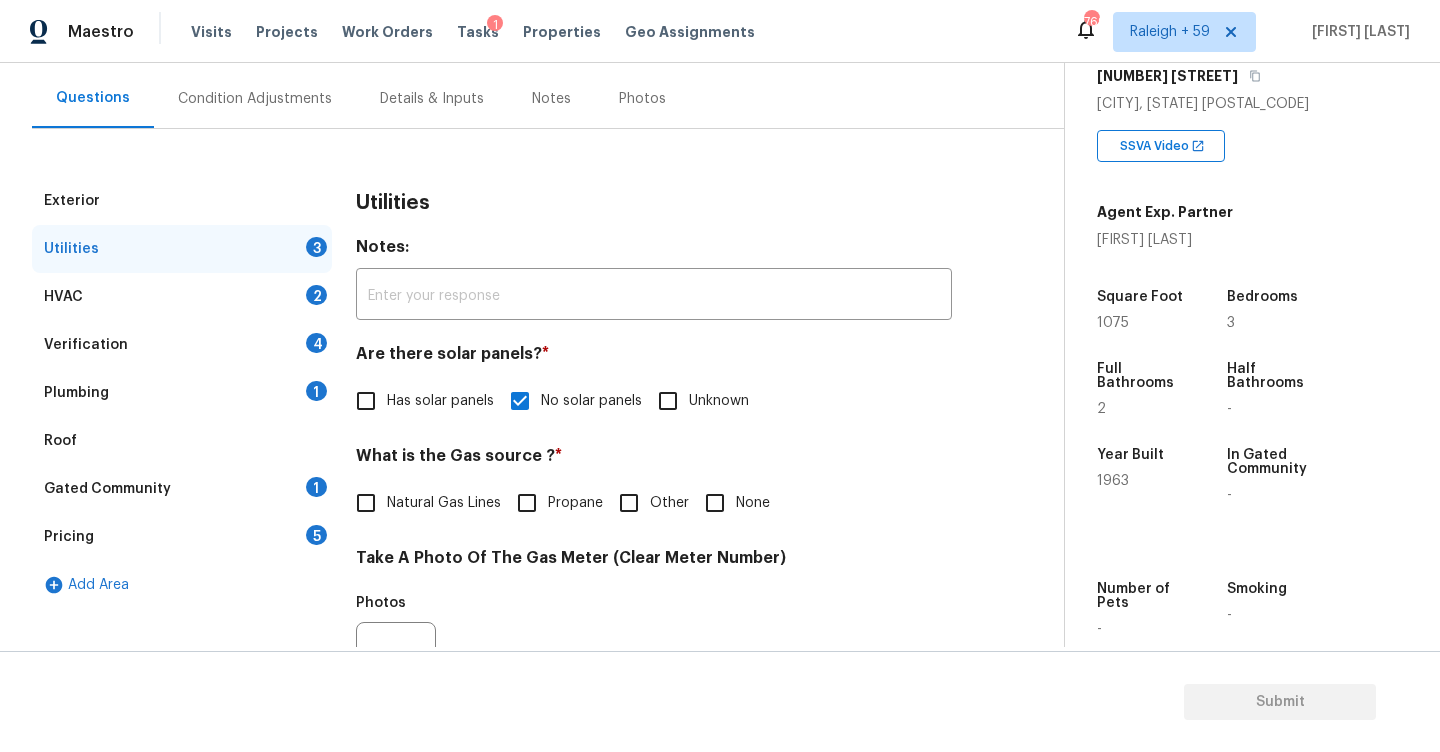 drag, startPoint x: 283, startPoint y: 469, endPoint x: 346, endPoint y: 469, distance: 63 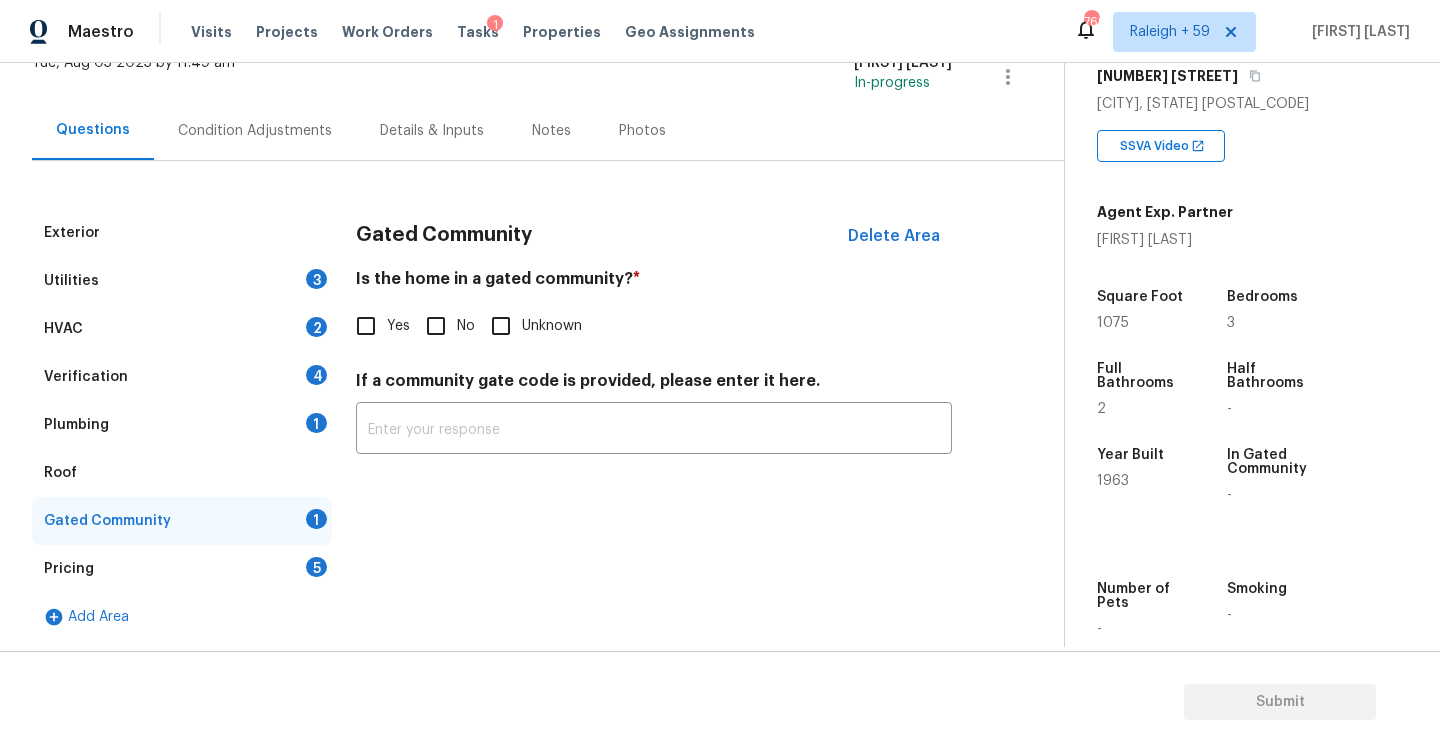 scroll, scrollTop: 142, scrollLeft: 0, axis: vertical 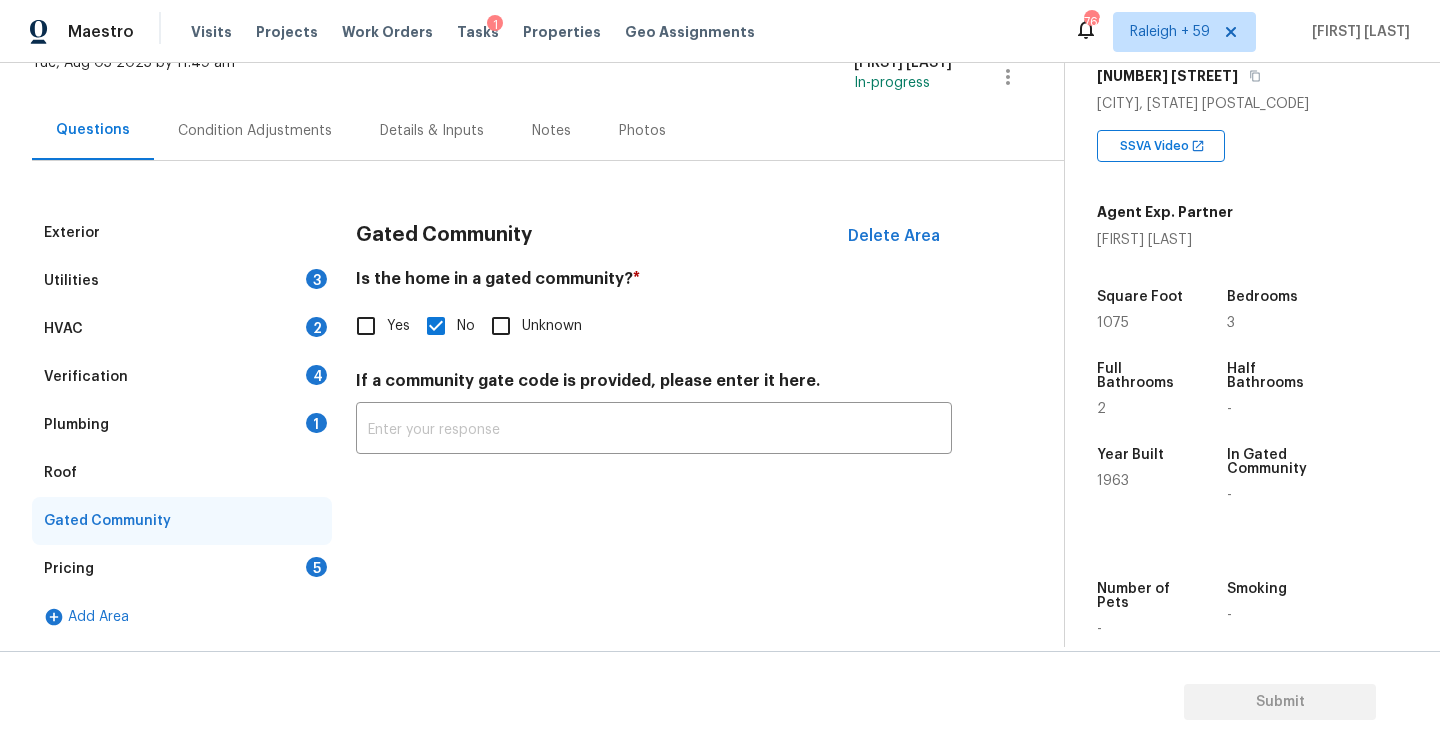 click on "Plumbing 1" at bounding box center [182, 425] 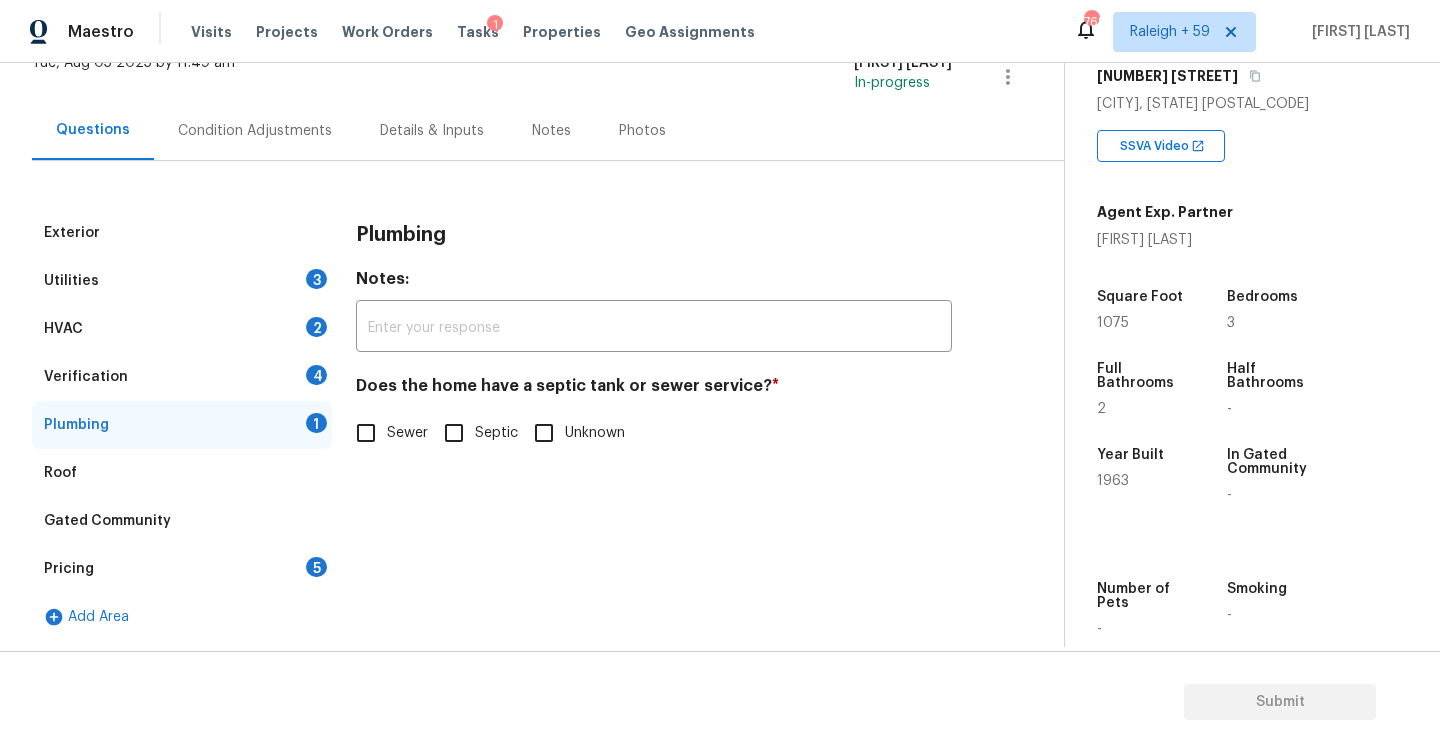 click on "Sewer" at bounding box center (366, 433) 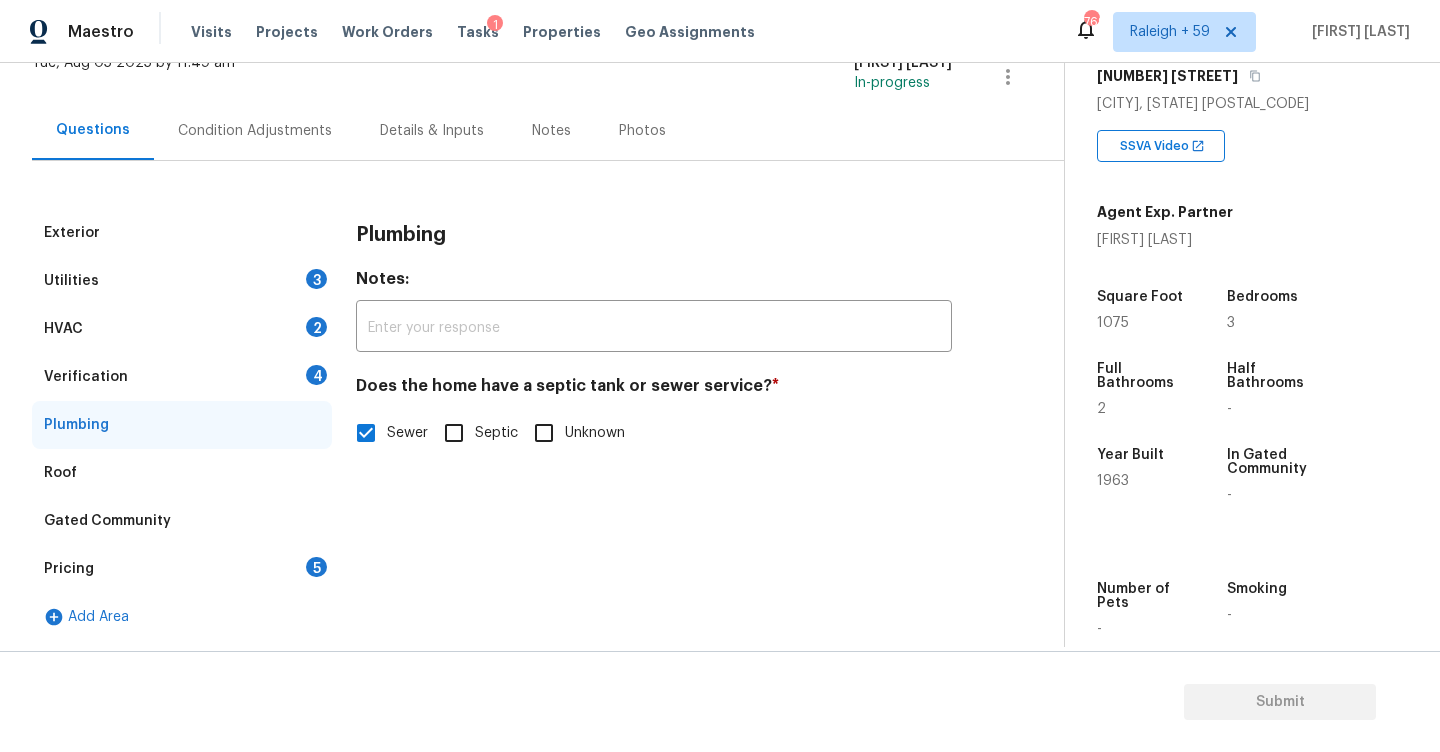 click on "2" at bounding box center (316, 327) 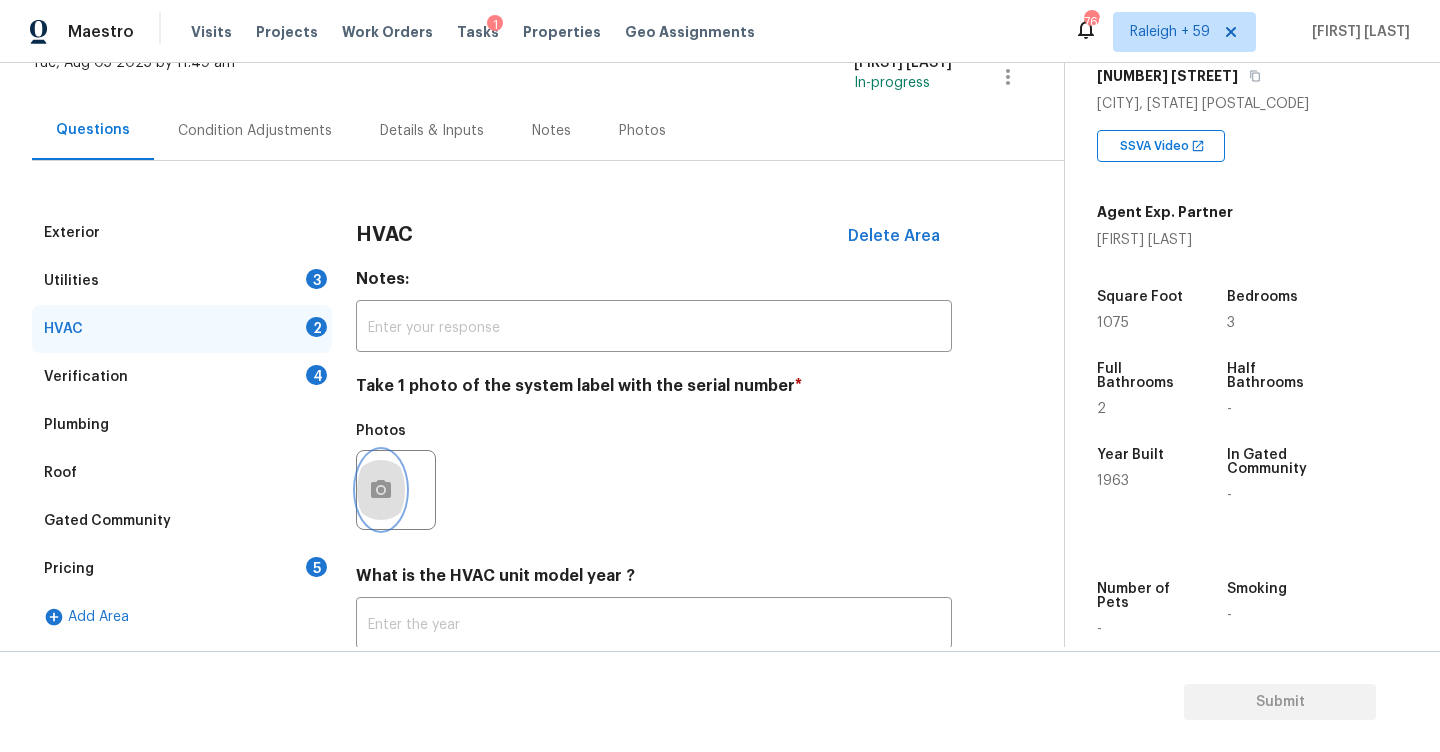 click at bounding box center [381, 490] 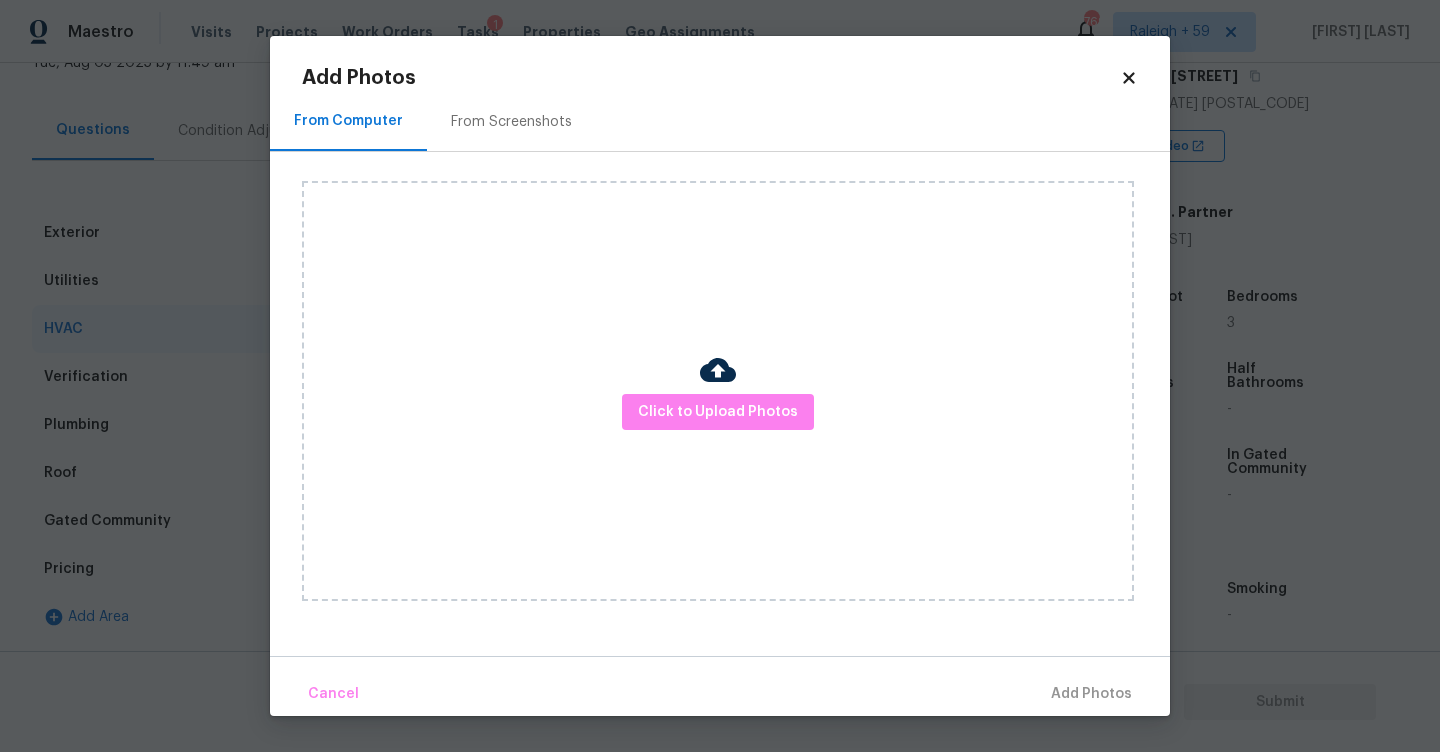 click on "From Screenshots" at bounding box center [511, 121] 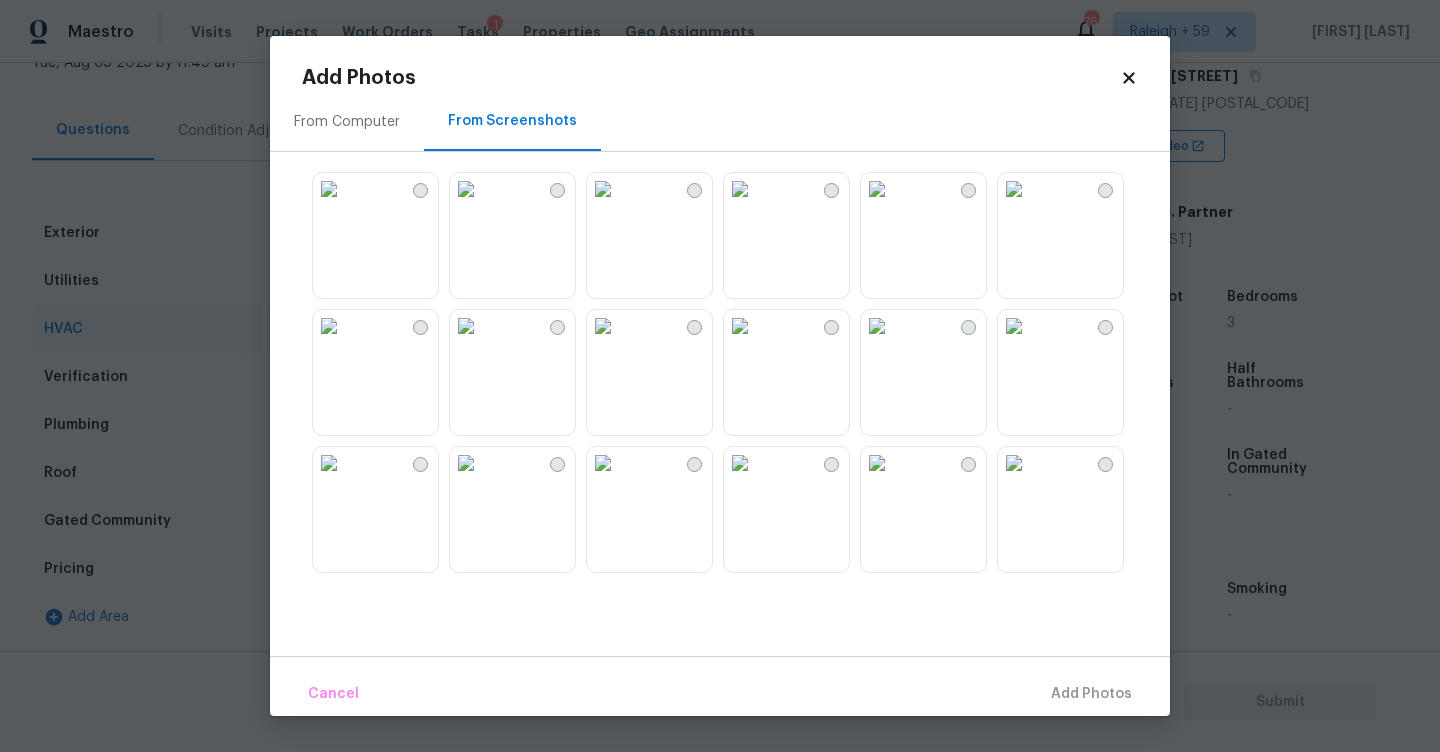 click at bounding box center (329, 189) 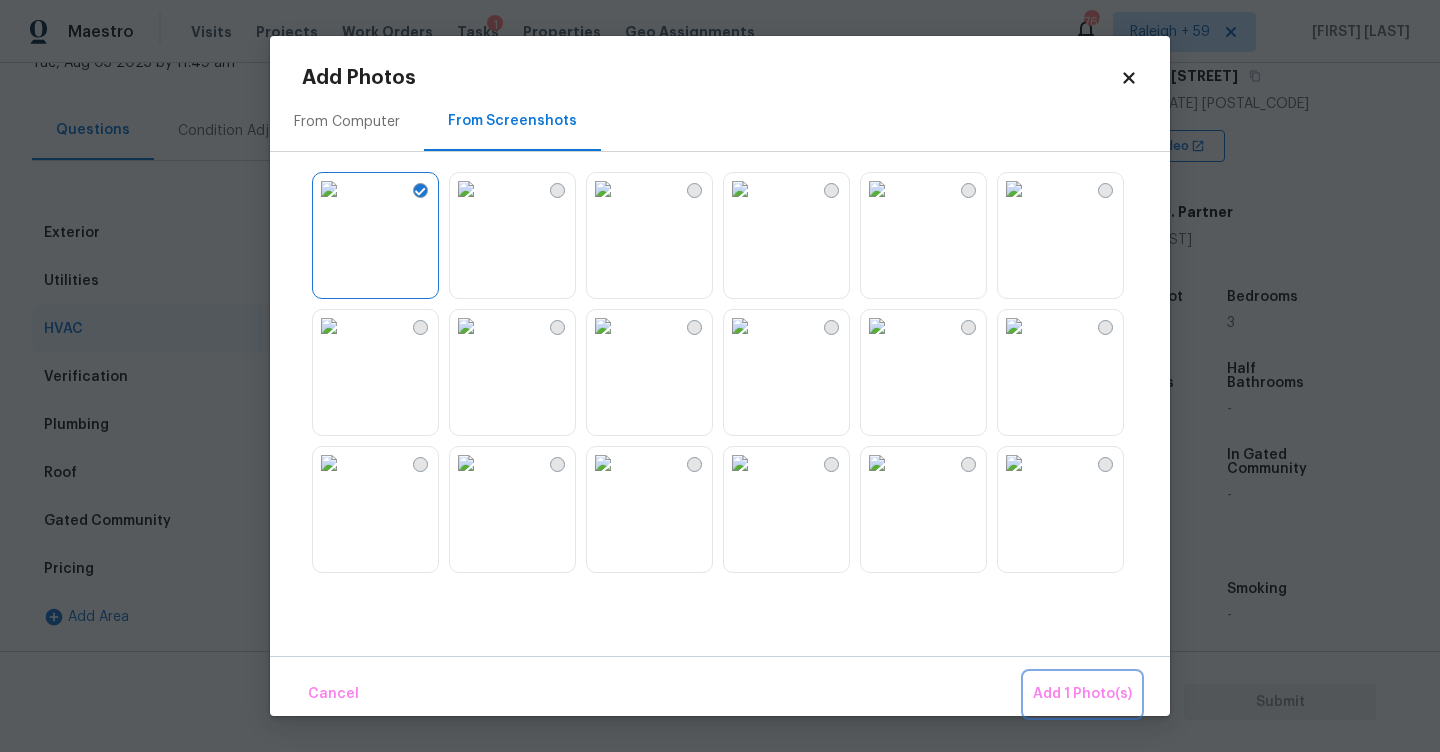 click on "Add 1 Photo(s)" at bounding box center (1082, 694) 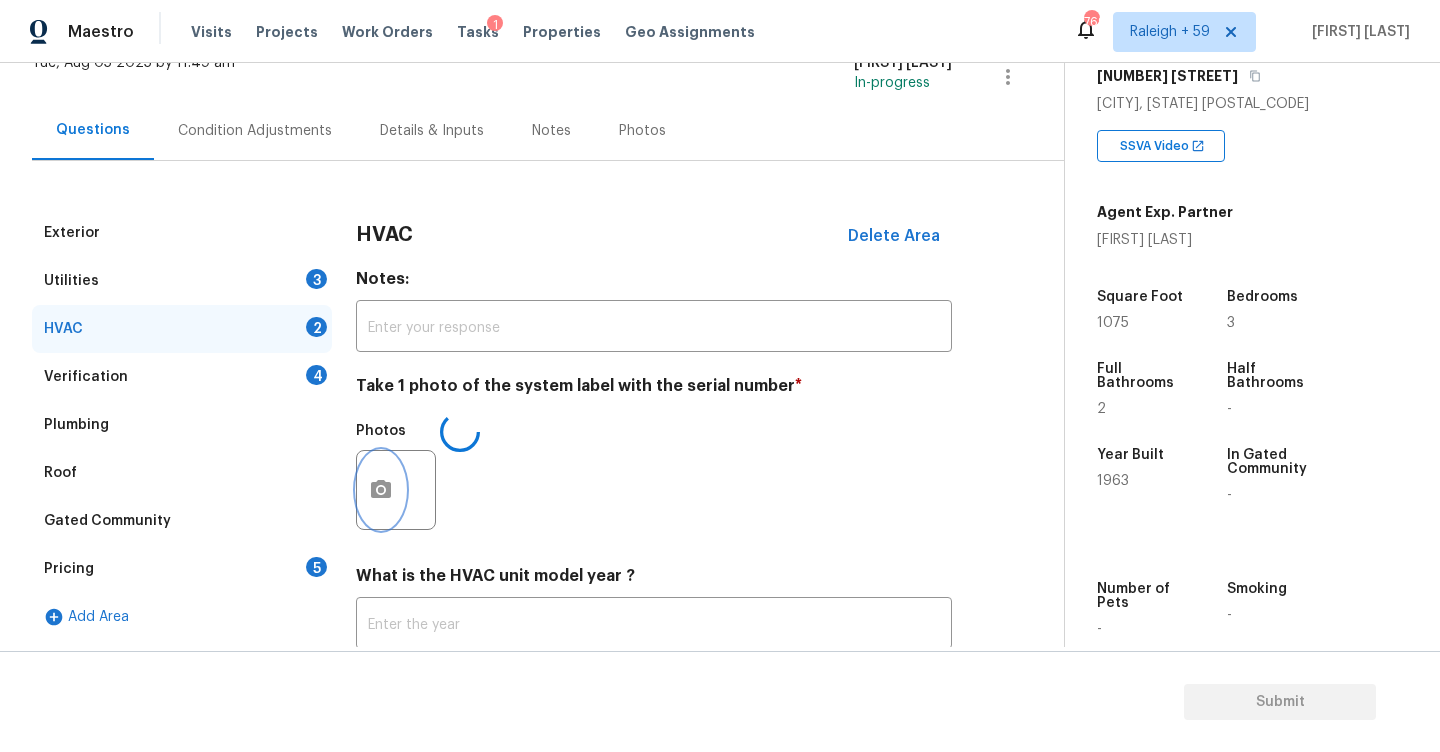 scroll, scrollTop: 277, scrollLeft: 0, axis: vertical 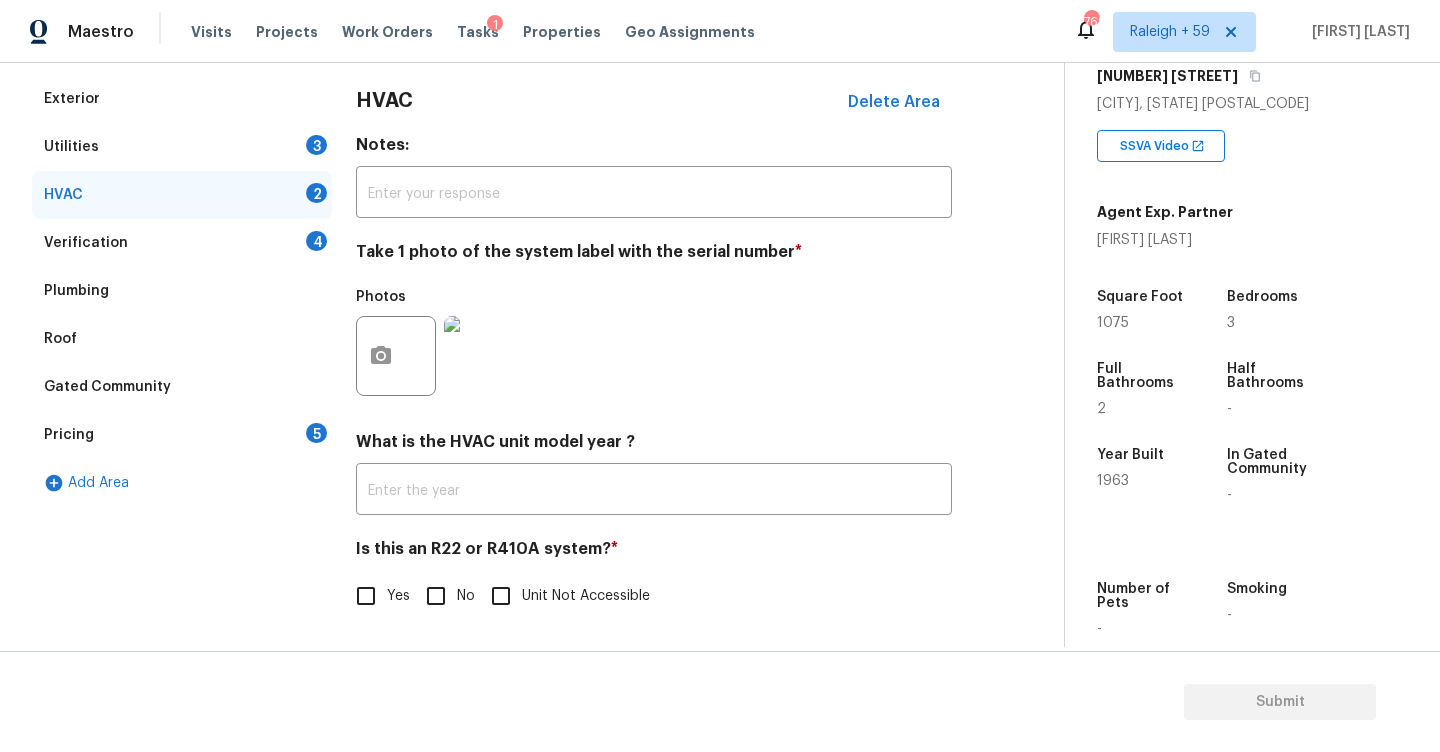 click on "No" at bounding box center (436, 596) 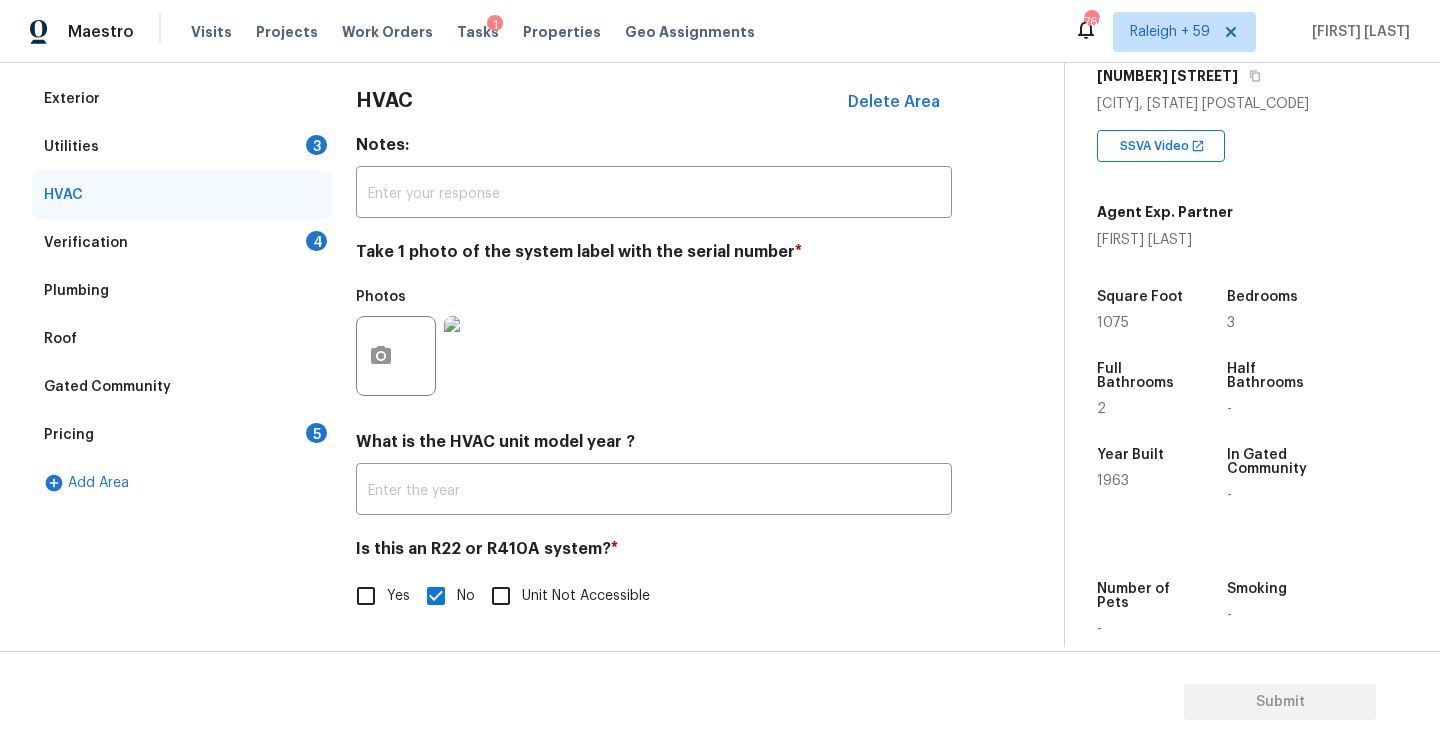 click on "4" at bounding box center (316, 241) 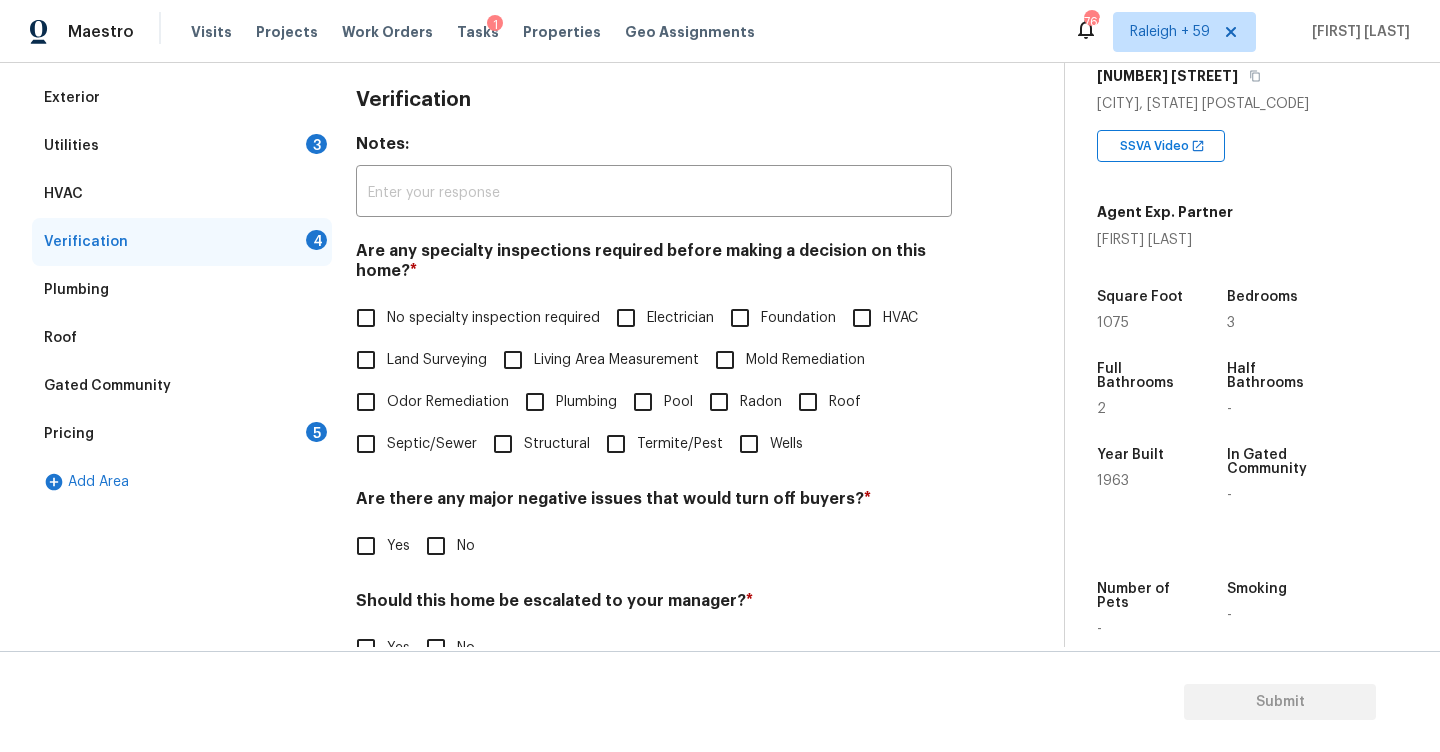 click on "No specialty inspection required" at bounding box center (493, 318) 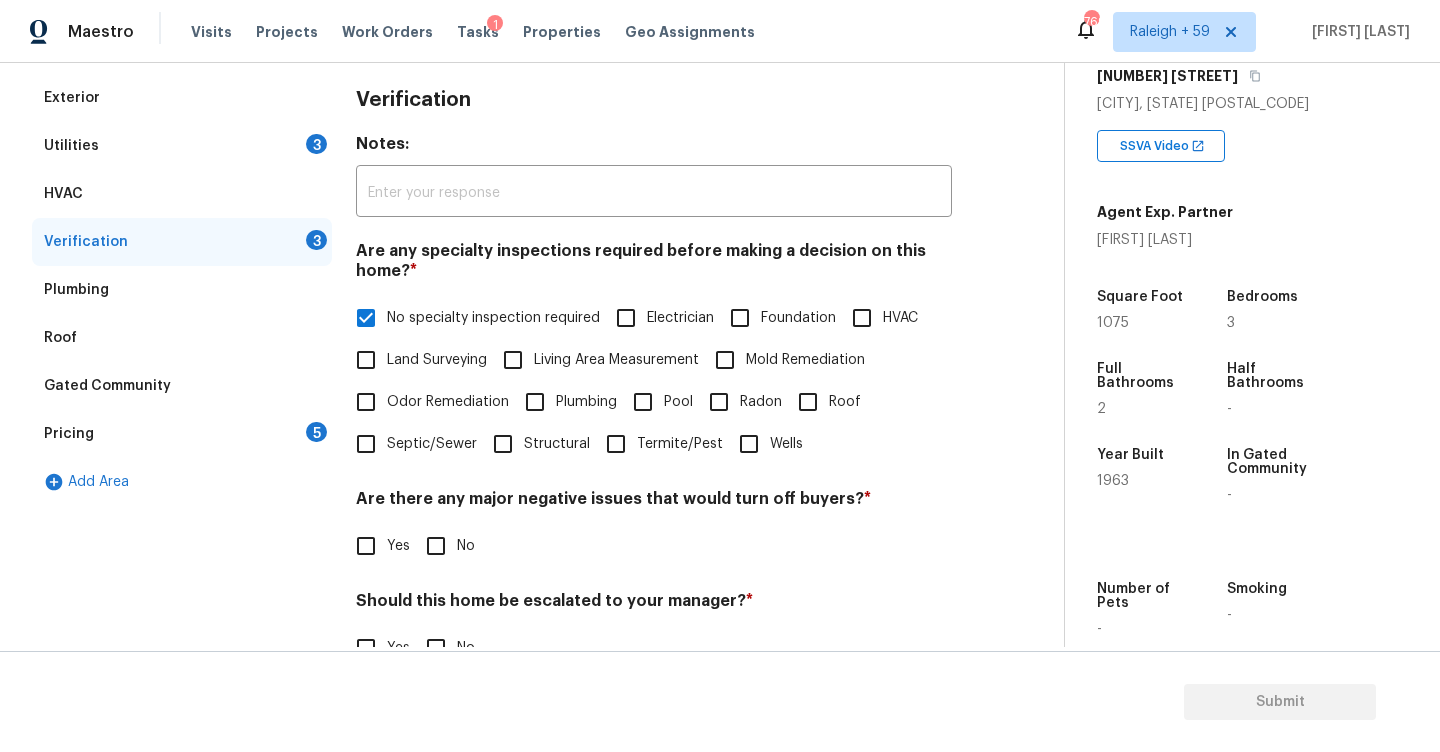 click on "No" at bounding box center (466, 546) 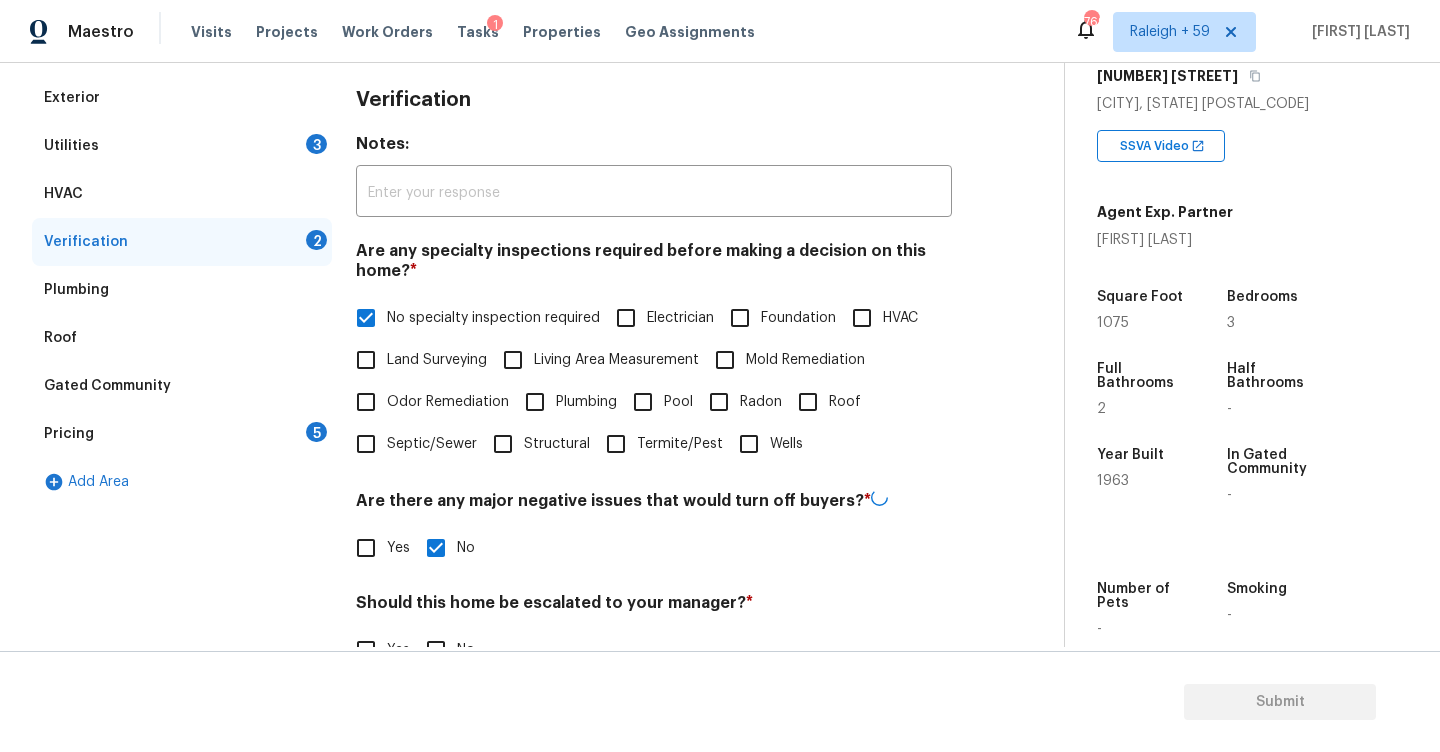 scroll, scrollTop: 451, scrollLeft: 0, axis: vertical 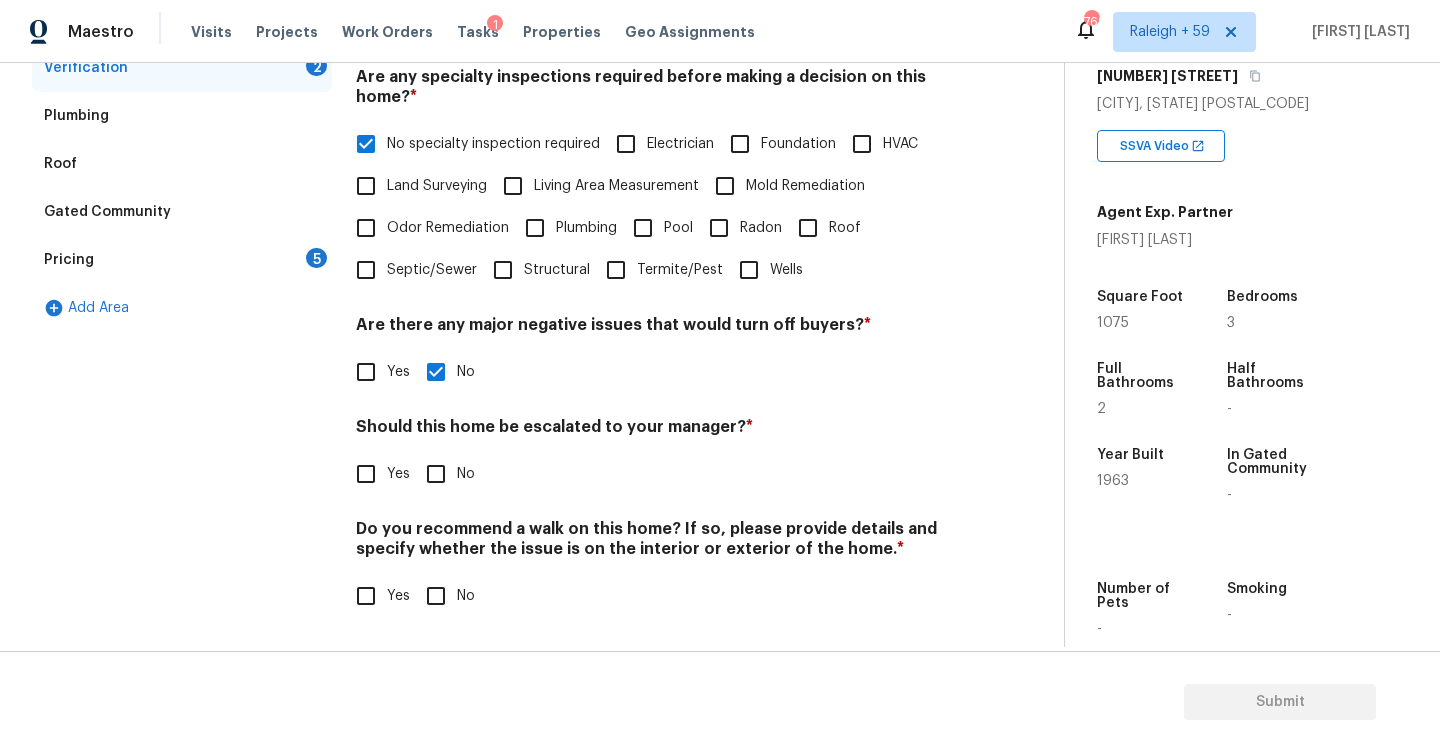 click on "Do you recommend a walk on this home? If so, please provide details and specify whether the issue is on the interior or exterior of the home.  *" at bounding box center [654, 543] 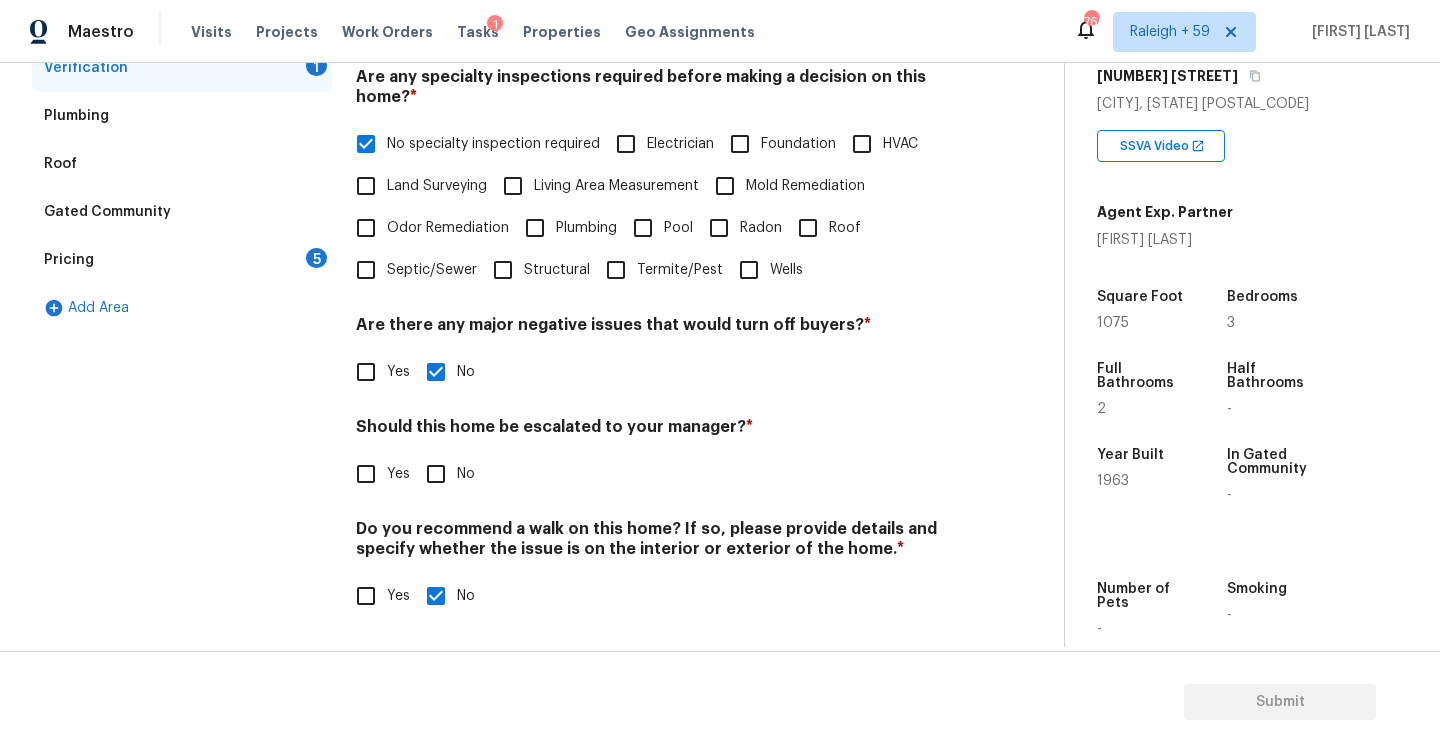 click on "Pricing 5" at bounding box center [182, 260] 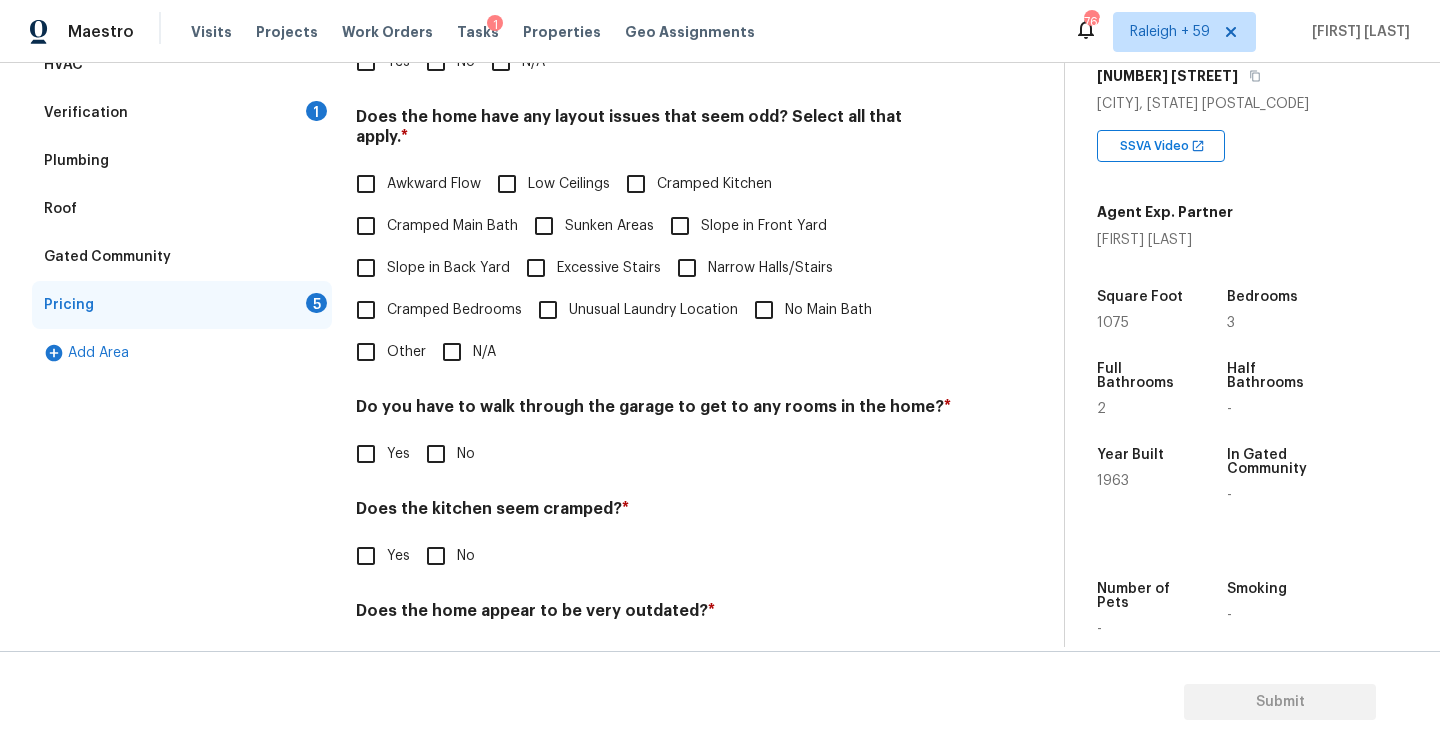 scroll, scrollTop: 363, scrollLeft: 0, axis: vertical 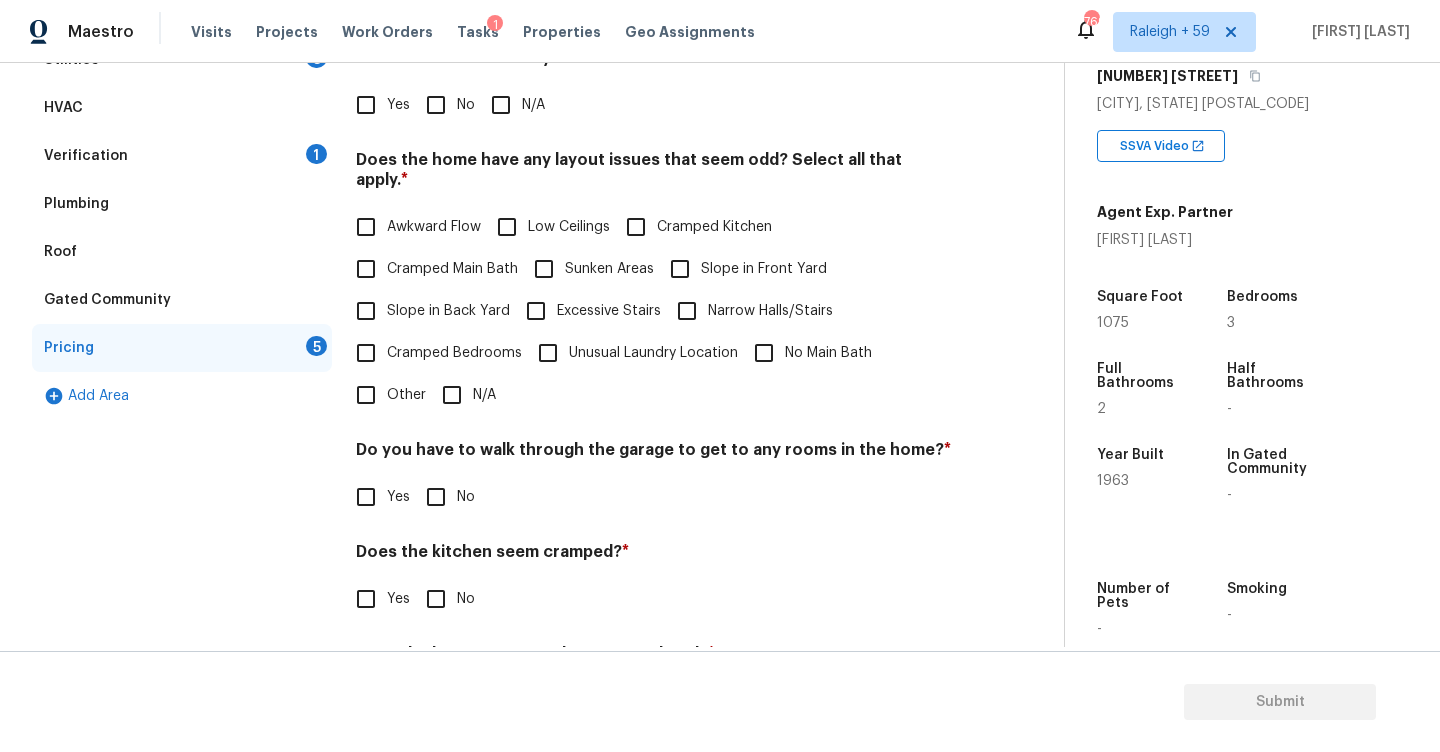 click on "No" at bounding box center (436, 105) 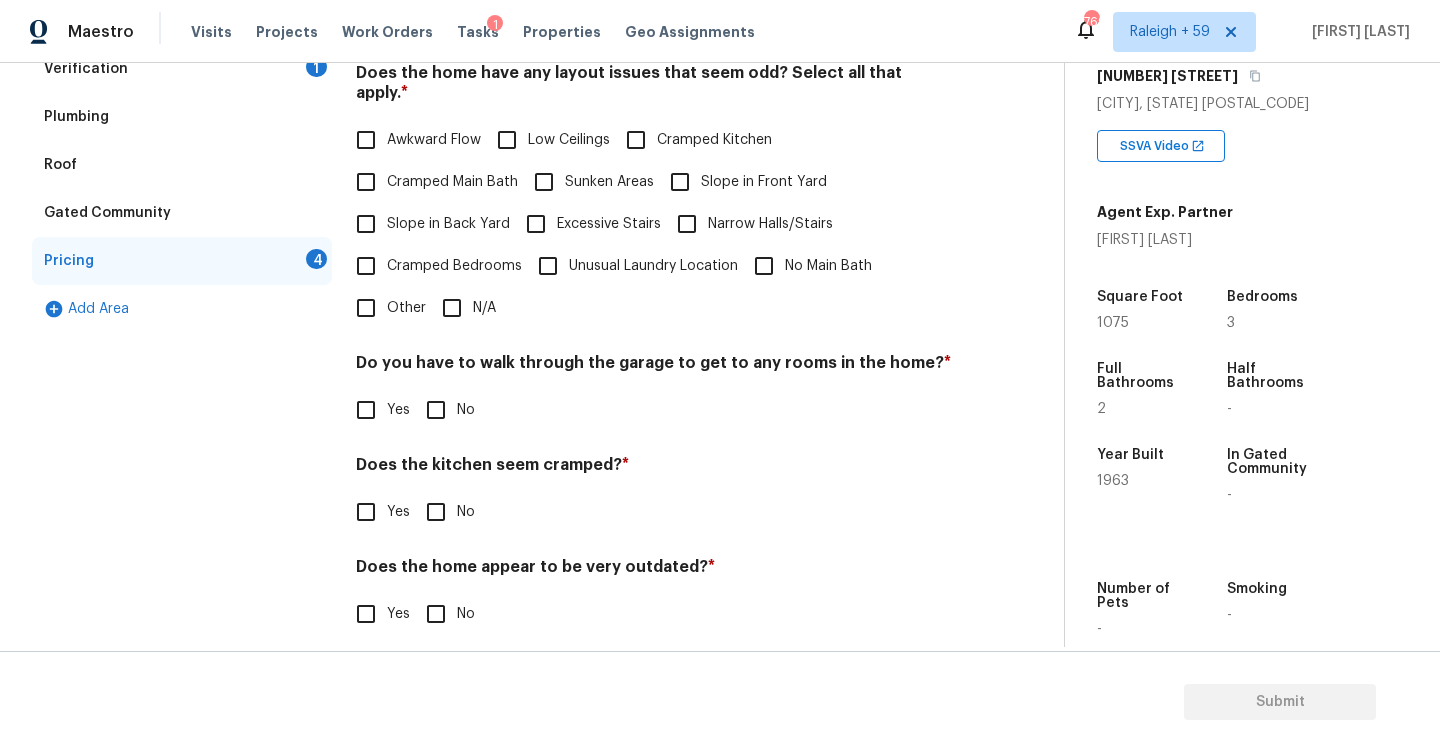 scroll, scrollTop: 448, scrollLeft: 0, axis: vertical 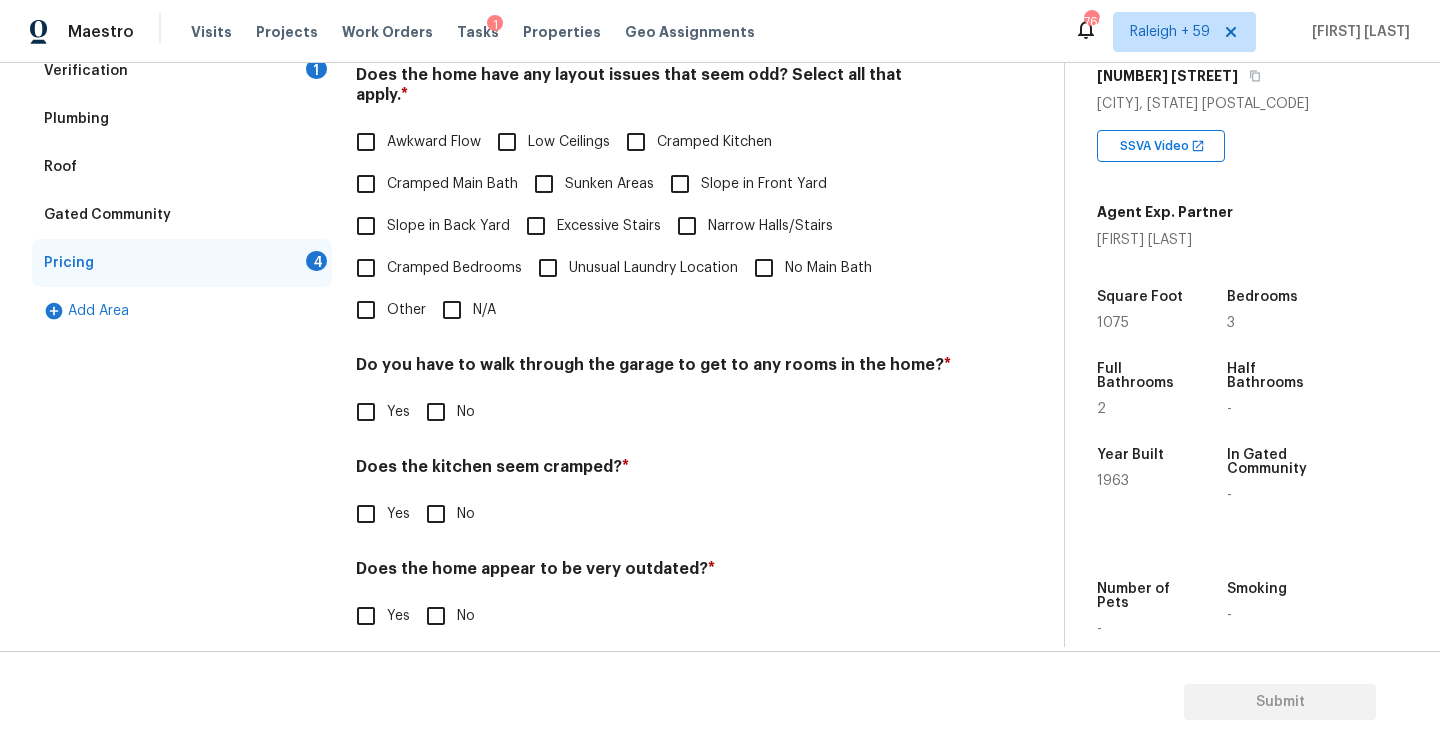 click on "Slope in Back Yard" at bounding box center (448, 226) 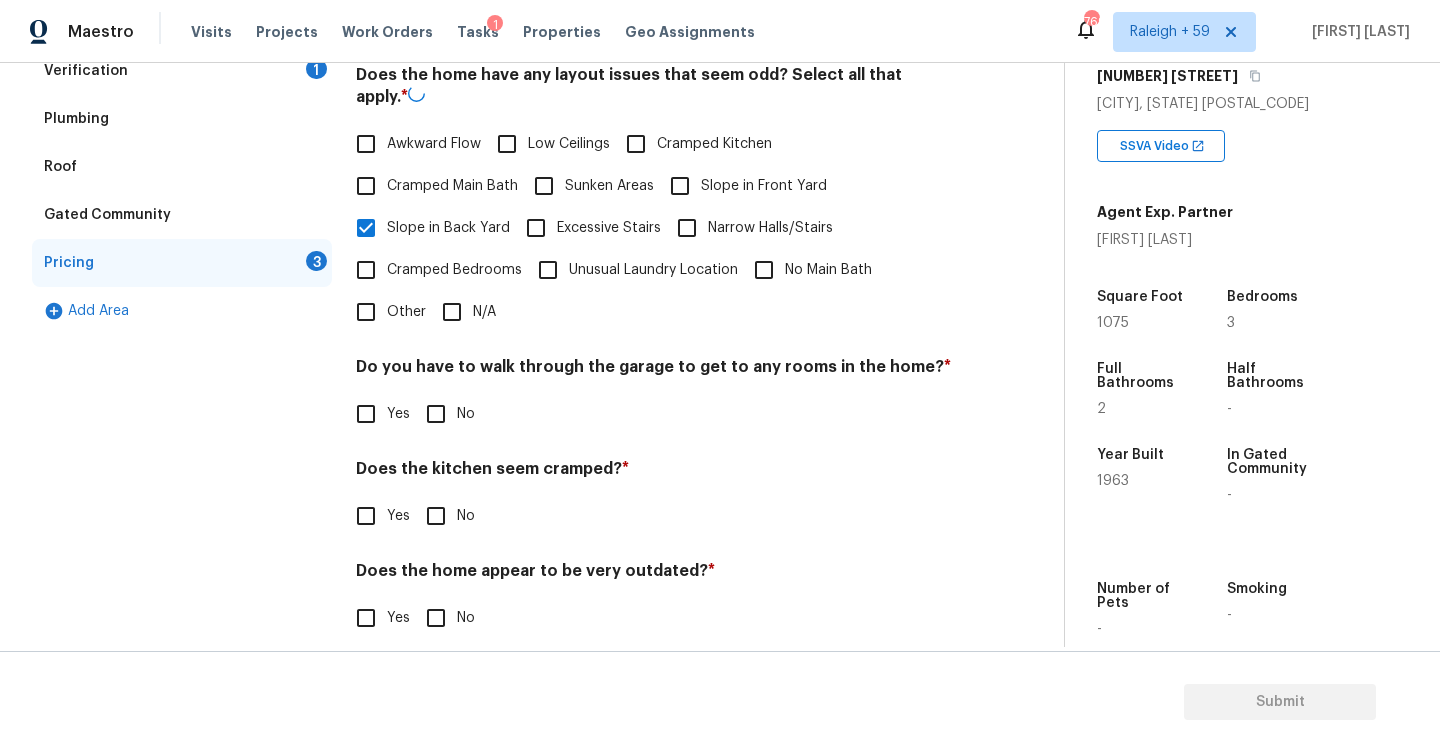 click on "Awkward Flow Low Ceilings Cramped Kitchen Cramped Main Bath Sunken Areas Slope in Front Yard Slope in Back Yard Excessive Stairs Narrow Halls/Stairs Cramped Bedrooms Unusual Laundry Location No Main Bath Other N/A" at bounding box center (654, 228) 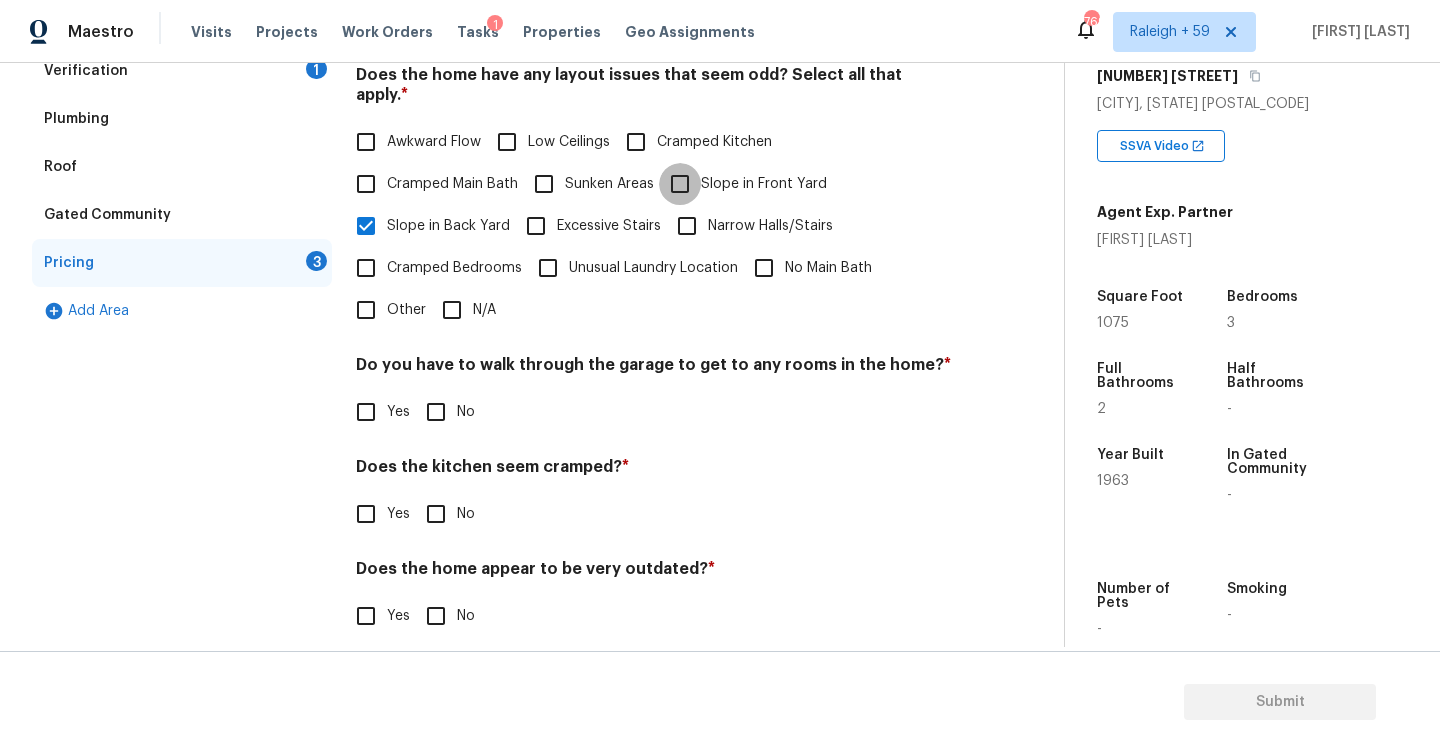 click on "Slope in Front Yard" at bounding box center (680, 184) 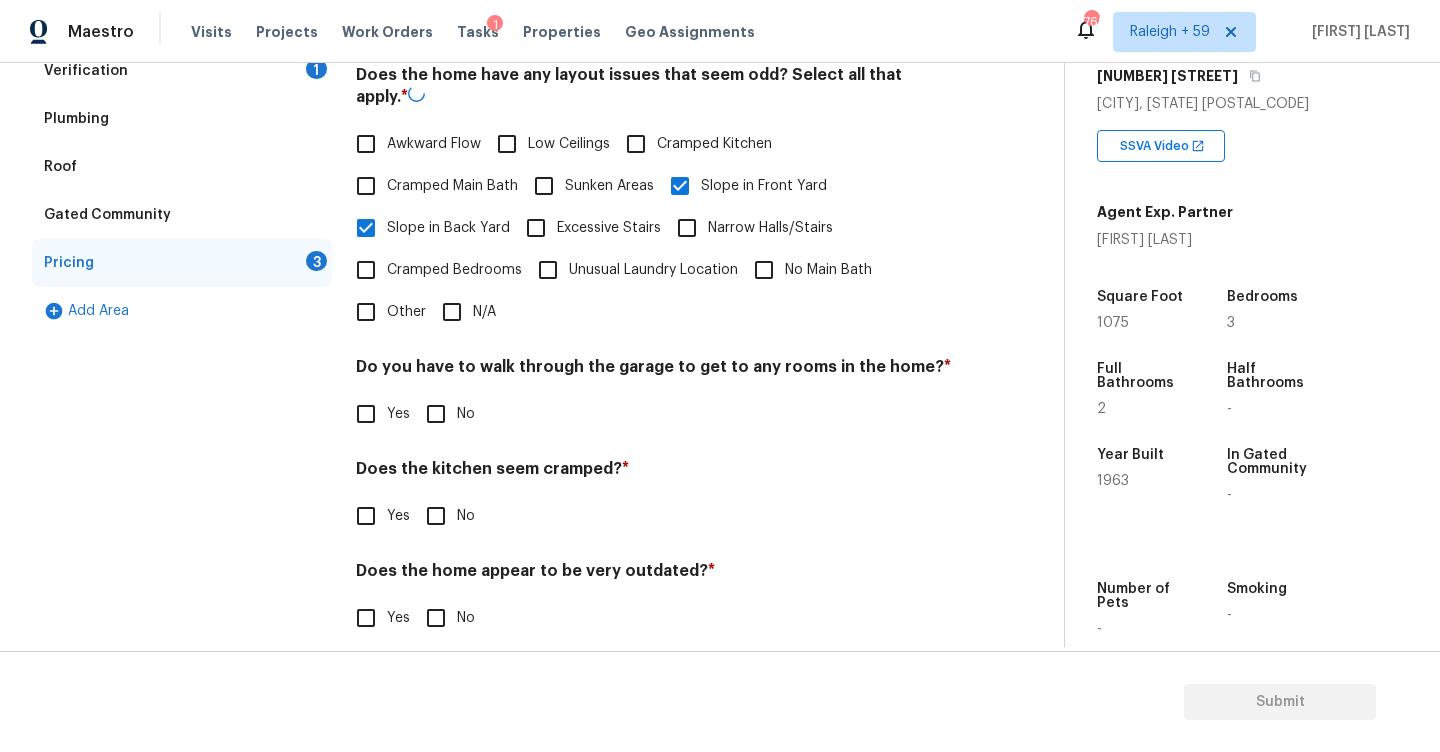 scroll, scrollTop: 448, scrollLeft: 0, axis: vertical 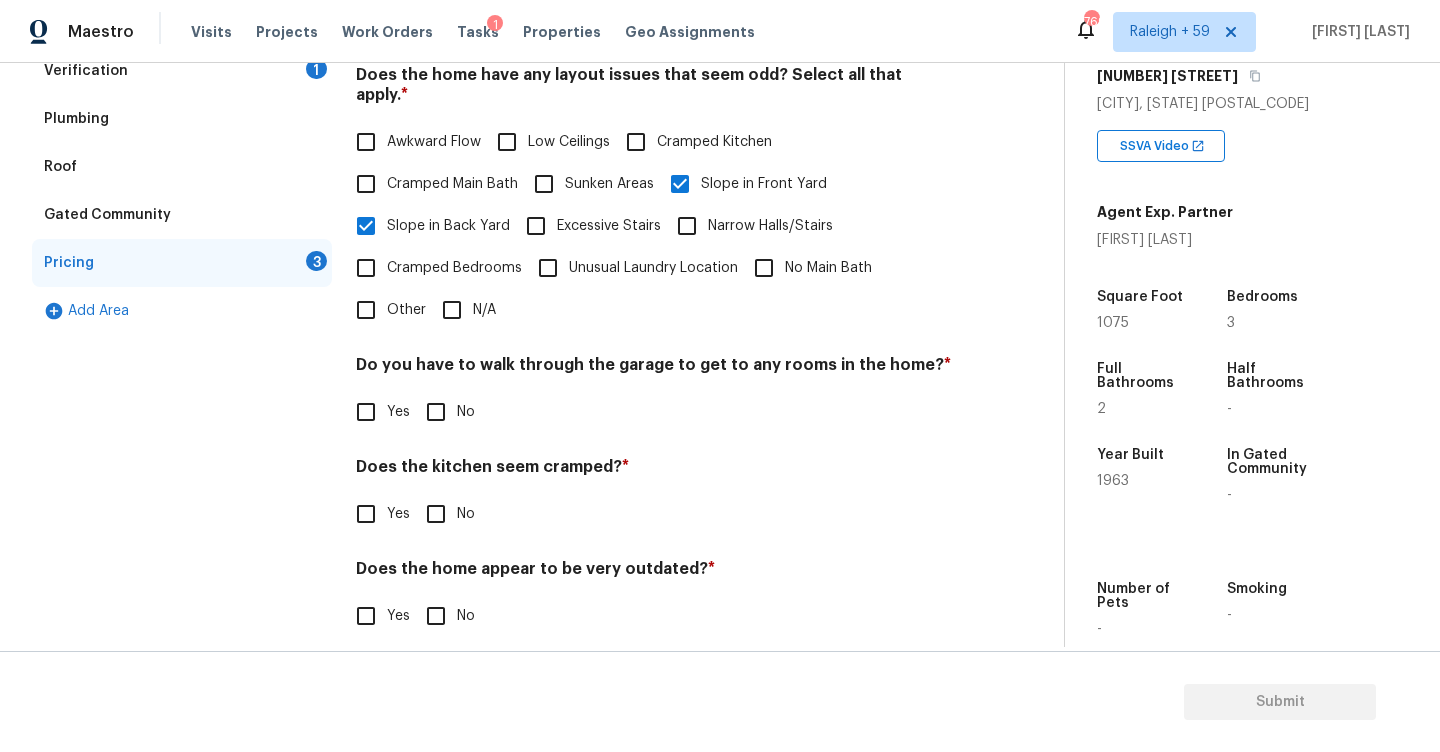 click on "No" at bounding box center (436, 412) 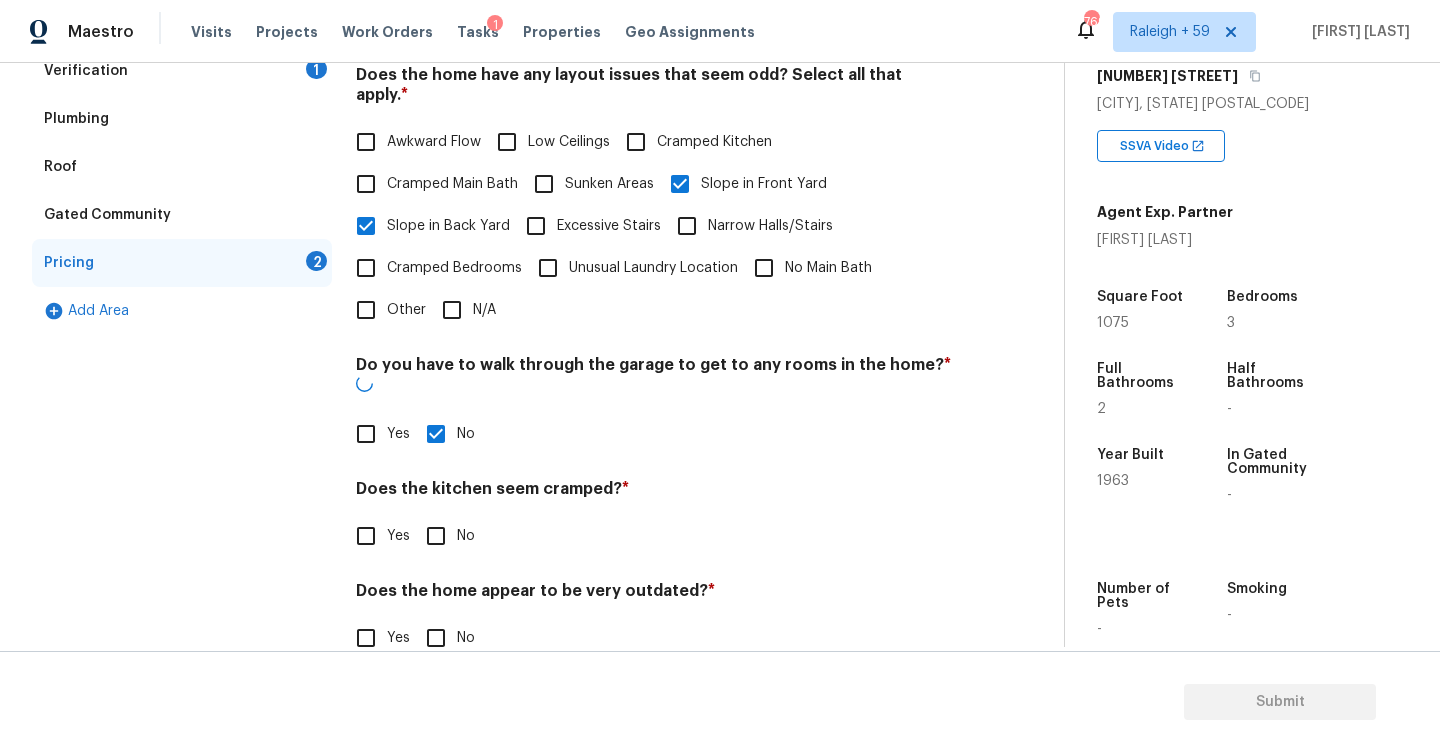 click on "Does the kitchen seem cramped?  * Yes No" at bounding box center [654, 518] 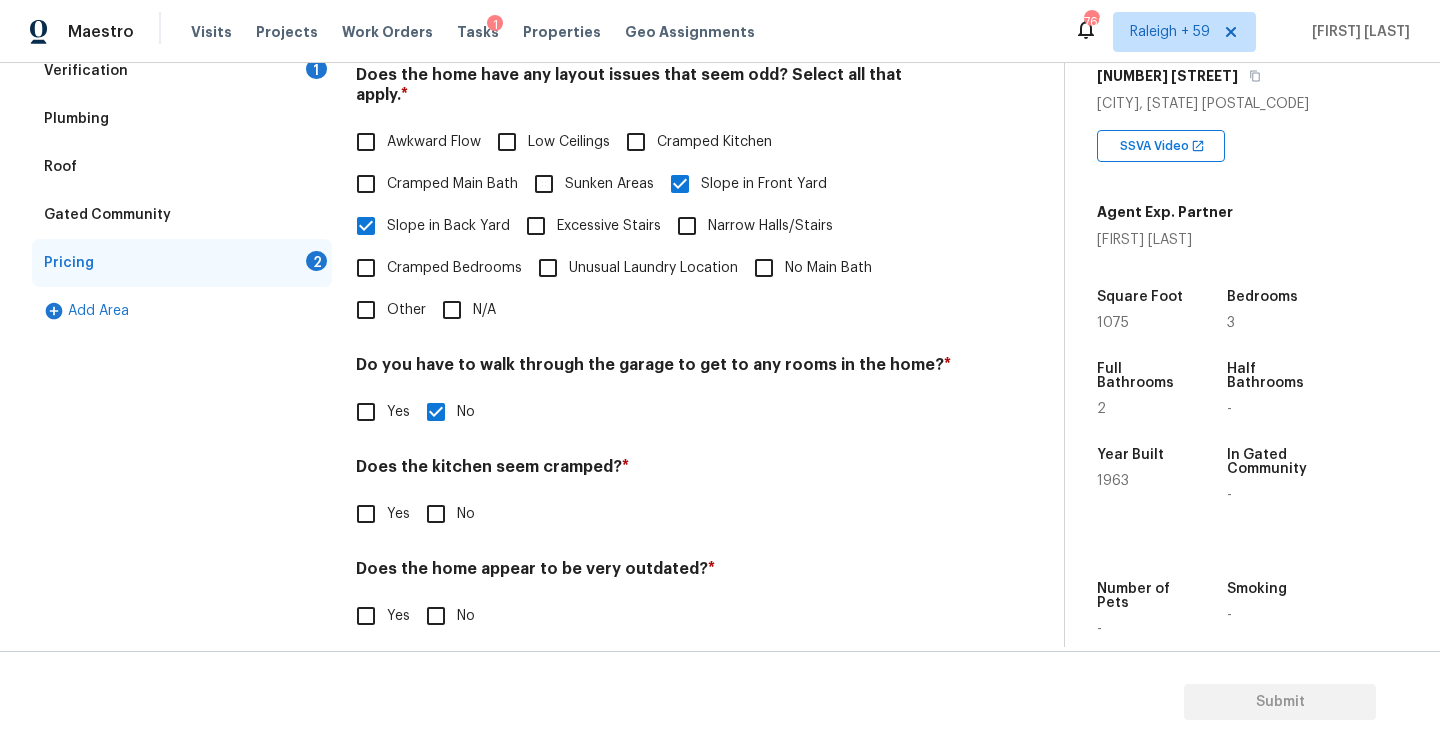click on "No" at bounding box center [436, 514] 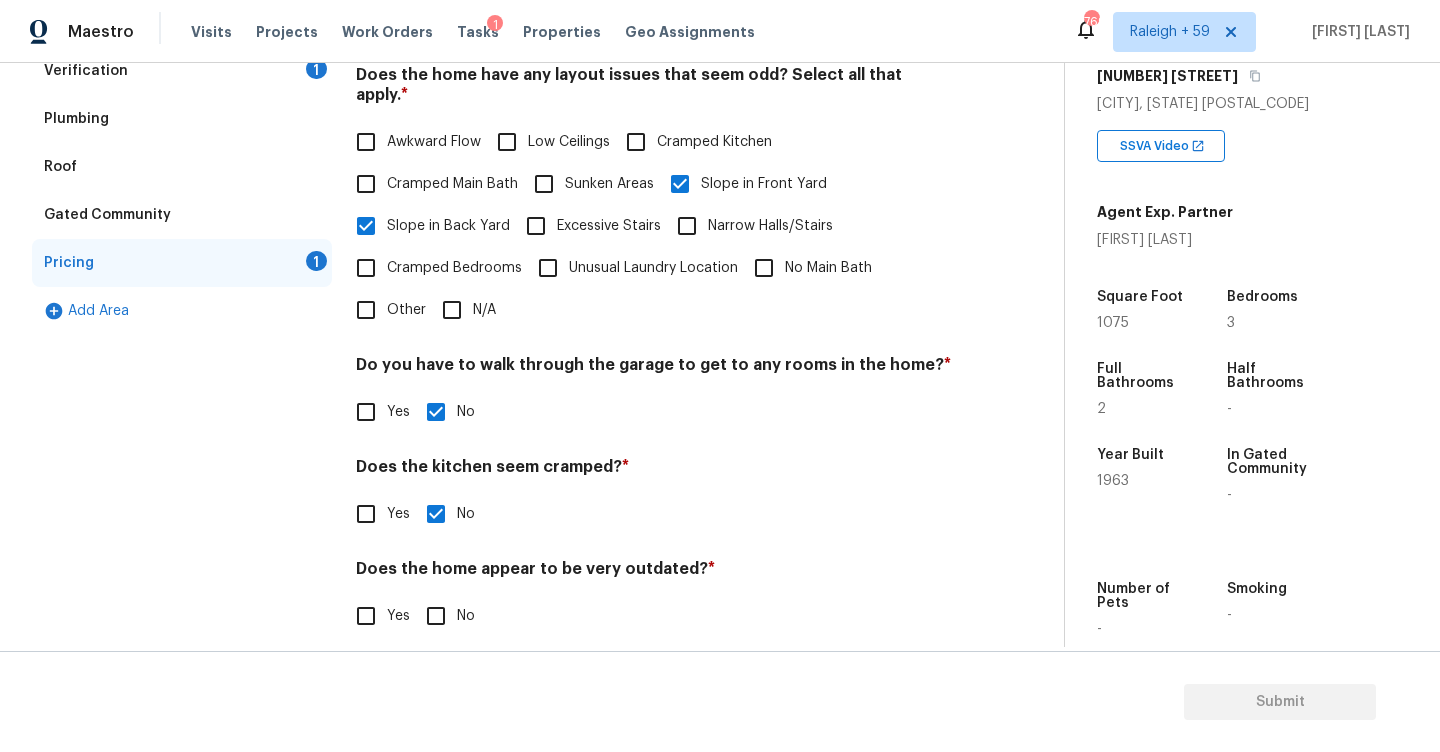 click on "No" at bounding box center [436, 616] 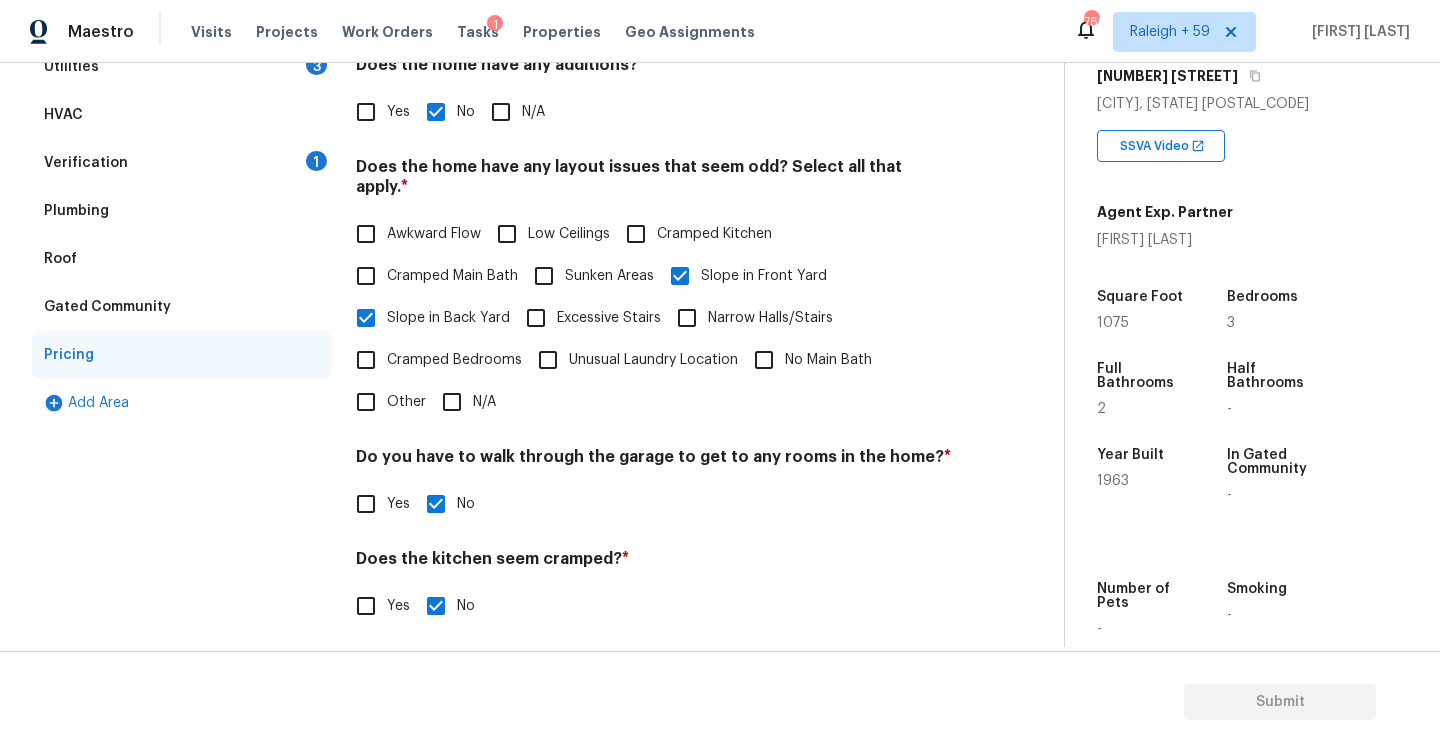 scroll, scrollTop: 223, scrollLeft: 0, axis: vertical 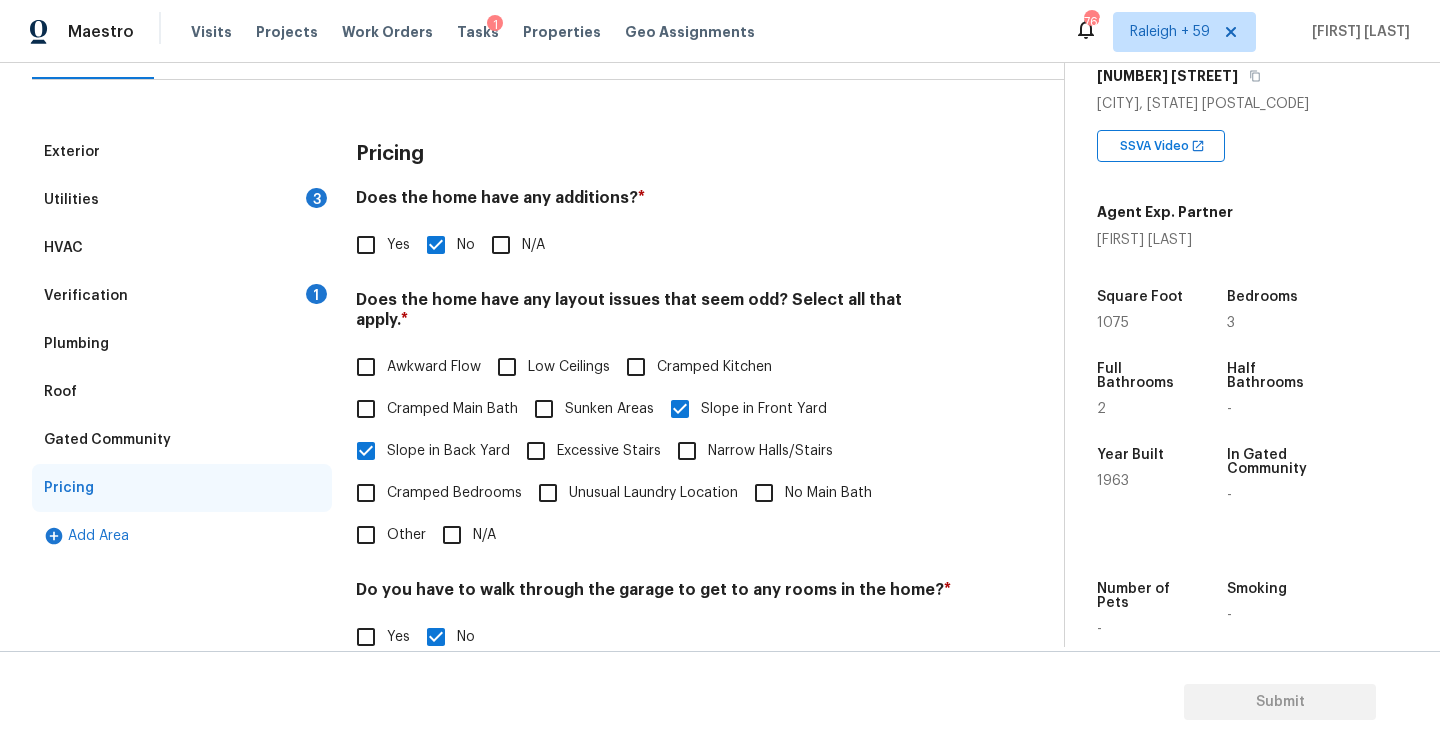 click on "Verification 1" at bounding box center [182, 296] 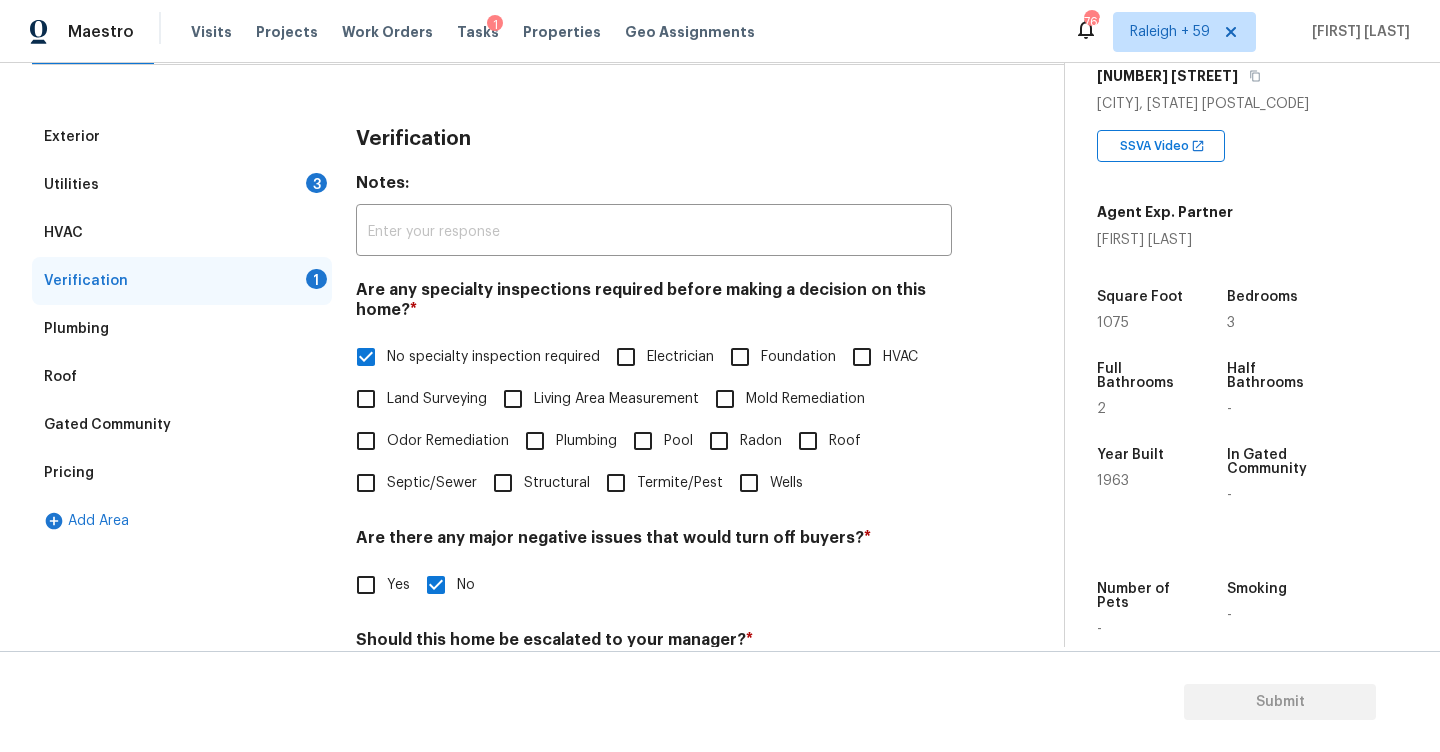 scroll, scrollTop: 229, scrollLeft: 0, axis: vertical 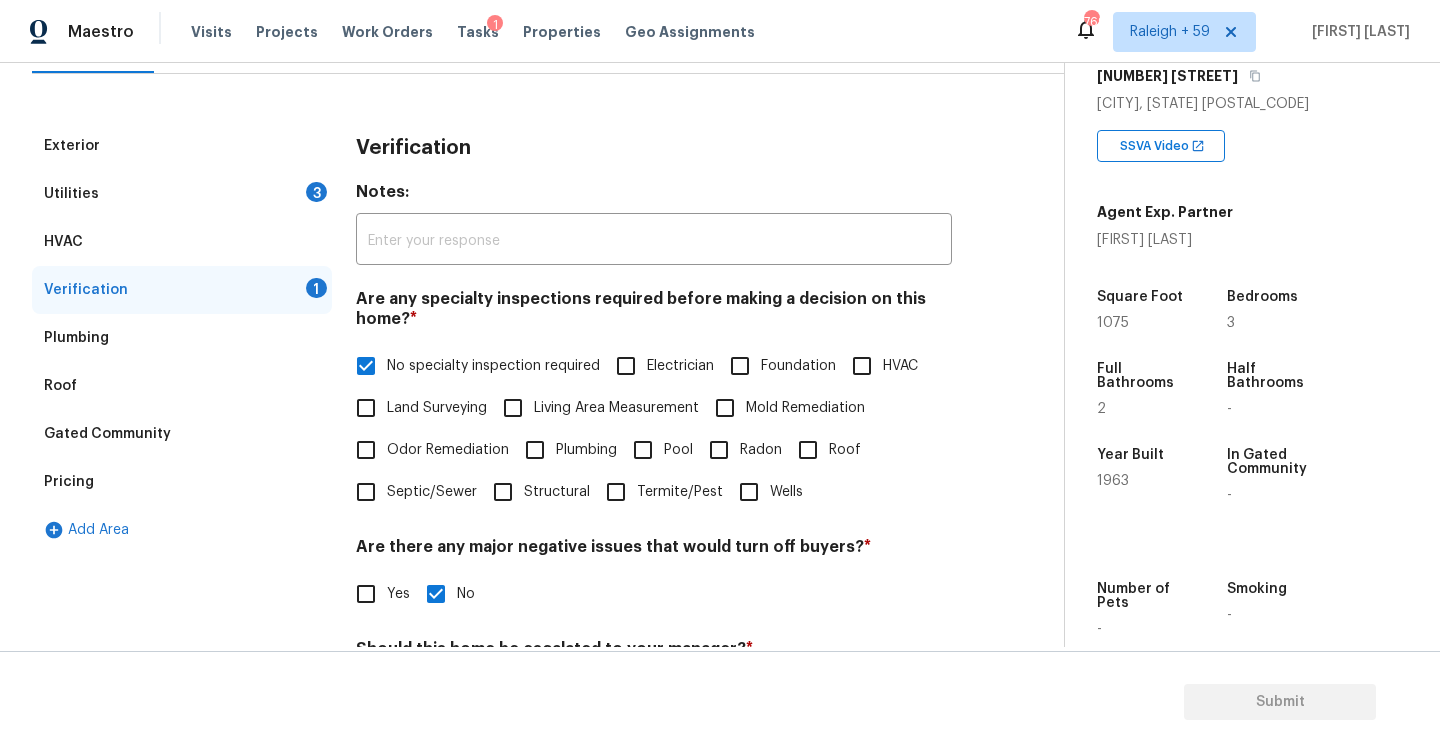 click on "Utilities 3" at bounding box center (182, 194) 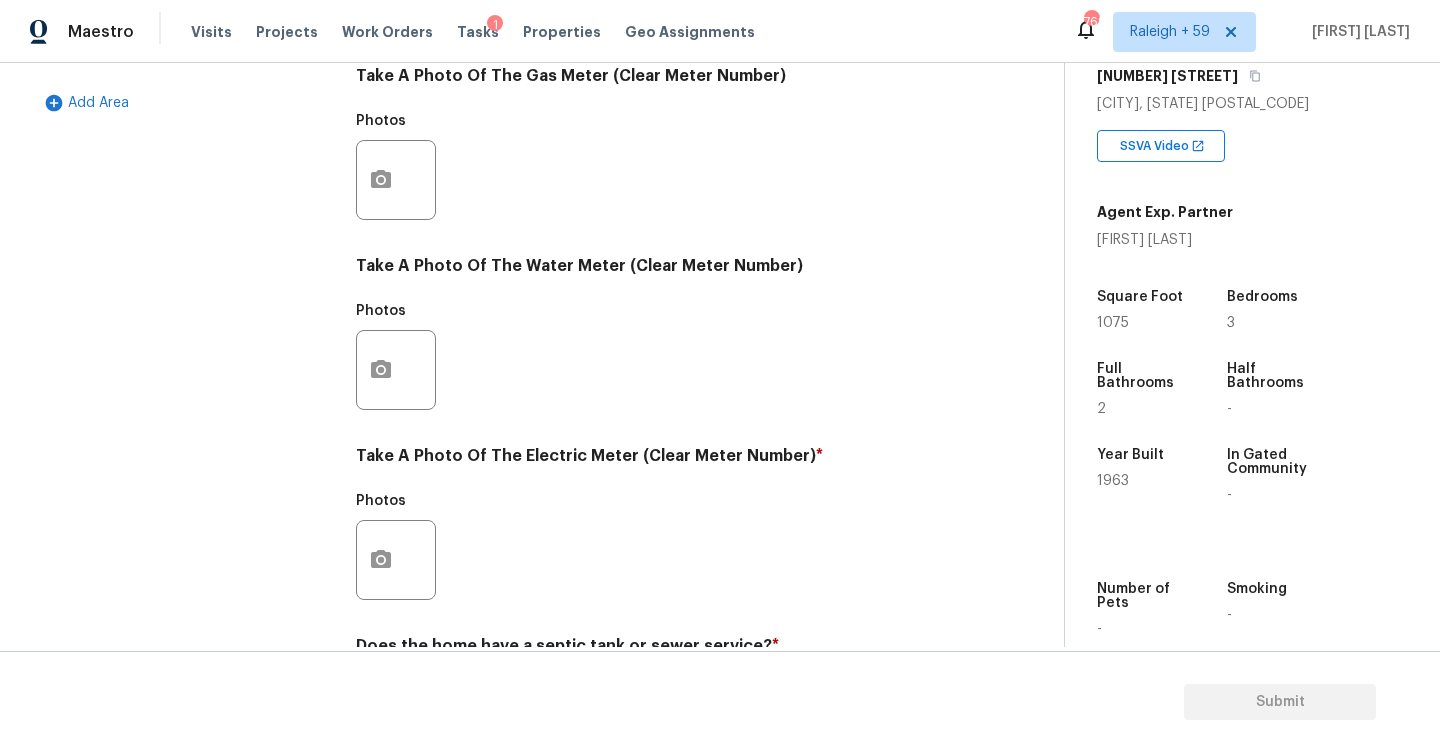 scroll, scrollTop: 753, scrollLeft: 0, axis: vertical 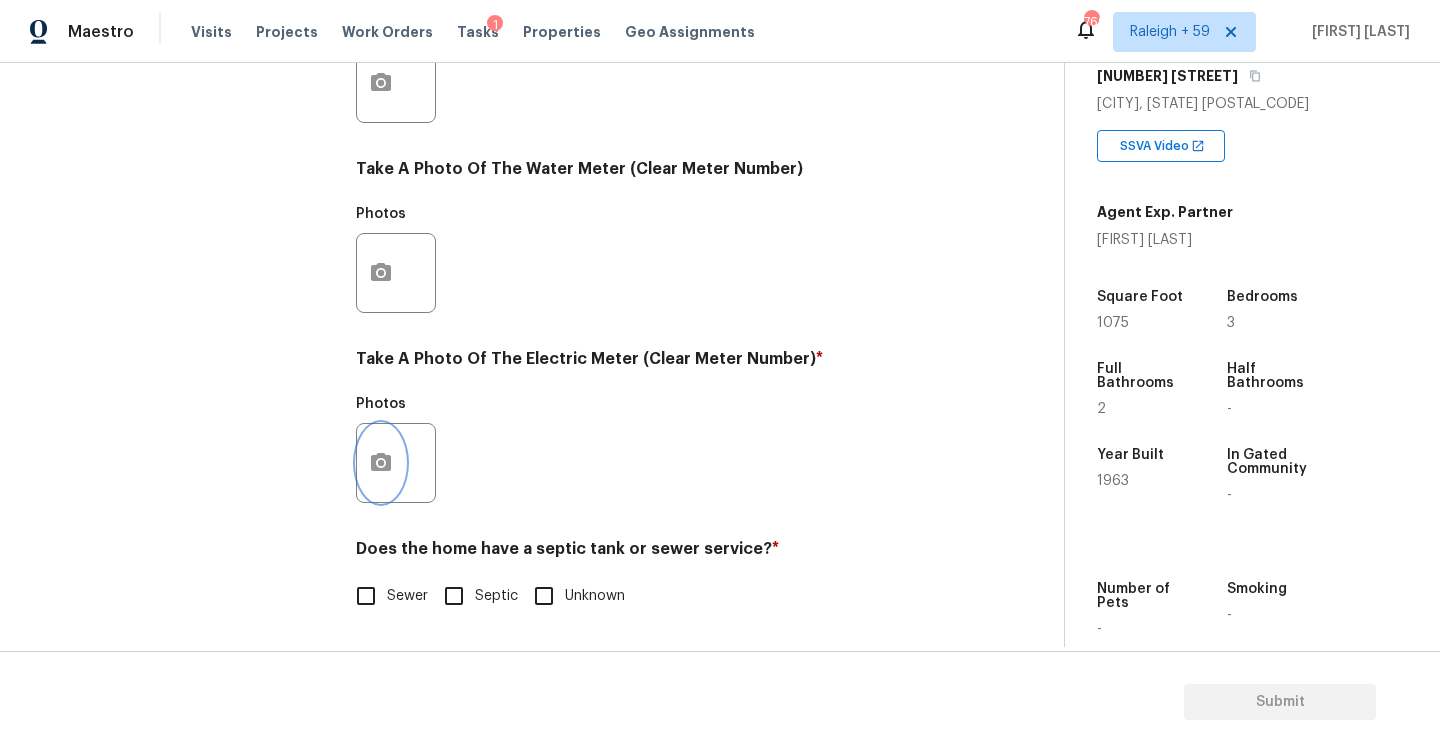 click at bounding box center [381, 463] 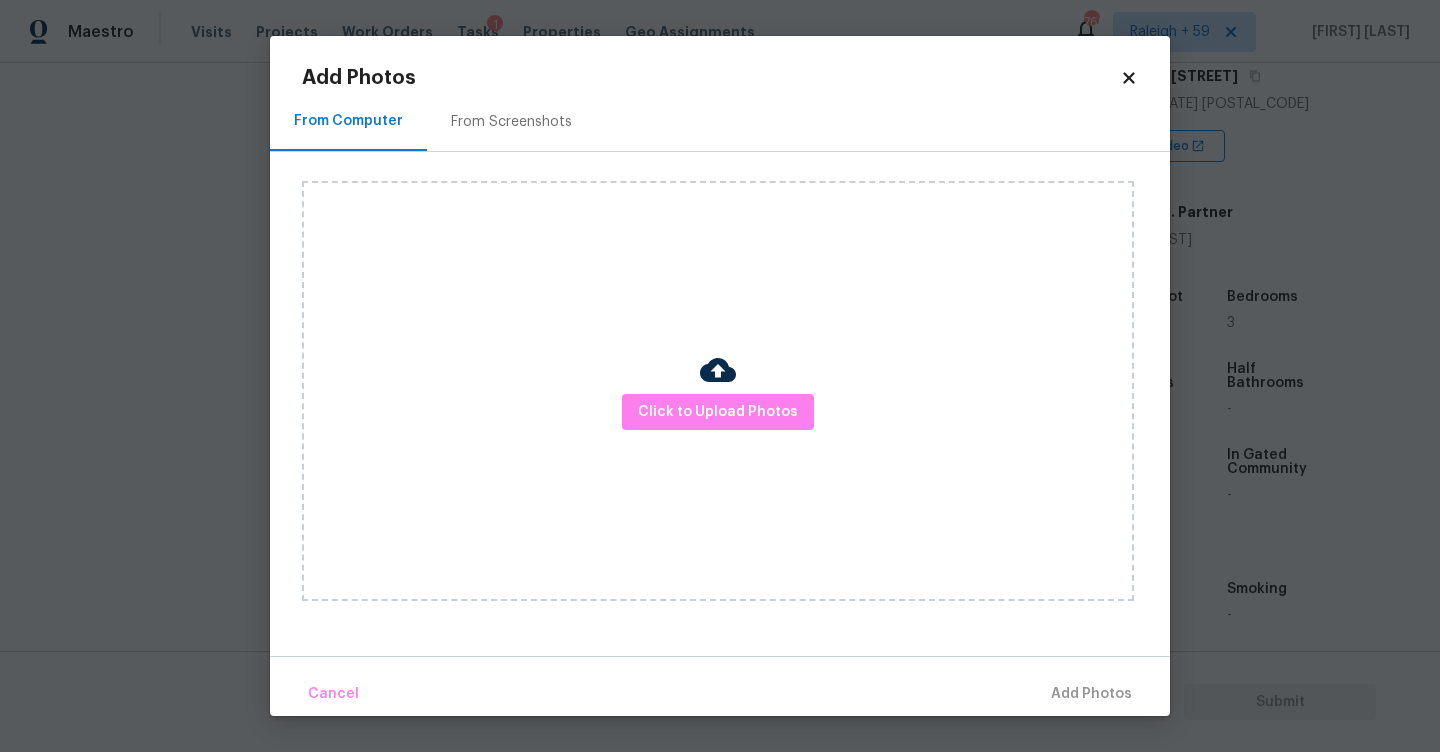 click on "From Screenshots" at bounding box center (511, 122) 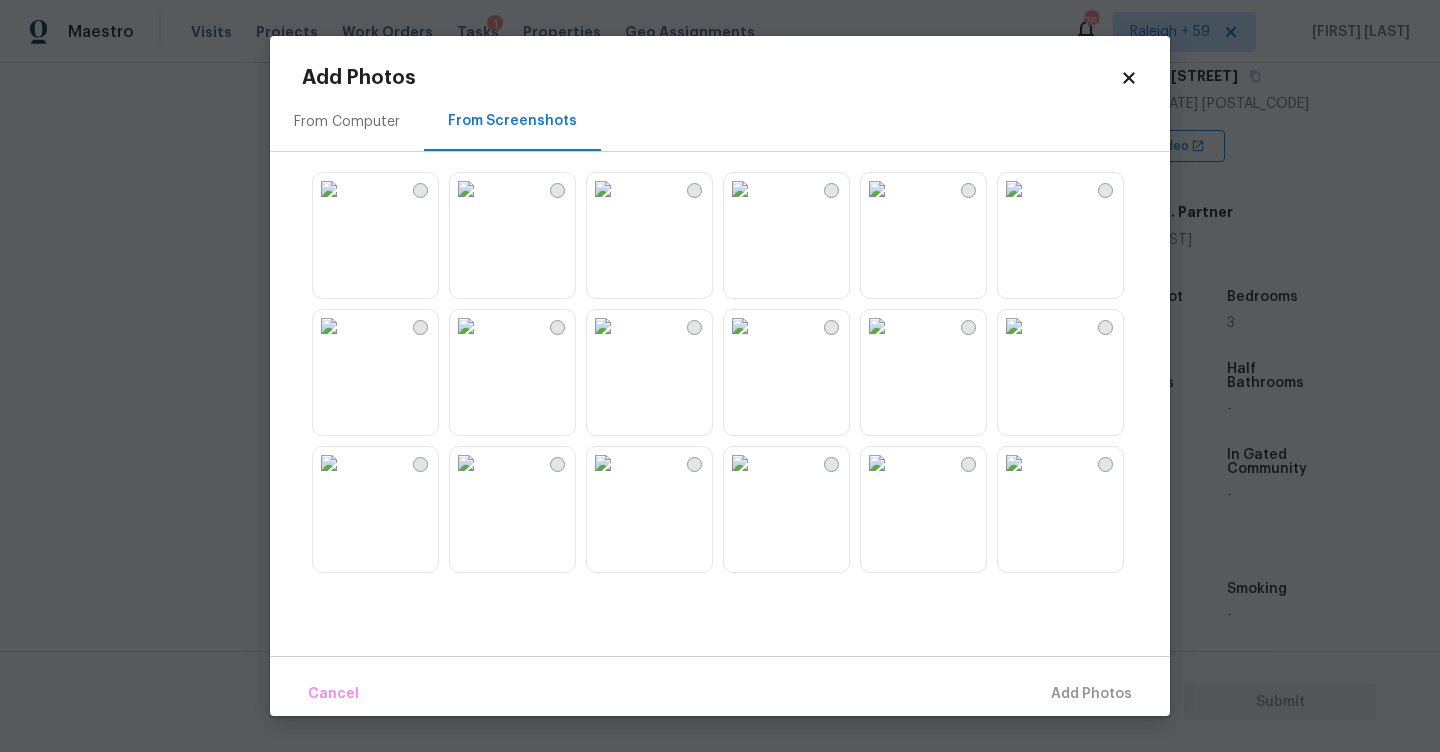 click at bounding box center [603, 189] 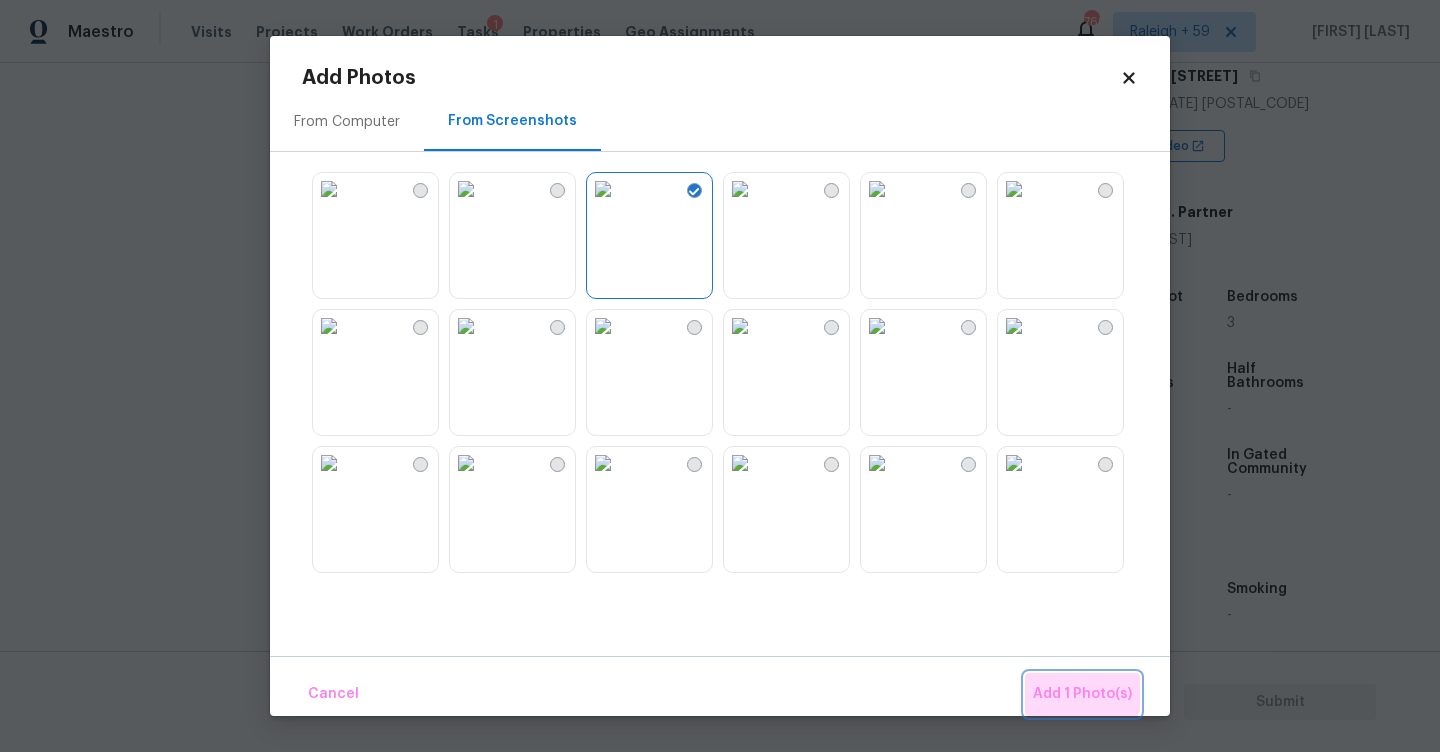 click on "Add 1 Photo(s)" at bounding box center (1082, 694) 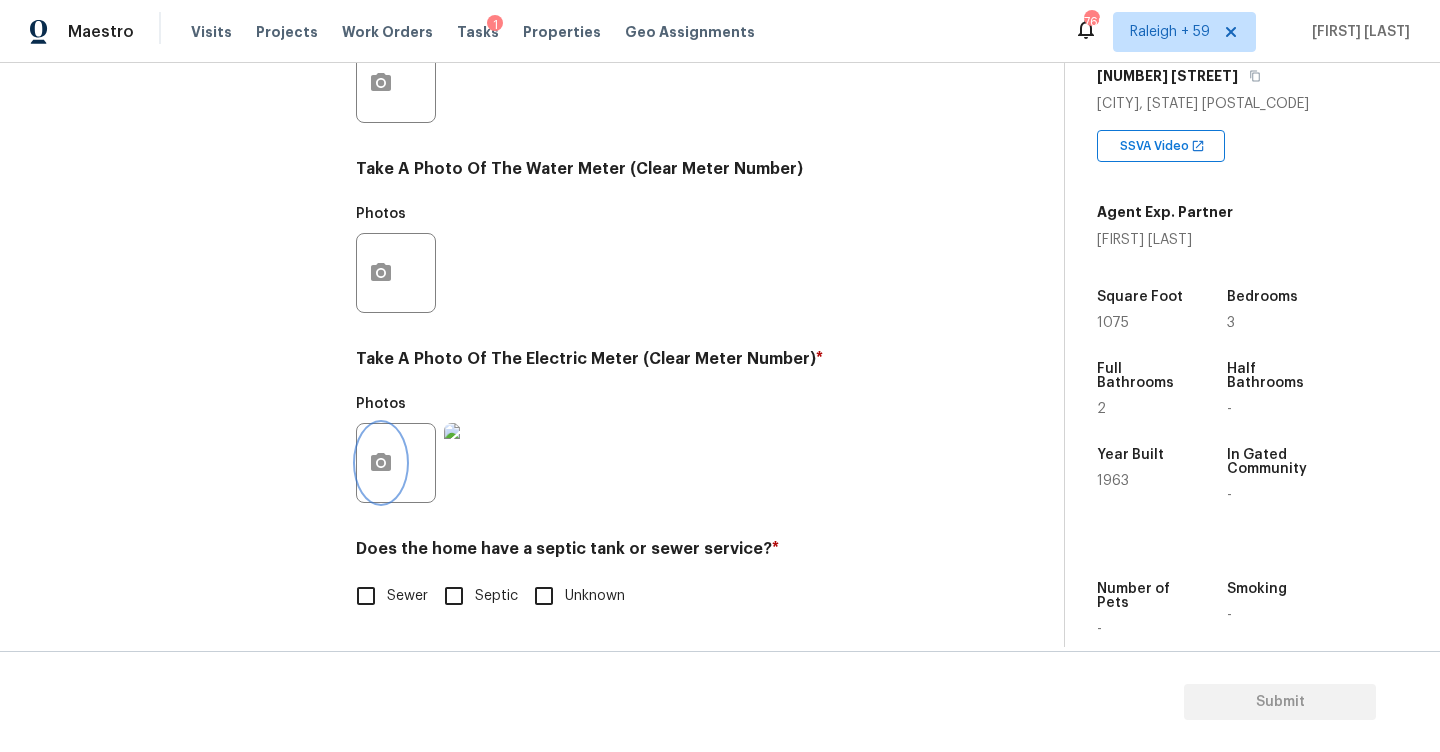 scroll, scrollTop: 753, scrollLeft: 0, axis: vertical 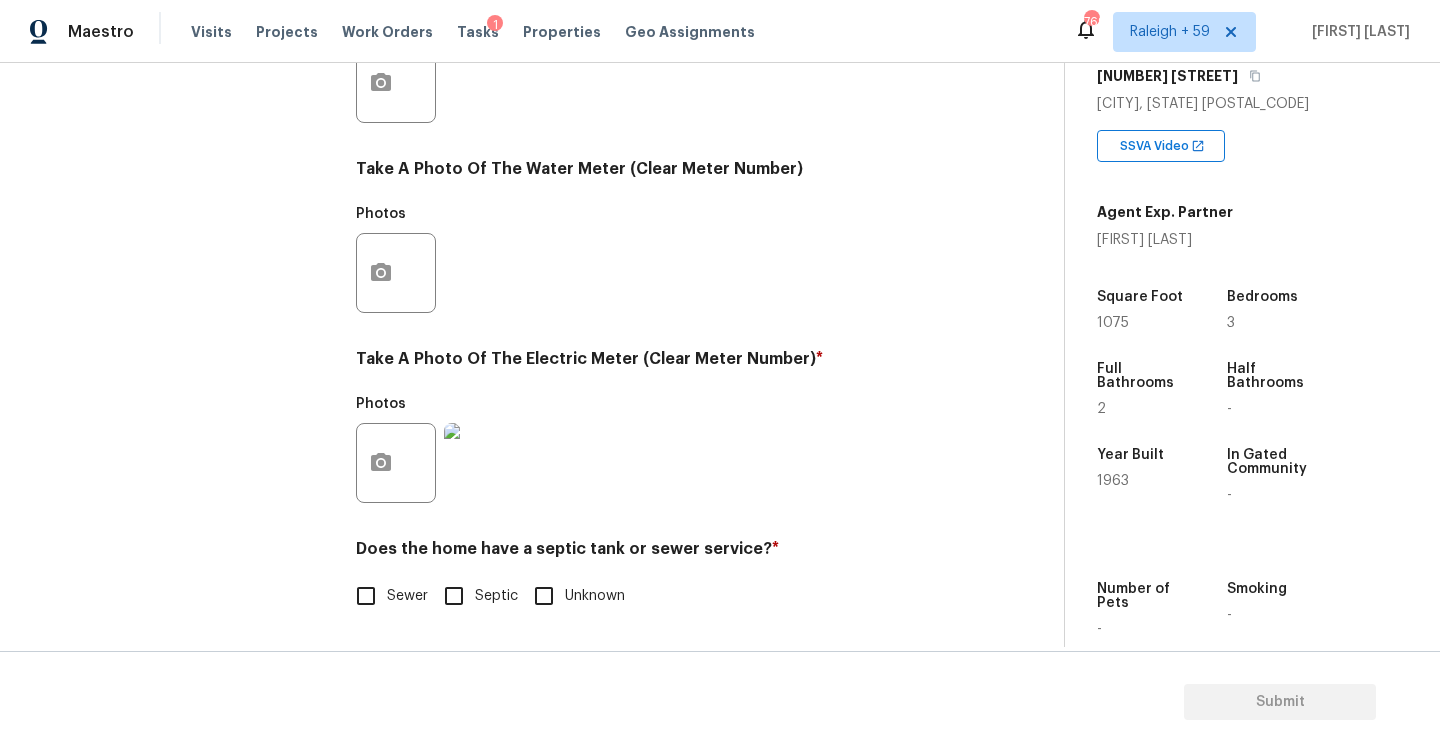 click on "Sewer" at bounding box center [386, 596] 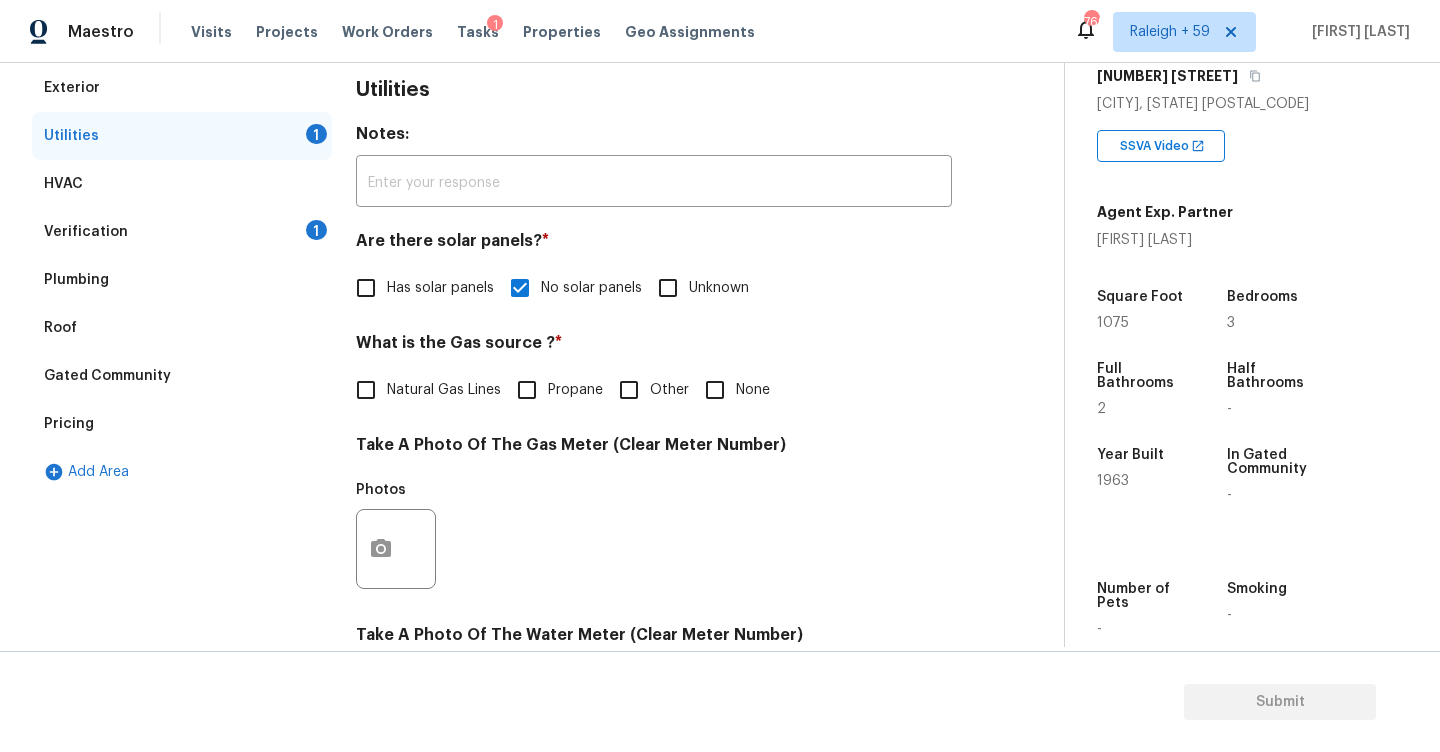 scroll, scrollTop: 283, scrollLeft: 0, axis: vertical 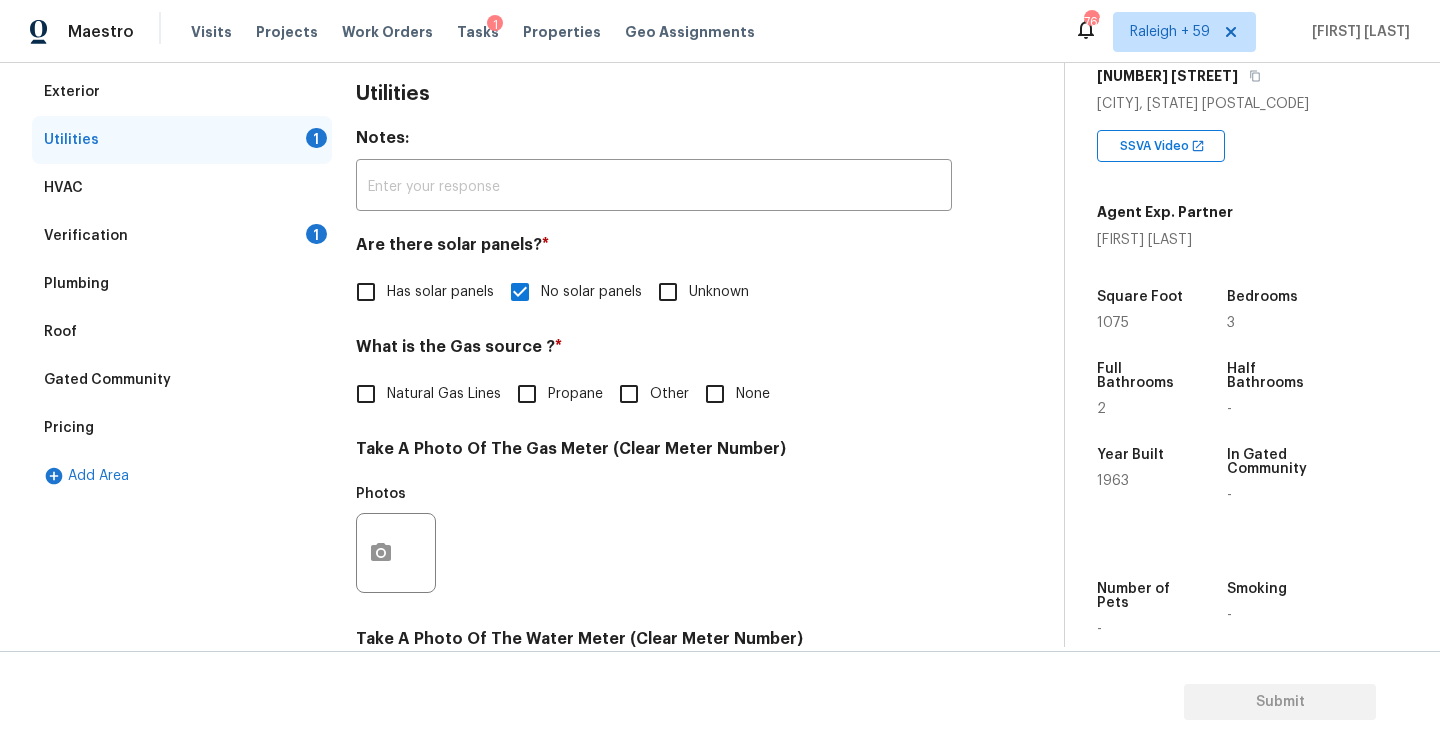 click on "Verification 1" at bounding box center (182, 236) 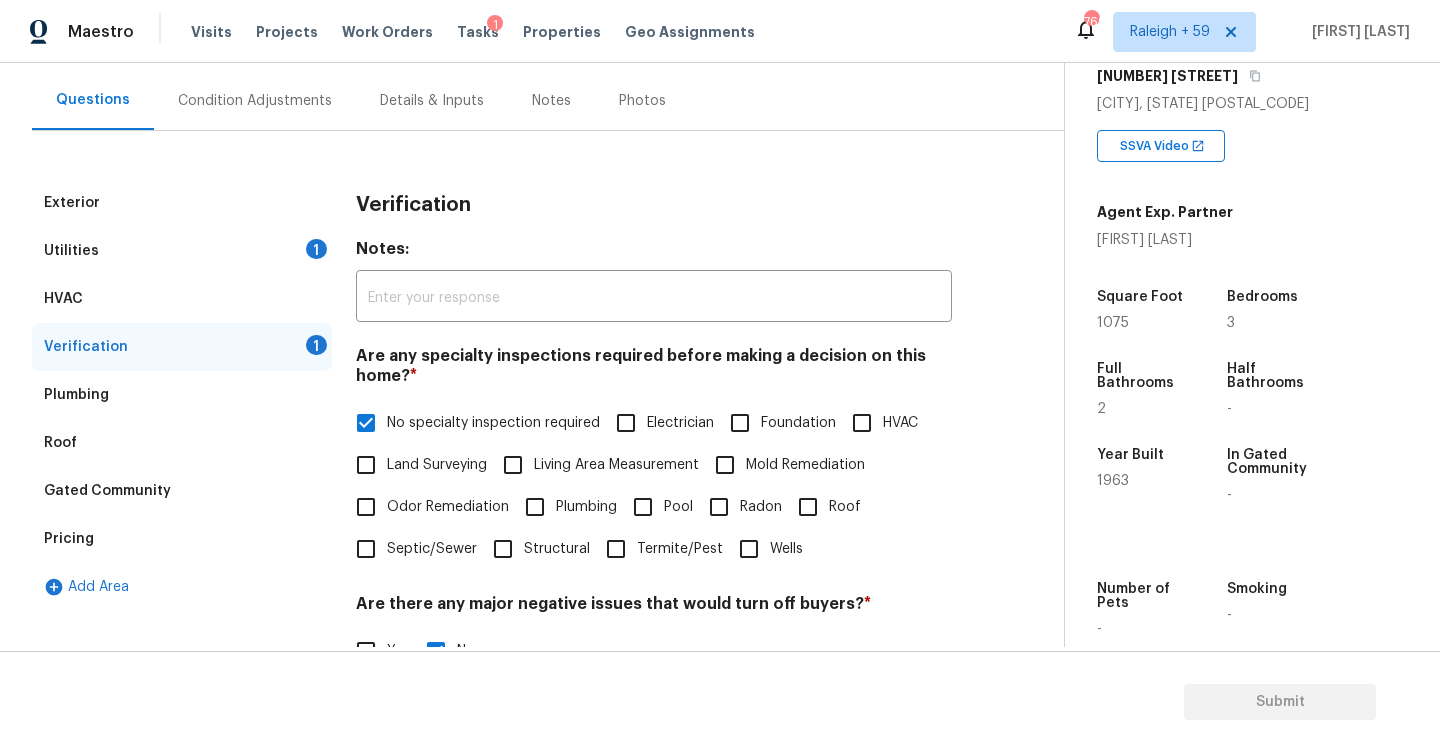 scroll, scrollTop: 169, scrollLeft: 0, axis: vertical 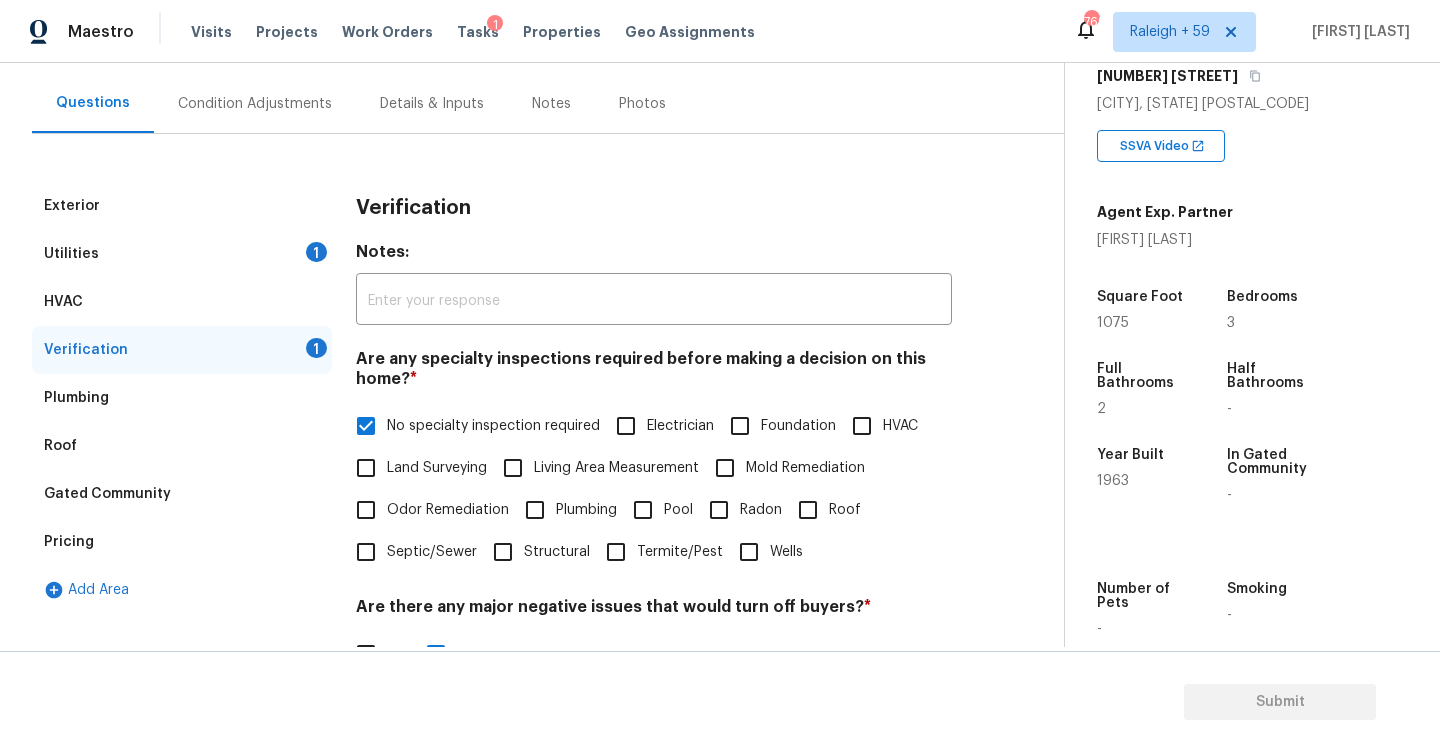 click on "Exterior" at bounding box center (182, 206) 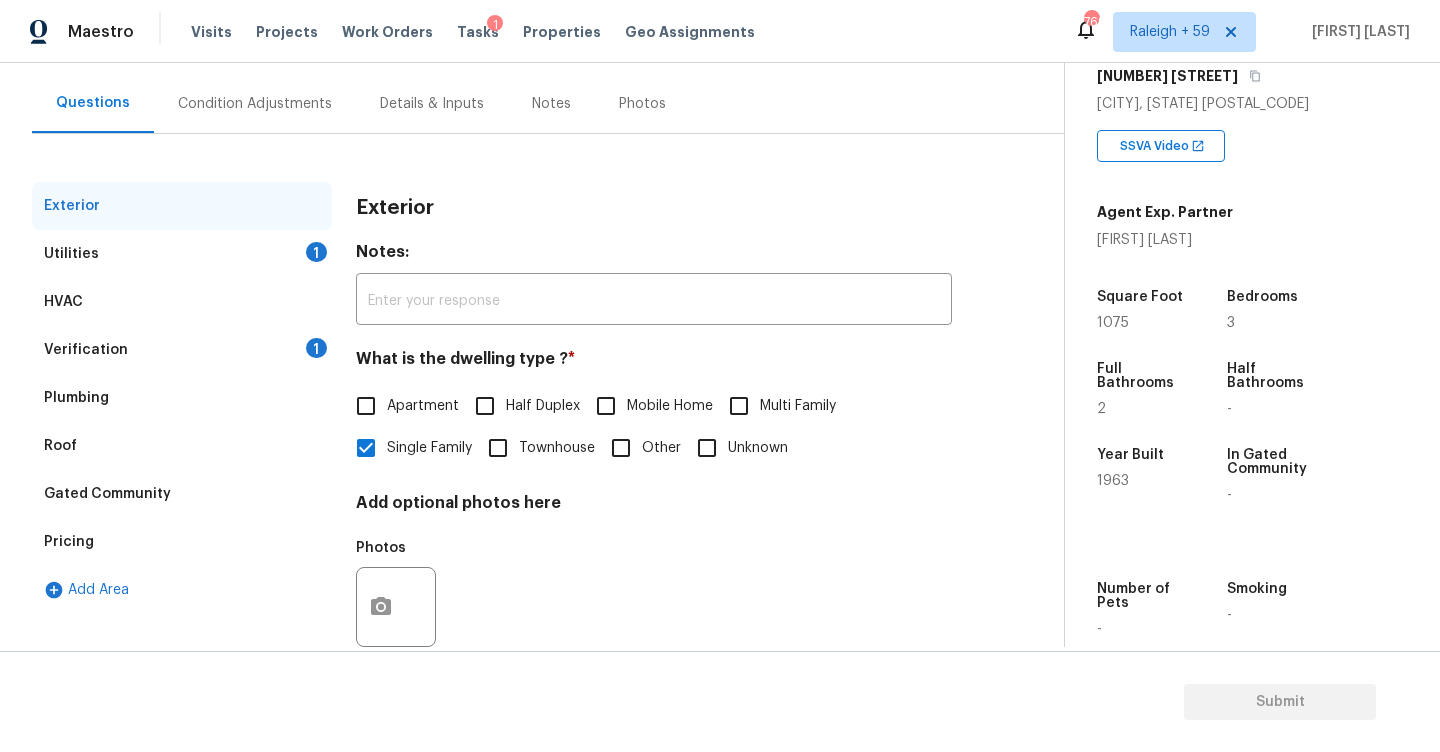 click on "1" at bounding box center [316, 252] 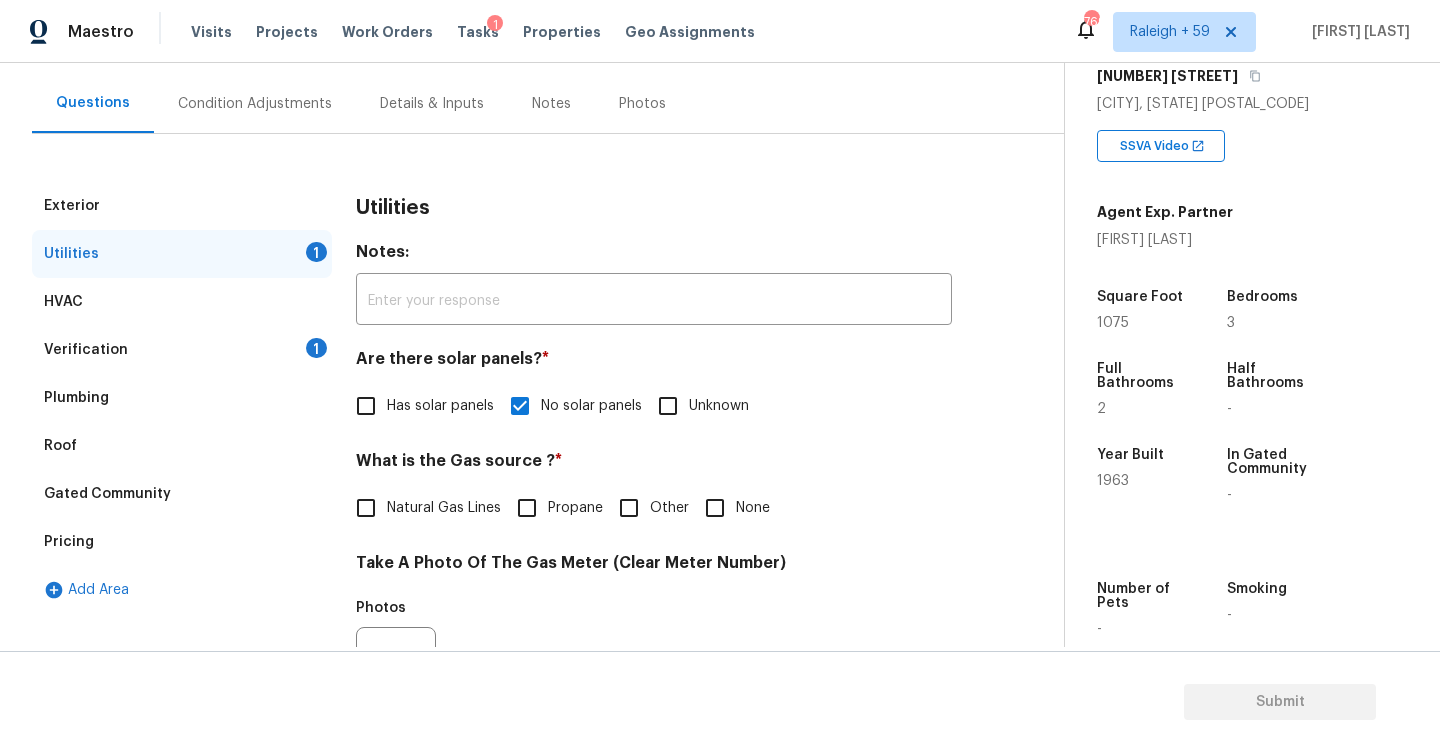click on "Condition Adjustments" at bounding box center (255, 104) 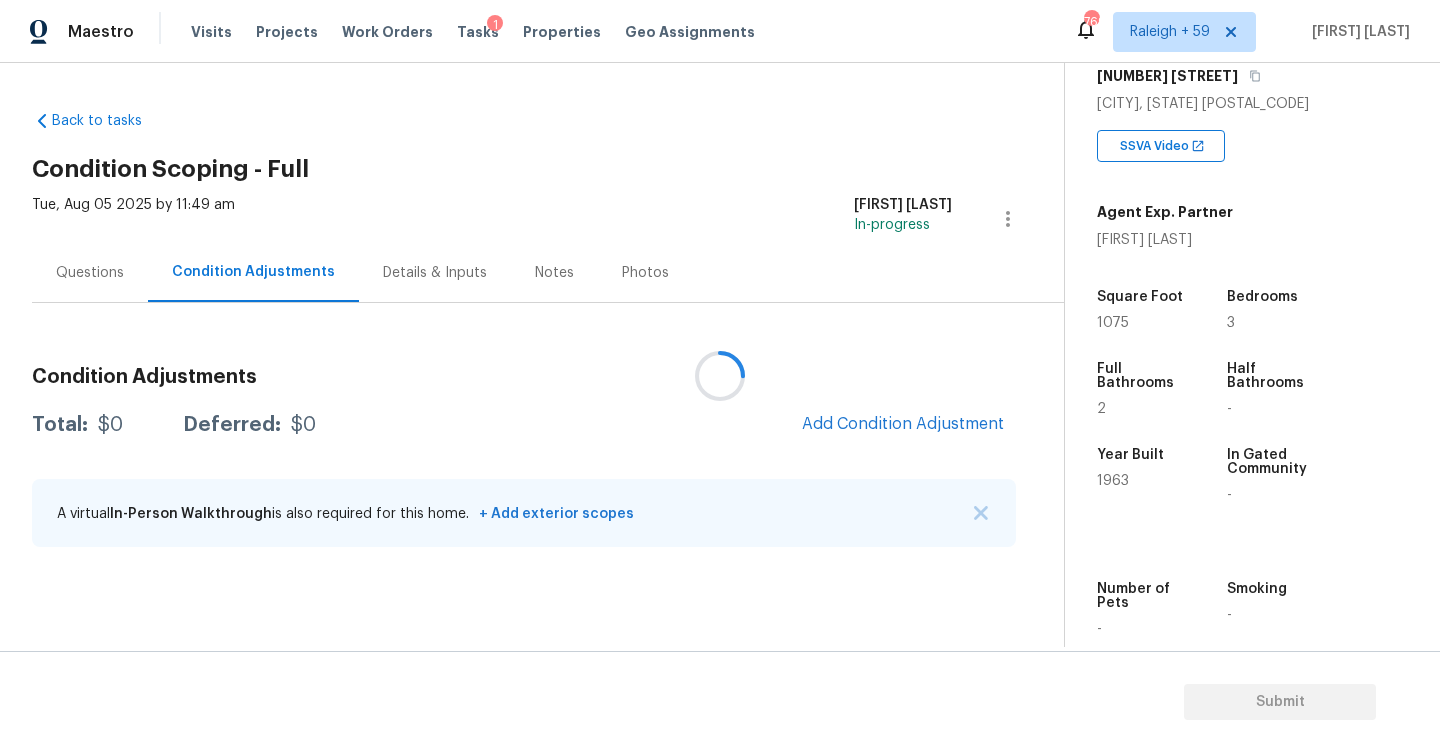scroll, scrollTop: 0, scrollLeft: 0, axis: both 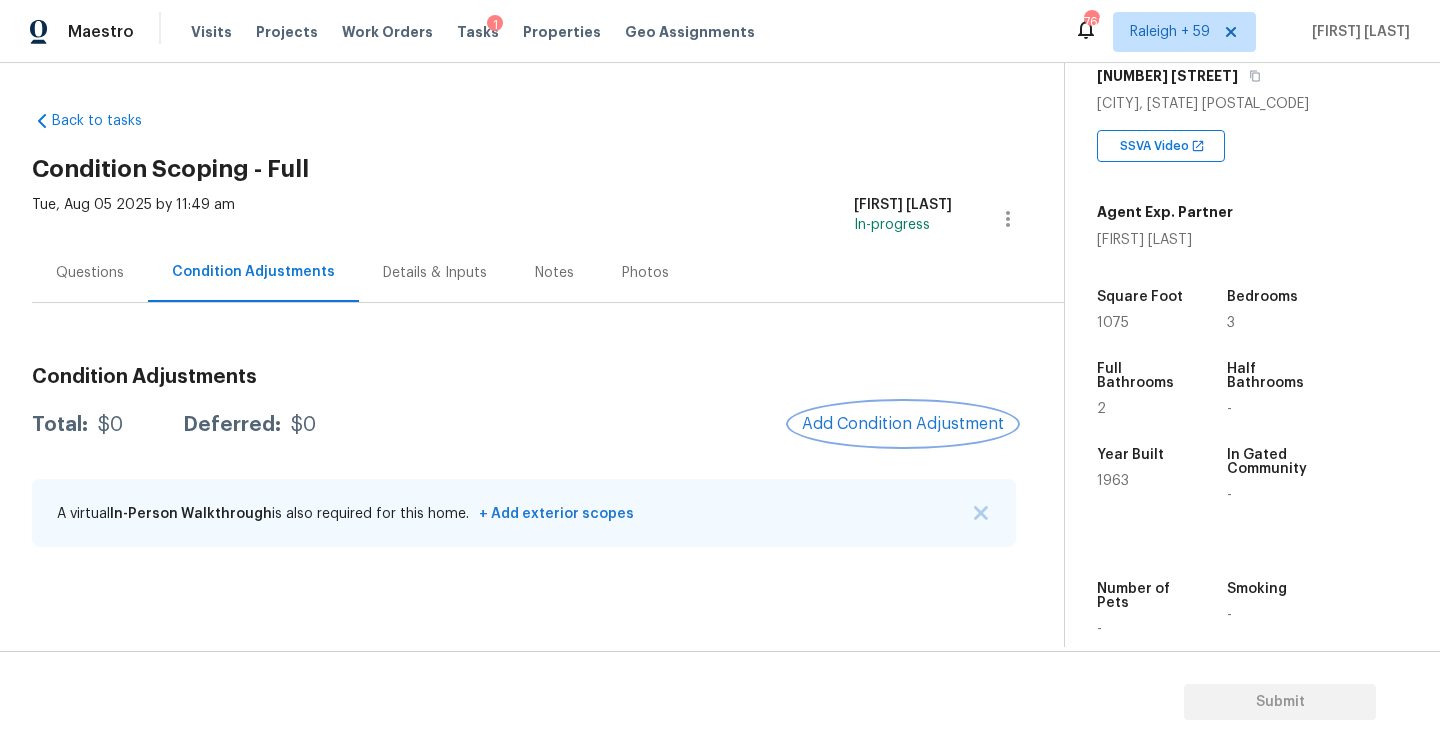 click on "Add Condition Adjustment" at bounding box center [903, 424] 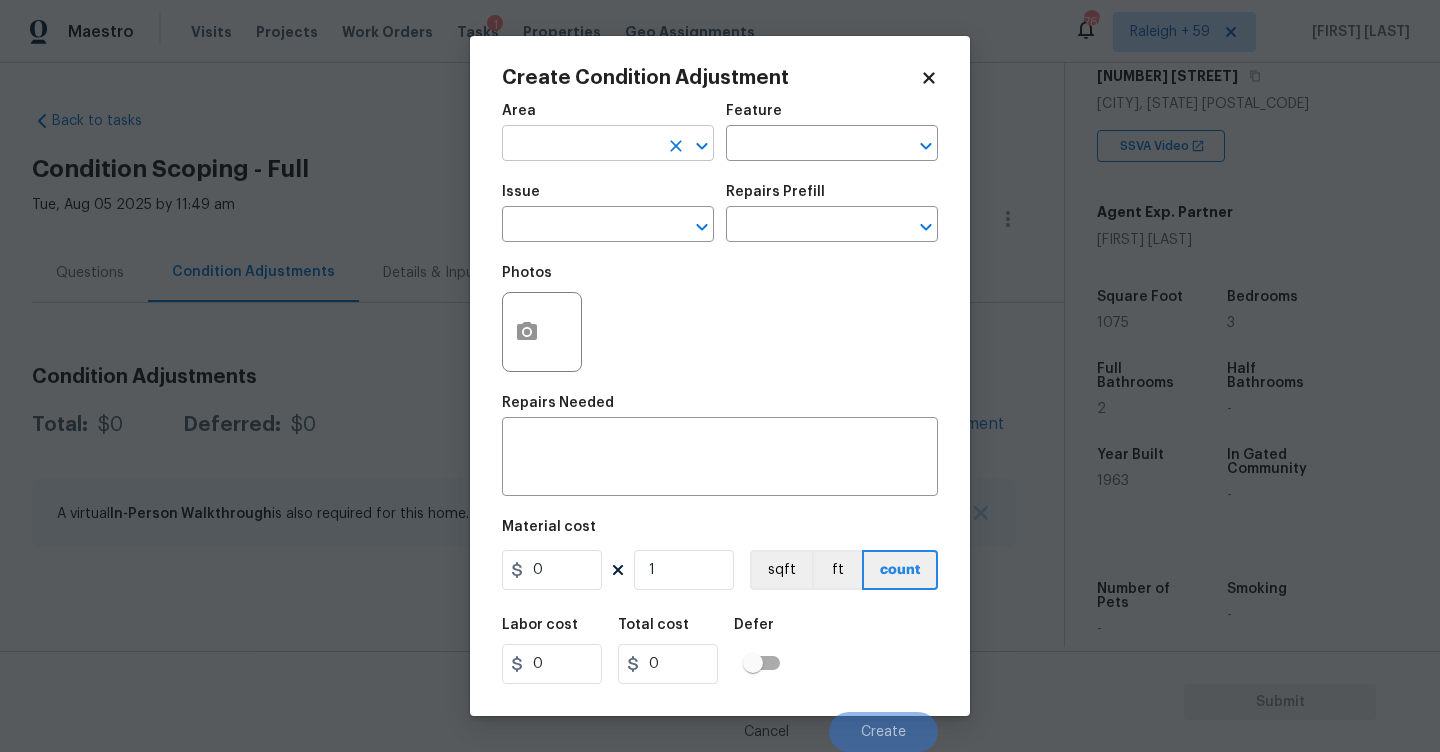 click at bounding box center [580, 145] 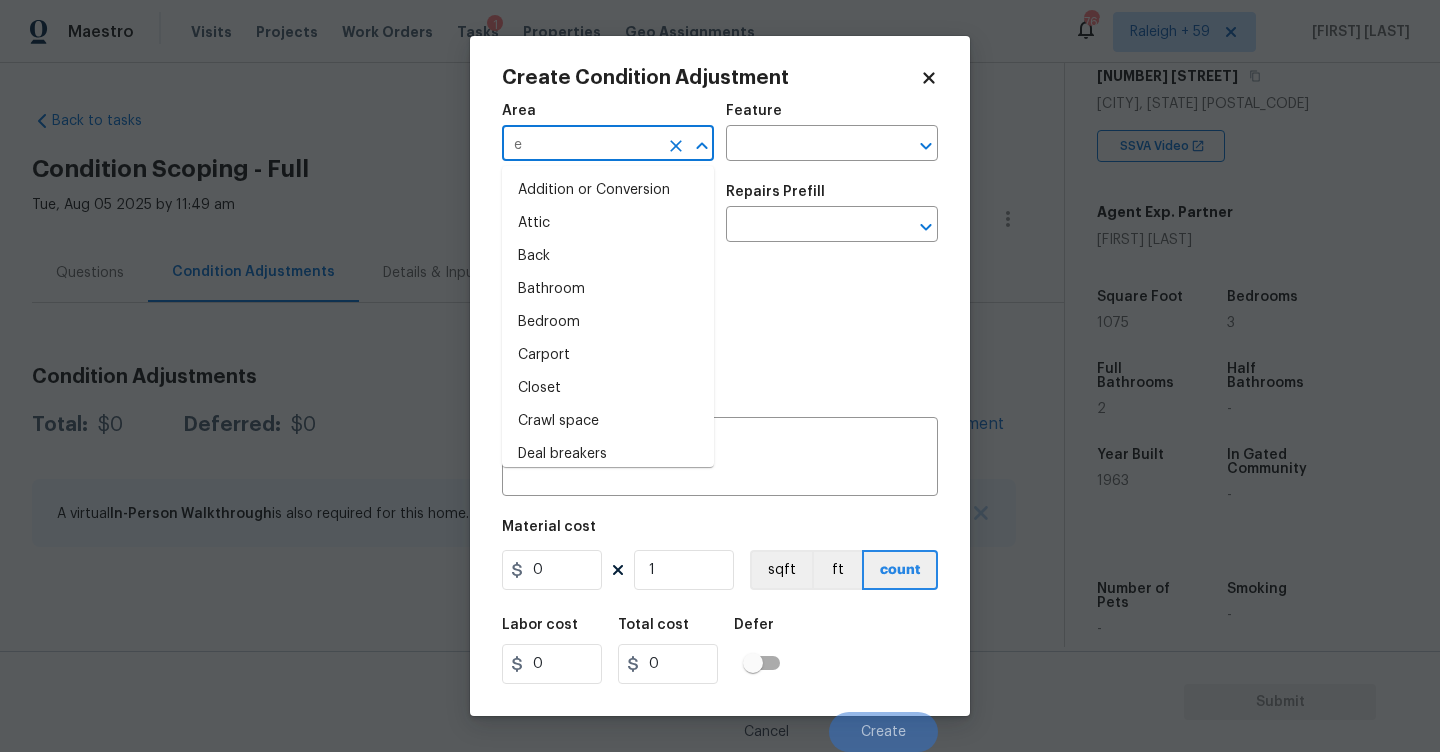type on "ex" 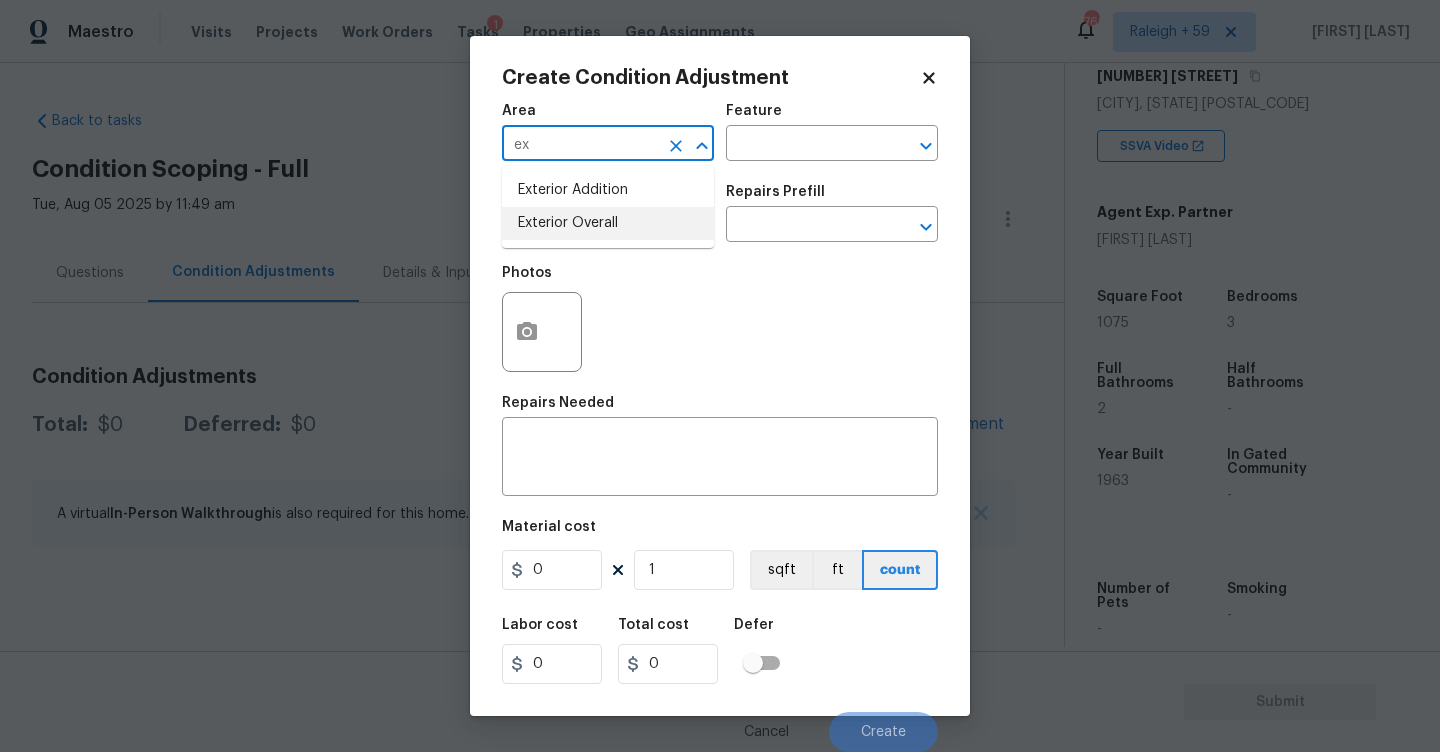 click on "Exterior Overall" at bounding box center [608, 223] 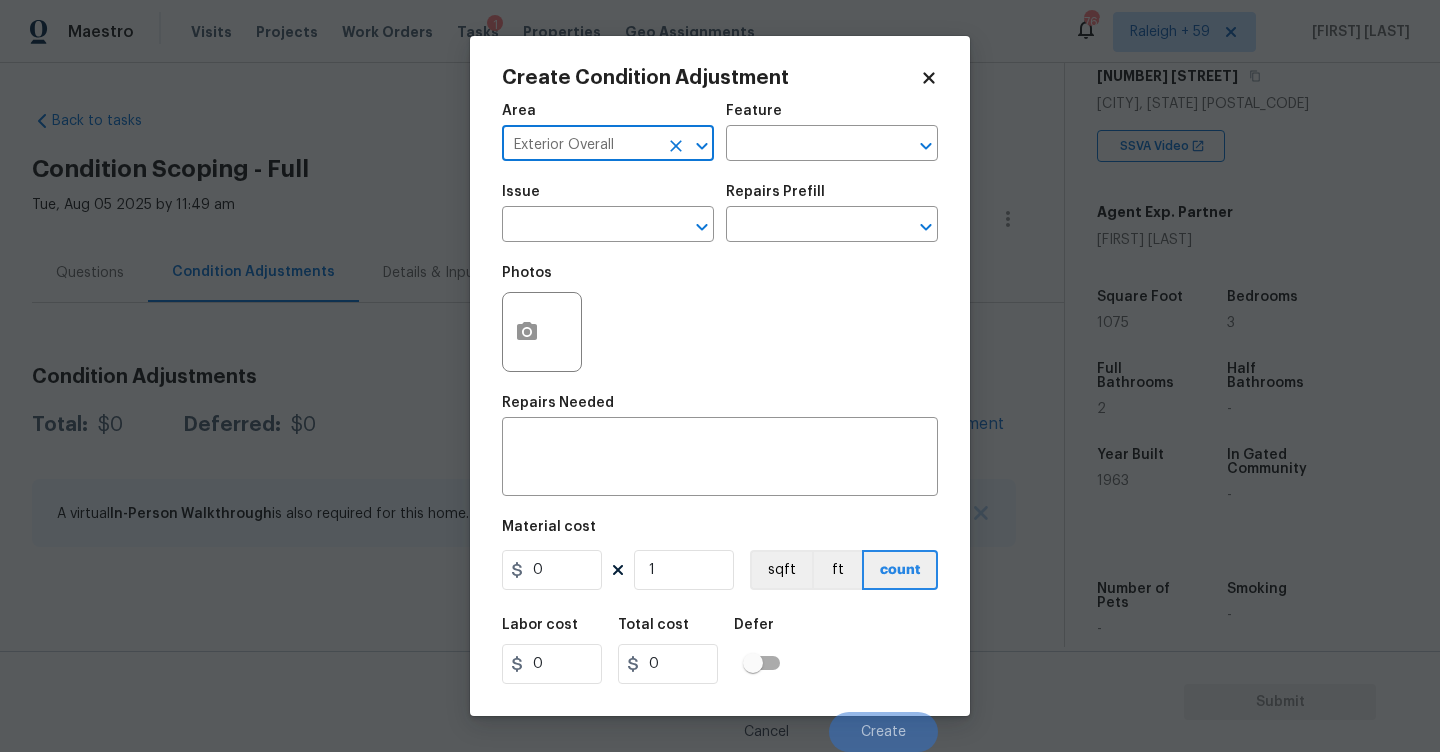type on "Exterior Overall" 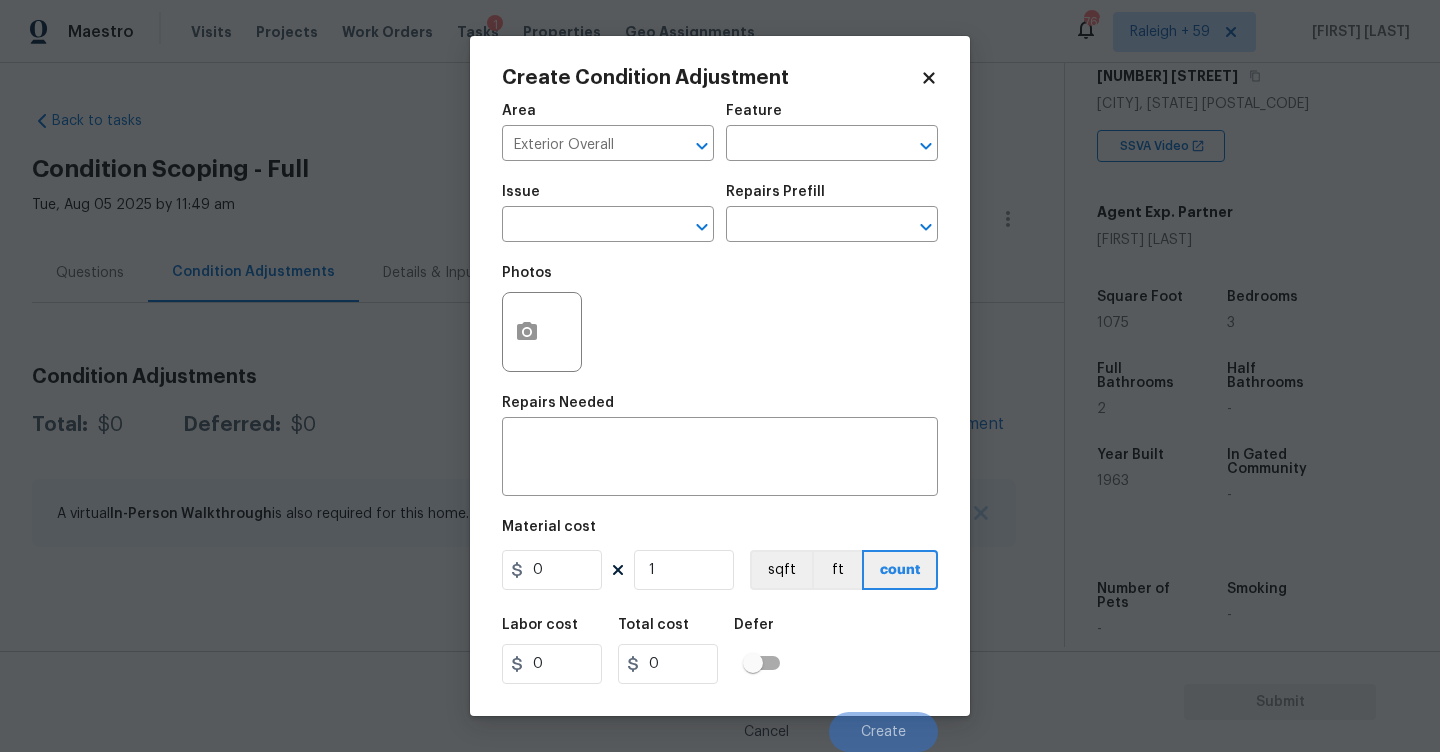 click on "Area Exterior Overall ​ Feature ​" at bounding box center (720, 132) 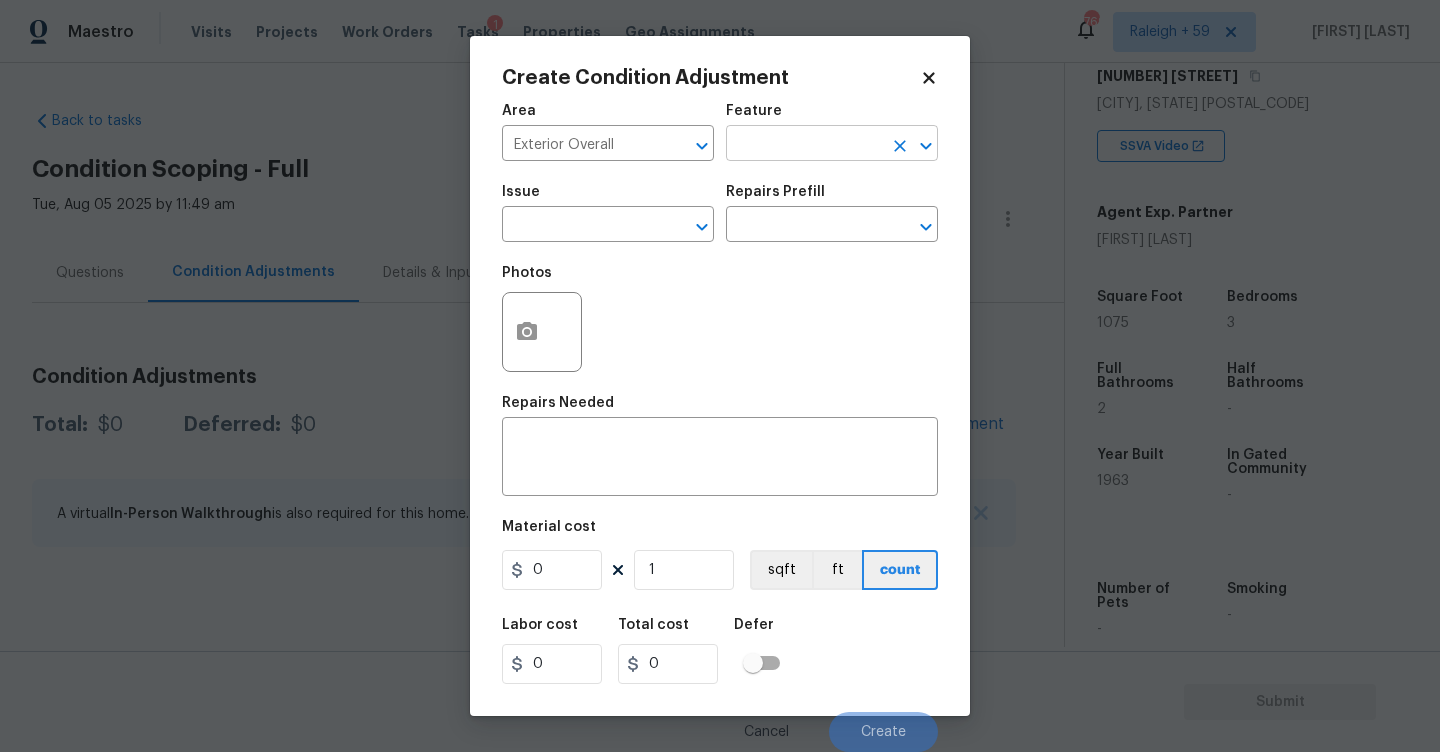 click at bounding box center (804, 145) 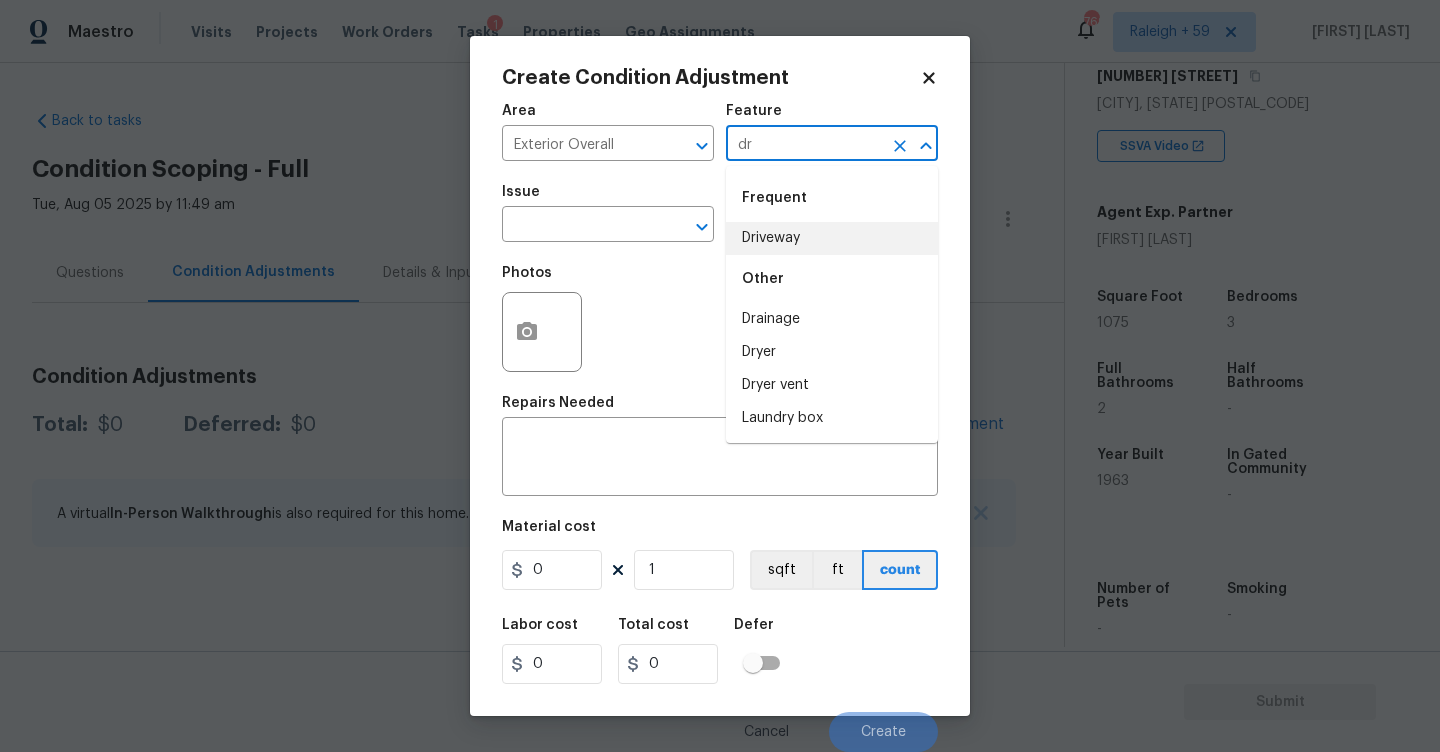 click on "Driveway" at bounding box center (832, 238) 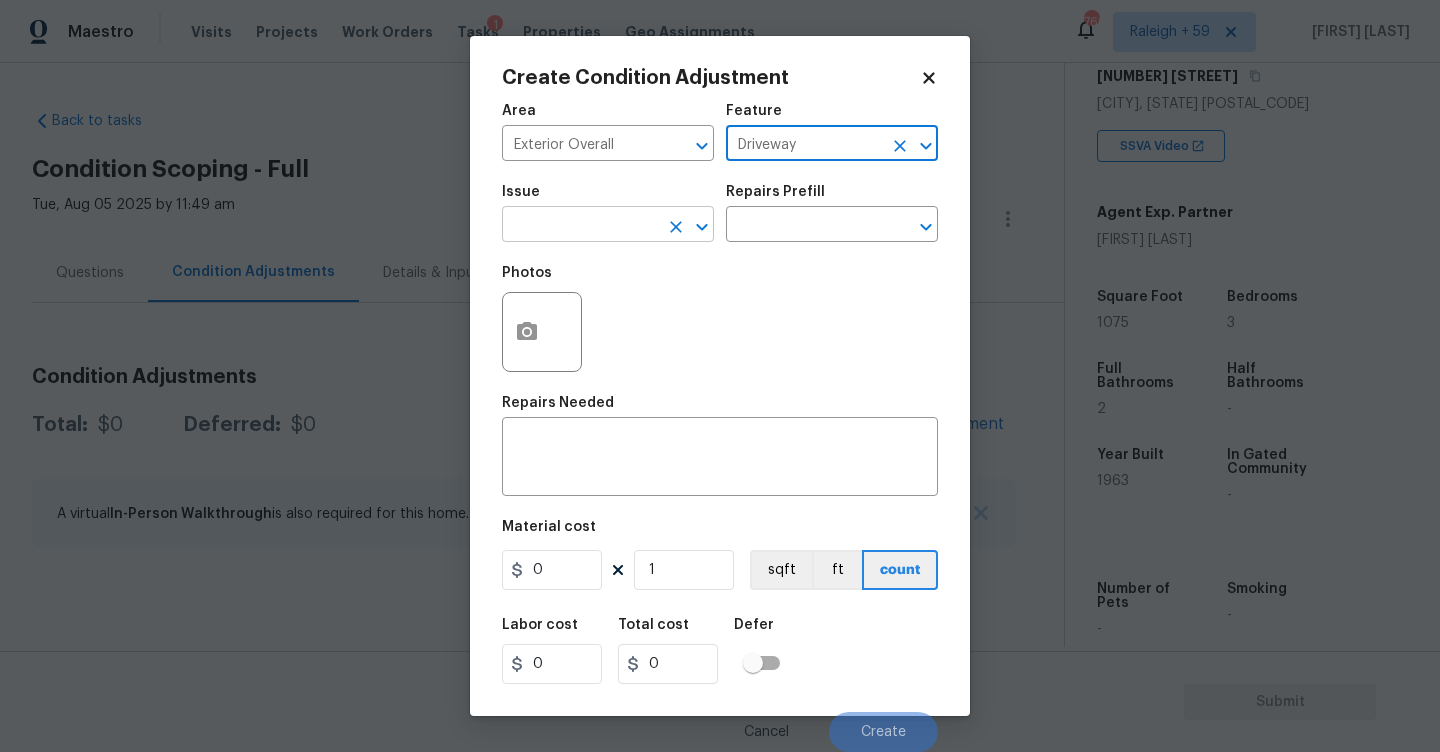 type on "Driveway" 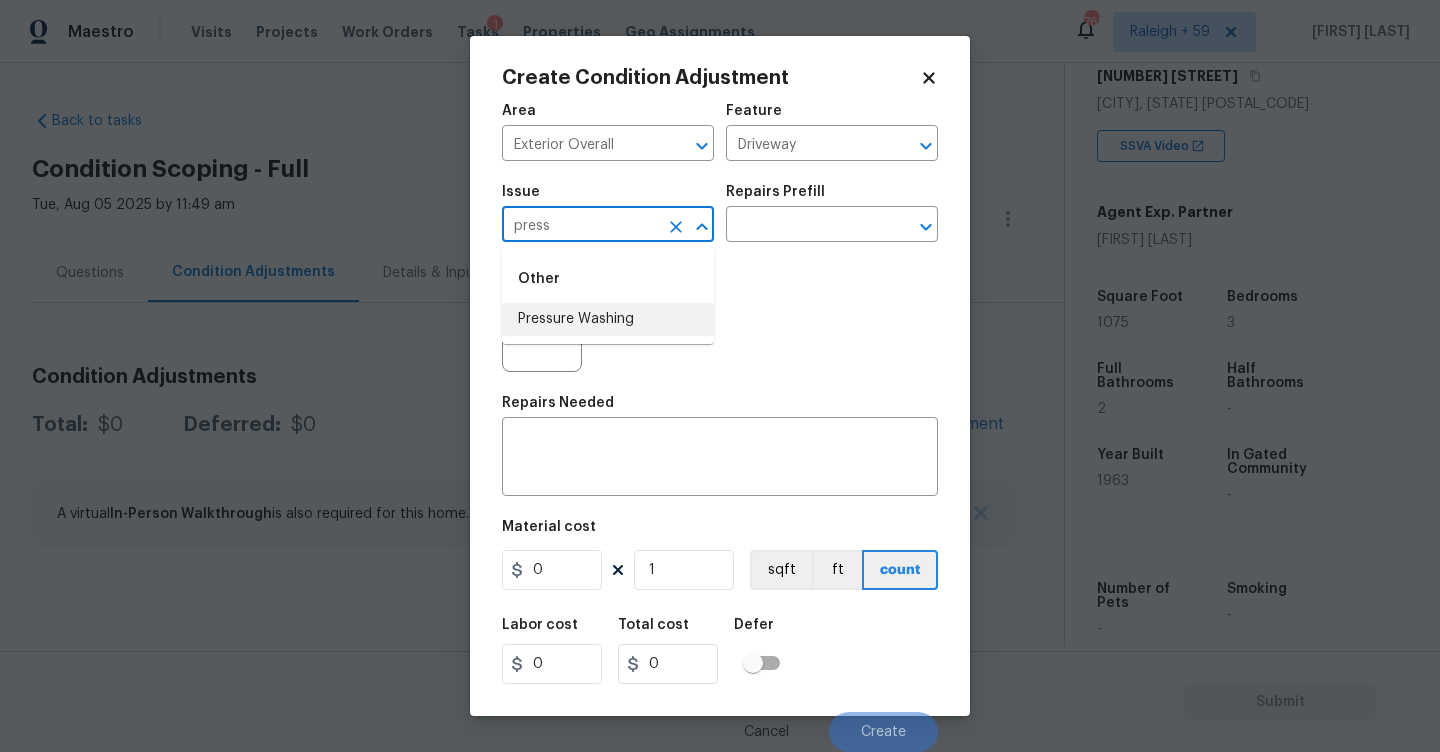 click on "Pressure Washing" at bounding box center [608, 319] 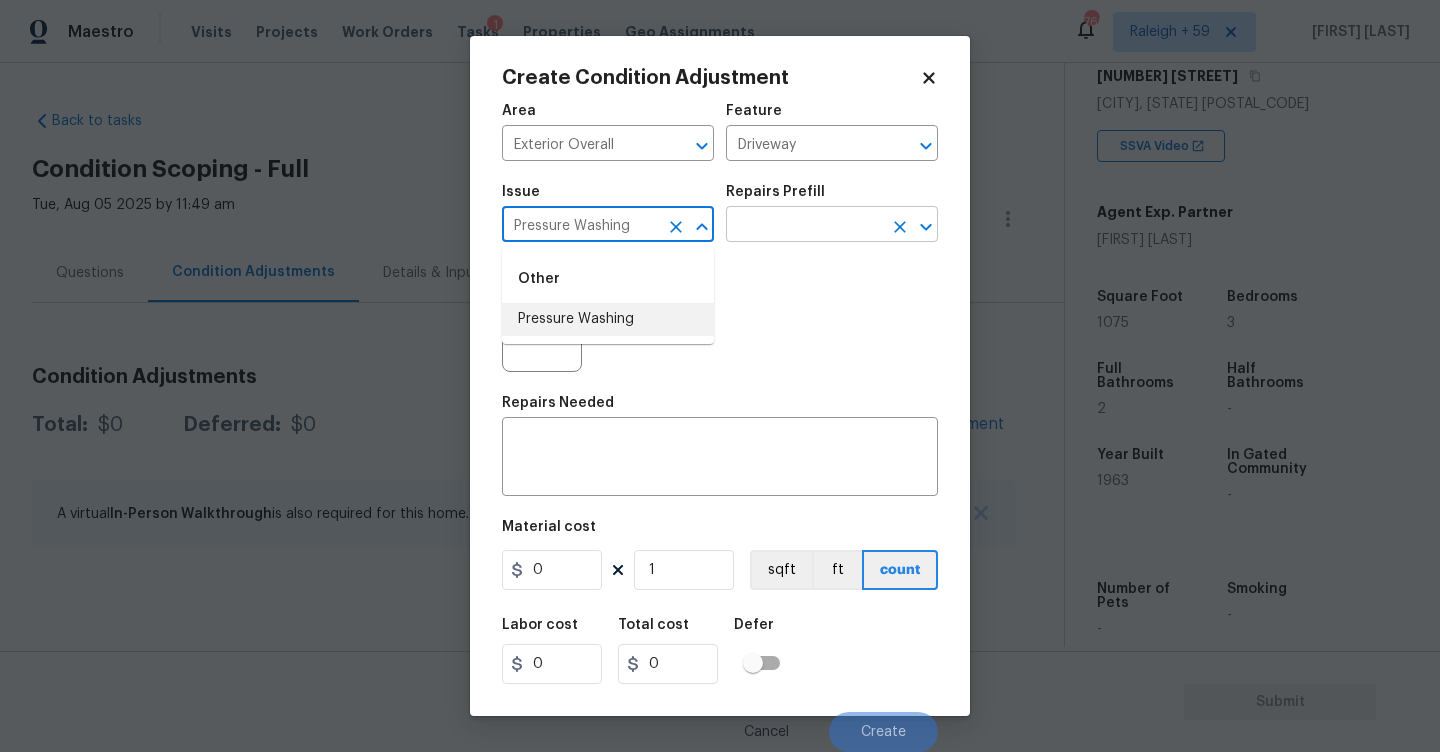 type on "Pressure Washing" 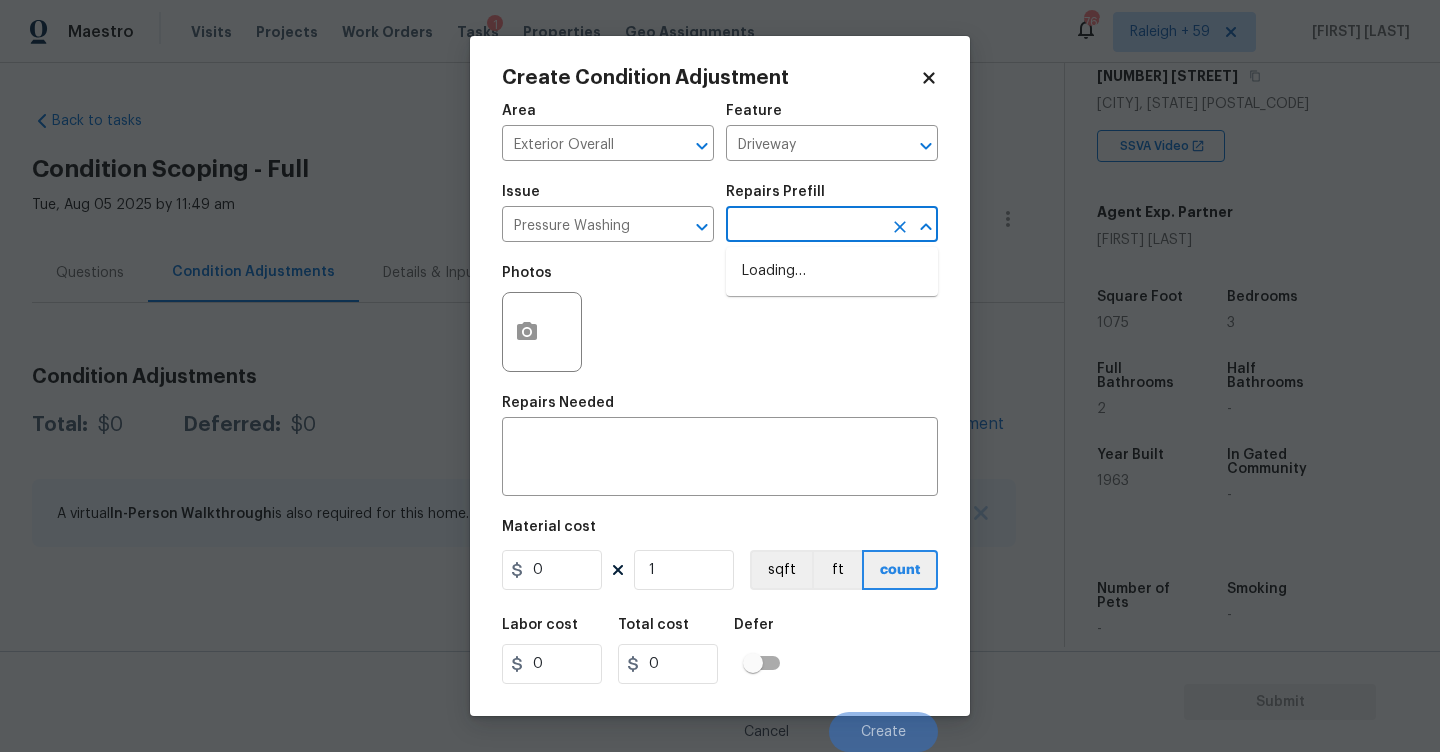 click at bounding box center (804, 226) 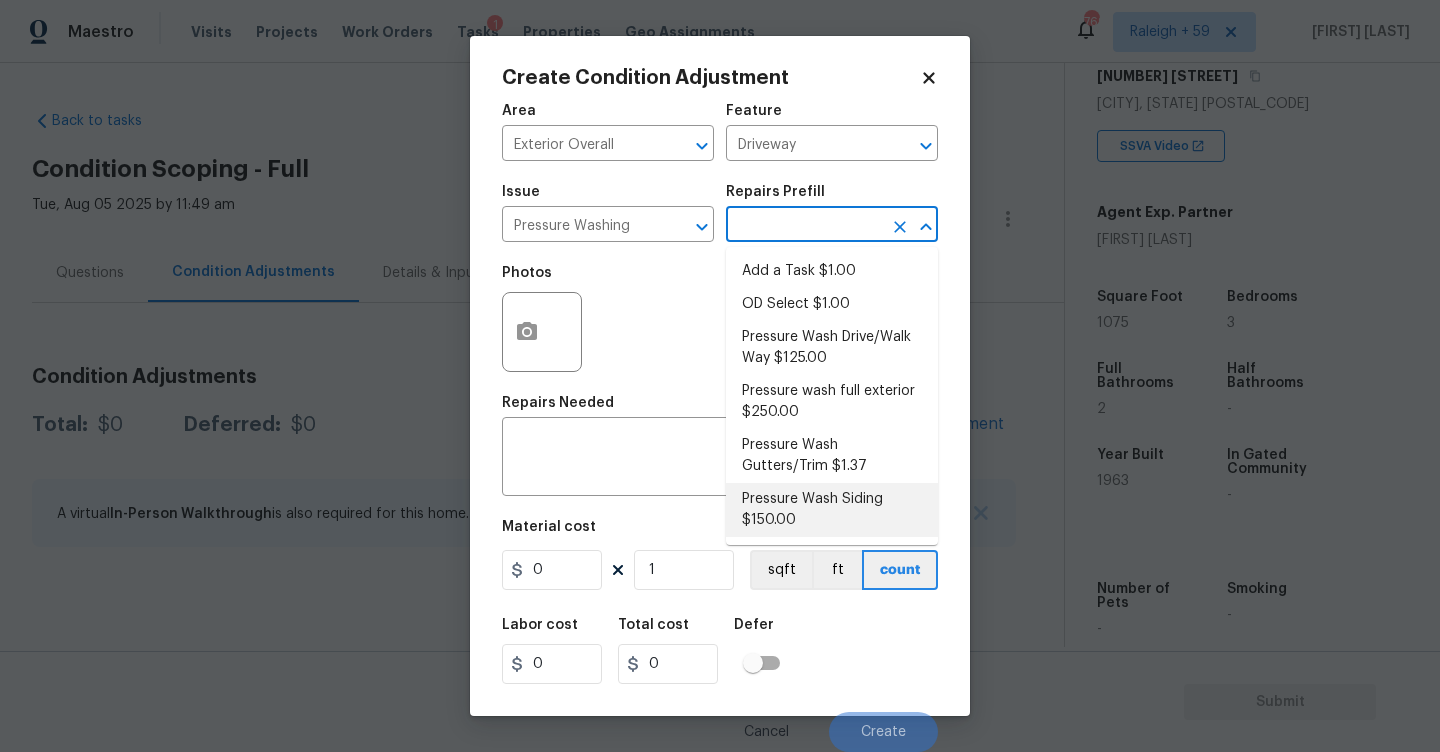 click on "Pressure Wash Siding $150.00" at bounding box center (832, 510) 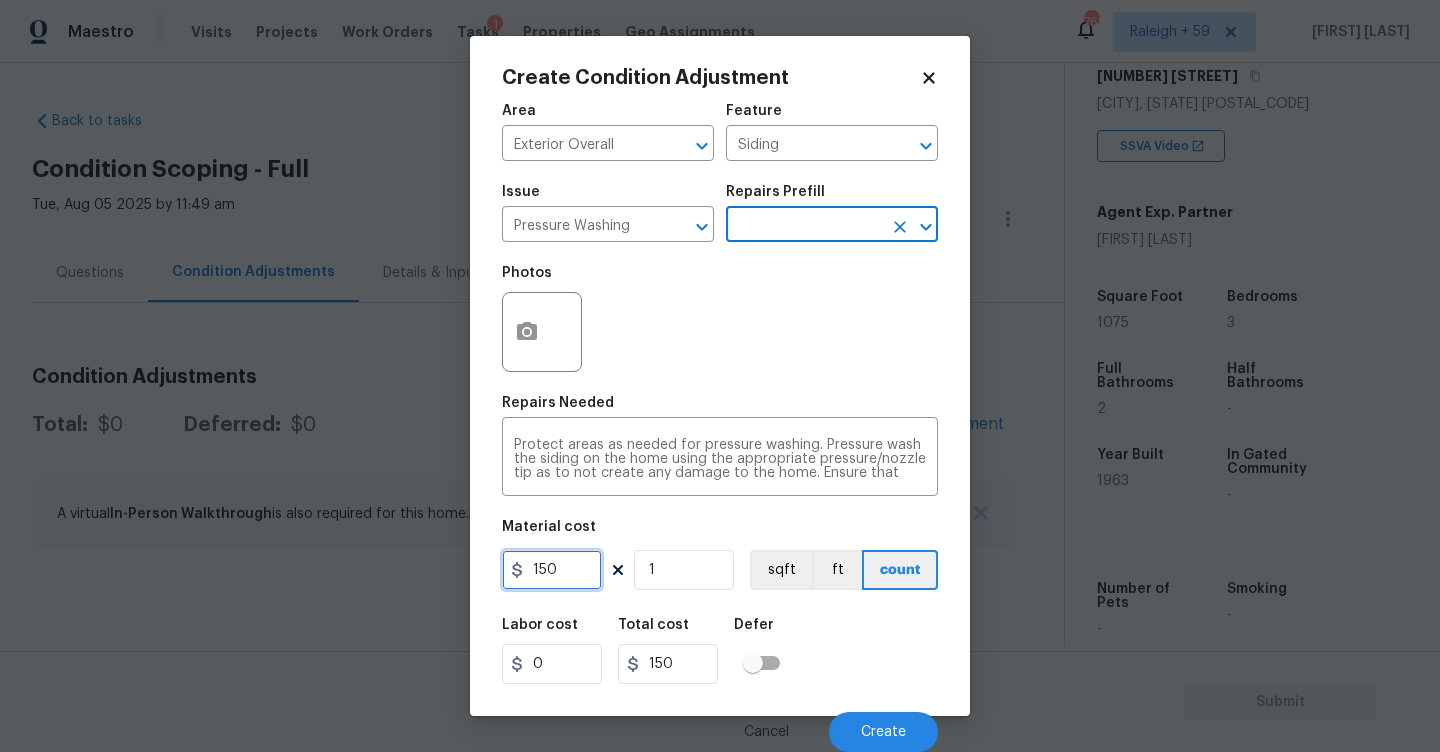 click on "150" at bounding box center [552, 570] 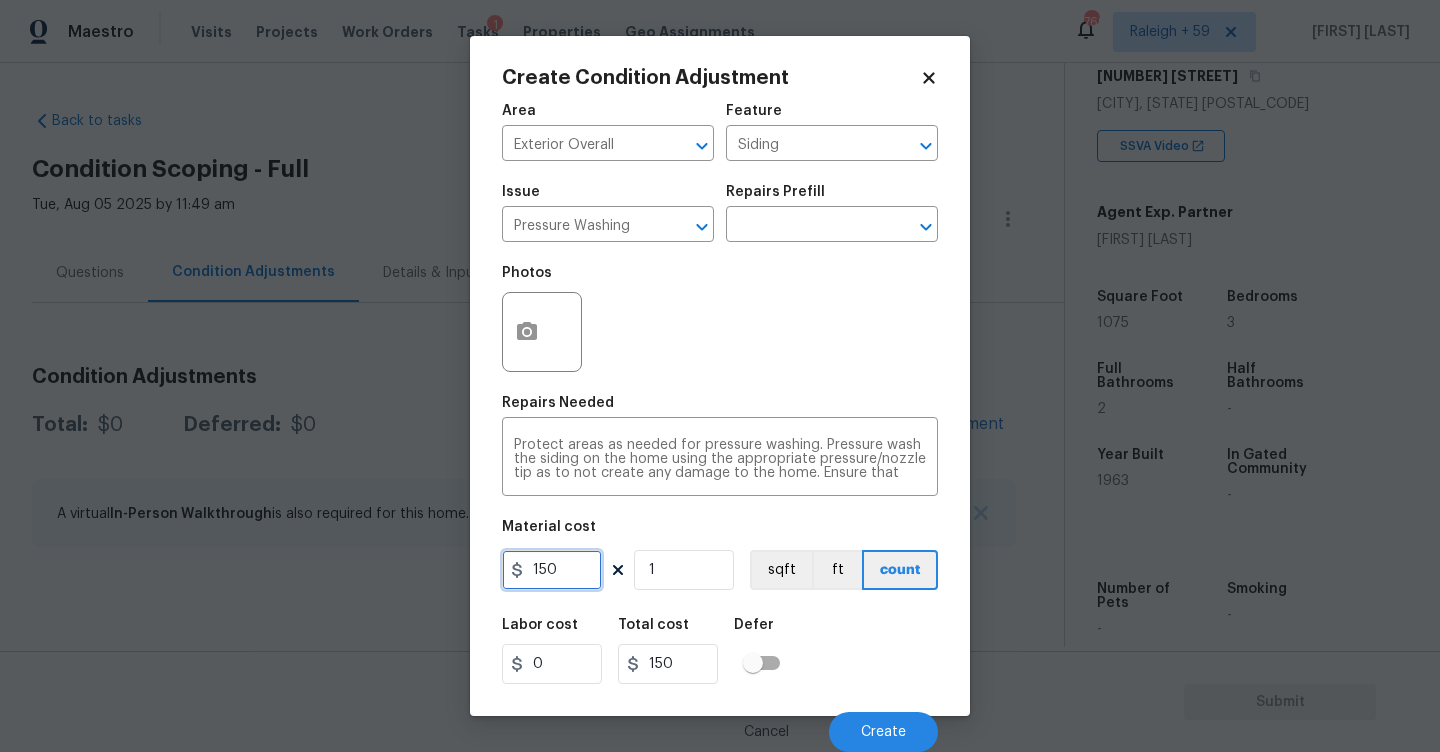 click on "150" at bounding box center [552, 570] 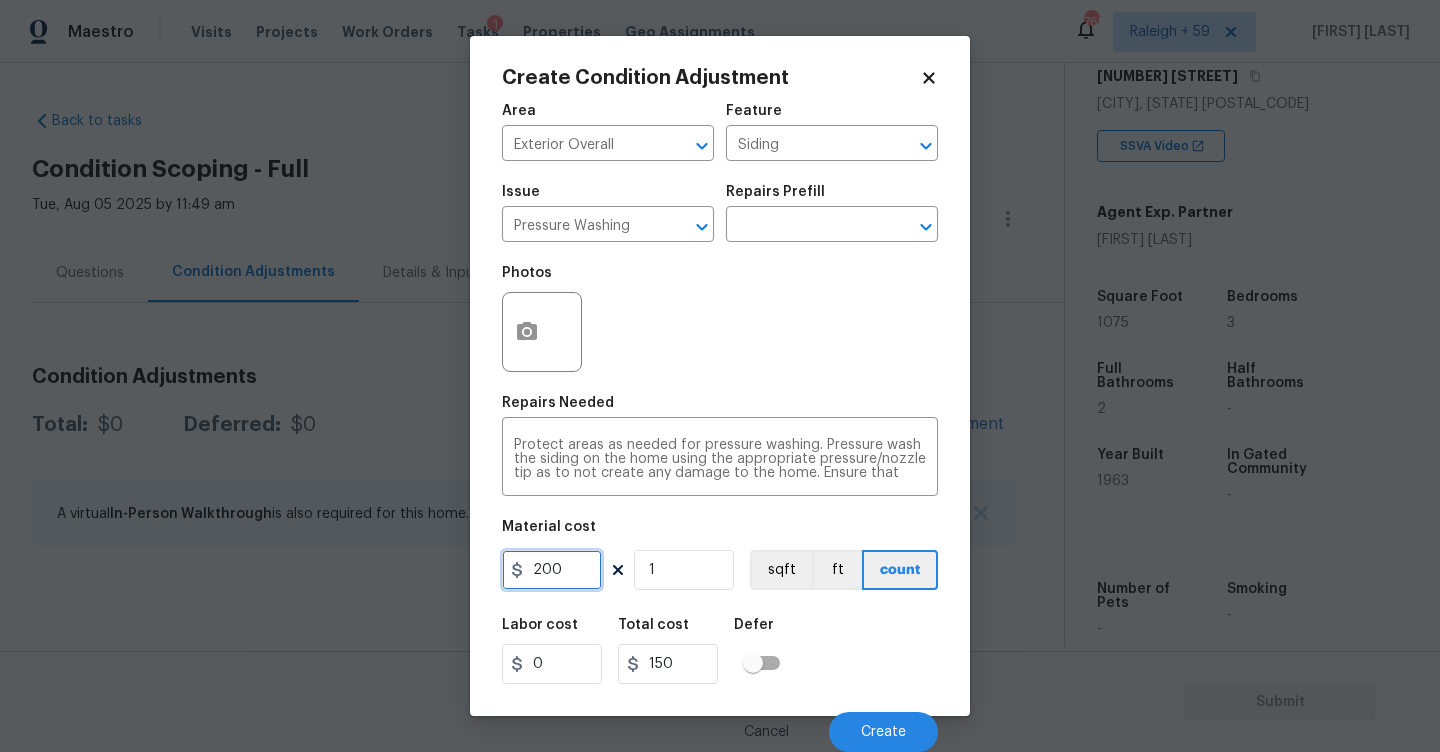 type on "200" 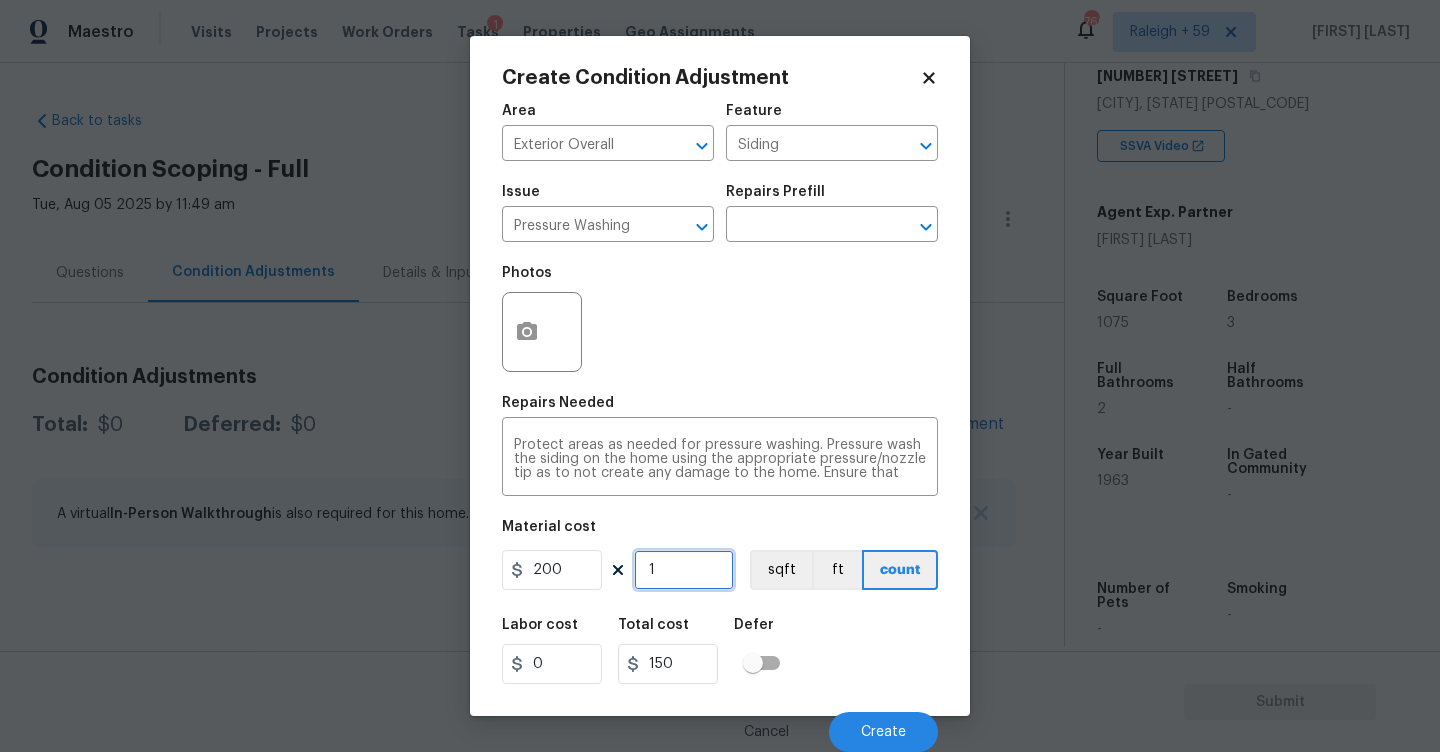 type on "200" 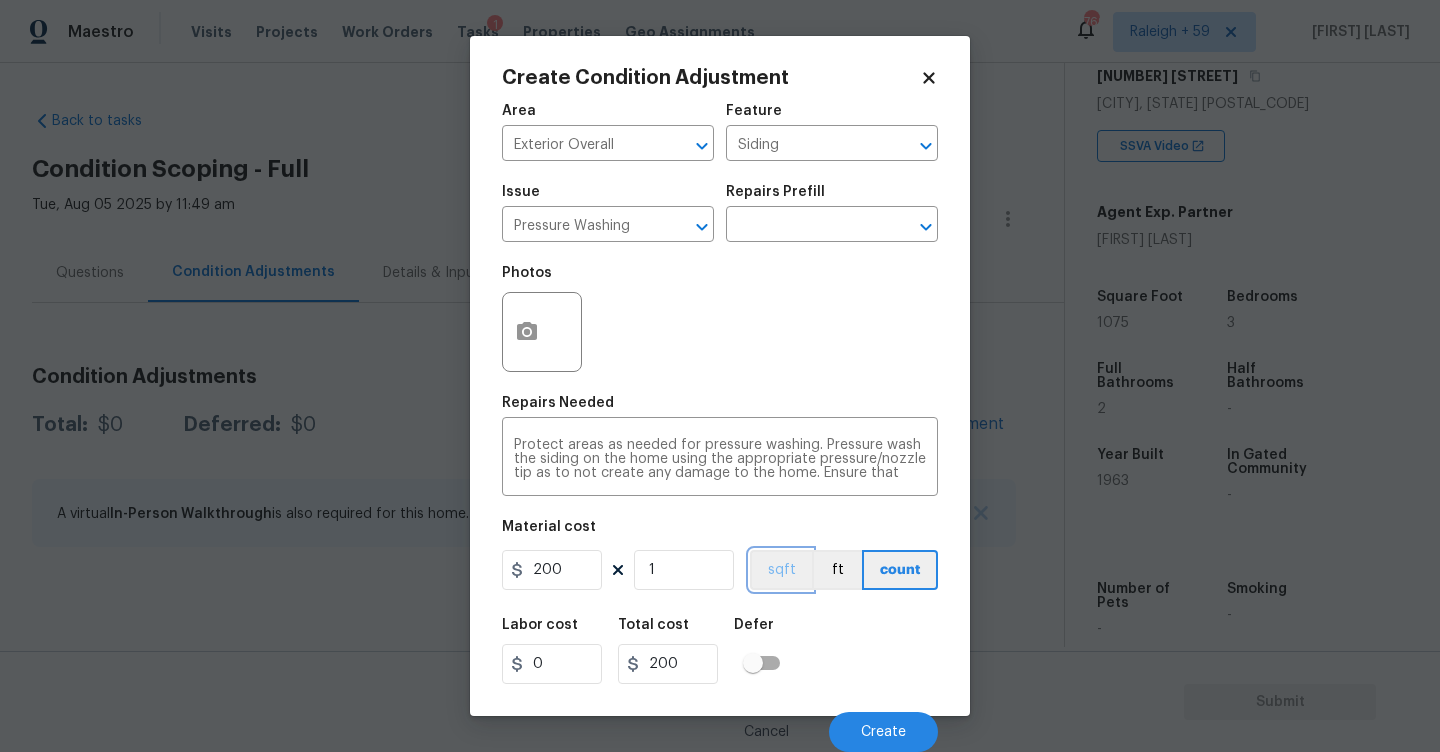 type 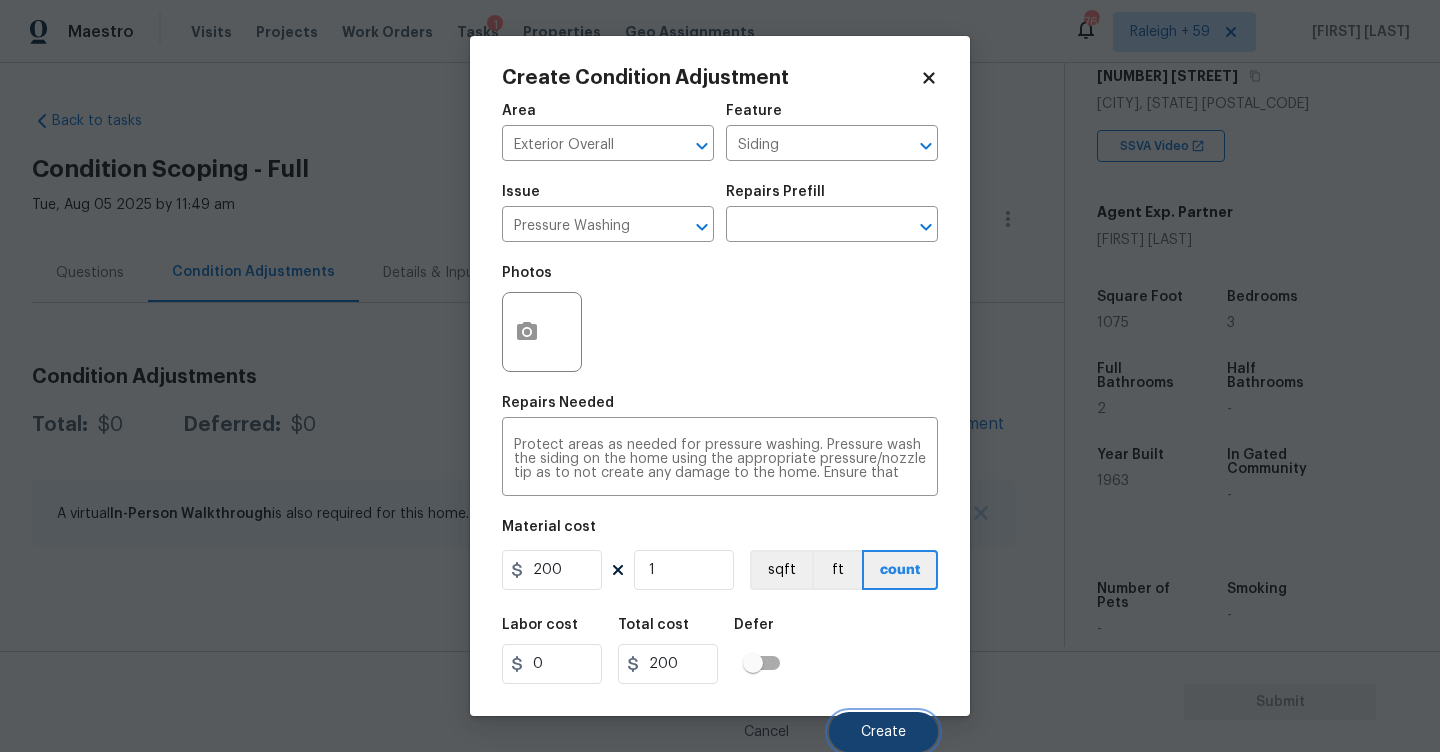 click on "Create" at bounding box center [883, 732] 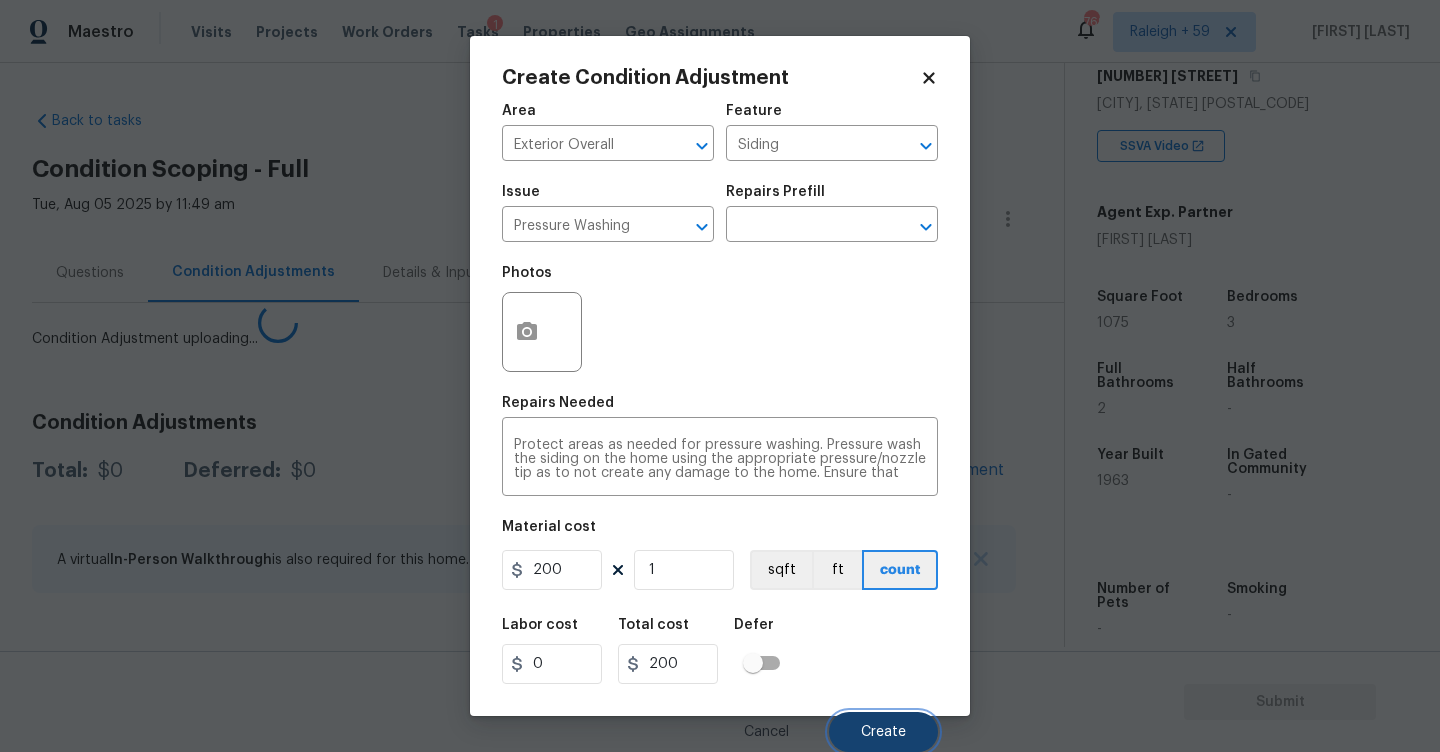 scroll, scrollTop: 0, scrollLeft: 0, axis: both 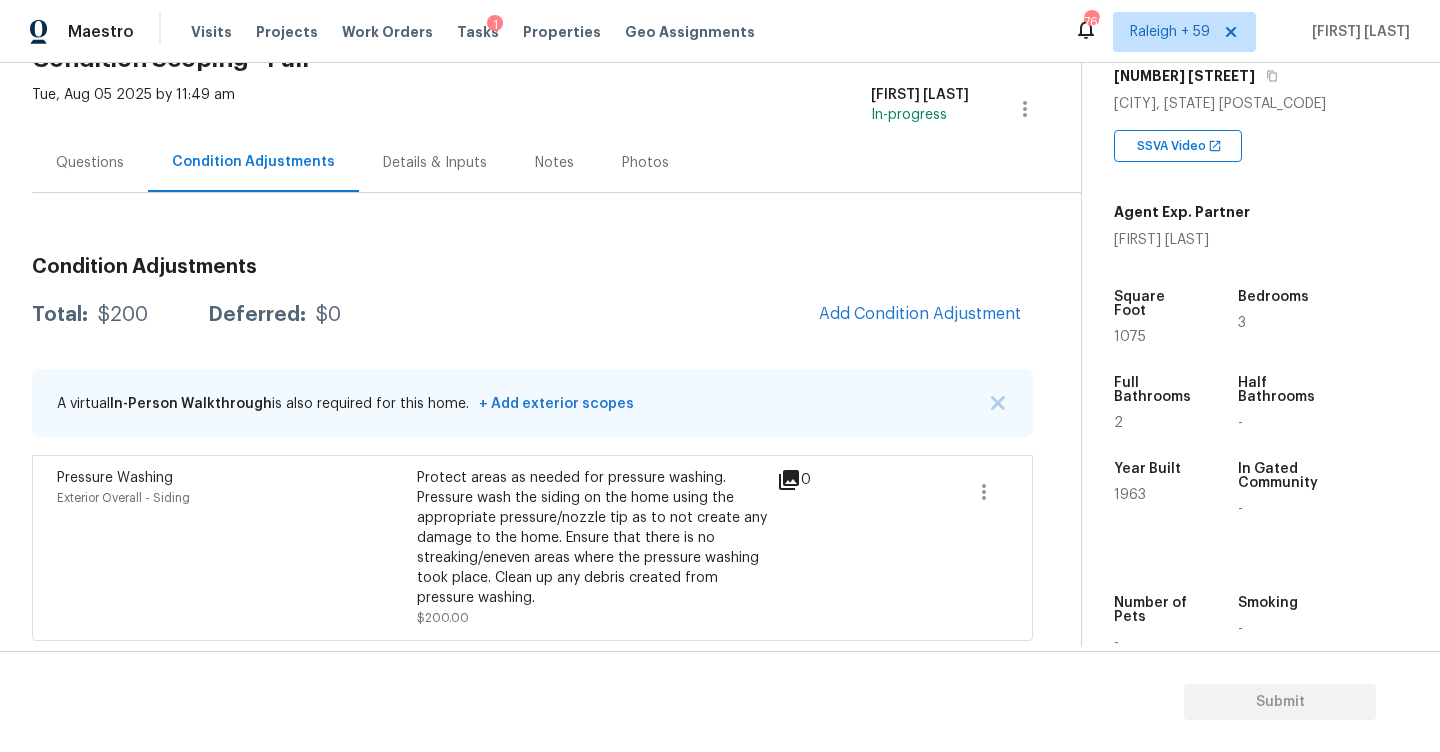 click on "Condition Adjustments Total:  $200 Deferred:  $0 Add Condition Adjustment A virtual  In-Person Walkthrough  is also required for this home.   + Add exterior scopes Pressure Washing Exterior Overall - Siding Protect areas as needed for pressure washing. Pressure wash the siding on the home using the appropriate pressure/nozzle tip as to not create any damage to the home. Ensure that there is no streaking/eneven areas where the pressure washing took place. Clean up any debris created from pressure washing. $200.00   0" at bounding box center [532, 441] 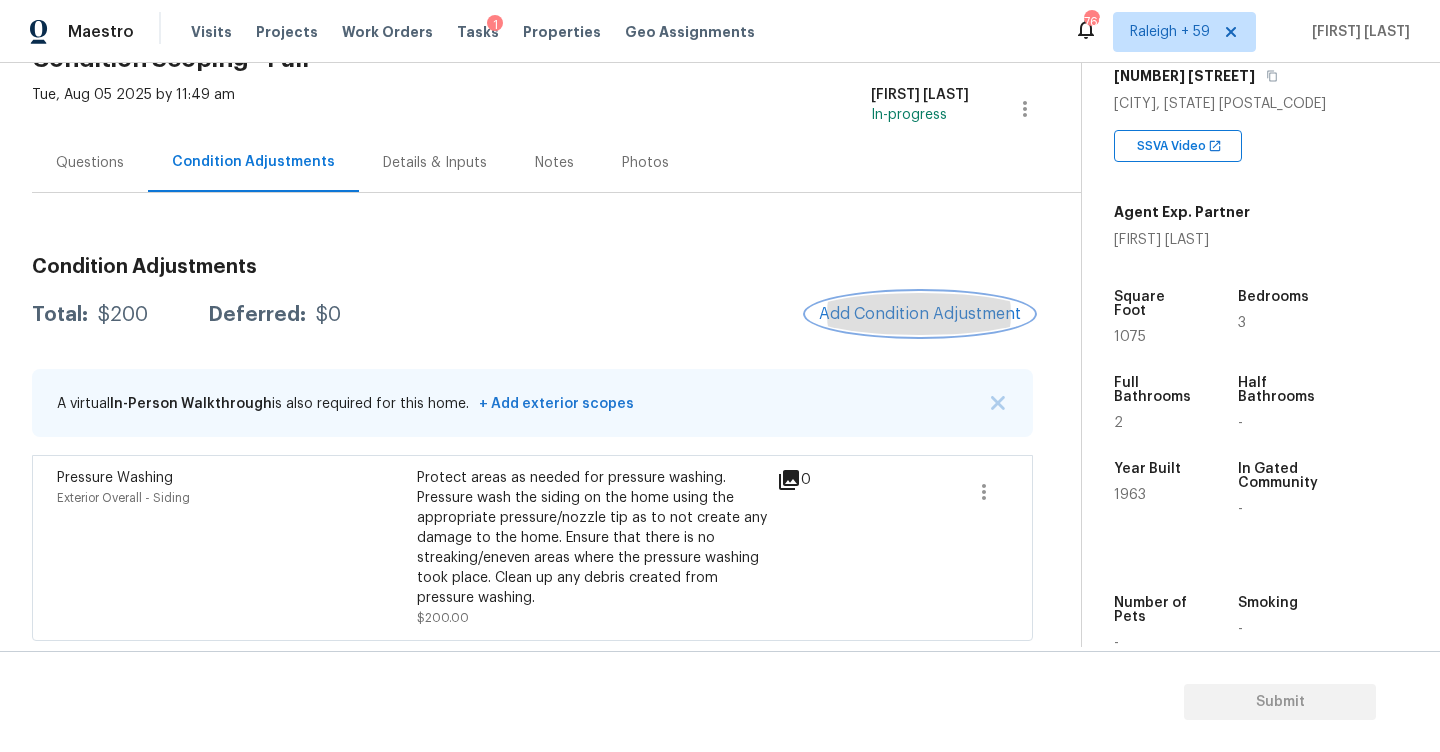 click on "Add Condition Adjustment" at bounding box center (920, 314) 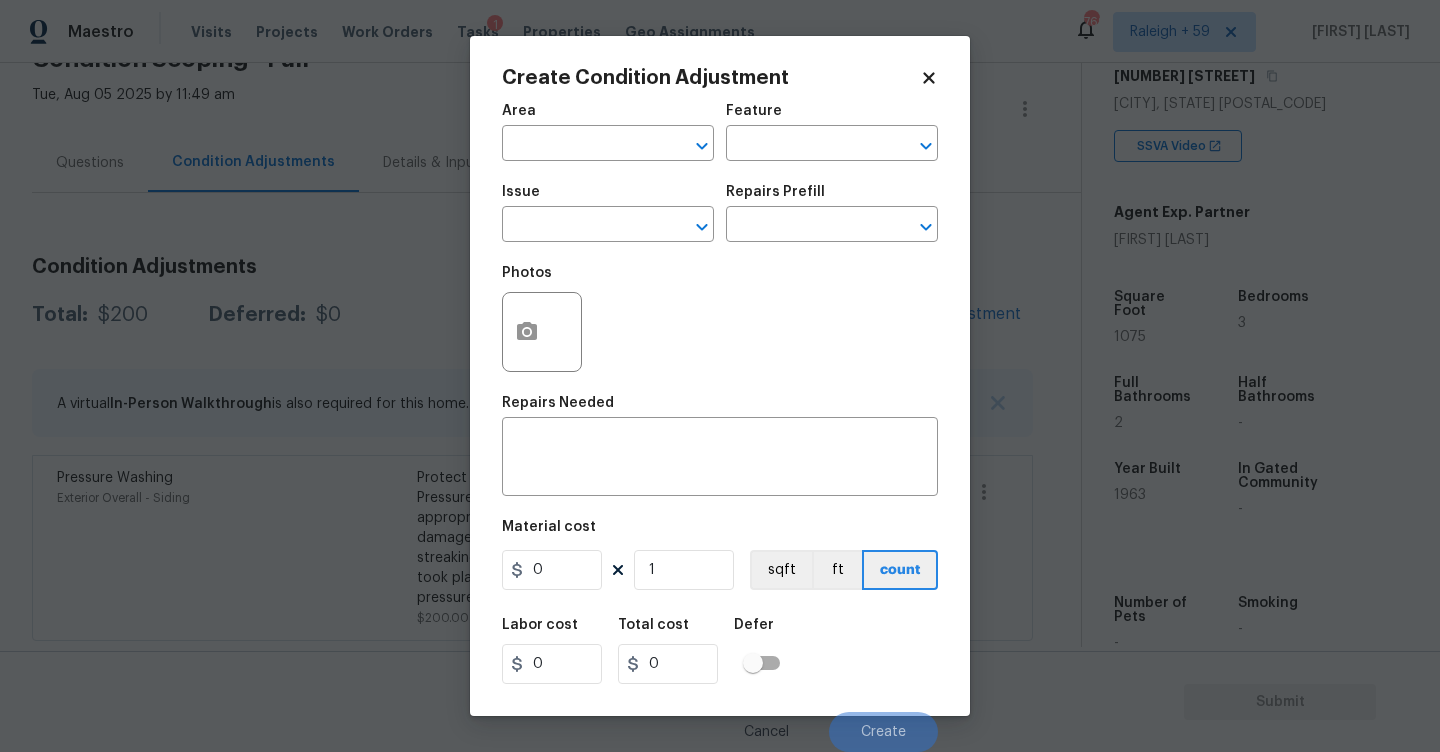click on "Maestro Visits Projects Work Orders Tasks 1 Properties Geo Assignments 769 Raleigh + 59 RP Dhanush Back to tasks Condition Scoping - Full Tue, Aug 05 2025 by 11:49 am   RP Dhanush In-progress Questions Condition Adjustments Details & Inputs Notes Photos Condition Adjustments Total:  $200 Deferred:  $0 Add Condition Adjustment A virtual  In-Person Walkthrough  is also required for this home.   + Add exterior scopes Pressure Washing Exterior Overall - Siding Protect areas as needed for pressure washing. Pressure wash the siding on the home using the appropriate pressure/nozzle tip as to not create any damage to the home. Ensure that there is no streaking/eneven areas where the pressure washing took place. Clean up any debris created from pressure washing. $200.00   0 Property Details © Mapbox   © OpenStreetMap   Improve this map 6935 Arvada Ct Sacramento, CA 95828 SSVA Video Agent Exp. Partner Adam Wright Square Foot 1075 Bedrooms 3 Full Bathrooms 2 Half Bathrooms - Year Built 1963 In Gated Community - - - -" at bounding box center [720, 376] 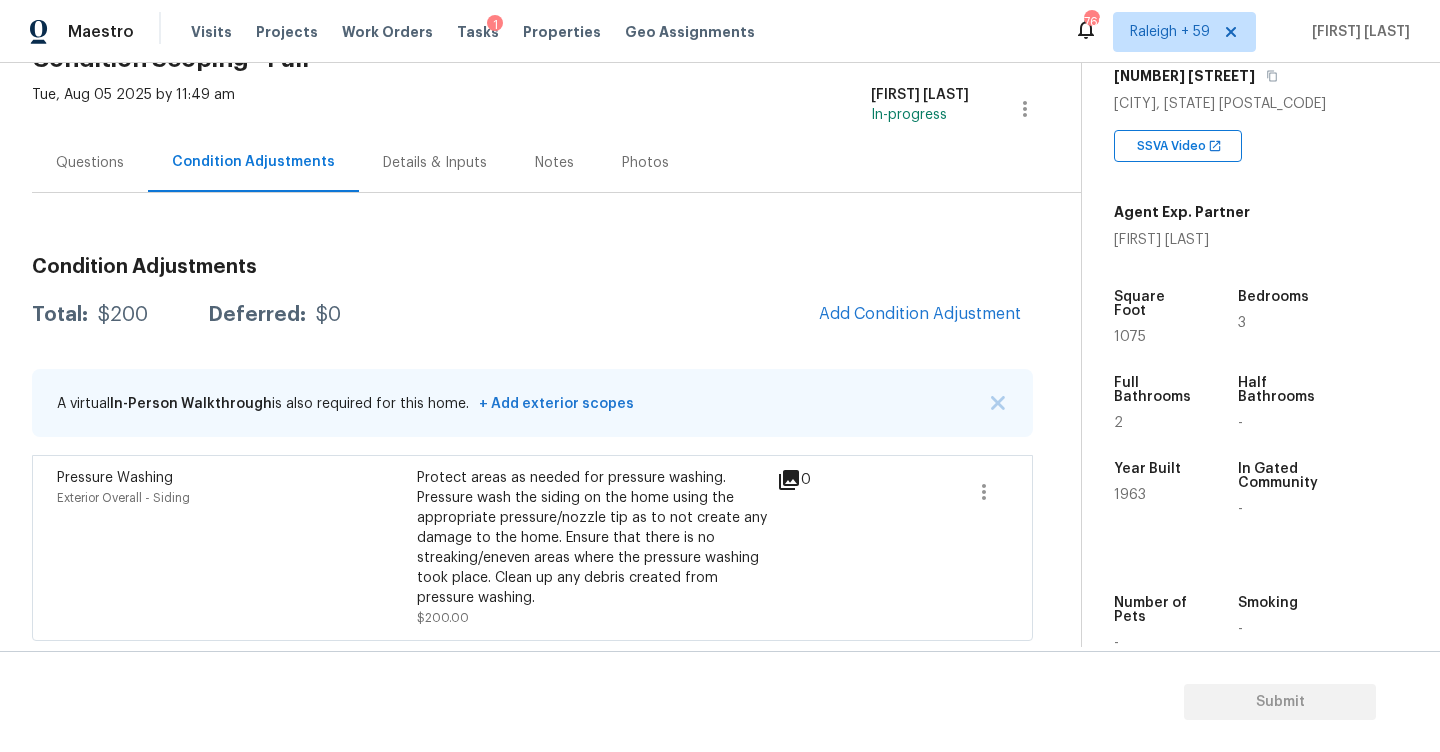 click on "Condition Adjustments" at bounding box center [532, 267] 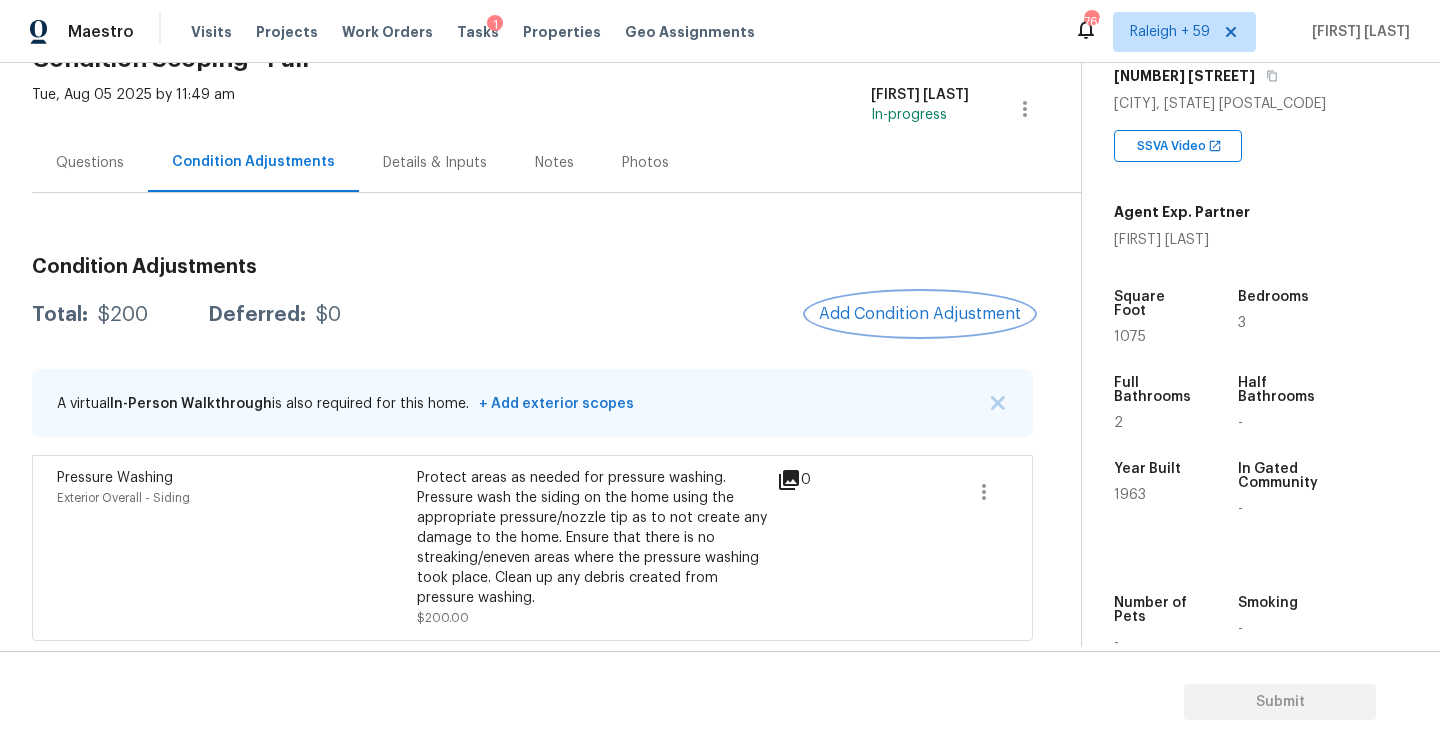 click on "Add Condition Adjustment" at bounding box center [920, 314] 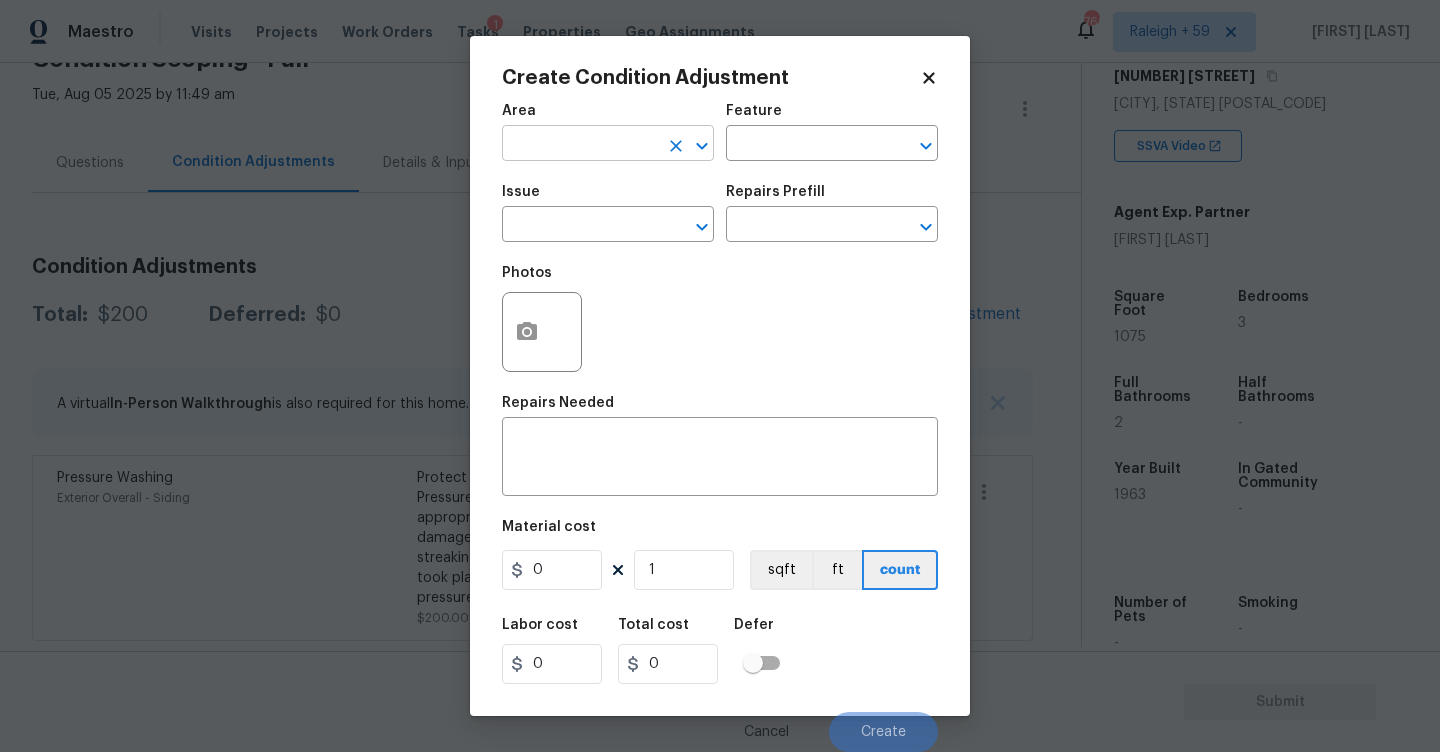 click at bounding box center (580, 145) 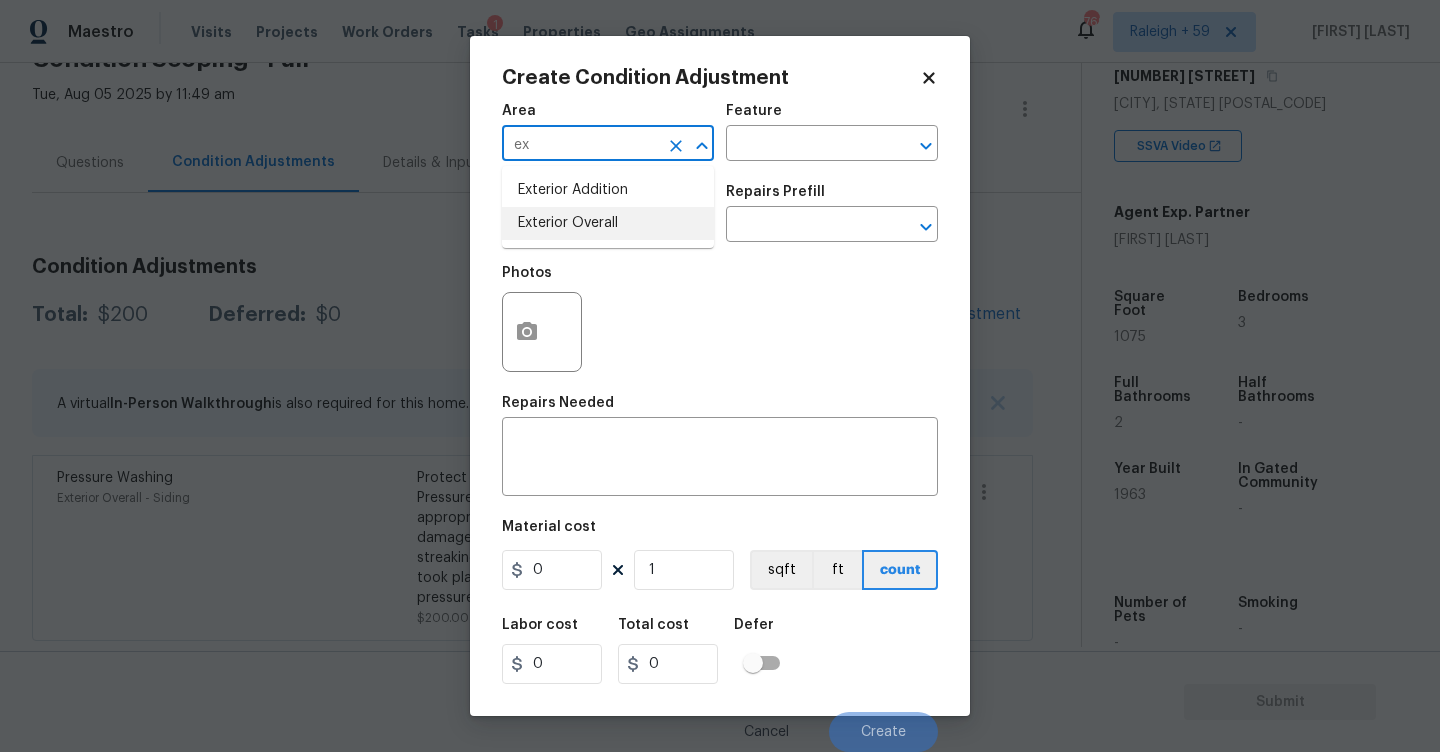click on "Exterior Overall" at bounding box center [608, 223] 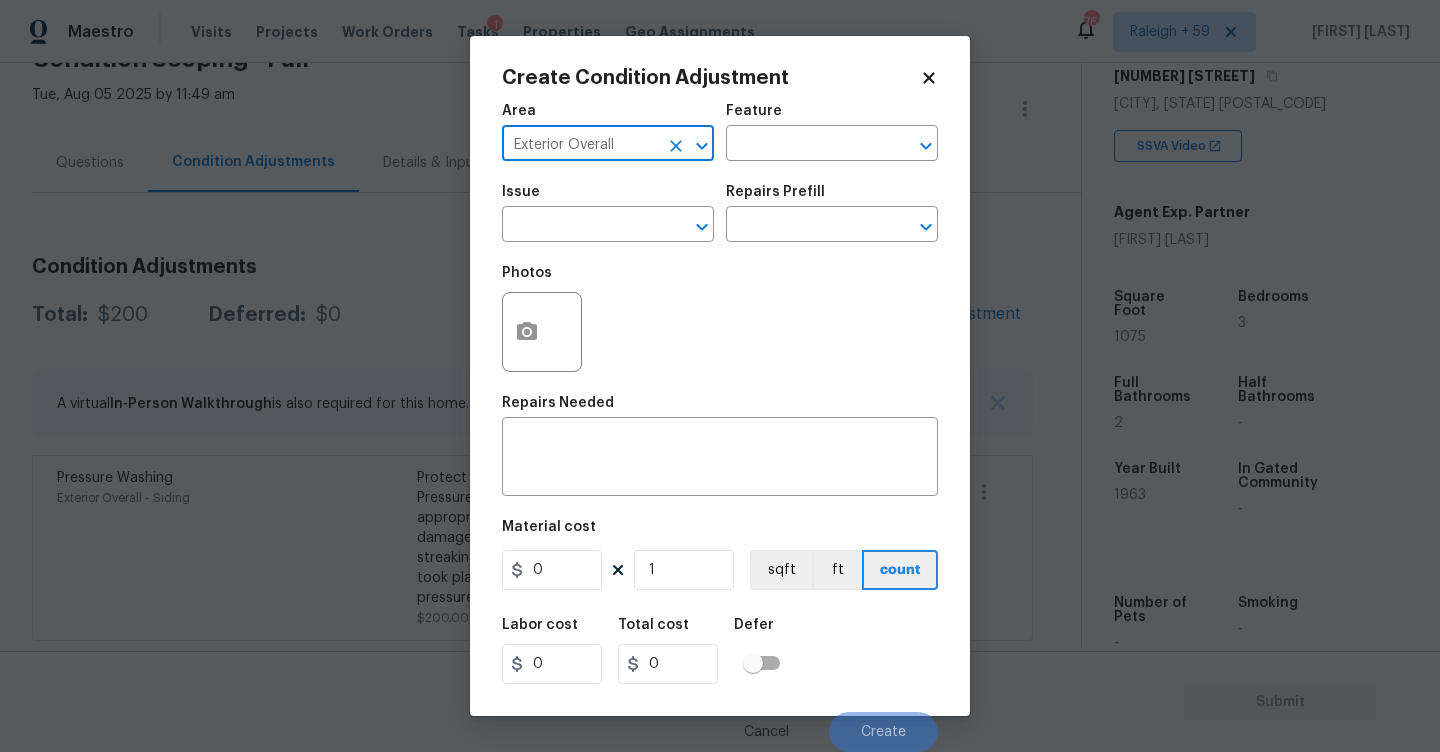 type on "Exterior Overall" 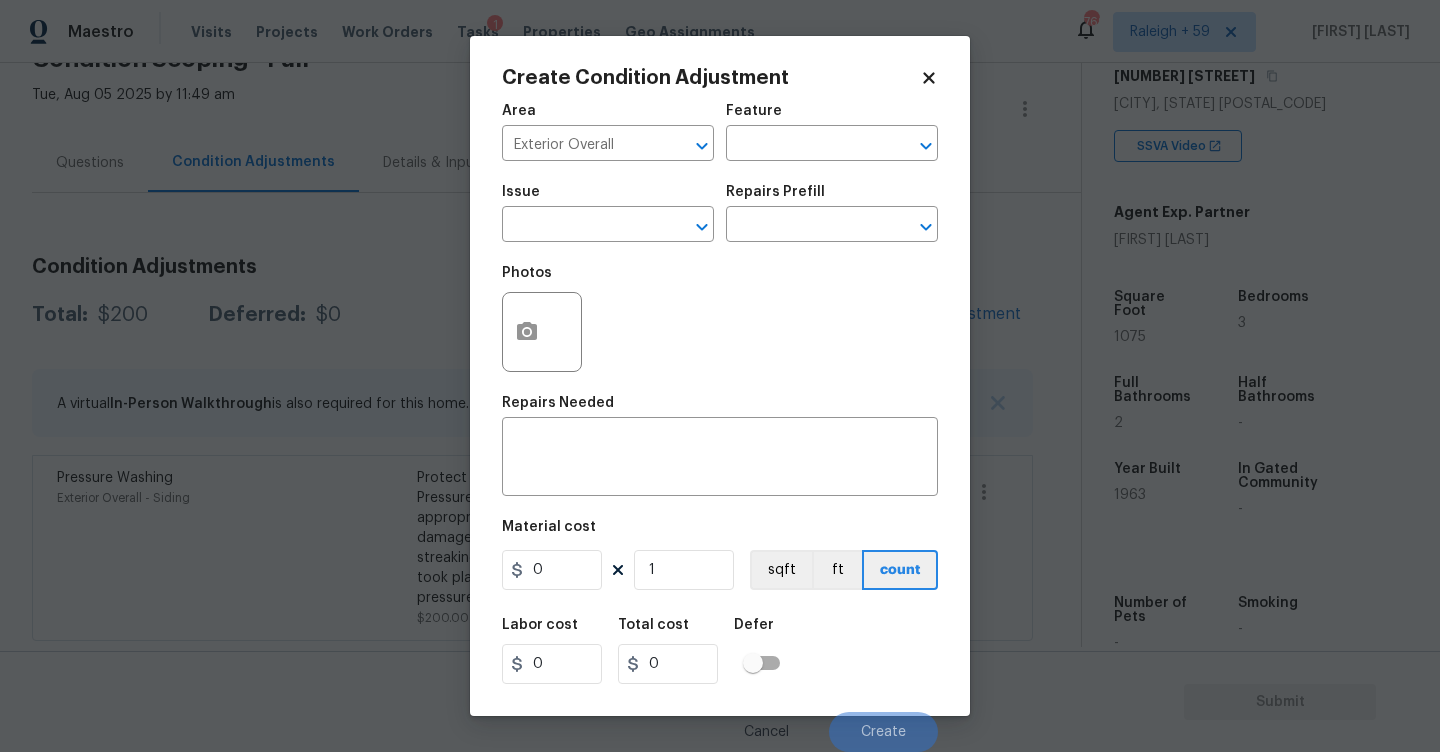 click on "Area Exterior Overall ​ Feature ​" at bounding box center [720, 132] 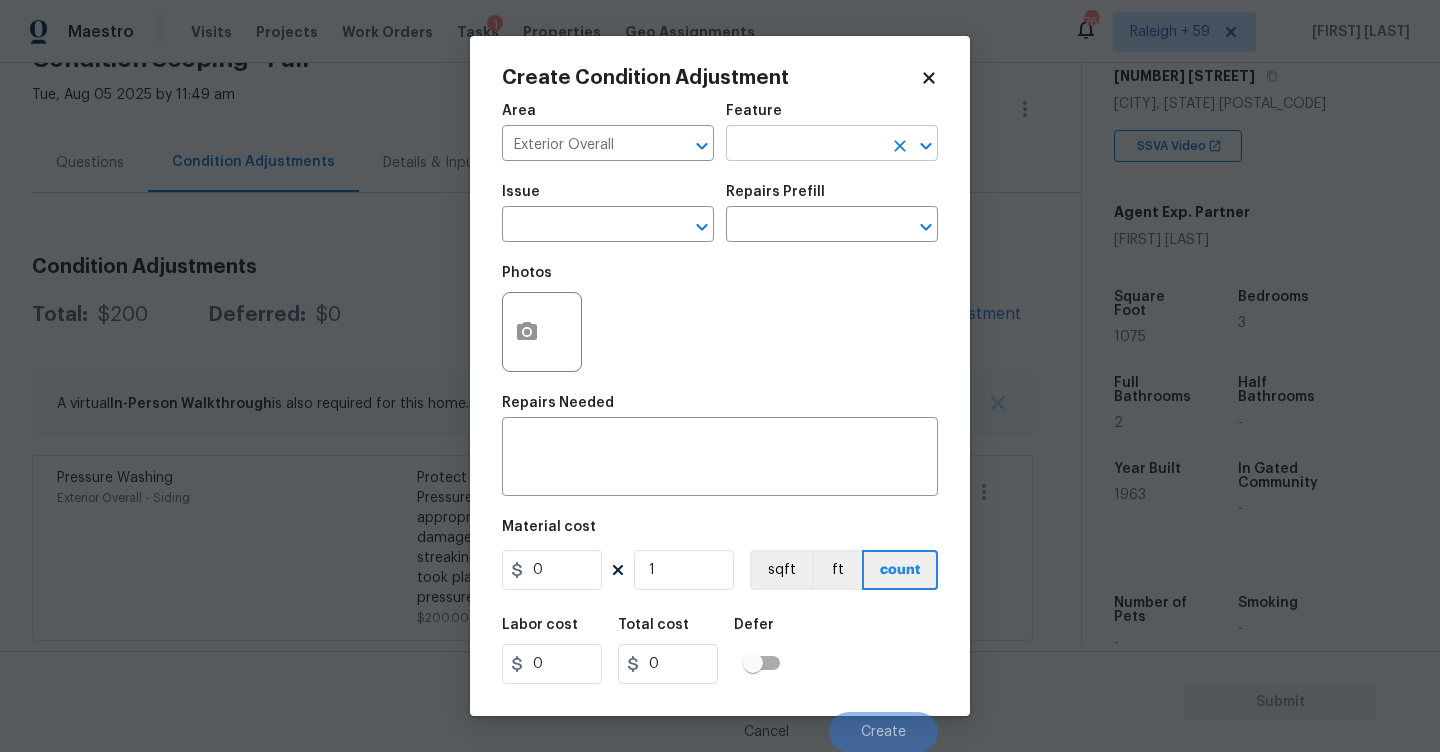 click at bounding box center [804, 145] 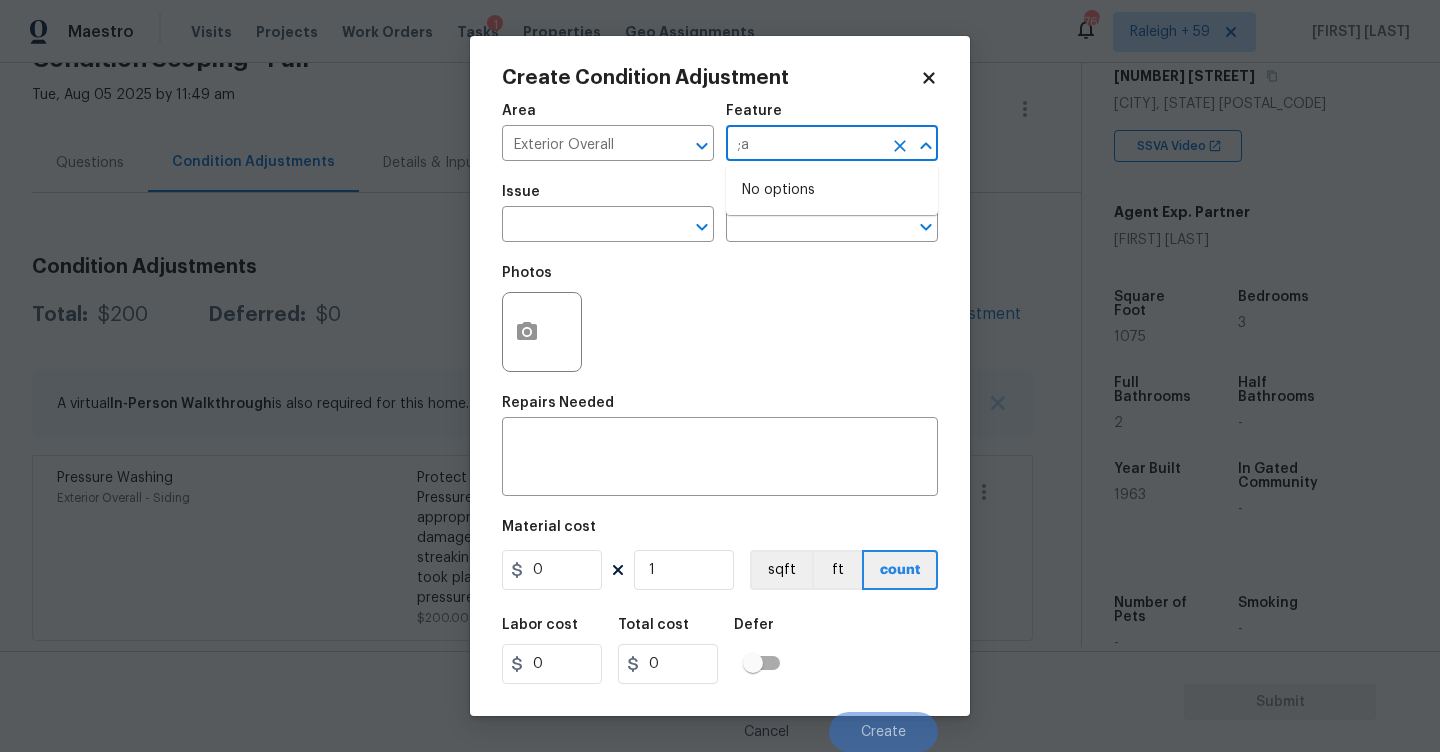 type on ";" 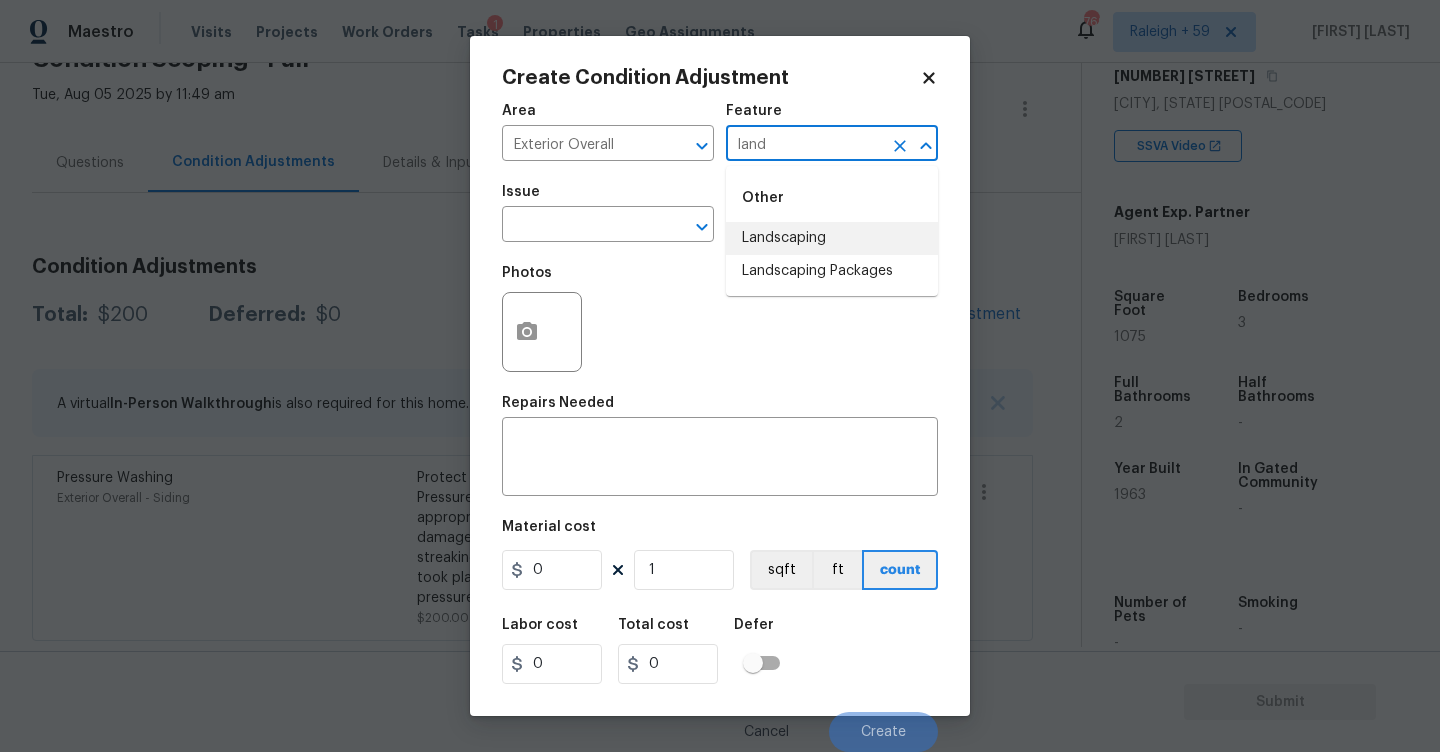 click on "Landscaping" at bounding box center [832, 238] 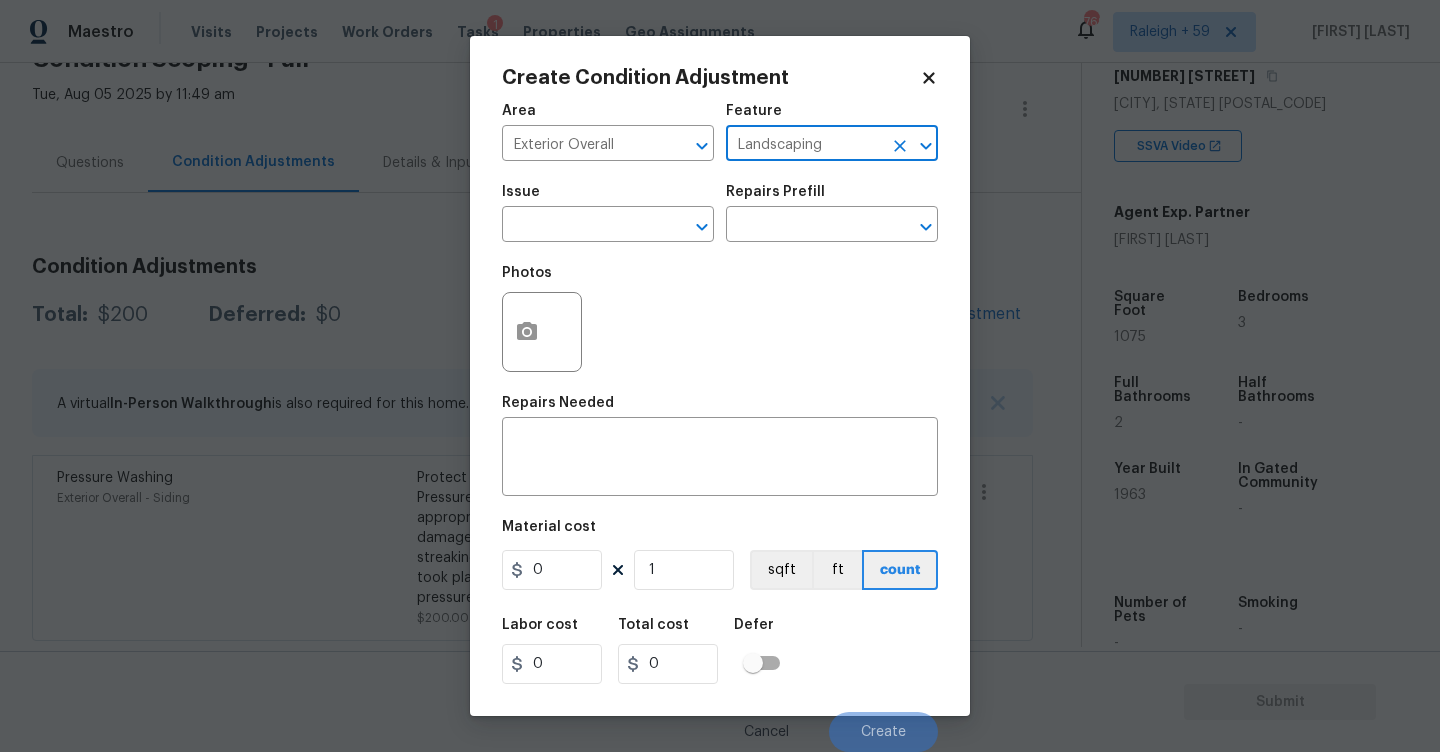 click at bounding box center (912, 146) 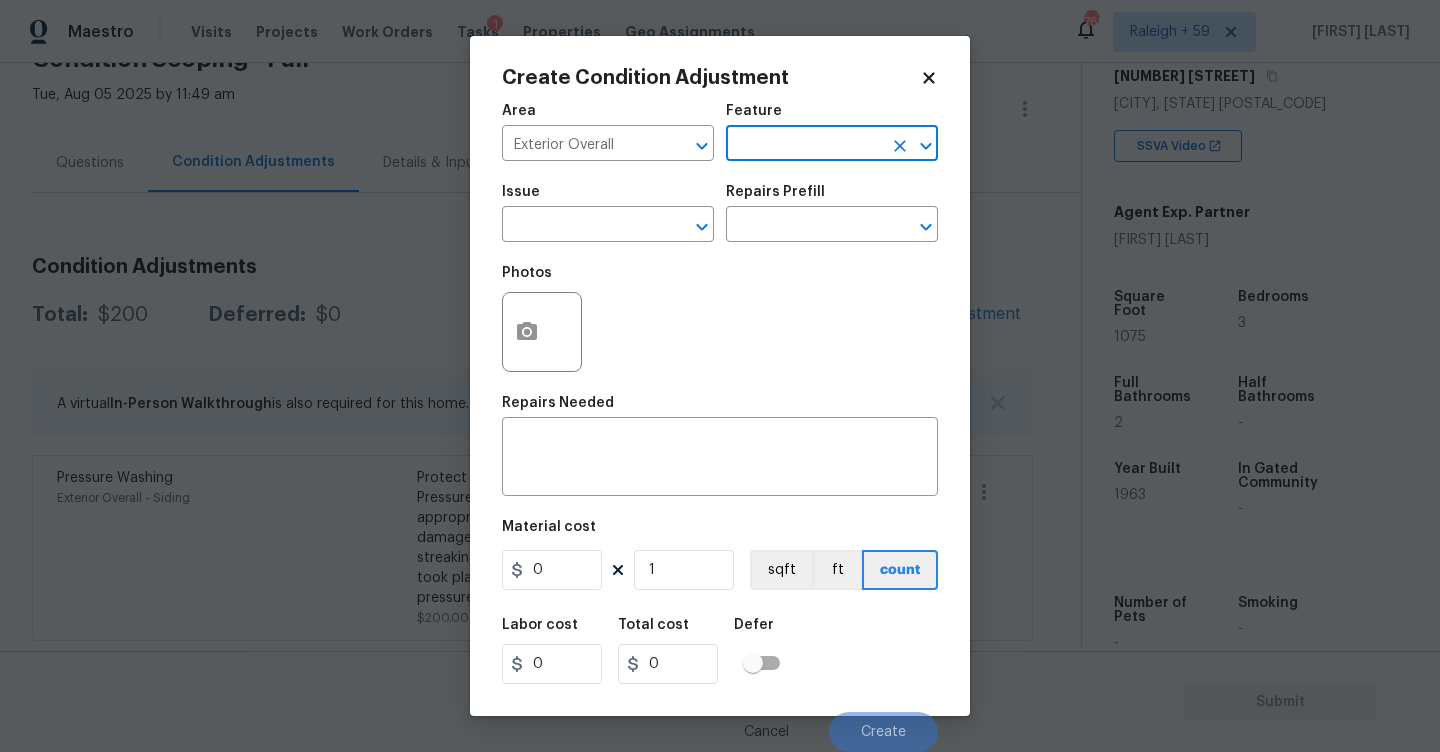 click at bounding box center (804, 145) 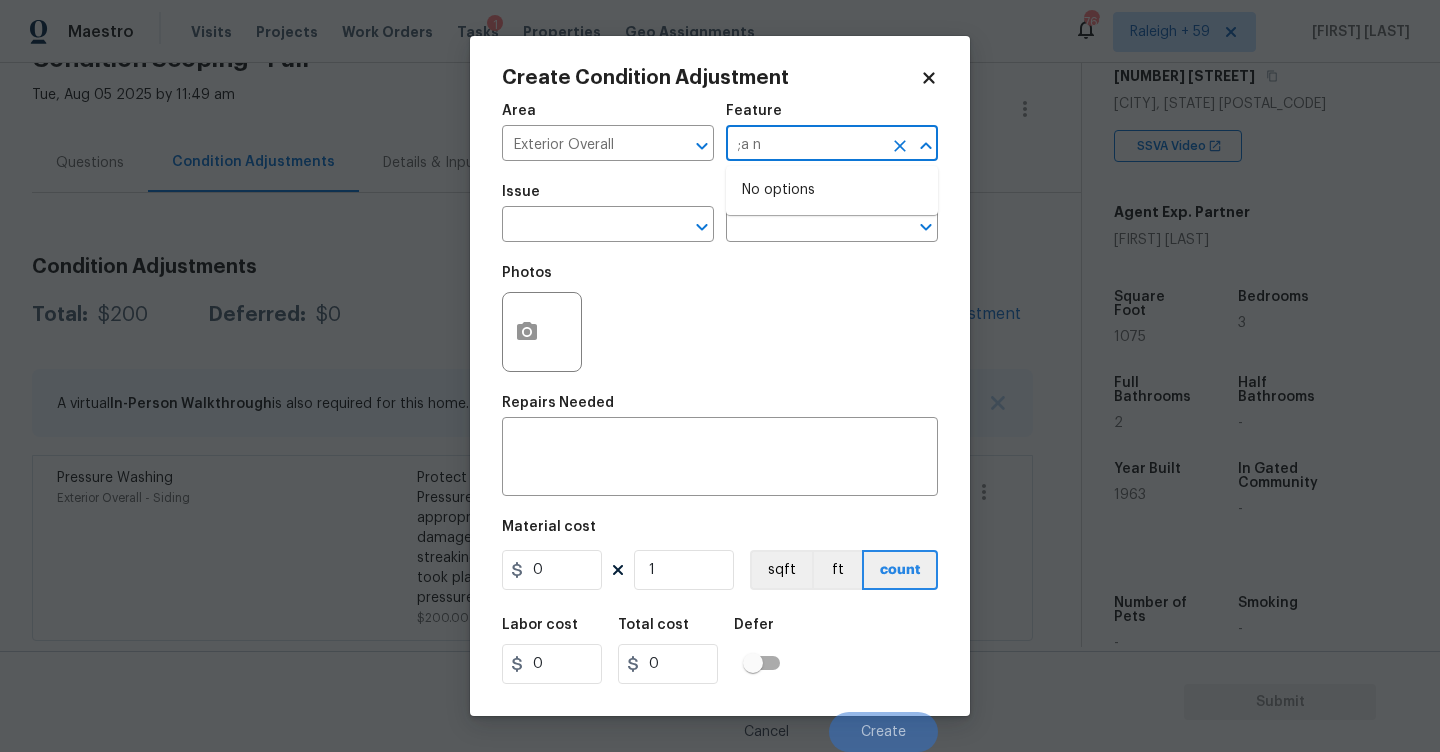 type on ";a" 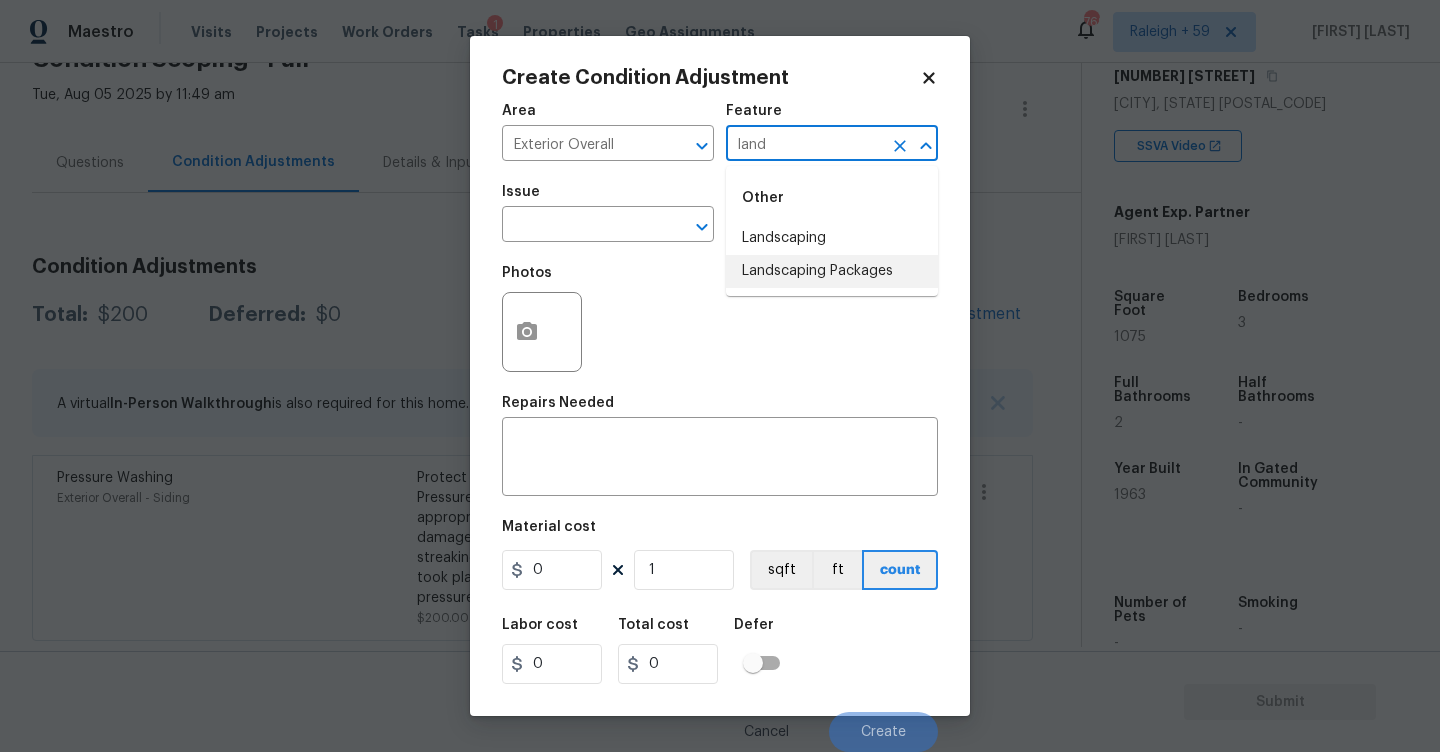 click on "Landscaping Packages" at bounding box center [832, 271] 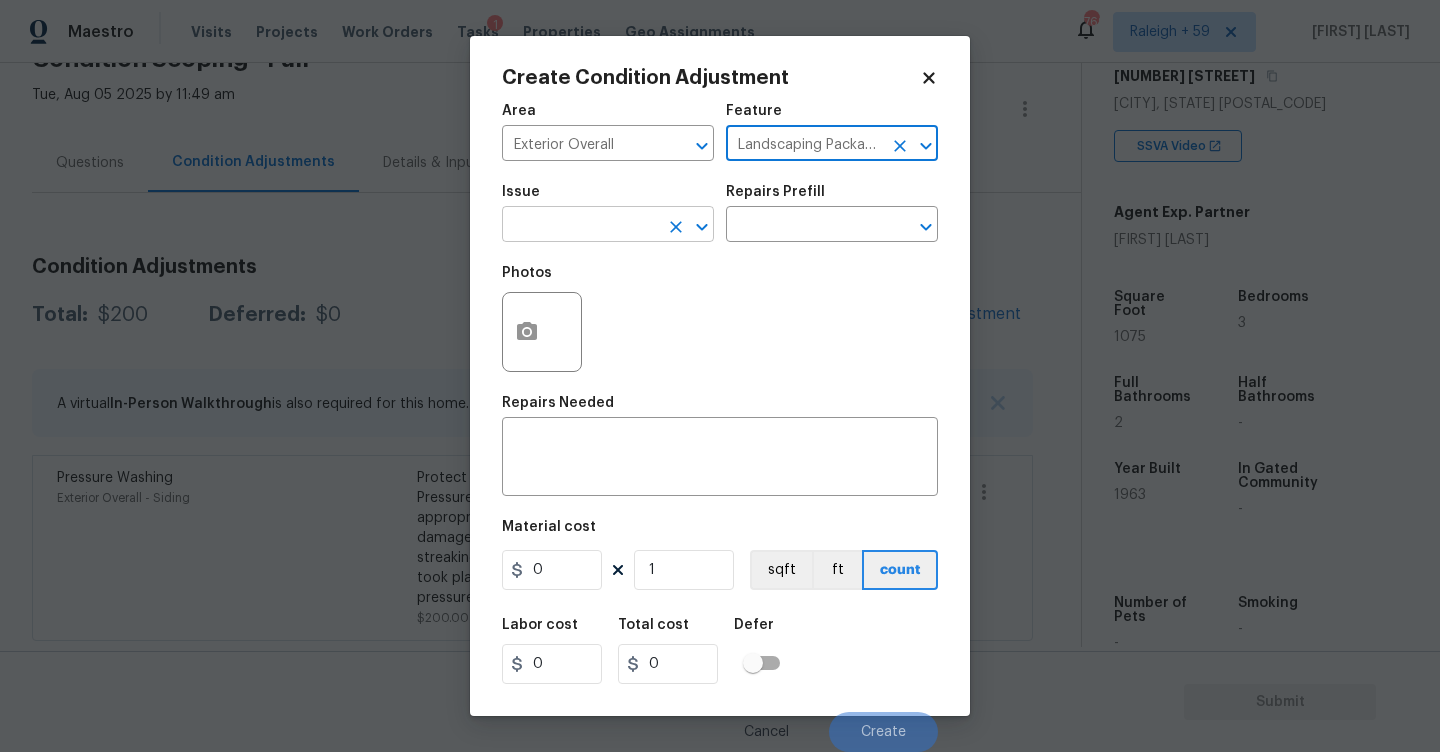 type on "Landscaping Packages" 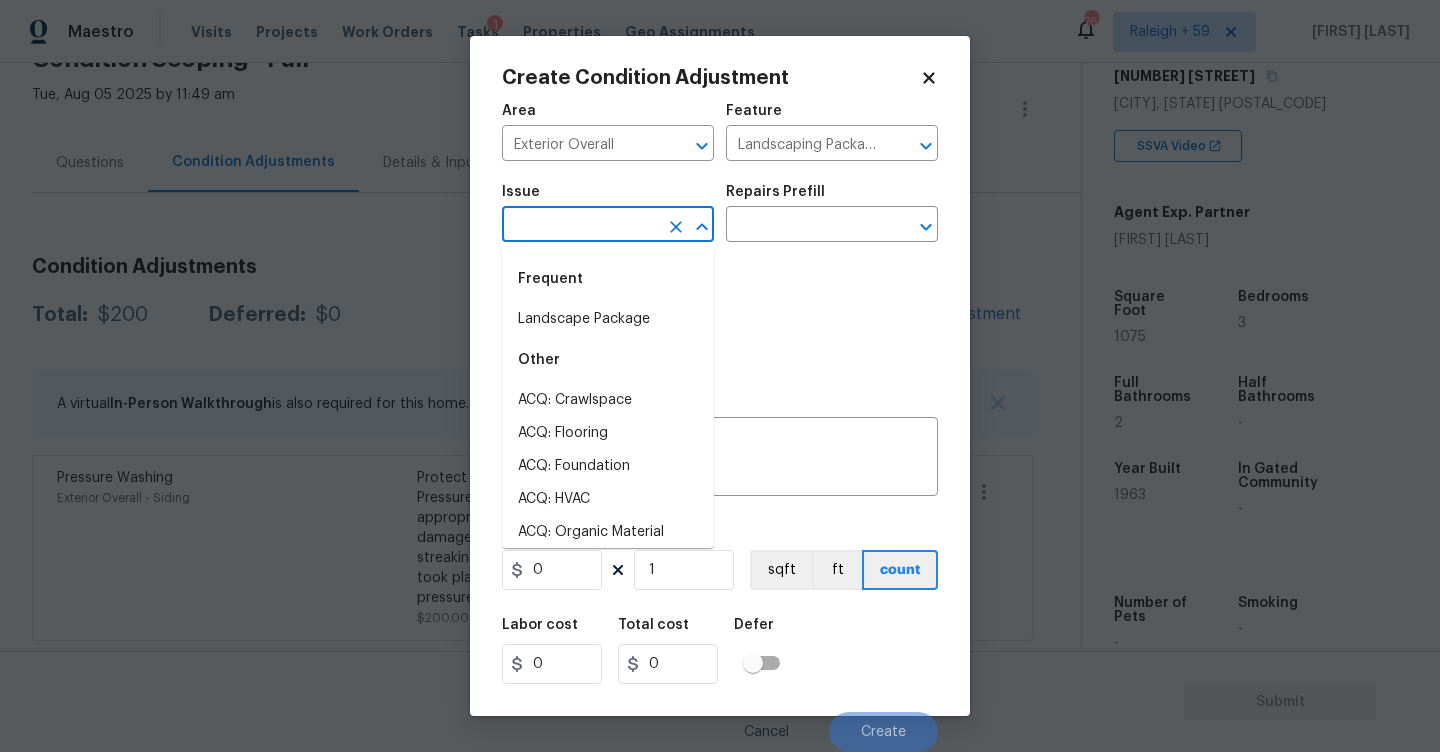 click at bounding box center [580, 226] 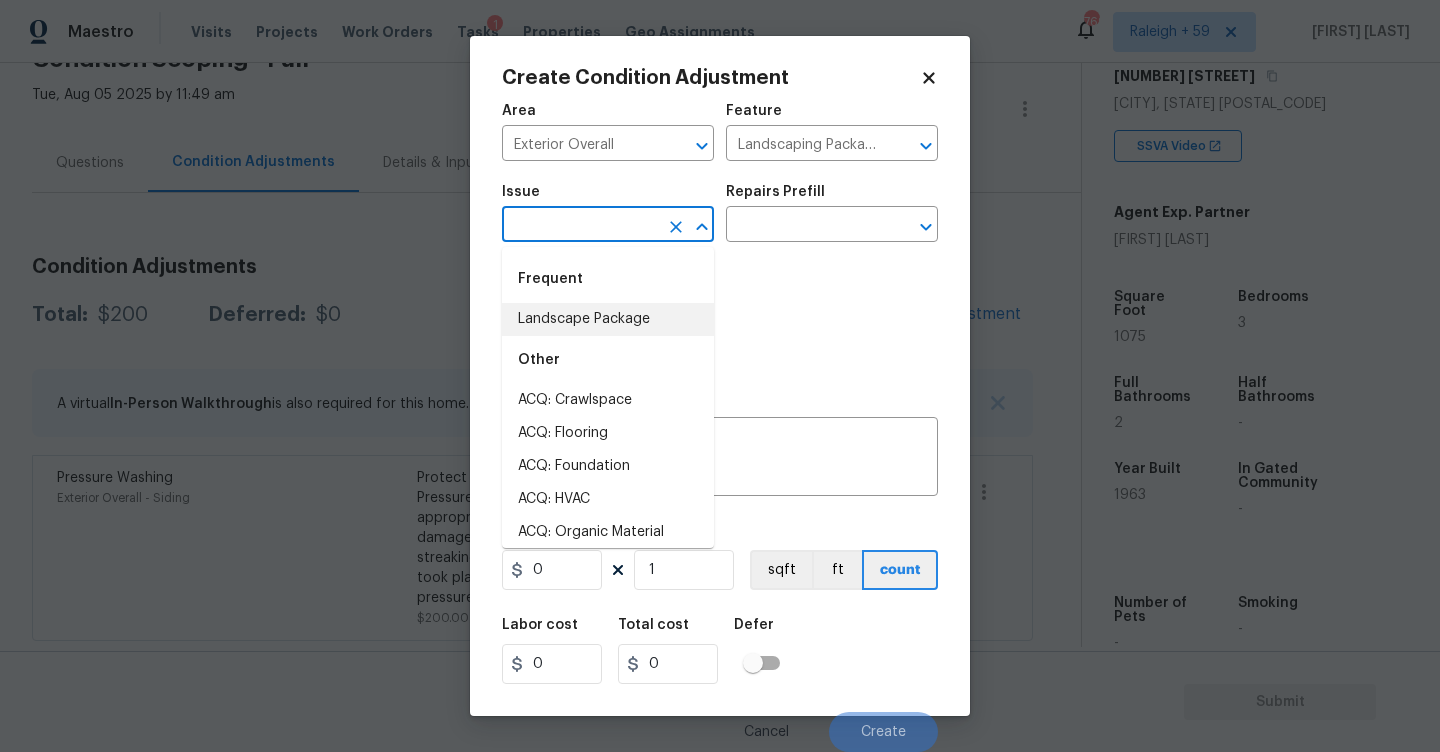 click on "Landscape Package" at bounding box center [608, 319] 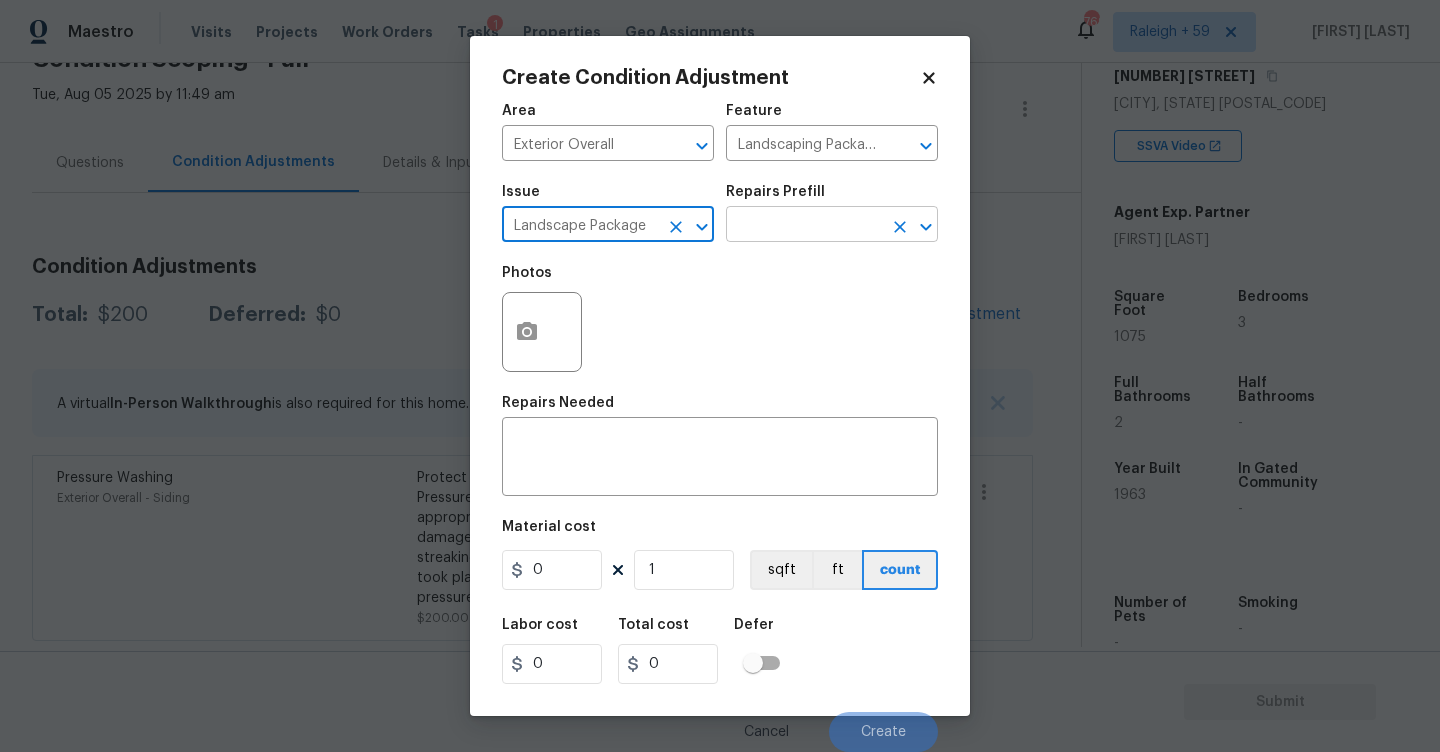 click at bounding box center (804, 226) 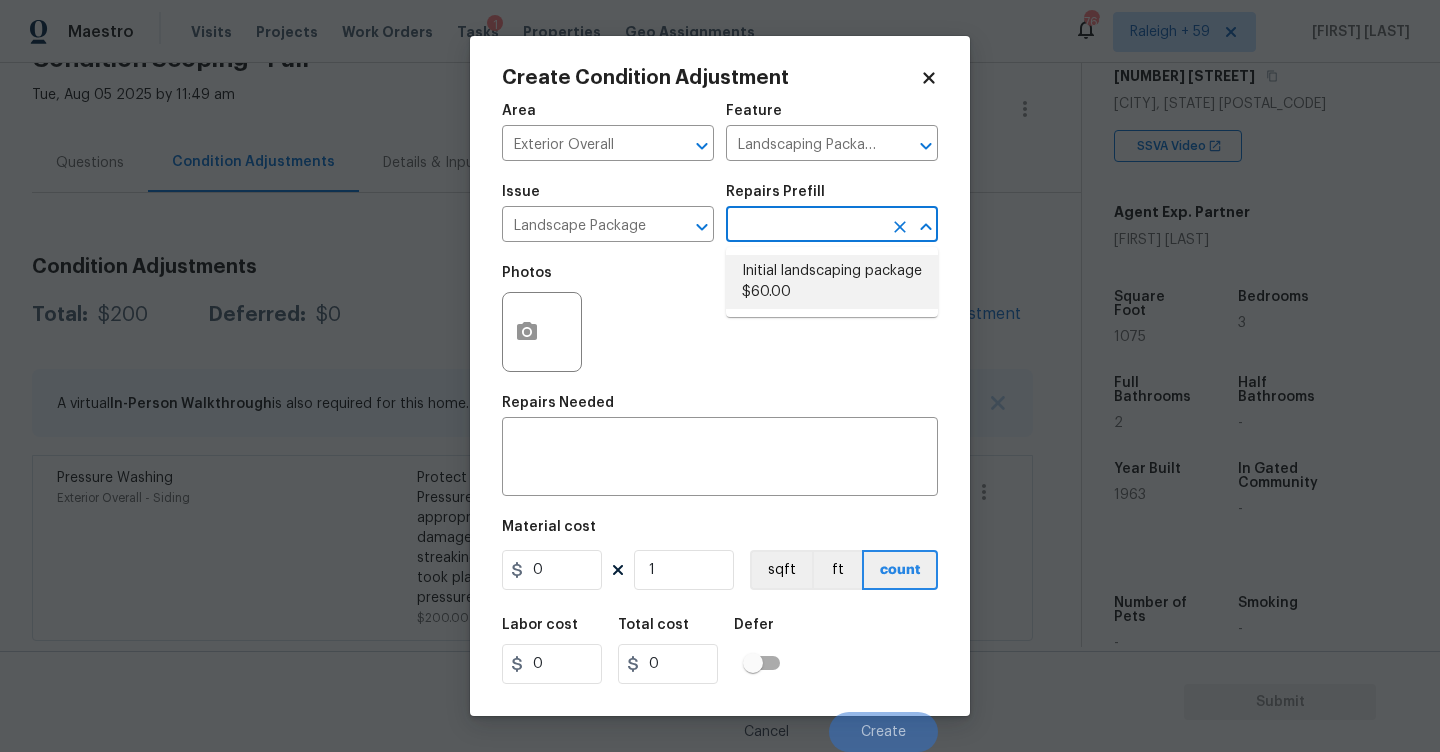 click on "Initial landscaping package $60.00" at bounding box center (832, 282) 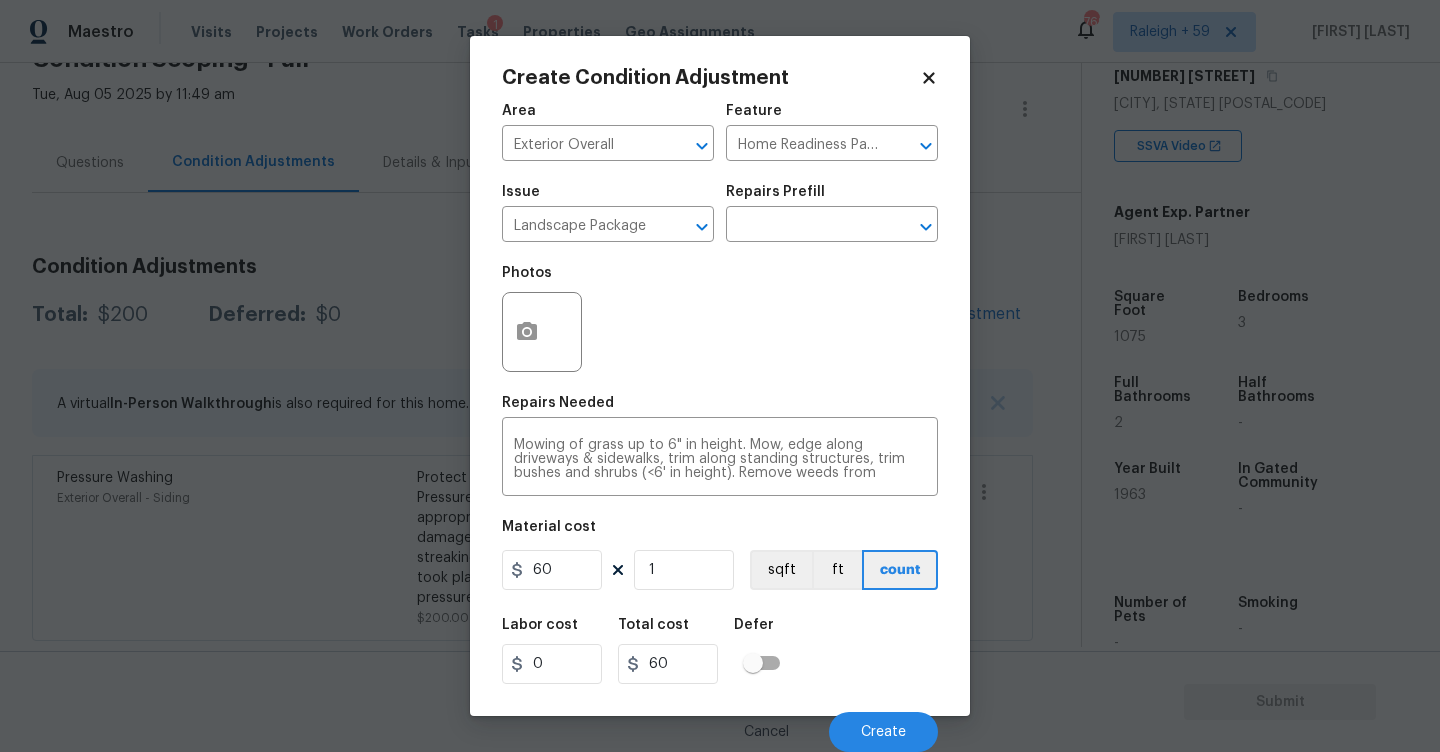 click on "Area Exterior Overall ​ Feature Home Readiness Packages ​ Issue Landscape Package ​ Repairs Prefill ​ Photos Repairs Needed Mowing of grass up to 6" in height. Mow, edge along driveways & sidewalks, trim along standing structures, trim bushes and shrubs (<6' in height). Remove weeds from previously maintained flowerbeds and remove standing yard debris (small twigs, non seasonal falling leaves).  Use leaf blower to remove clippings from hard surfaces." x ​ Material cost 60 1 sqft ft count Labor cost 0 Total cost 60 Defer Cancel Create" at bounding box center (720, 422) 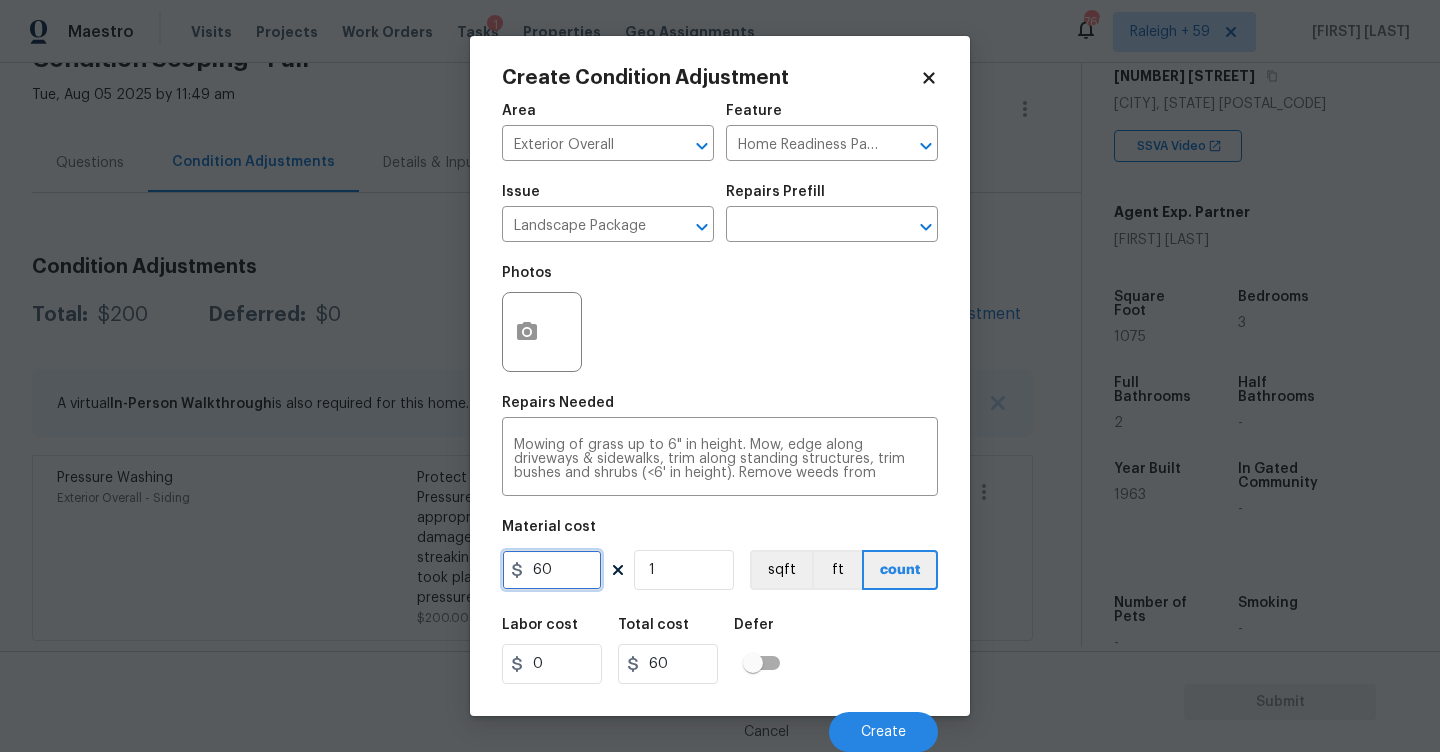 click on "60" at bounding box center [552, 570] 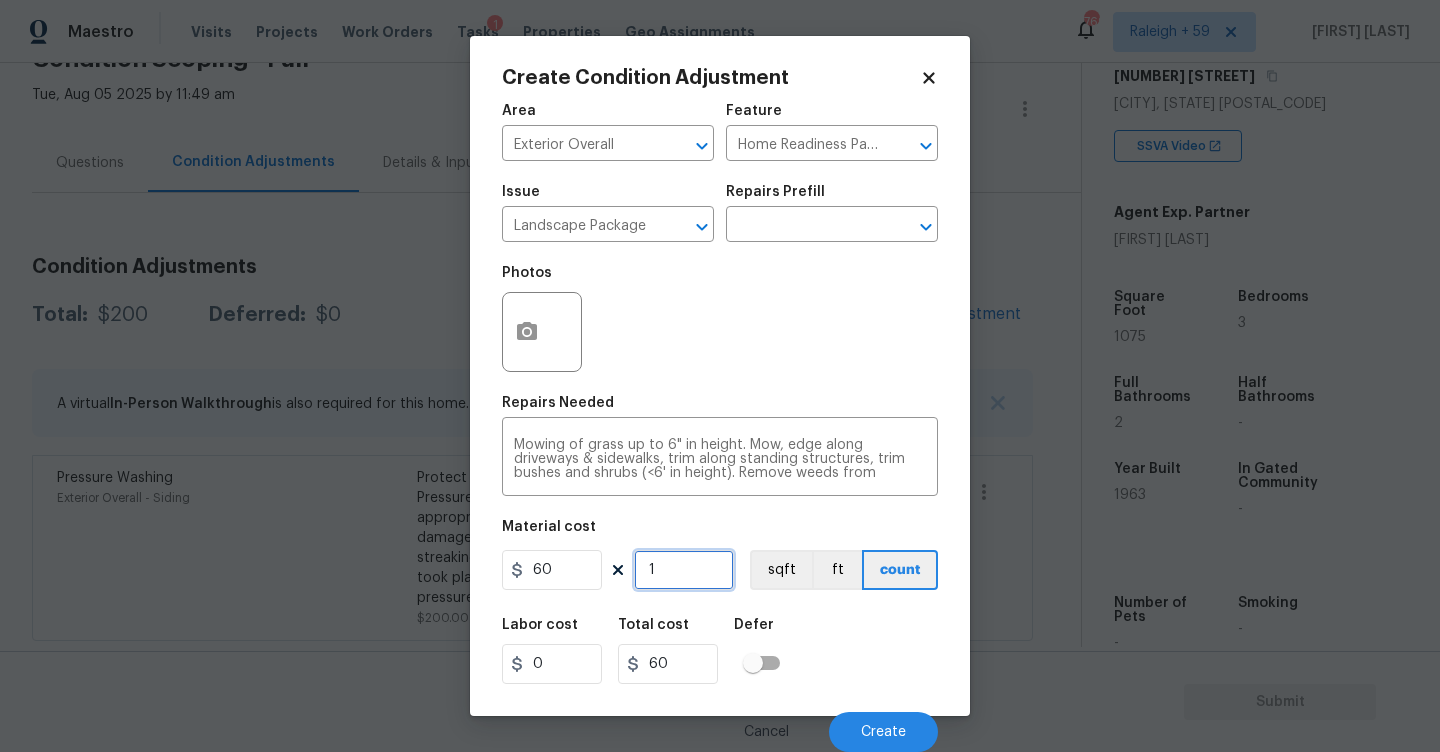 click on "1" at bounding box center (684, 570) 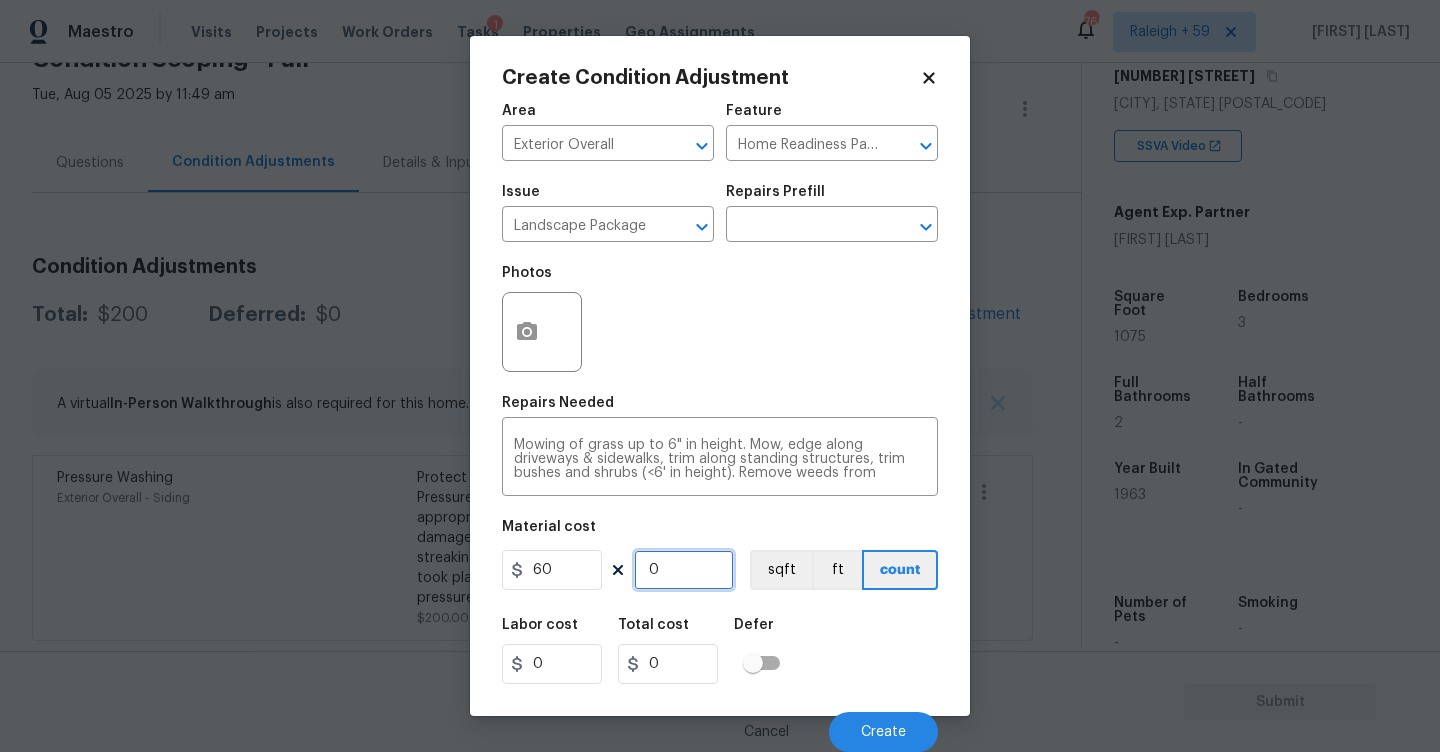type on "1" 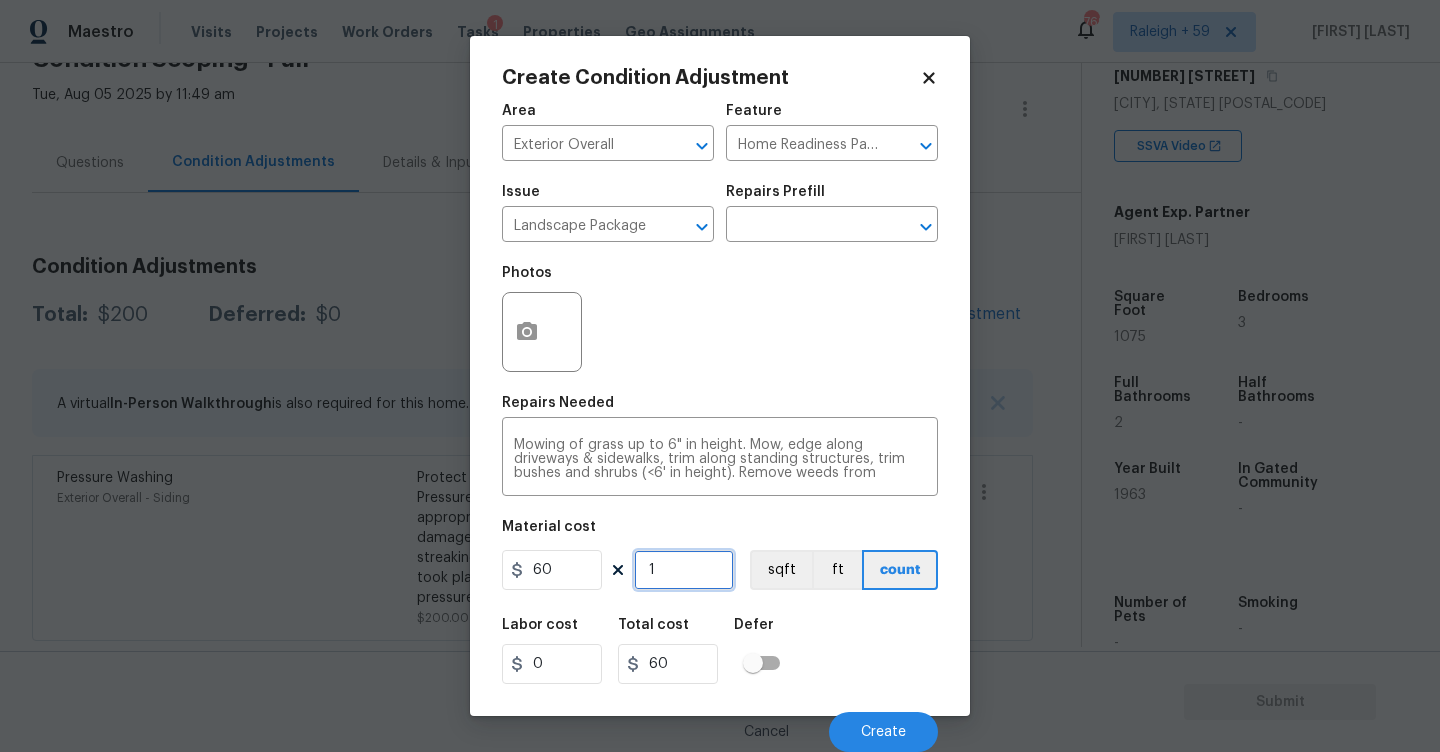 type on "12" 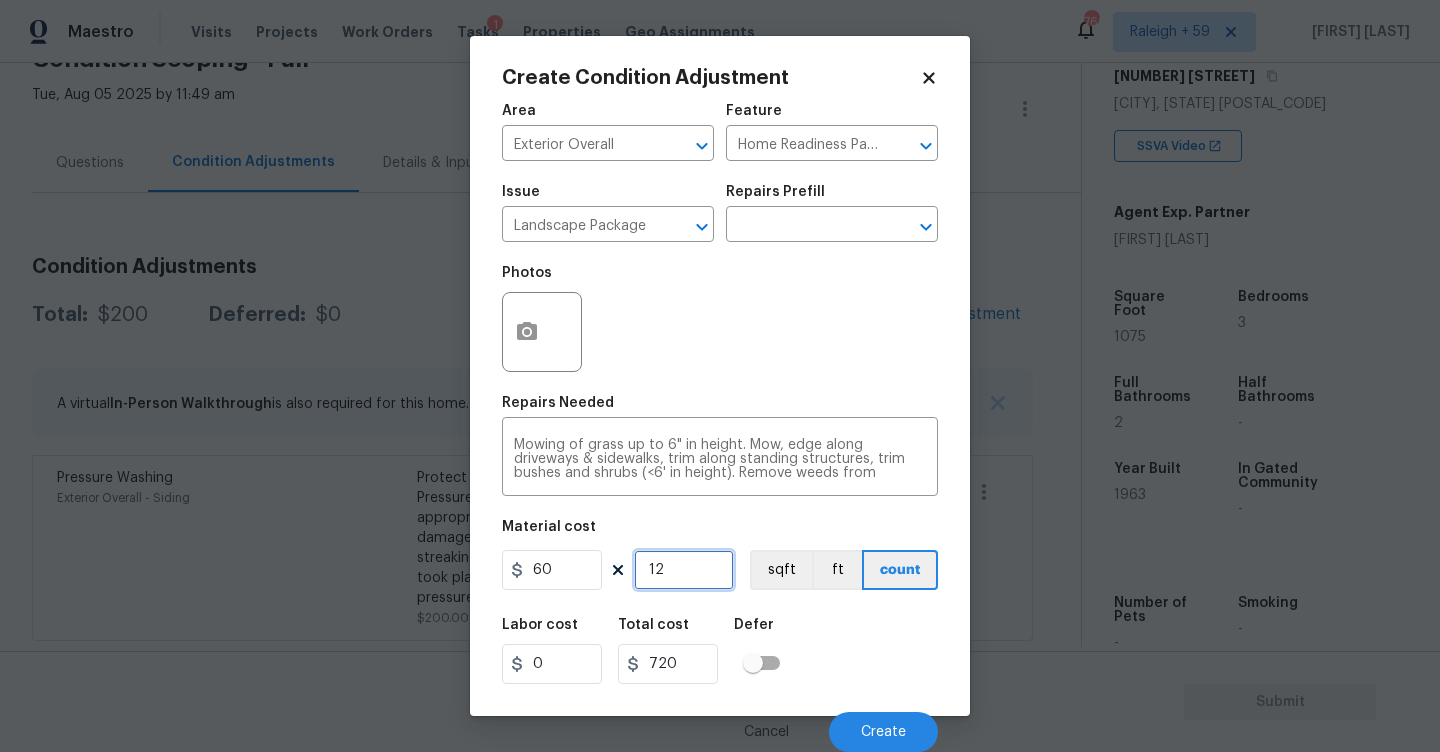 type on "12" 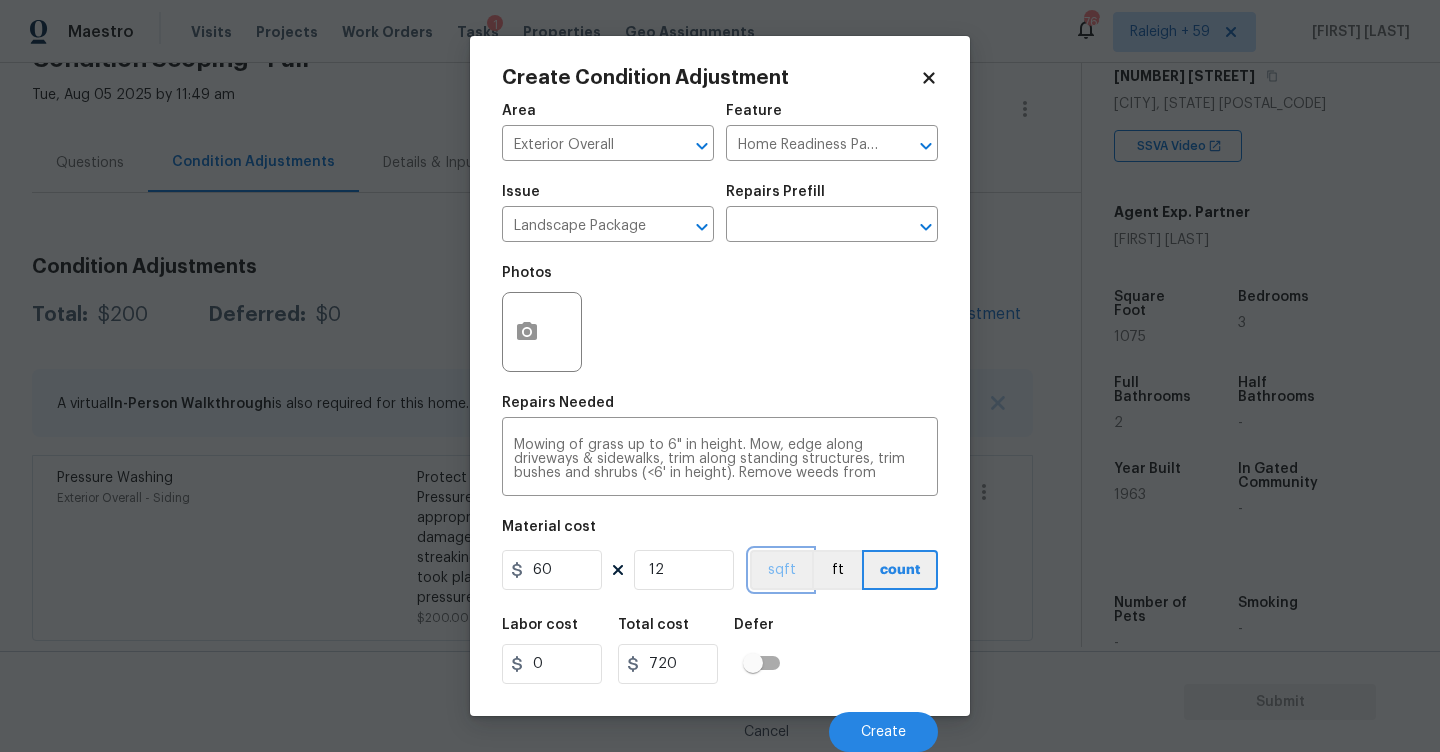 type 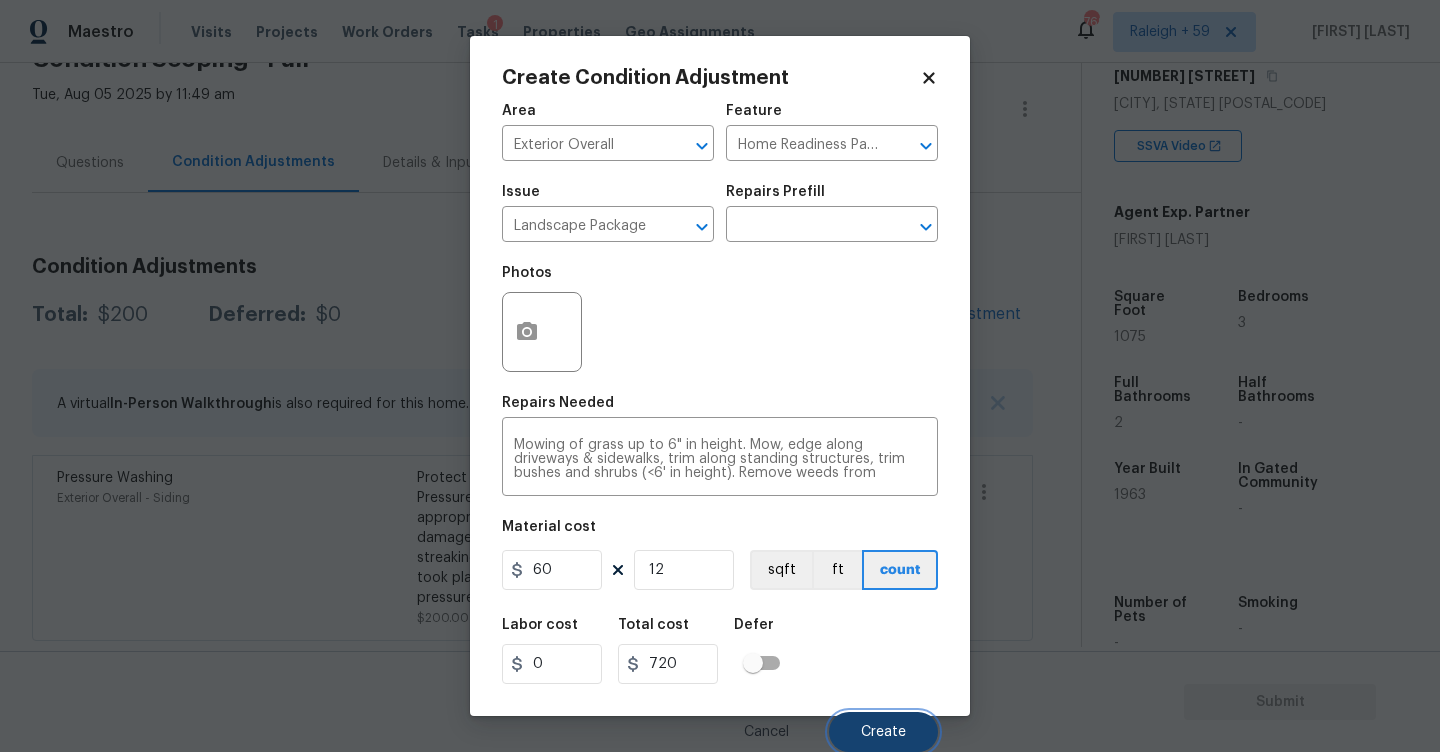 click on "Create" at bounding box center (883, 732) 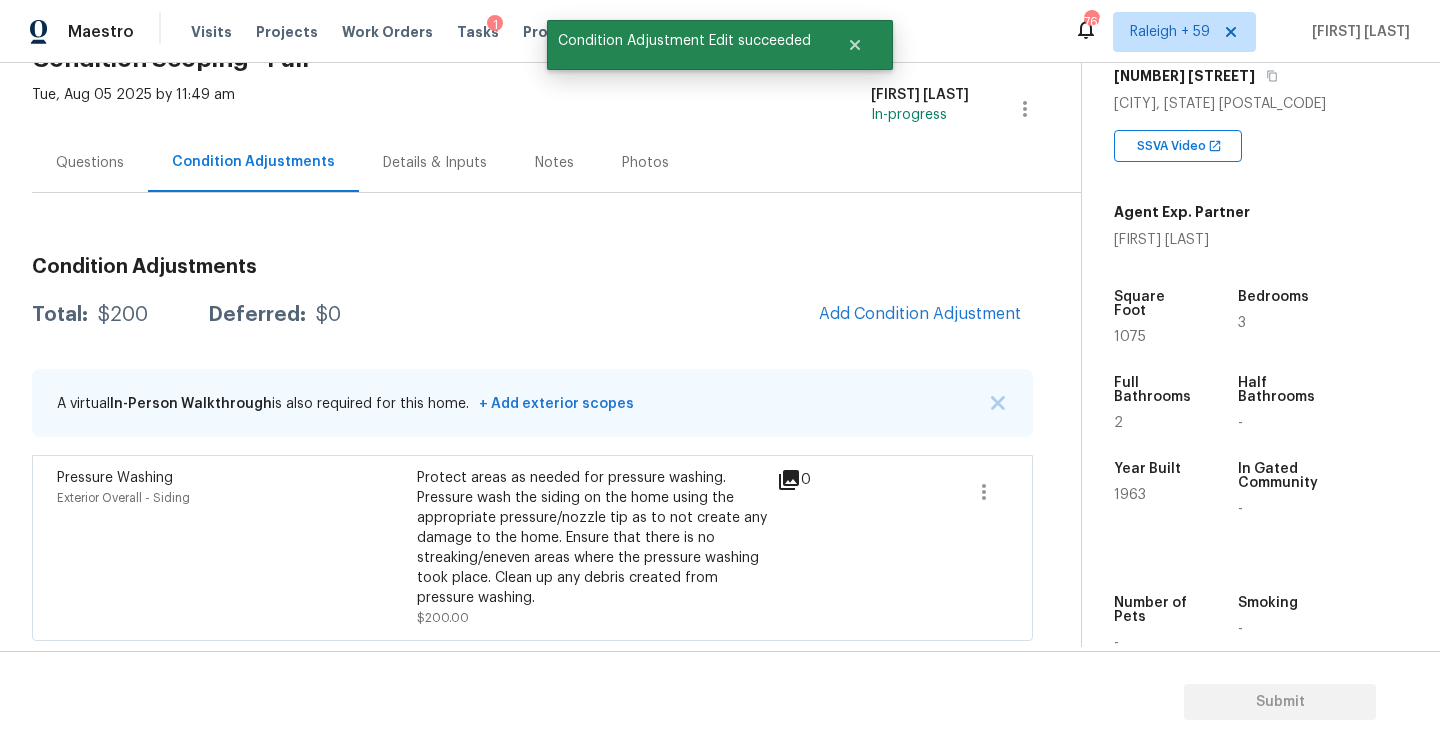 scroll, scrollTop: 0, scrollLeft: 0, axis: both 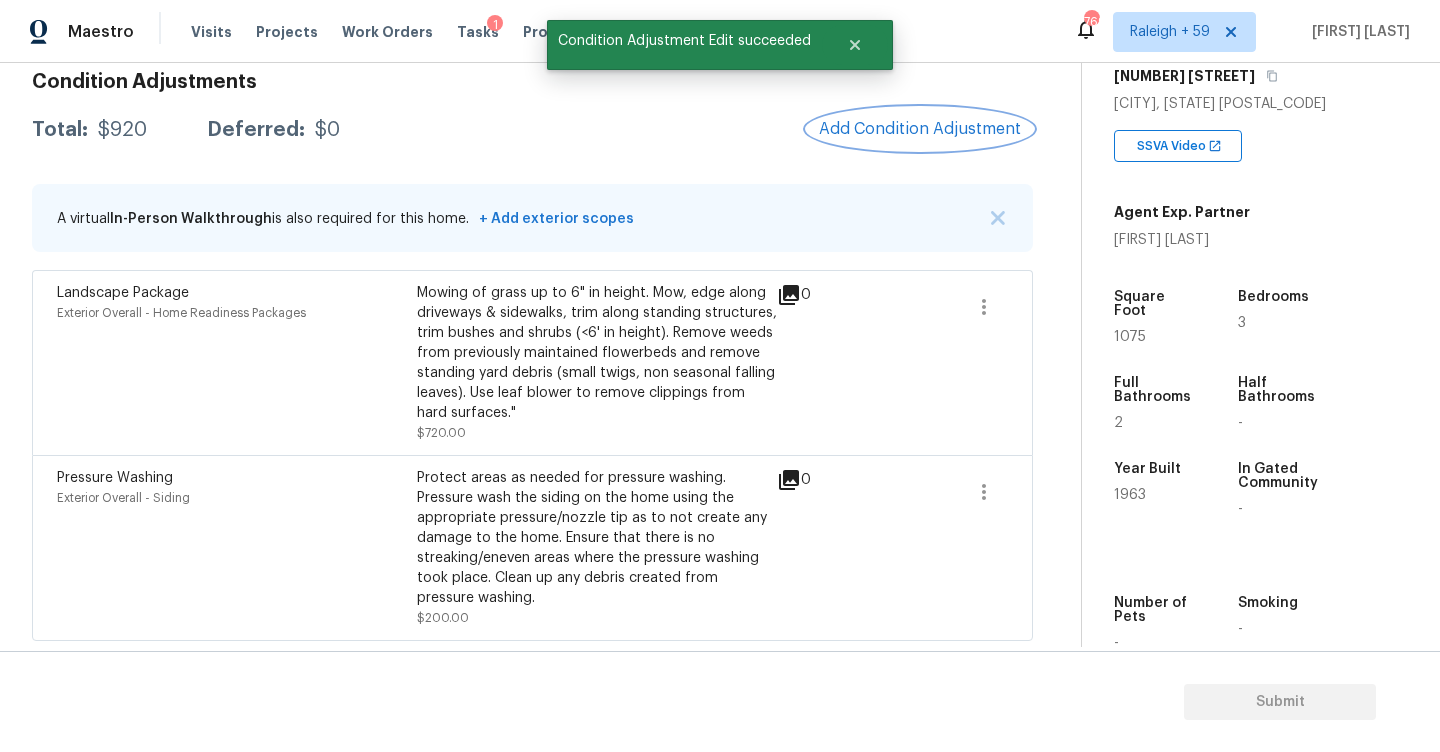 click on "Add Condition Adjustment" at bounding box center [920, 129] 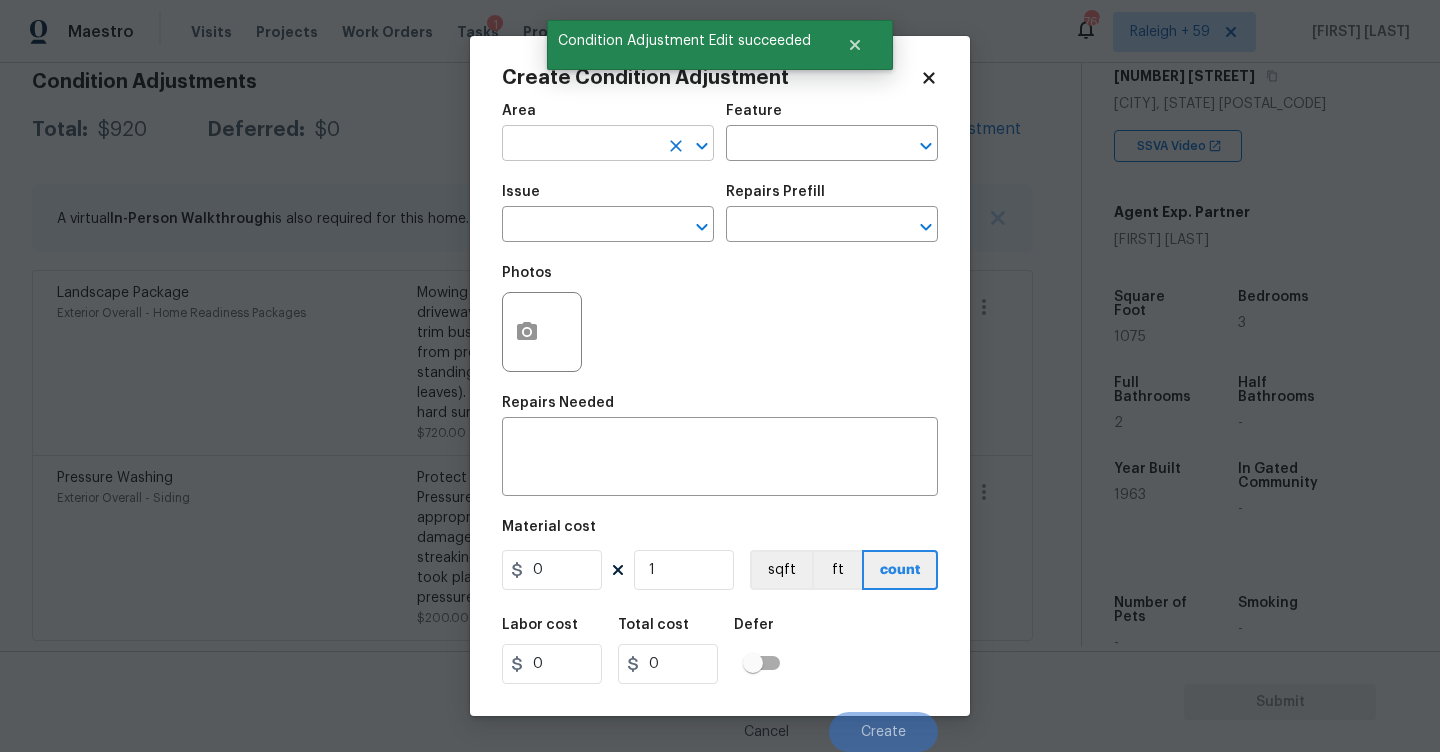 click at bounding box center [580, 145] 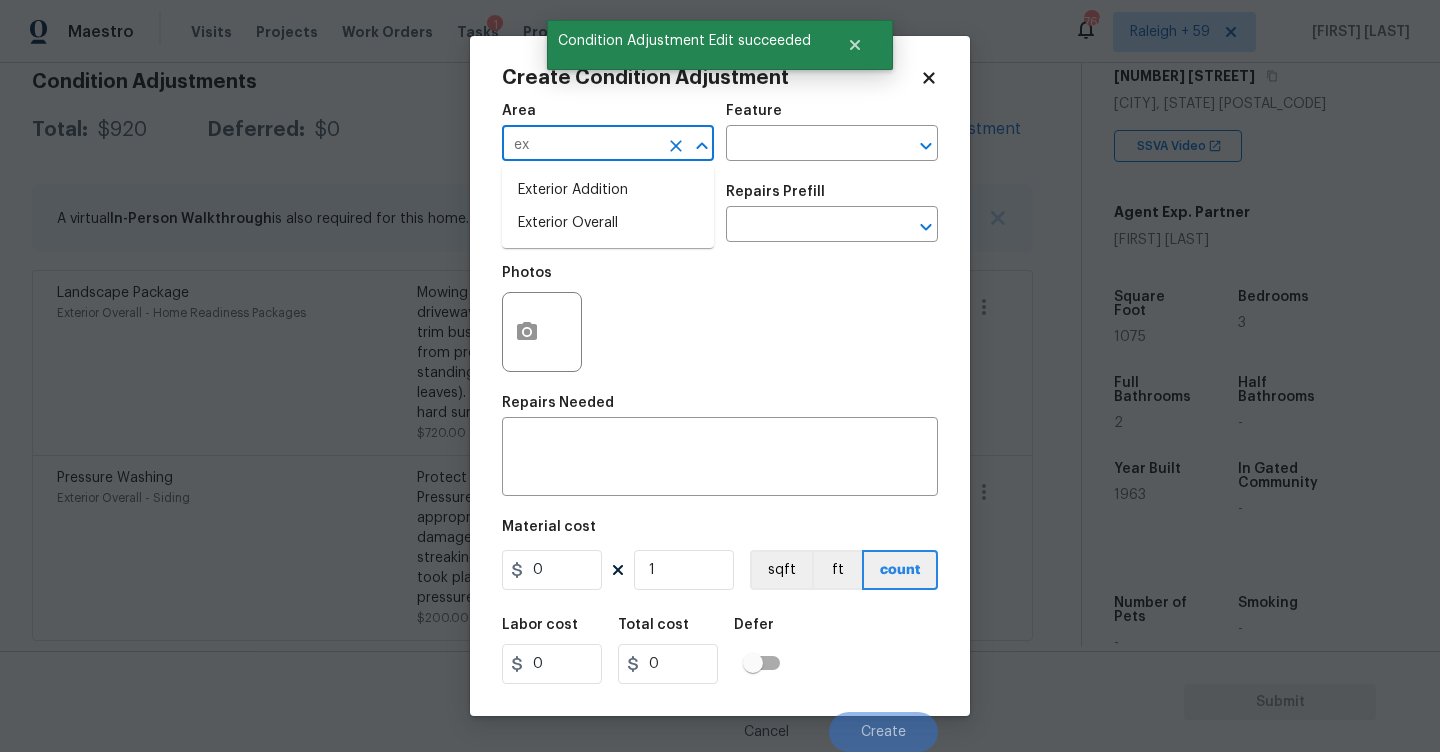 click on "Exterior Addition Exterior Overall" at bounding box center (608, 207) 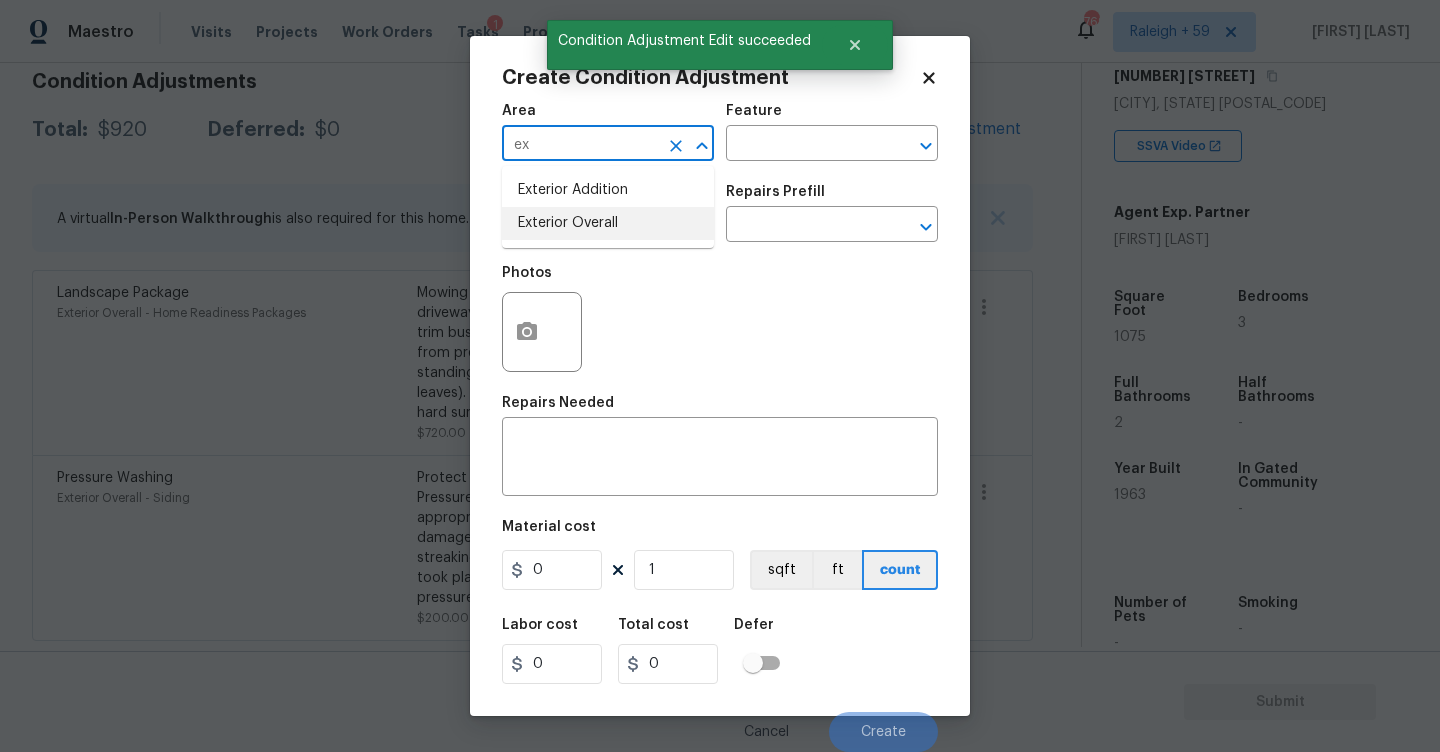click on "Exterior Overall" at bounding box center (608, 223) 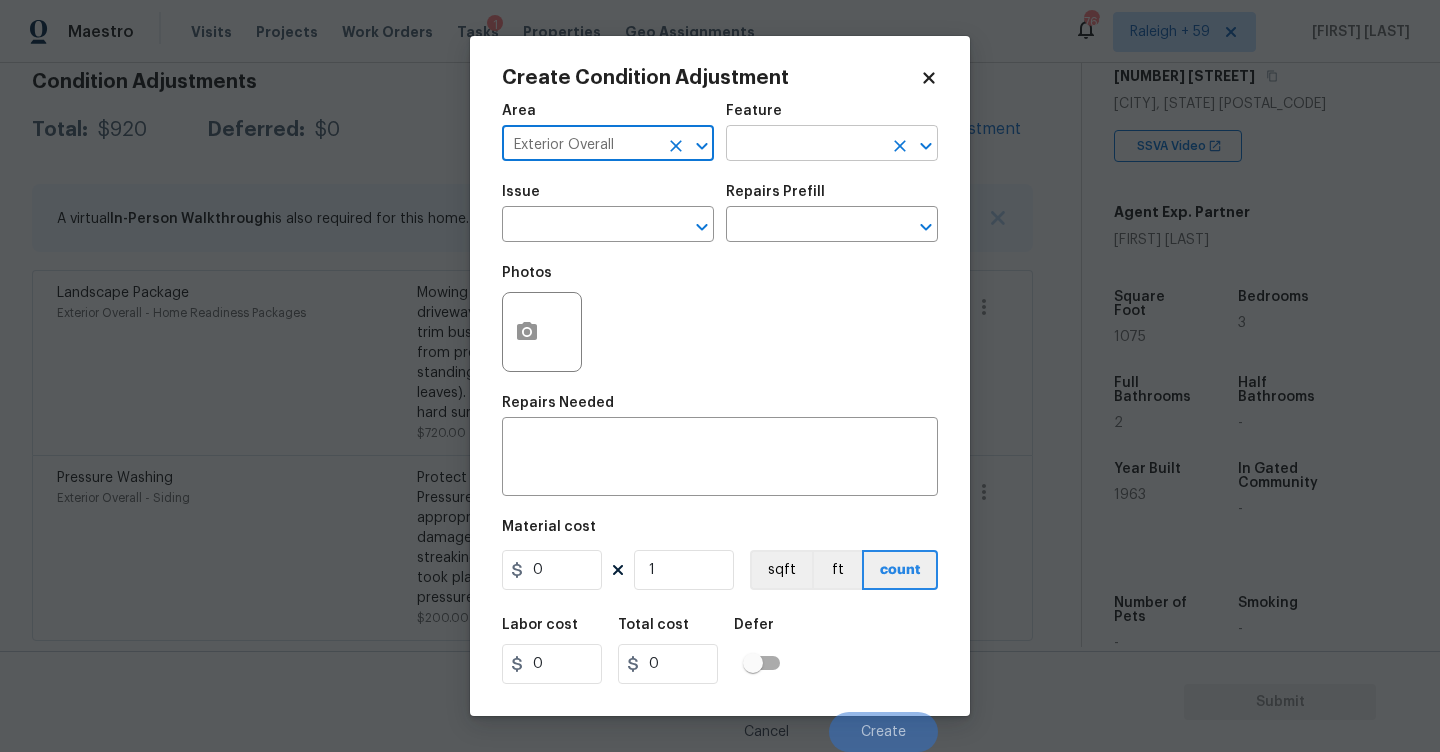 type on "Exterior Overall" 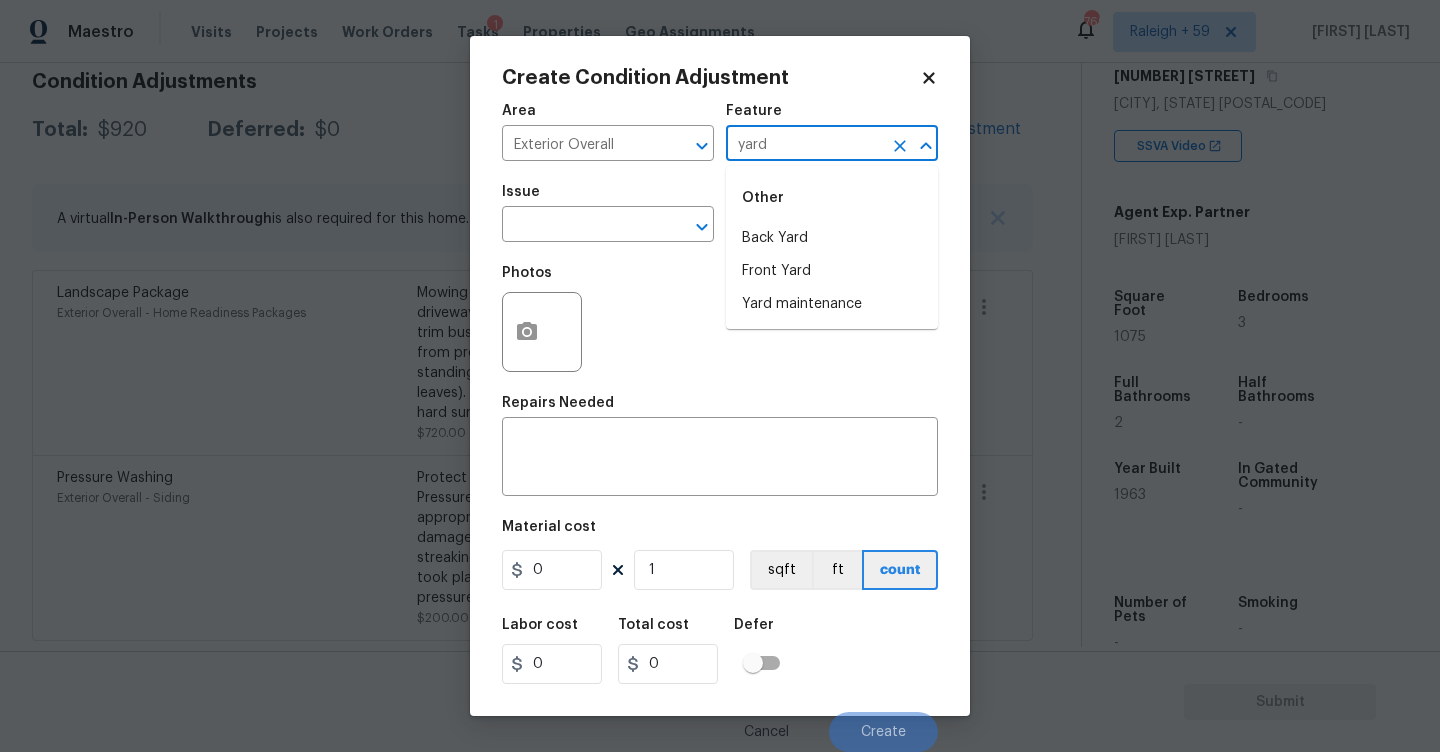 click on "Yard maintenance" at bounding box center (832, 304) 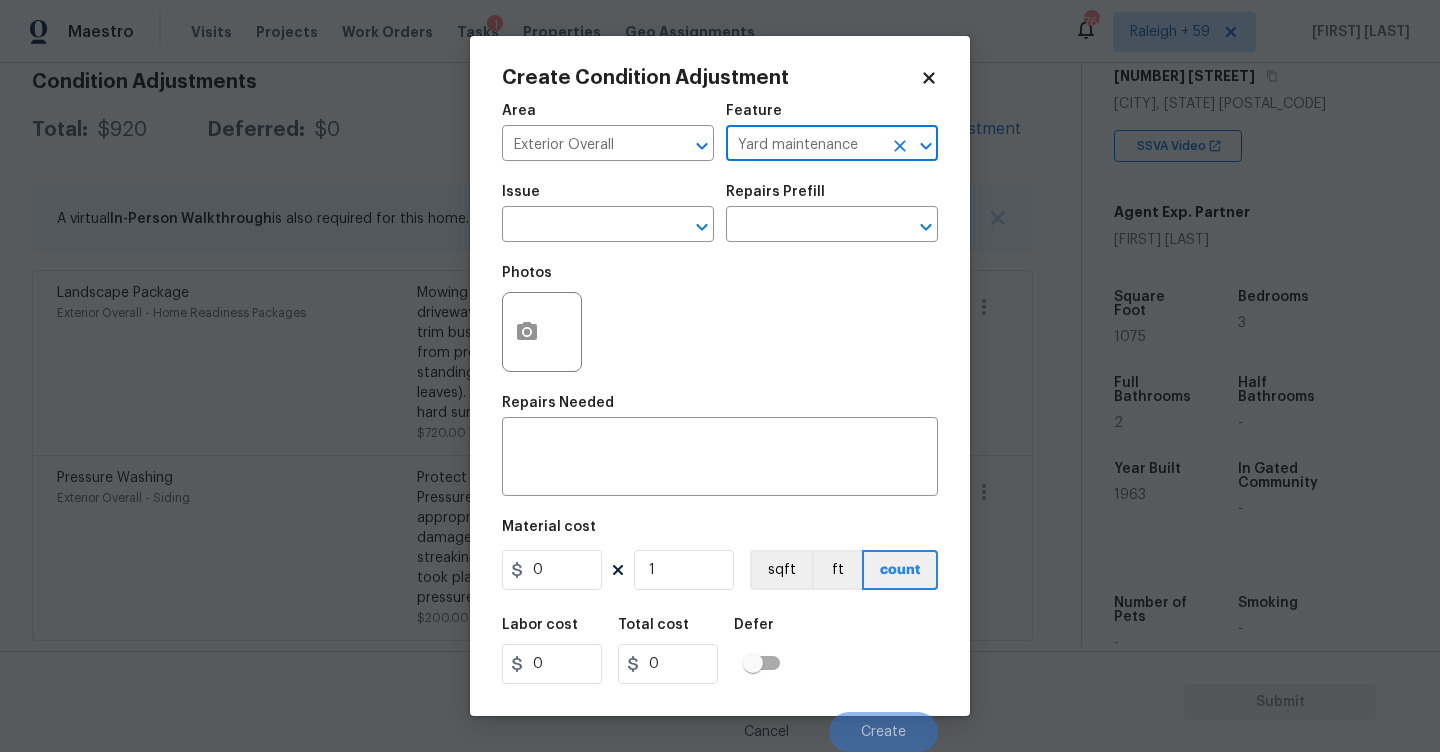 type on "Yard maintenance" 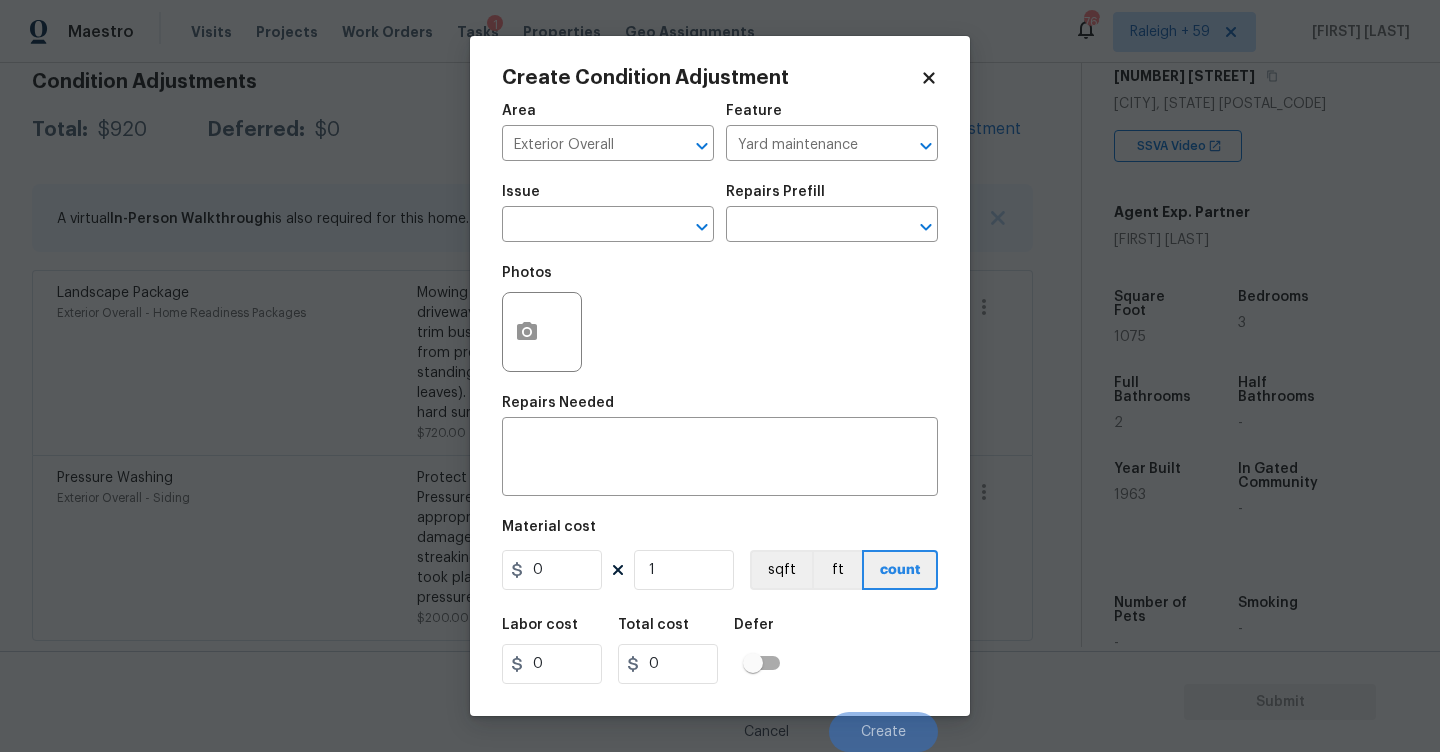 click on "Issue ​" at bounding box center (608, 213) 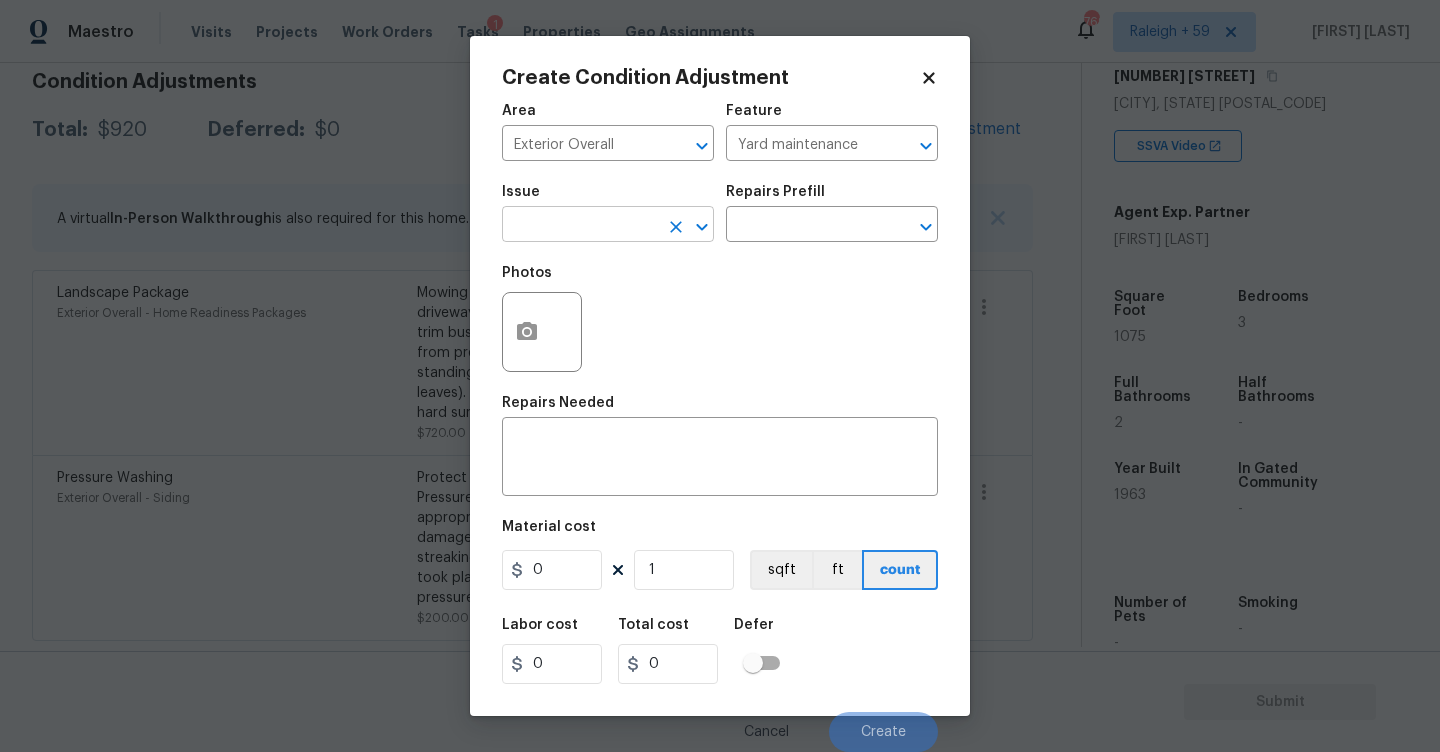 click at bounding box center [580, 226] 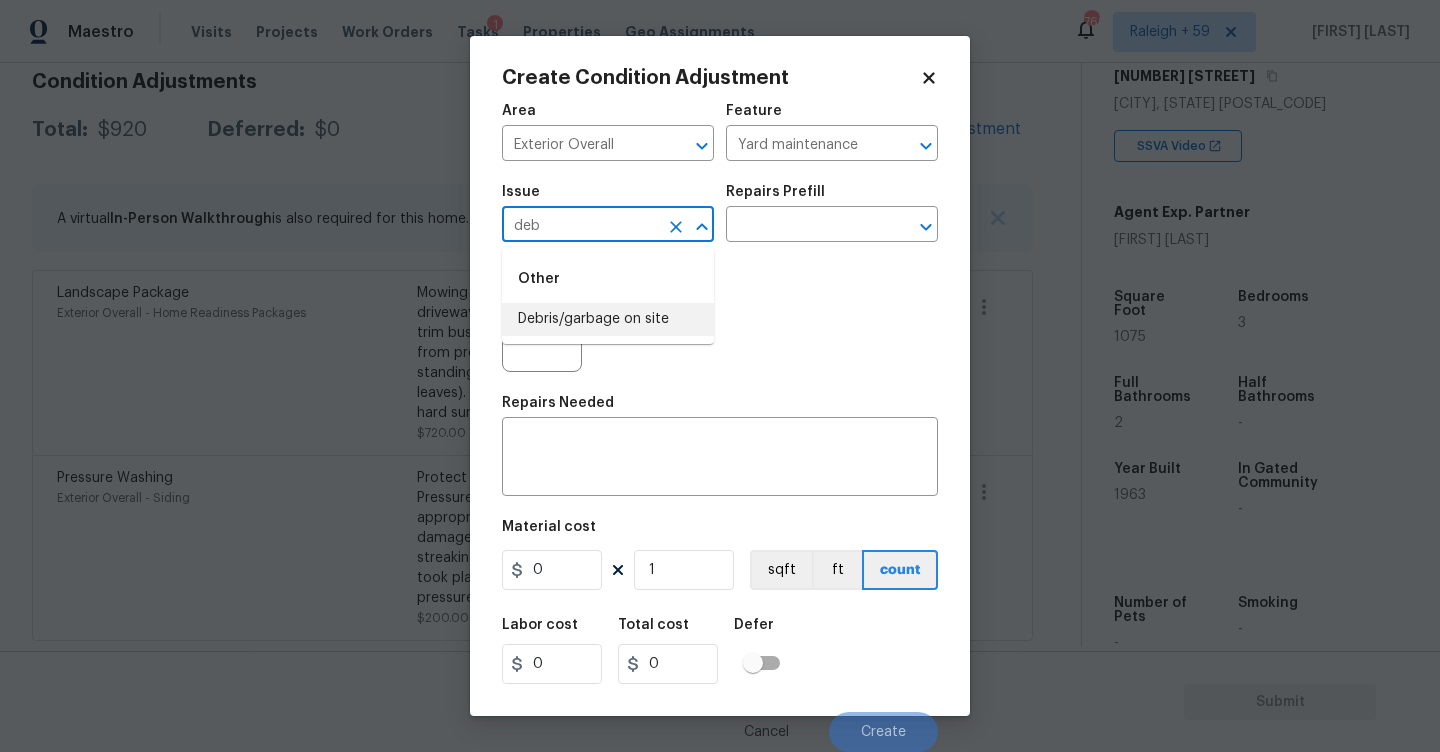 click on "Debris/garbage on site" at bounding box center (608, 319) 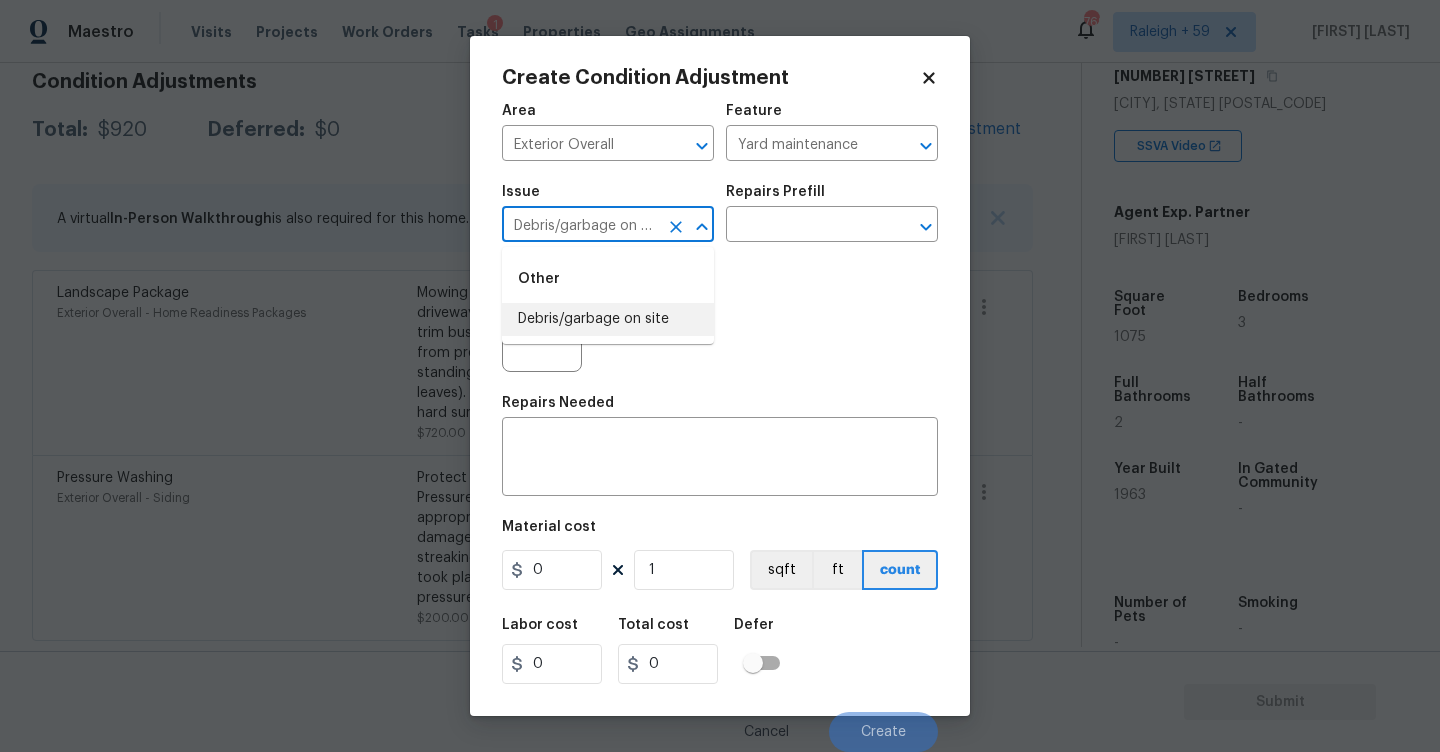 type on "Debris/garbage on site" 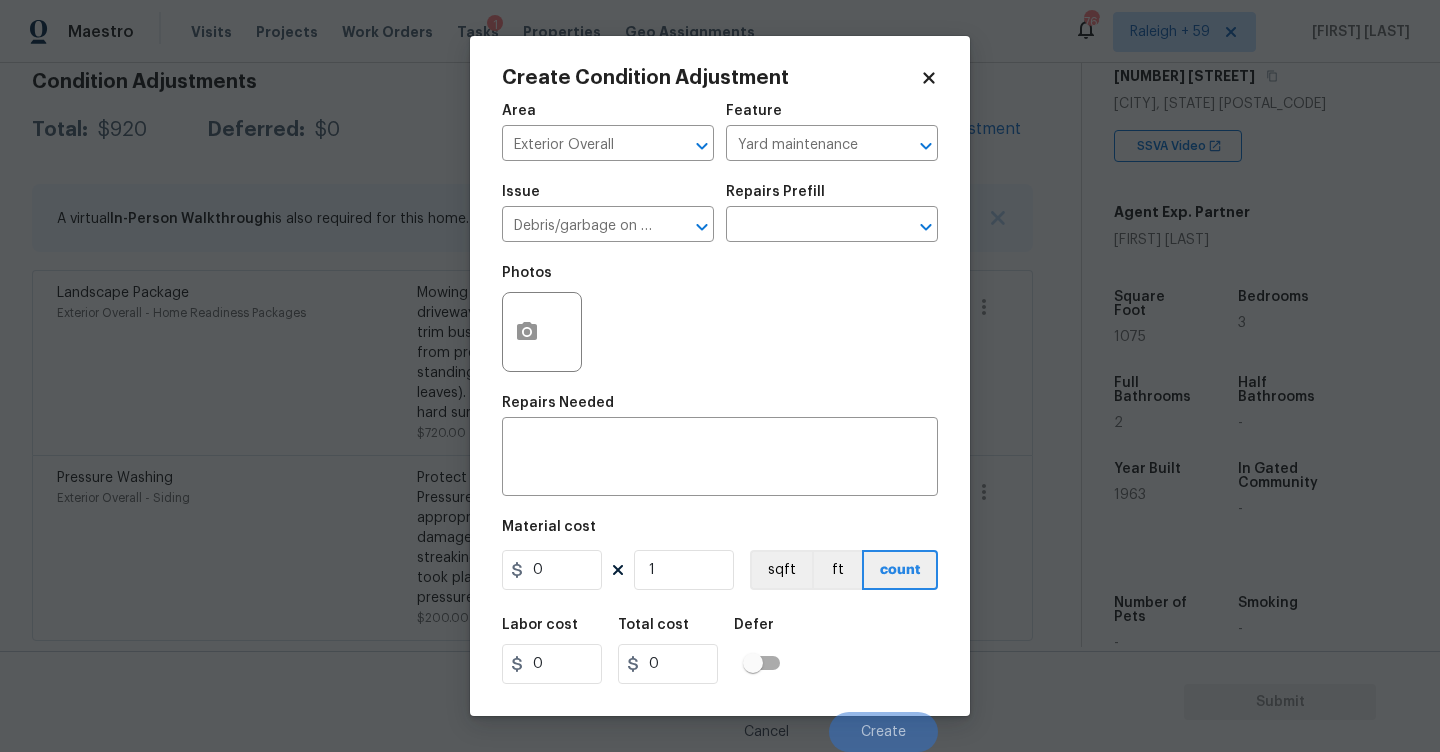click on "Issue Debris/garbage on site ​ Repairs Prefill ​" at bounding box center [720, 213] 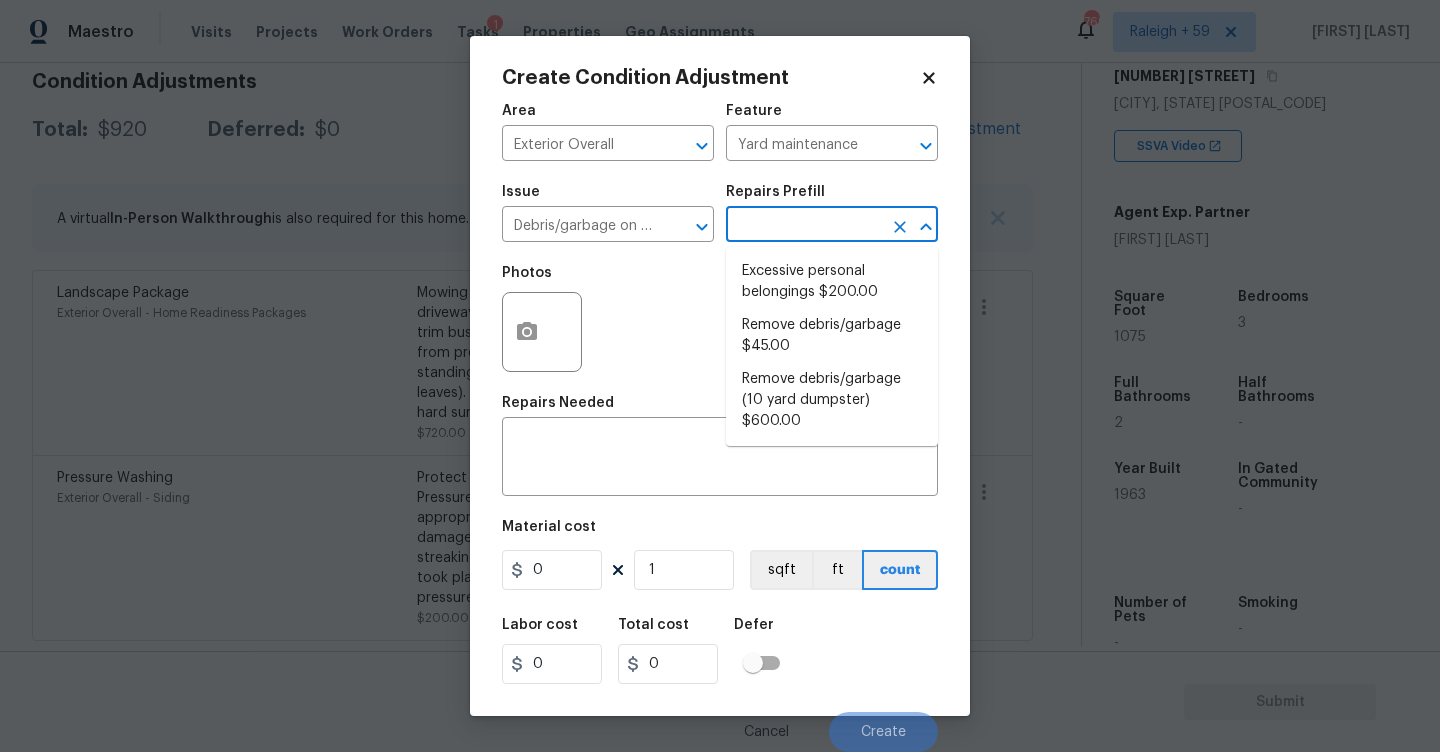 click at bounding box center [804, 226] 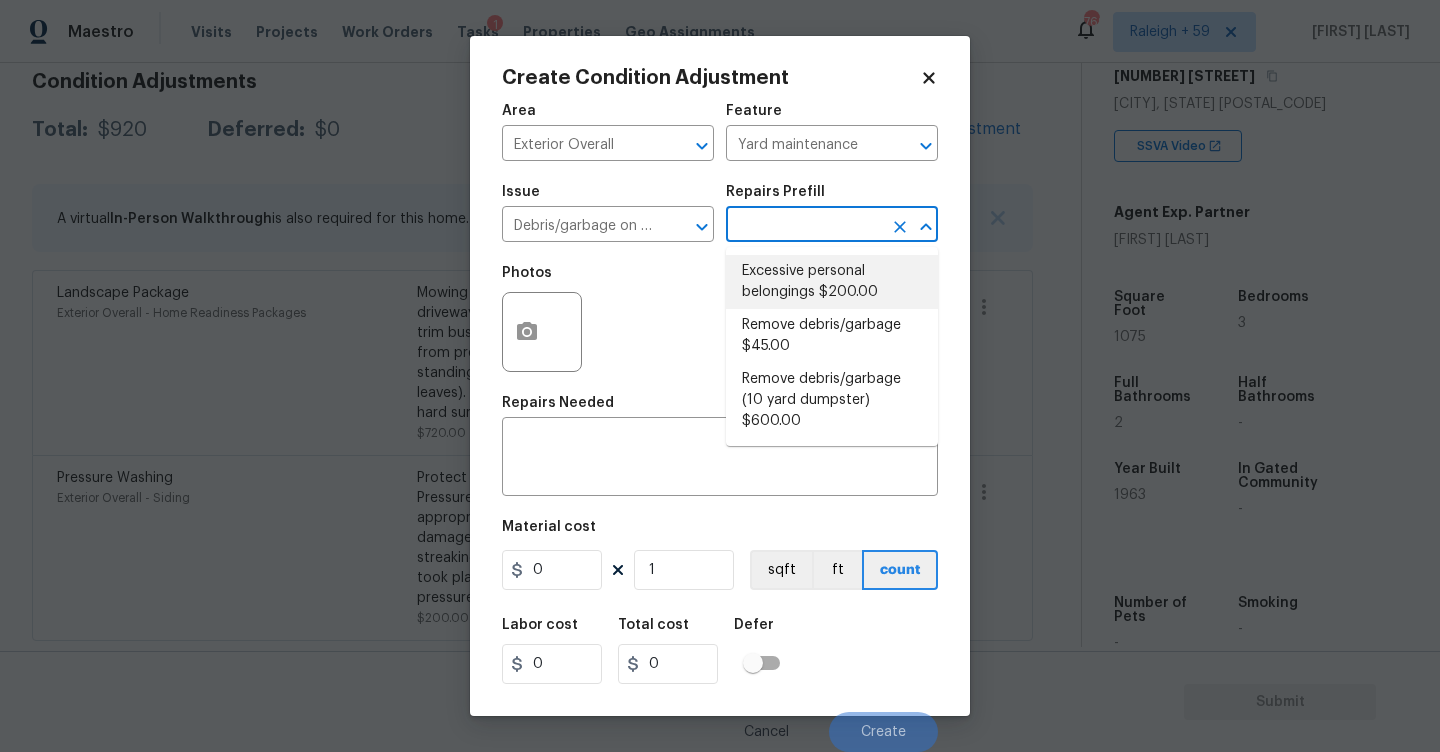 click on "Excessive personal belongings $200.00" at bounding box center [832, 282] 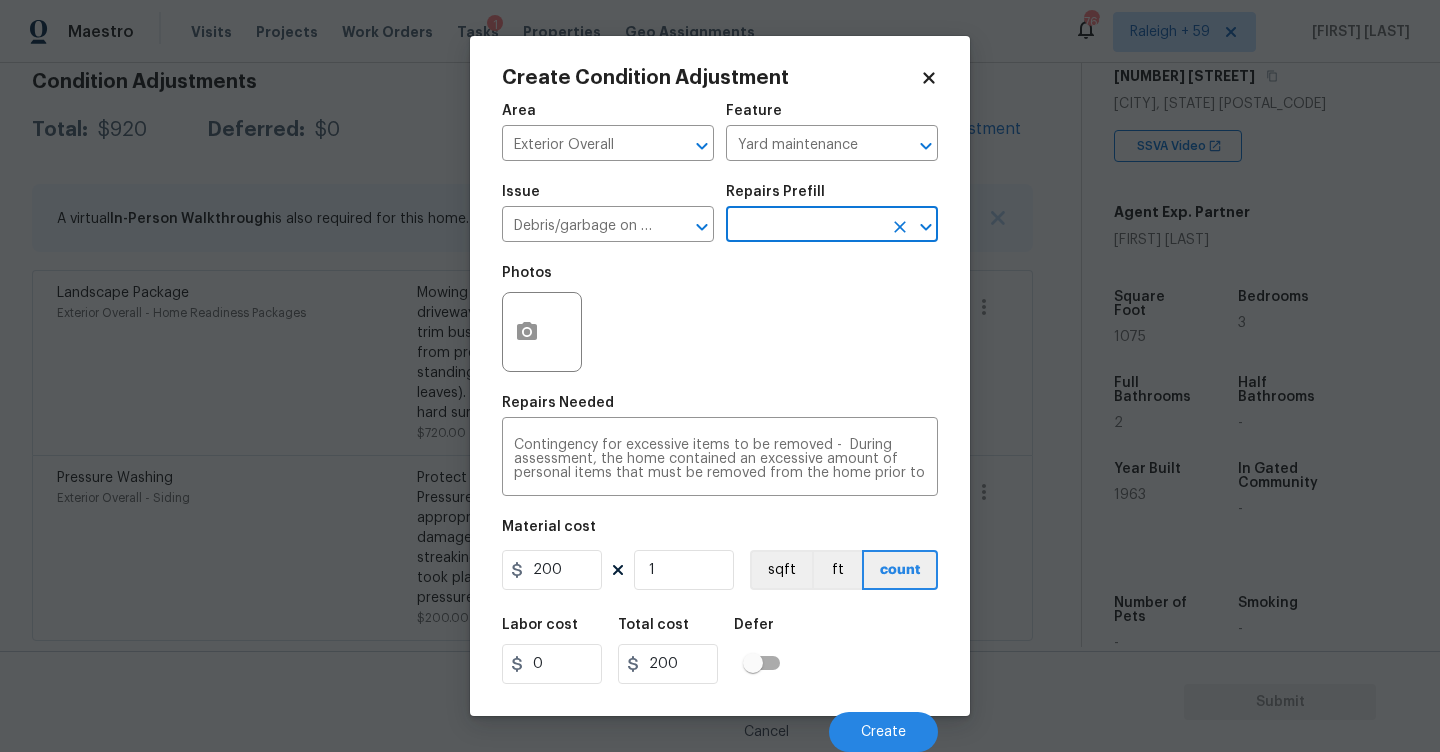 click at bounding box center (804, 226) 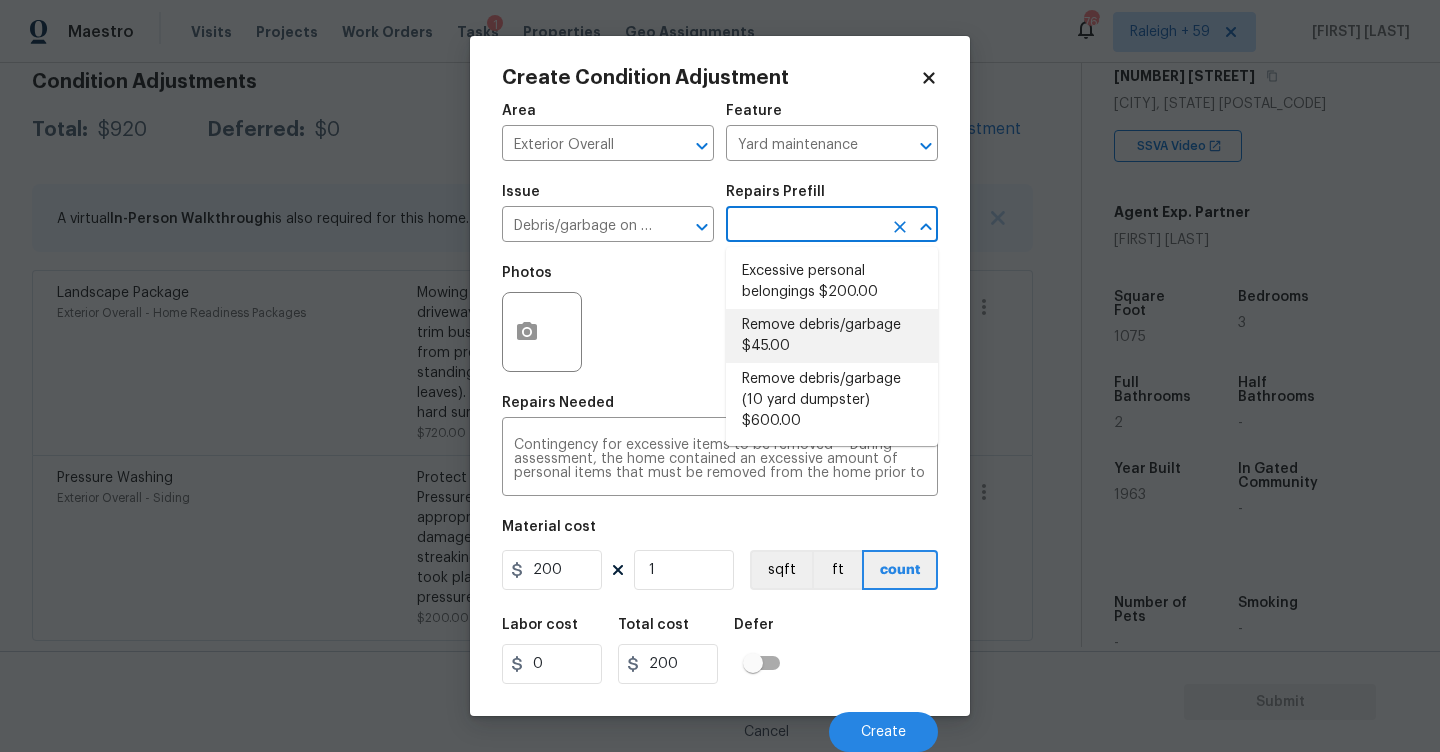 click on "Remove debris/garbage $45.00" at bounding box center (832, 336) 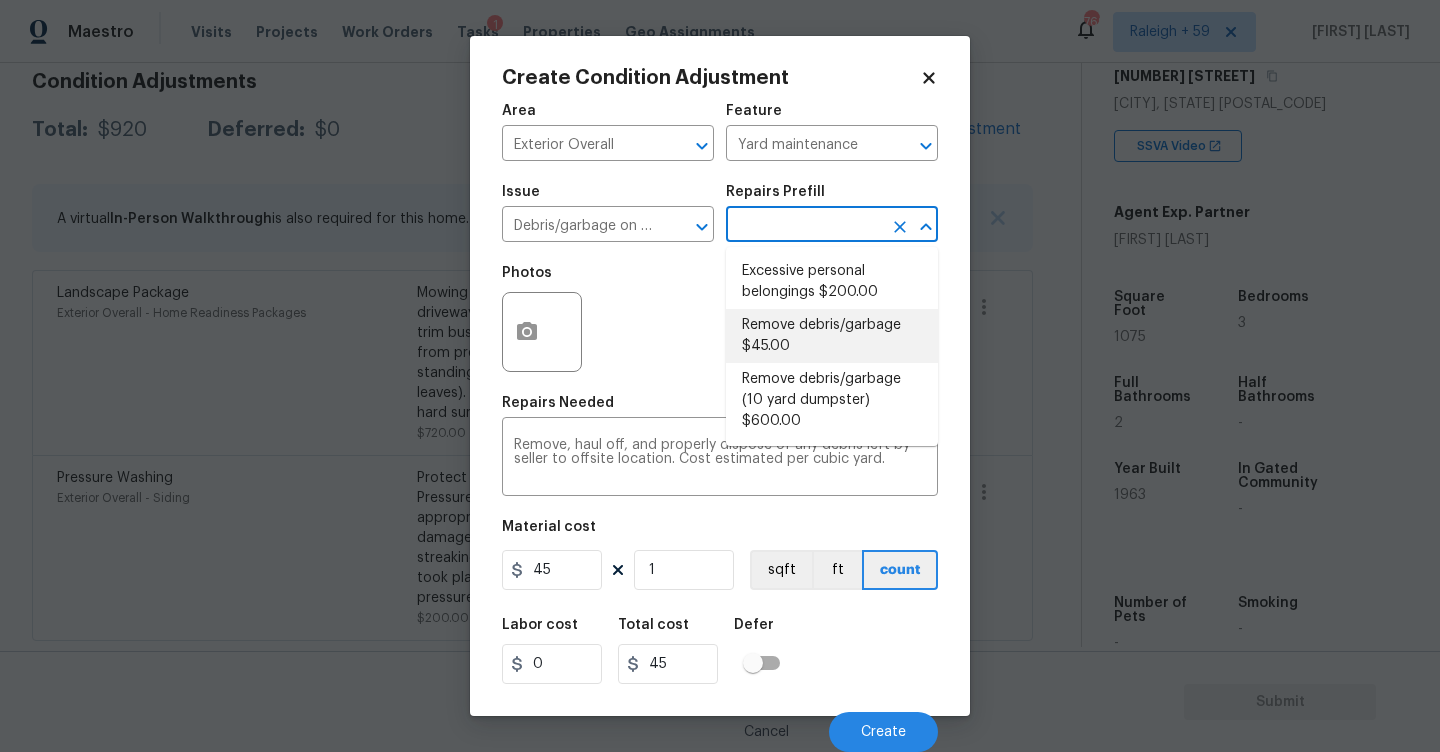 click on "Remove debris/garbage $45.00" at bounding box center [832, 336] 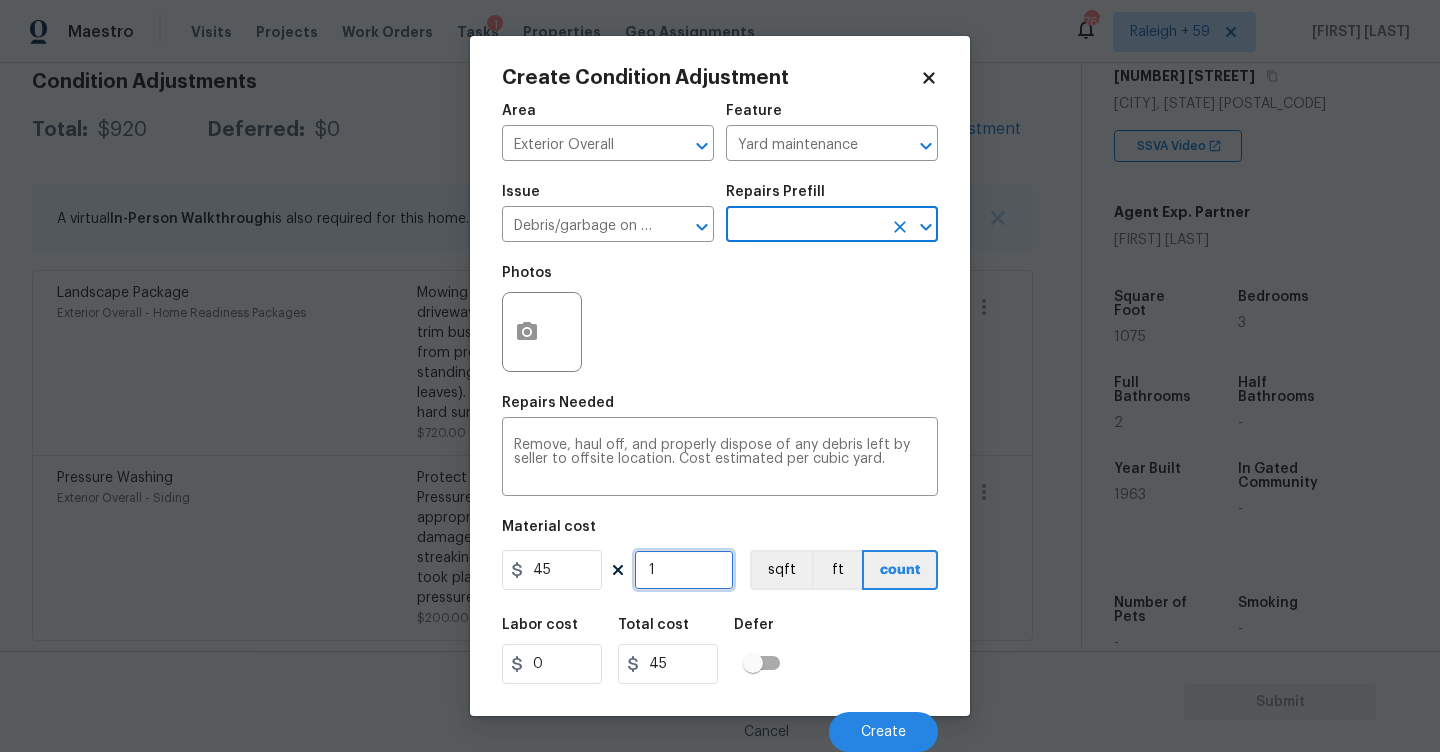 click on "1" at bounding box center (684, 570) 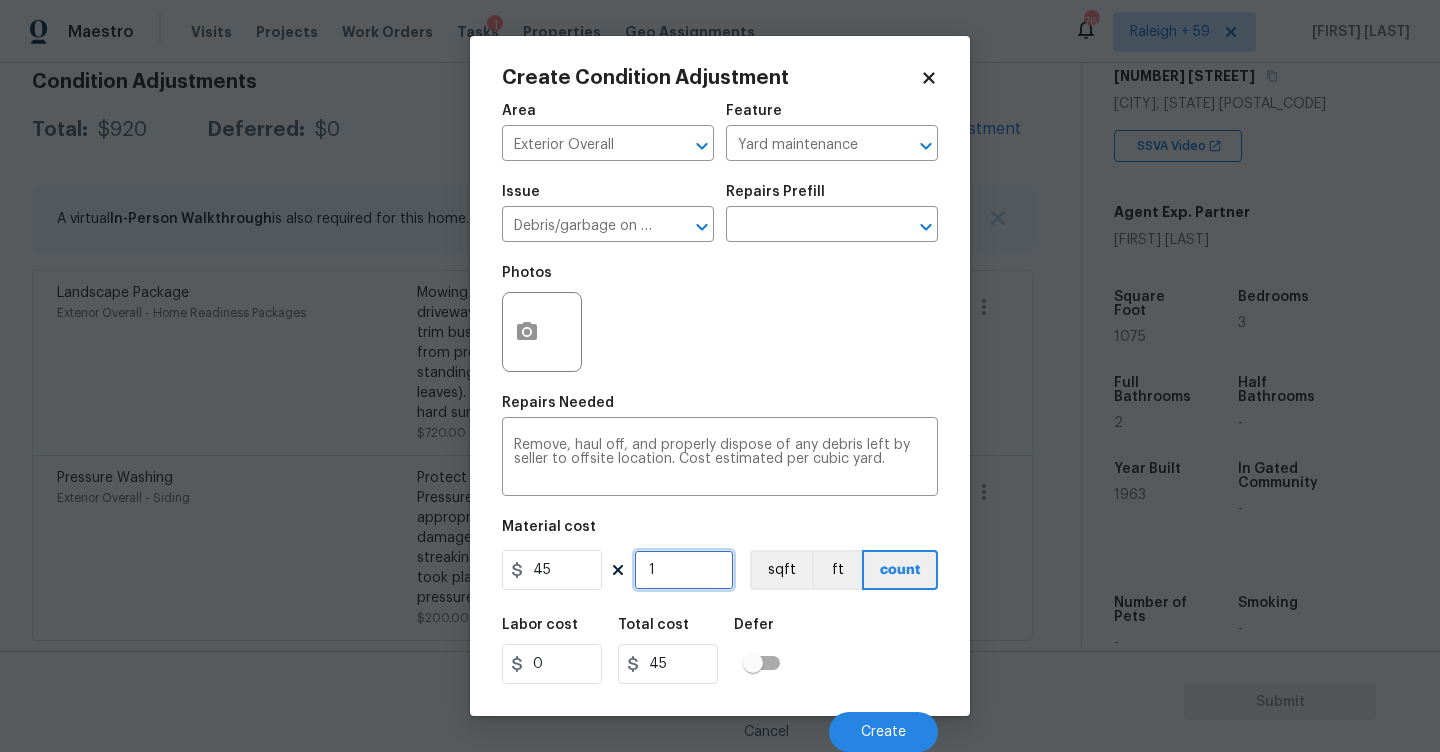 type on "0" 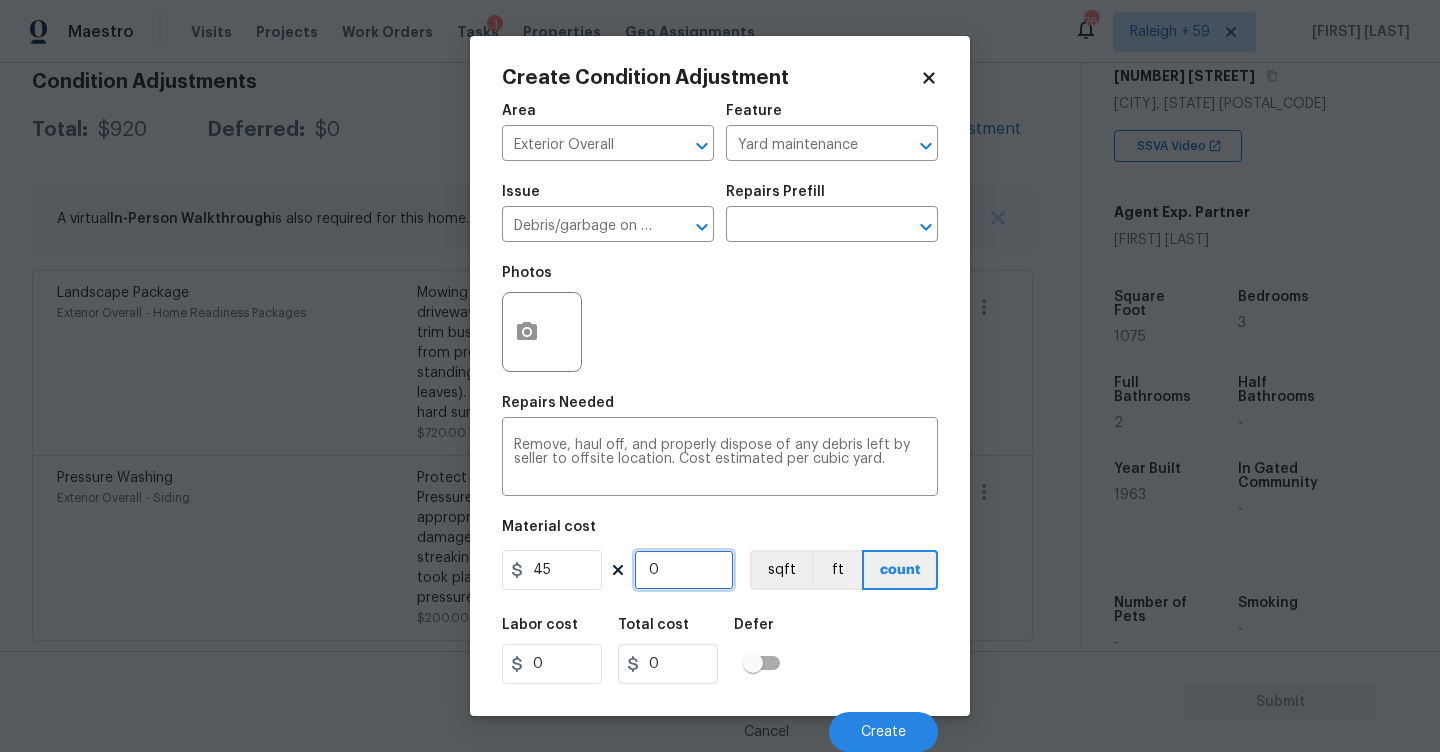 type on "1" 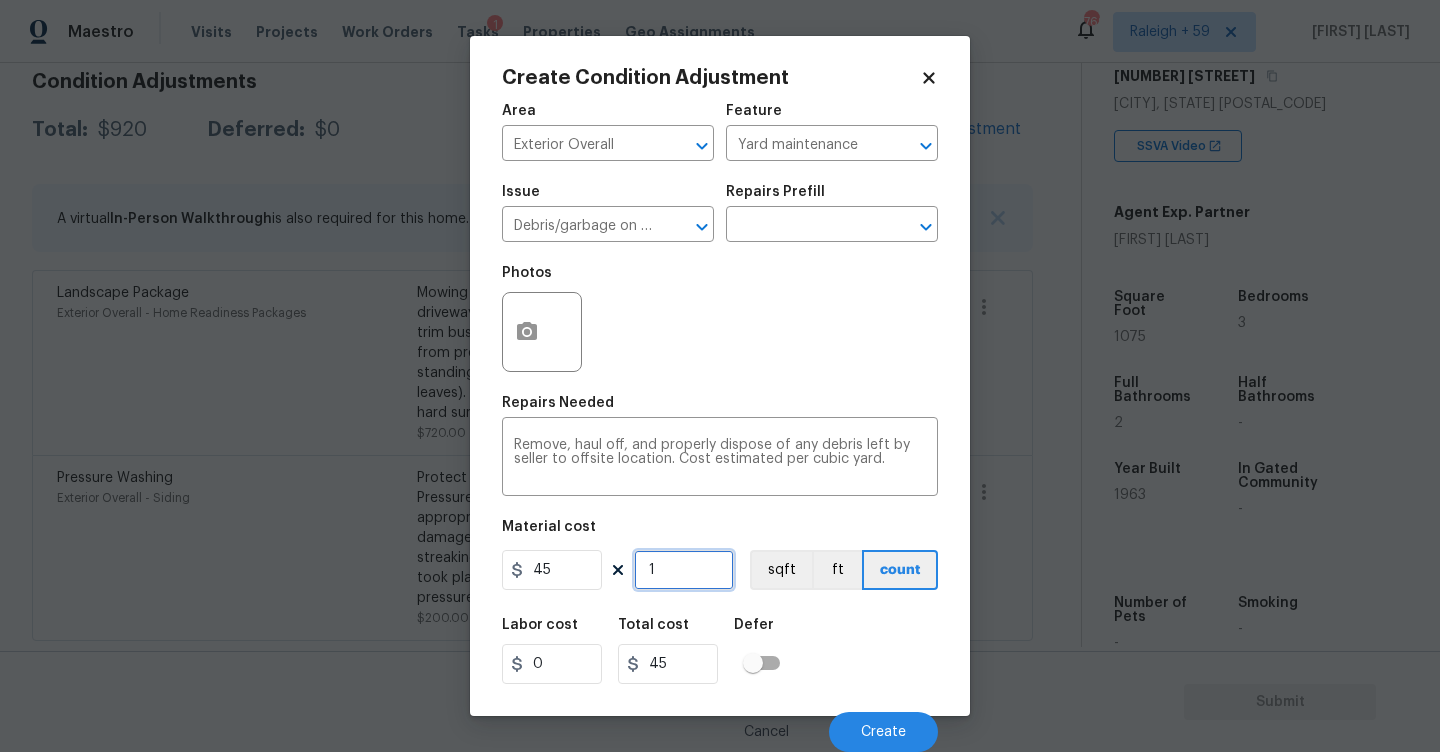 type on "14" 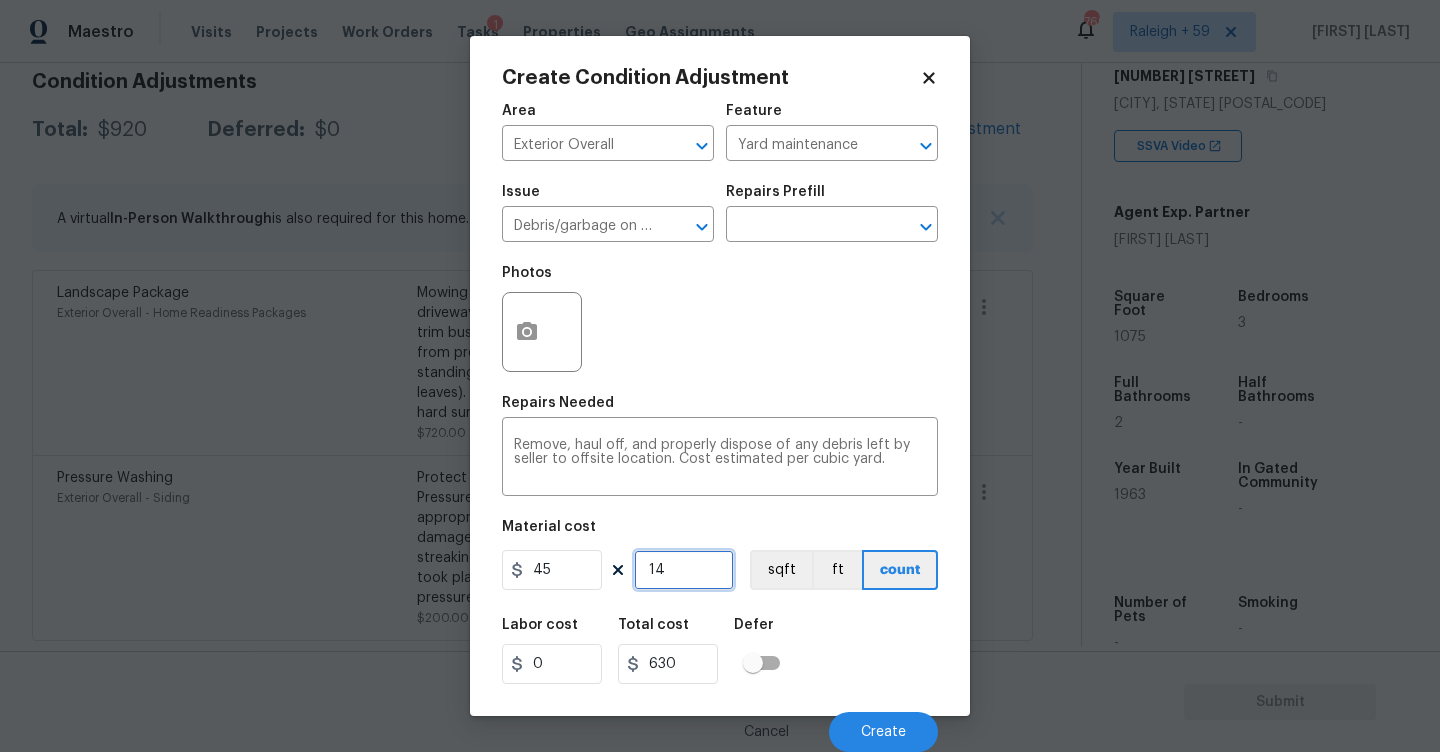 type on "14" 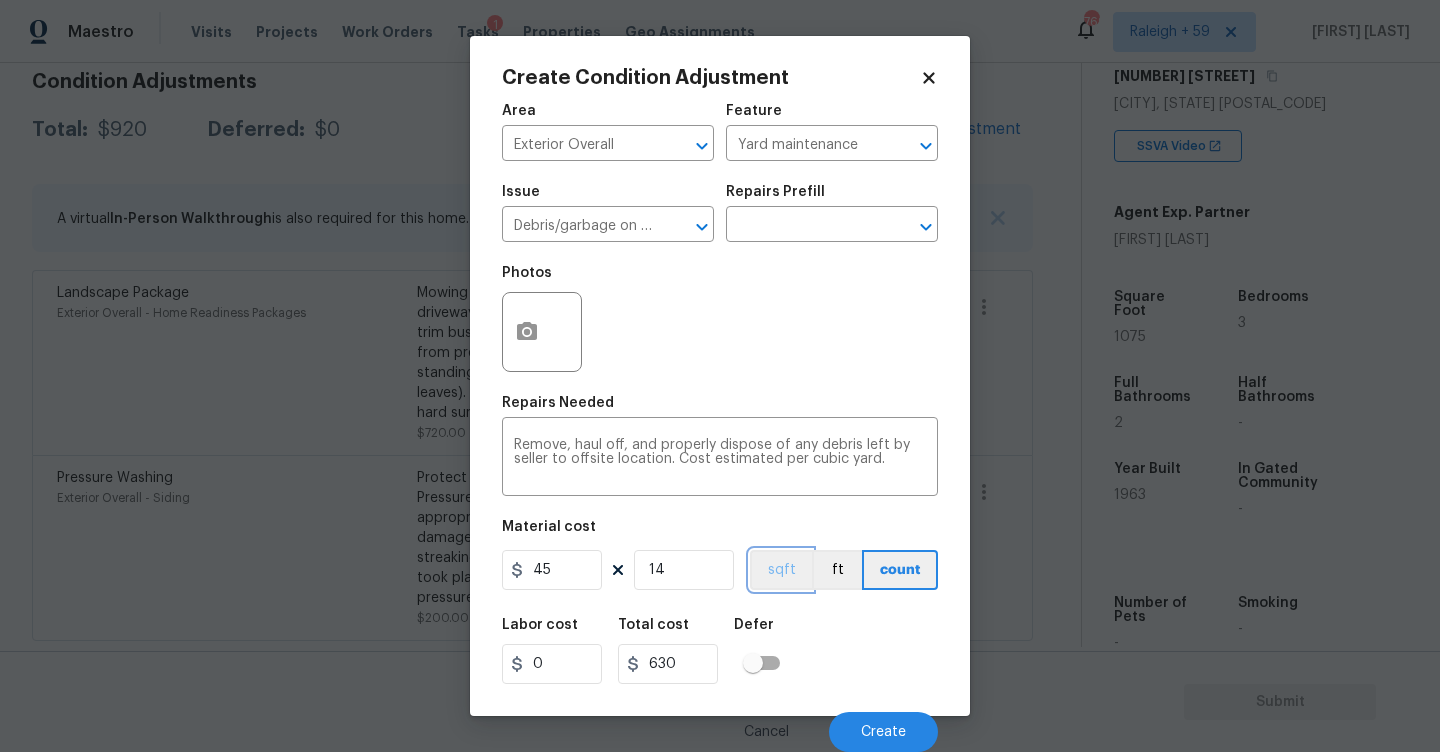 type 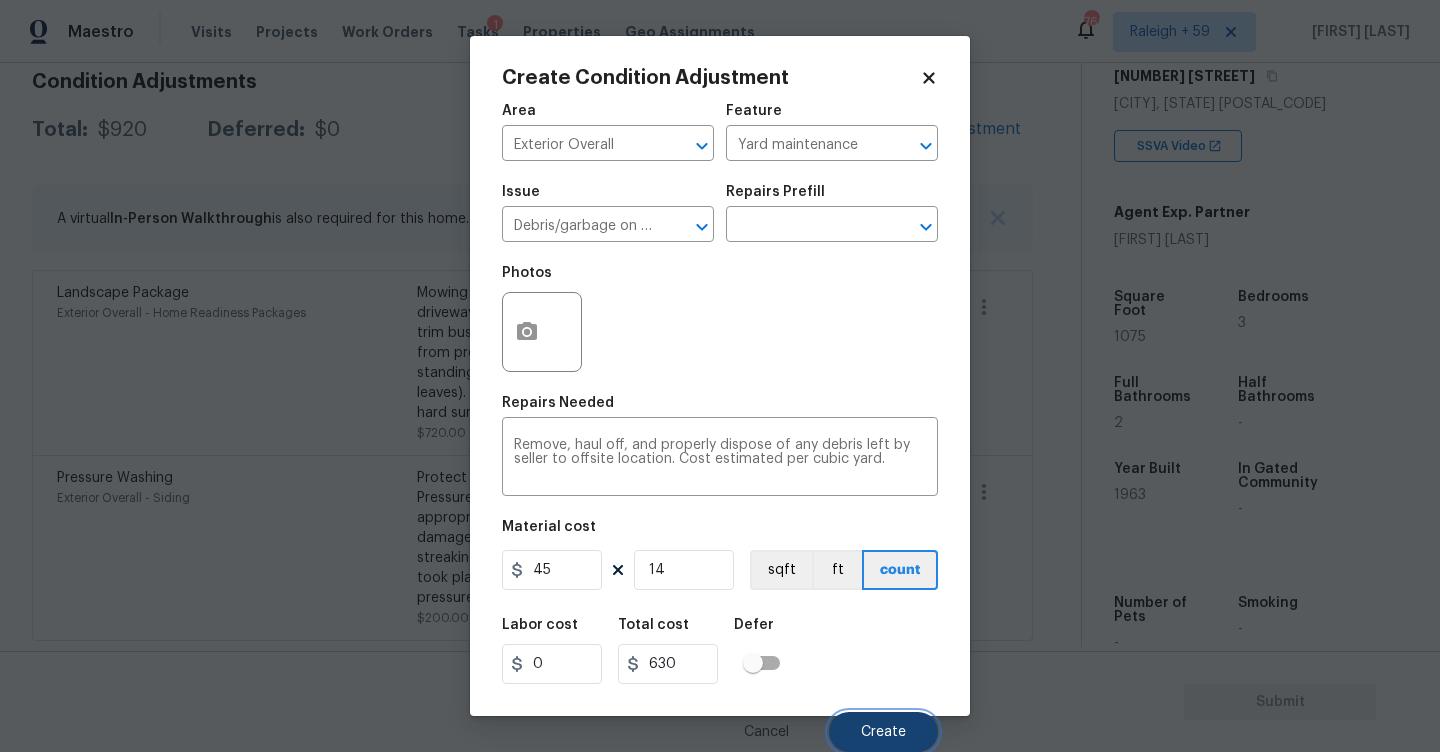 click on "Create" at bounding box center [883, 732] 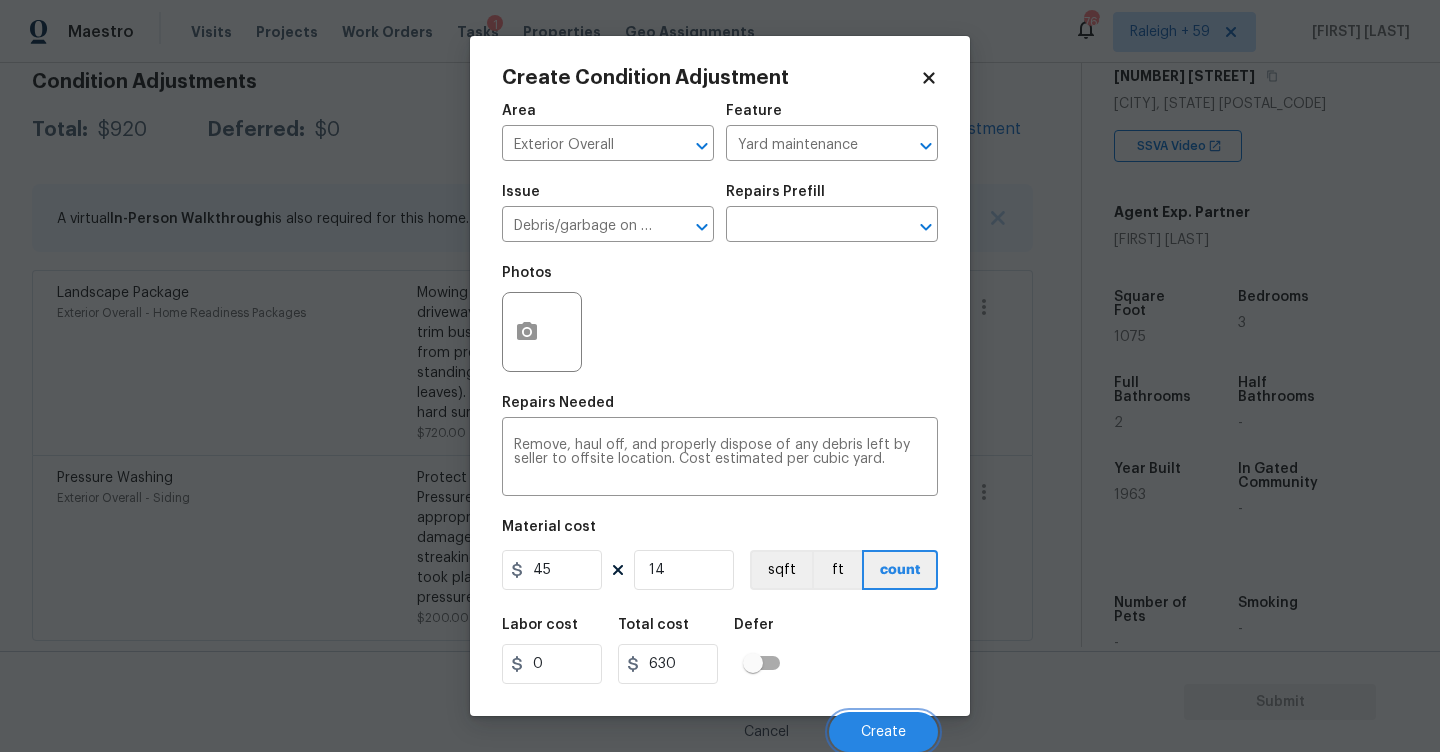 scroll, scrollTop: 296, scrollLeft: 0, axis: vertical 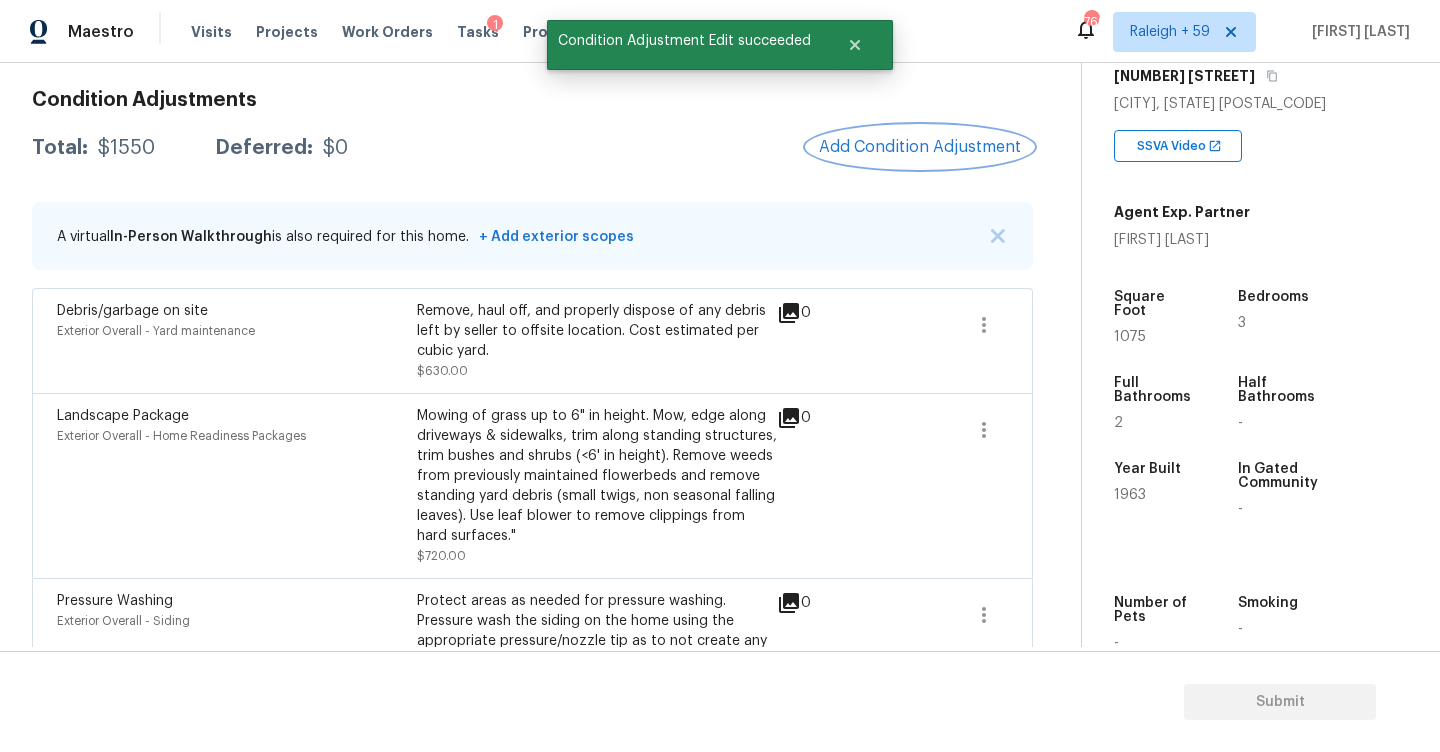 click on "Add Condition Adjustment" at bounding box center [920, 147] 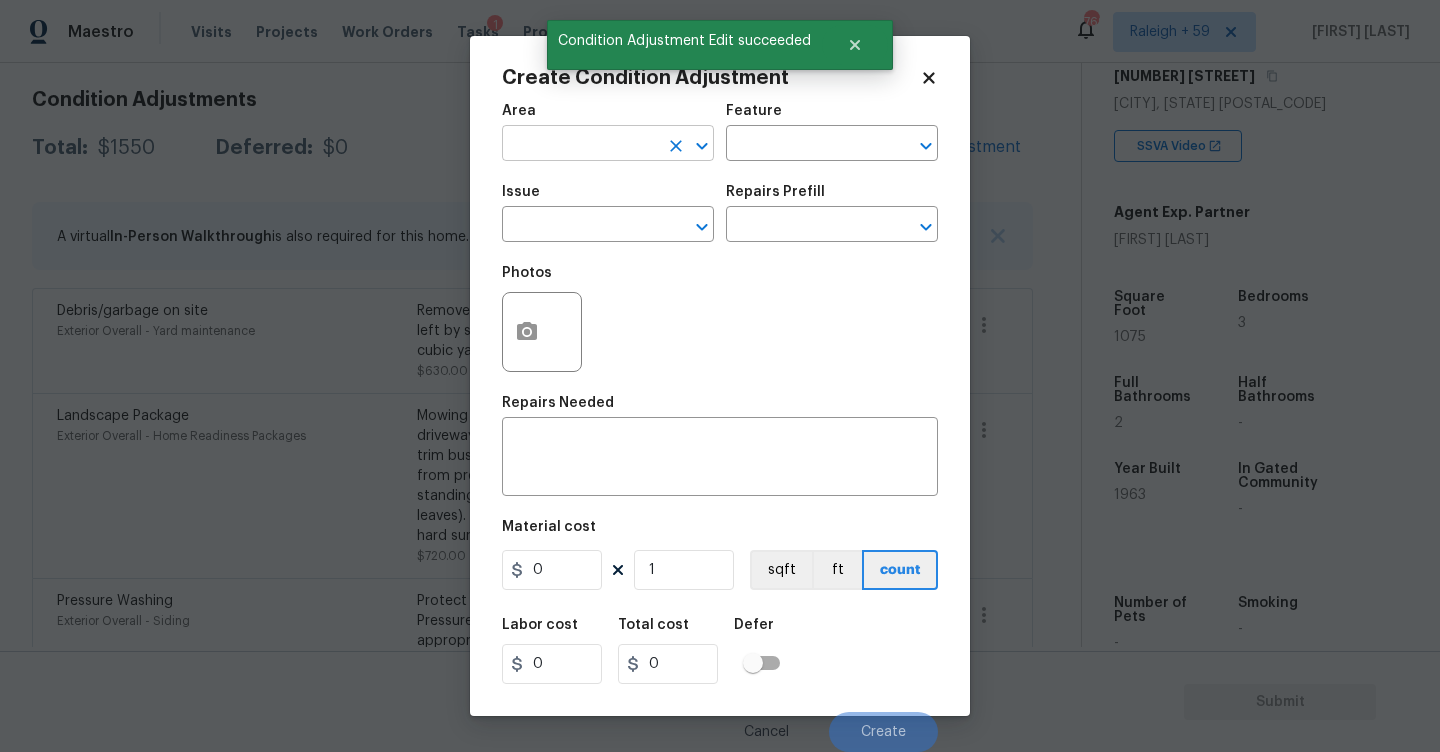 click at bounding box center (580, 145) 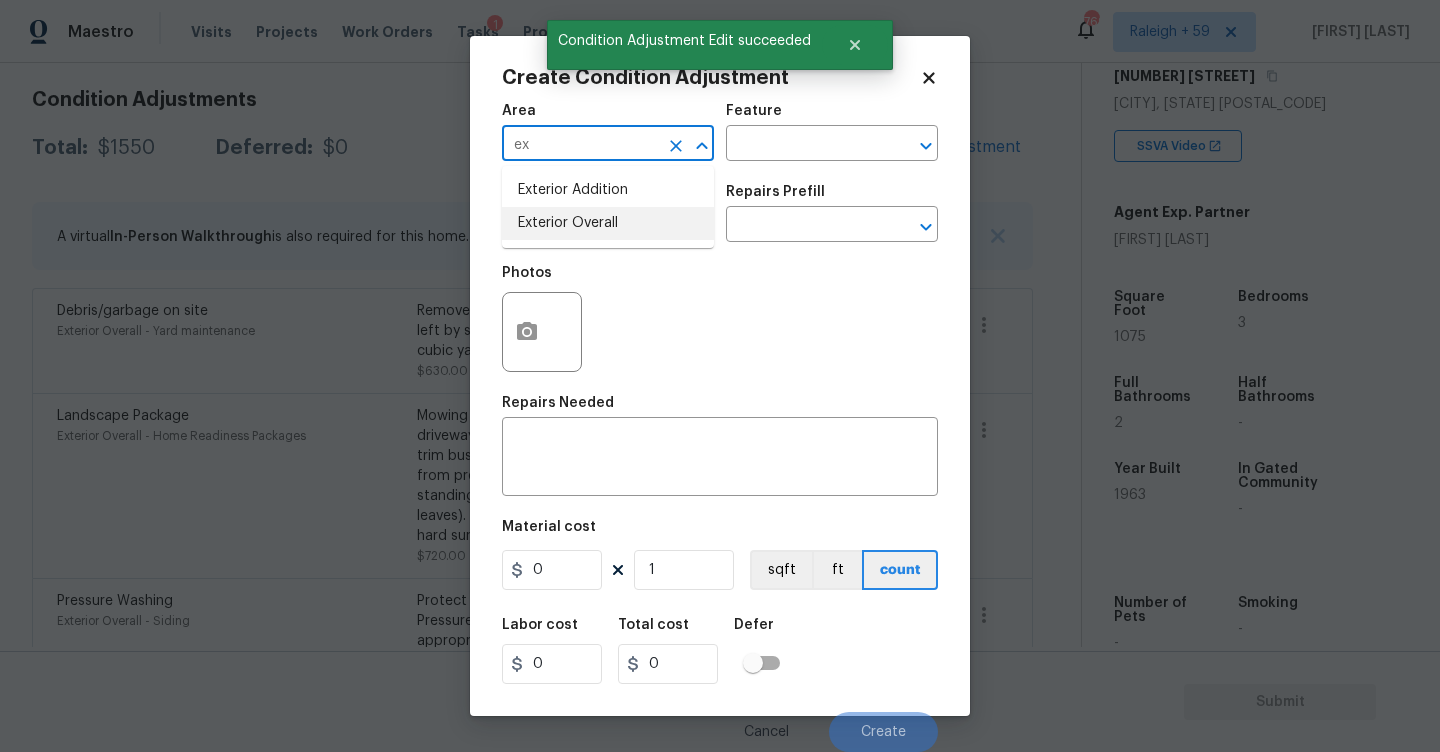 click on "Exterior Overall" at bounding box center [608, 223] 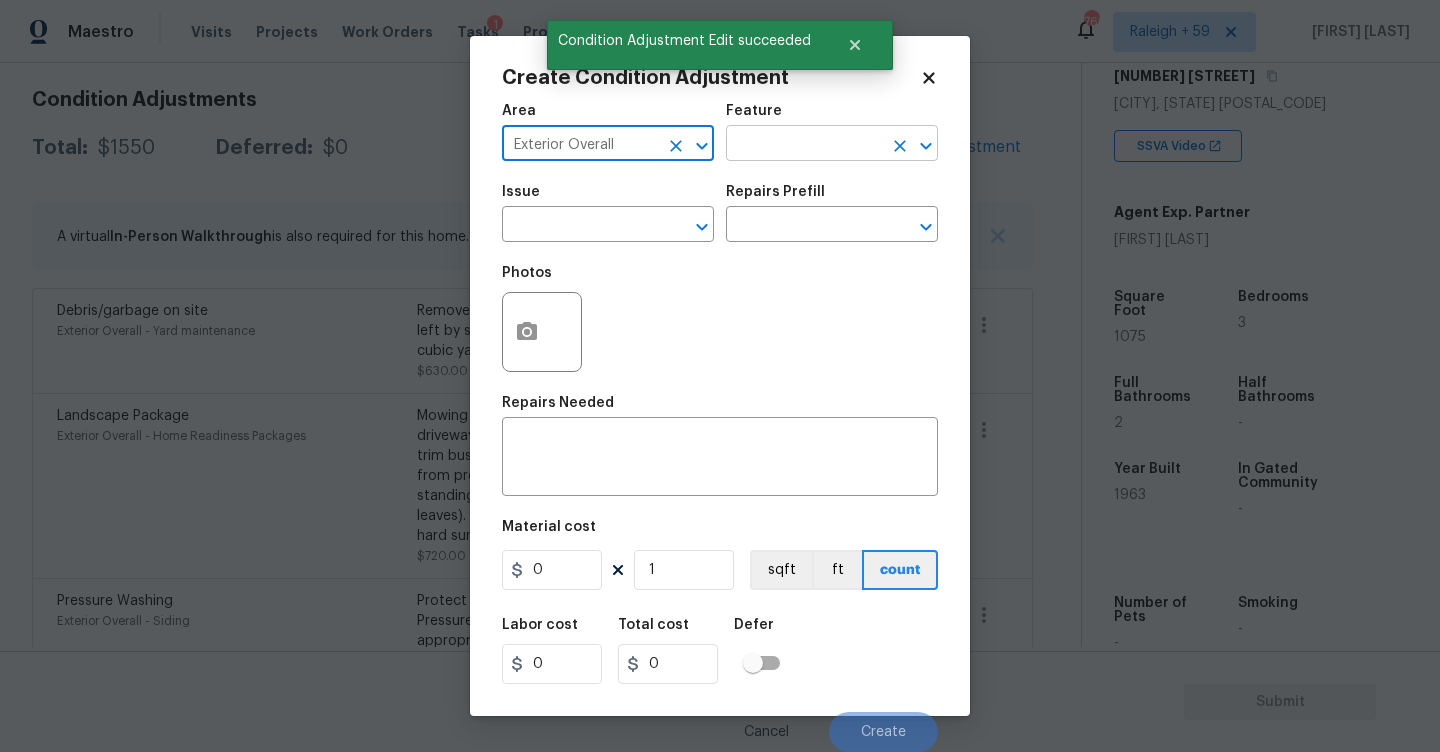 type on "Exterior Overall" 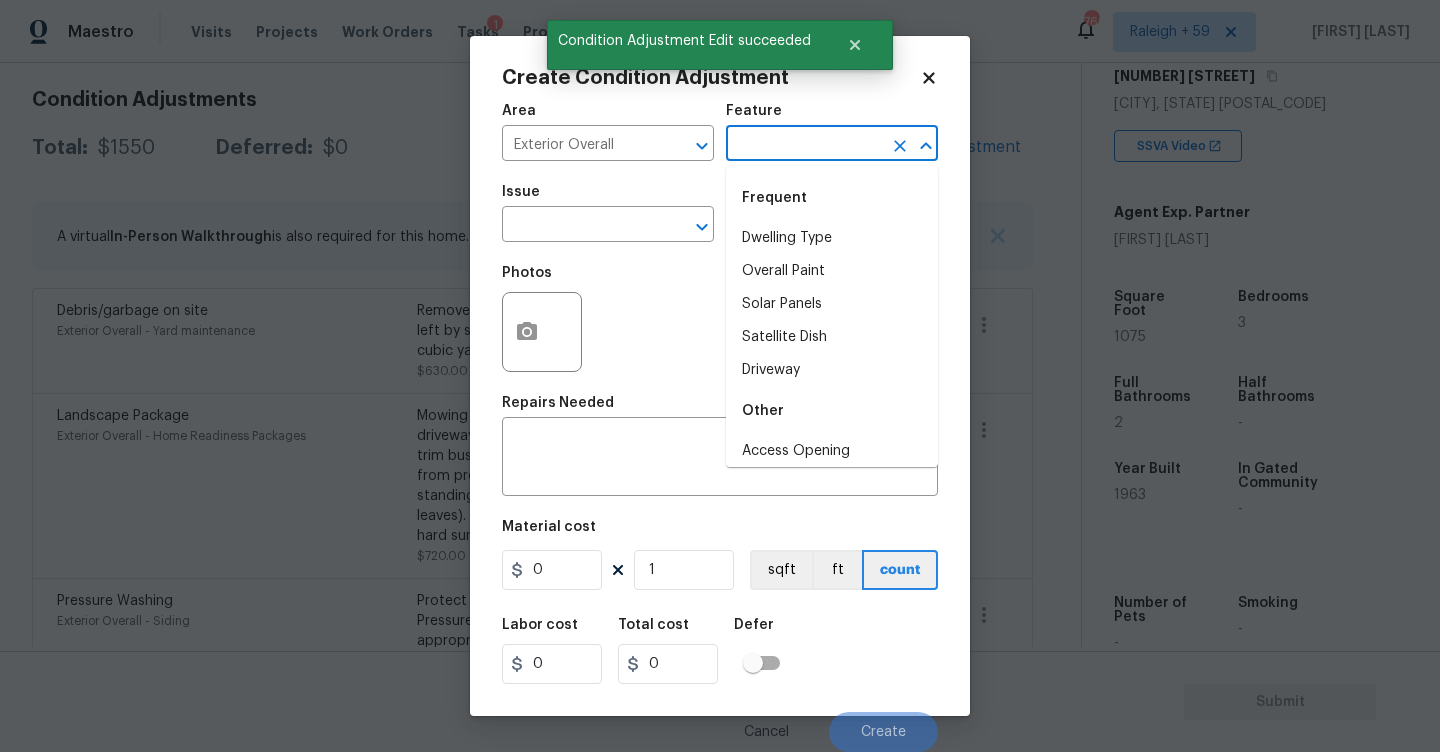 click at bounding box center [804, 145] 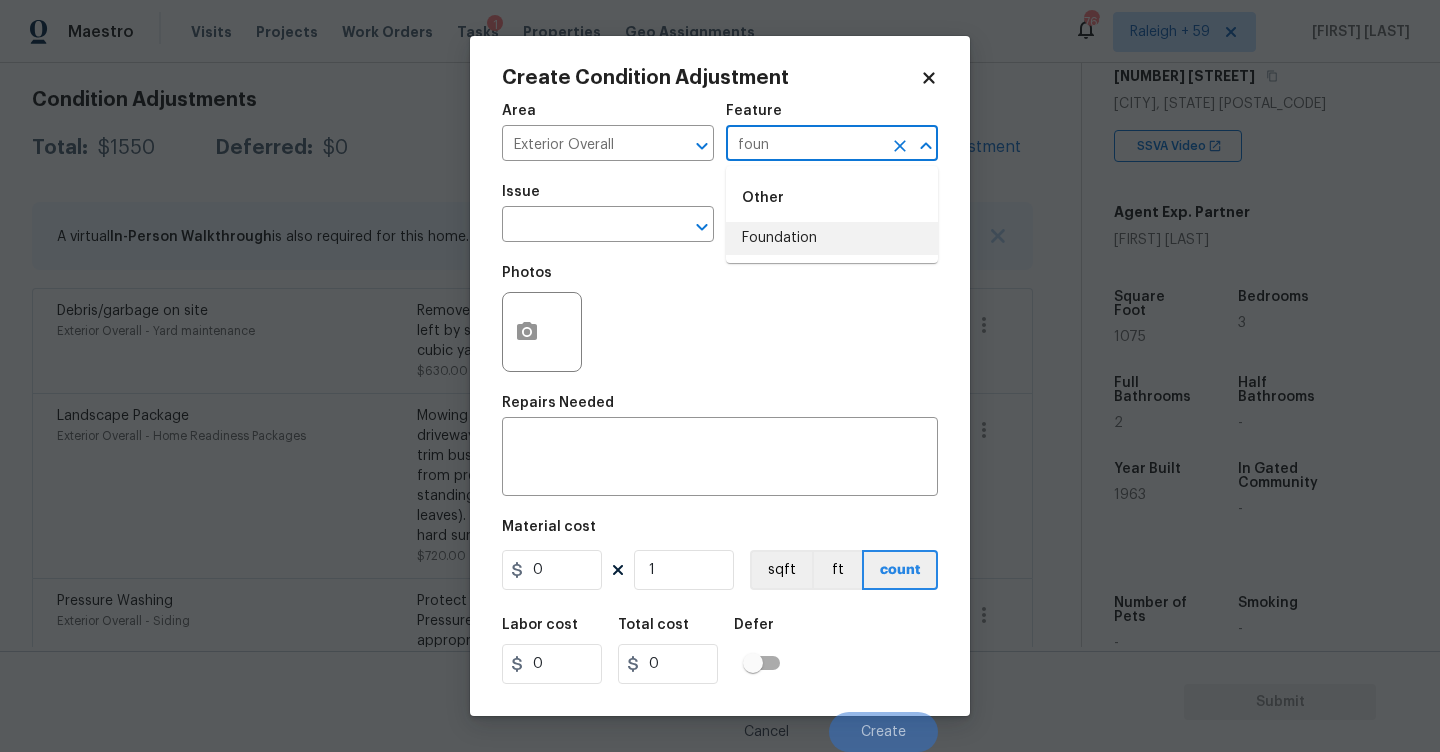 click on "Foundation" at bounding box center [832, 238] 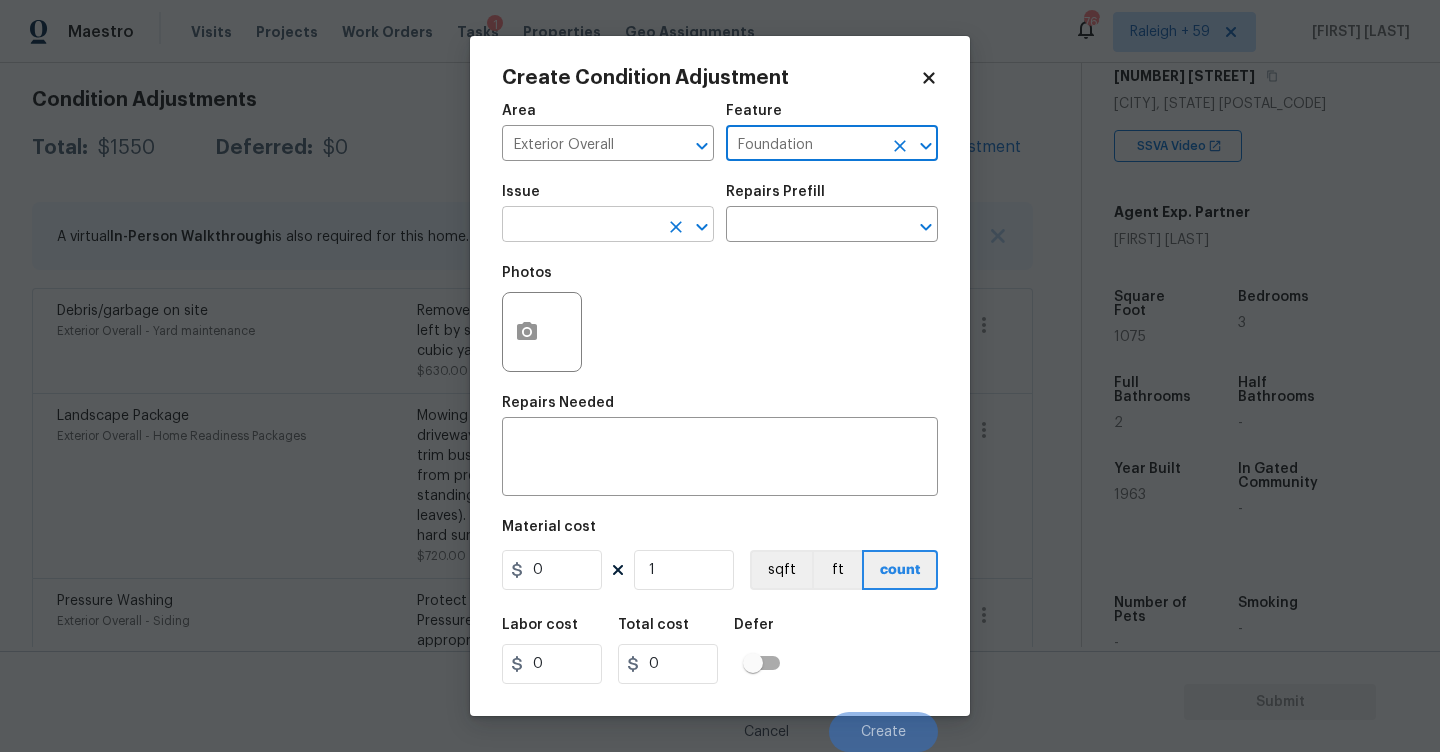 type on "Foundation" 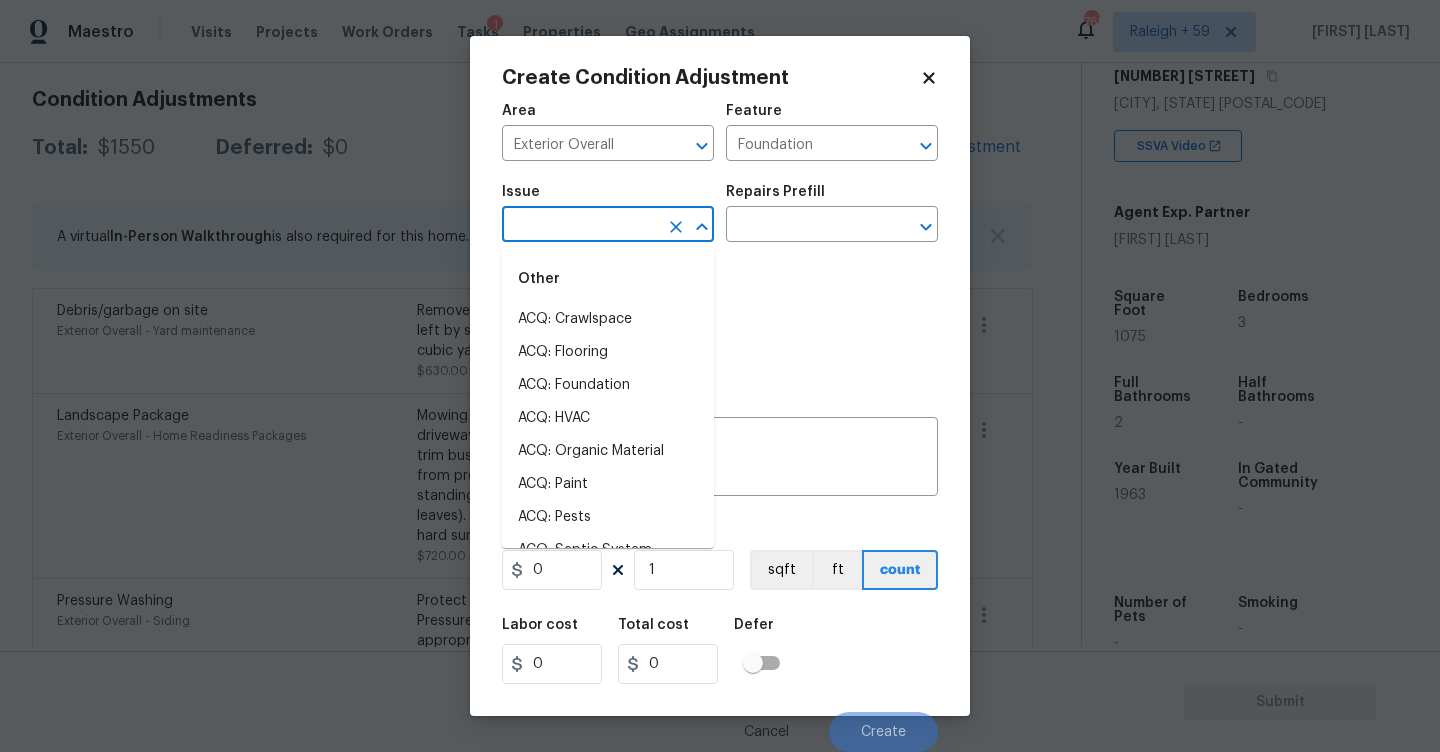 click on "Maestro Visits Projects Work Orders Tasks 1 Properties Geo Assignments 769 Raleigh + 59 RP Dhanush Back to tasks Condition Scoping - Full Tue, Aug 05 2025 by 11:49 am   RP Dhanush In-progress Questions Condition Adjustments Details & Inputs Notes Photos Condition Adjustments Total:  $1550 Deferred:  $0 Add Condition Adjustment A virtual  In-Person Walkthrough  is also required for this home.   + Add exterior scopes Debris/garbage on site Exterior Overall - Yard maintenance Remove, haul off, and properly dispose of any debris left by seller to offsite location. Cost estimated per cubic yard. $630.00   0 Landscape Package Exterior Overall - Home Readiness Packages Mowing of grass up to 6" in height. Mow, edge along driveways & sidewalks, trim along standing structures, trim bushes and shrubs (<6' in height). Remove weeds from previously maintained flowerbeds and remove standing yard debris (small twigs, non seasonal falling leaves).  Use leaf blower to remove clippings from hard surfaces." $720.00   0 $200.00" at bounding box center [720, 376] 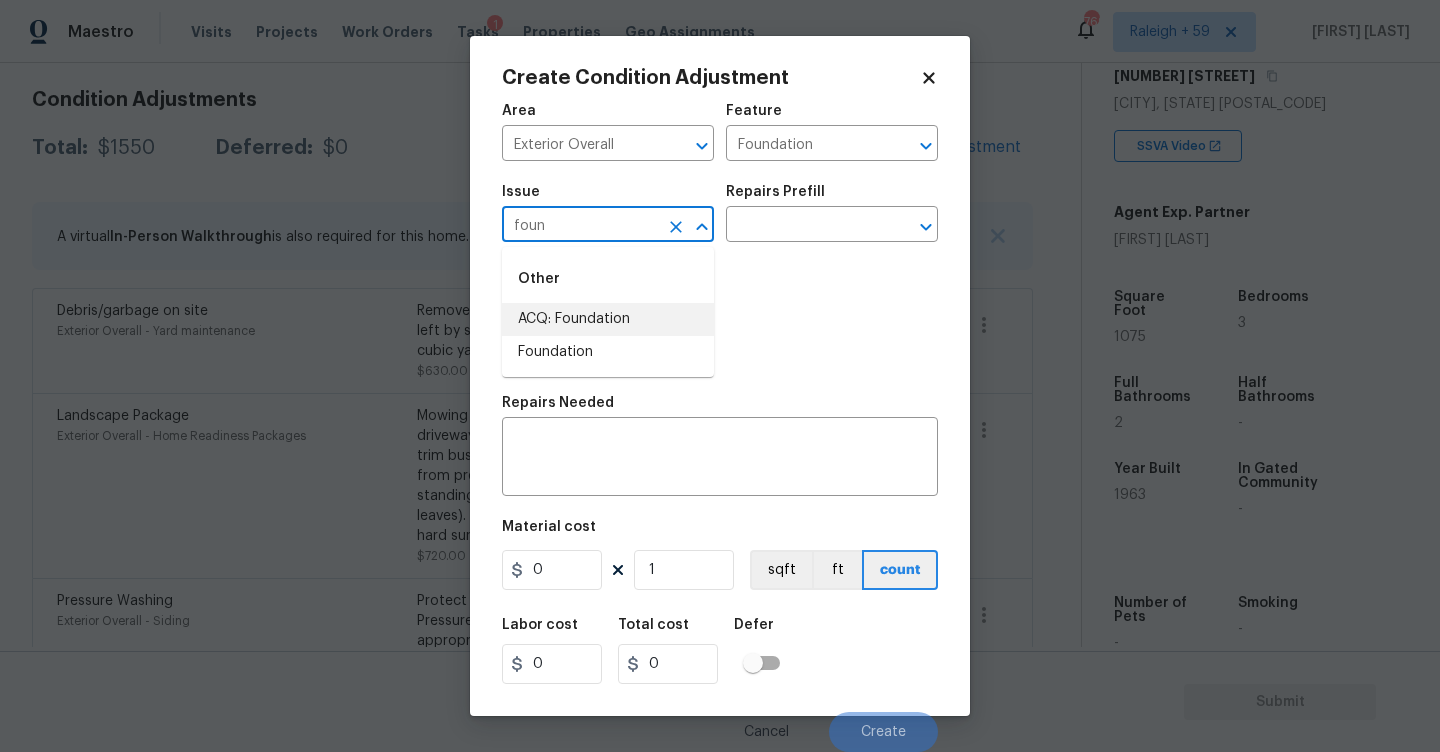 click on "ACQ: Foundation" at bounding box center [608, 319] 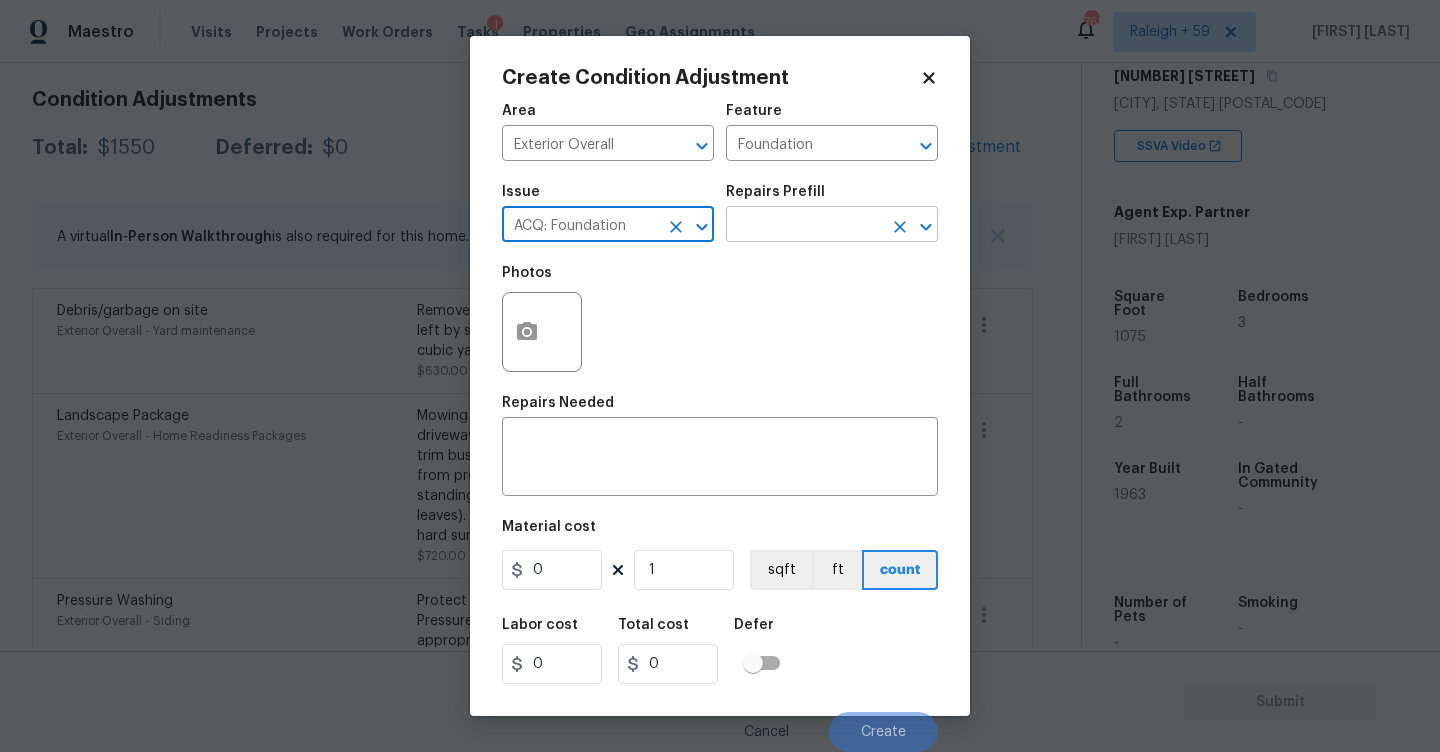 type on "ACQ: Foundation" 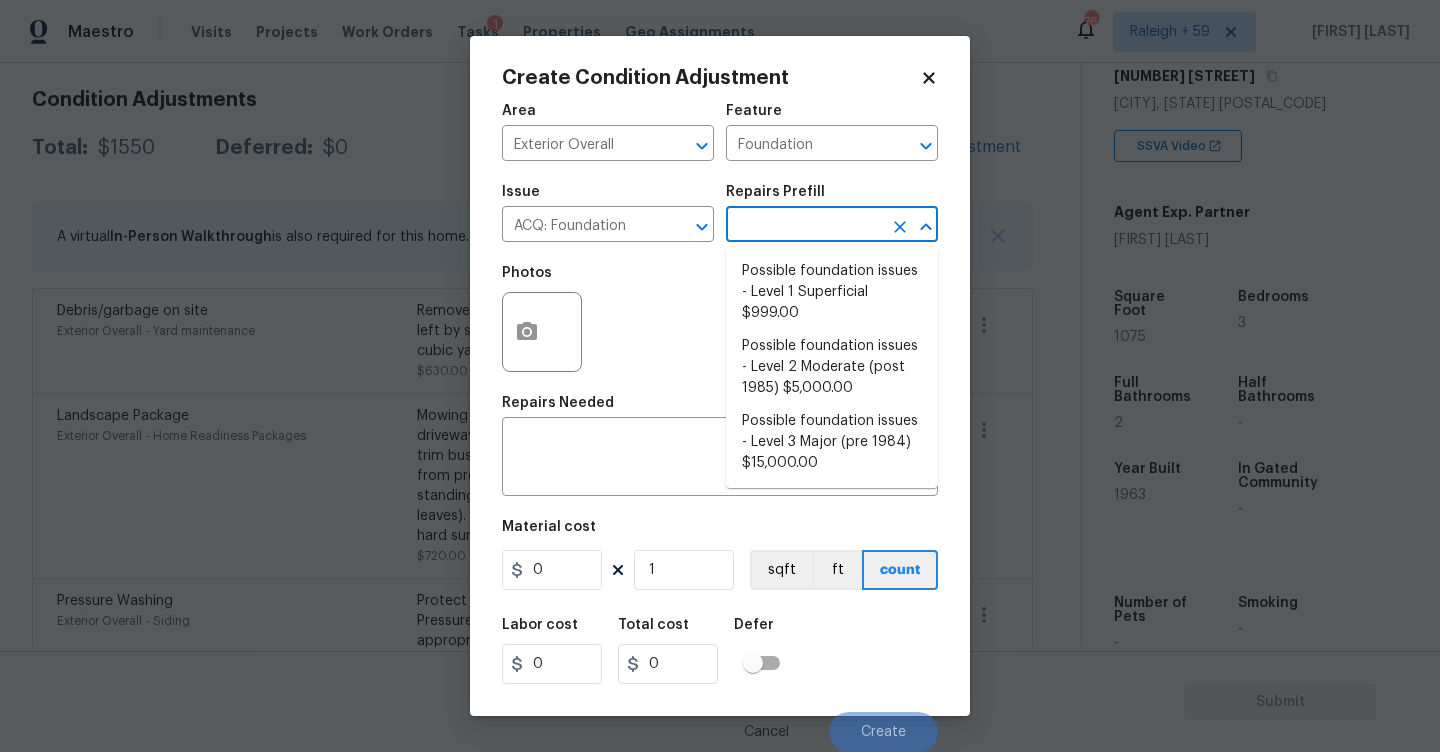 click at bounding box center (804, 226) 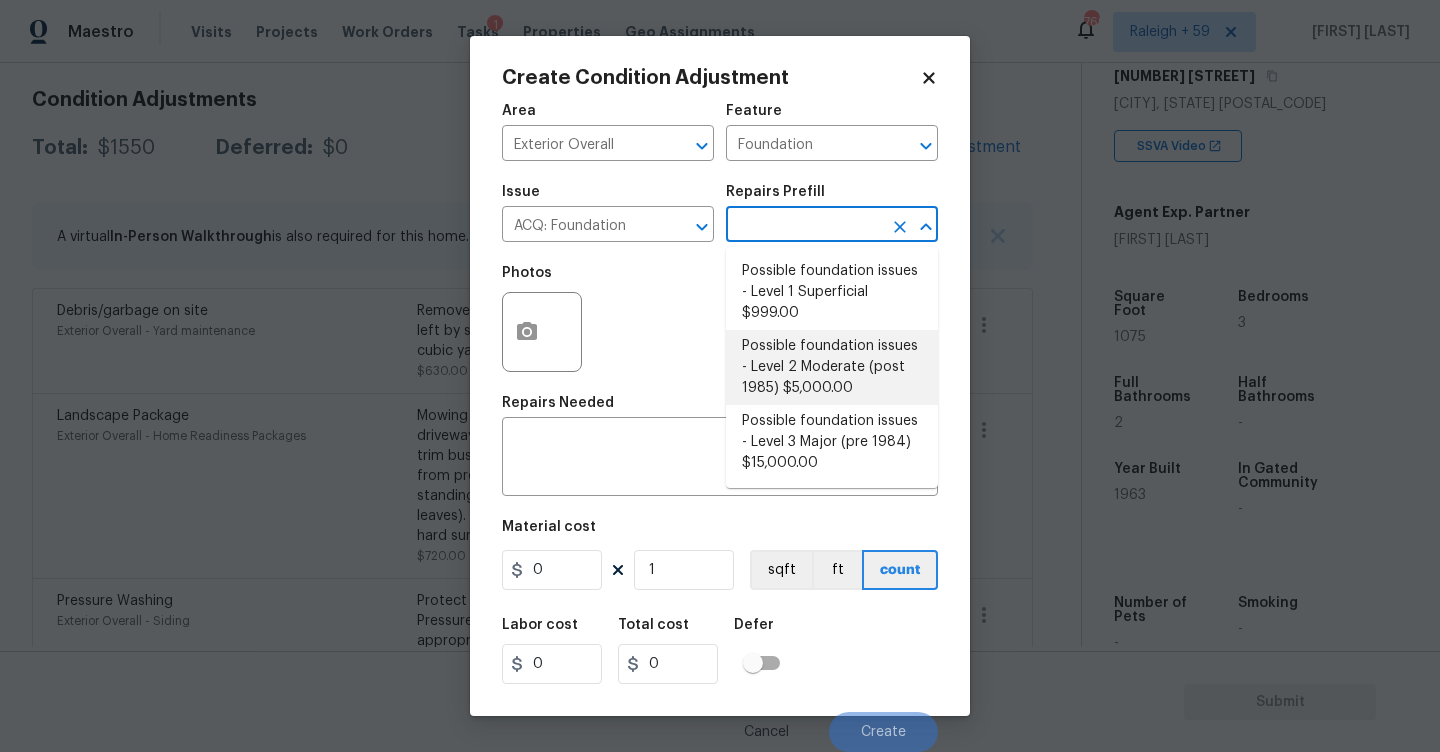 click on "Possible foundation issues - Level 2 Moderate (post 1985) $5,000.00" at bounding box center [832, 367] 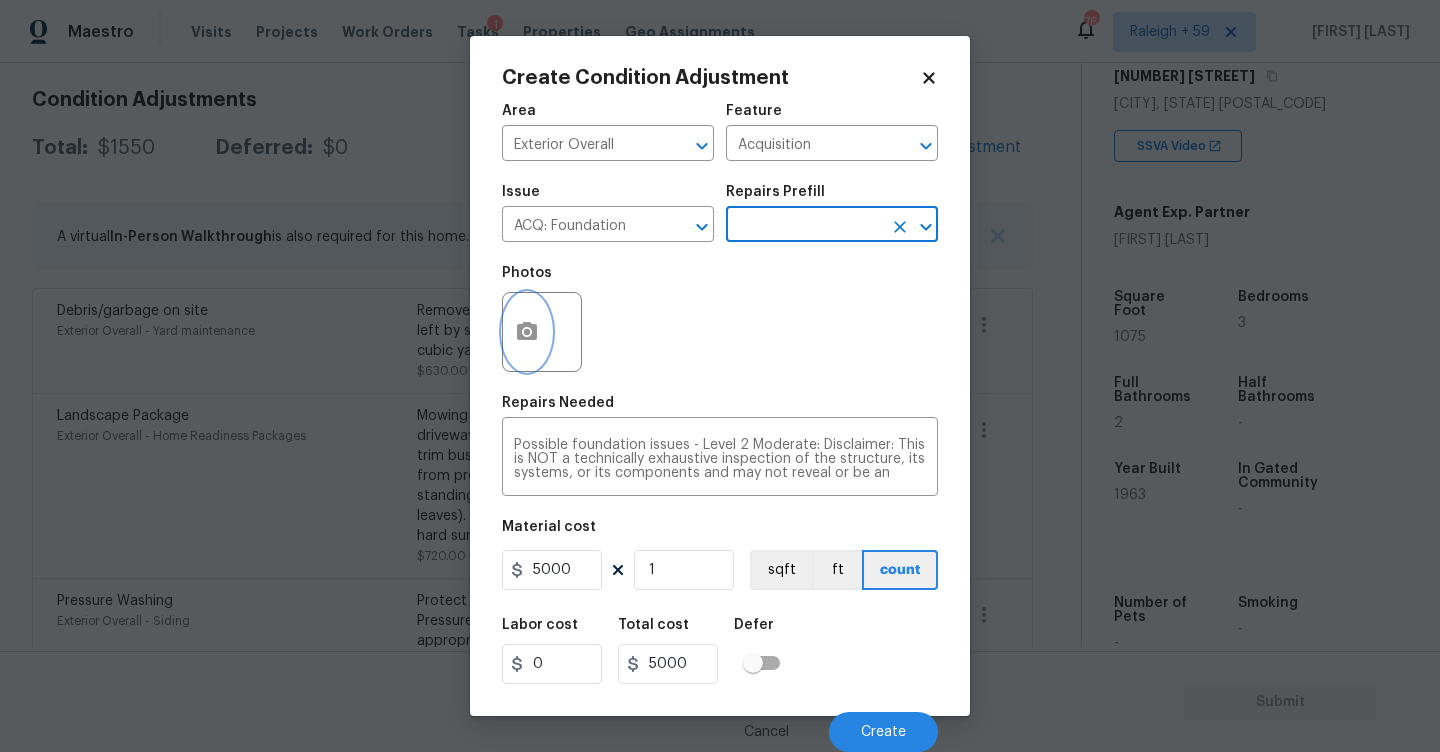 click 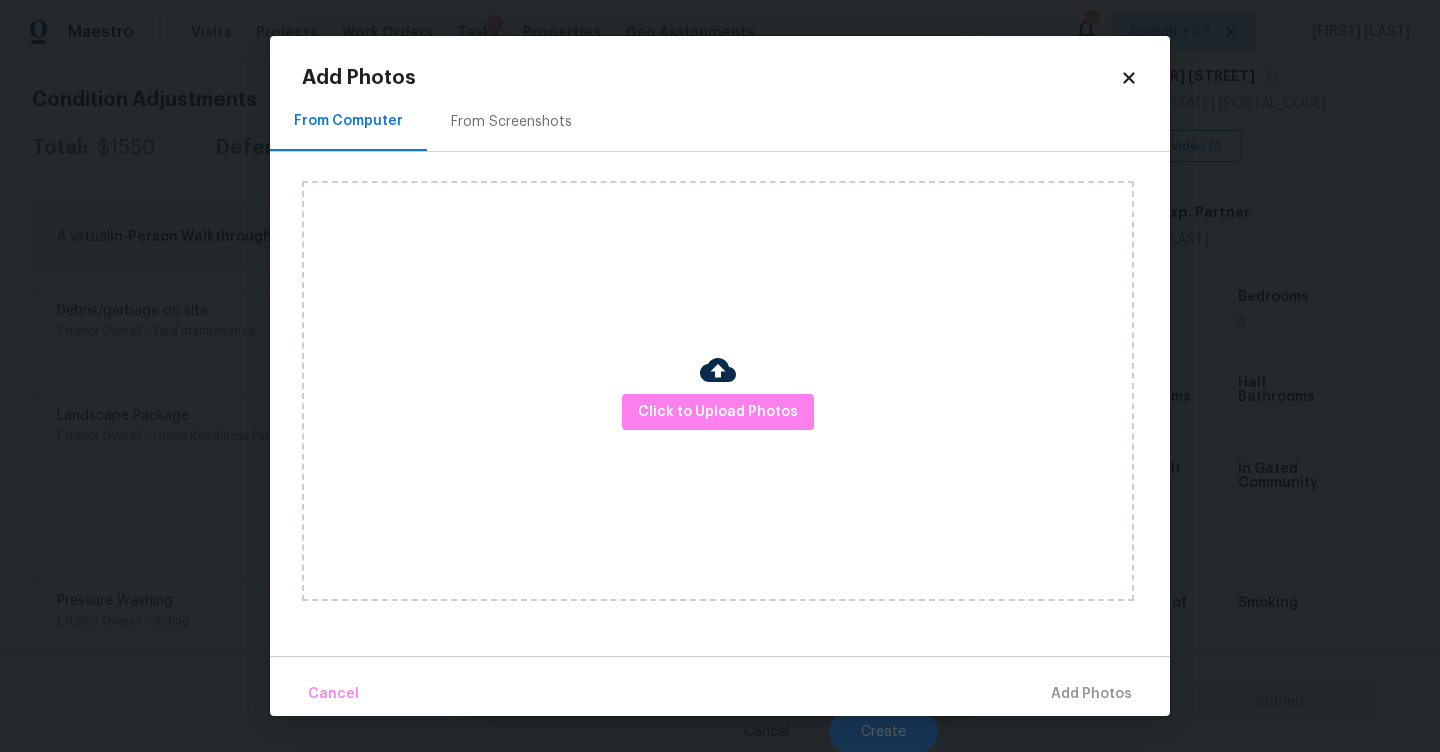 click on "Click to Upload Photos" at bounding box center (718, 391) 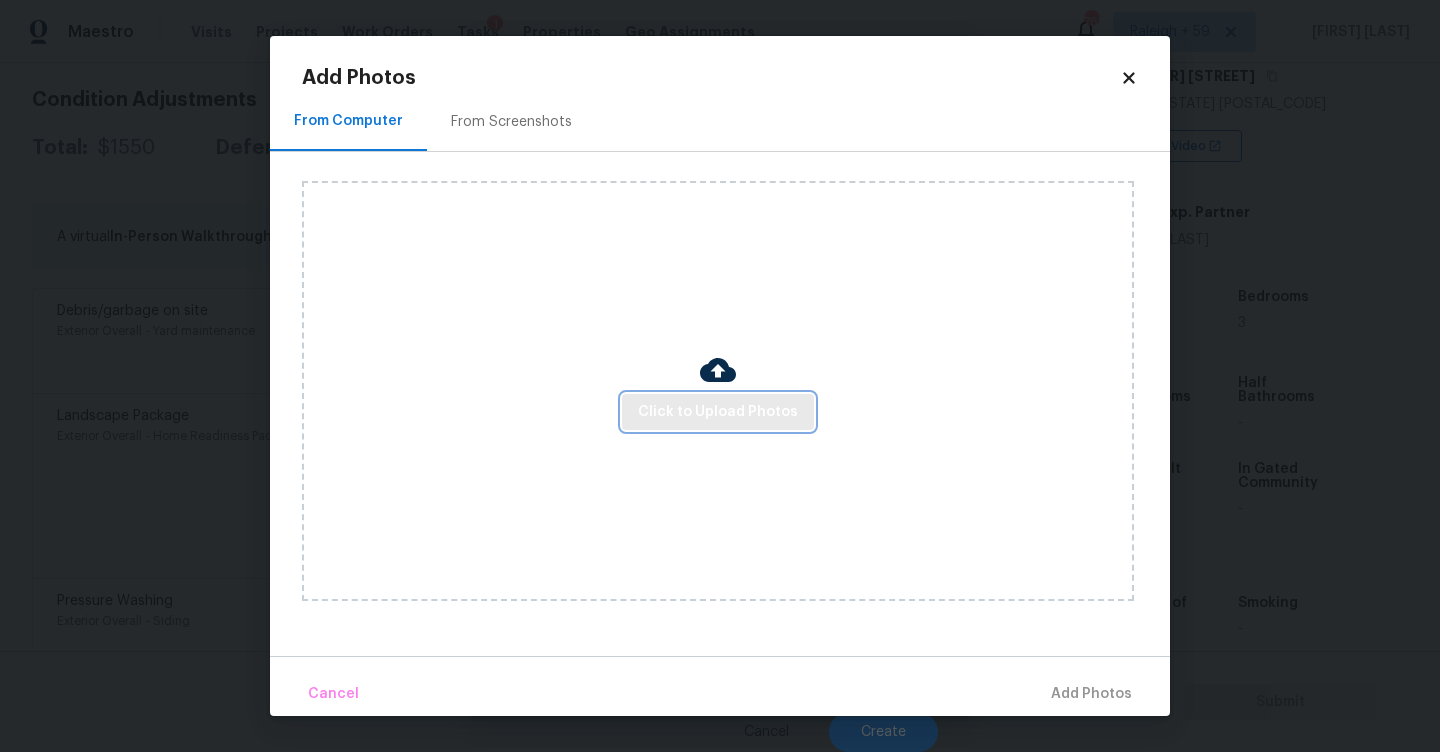 click on "Click to Upload Photos" at bounding box center (718, 412) 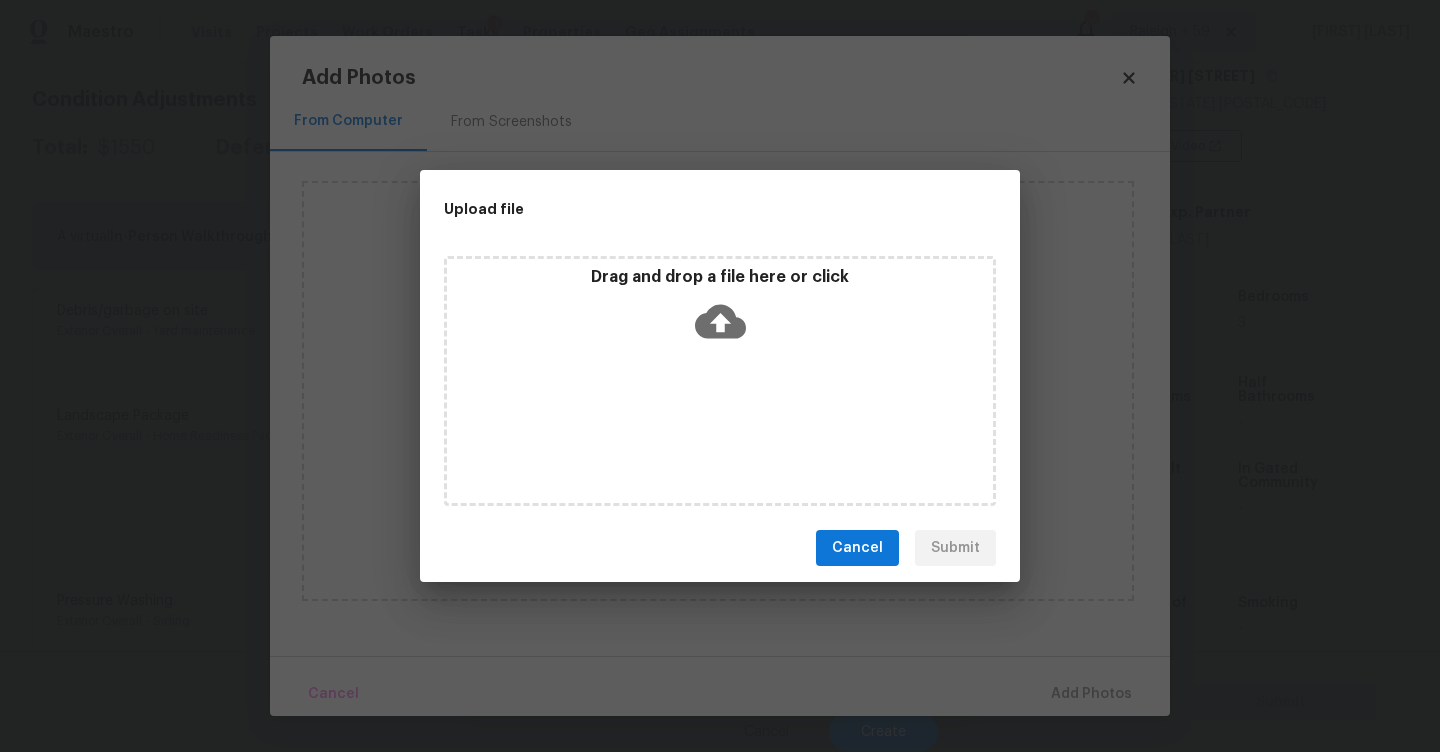 click on "Drag and drop a file here or click" at bounding box center [720, 310] 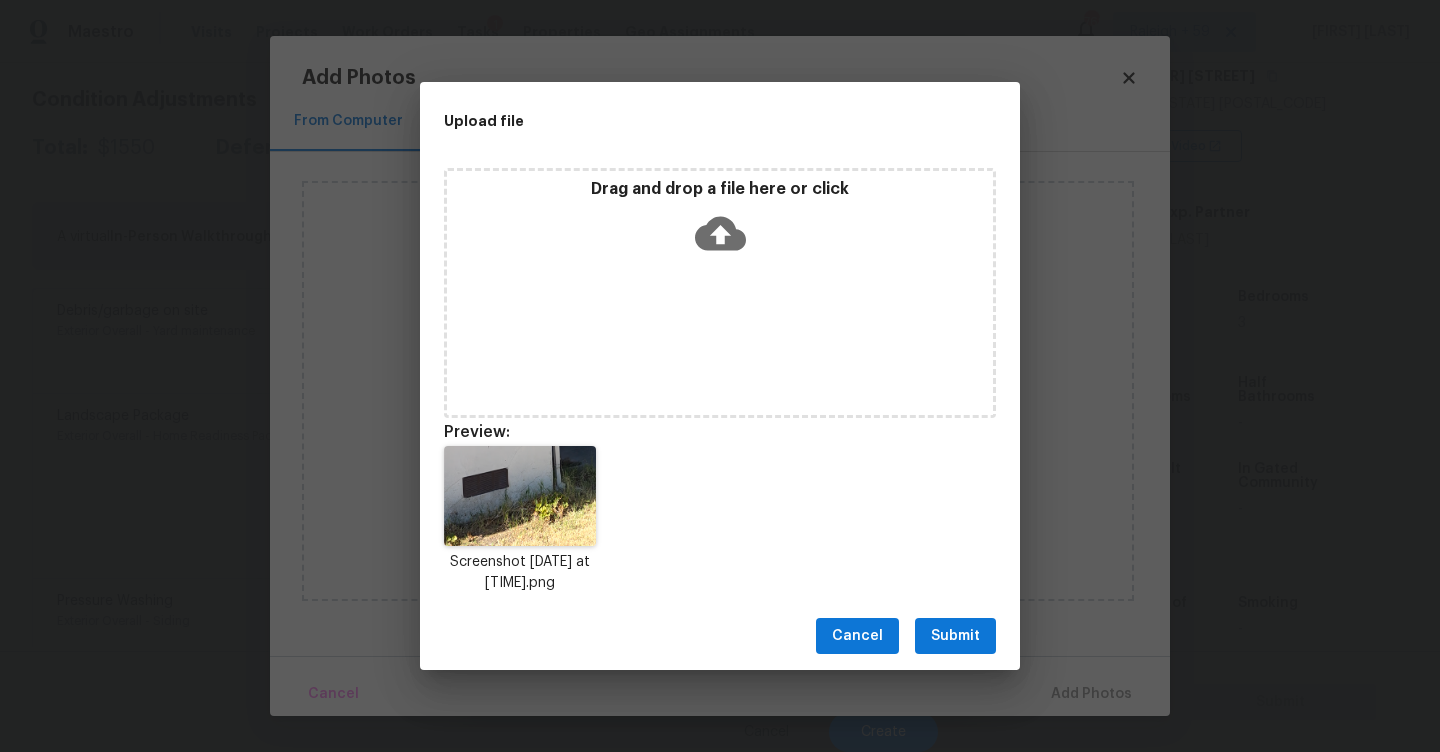 click on "Submit" at bounding box center (955, 636) 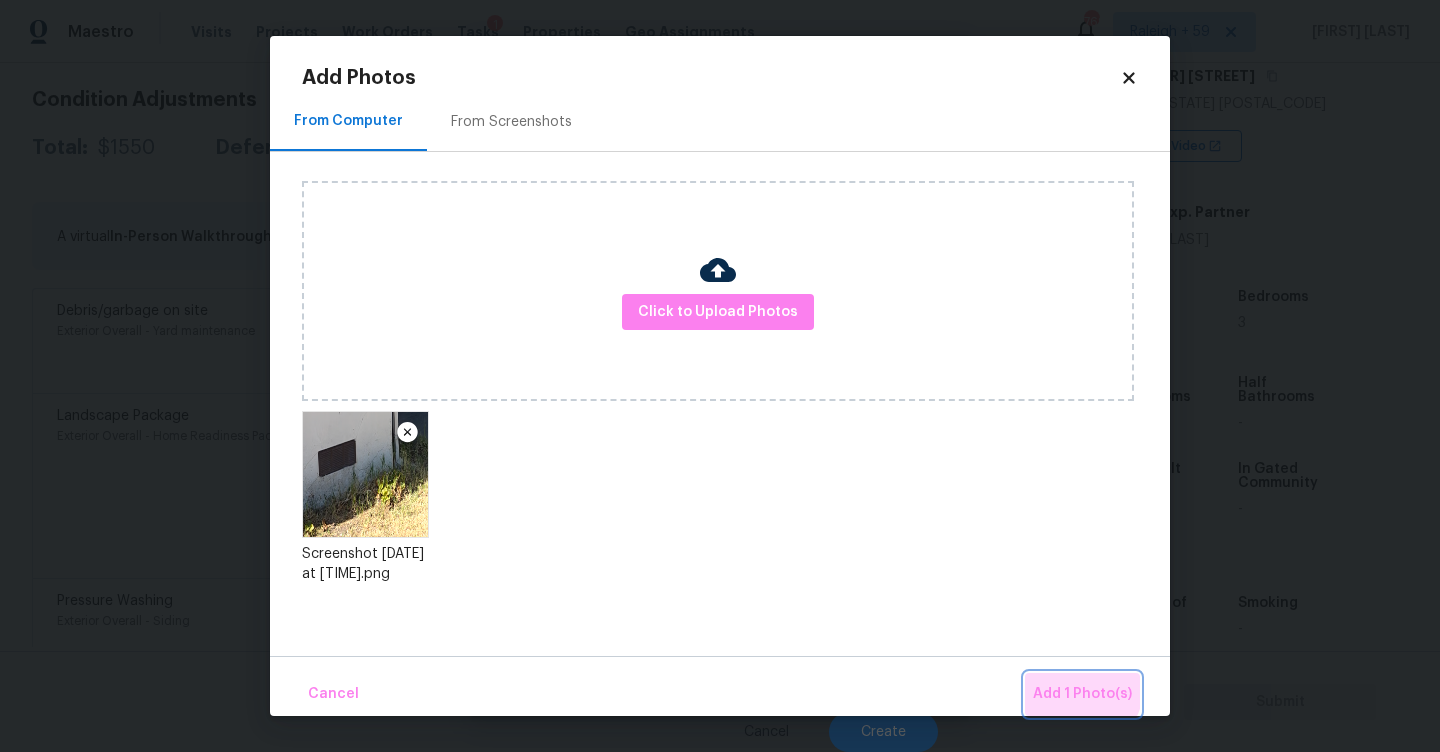 click on "Add 1 Photo(s)" at bounding box center [1082, 694] 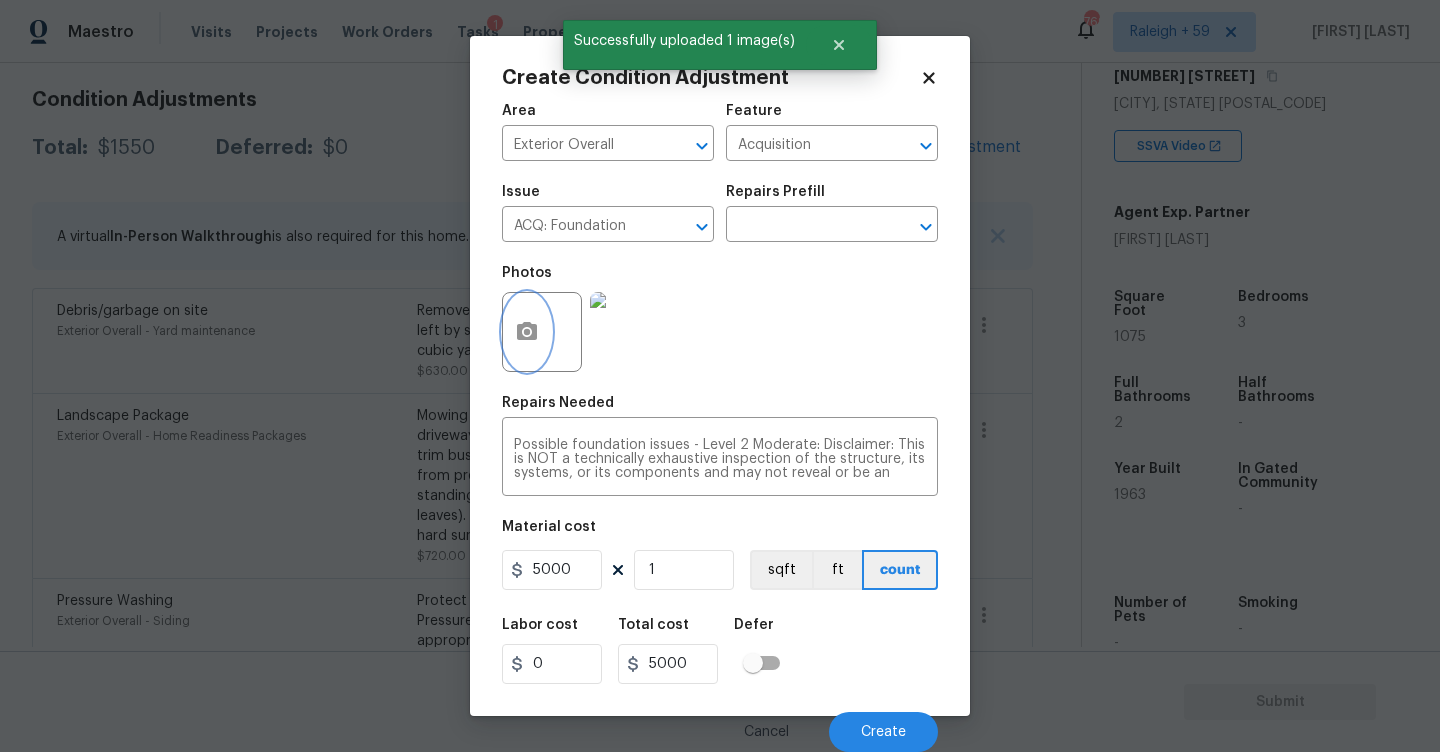 scroll, scrollTop: 1, scrollLeft: 0, axis: vertical 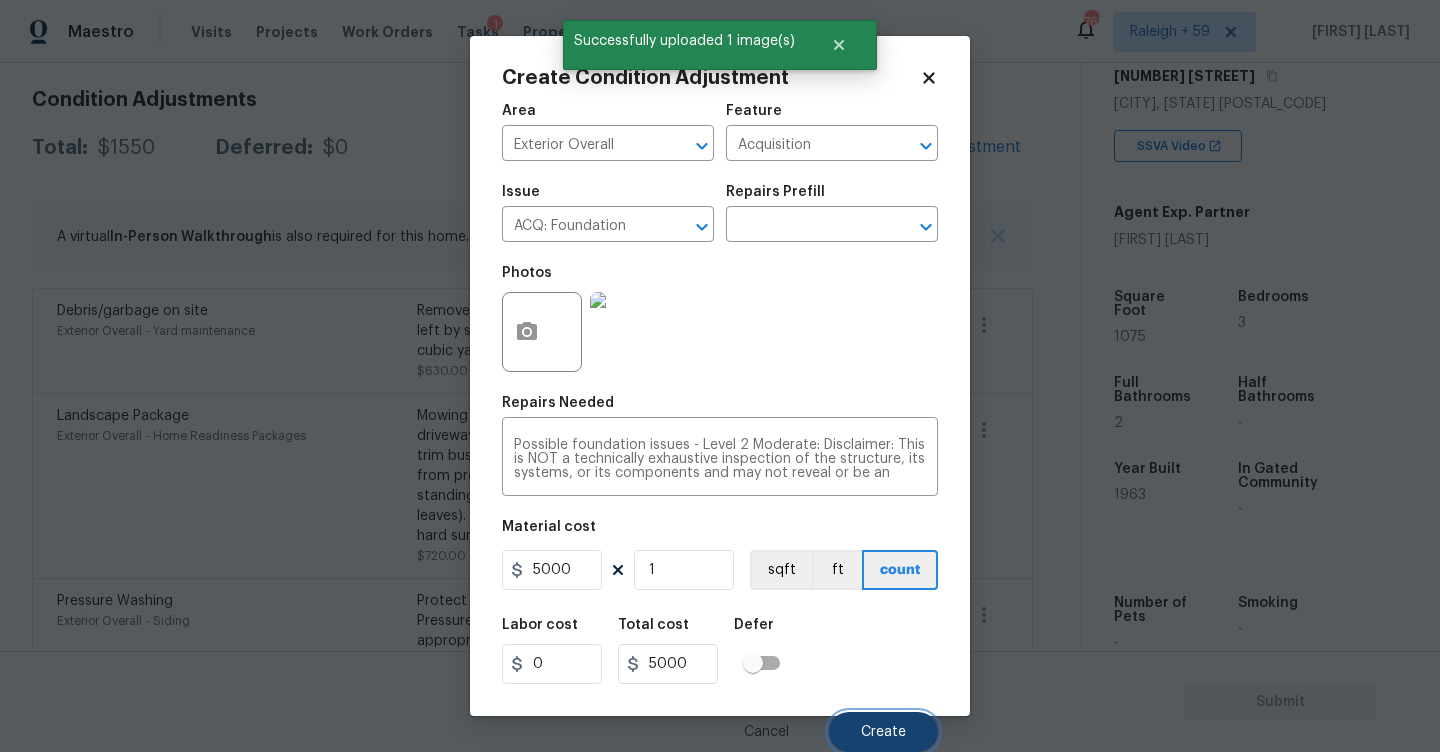 click on "Create" at bounding box center (883, 732) 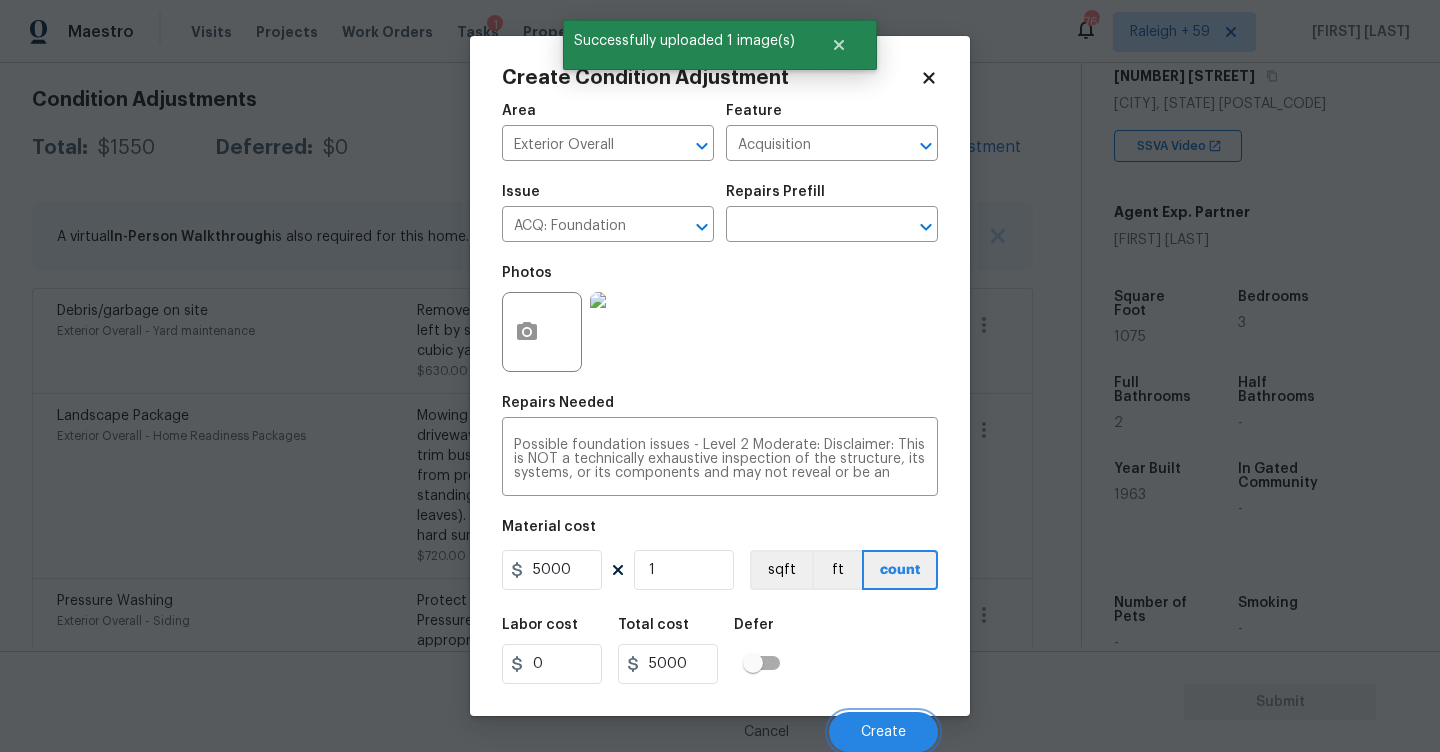 scroll, scrollTop: 277, scrollLeft: 0, axis: vertical 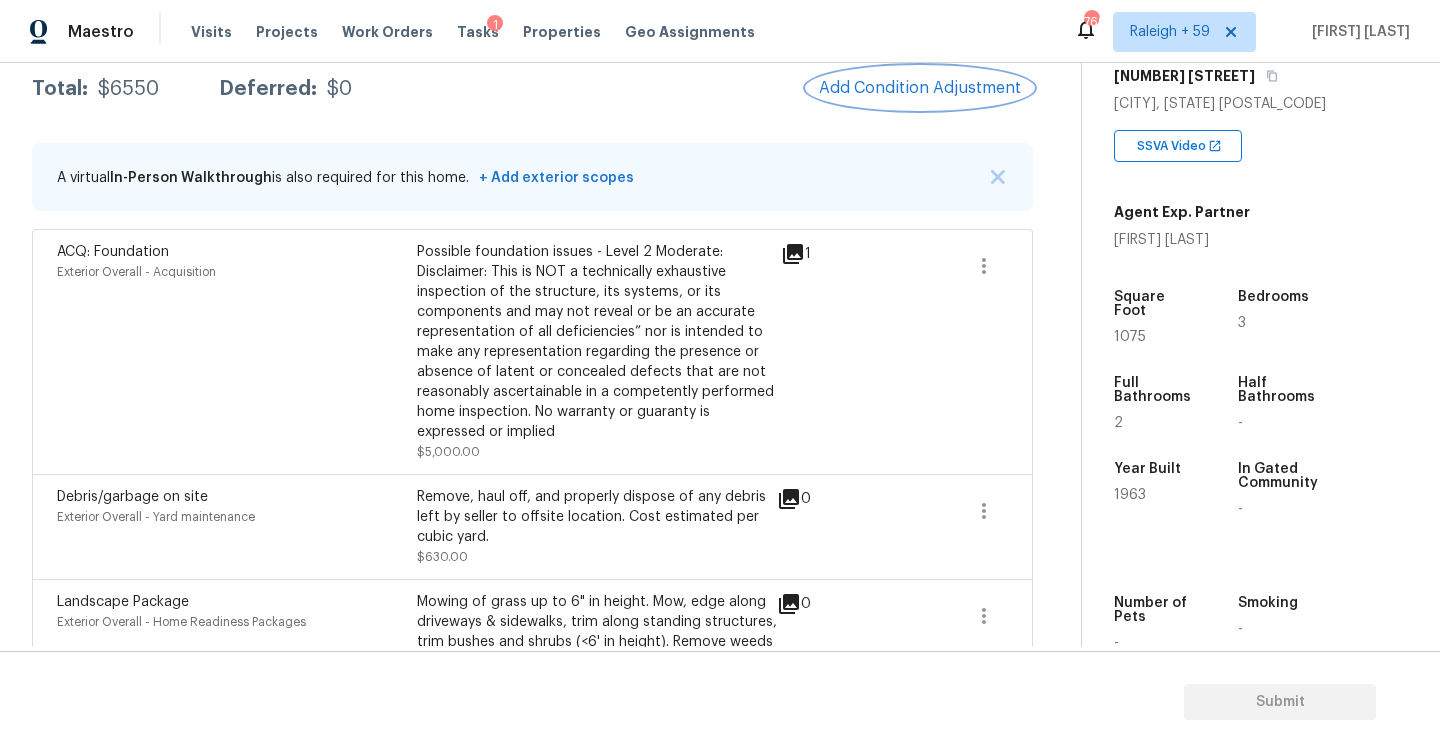 click on "Add Condition Adjustment" at bounding box center [920, 88] 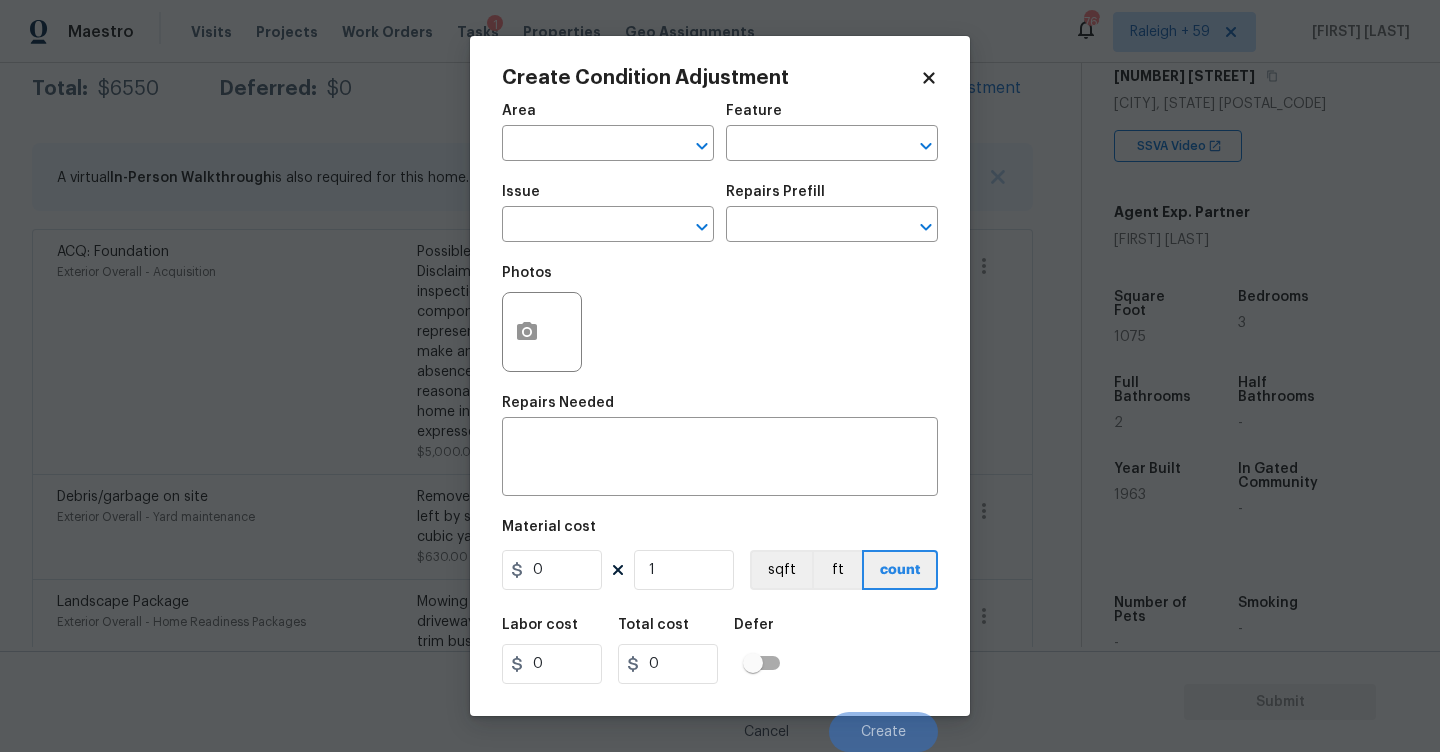 click on "Area ​" at bounding box center (608, 132) 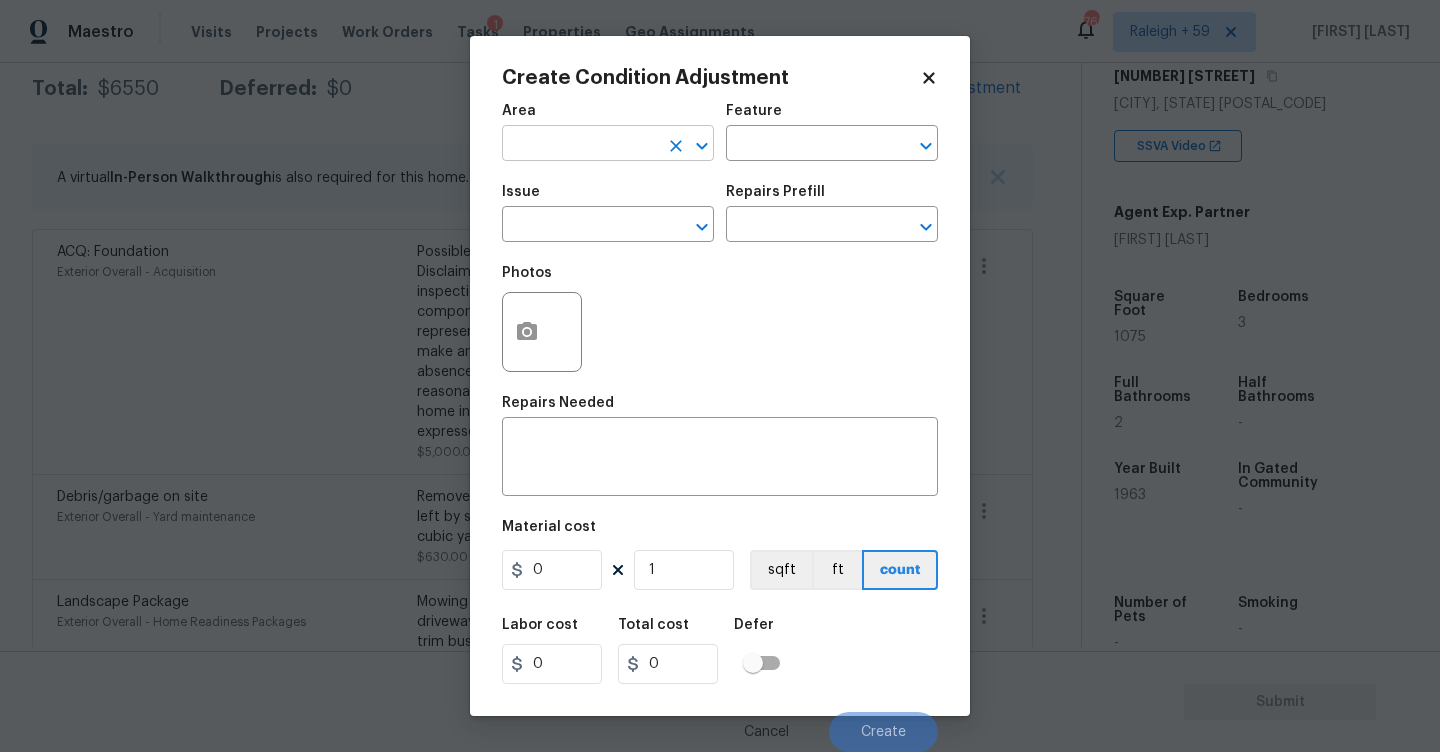 click at bounding box center [580, 145] 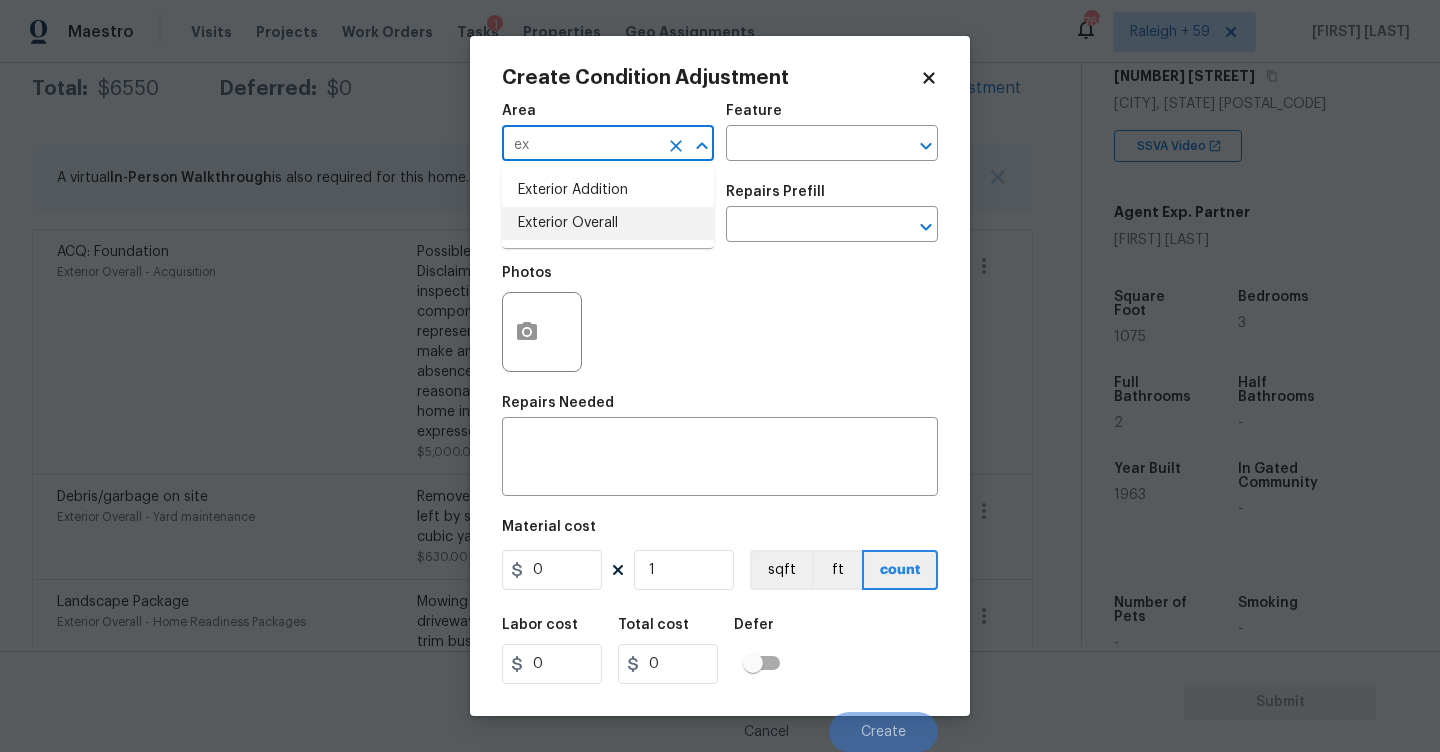 click on "Exterior Overall" at bounding box center (608, 223) 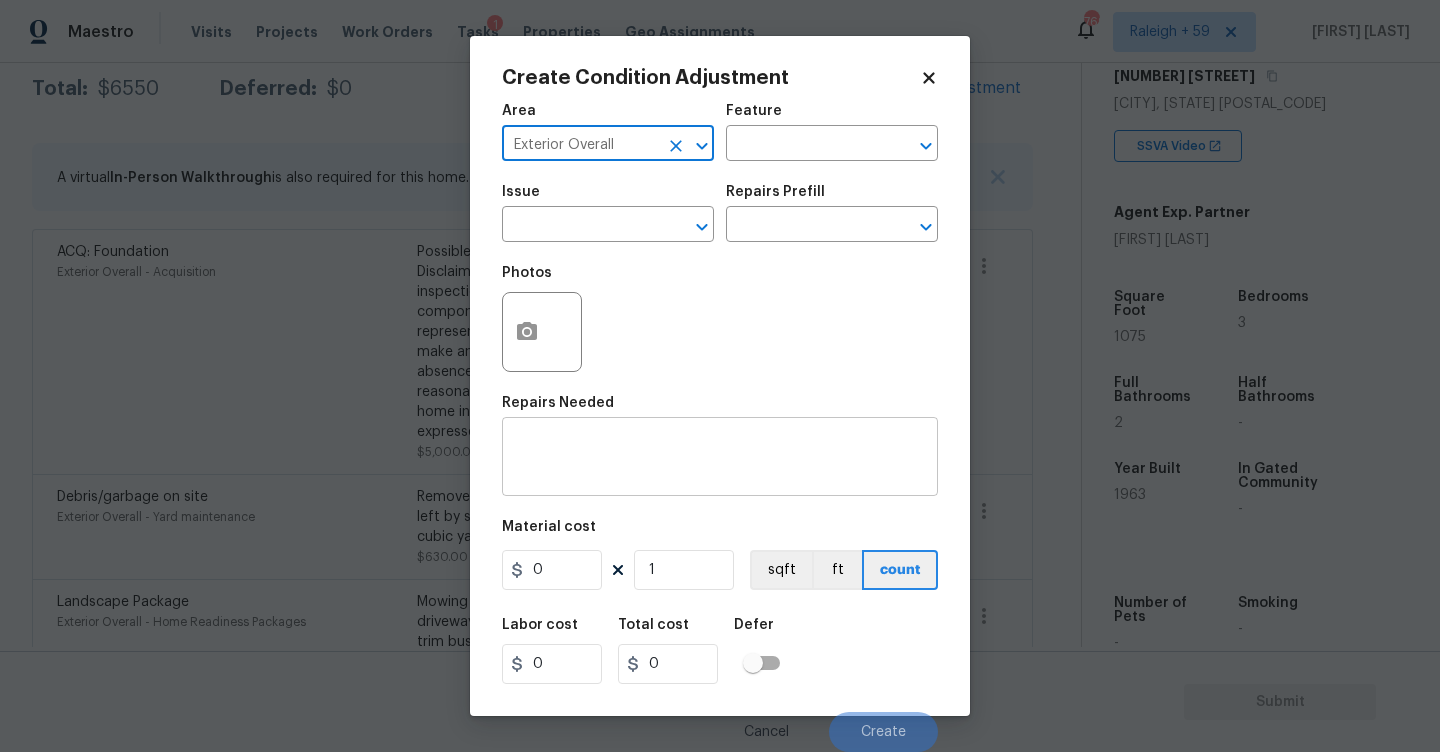type on "Exterior Overall" 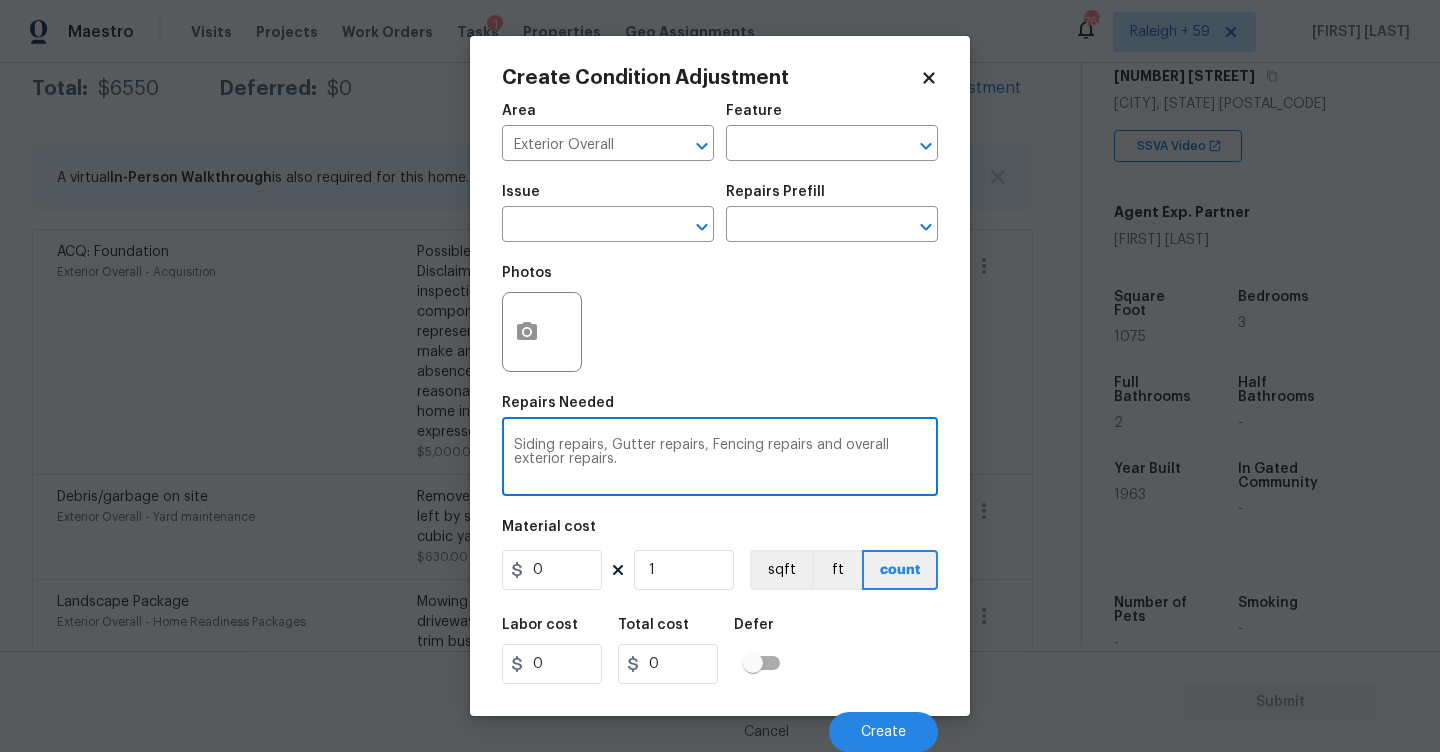 type on "Siding repairs, Gutter repairs, Fencing repairs and overall exterior repairs." 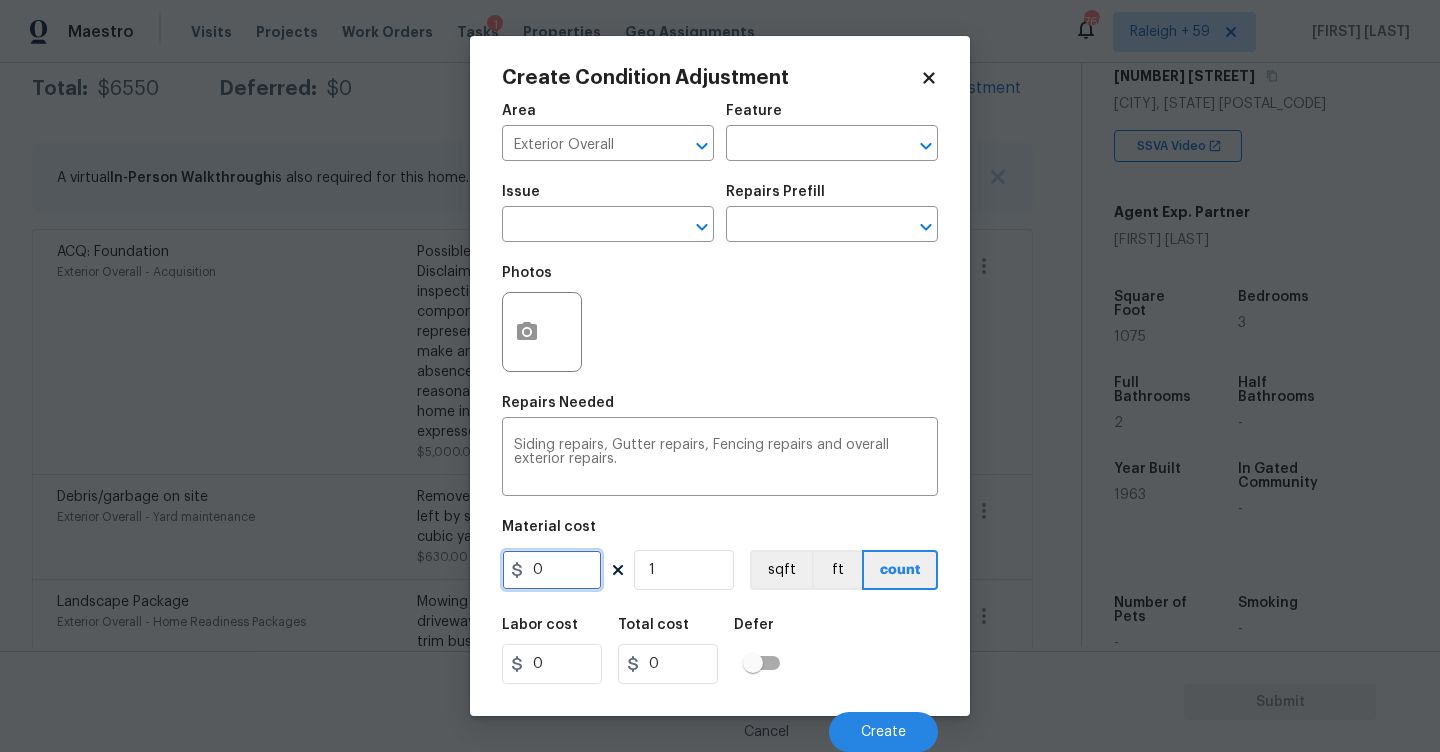 click on "0" at bounding box center [552, 570] 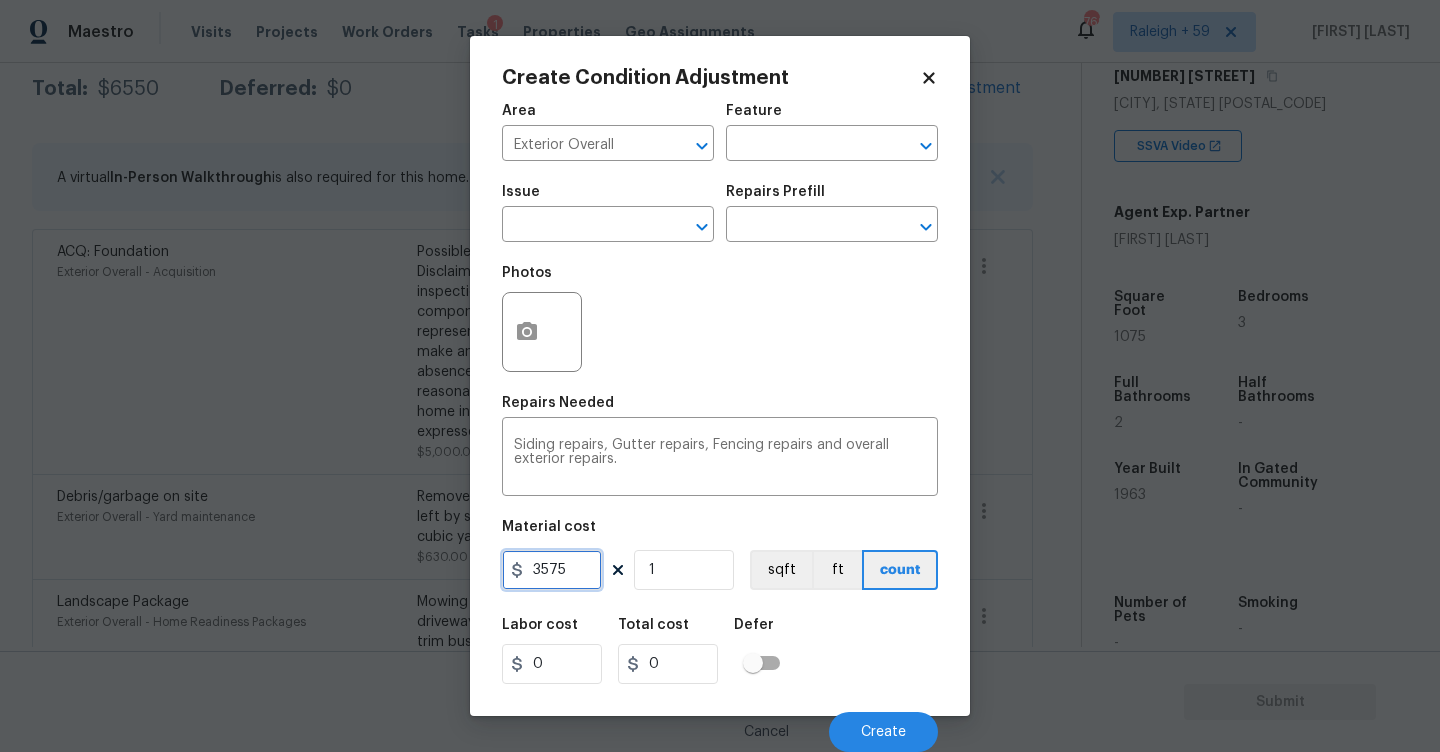type on "3575" 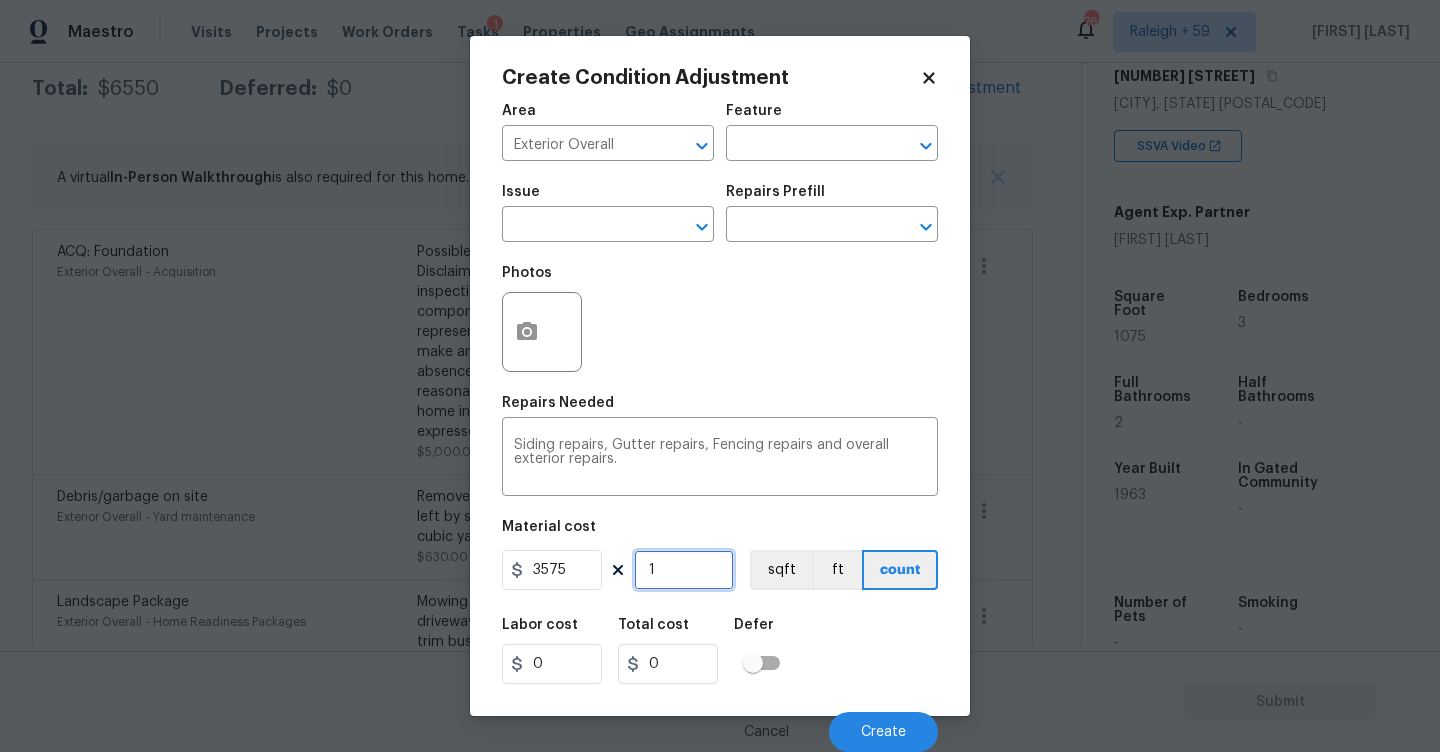 type on "3575" 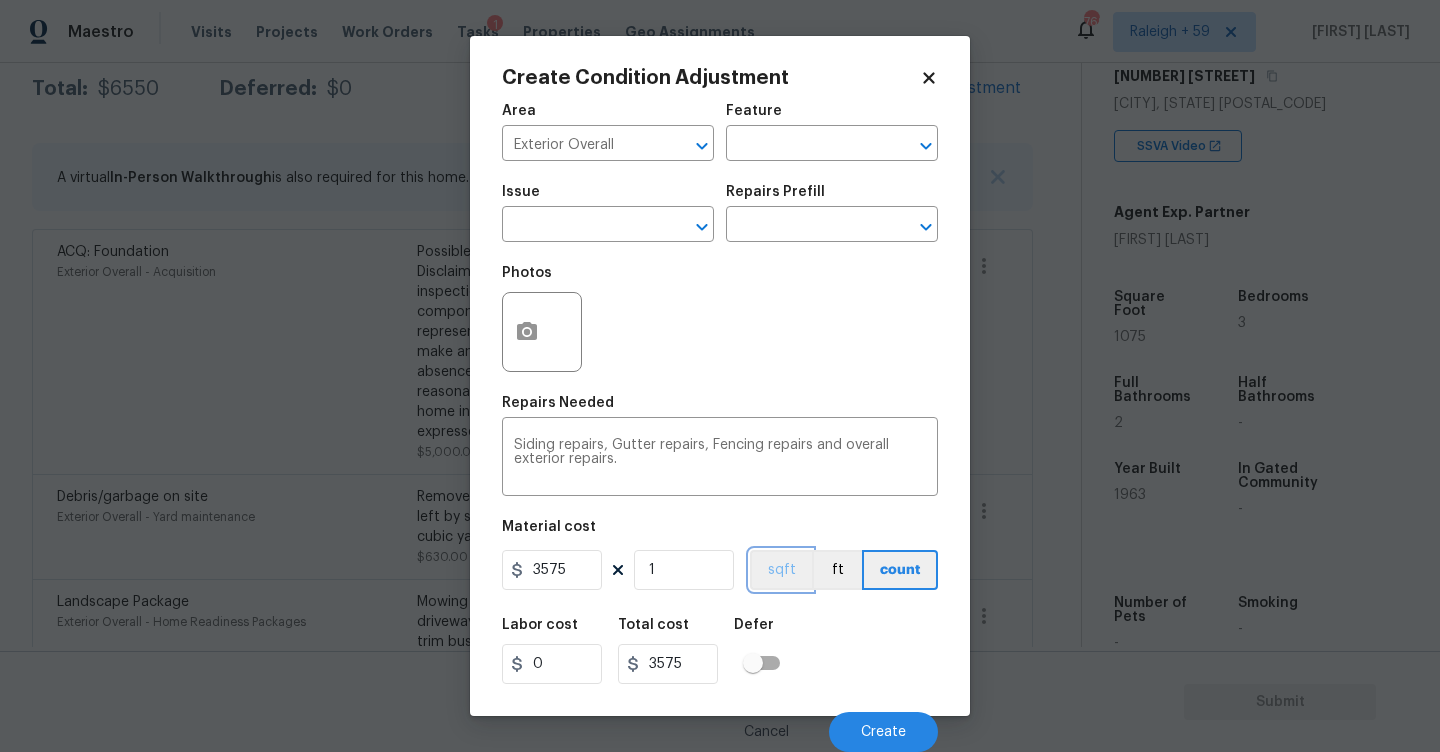 type 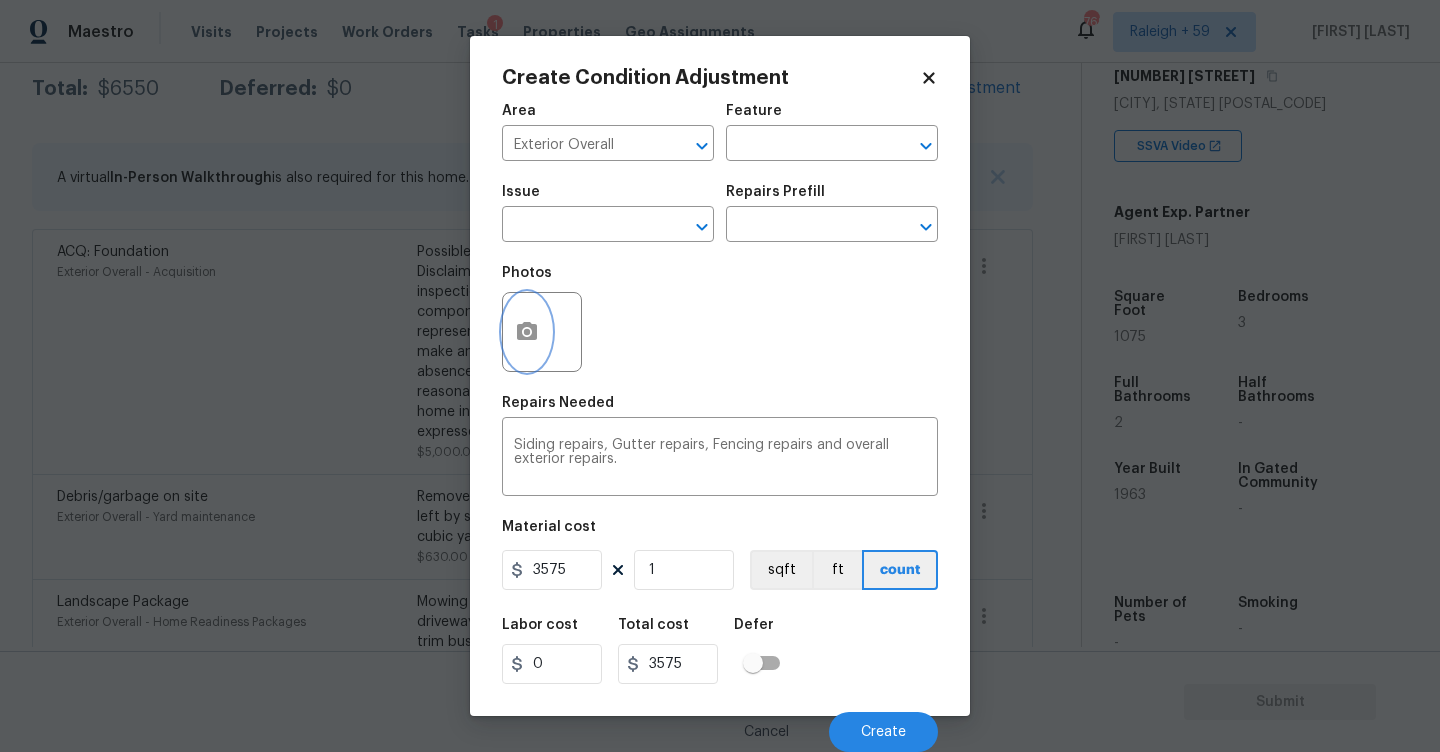 click at bounding box center (527, 332) 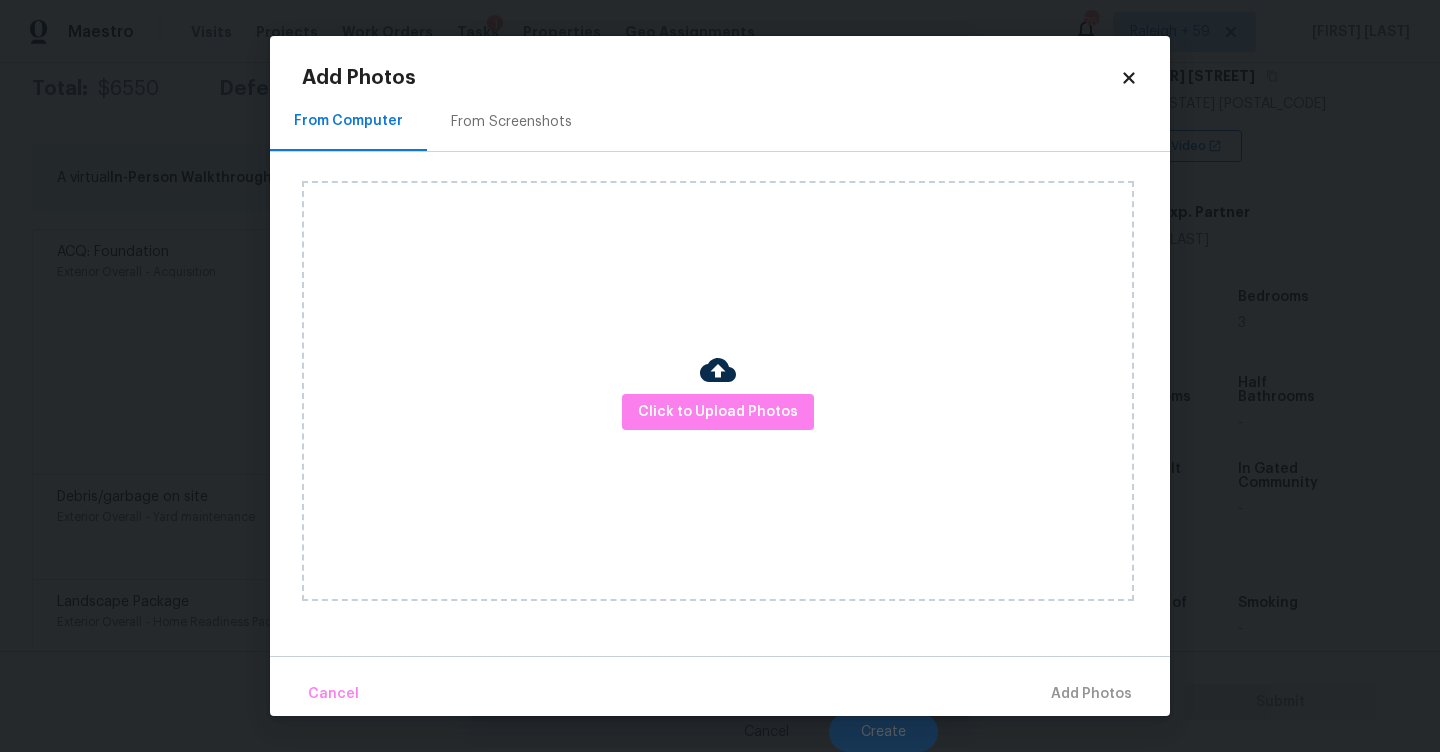 click on "From Screenshots" at bounding box center (511, 122) 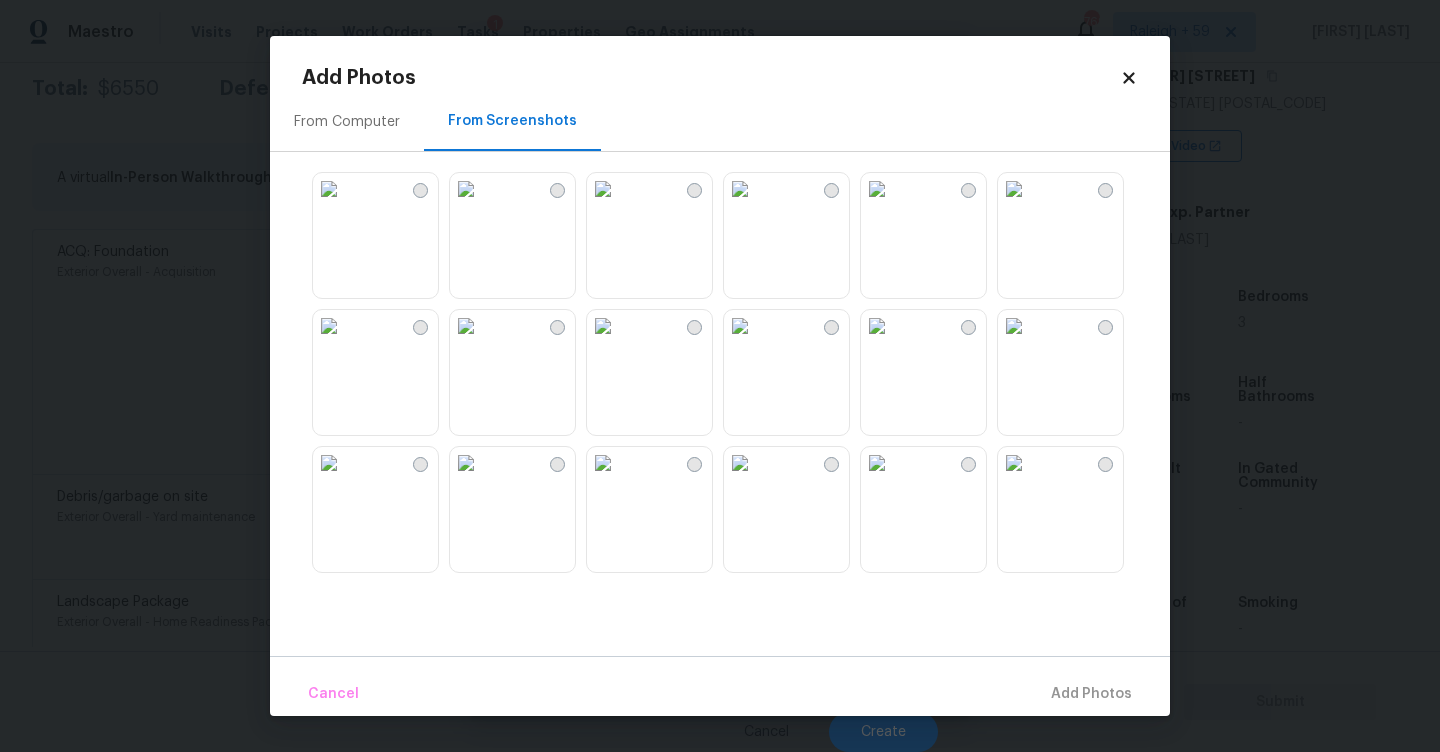 click at bounding box center [329, 189] 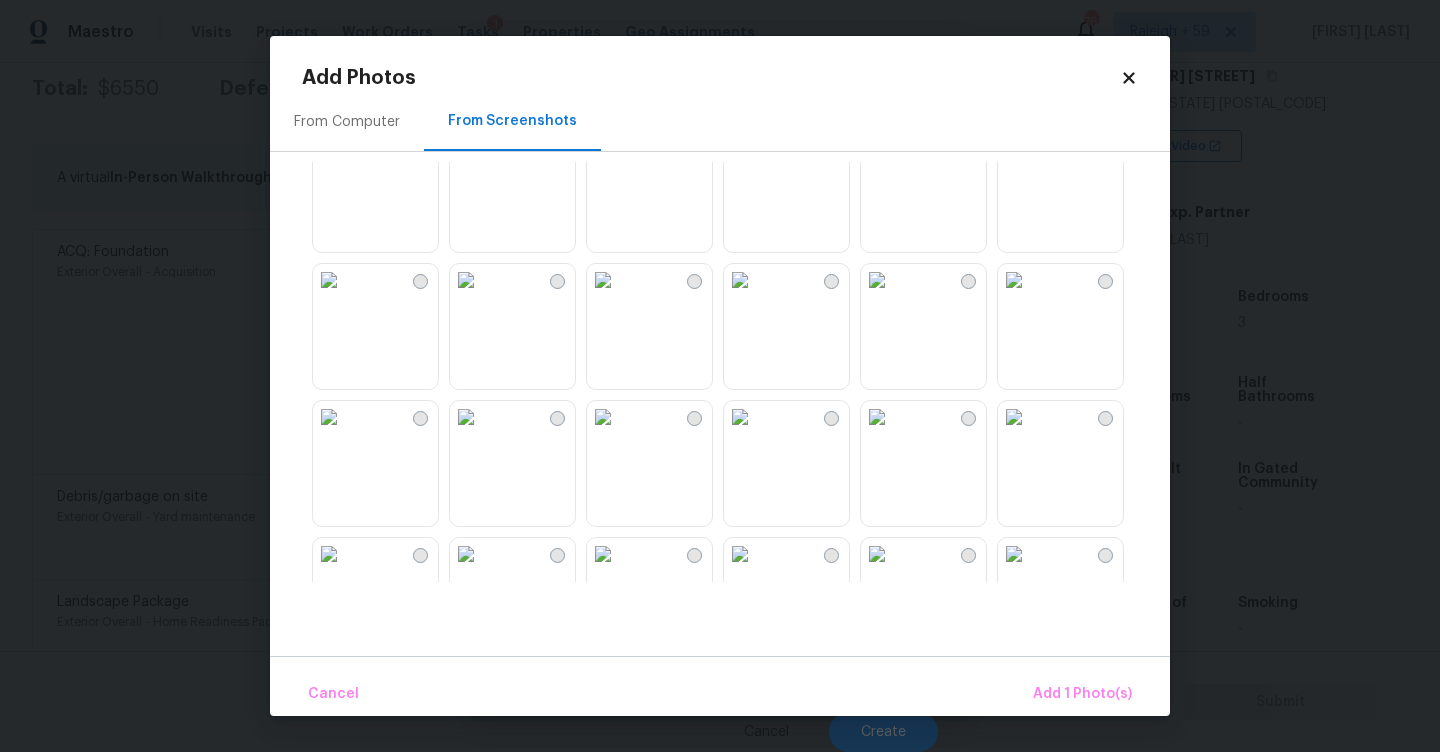 scroll, scrollTop: 1910, scrollLeft: 0, axis: vertical 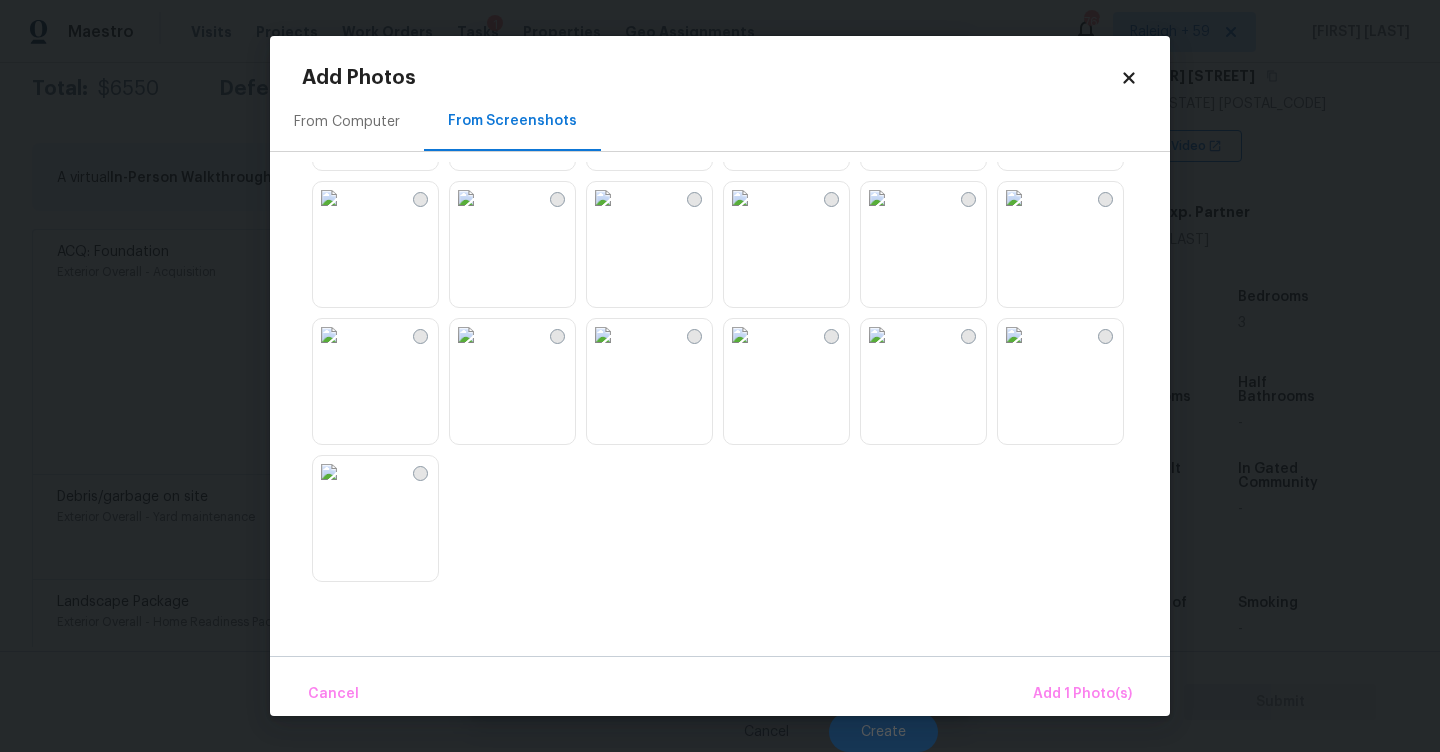 click at bounding box center (329, 335) 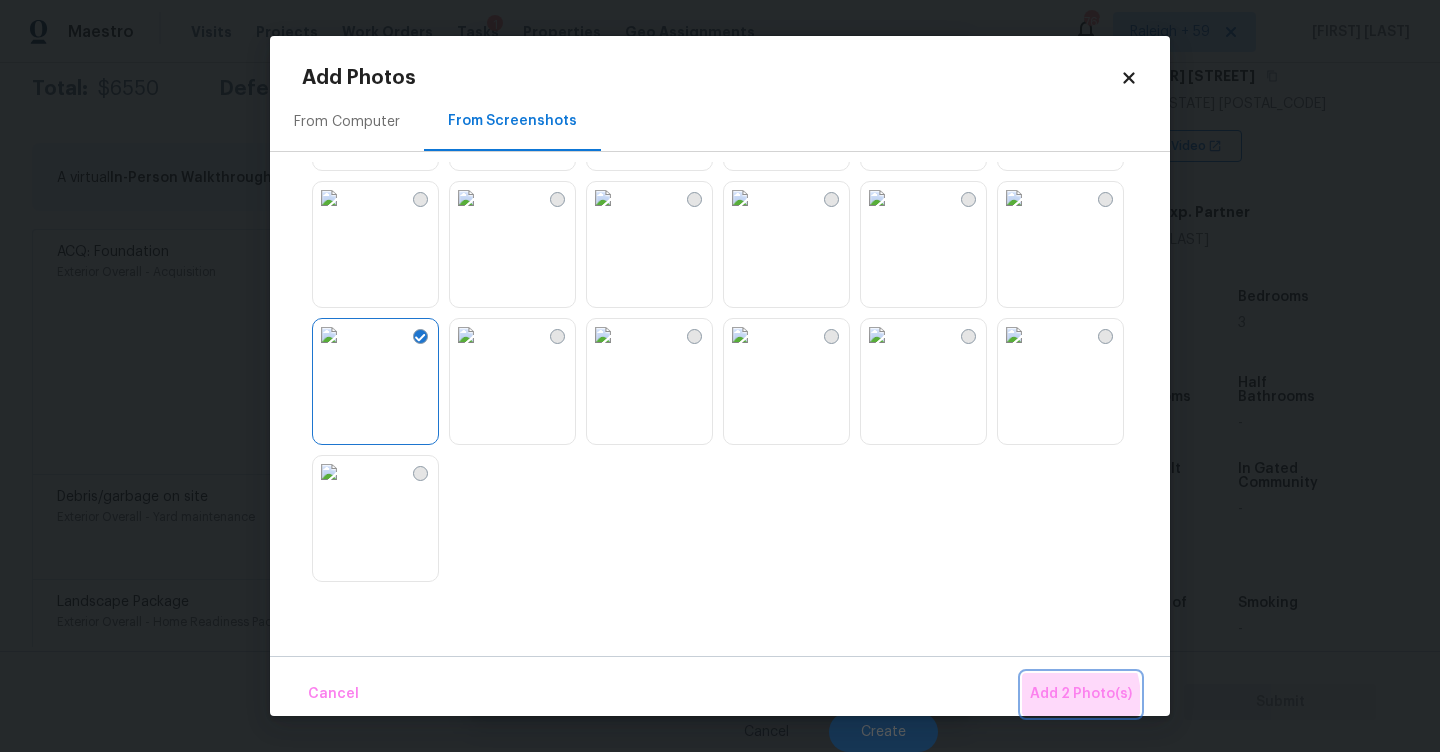 click on "Add 2 Photo(s)" at bounding box center (1081, 694) 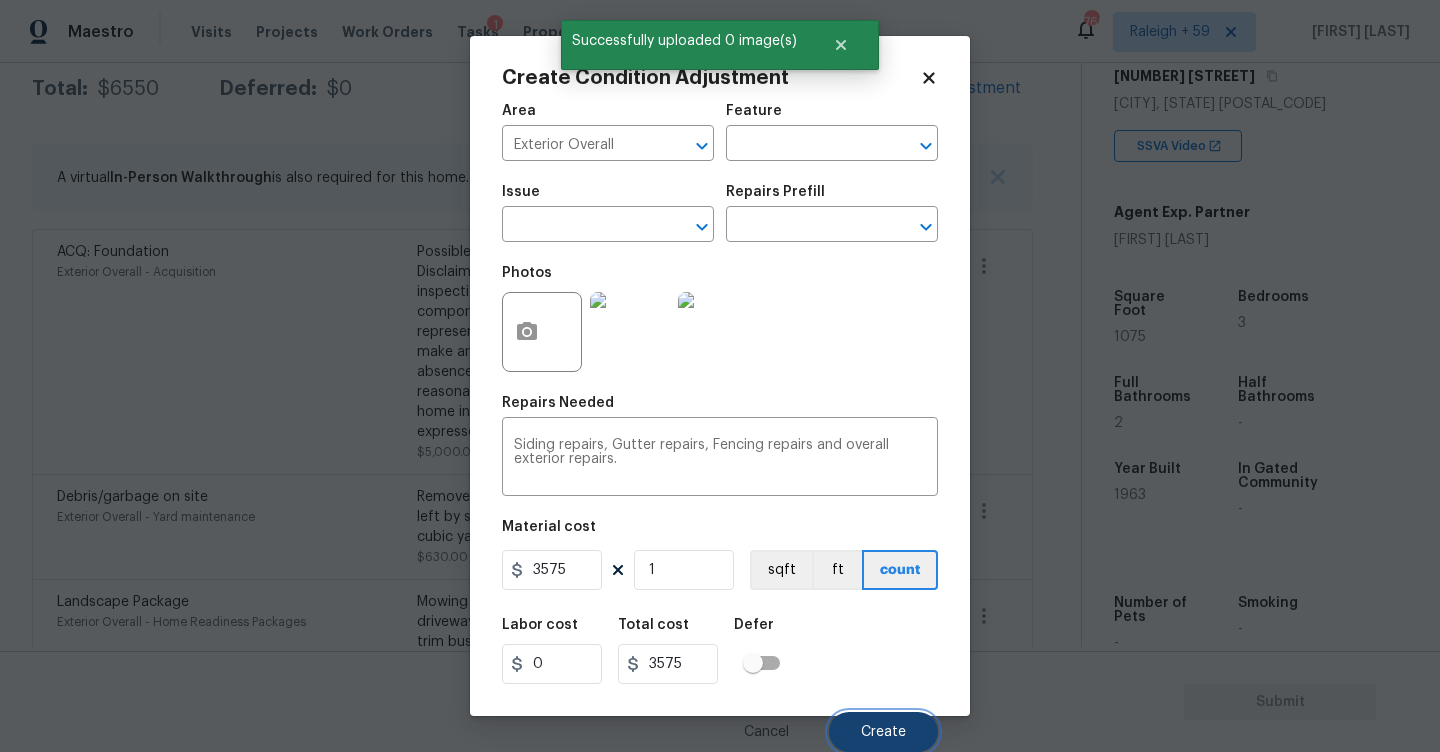 click on "Create" at bounding box center (883, 732) 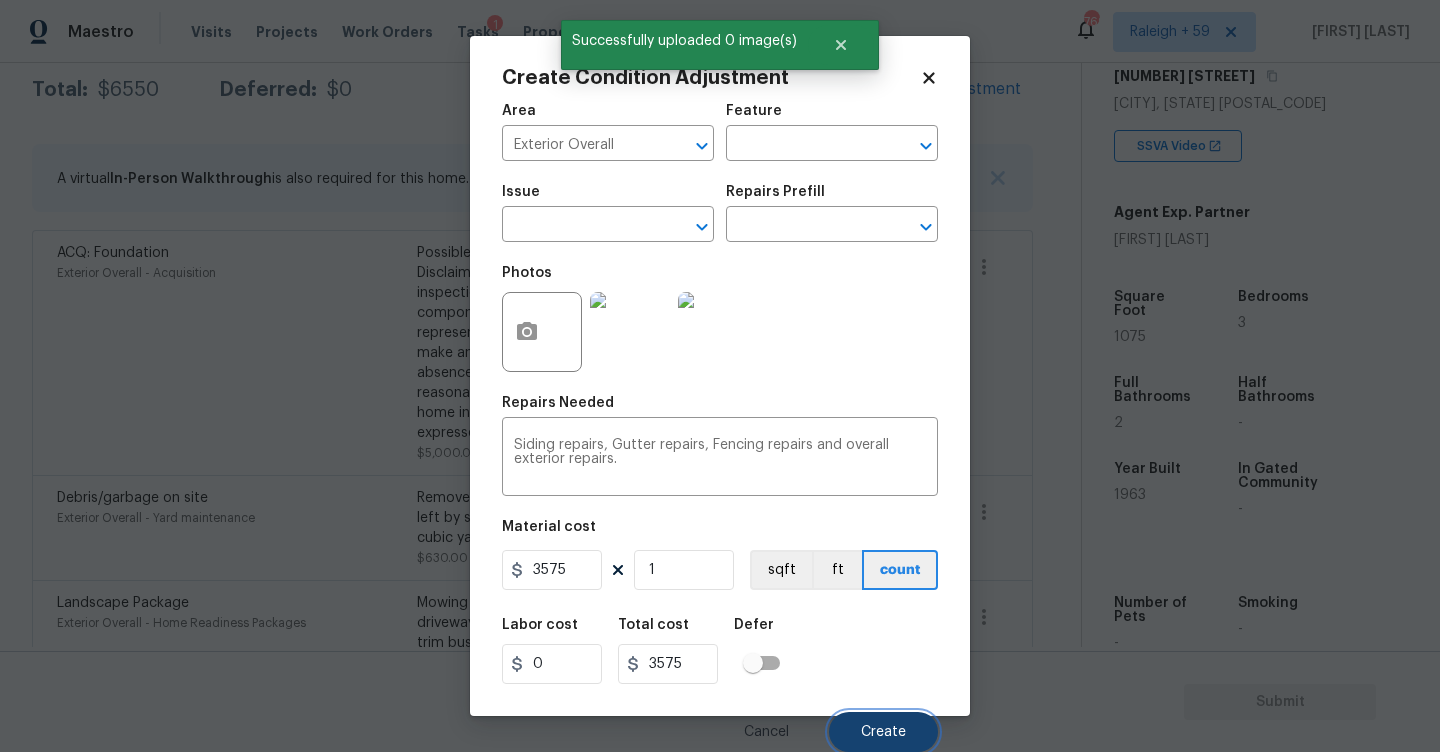 scroll, scrollTop: 336, scrollLeft: 0, axis: vertical 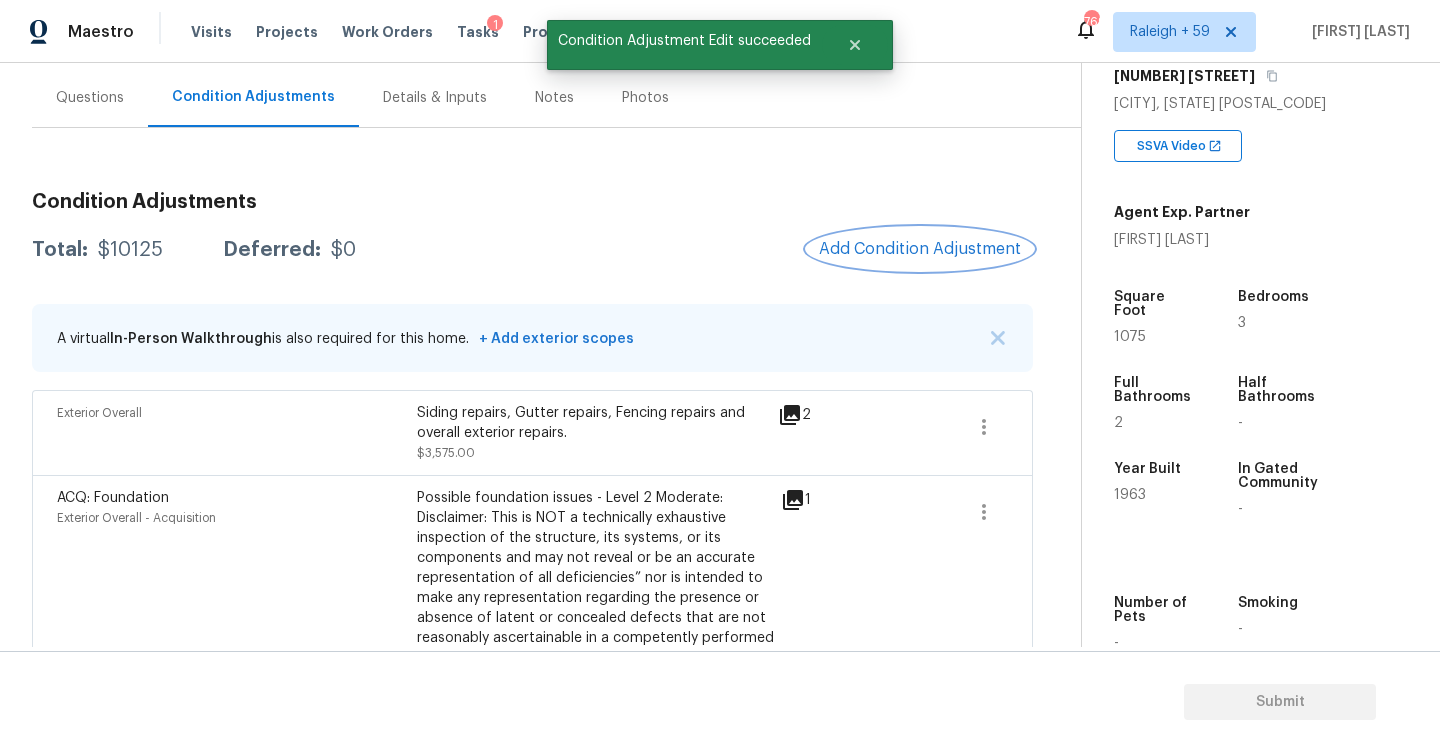 click on "Add Condition Adjustment" at bounding box center [920, 249] 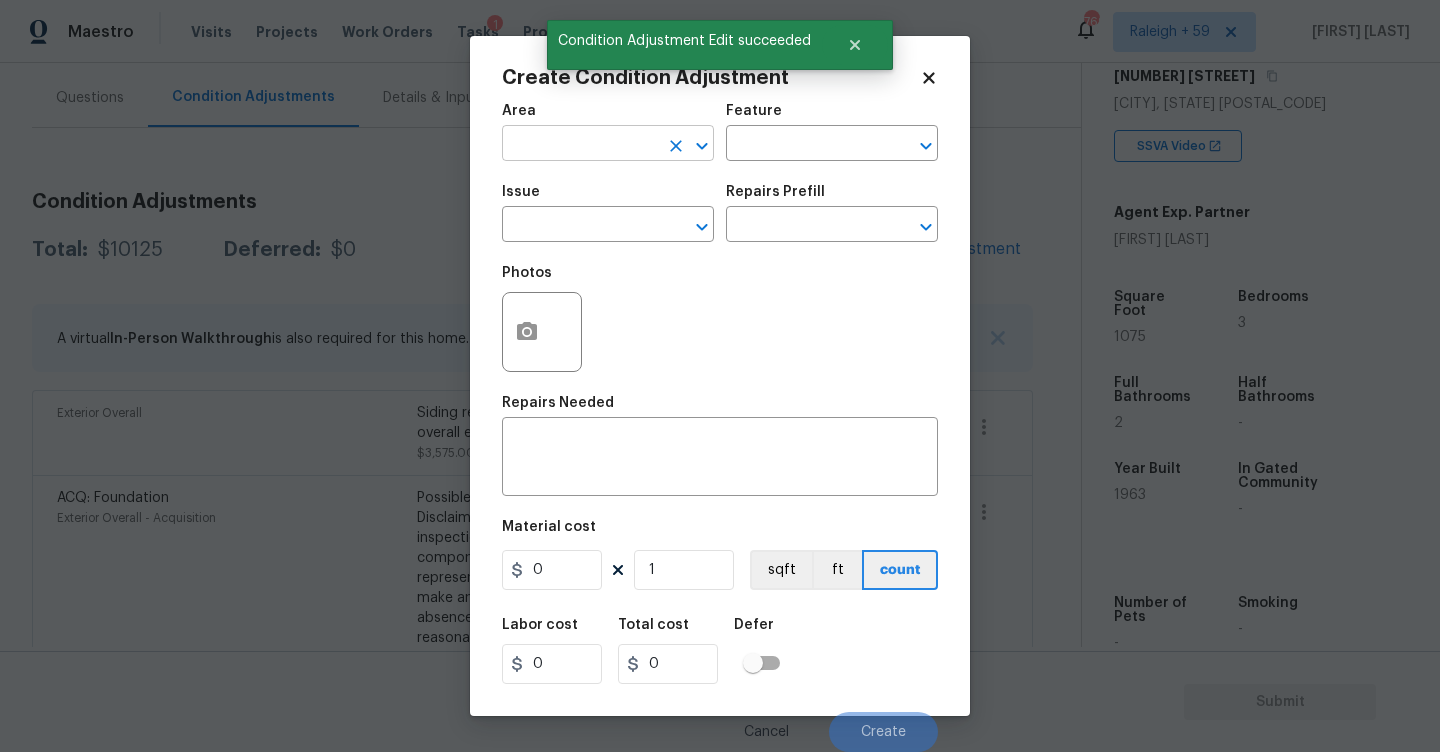 click at bounding box center (580, 145) 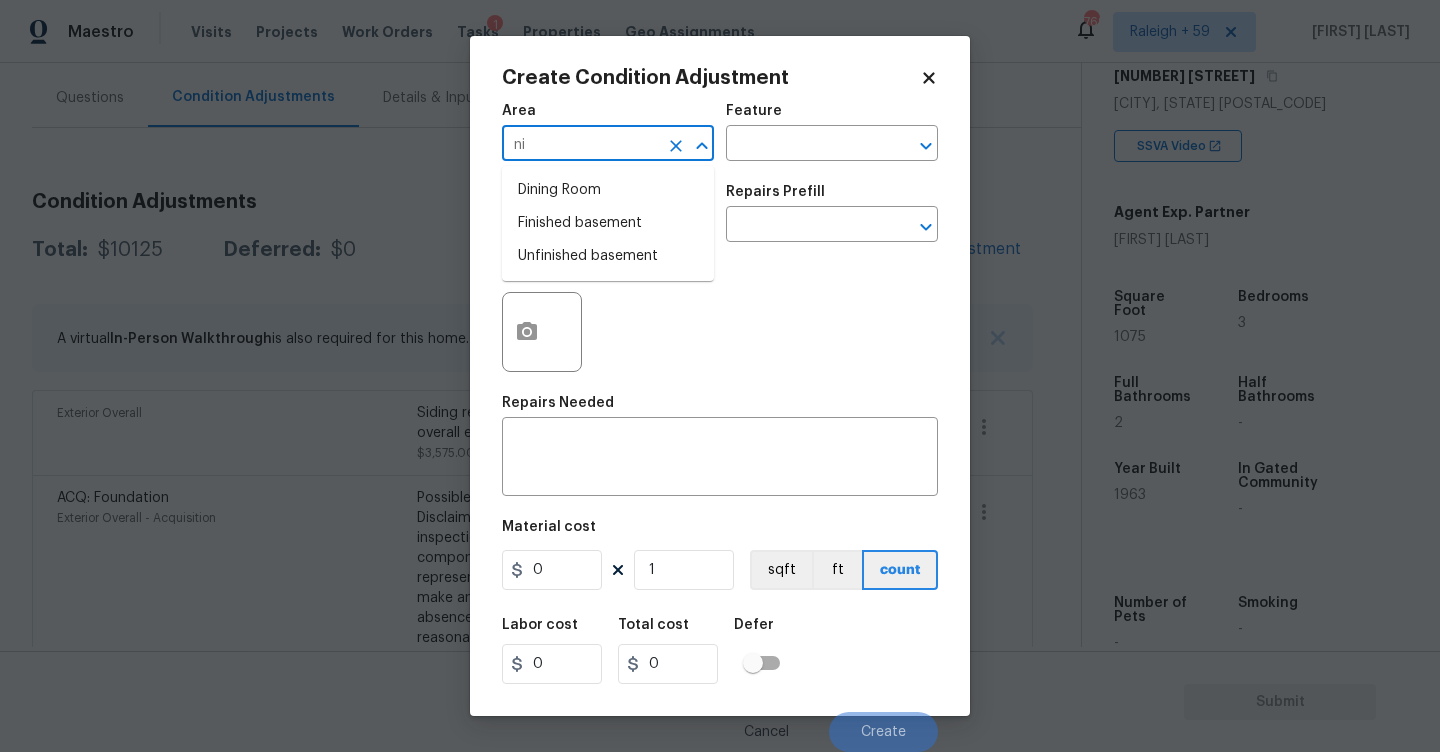 type on "n" 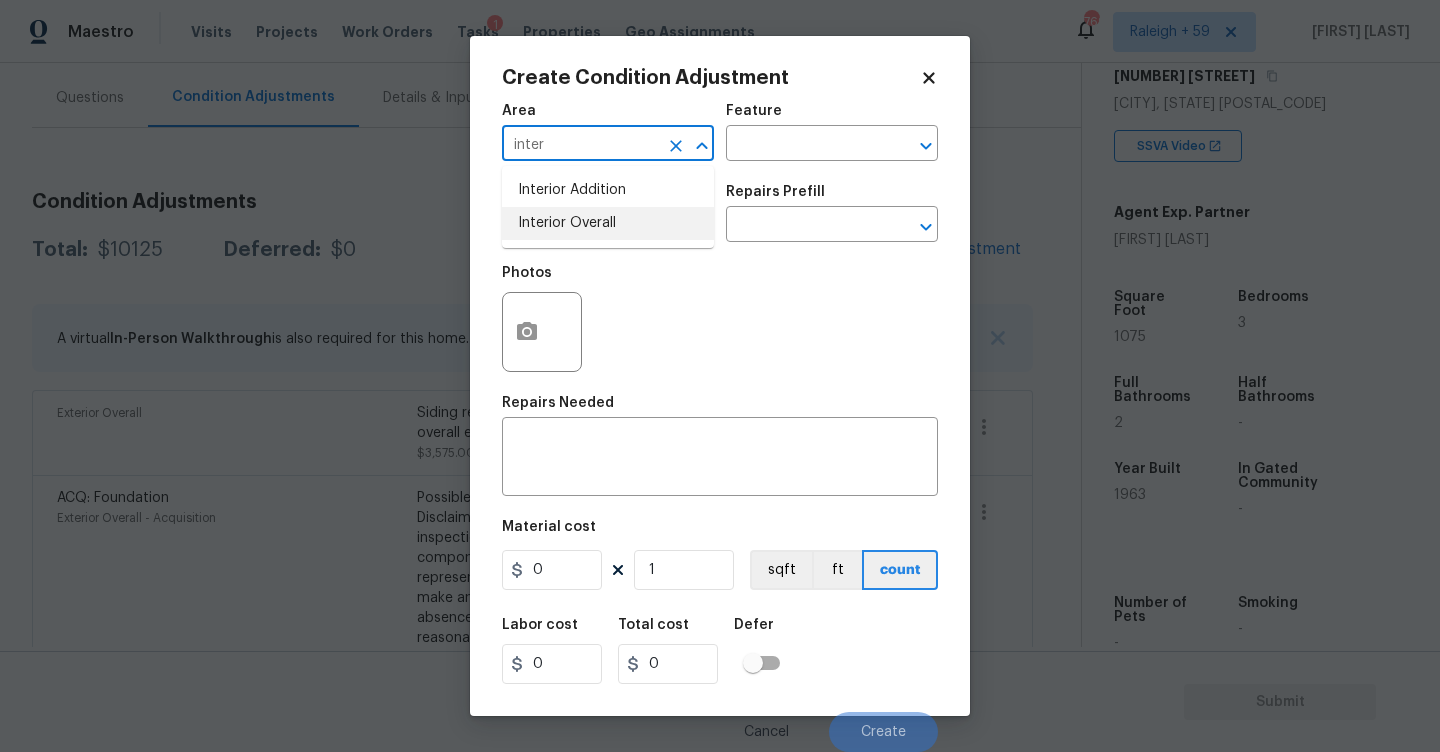 drag, startPoint x: 609, startPoint y: 230, endPoint x: 608, endPoint y: 246, distance: 16.03122 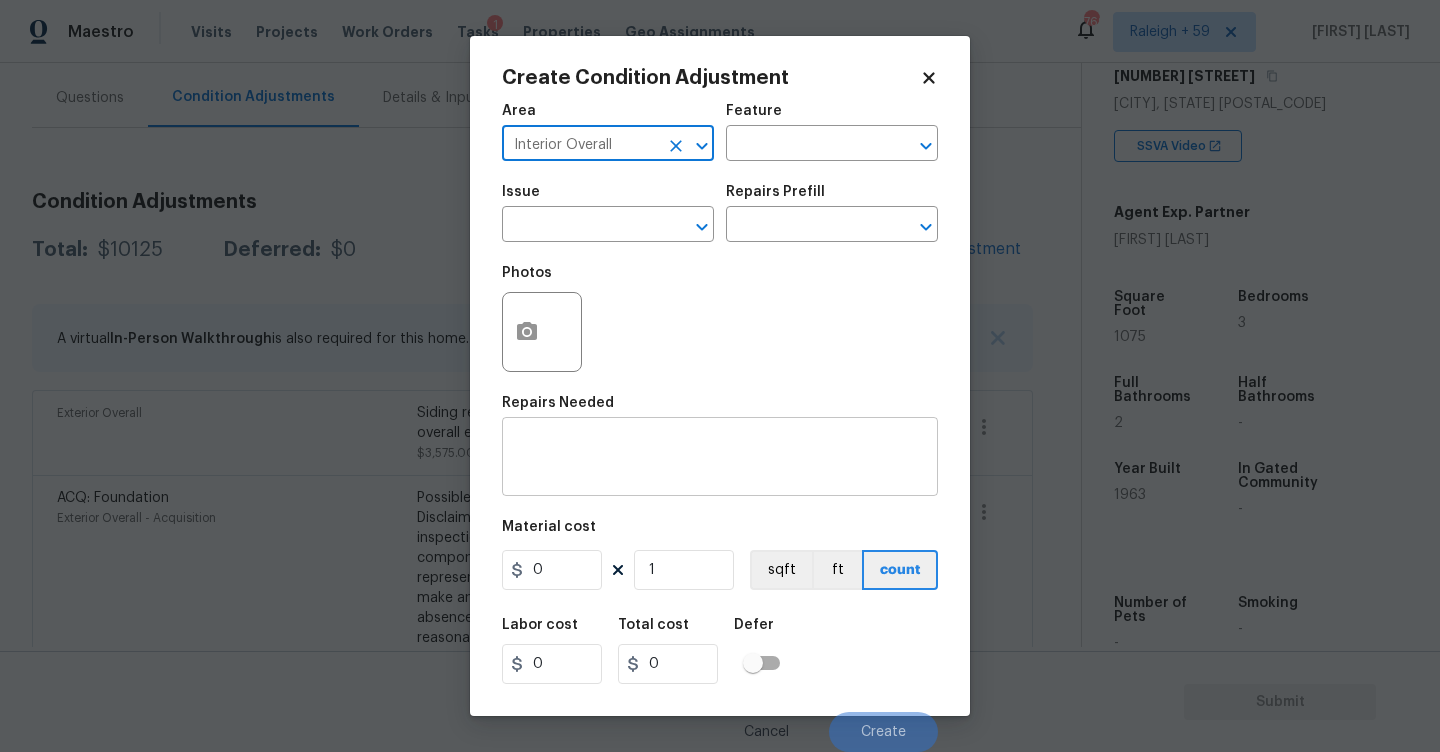 type on "Interior Overall" 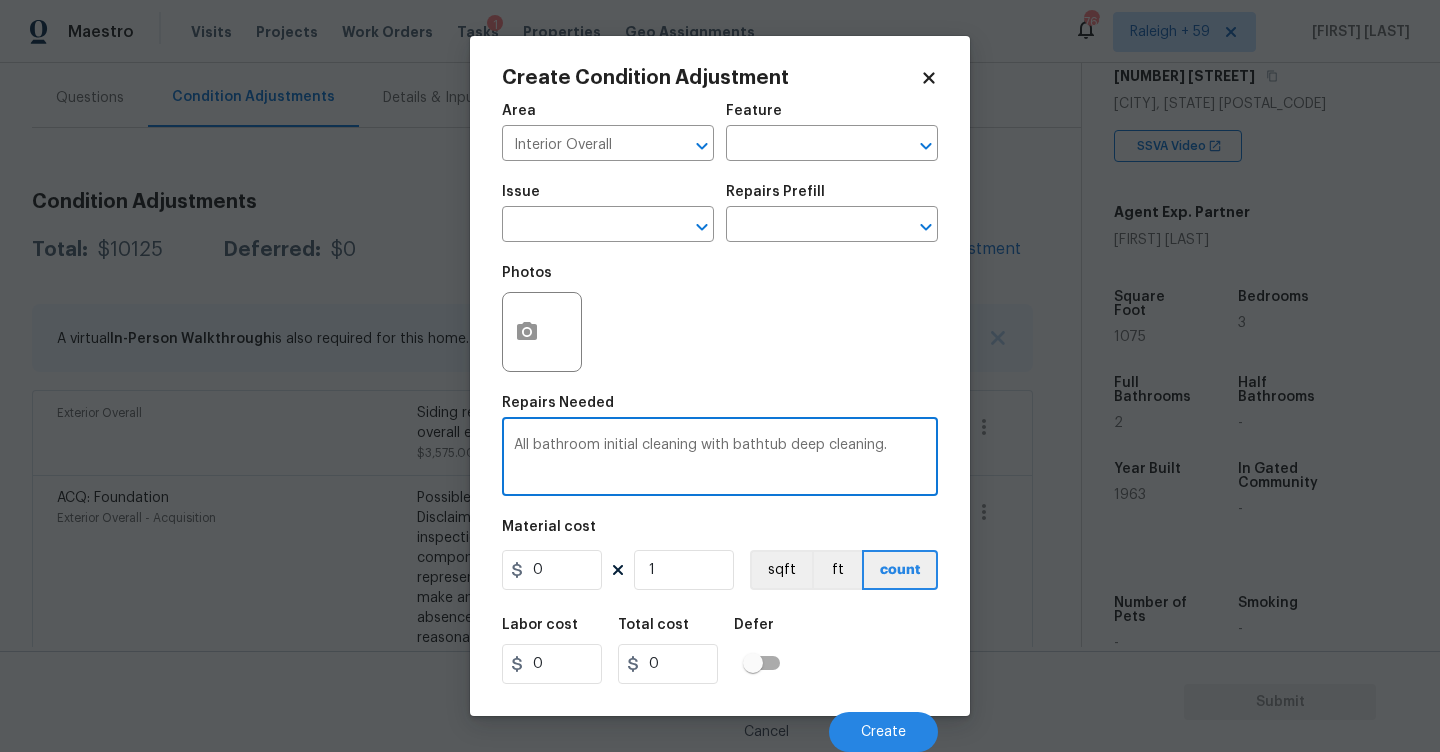 type on "All bathroom initial cleaning with bathtub deep cleaning." 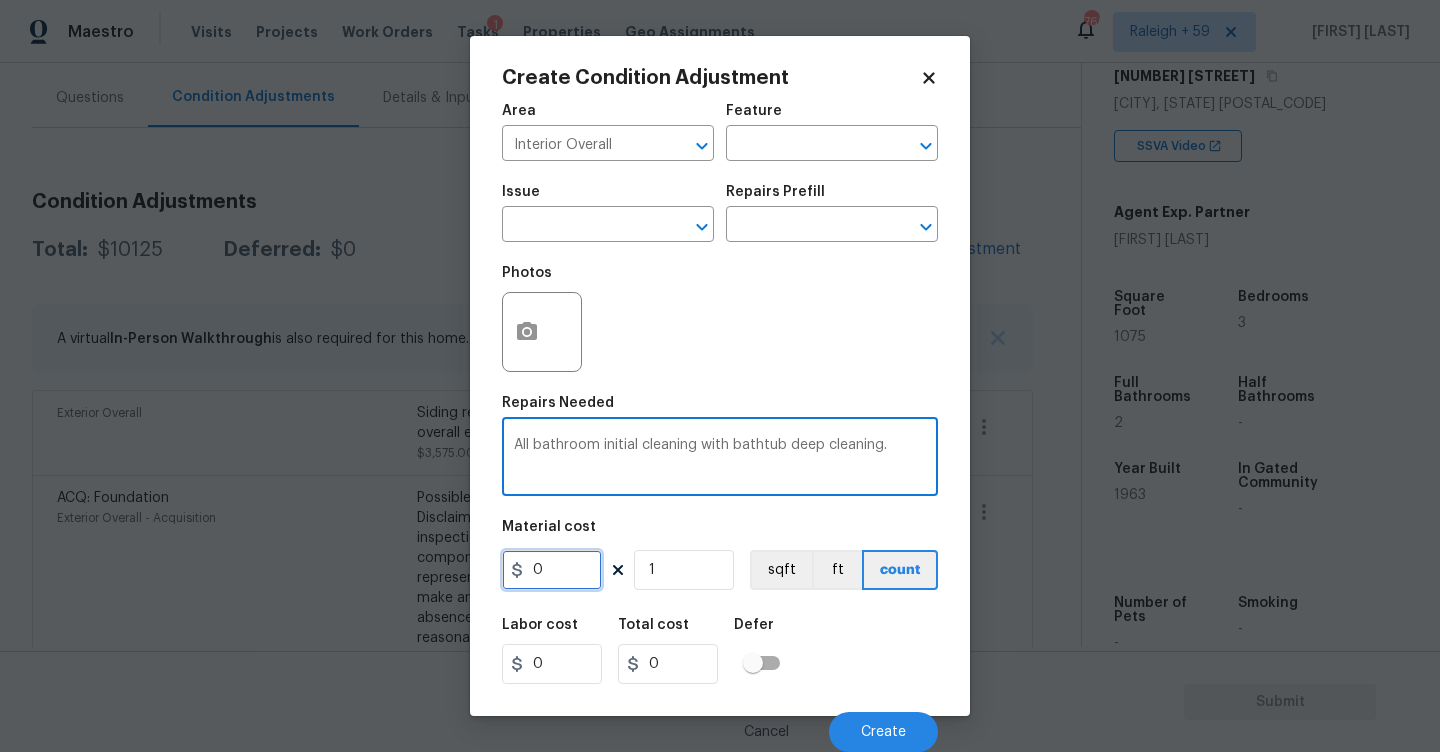 click on "0" at bounding box center [552, 570] 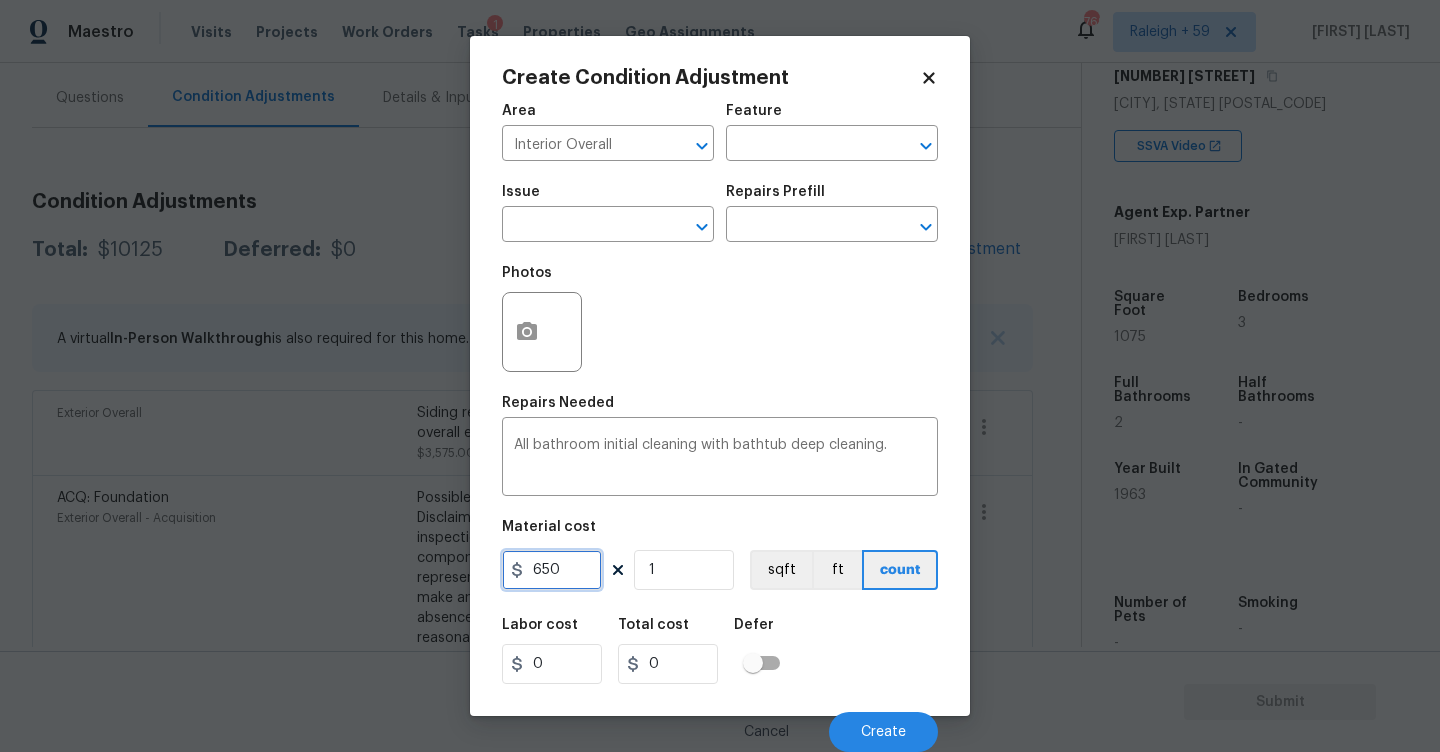 type on "650" 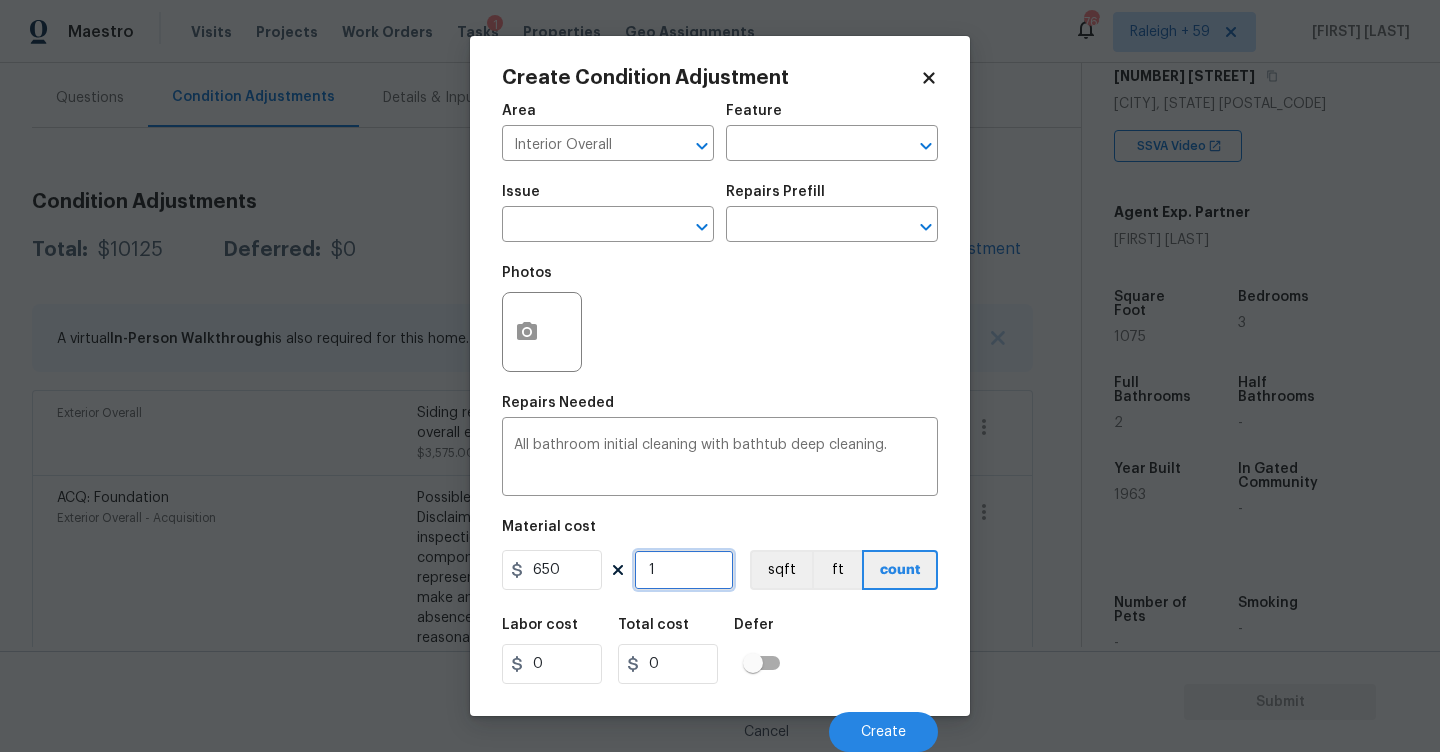 type on "650" 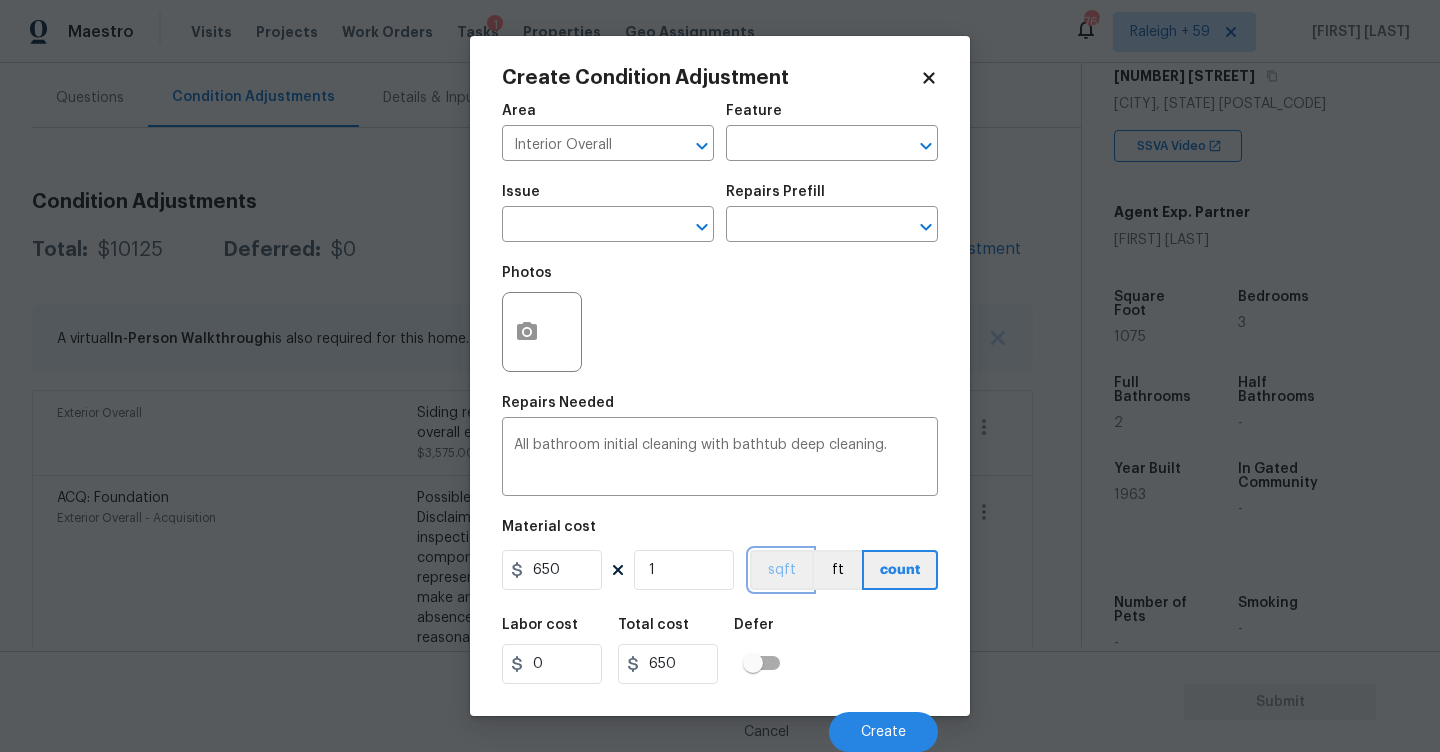 type 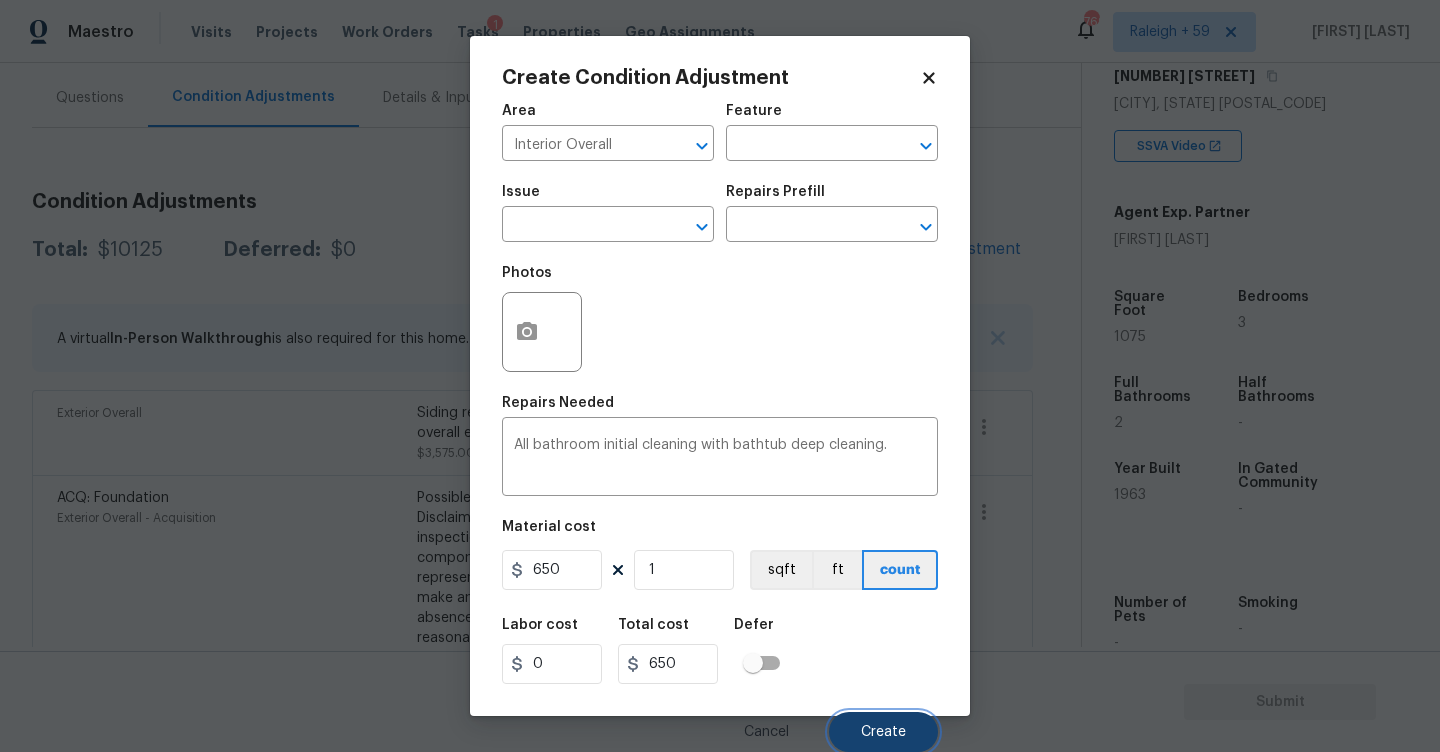 click on "Create" at bounding box center [883, 732] 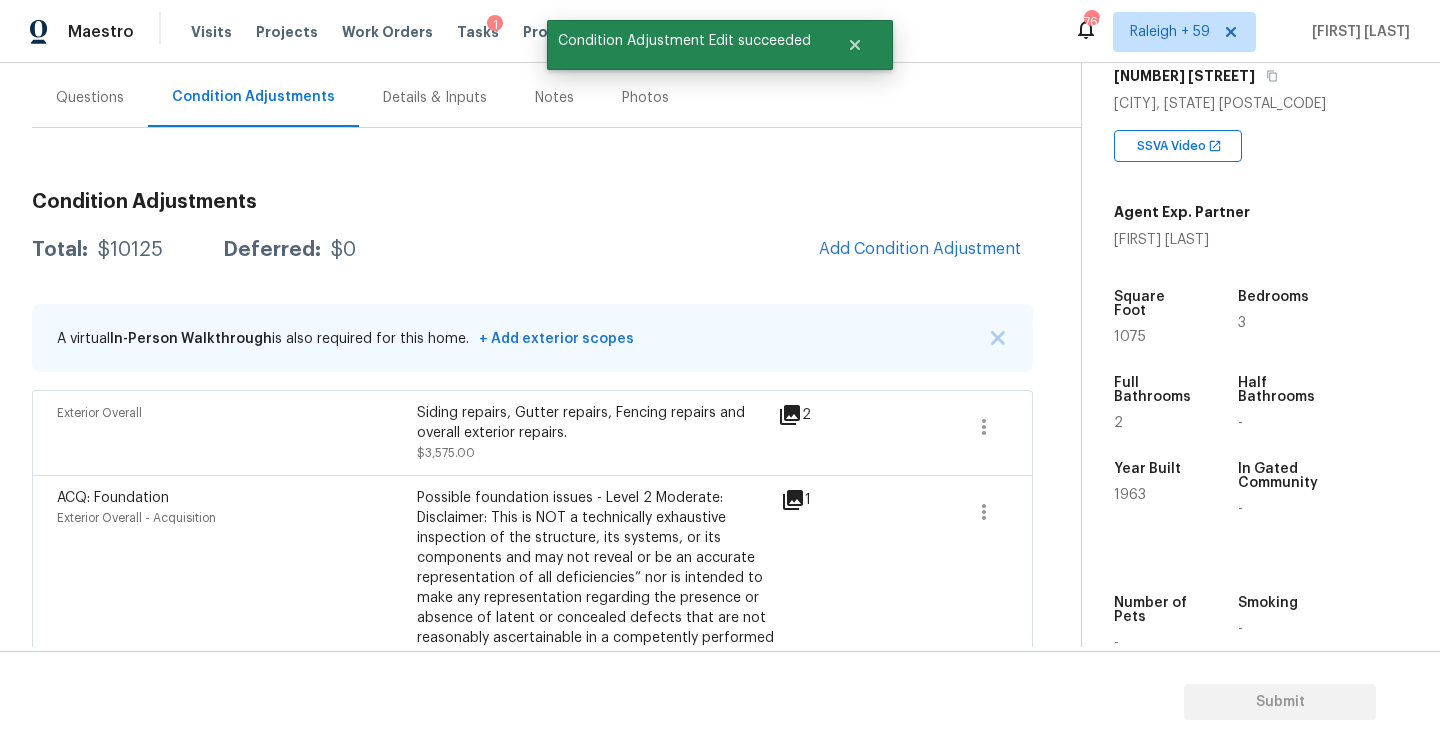 scroll, scrollTop: 0, scrollLeft: 0, axis: both 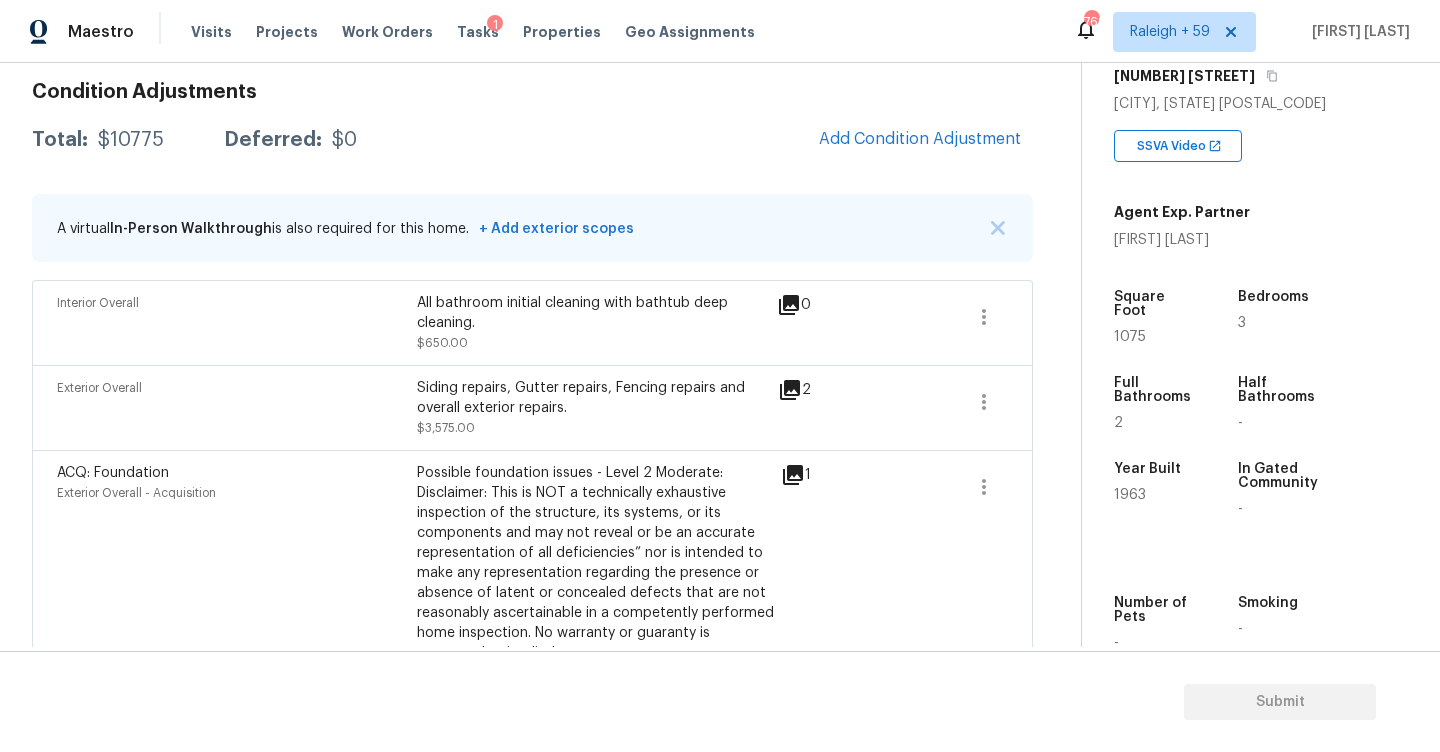 click on "Condition Adjustments Total:  $10775 Deferred:  $0 Add Condition Adjustment A virtual  In-Person Walkthrough  is also required for this home.   + Add exterior scopes Interior Overall All bathroom initial cleaning with bathtub deep cleaning. $650.00   0 Exterior Overall Siding repairs, Gutter repairs, Fencing repairs and overall exterior repairs. $3,575.00   2 ACQ: Foundation Exterior Overall - Acquisition Possible foundation issues - Level 2 Moderate: Disclaimer: This is NOT a technically exhaustive inspection of the structure, its systems, or its components and may not reveal or be an accurate representation of all deficiencies” nor is intended to make any representation regarding the presence or absence of latent or concealed defects that are not reasonably ascertainable in a competently performed home inspection. No warranty or guaranty is expressed or implied $5,000.00   1 Debris/garbage on site Exterior Overall - Yard maintenance $630.00   0 Landscape Package Exterior Overall - Home Readiness Packages" at bounding box center (532, 618) 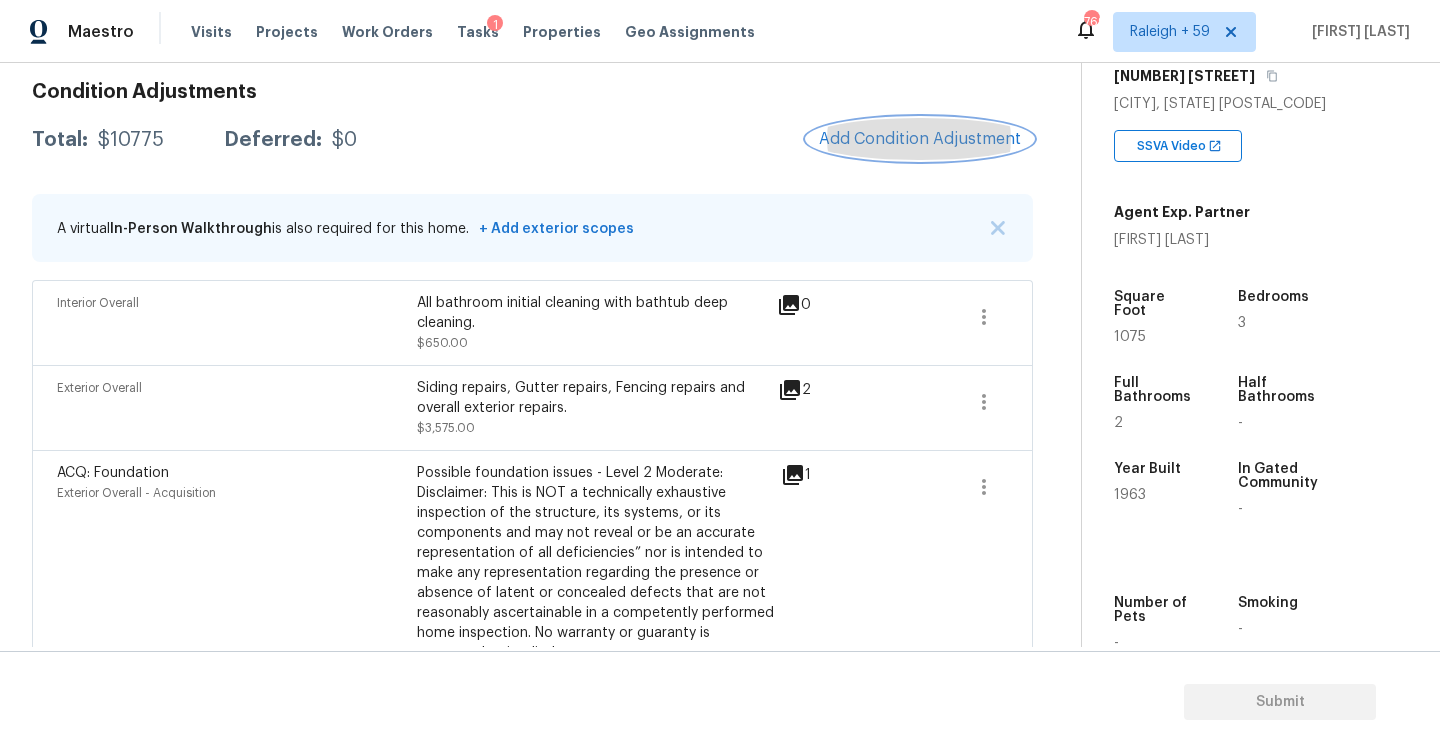 click on "Add Condition Adjustment" at bounding box center [920, 139] 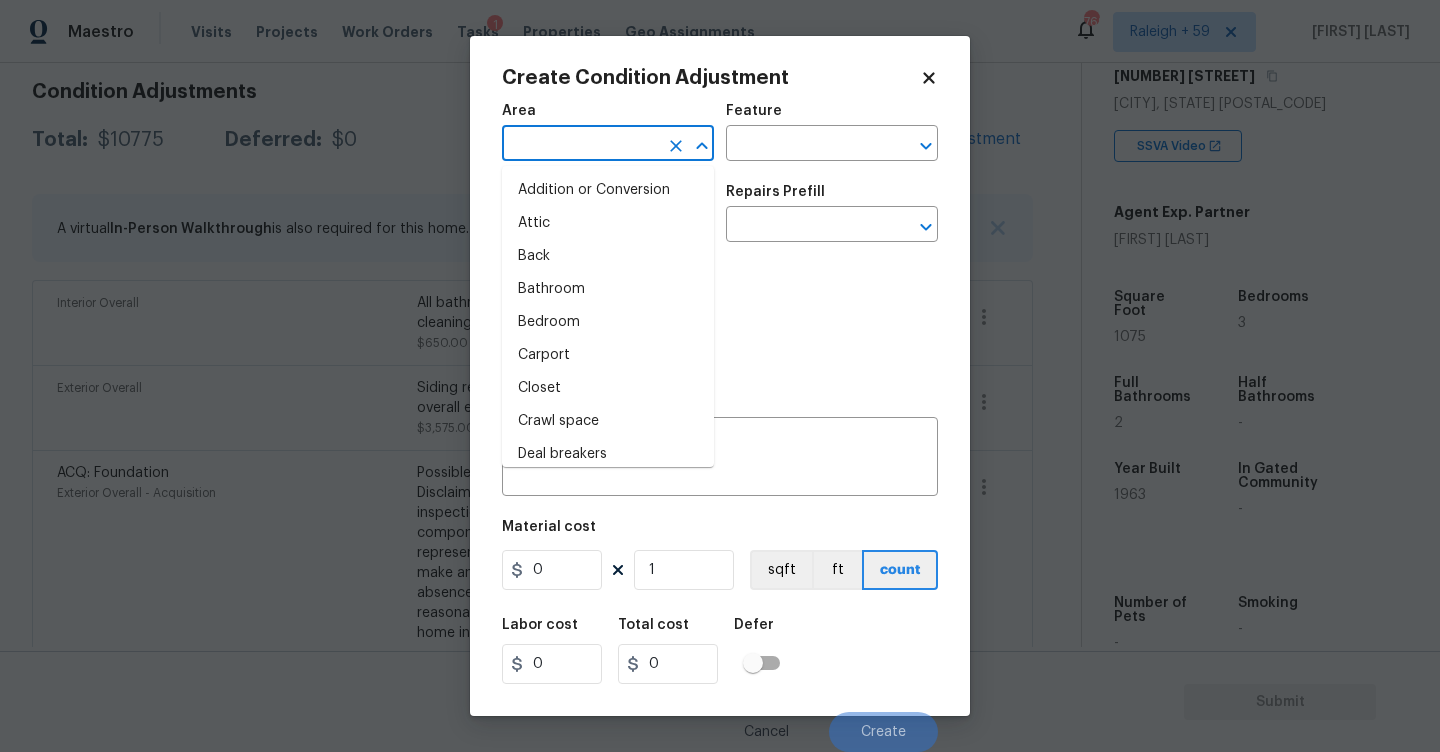 click at bounding box center [580, 145] 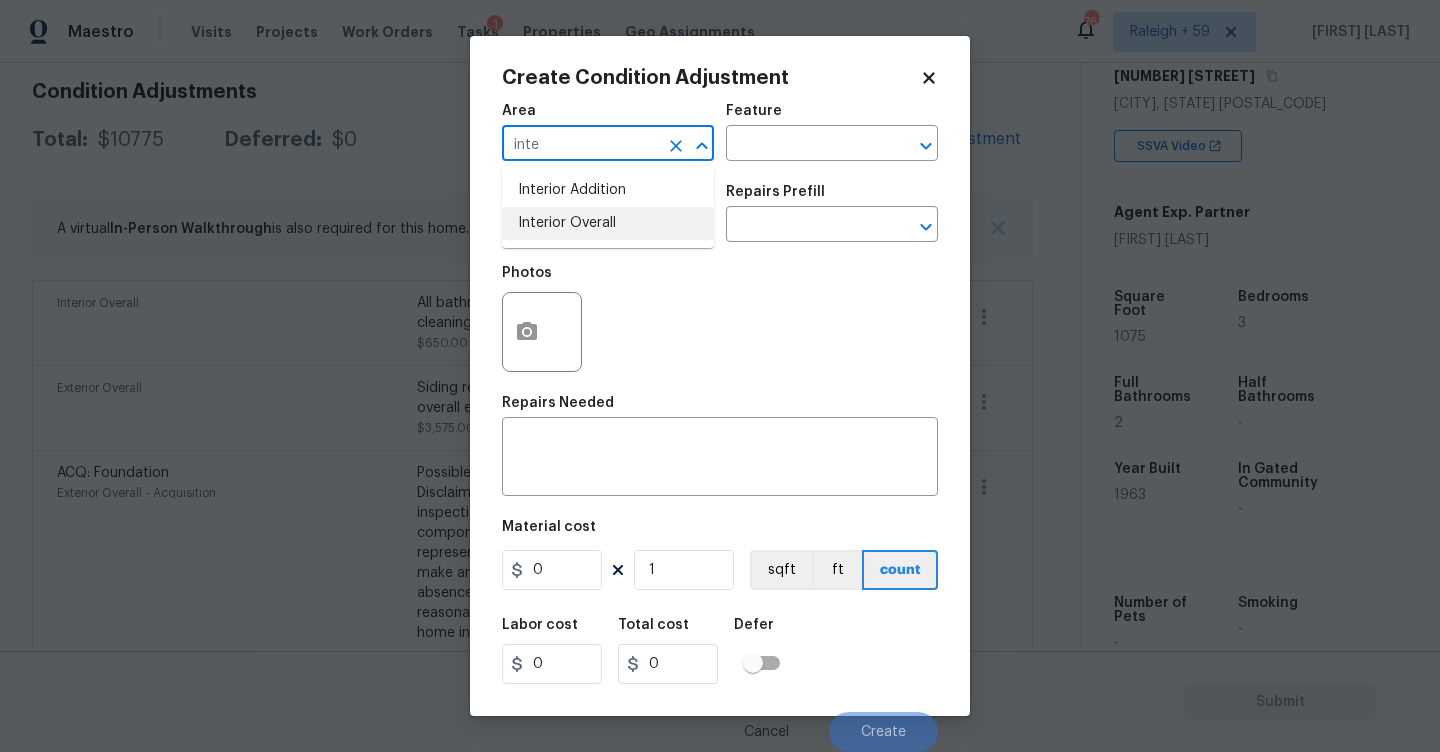 click on "Interior Overall" at bounding box center [608, 223] 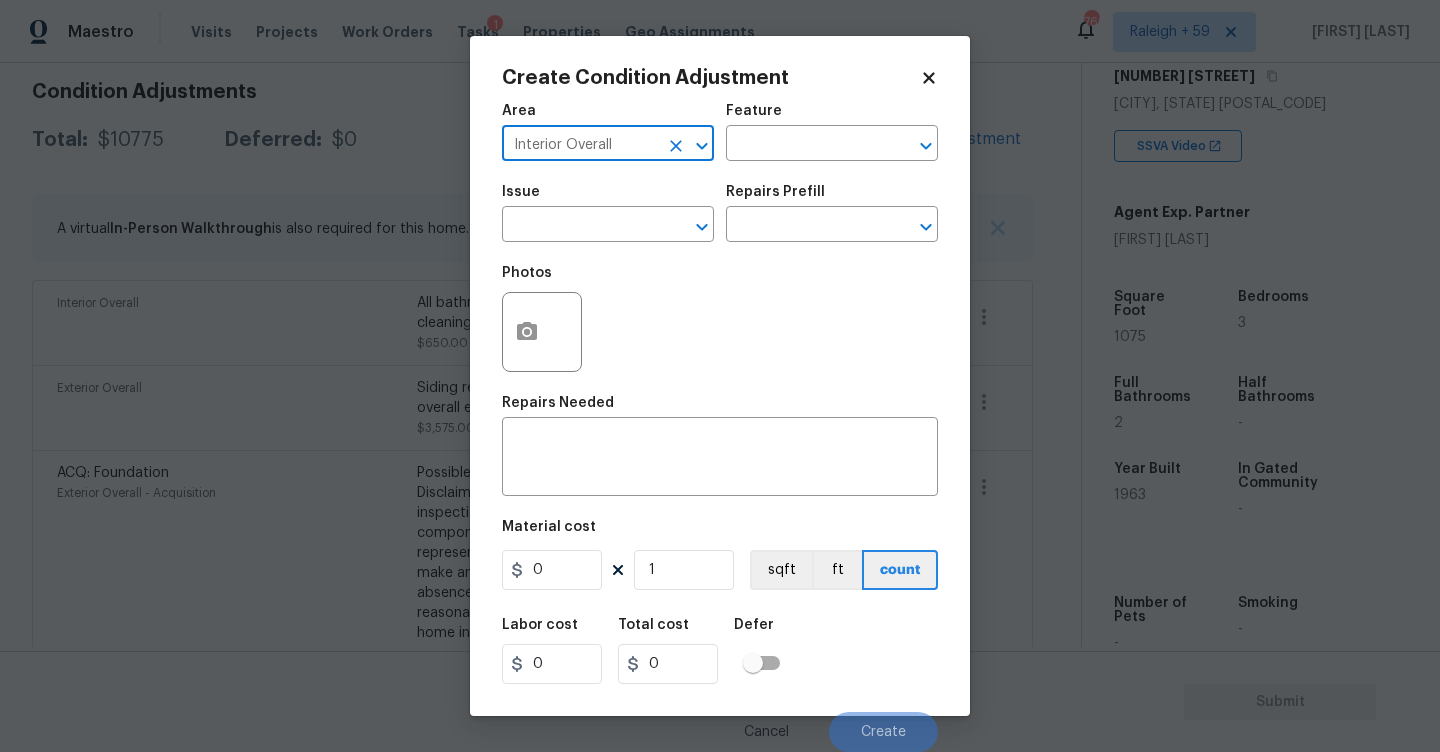 type on "Interior Overall" 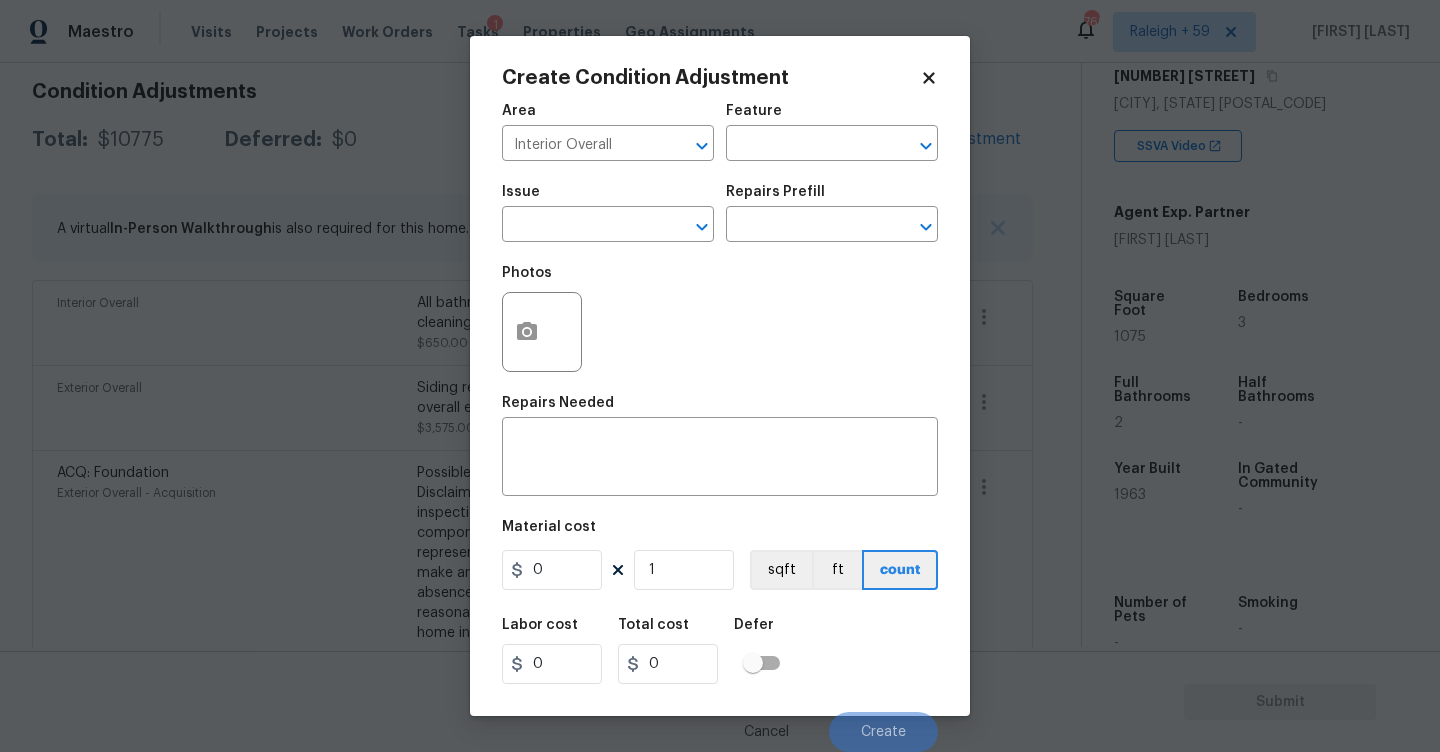 click on "Area Interior Overall ​ Feature ​" at bounding box center (720, 132) 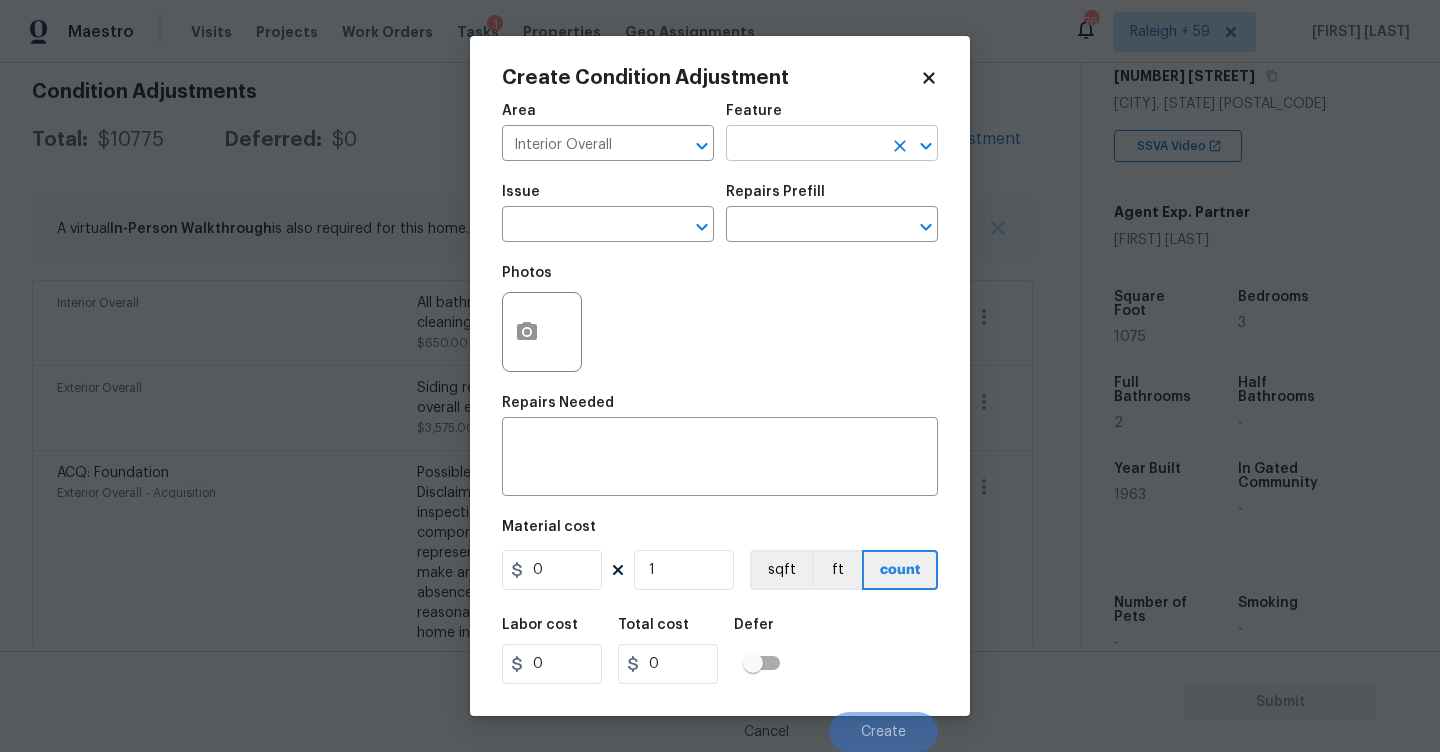 click at bounding box center (804, 145) 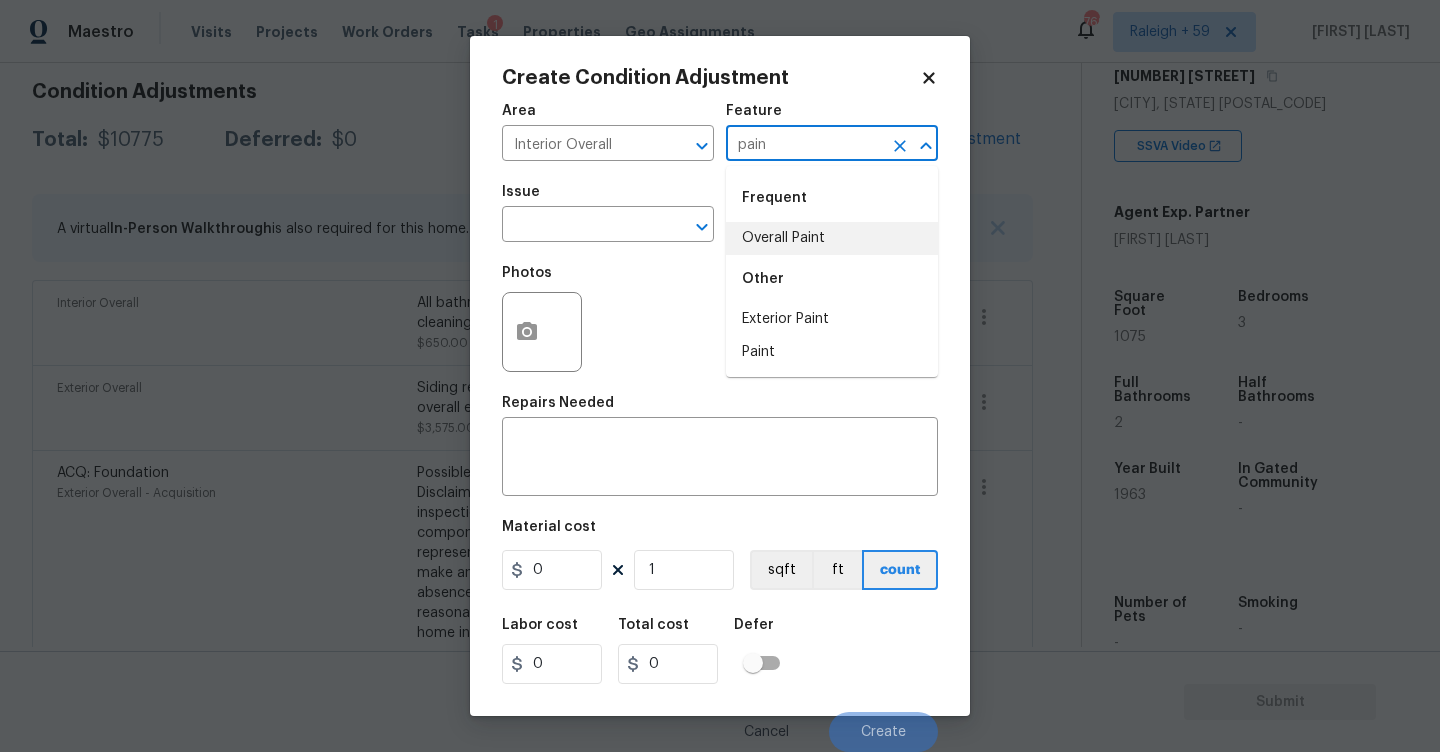 click on "Overall Paint" at bounding box center (832, 238) 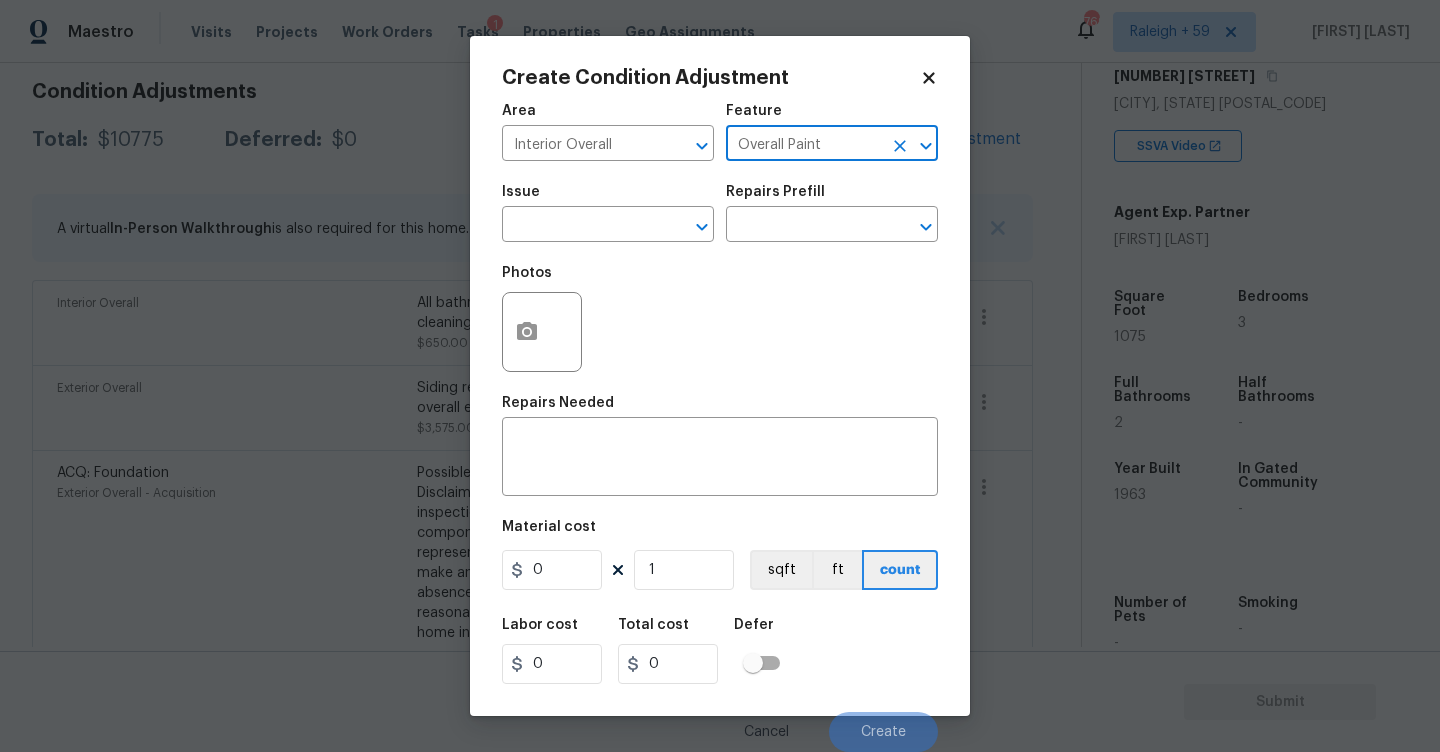 type on "Overall Paint" 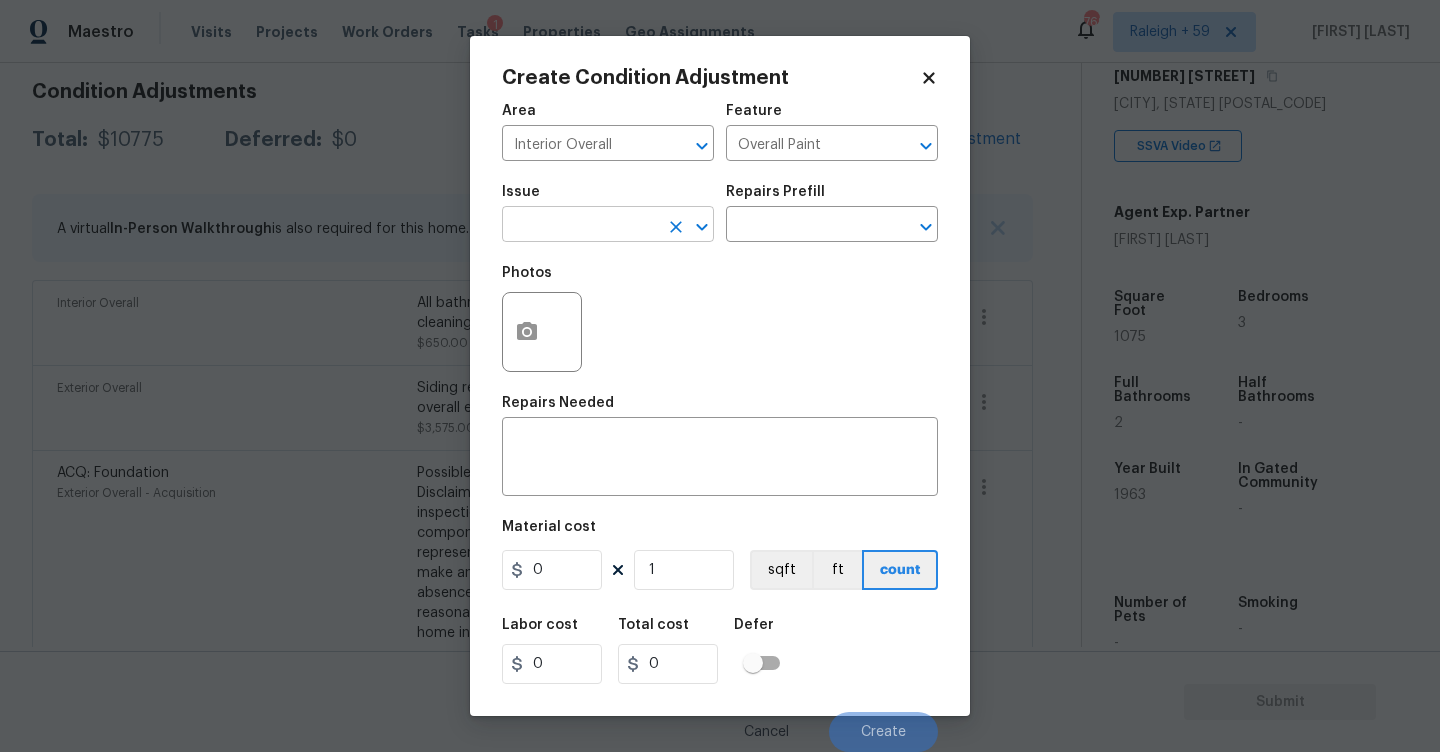 click at bounding box center (580, 226) 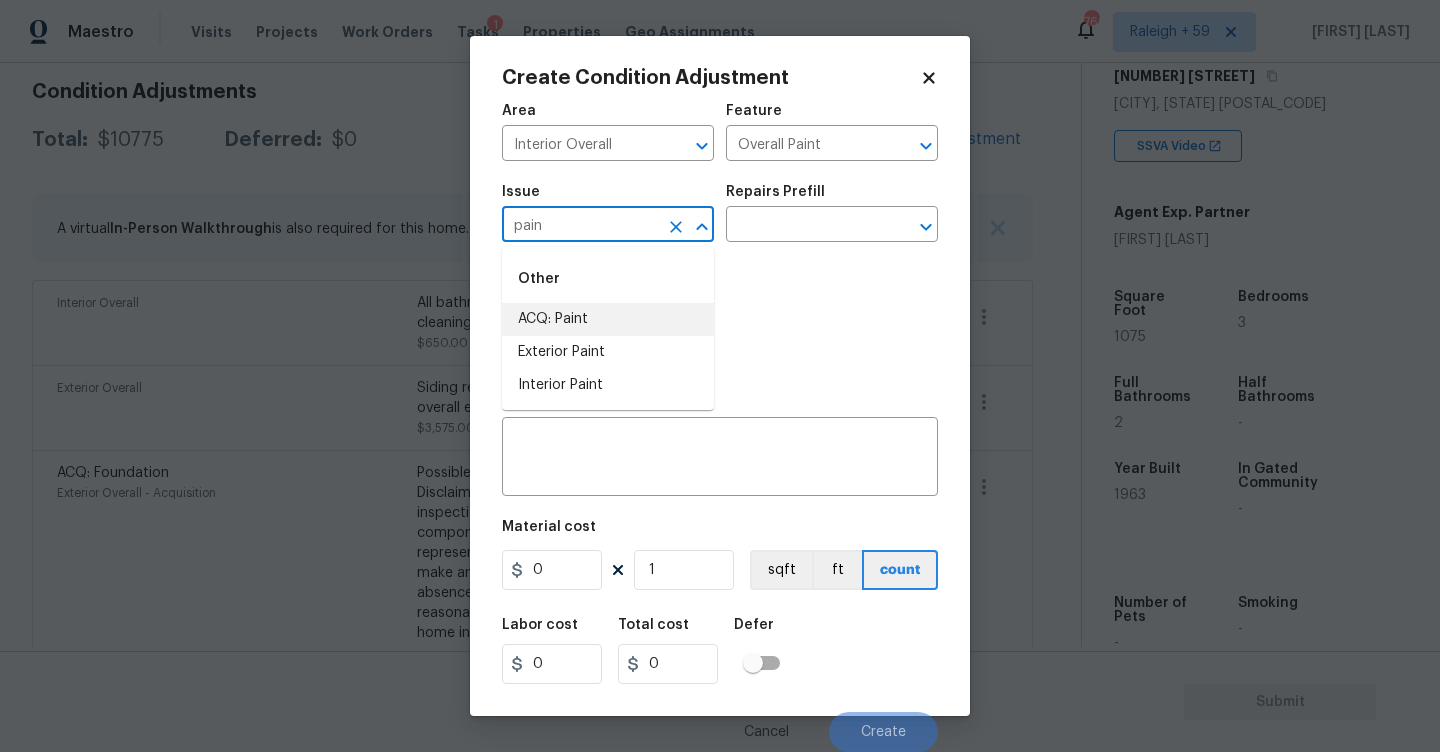 click on "ACQ: Paint" at bounding box center (608, 319) 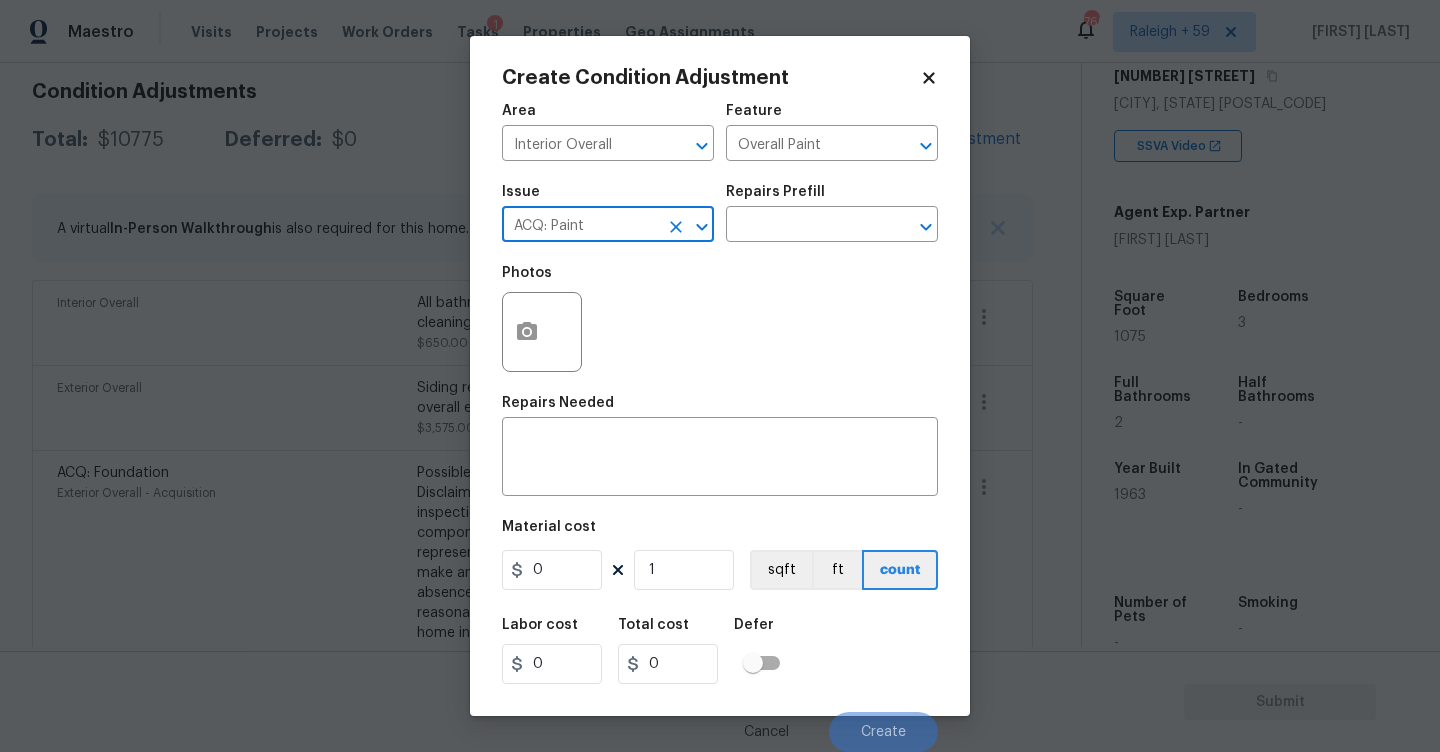 type on "ACQ: Paint" 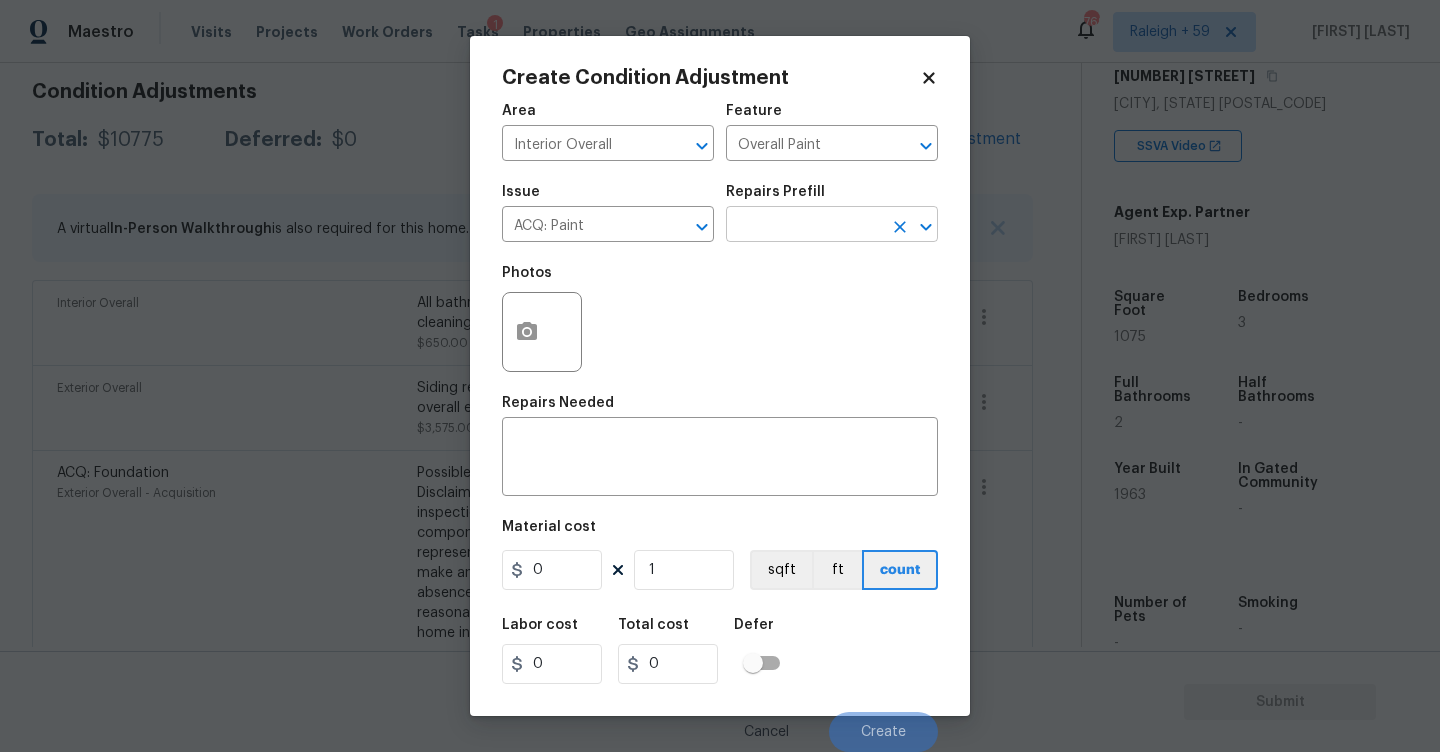 click on "Maestro Visits Projects Work Orders Tasks 1 Properties Geo Assignments 769 Raleigh + 59 RP Dhanush Back to tasks Condition Scoping - Full Tue, Aug 05 2025 by 11:49 am   RP Dhanush In-progress Questions Condition Adjustments Details & Inputs Notes Photos Condition Adjustments Total:  $10775 Deferred:  $0 Add Condition Adjustment A virtual  In-Person Walkthrough  is also required for this home.   + Add exterior scopes Interior Overall All bathroom initial cleaning with bathtub deep cleaning. $650.00   0 Exterior Overall Siding repairs, Gutter repairs, Fencing repairs and overall exterior repairs. $3,575.00   2 ACQ: Foundation Exterior Overall - Acquisition $5,000.00   1 Debris/garbage on site Exterior Overall - Yard maintenance Remove, haul off, and properly dispose of any debris left by seller to offsite location. Cost estimated per cubic yard. $630.00   0 Landscape Package Exterior Overall - Home Readiness Packages $720.00   0 Pressure Washing Exterior Overall - Siding $200.00   0 Property Details © Mapbox" at bounding box center [720, 376] 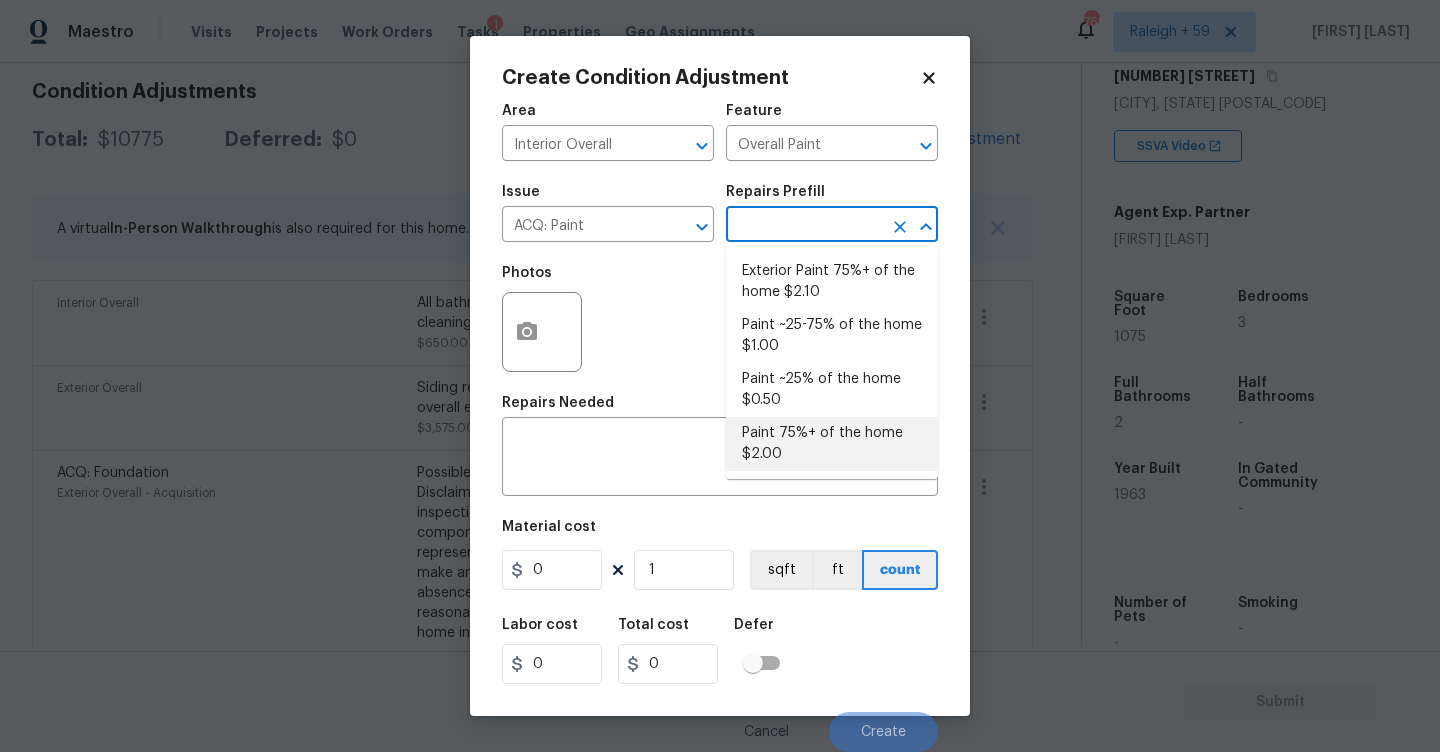 click on "Paint 75%+ of the home $2.00" at bounding box center (832, 444) 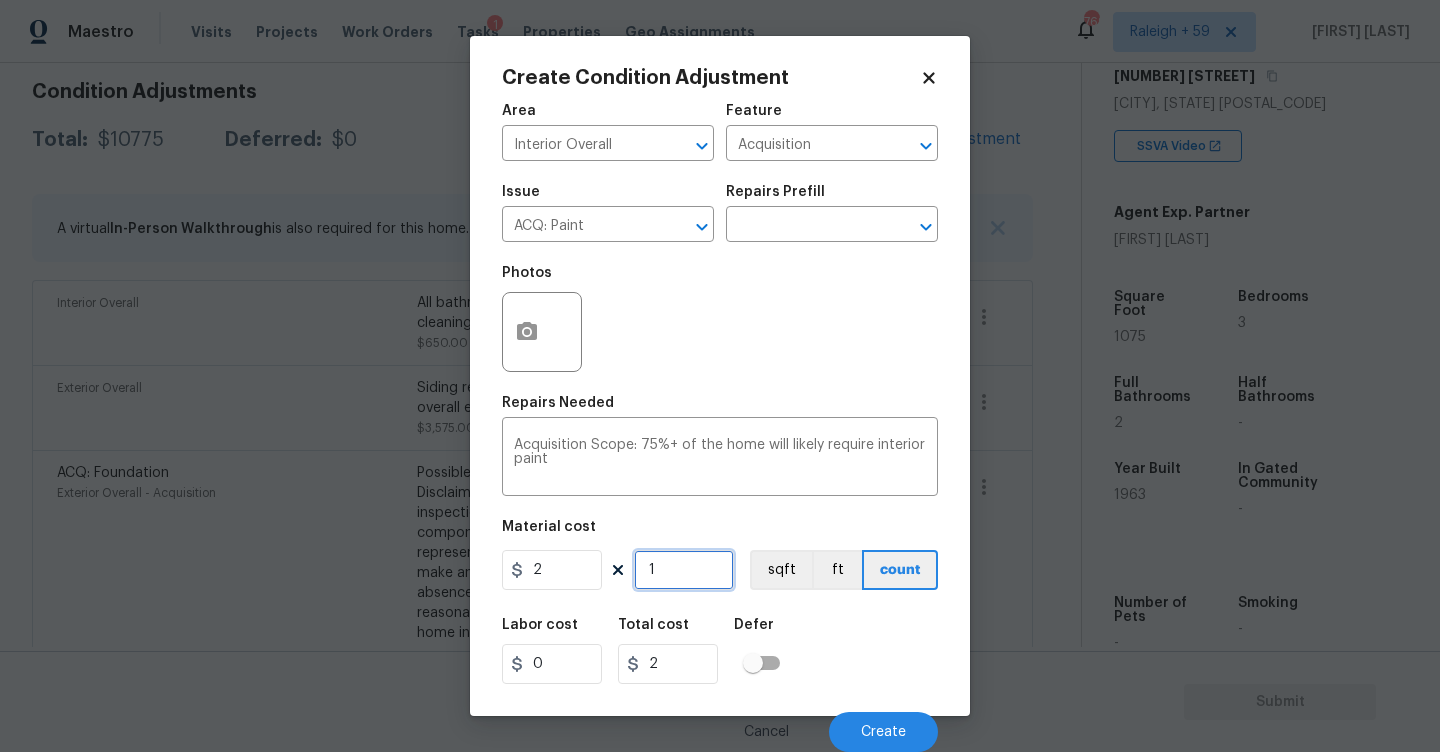 click on "1" at bounding box center (684, 570) 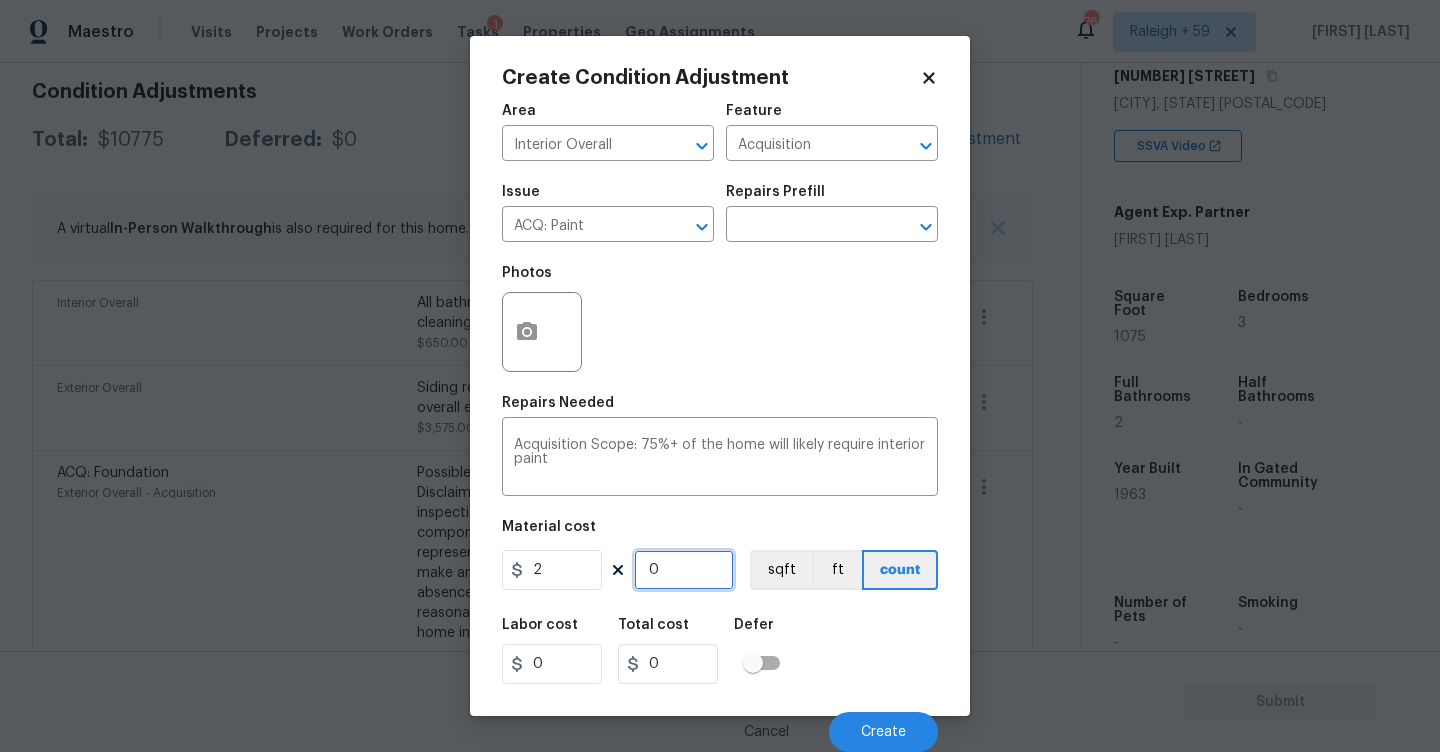 type on "1" 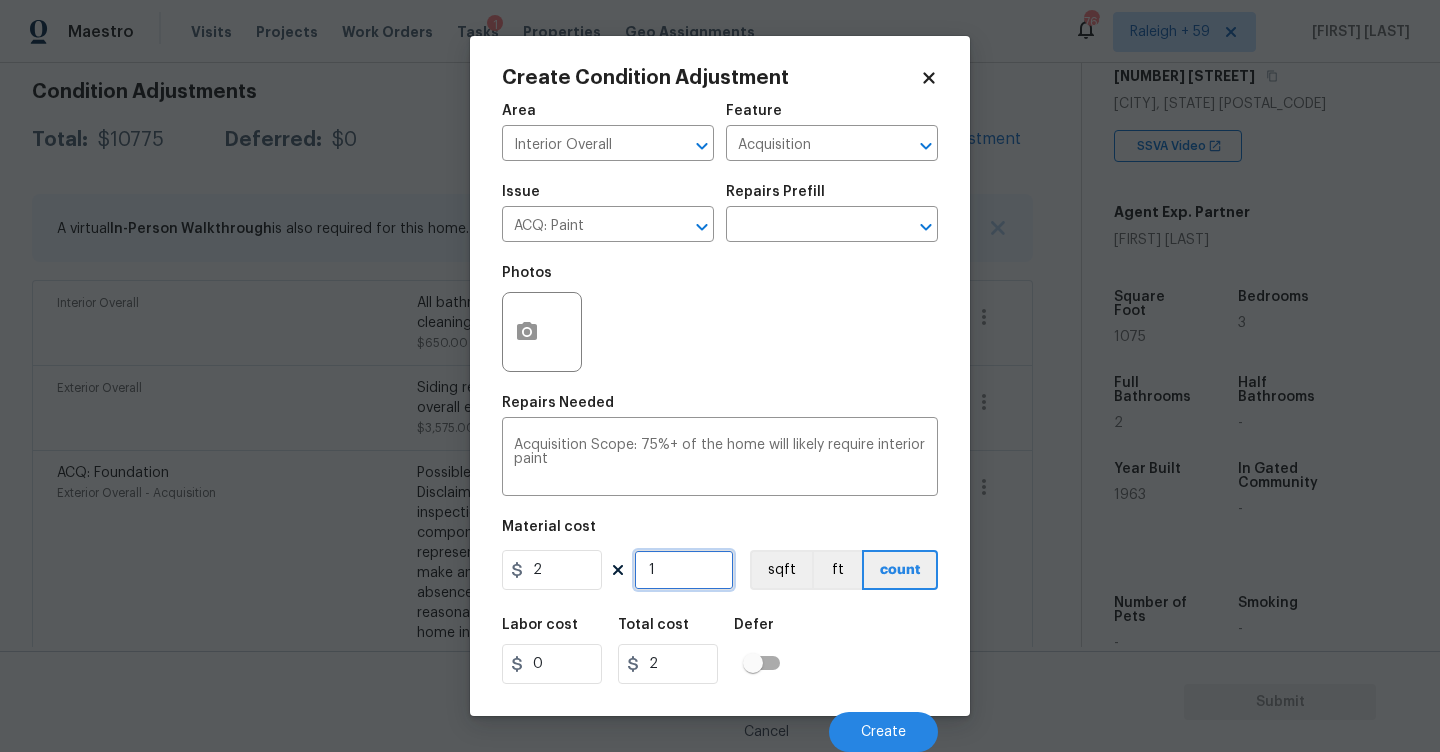 type on "10" 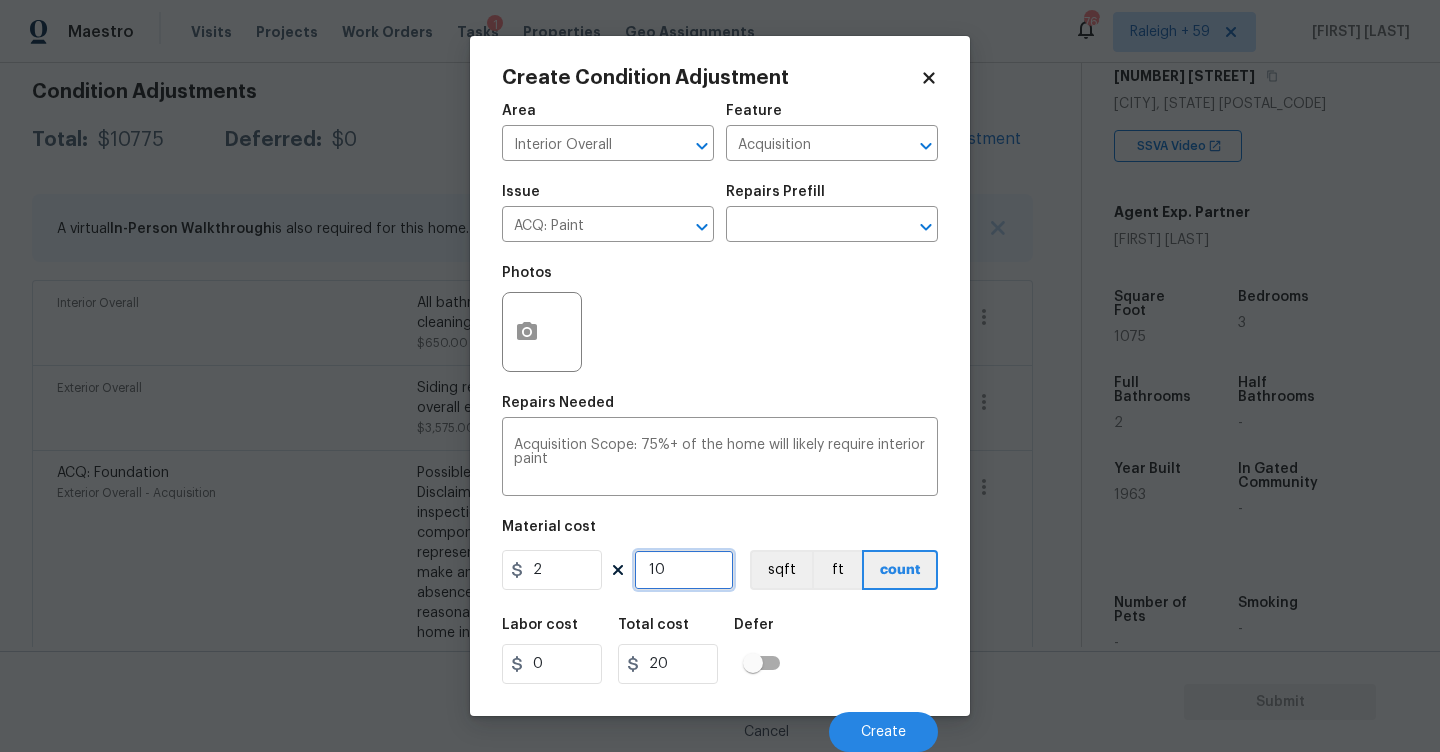 type on "107" 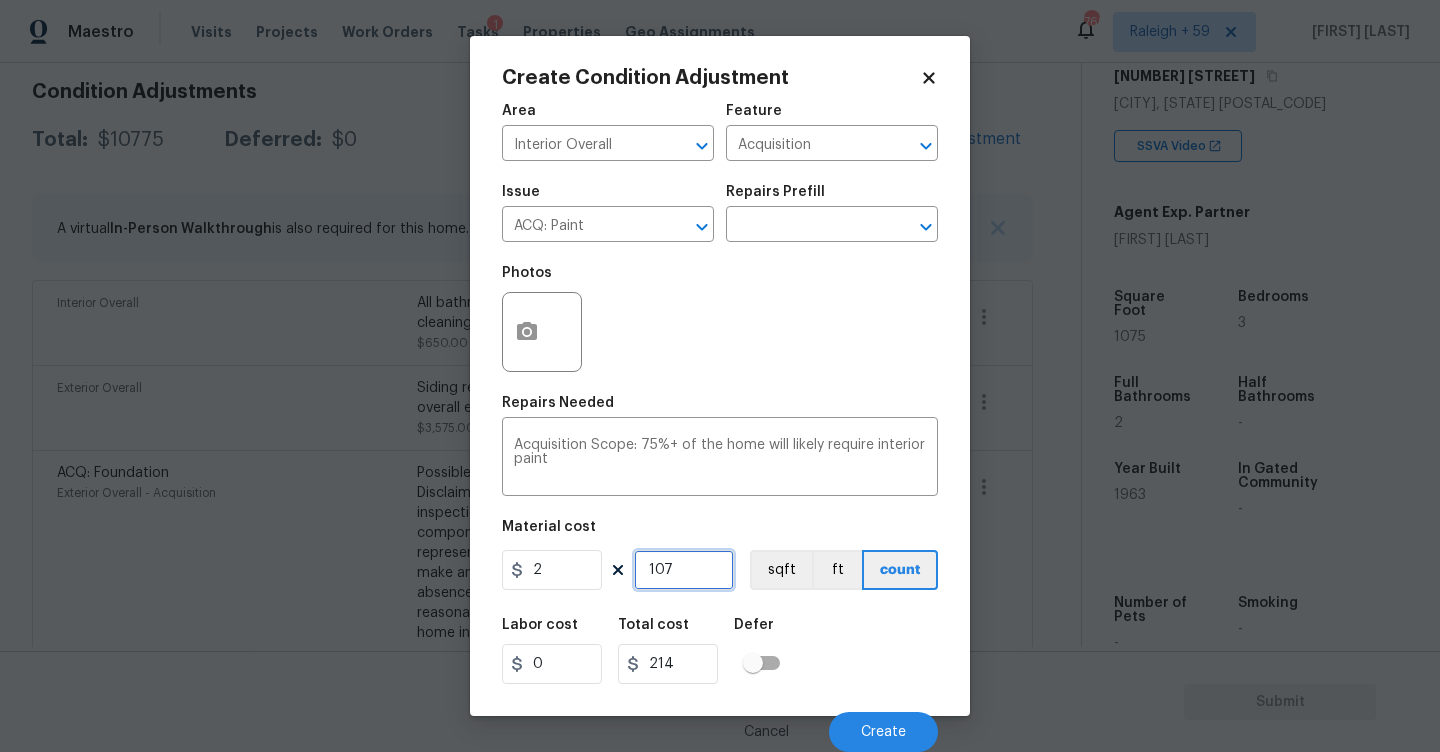 type on "1075" 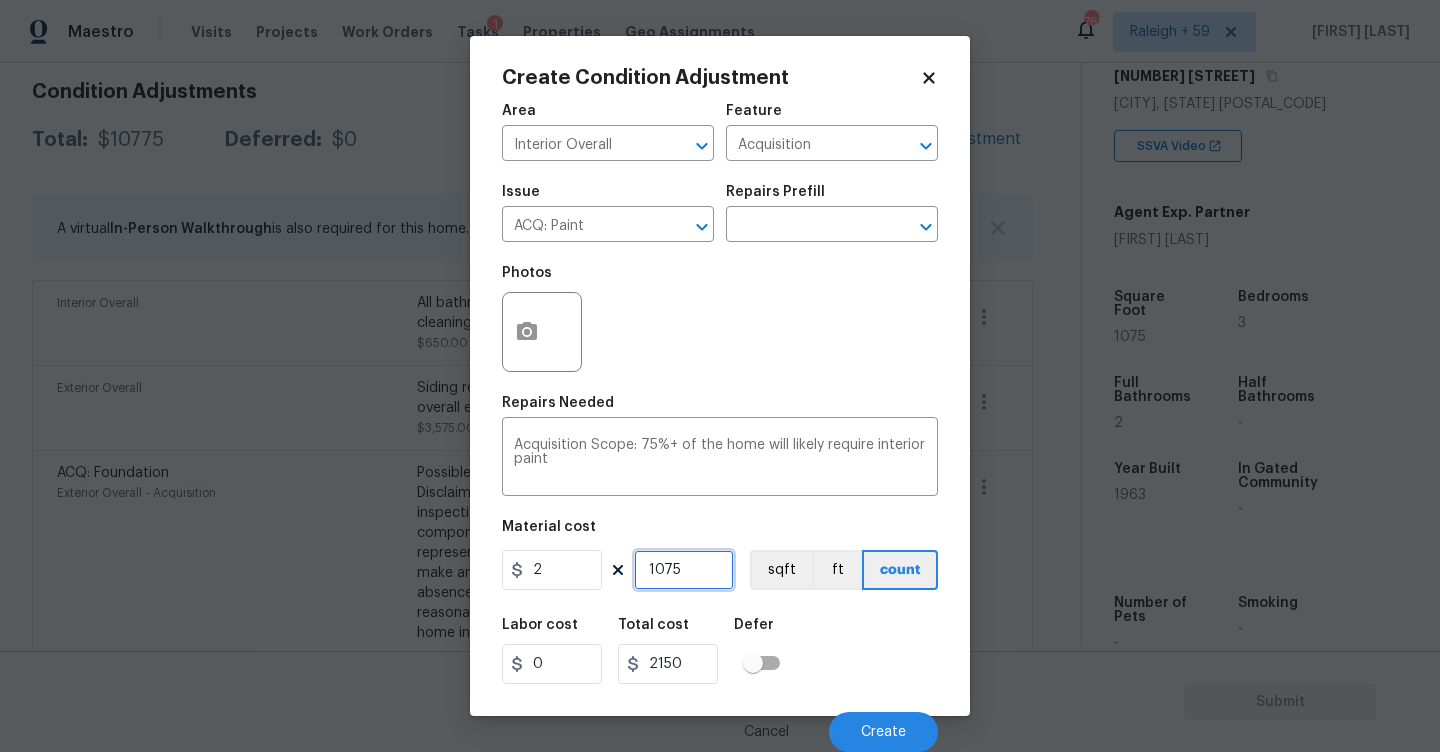 type on "1075" 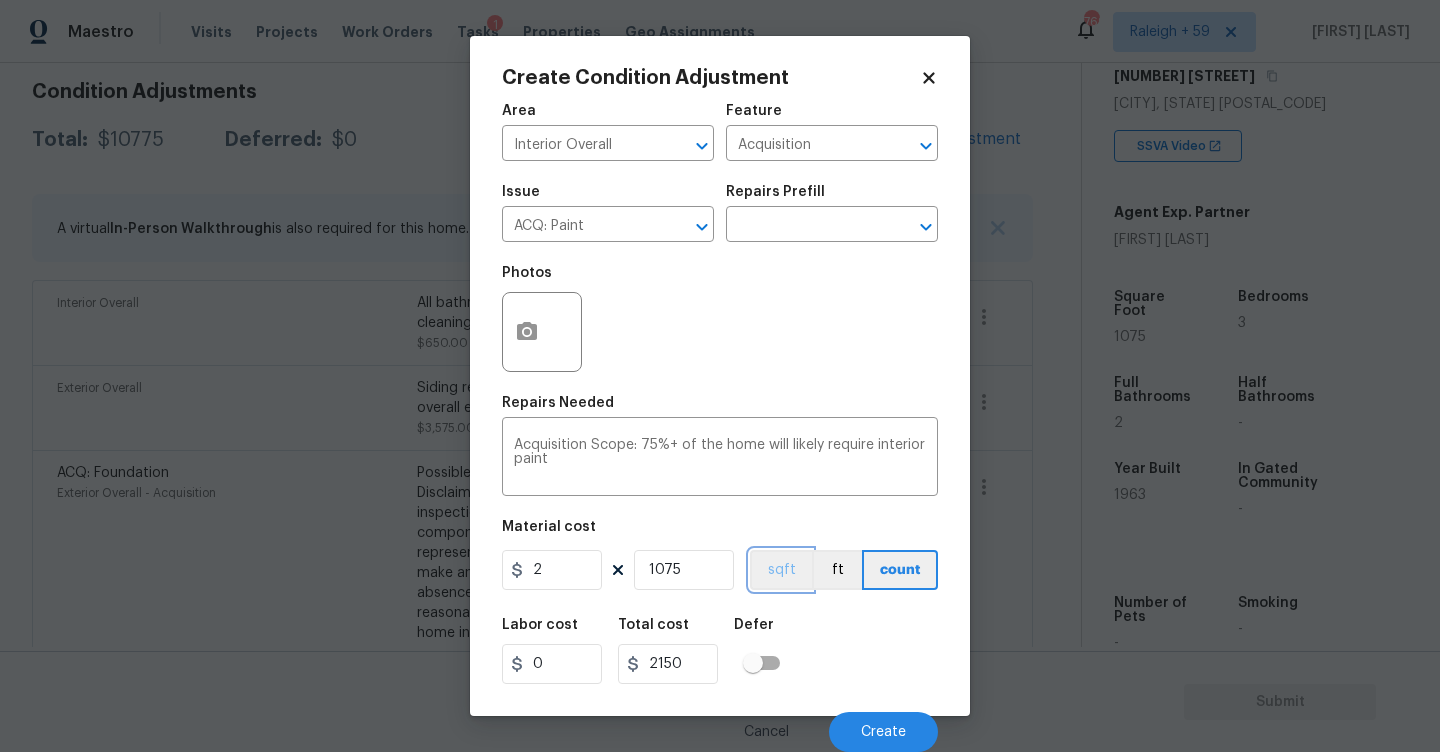 type 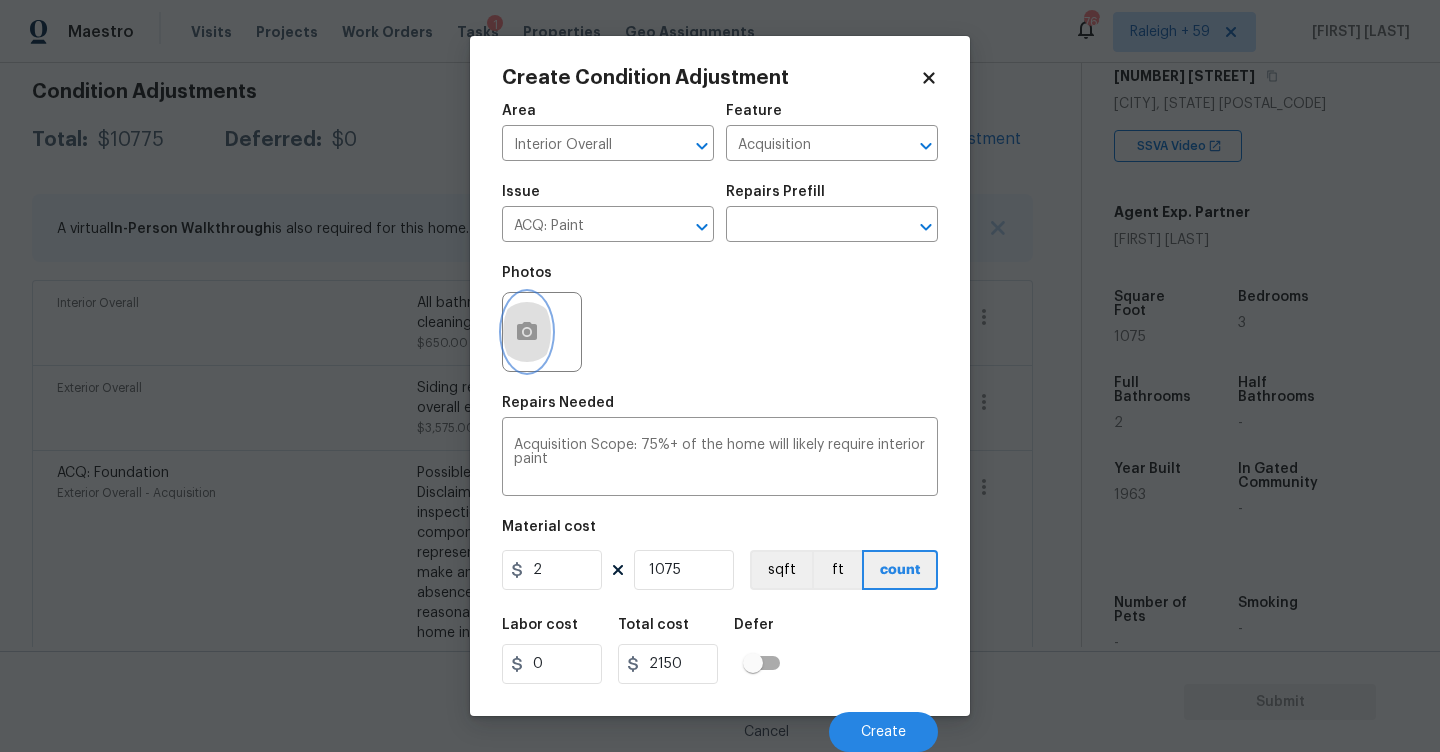 click at bounding box center (527, 332) 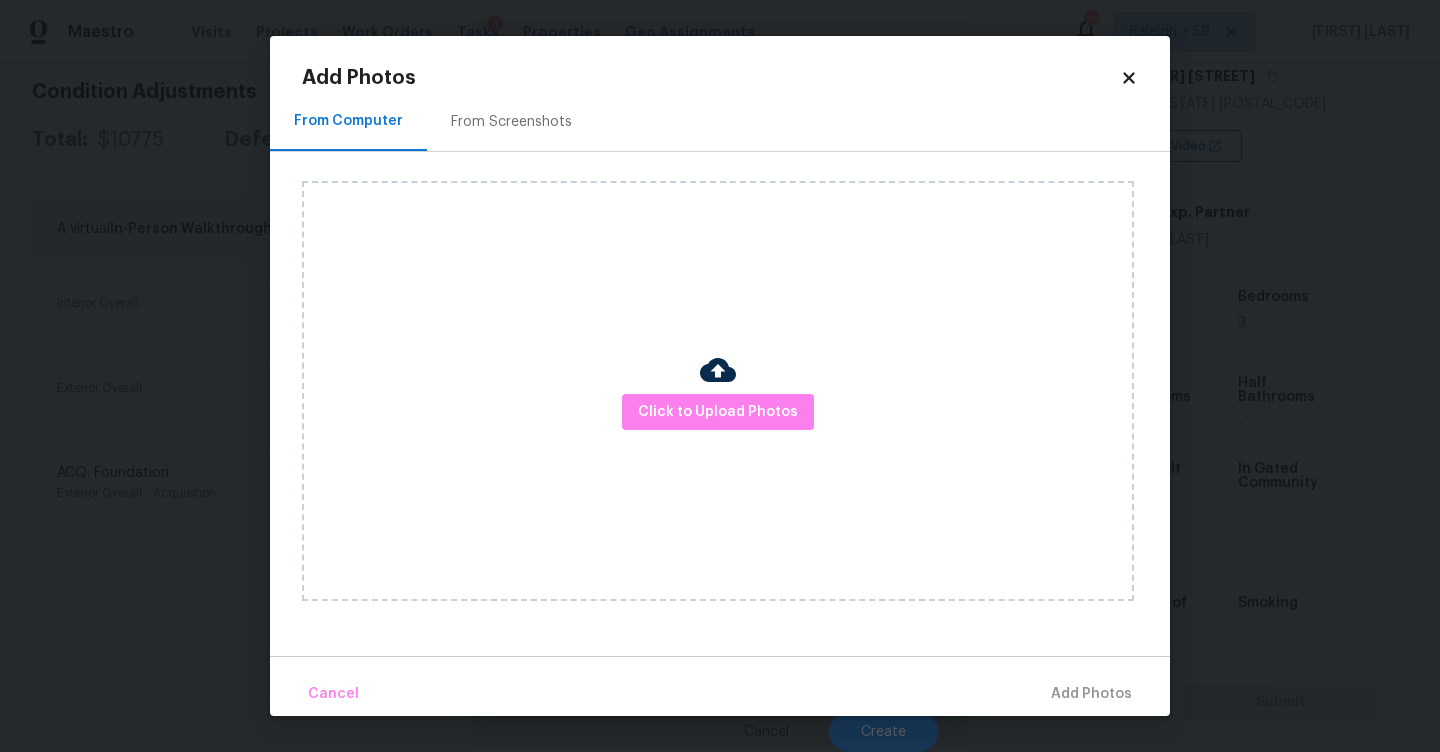 drag, startPoint x: 518, startPoint y: 128, endPoint x: 594, endPoint y: 137, distance: 76.53104 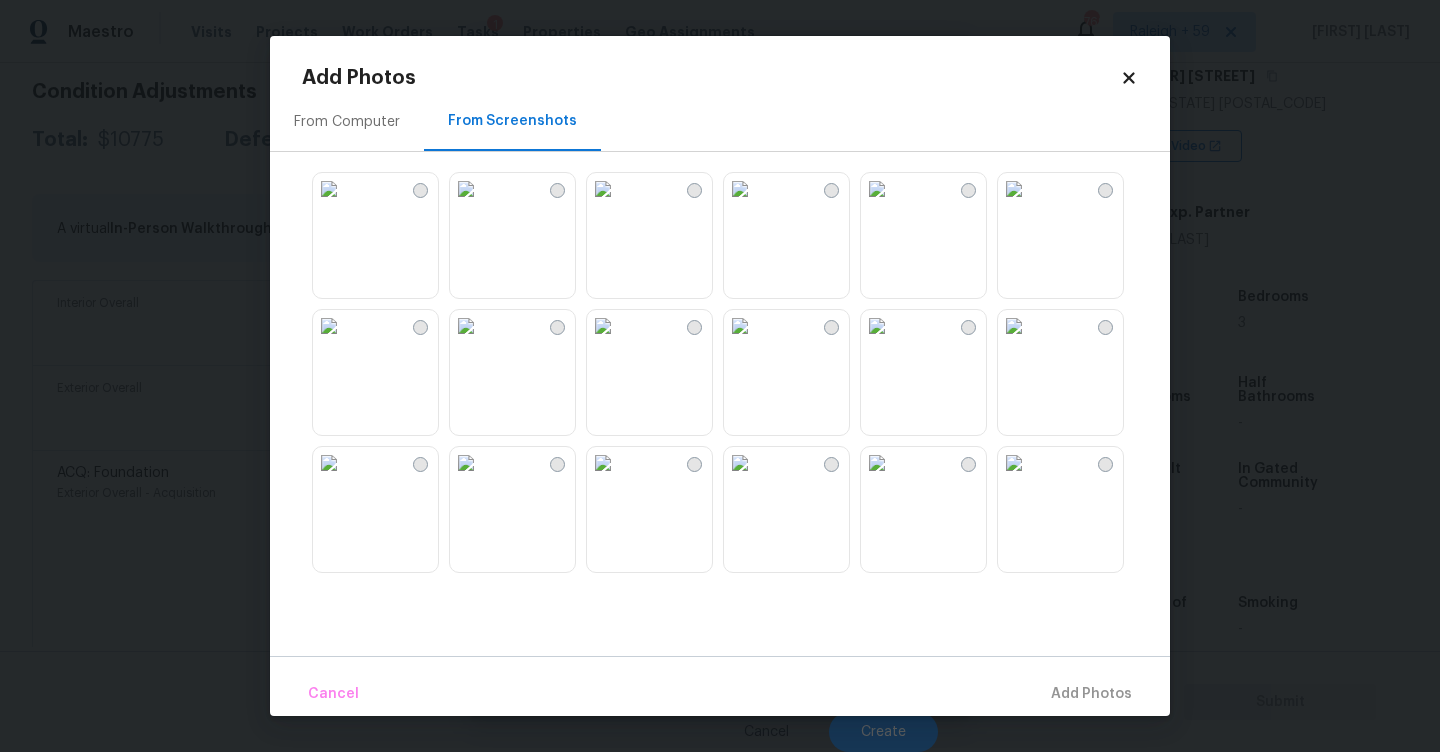 click at bounding box center (603, 326) 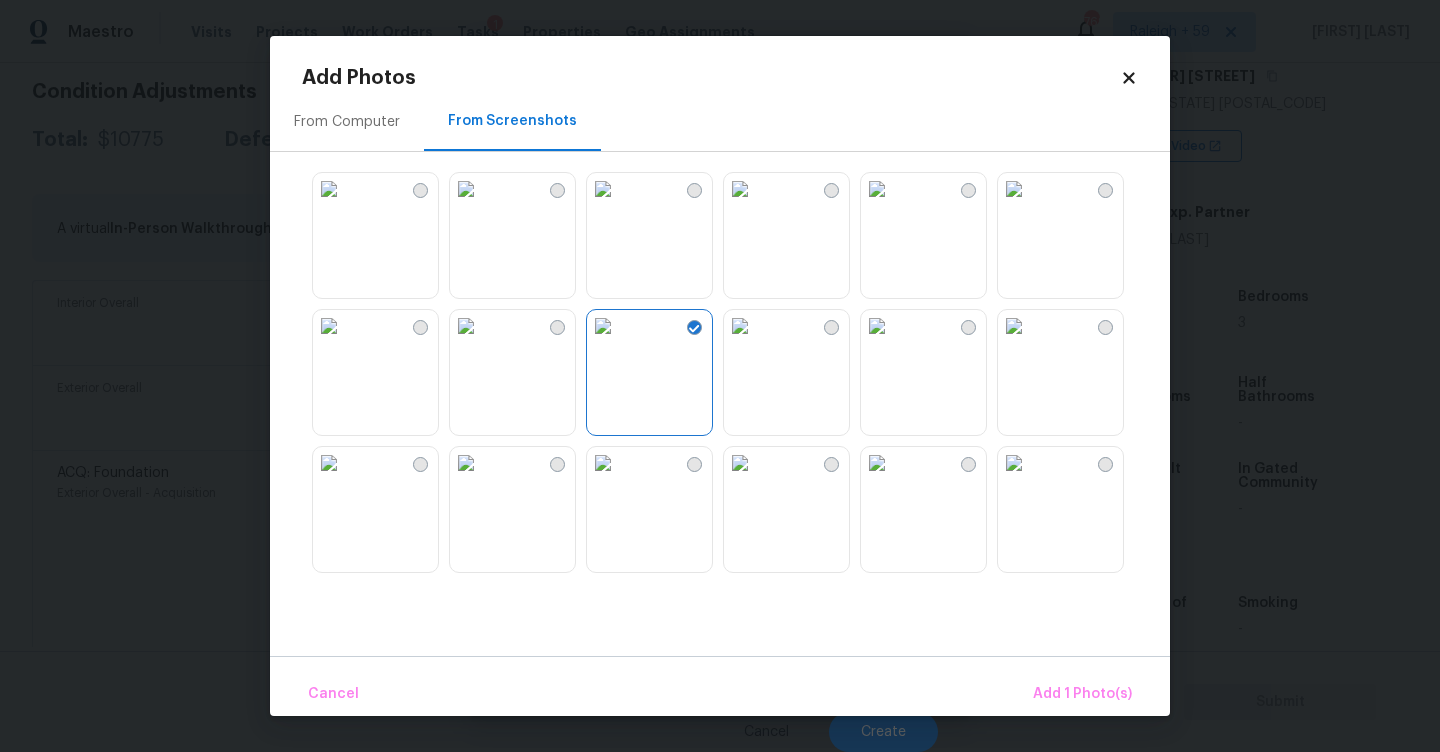 click at bounding box center (740, 463) 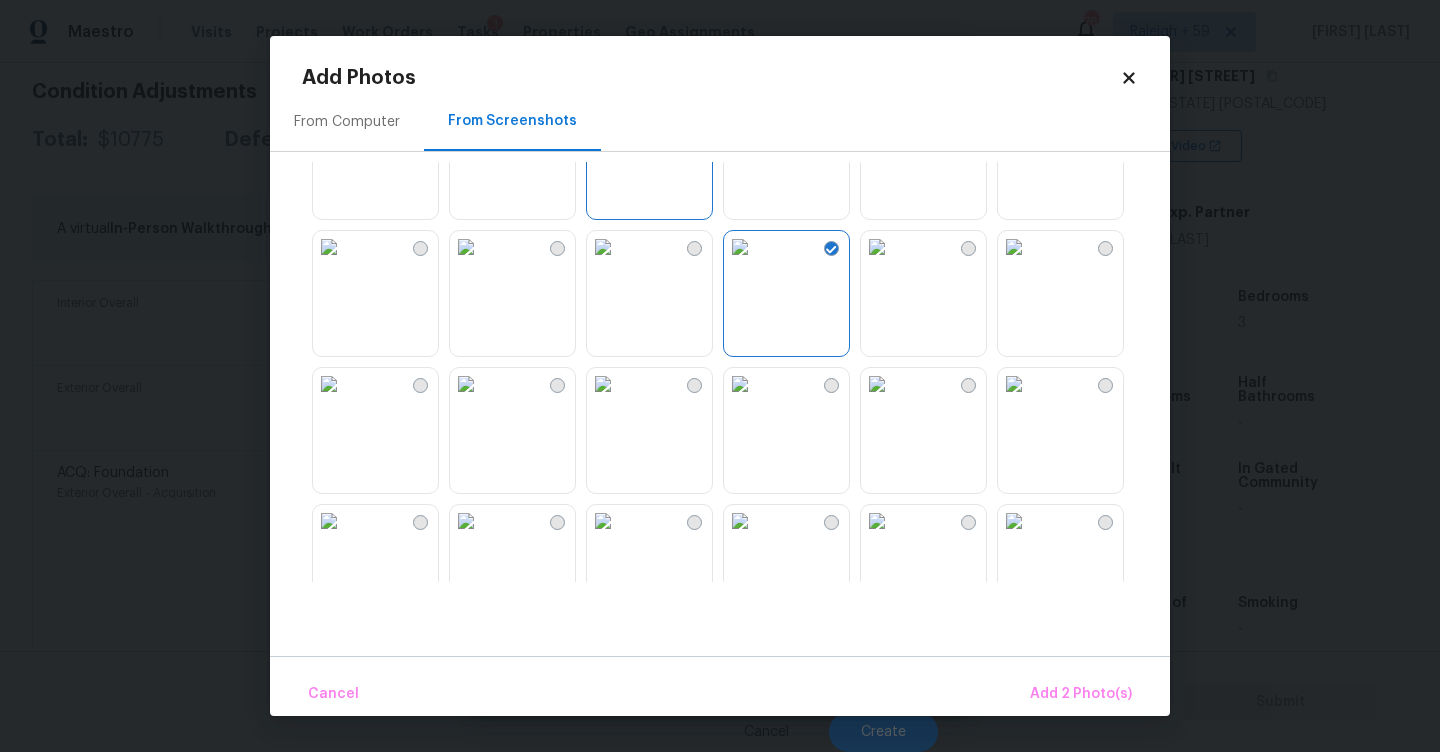 scroll, scrollTop: 371, scrollLeft: 0, axis: vertical 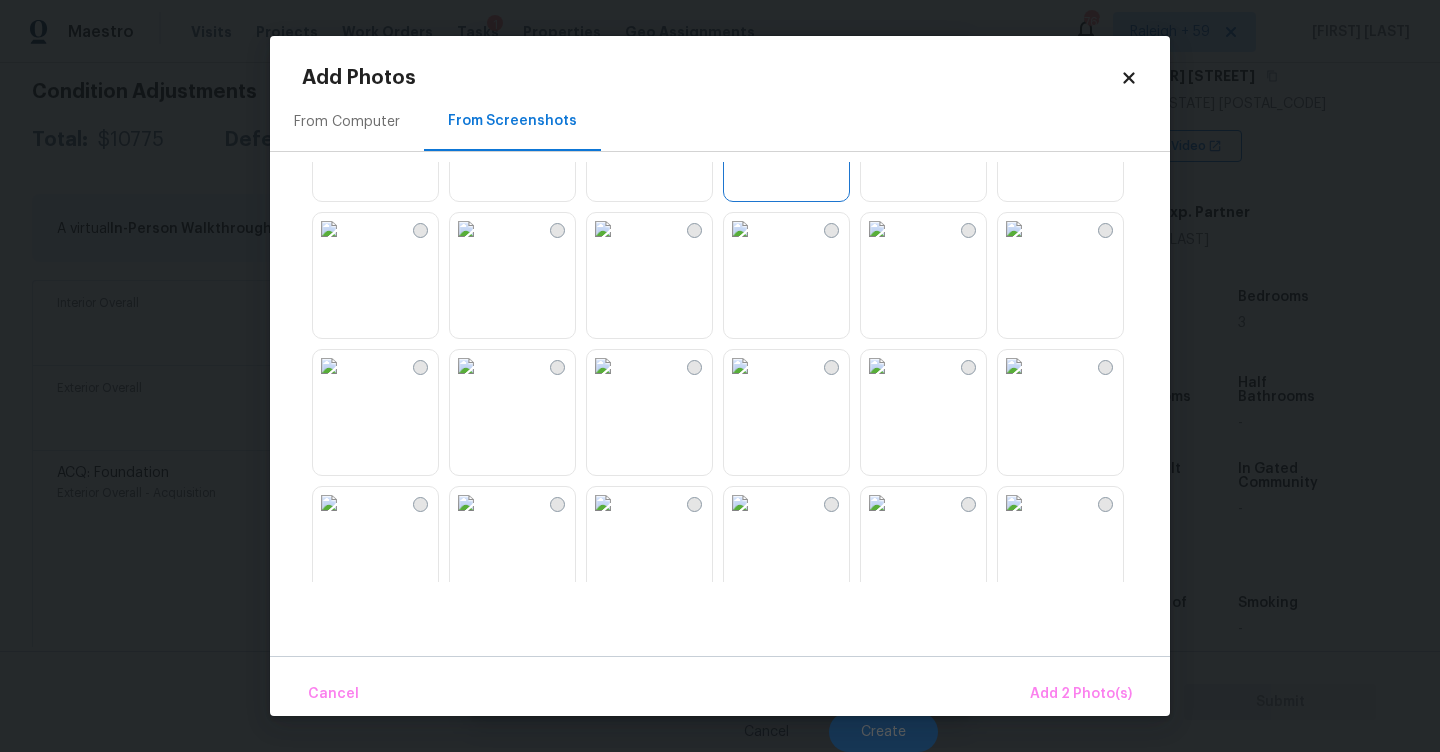 click at bounding box center [603, 366] 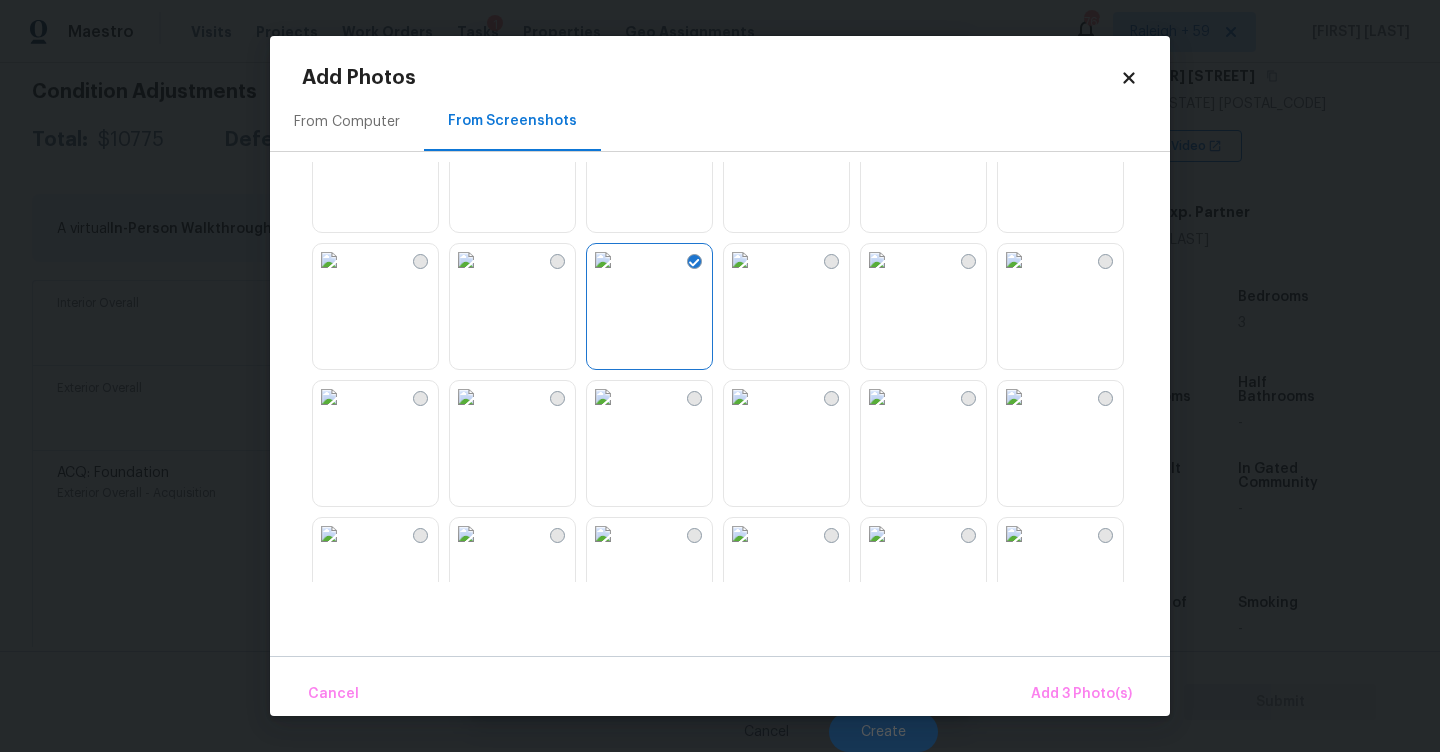 scroll, scrollTop: 493, scrollLeft: 0, axis: vertical 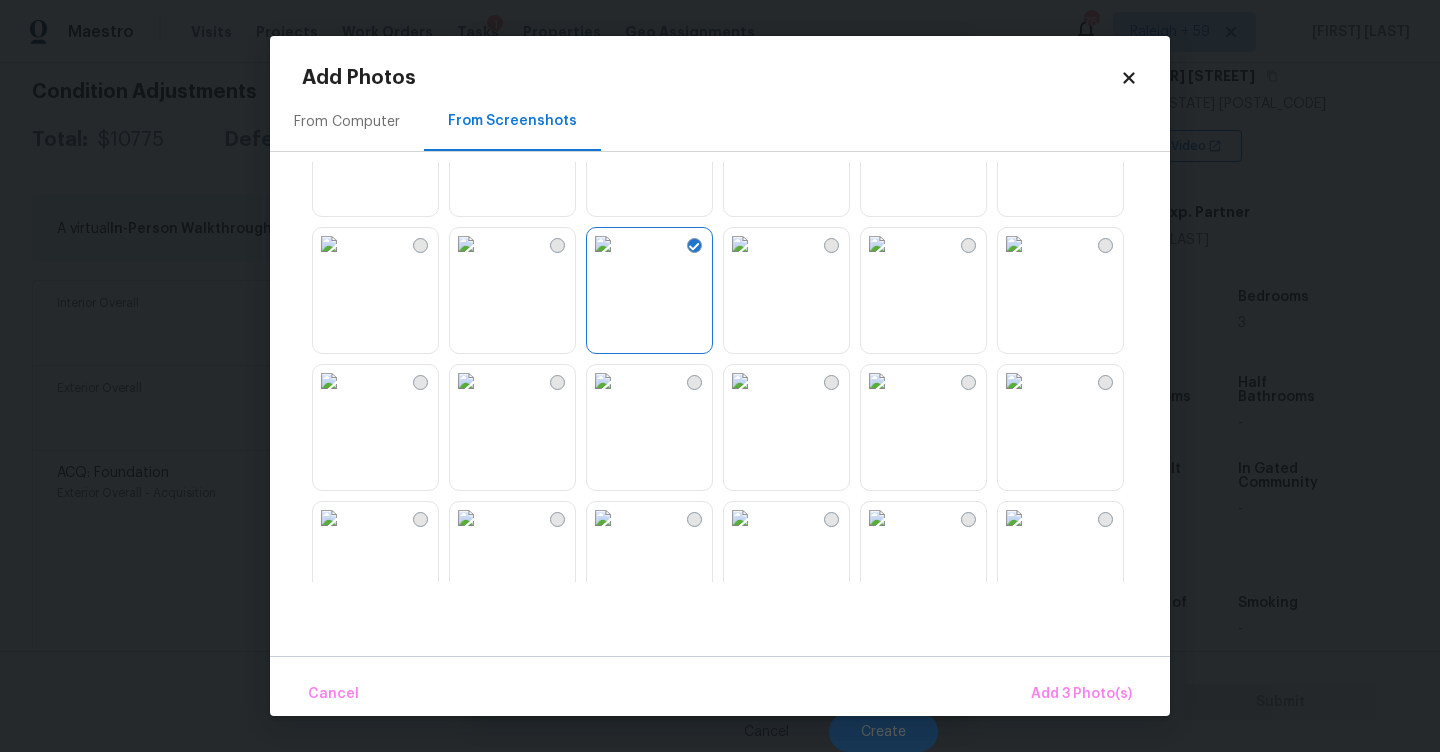 click at bounding box center [603, 381] 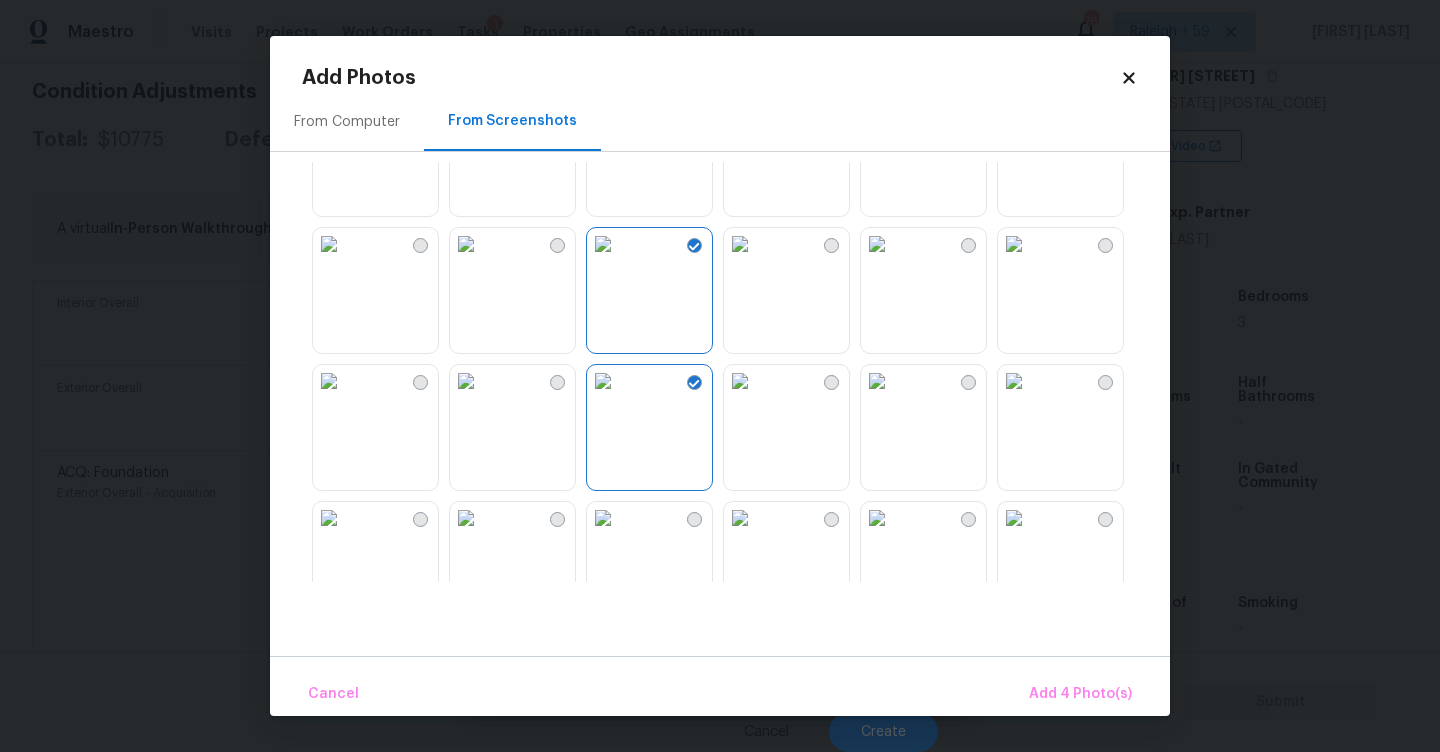 click at bounding box center [740, 381] 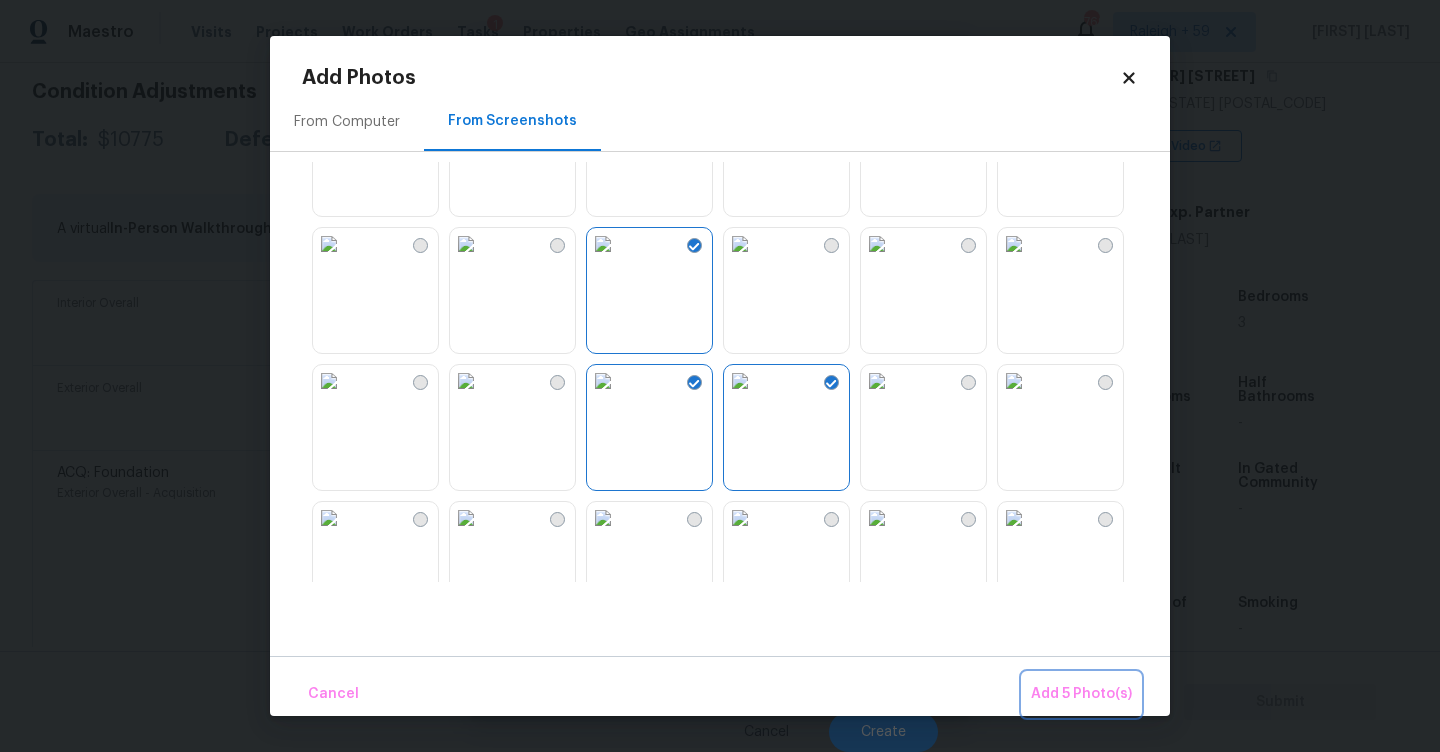click on "Add 5 Photo(s)" at bounding box center (1081, 694) 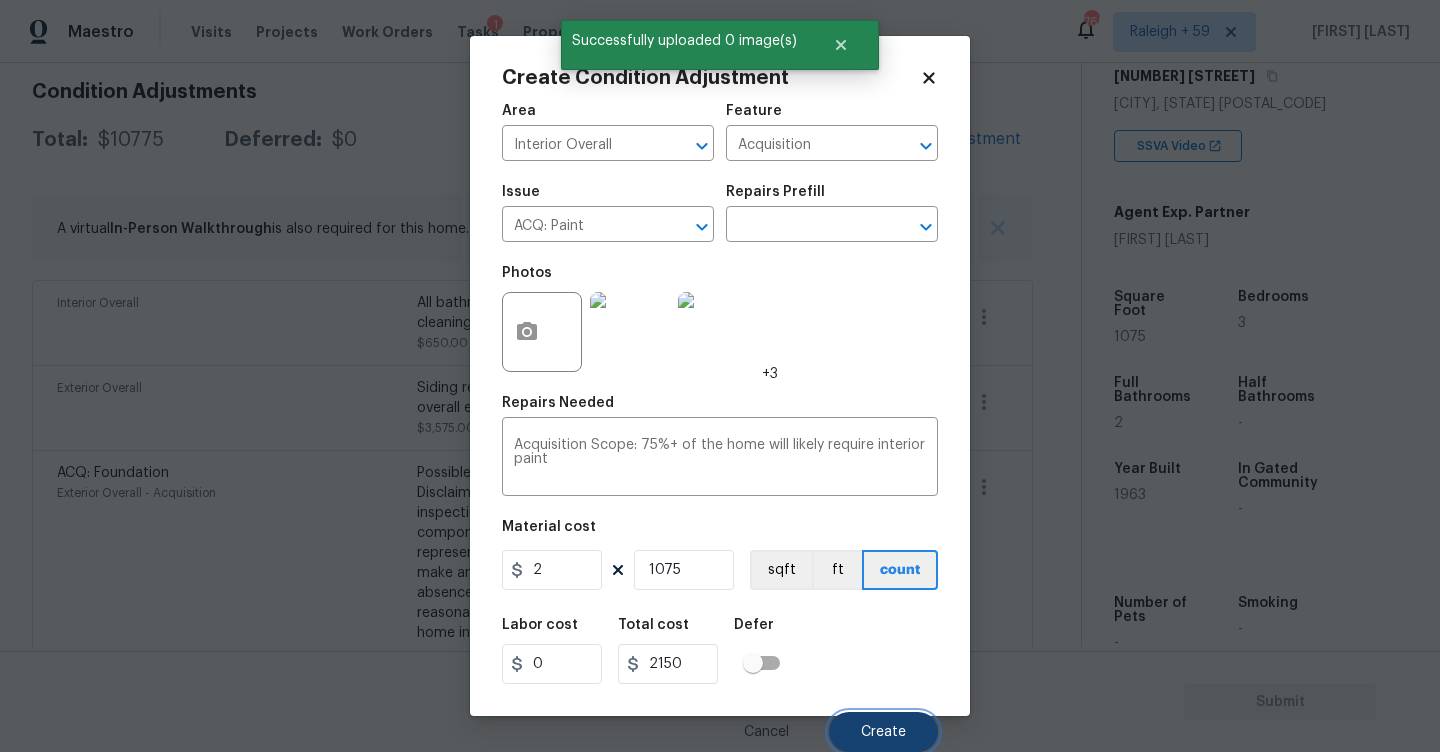 click on "Create" at bounding box center (883, 732) 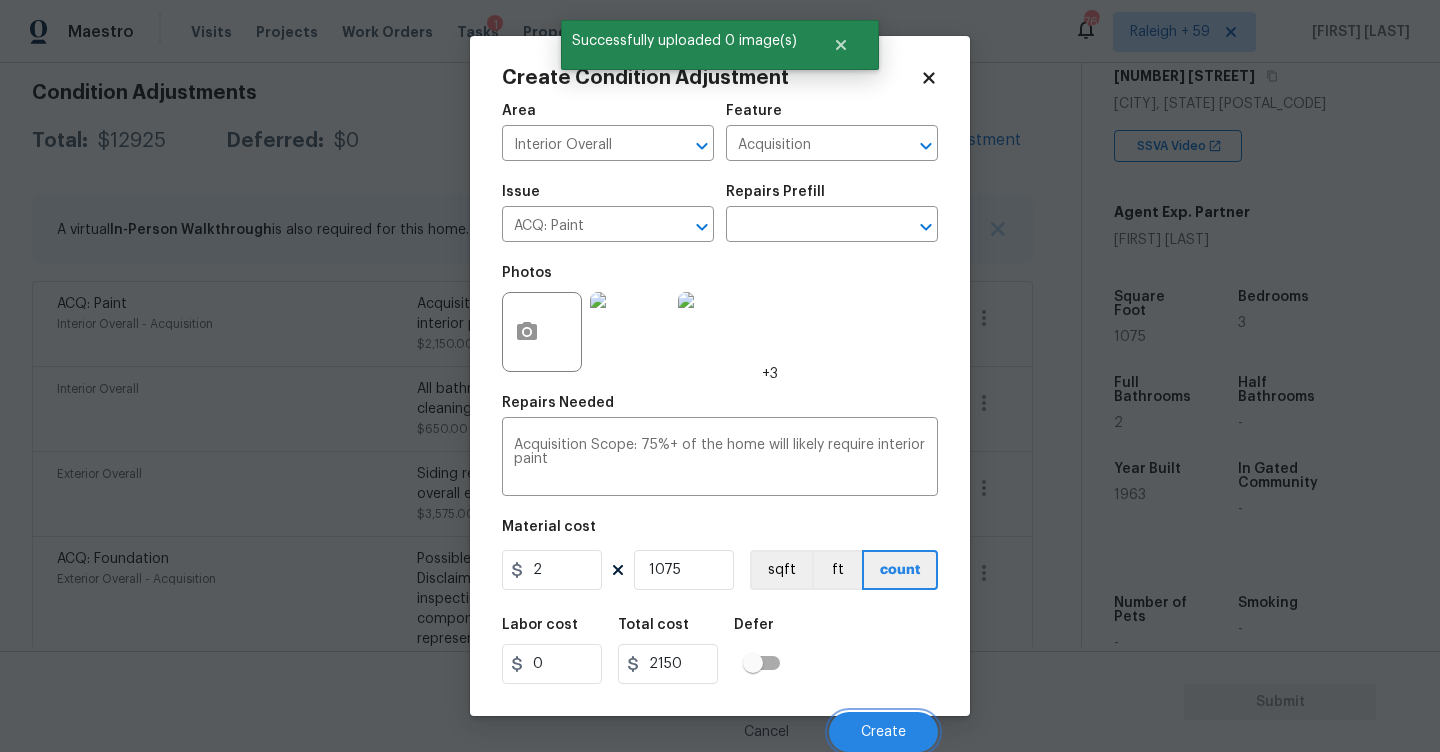 scroll, scrollTop: 285, scrollLeft: 0, axis: vertical 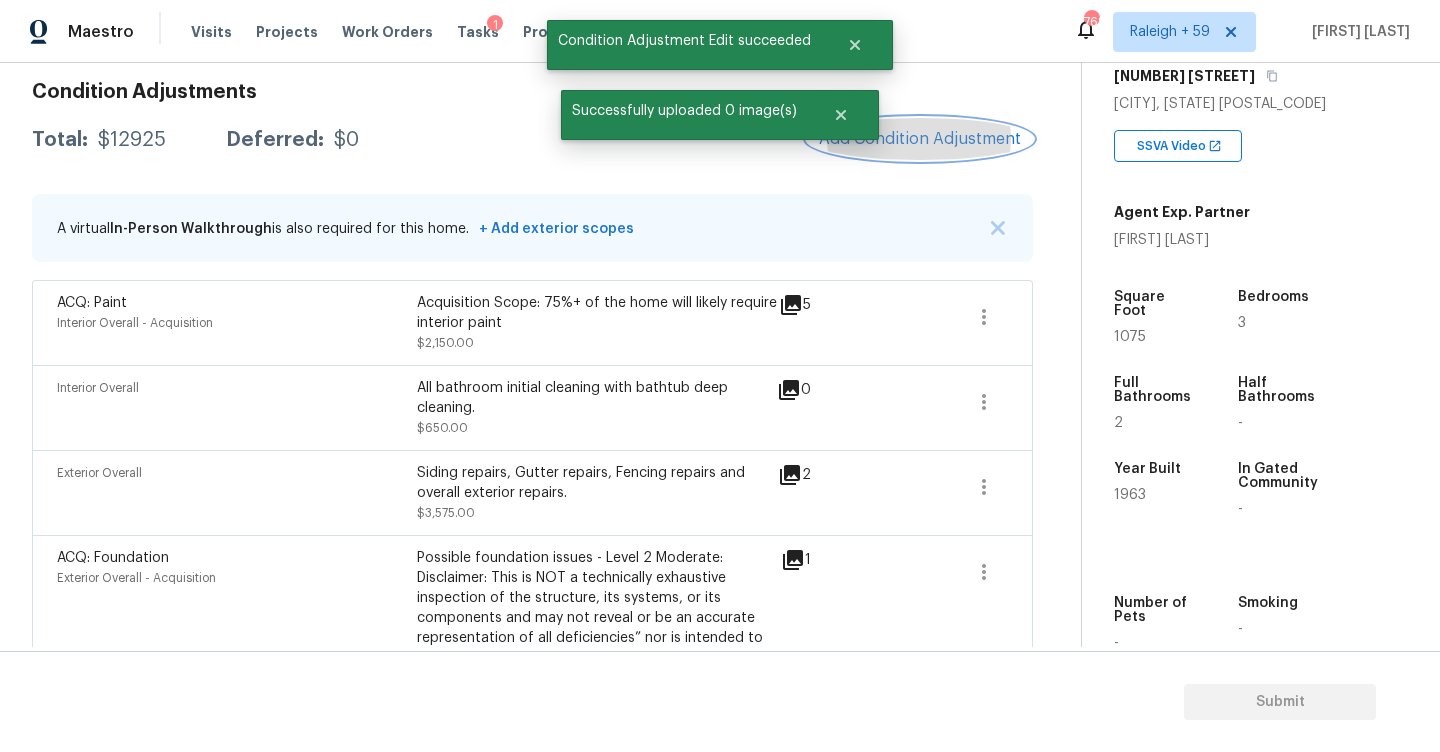 click on "Add Condition Adjustment" at bounding box center [920, 139] 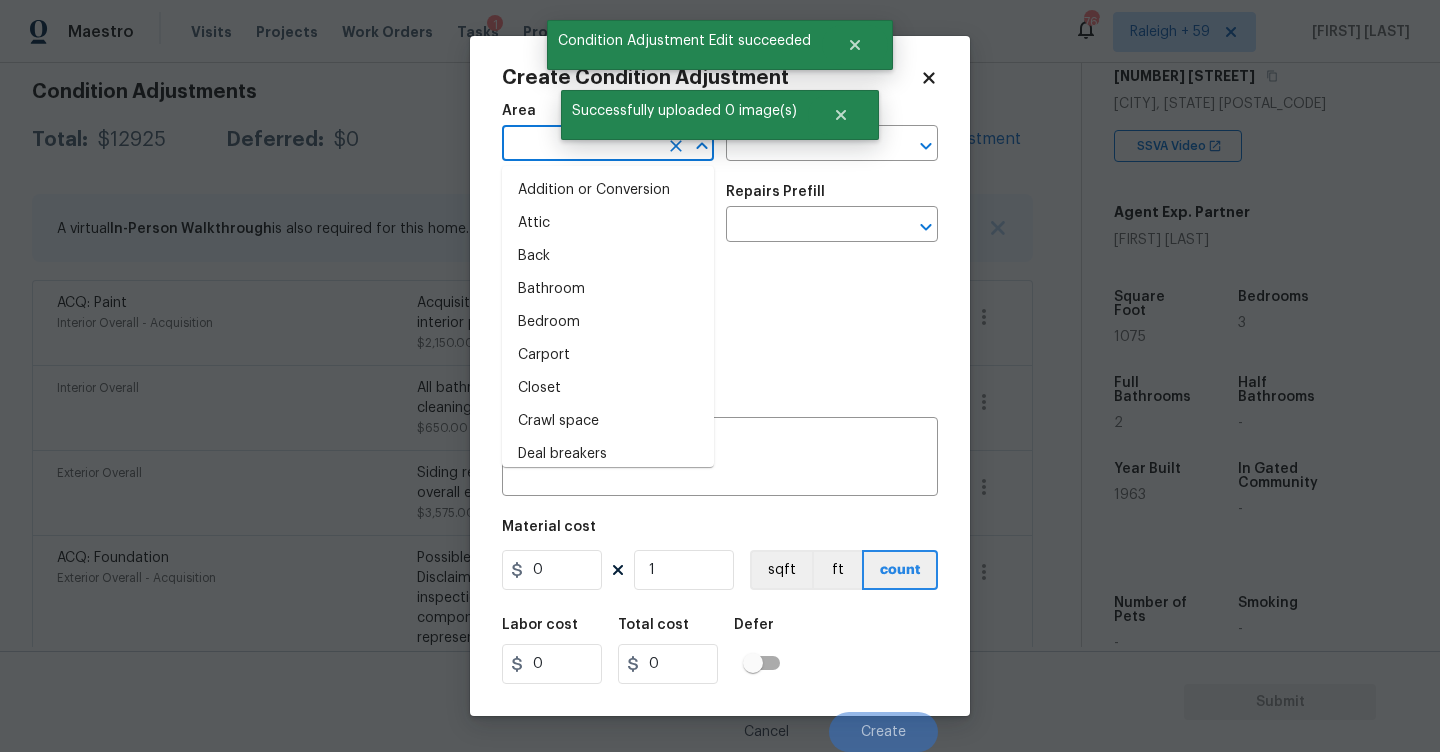 click at bounding box center [580, 145] 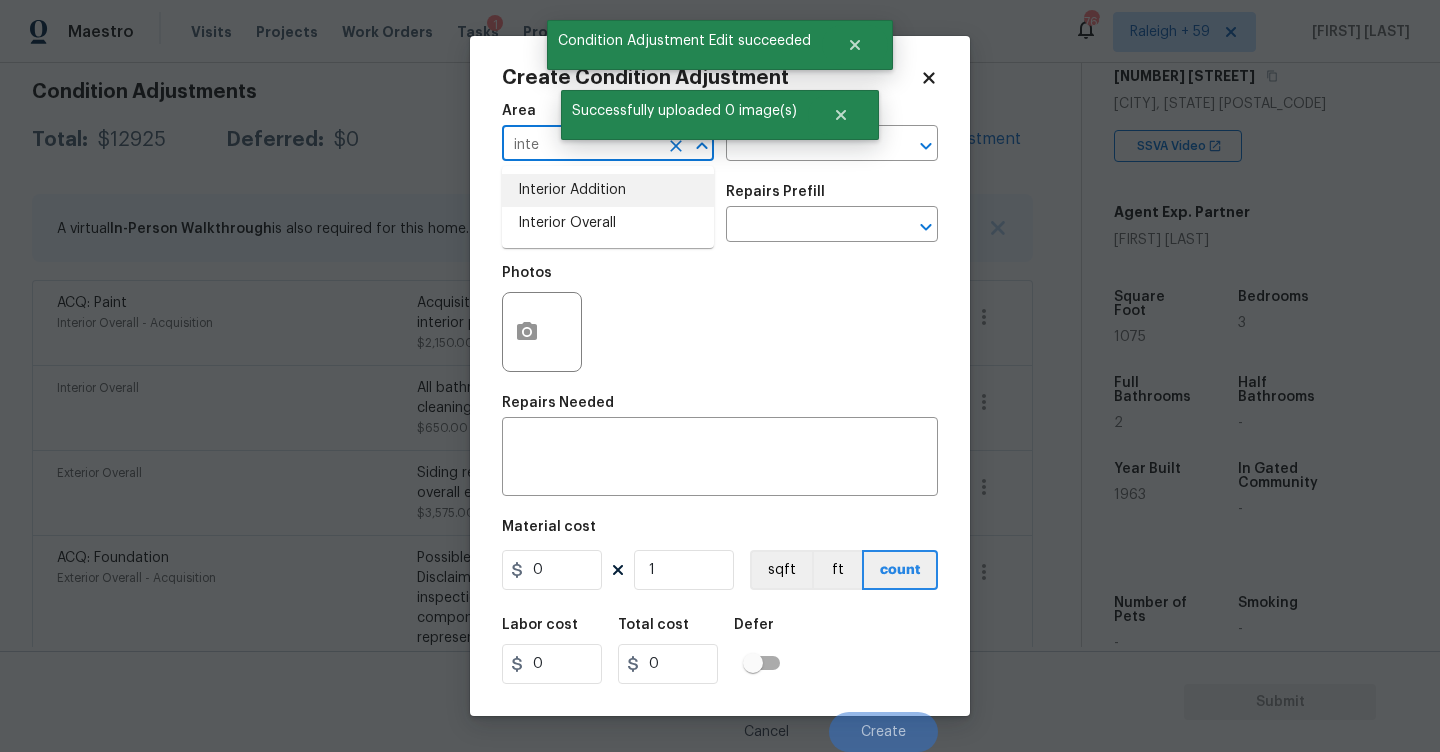 click on "Interior Overall" at bounding box center [608, 223] 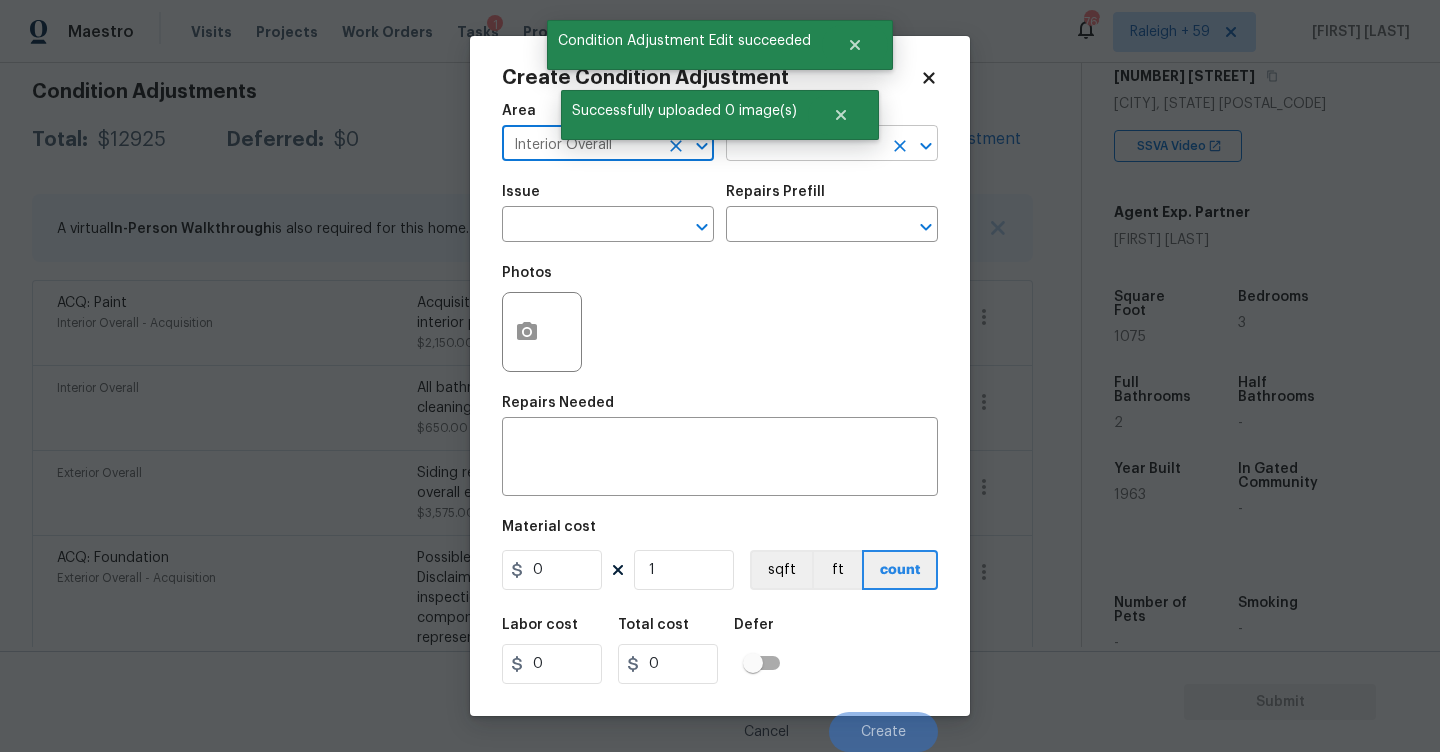 type on "Interior Overall" 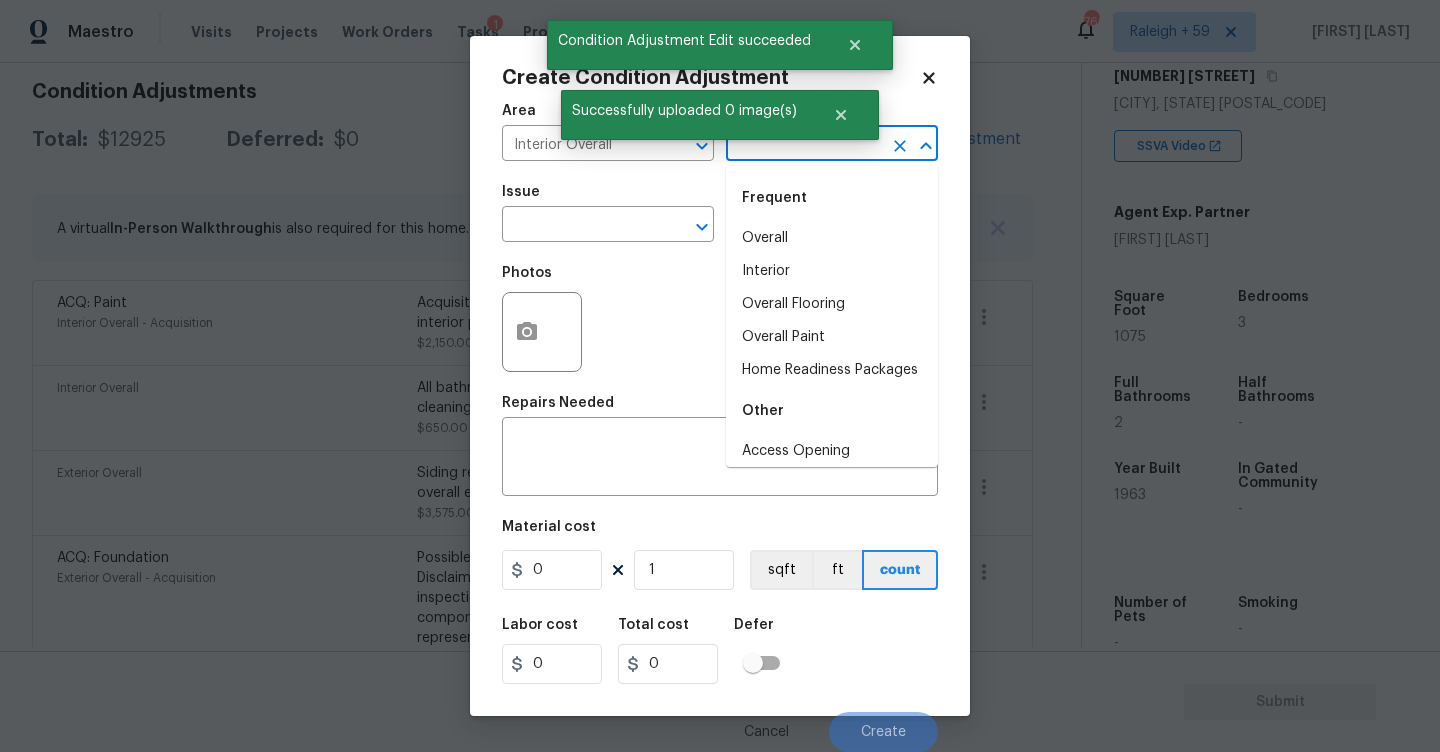 click at bounding box center [804, 145] 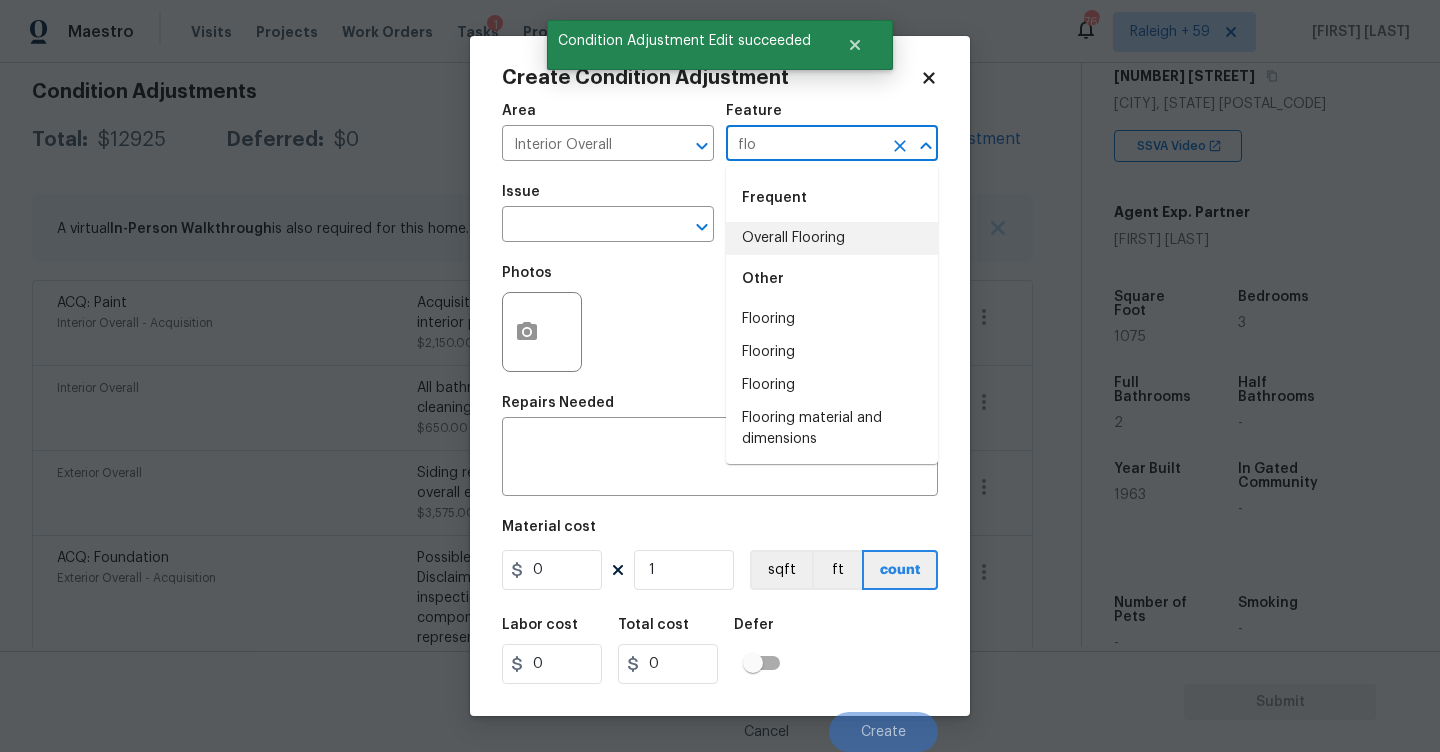 click on "Overall Flooring" at bounding box center [832, 238] 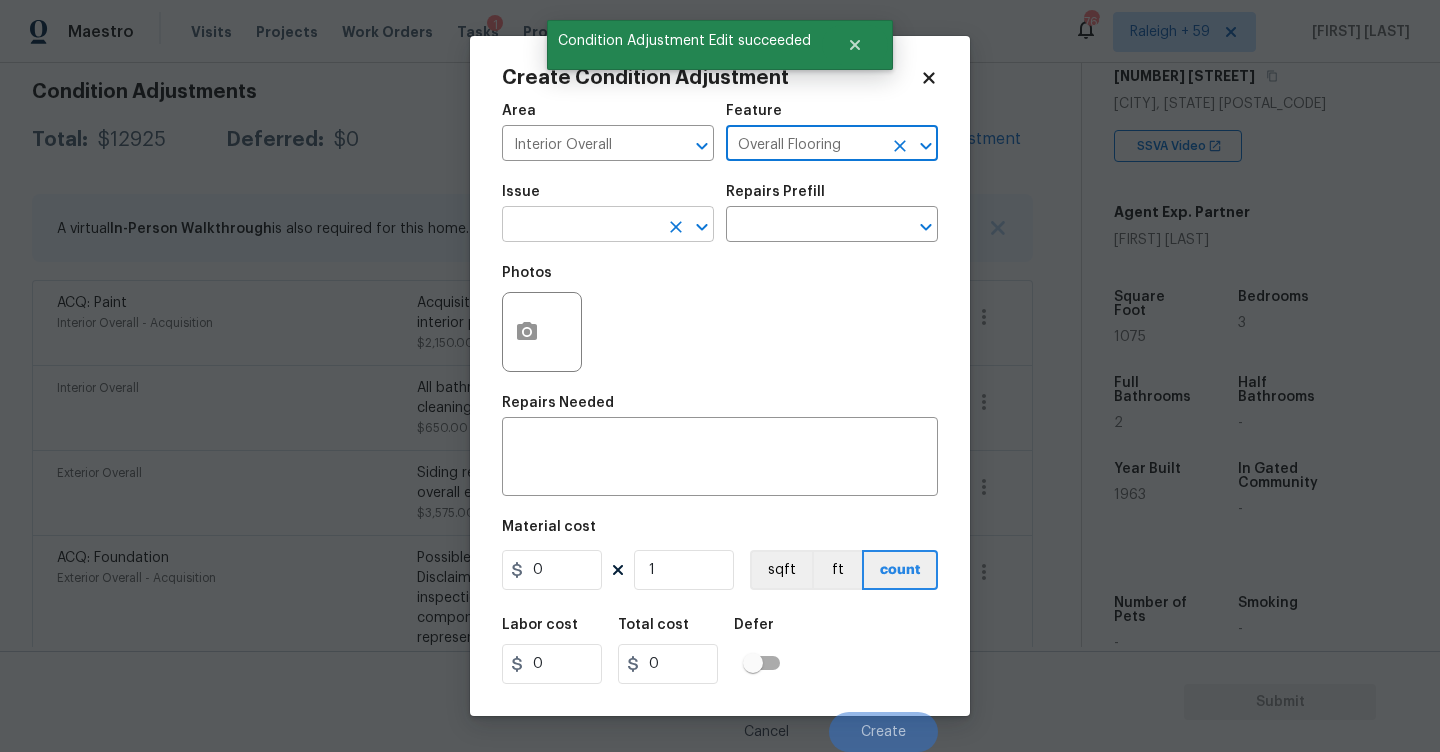 type on "Overall Flooring" 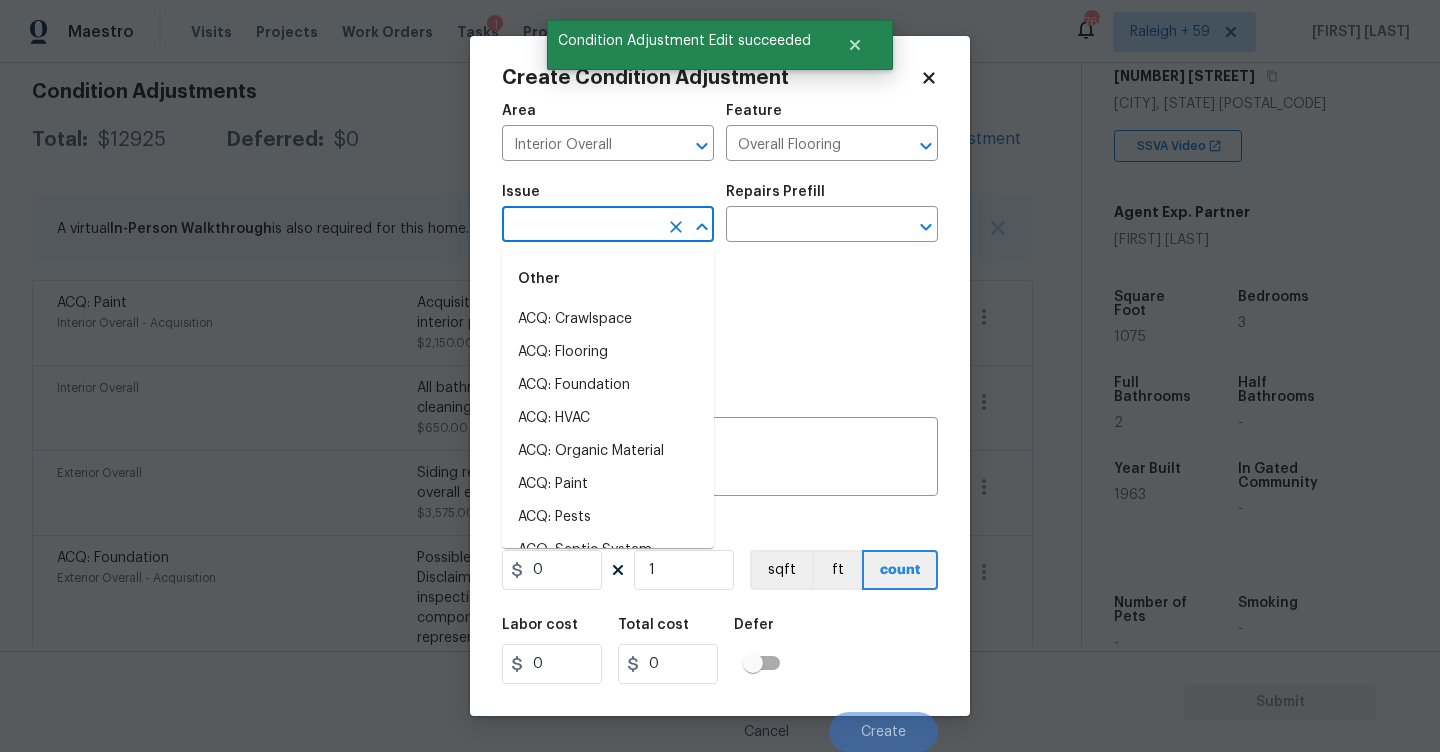 click at bounding box center (580, 226) 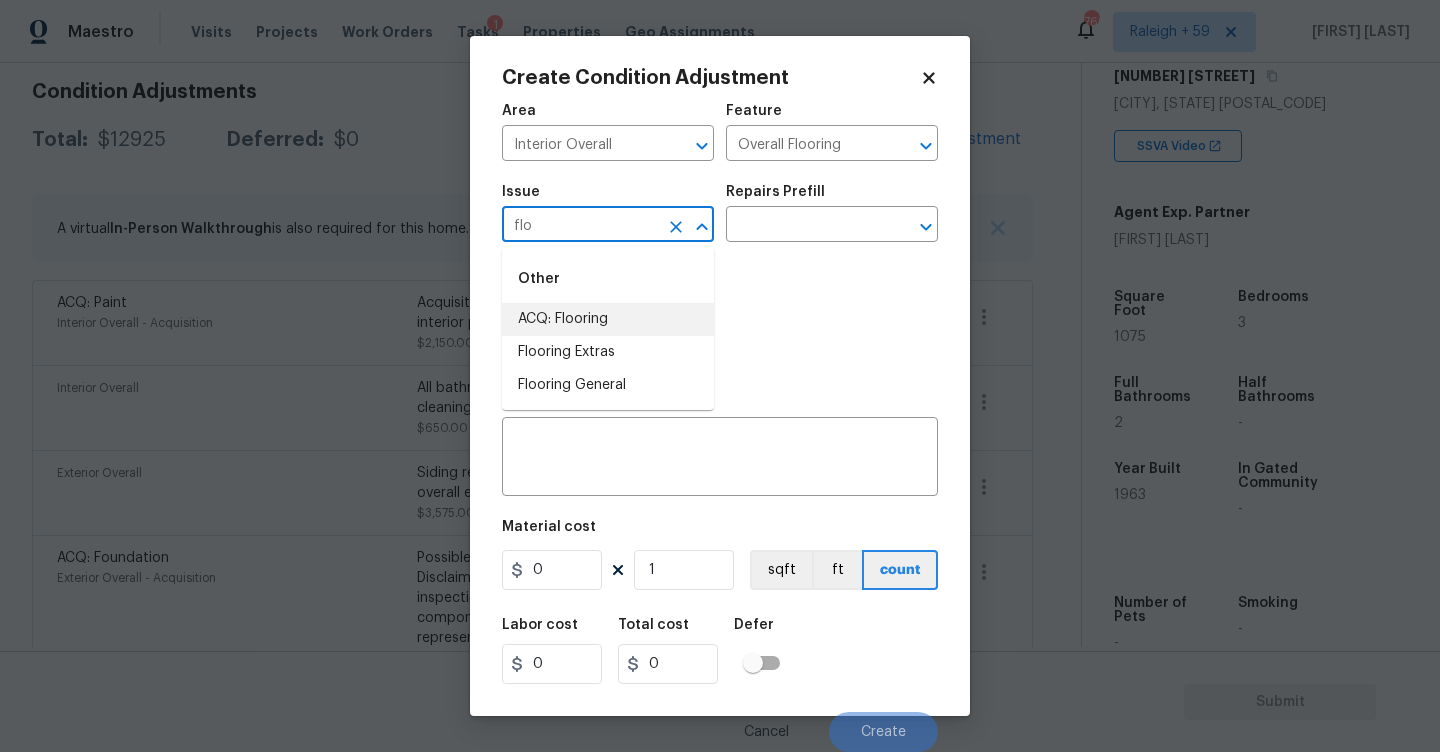 click on "Other" at bounding box center [608, 279] 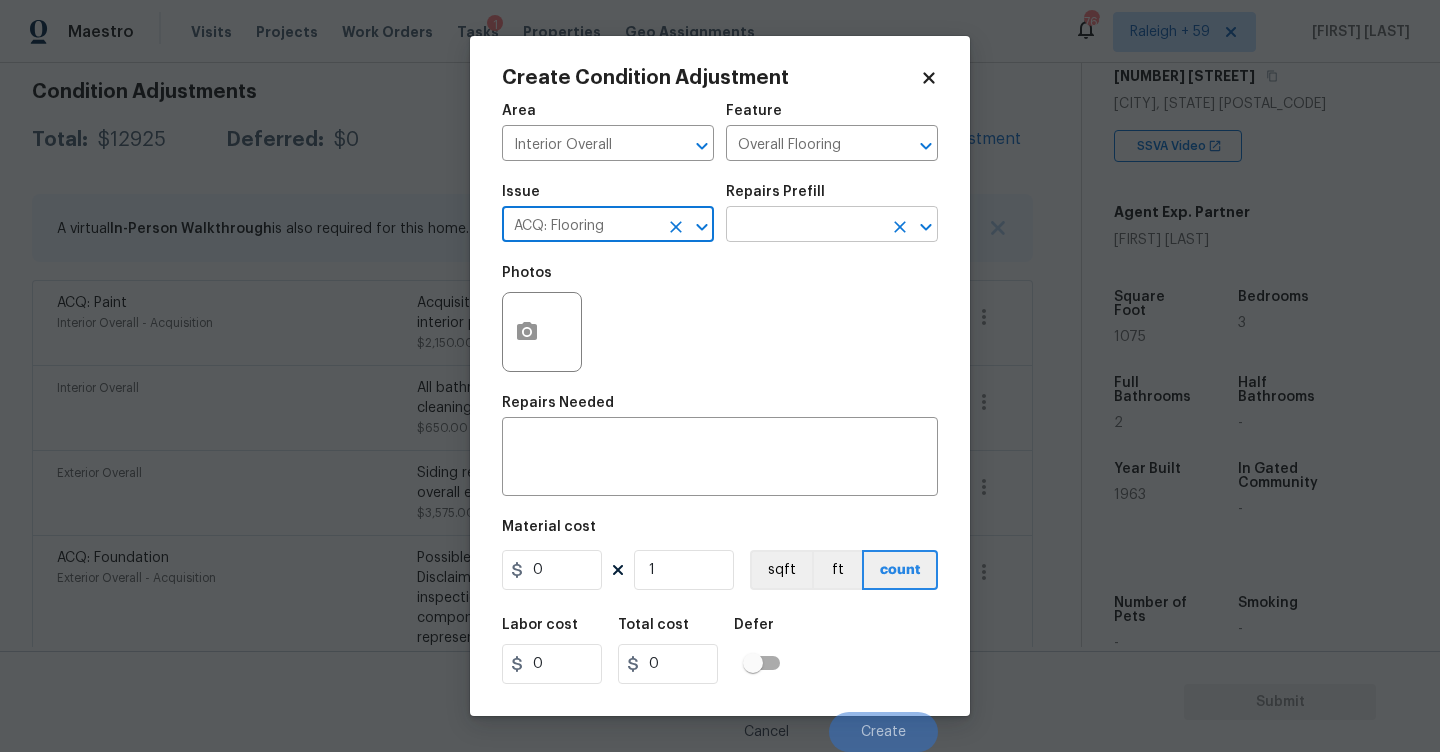 type on "ACQ: Flooring" 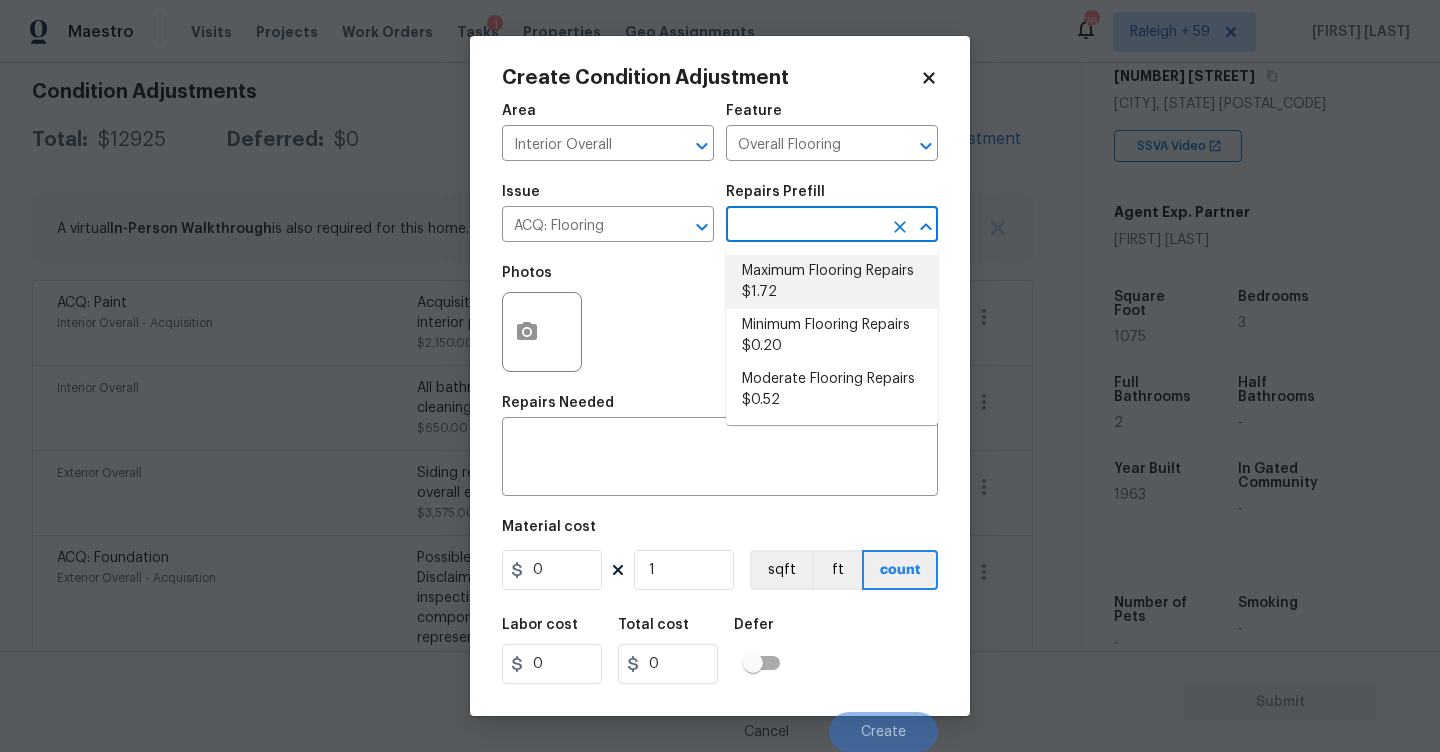 click on "Maximum Flooring Repairs $1.72" at bounding box center (832, 282) 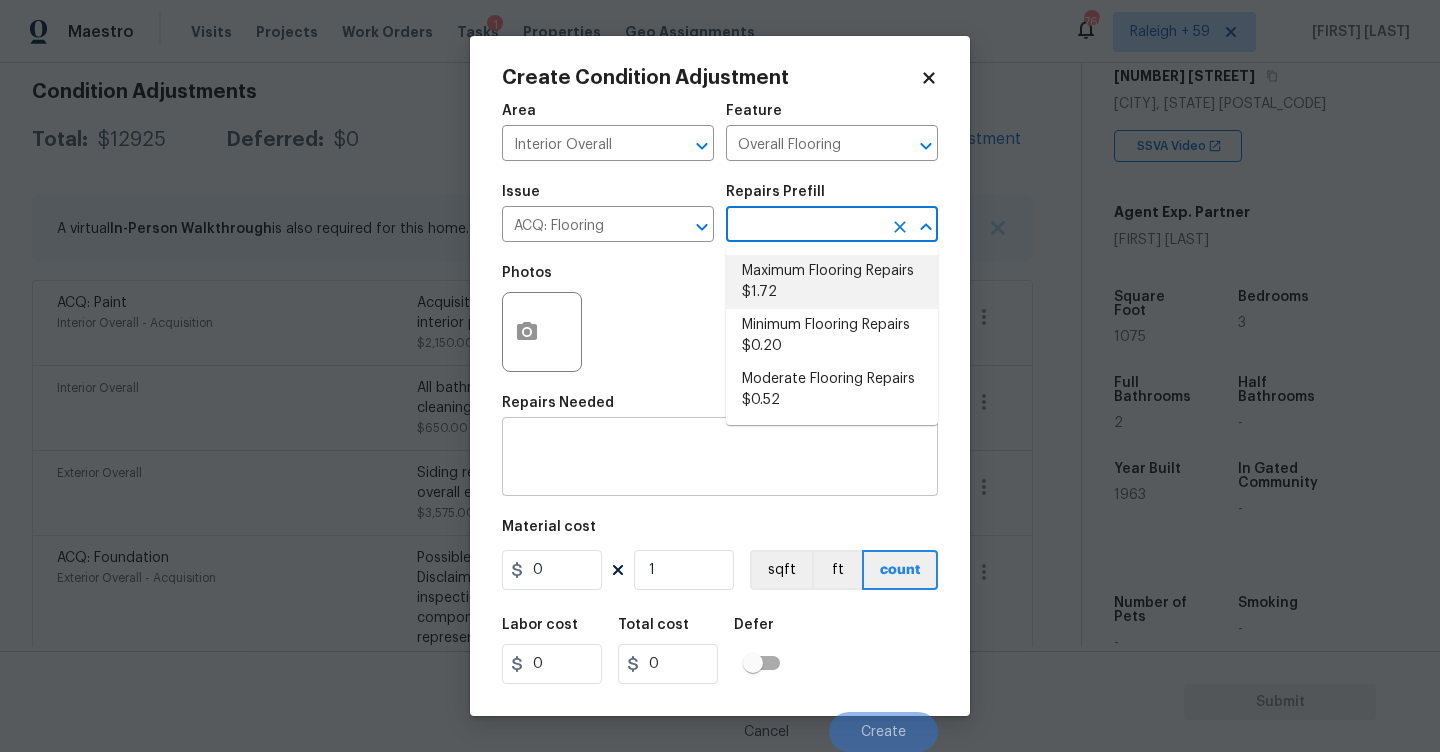 type on "Acquisition" 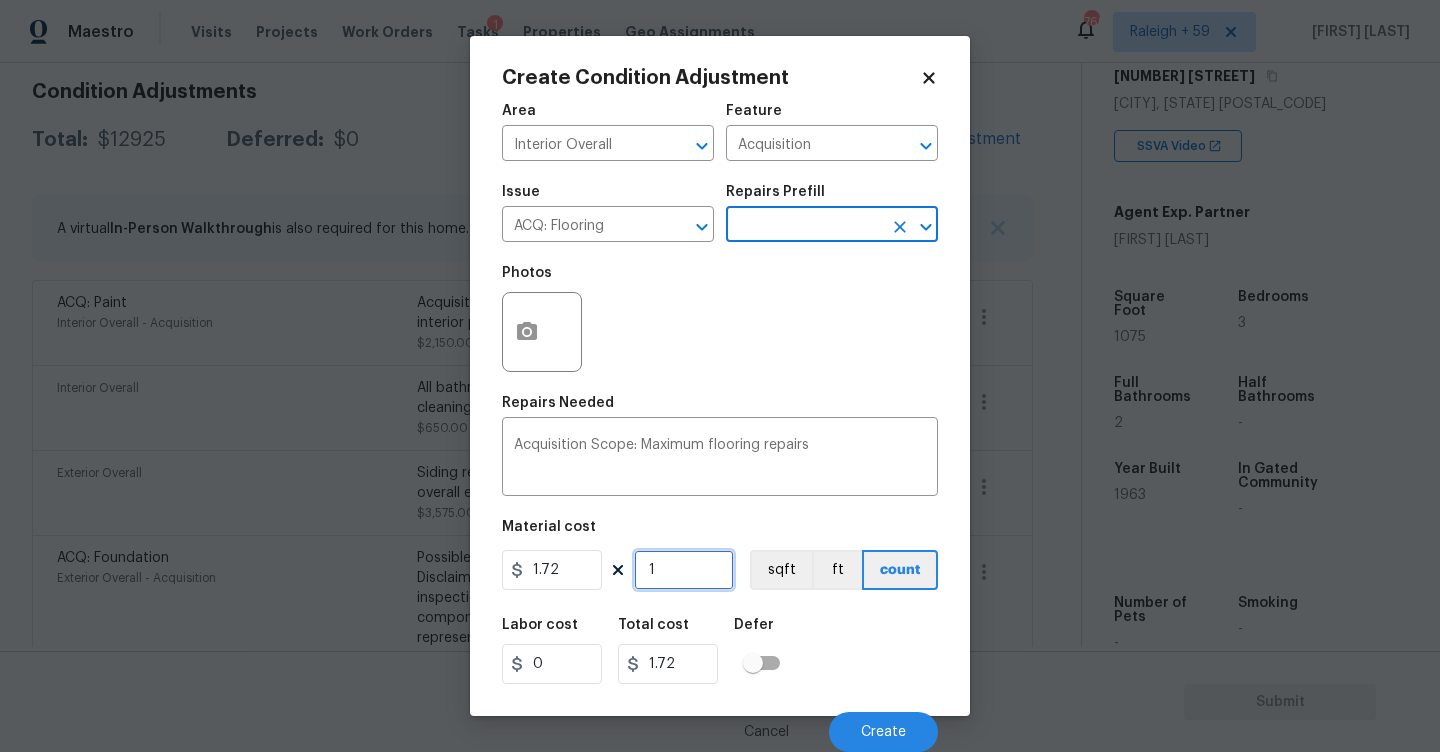 click on "1" at bounding box center [684, 570] 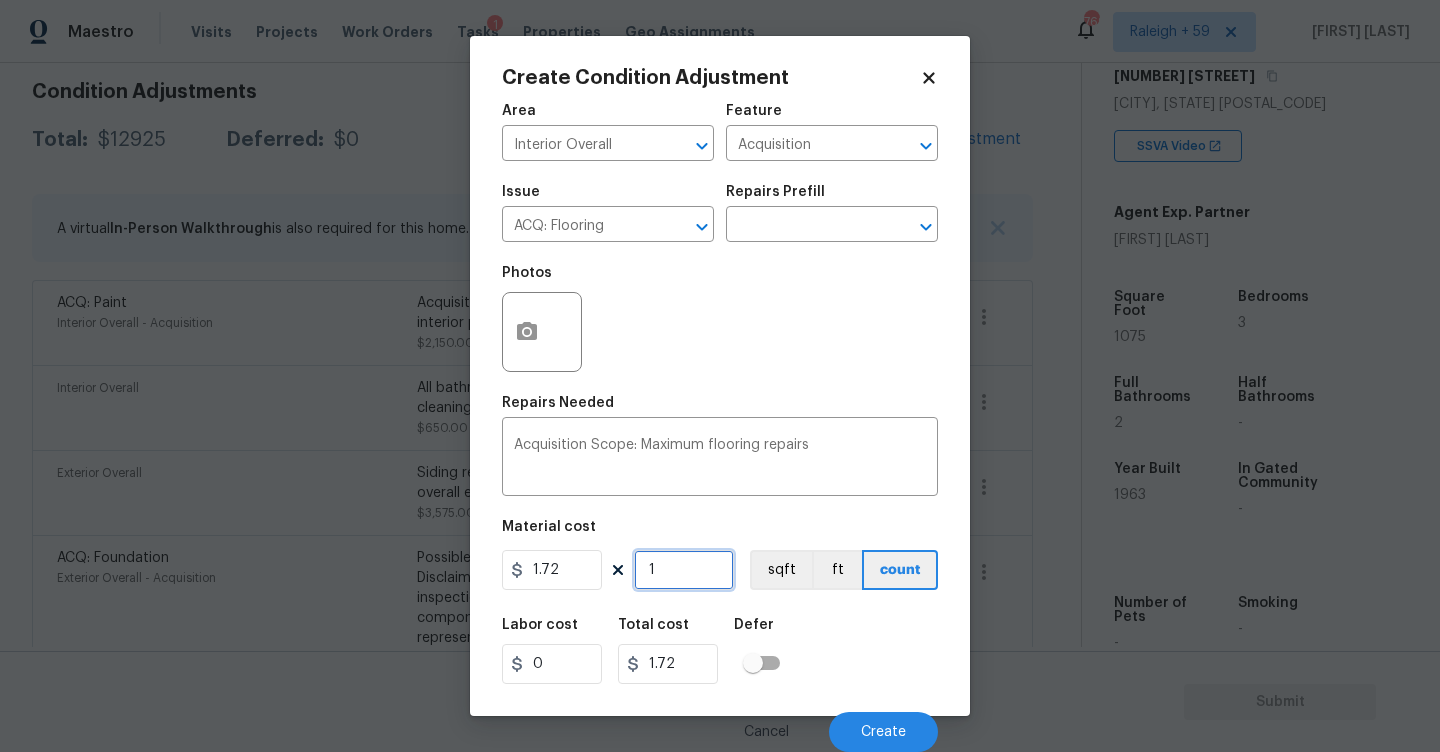 type on "0" 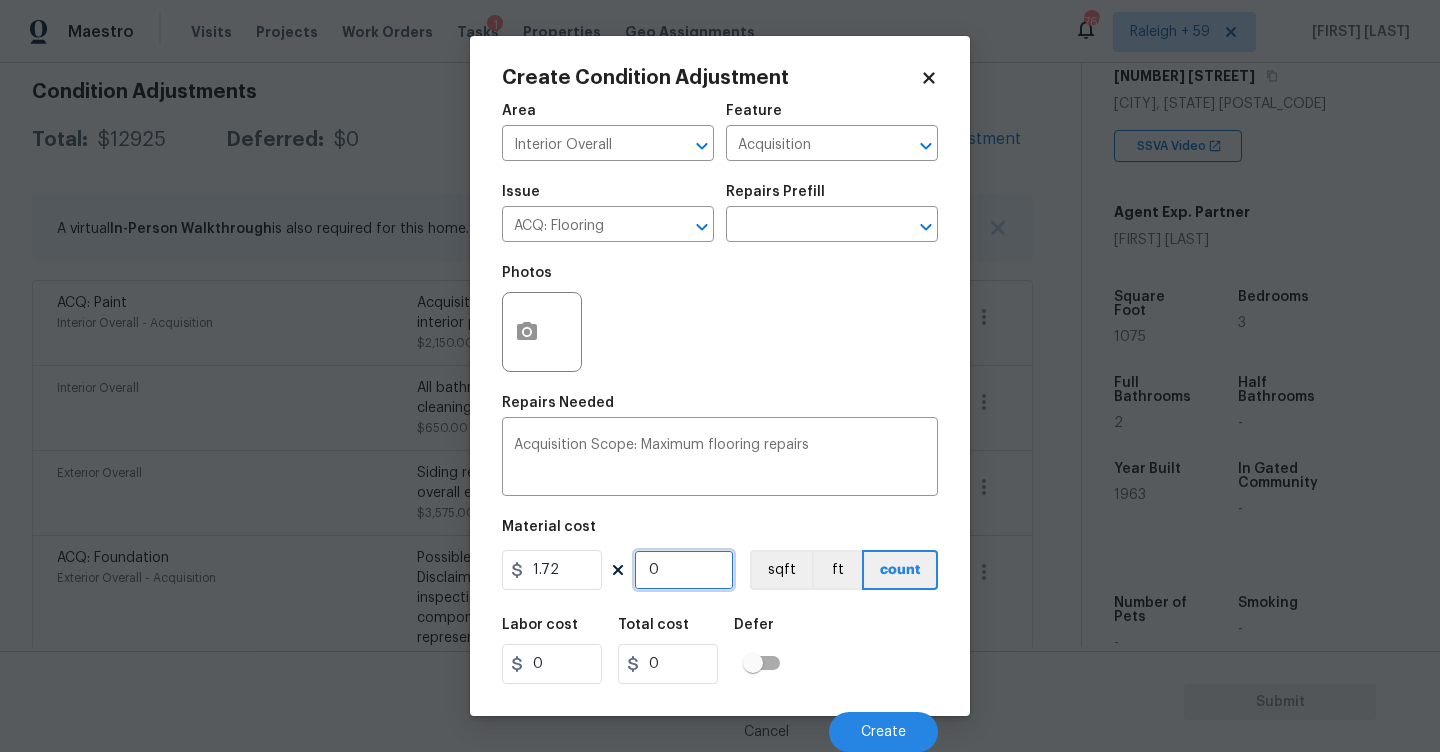 type on "1" 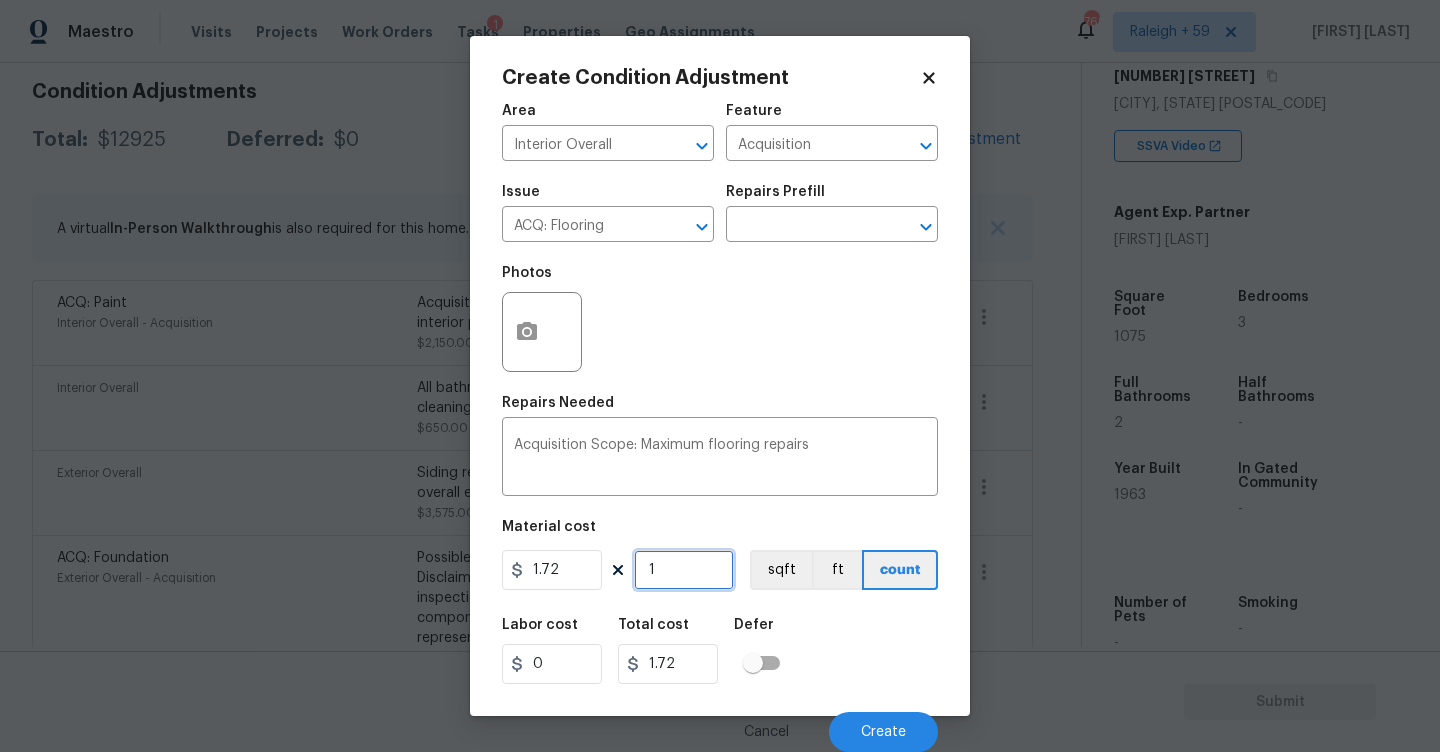 type on "10" 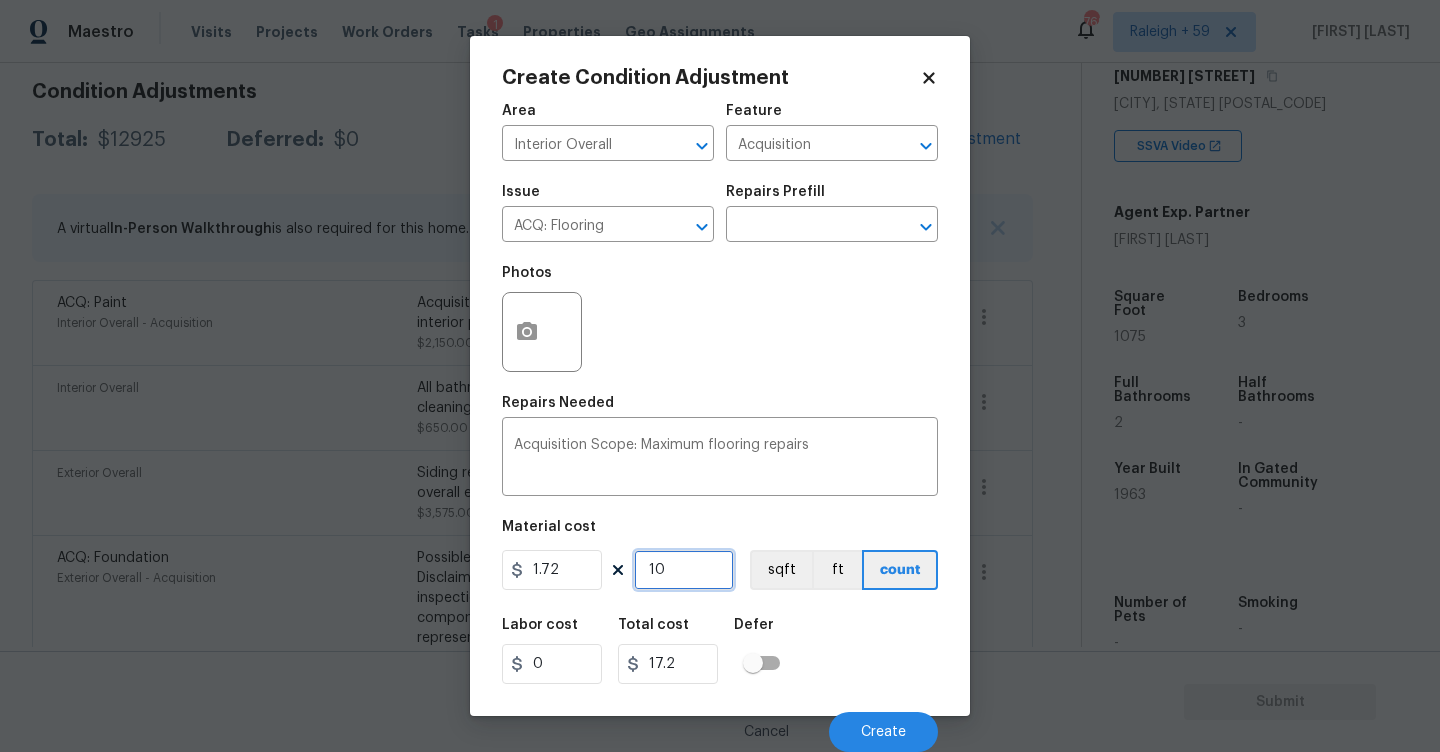 type on "107" 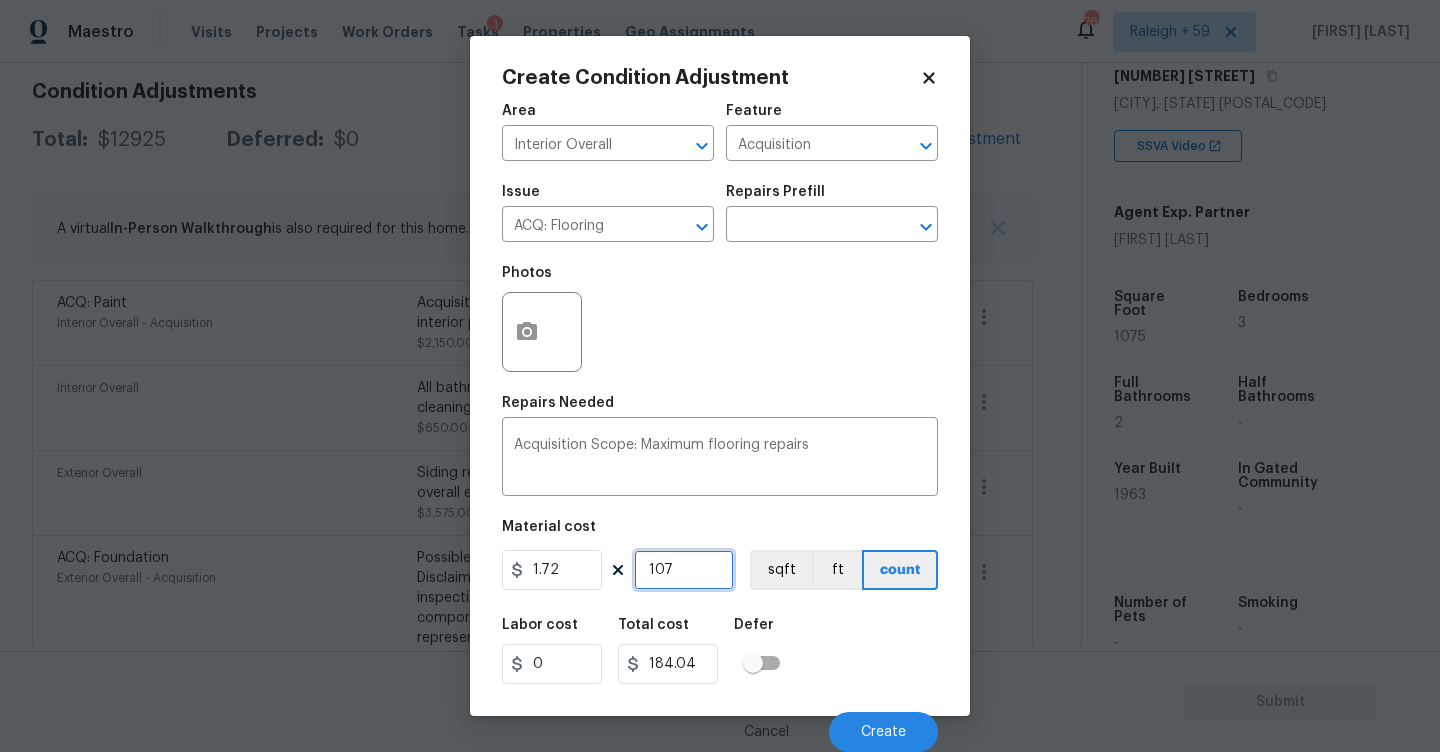 type on "1075" 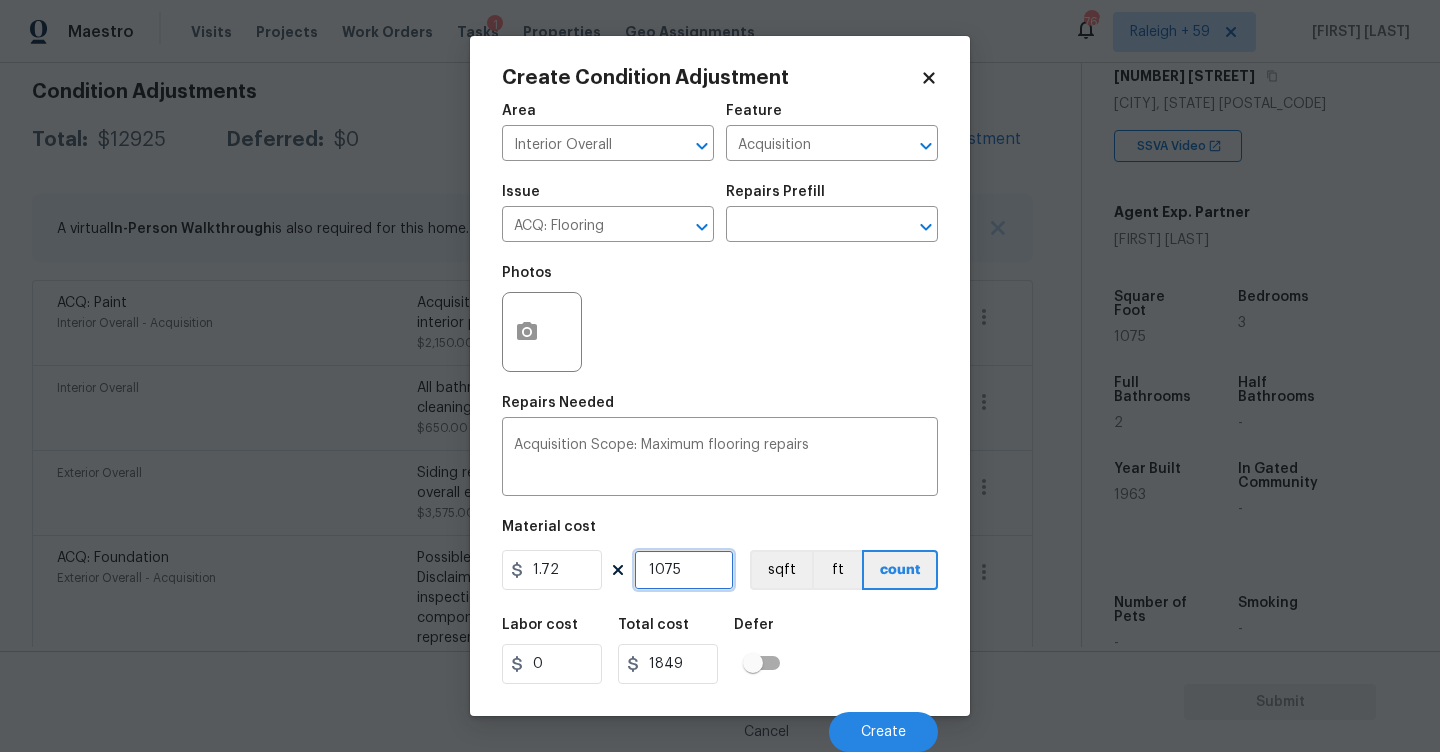 type on "1075" 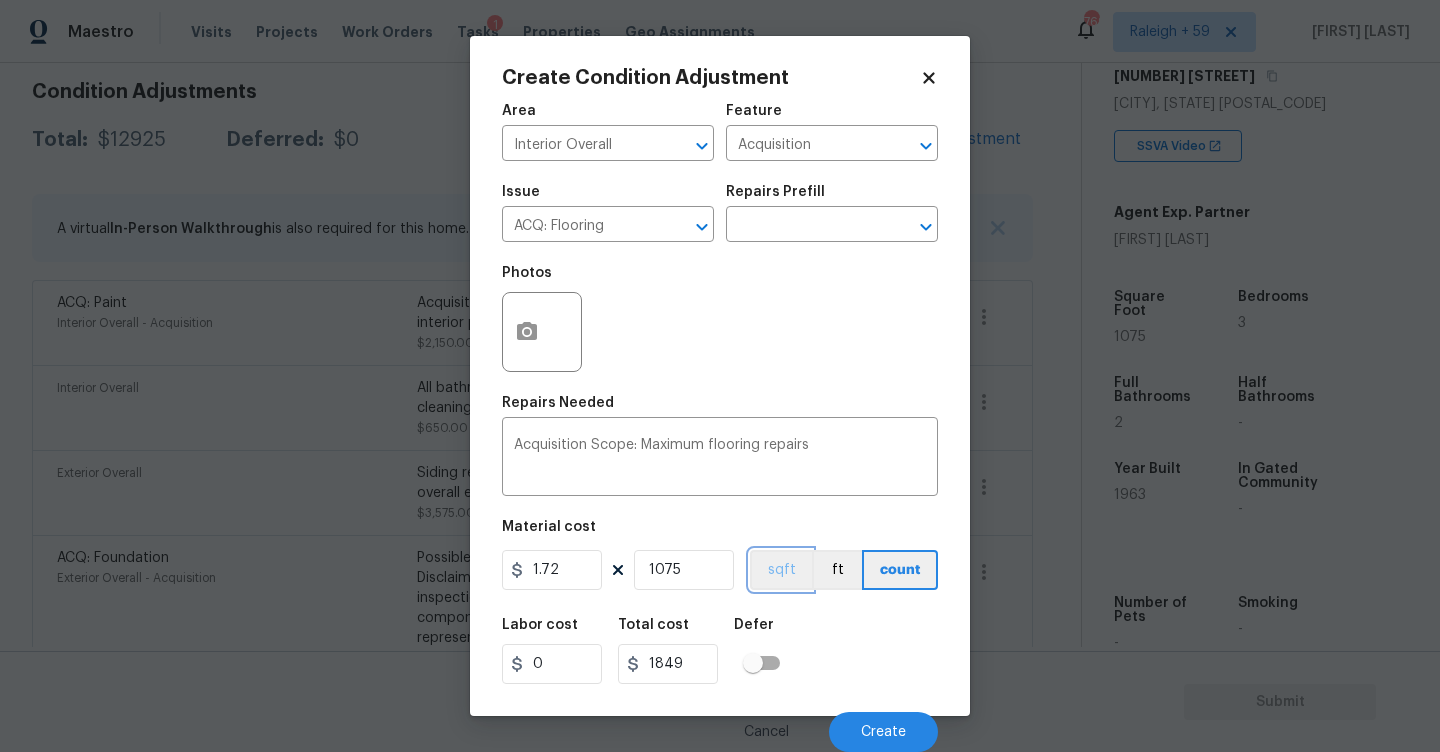 type 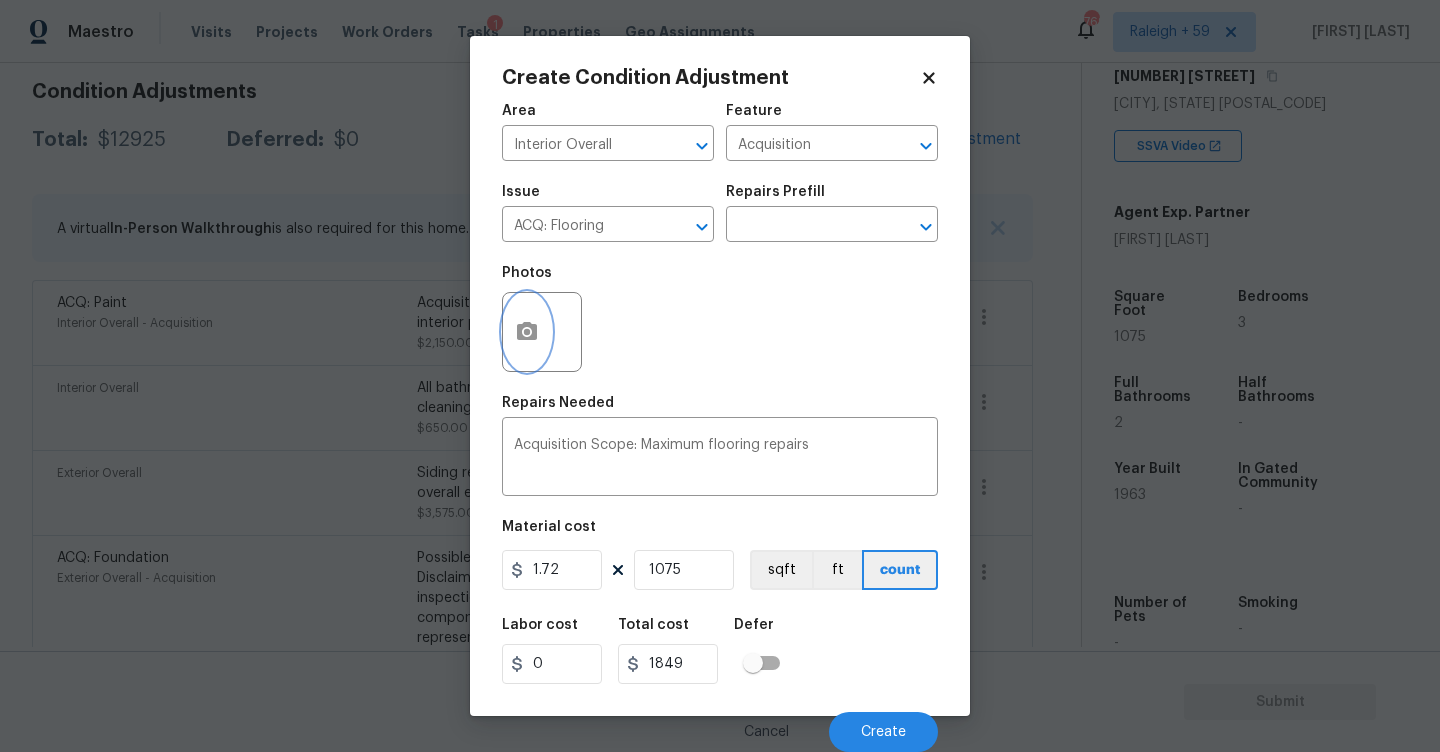 click 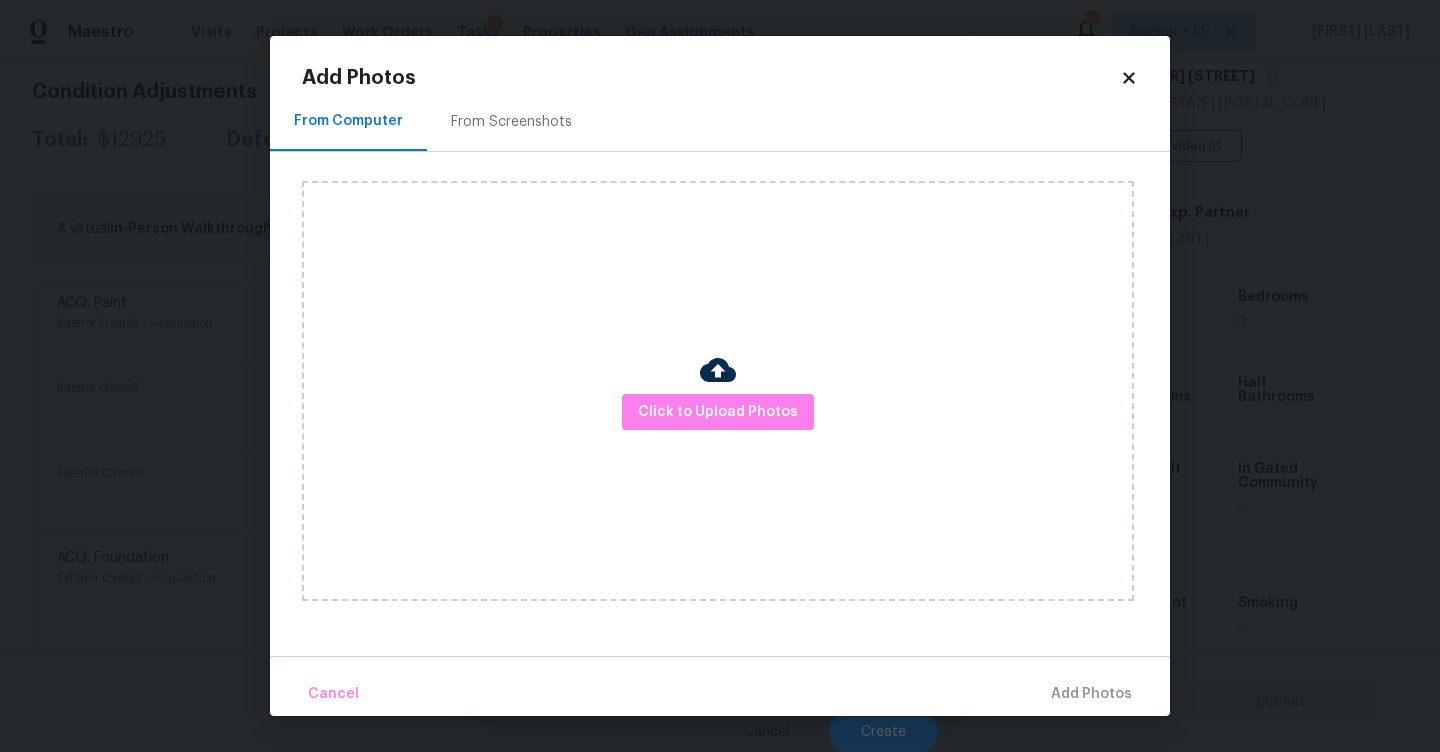 click on "From Screenshots" at bounding box center [511, 121] 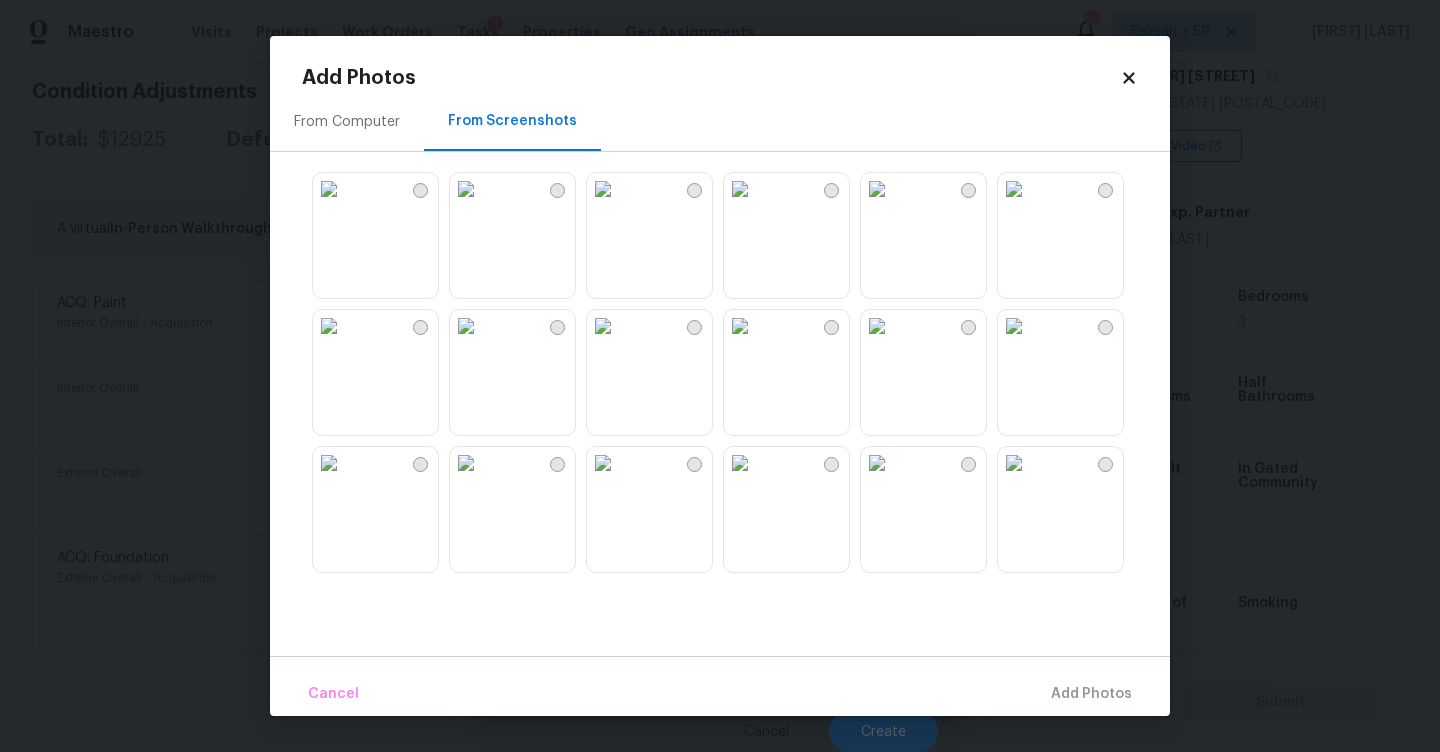 scroll, scrollTop: 588, scrollLeft: 0, axis: vertical 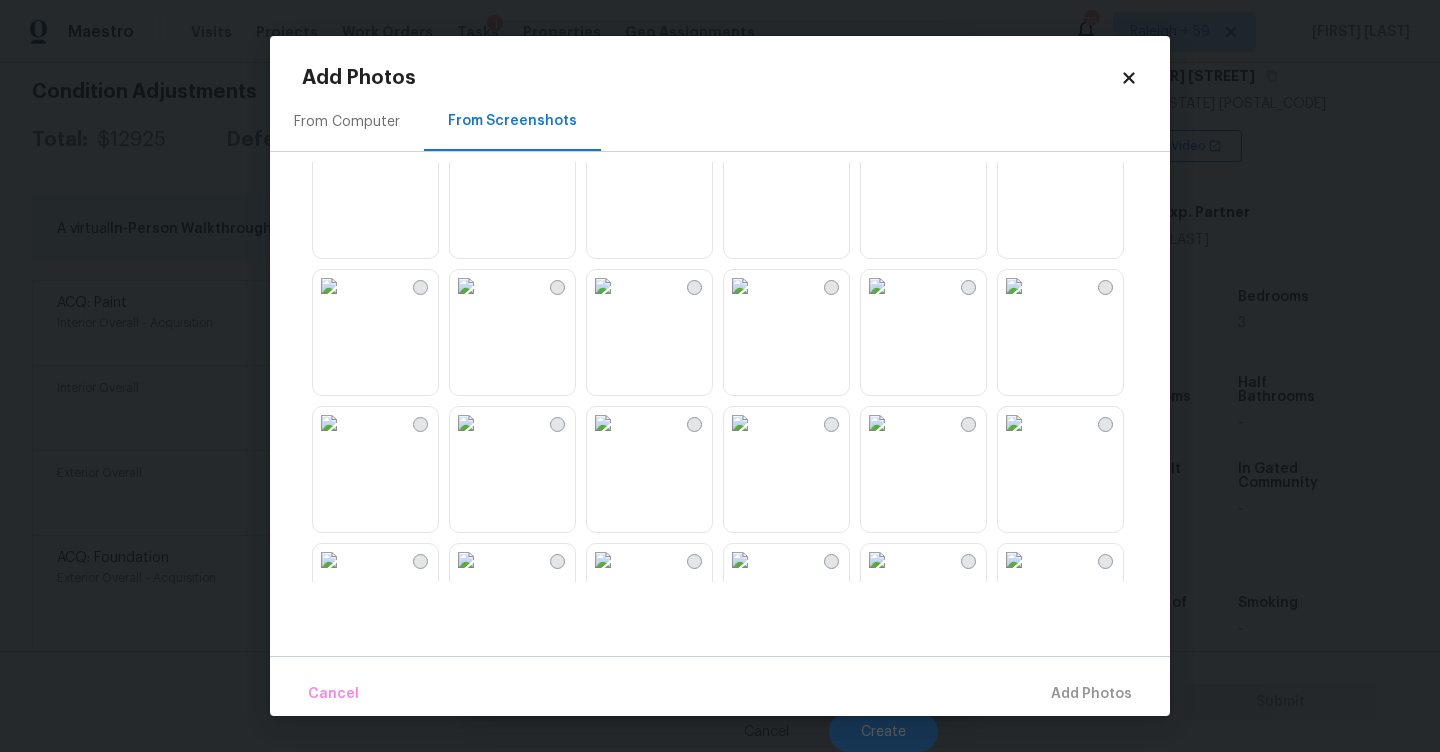 click at bounding box center (603, 286) 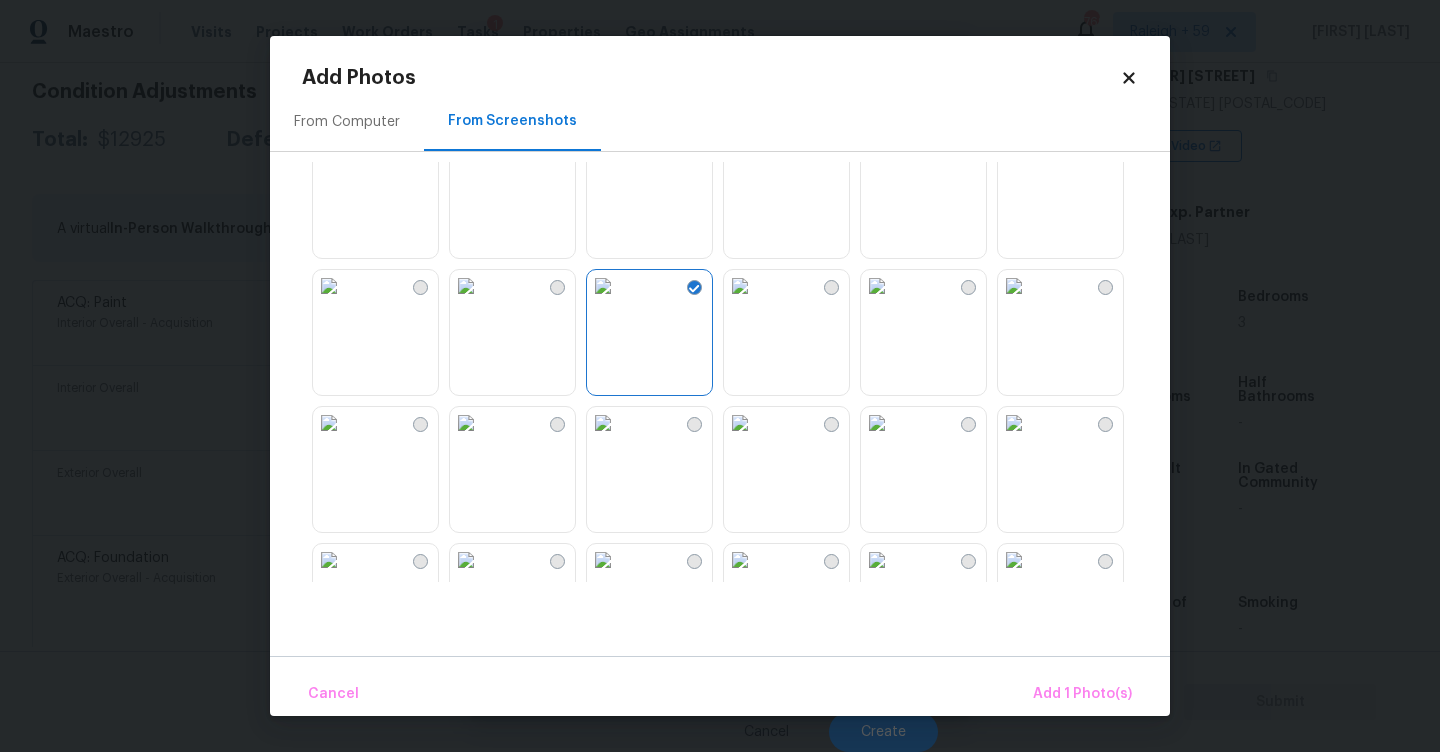 click at bounding box center [603, 149] 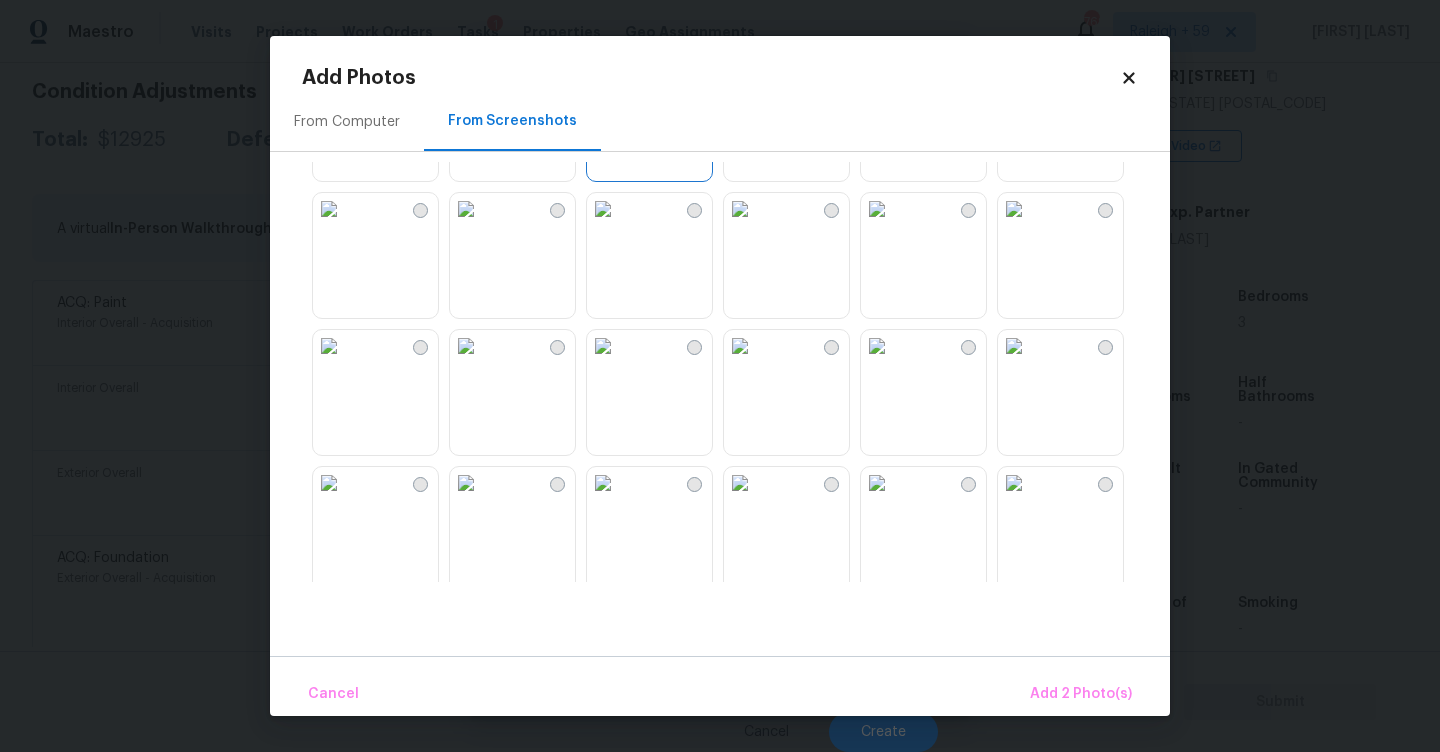scroll, scrollTop: 974, scrollLeft: 0, axis: vertical 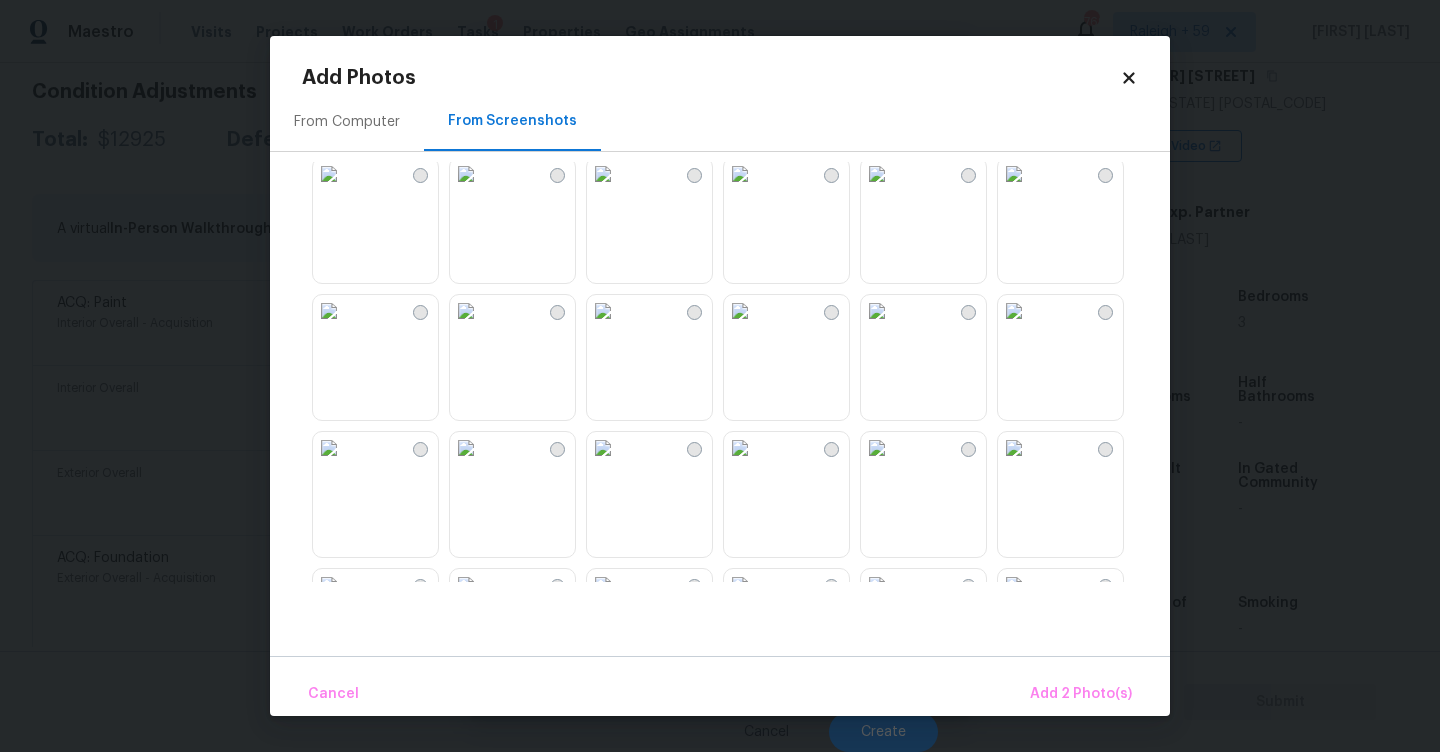 click at bounding box center (329, 311) 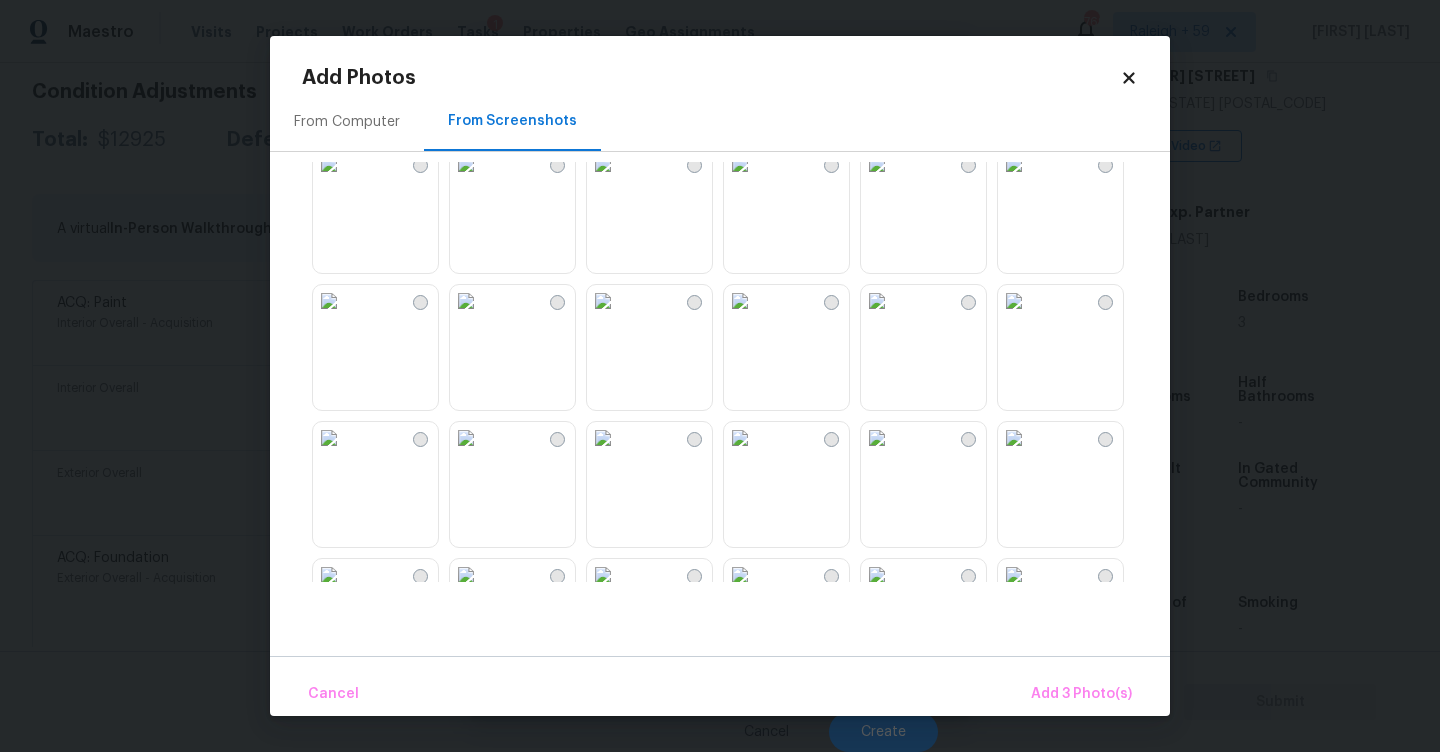 scroll, scrollTop: 1723, scrollLeft: 0, axis: vertical 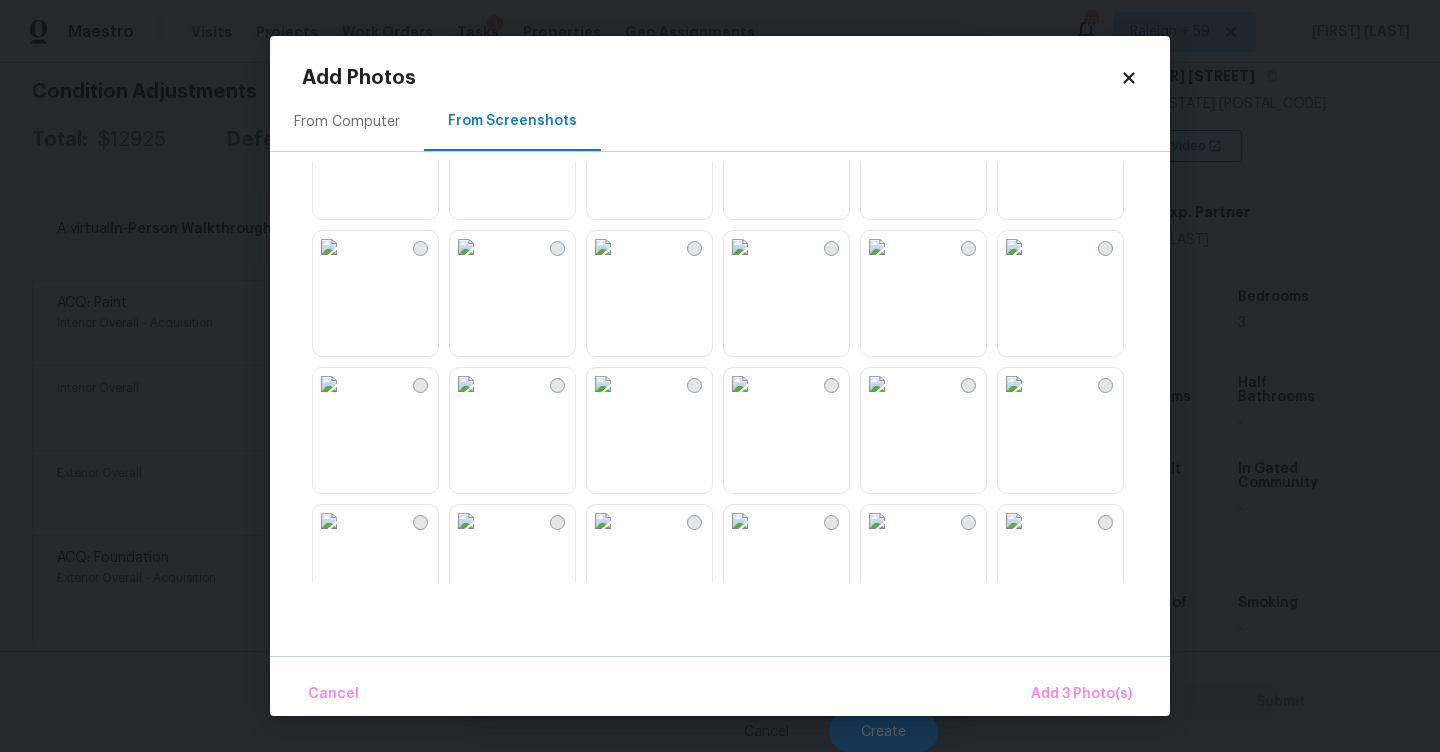 click at bounding box center [329, 247] 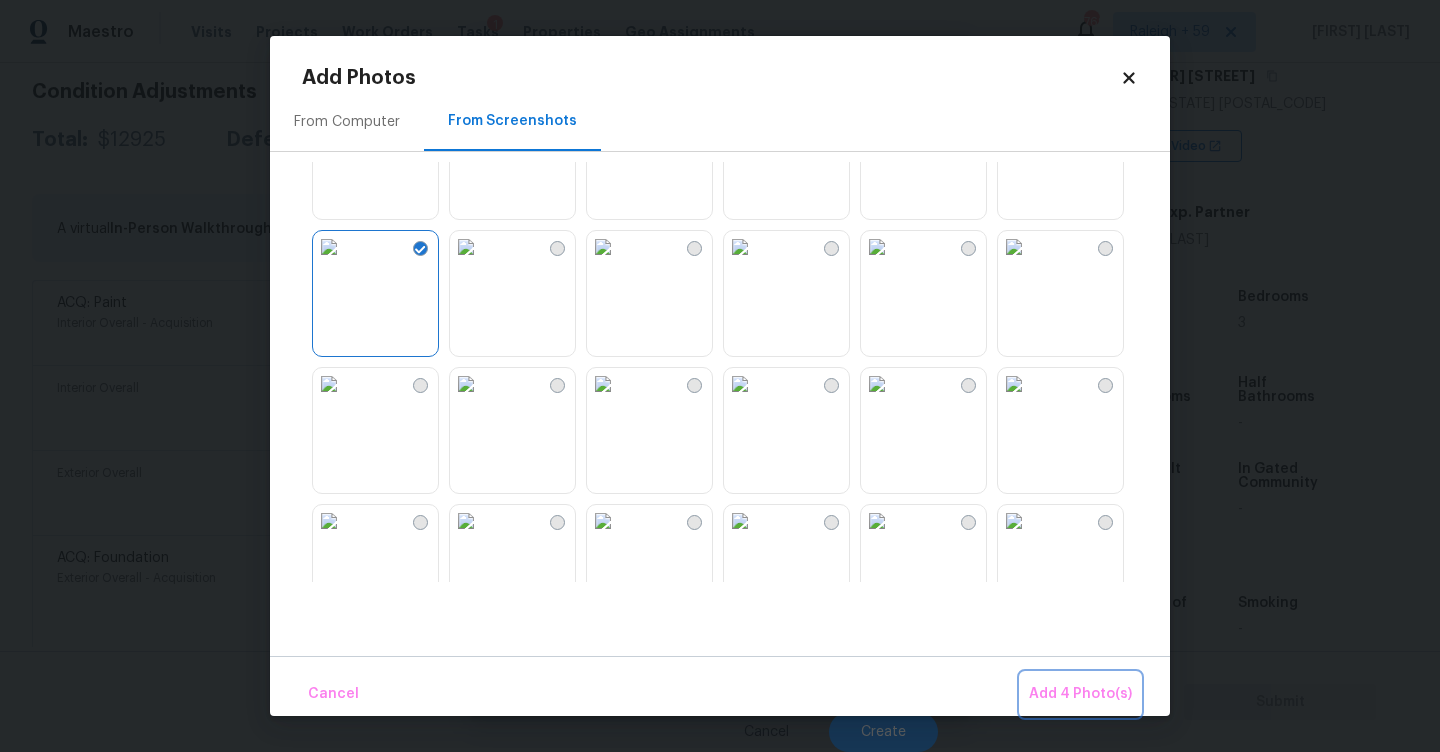 click on "Add 4 Photo(s)" at bounding box center (1080, 694) 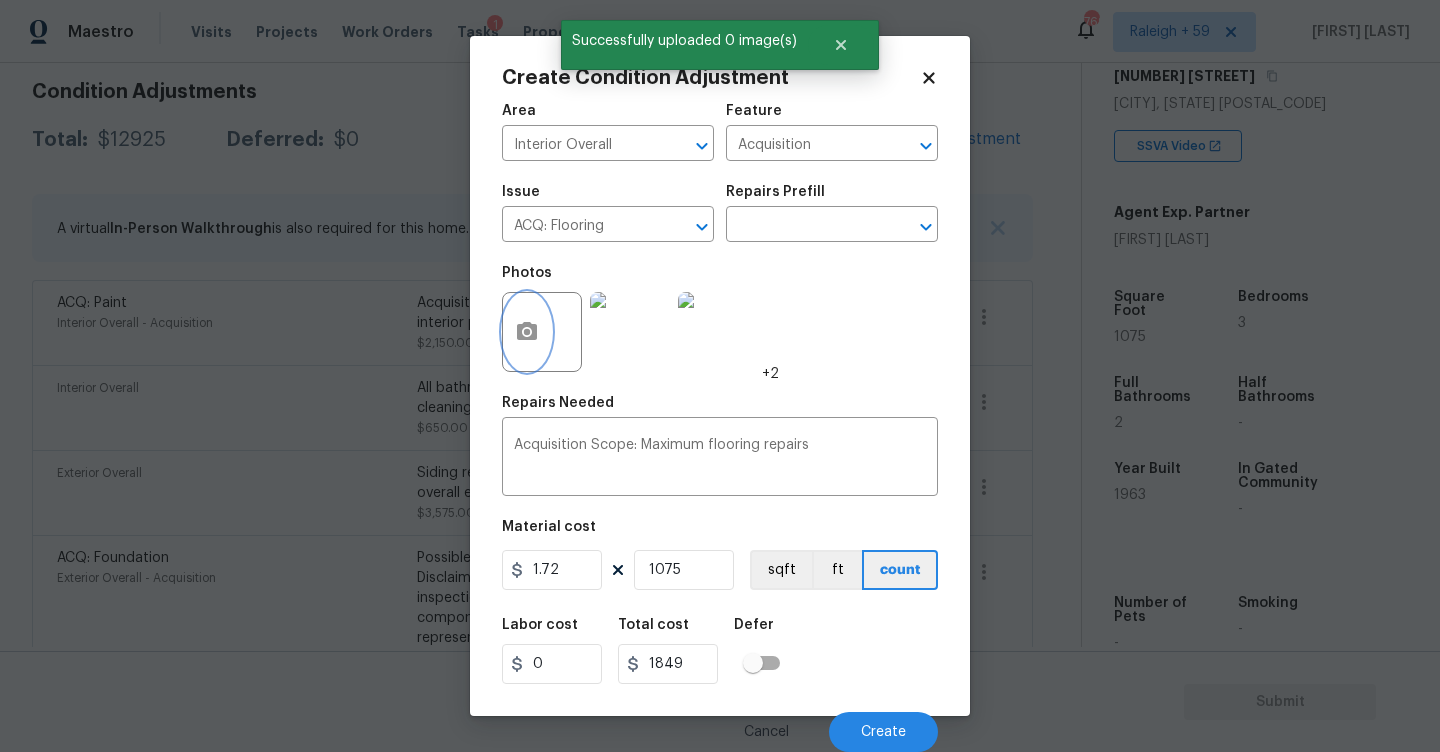 scroll, scrollTop: 1, scrollLeft: 0, axis: vertical 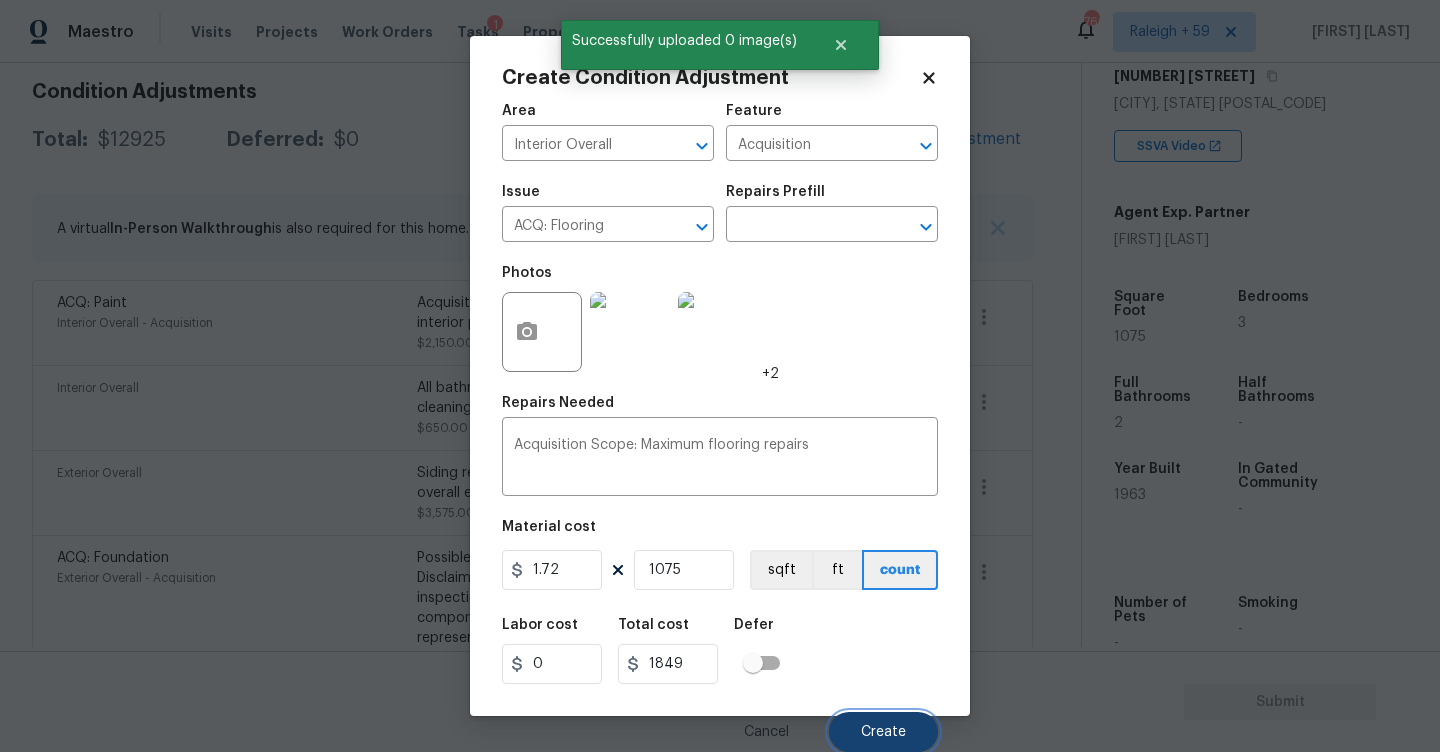 click on "Create" at bounding box center (883, 732) 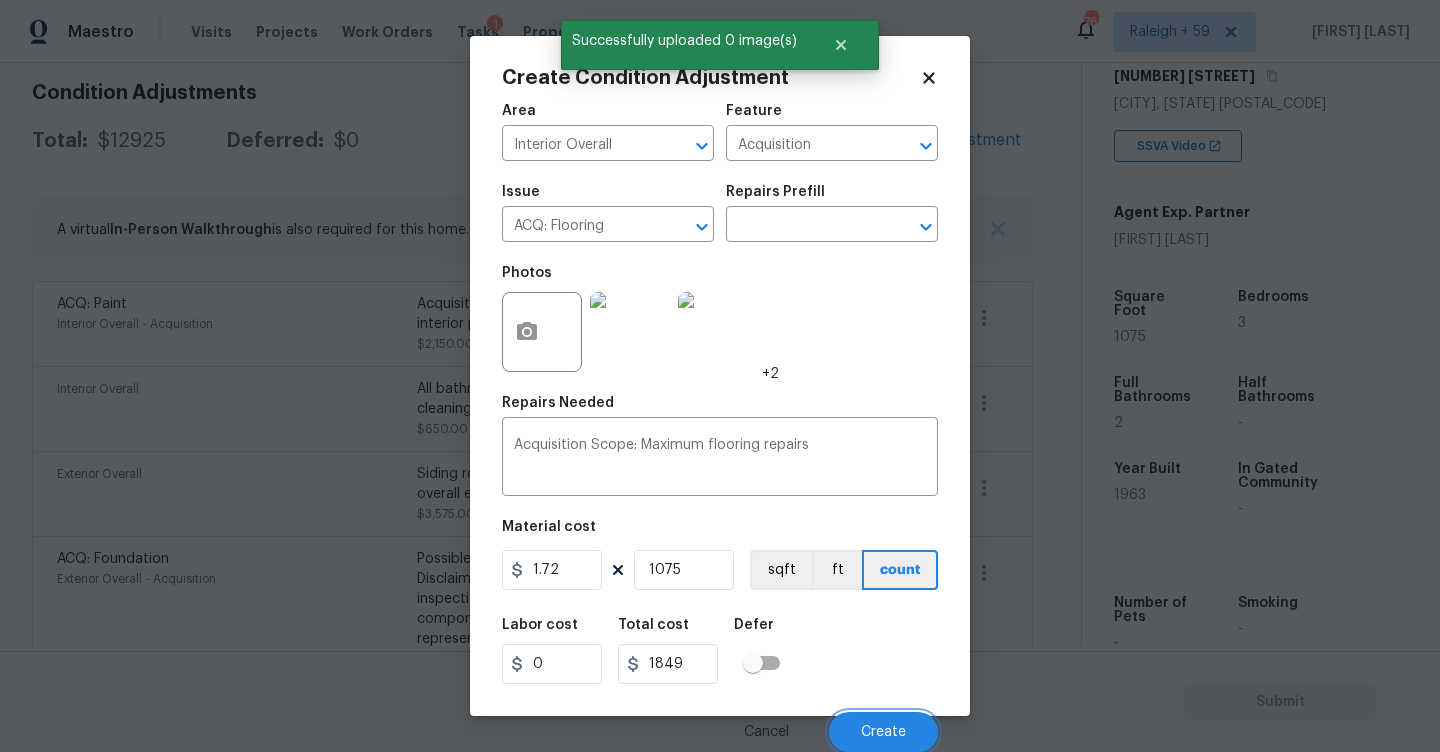 scroll, scrollTop: 285, scrollLeft: 0, axis: vertical 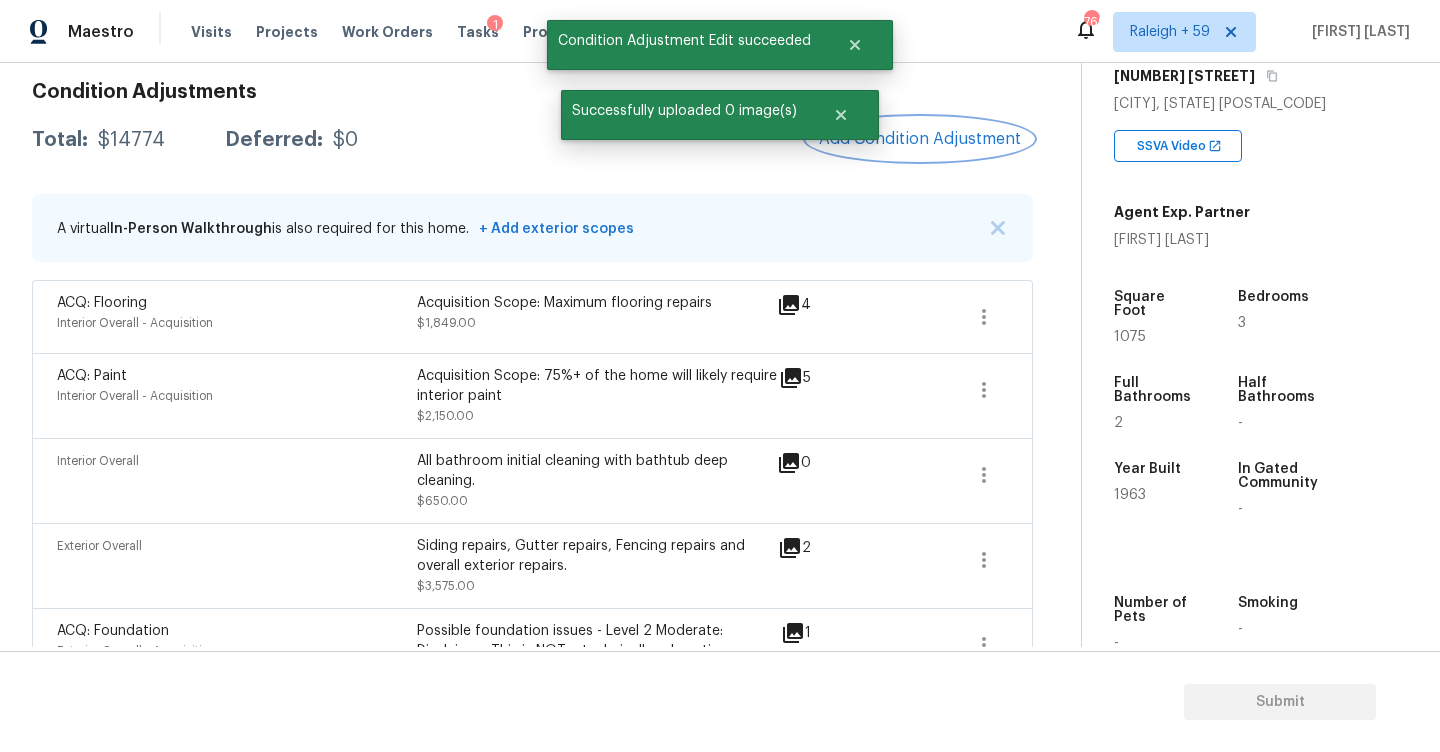 click on "Add Condition Adjustment" at bounding box center [920, 139] 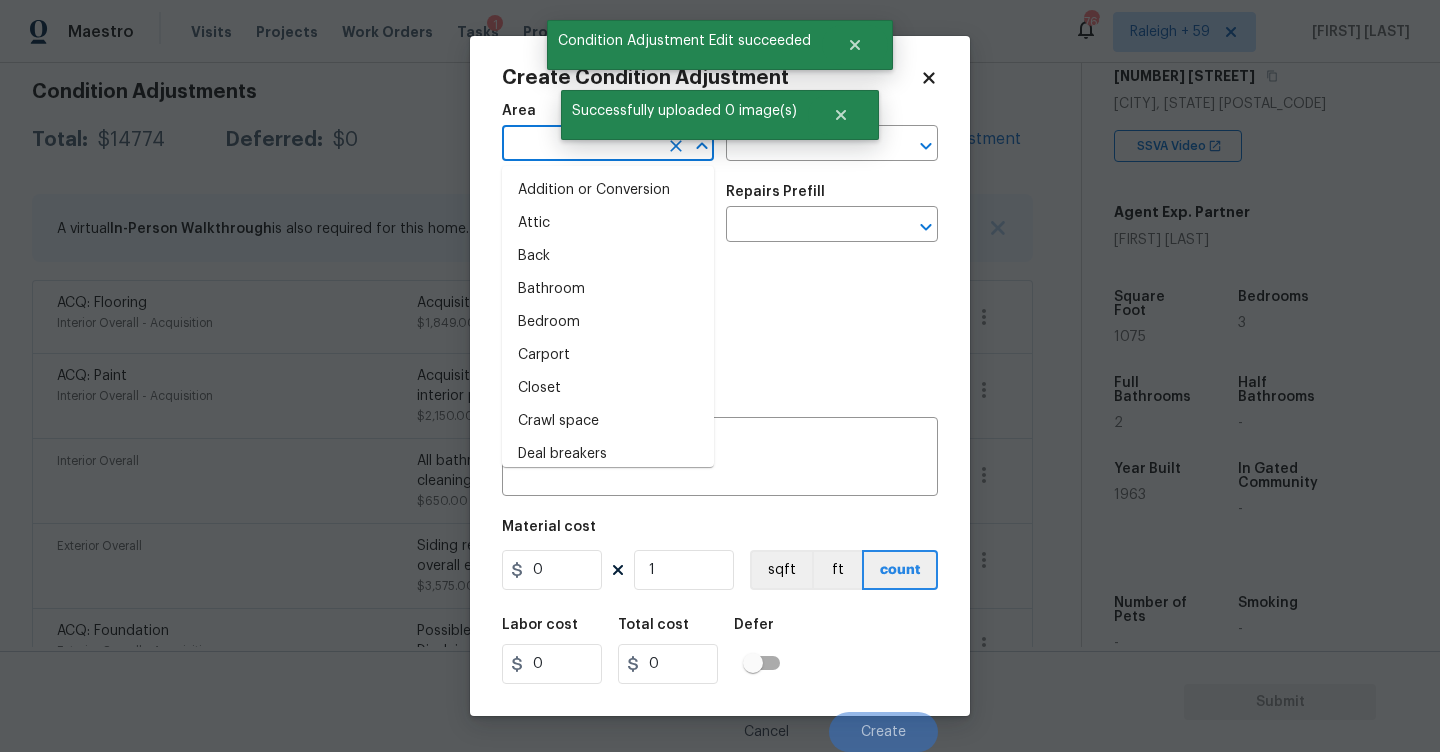 click at bounding box center [580, 145] 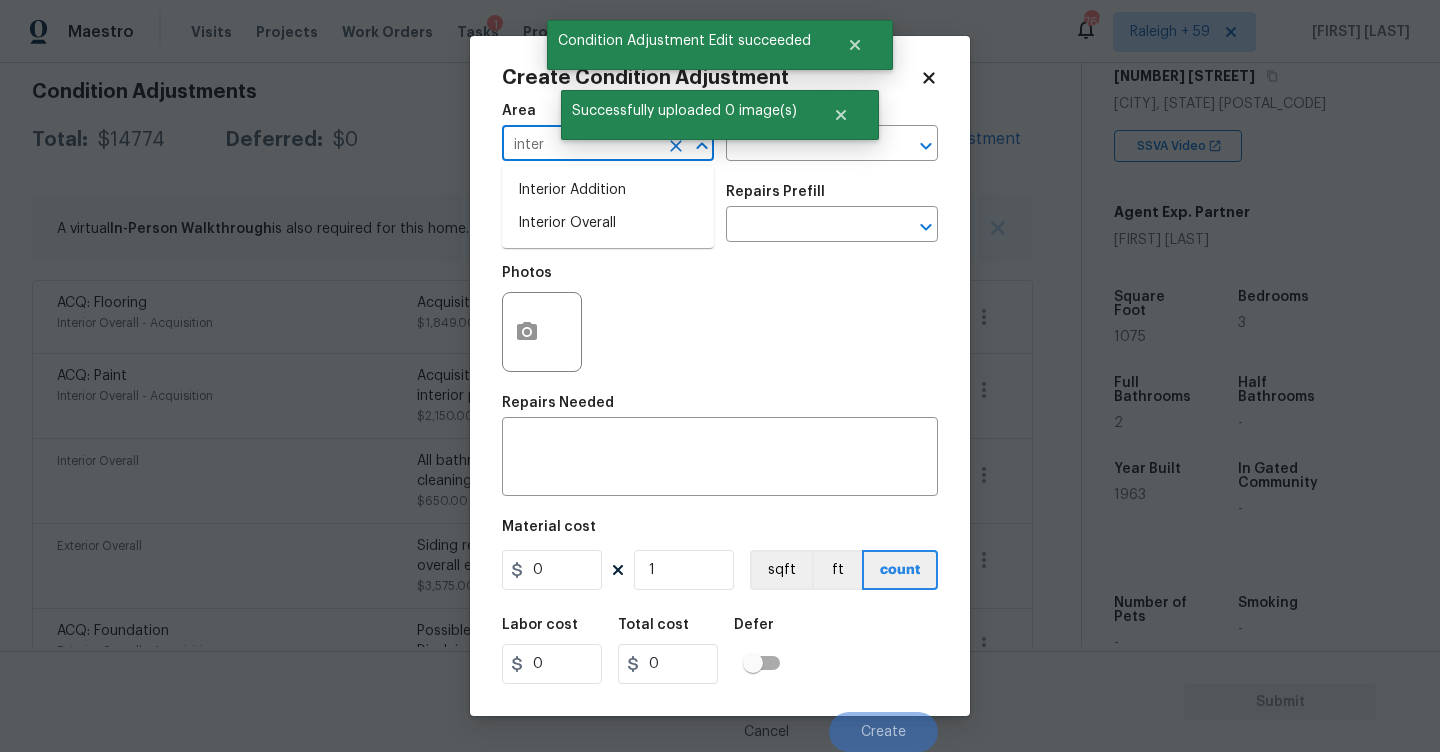 click on "Interior Overall" at bounding box center [608, 223] 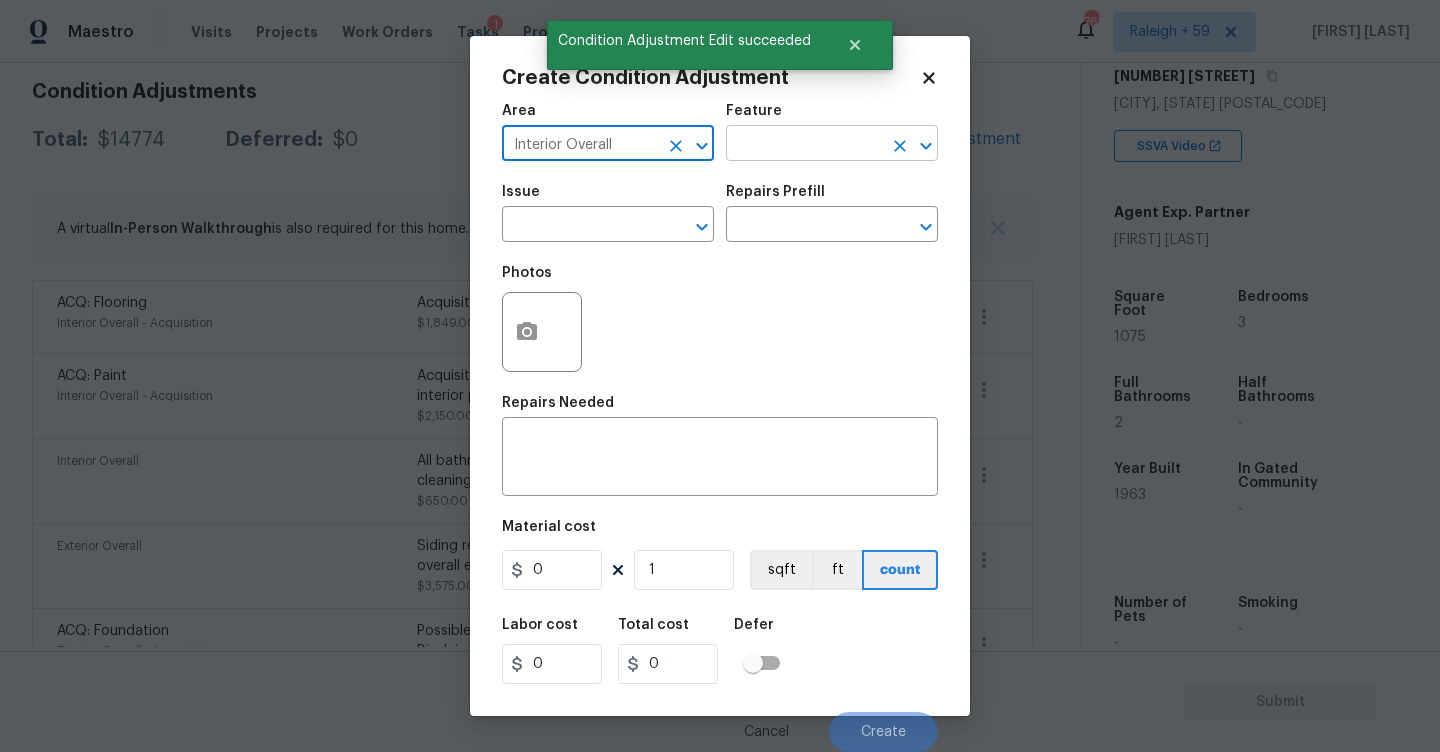 type on "Interior Overall" 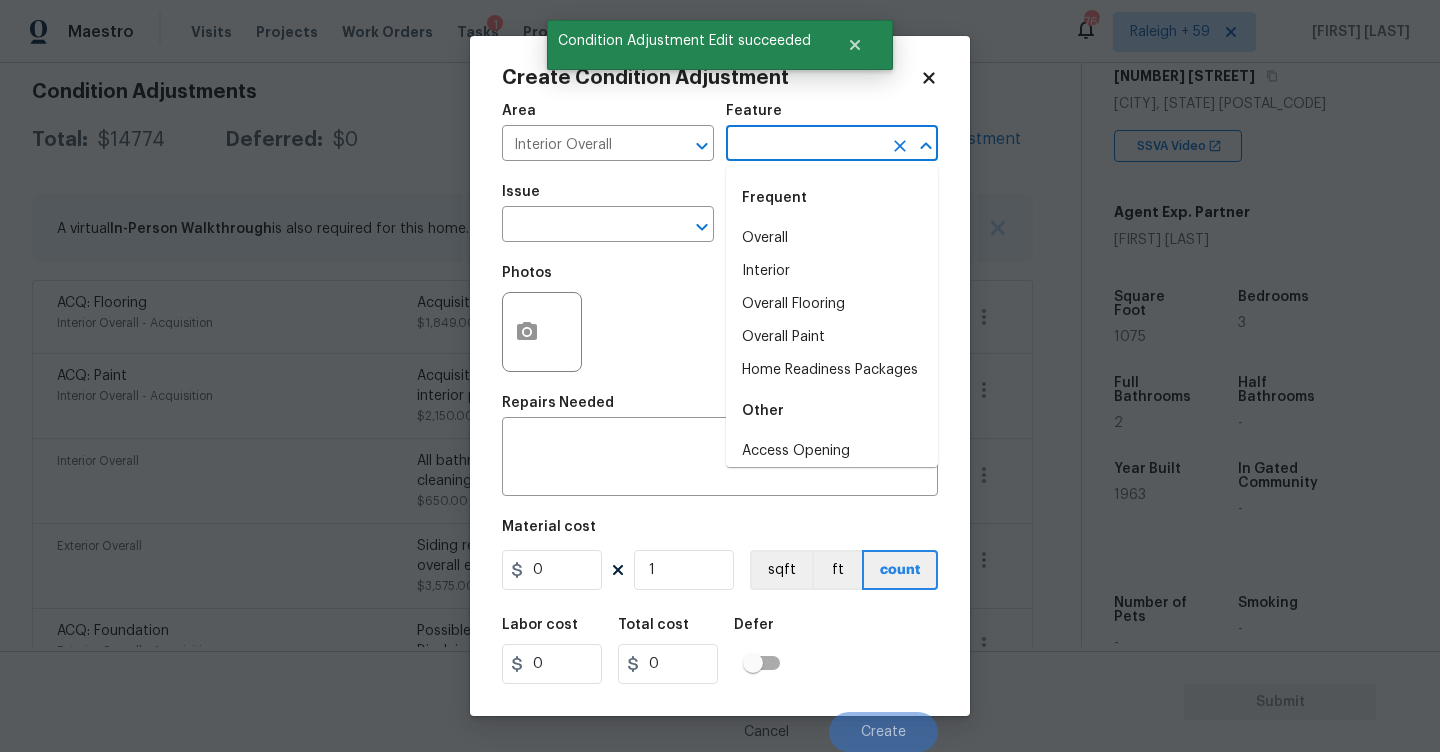 click at bounding box center (804, 145) 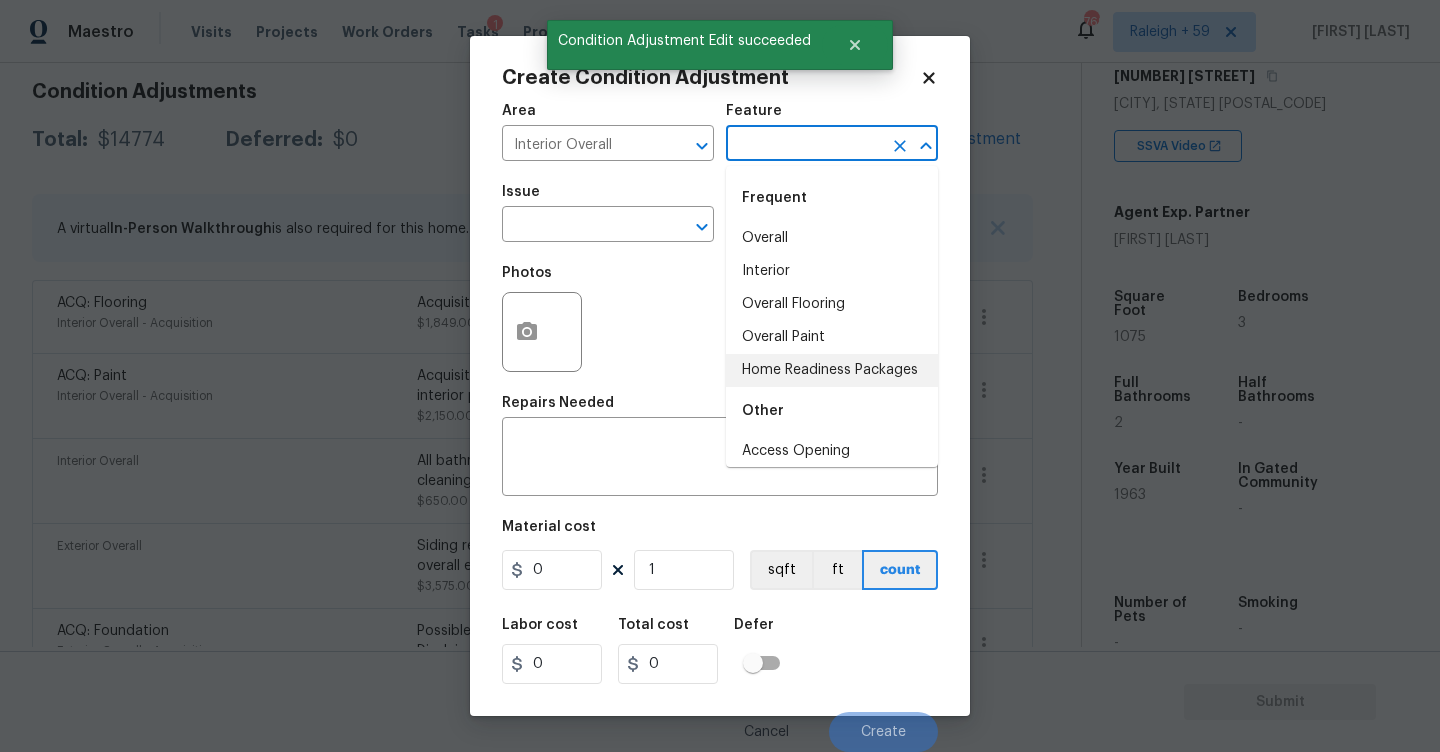 click on "Home Readiness Packages" at bounding box center (832, 370) 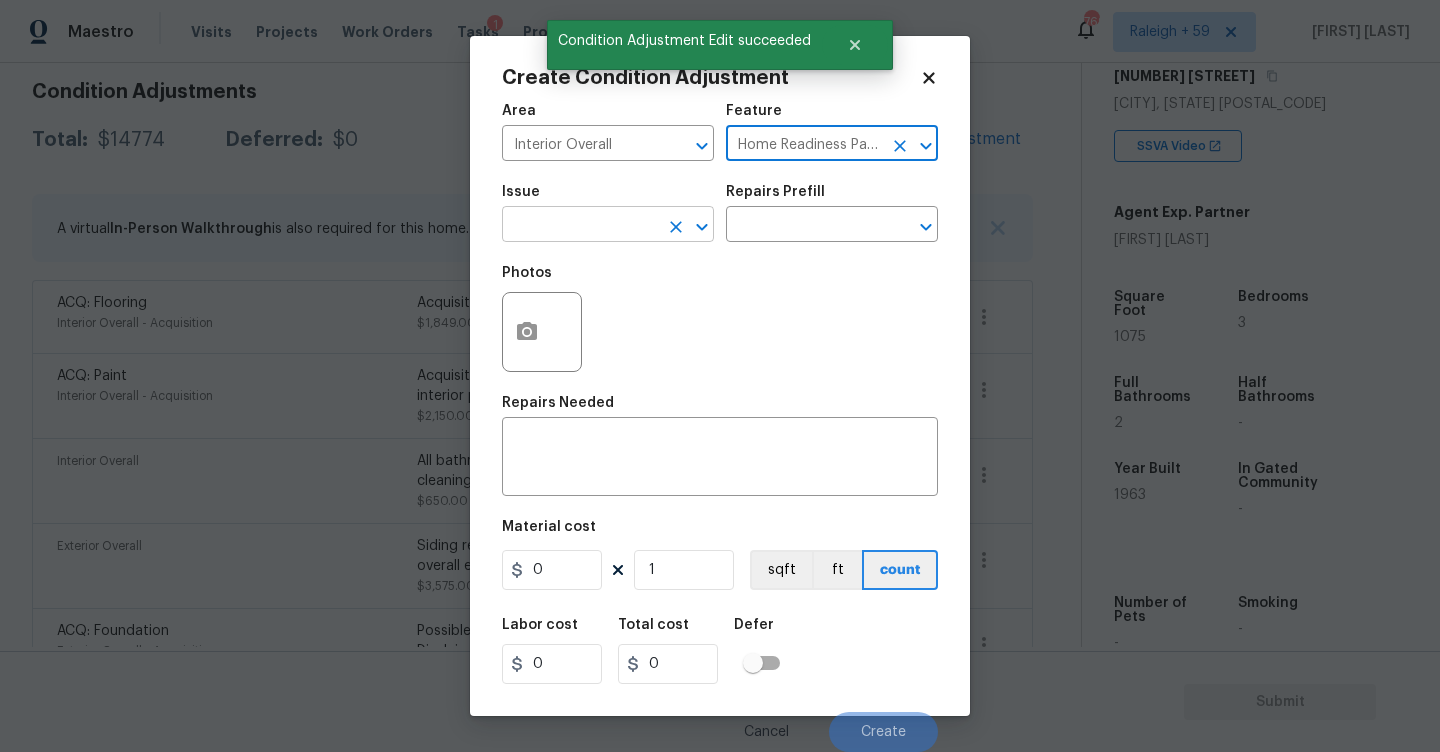 click at bounding box center (580, 226) 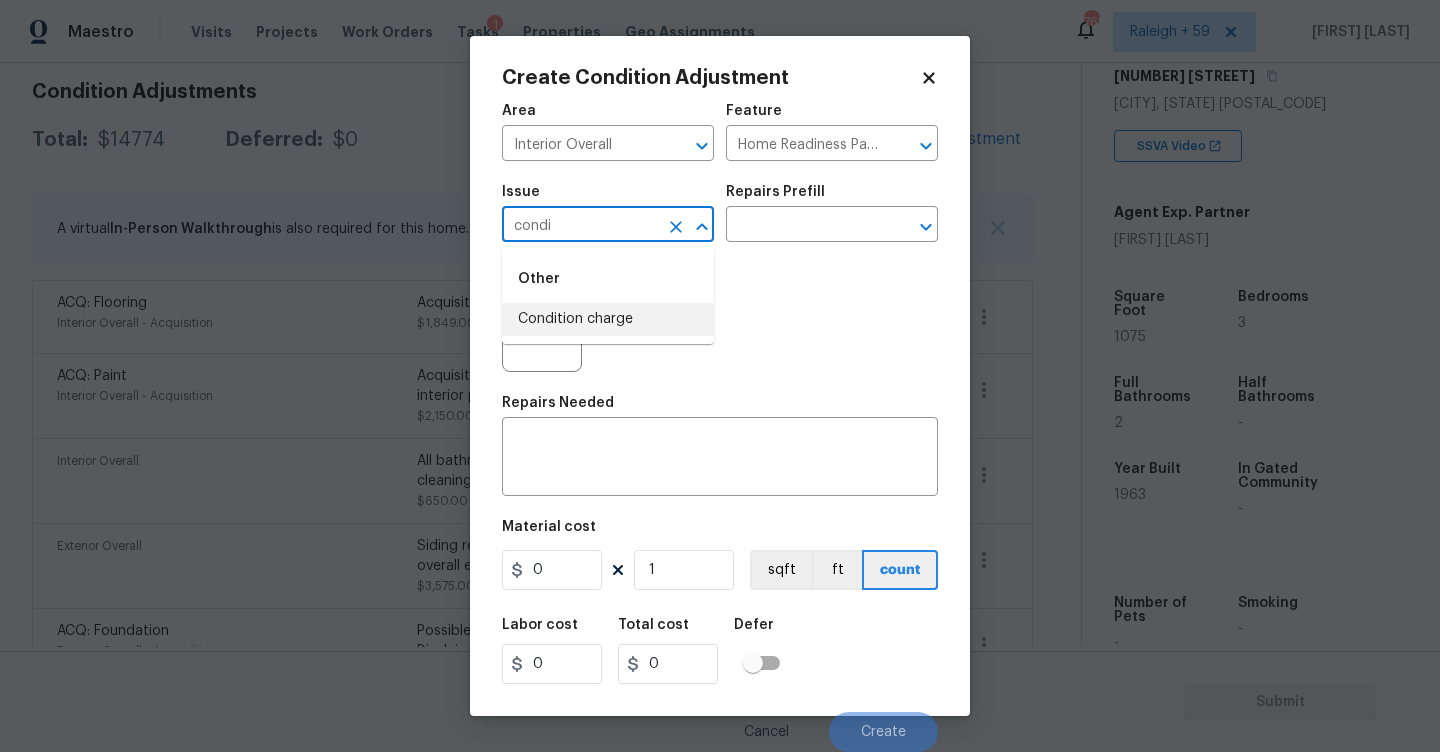 click on "Condition charge" at bounding box center (608, 319) 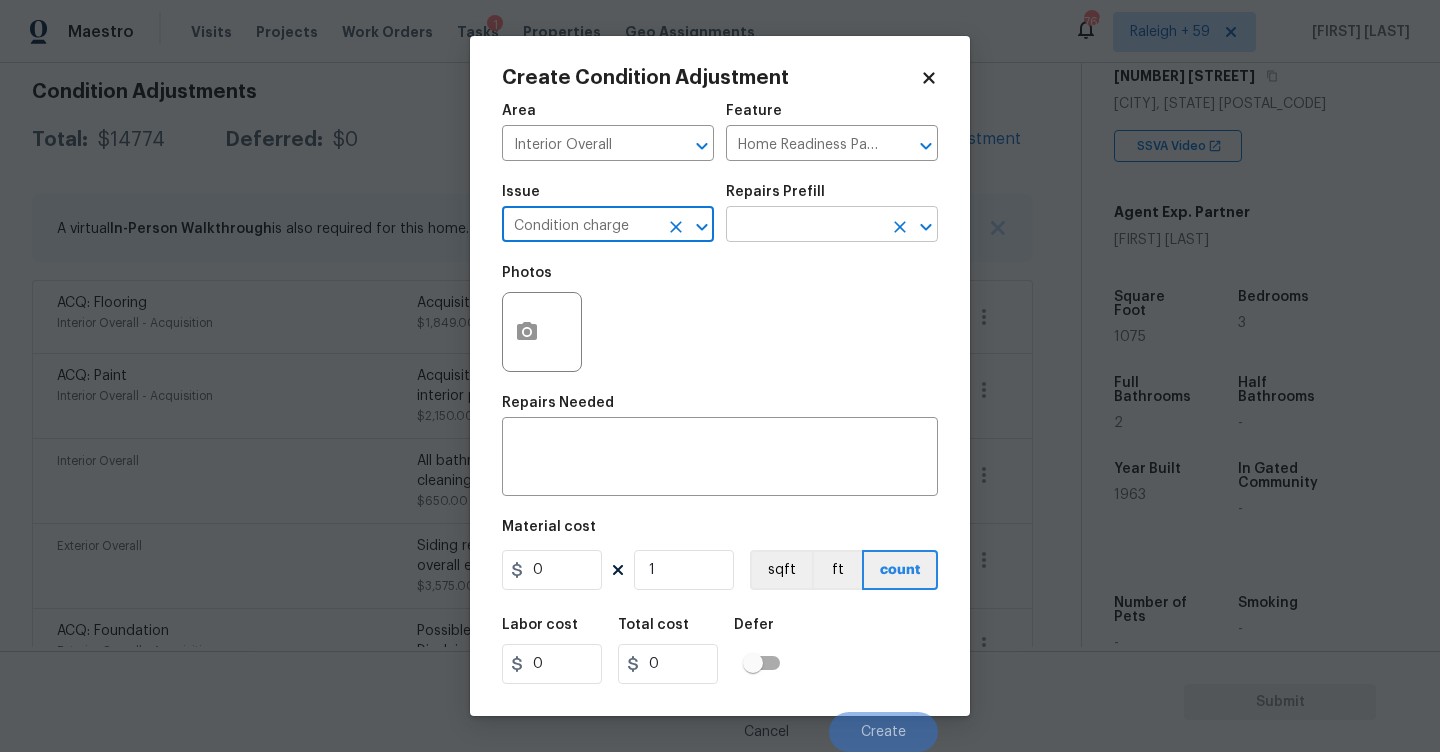 type on "Condition charge" 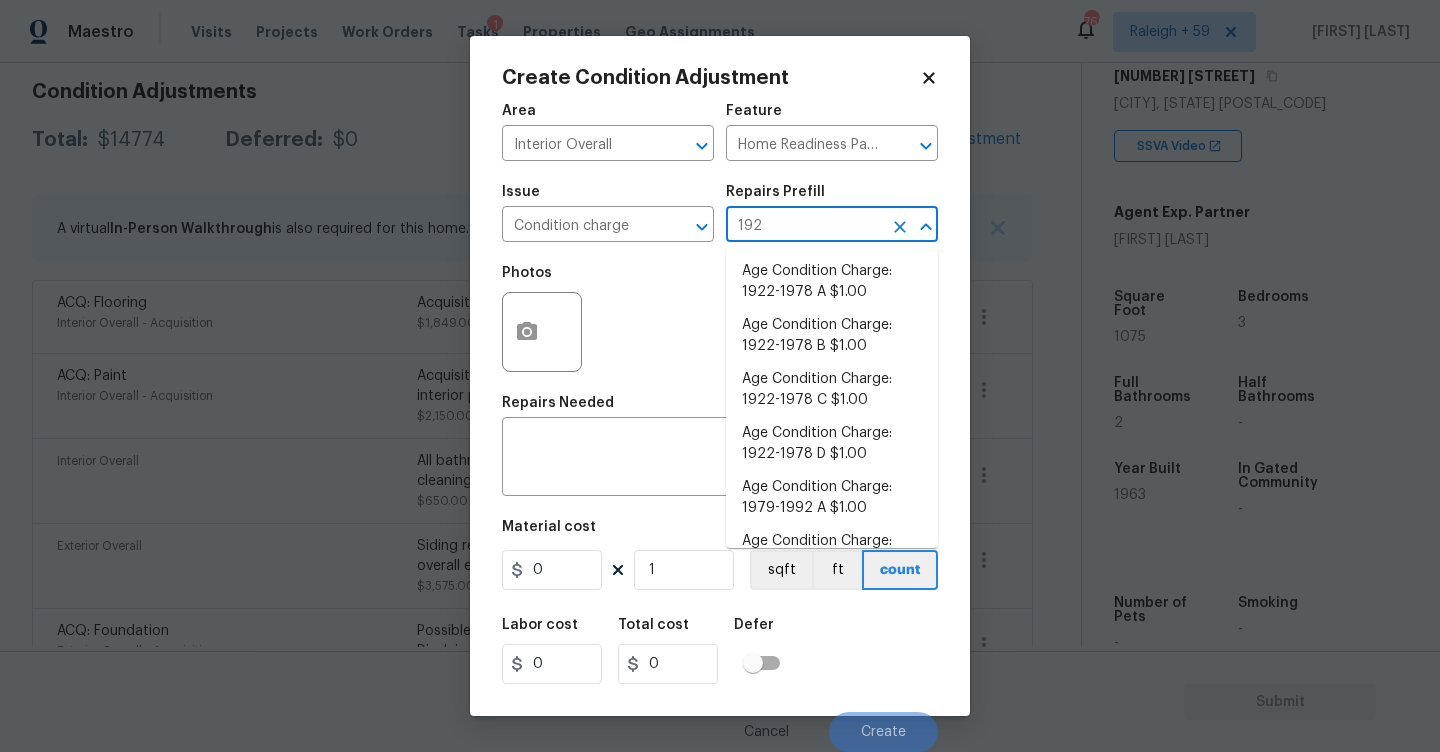 type on "1922" 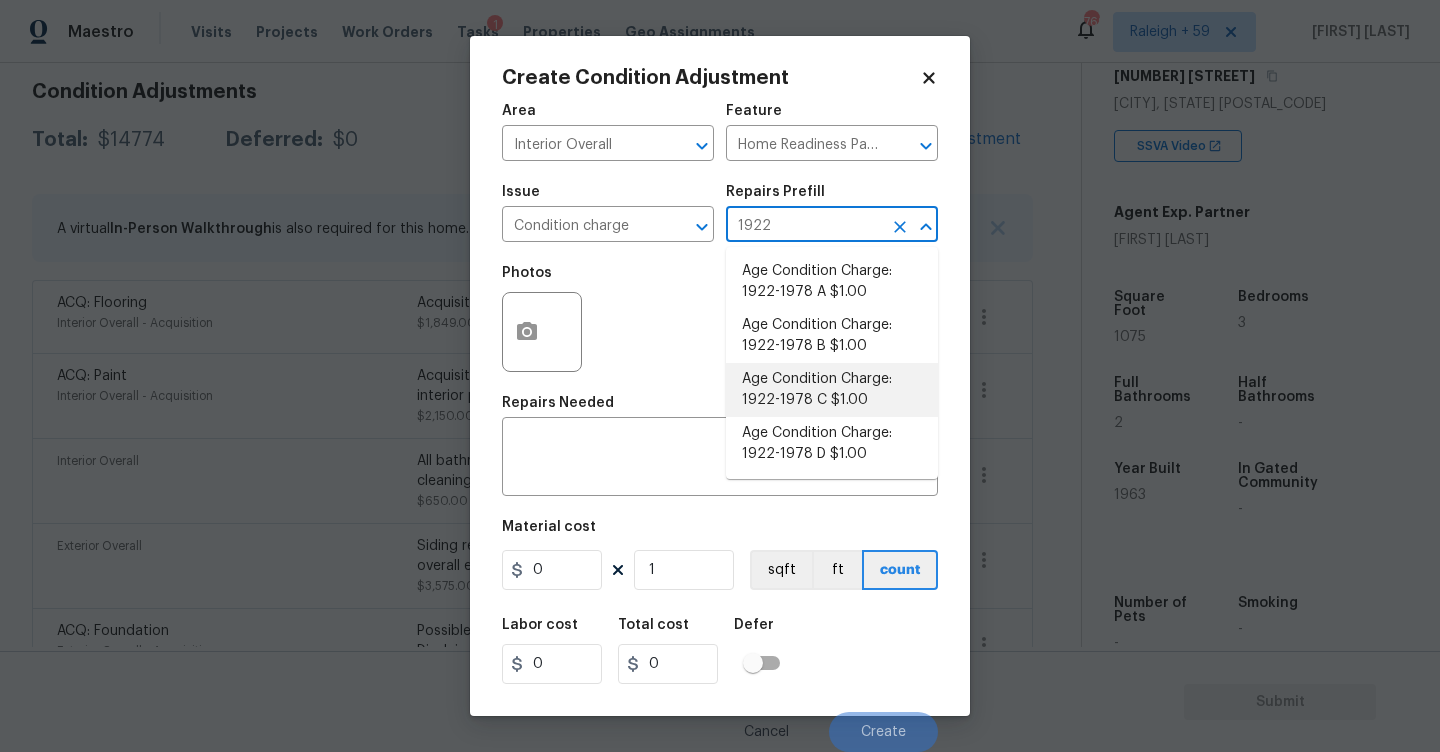 click on "Age Condition Charge: 1922-1978 C	 $1.00" at bounding box center (832, 390) 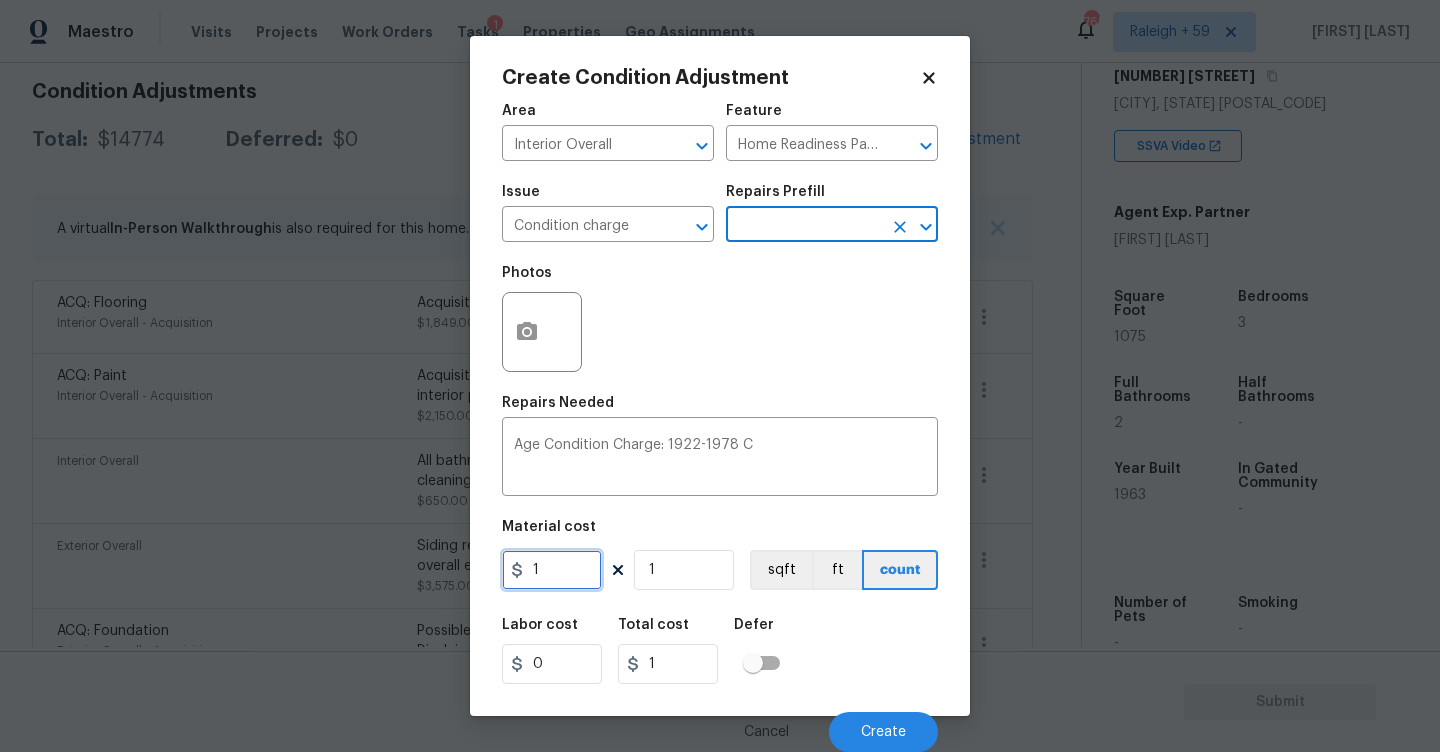 click on "1" at bounding box center (552, 570) 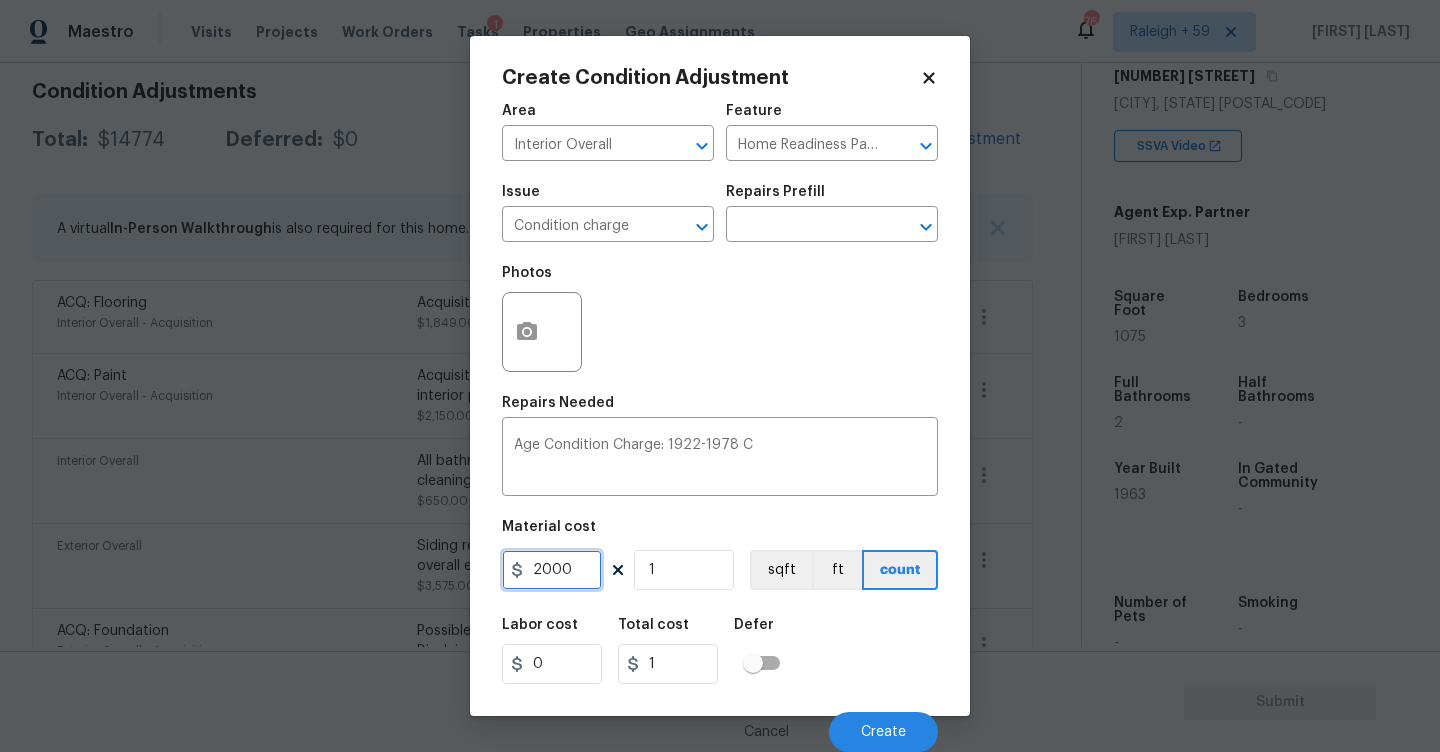 type on "2000" 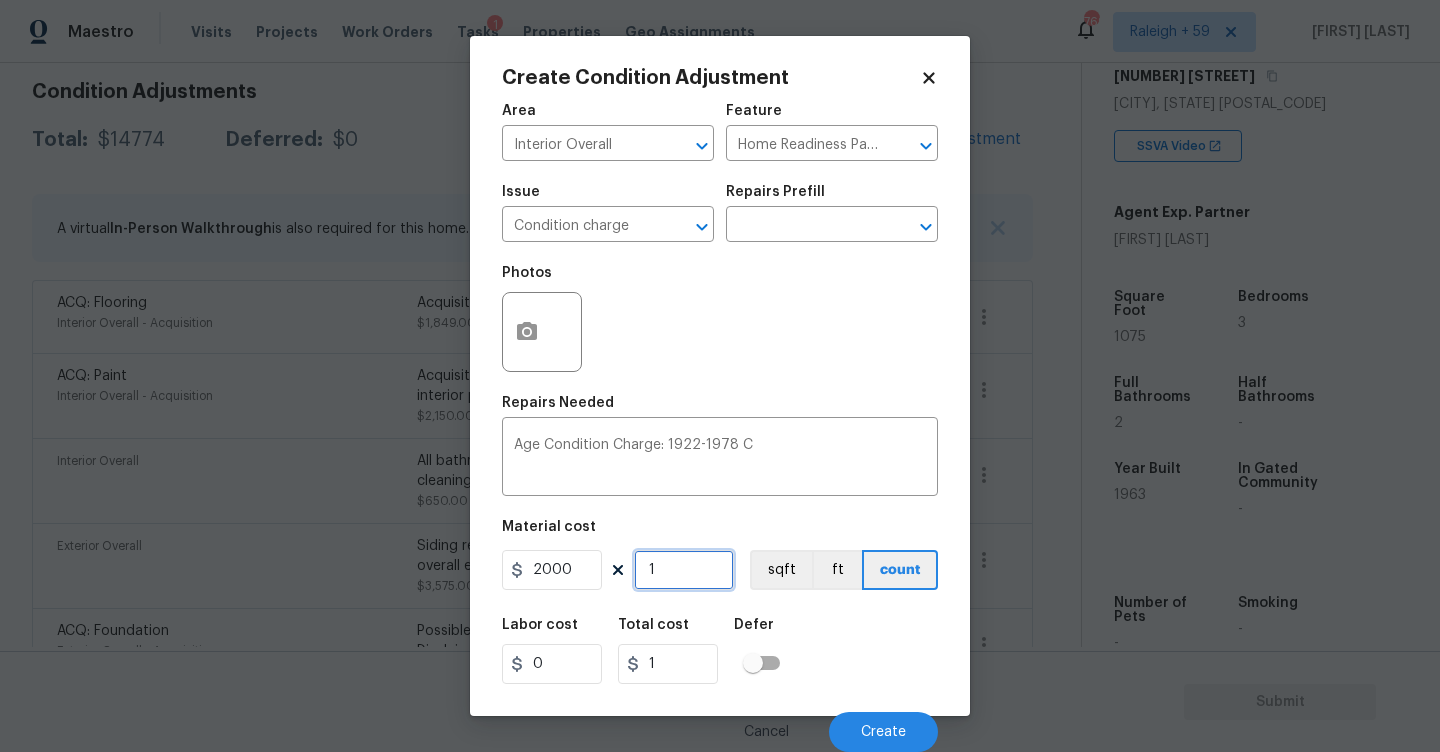 type on "2000" 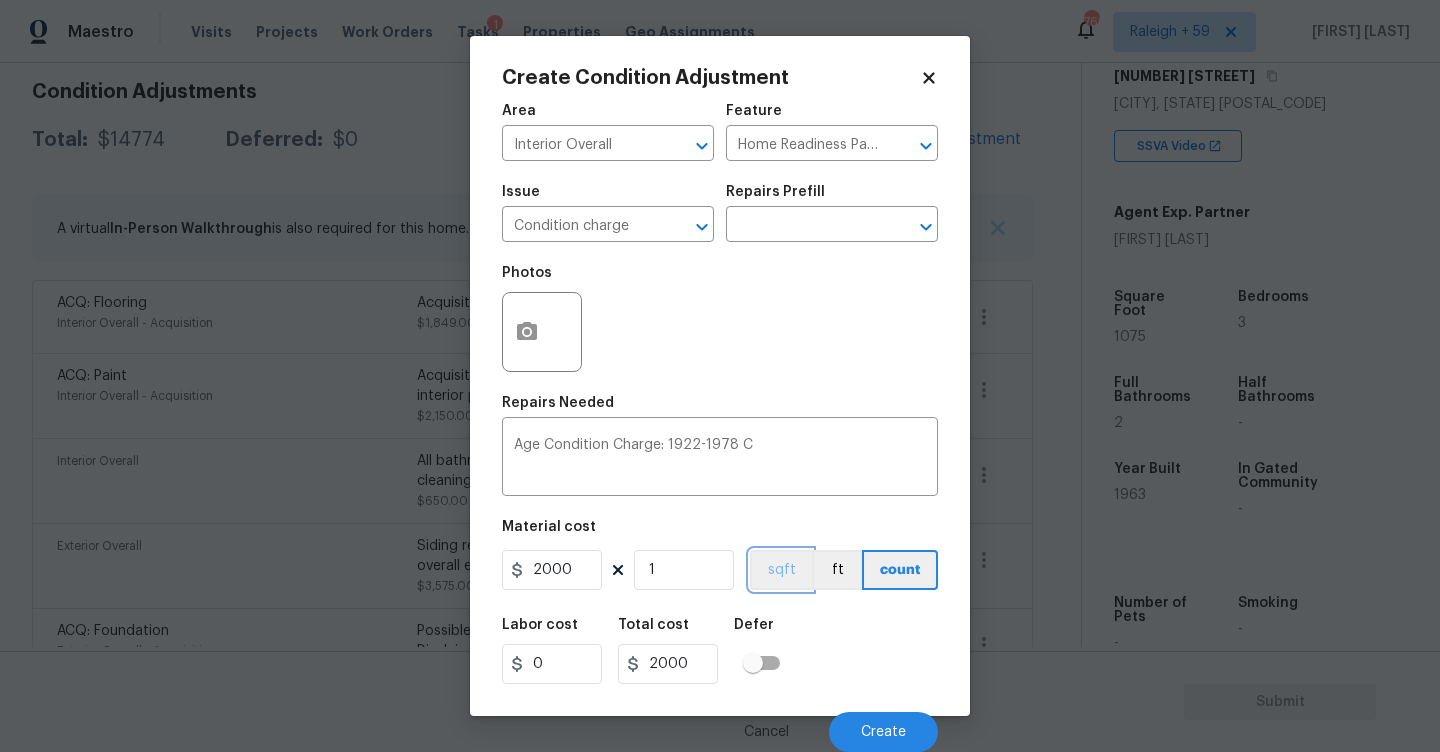 type 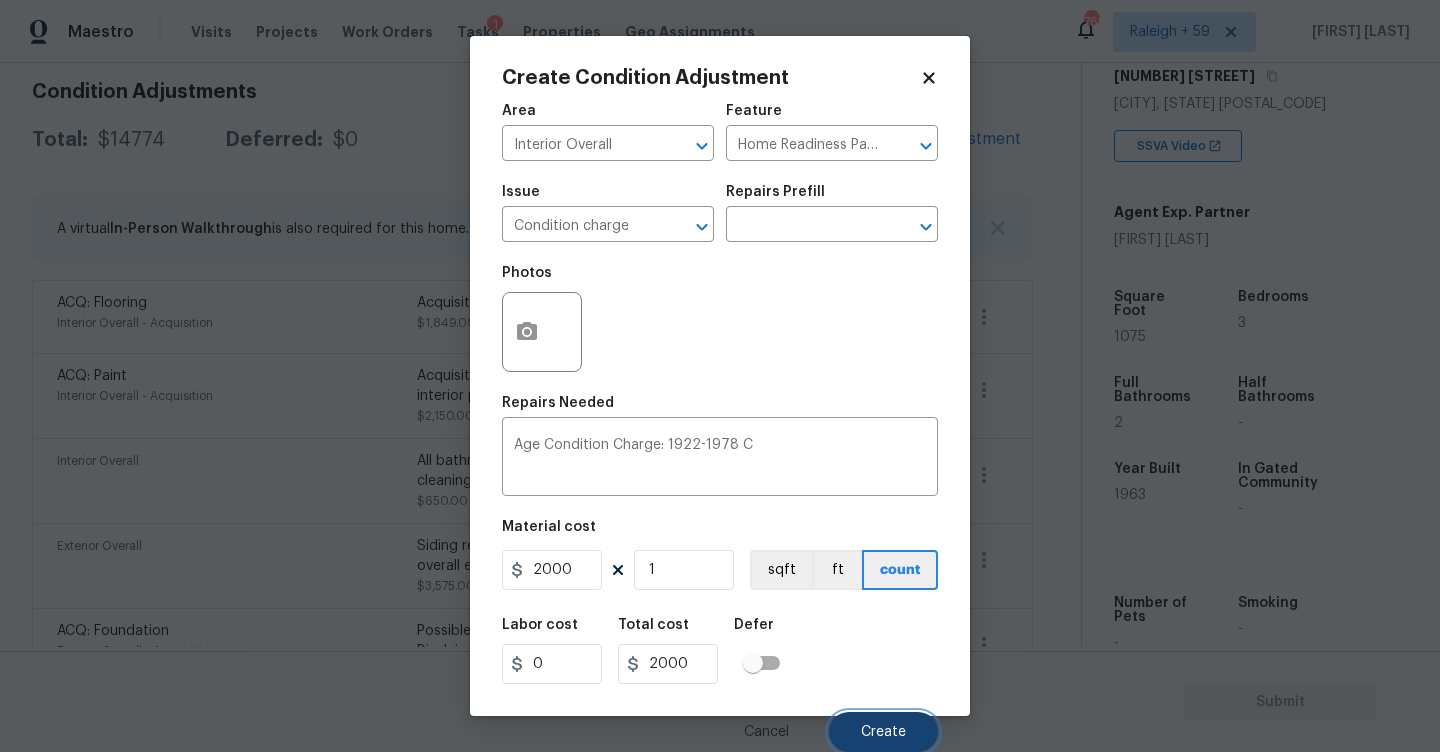 click on "Create" at bounding box center (883, 732) 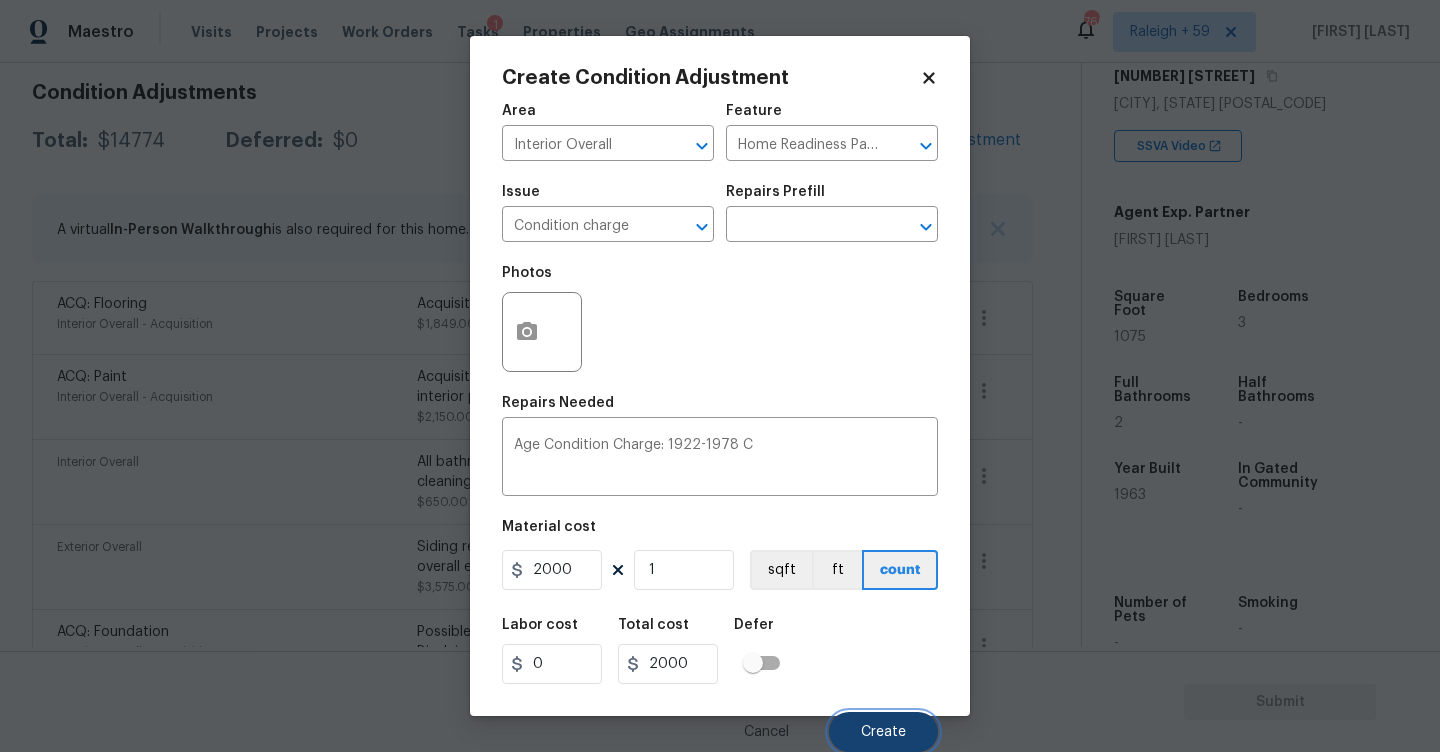 scroll, scrollTop: 285, scrollLeft: 0, axis: vertical 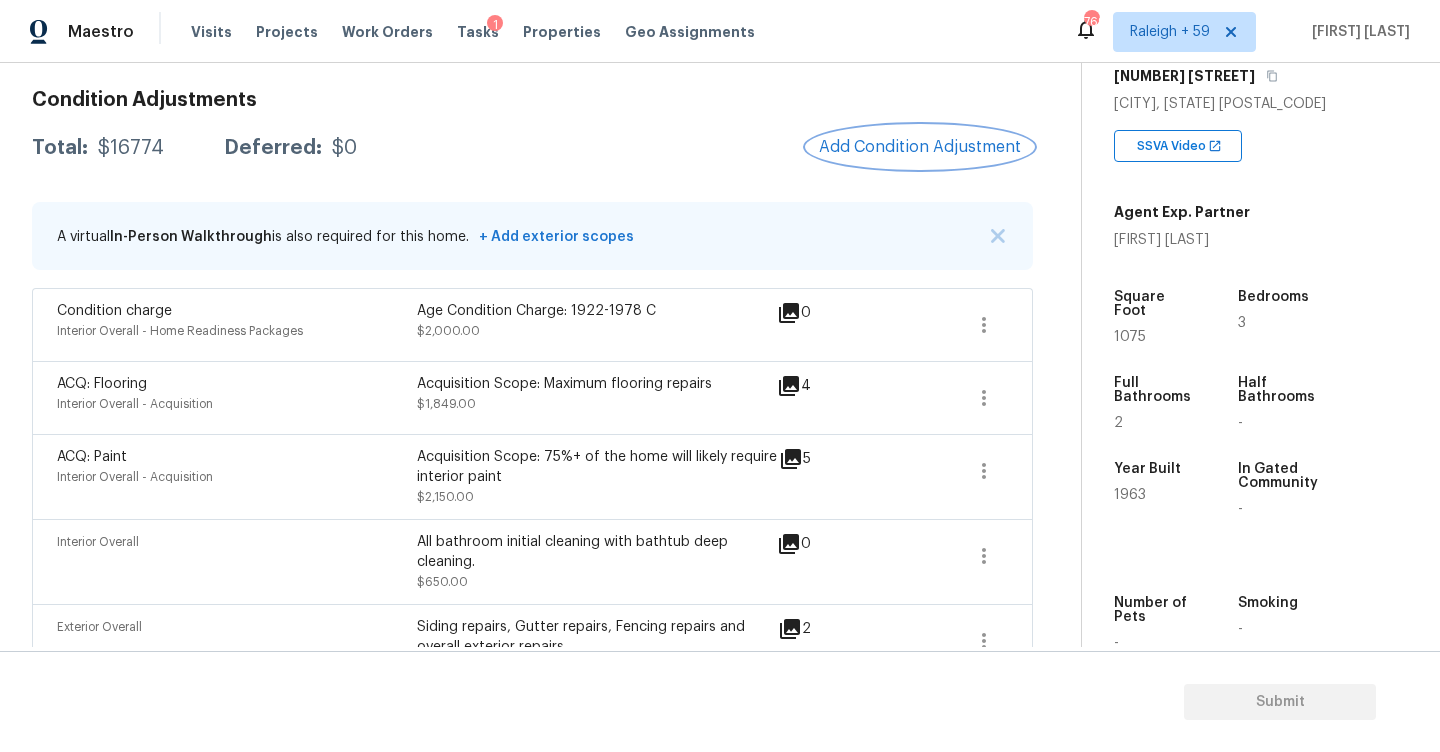 click on "Add Condition Adjustment" at bounding box center (920, 147) 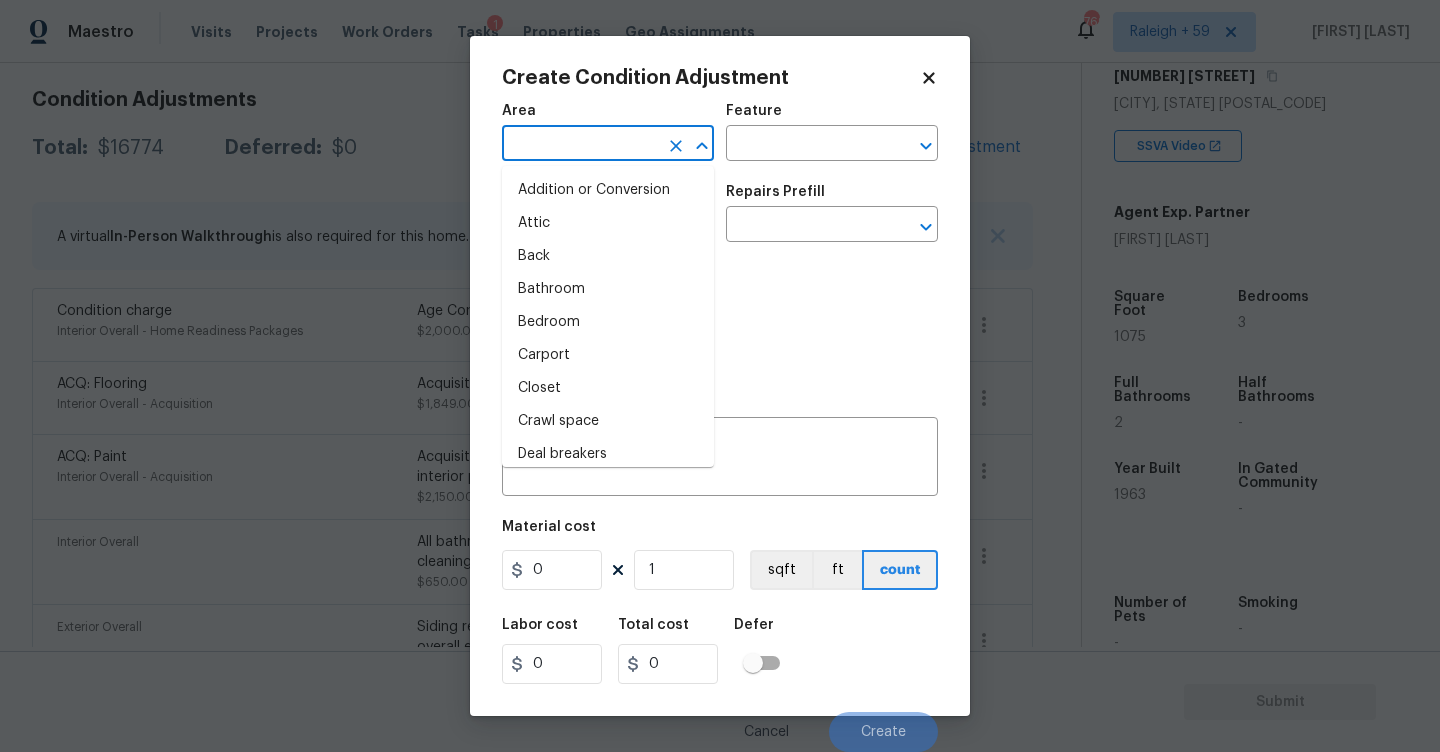 click at bounding box center (580, 145) 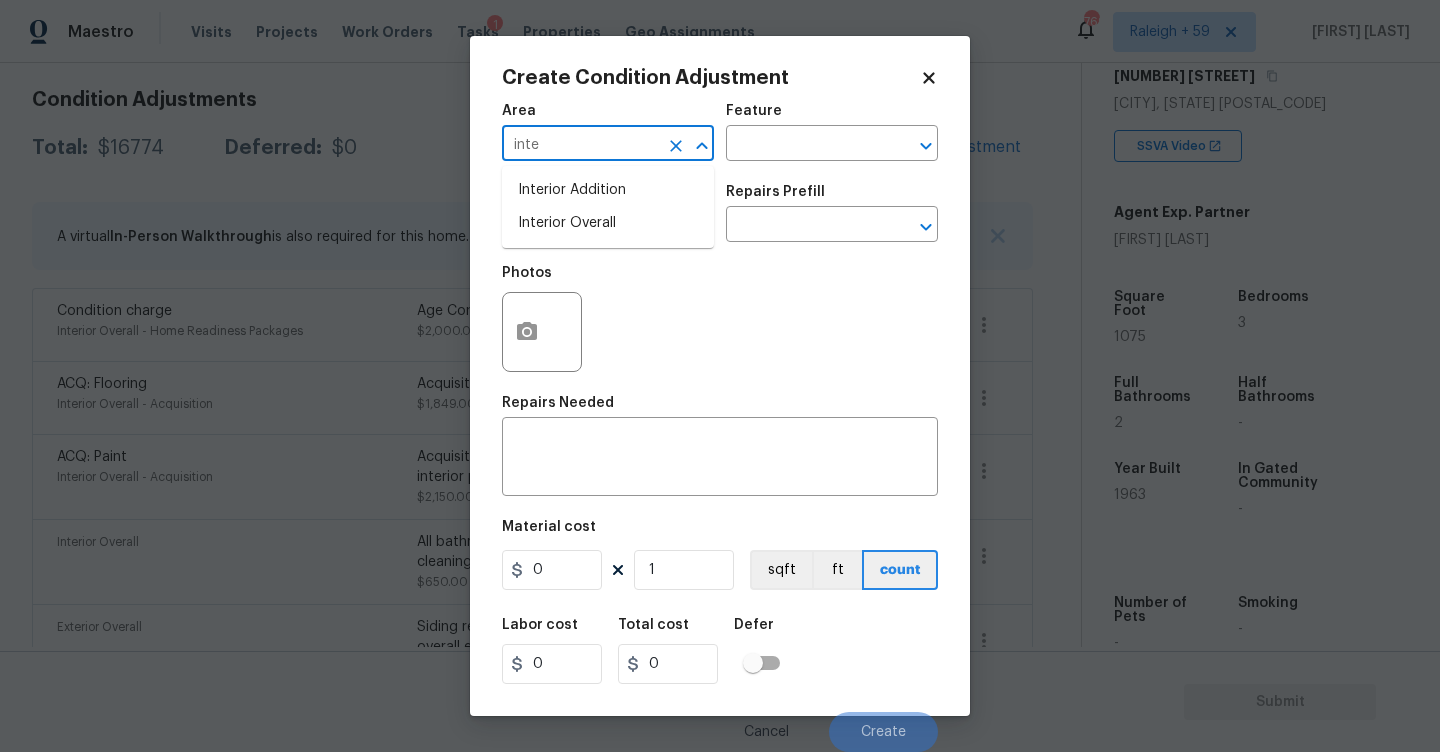 click on "Interior Overall" at bounding box center (608, 223) 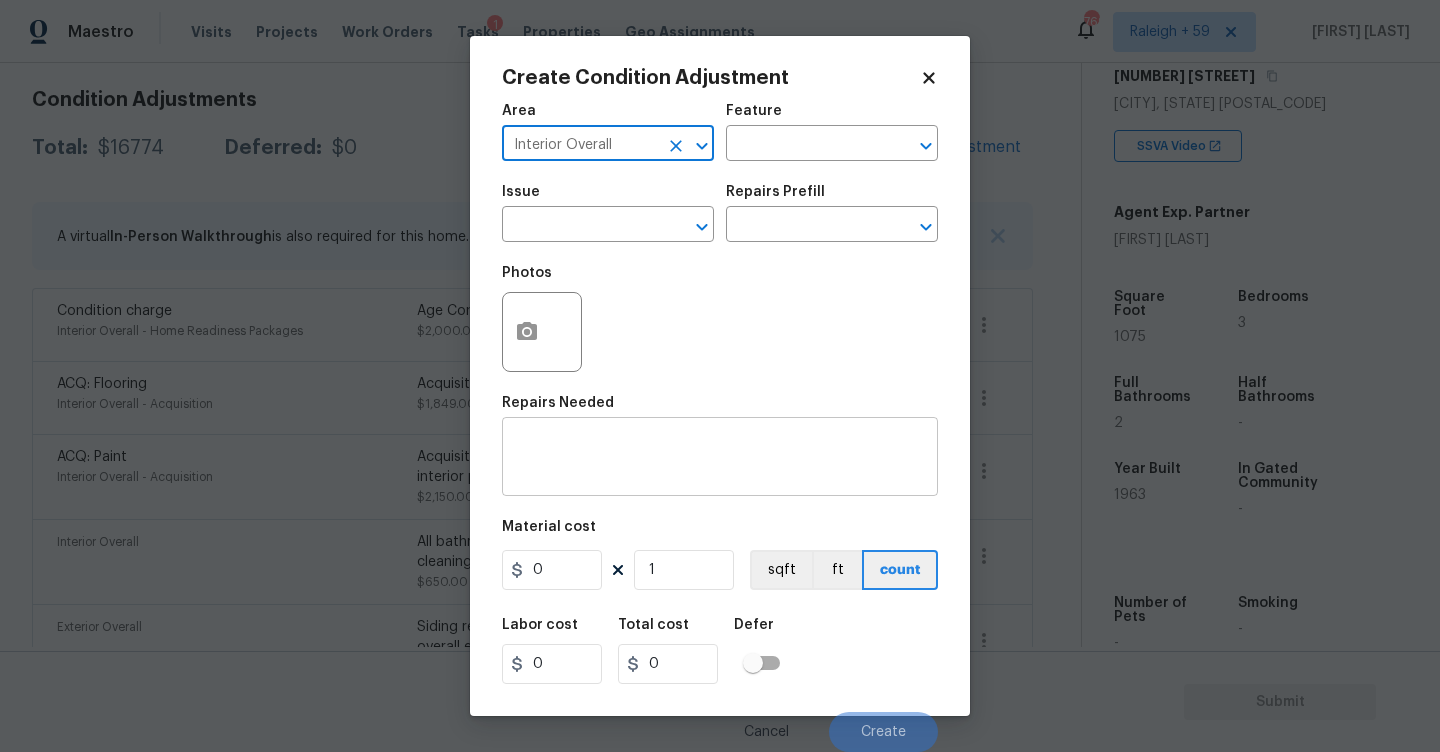 type on "Interior Overall" 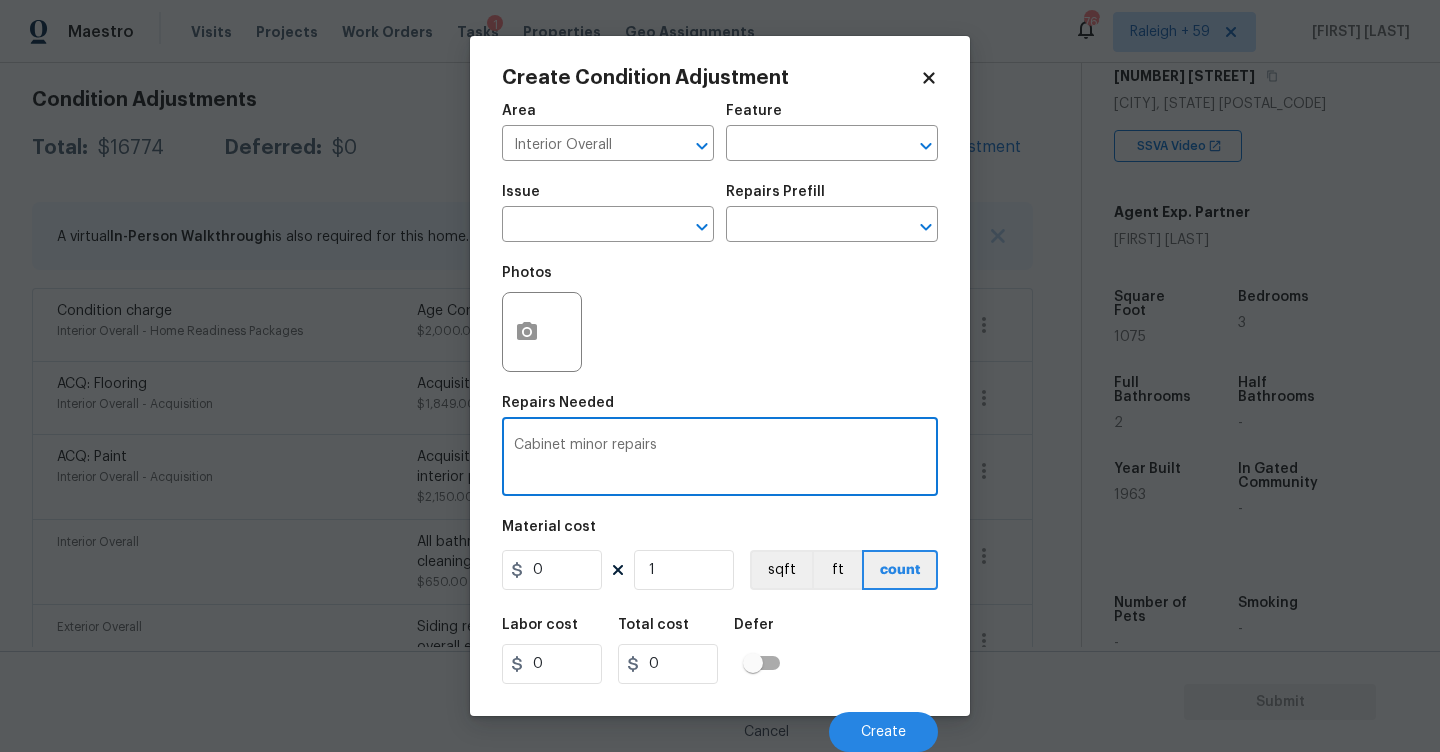type on "Cabinet minor repairs" 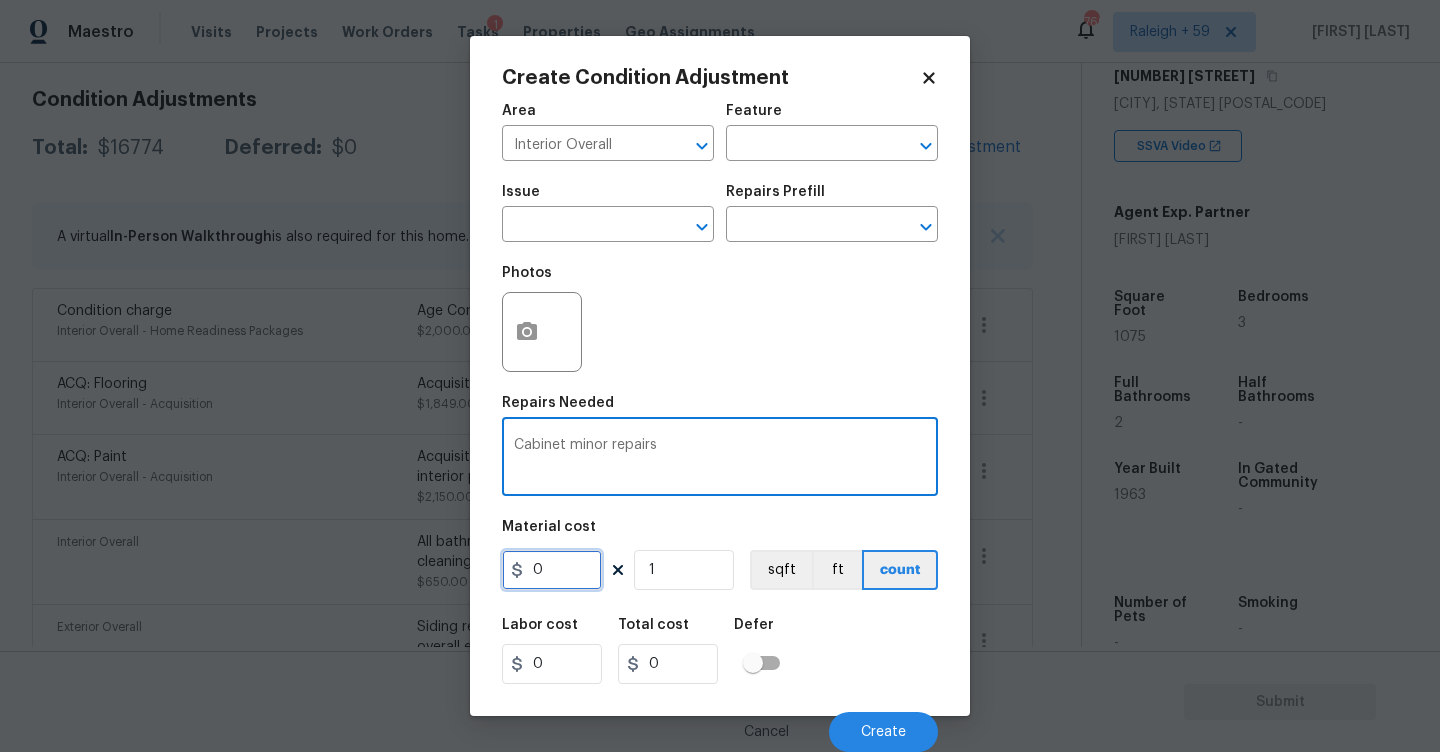 click on "0" at bounding box center (552, 570) 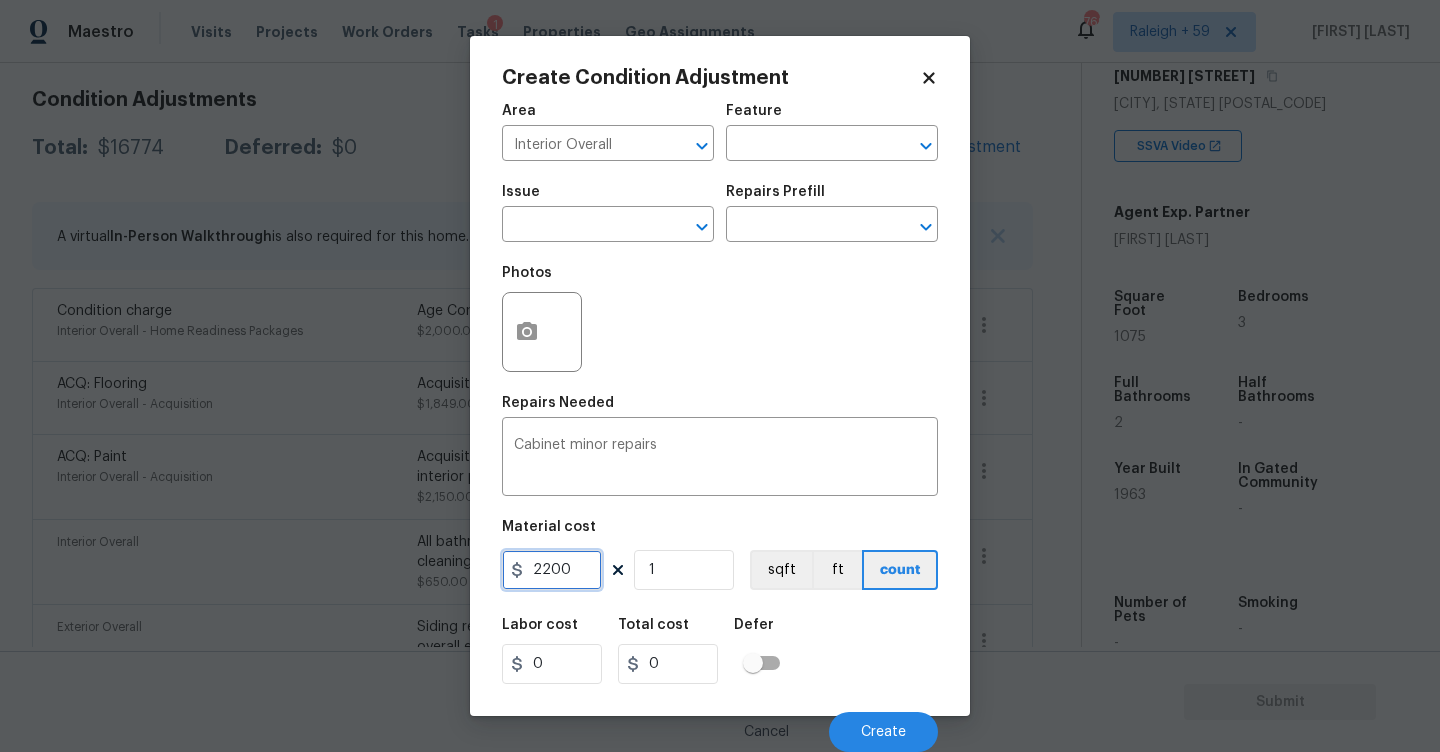 type on "2200" 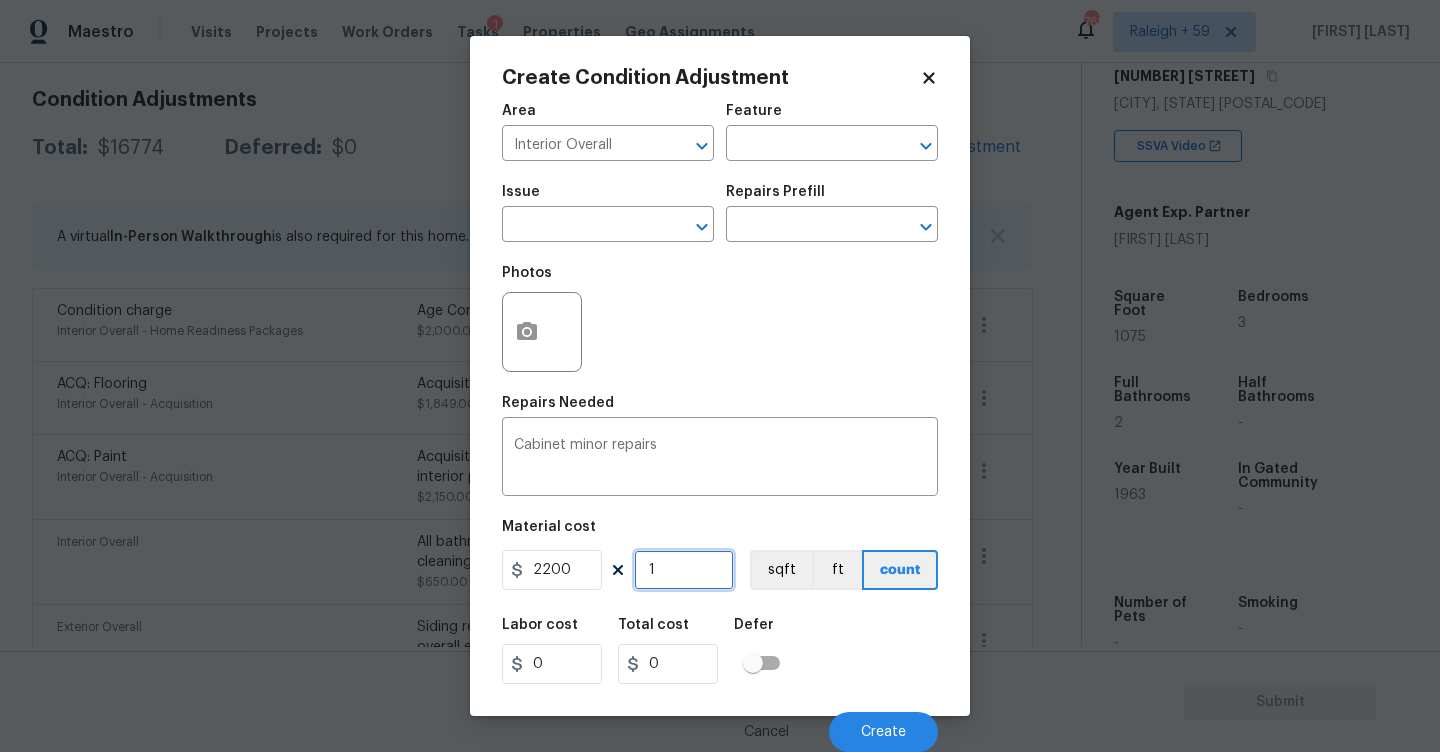 type on "2200" 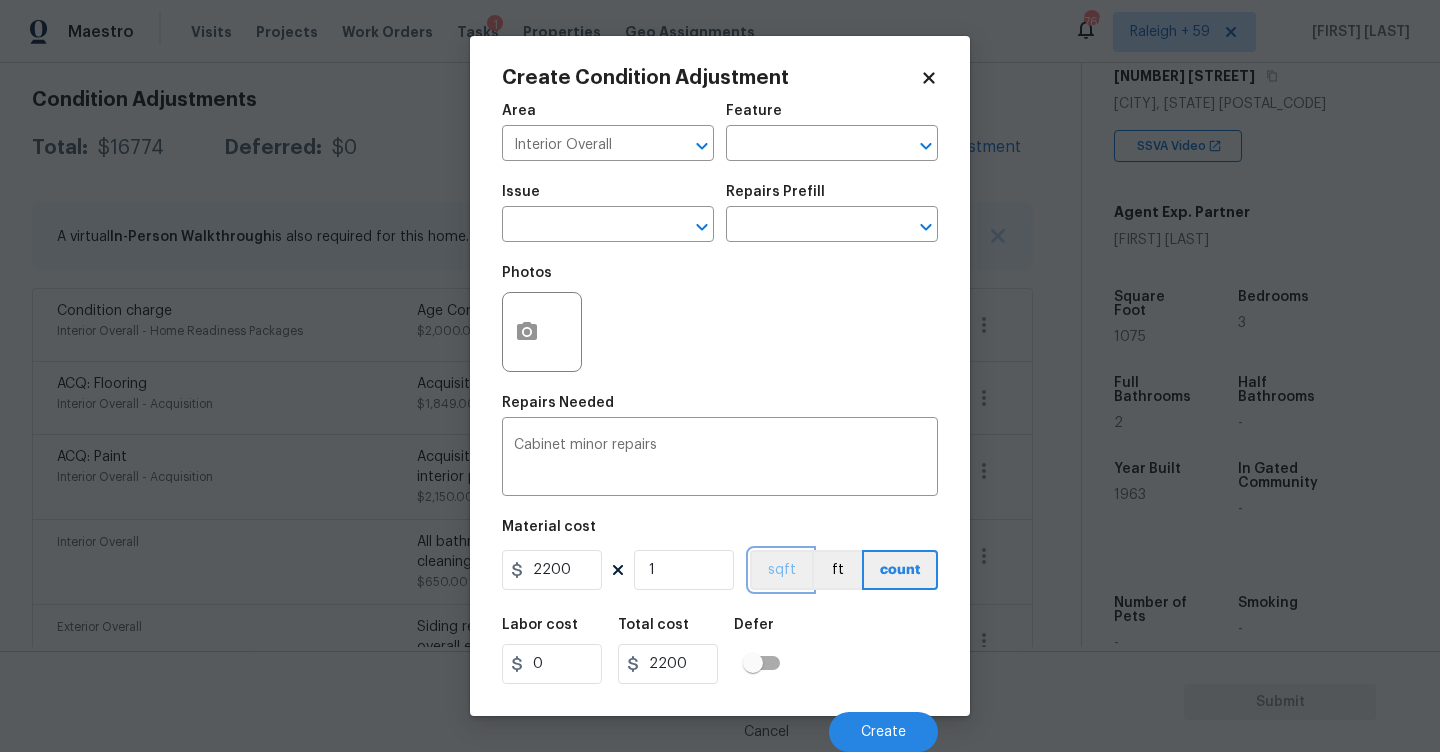 type 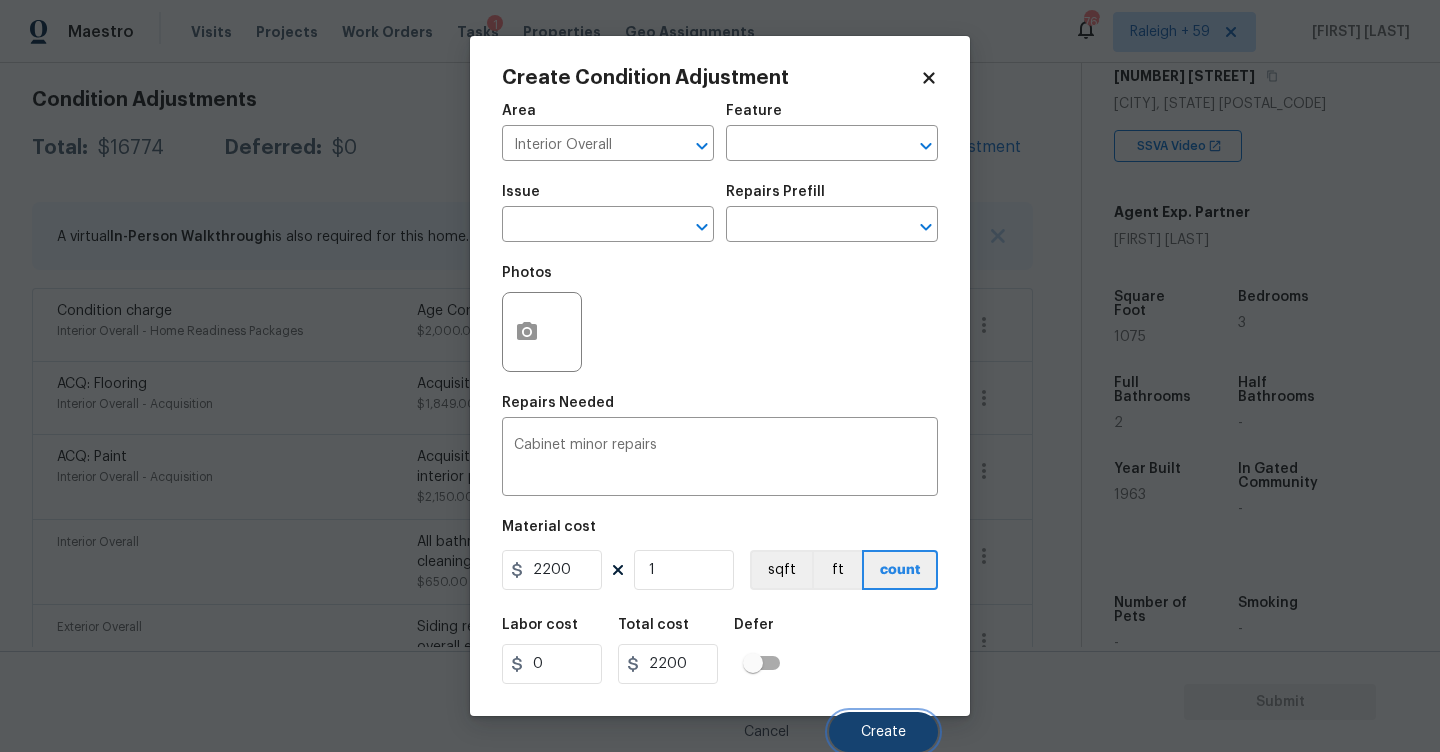 click on "Create" at bounding box center (883, 732) 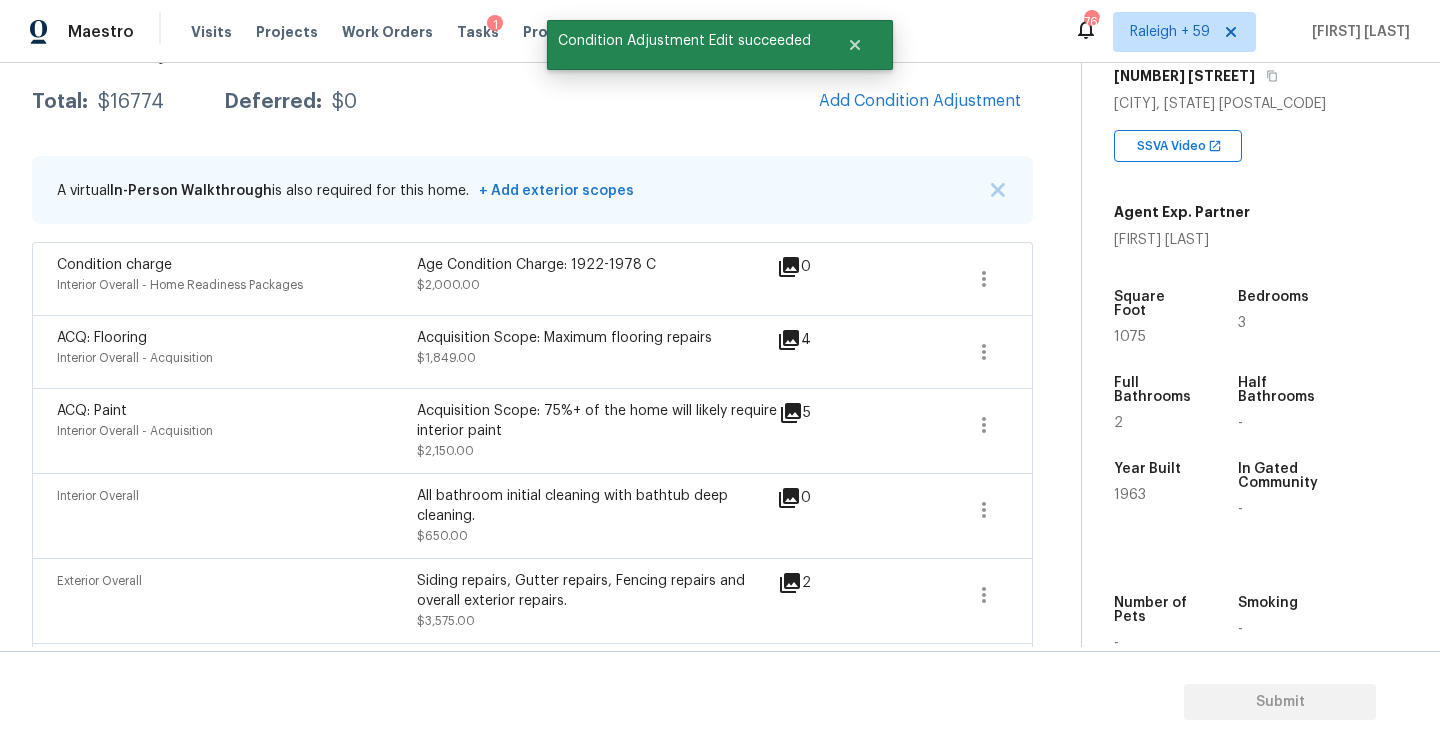 scroll, scrollTop: 277, scrollLeft: 0, axis: vertical 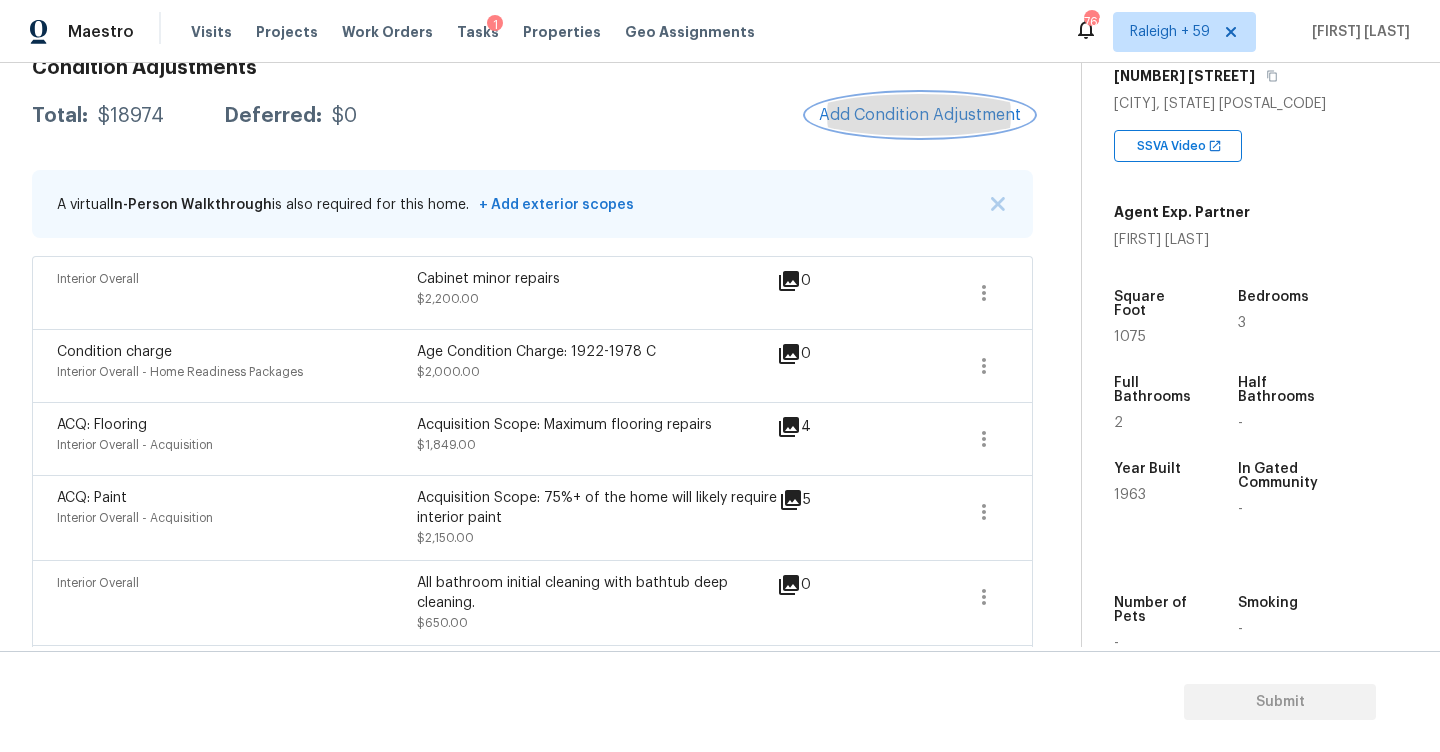 click on "Add Condition Adjustment" at bounding box center (920, 115) 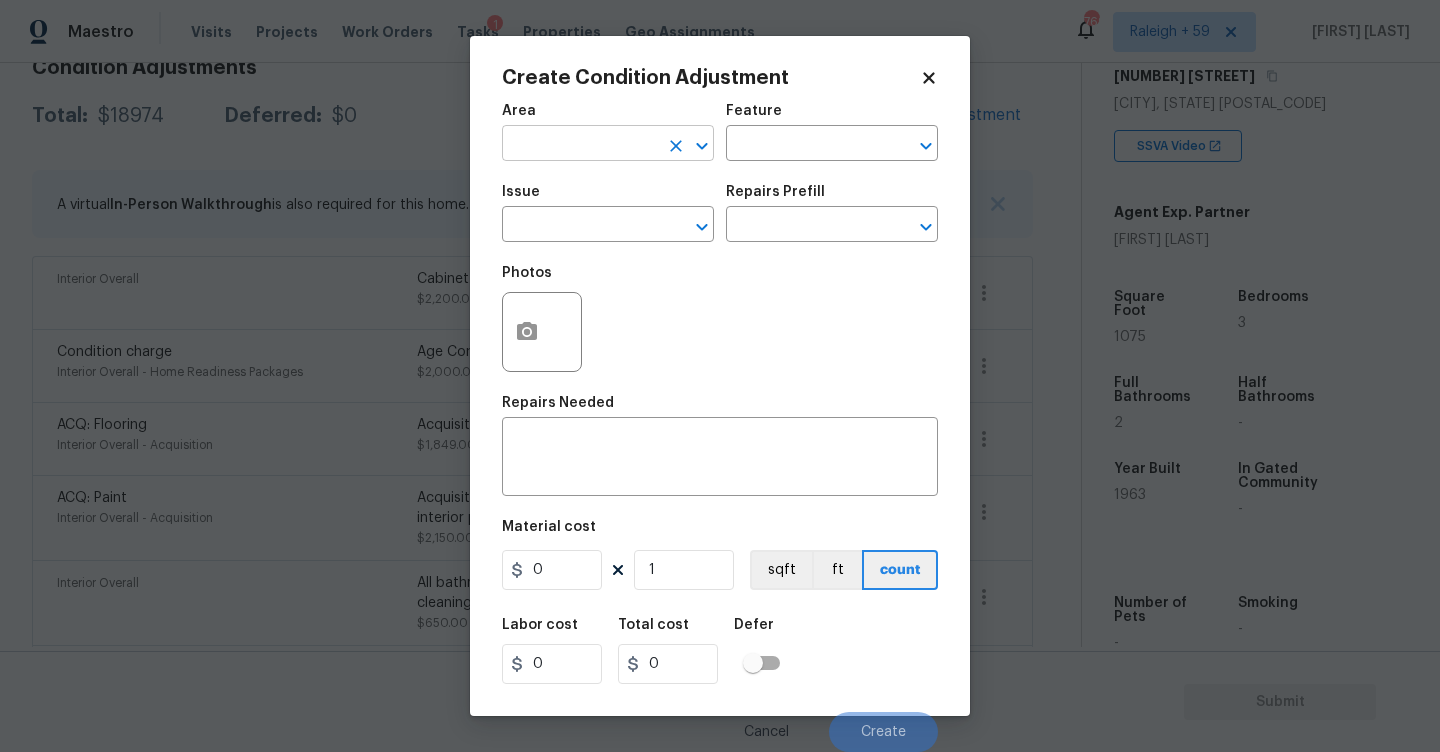 click at bounding box center (580, 145) 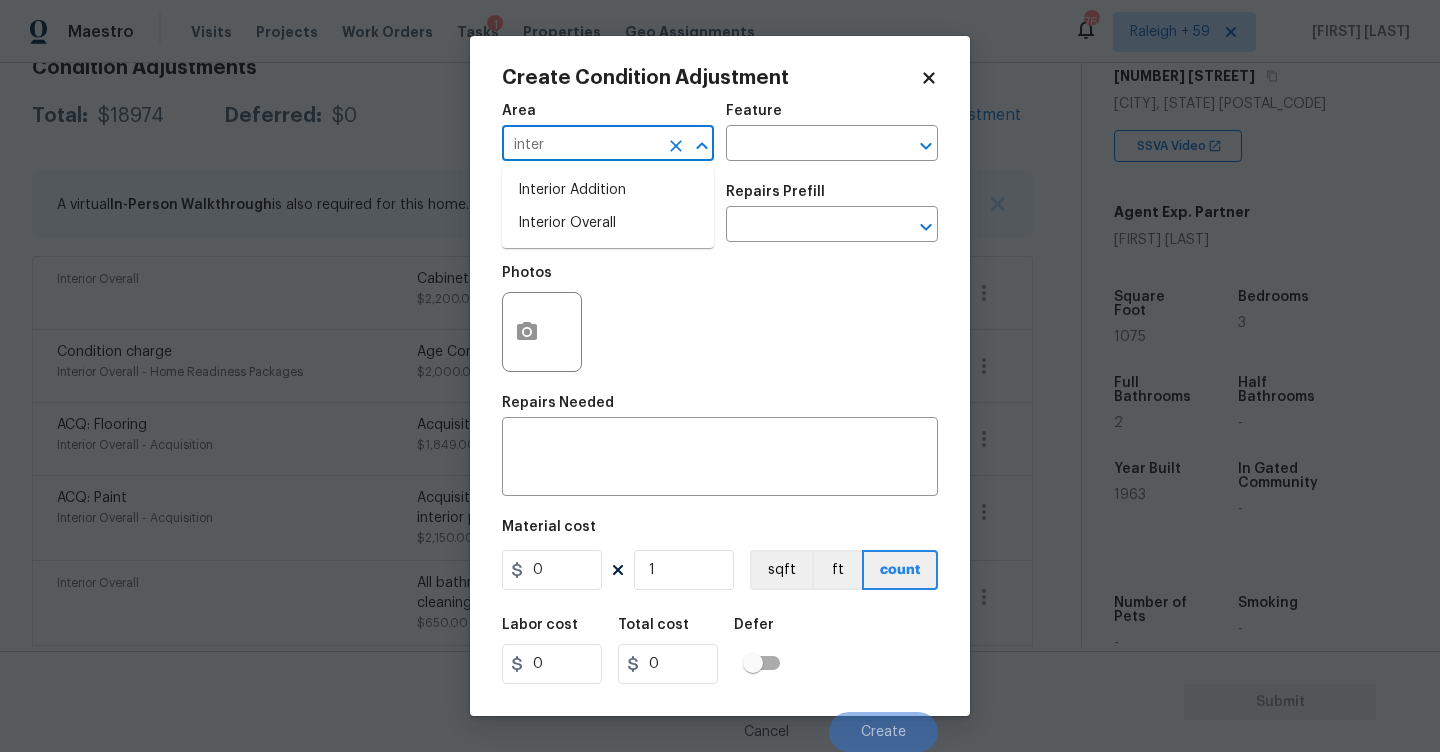type on "inter" 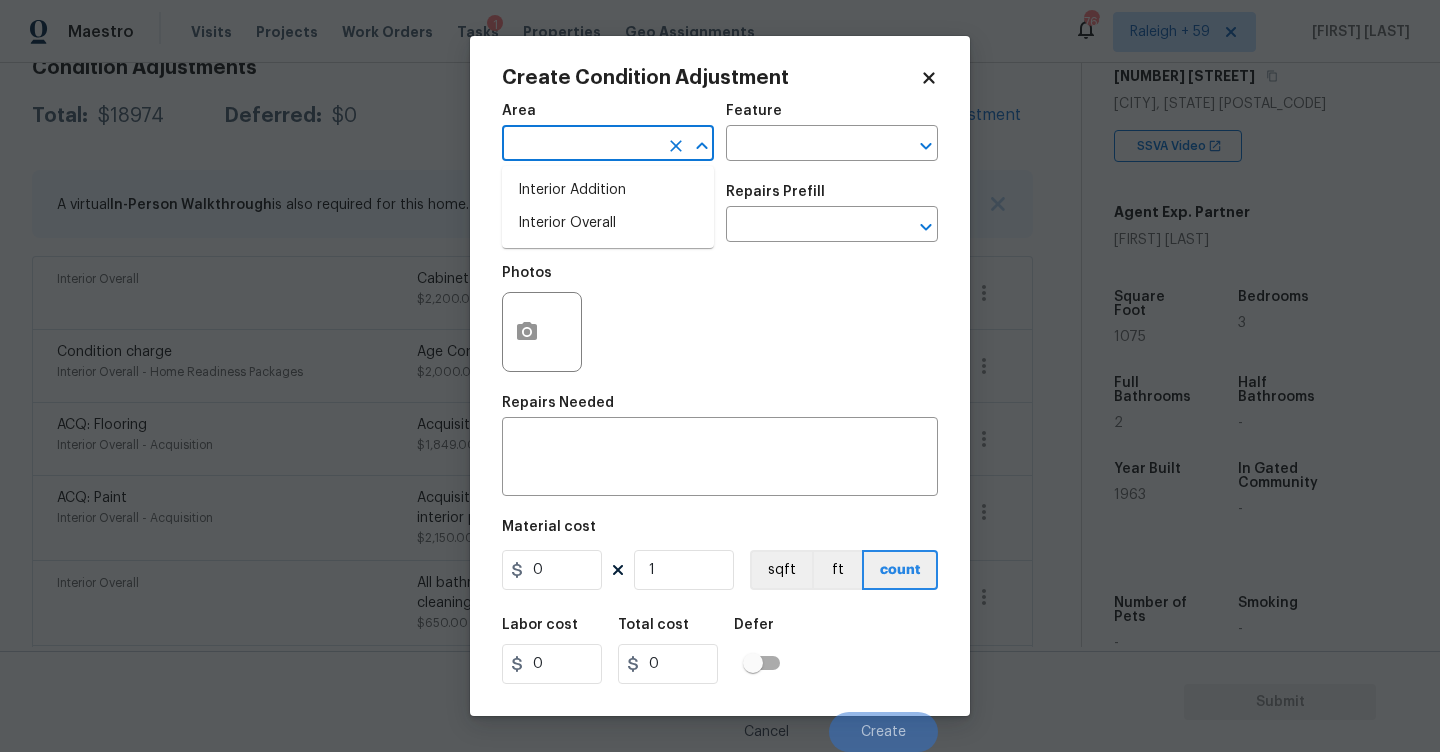 click on "Maestro Visits Projects Work Orders Tasks 1 Properties Geo Assignments 769 Raleigh + 59 RP Dhanush Back to tasks Condition Scoping - Full Tue, Aug 05 2025 by 11:49 am   RP Dhanush In-progress Questions Condition Adjustments Details & Inputs Notes Photos Condition Adjustments Total:  $18974 Deferred:  $0 Add Condition Adjustment A virtual  In-Person Walkthrough  is also required for this home.   + Add exterior scopes Interior Overall Cabinet minor repairs $2,200.00   0 Condition charge Interior Overall - Home Readiness Packages Age Condition Charge: 1922-1978 C	 $2,000.00   0 ACQ: Flooring Interior Overall - Acquisition Acquisition Scope: Maximum flooring repairs $1,849.00   4 ACQ: Paint Interior Overall - Acquisition Acquisition Scope: 75%+ of the home will likely require interior paint $2,150.00   5 Interior Overall All bathroom initial cleaning with bathtub deep cleaning. $650.00   0 Exterior Overall Siding repairs, Gutter repairs, Fencing repairs and overall exterior repairs. $3,575.00   2 ACQ: Foundation" at bounding box center [720, 376] 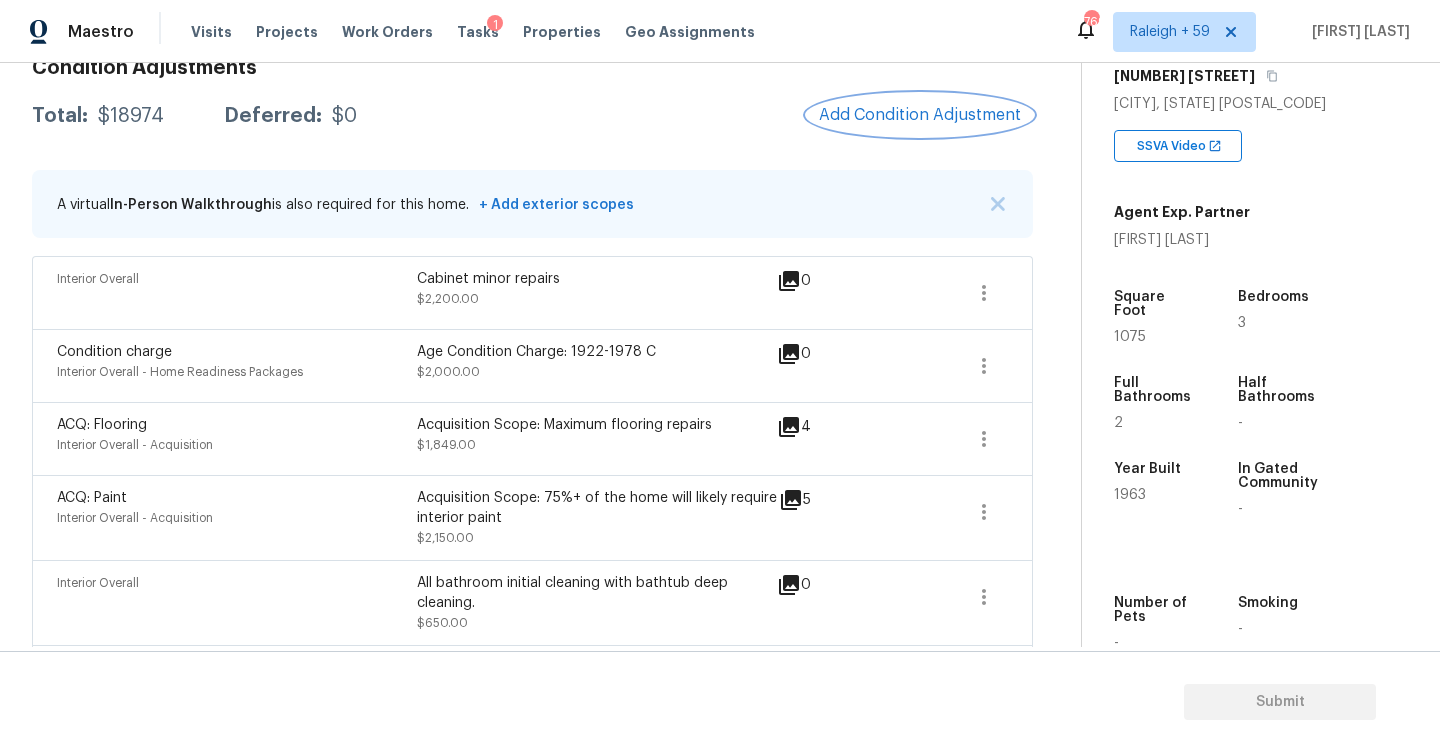 click on "Add Condition Adjustment" at bounding box center (920, 115) 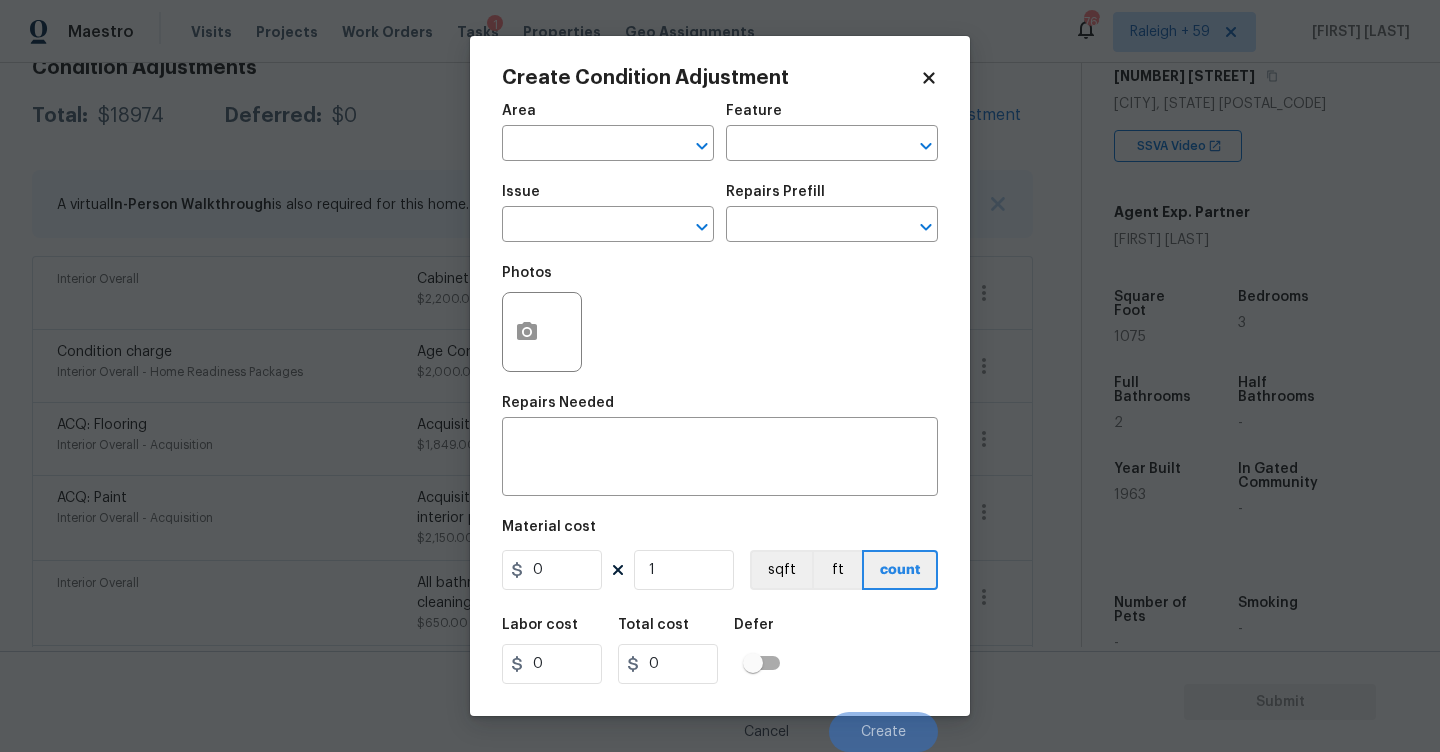 click on "Issue ​" at bounding box center [608, 213] 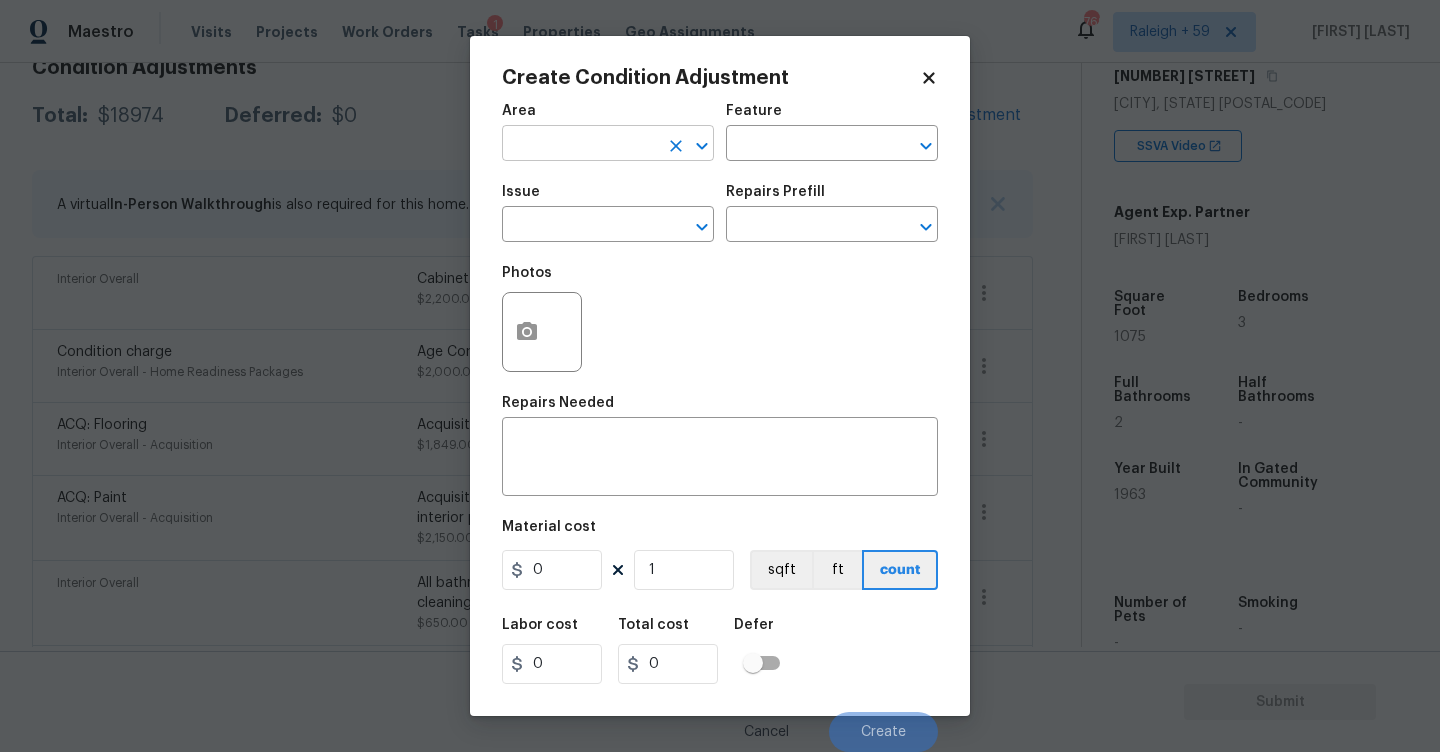 click at bounding box center (580, 145) 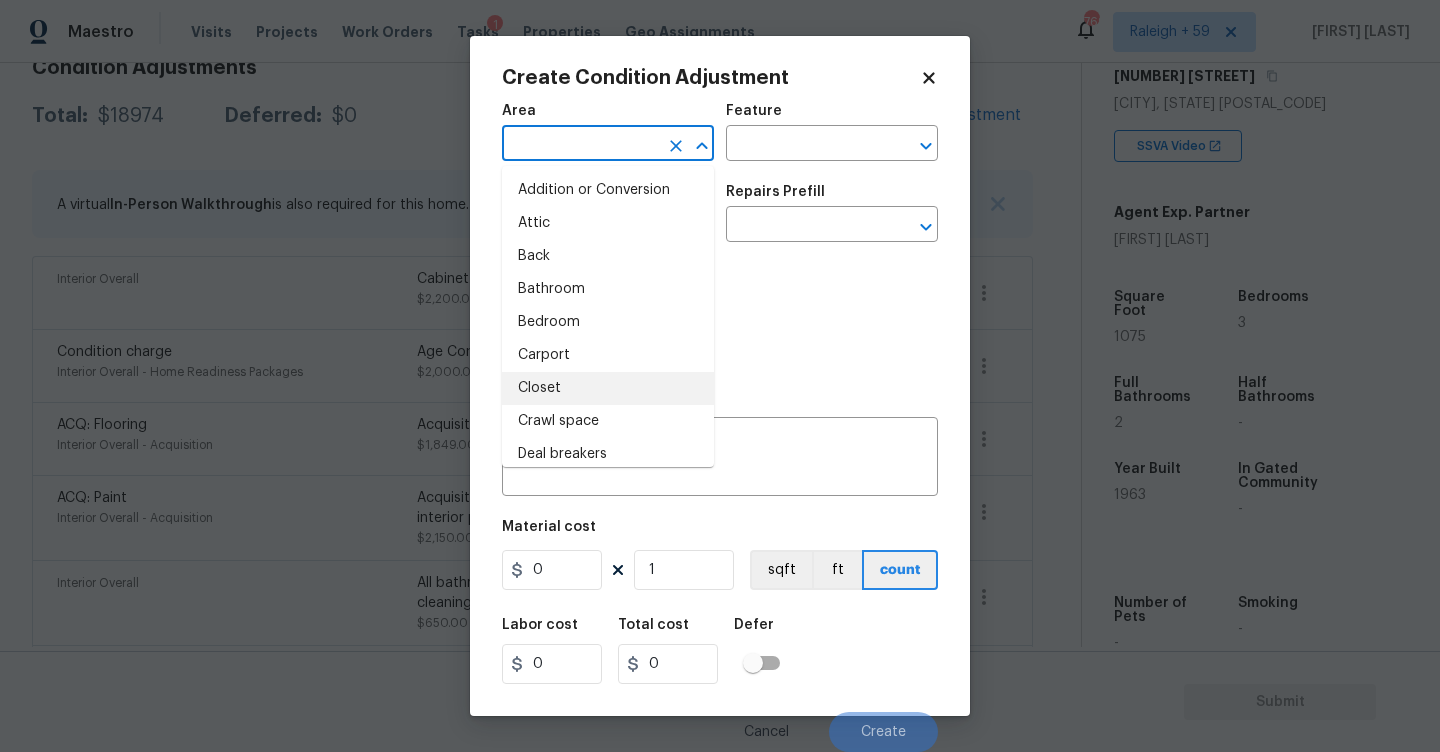 click on "Maestro Visits Projects Work Orders Tasks 1 Properties Geo Assignments 769 Raleigh + 59 RP Dhanush Back to tasks Condition Scoping - Full Tue, Aug 05 2025 by 11:49 am   RP Dhanush In-progress Questions Condition Adjustments Details & Inputs Notes Photos Condition Adjustments Total:  $18974 Deferred:  $0 Add Condition Adjustment A virtual  In-Person Walkthrough  is also required for this home.   + Add exterior scopes Interior Overall Cabinet minor repairs $2,200.00   0 Condition charge Interior Overall - Home Readiness Packages Age Condition Charge: 1922-1978 C	 $2,000.00   0 ACQ: Flooring Interior Overall - Acquisition Acquisition Scope: Maximum flooring repairs $1,849.00   4 ACQ: Paint Interior Overall - Acquisition Acquisition Scope: 75%+ of the home will likely require interior paint $2,150.00   5 Interior Overall All bathroom initial cleaning with bathtub deep cleaning. $650.00   0 Exterior Overall Siding repairs, Gutter repairs, Fencing repairs and overall exterior repairs. $3,575.00   2 ACQ: Foundation" at bounding box center [720, 376] 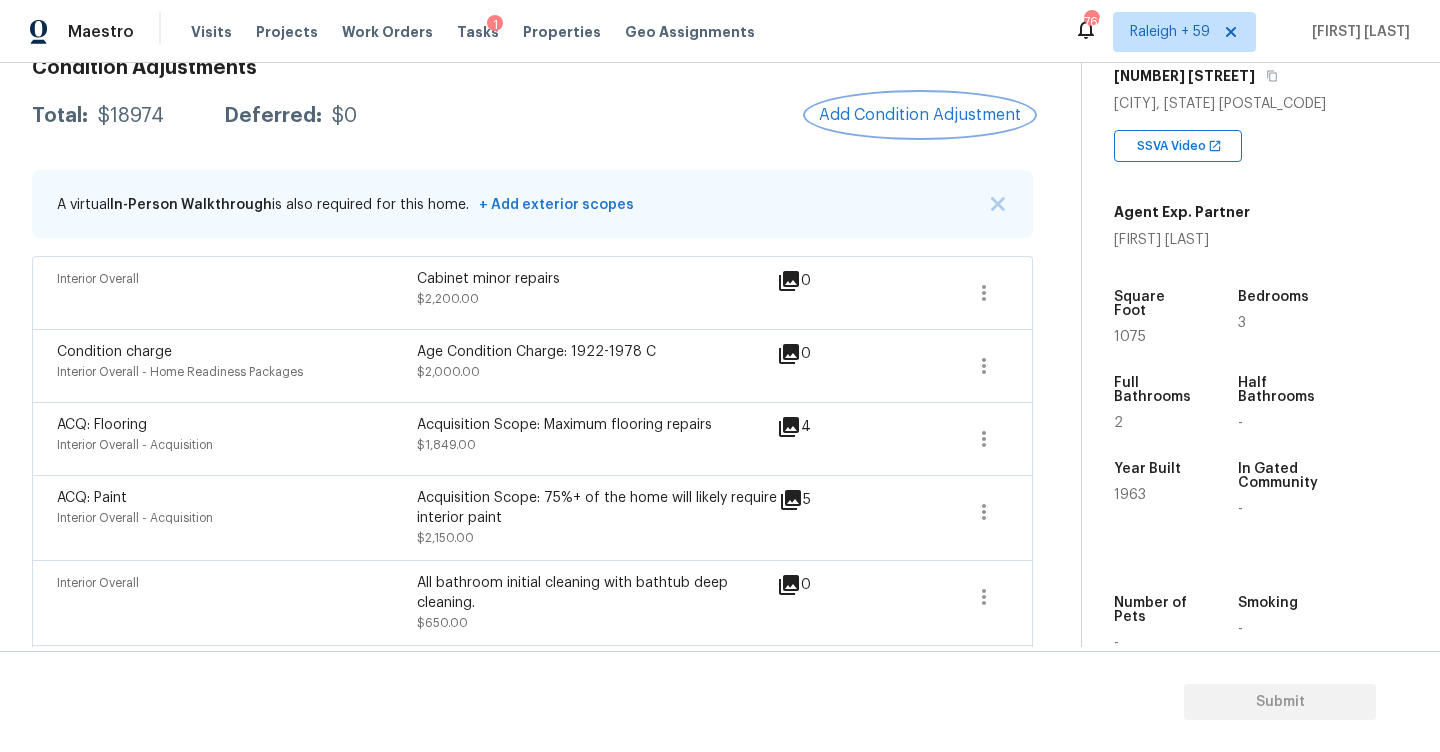 click on "Add Condition Adjustment" at bounding box center (920, 115) 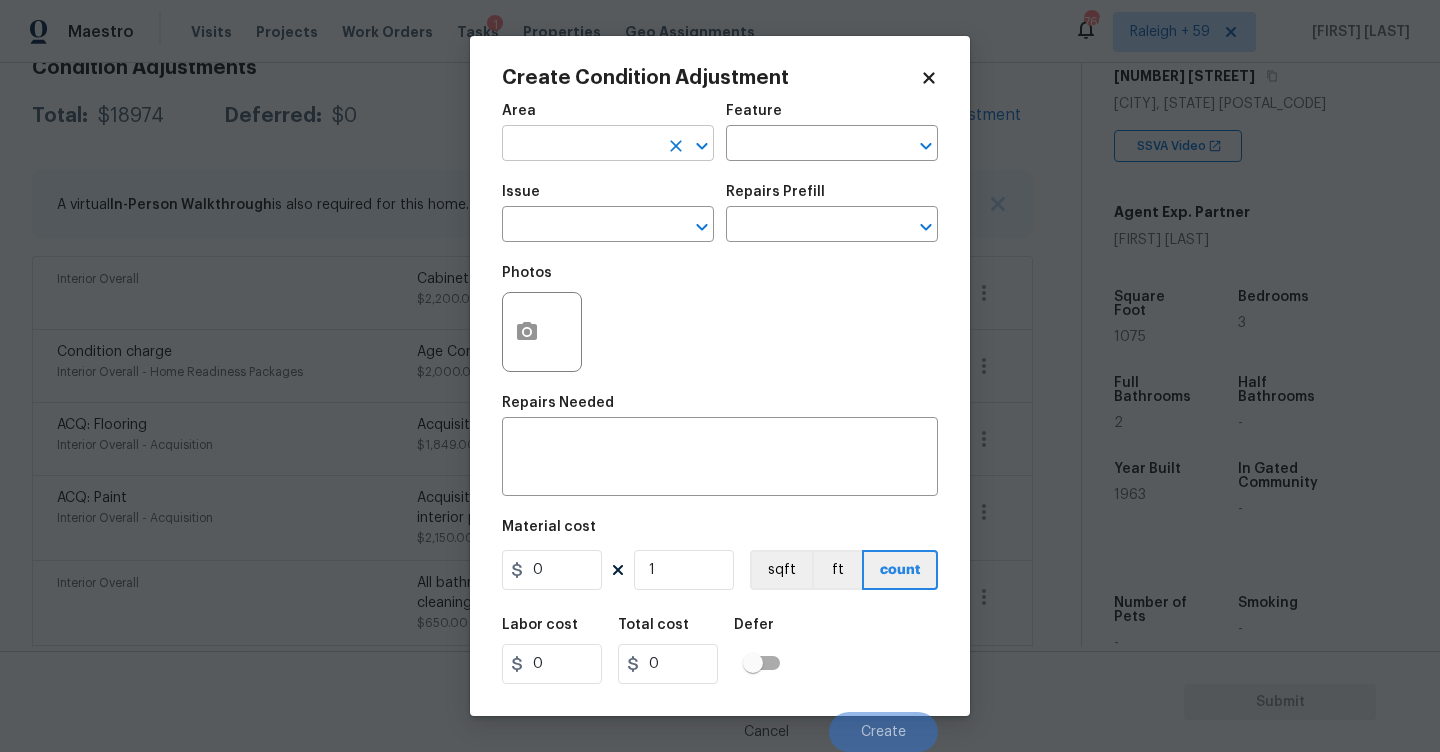 click at bounding box center [580, 145] 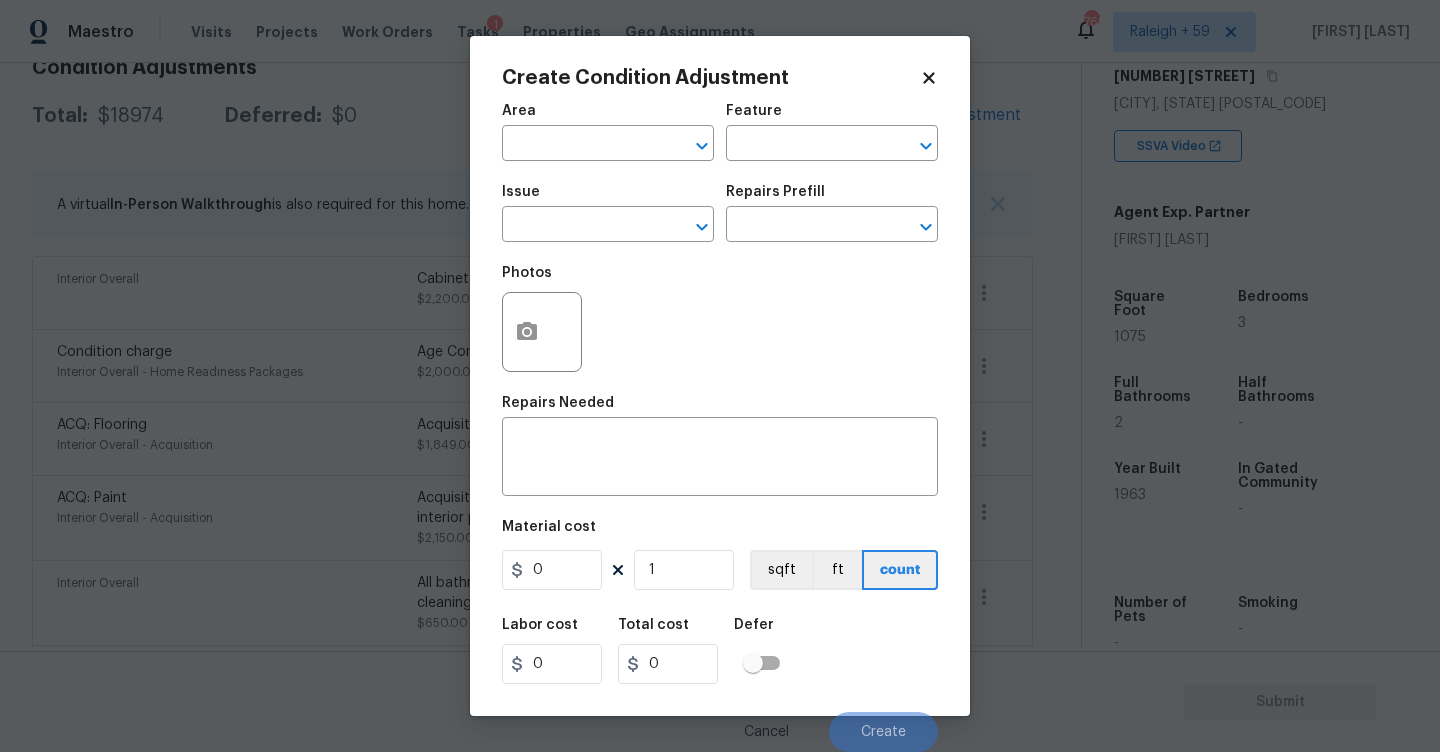 click on "Photos" at bounding box center [720, 319] 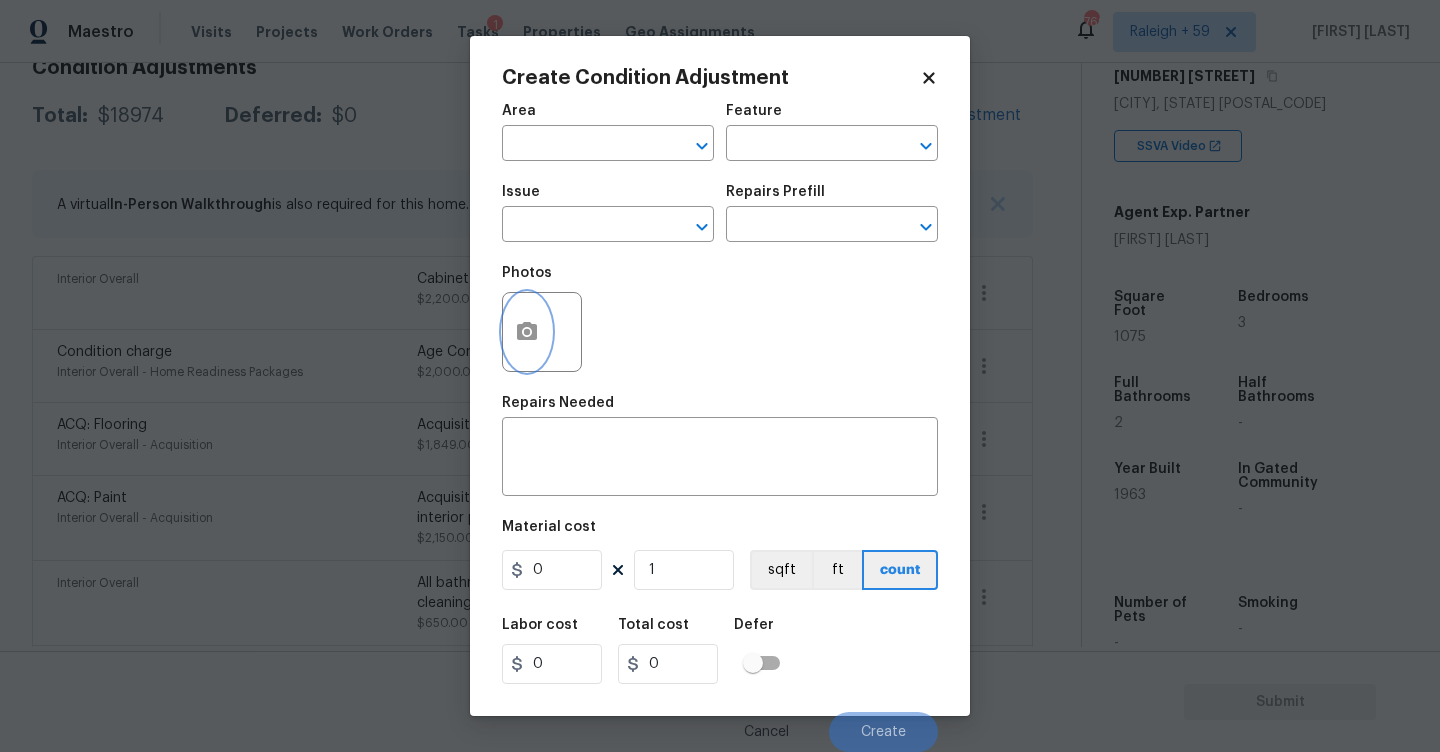 click 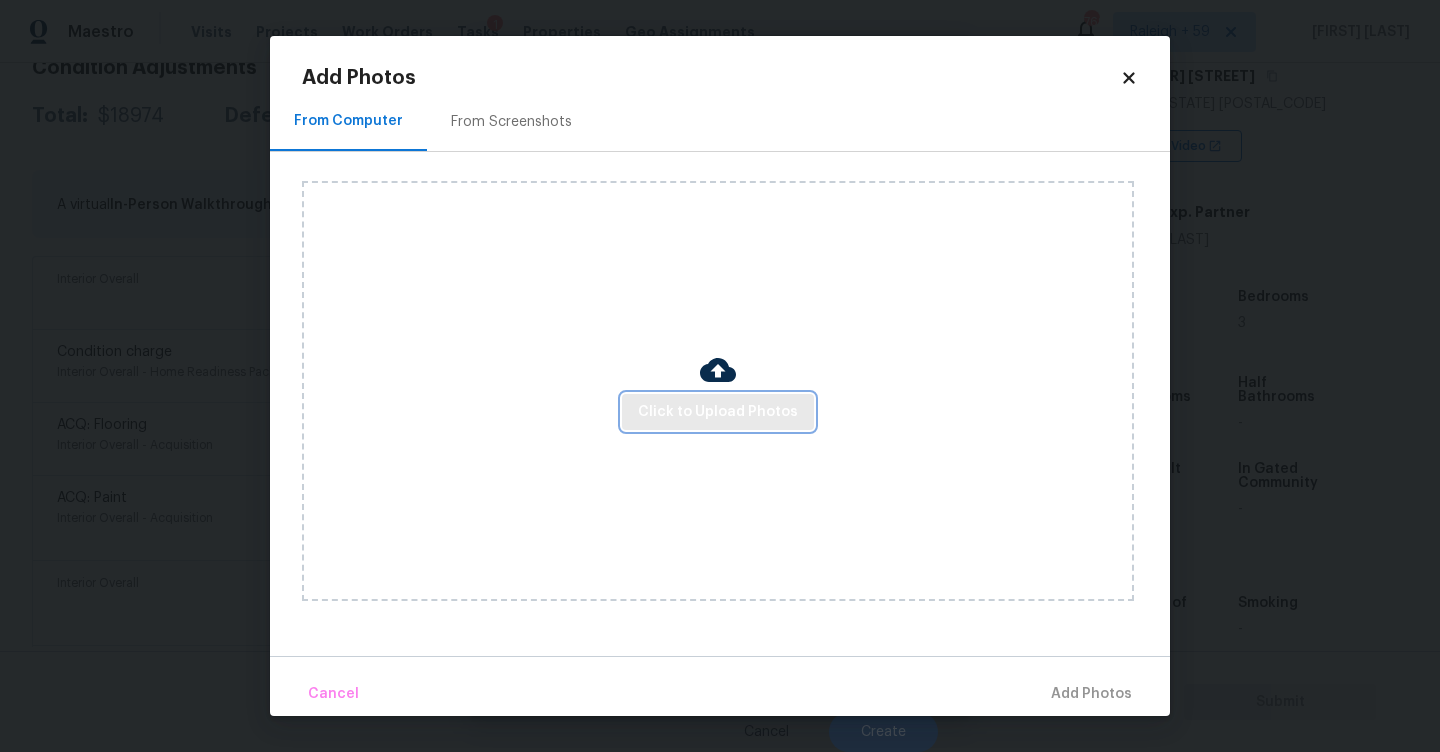 click on "Click to Upload Photos" at bounding box center [718, 412] 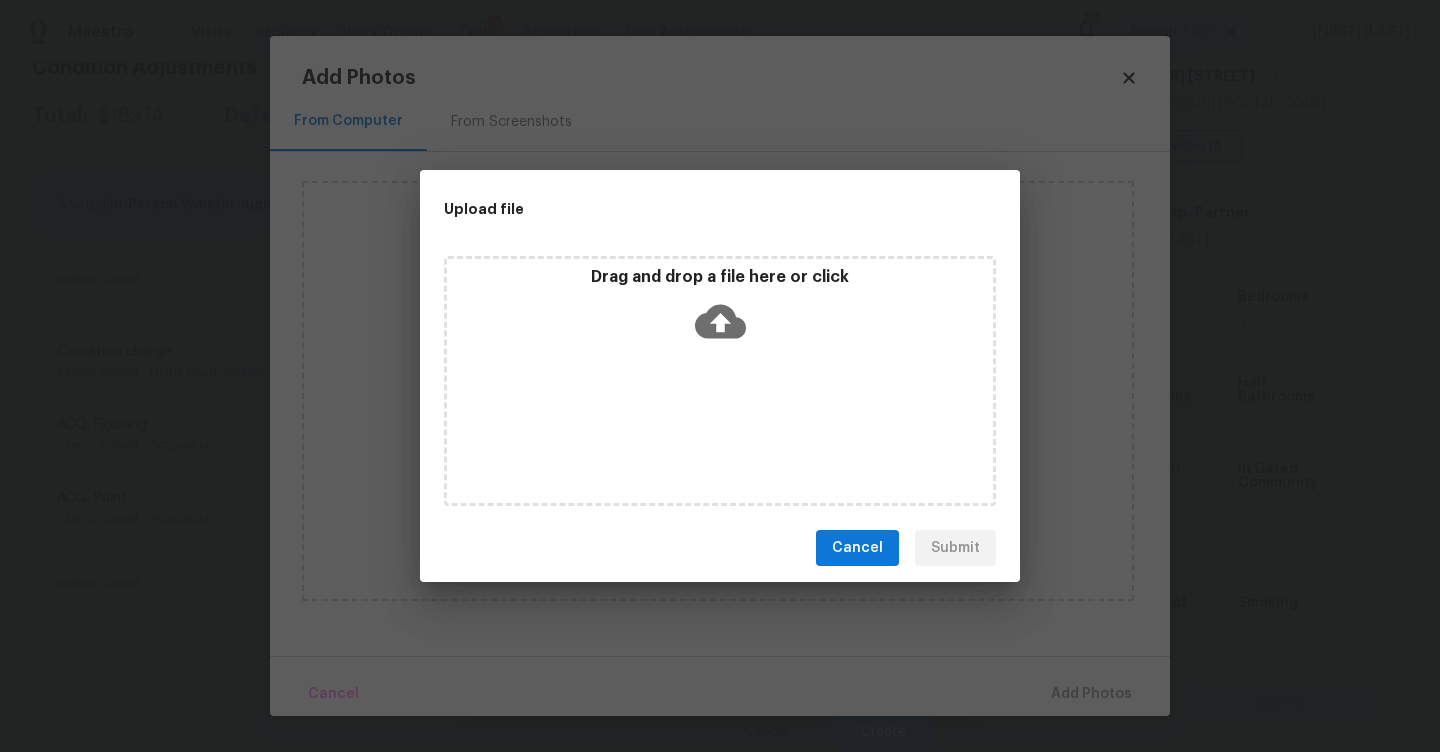 click on "Drag and drop a file here or click" at bounding box center [720, 381] 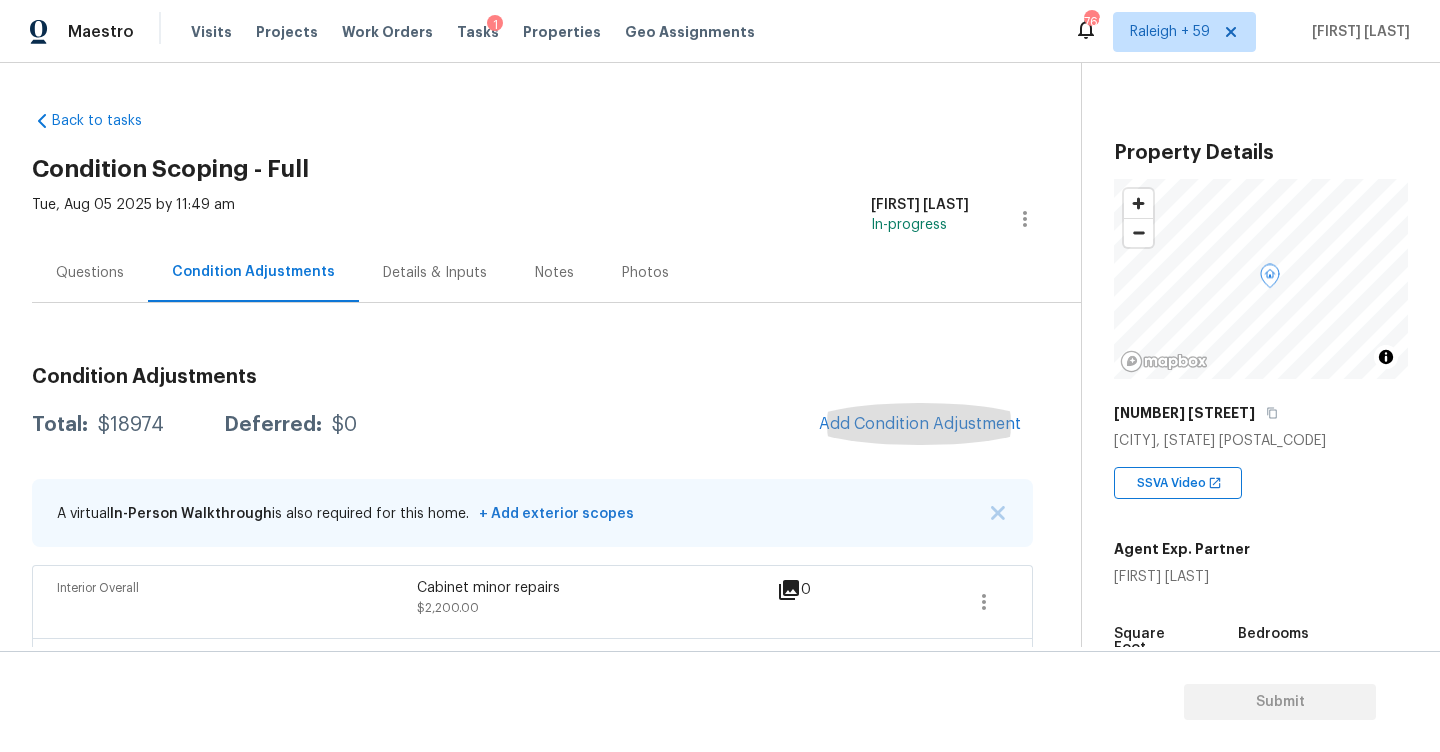 scroll, scrollTop: 0, scrollLeft: 0, axis: both 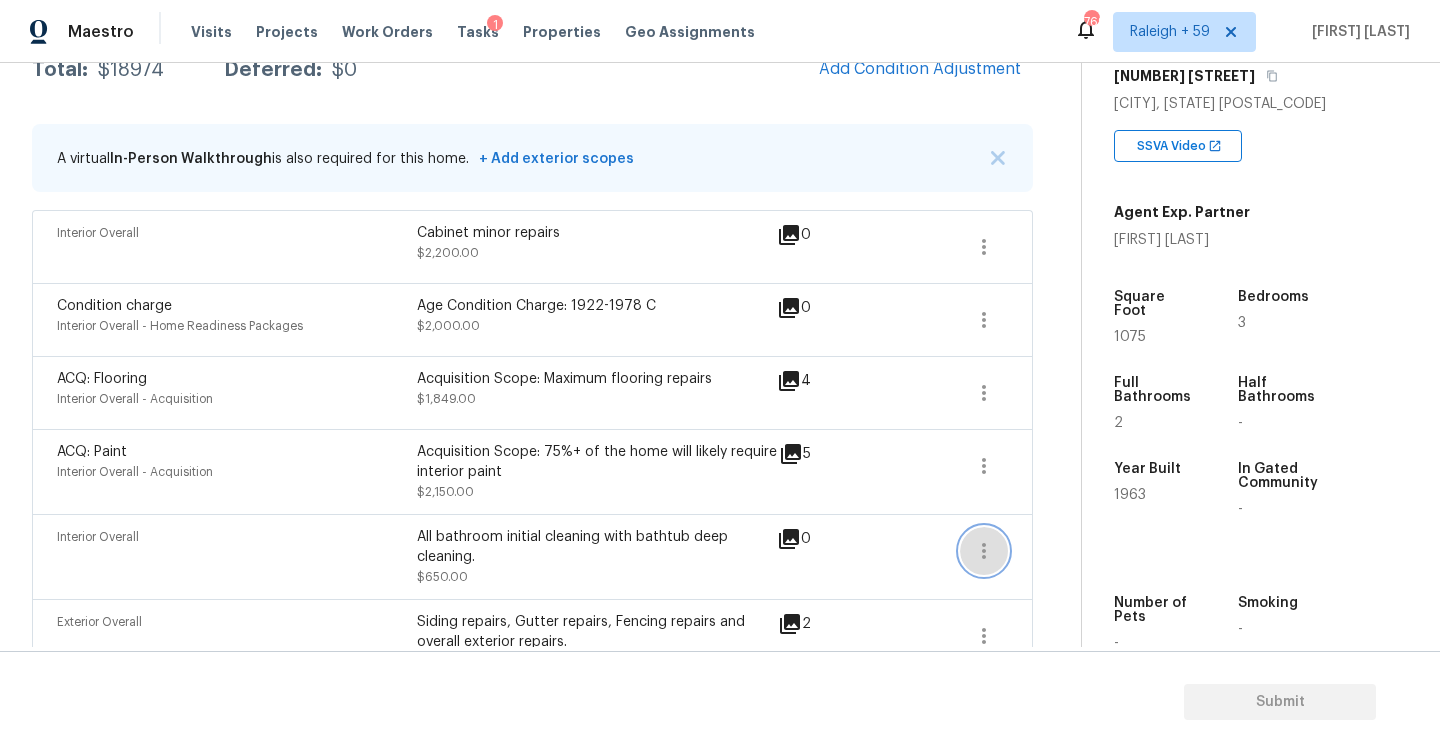 click 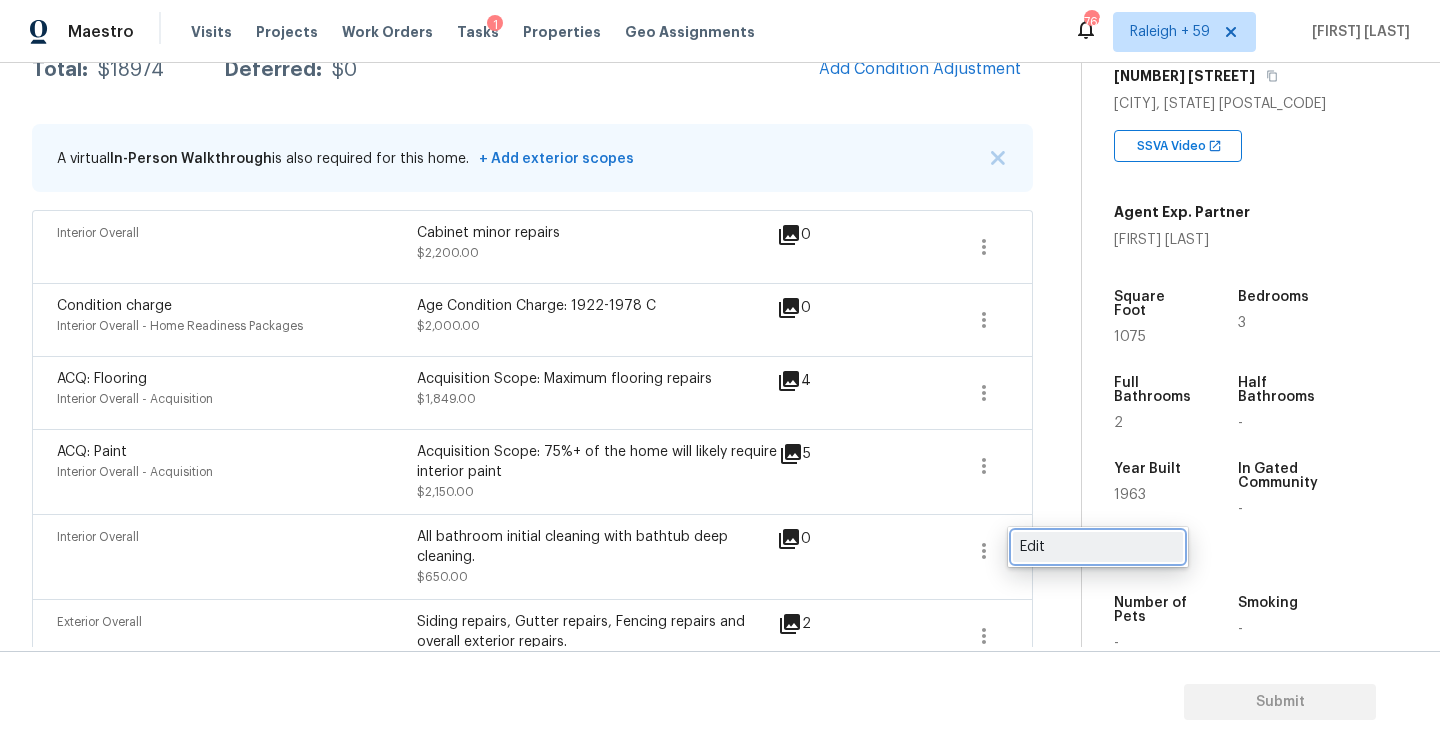 click on "Edit" at bounding box center [1098, 547] 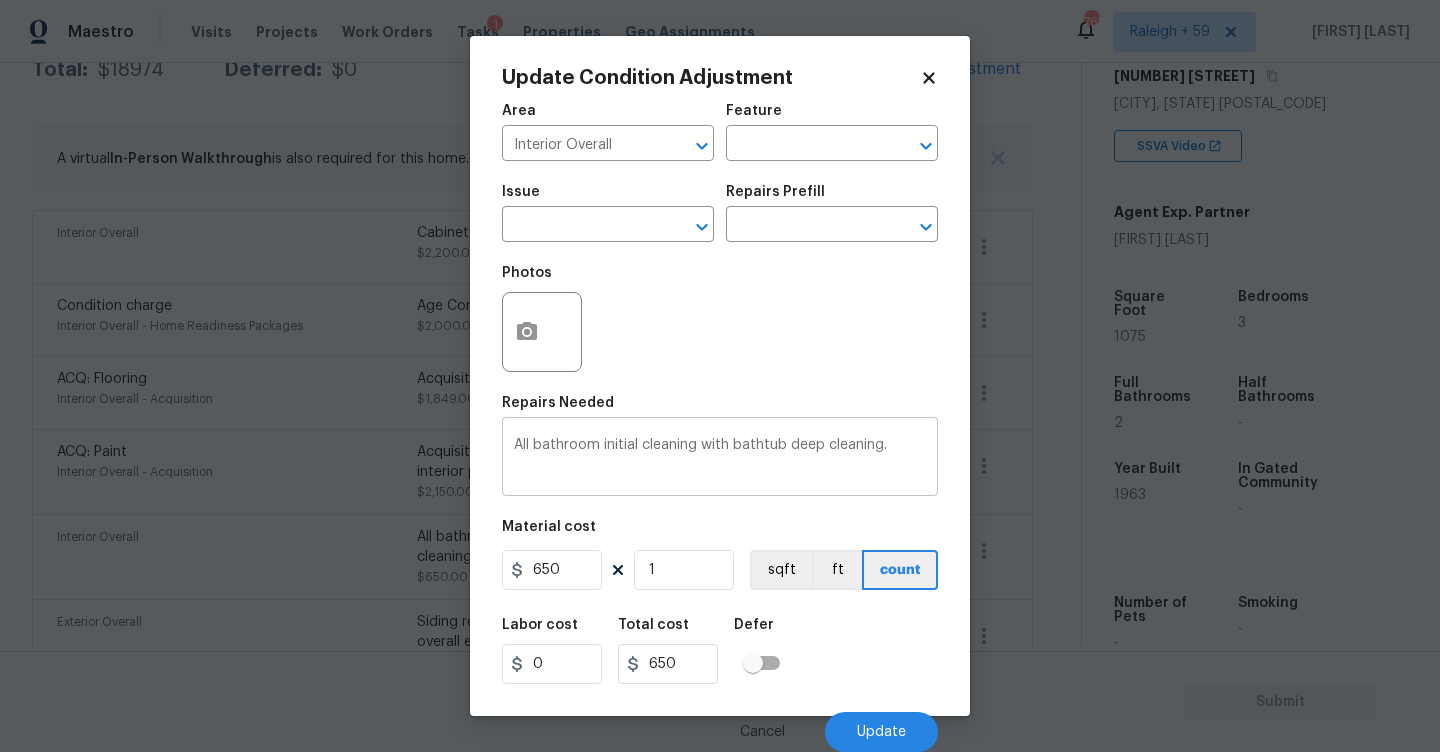 click on "All bathroom initial cleaning with bathtub deep cleaning." at bounding box center (720, 459) 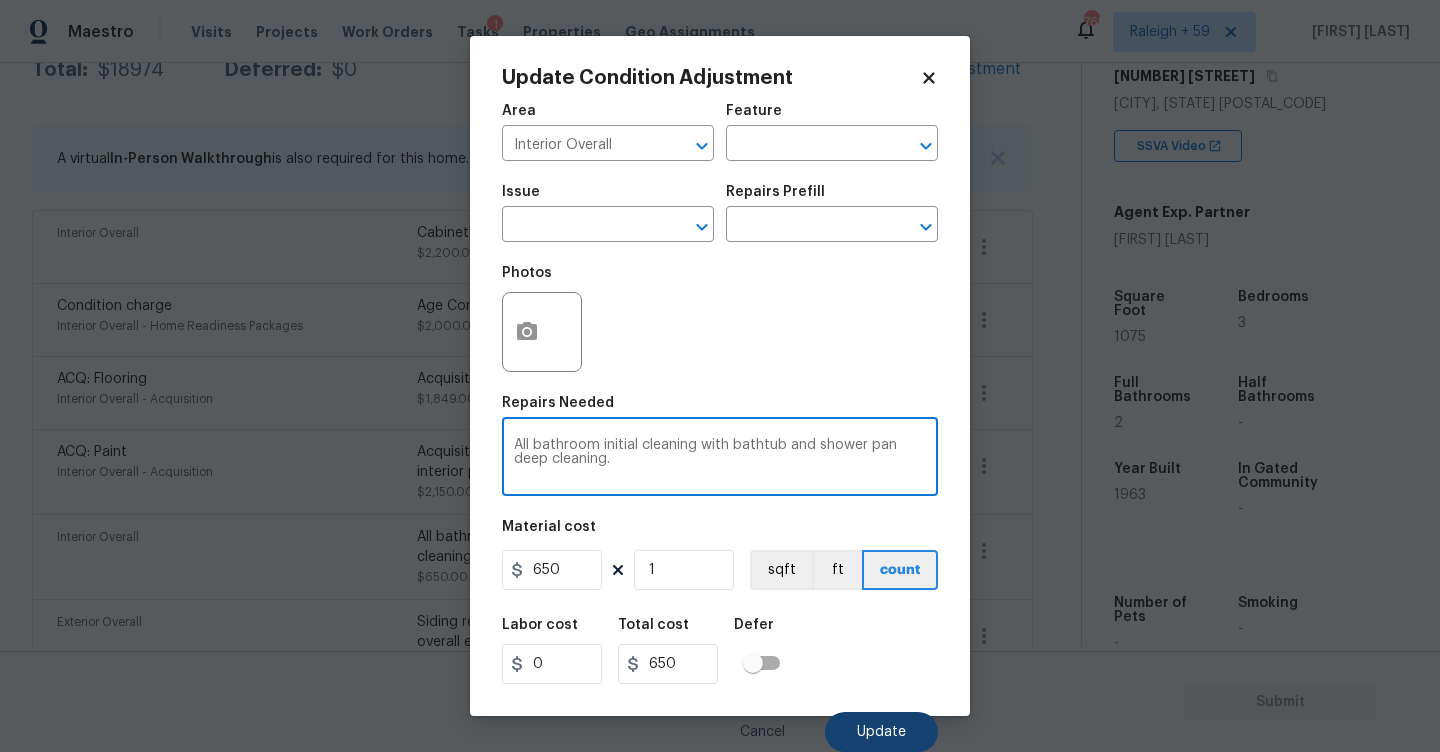 type on "All bathroom initial cleaning with bathtub and shower pan deep cleaning." 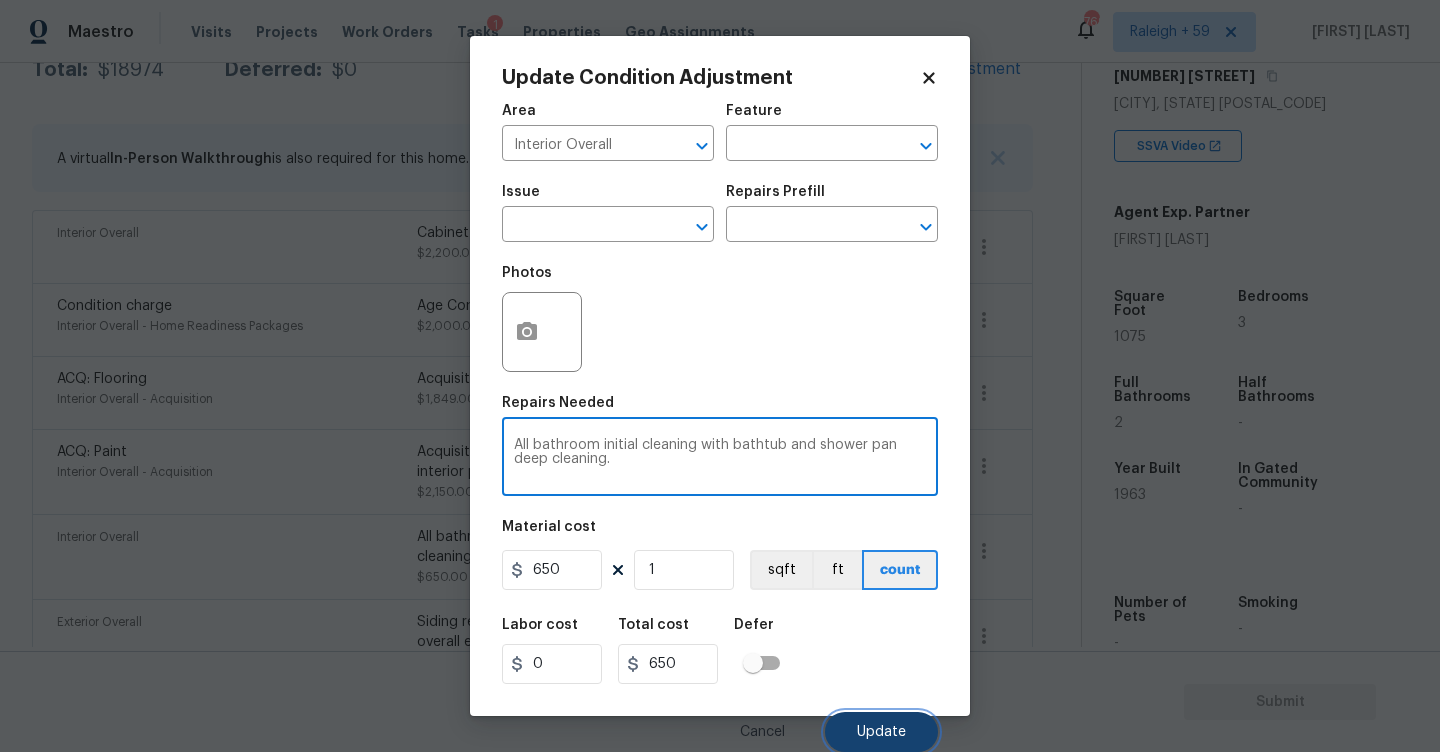 click on "Update" at bounding box center (881, 732) 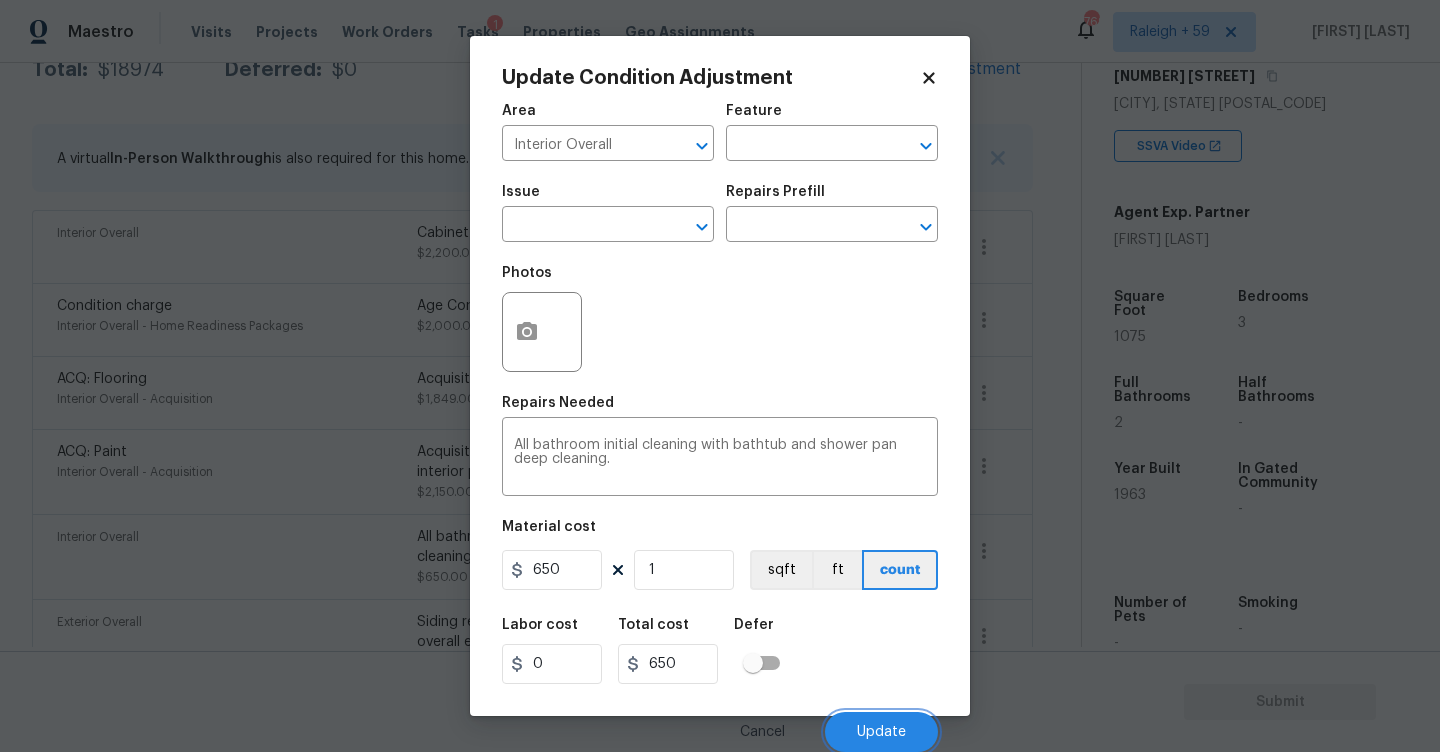 scroll, scrollTop: 355, scrollLeft: 0, axis: vertical 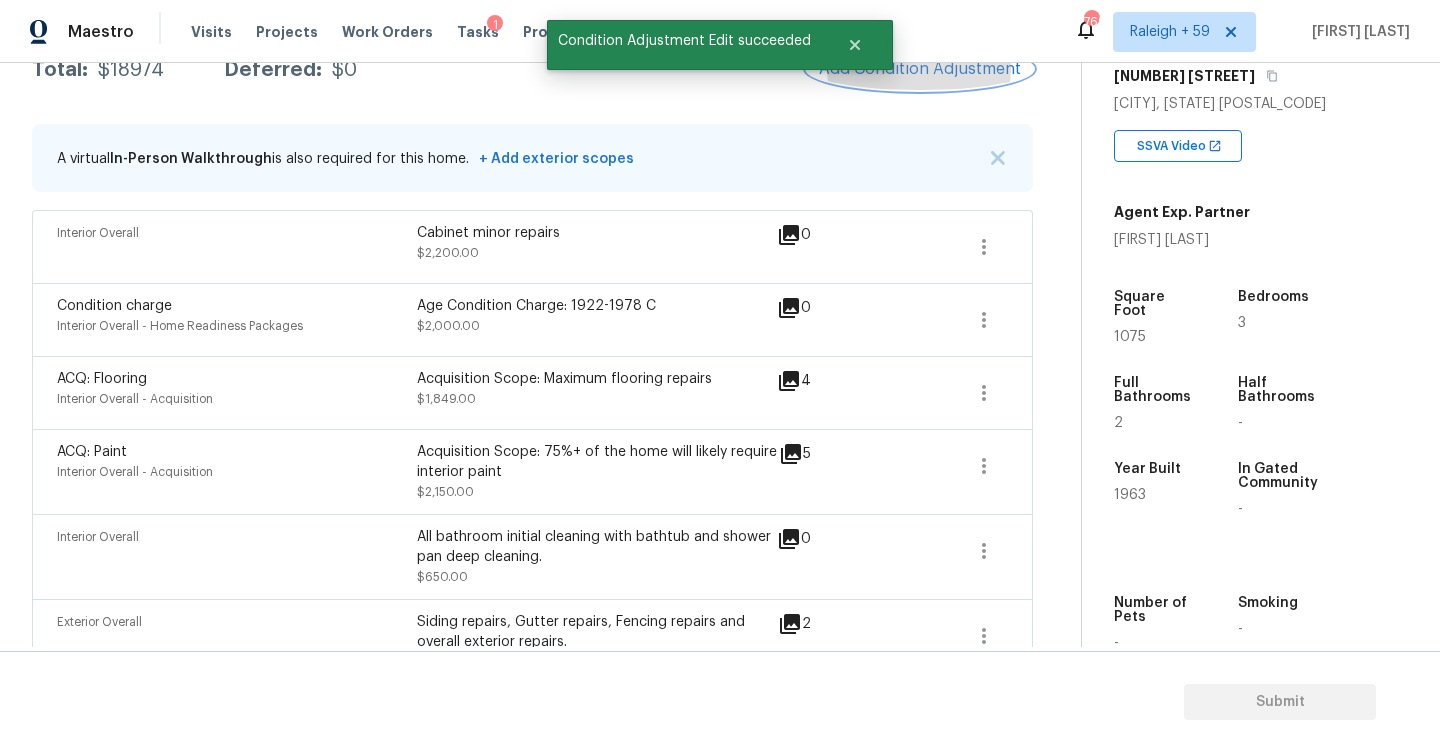 click on "Add Condition Adjustment" at bounding box center [920, 69] 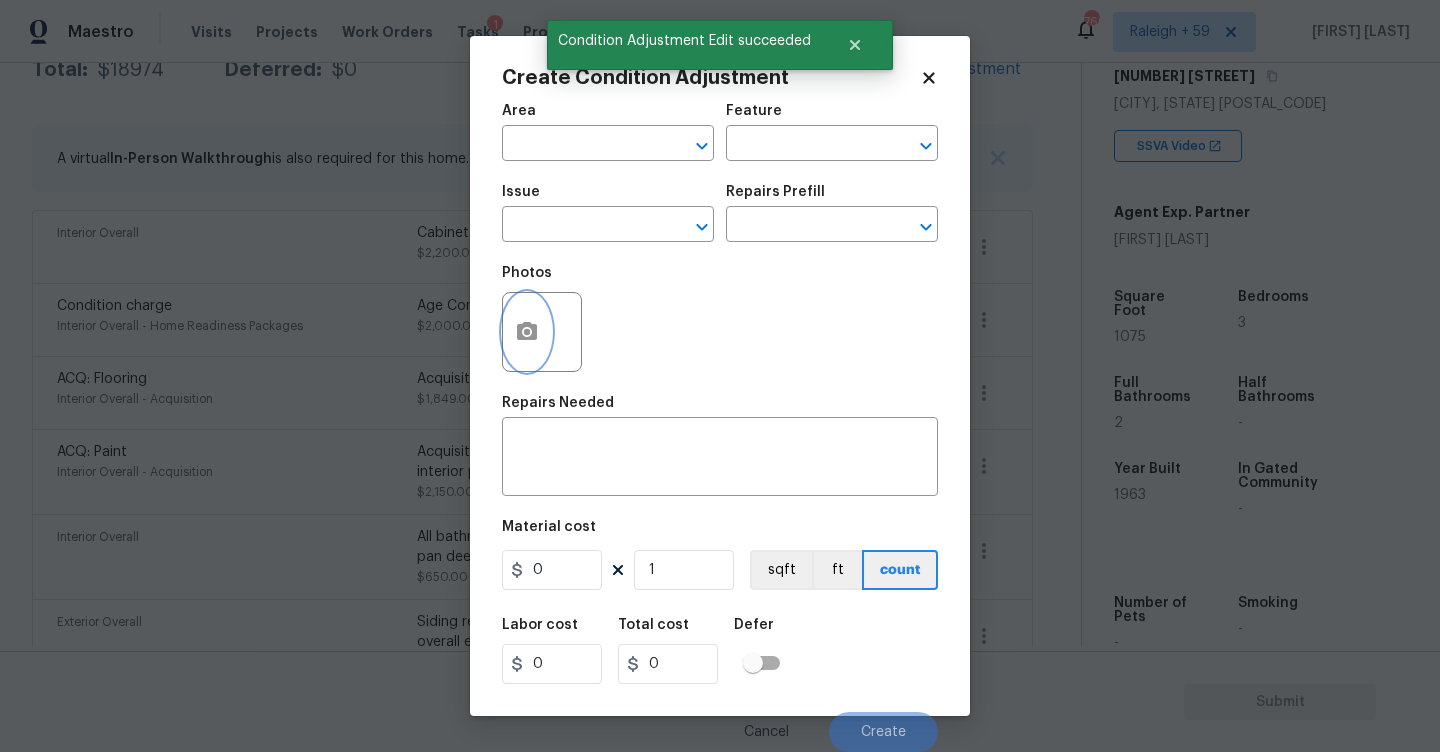 click 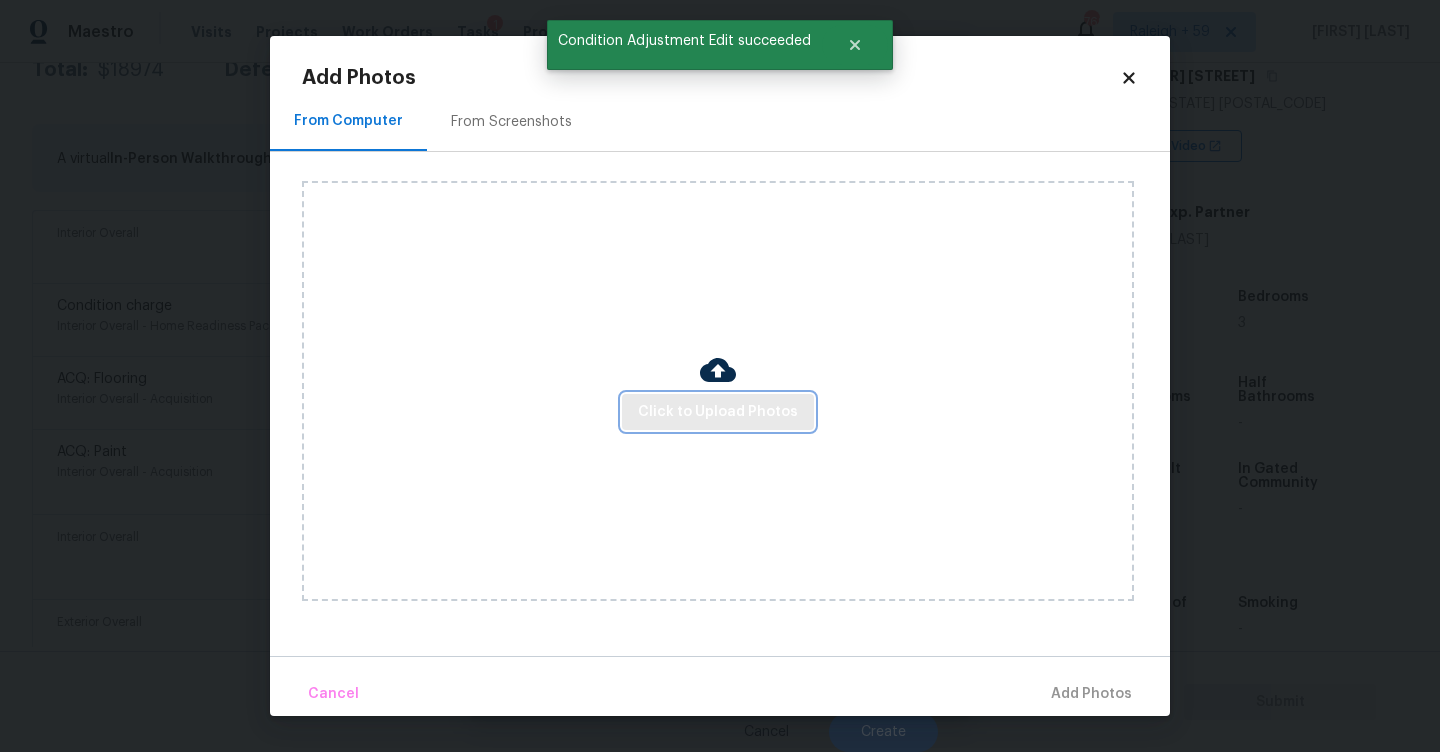click on "Click to Upload Photos" at bounding box center (718, 412) 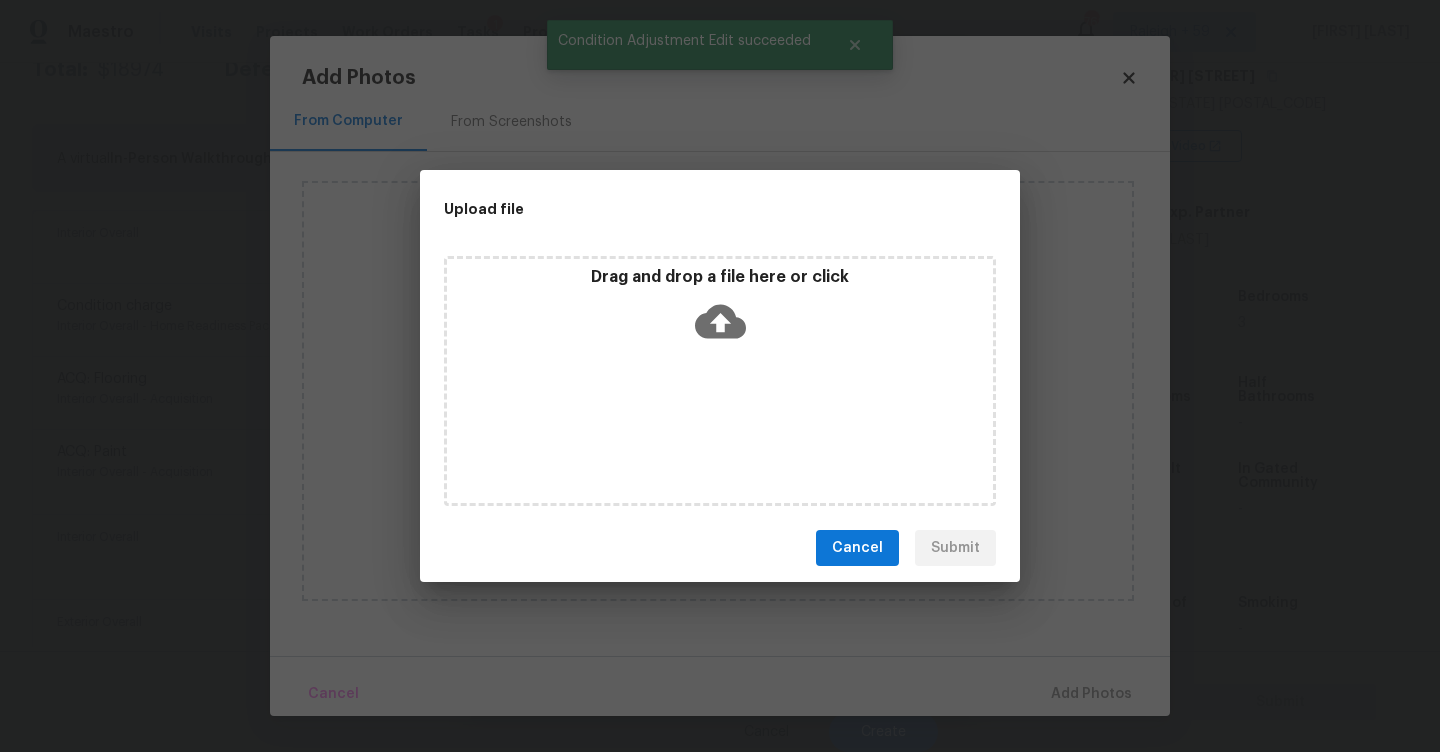 click 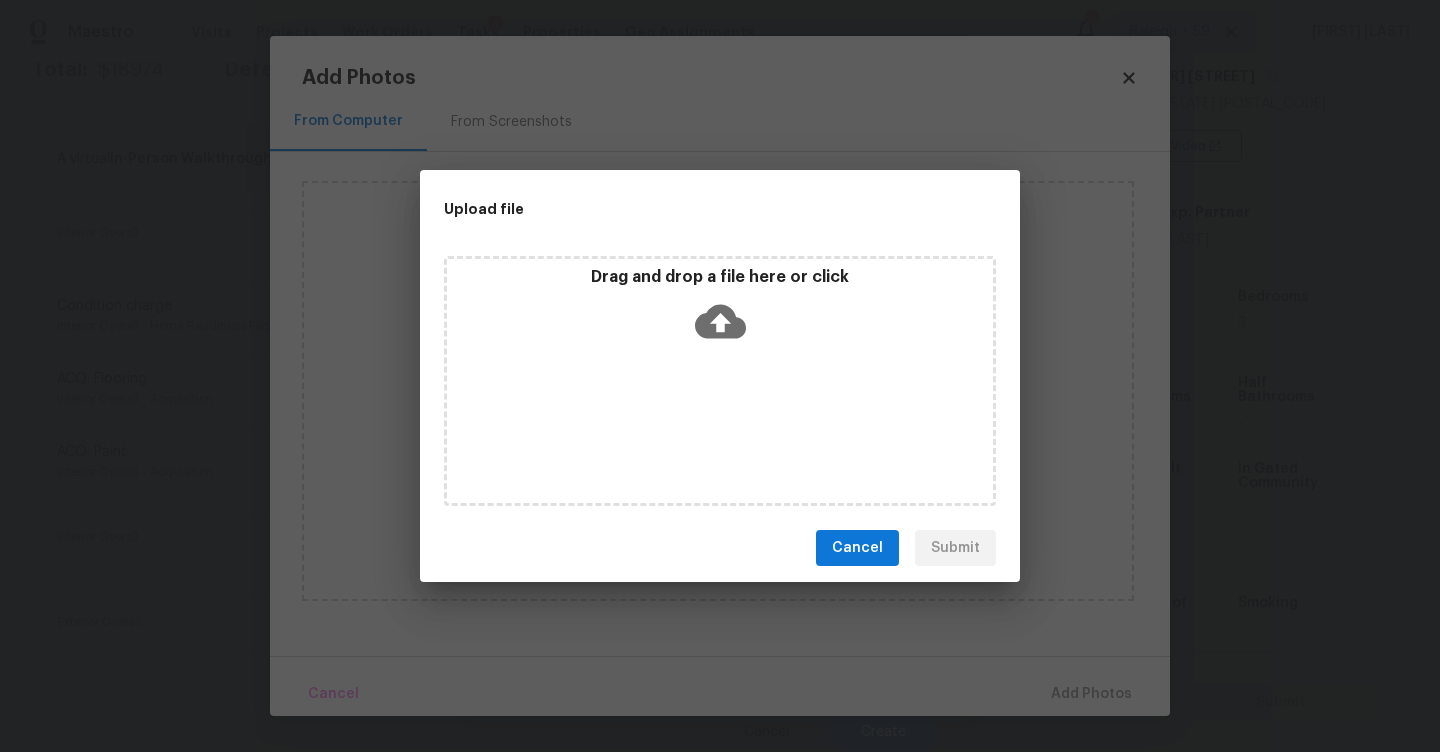 type 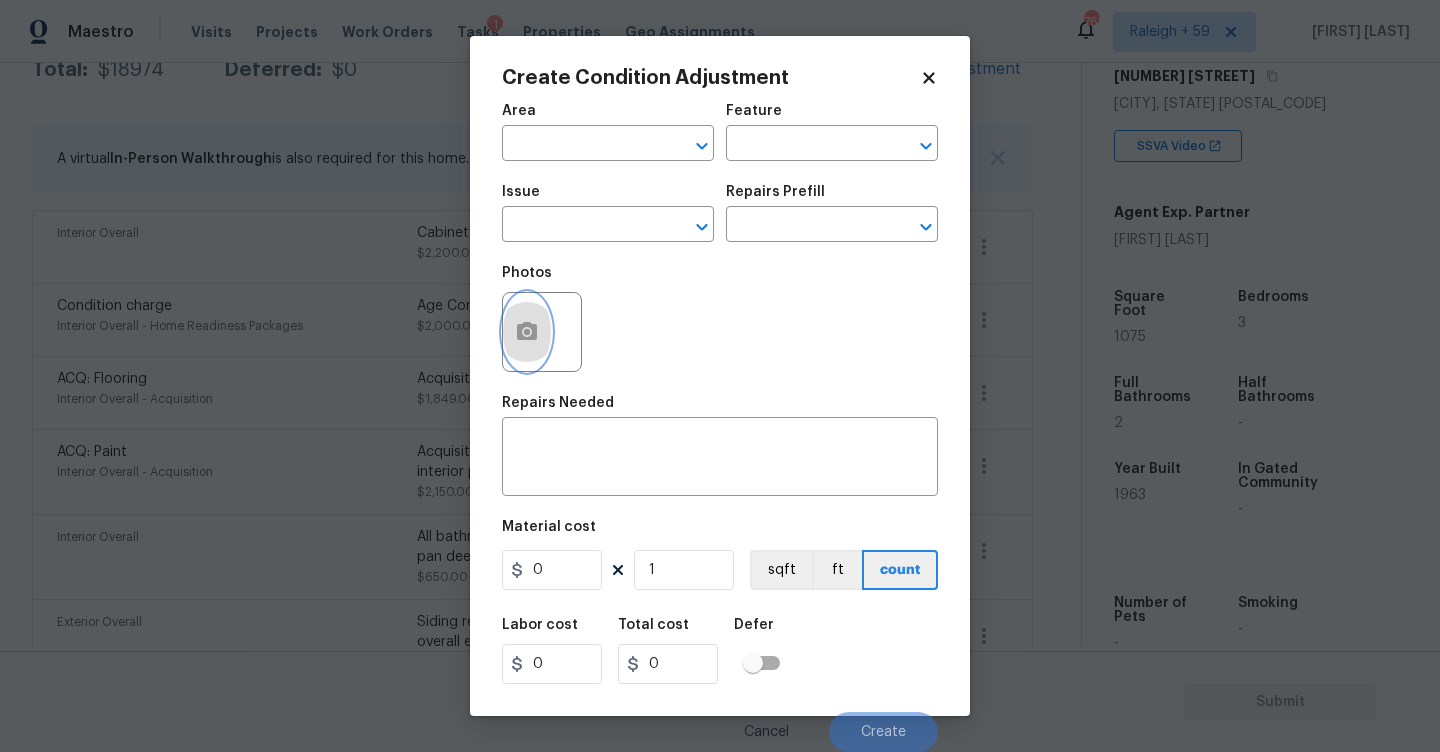 click at bounding box center [527, 332] 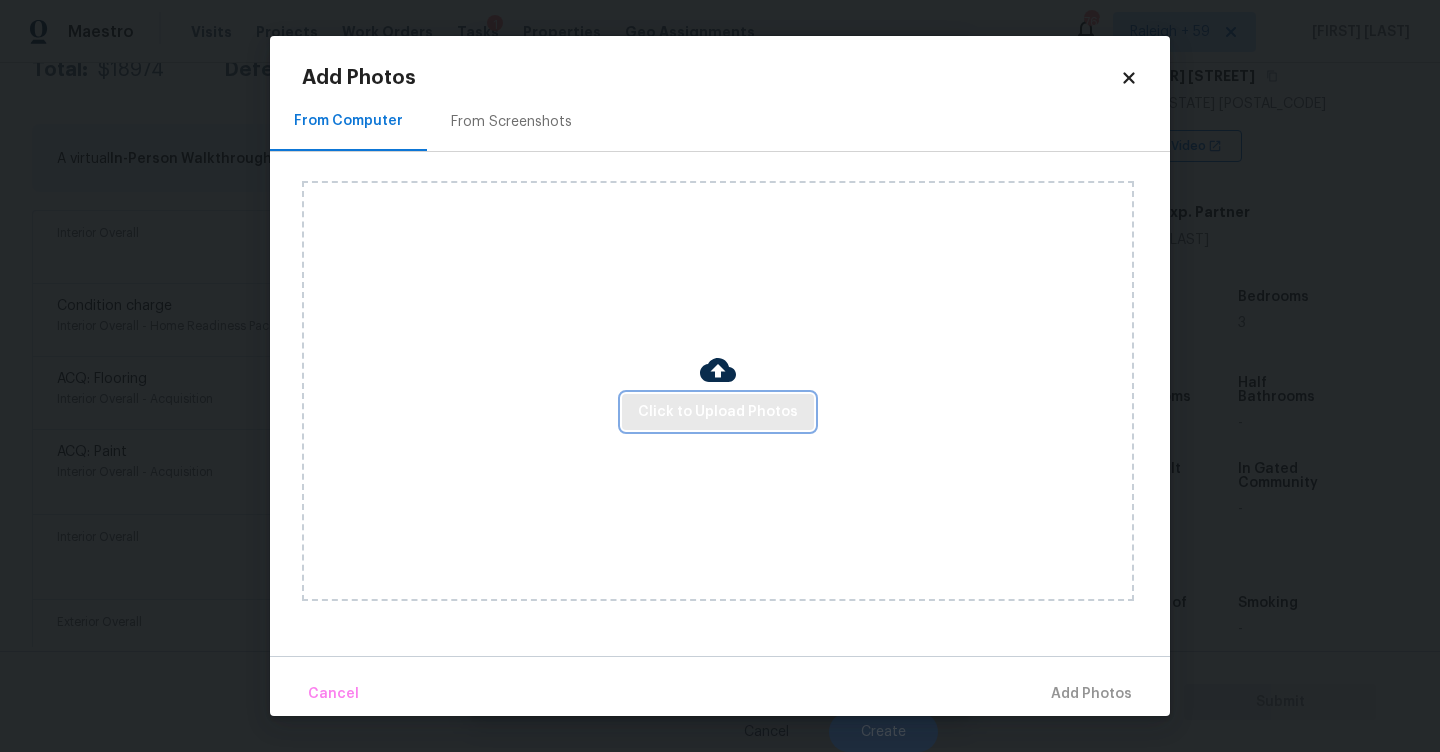 click on "Click to Upload Photos" at bounding box center [718, 412] 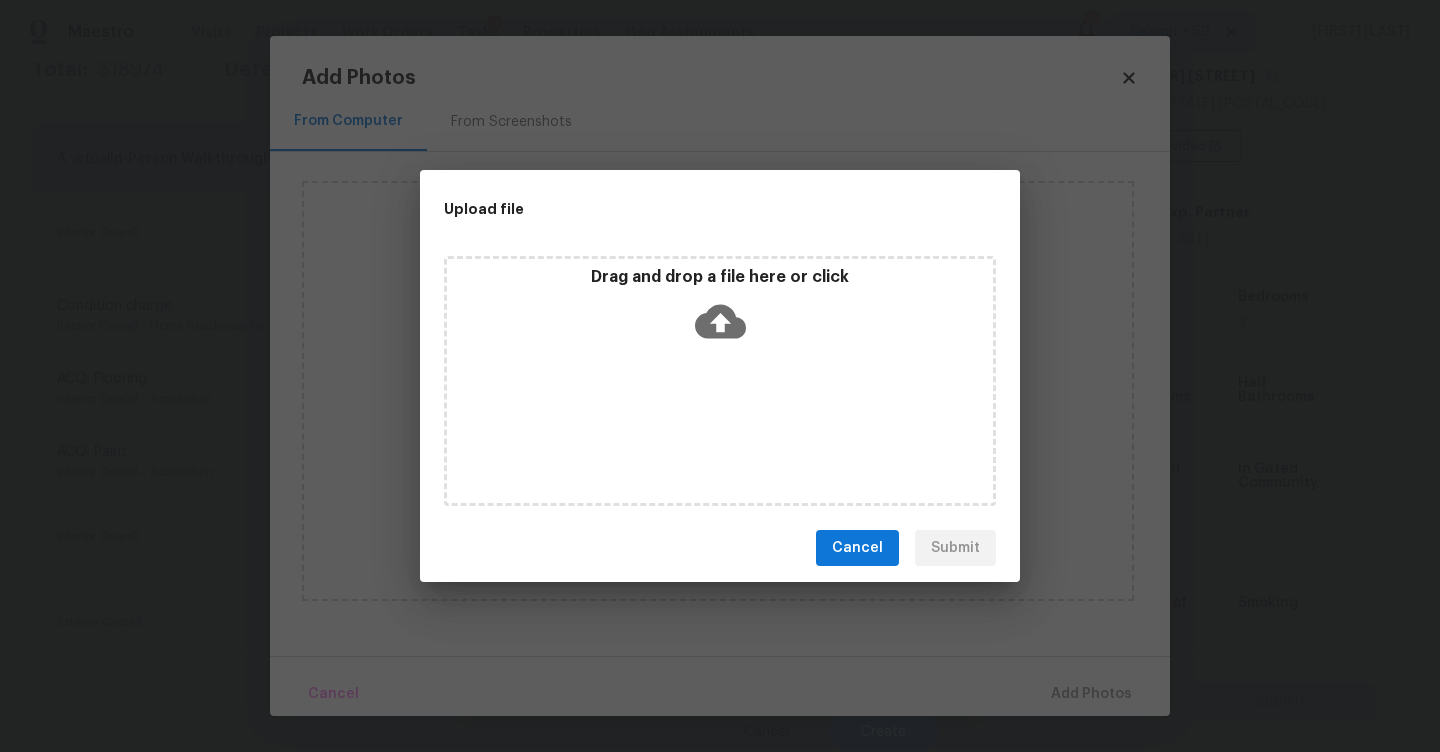 click 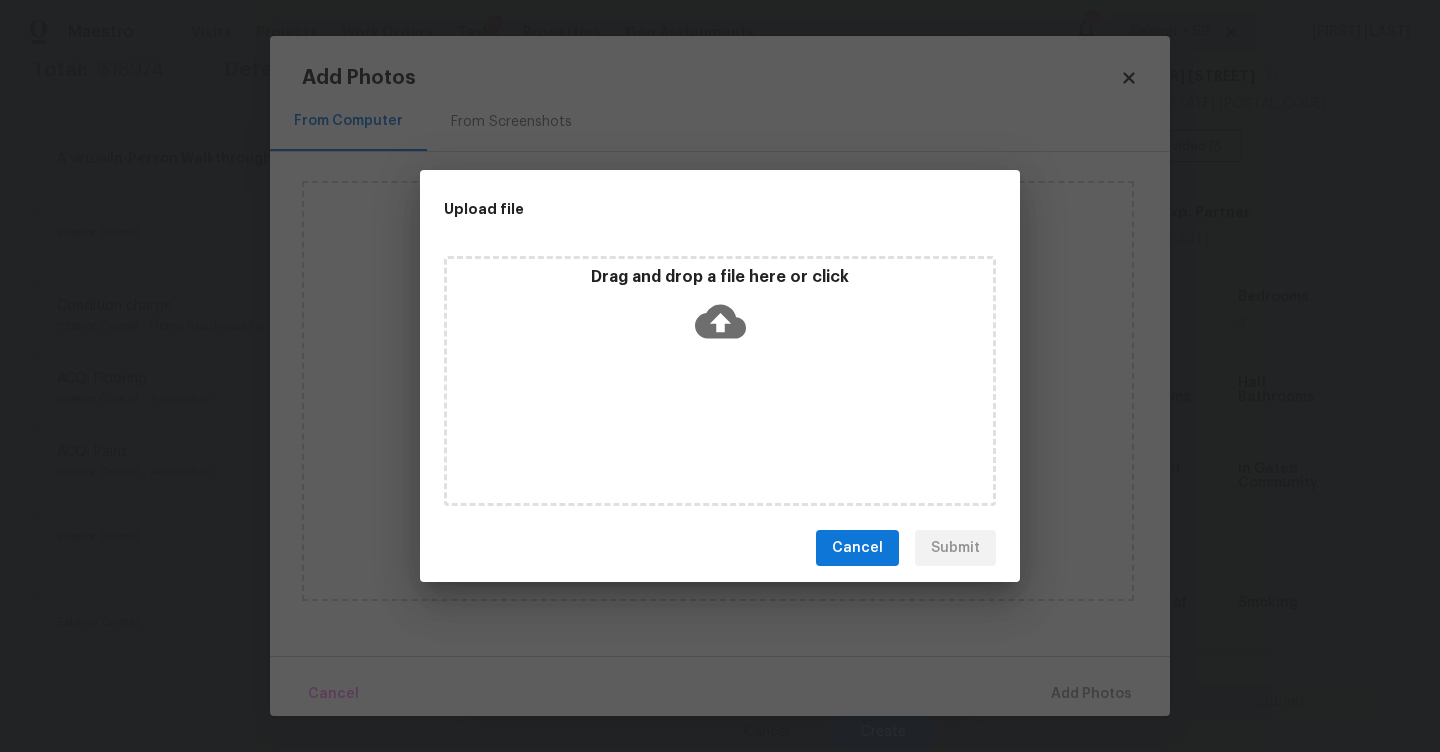 type 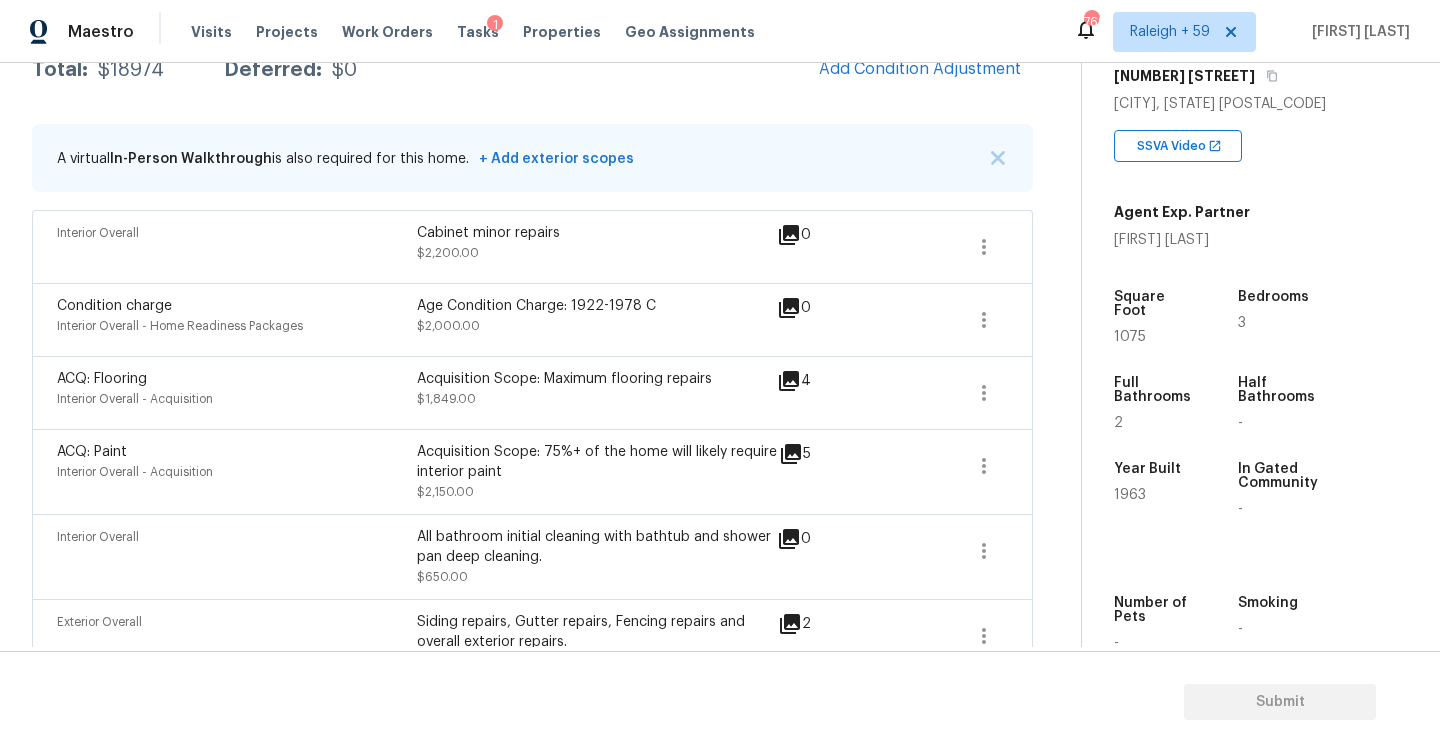 type 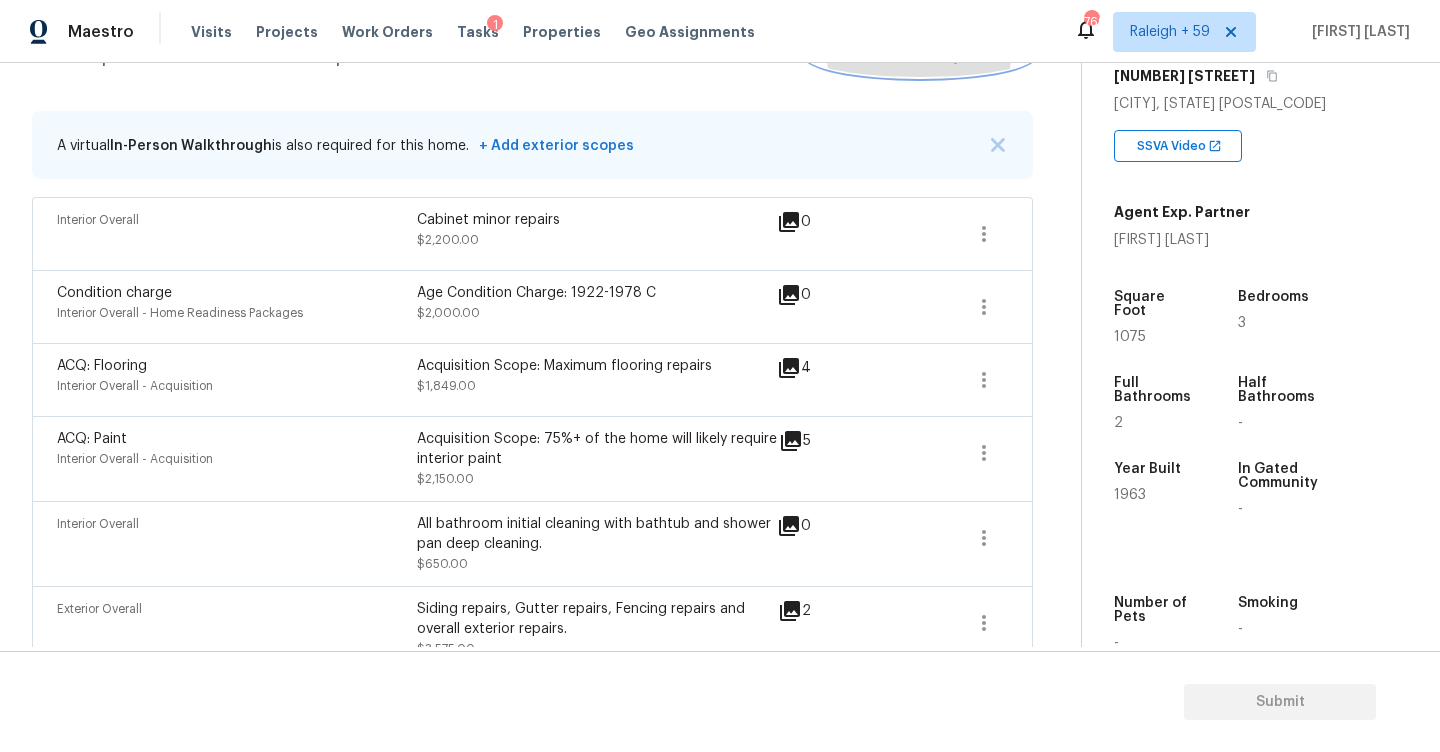 scroll, scrollTop: 327, scrollLeft: 0, axis: vertical 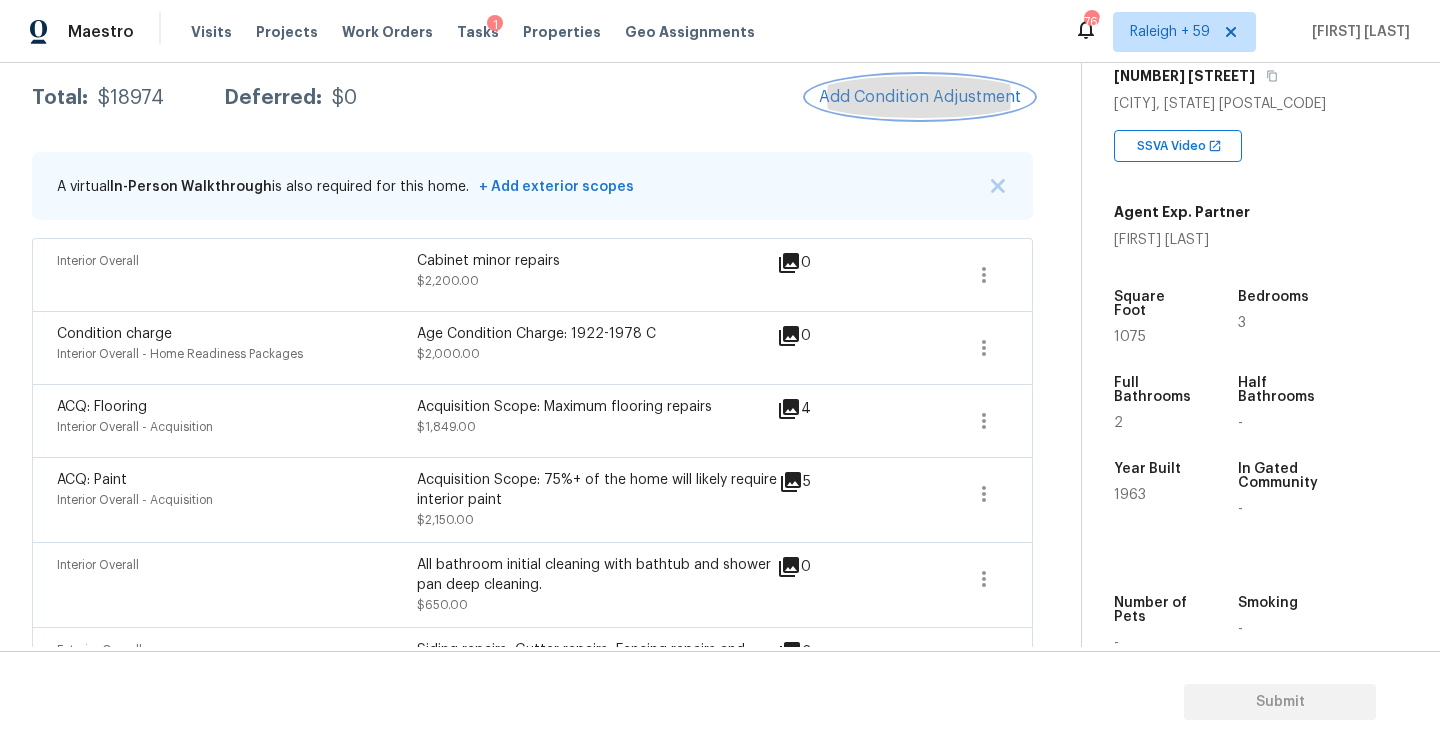 click on "Add Condition Adjustment" at bounding box center (920, 97) 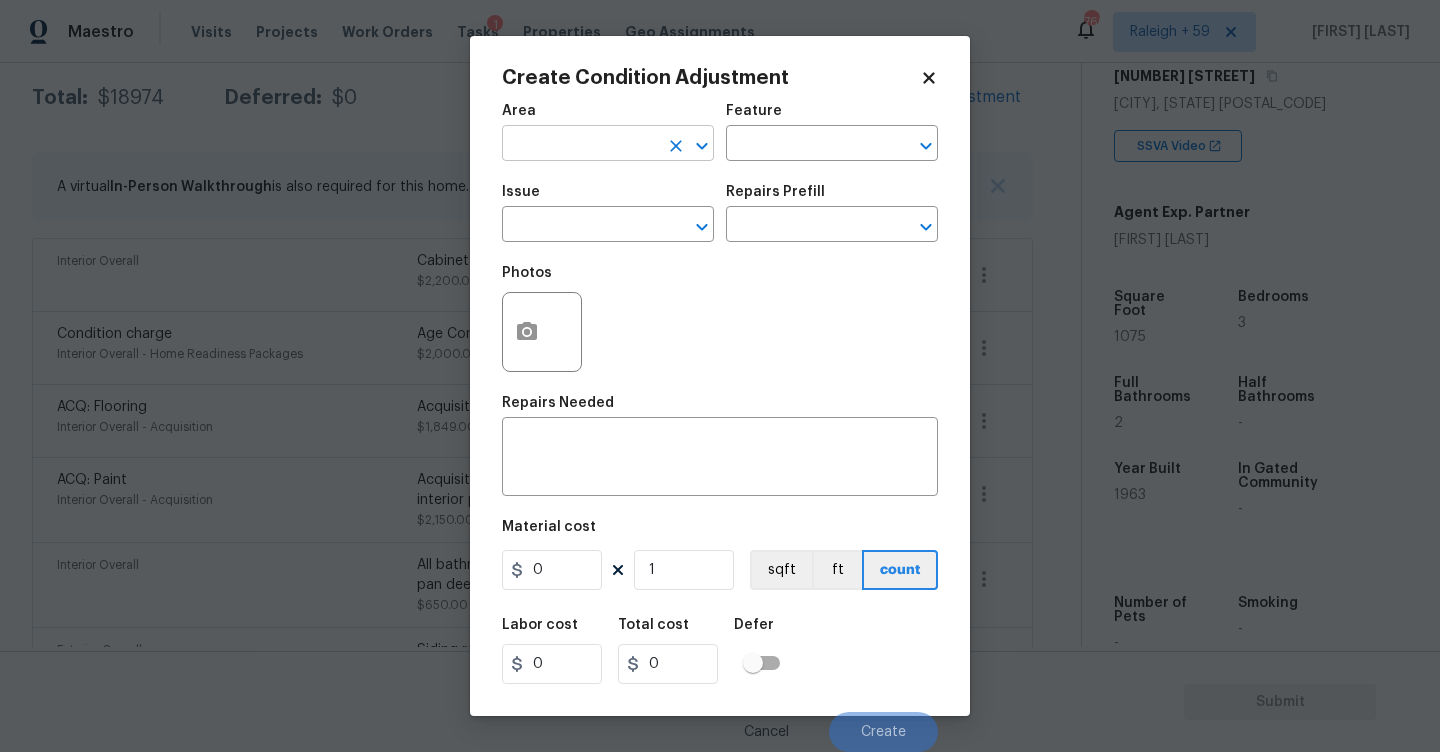 click at bounding box center [580, 145] 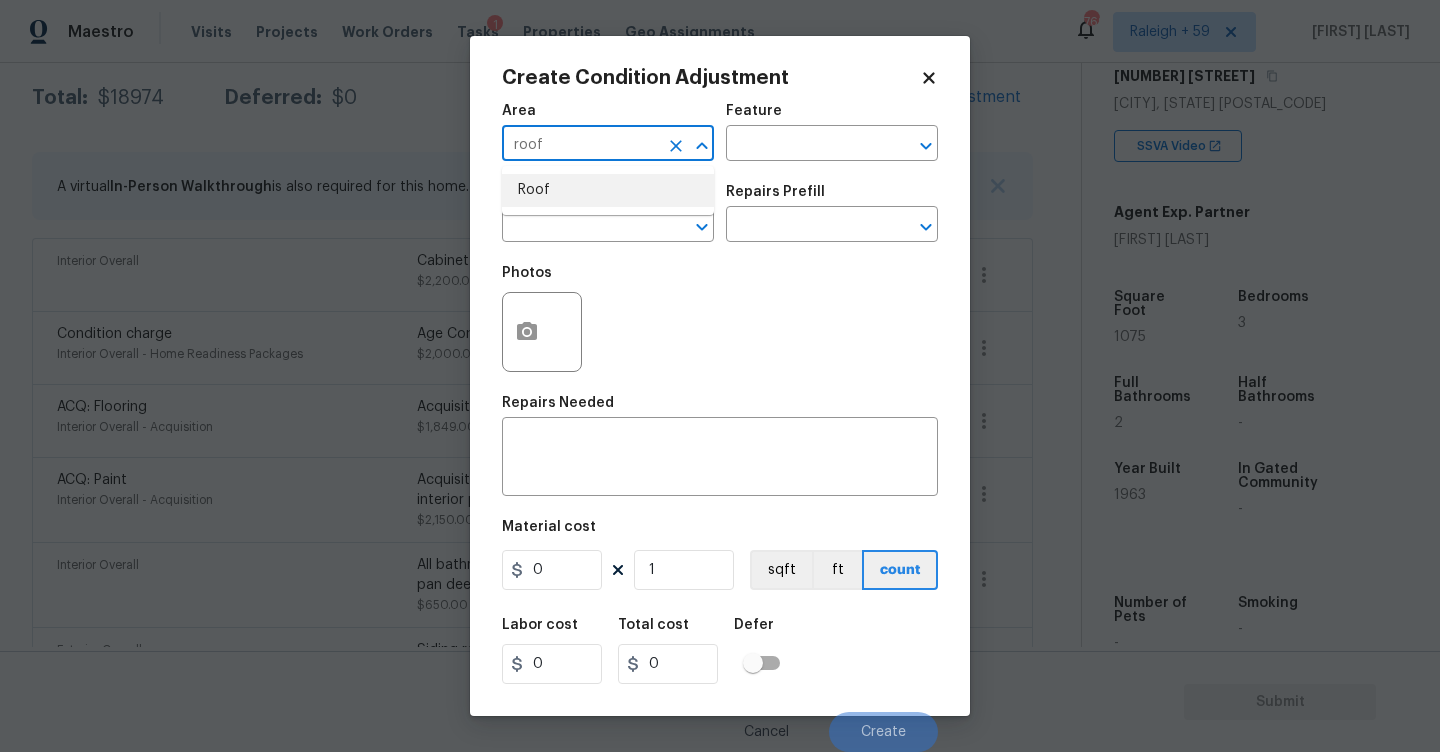 click on "Roof" at bounding box center (608, 190) 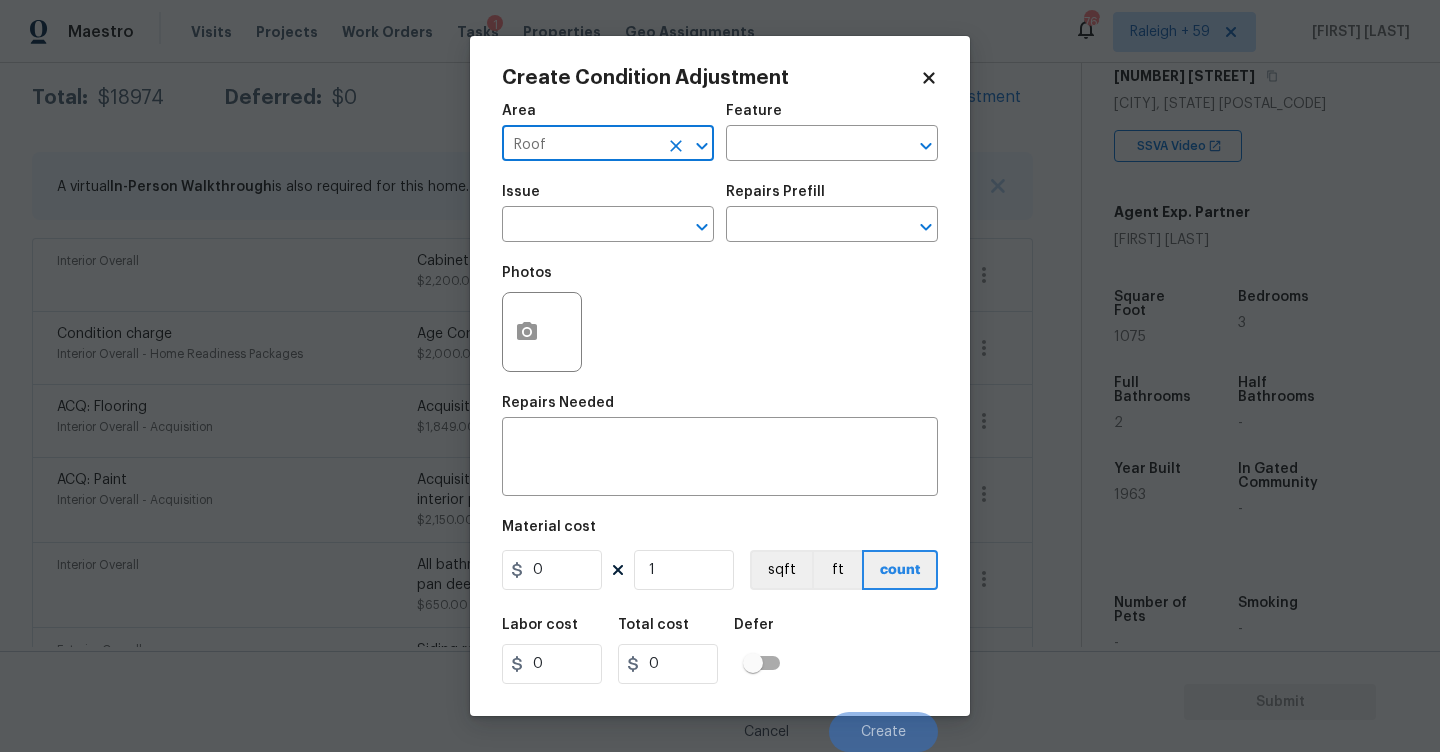 type on "Roof" 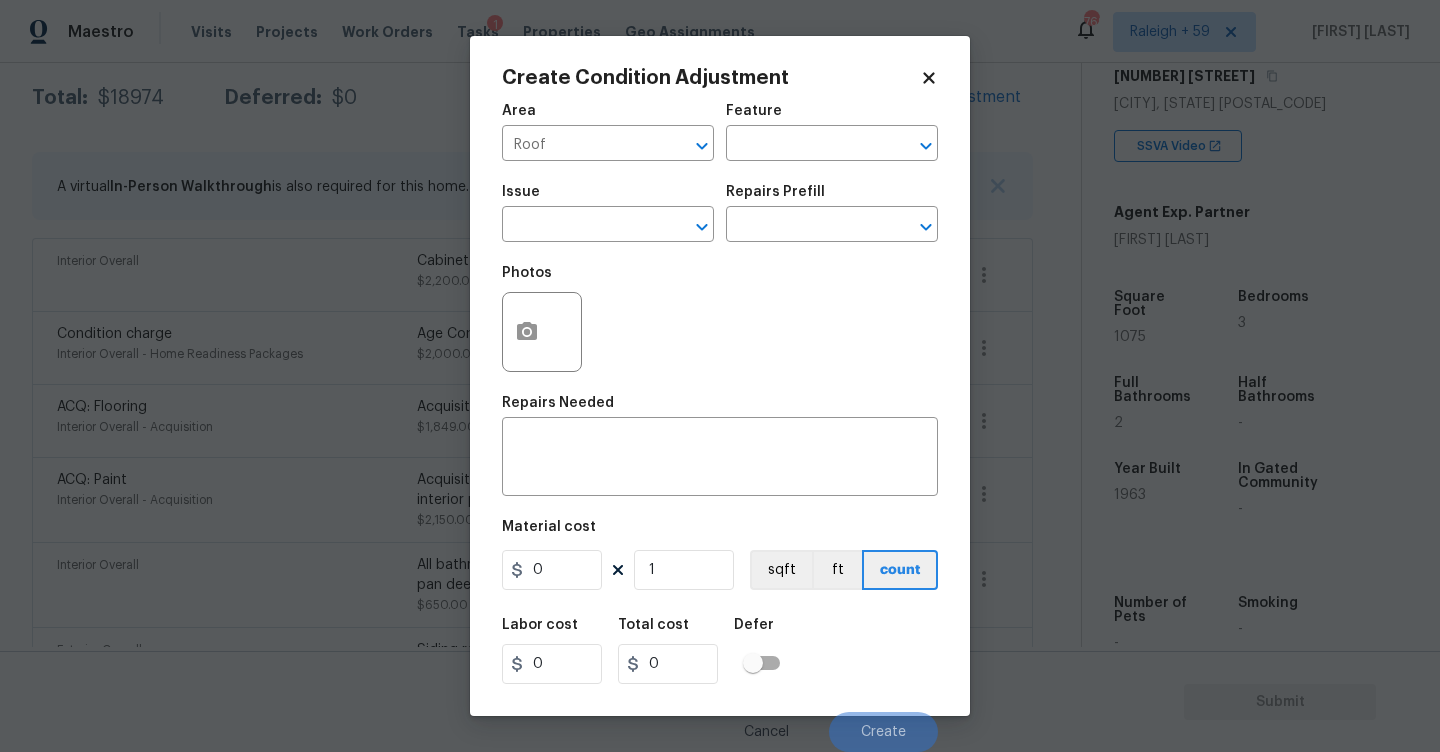 click on "Area Roof ​ Feature ​" at bounding box center [720, 132] 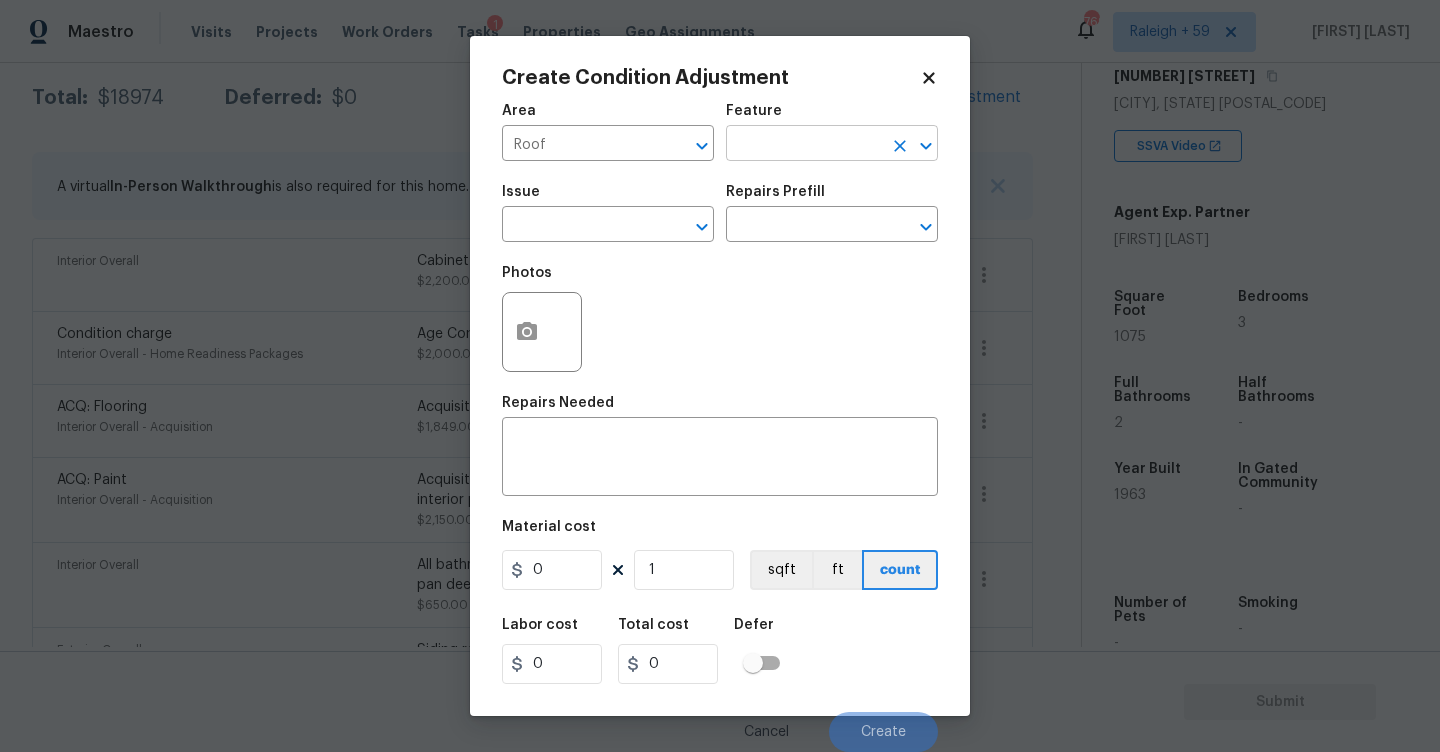 click at bounding box center [804, 145] 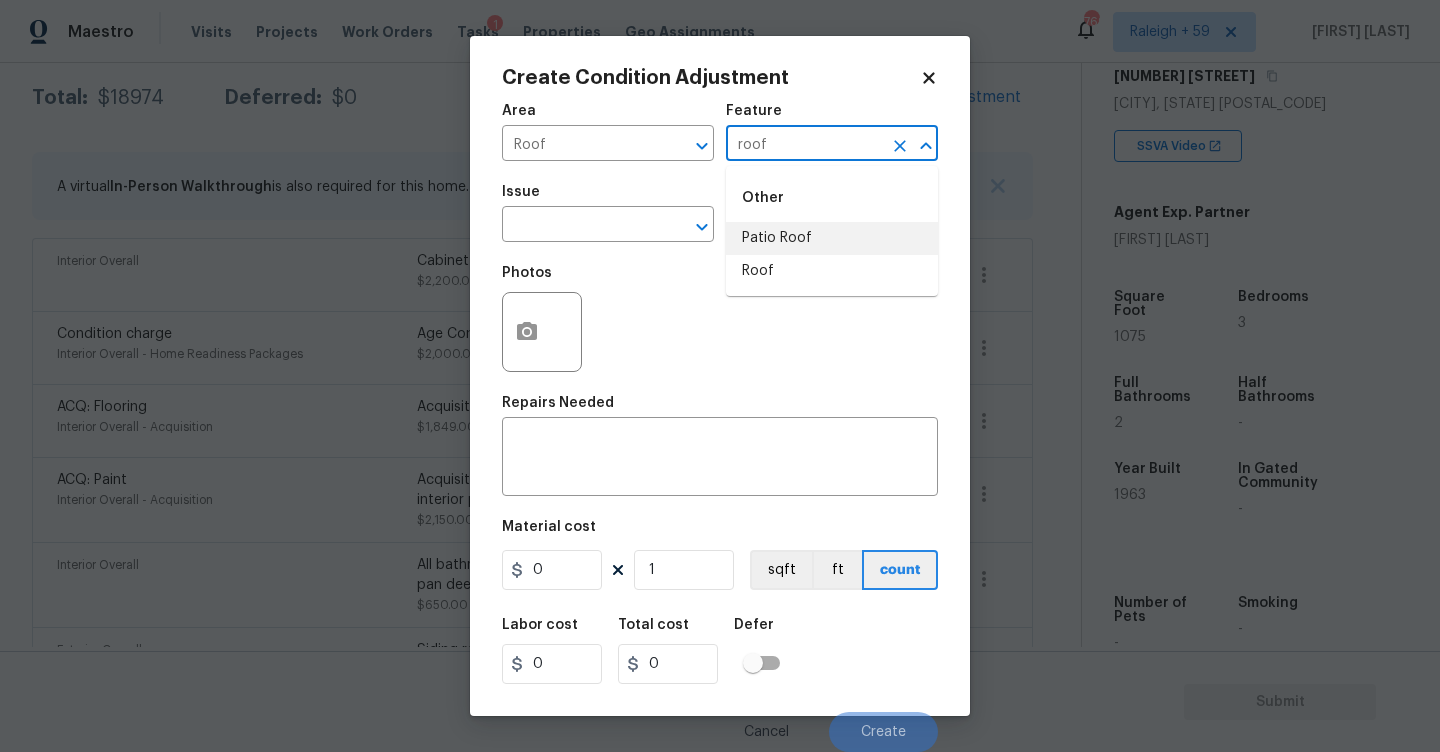 click on "Patio Roof" at bounding box center [832, 238] 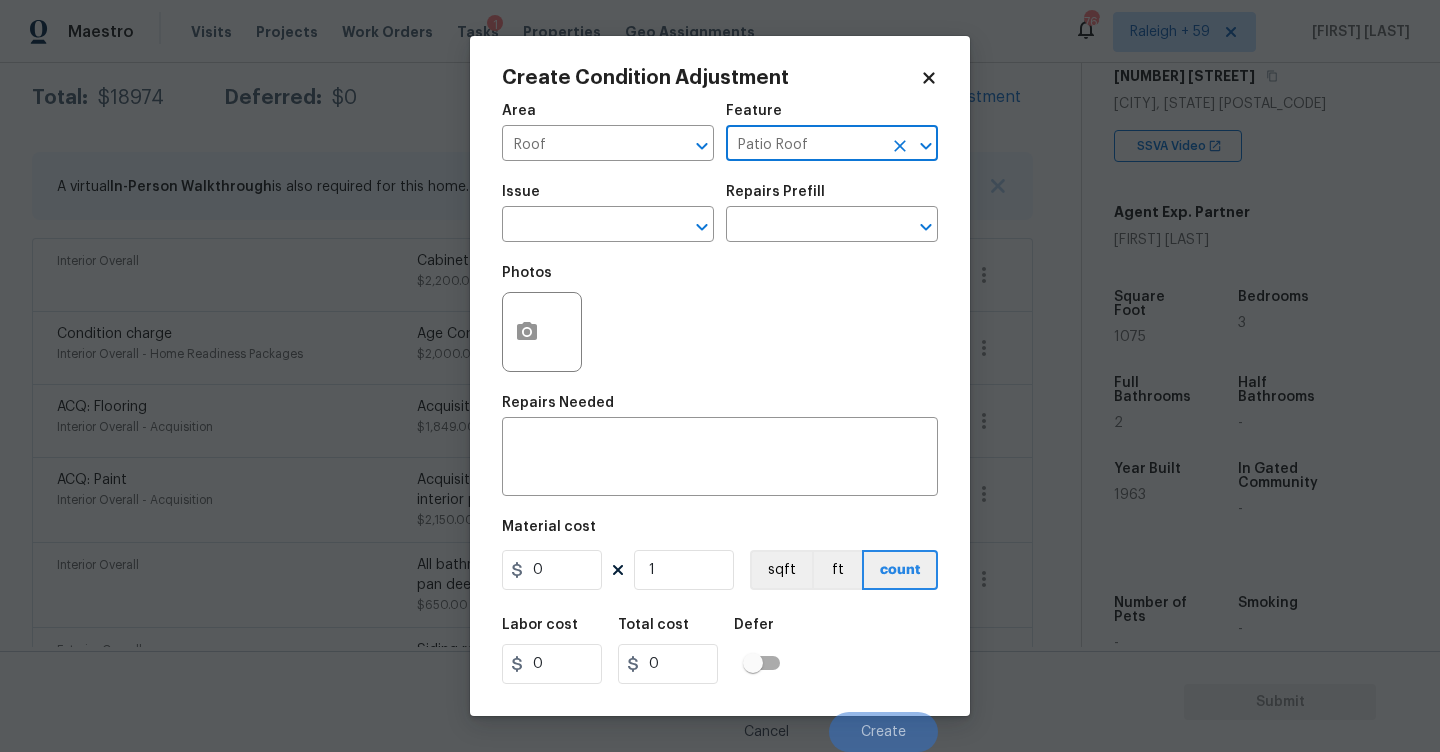 click at bounding box center (900, 146) 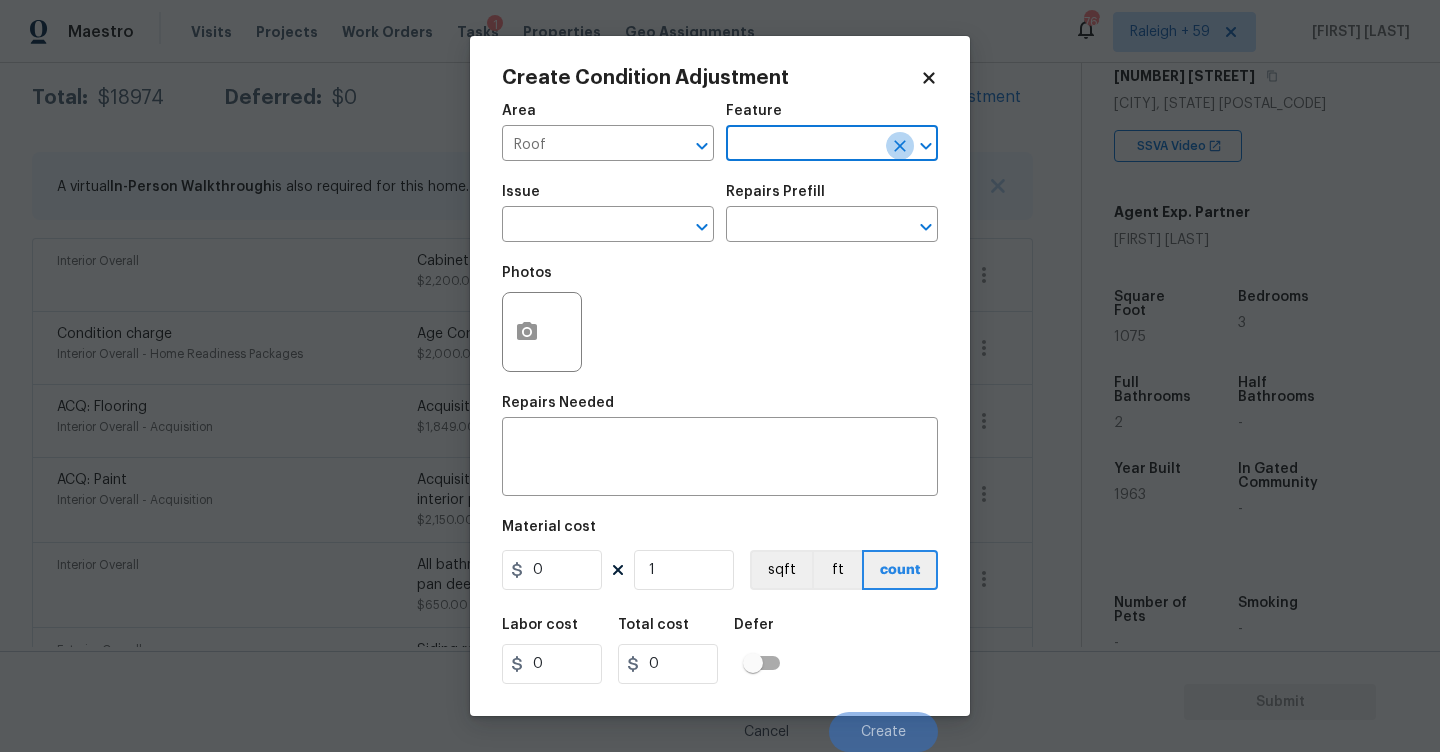 click at bounding box center [900, 146] 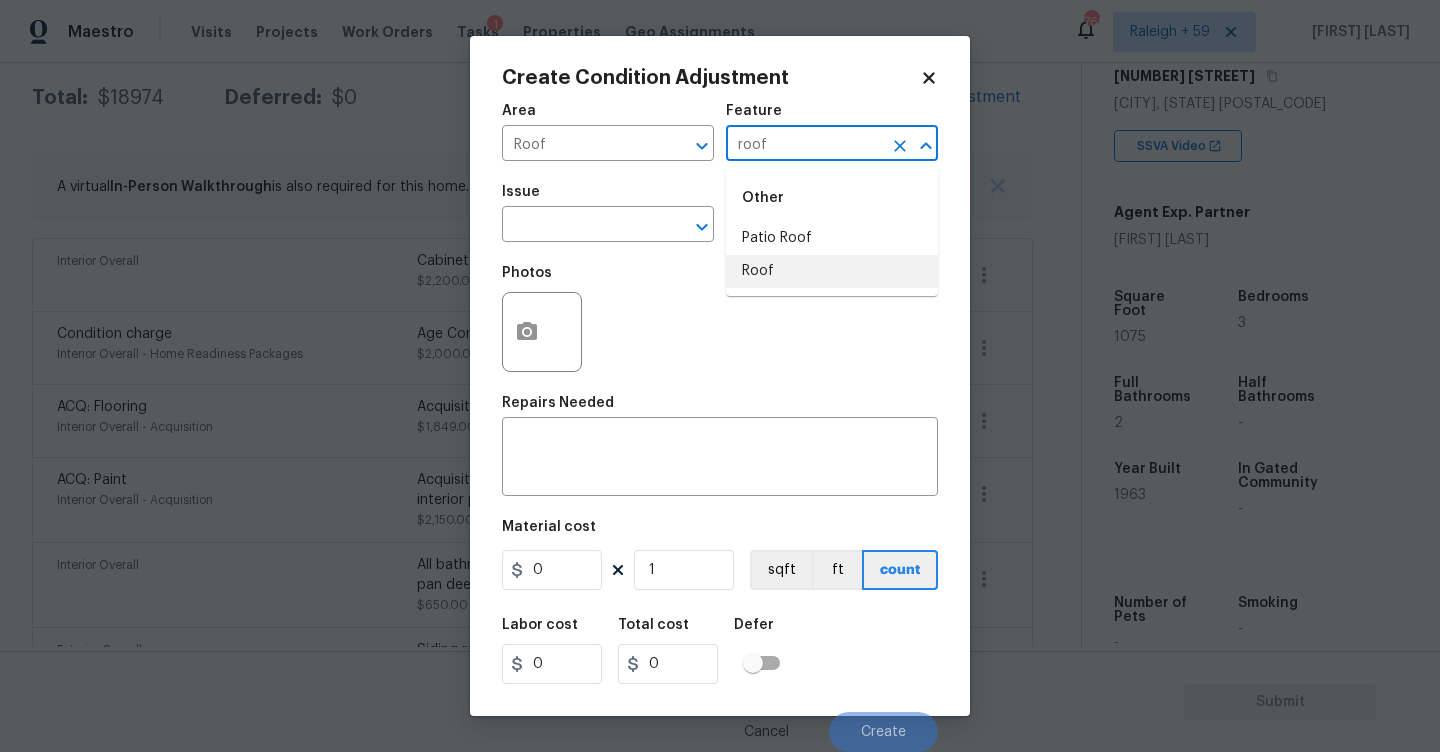 click on "Roof" at bounding box center [832, 271] 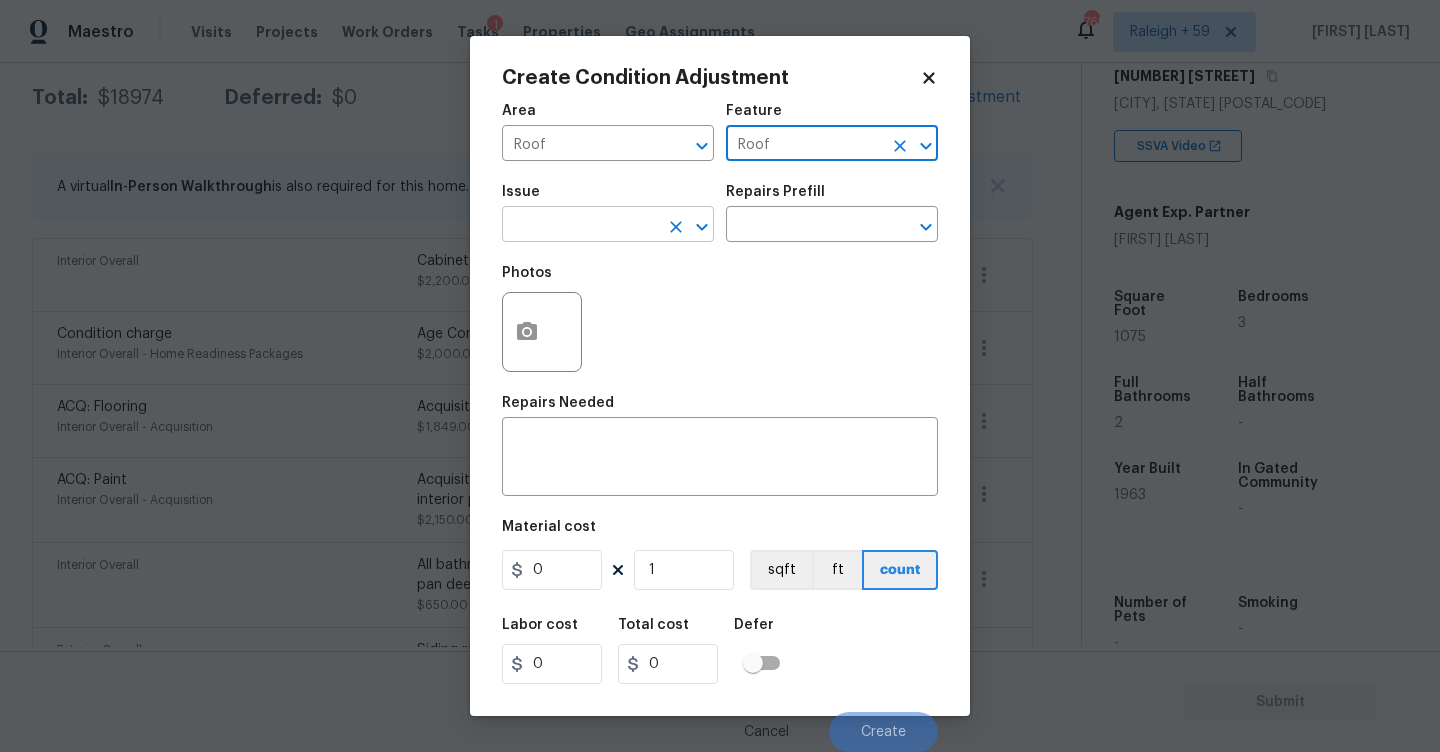 type on "Roof" 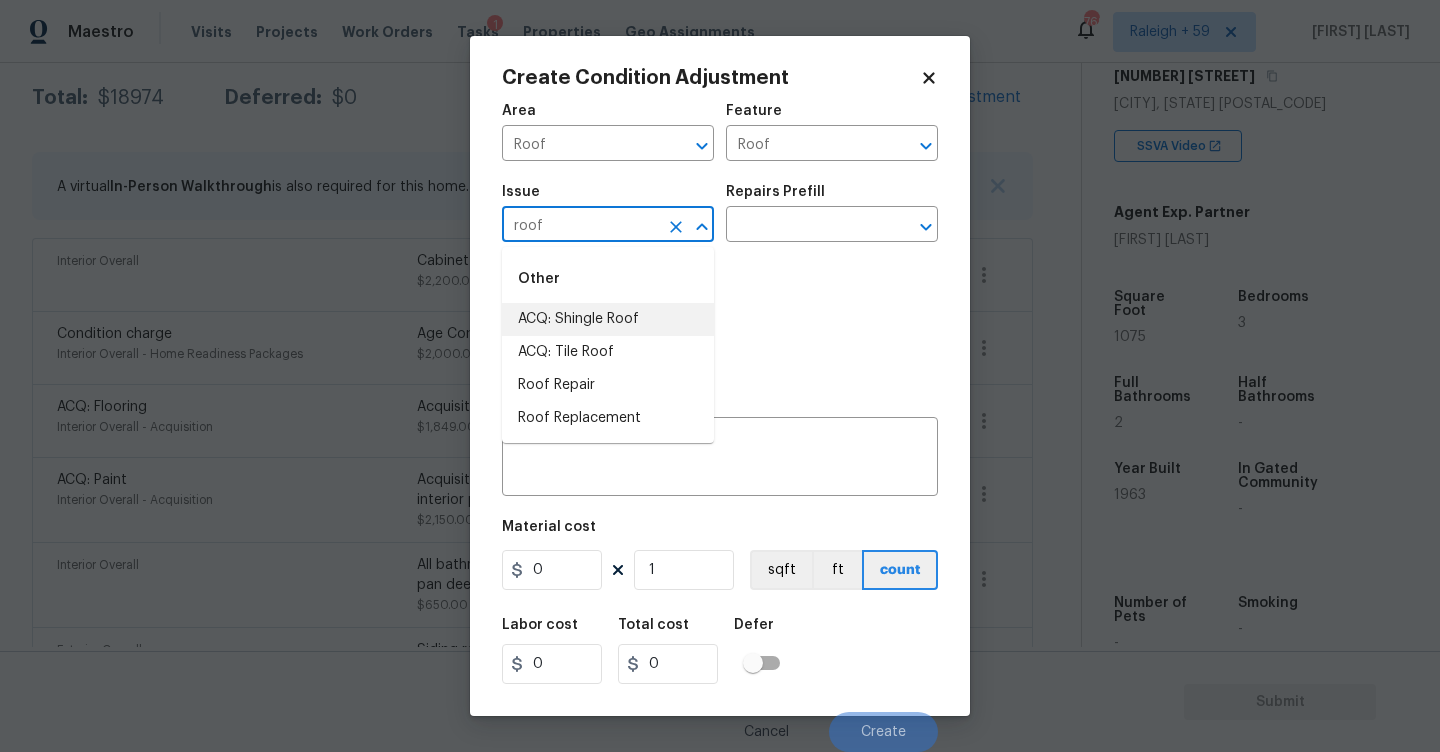 click on "Other" at bounding box center (608, 279) 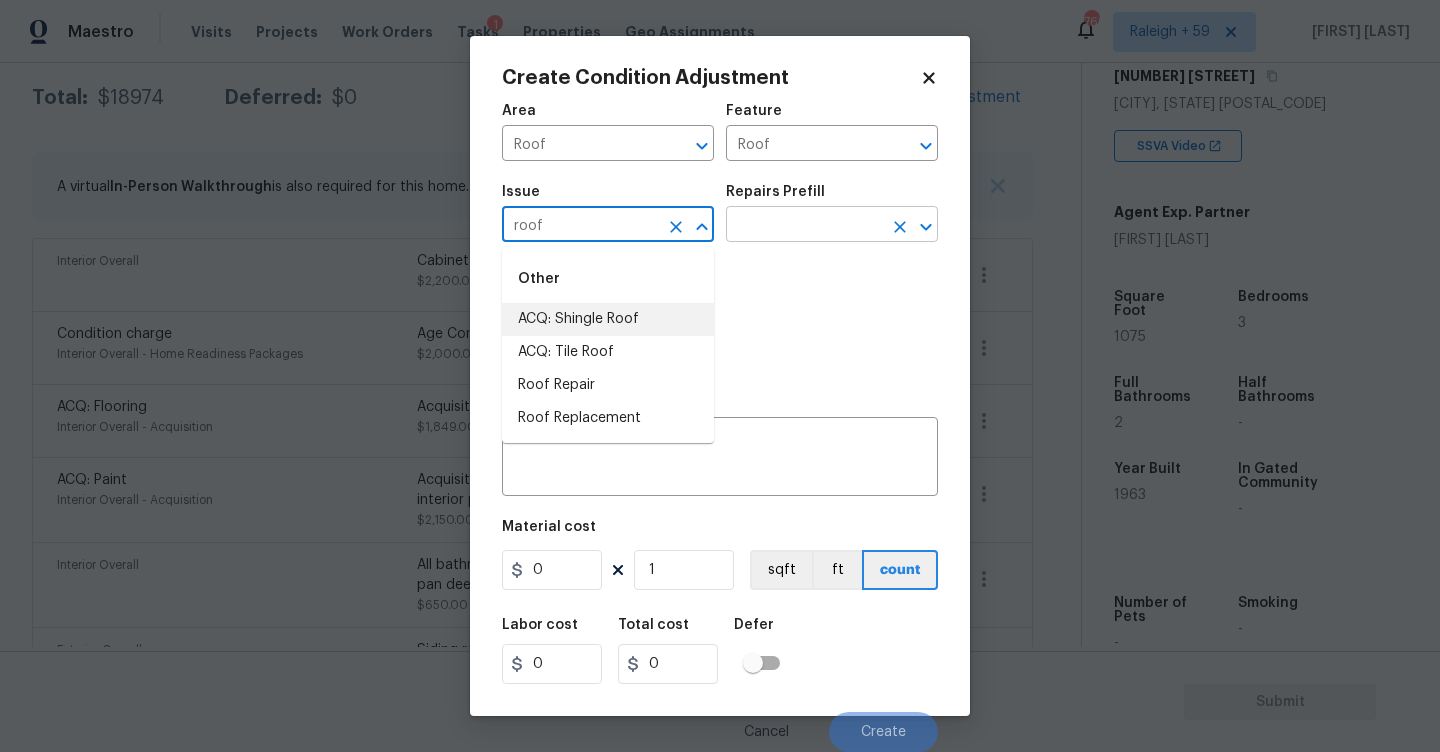 type on "roof" 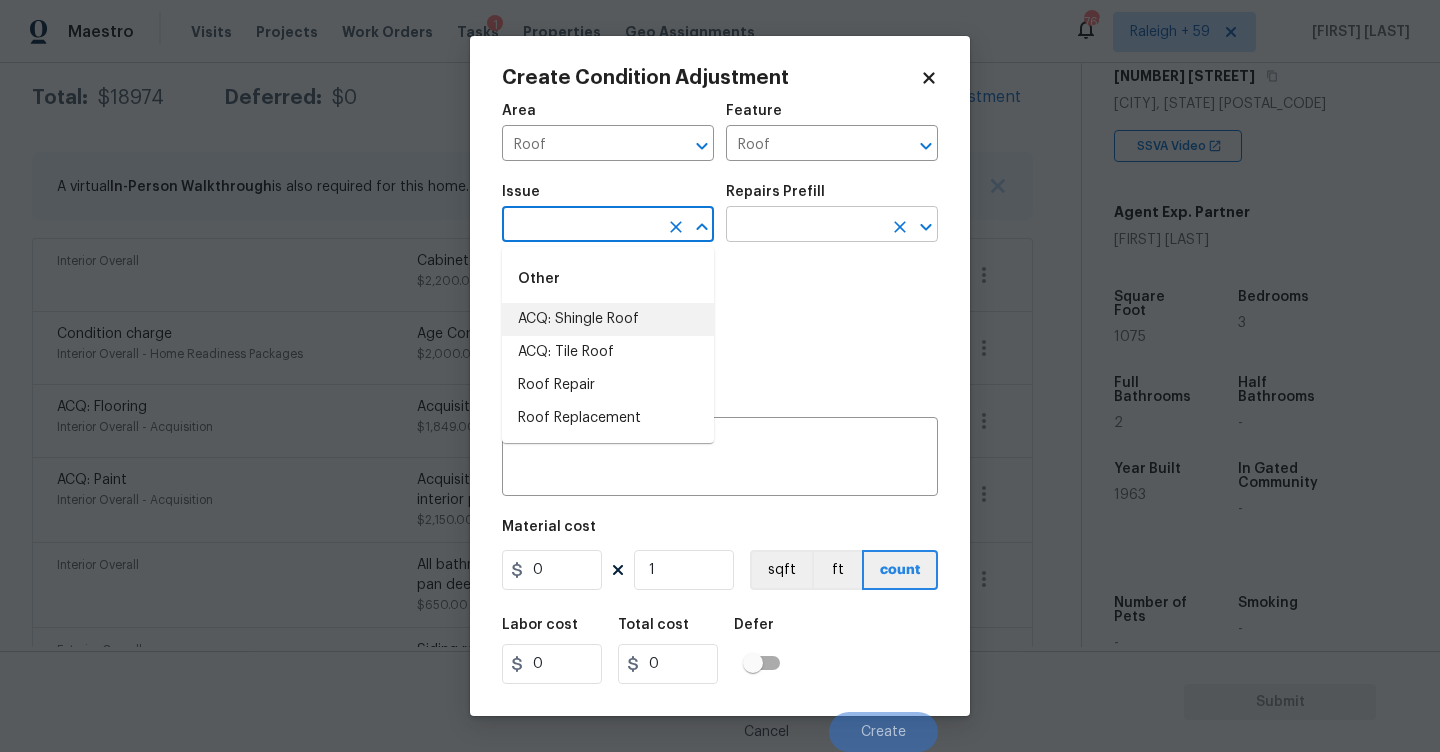 click at bounding box center (804, 226) 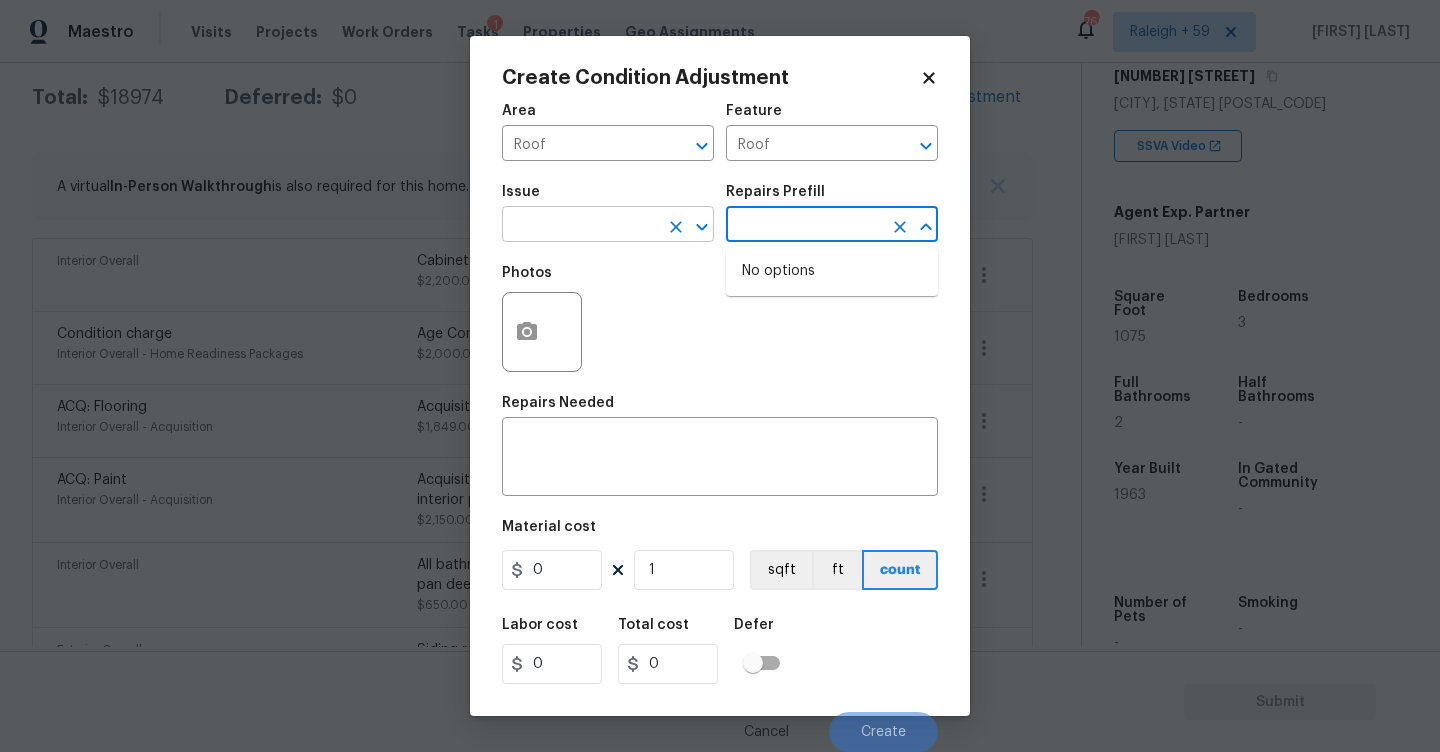 click at bounding box center (580, 226) 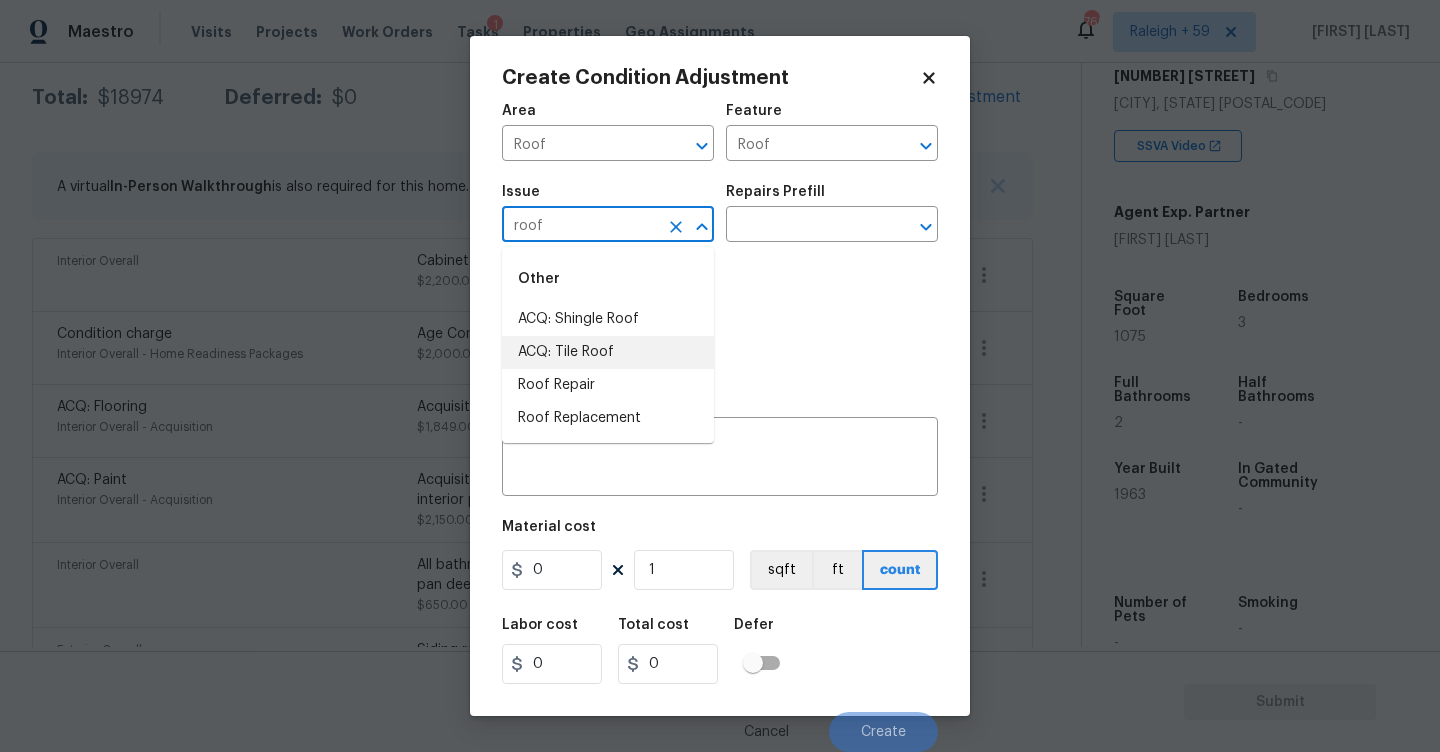 click on "ACQ: Tile Roof" at bounding box center (608, 352) 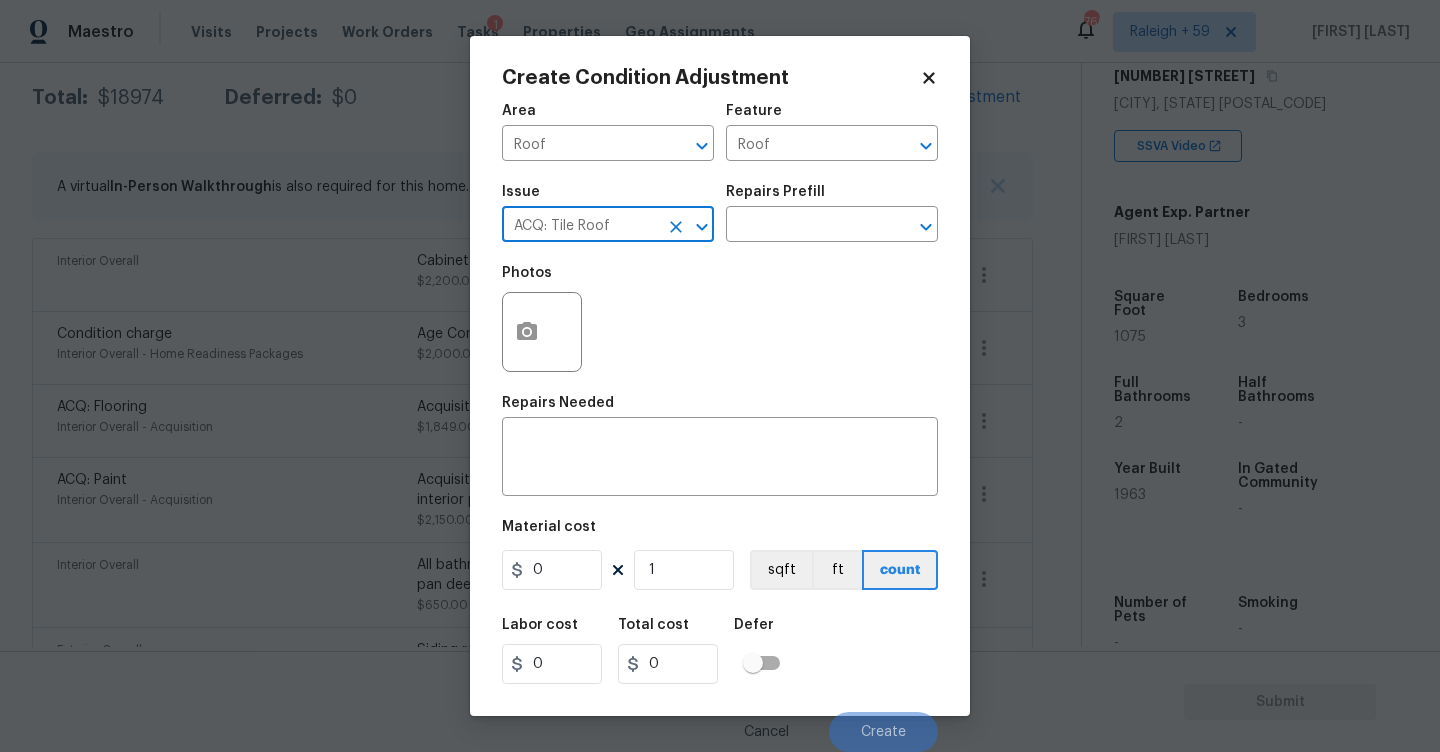 type on "ACQ: Tile Roof" 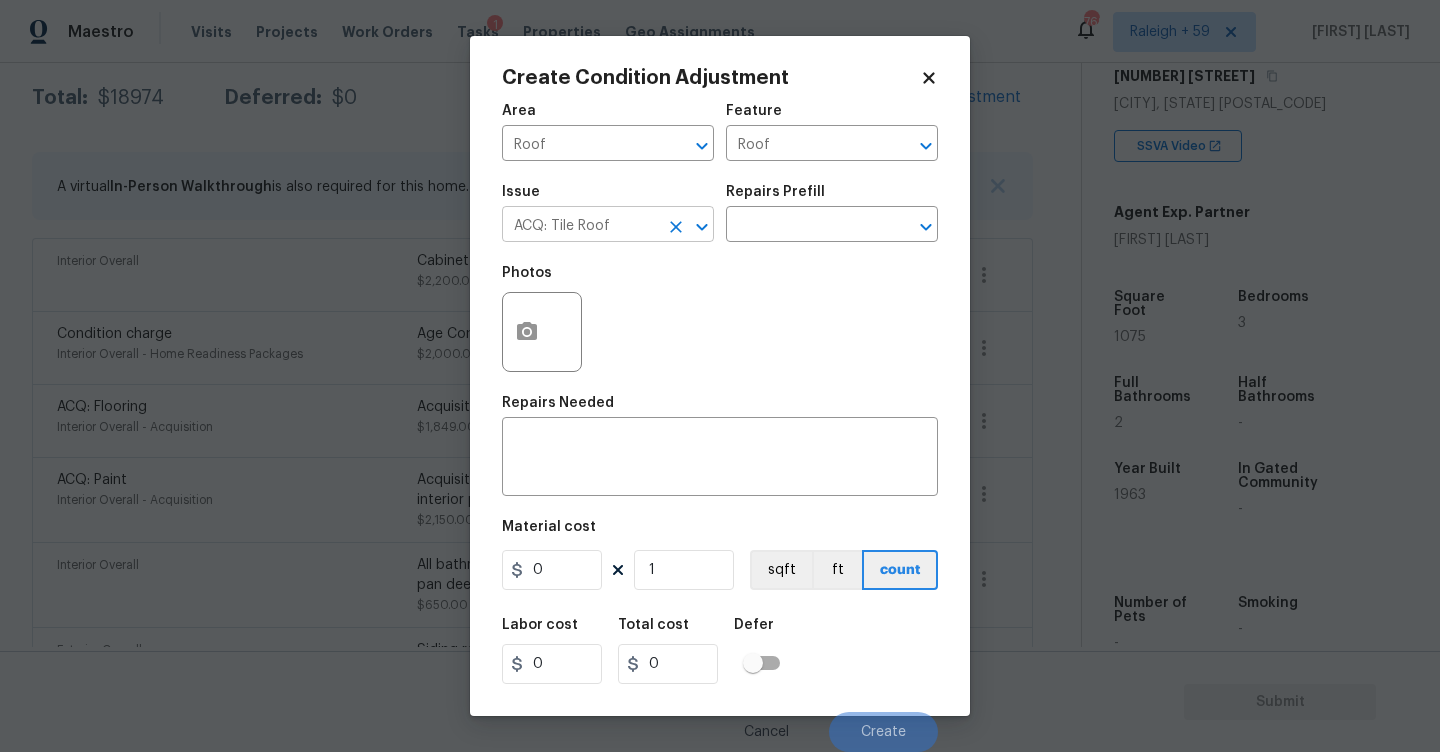 click at bounding box center (676, 227) 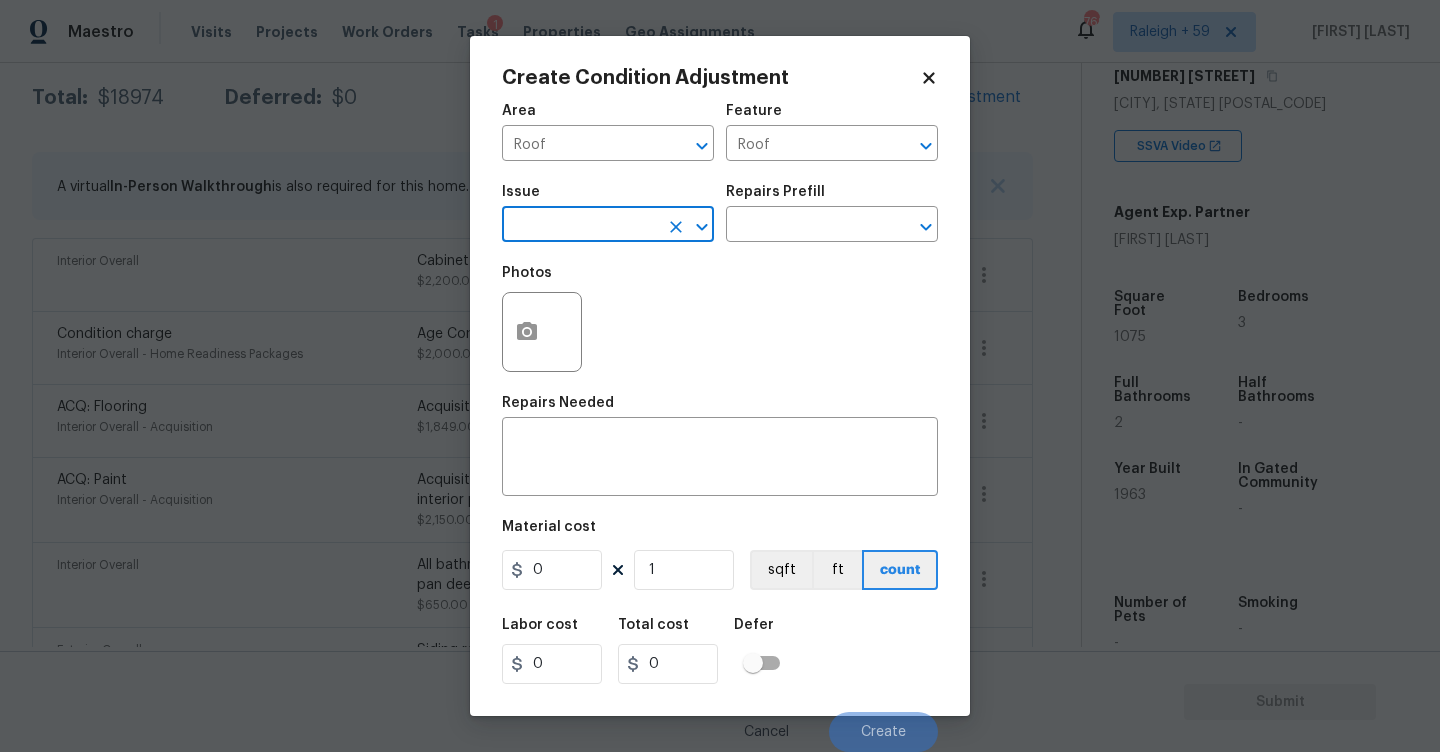 click on "​" at bounding box center (608, 226) 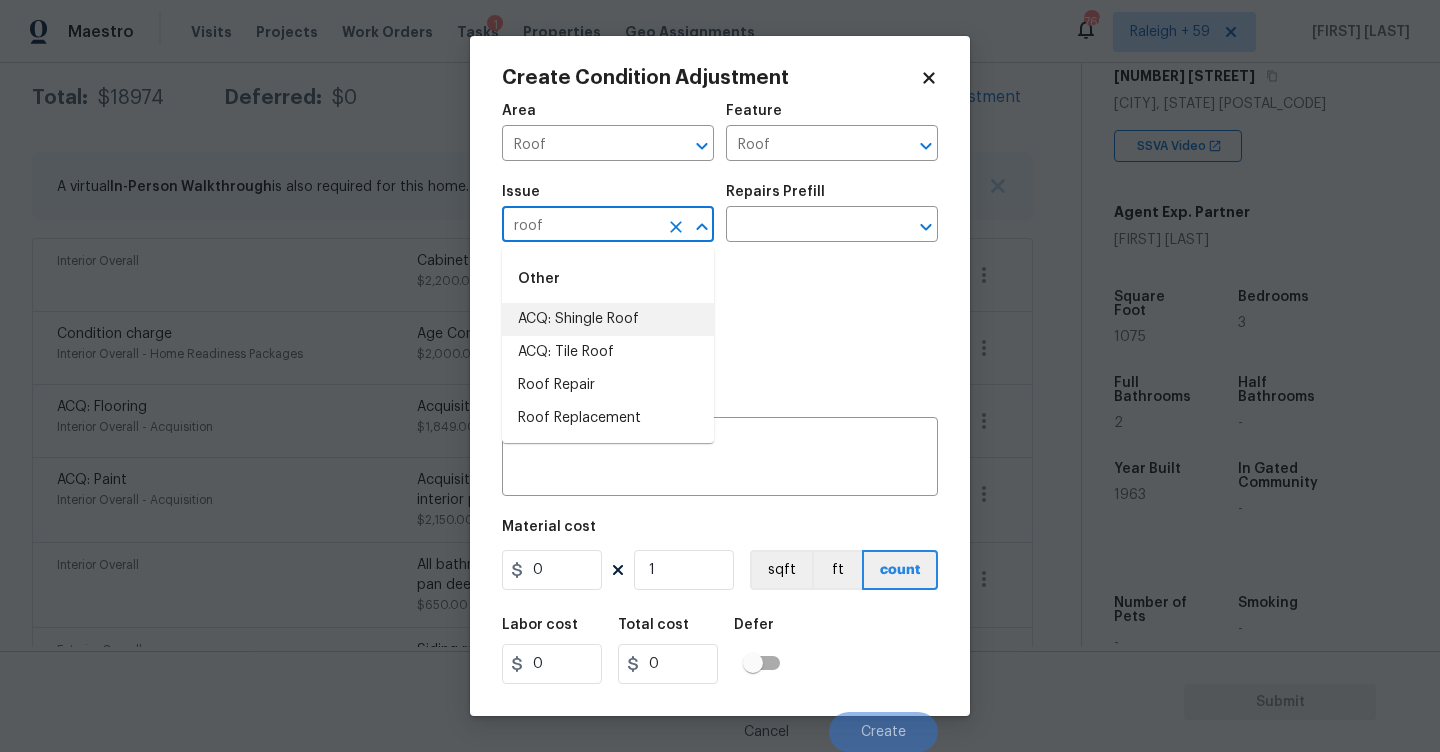 click on "ACQ: Shingle Roof" at bounding box center (608, 319) 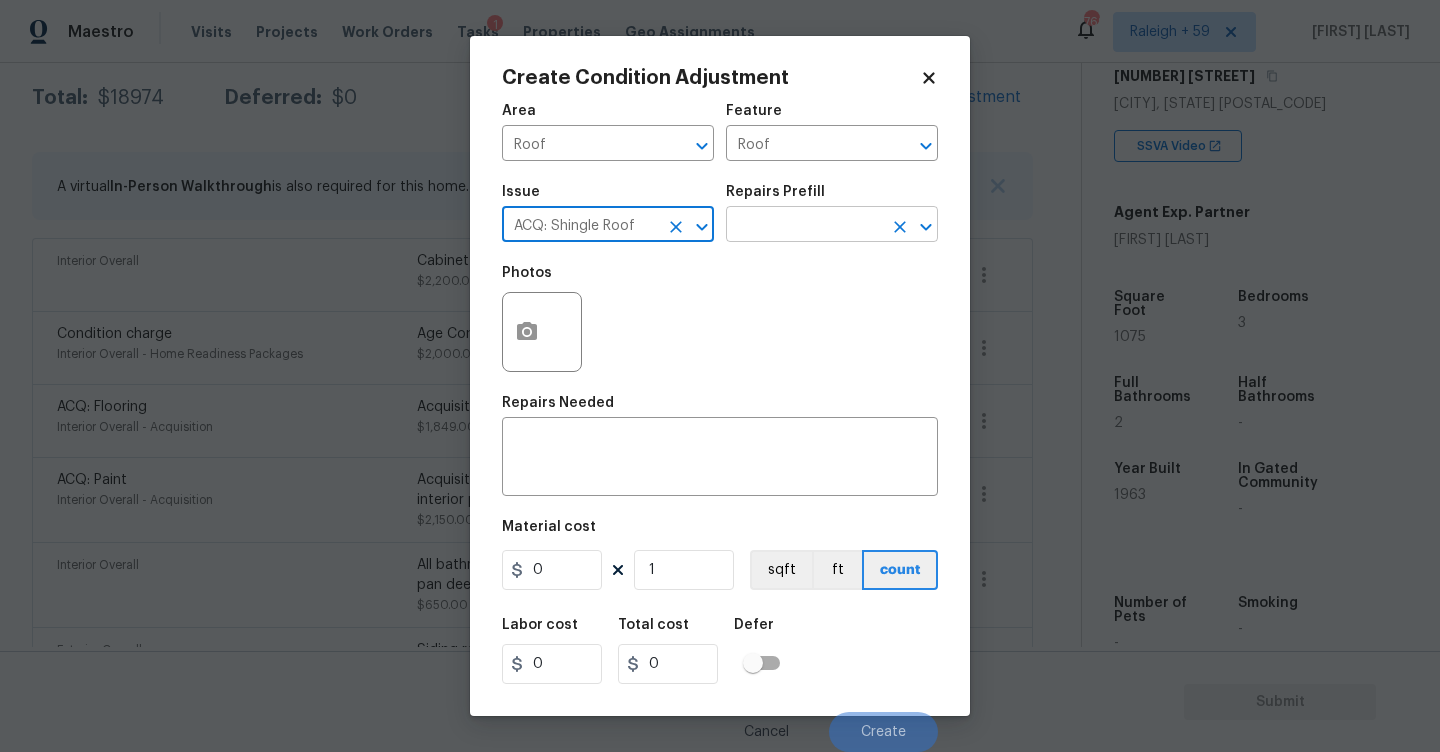 type on "ACQ: Shingle Roof" 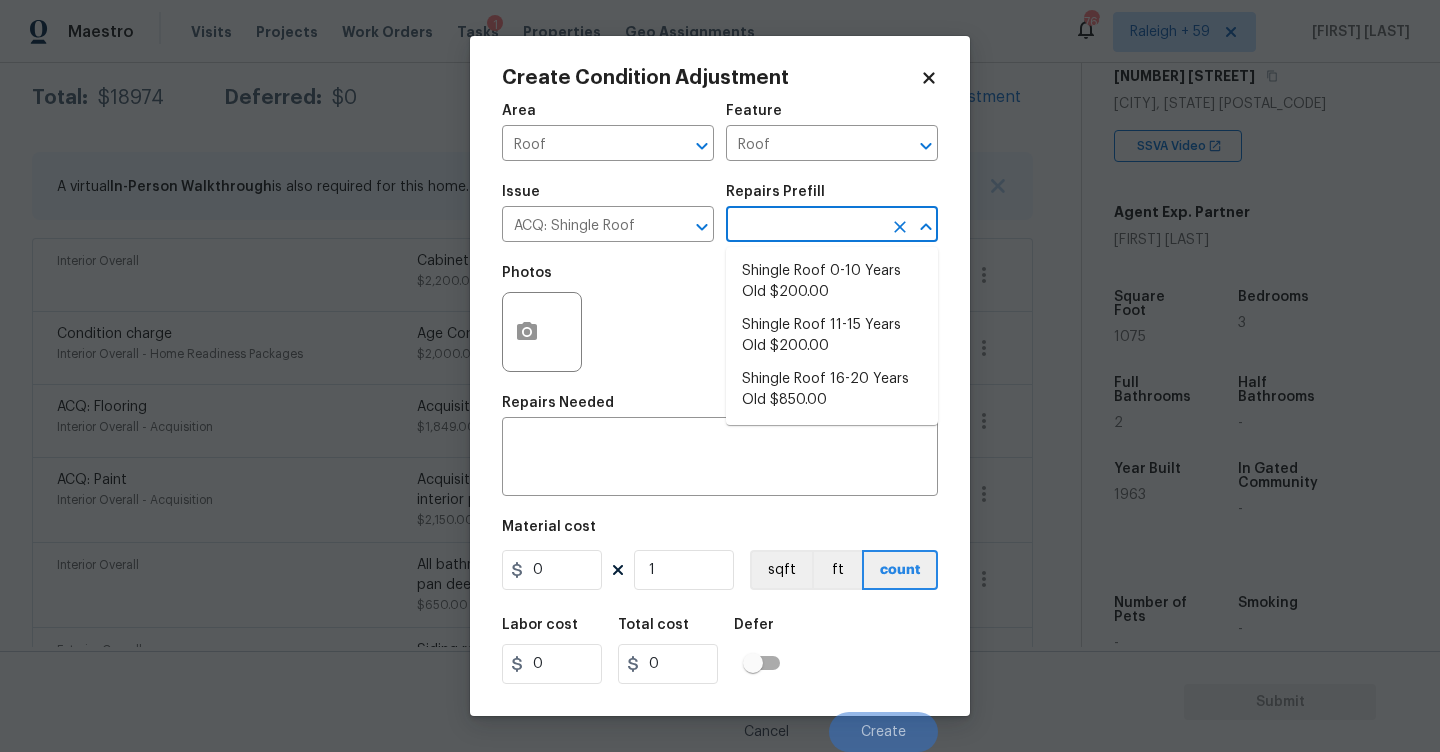 click at bounding box center [804, 226] 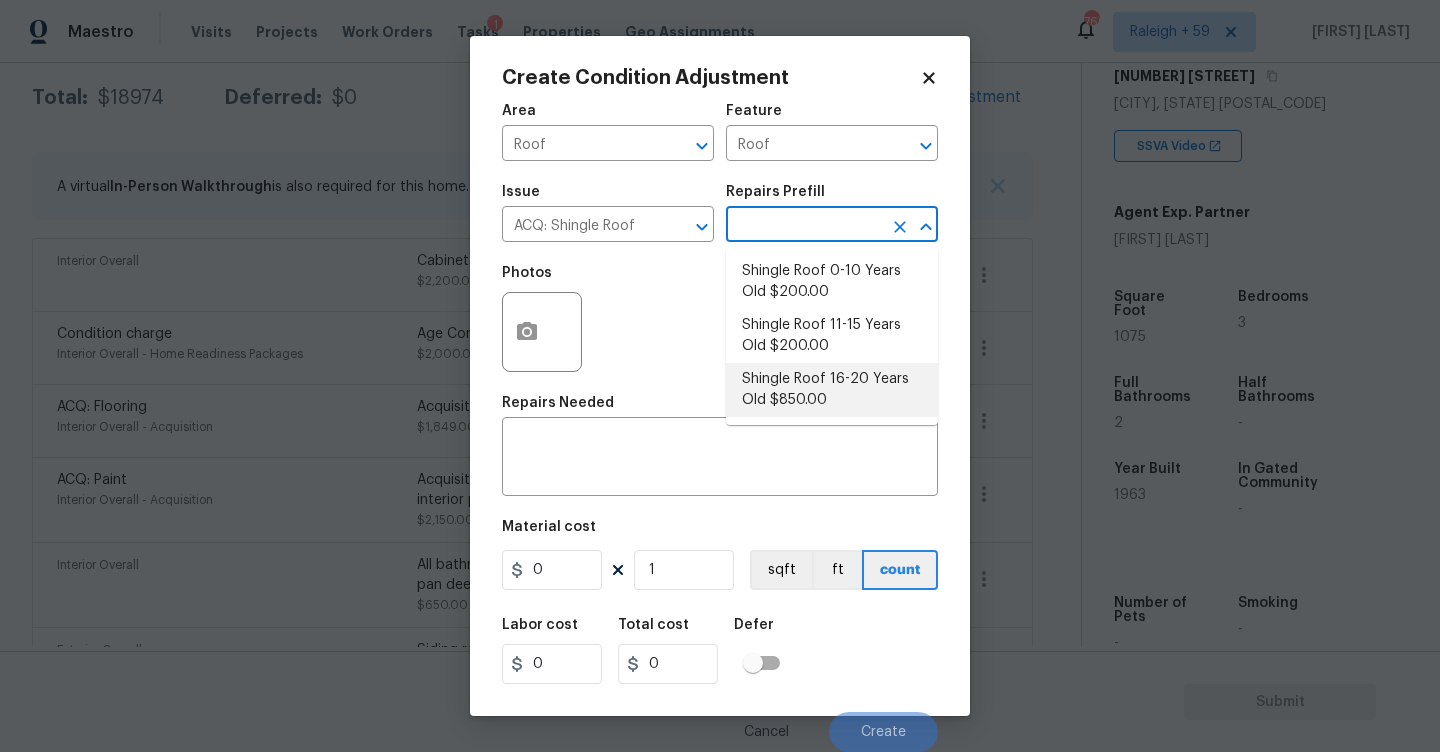 click on "Shingle Roof 16-20 Years Old $850.00" at bounding box center [832, 390] 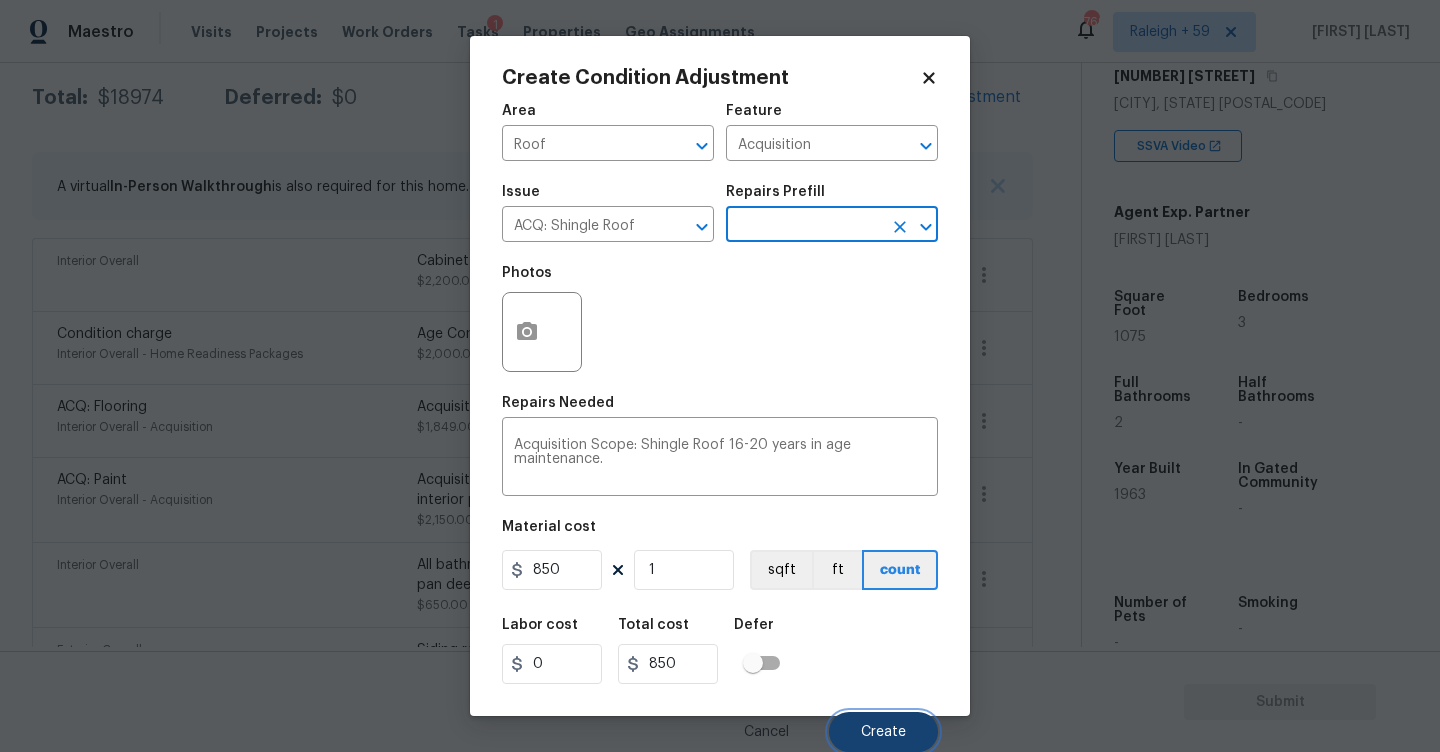click on "Create" at bounding box center [883, 732] 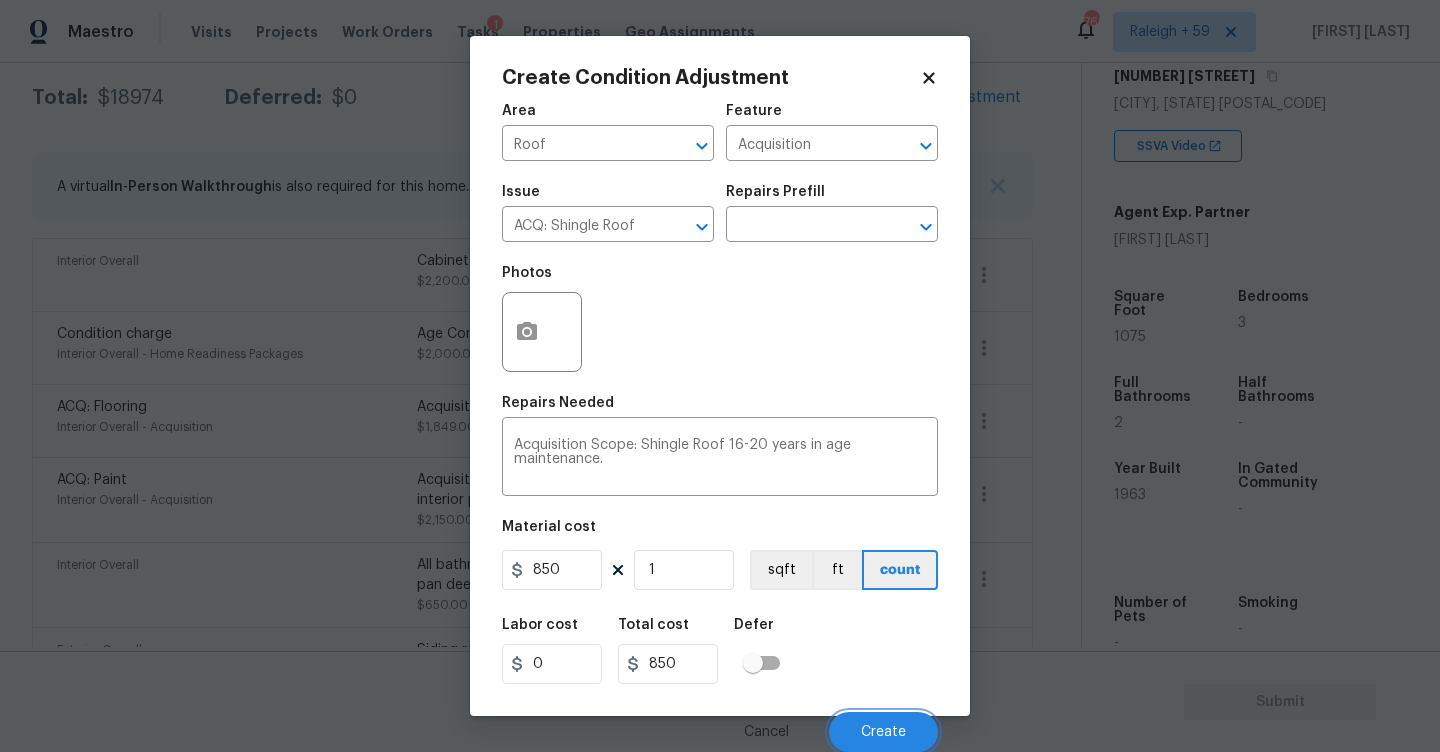 scroll, scrollTop: 327, scrollLeft: 0, axis: vertical 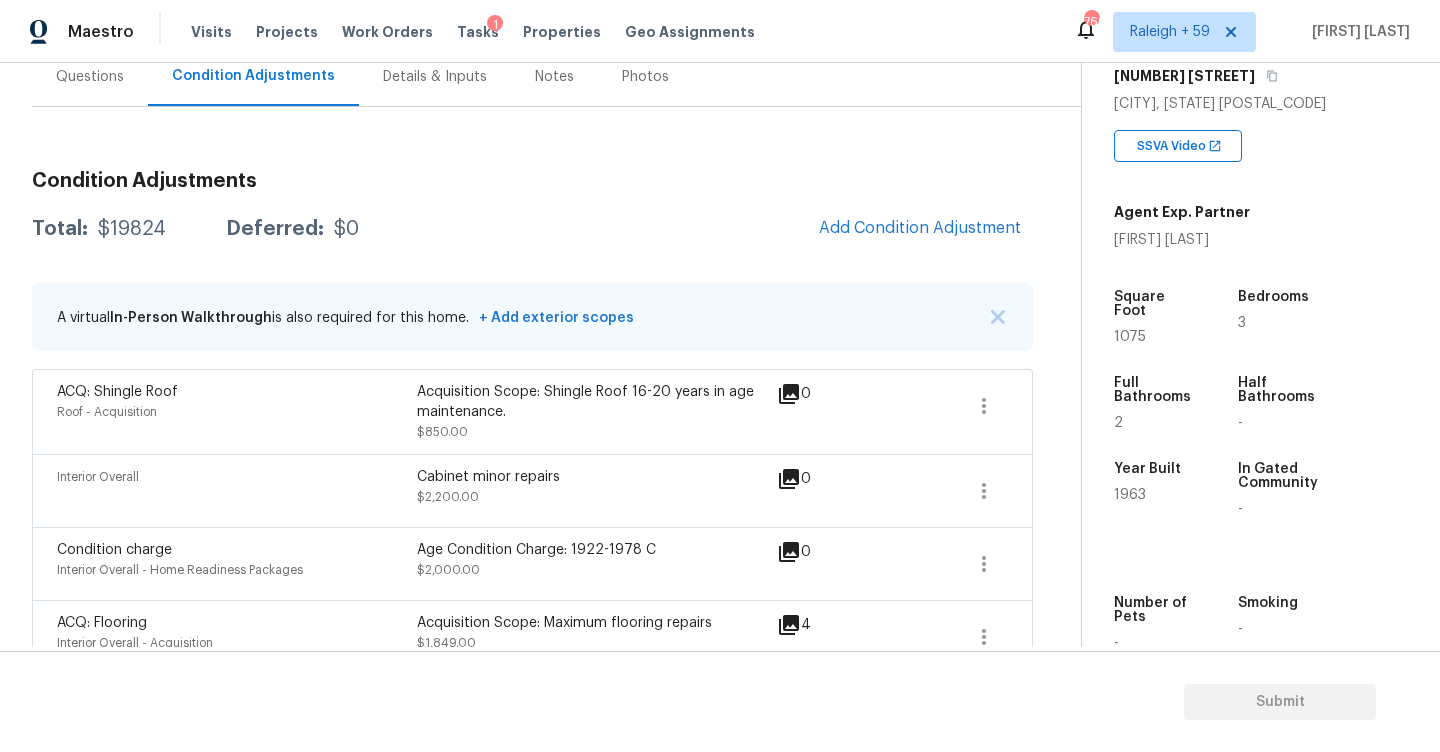 click on "Questions" at bounding box center (90, 77) 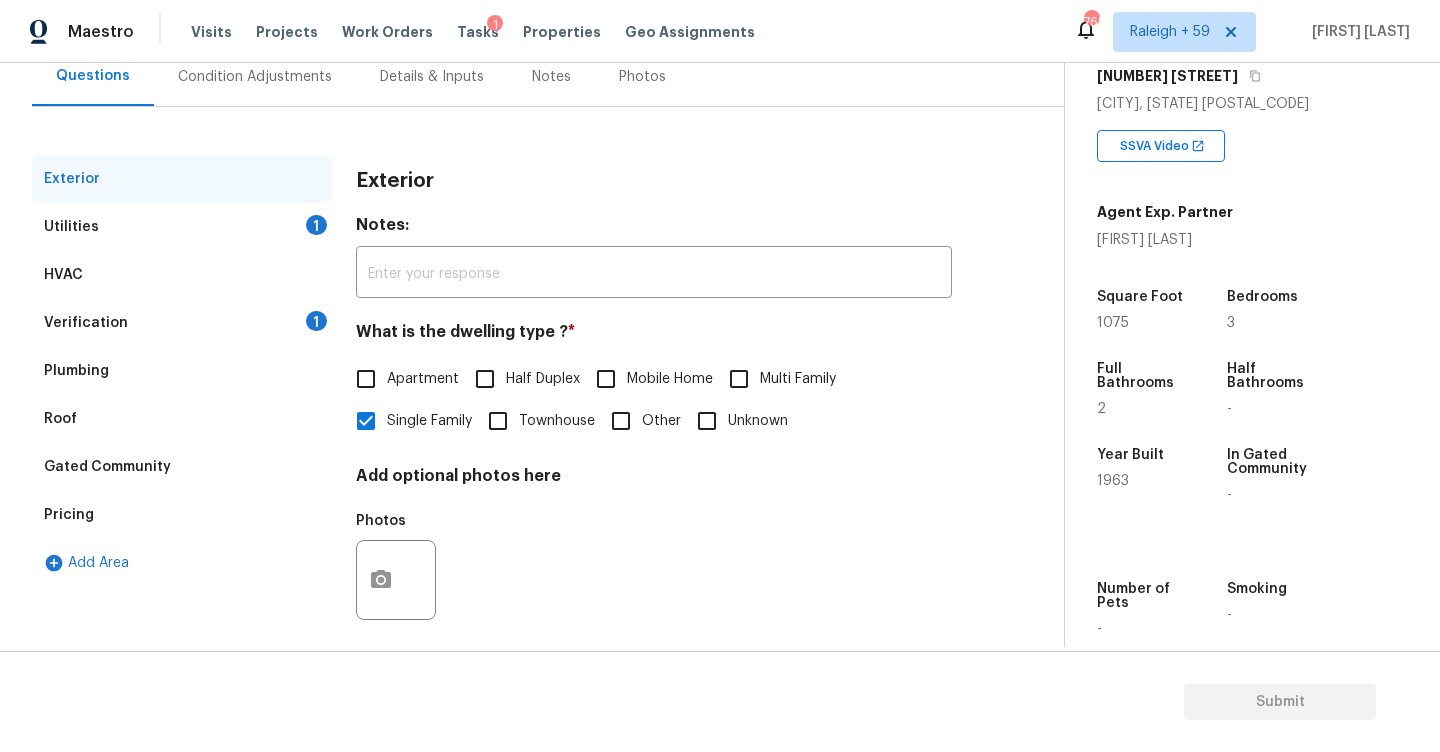 scroll, scrollTop: 195, scrollLeft: 0, axis: vertical 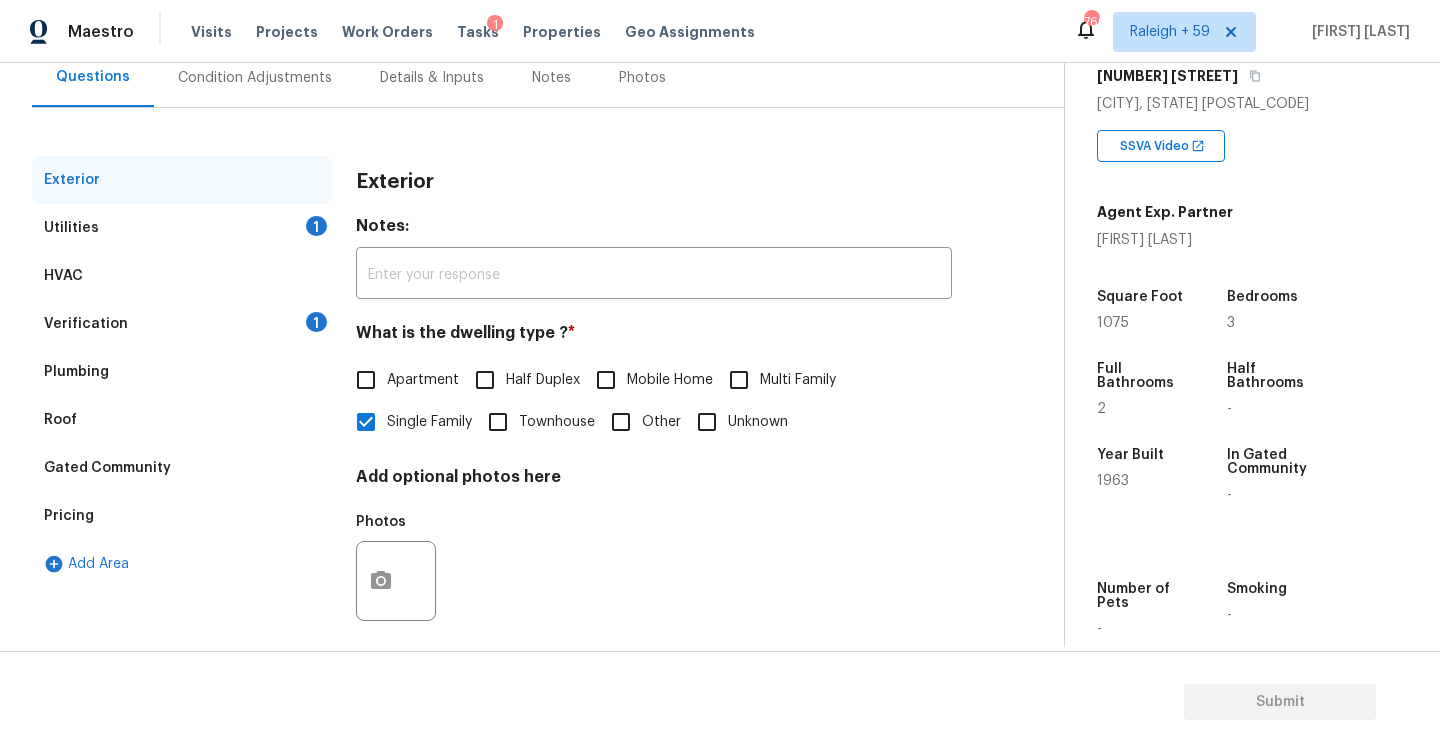 click on "Verification 1" at bounding box center (182, 324) 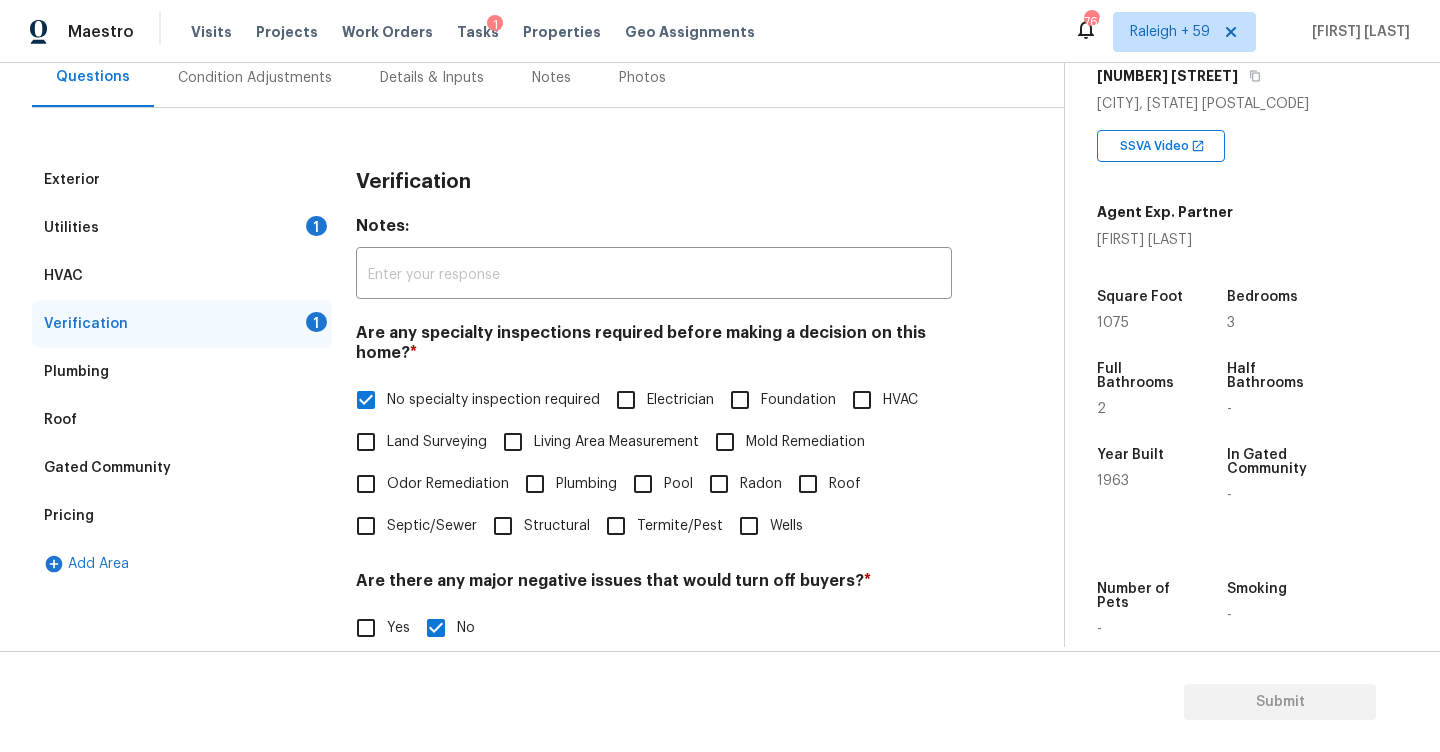 scroll, scrollTop: 320, scrollLeft: 0, axis: vertical 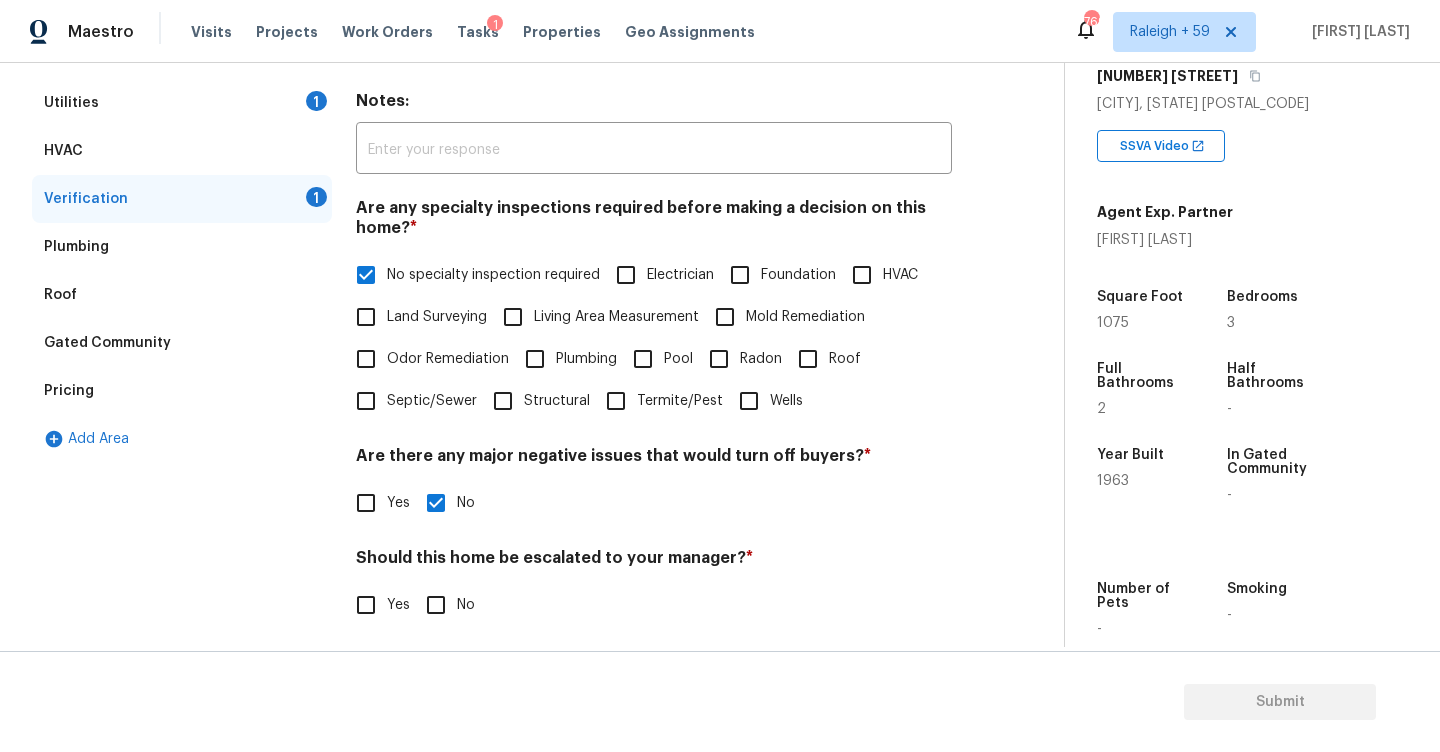 click on "Should this home be escalated to your manager?  * Yes No" at bounding box center (654, 587) 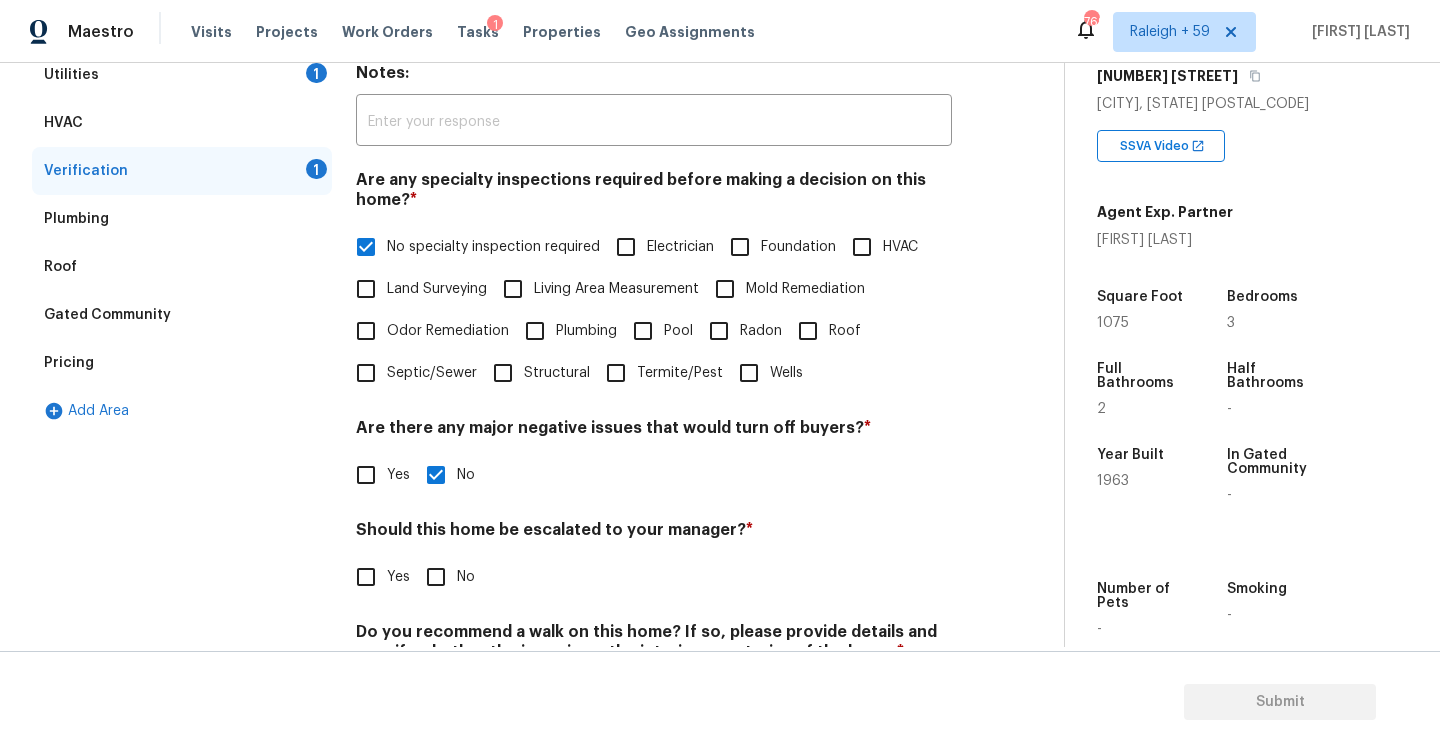 click on "No" at bounding box center [436, 577] 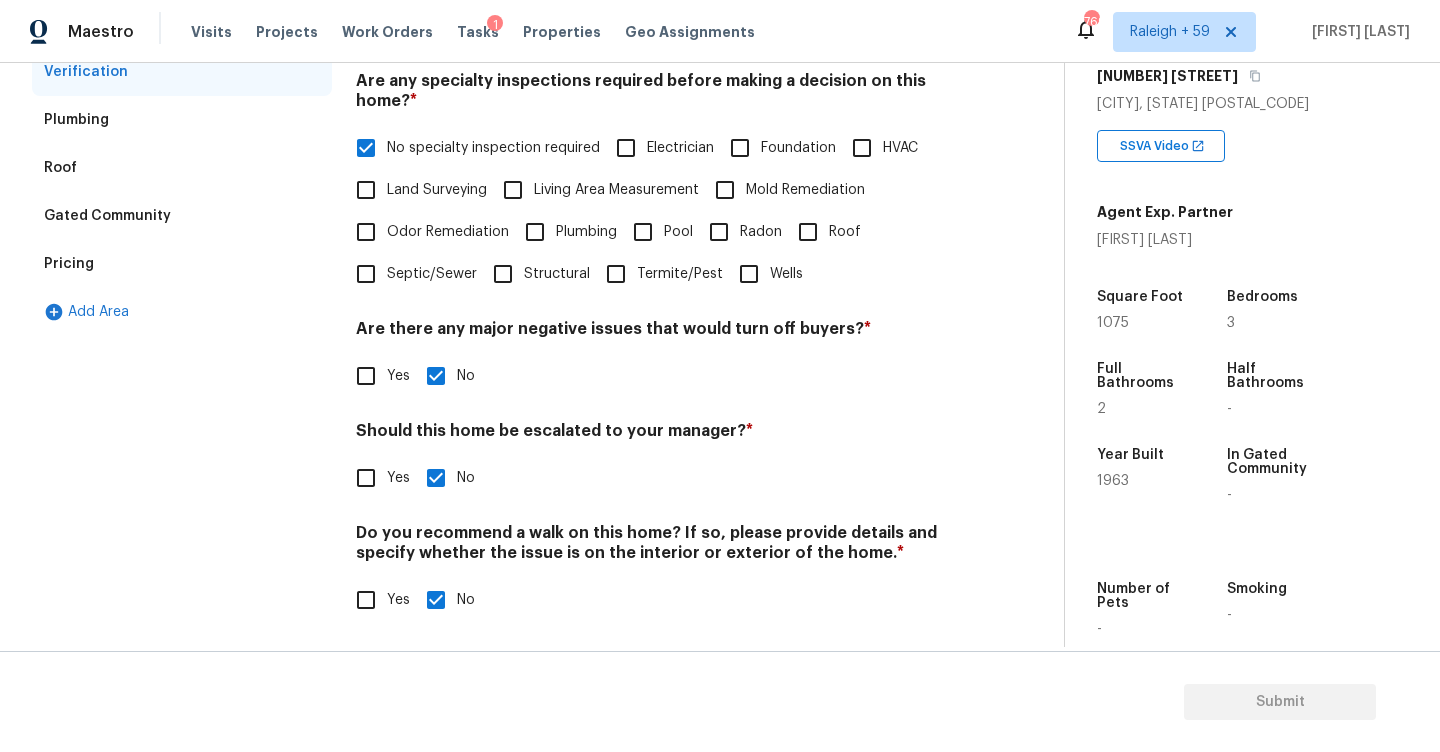scroll, scrollTop: 451, scrollLeft: 0, axis: vertical 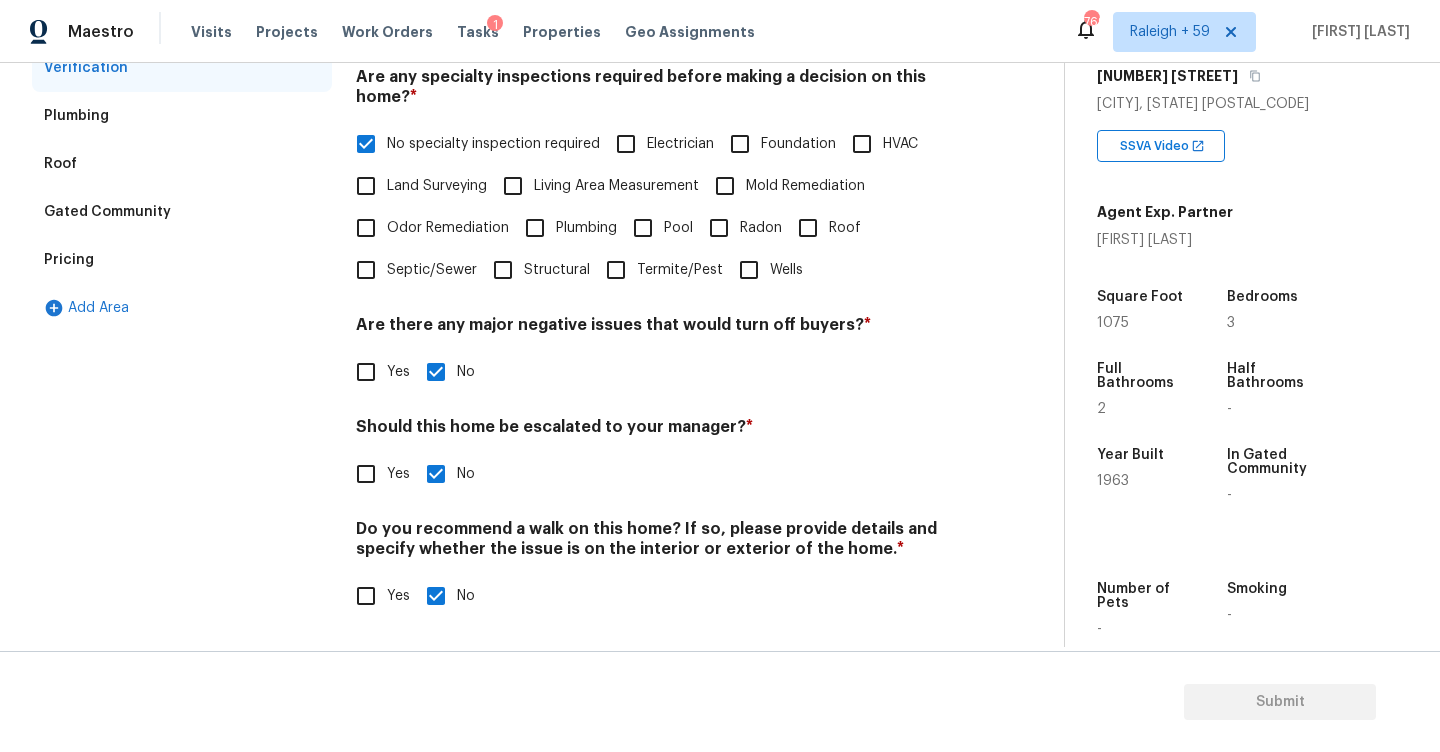 click on "Yes" at bounding box center (366, 474) 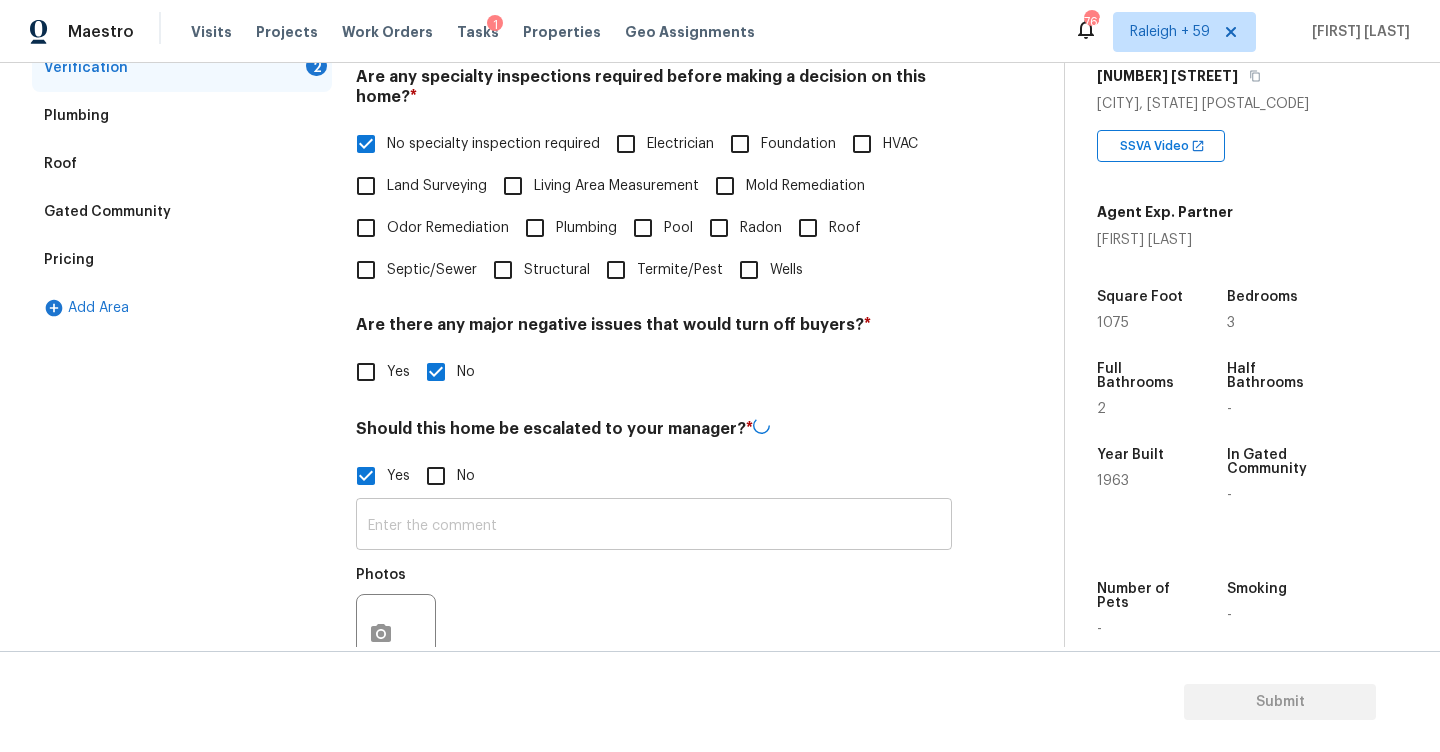 click at bounding box center [654, 526] 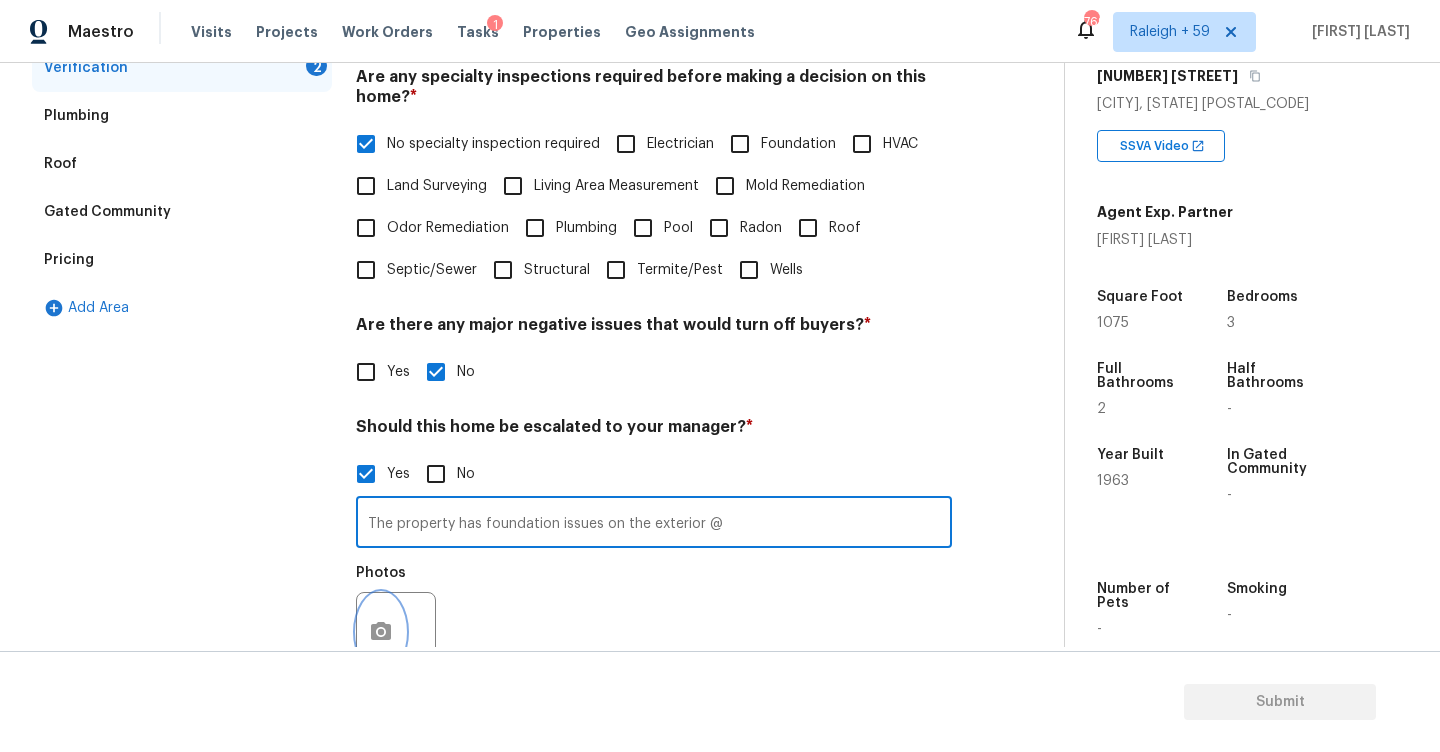click 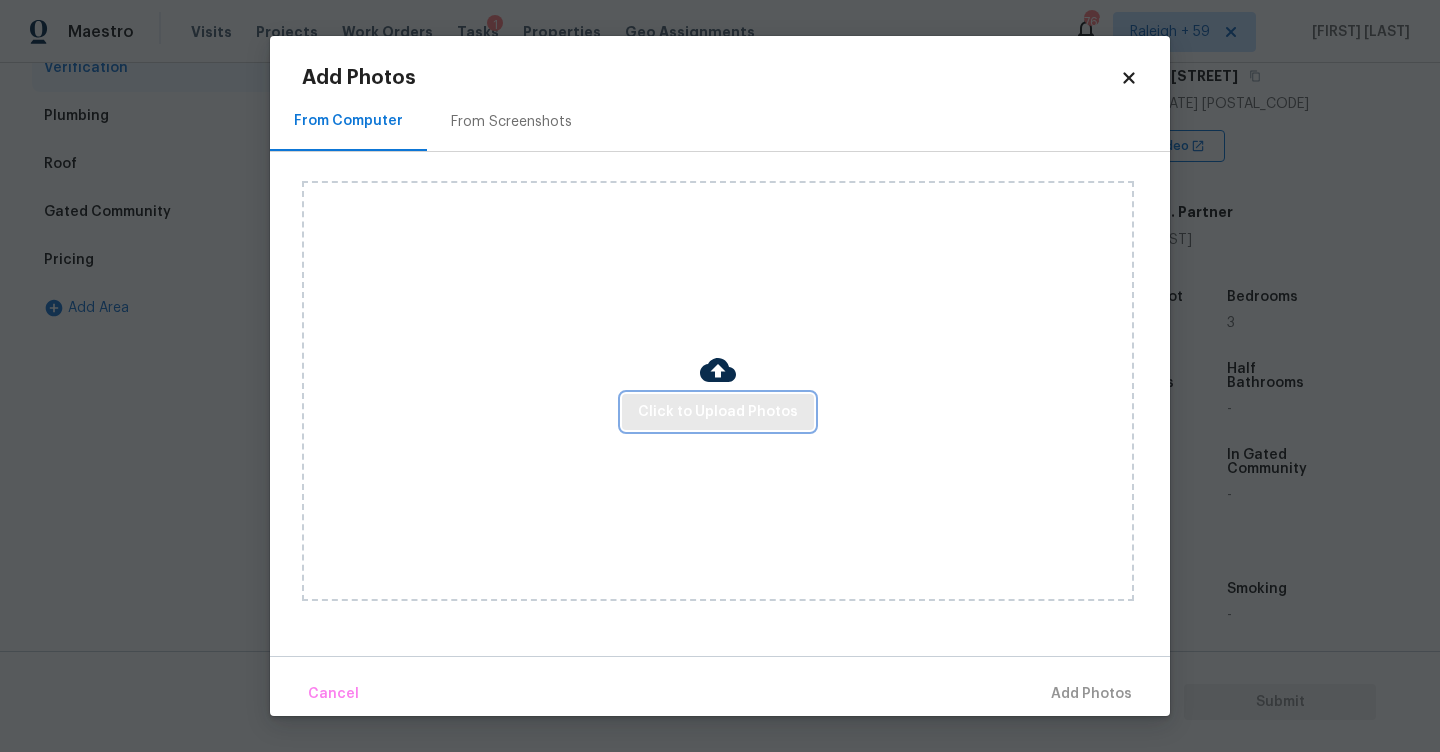 click on "Click to Upload Photos" at bounding box center [718, 412] 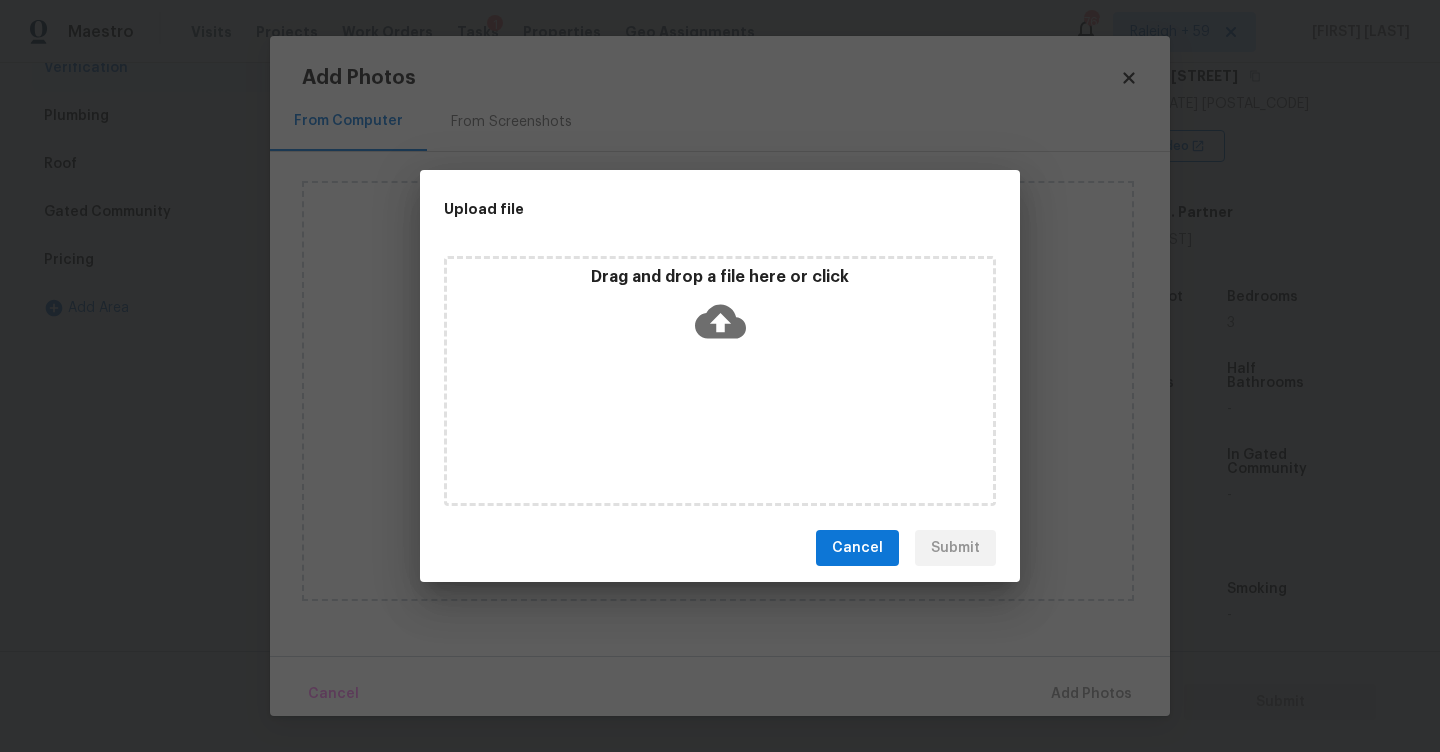 click on "Drag and drop a file here or click" at bounding box center (720, 310) 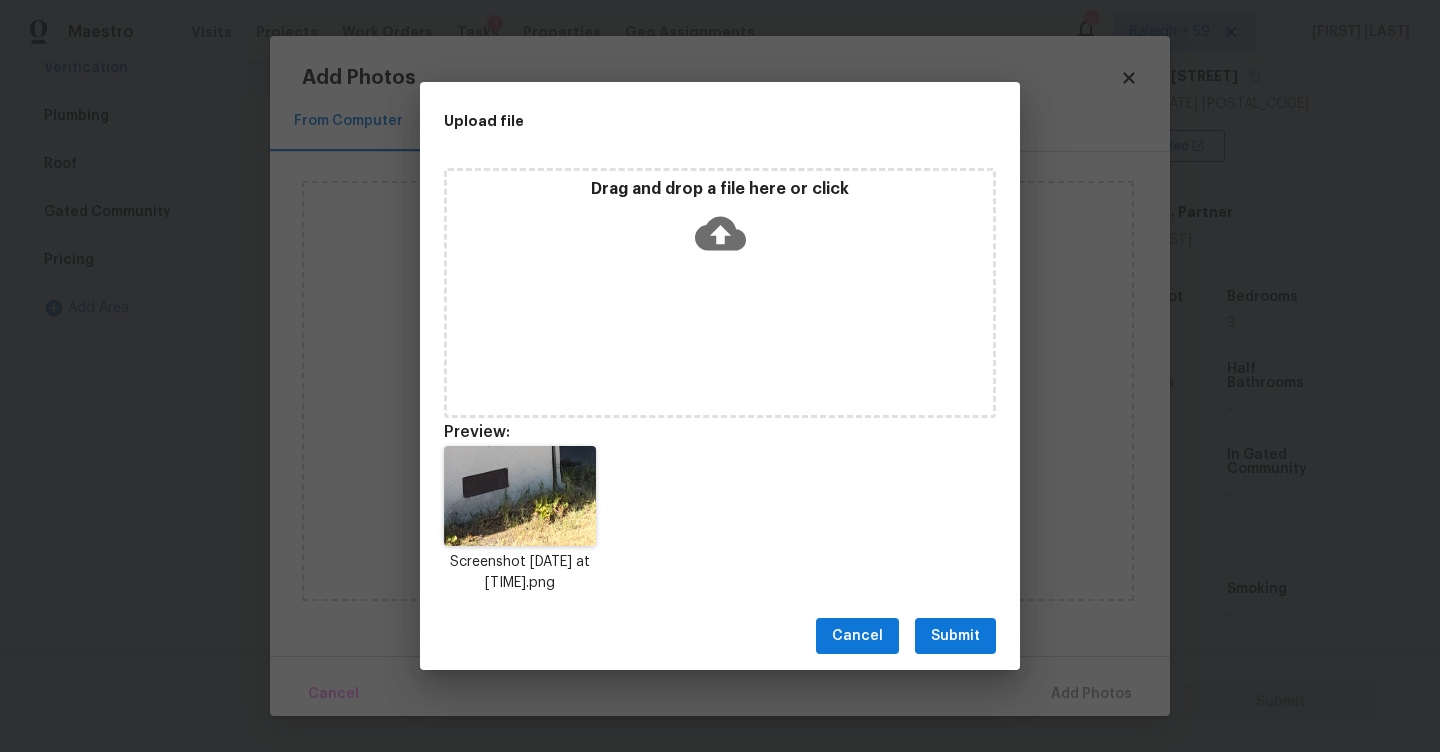 click on "Submit" at bounding box center [955, 636] 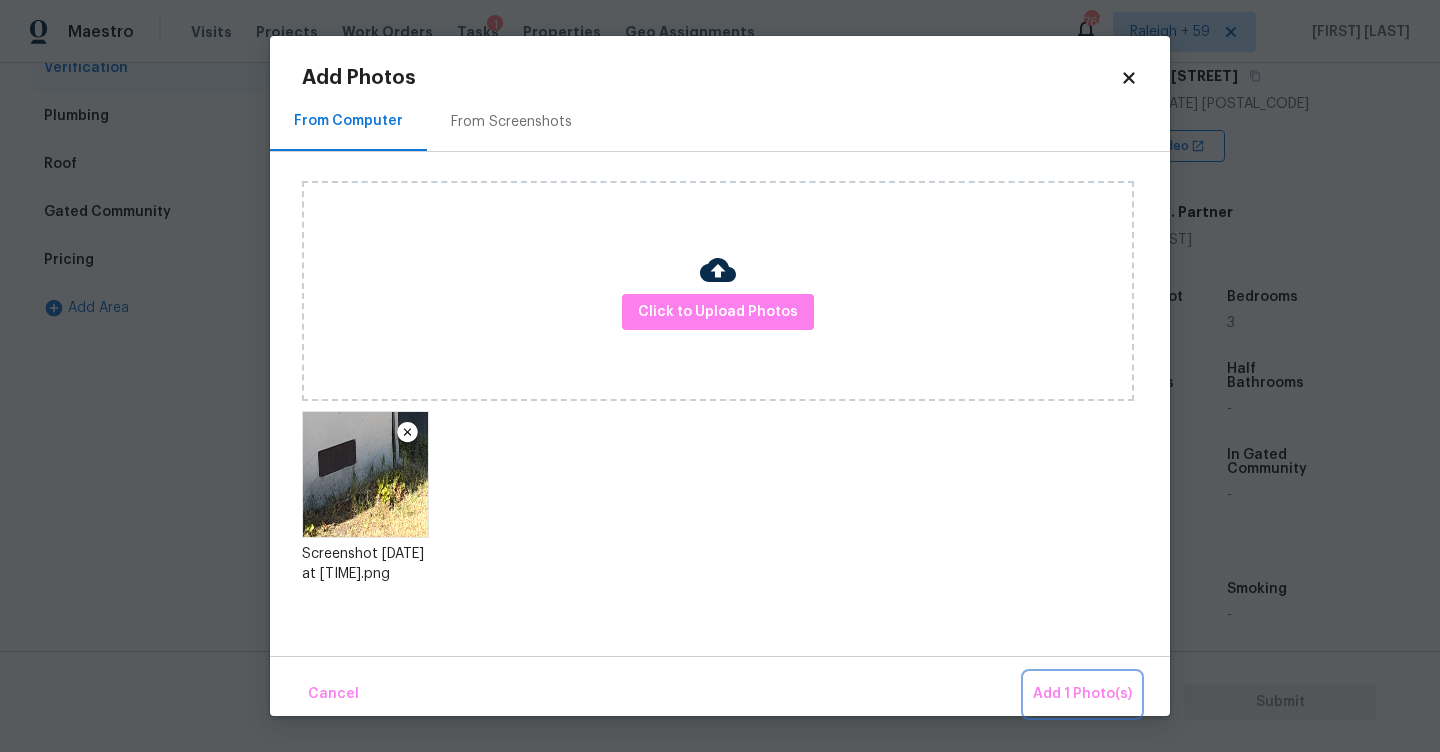 click on "Add 1 Photo(s)" at bounding box center [1082, 694] 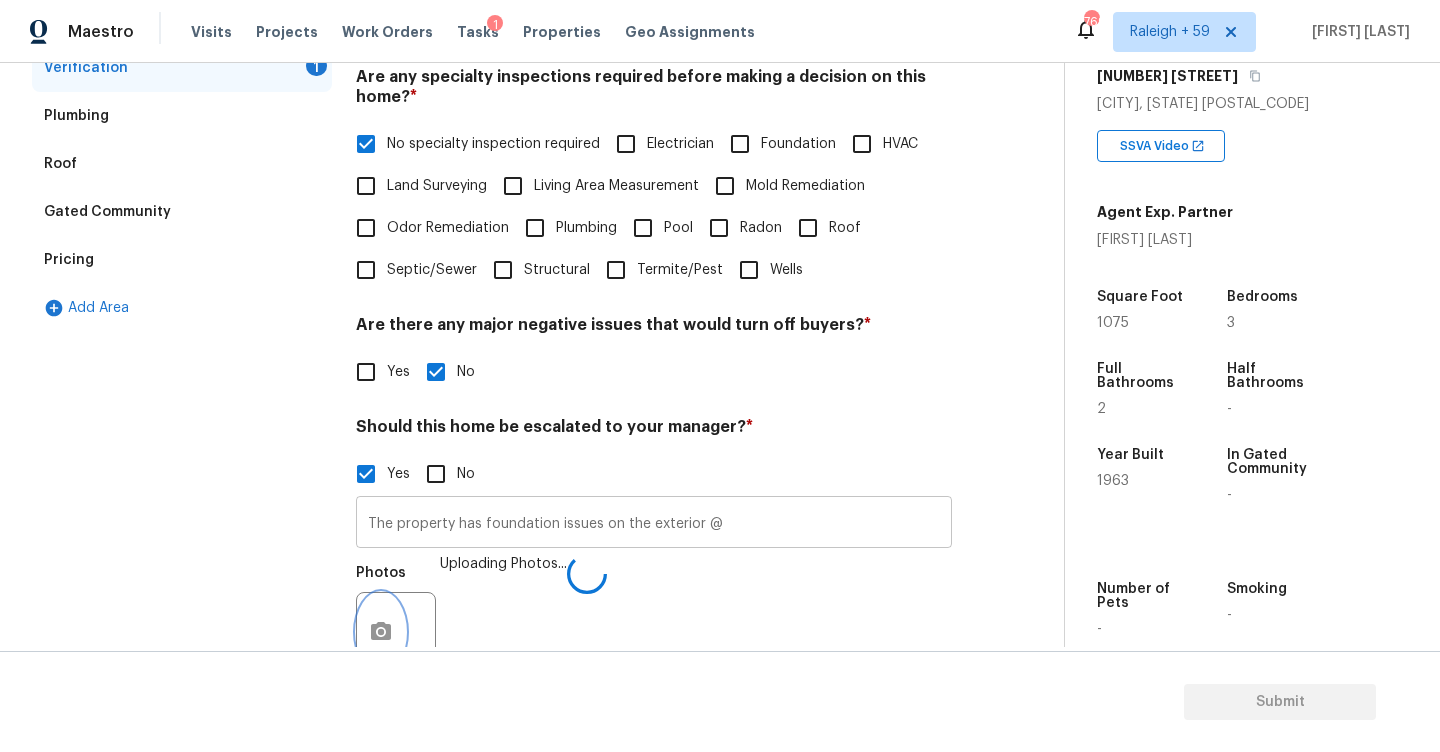scroll, scrollTop: 476, scrollLeft: 0, axis: vertical 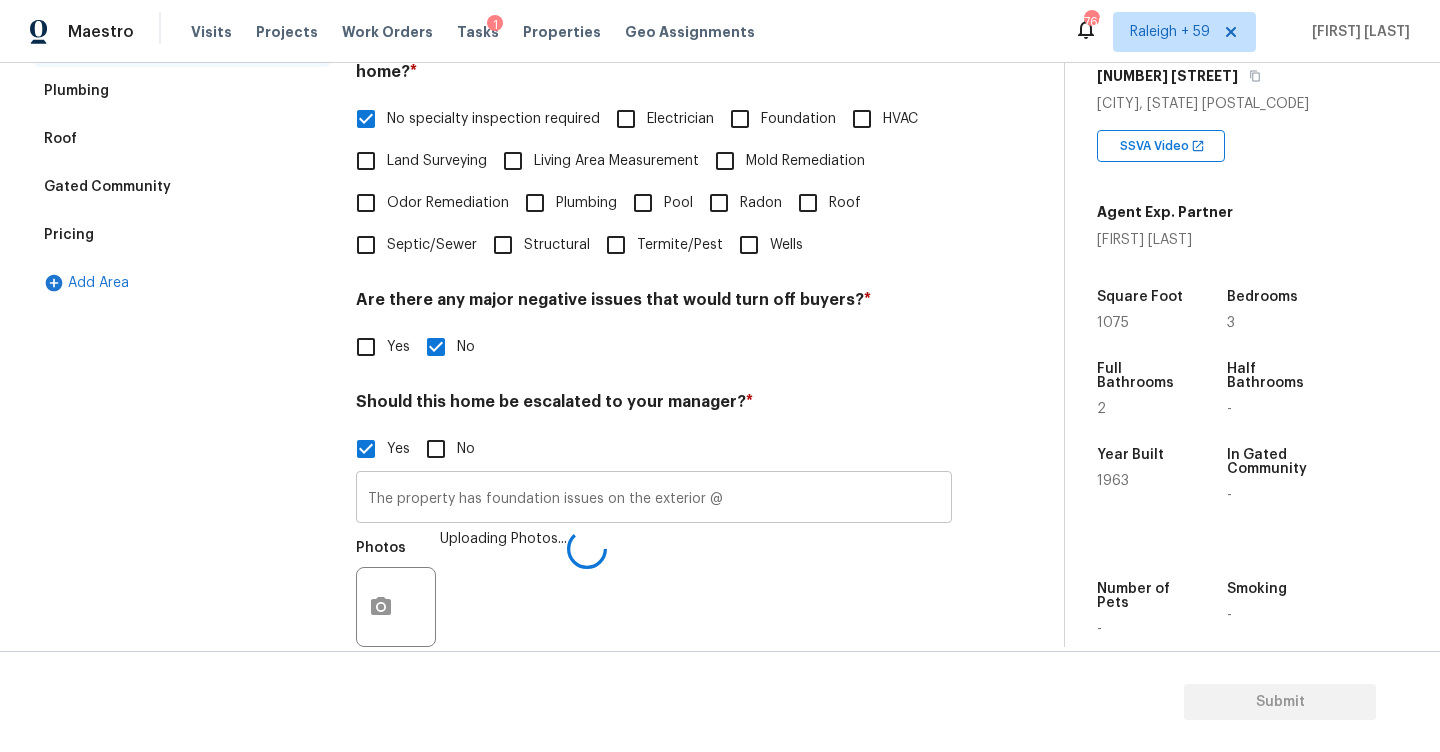 click on "The property has foundation issues on the exterior @" at bounding box center [654, 499] 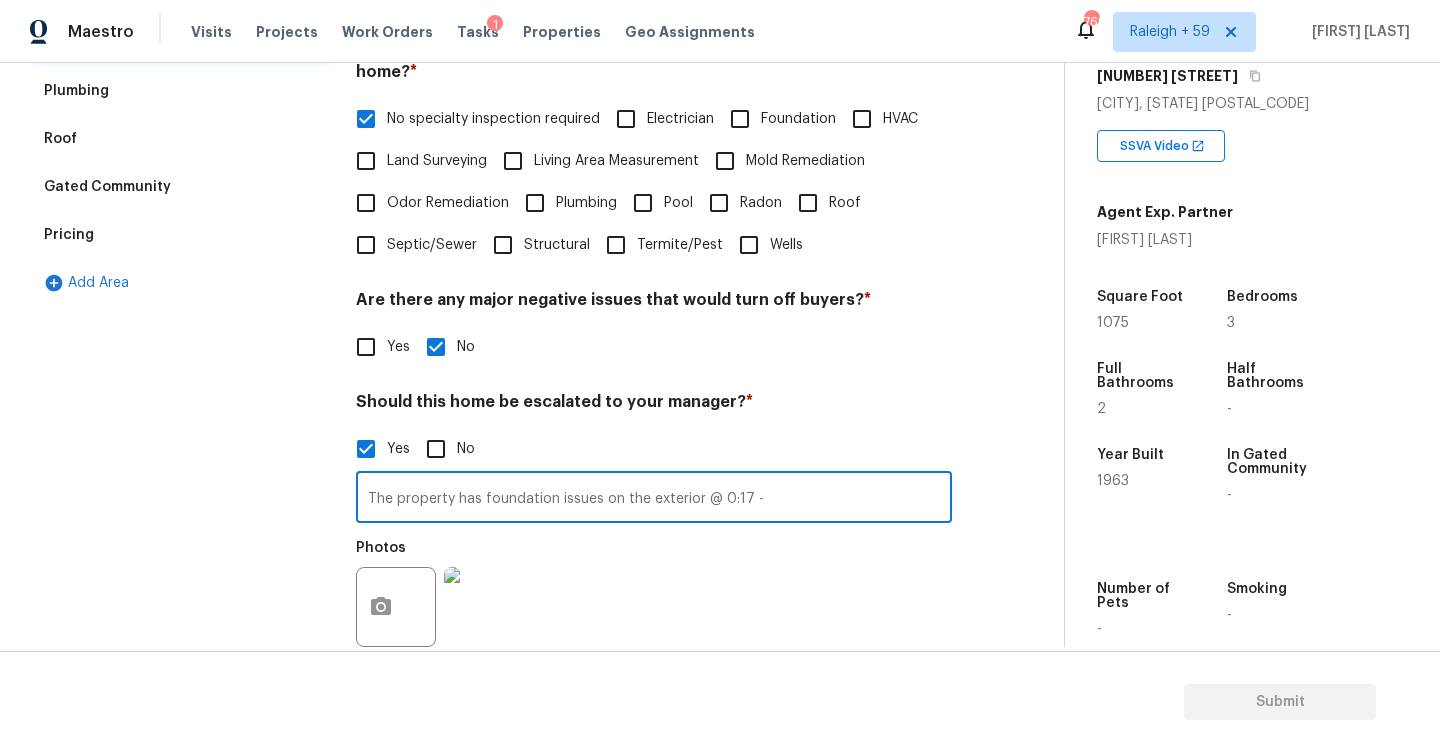 scroll, scrollTop: 641, scrollLeft: 0, axis: vertical 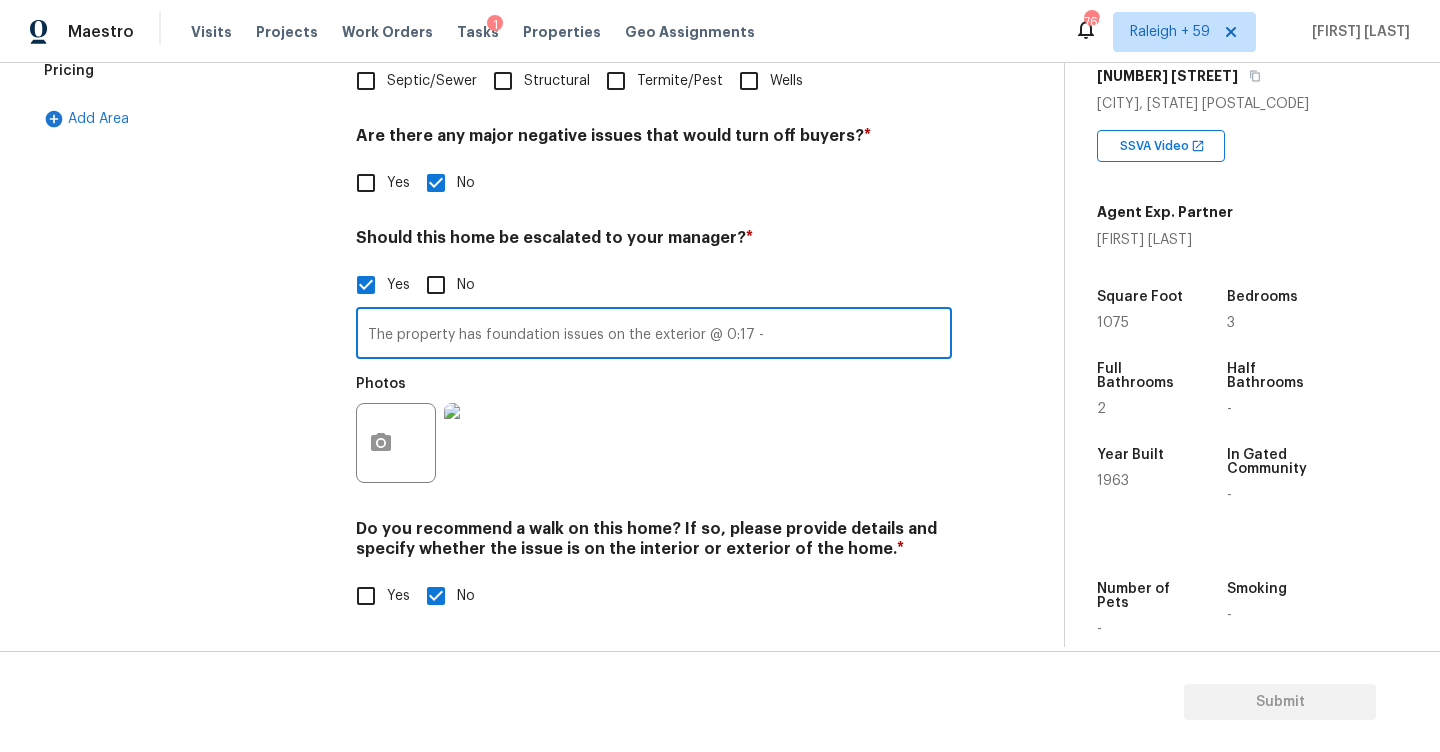 click on "The property has foundation issues on the exterior @ 0:17 -" at bounding box center [654, 335] 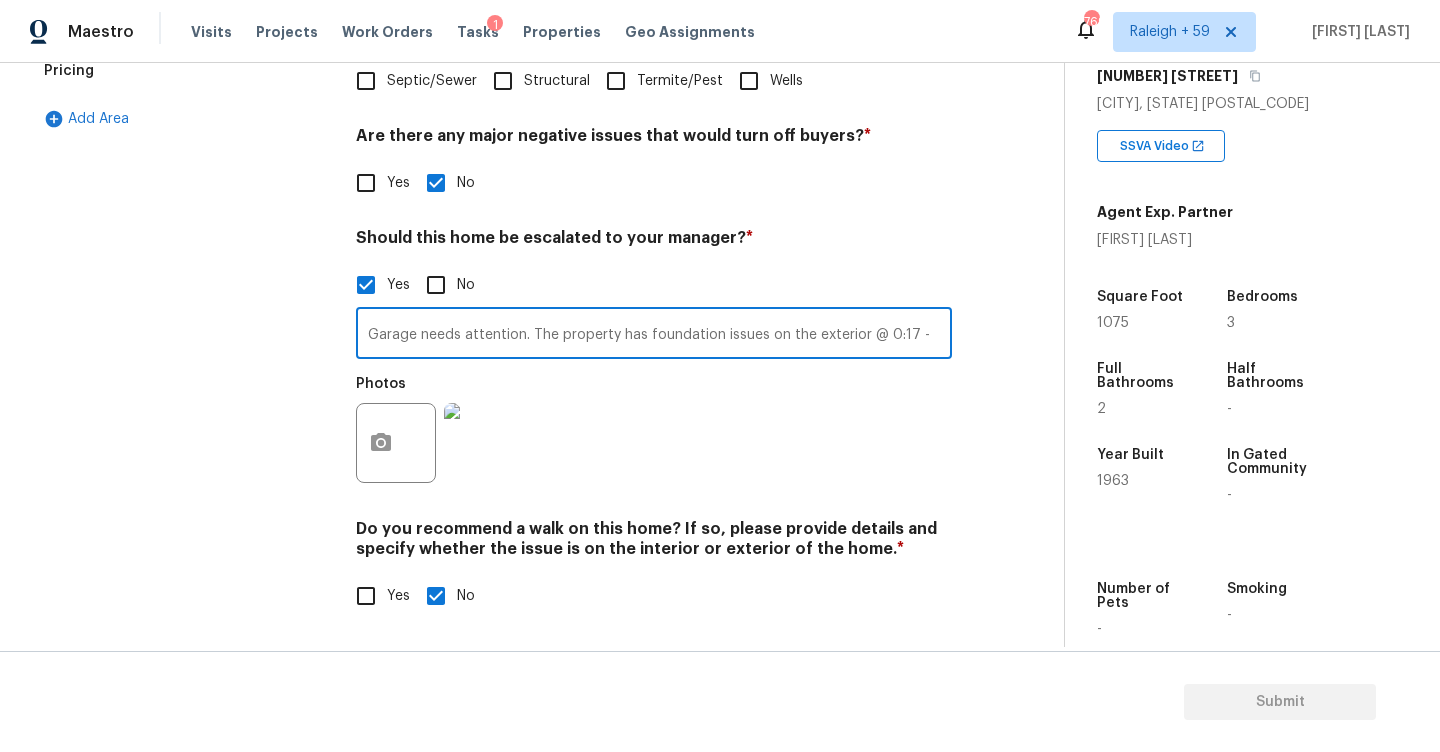 click on "Garage needs attention. The property has foundation issues on the exterior @ 0:17 -" at bounding box center [654, 335] 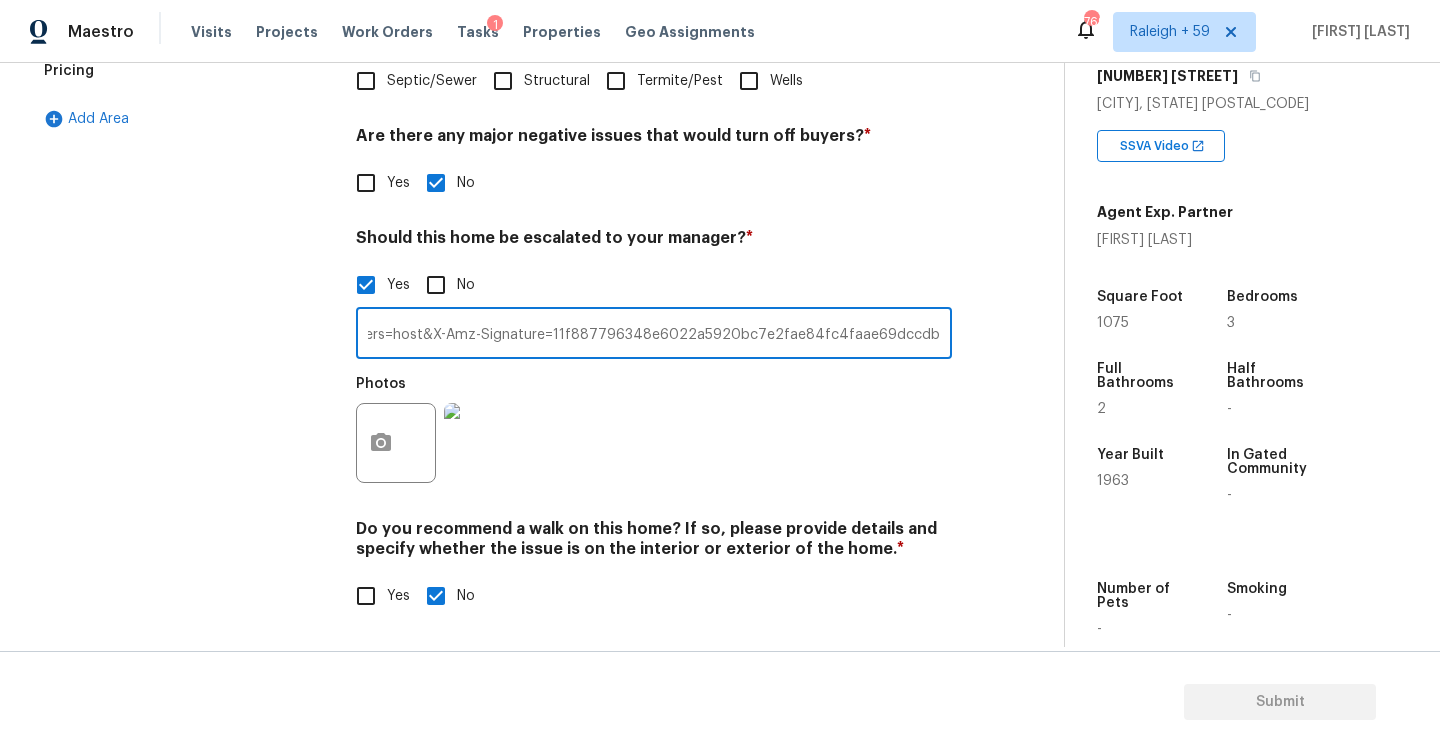 scroll, scrollTop: 0, scrollLeft: 3358, axis: horizontal 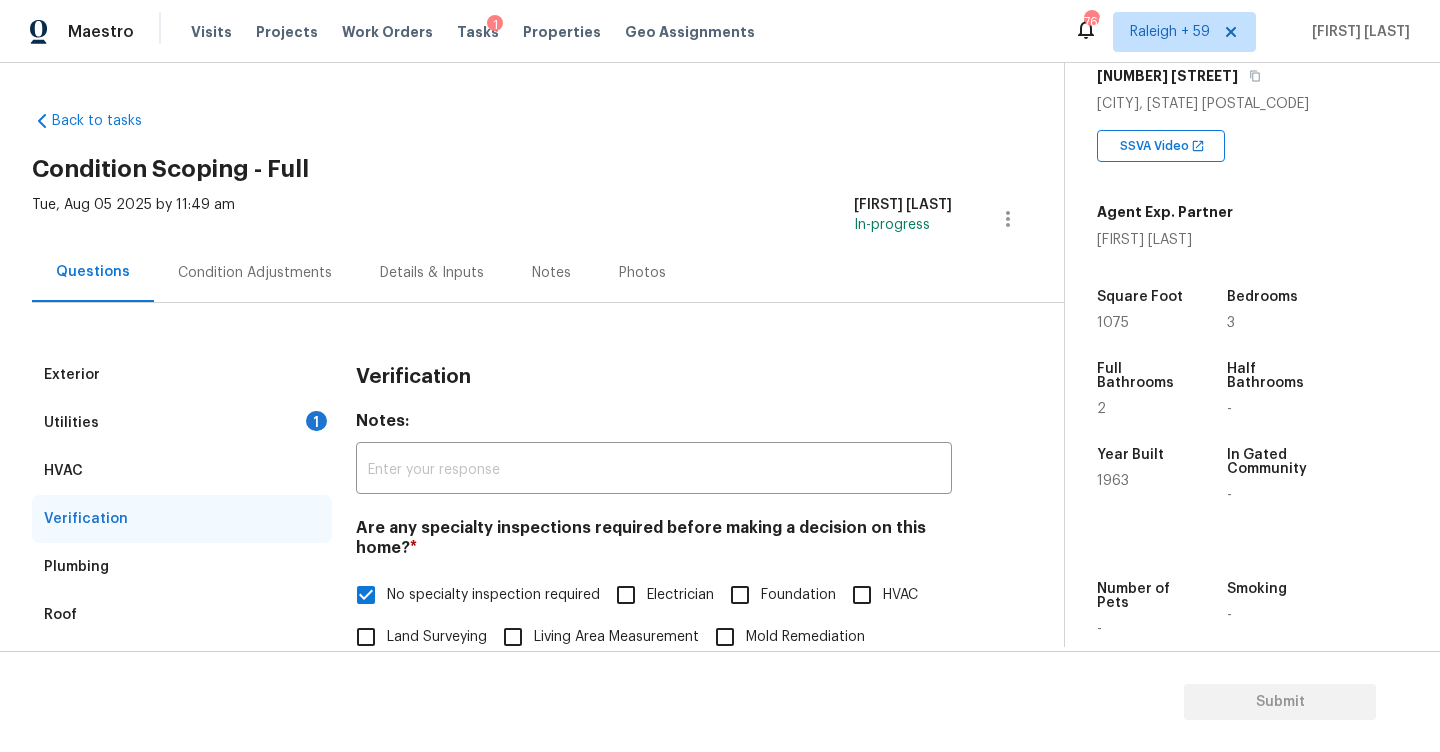 type on "Garage needs attention. The property has foundation issues on the exterior @ 0:17 - https://opendoor-admin-client-upload-production.s3.amazonaws.com/uploads/Cake/SellerInput-cf8365d3-7cce-43d0-bbe1-f36b2e532933/6935-arvada-front-yard-2025-08-04t16-02-23-000z.mp4?X-Amz-Expires=86400&X-Amz-Date=20250805T100149Z&X-Amz-Algorithm=AWS4-HMAC-SHA256&X-Amz-Credential=AKIARCH5EZTPZZDSJWI6%2F20250805%2Fus-east-1%2Fs3%2Faws4_request&X-Amz-SignedHeaders=host&X-Amz-Signature=11f887796348e6022a5920bc7e2fae84fc4faae69dccdb9742121675f1eac8d6." 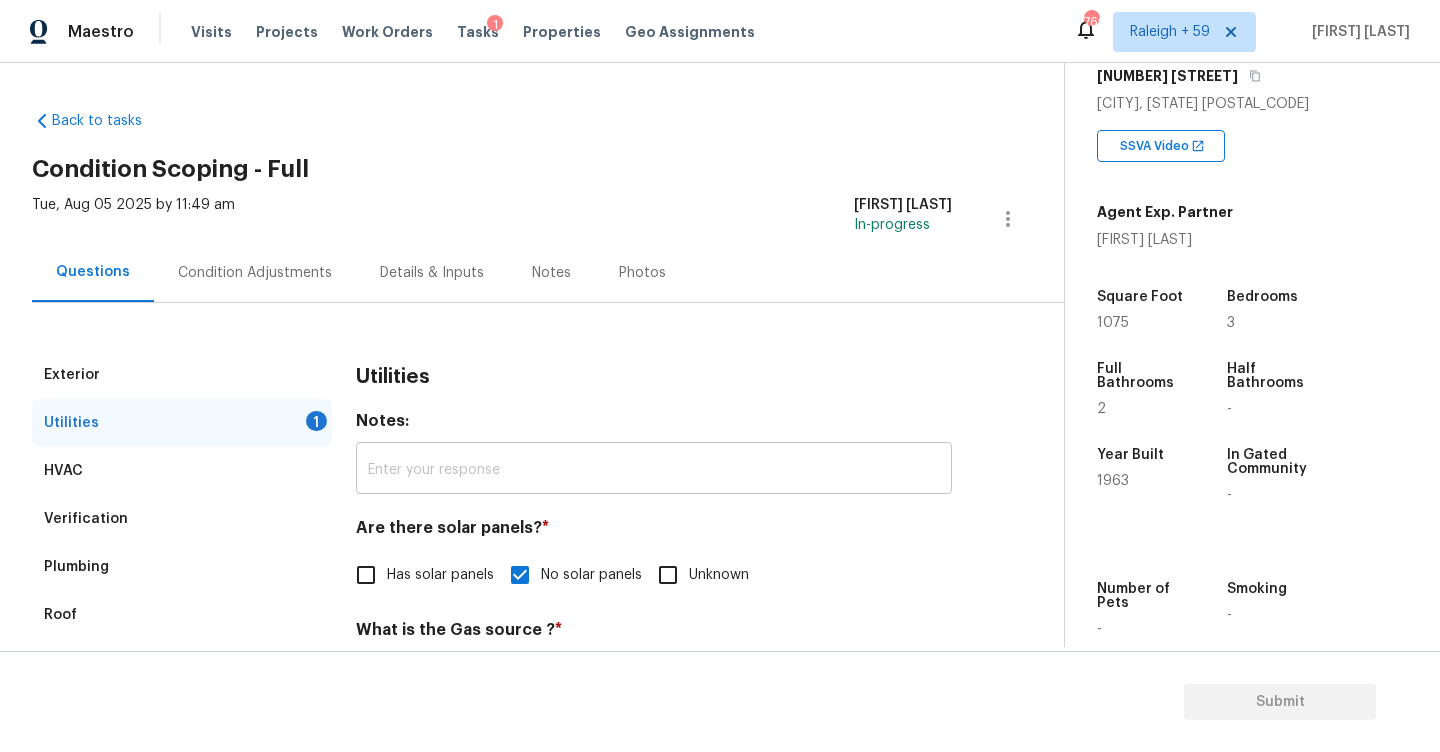 scroll, scrollTop: 259, scrollLeft: 0, axis: vertical 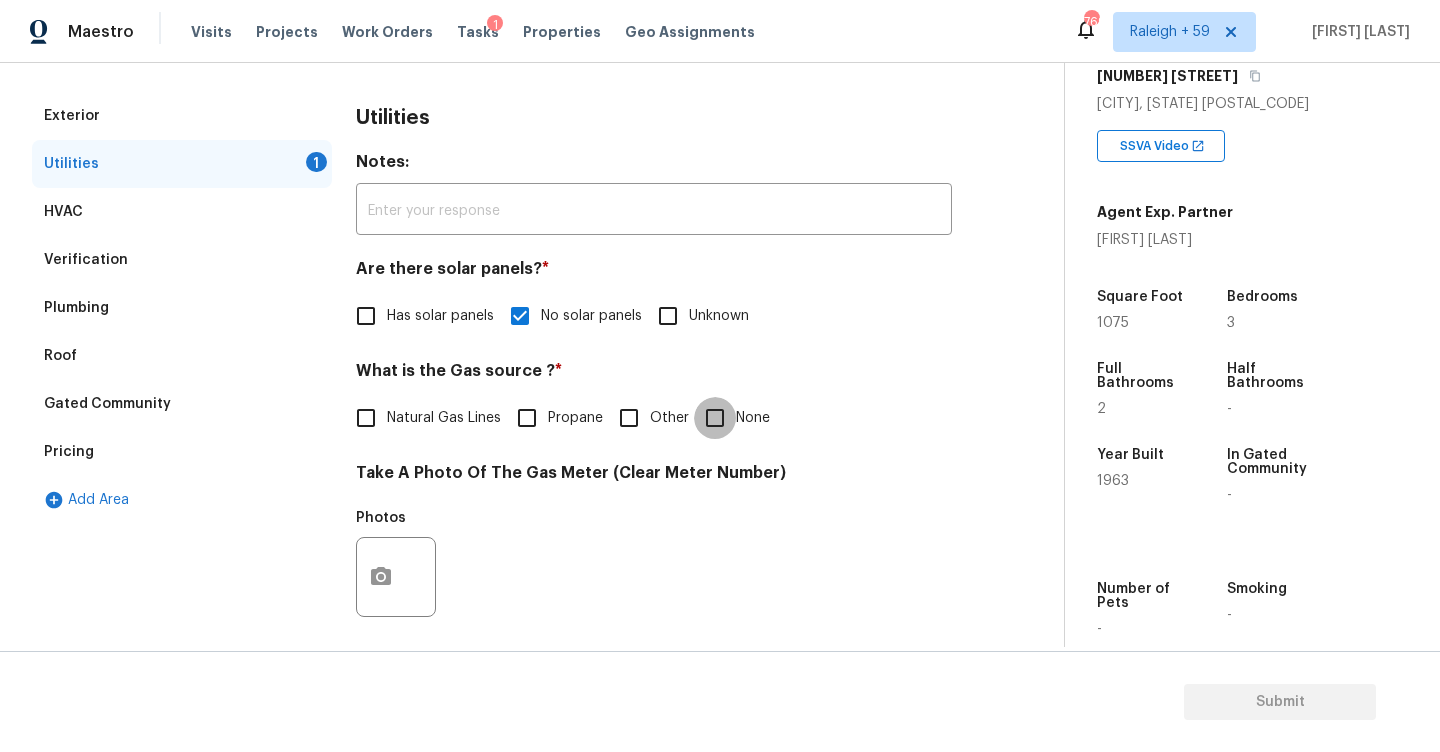 click on "None" at bounding box center (715, 418) 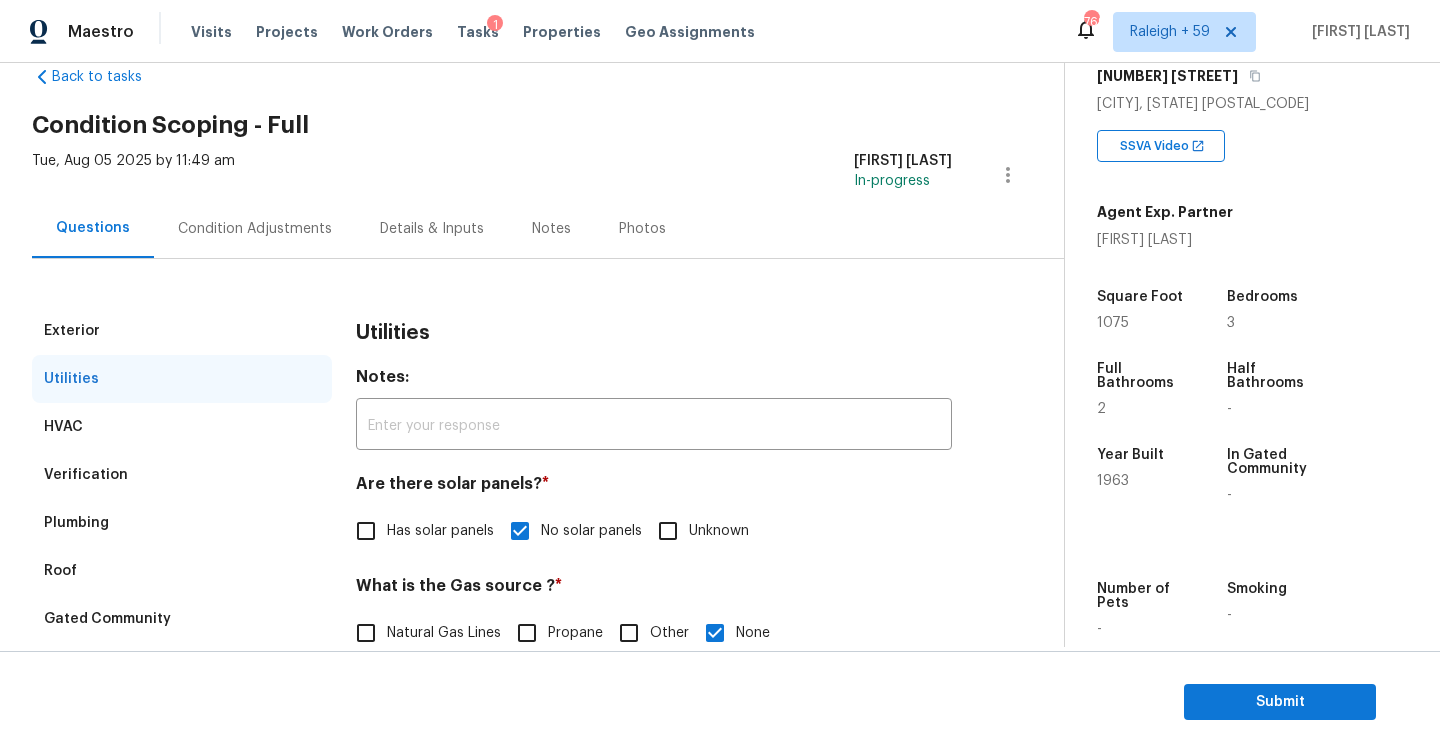 click on "Condition Adjustments" at bounding box center (255, 228) 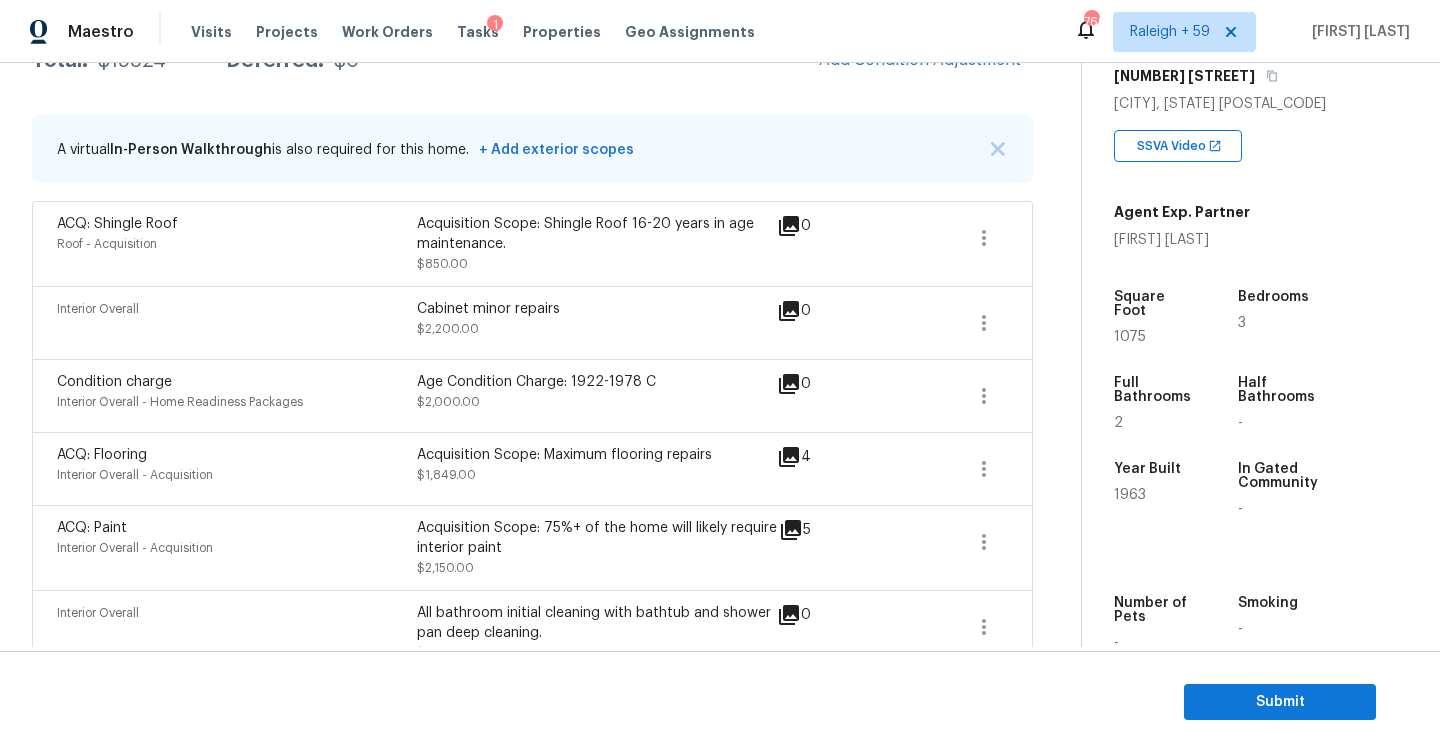 scroll, scrollTop: 231, scrollLeft: 0, axis: vertical 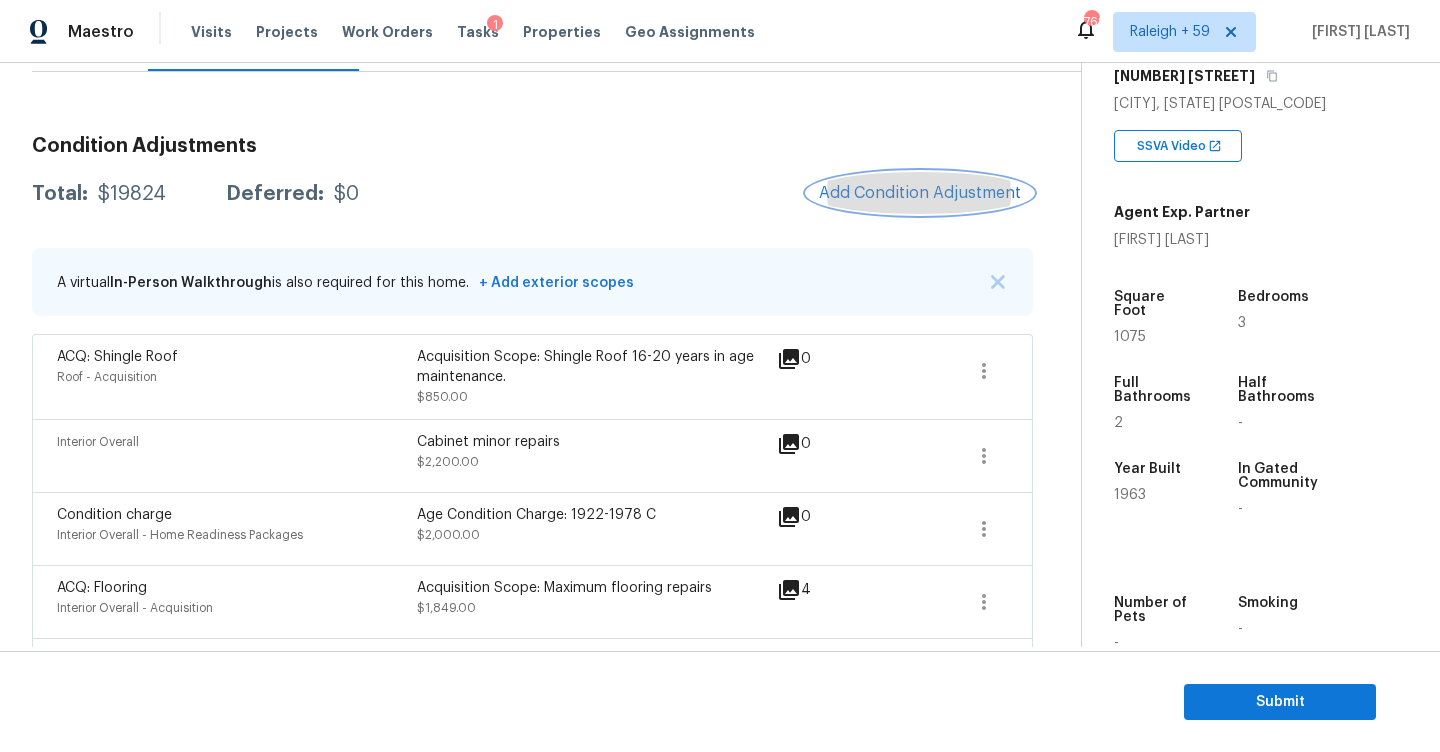 click on "Add Condition Adjustment" at bounding box center [920, 193] 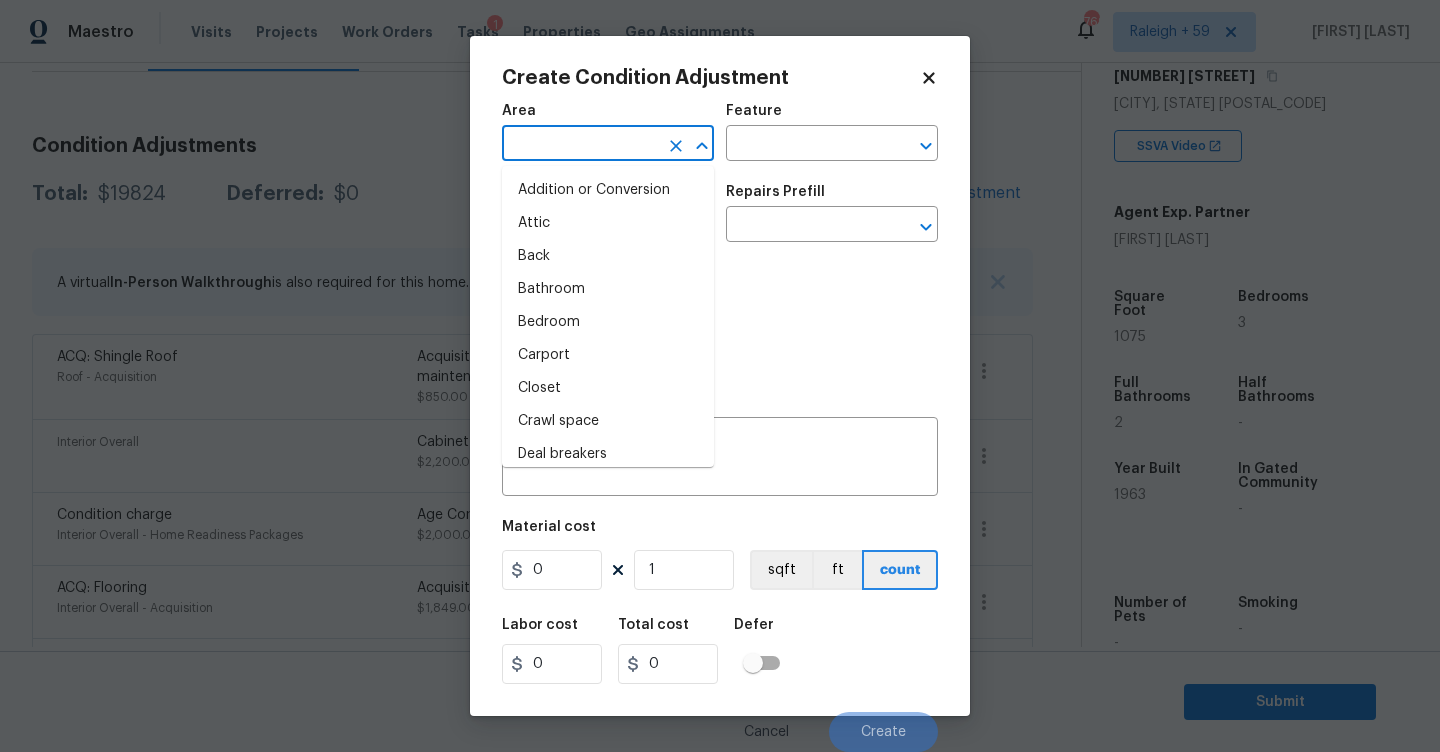 click at bounding box center (580, 145) 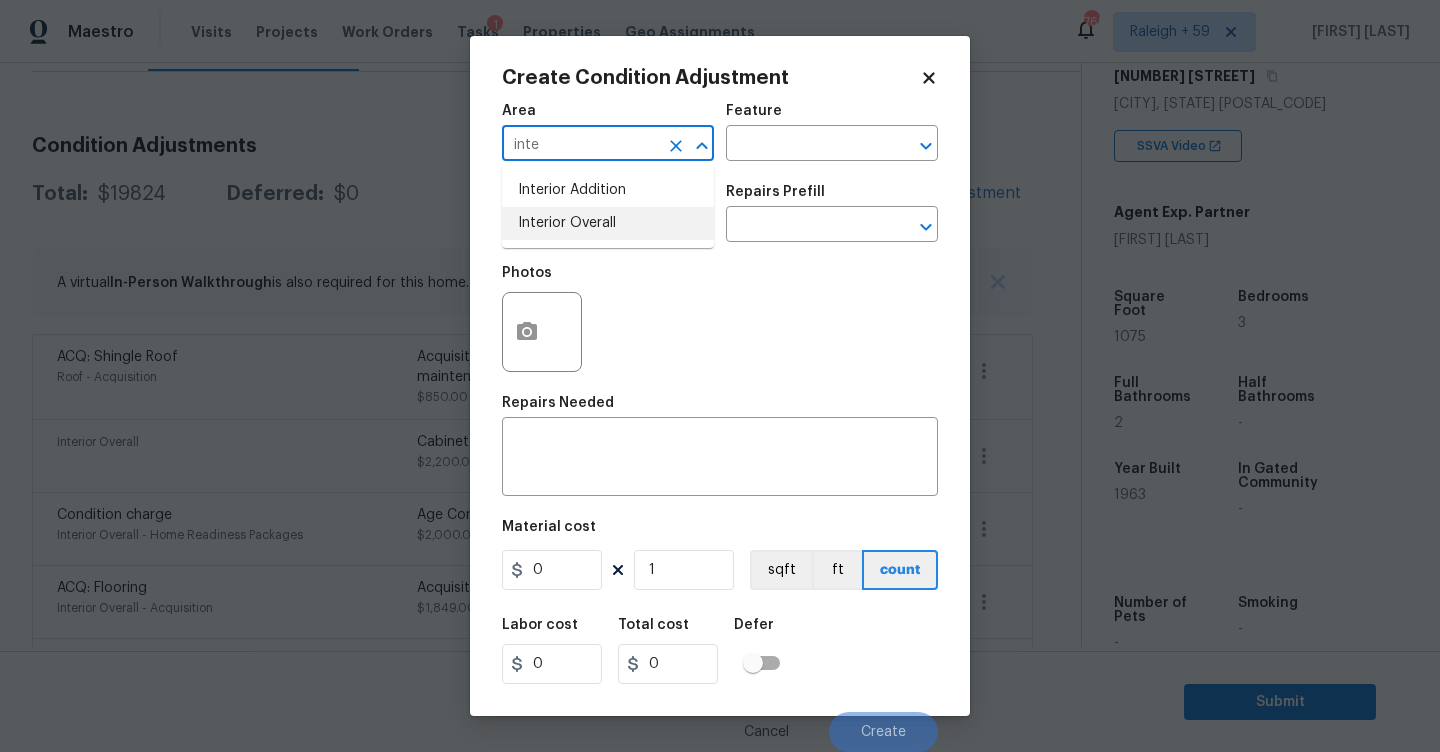 click on "Interior Overall" at bounding box center [608, 223] 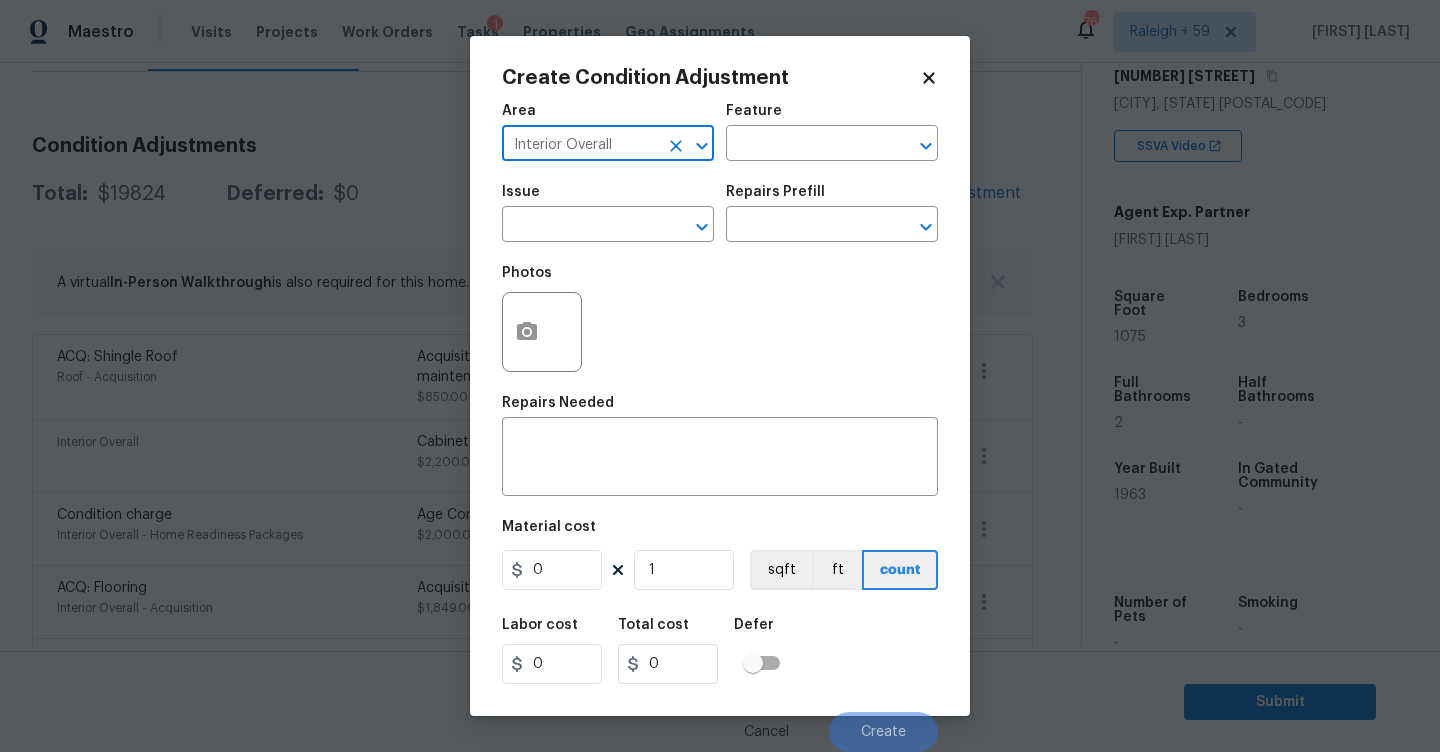 type on "Interior Overall" 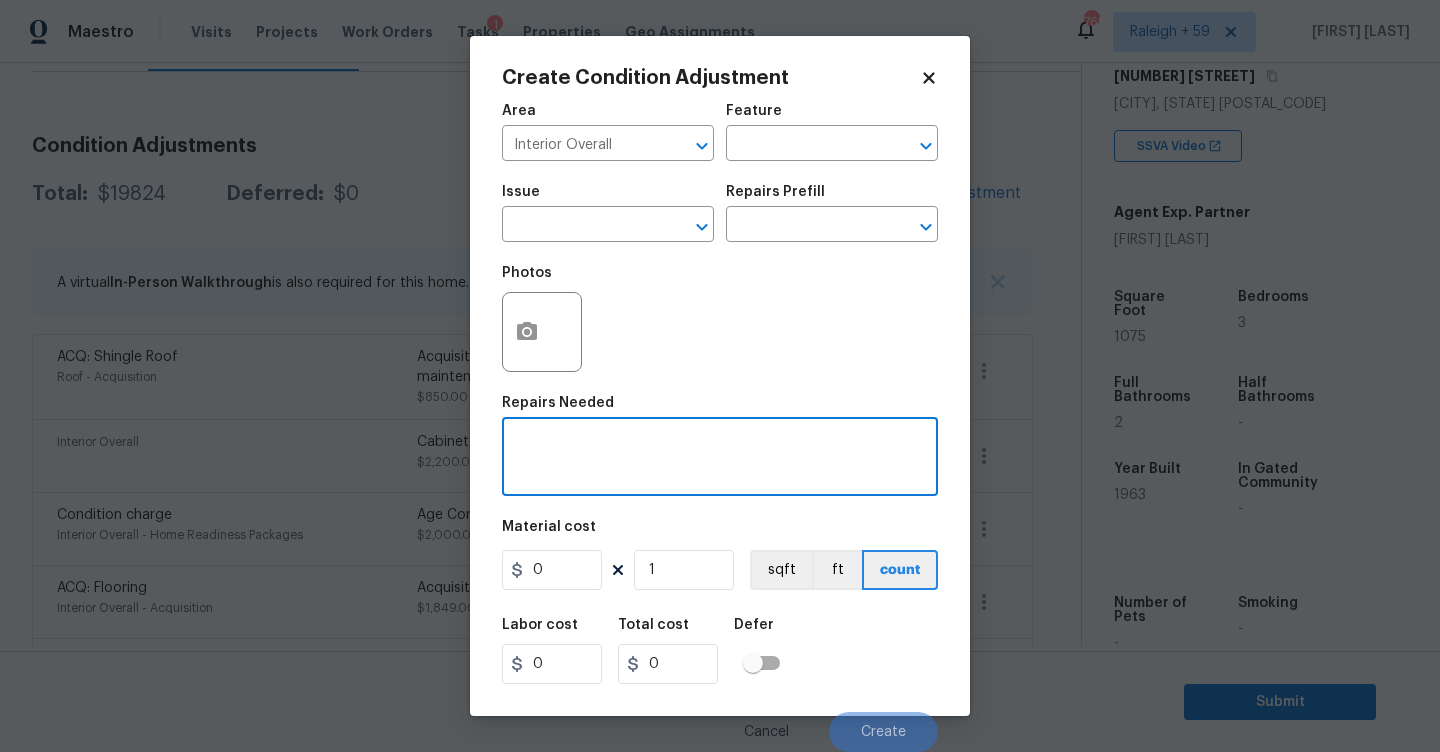 click at bounding box center (720, 459) 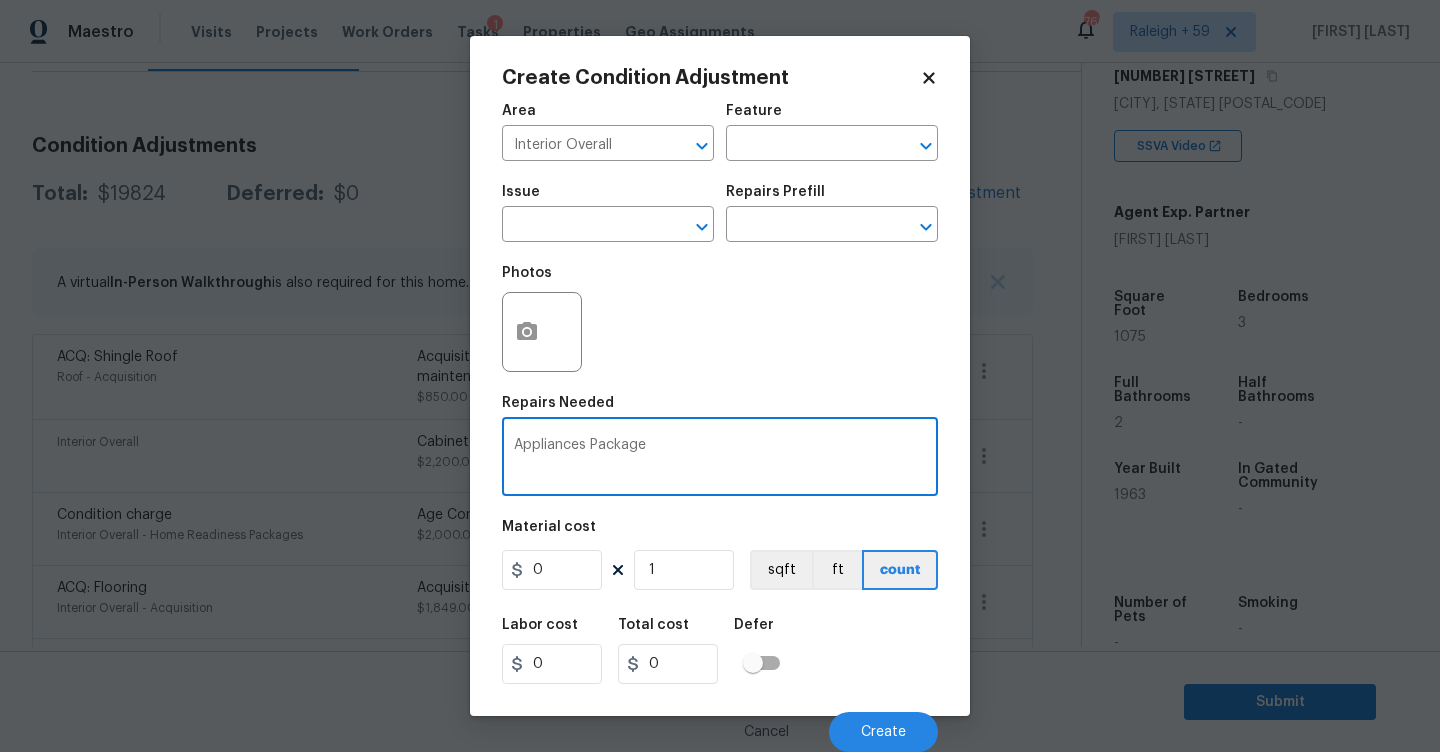 type on "Appliances Package" 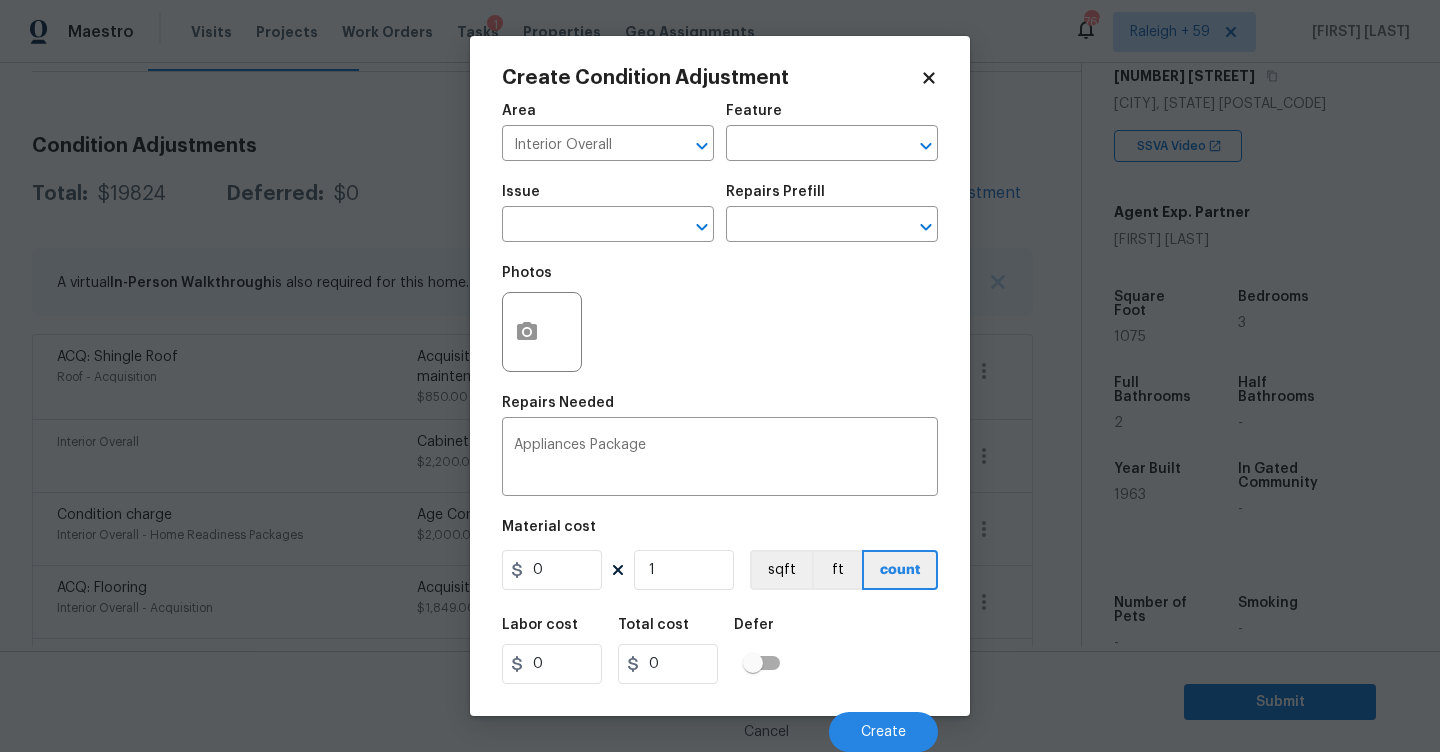 click on "Material cost 0 1 sqft ft count" at bounding box center (720, 557) 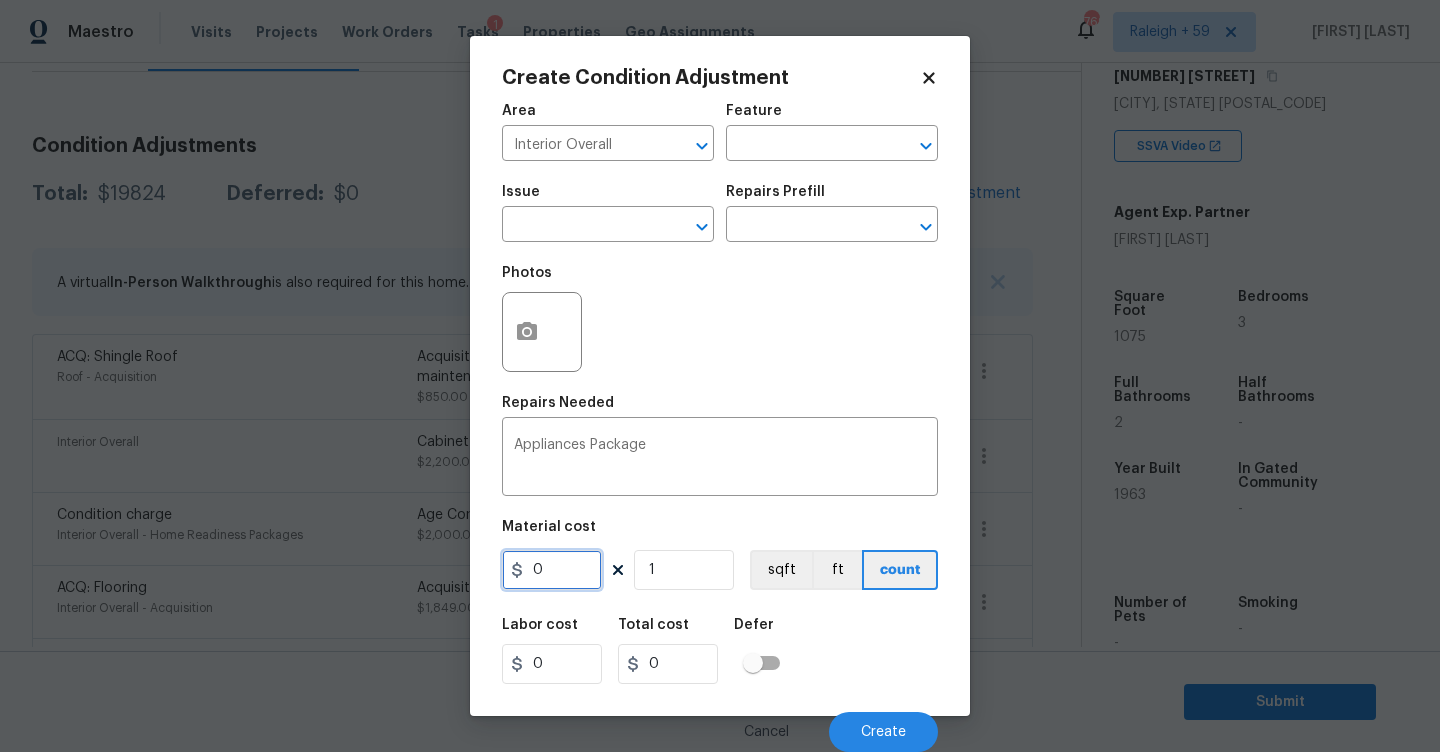 click on "0" at bounding box center (552, 570) 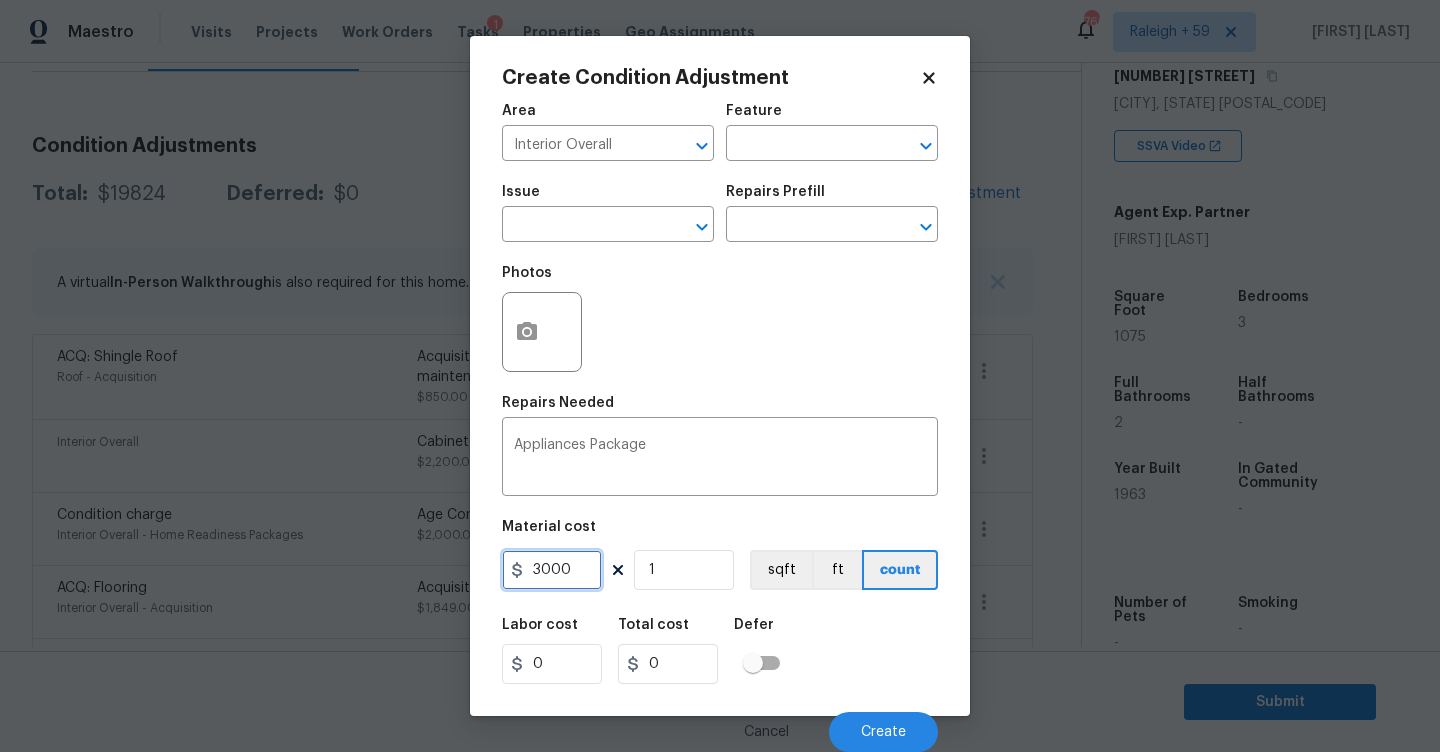 type on "3000" 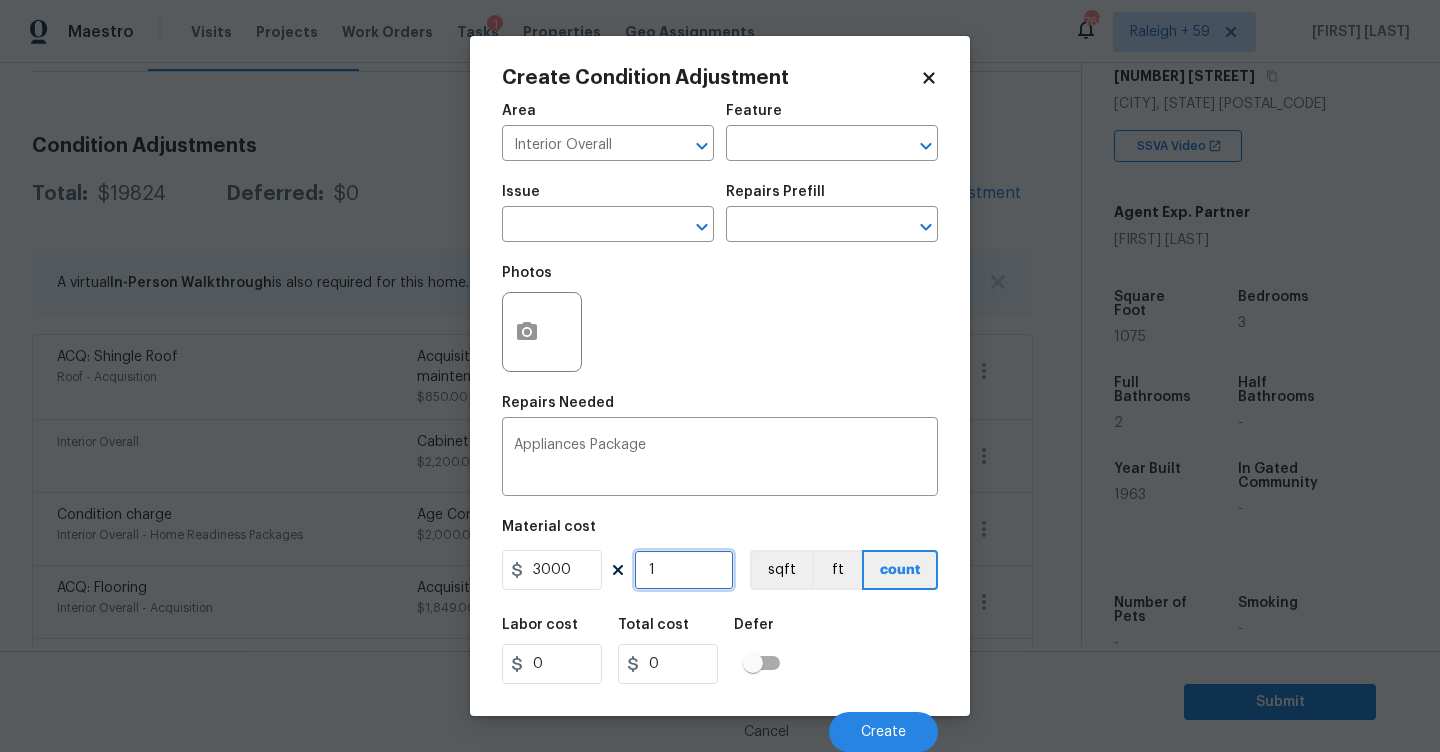 type on "3000" 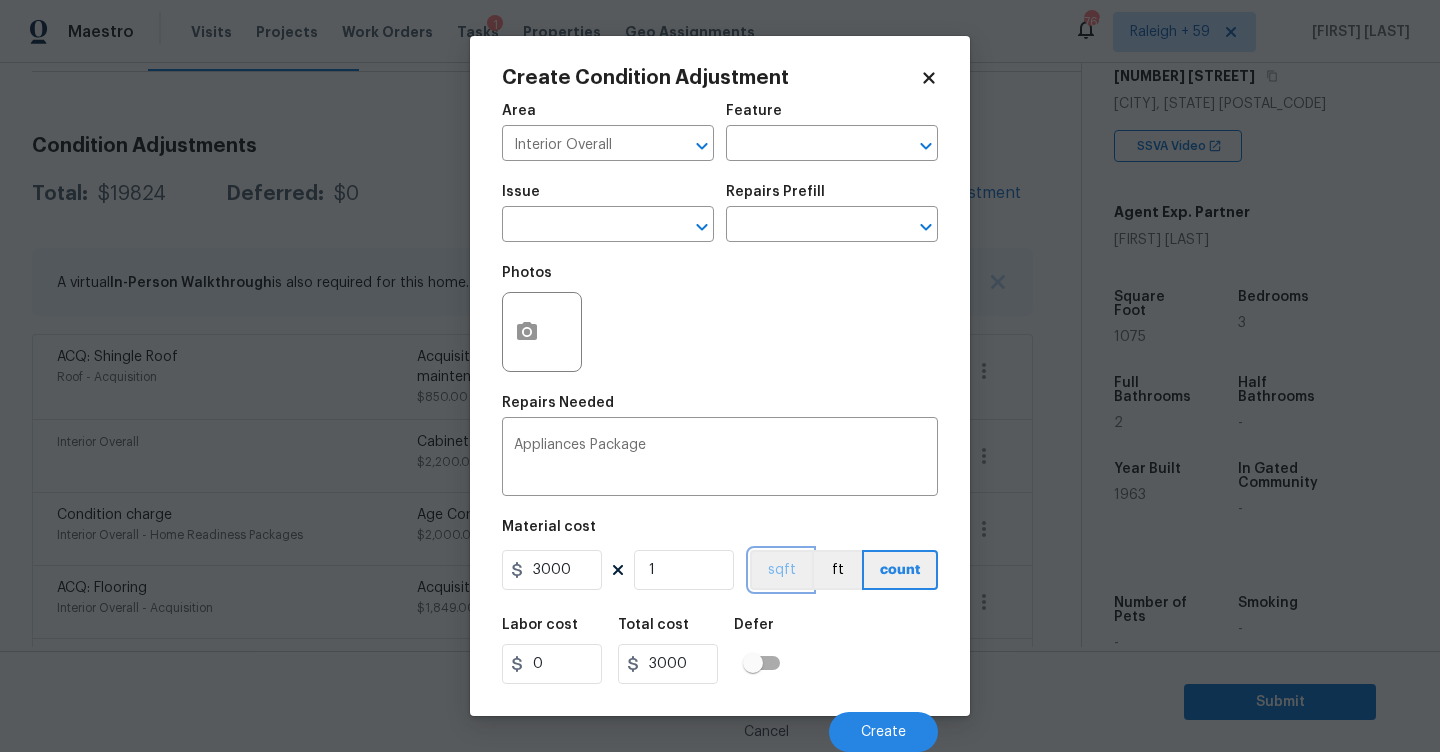 type 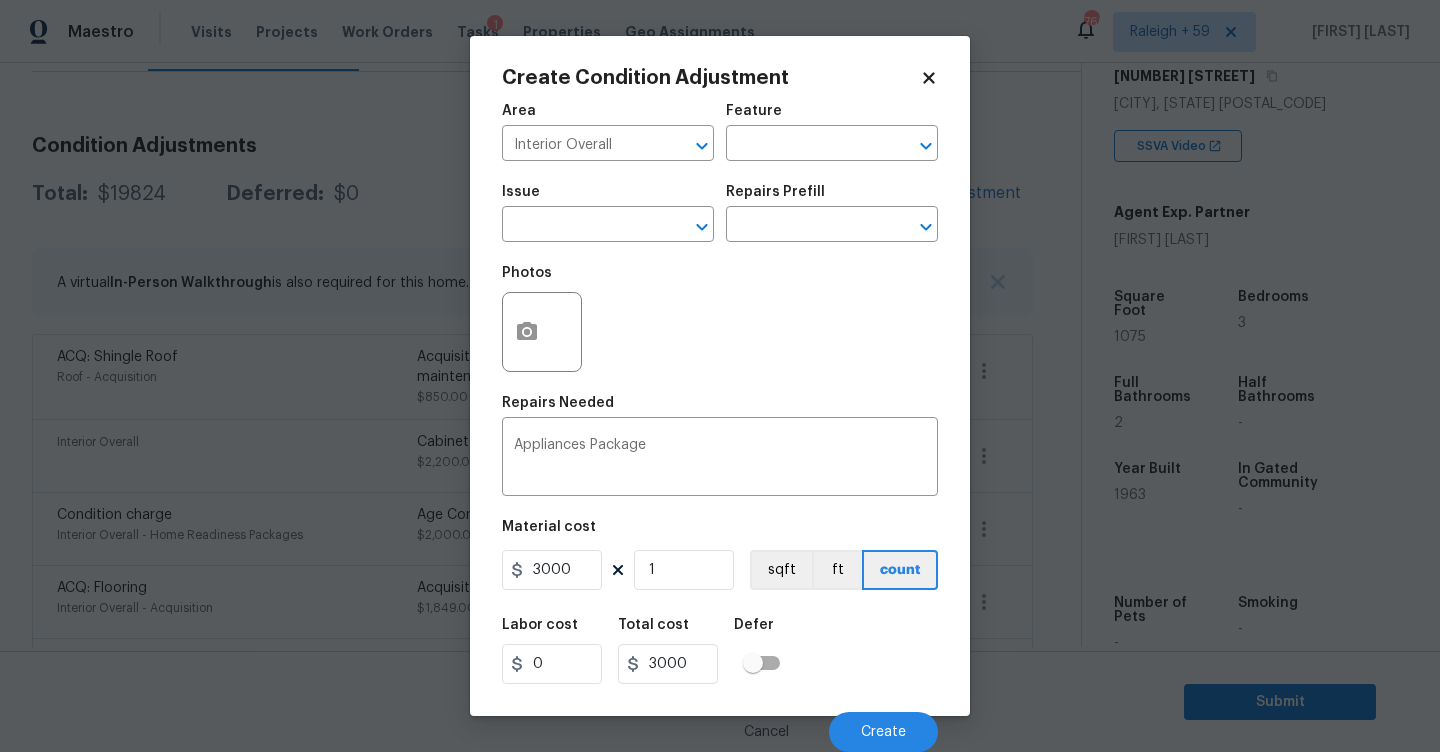 click on "Cancel Create" at bounding box center (720, 724) 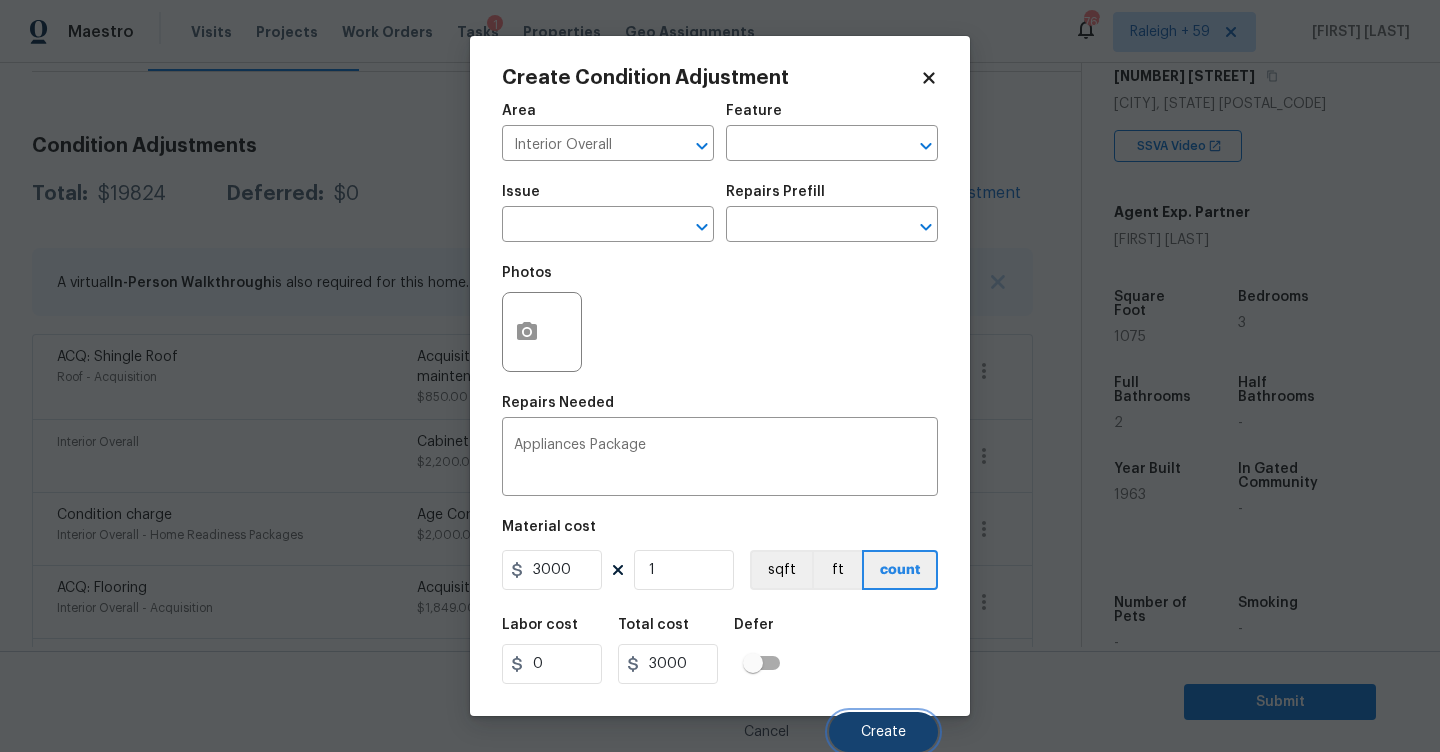 click on "Create" at bounding box center [883, 732] 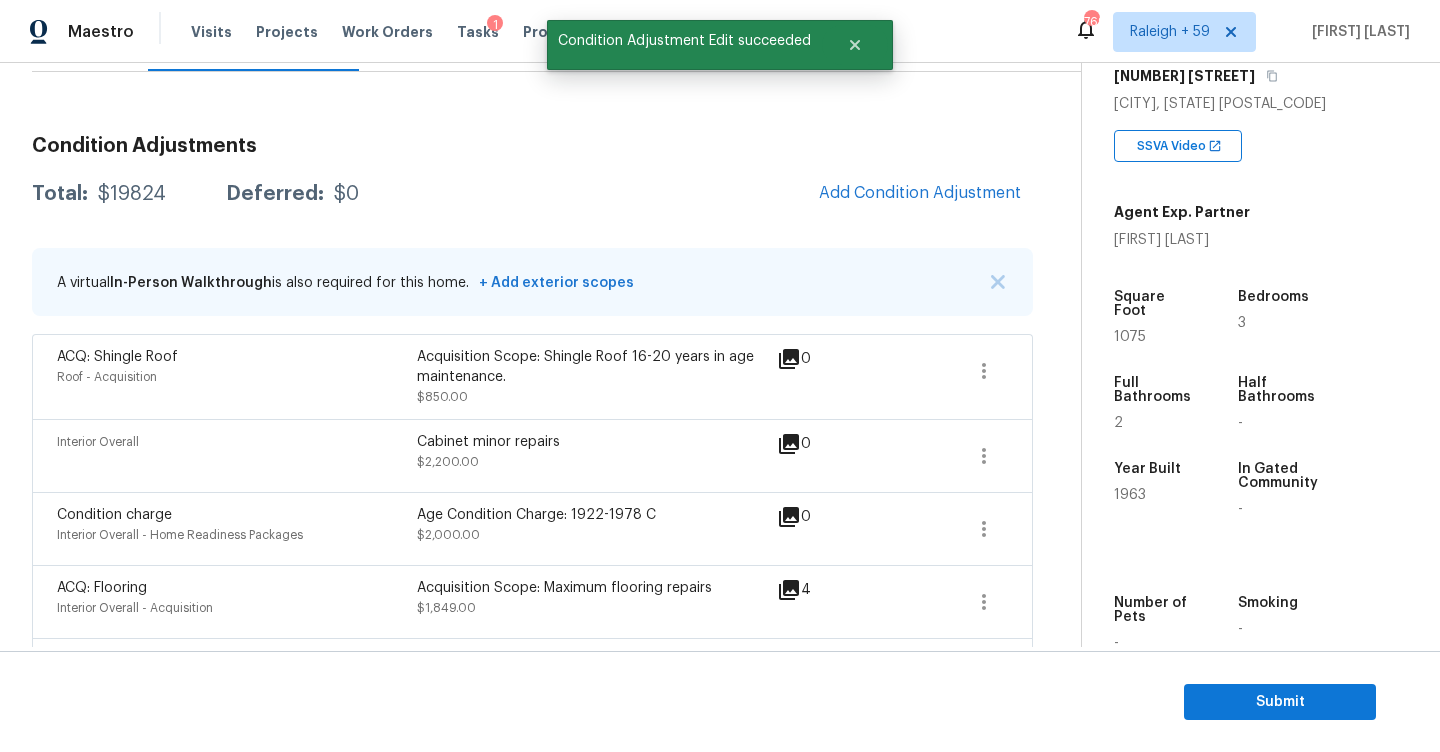 scroll, scrollTop: 0, scrollLeft: 0, axis: both 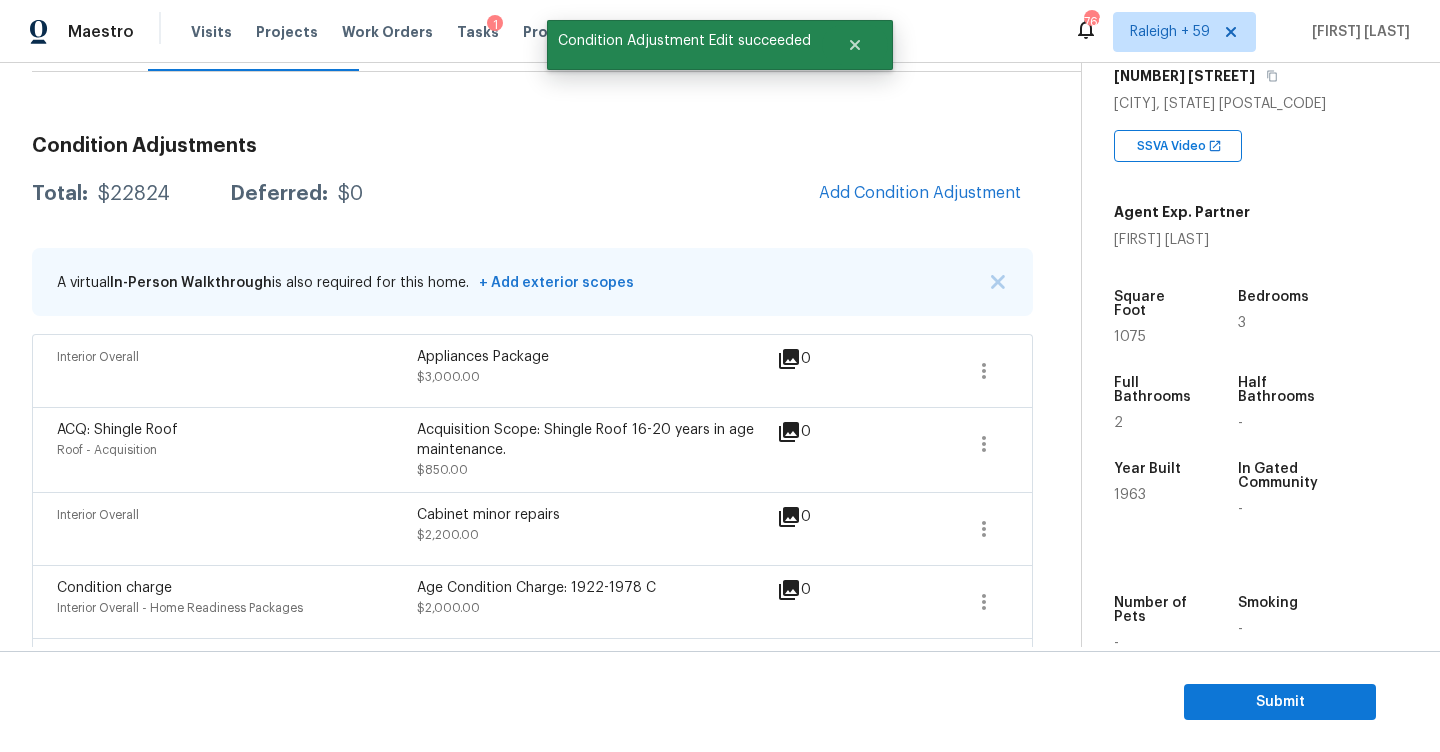 click on "Total:  $22824 Deferred:  $0 Add Condition Adjustment" at bounding box center (532, 194) 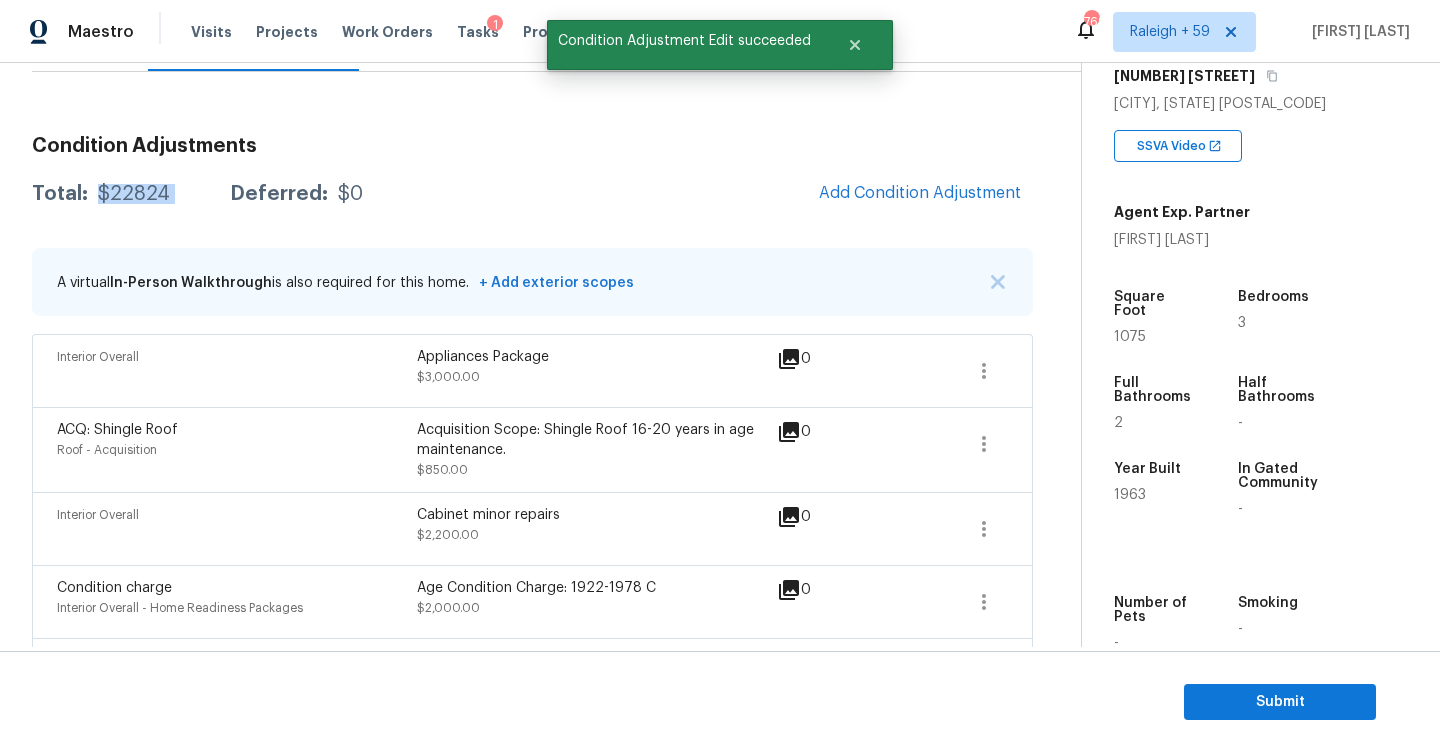 click on "Total:  $22824 Deferred:  $0 Add Condition Adjustment" at bounding box center [532, 194] 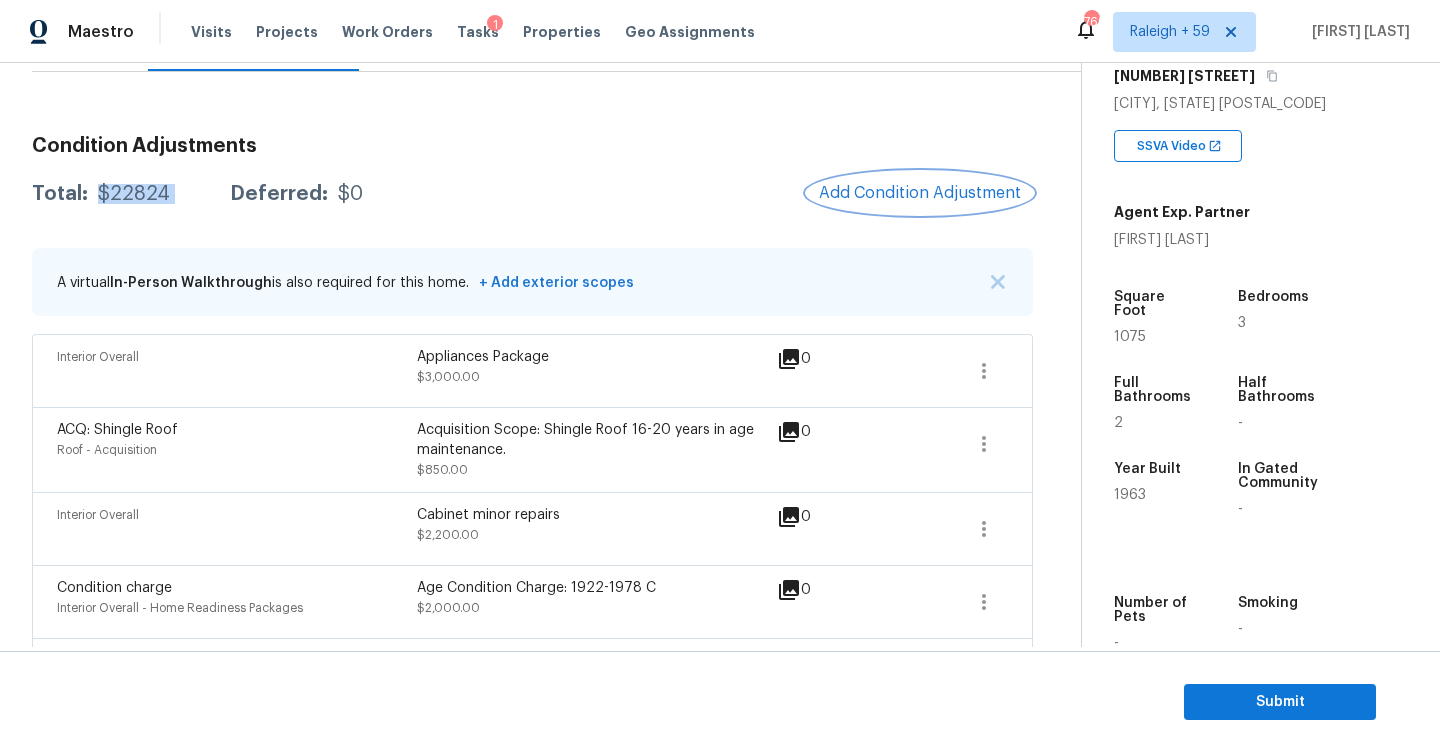 click on "Add Condition Adjustment" at bounding box center [920, 193] 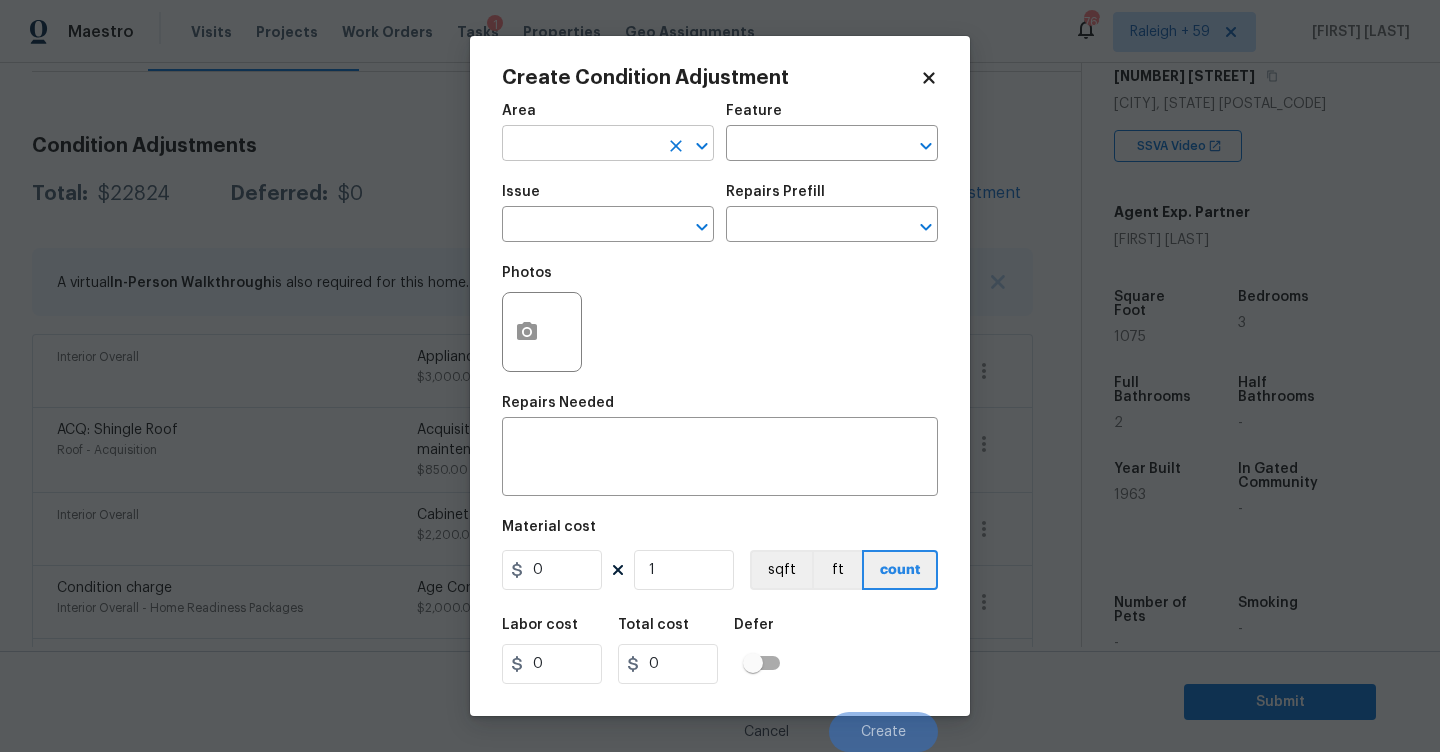 click at bounding box center (580, 145) 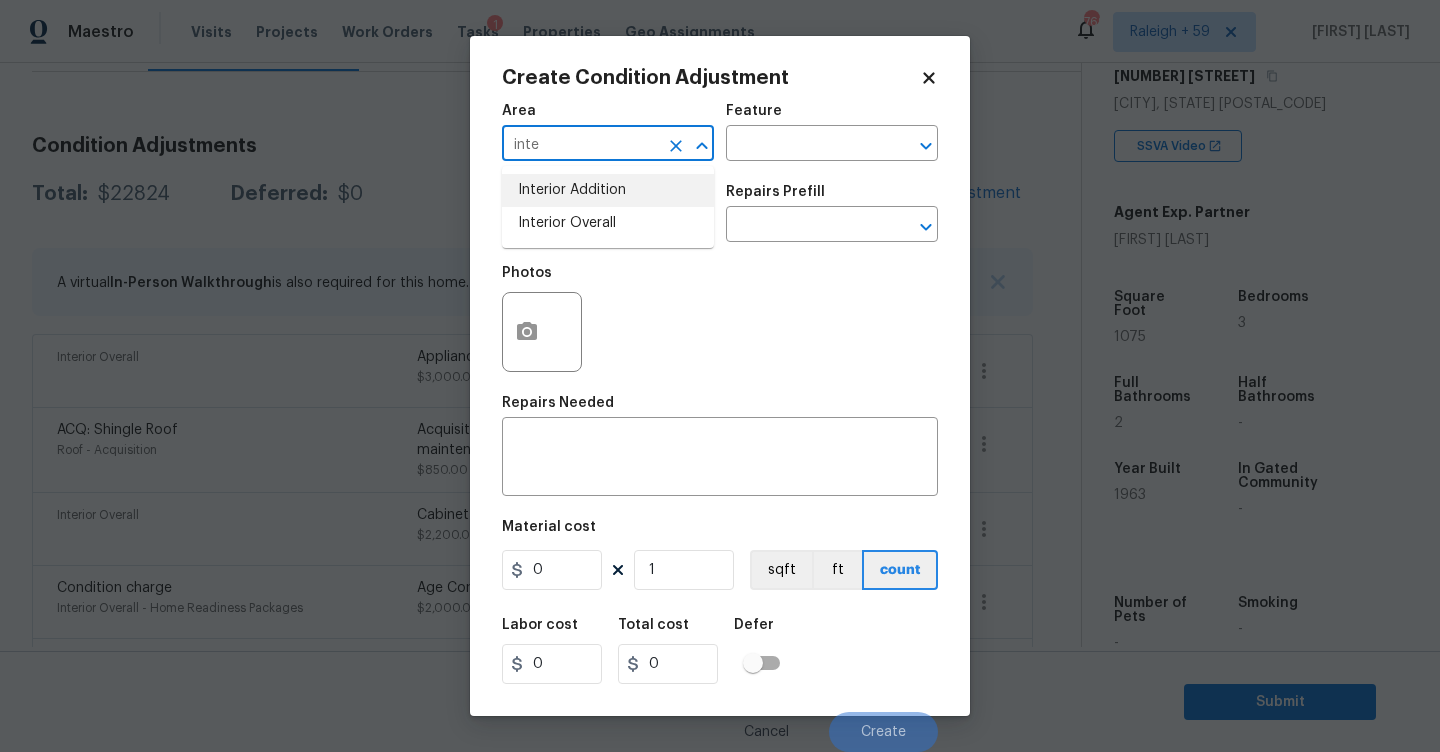 click on "Interior Overall" at bounding box center (608, 223) 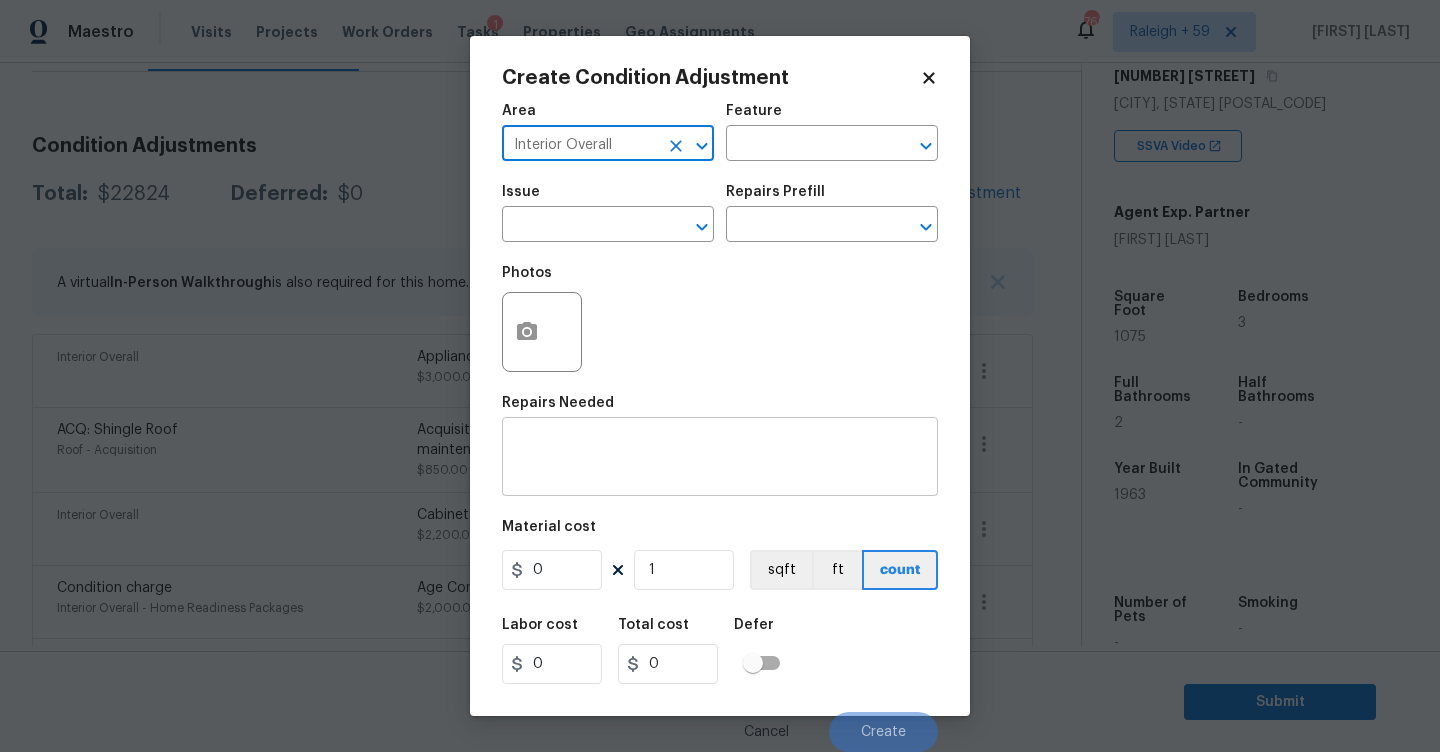 type on "Interior Overall" 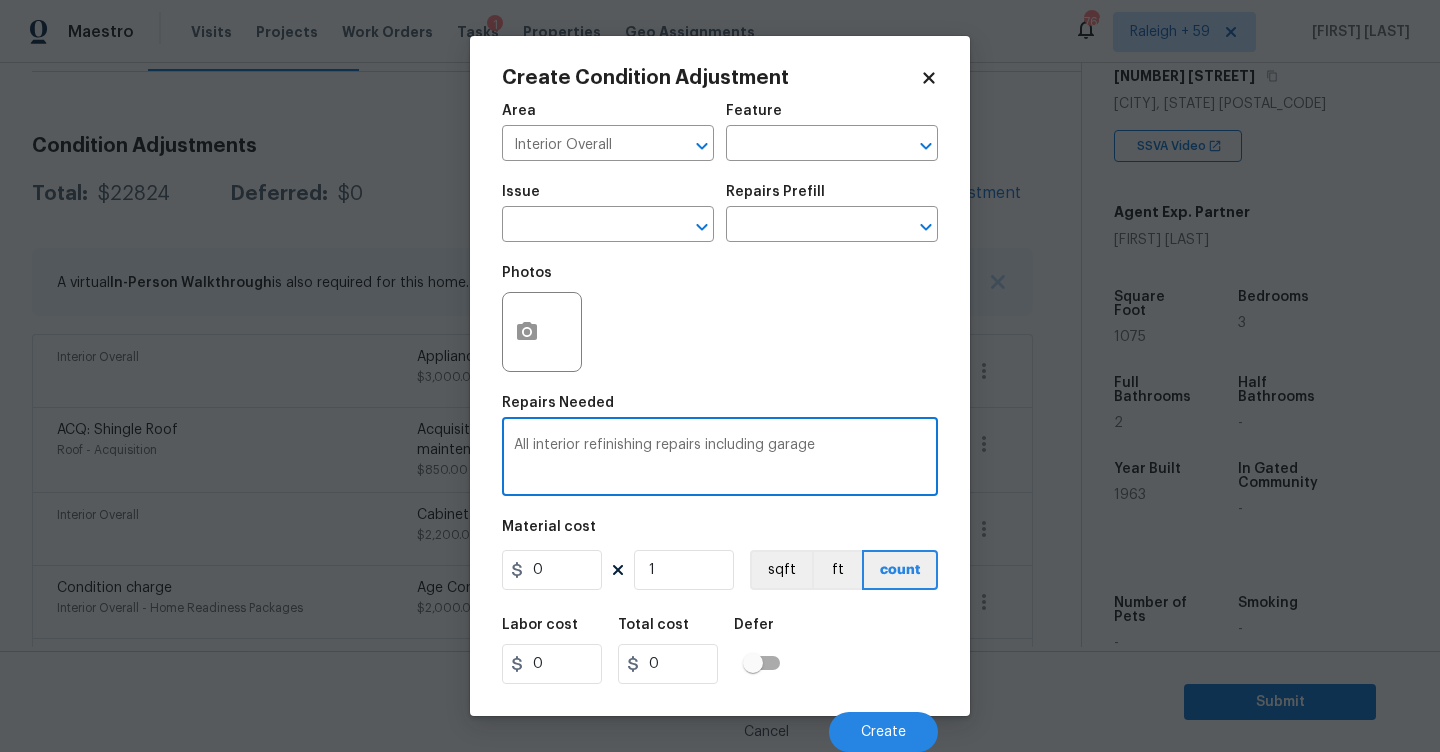 type on "All interior refinishing repairs including garage" 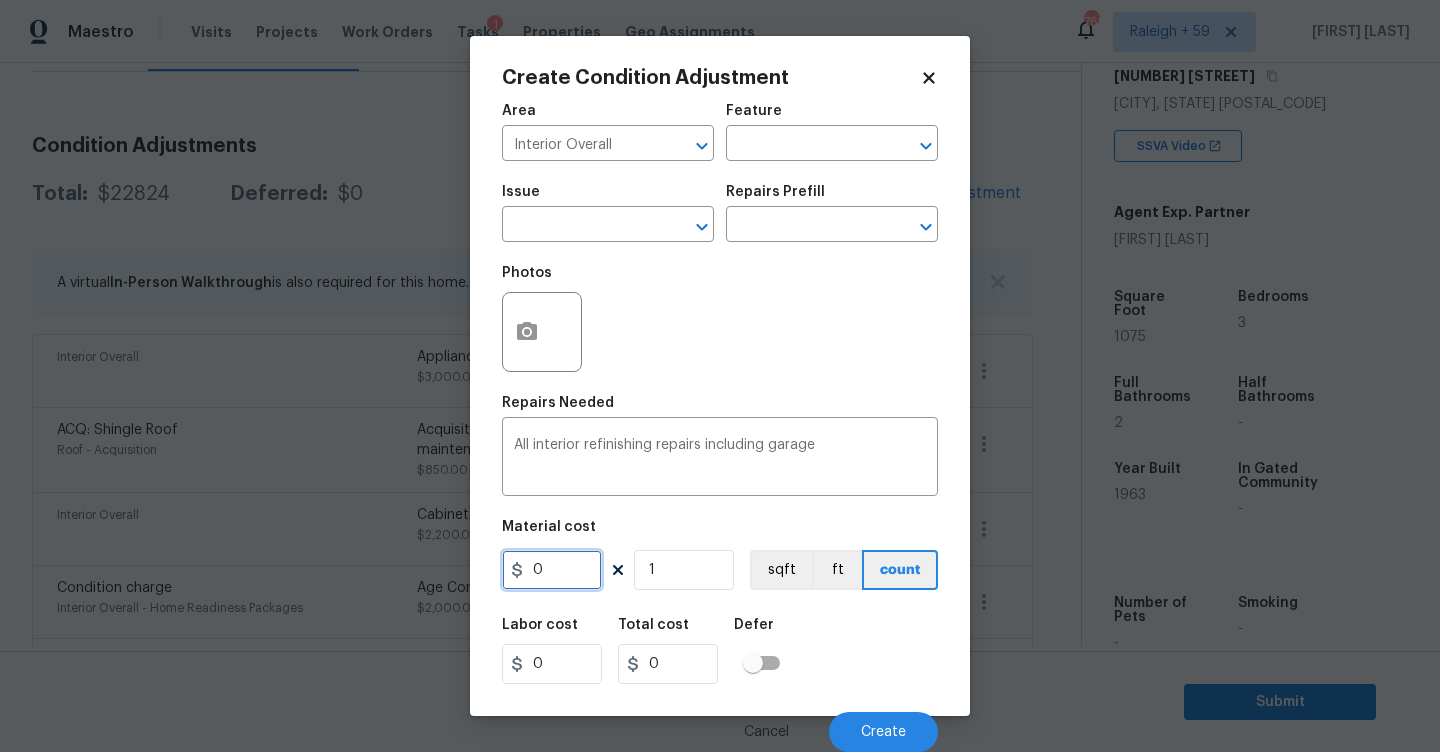 click on "0" at bounding box center (552, 570) 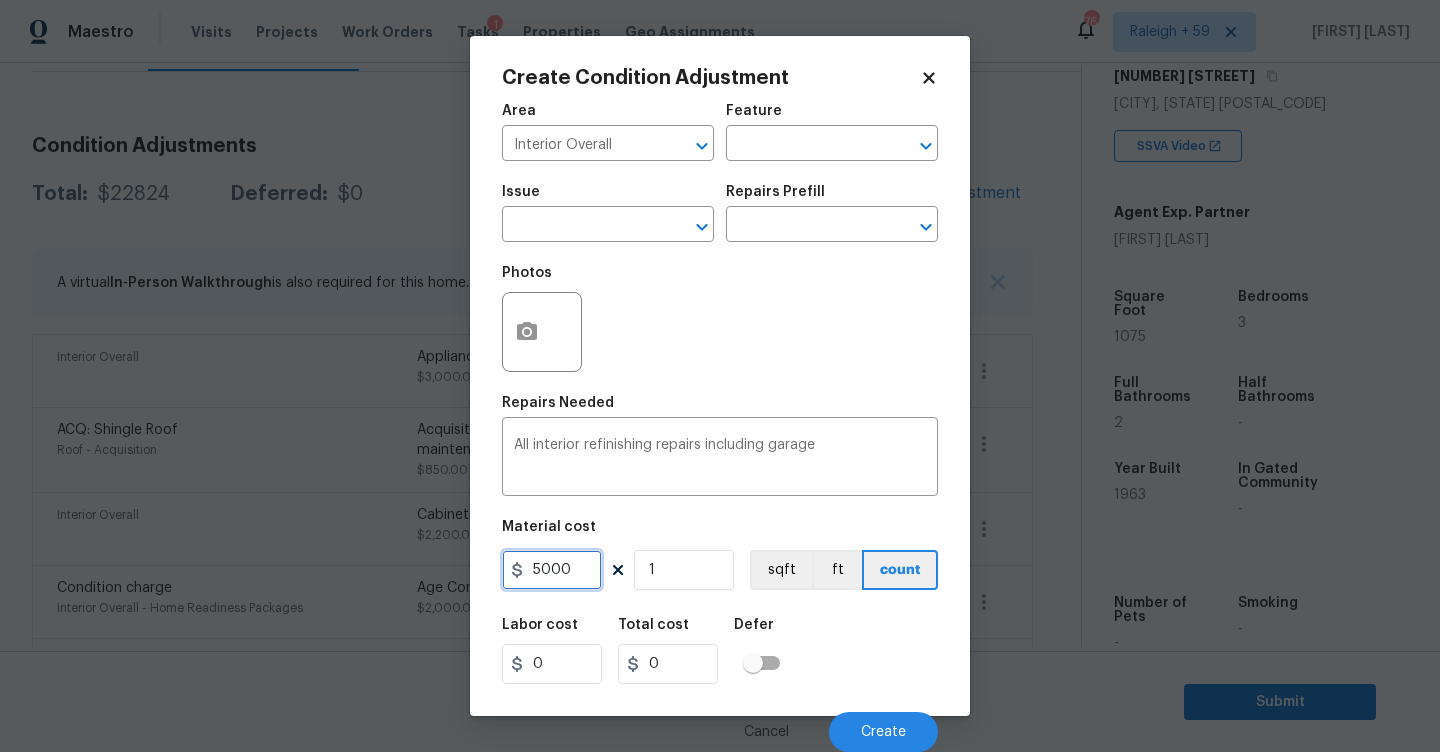 type on "5000" 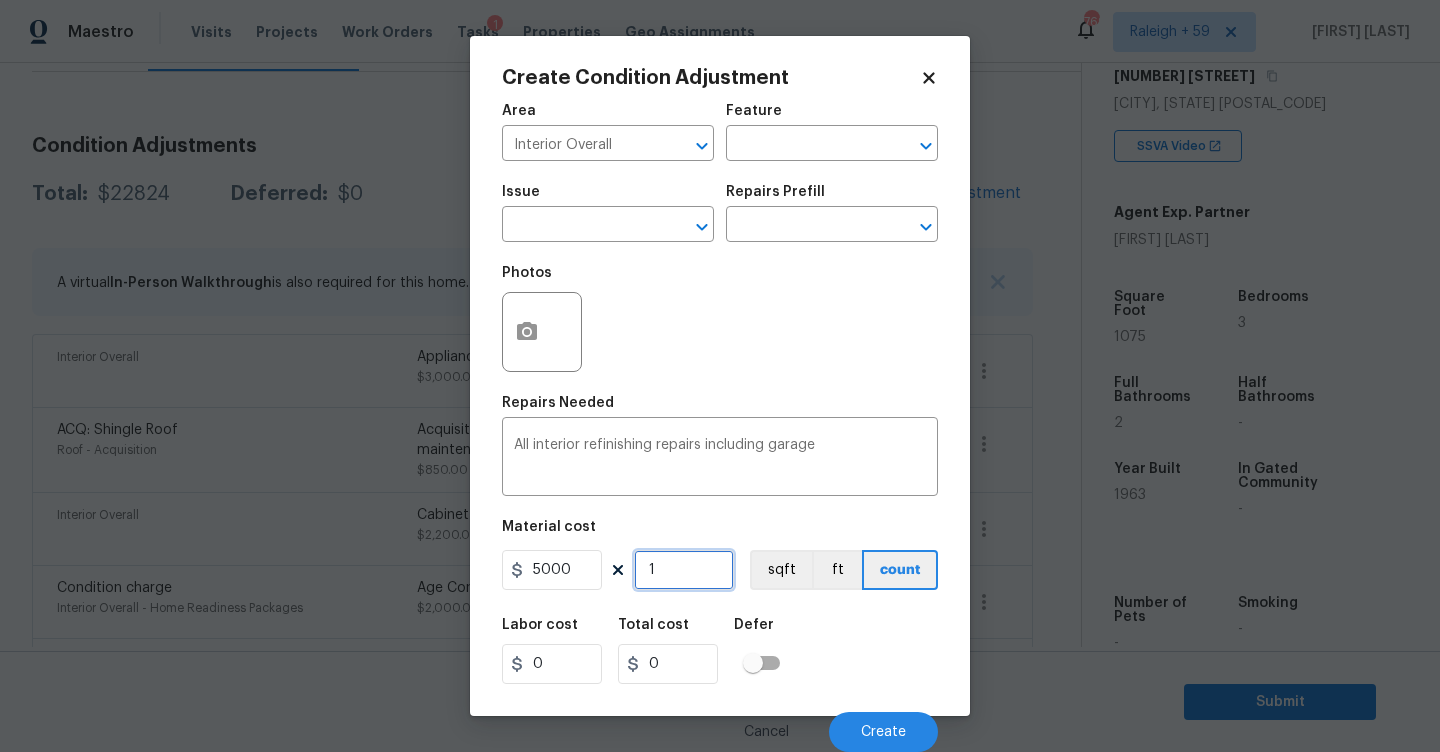 type on "5000" 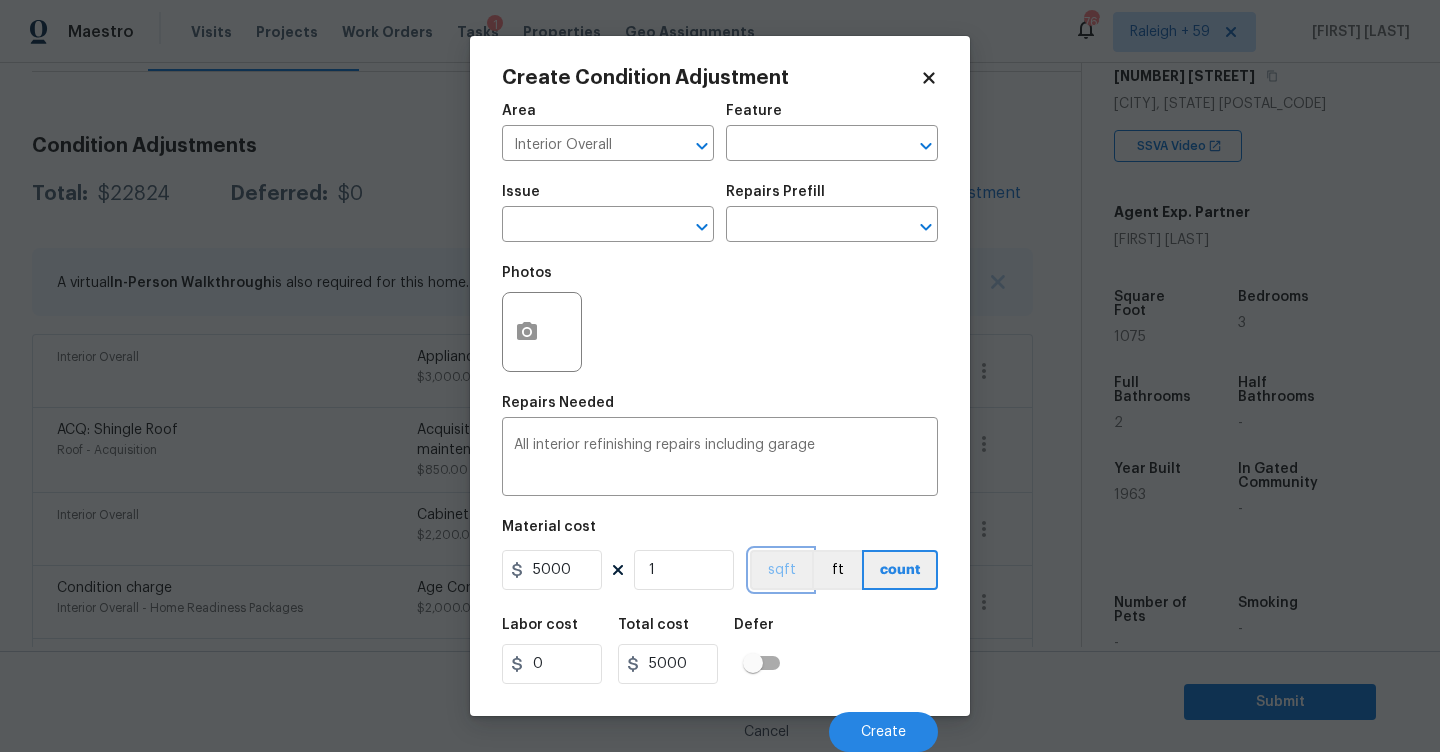 type 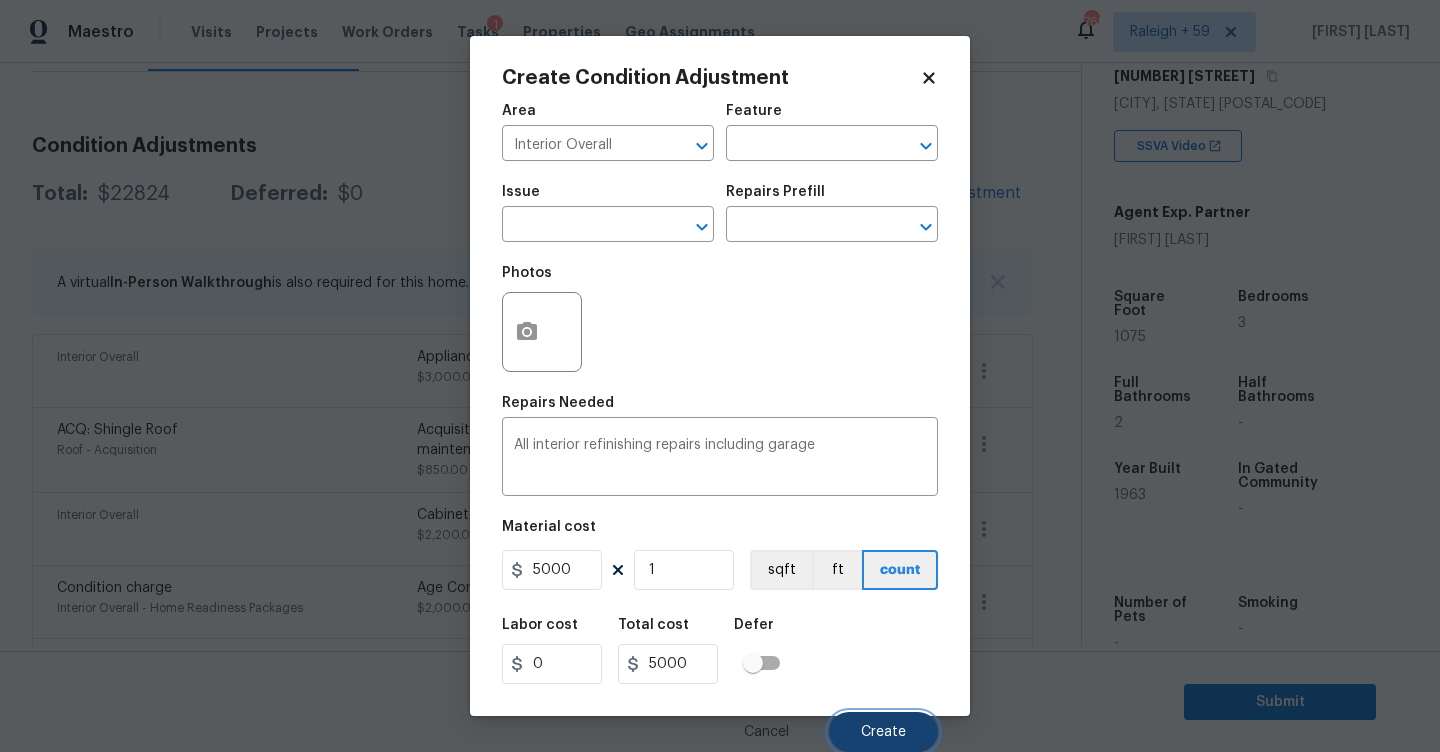 click on "Create" at bounding box center [883, 732] 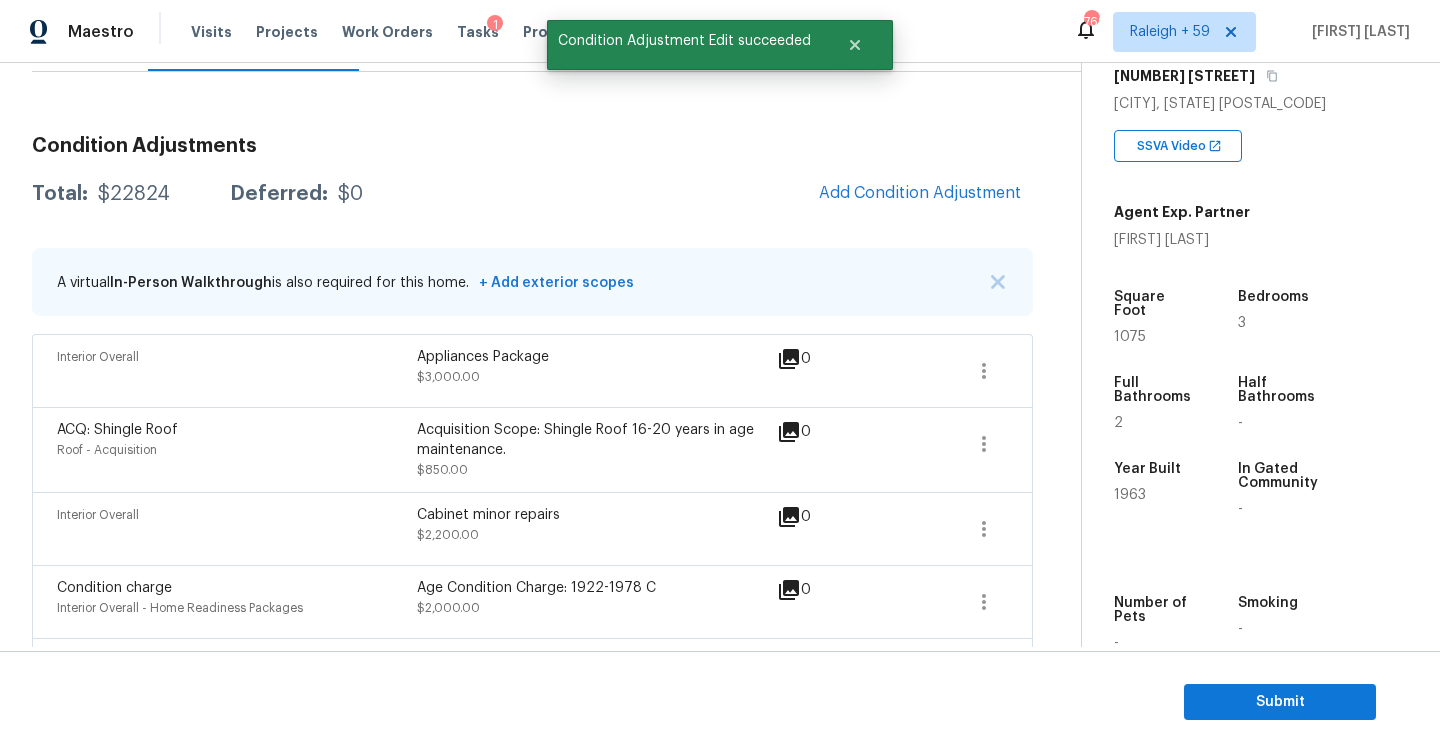 scroll, scrollTop: 0, scrollLeft: 0, axis: both 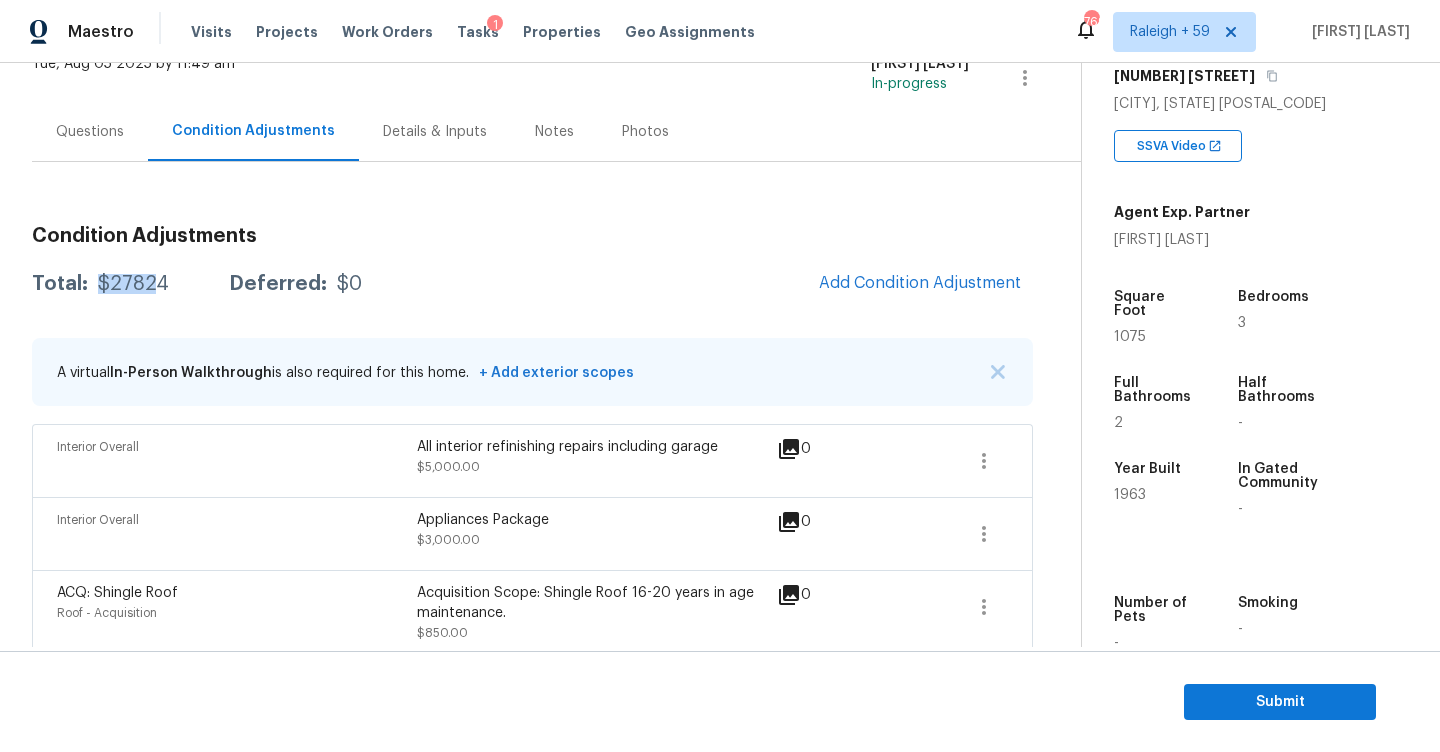 click on "$27824" at bounding box center [133, 284] 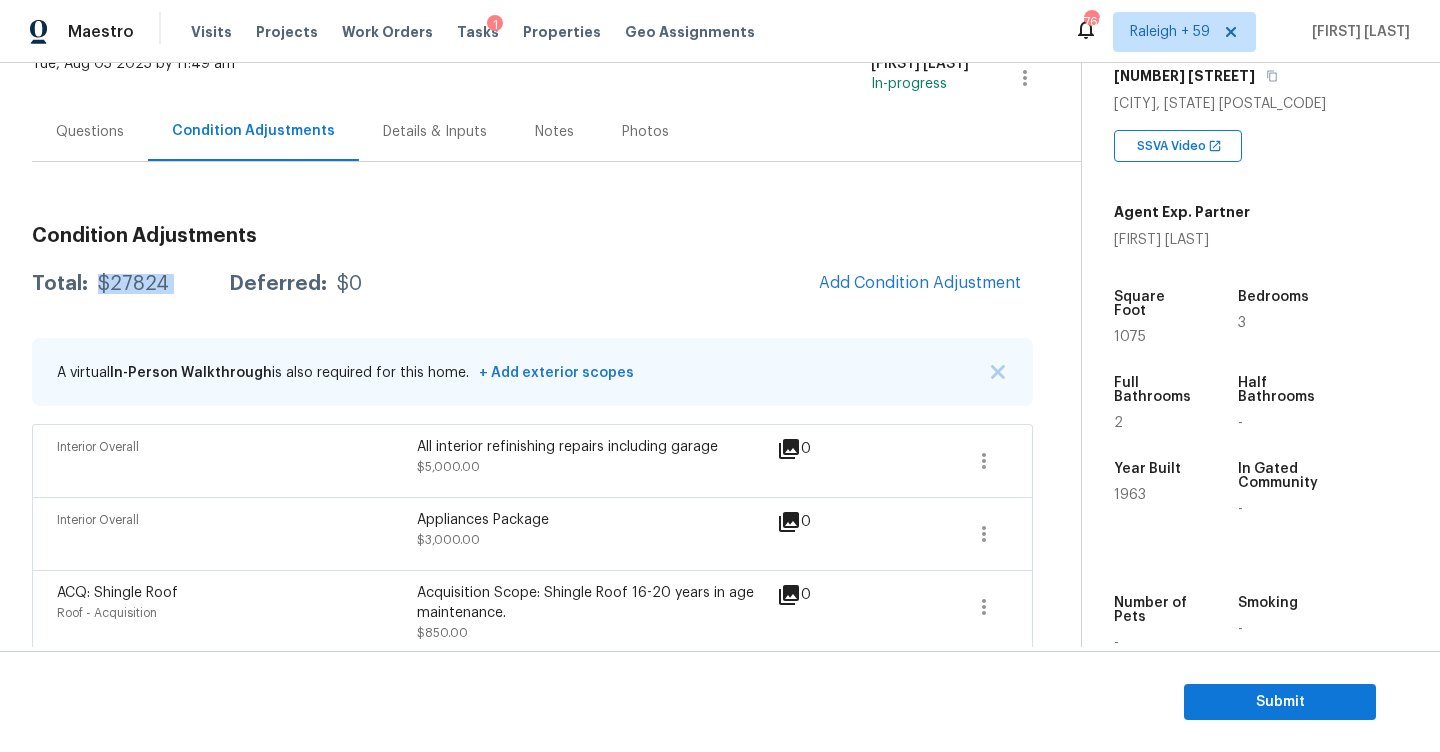 click on "$27824" at bounding box center [133, 284] 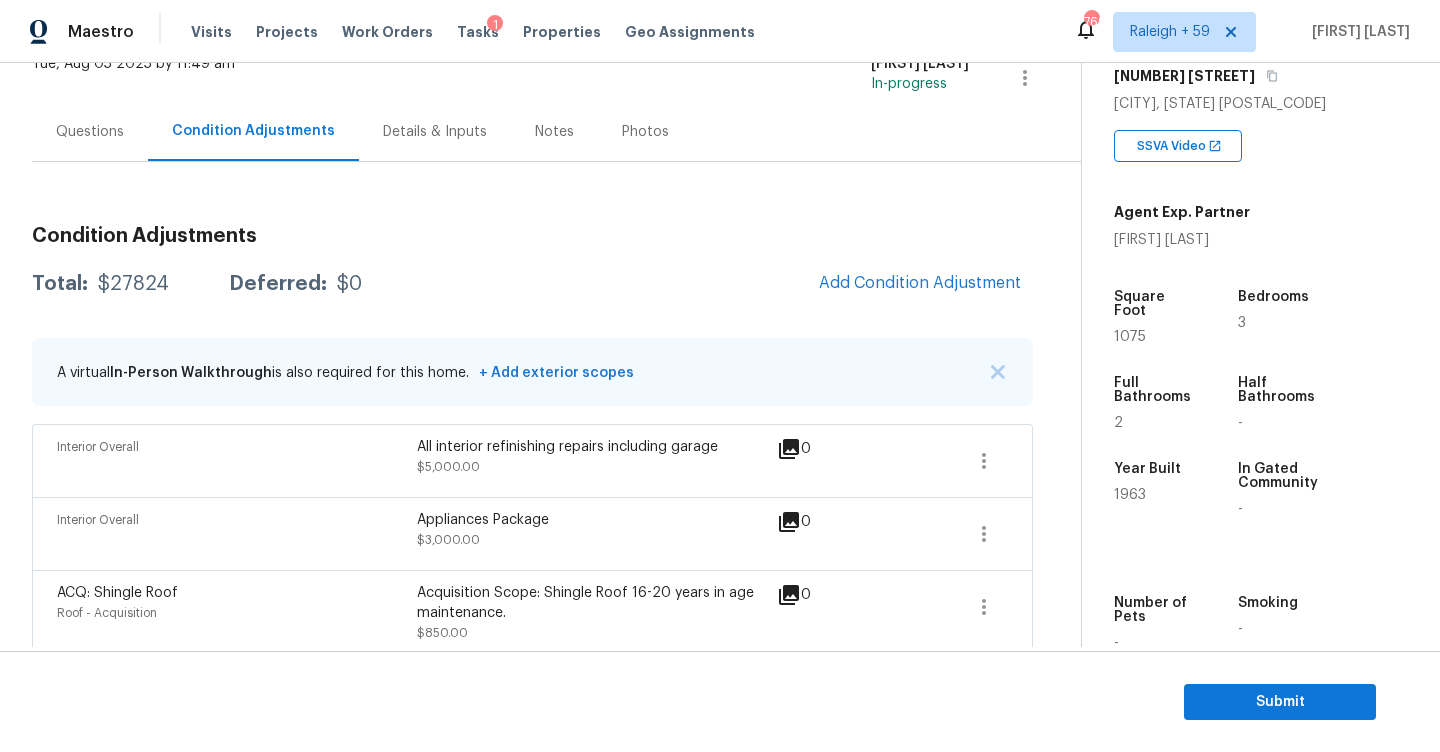 click on "Condition Adjustments Total:  $27824 Deferred:  $0 Add Condition Adjustment A virtual  In-Person Walkthrough  is also required for this home.   + Add exterior scopes Interior Overall All interior refinishing repairs including garage $5,000.00   0 Interior Overall Appliances Package $3,000.00   0 ACQ: Shingle Roof Roof - Acquisition Acquisition Scope: Shingle Roof 16-20 years in age maintenance. $850.00   0 Interior Overall Cabinet minor repairs $2,200.00   0 Condition charge Interior Overall - Home Readiness Packages Age Condition Charge: 1922-1978 C	 $2,000.00   0 ACQ: Flooring Interior Overall - Acquisition Acquisition Scope: Maximum flooring repairs $1,849.00   4 ACQ: Paint Interior Overall - Acquisition Acquisition Scope: 75%+ of the home will likely require interior paint $2,150.00   5 Interior Overall All bathroom initial cleaning with bathtub and shower pan deep cleaning. $650.00   0 Exterior Overall Siding repairs, Gutter repairs, Fencing repairs and overall exterior repairs. $3,575.00   2 $5,000.00" at bounding box center (532, 1030) 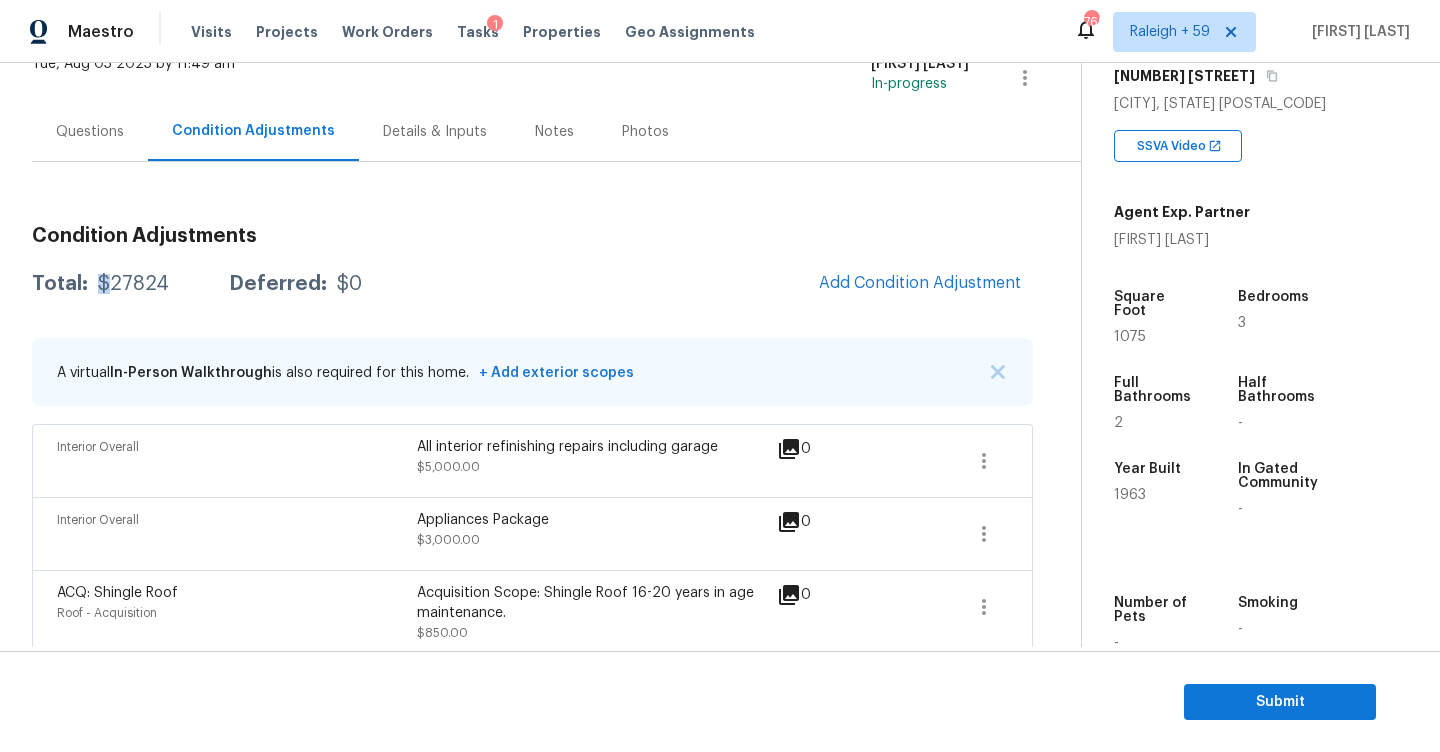 click on "Condition Adjustments Total:  $27824 Deferred:  $0 Add Condition Adjustment A virtual  In-Person Walkthrough  is also required for this home.   + Add exterior scopes Interior Overall All interior refinishing repairs including garage $5,000.00   0 Interior Overall Appliances Package $3,000.00   0 ACQ: Shingle Roof Roof - Acquisition Acquisition Scope: Shingle Roof 16-20 years in age maintenance. $850.00   0 Interior Overall Cabinet minor repairs $2,200.00   0 Condition charge Interior Overall - Home Readiness Packages Age Condition Charge: 1922-1978 C	 $2,000.00   0 ACQ: Flooring Interior Overall - Acquisition Acquisition Scope: Maximum flooring repairs $1,849.00   4 ACQ: Paint Interior Overall - Acquisition Acquisition Scope: 75%+ of the home will likely require interior paint $2,150.00   5 Interior Overall All bathroom initial cleaning with bathtub and shower pan deep cleaning. $650.00   0 Exterior Overall Siding repairs, Gutter repairs, Fencing repairs and overall exterior repairs. $3,575.00   2 $5,000.00" at bounding box center [532, 1030] 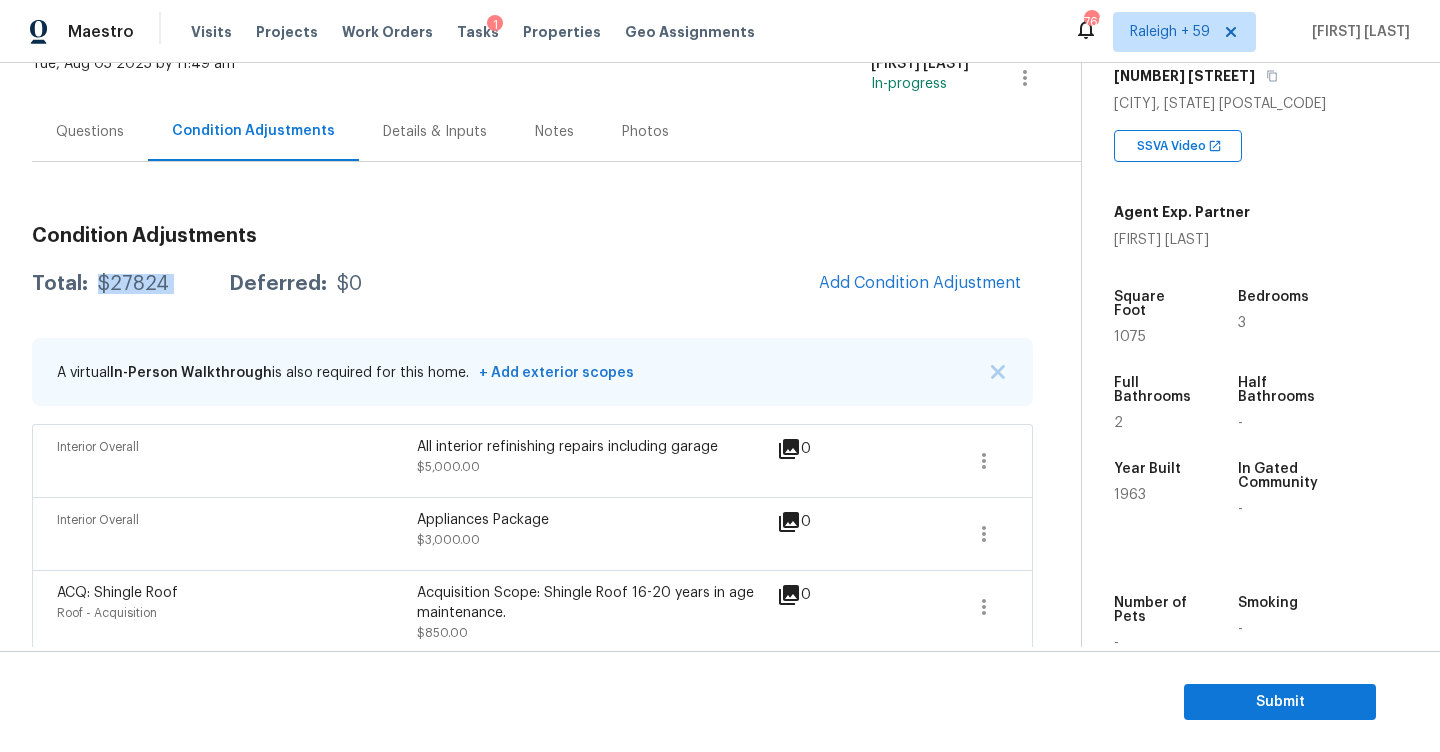 click on "Condition Adjustments Total:  $27824 Deferred:  $0 Add Condition Adjustment A virtual  In-Person Walkthrough  is also required for this home.   + Add exterior scopes Interior Overall All interior refinishing repairs including garage $5,000.00   0 Interior Overall Appliances Package $3,000.00   0 ACQ: Shingle Roof Roof - Acquisition Acquisition Scope: Shingle Roof 16-20 years in age maintenance. $850.00   0 Interior Overall Cabinet minor repairs $2,200.00   0 Condition charge Interior Overall - Home Readiness Packages Age Condition Charge: 1922-1978 C	 $2,000.00   0 ACQ: Flooring Interior Overall - Acquisition Acquisition Scope: Maximum flooring repairs $1,849.00   4 ACQ: Paint Interior Overall - Acquisition Acquisition Scope: 75%+ of the home will likely require interior paint $2,150.00   5 Interior Overall All bathroom initial cleaning with bathtub and shower pan deep cleaning. $650.00   0 Exterior Overall Siding repairs, Gutter repairs, Fencing repairs and overall exterior repairs. $3,575.00   2 $5,000.00" at bounding box center [532, 1030] 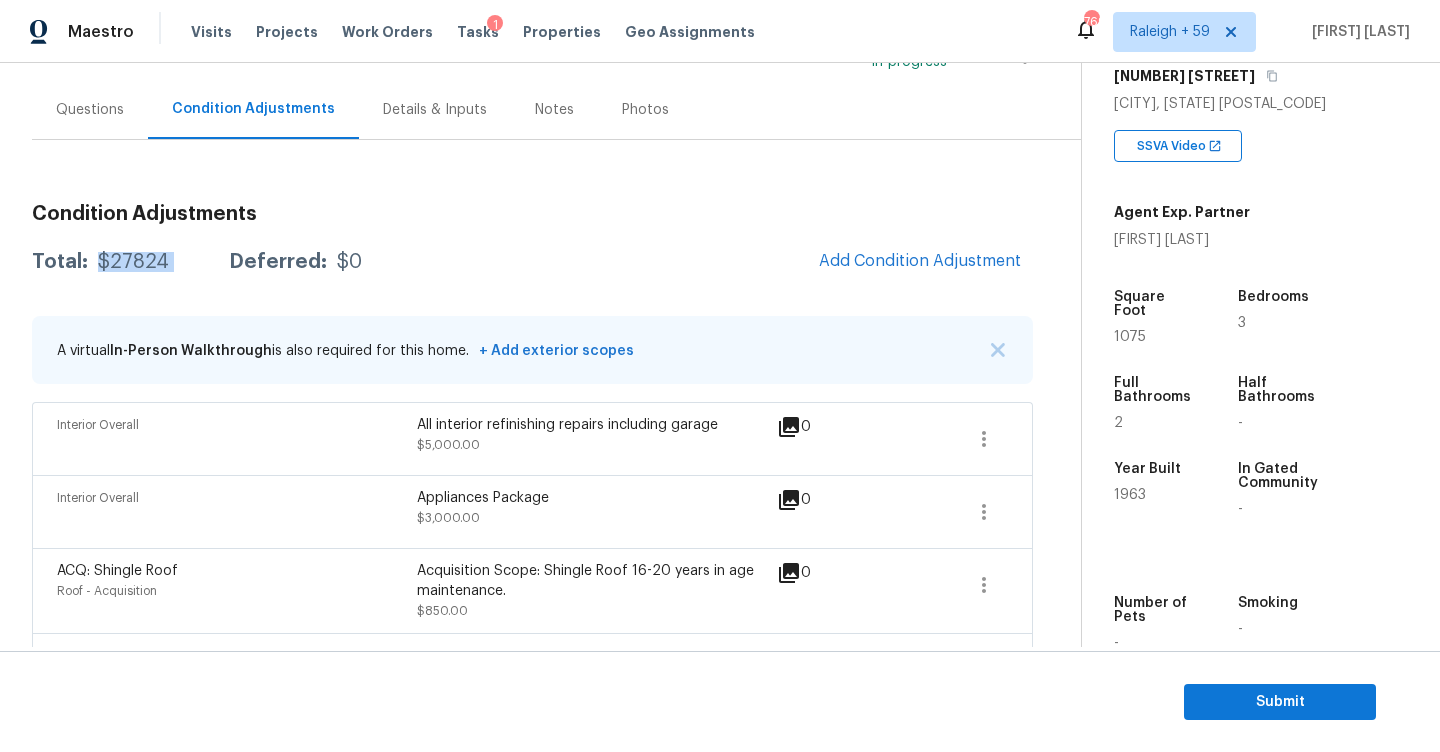 scroll, scrollTop: 71, scrollLeft: 0, axis: vertical 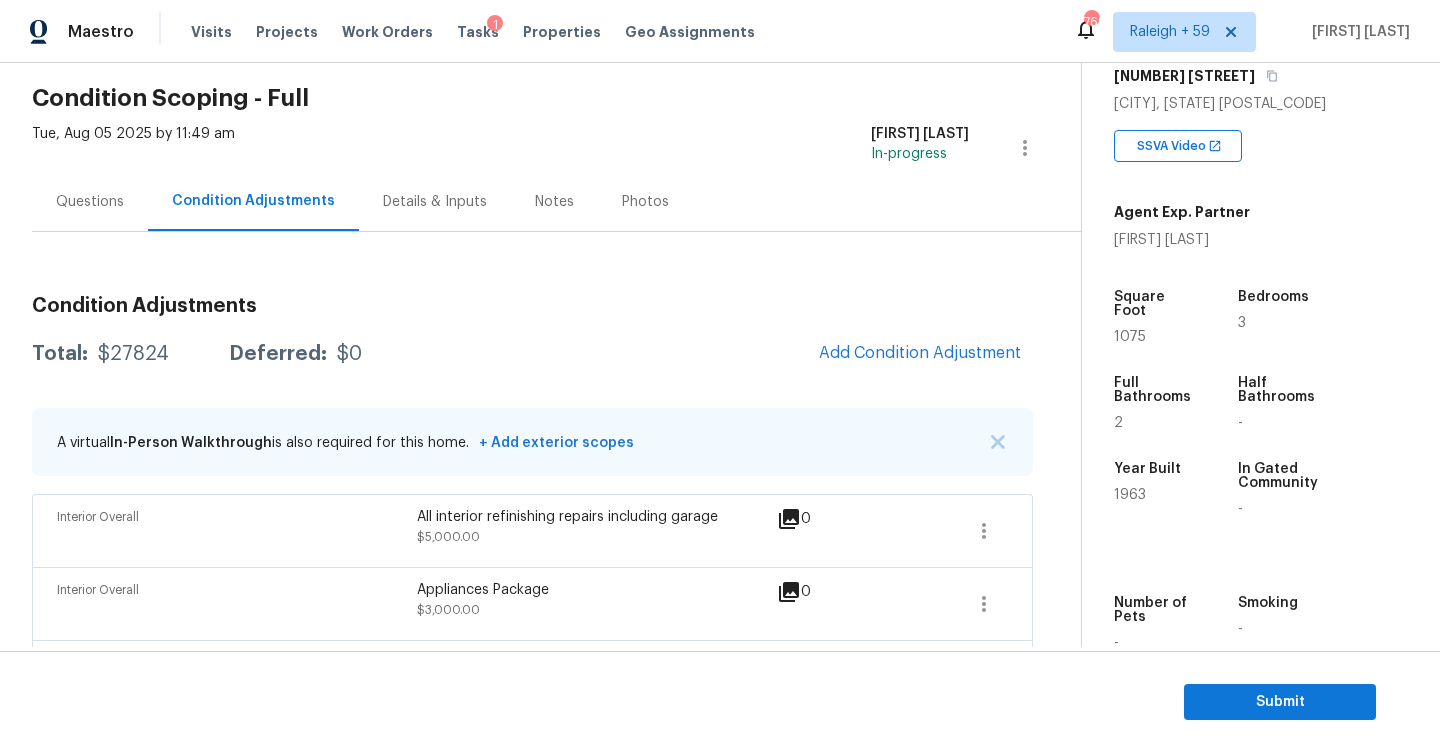 click on "Questions" at bounding box center [90, 201] 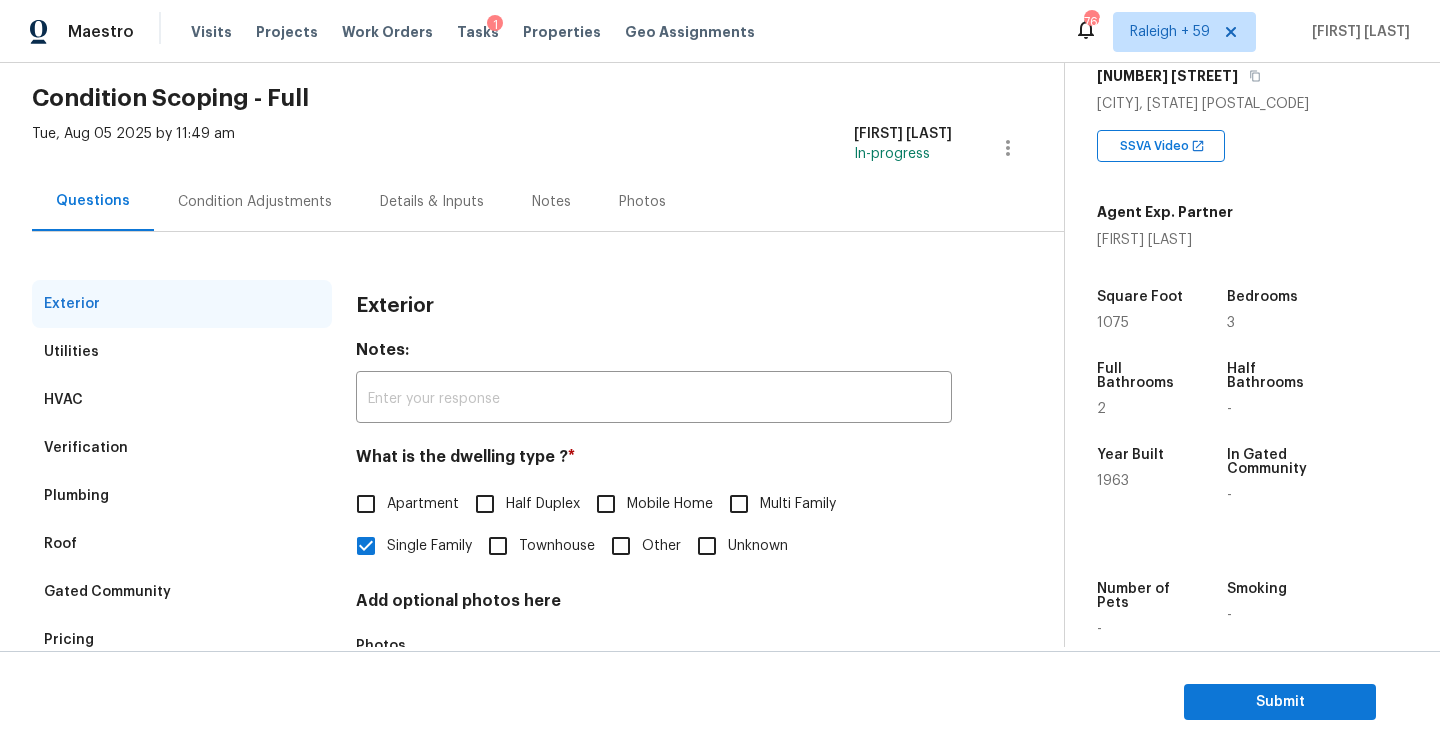 scroll, scrollTop: 211, scrollLeft: 0, axis: vertical 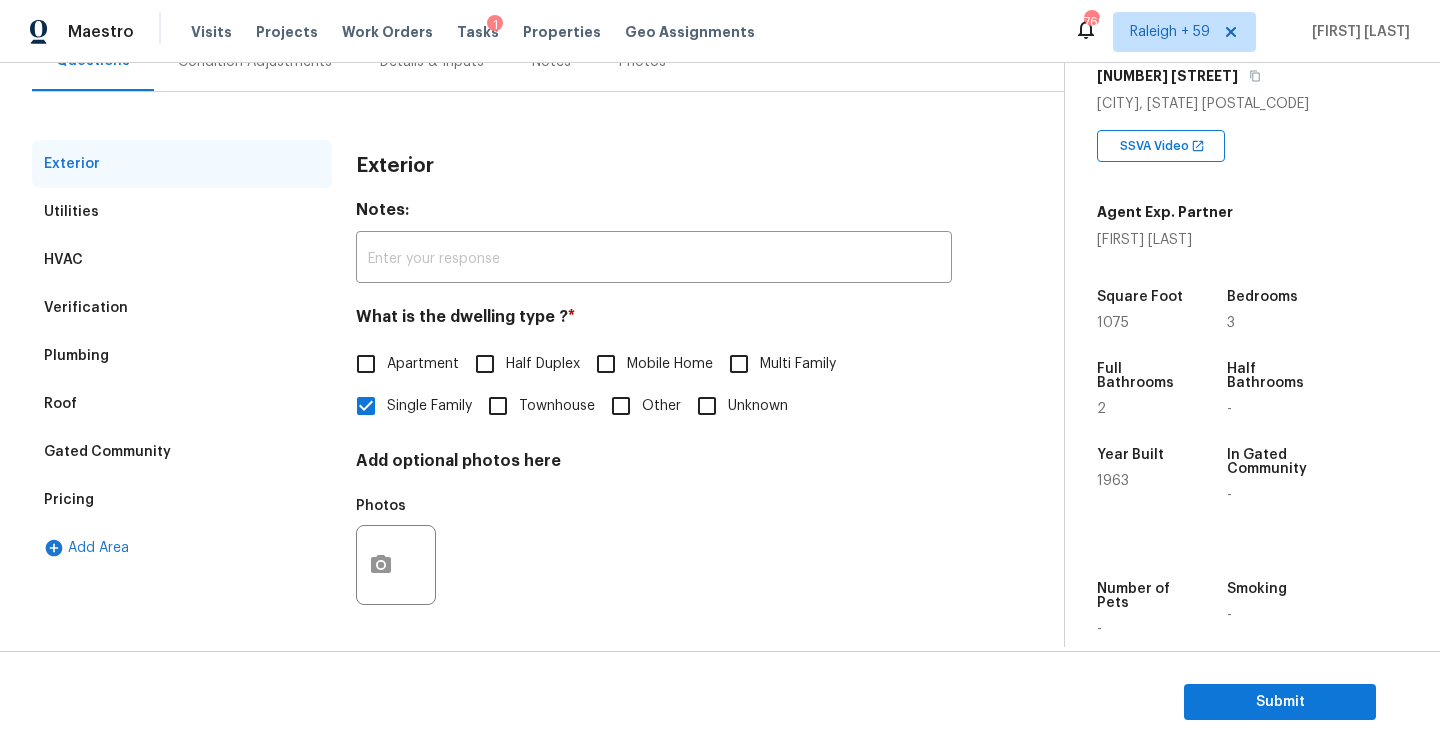 click on "Verification" at bounding box center (86, 308) 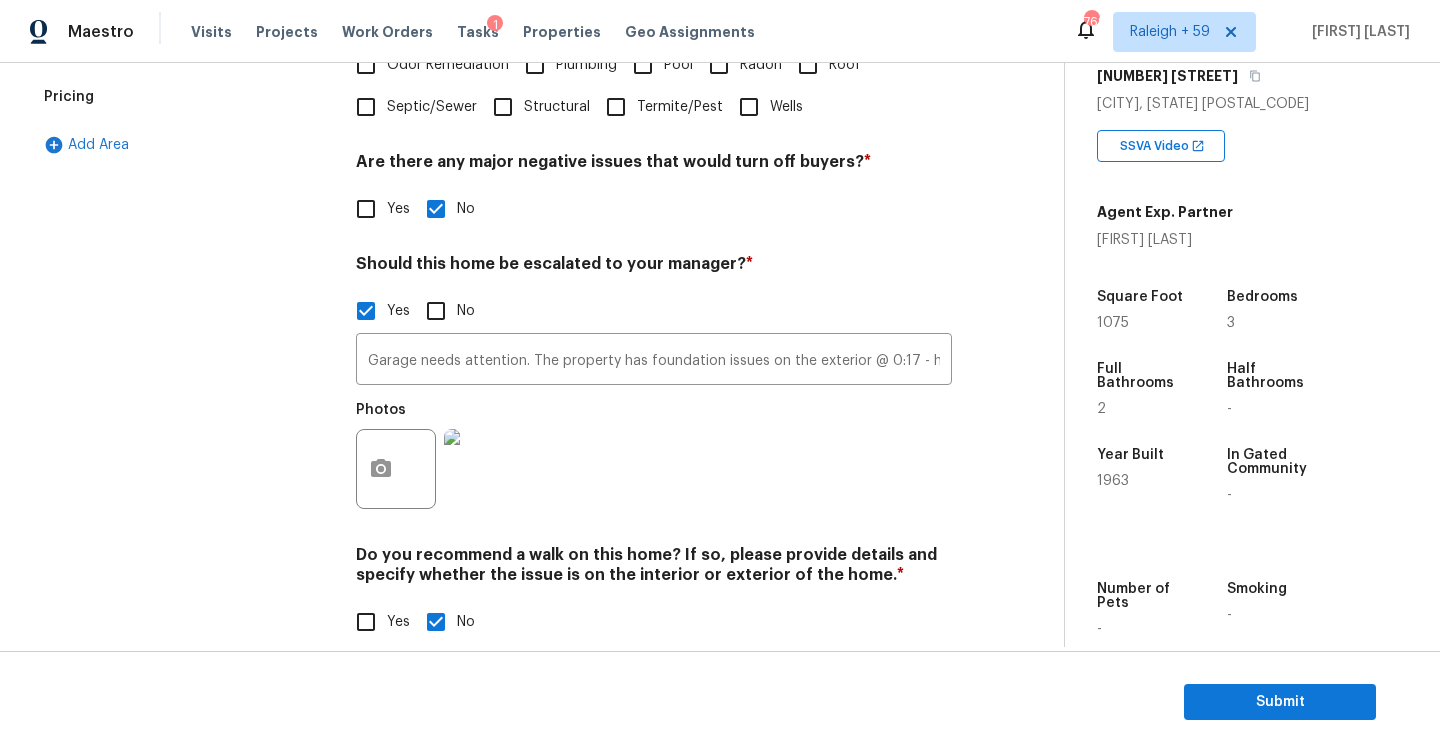 scroll, scrollTop: 641, scrollLeft: 0, axis: vertical 